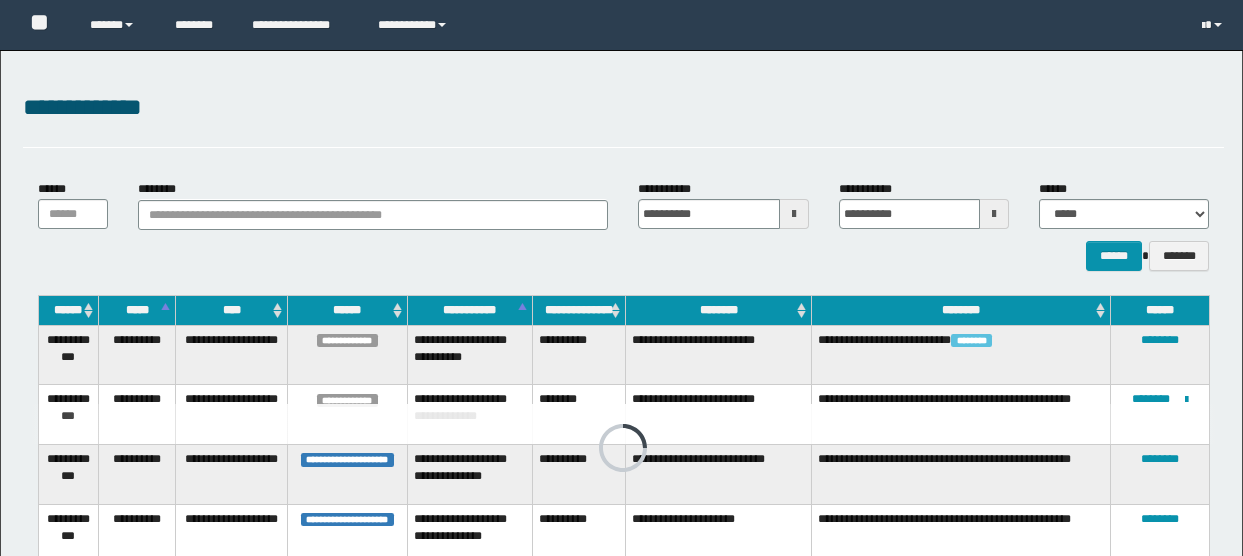 scroll, scrollTop: 163, scrollLeft: 0, axis: vertical 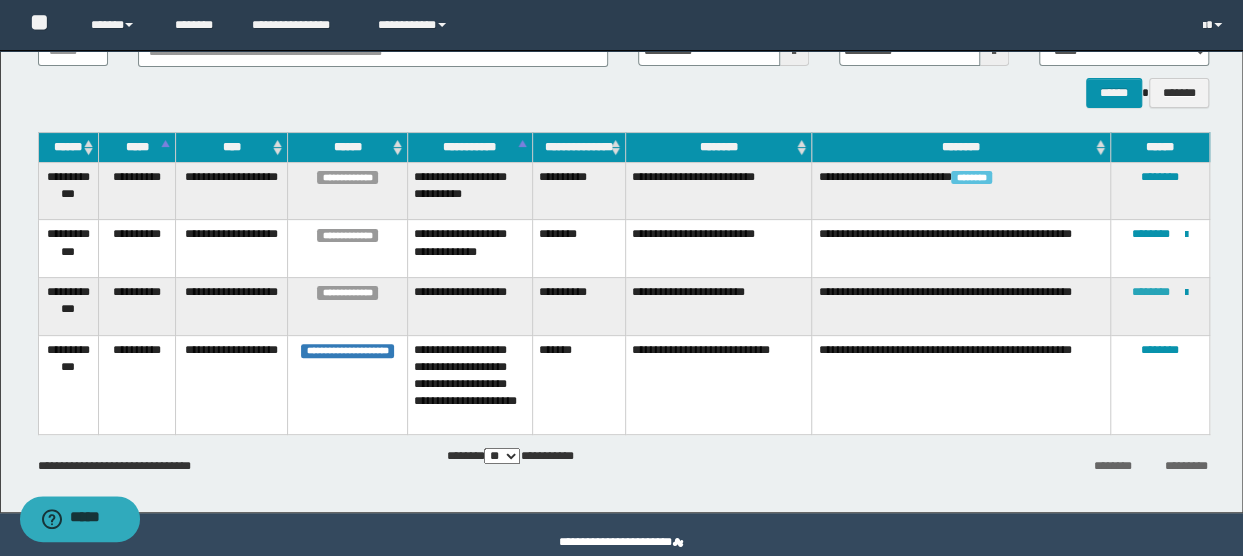 click on "********" at bounding box center (1151, 292) 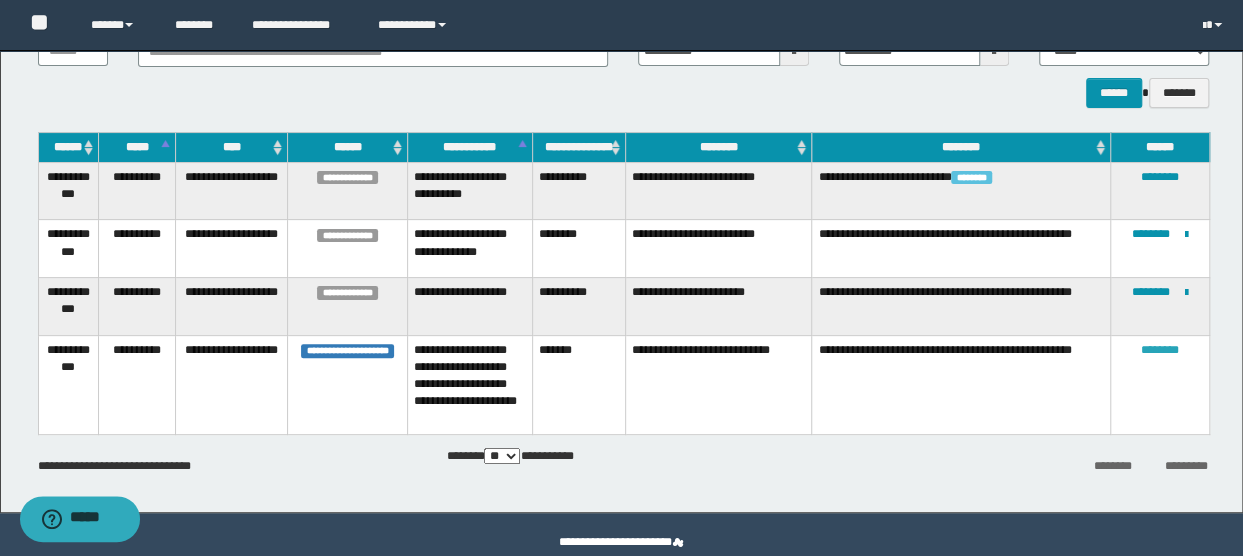 click on "********" at bounding box center [1160, 350] 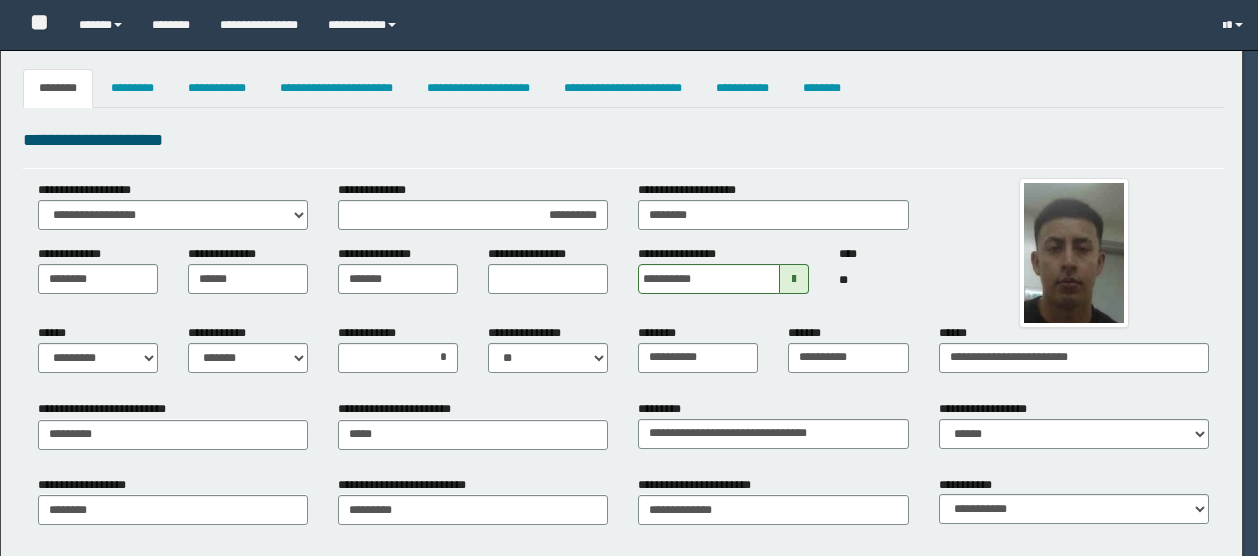 select on "*" 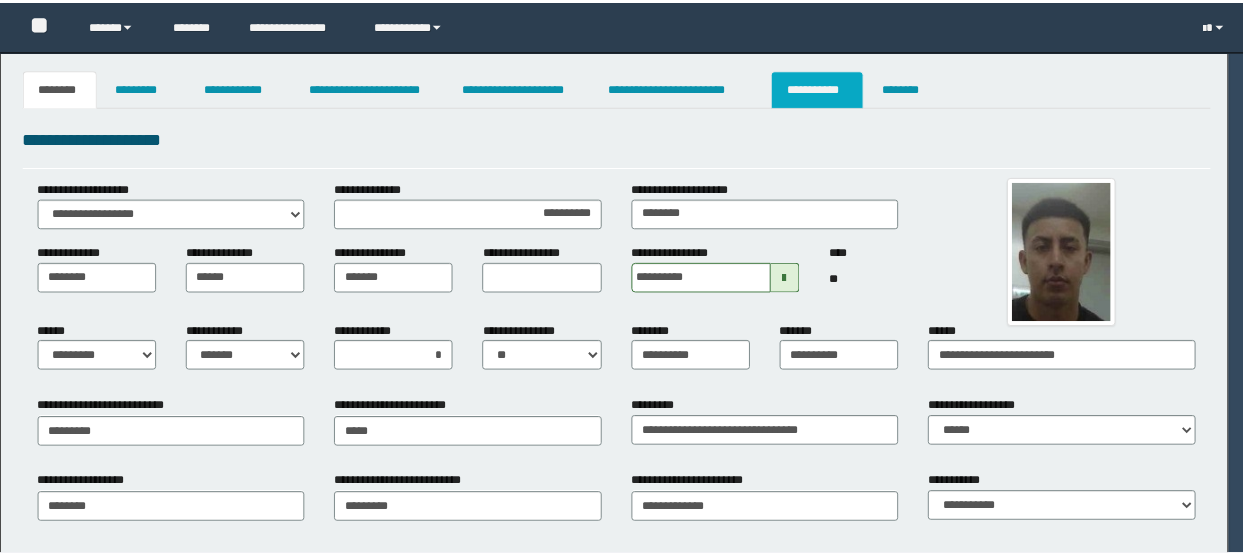 scroll, scrollTop: 0, scrollLeft: 0, axis: both 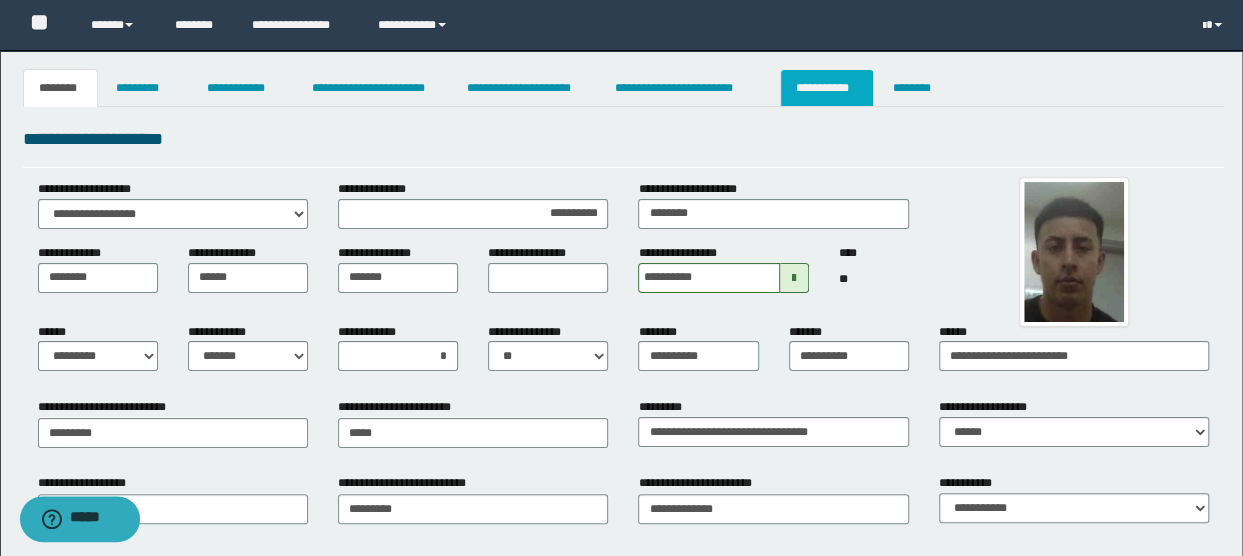 click on "**********" at bounding box center (827, 88) 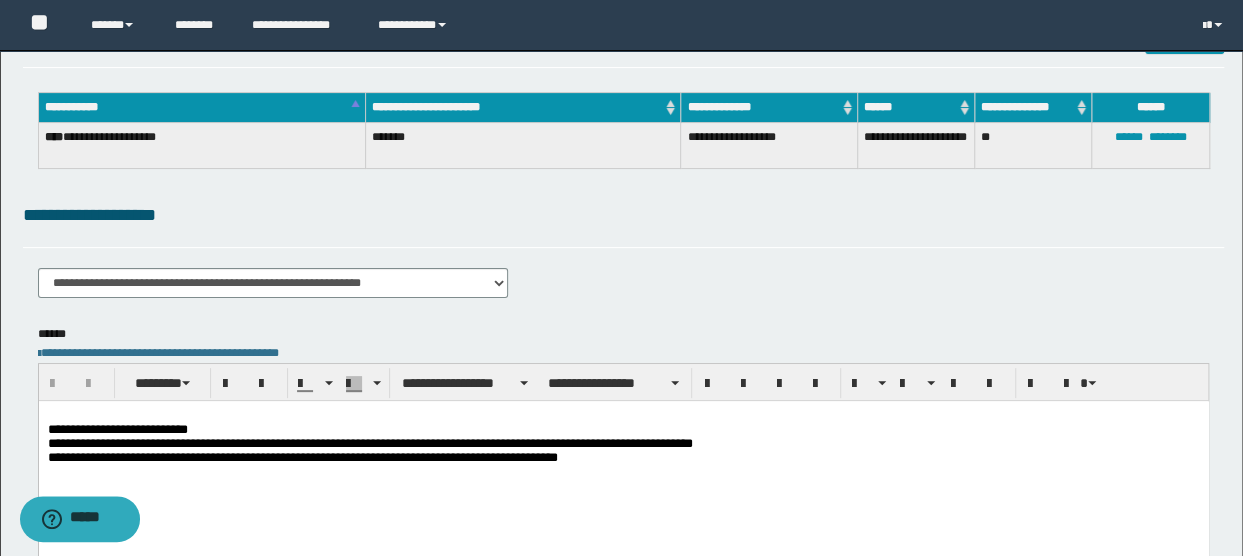scroll, scrollTop: 300, scrollLeft: 0, axis: vertical 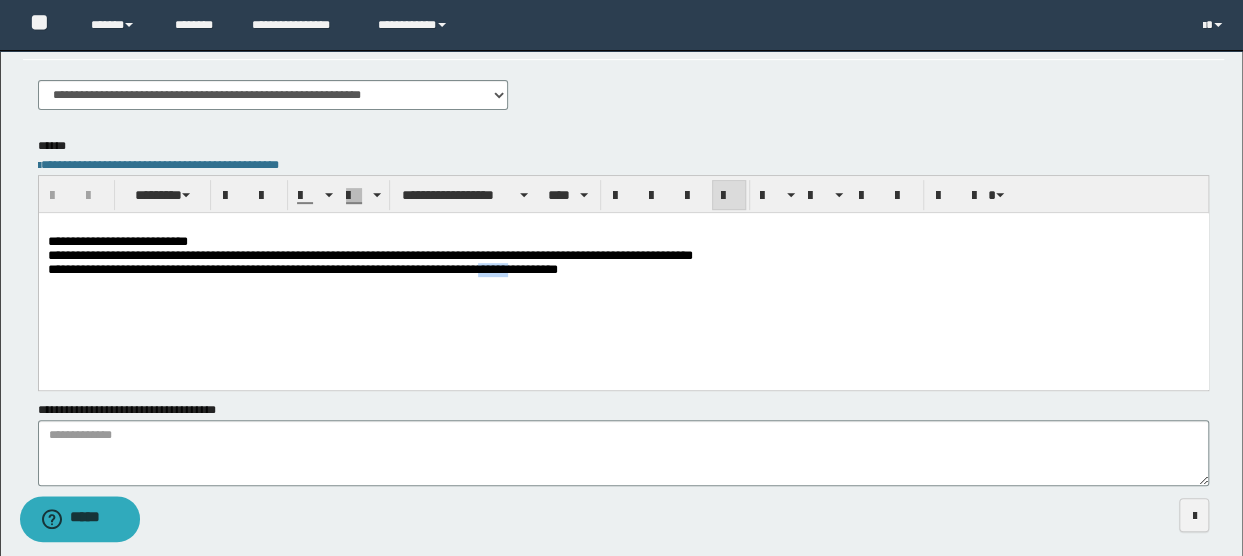 click on "**********" at bounding box center (302, 269) 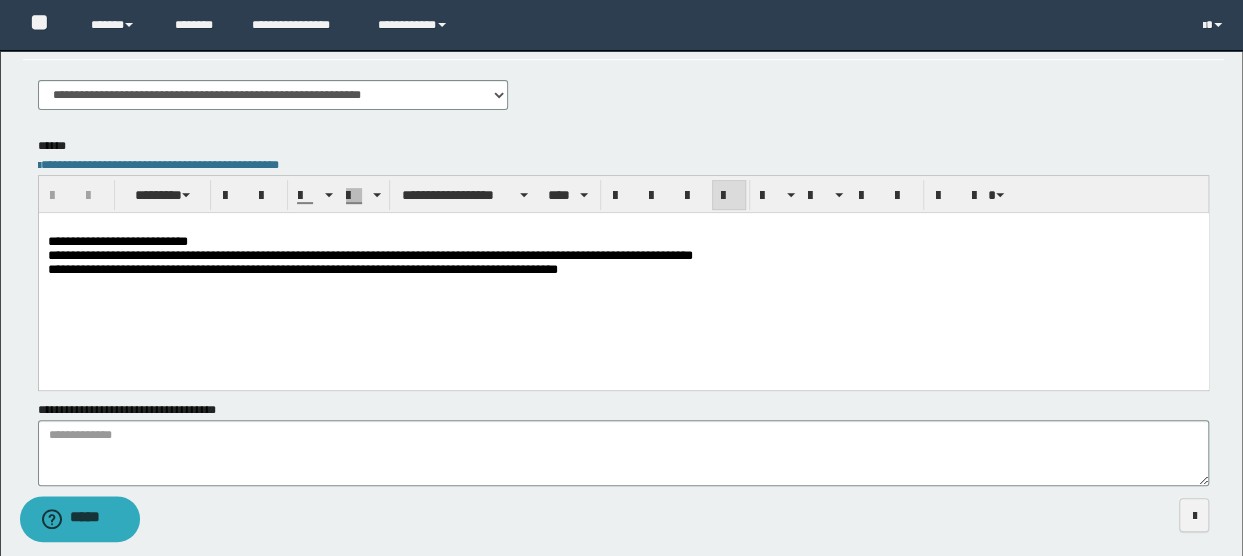 click on "**********" at bounding box center (623, 270) 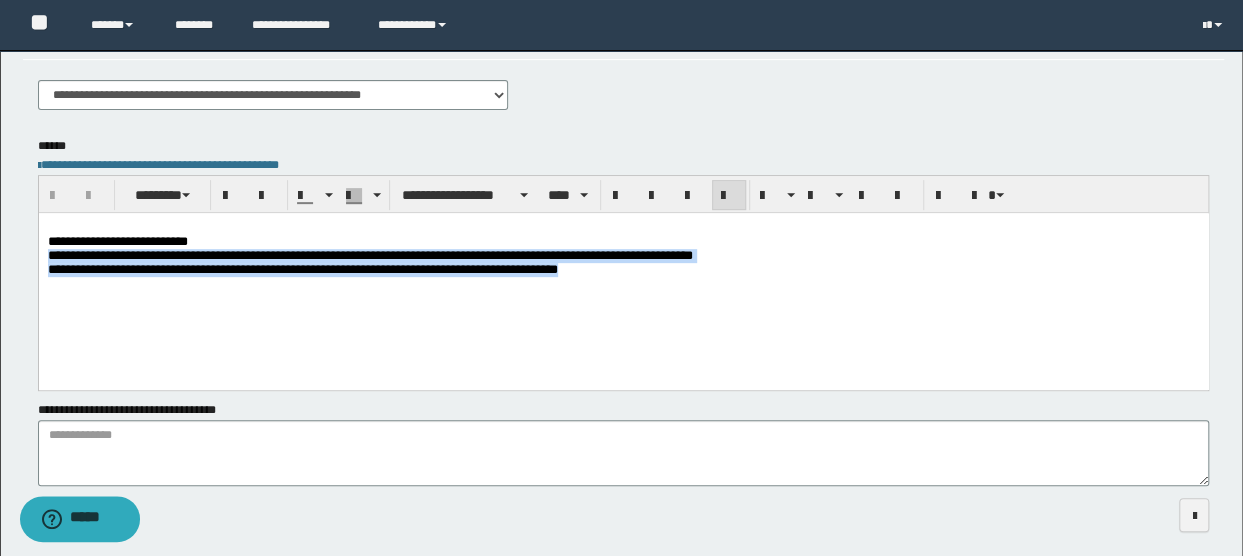 drag, startPoint x: 868, startPoint y: 270, endPoint x: 42, endPoint y: 262, distance: 826.03876 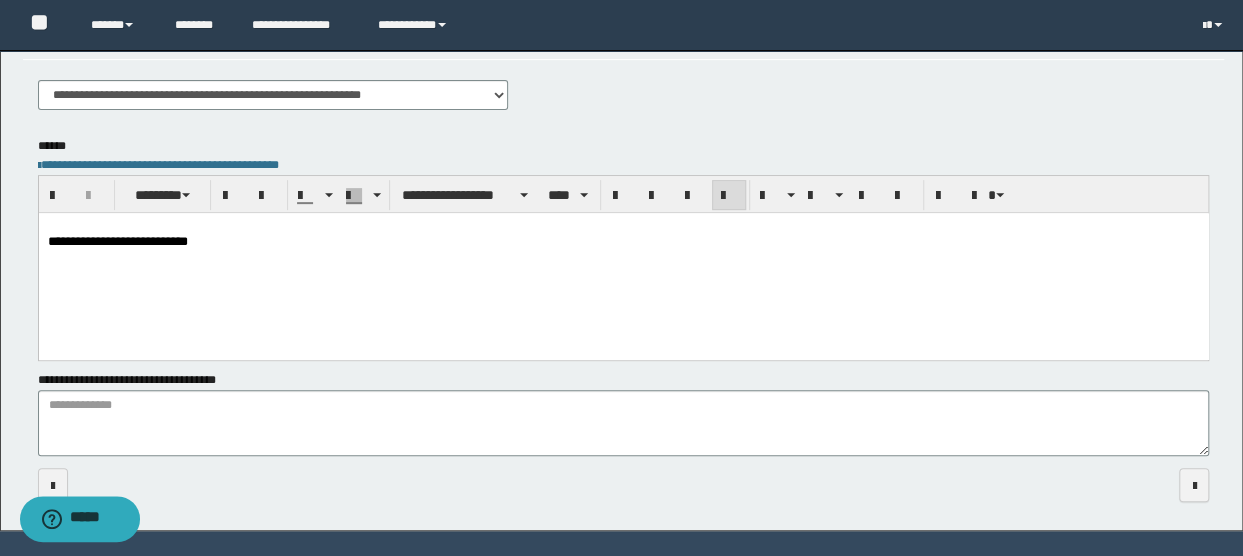 drag, startPoint x: 118, startPoint y: 285, endPoint x: 136, endPoint y: 313, distance: 33.286633 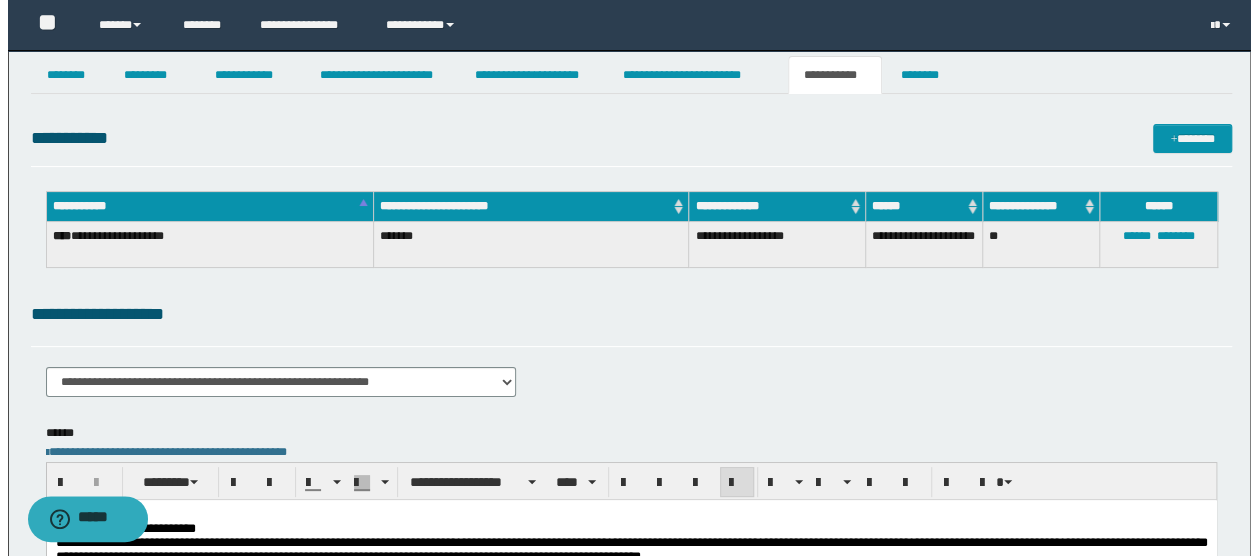scroll, scrollTop: 0, scrollLeft: 0, axis: both 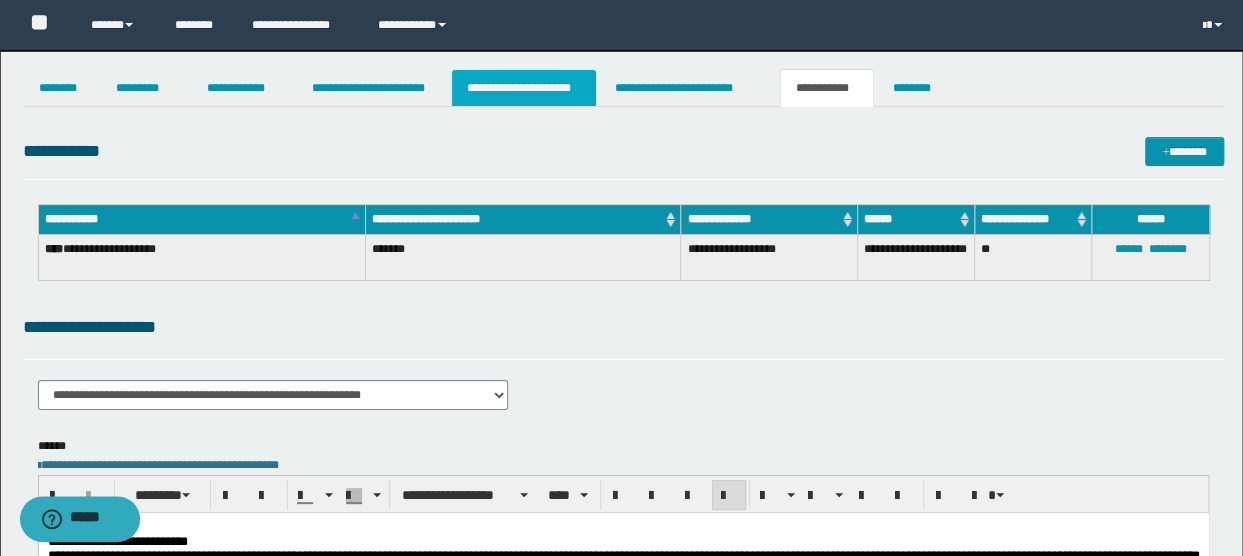 click on "**********" at bounding box center [524, 88] 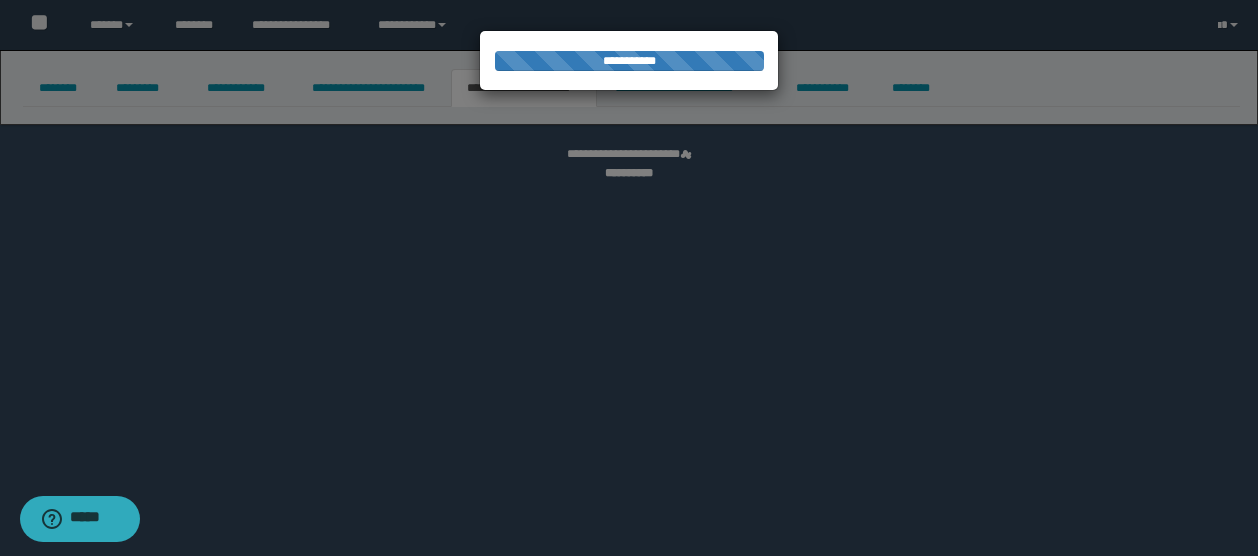 select on "*" 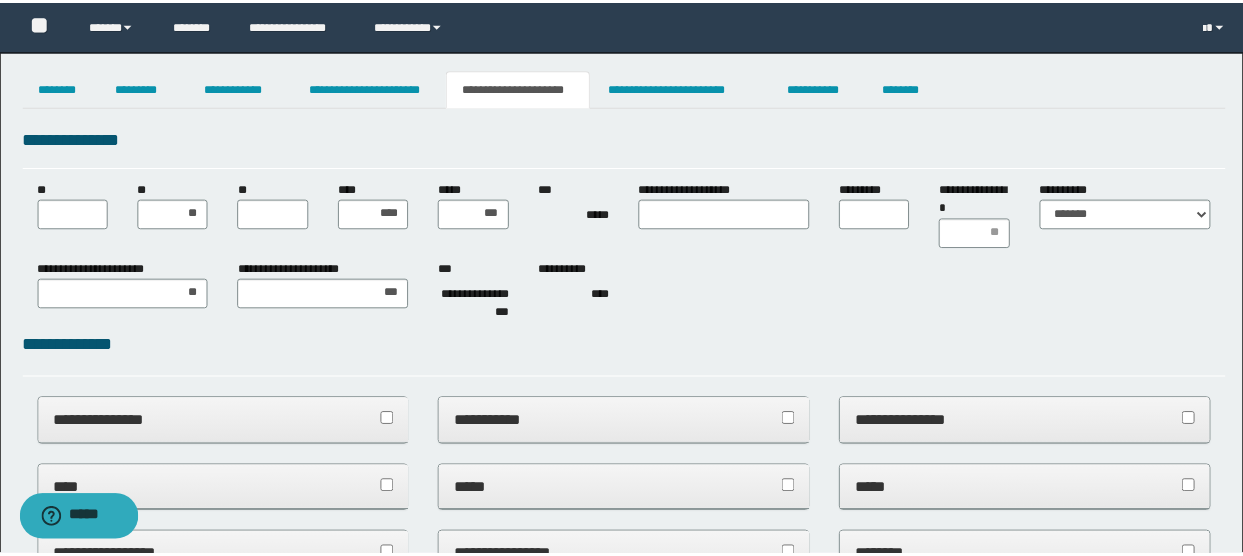 scroll, scrollTop: 0, scrollLeft: 0, axis: both 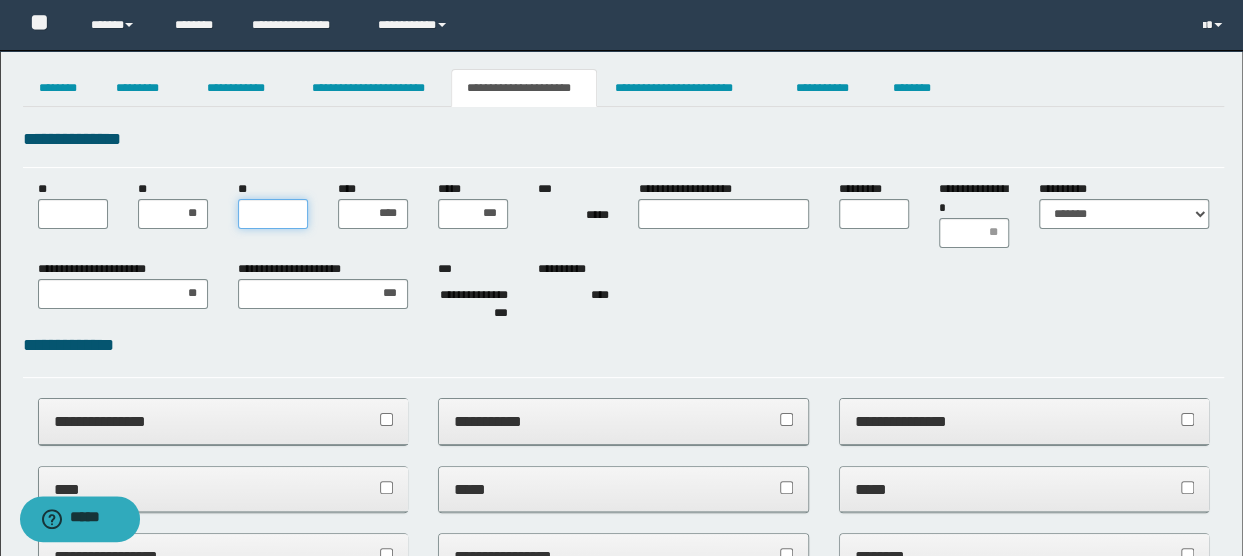 click on "**" at bounding box center (273, 214) 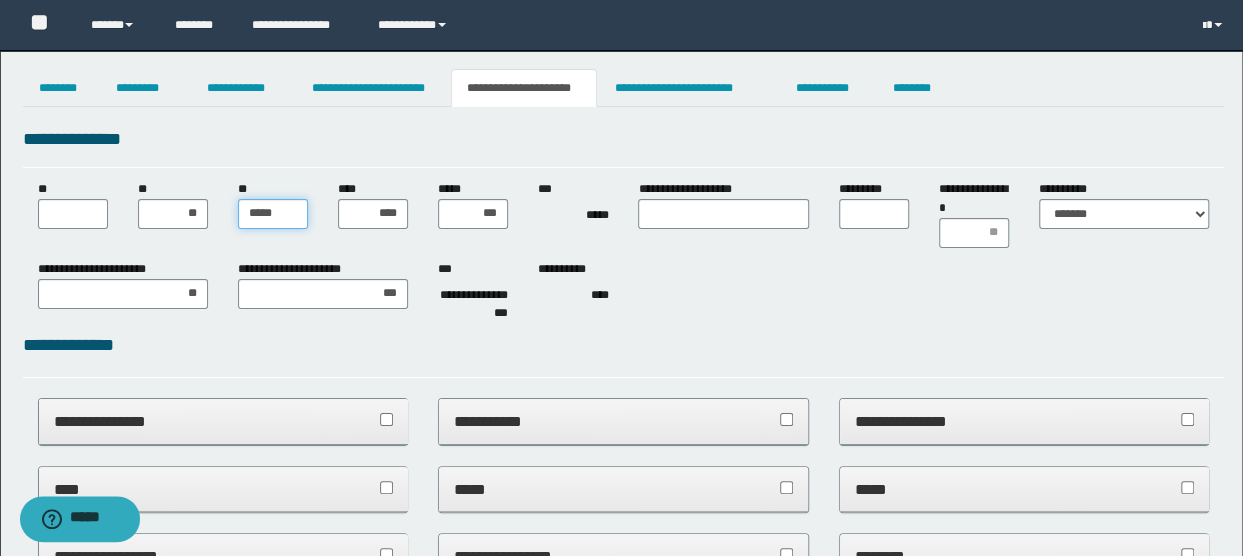 type on "******" 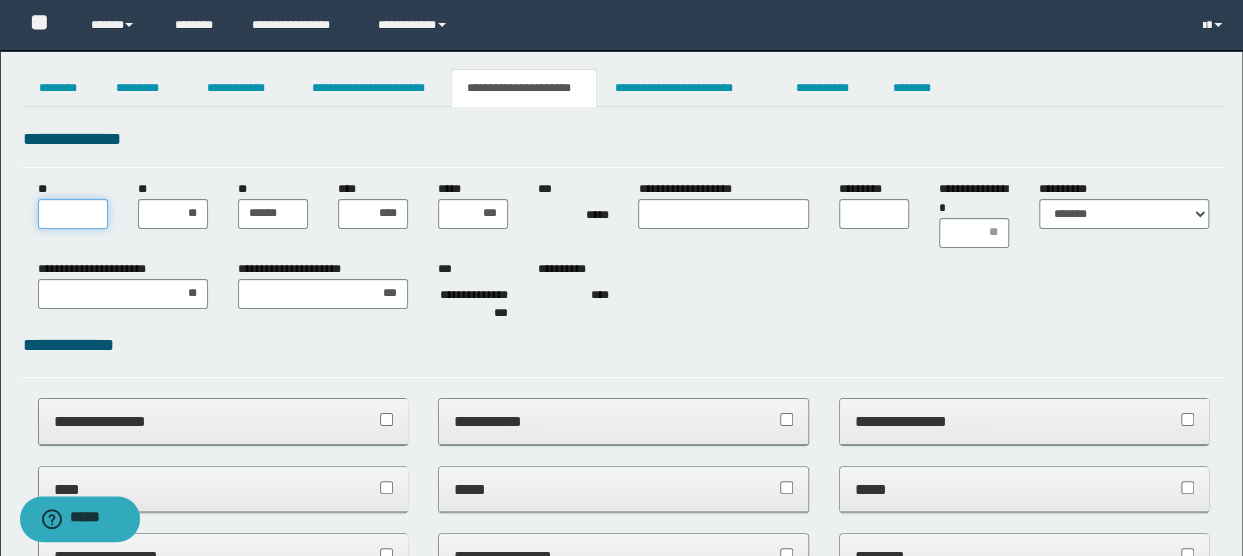click on "**" at bounding box center (73, 214) 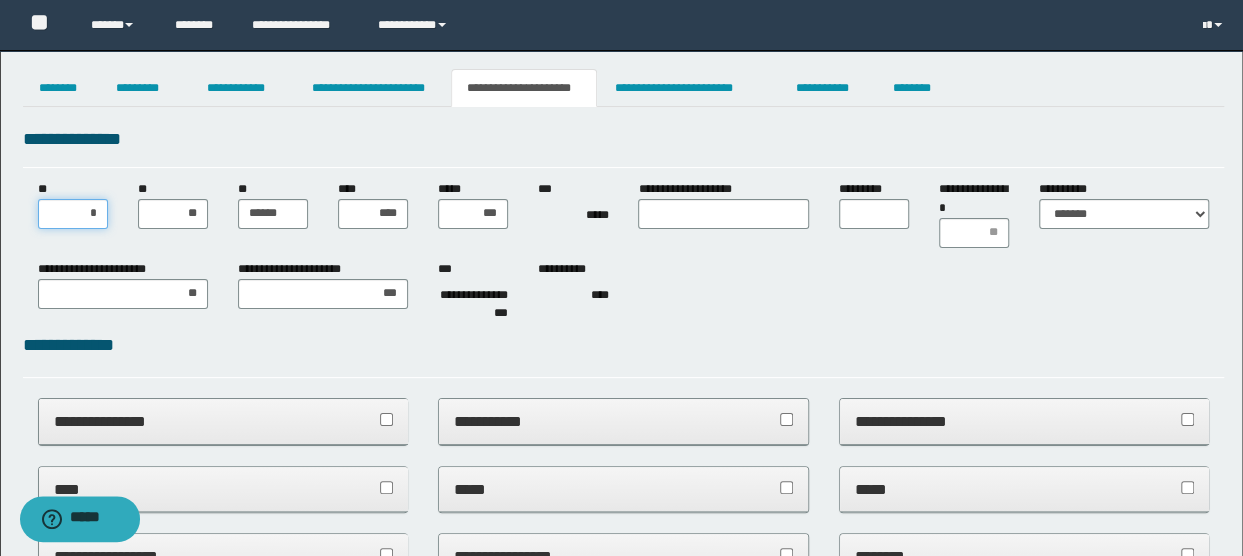 type on "**" 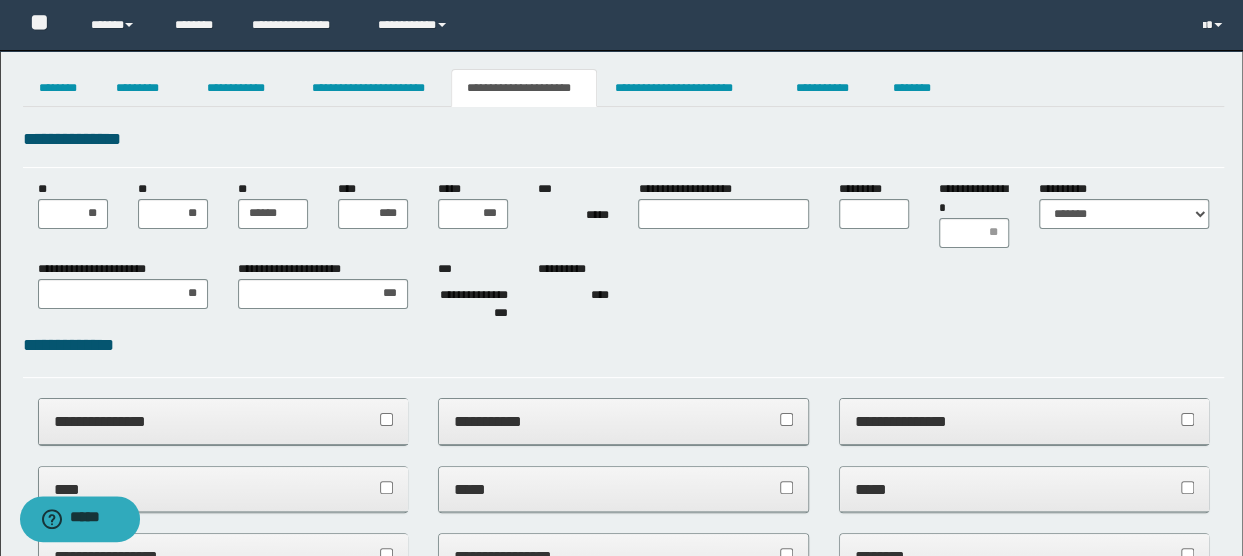 click on "**********" at bounding box center [624, 962] 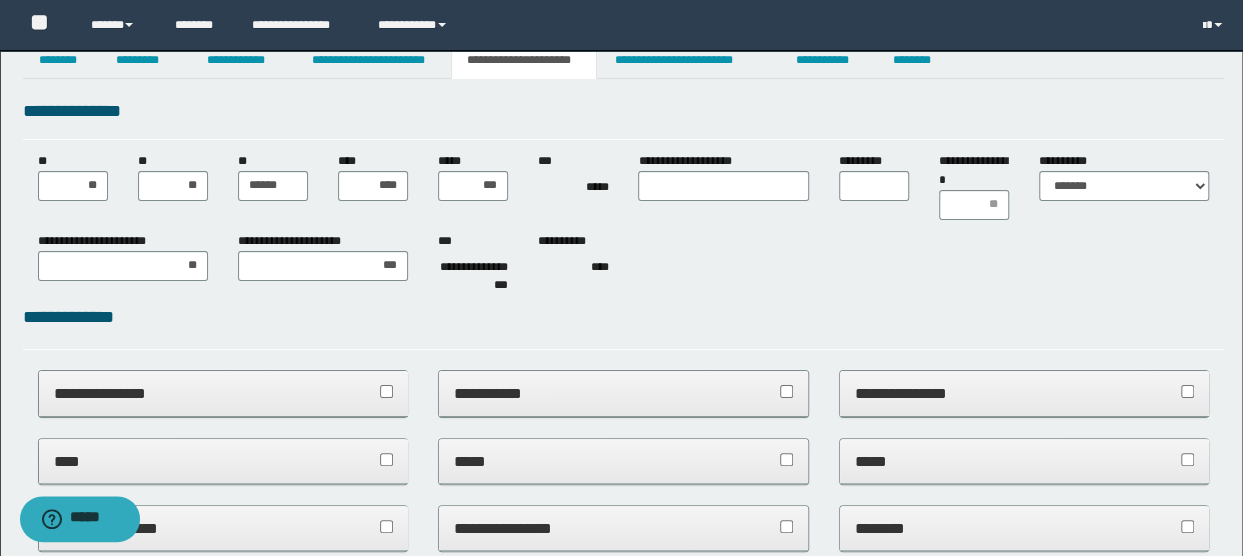 scroll, scrollTop: 0, scrollLeft: 0, axis: both 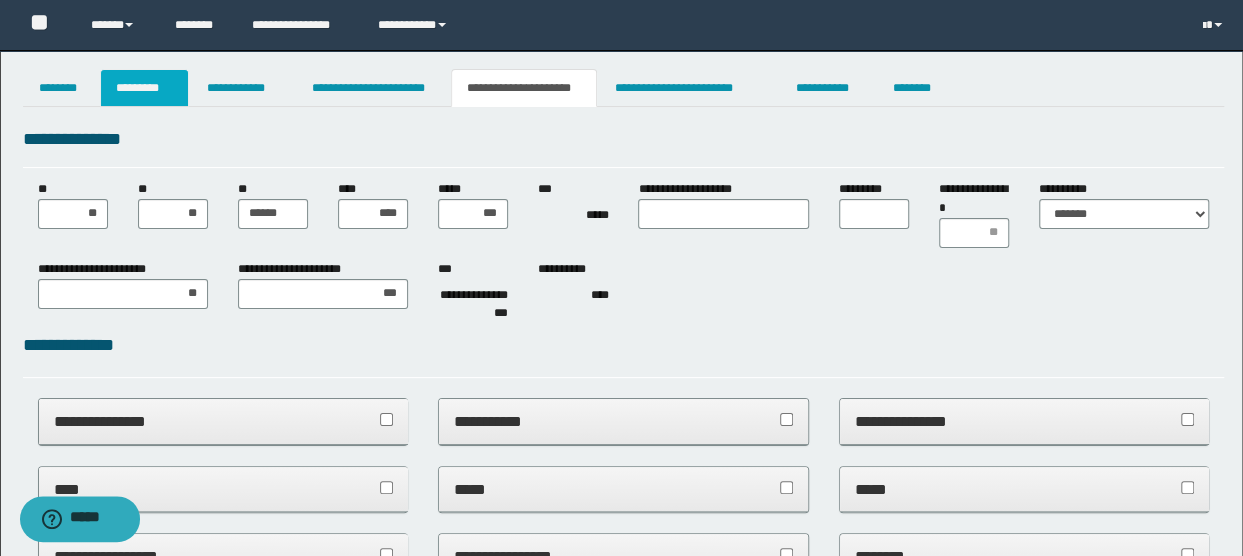 click on "*********" at bounding box center (144, 88) 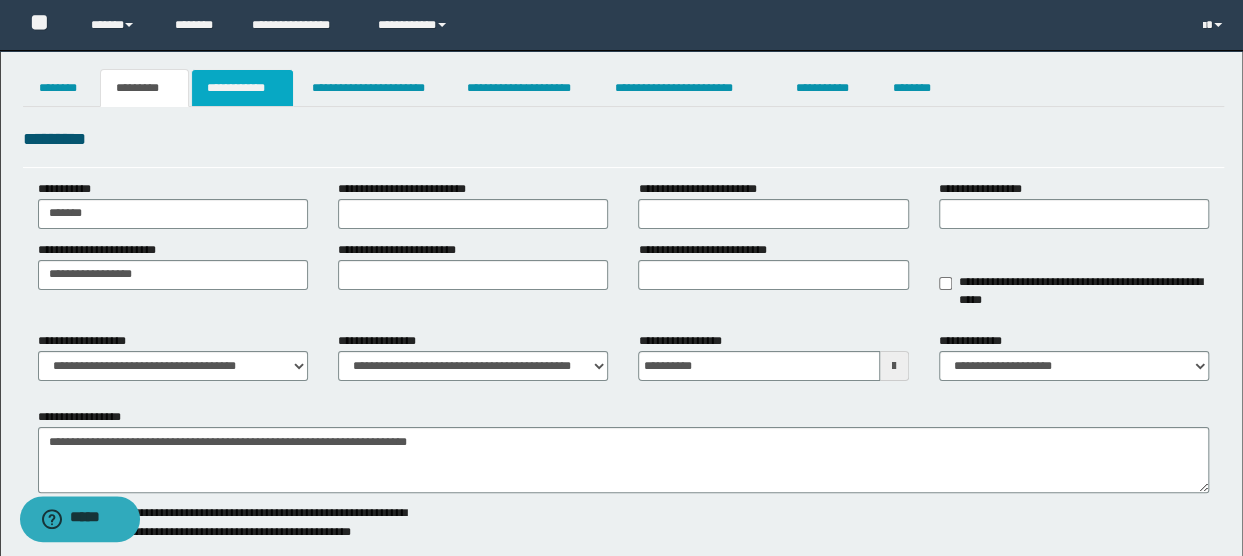 click on "**********" at bounding box center [243, 88] 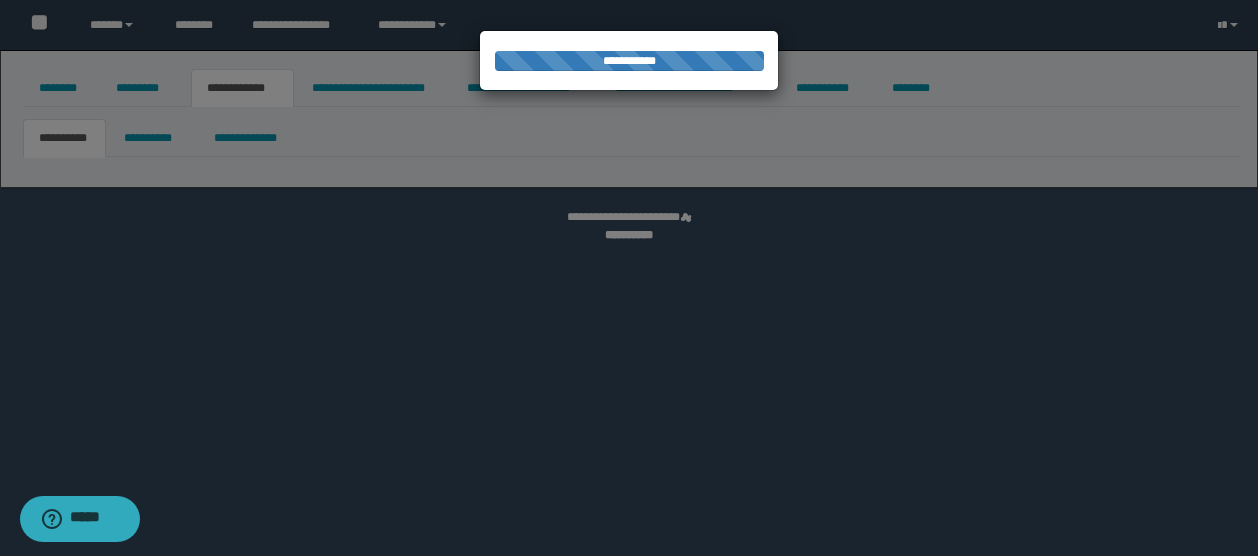 click at bounding box center [629, 278] 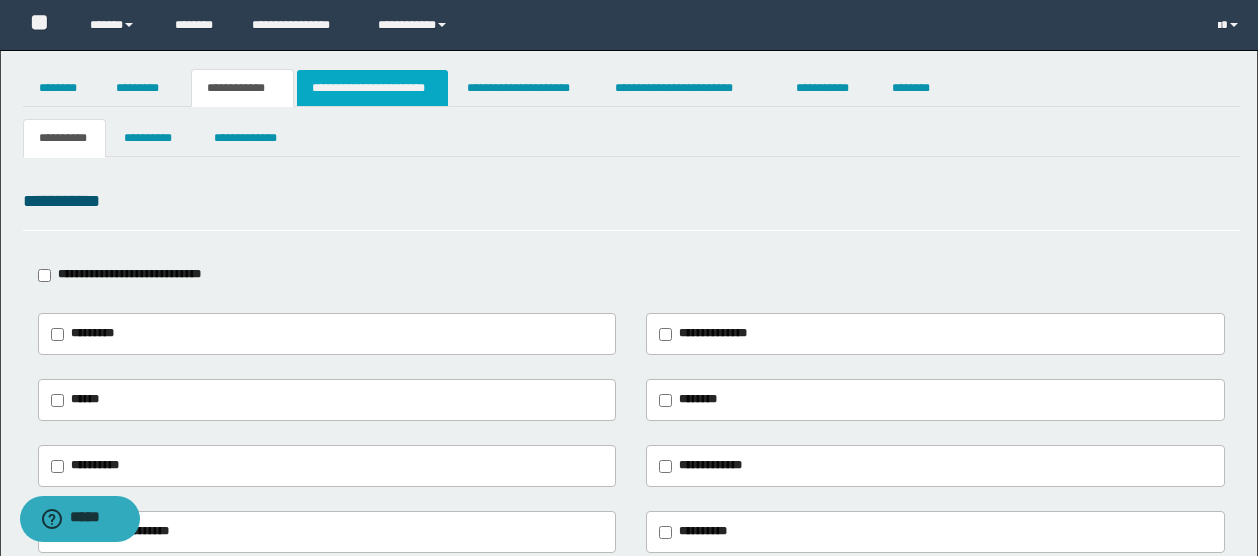 type on "**********" 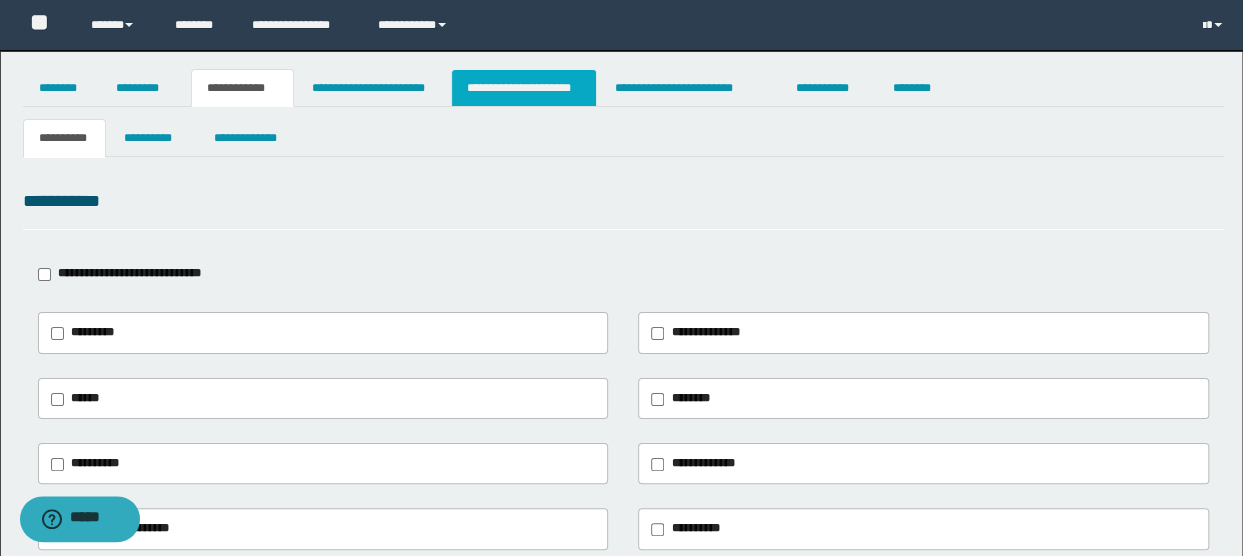 drag, startPoint x: 504, startPoint y: 93, endPoint x: 549, endPoint y: 93, distance: 45 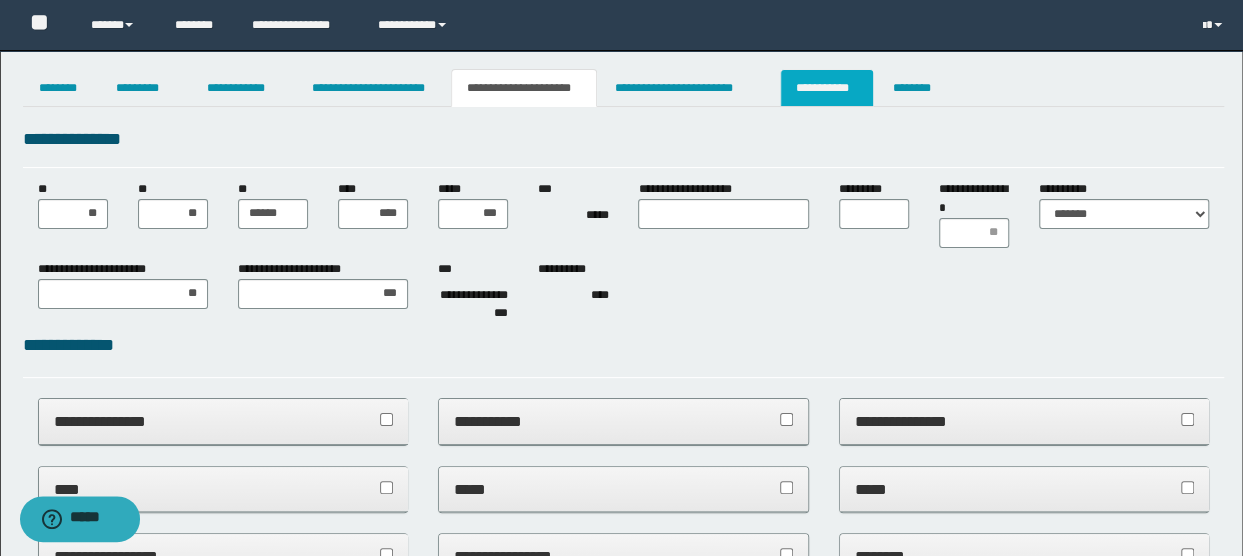drag, startPoint x: 801, startPoint y: 83, endPoint x: 817, endPoint y: 84, distance: 16.03122 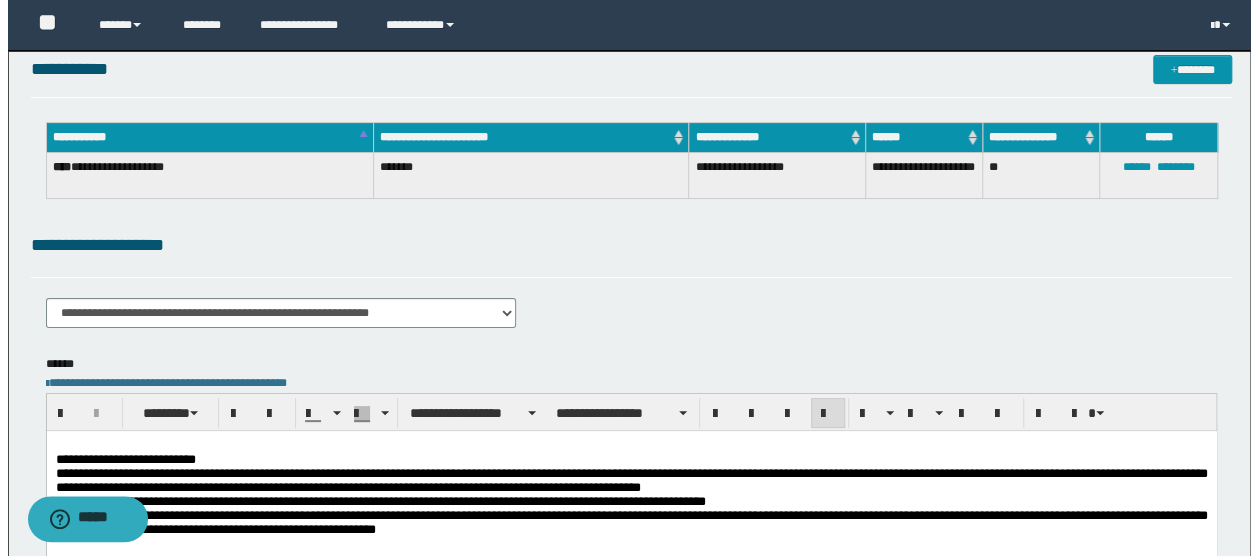 scroll, scrollTop: 0, scrollLeft: 0, axis: both 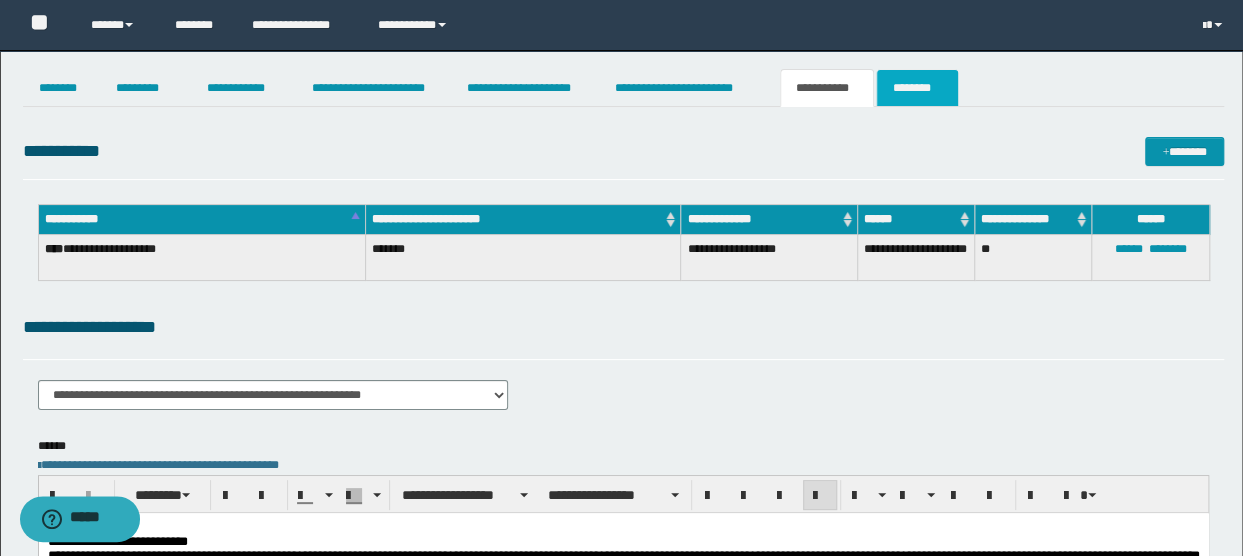 click on "********" at bounding box center [917, 88] 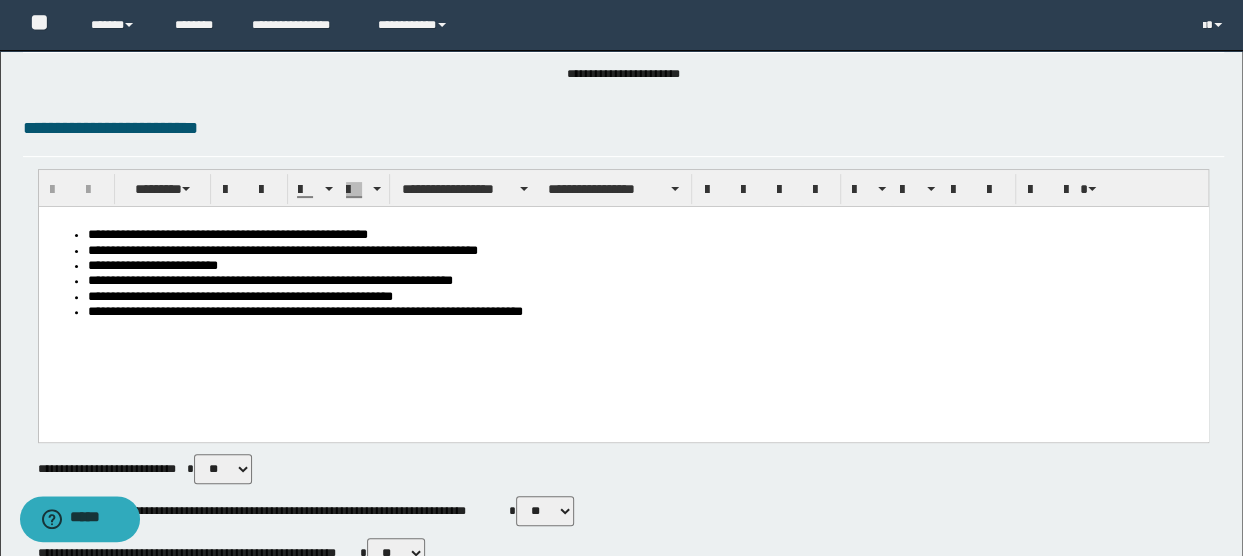 scroll, scrollTop: 500, scrollLeft: 0, axis: vertical 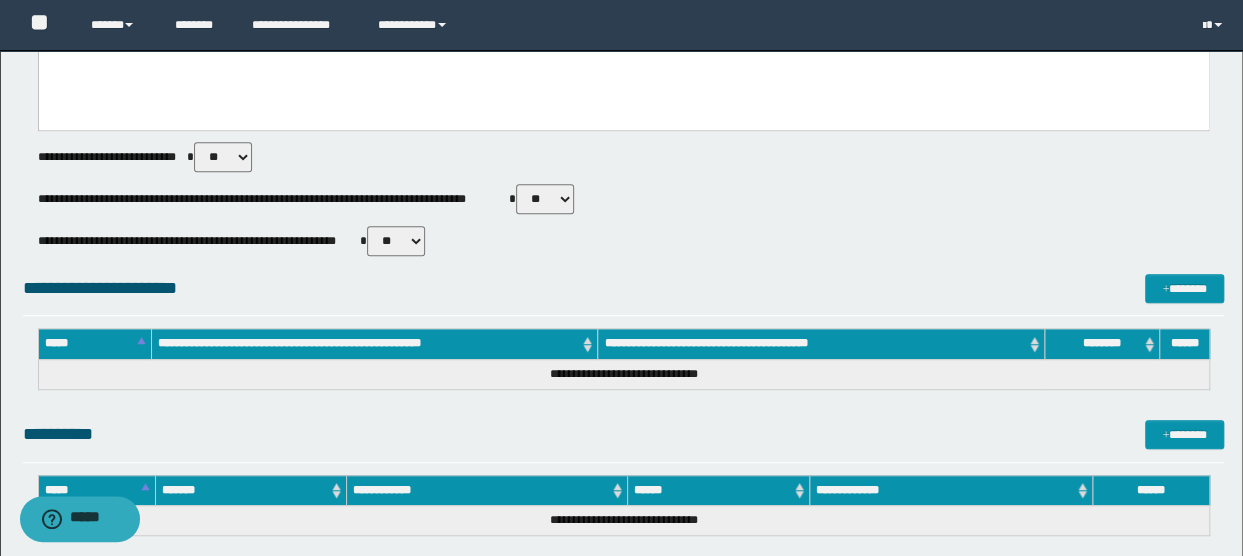 click on "**
**" at bounding box center [545, 199] 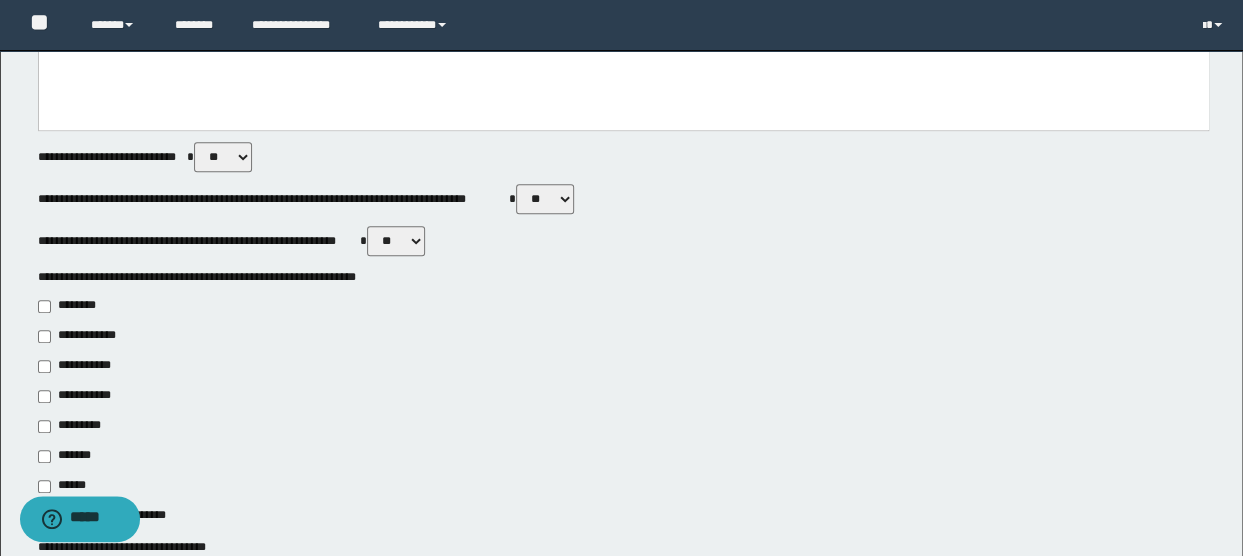 click on "**********" at bounding box center [624, 403] 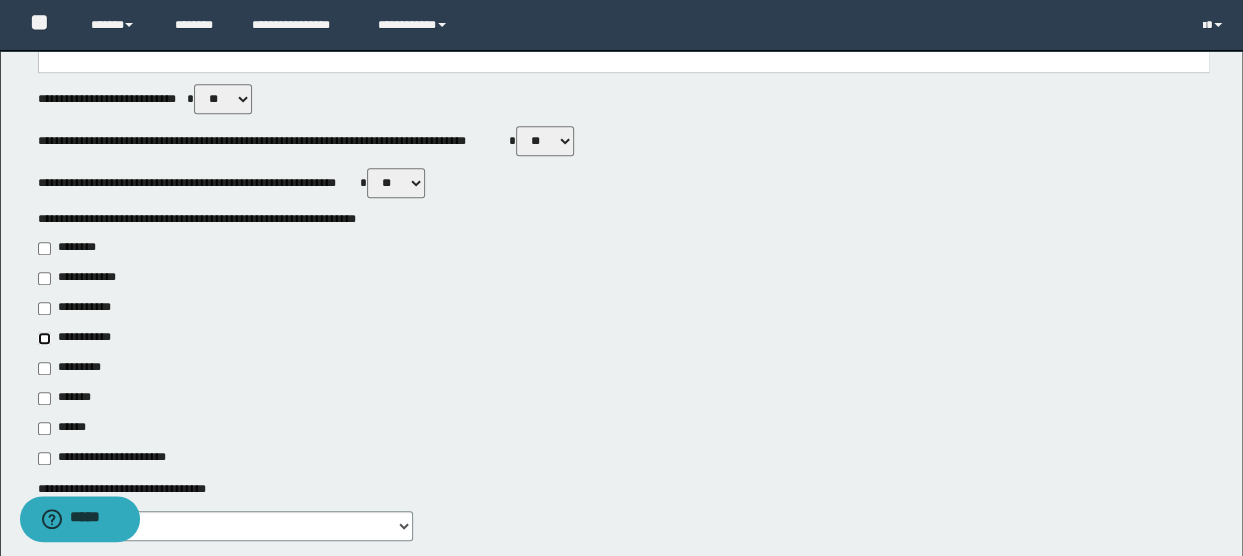scroll, scrollTop: 600, scrollLeft: 0, axis: vertical 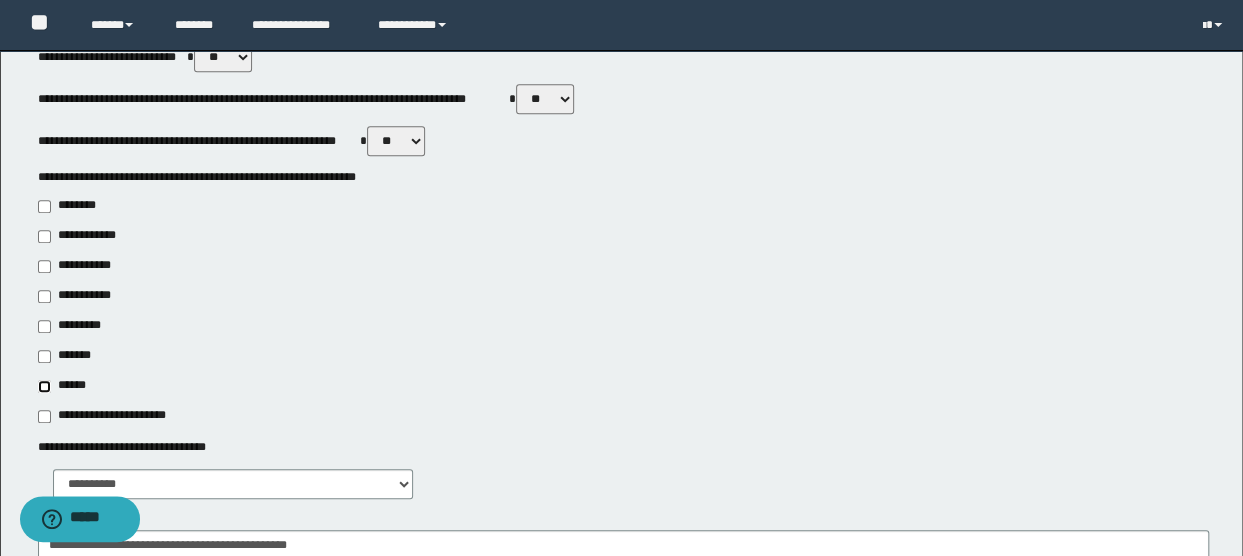 type on "**********" 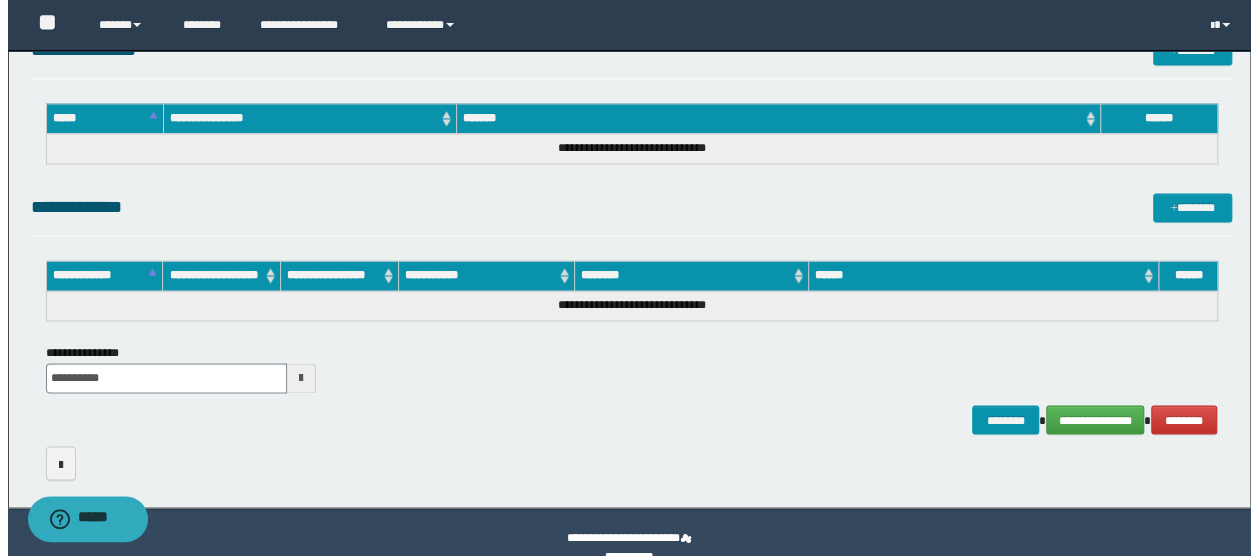 scroll, scrollTop: 1482, scrollLeft: 0, axis: vertical 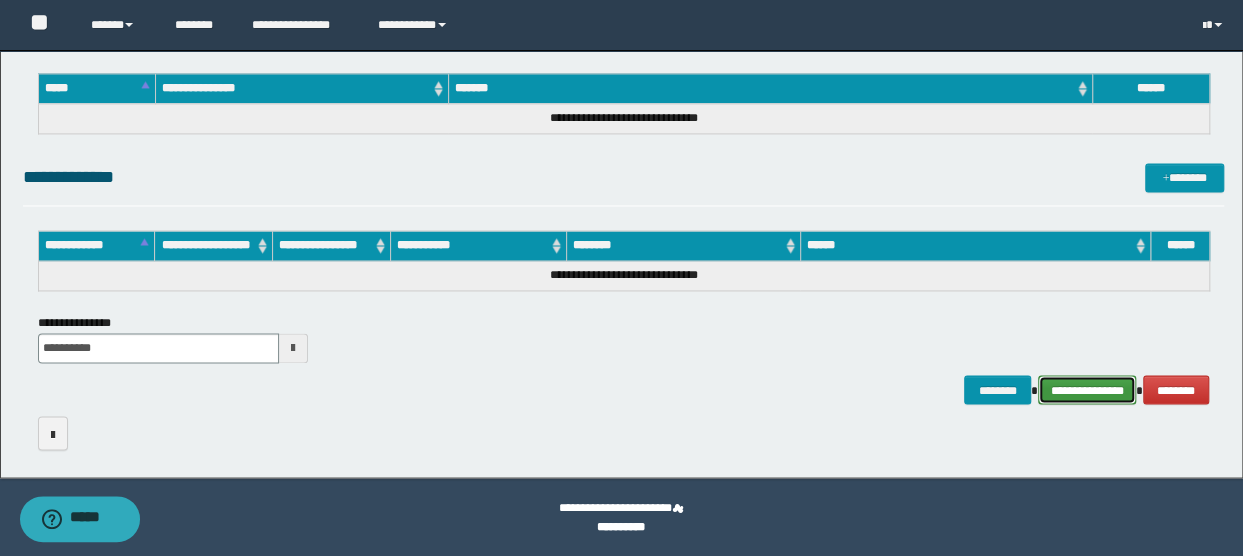 click on "**********" at bounding box center (1087, 389) 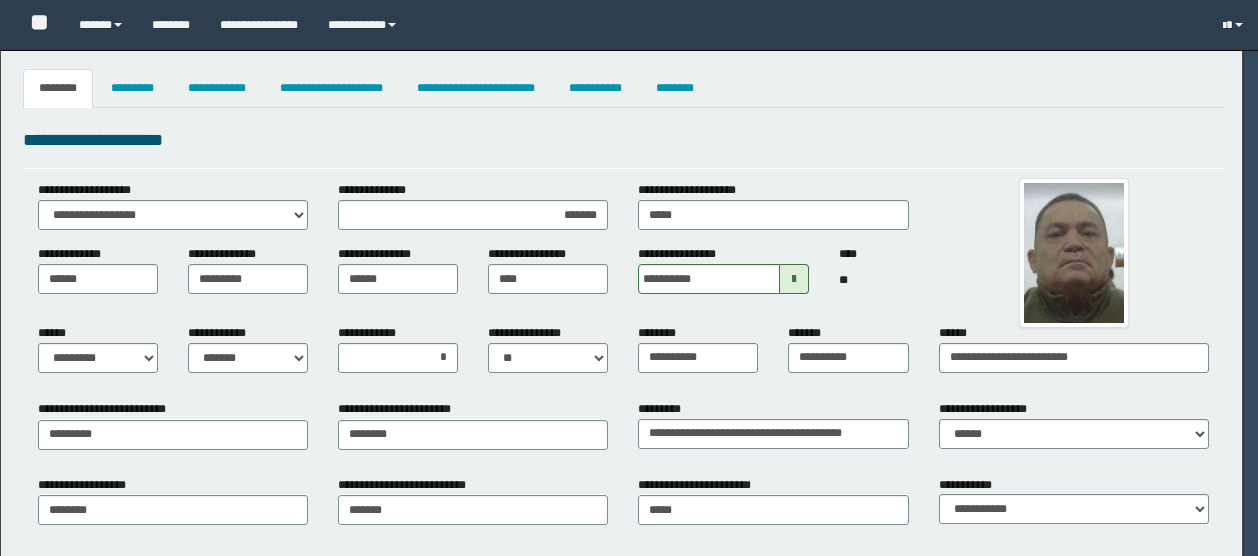 select on "*" 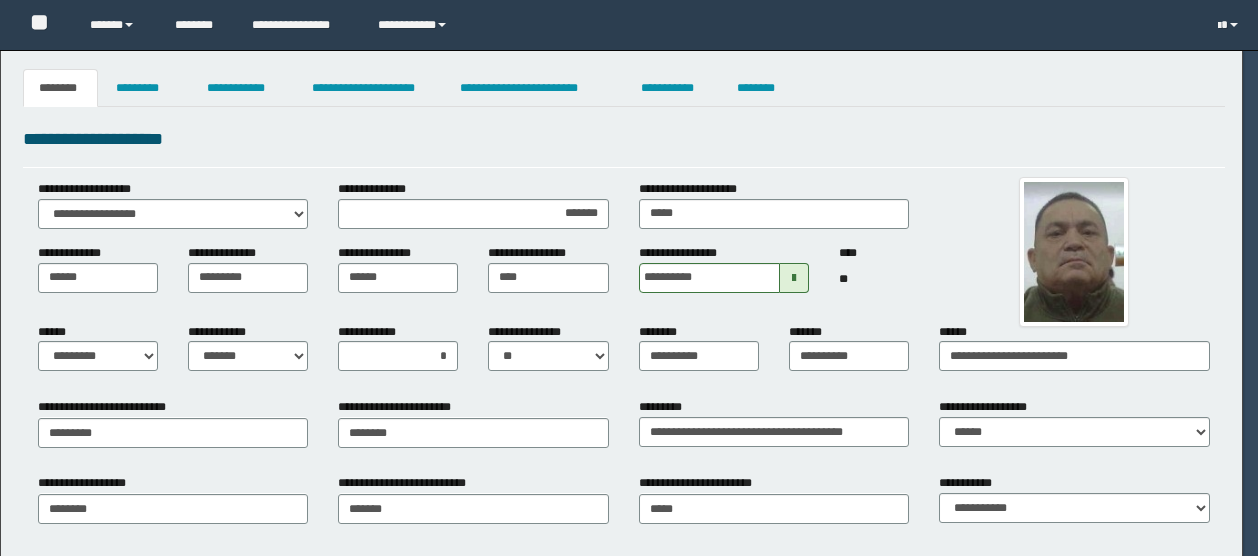 scroll, scrollTop: 0, scrollLeft: 0, axis: both 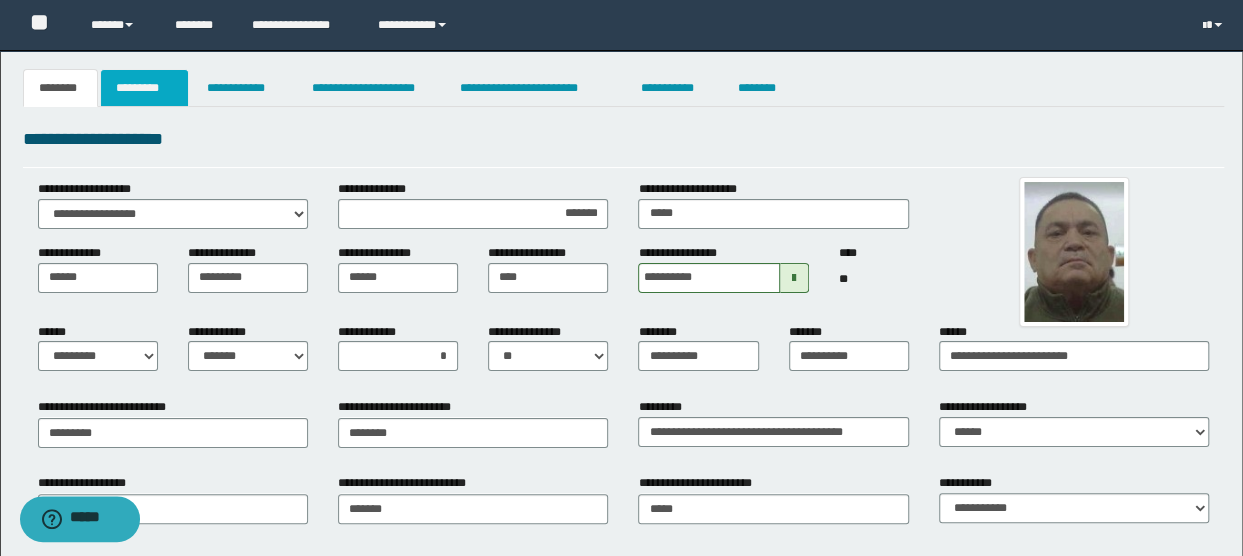 drag, startPoint x: 174, startPoint y: 93, endPoint x: 186, endPoint y: 100, distance: 13.892444 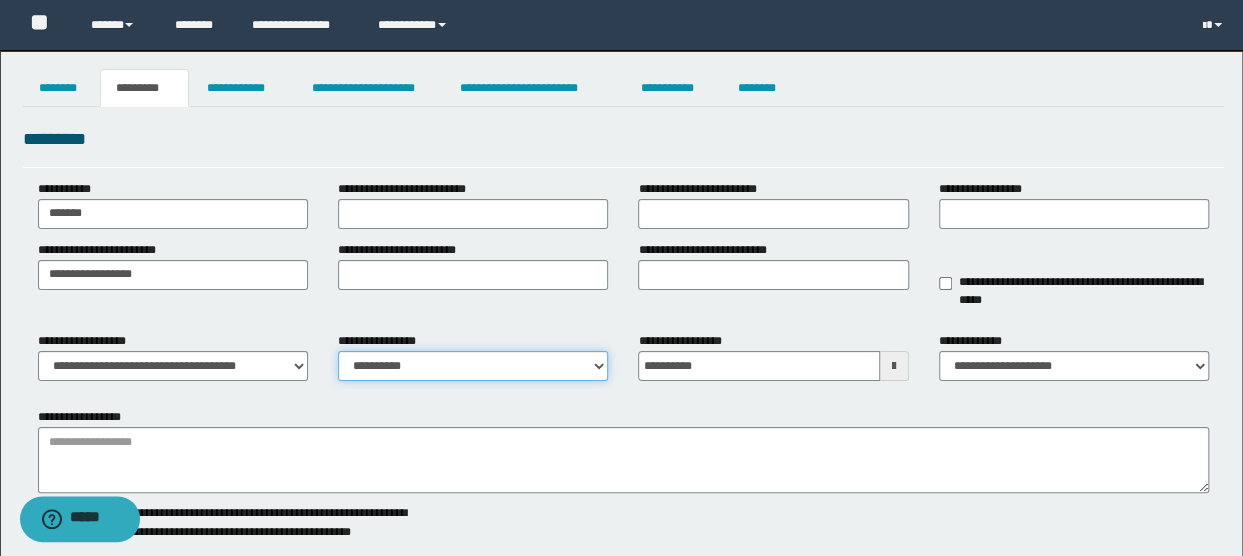 click on "**********" at bounding box center (473, 366) 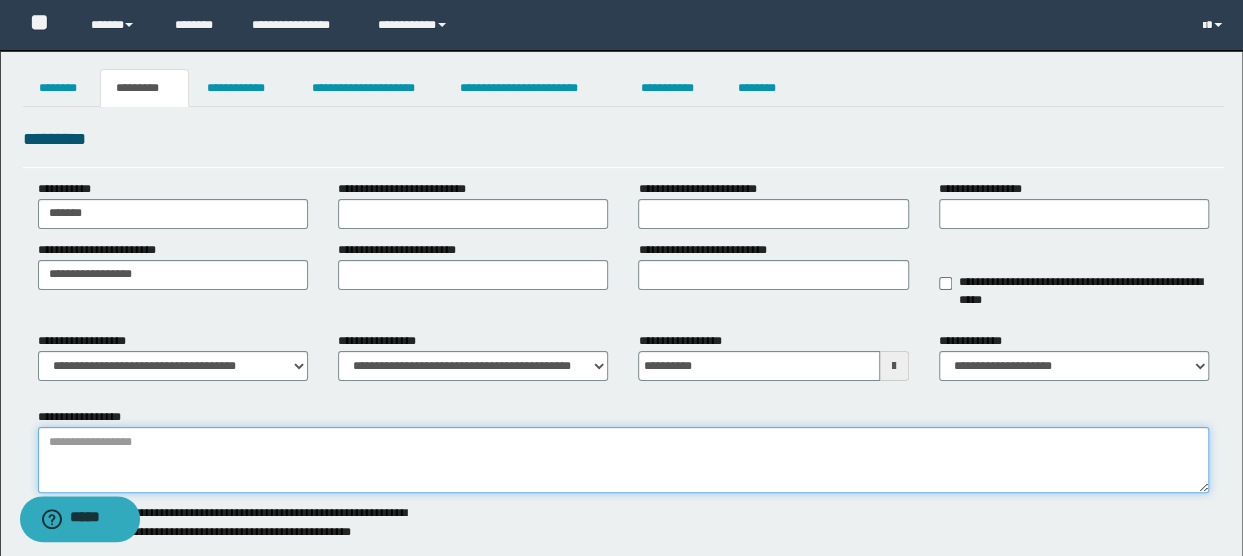 click on "**********" at bounding box center (624, 460) 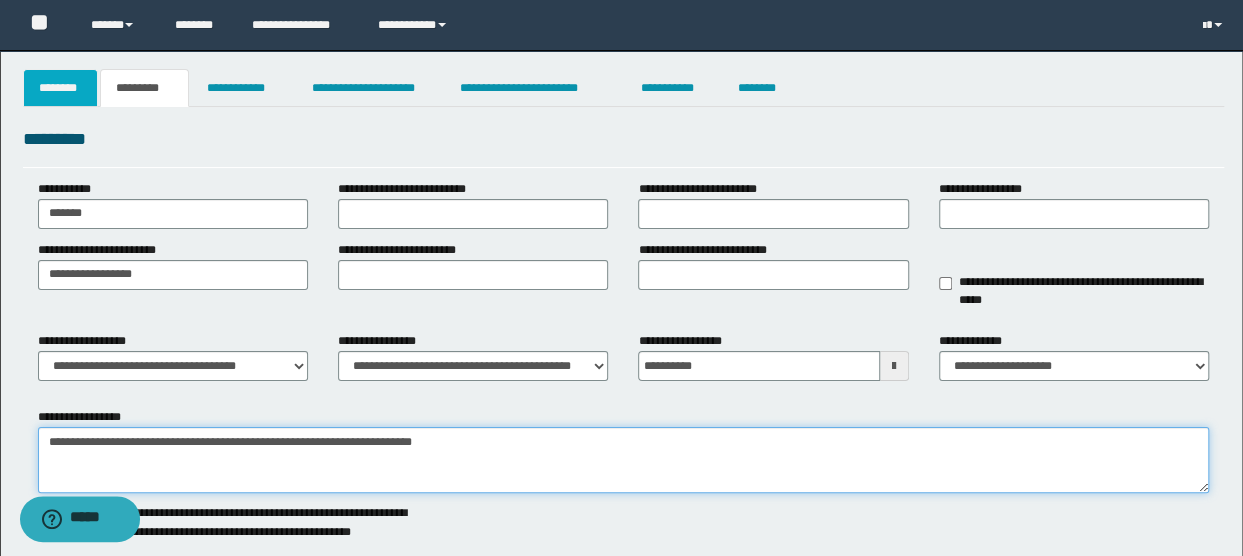 type on "**********" 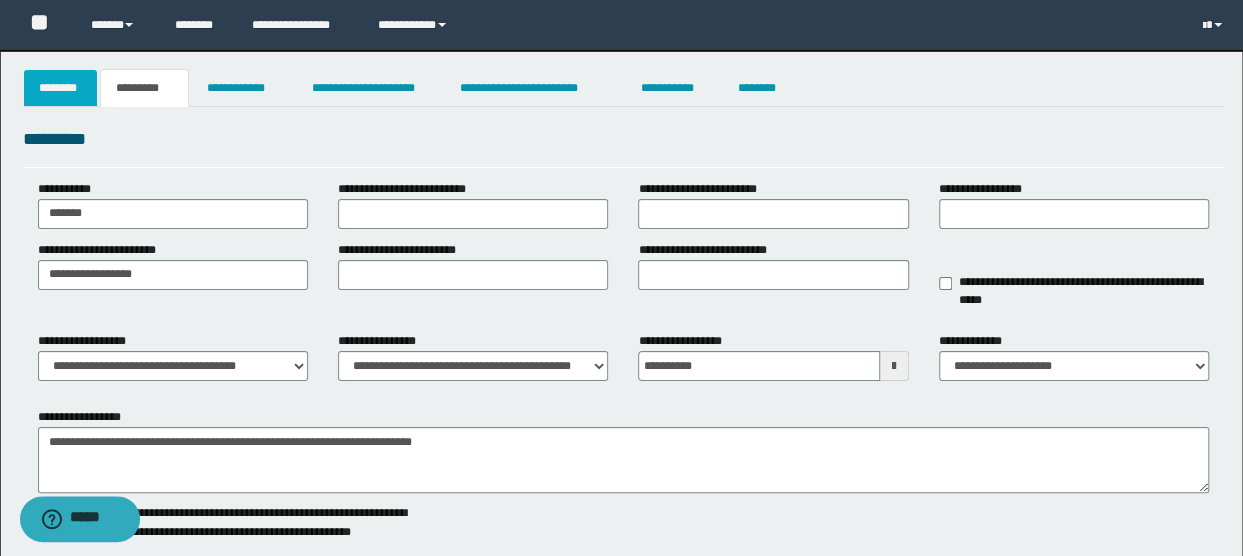 click on "********" at bounding box center (61, 88) 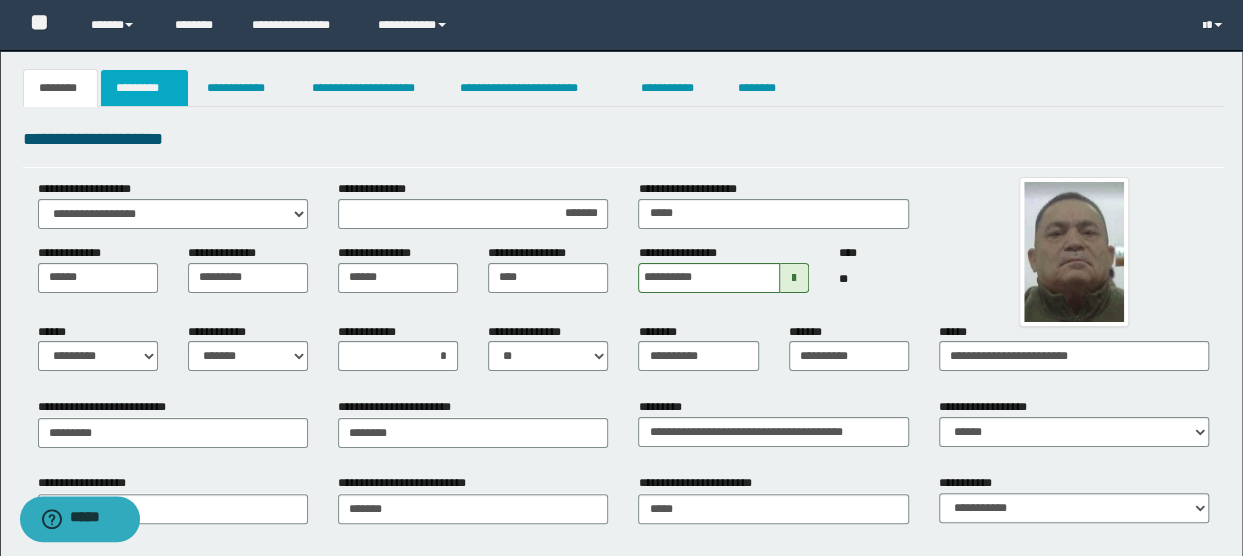 click on "*********" at bounding box center [144, 88] 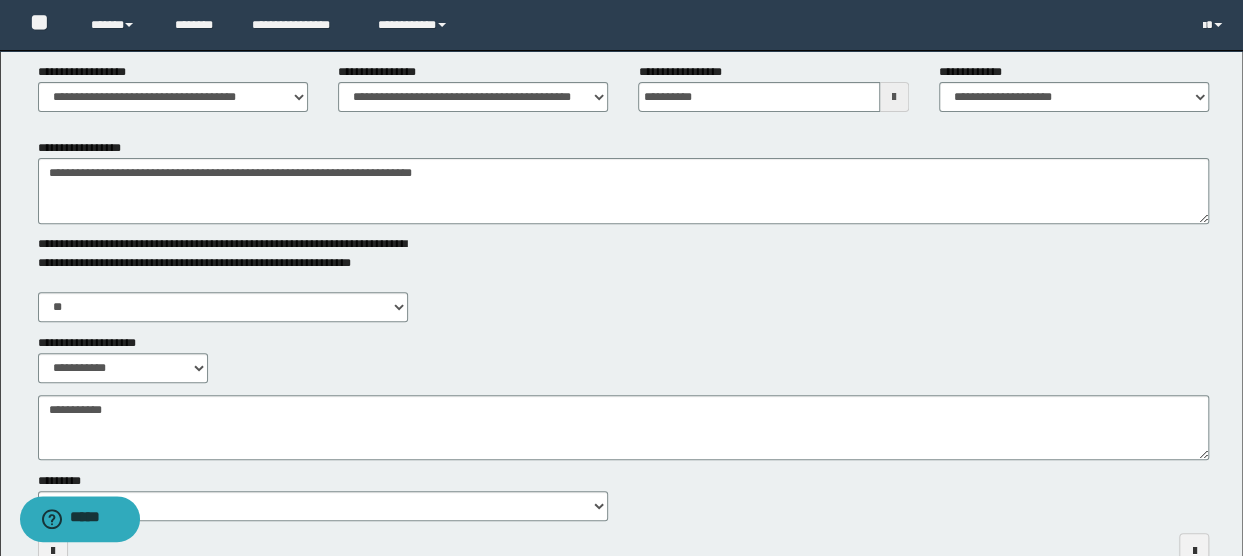 scroll, scrollTop: 300, scrollLeft: 0, axis: vertical 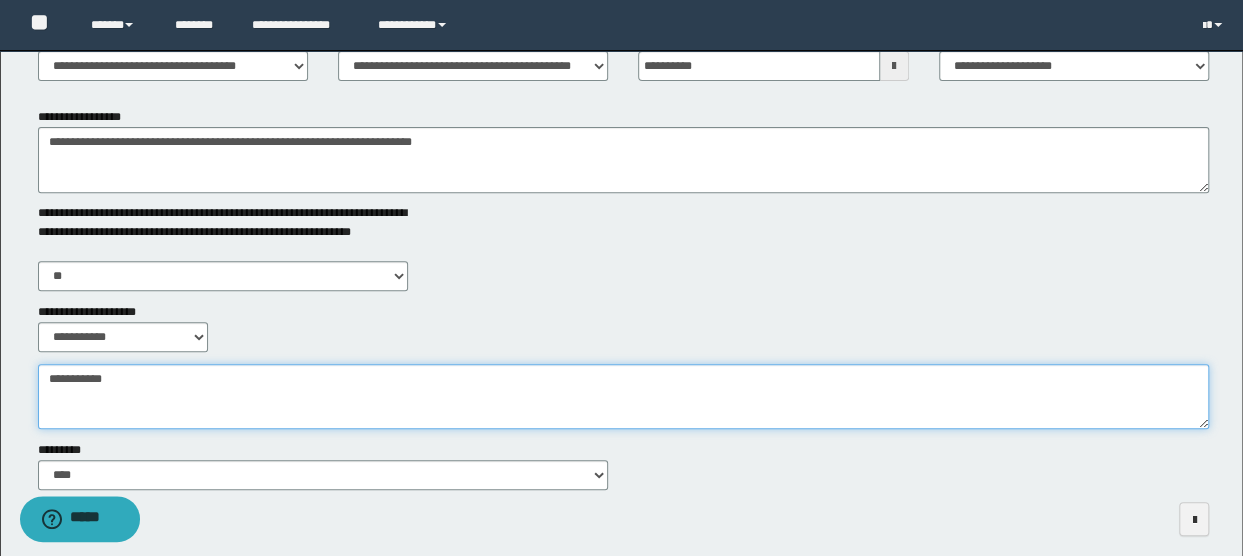 click on "**********" at bounding box center (624, 396) 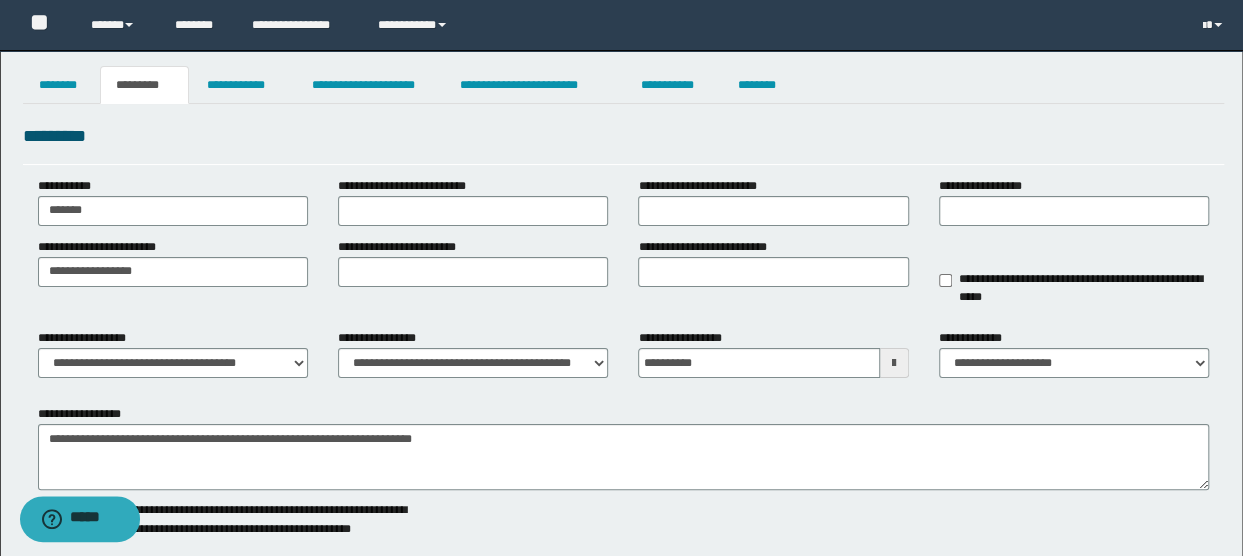 scroll, scrollTop: 0, scrollLeft: 0, axis: both 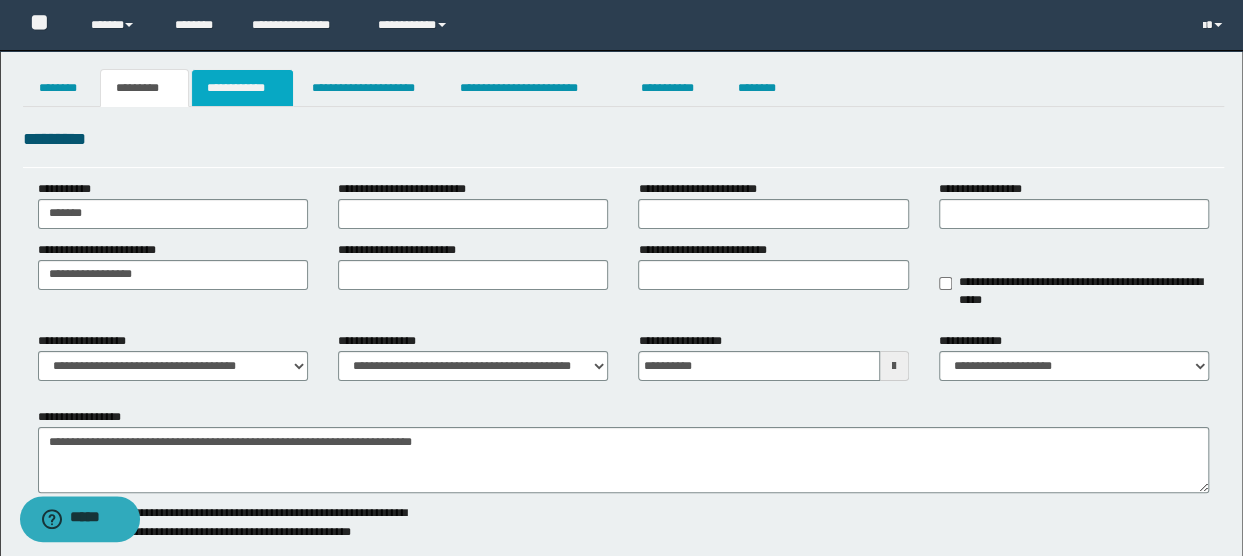 type on "**********" 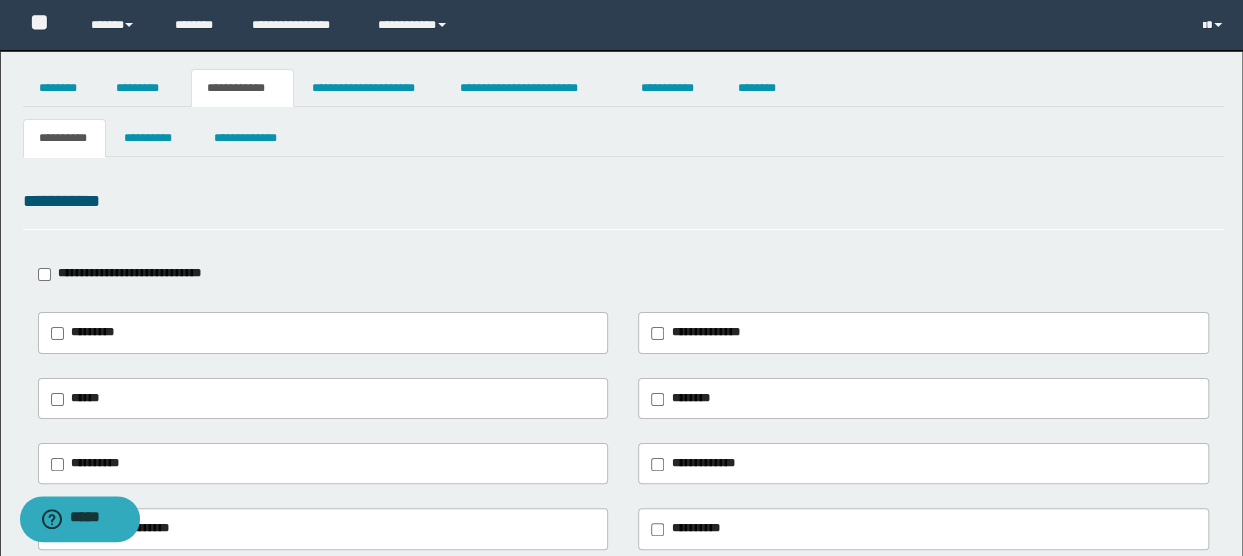 click on "**********" at bounding box center (65, 138) 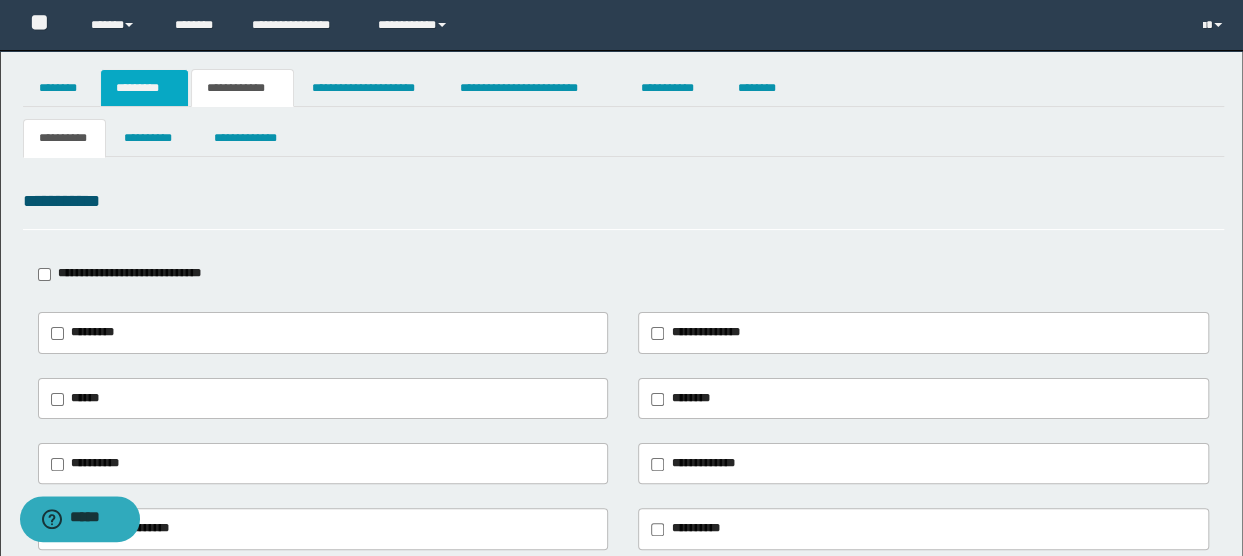 click on "*********" at bounding box center [144, 88] 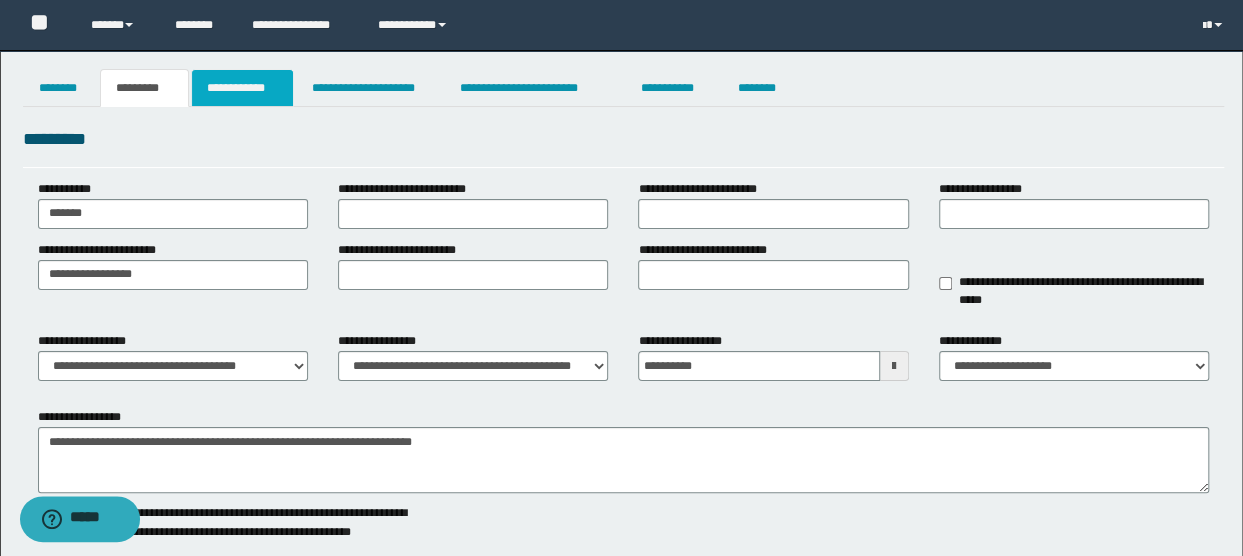 click on "**********" at bounding box center [243, 88] 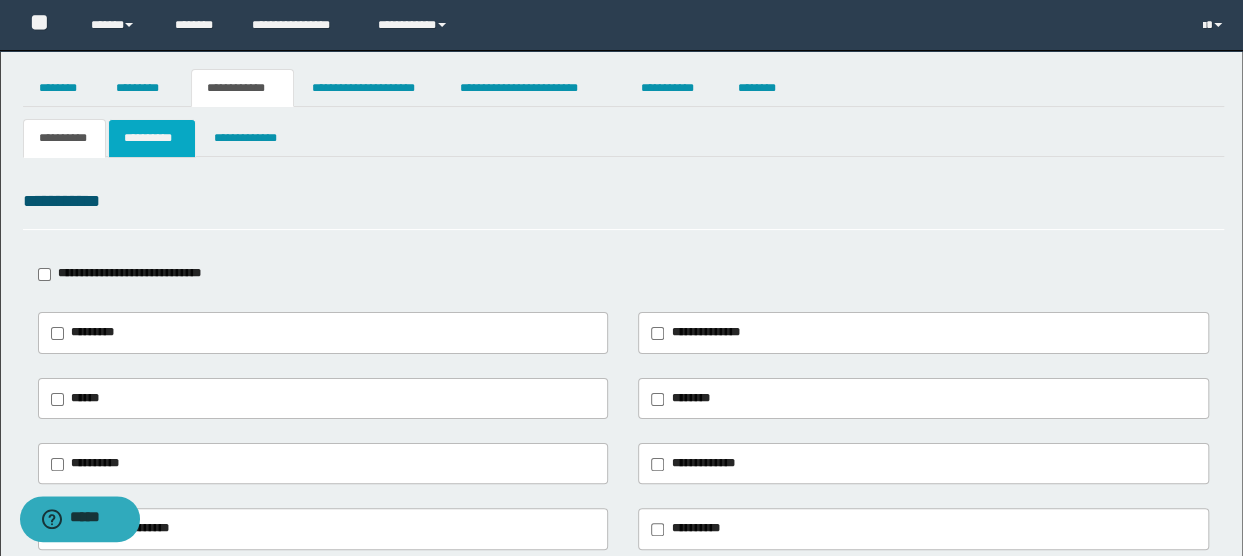 click on "**********" at bounding box center [151, 138] 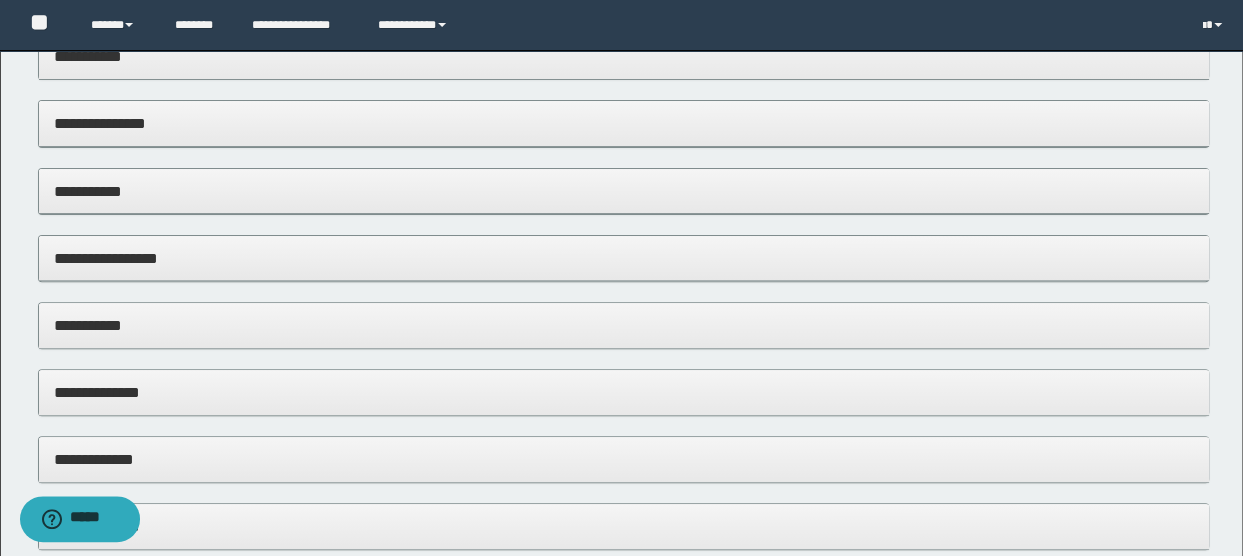 scroll, scrollTop: 0, scrollLeft: 0, axis: both 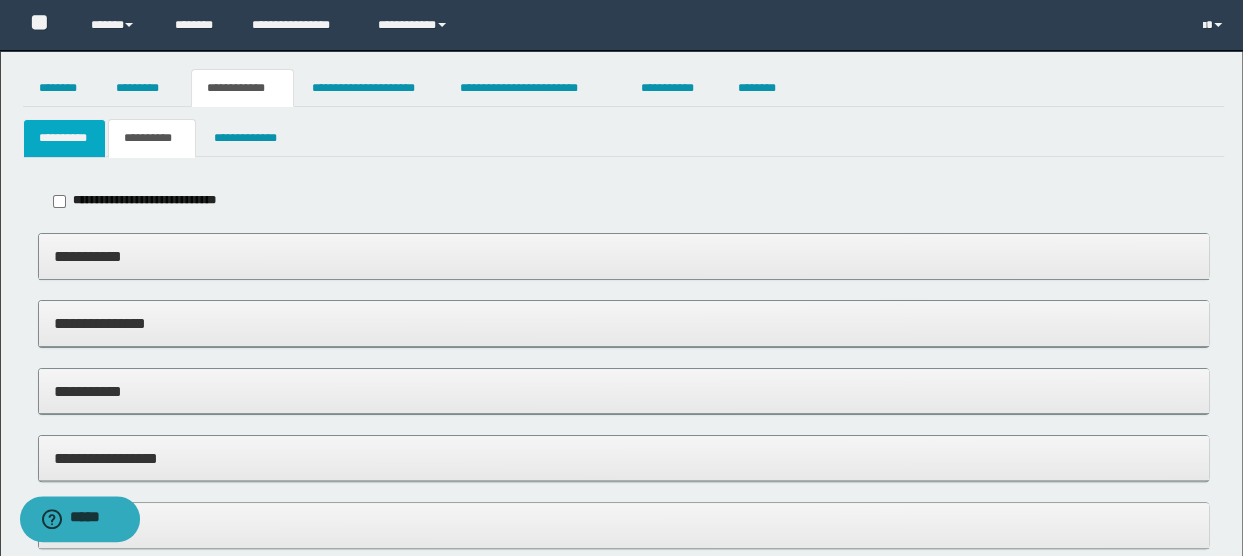 click on "**********" at bounding box center [65, 138] 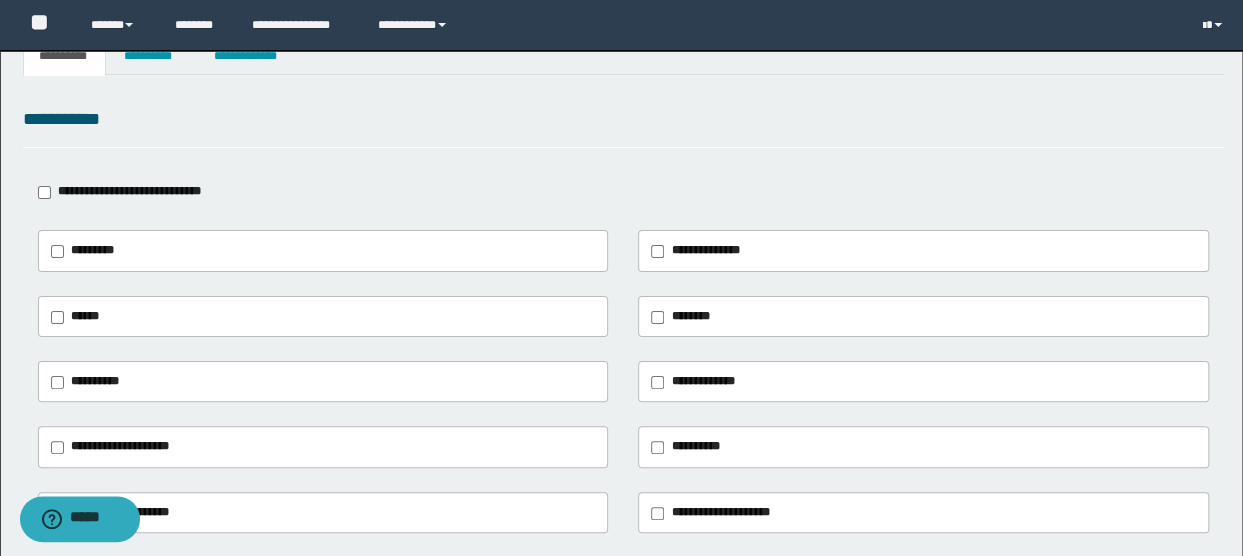 scroll, scrollTop: 126, scrollLeft: 0, axis: vertical 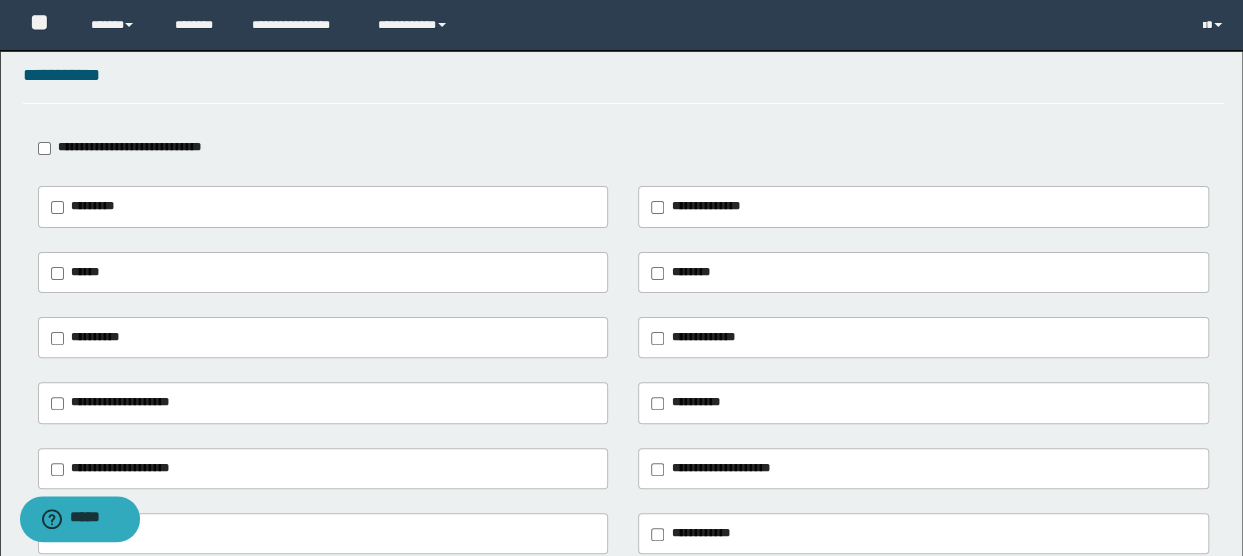 click on "******" at bounding box center [324, 273] 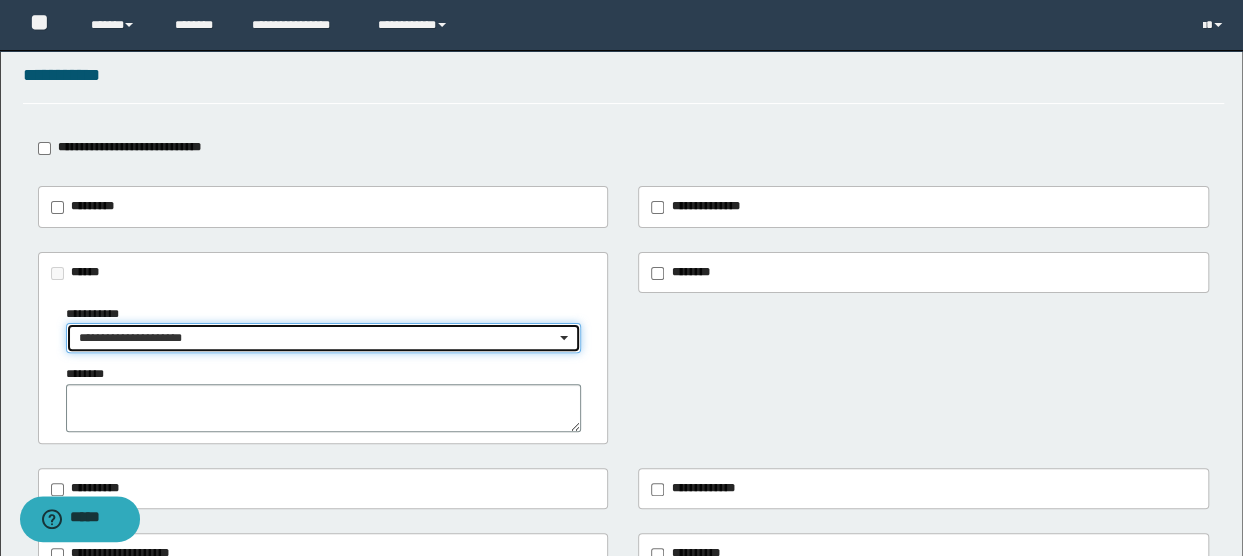 click on "**********" at bounding box center (317, 338) 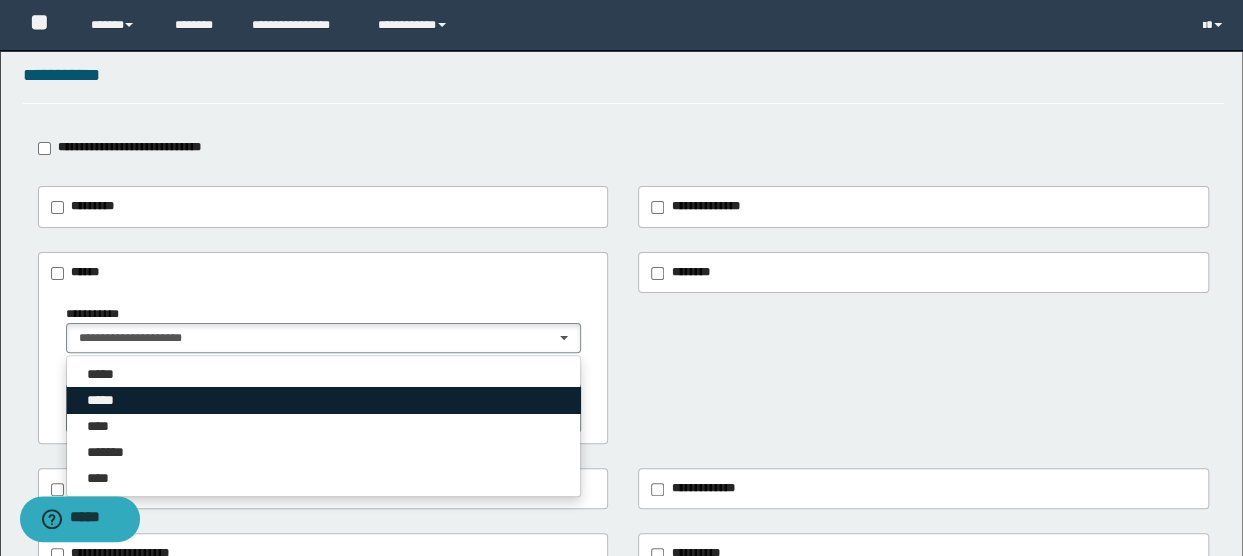 click on "*****" at bounding box center (324, 400) 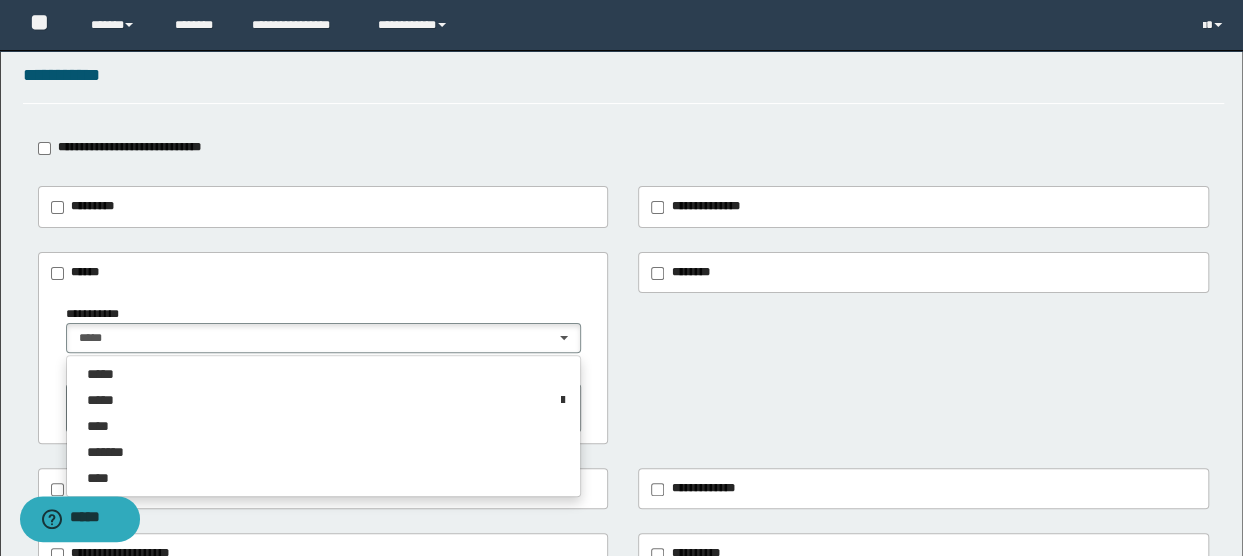 click on "**********" at bounding box center [621, 427] 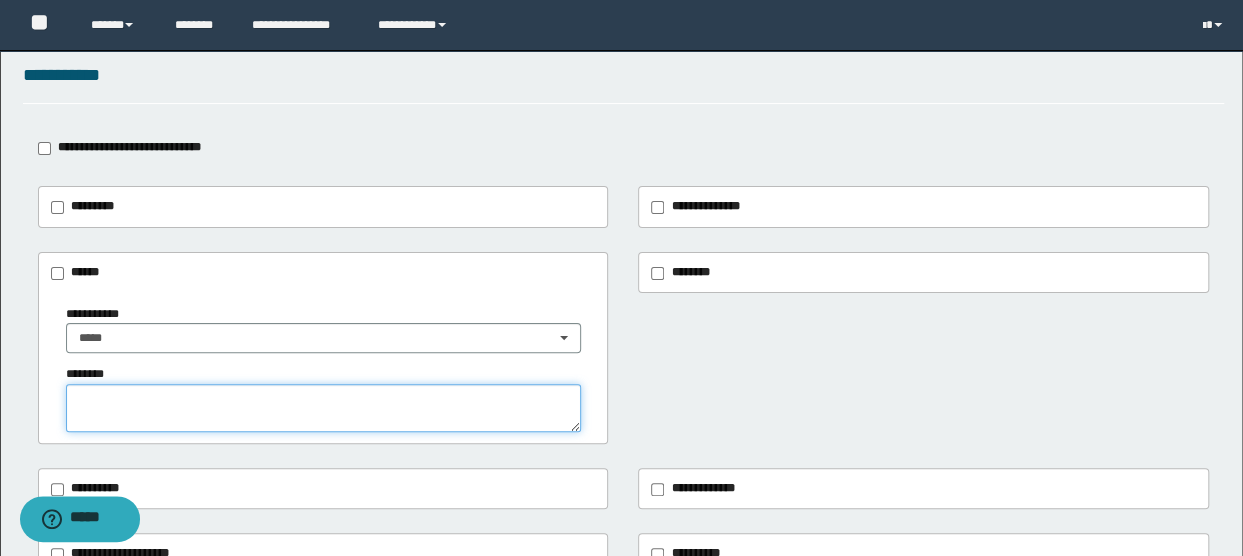 click at bounding box center [324, 408] 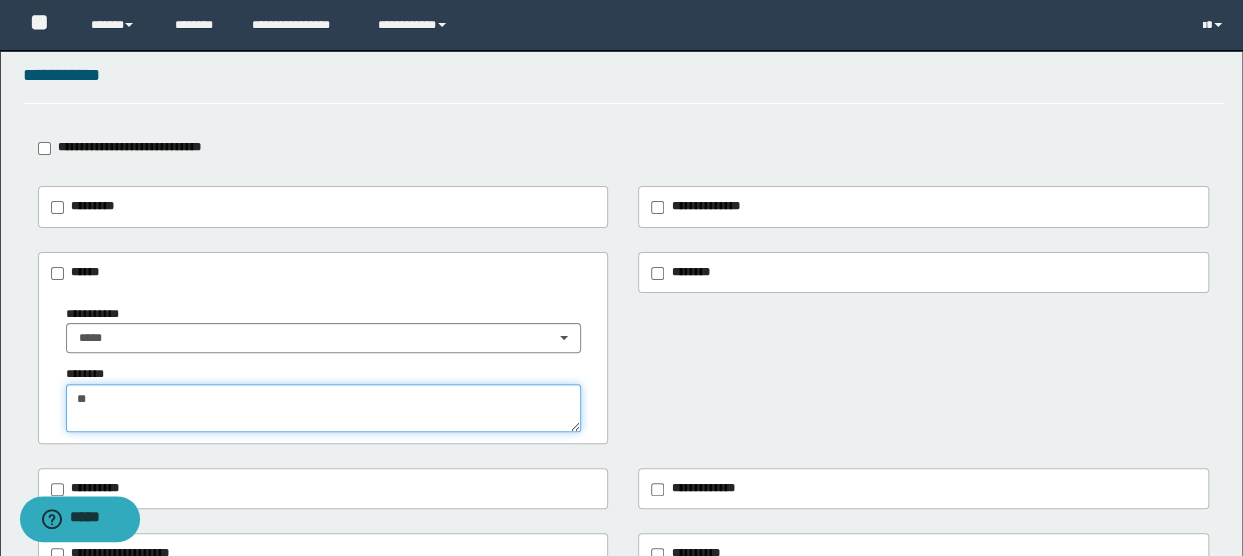 type on "*" 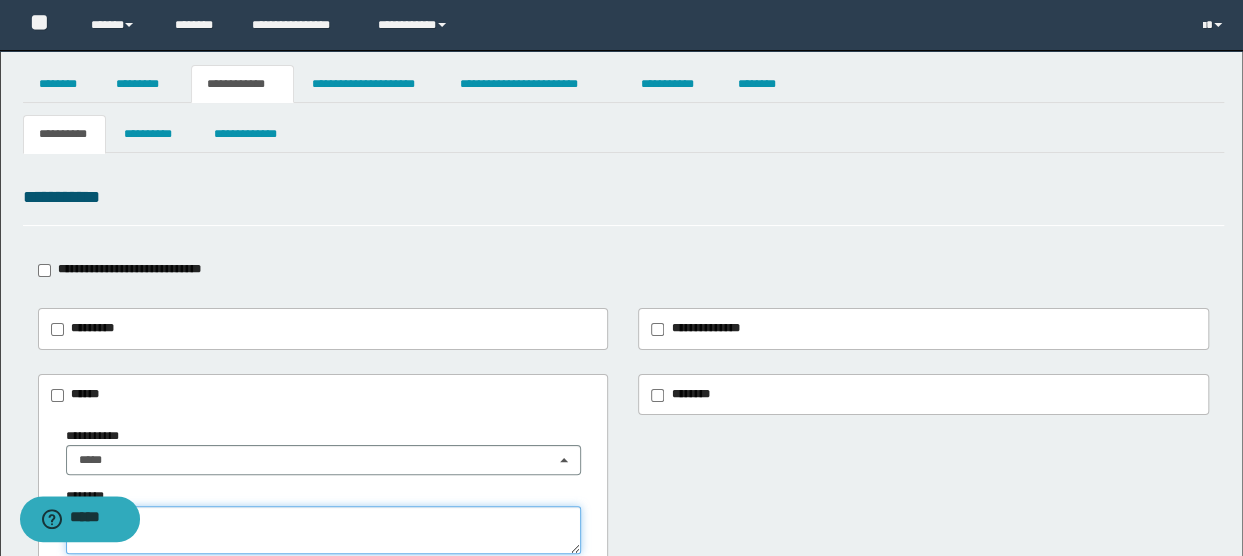scroll, scrollTop: 0, scrollLeft: 0, axis: both 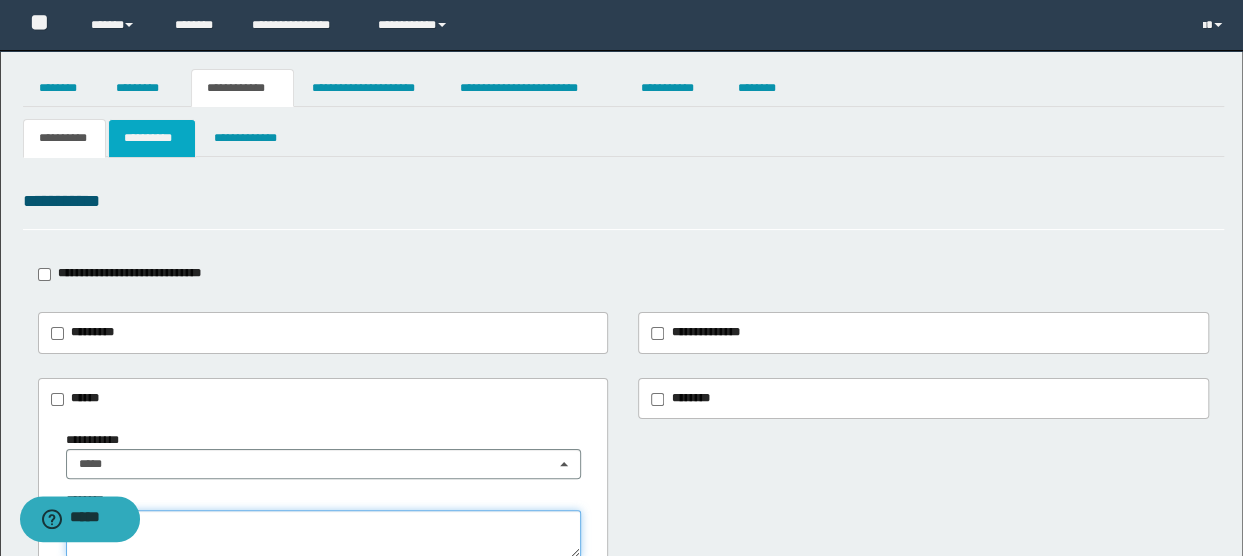 type on "**********" 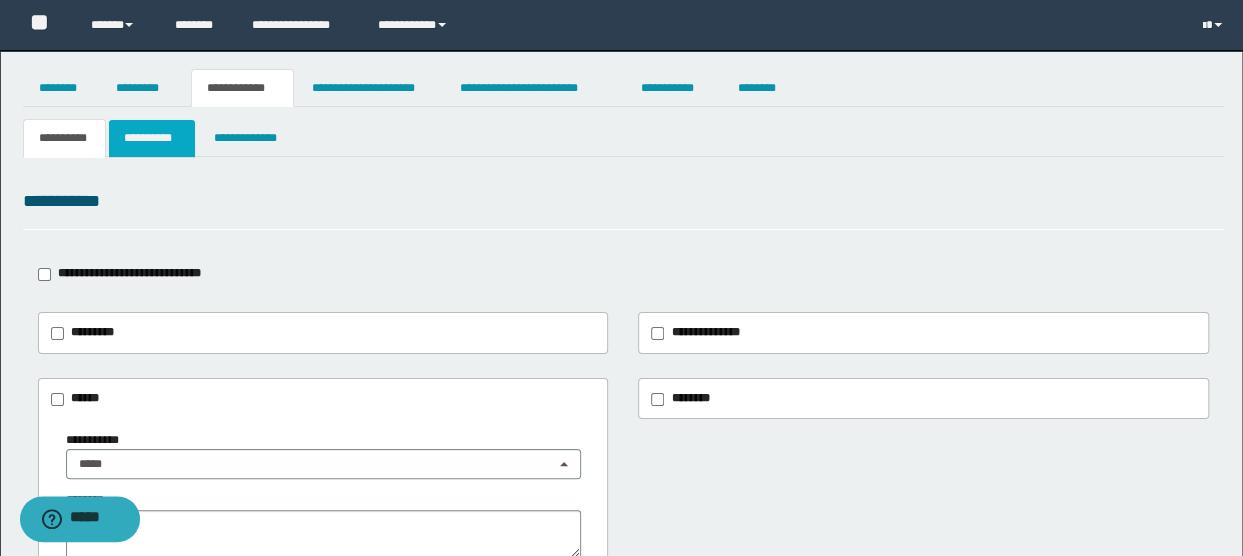 click on "**********" at bounding box center (151, 138) 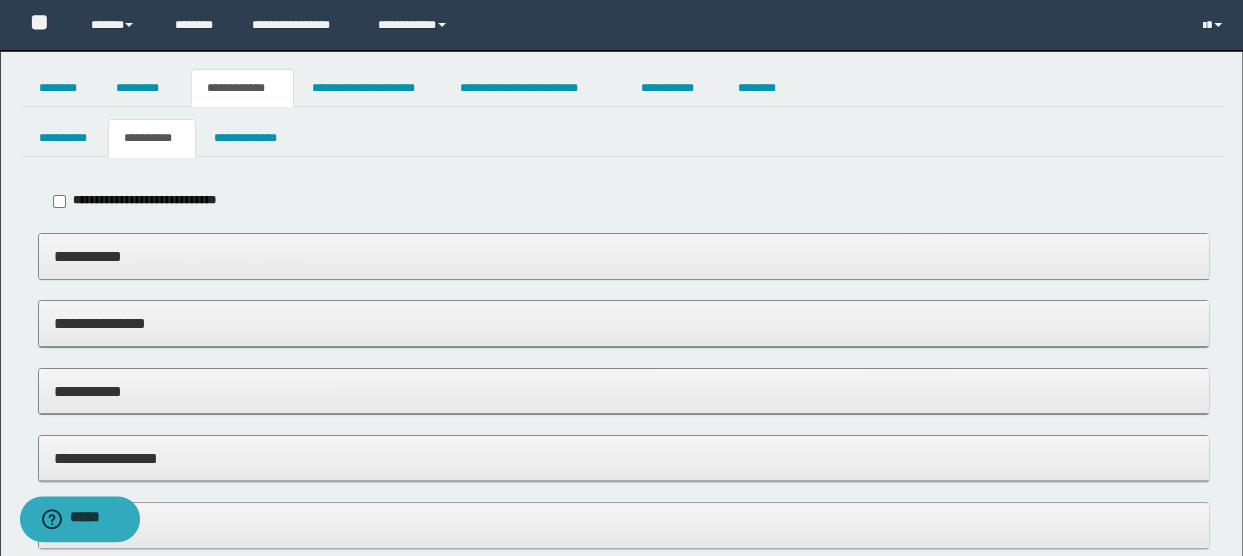 click on "**********" at bounding box center (624, 256) 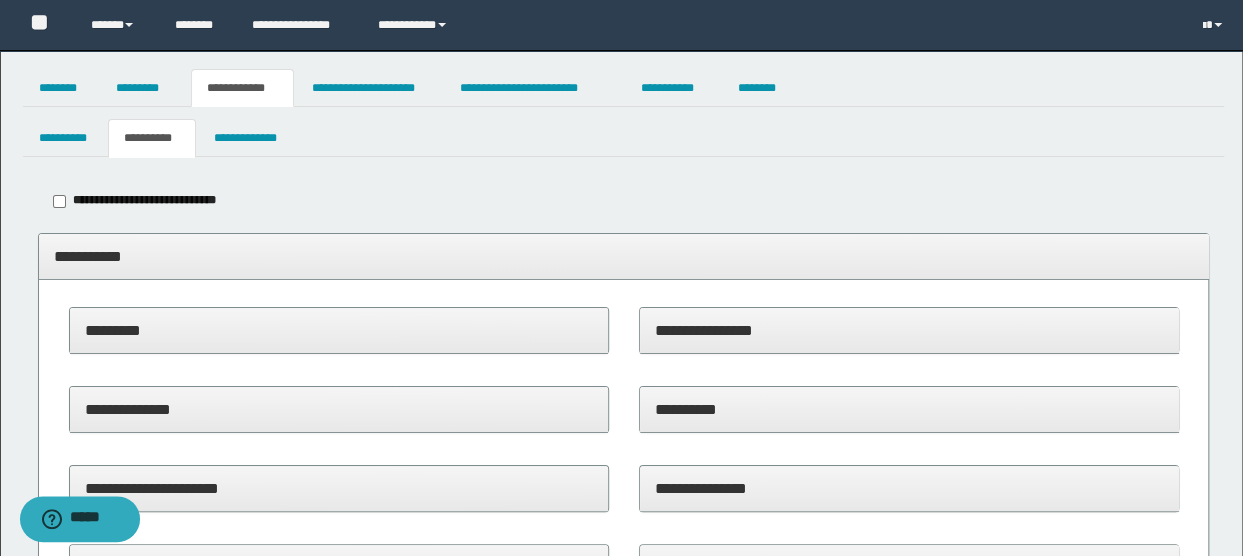 click on "**********" at bounding box center (909, 331) 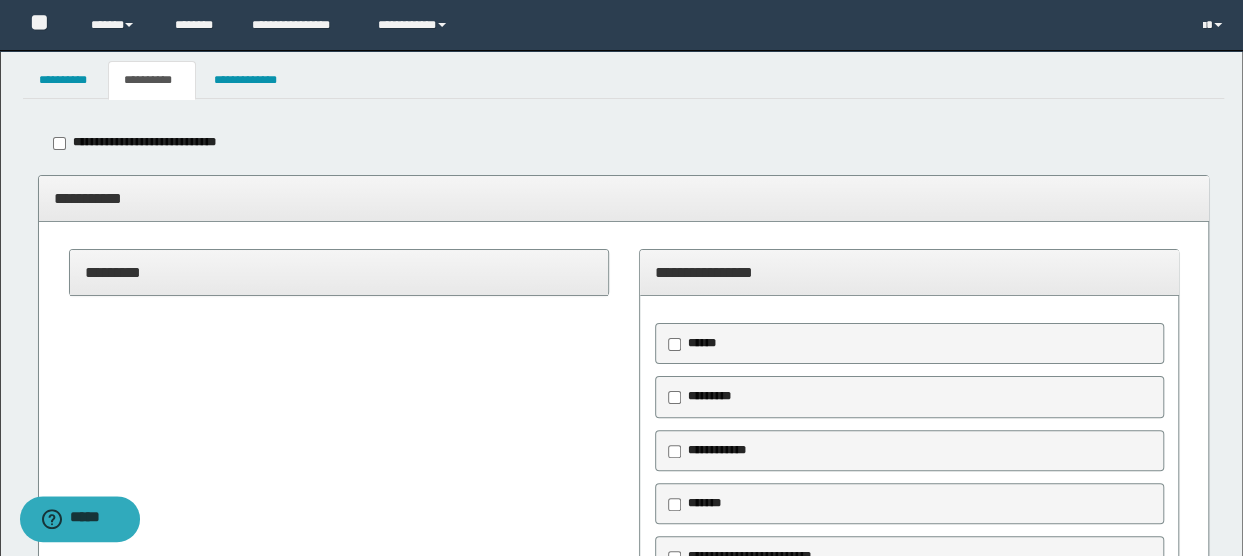 scroll, scrollTop: 100, scrollLeft: 0, axis: vertical 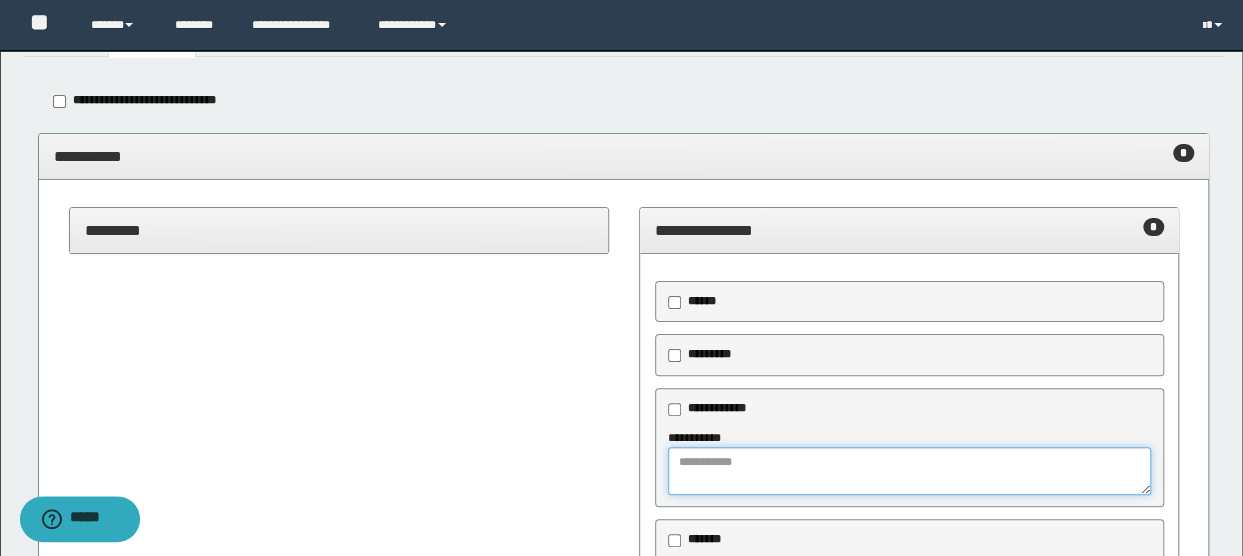 click at bounding box center (910, 471) 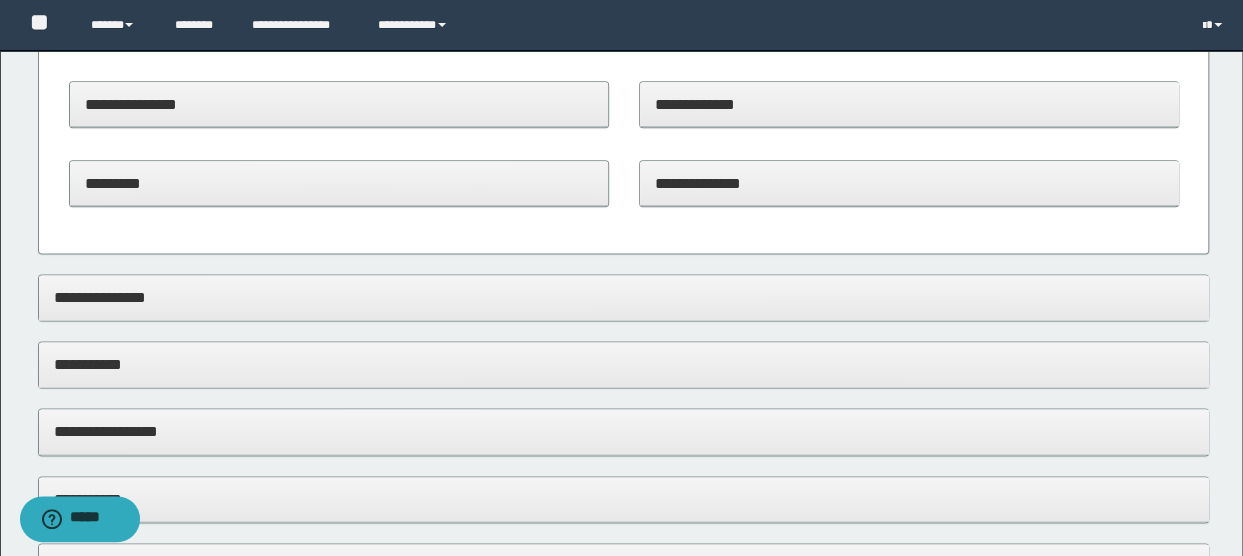 scroll, scrollTop: 1200, scrollLeft: 0, axis: vertical 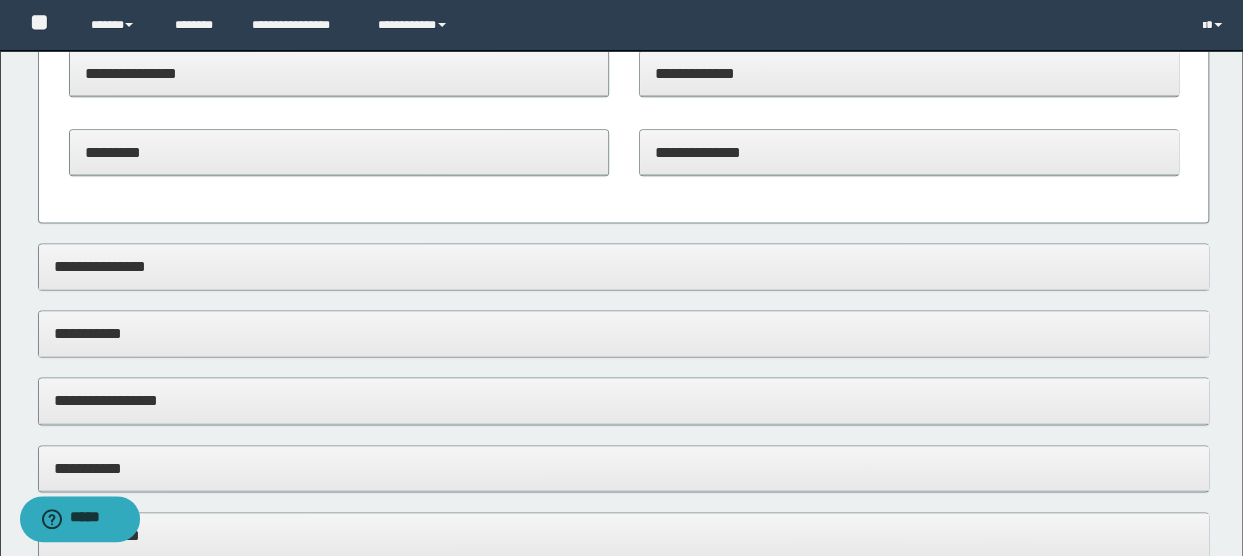 type on "**********" 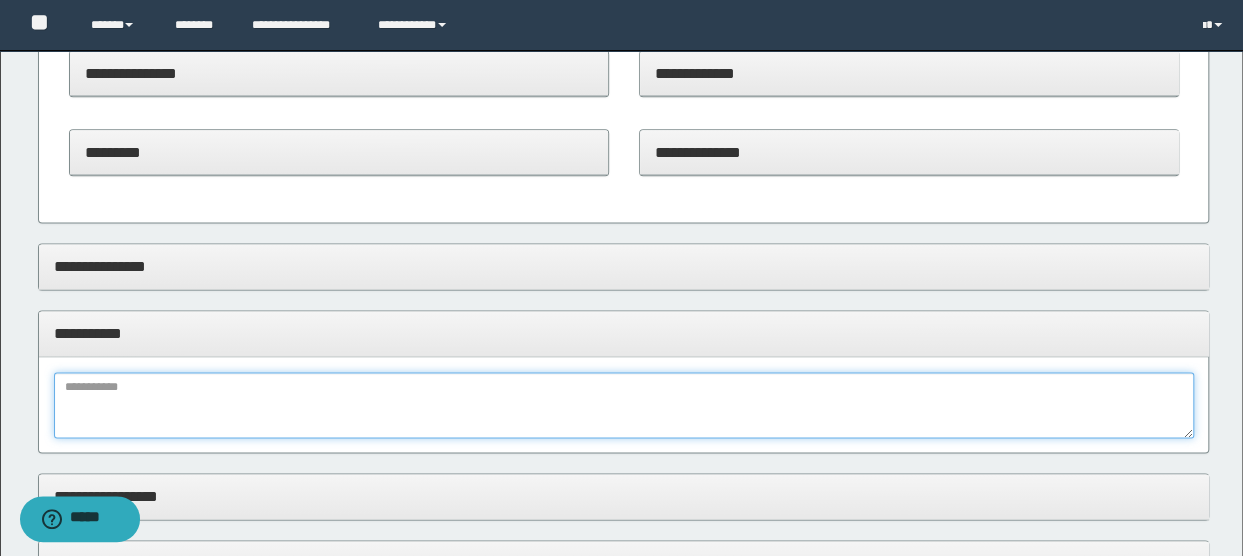 click at bounding box center [624, 405] 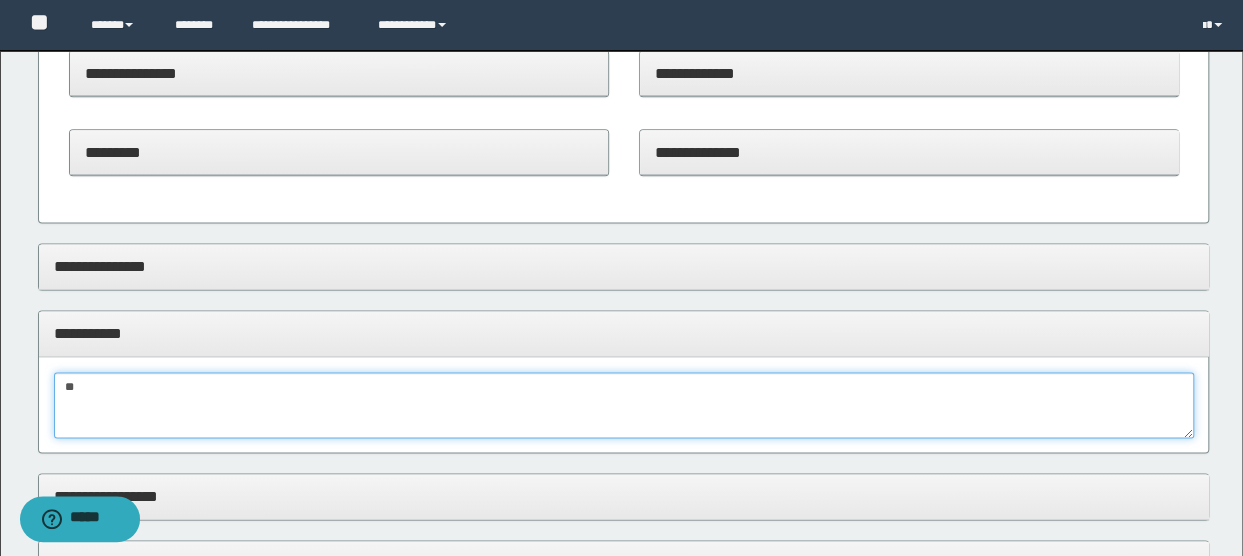 type on "*" 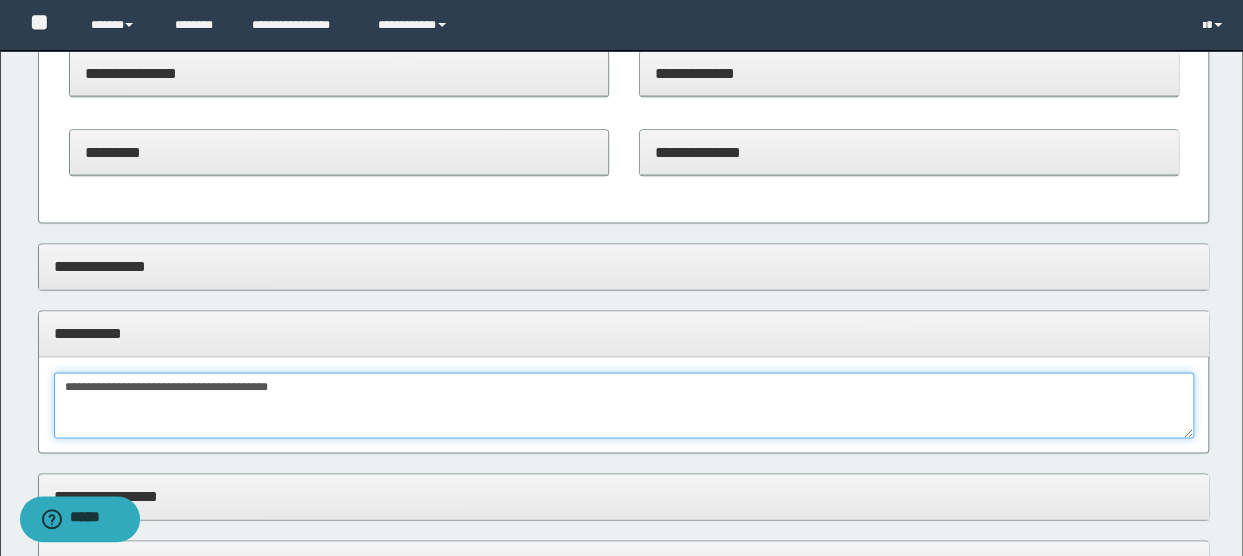 click on "**********" at bounding box center [624, 405] 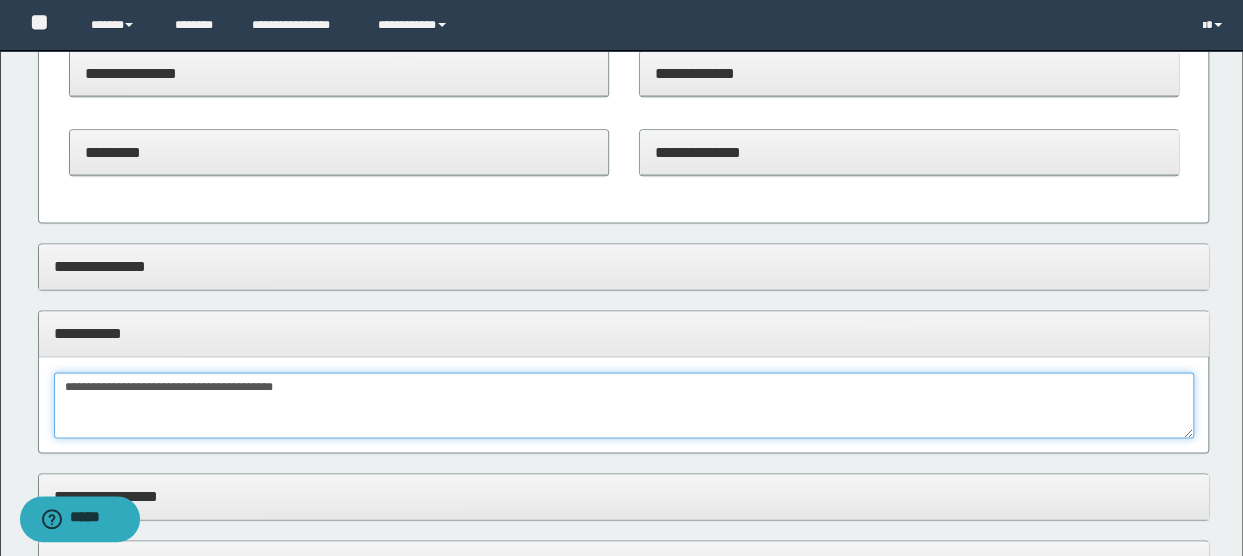 click on "**********" at bounding box center [624, 405] 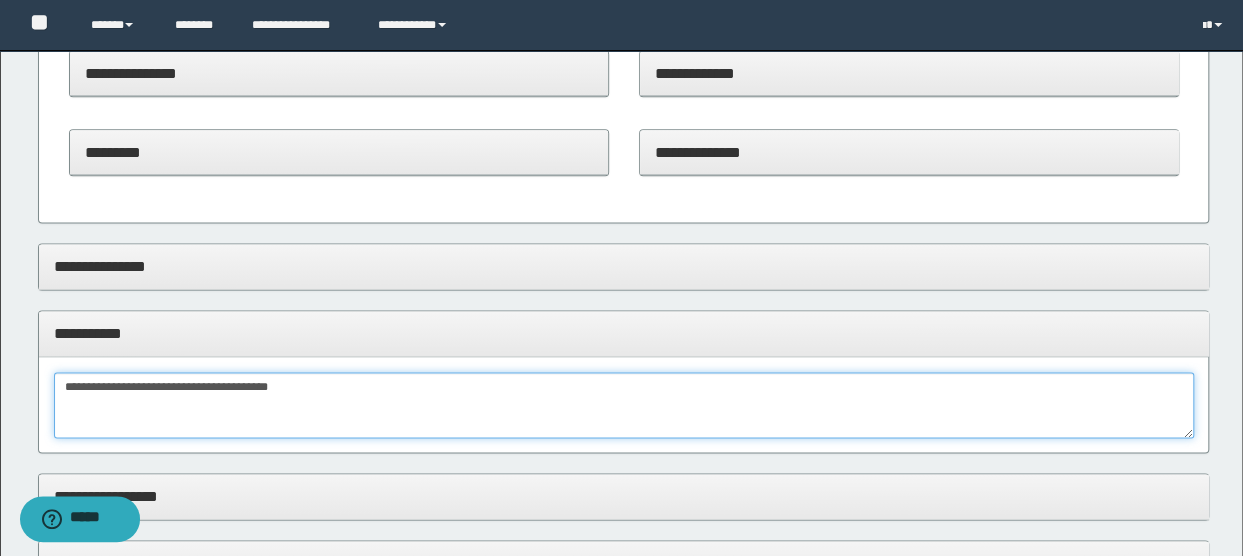 click on "**********" at bounding box center (624, 405) 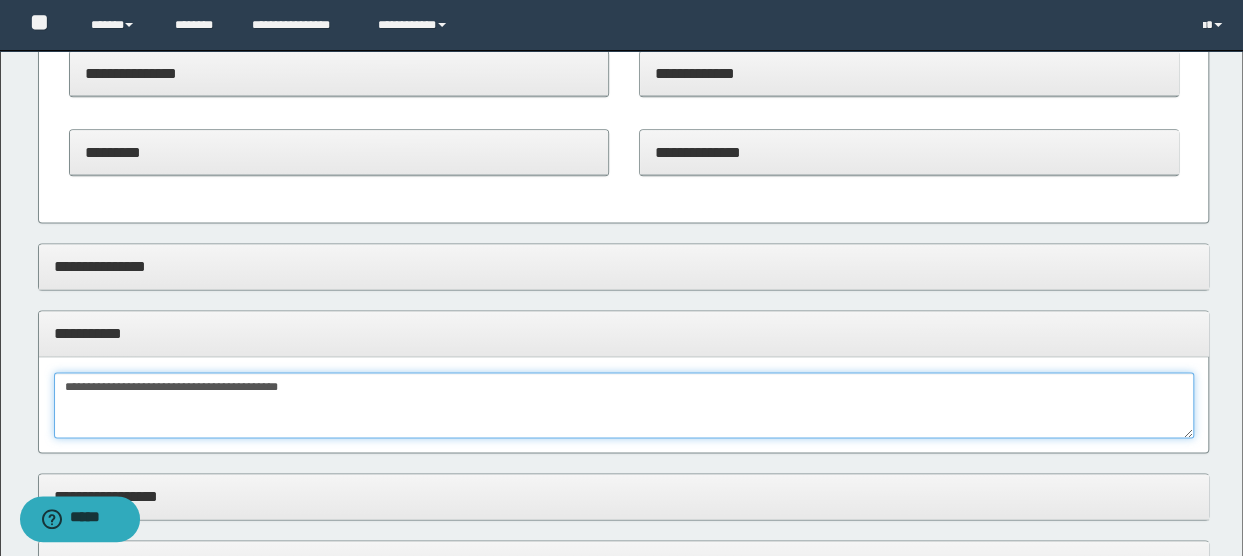 click on "**********" at bounding box center [624, 405] 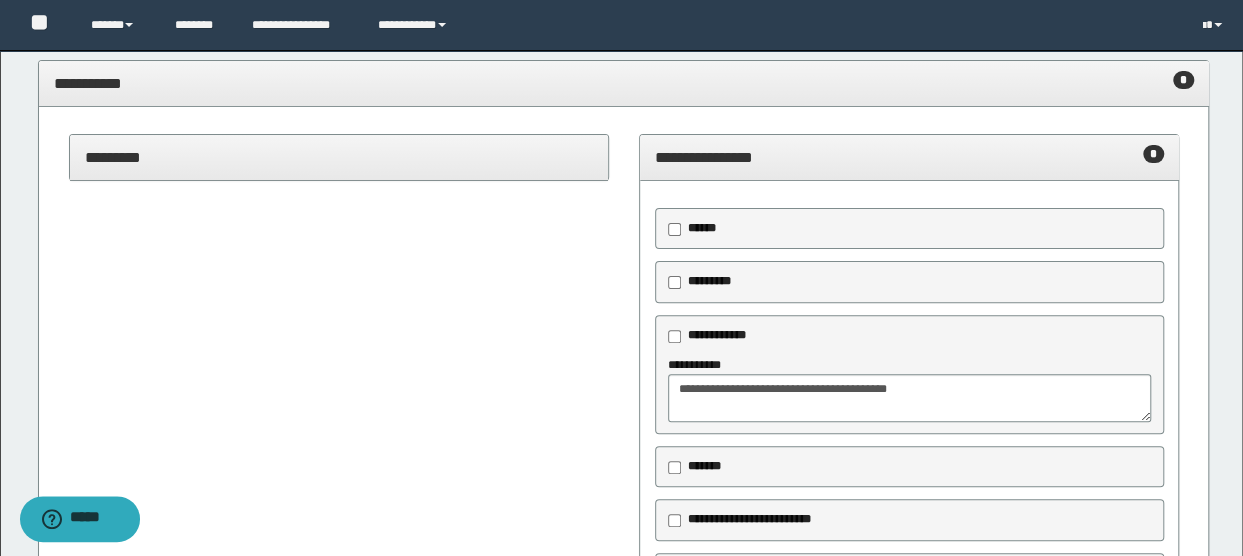 scroll, scrollTop: 0, scrollLeft: 0, axis: both 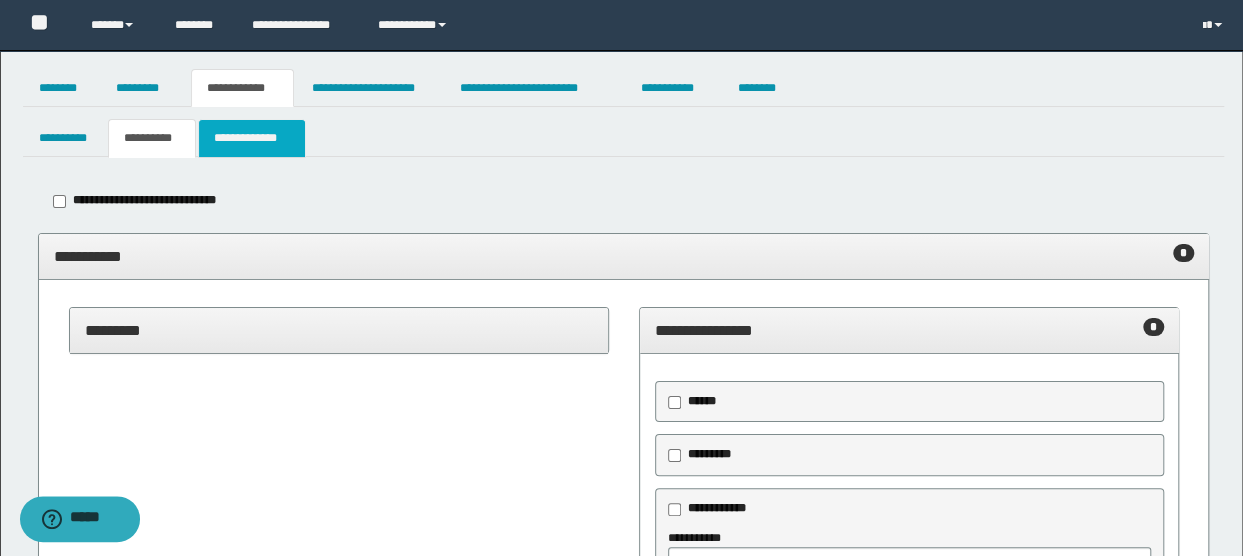 type on "**********" 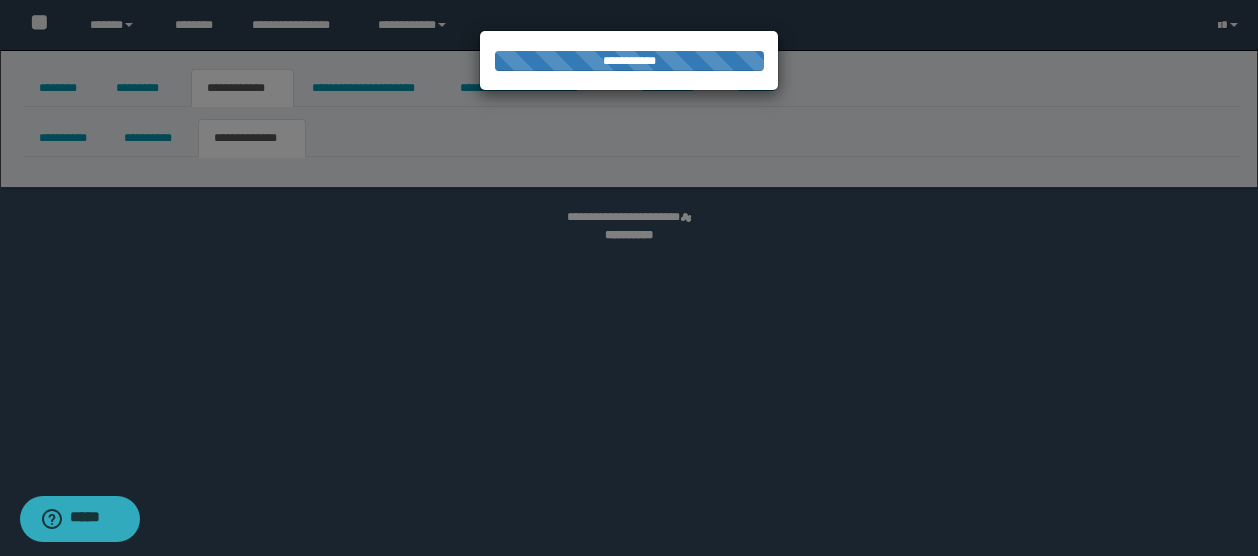 select on "*" 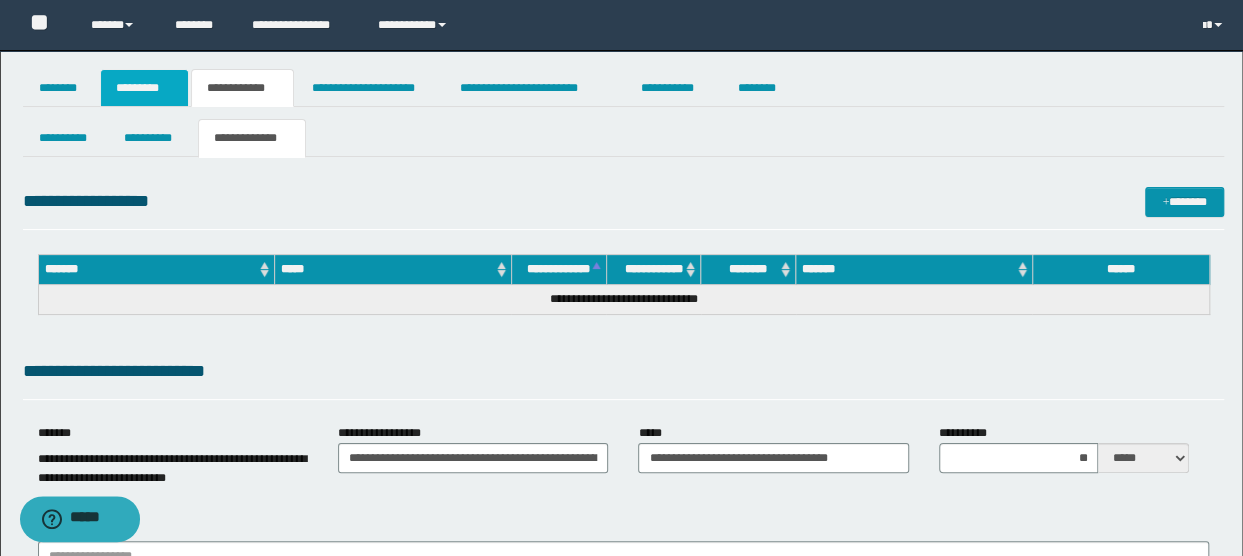 click on "*********" at bounding box center (144, 88) 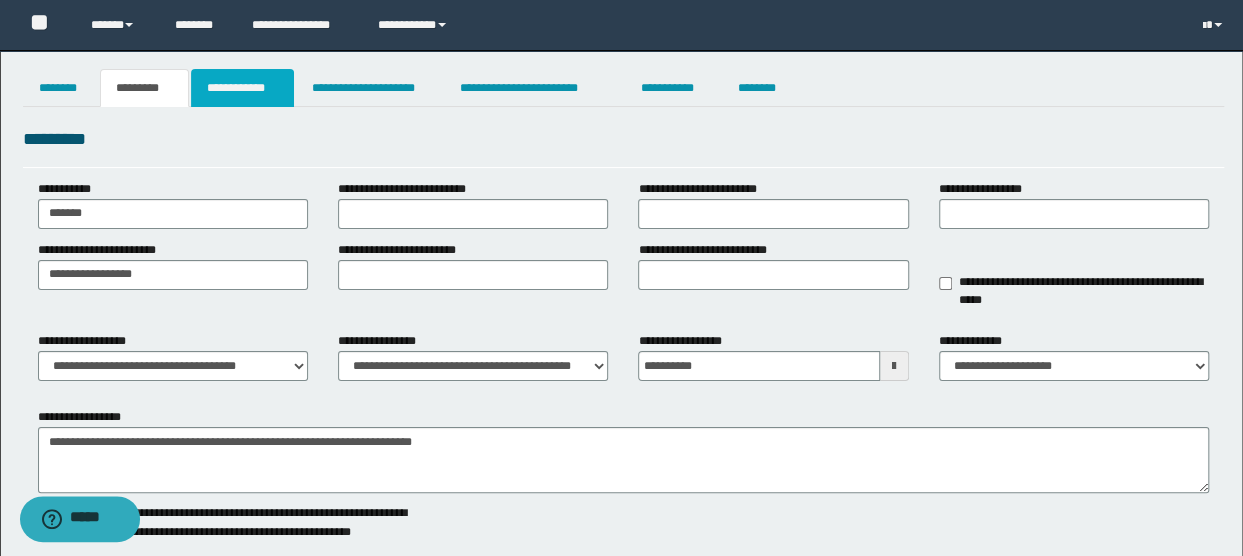 drag, startPoint x: 262, startPoint y: 100, endPoint x: 323, endPoint y: 197, distance: 114.58621 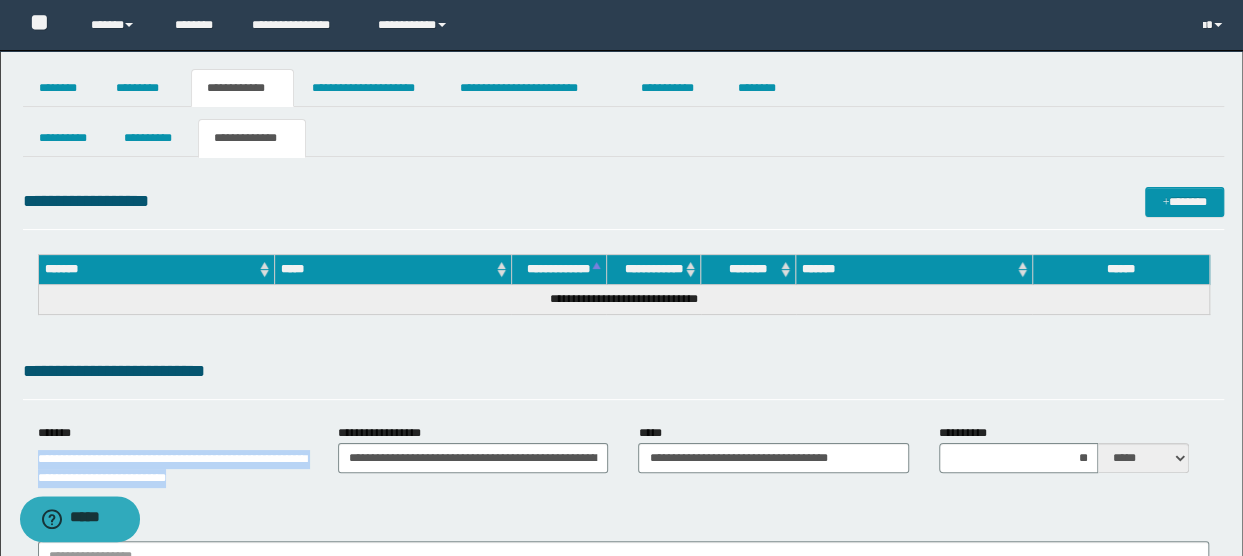 drag, startPoint x: 315, startPoint y: 489, endPoint x: 4, endPoint y: 465, distance: 311.92468 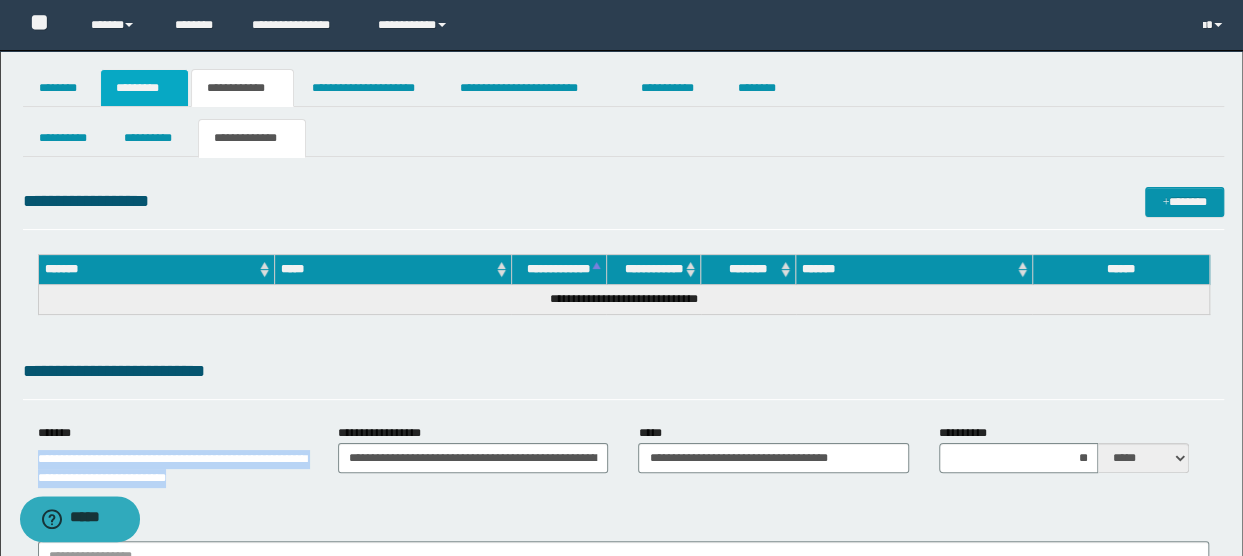 click on "*********" at bounding box center [144, 88] 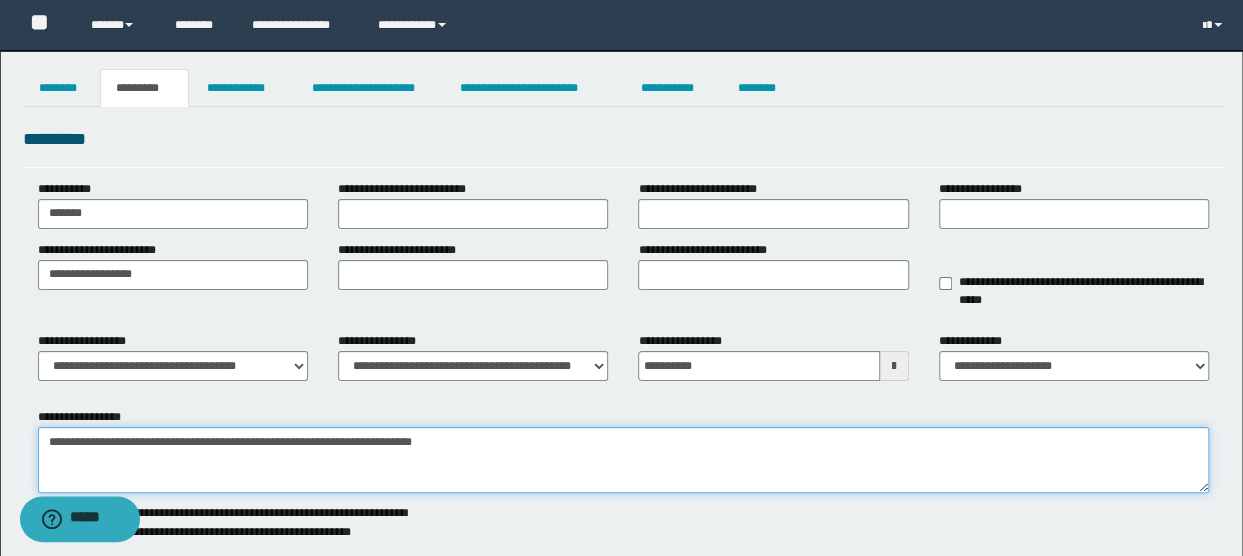 click on "**********" at bounding box center (624, 460) 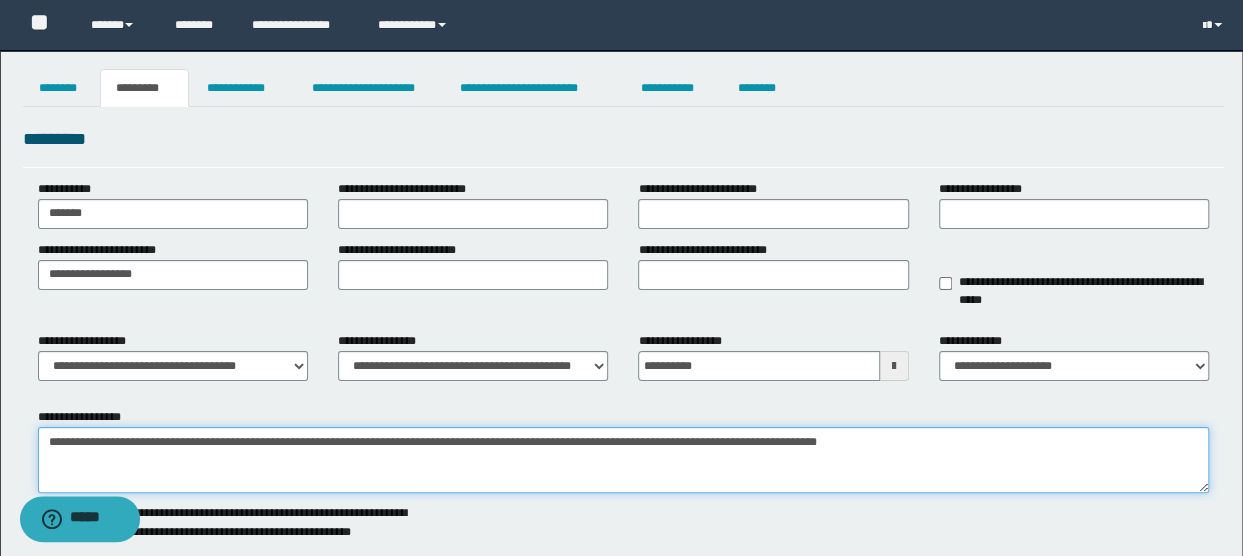 click on "**********" at bounding box center (624, 460) 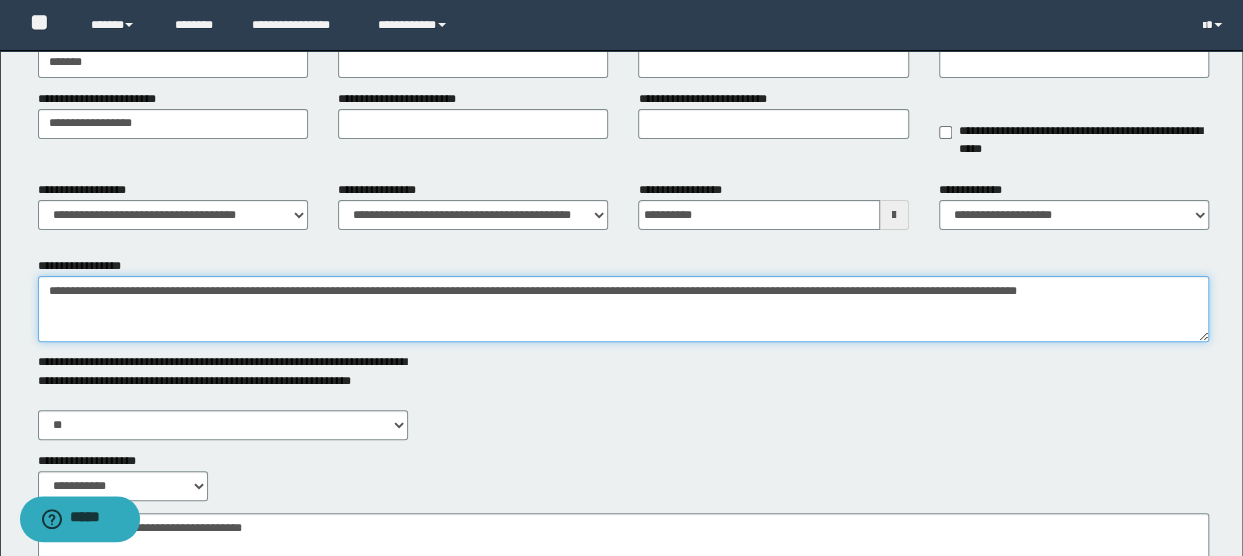 scroll, scrollTop: 300, scrollLeft: 0, axis: vertical 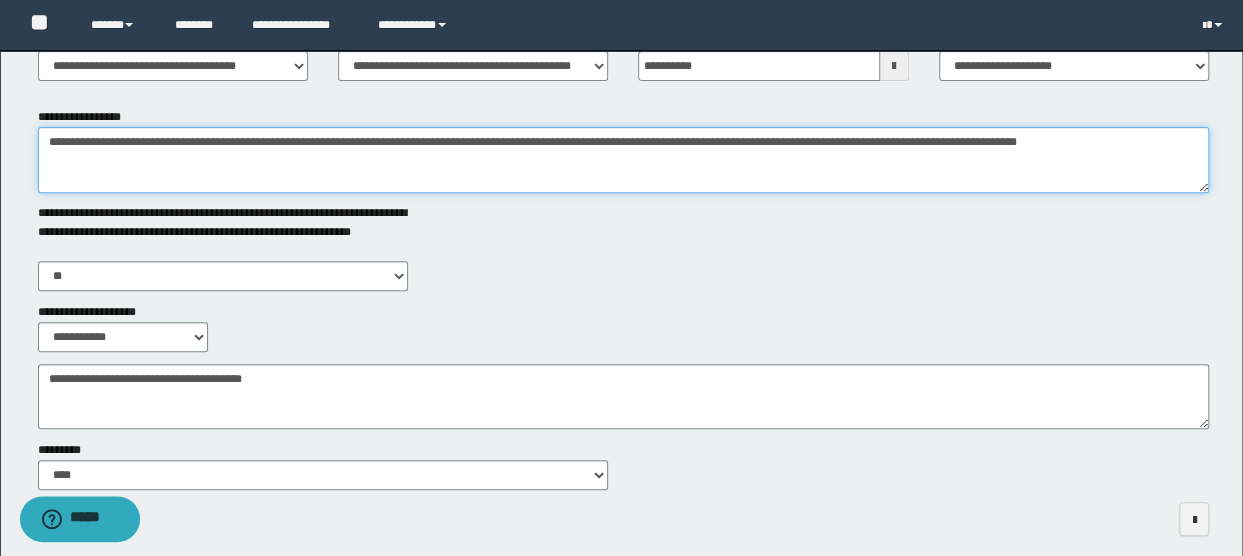 type on "**********" 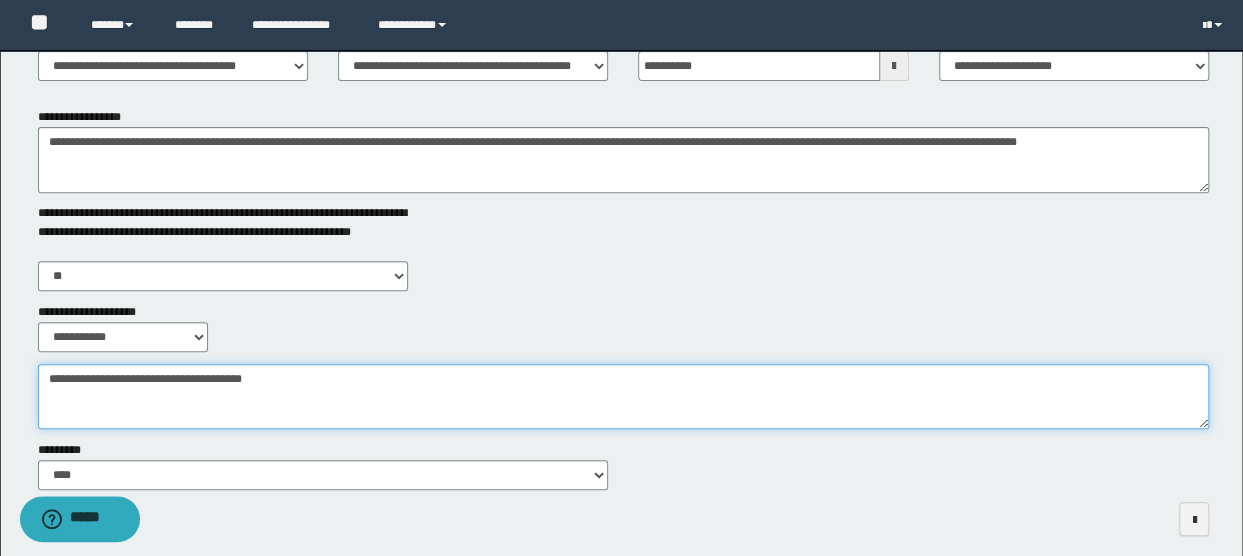drag, startPoint x: 140, startPoint y: 378, endPoint x: 88, endPoint y: 373, distance: 52.23983 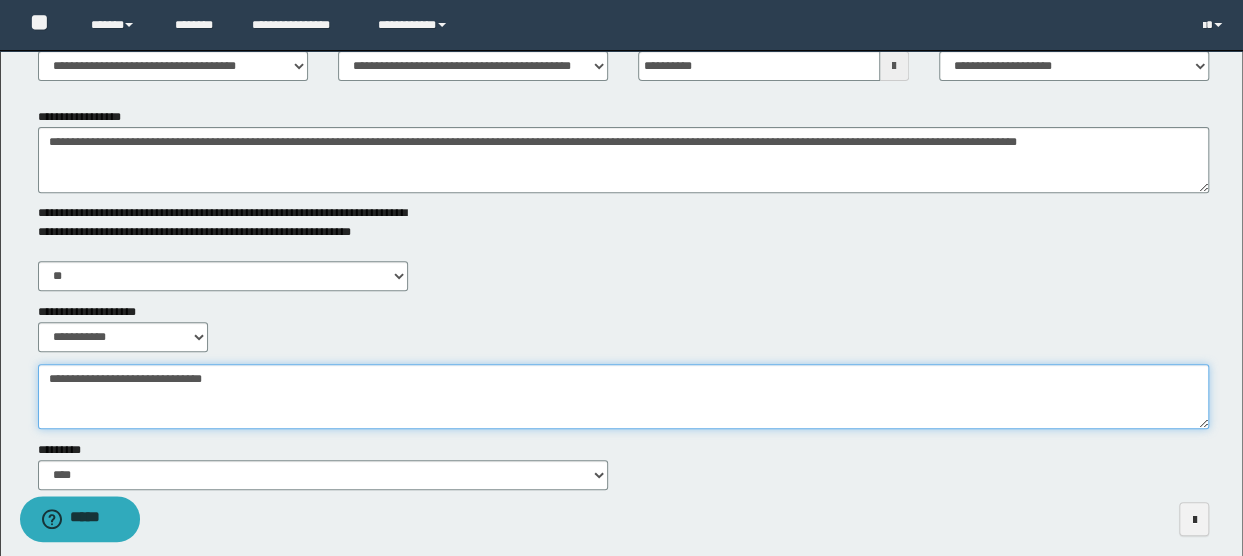 click on "**********" at bounding box center (624, 396) 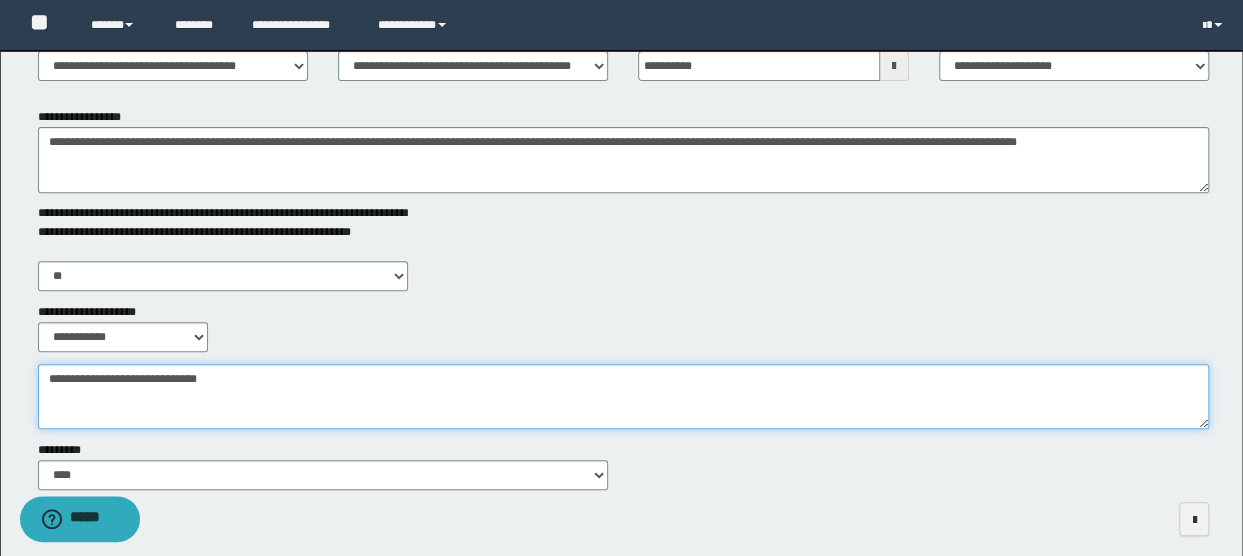 click on "**********" at bounding box center [624, 396] 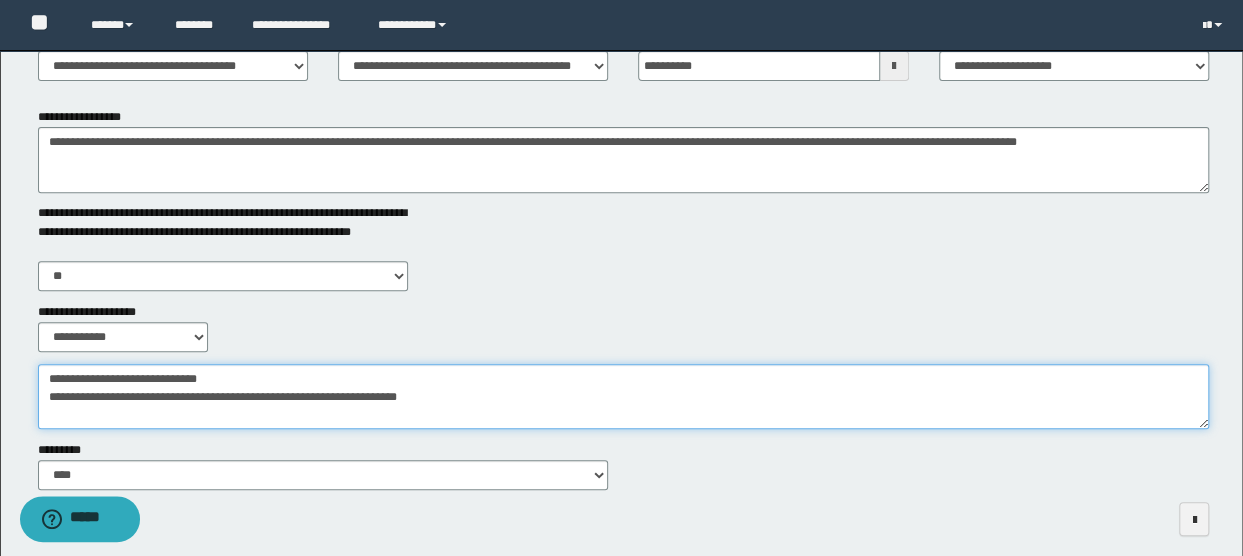 click on "**********" at bounding box center [624, 396] 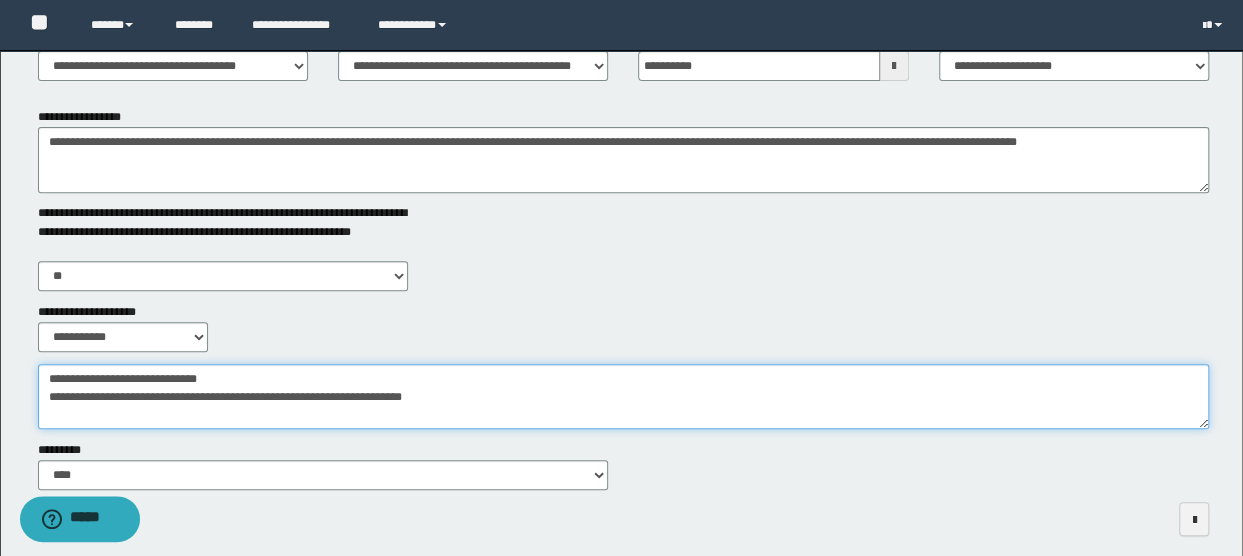 drag, startPoint x: 332, startPoint y: 395, endPoint x: 323, endPoint y: 417, distance: 23.769728 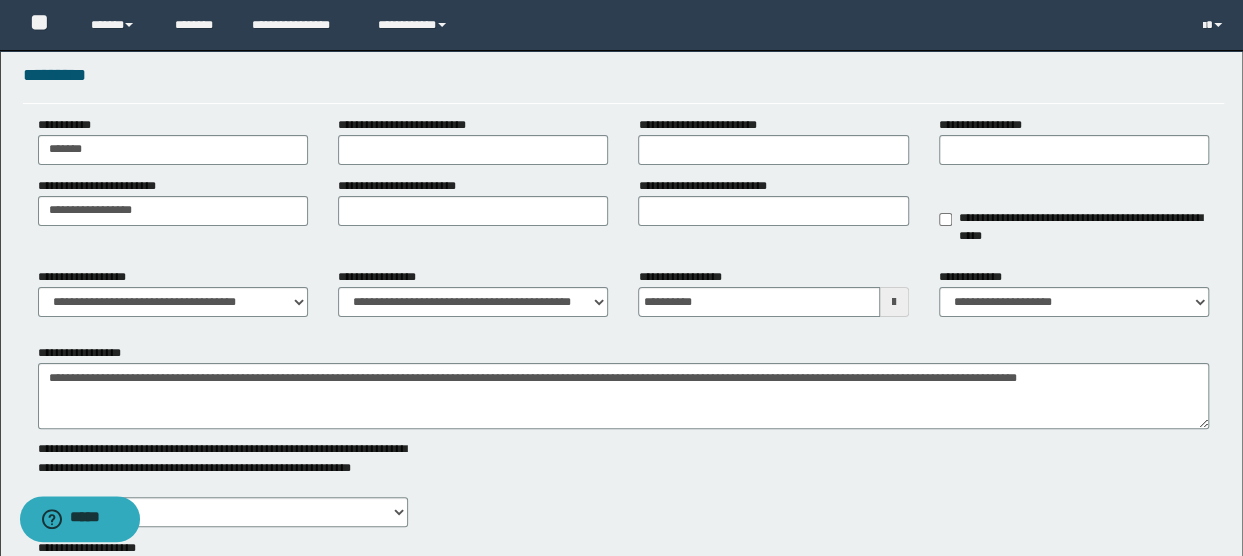 scroll, scrollTop: 0, scrollLeft: 0, axis: both 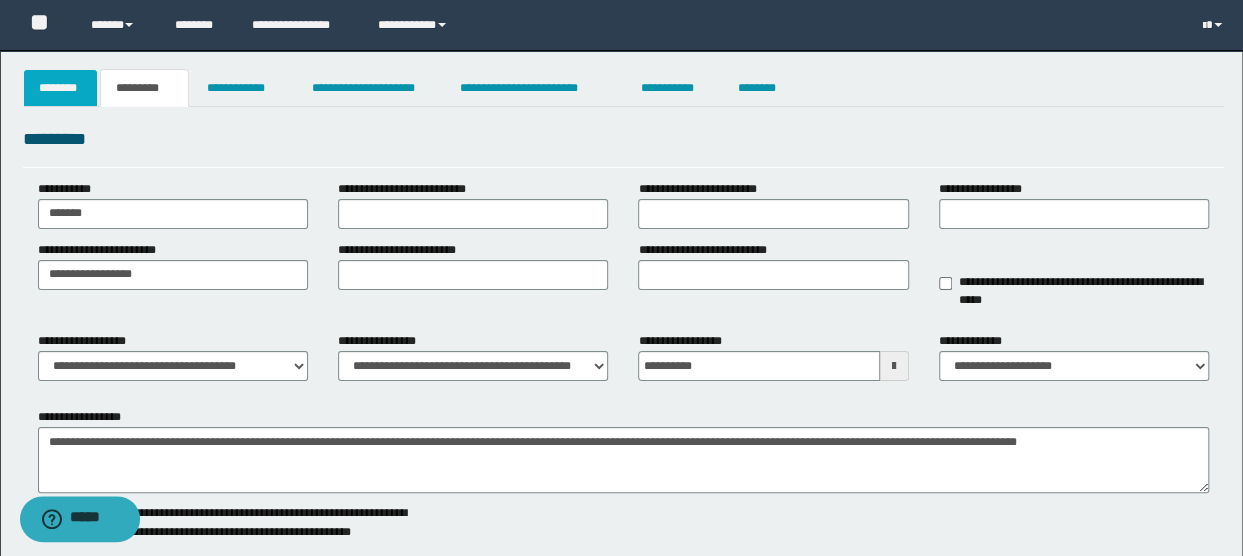 click on "********" at bounding box center [61, 88] 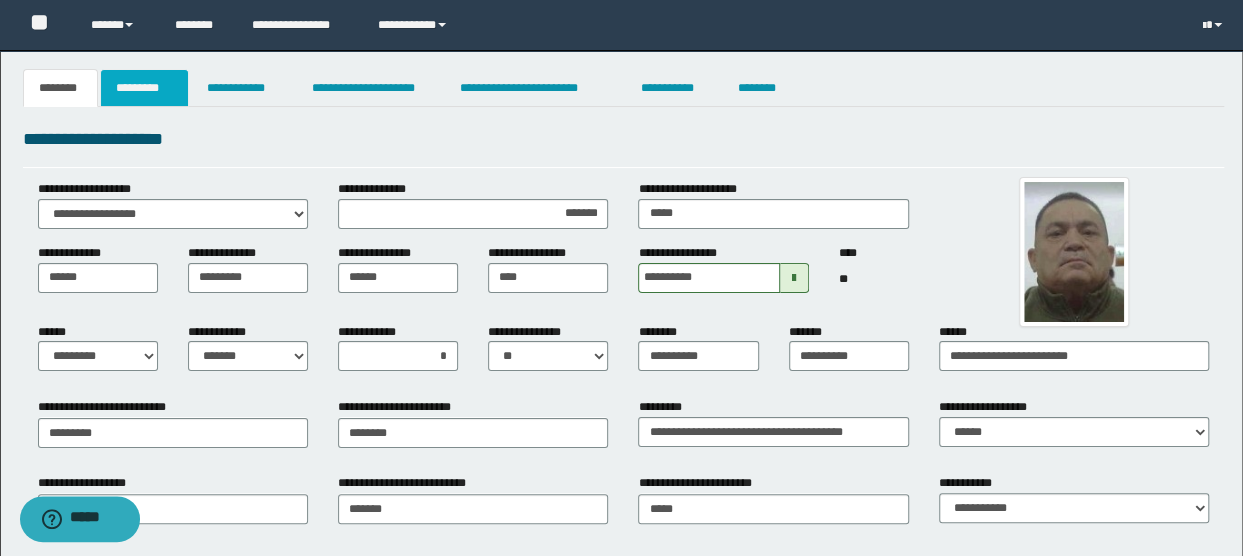 click on "*********" at bounding box center [144, 88] 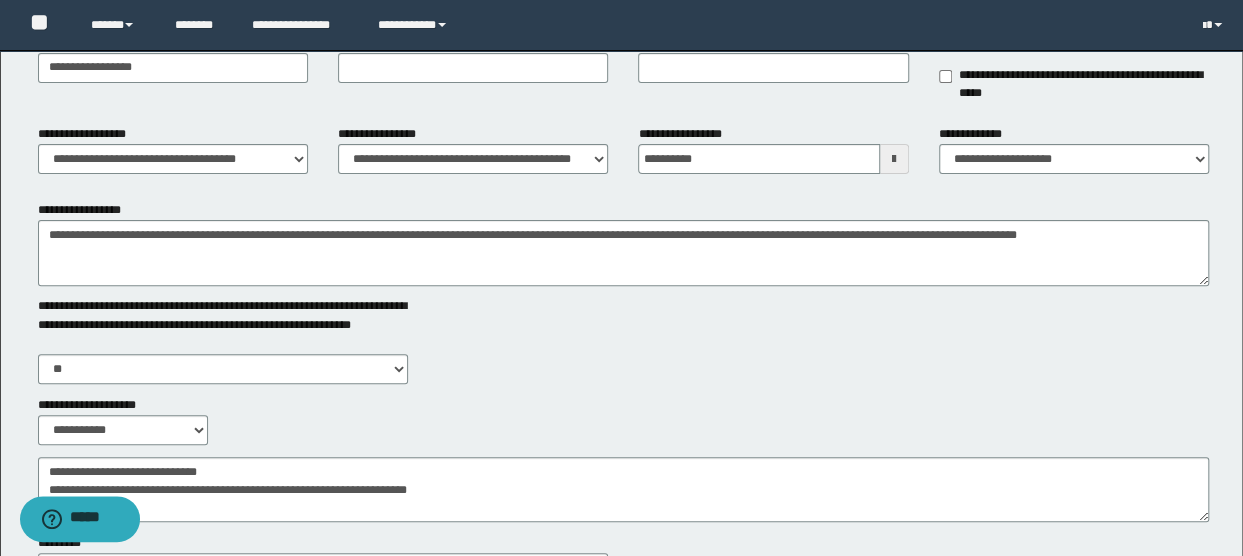 scroll, scrollTop: 387, scrollLeft: 0, axis: vertical 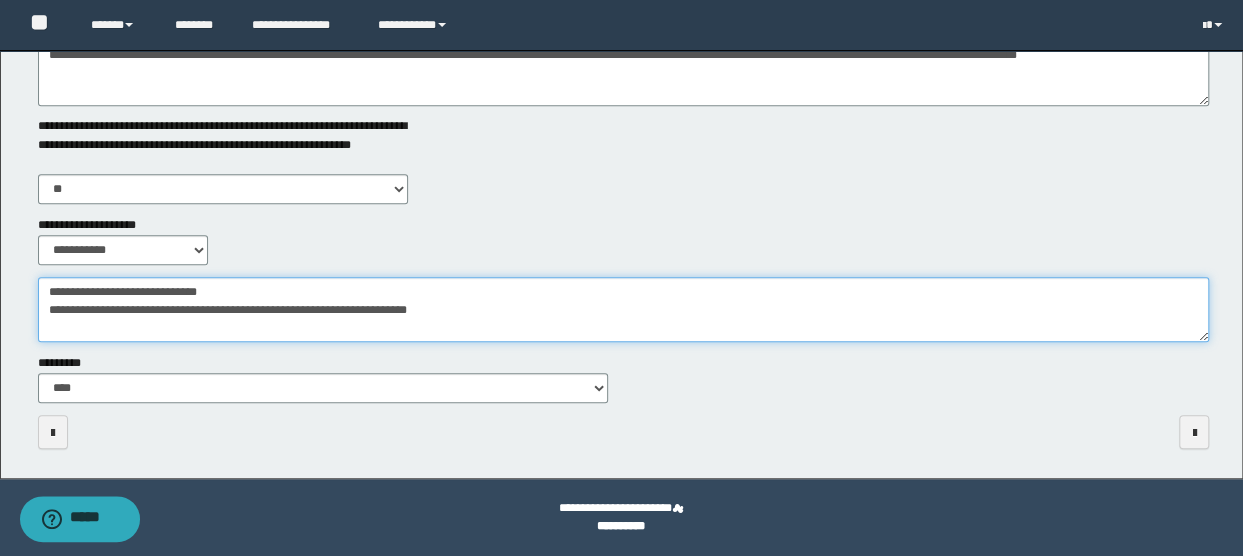 click on "**********" at bounding box center (624, 309) 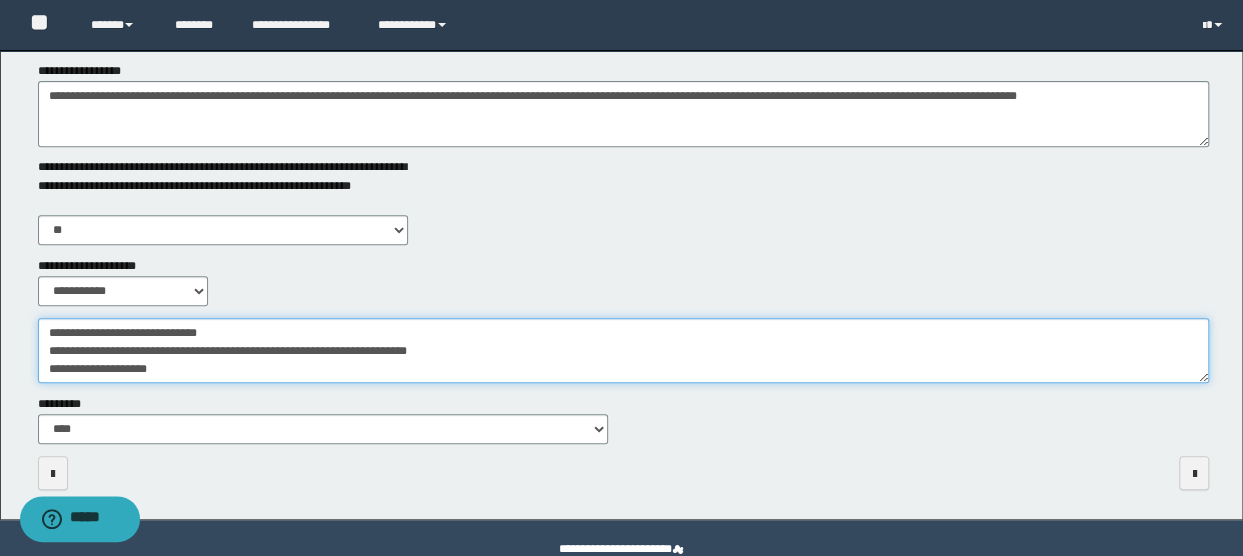 scroll, scrollTop: 387, scrollLeft: 0, axis: vertical 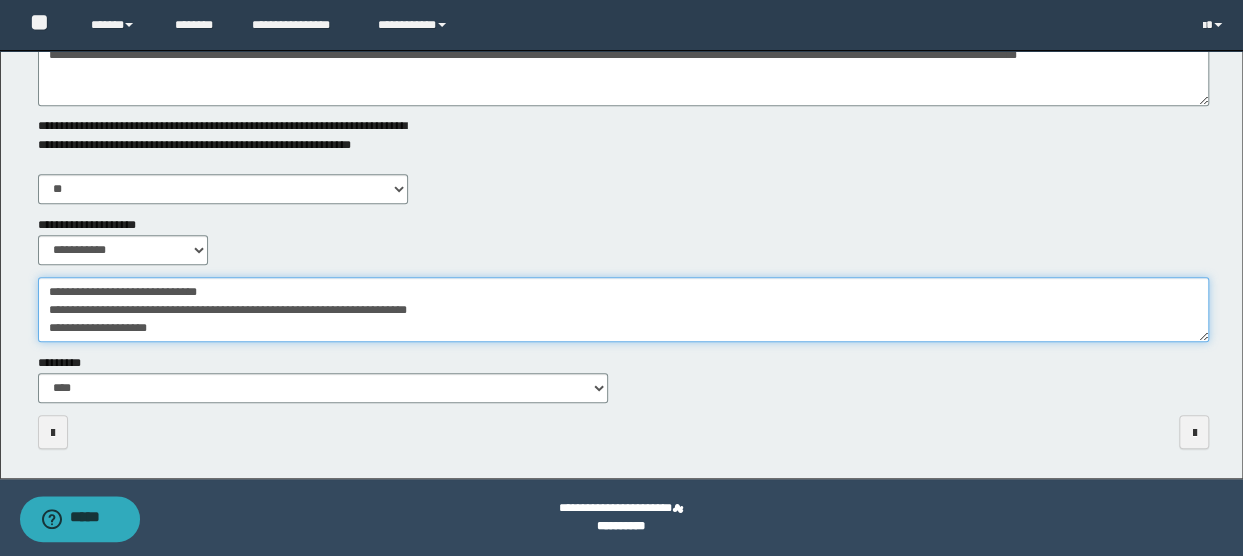 click on "**********" at bounding box center (624, 309) 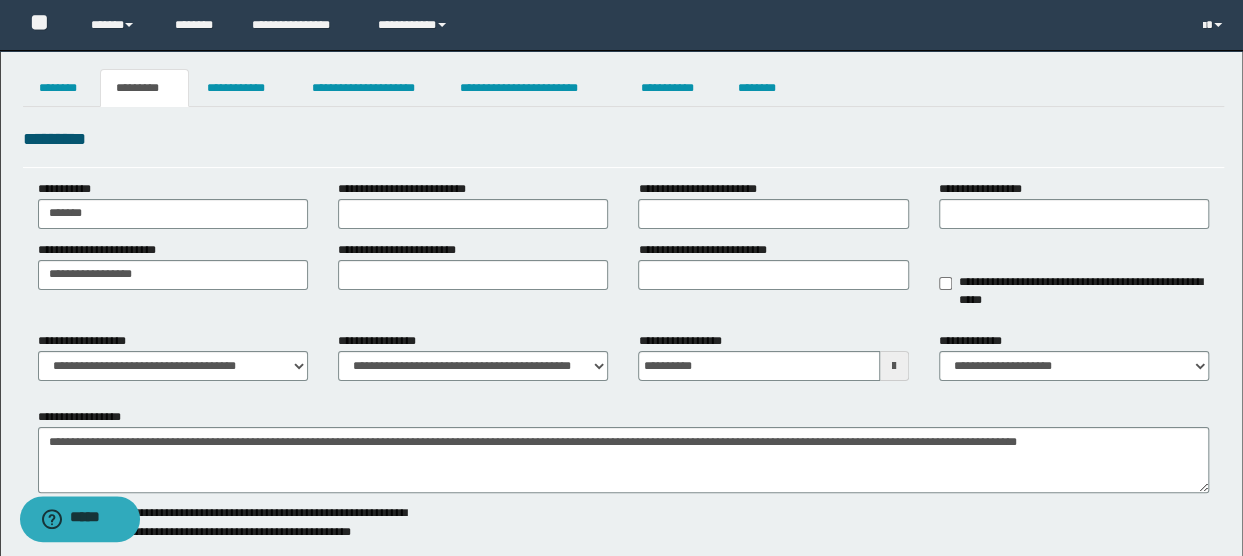 scroll, scrollTop: 387, scrollLeft: 0, axis: vertical 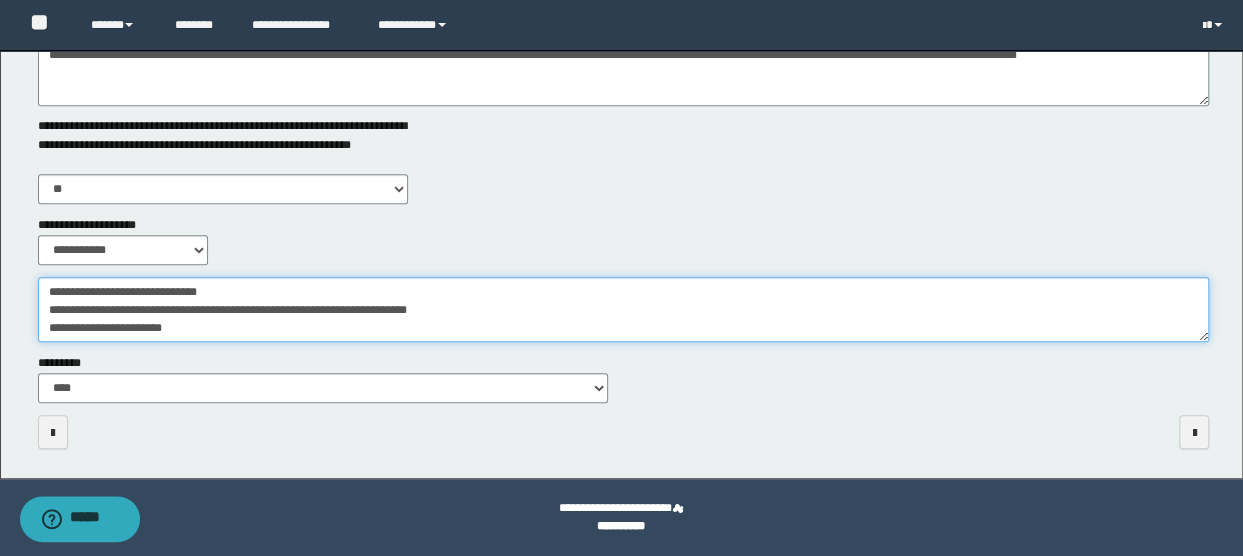 drag, startPoint x: 123, startPoint y: 331, endPoint x: 142, endPoint y: 348, distance: 25.495098 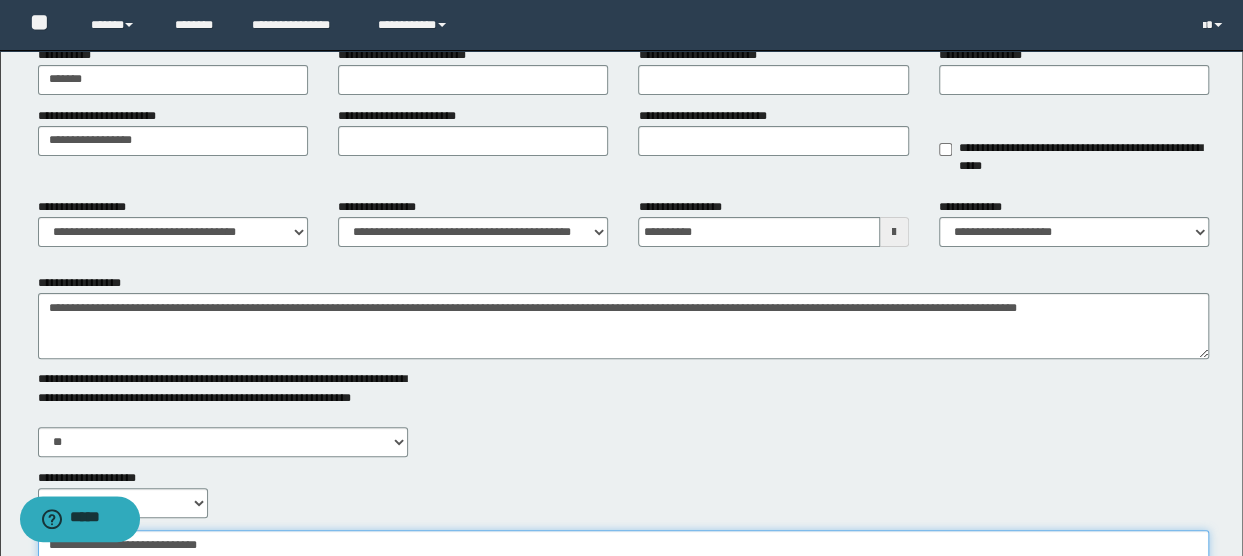 scroll, scrollTop: 0, scrollLeft: 0, axis: both 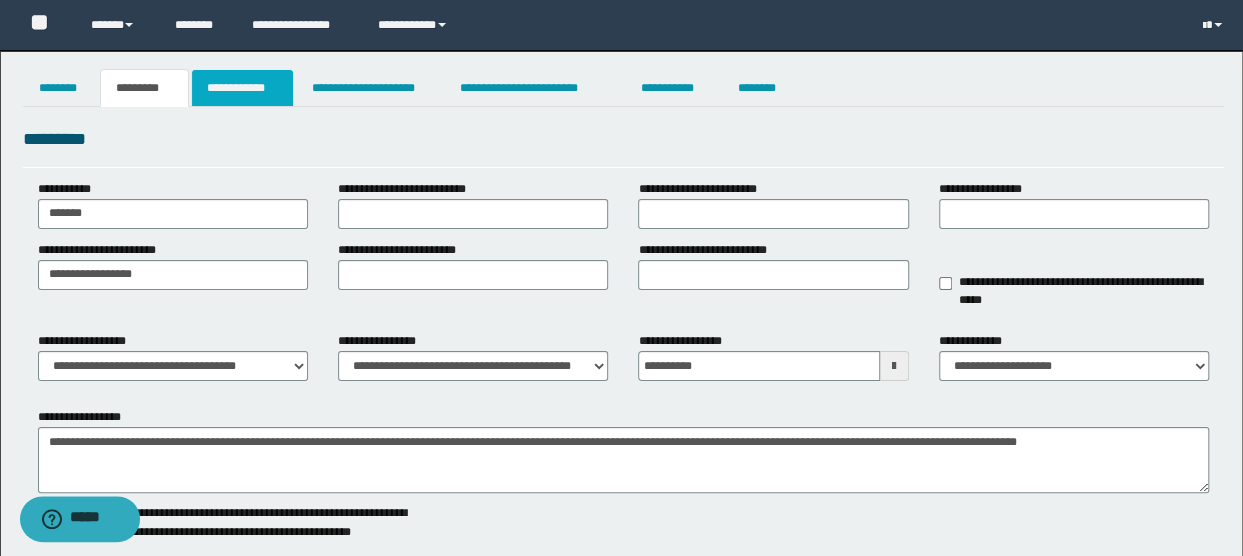type on "**********" 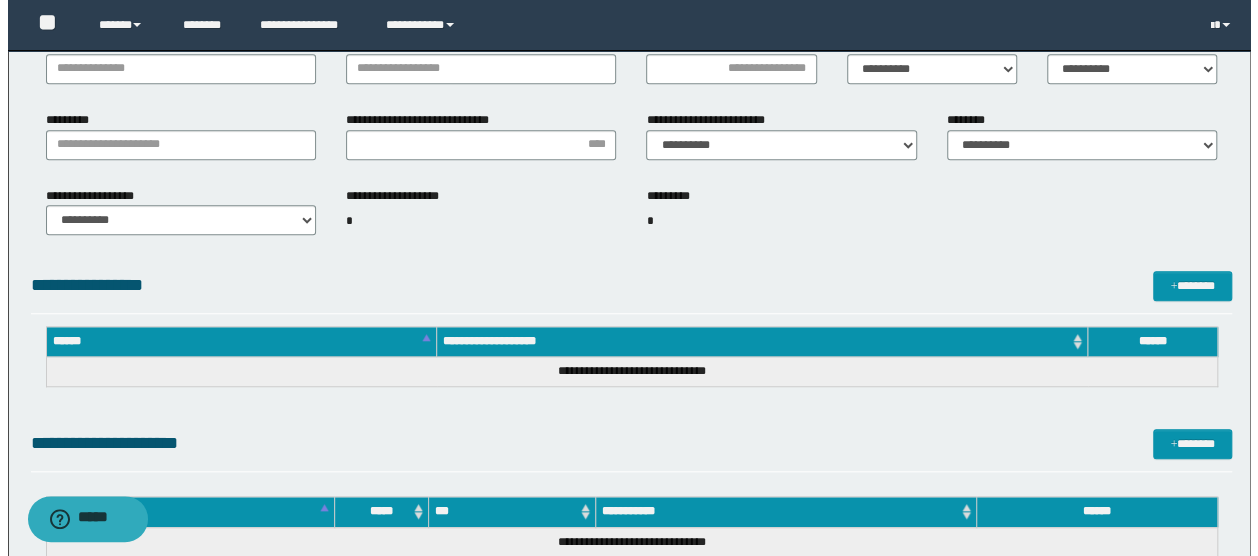 scroll, scrollTop: 700, scrollLeft: 0, axis: vertical 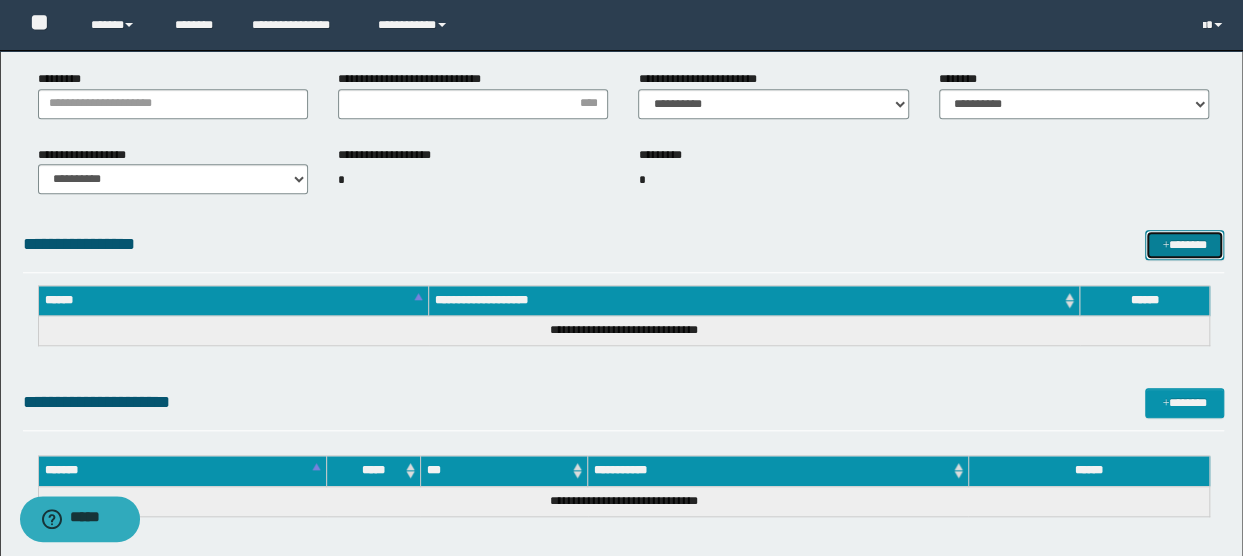 click on "*******" at bounding box center [1184, 244] 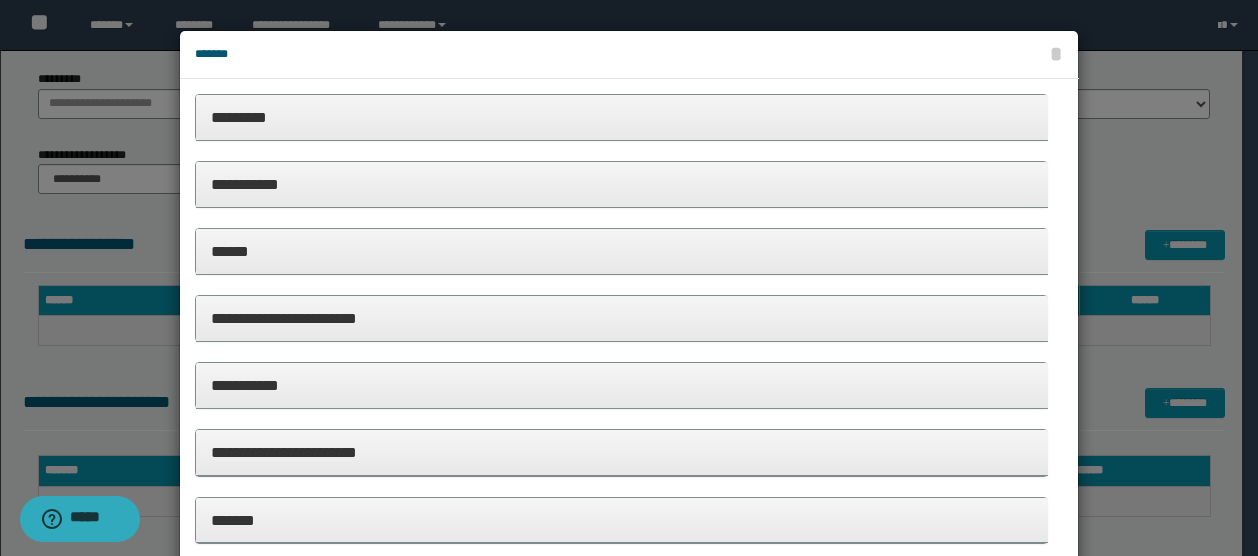 click on "**********" at bounding box center [622, 184] 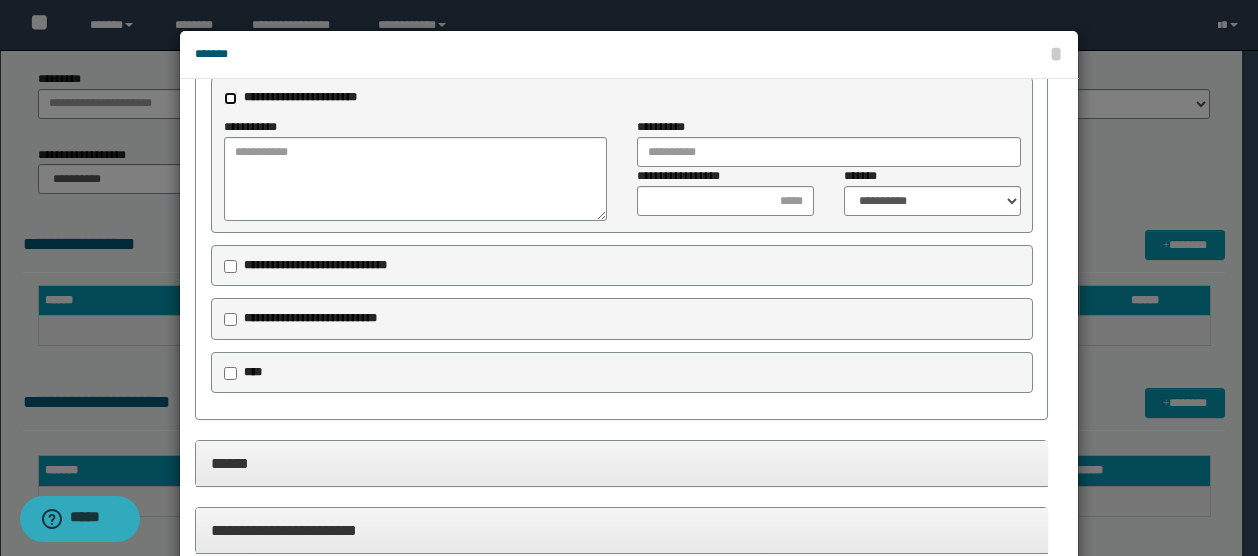 scroll, scrollTop: 300, scrollLeft: 0, axis: vertical 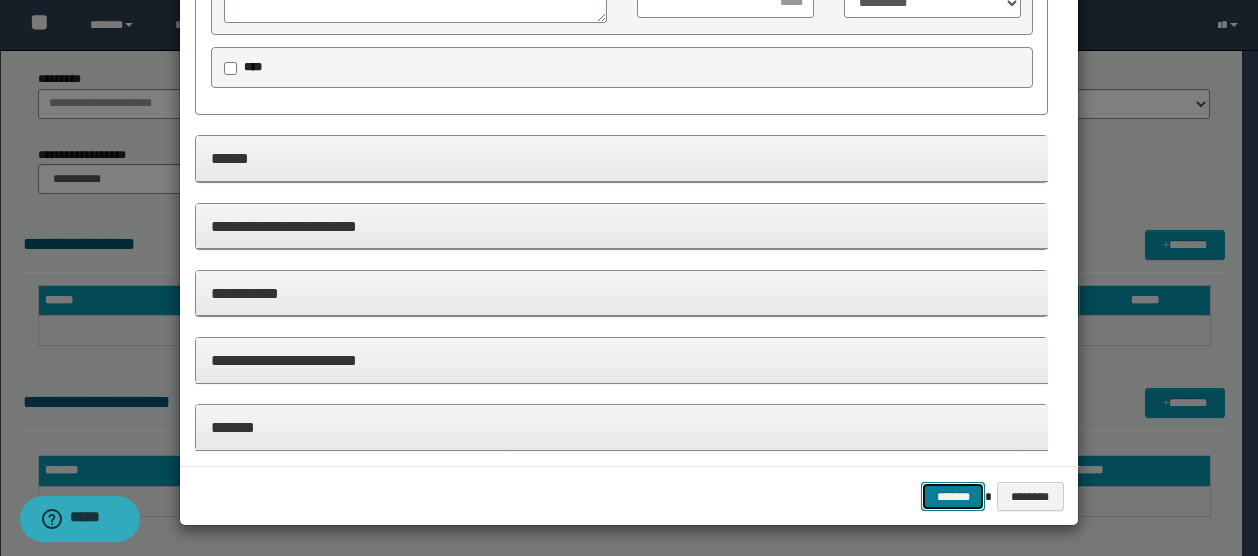 click on "*******" at bounding box center (953, 496) 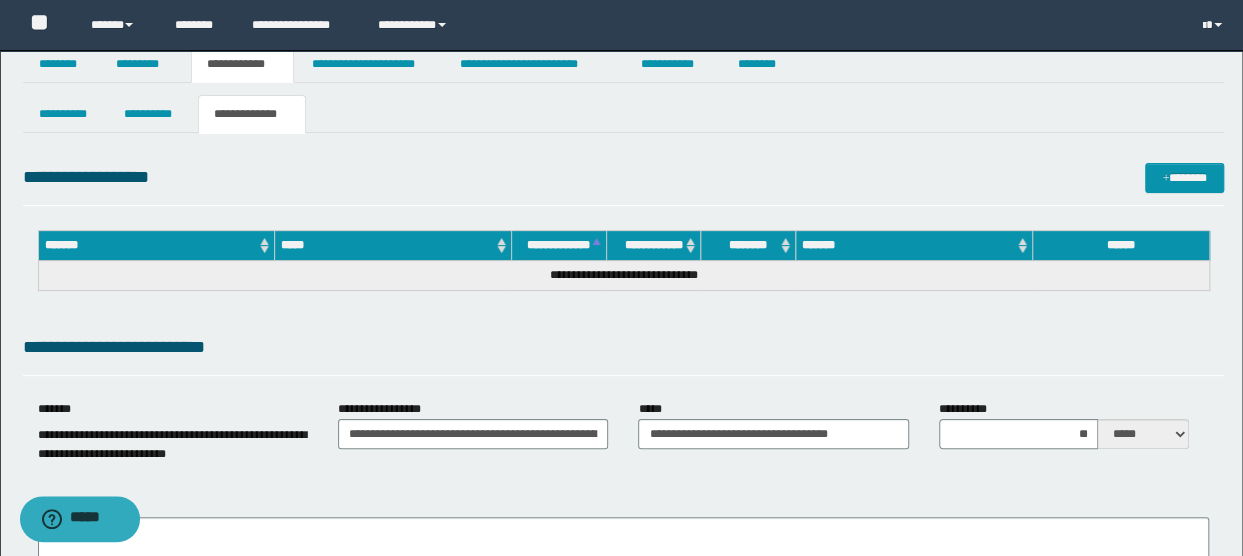 scroll, scrollTop: 0, scrollLeft: 0, axis: both 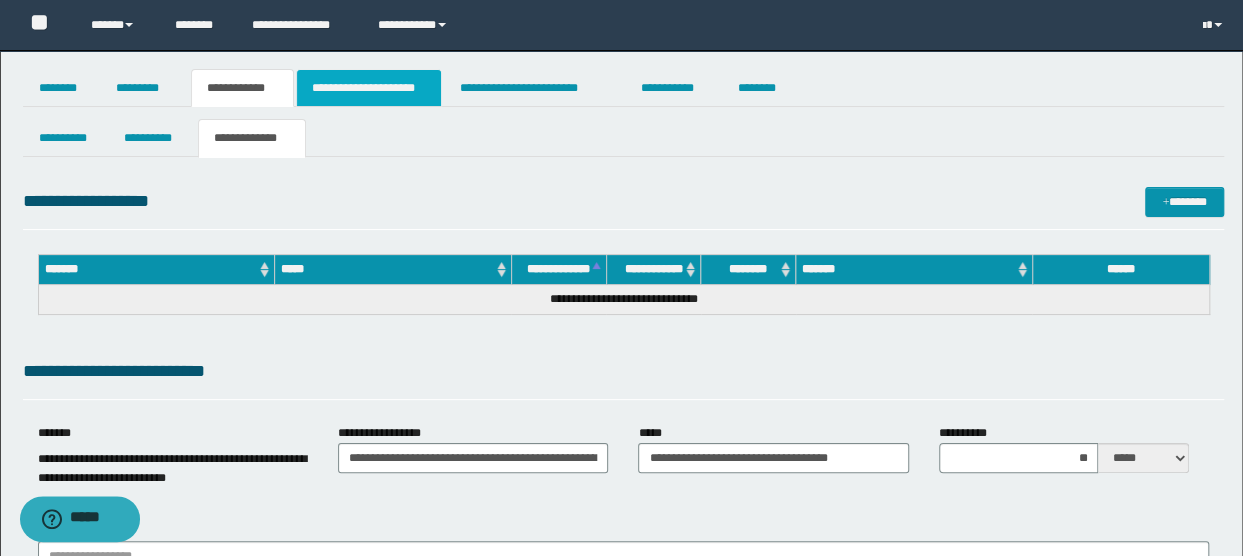 click on "**********" at bounding box center [369, 88] 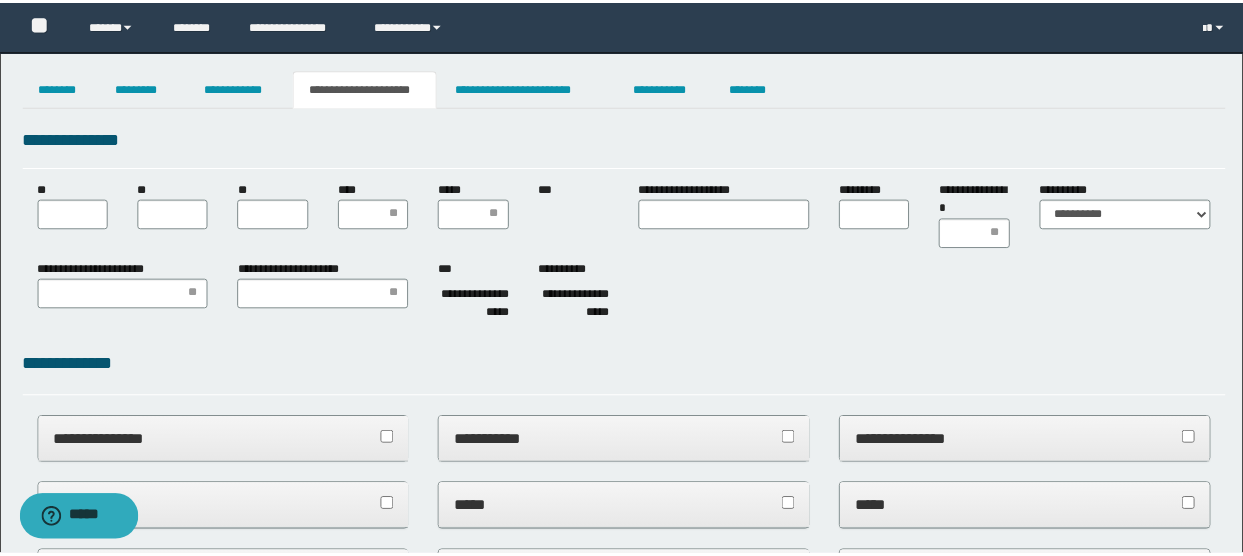 scroll, scrollTop: 0, scrollLeft: 0, axis: both 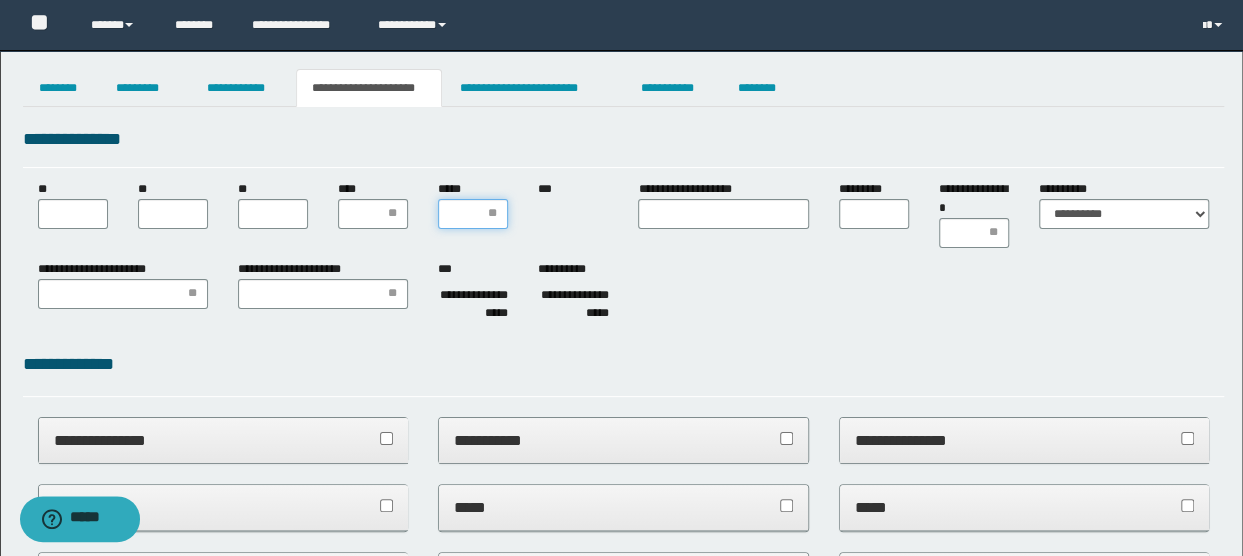 click on "*****" at bounding box center [473, 214] 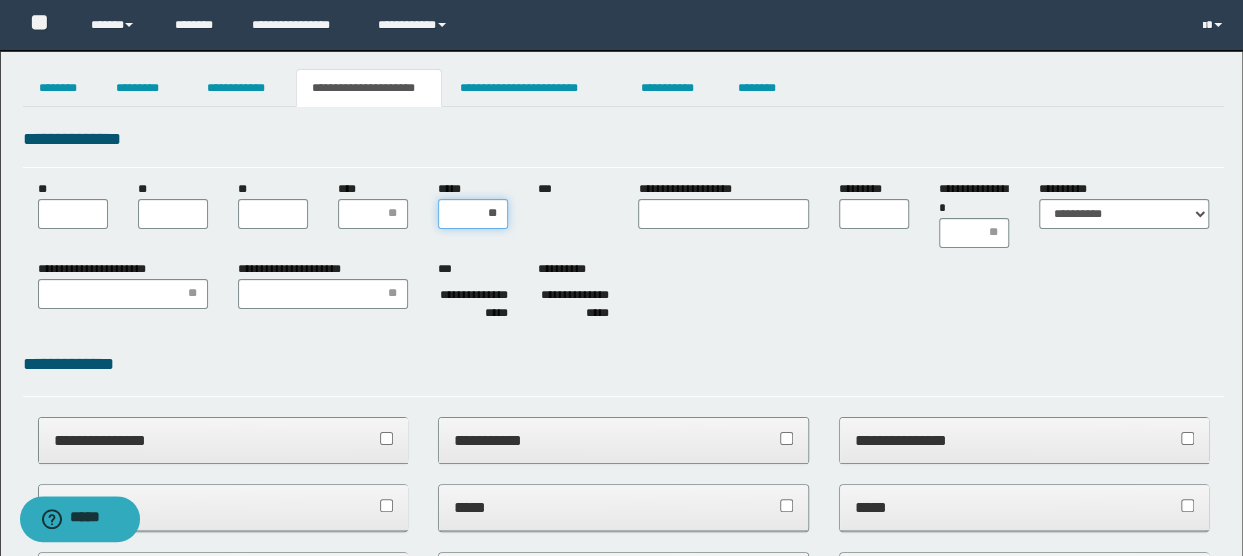 type on "***" 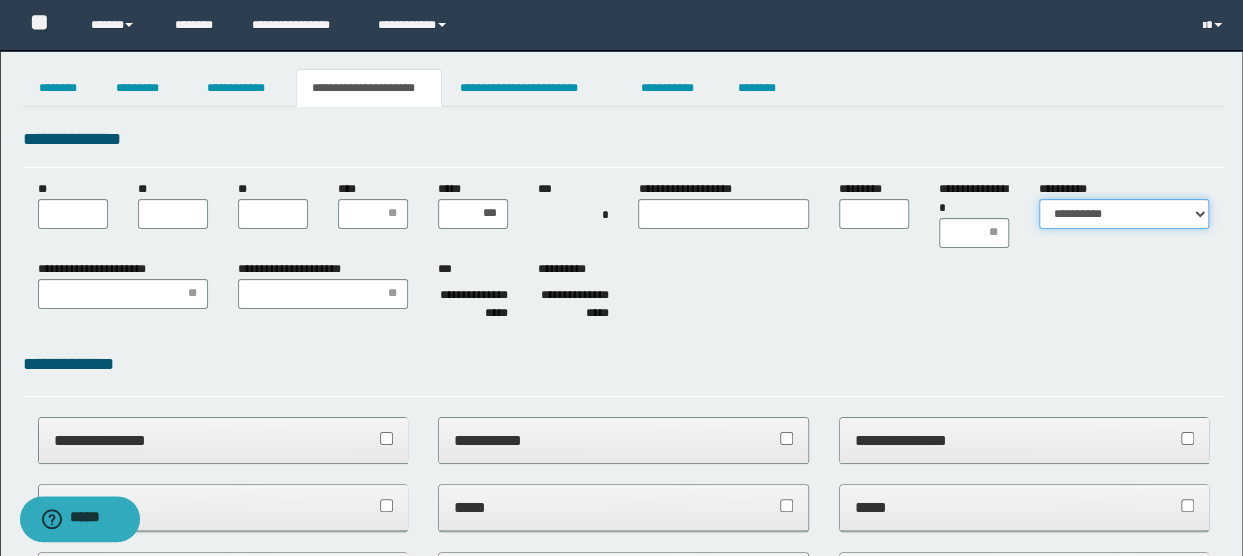 drag, startPoint x: 1140, startPoint y: 215, endPoint x: 1137, endPoint y: 229, distance: 14.3178215 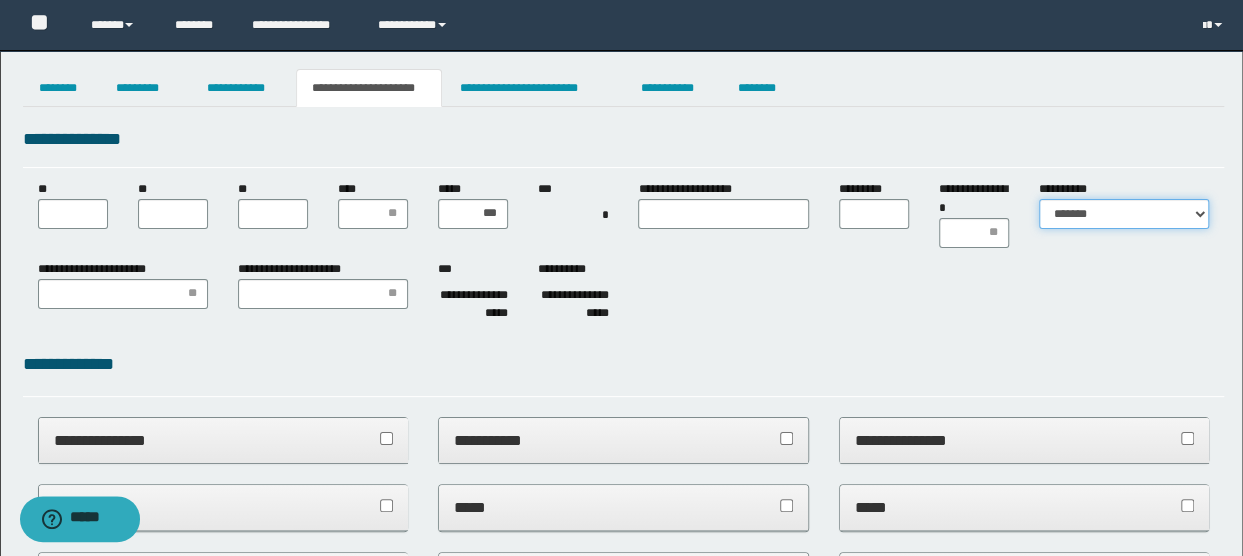 click on "**********" at bounding box center (1124, 214) 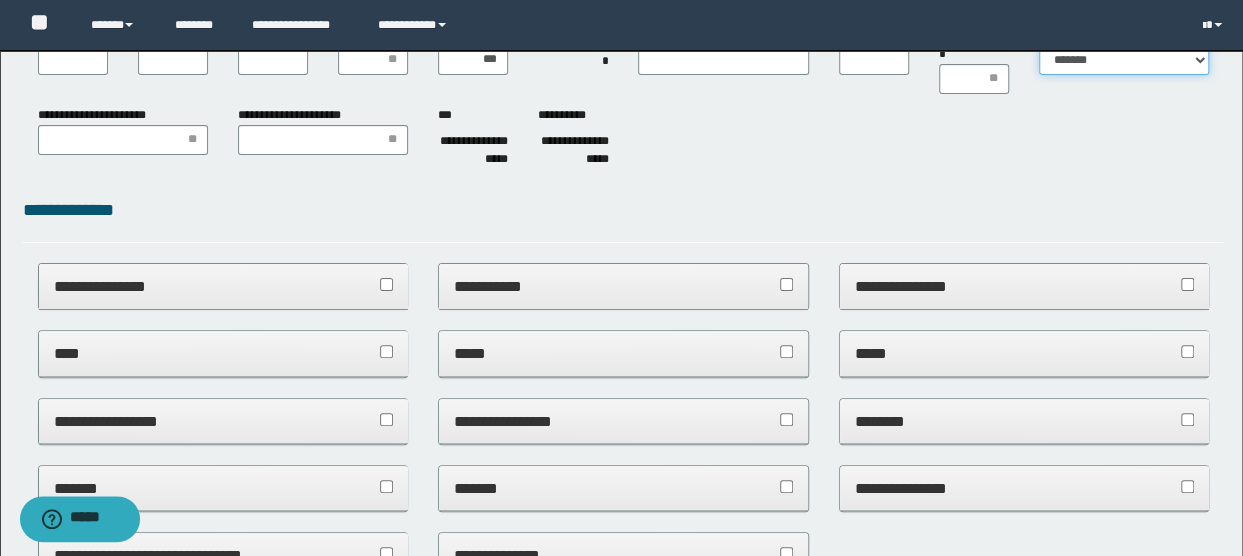 scroll, scrollTop: 400, scrollLeft: 0, axis: vertical 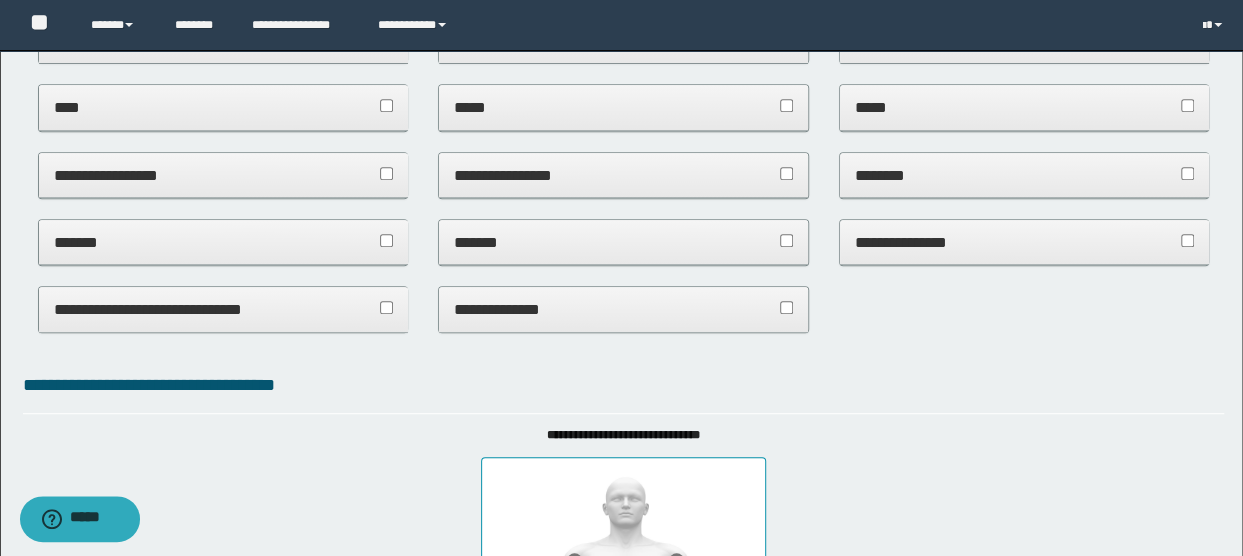 click on "****" at bounding box center (223, 107) 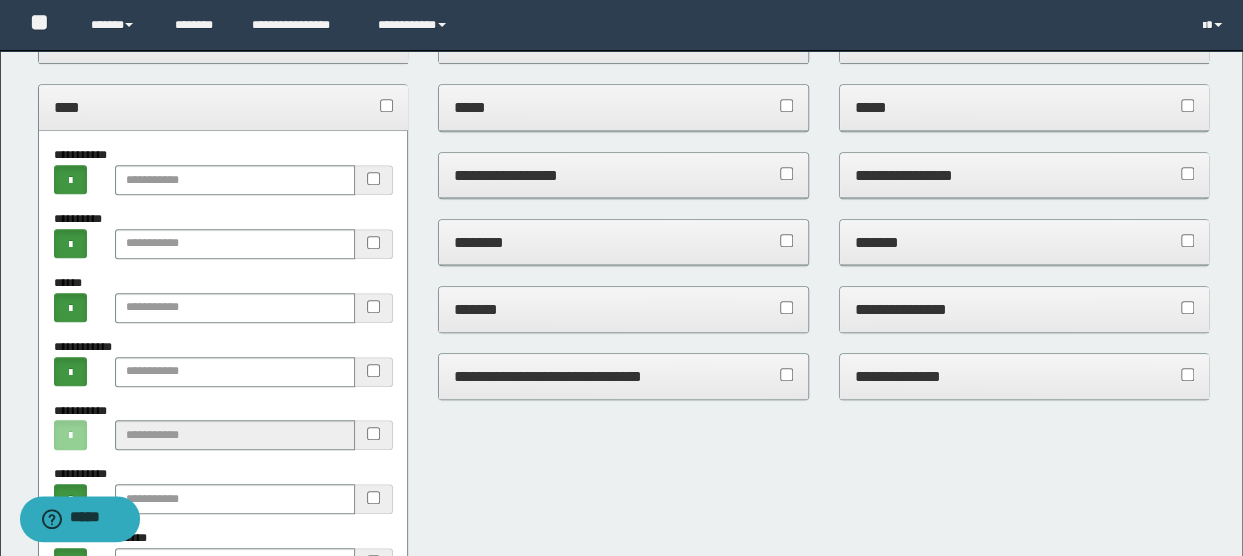 drag, startPoint x: 1006, startPoint y: 300, endPoint x: 1142, endPoint y: 331, distance: 139.48836 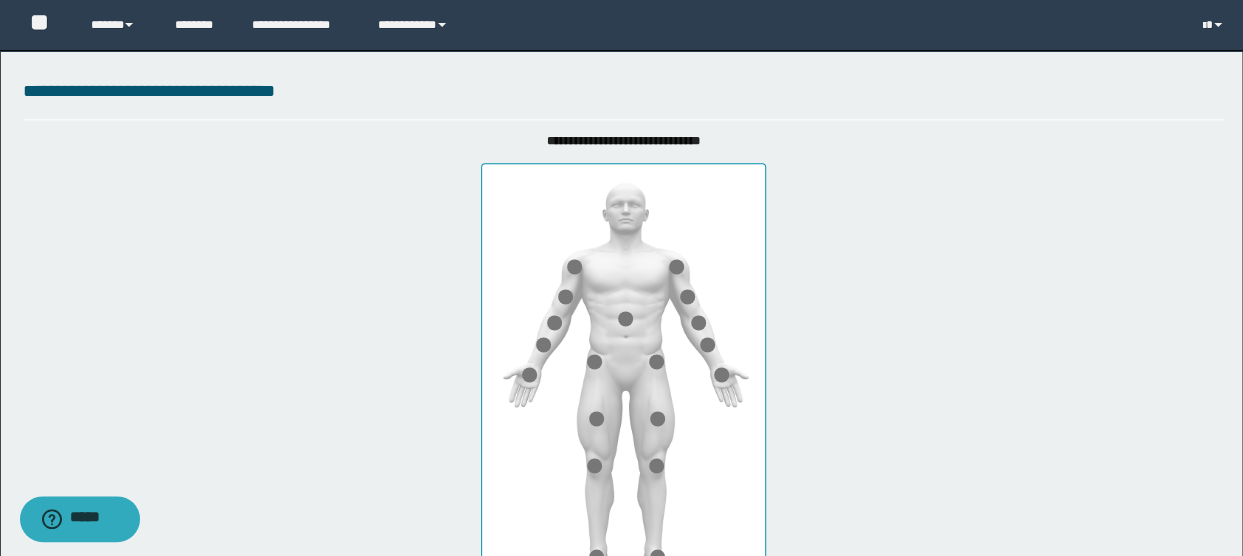 scroll, scrollTop: 1400, scrollLeft: 0, axis: vertical 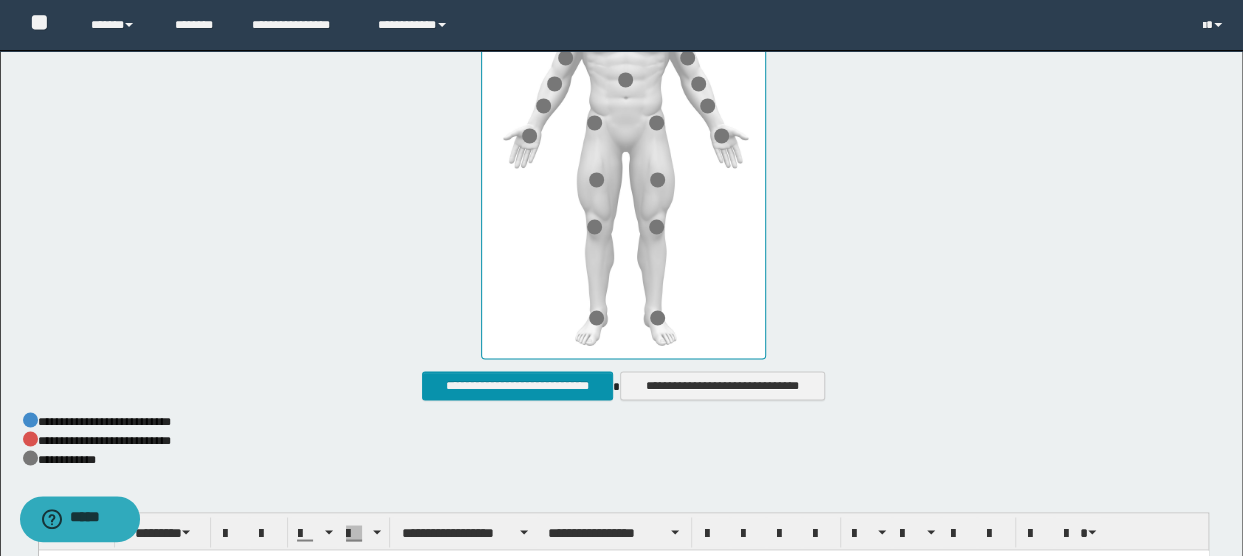 click at bounding box center [623, 141] 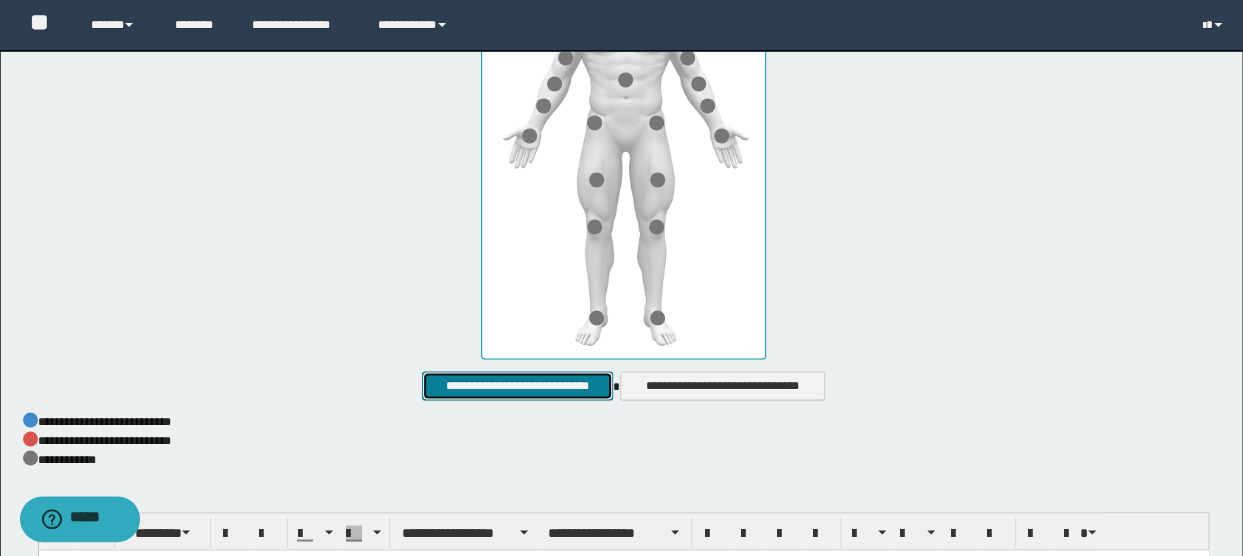 click on "**********" at bounding box center (517, 385) 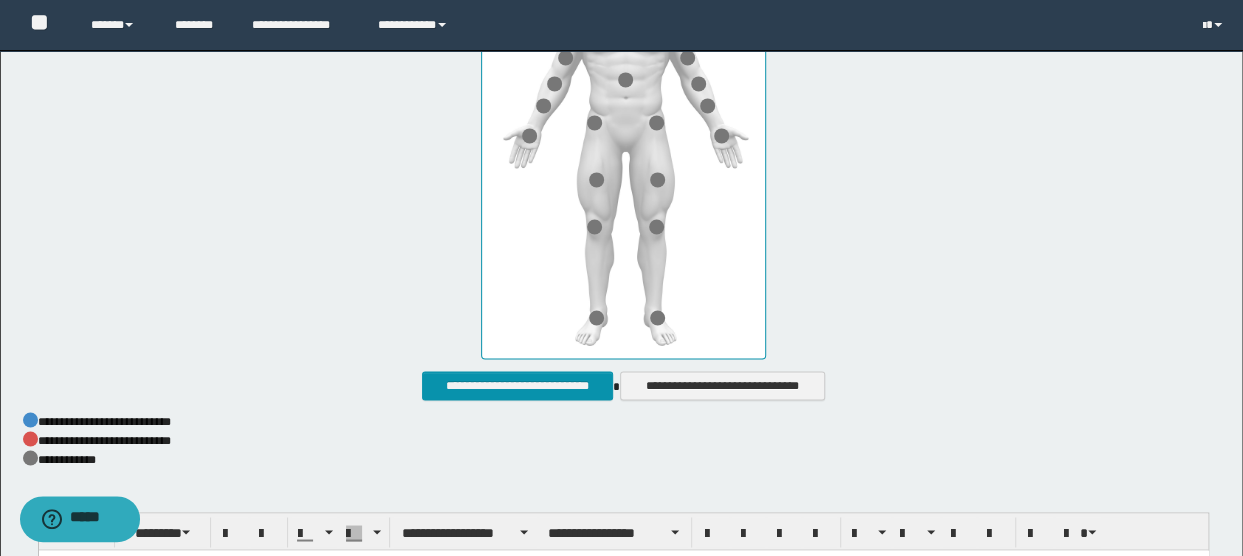 click at bounding box center [623, 141] 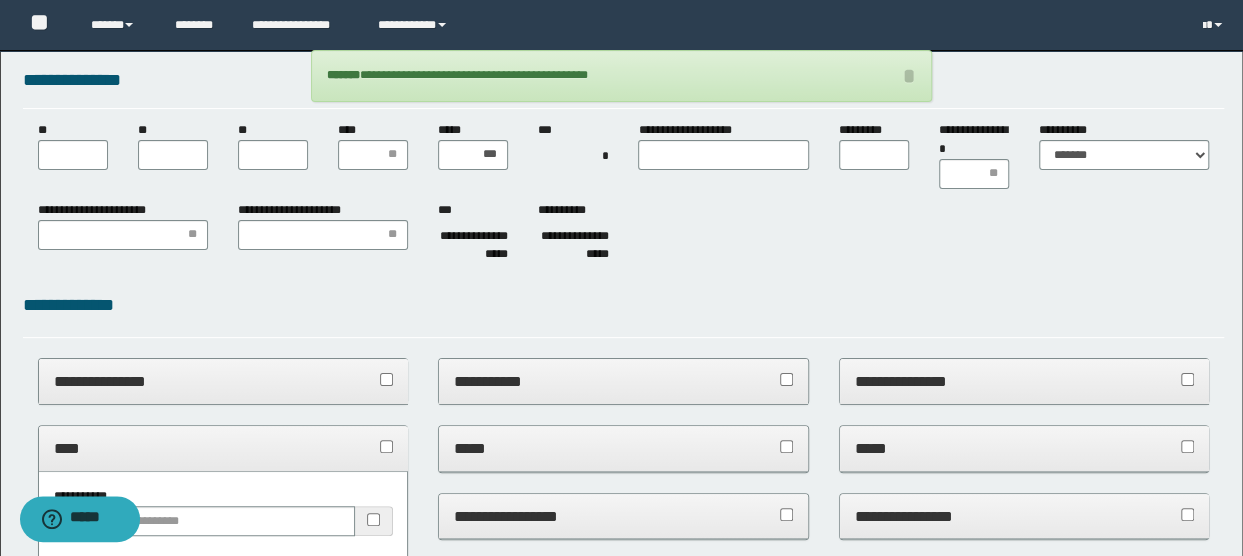 scroll, scrollTop: 0, scrollLeft: 0, axis: both 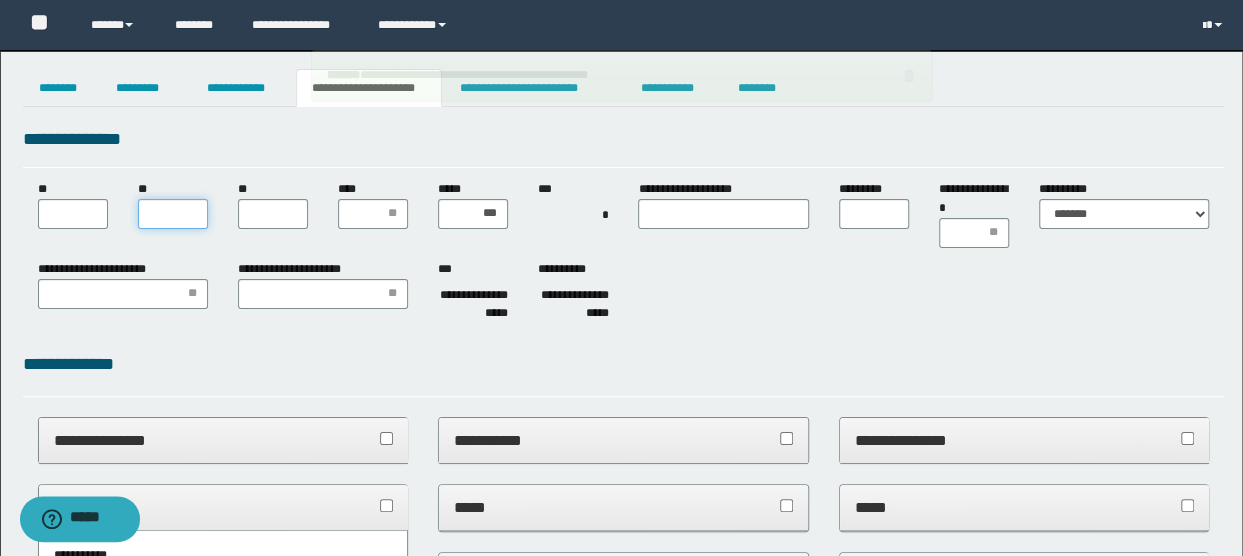 click on "**" at bounding box center (173, 214) 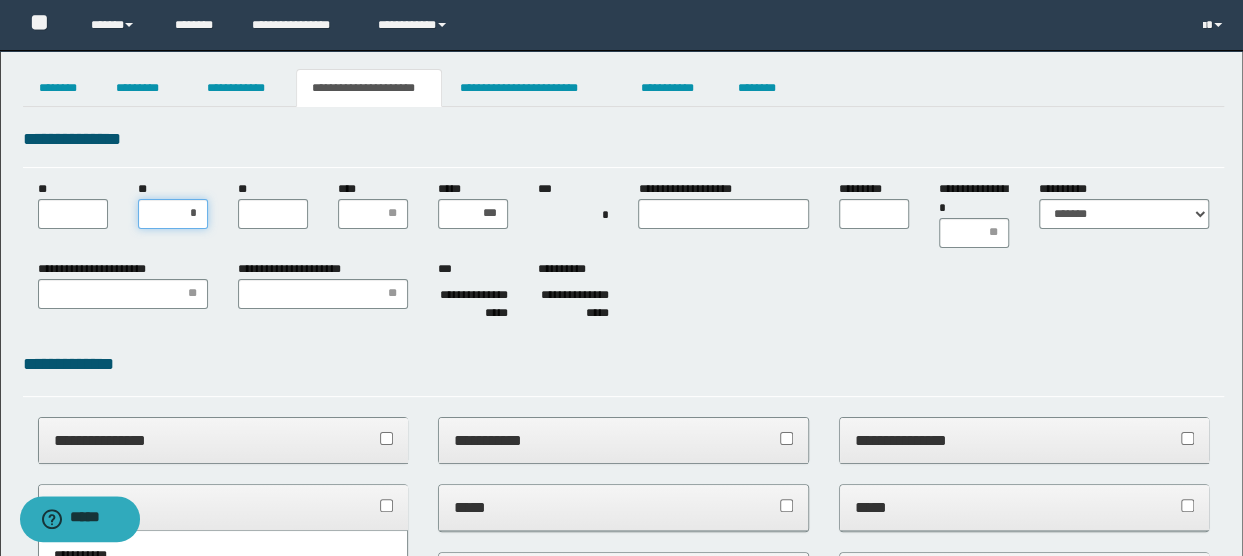 type on "**" 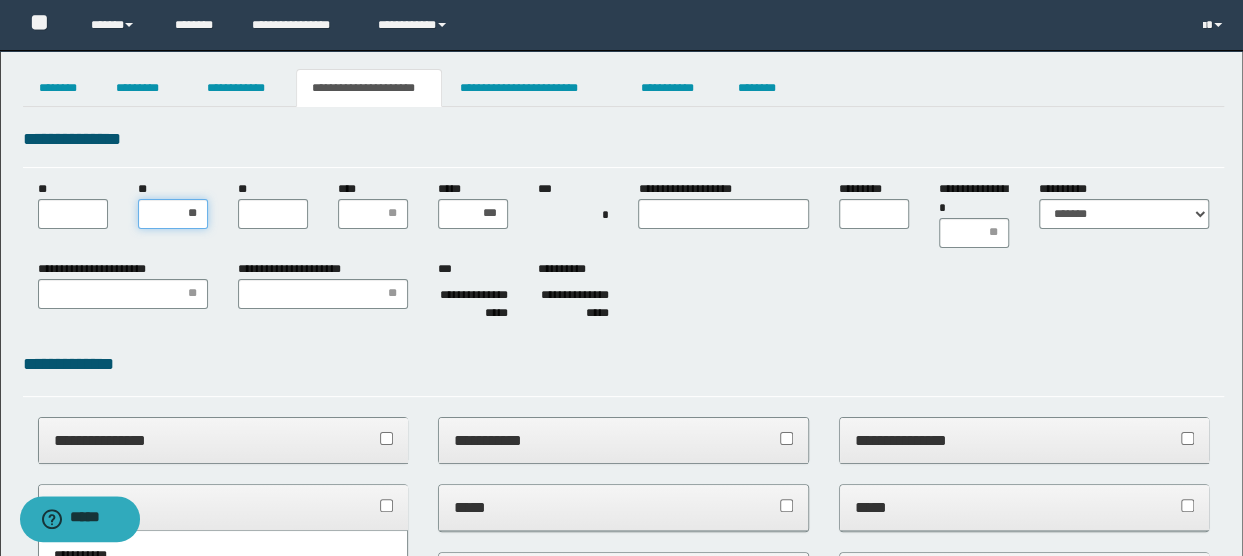 type 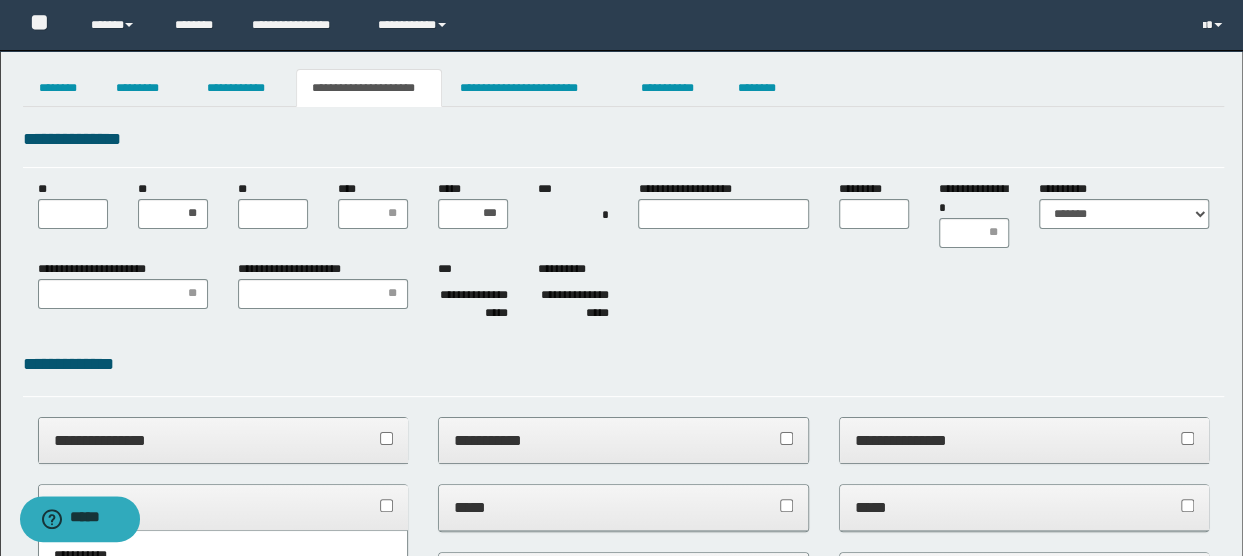 click on "*****
***" at bounding box center (473, 204) 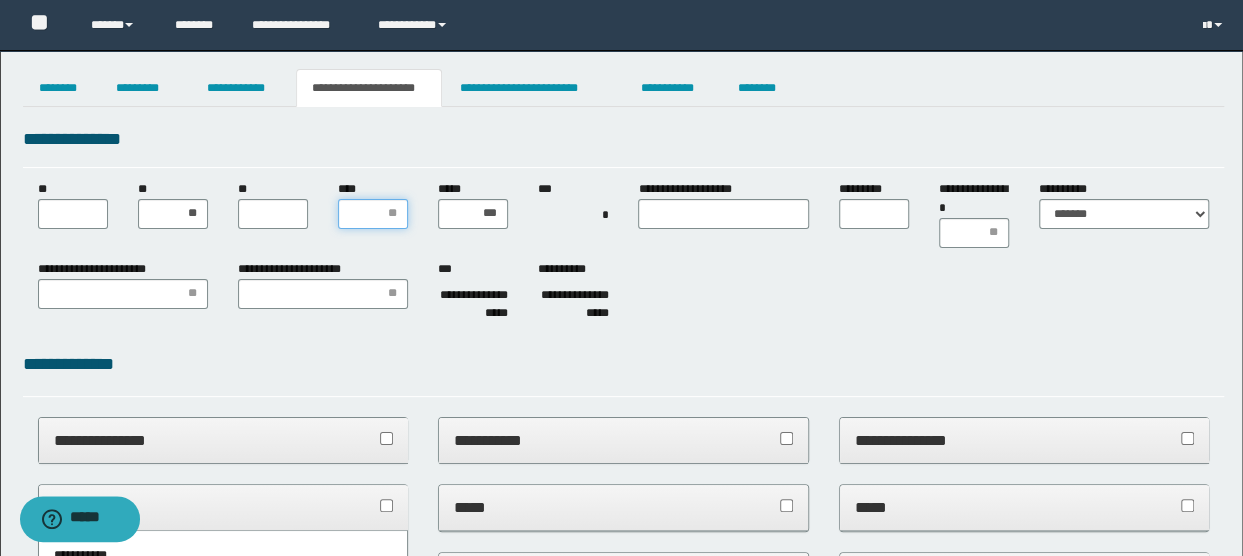 click on "****" at bounding box center (373, 214) 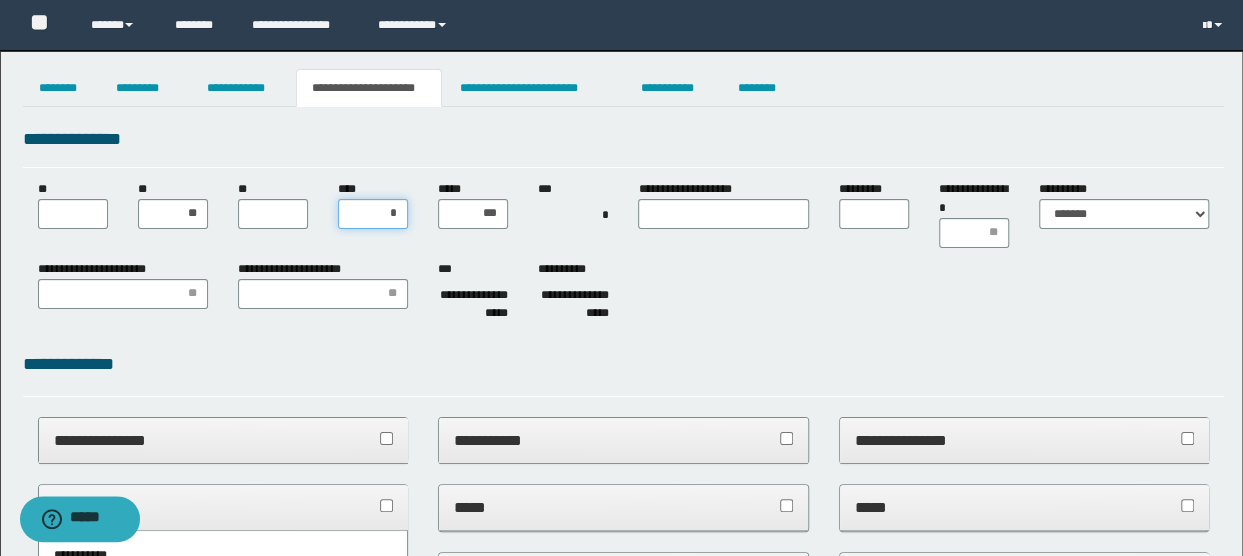 type on "**" 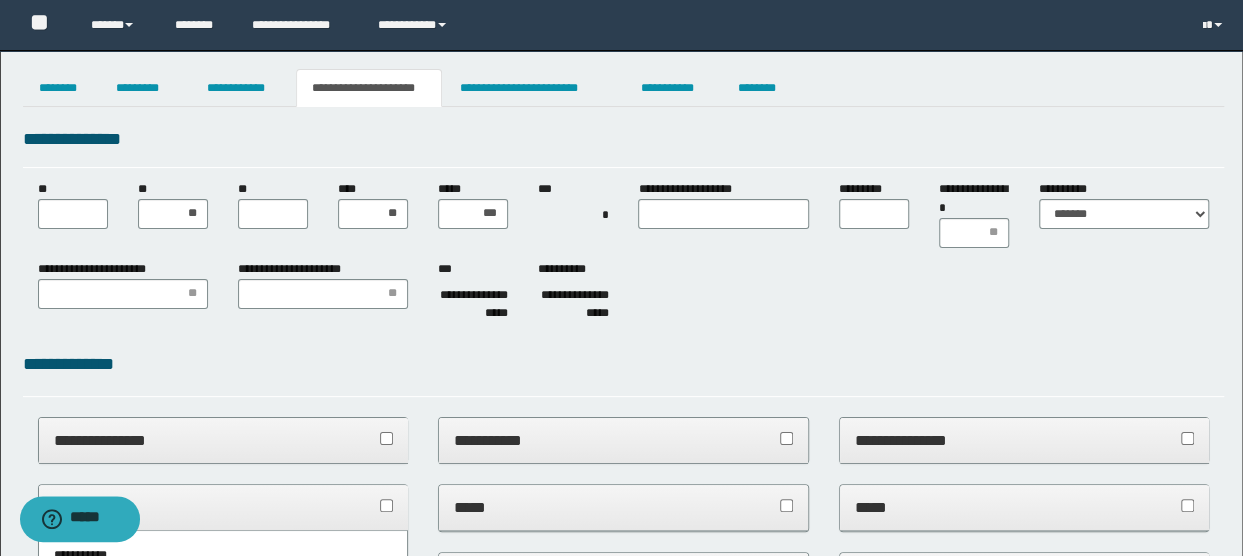 click on "**********" at bounding box center (624, 214) 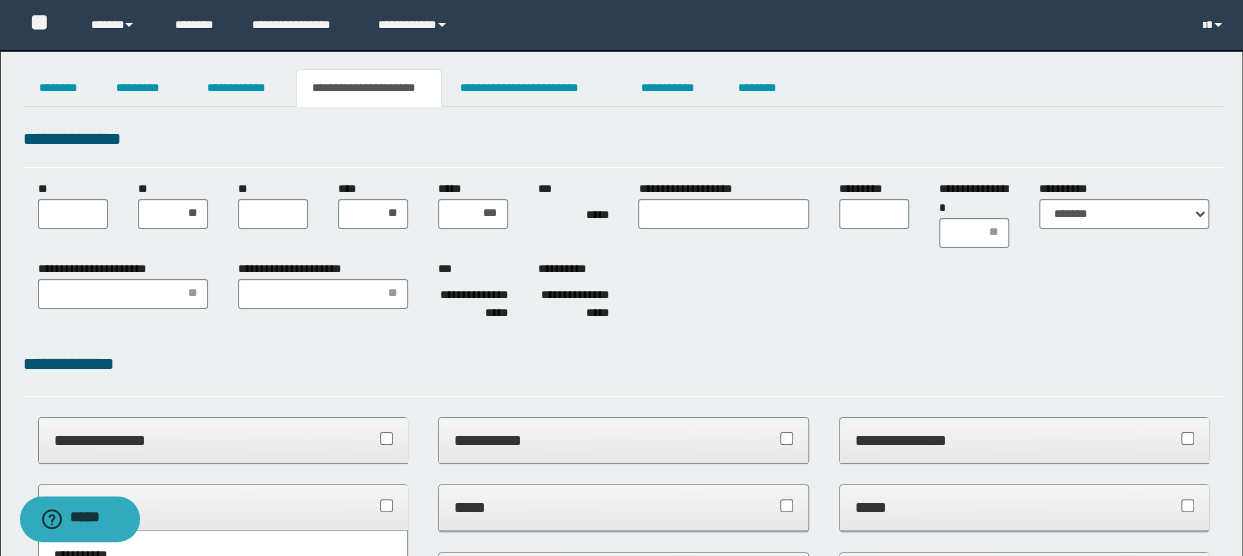 type 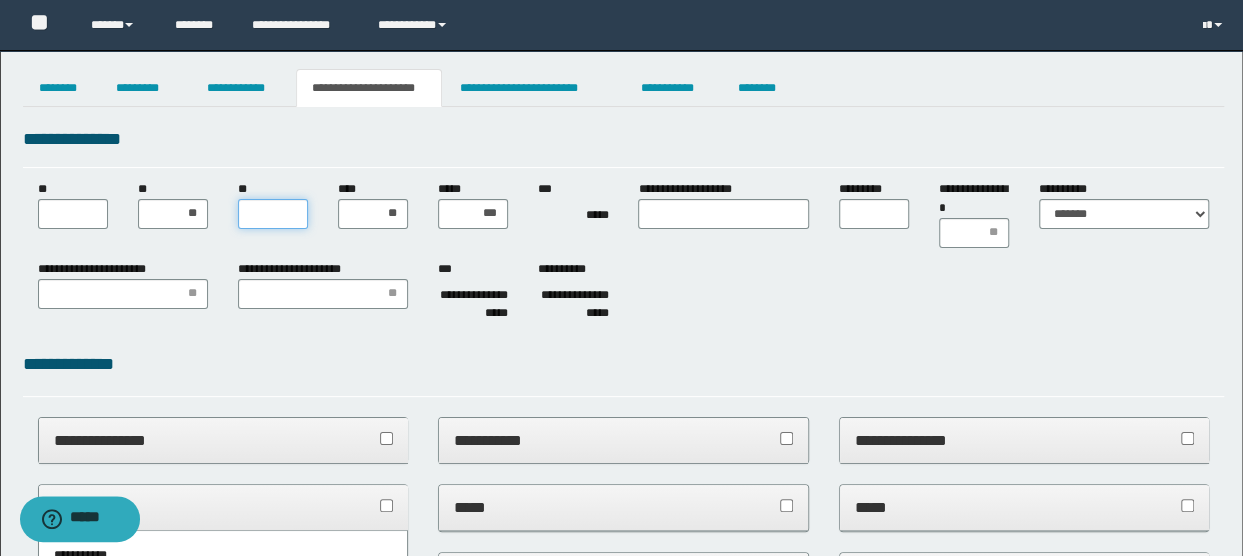 click on "**" at bounding box center (273, 214) 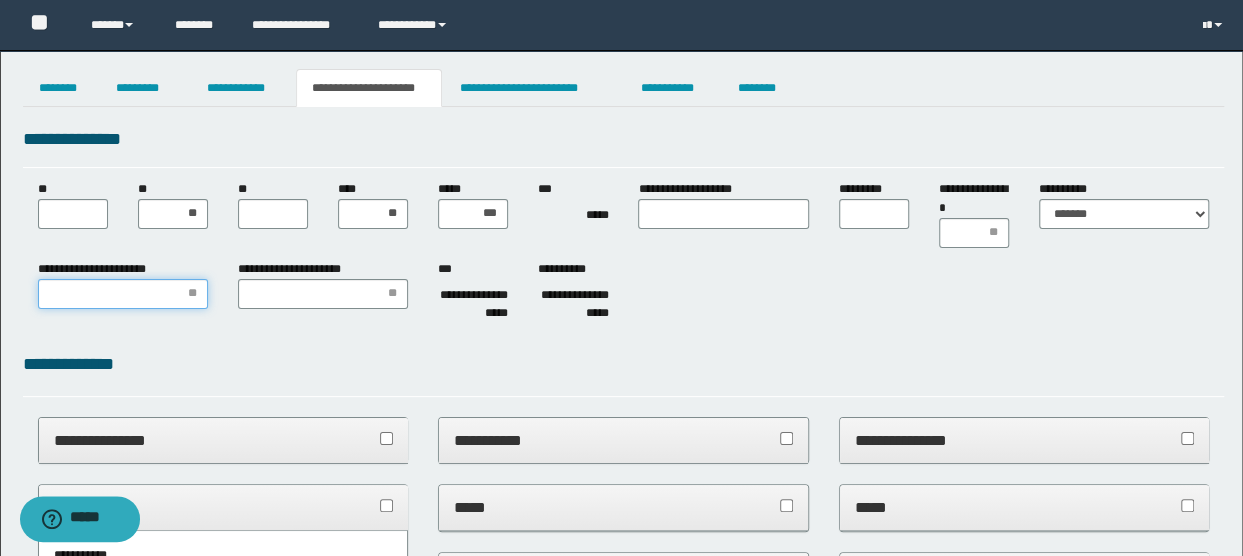 click on "**********" at bounding box center [123, 294] 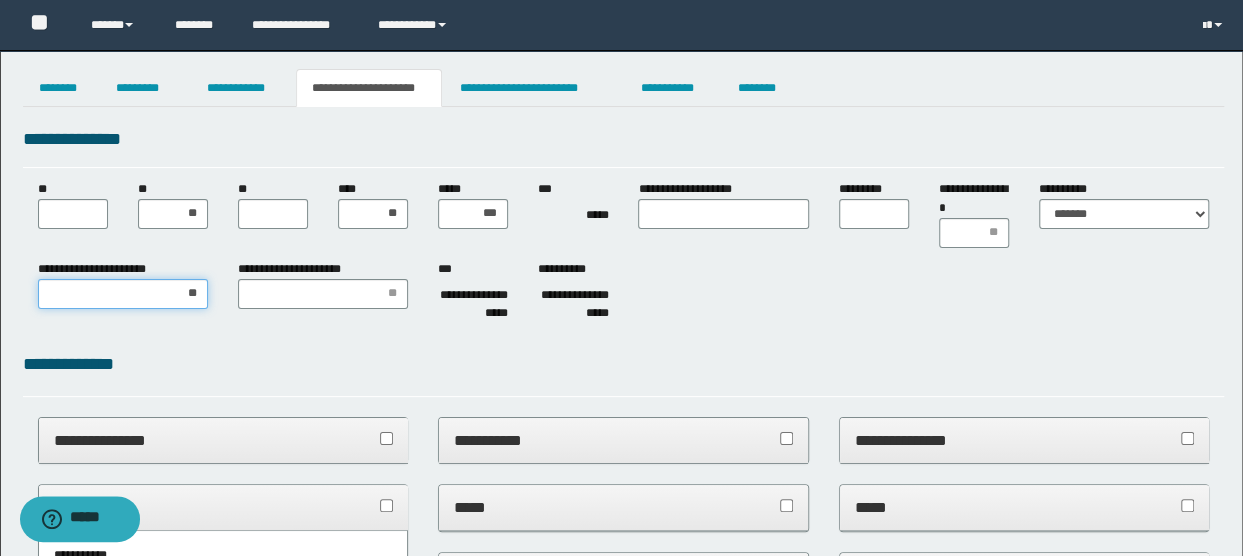 type on "***" 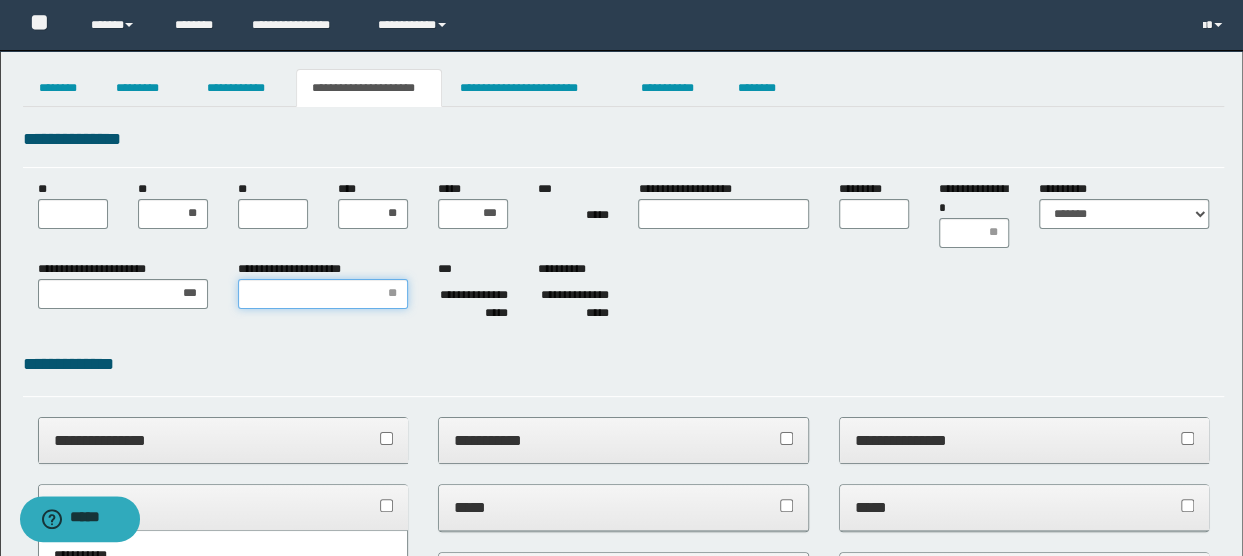 click on "**********" at bounding box center [323, 294] 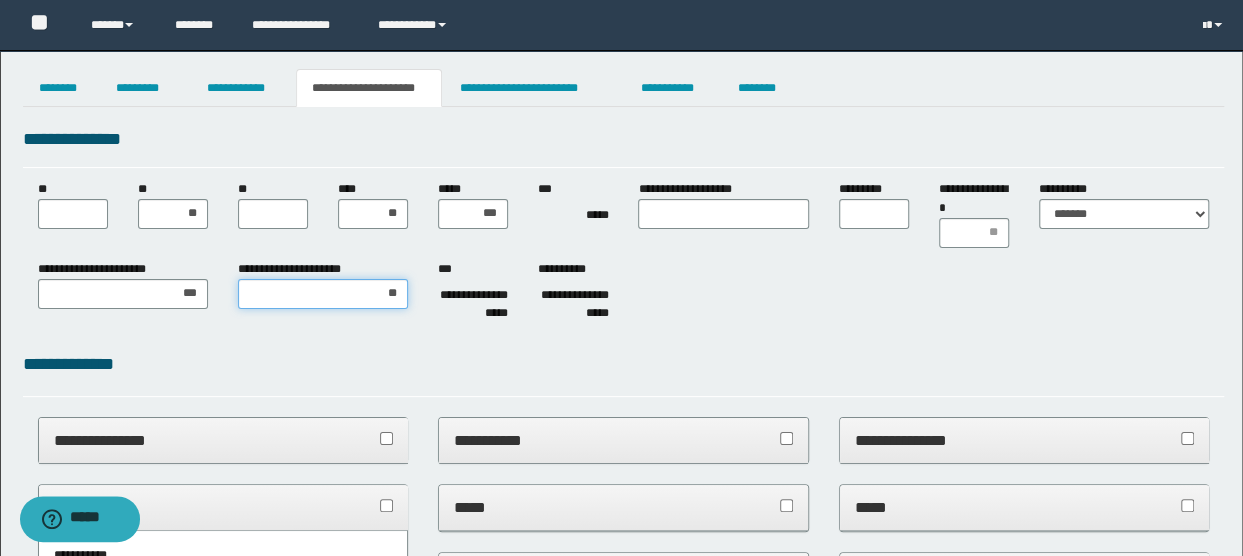 type on "***" 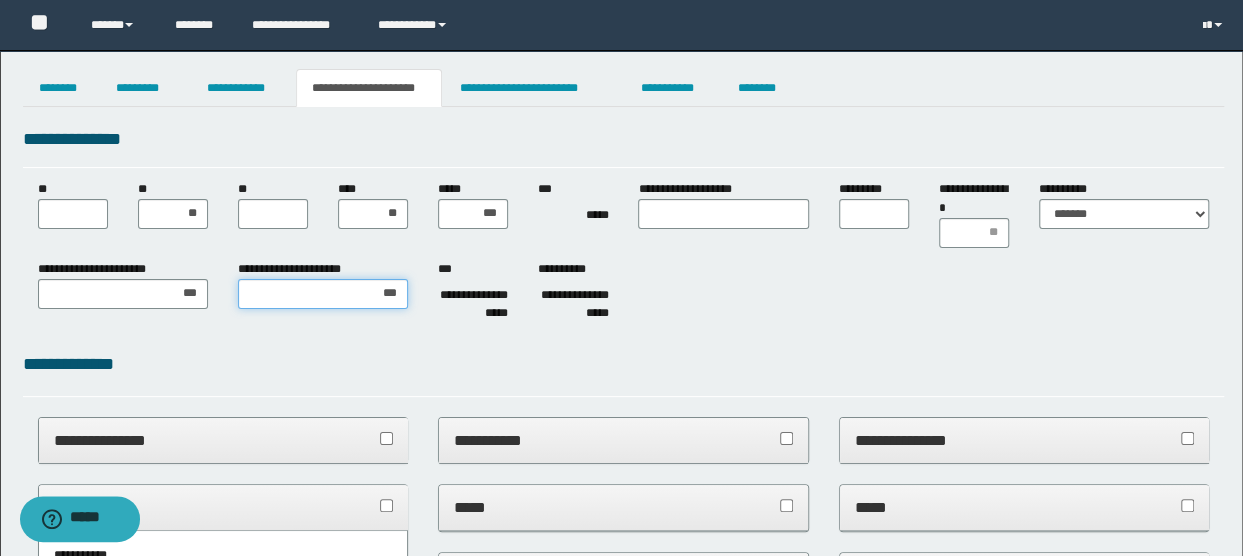 type 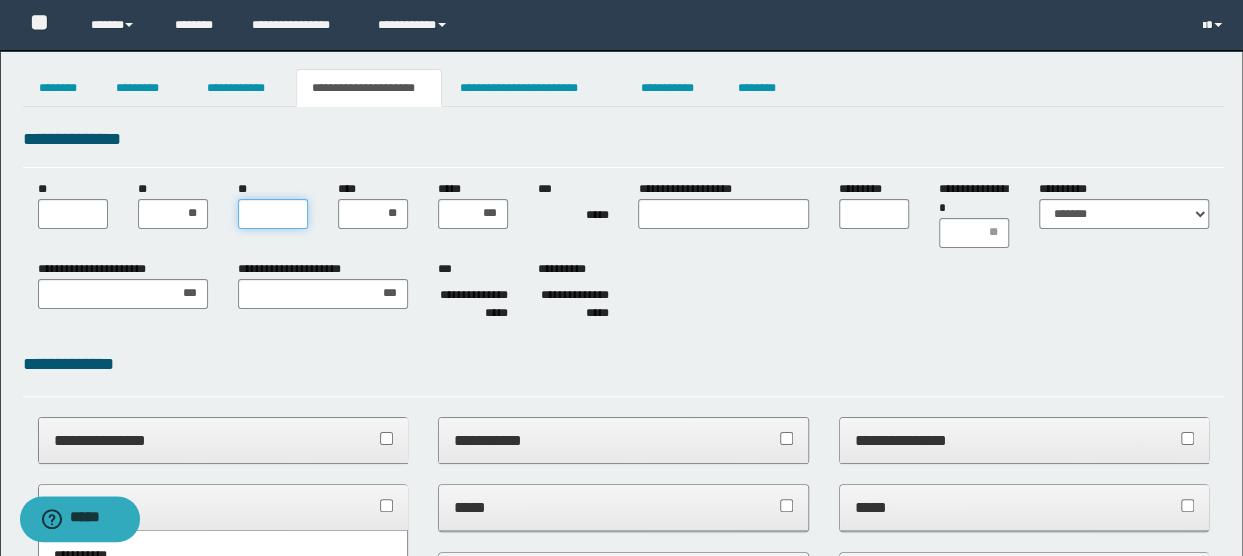 click on "**" at bounding box center (273, 214) 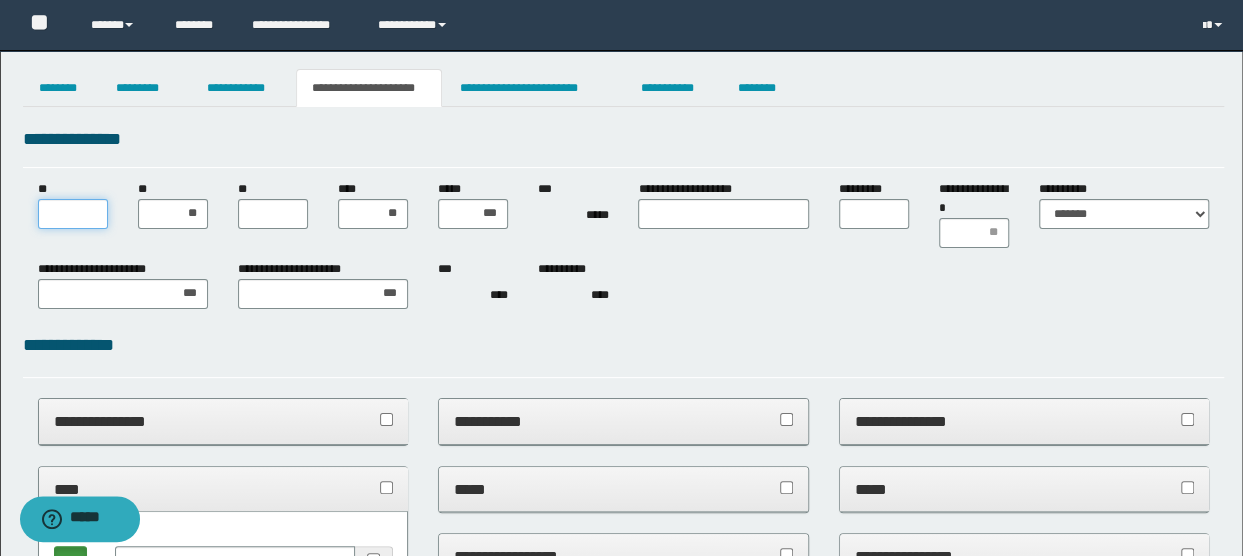 click on "**" at bounding box center [73, 214] 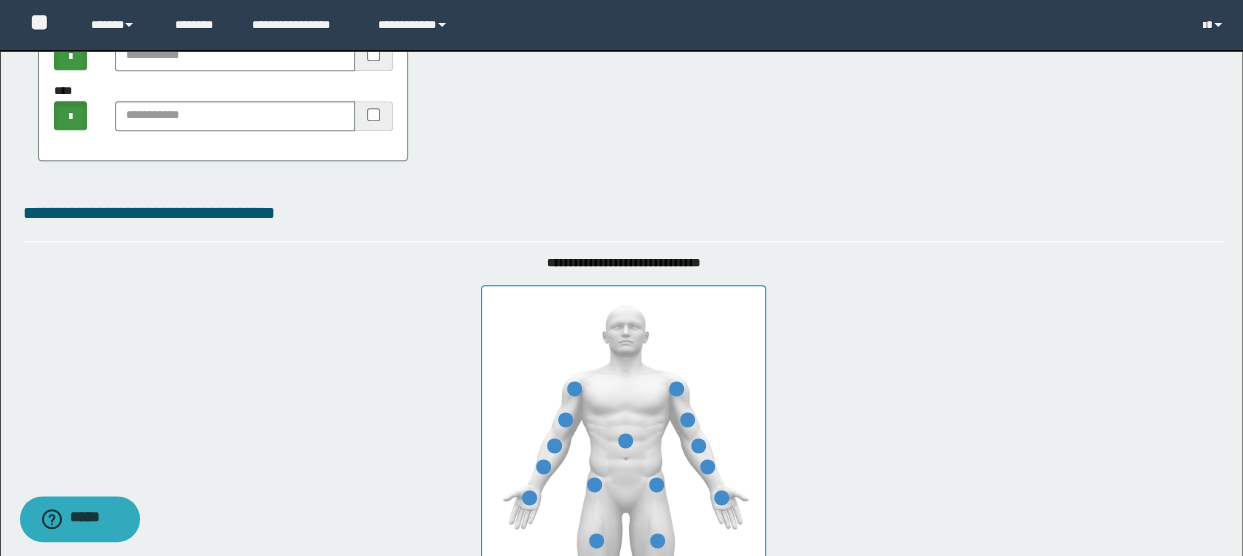 scroll, scrollTop: 900, scrollLeft: 0, axis: vertical 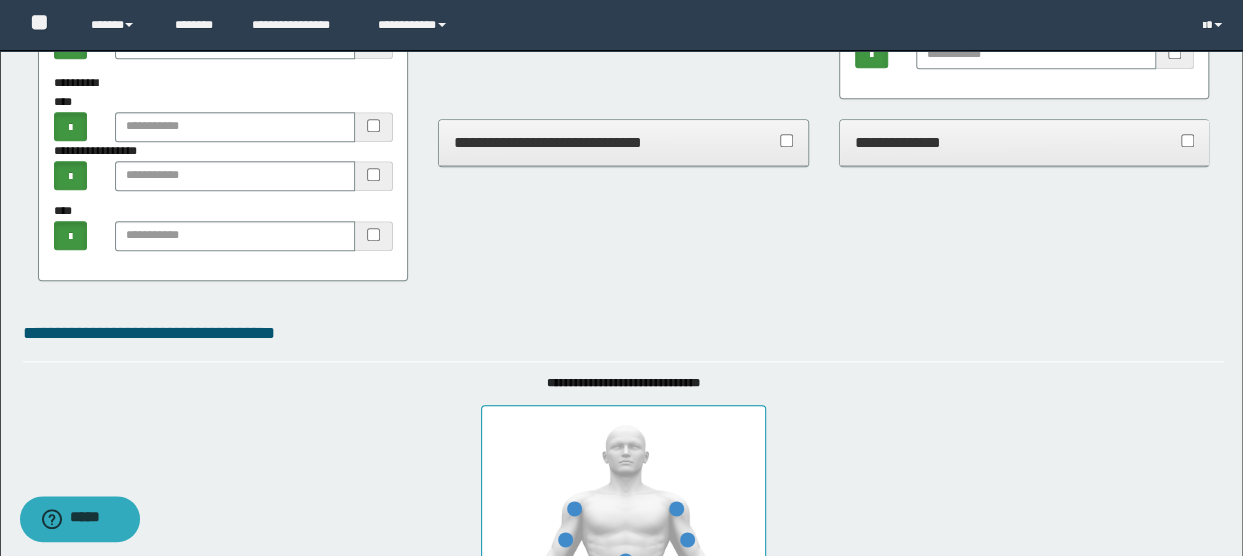click on "**********" at bounding box center [1024, 142] 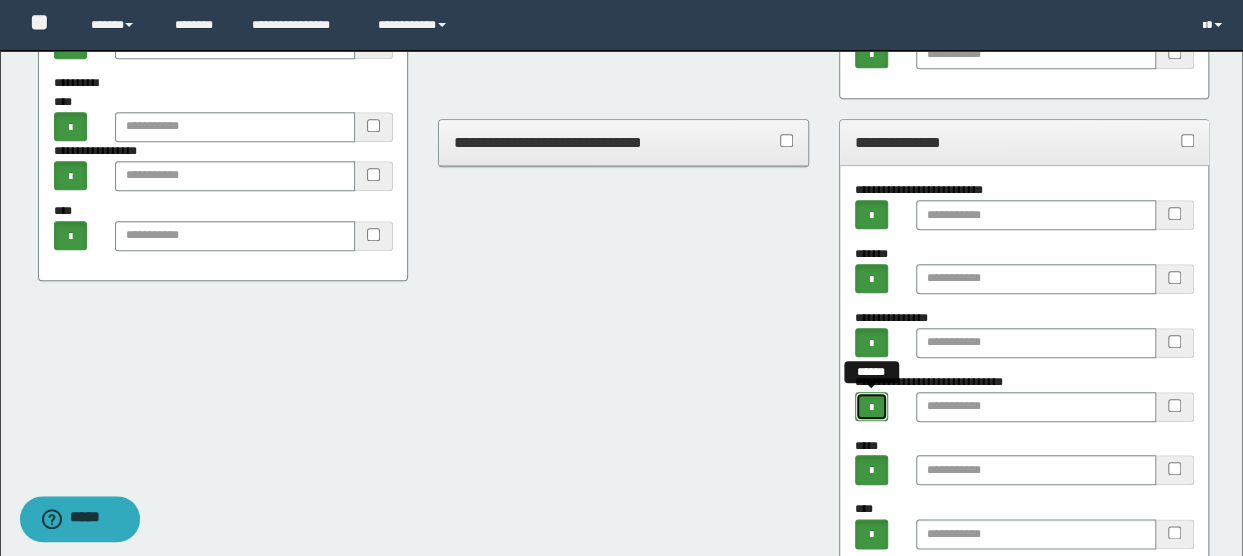 click at bounding box center [871, 408] 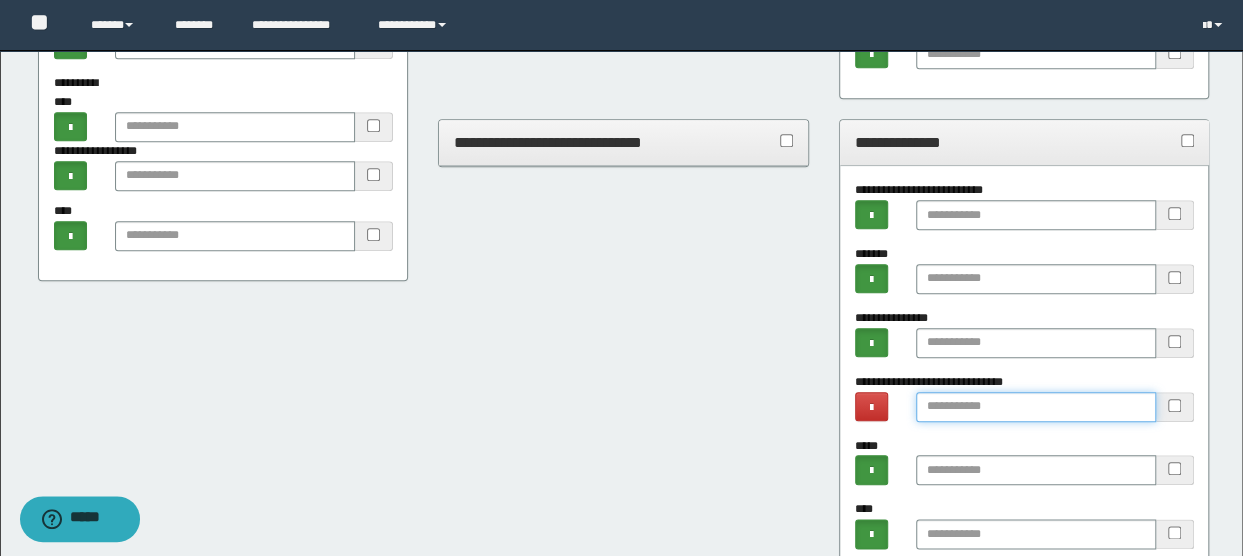 click at bounding box center [1036, 407] 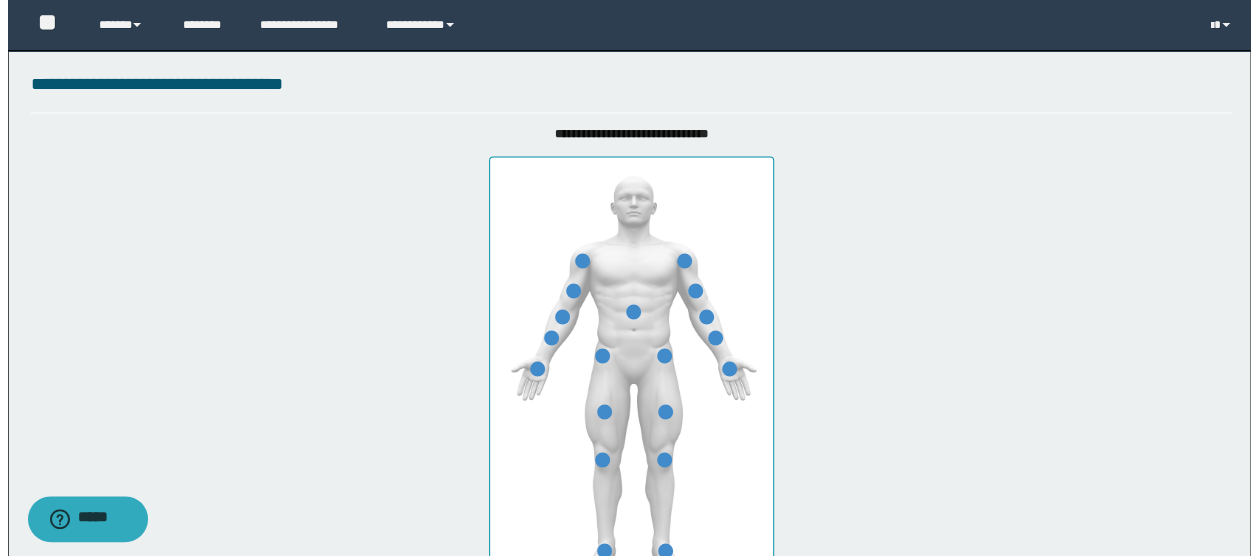 scroll, scrollTop: 1484, scrollLeft: 0, axis: vertical 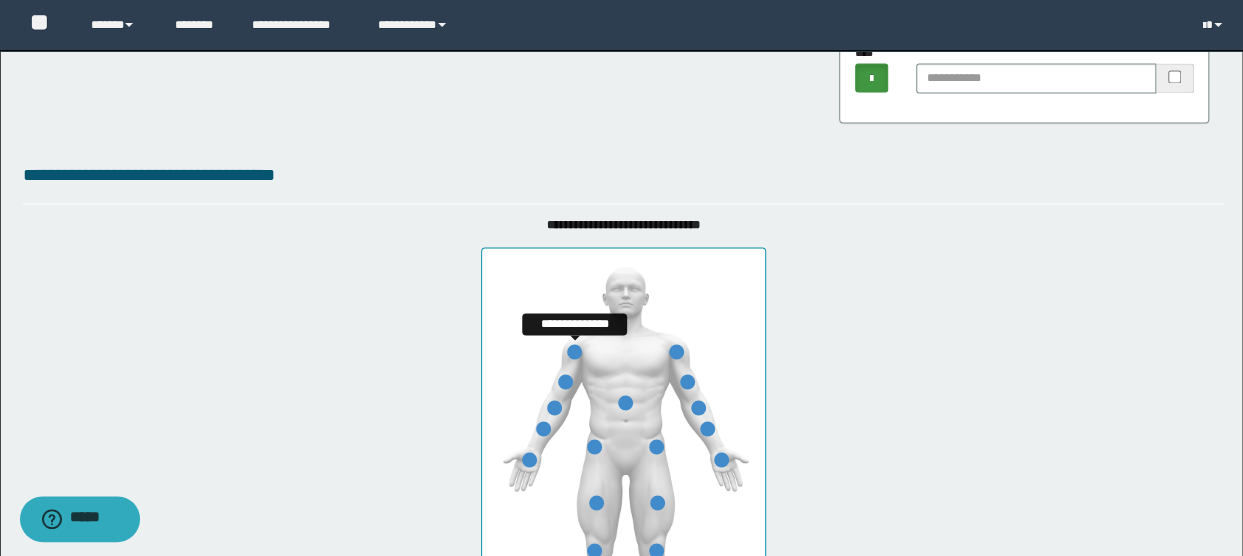 type on "**********" 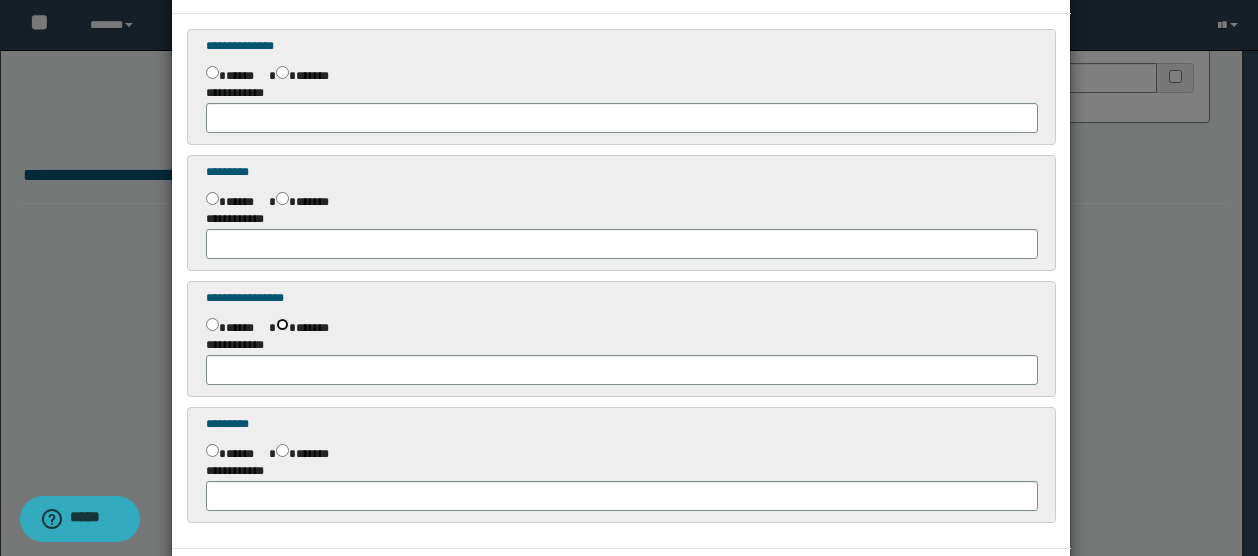 scroll, scrollTop: 148, scrollLeft: 0, axis: vertical 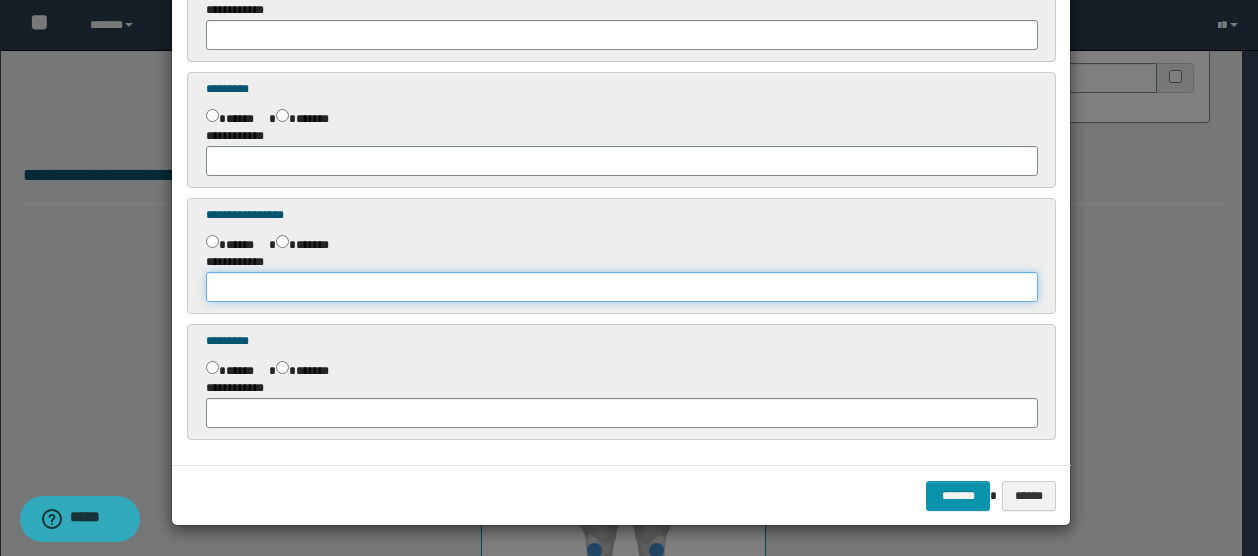 click at bounding box center (621, 287) 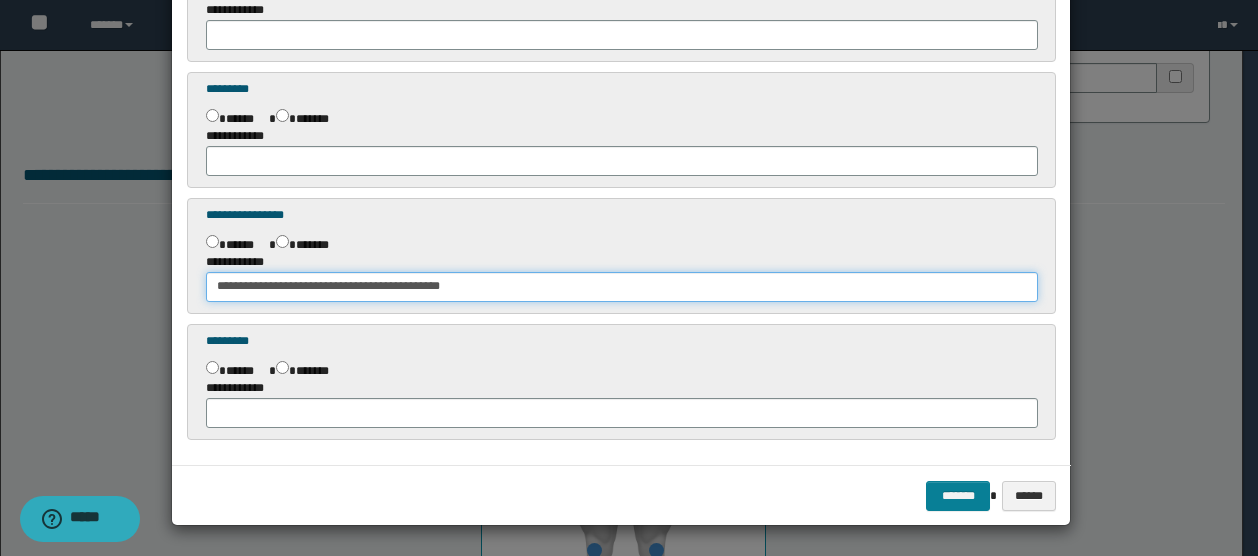 type on "**********" 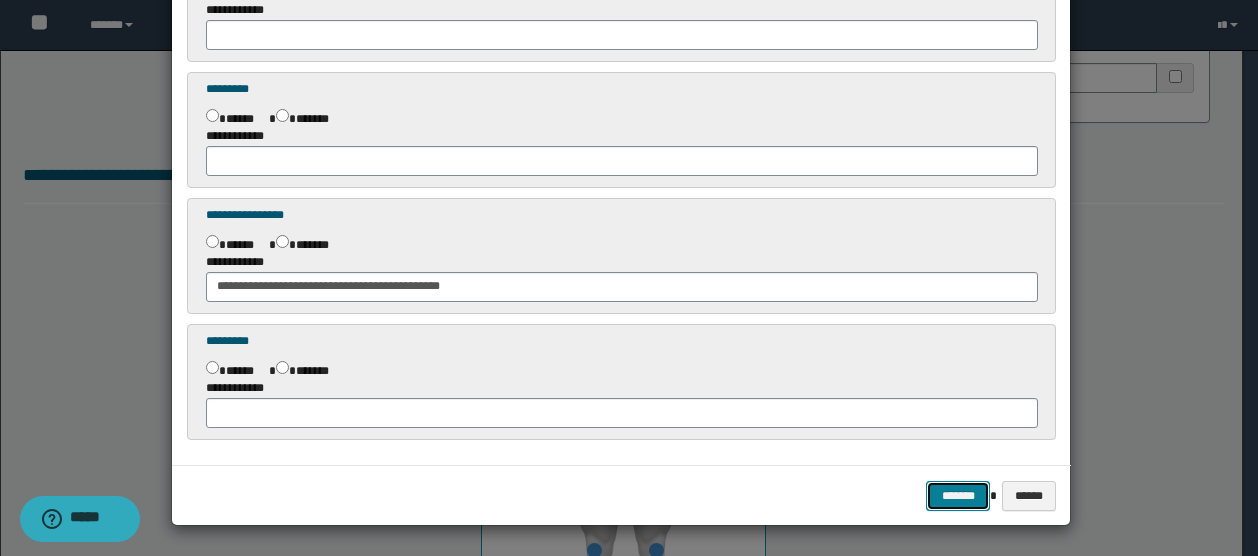 click on "*******" at bounding box center [958, 495] 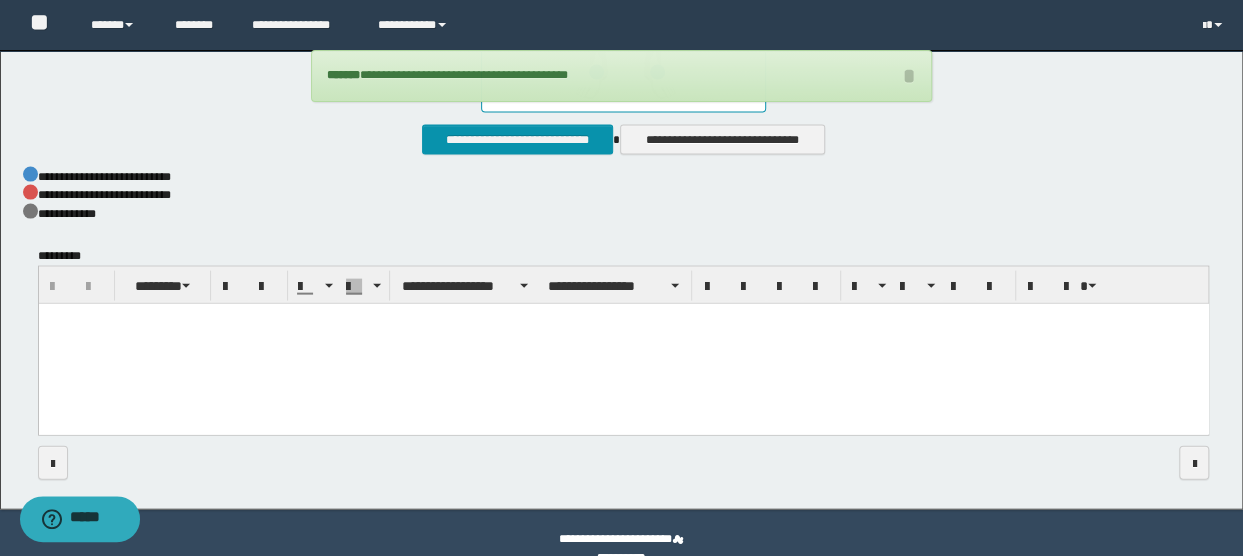 scroll, scrollTop: 2084, scrollLeft: 0, axis: vertical 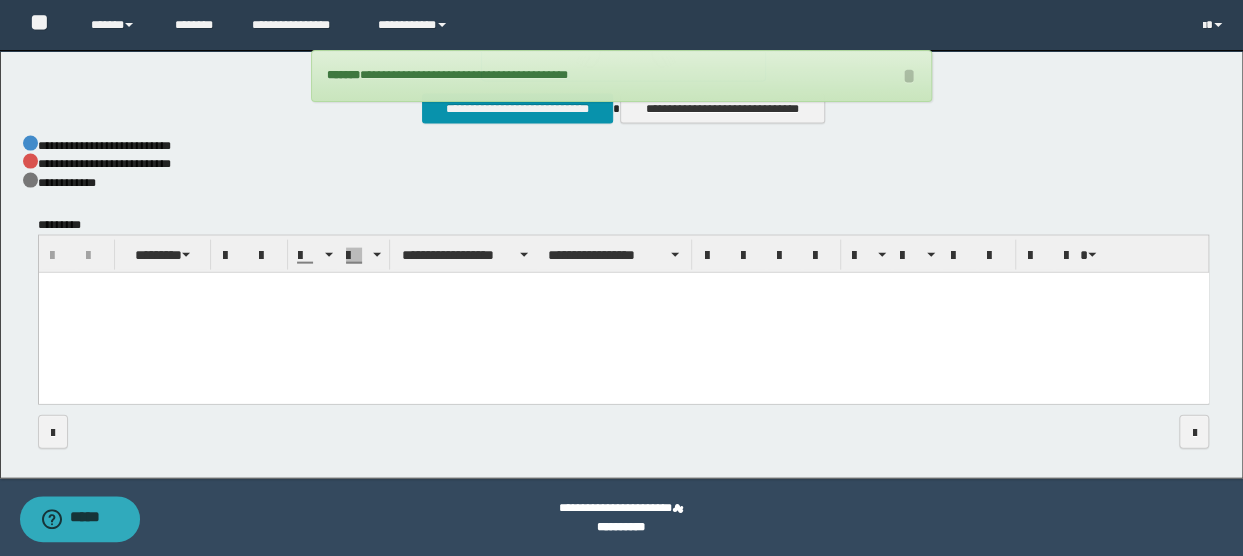 click at bounding box center [623, 314] 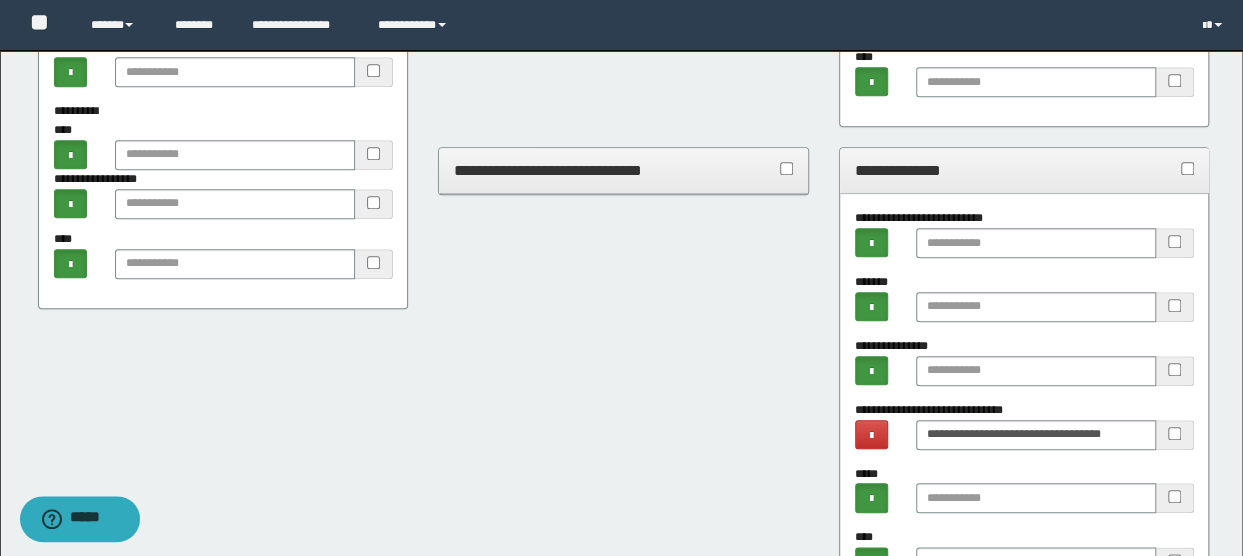 scroll, scrollTop: 784, scrollLeft: 0, axis: vertical 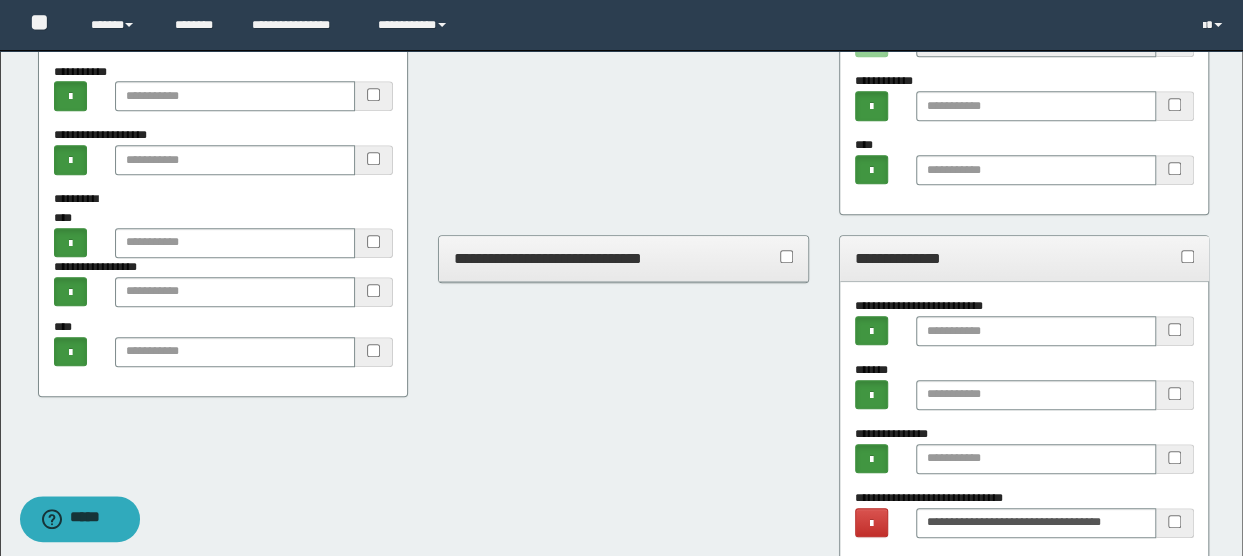 click on "**********" at bounding box center [623, 258] 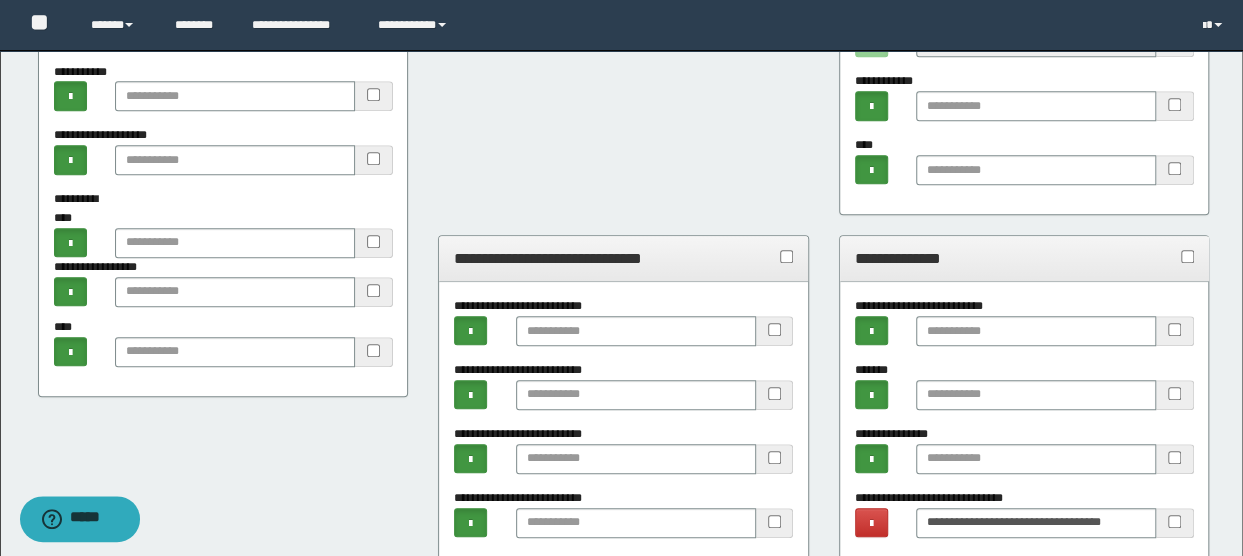 click on "**********" at bounding box center [623, 258] 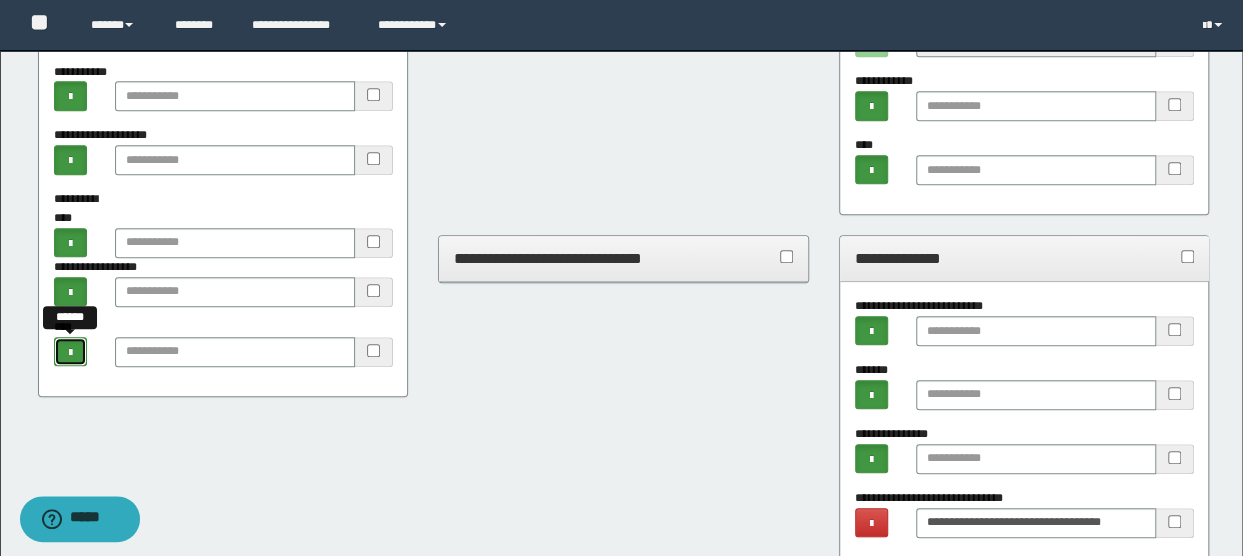 drag, startPoint x: 65, startPoint y: 350, endPoint x: 158, endPoint y: 373, distance: 95.80188 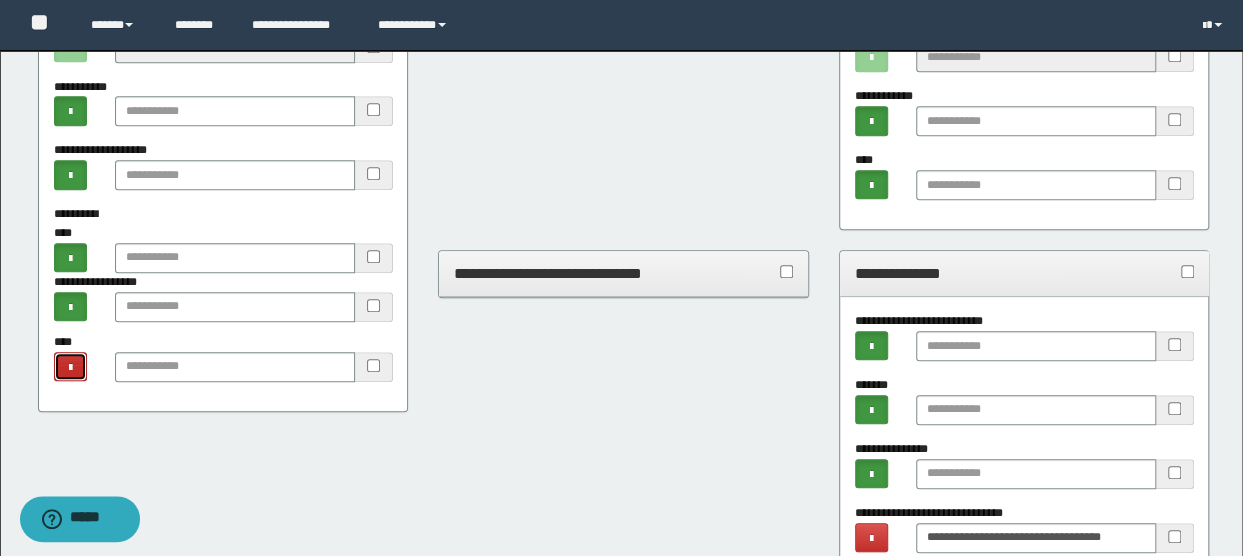 scroll, scrollTop: 884, scrollLeft: 0, axis: vertical 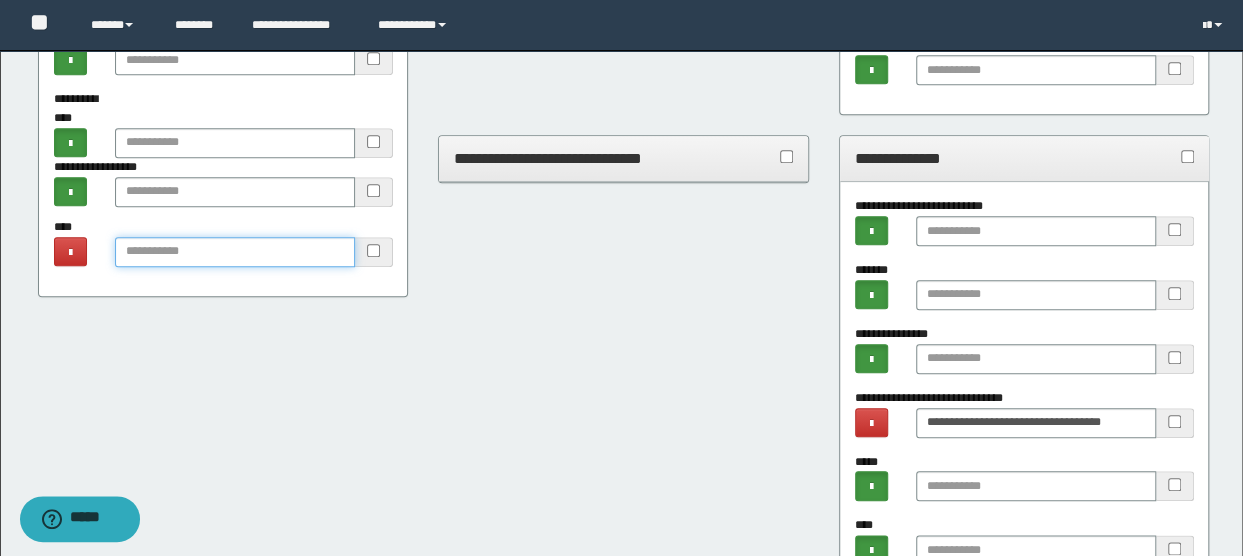 click at bounding box center (235, 252) 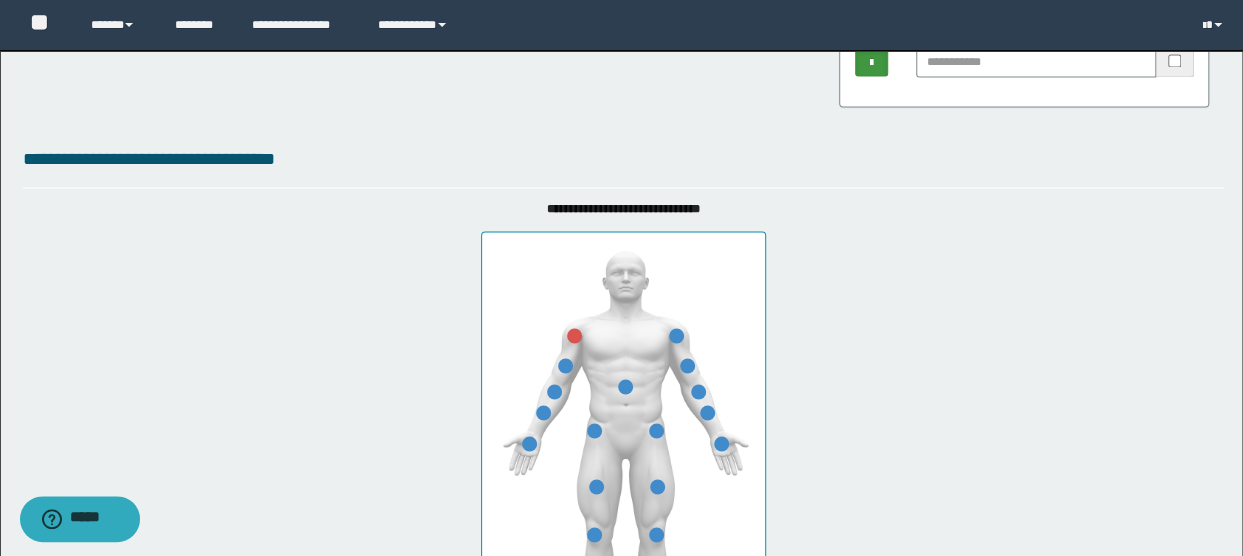 scroll, scrollTop: 2000, scrollLeft: 0, axis: vertical 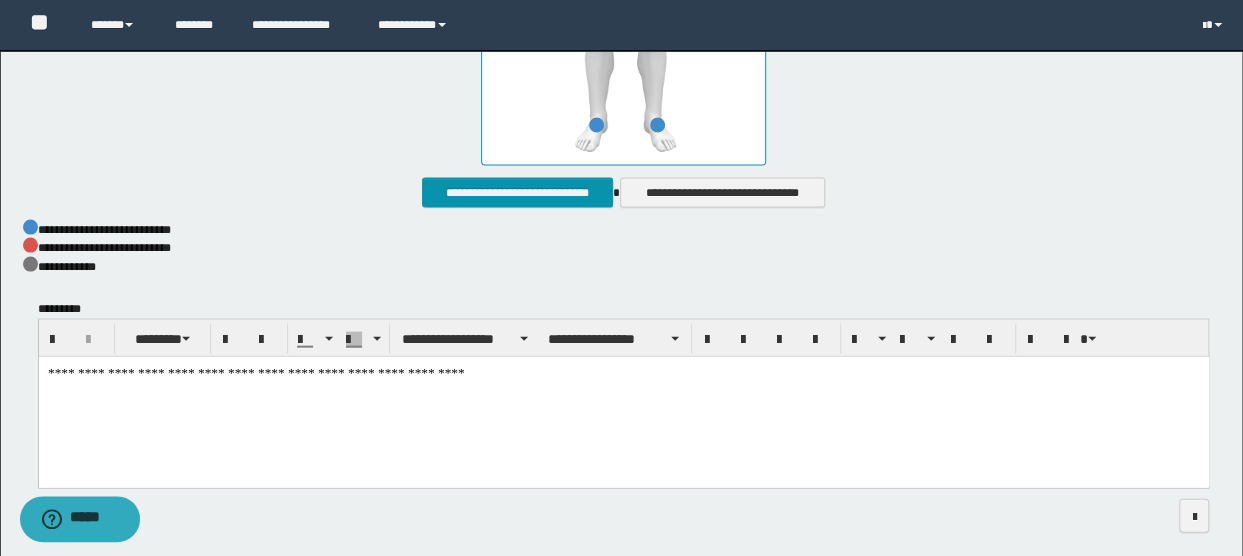 type on "**********" 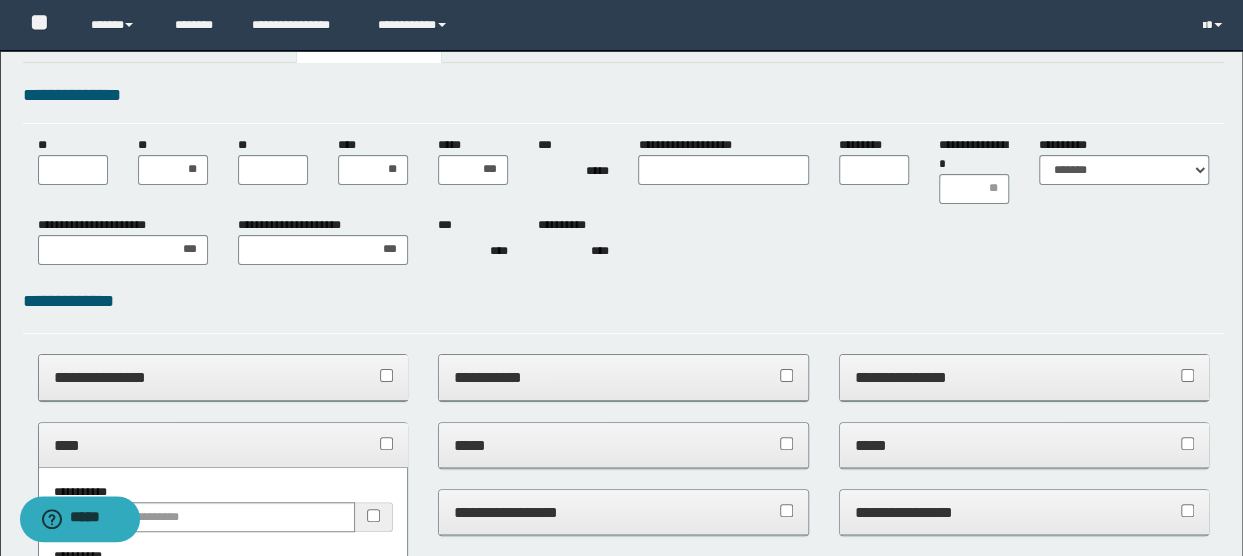 scroll, scrollTop: 0, scrollLeft: 0, axis: both 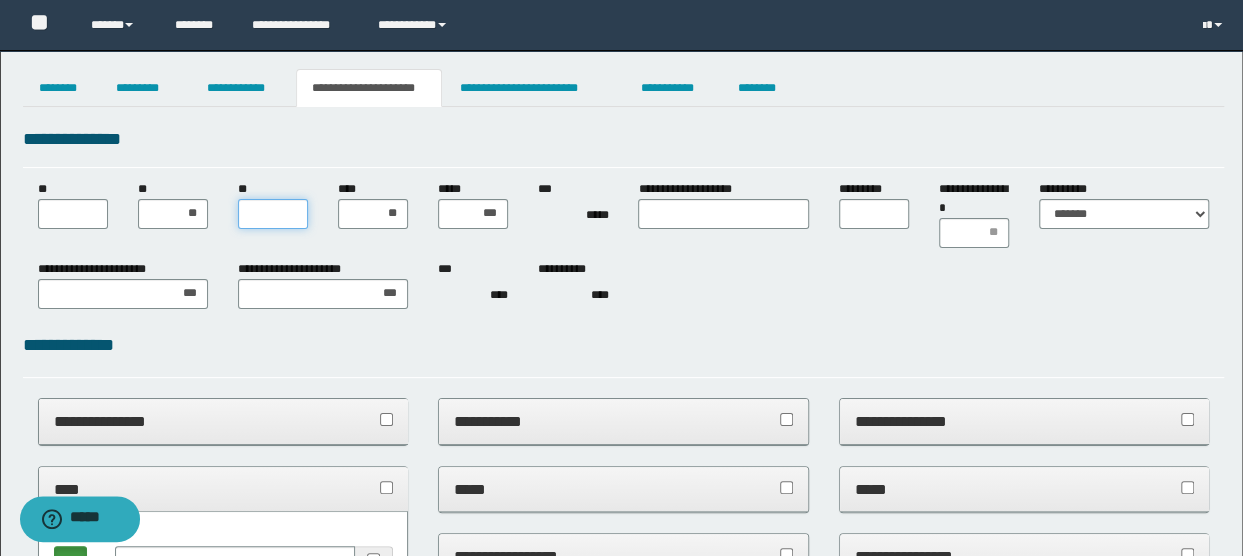 click on "**" at bounding box center [273, 214] 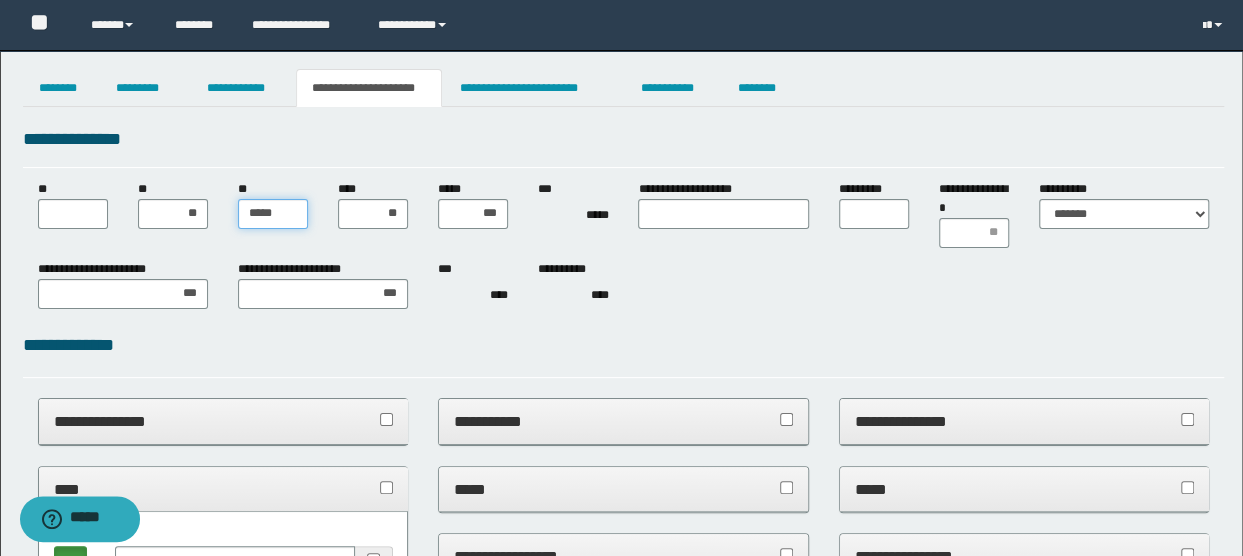 type on "******" 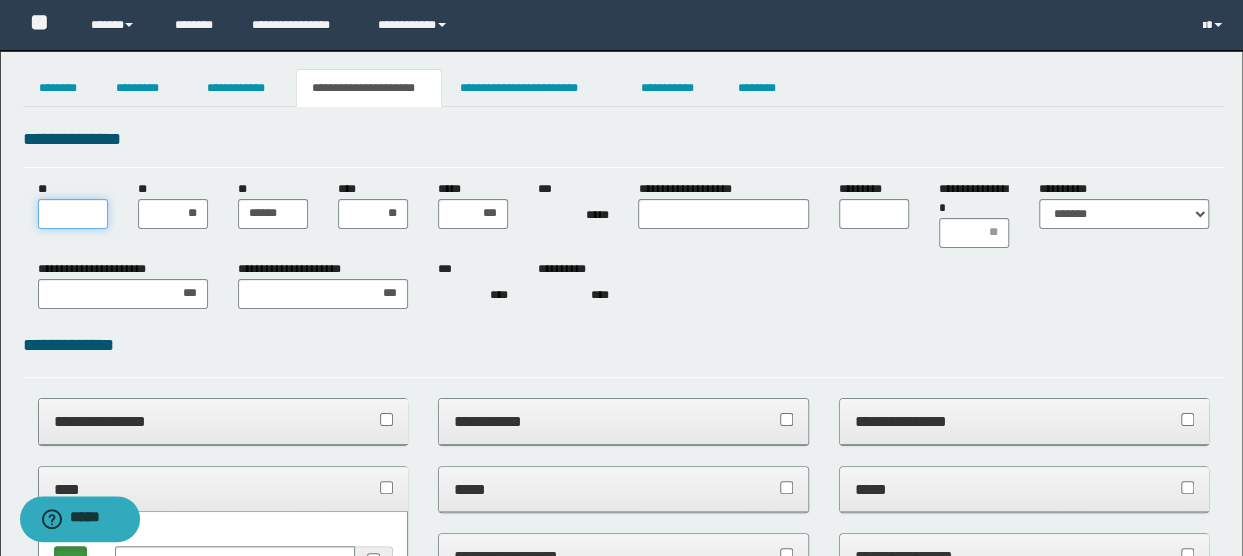 click on "**" at bounding box center (73, 214) 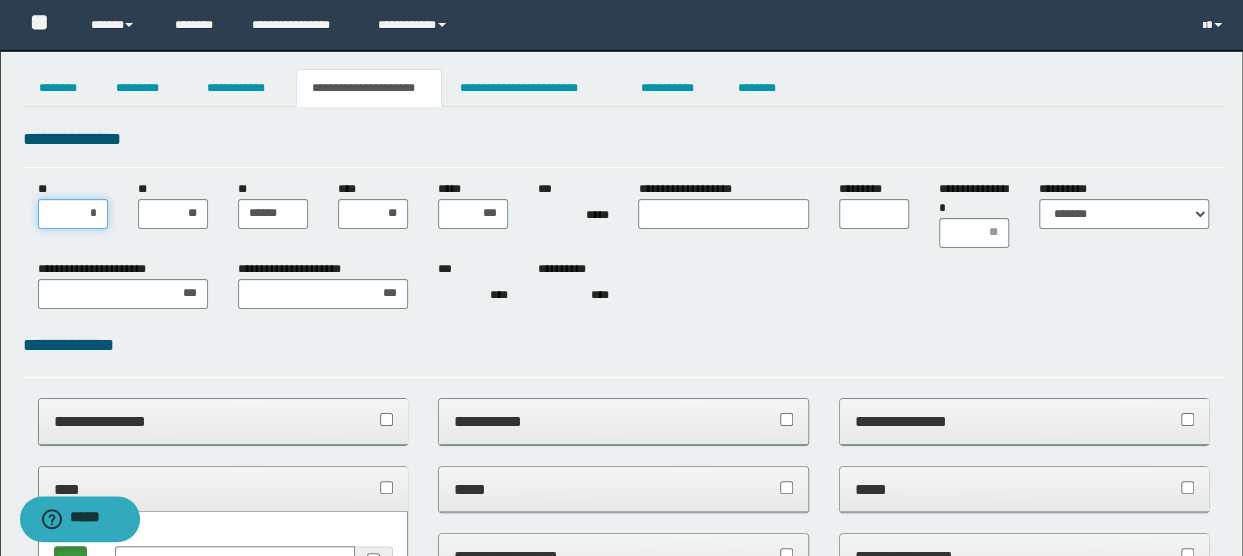 type on "**" 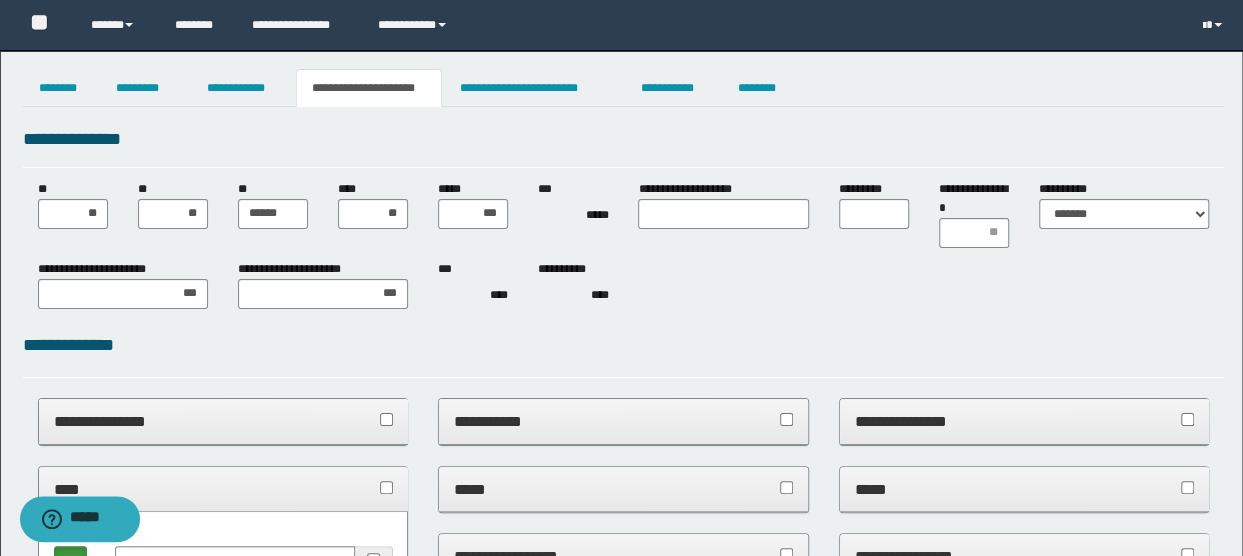click on "**********" at bounding box center [624, 286] 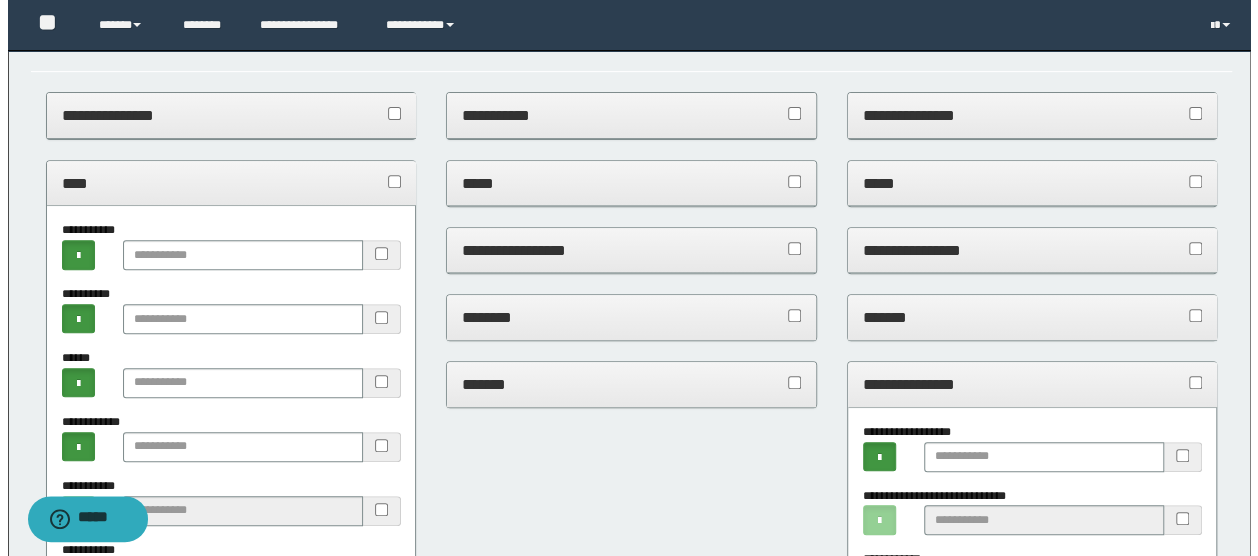 scroll, scrollTop: 0, scrollLeft: 0, axis: both 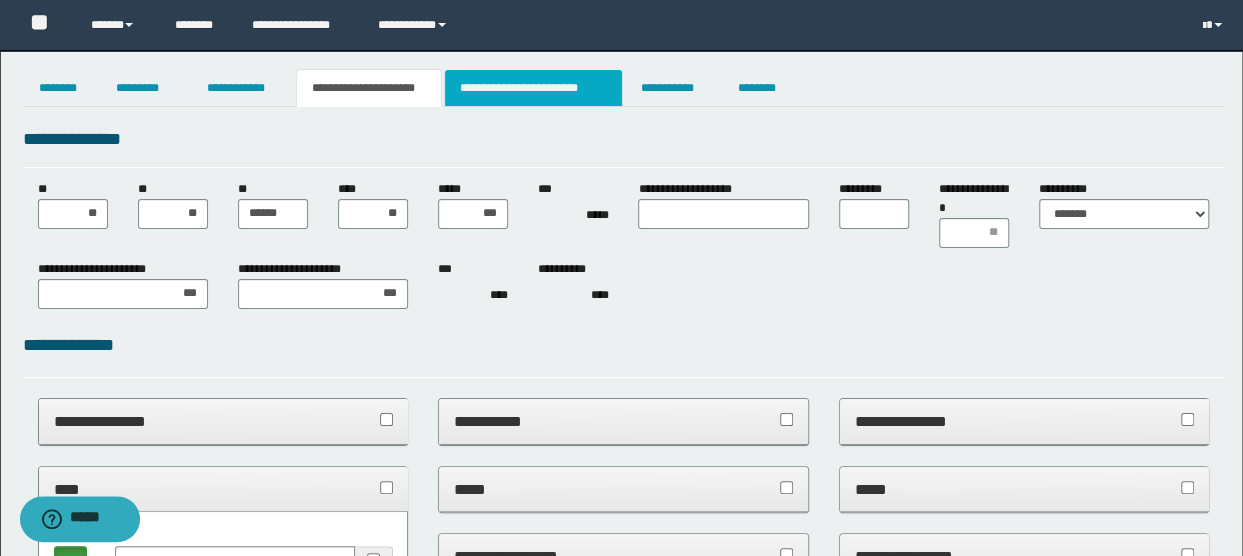 click on "**********" at bounding box center [533, 88] 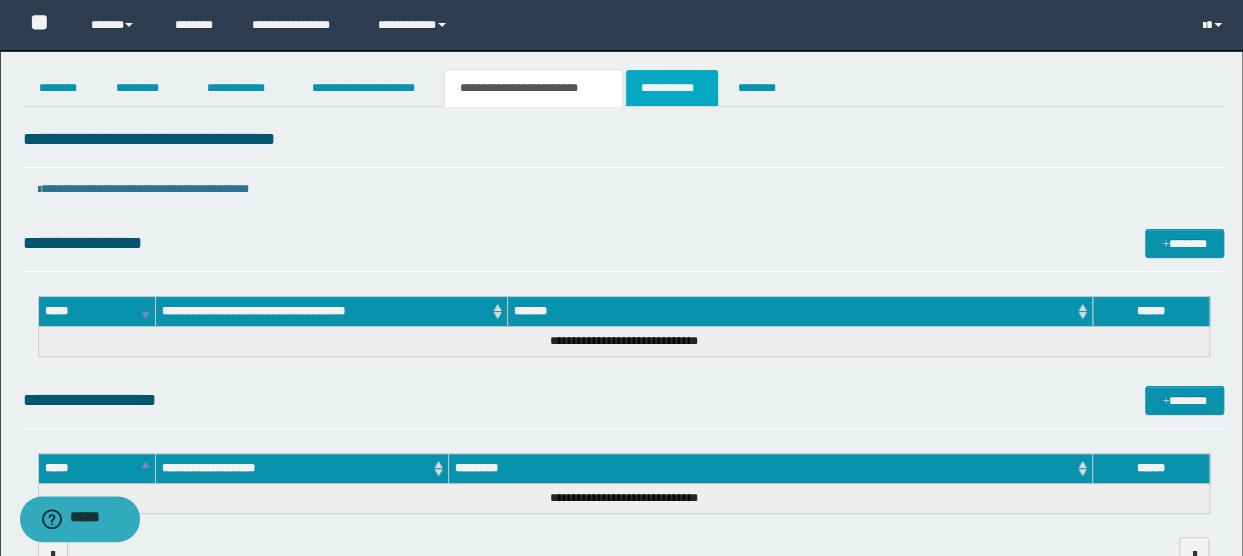 click on "**********" at bounding box center (672, 88) 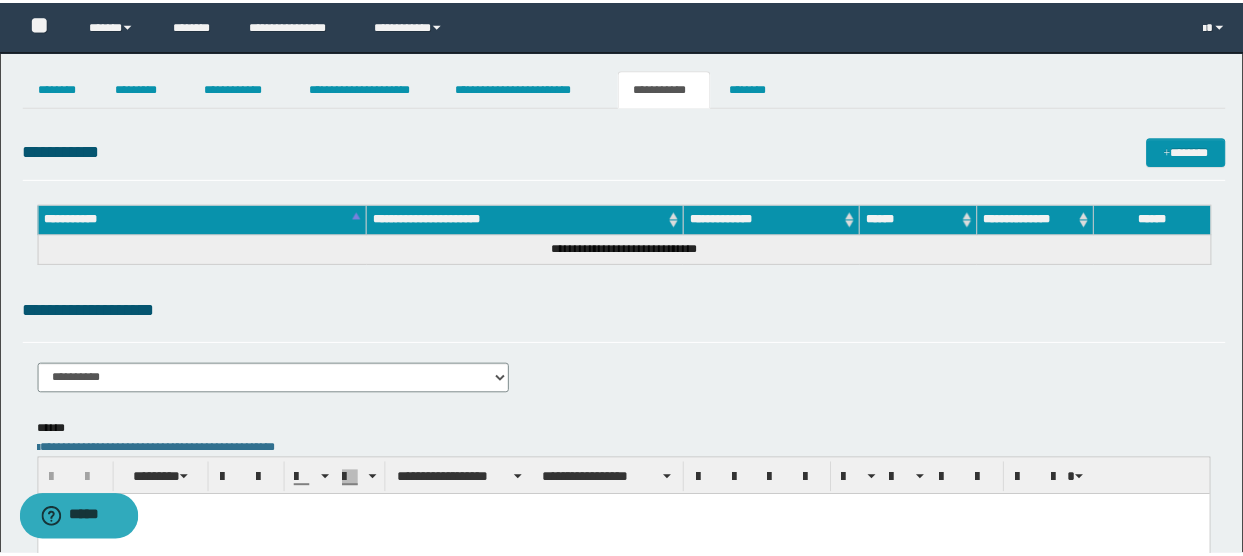 scroll, scrollTop: 0, scrollLeft: 0, axis: both 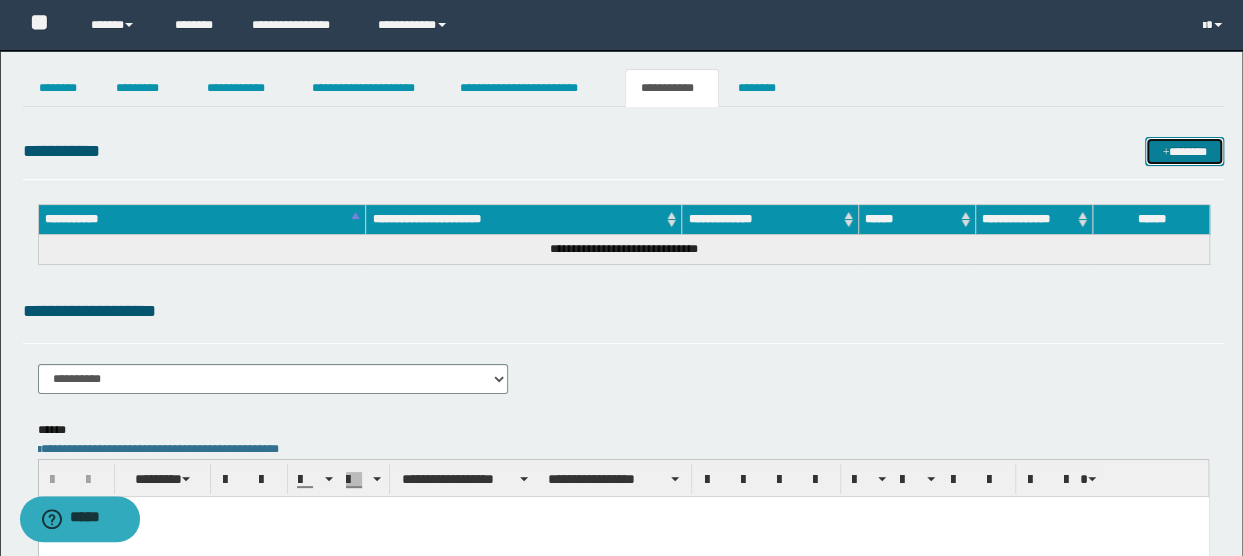 click at bounding box center (1165, 153) 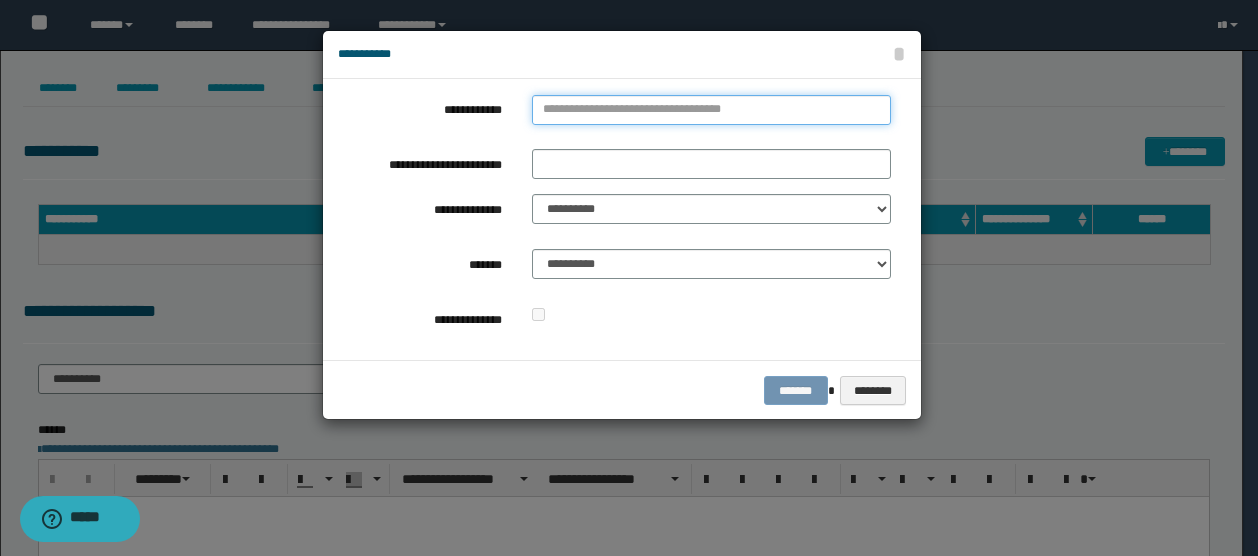 click on "**********" at bounding box center [711, 110] 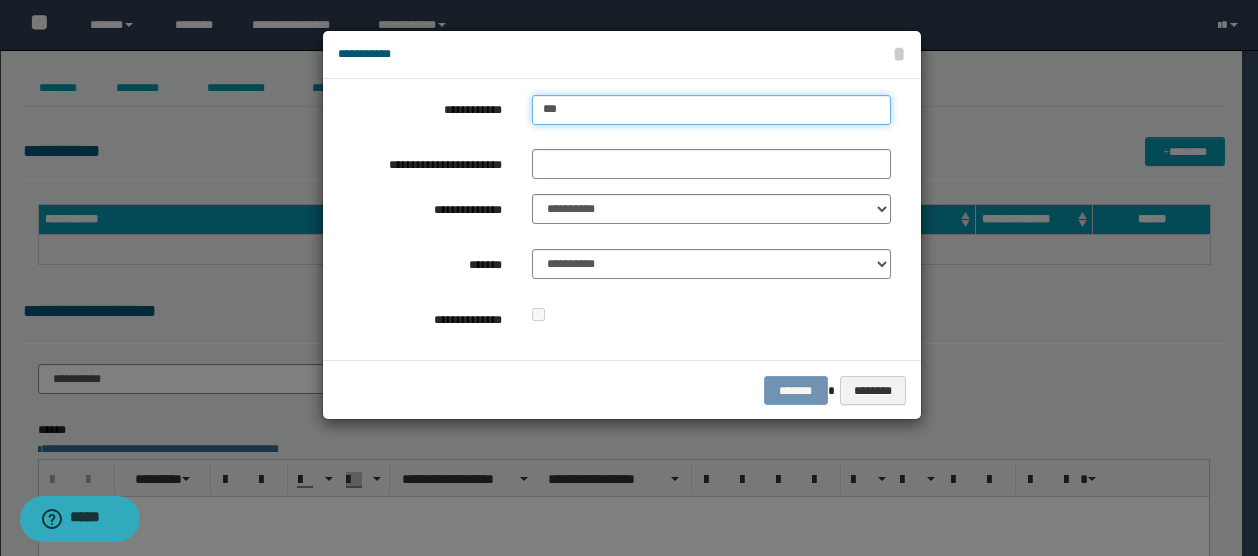 type on "****" 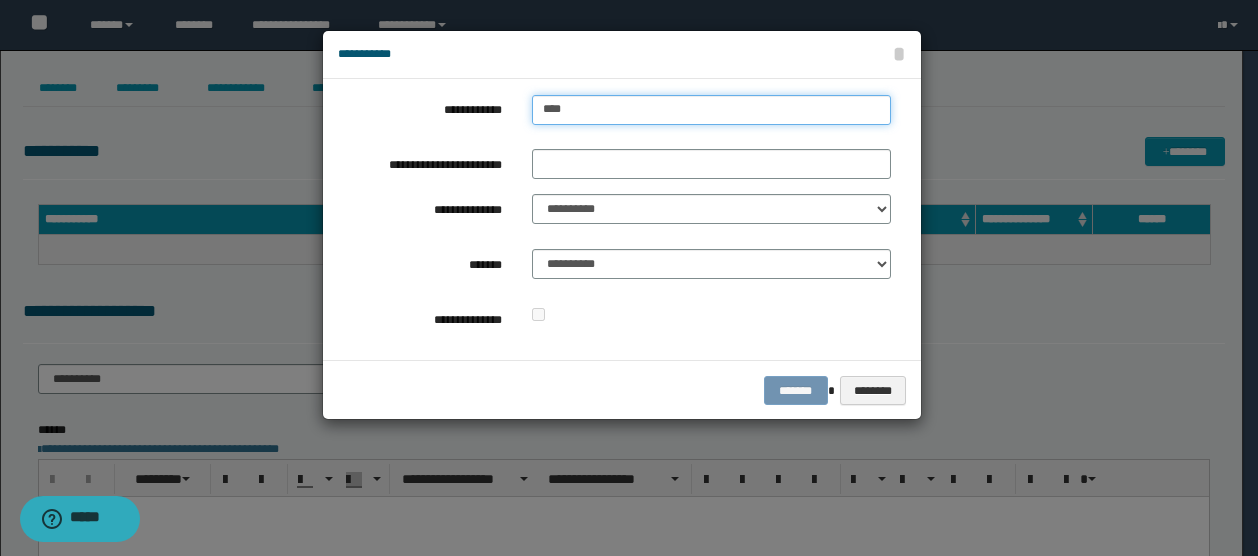 type on "****" 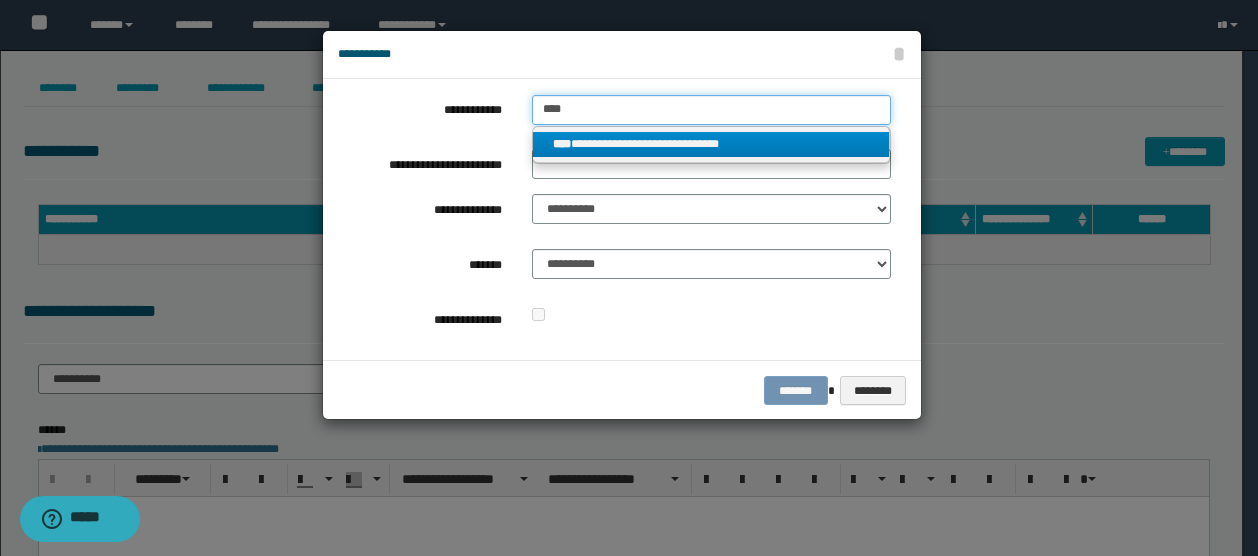 type on "****" 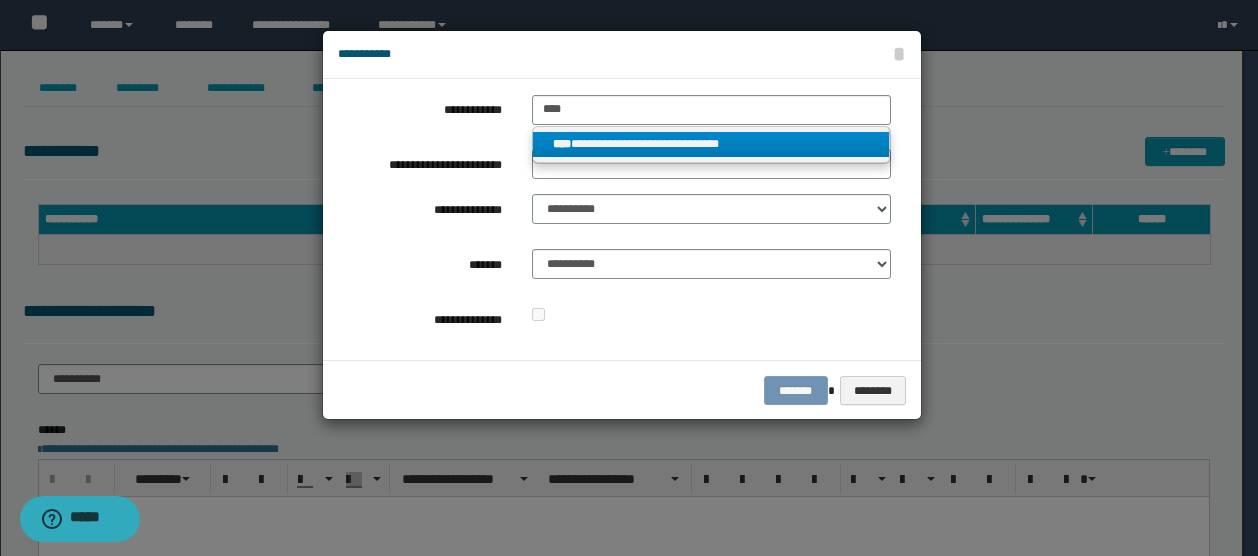 click on "**********" at bounding box center (711, 144) 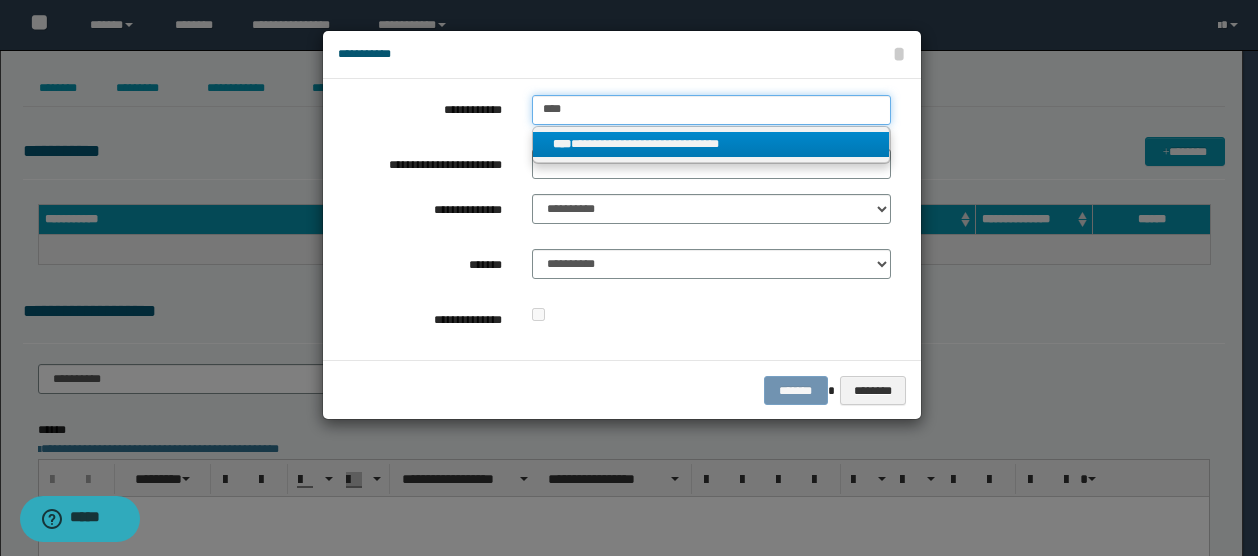 type 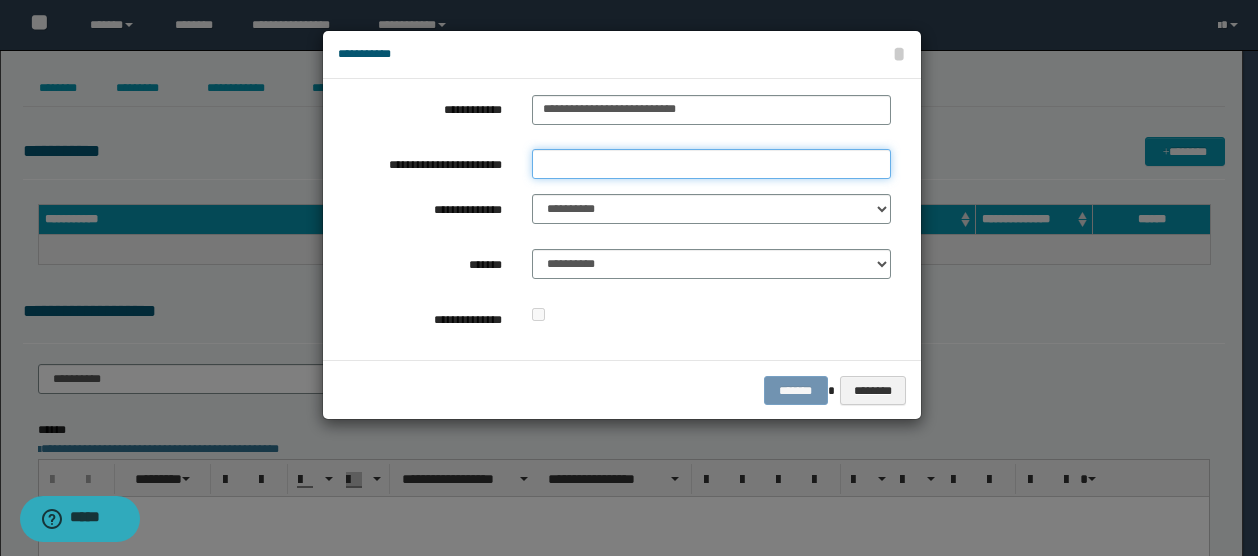 click on "**********" at bounding box center [711, 164] 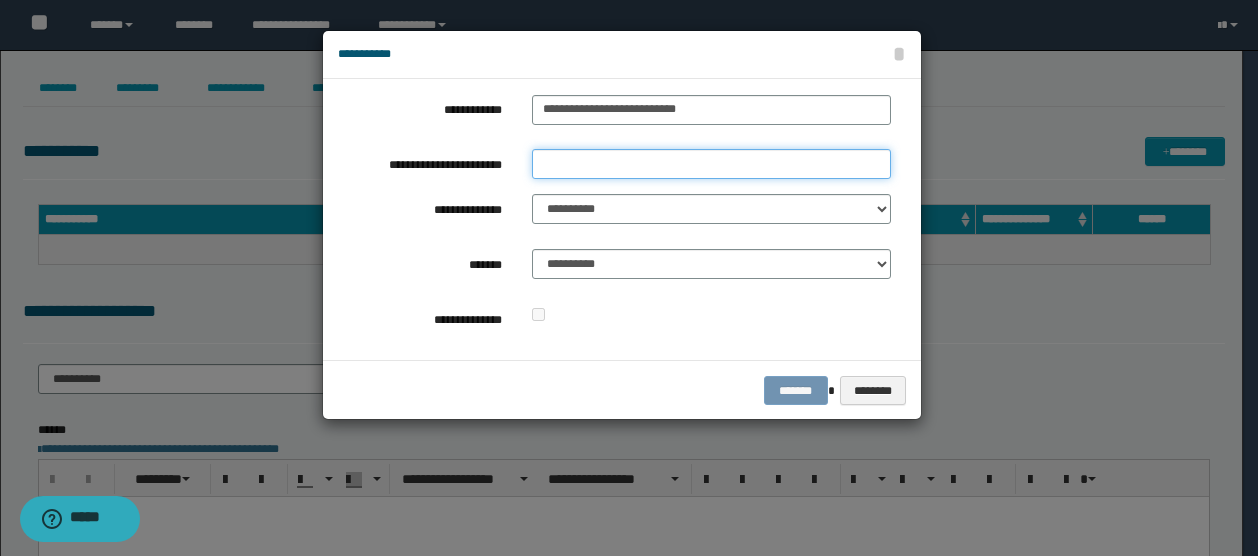 click on "**********" at bounding box center (711, 164) 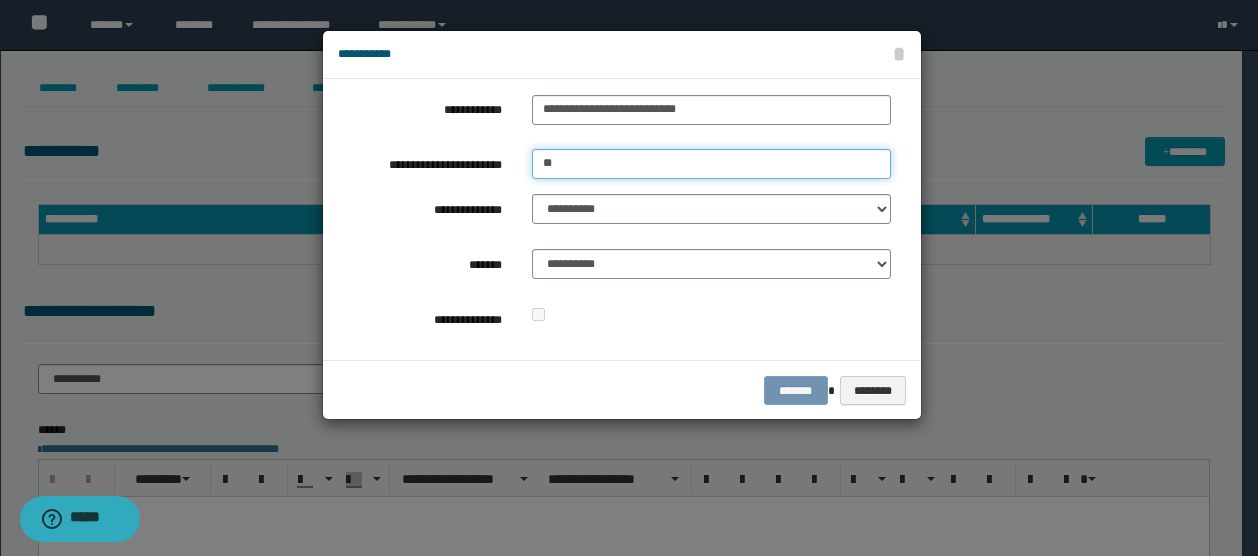 type on "*" 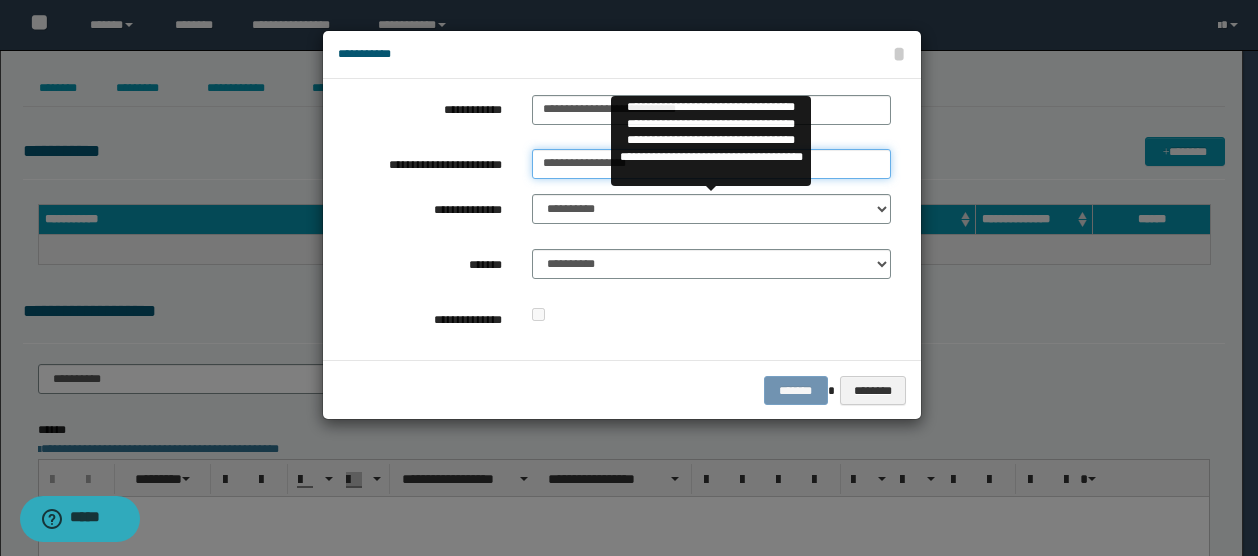 type on "**********" 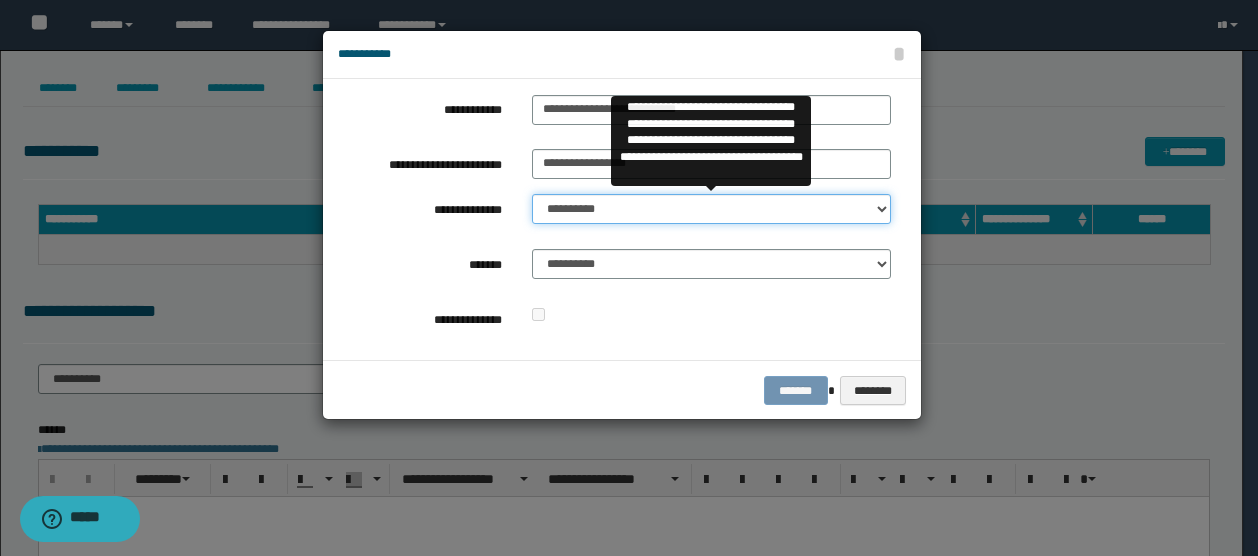 click on "**********" at bounding box center (711, 209) 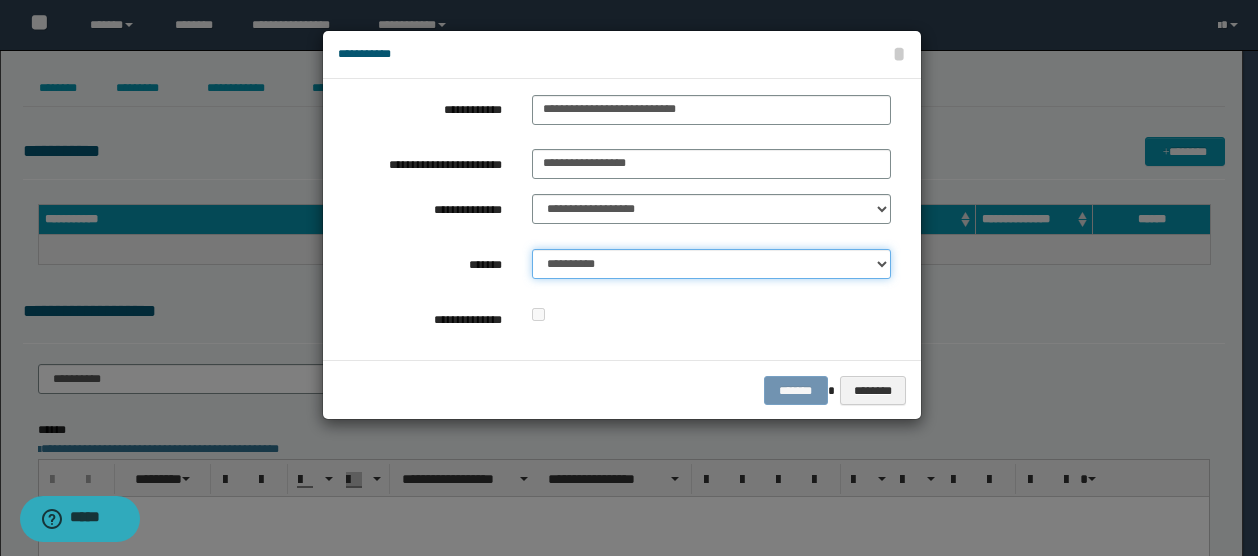 drag, startPoint x: 641, startPoint y: 268, endPoint x: 647, endPoint y: 292, distance: 24.738634 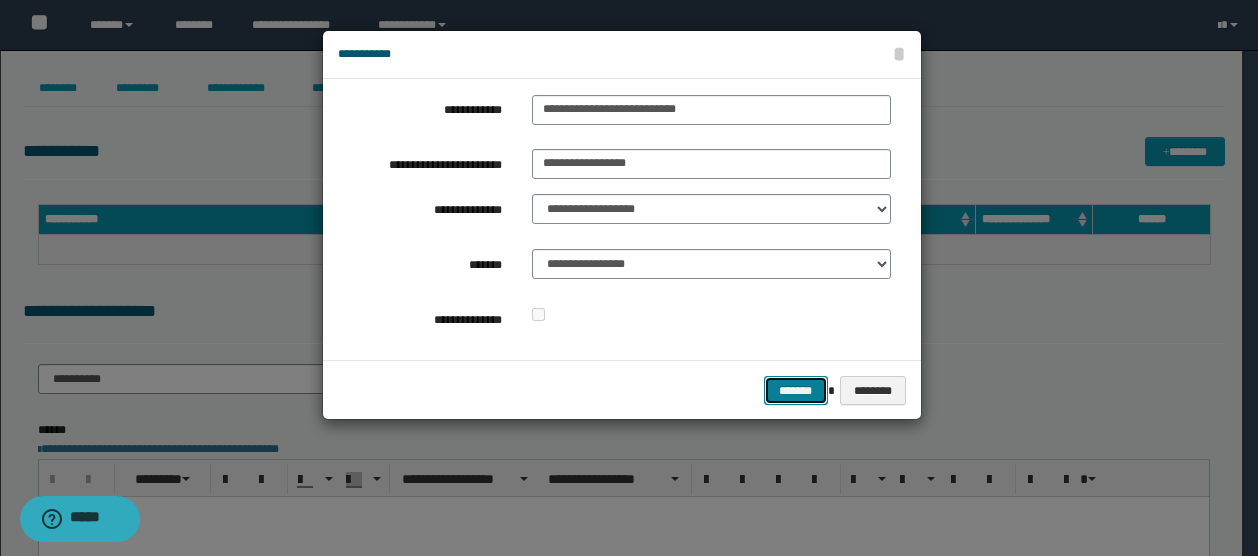 click on "*******" at bounding box center [796, 390] 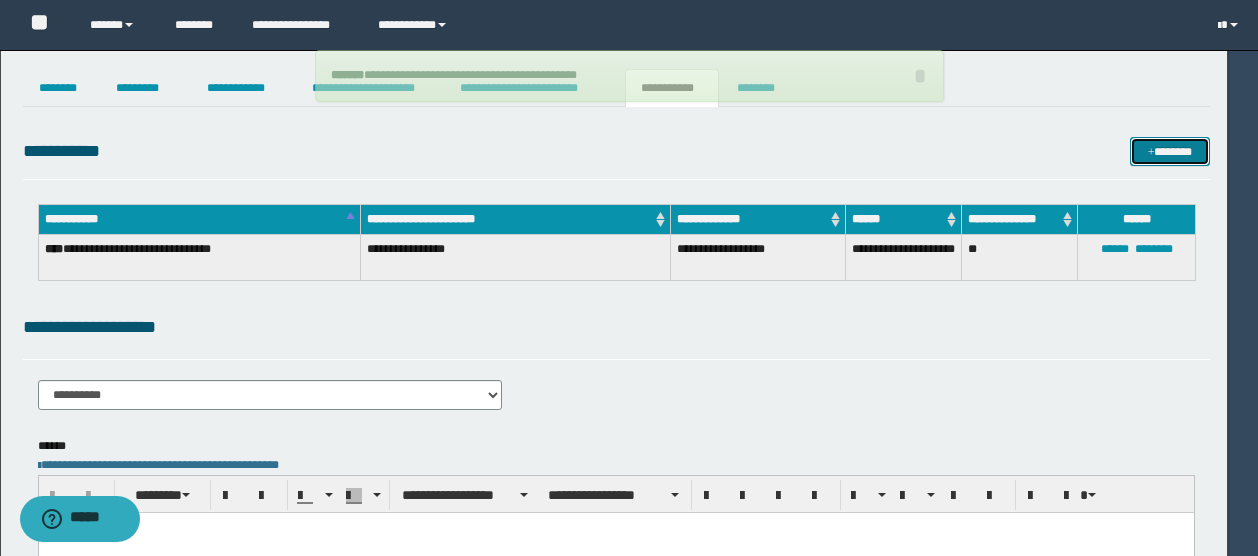 type 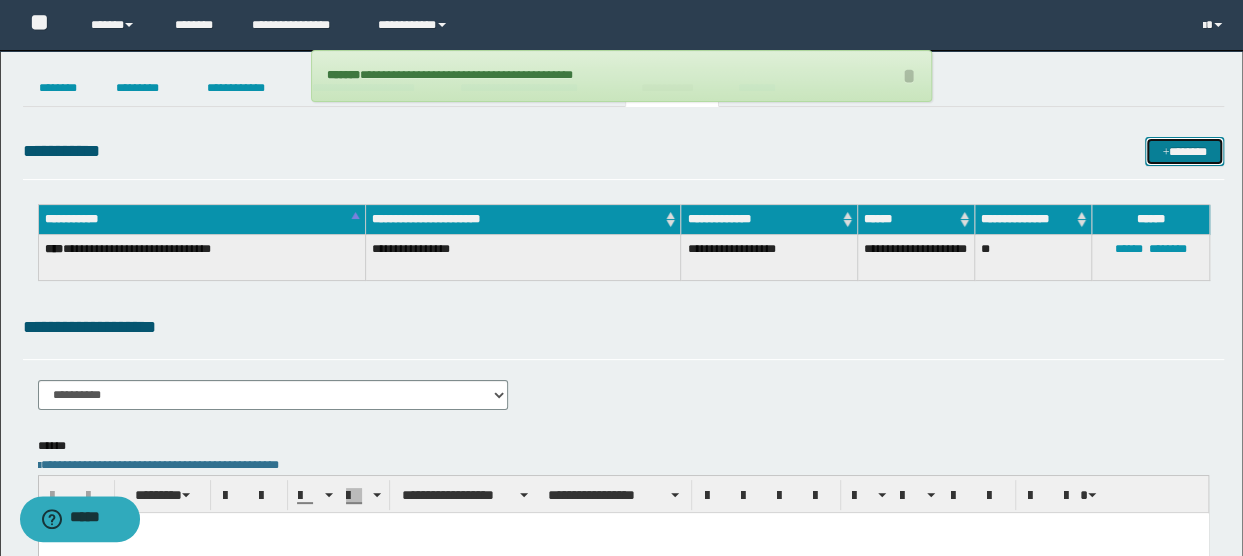 click on "*******" at bounding box center [1184, 151] 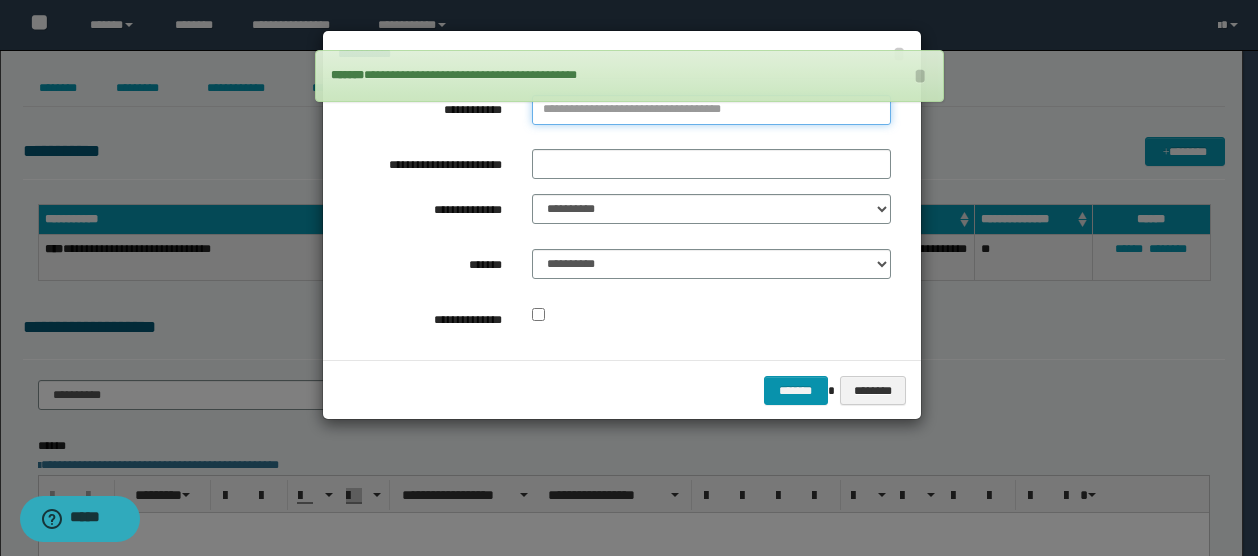 type on "**********" 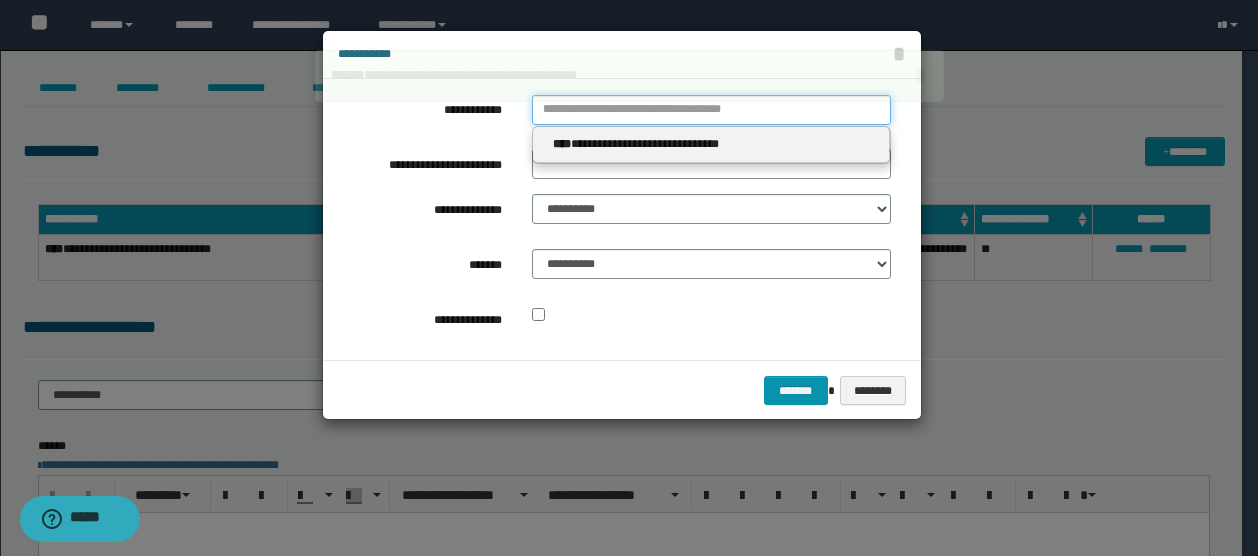 click on "**********" at bounding box center [711, 110] 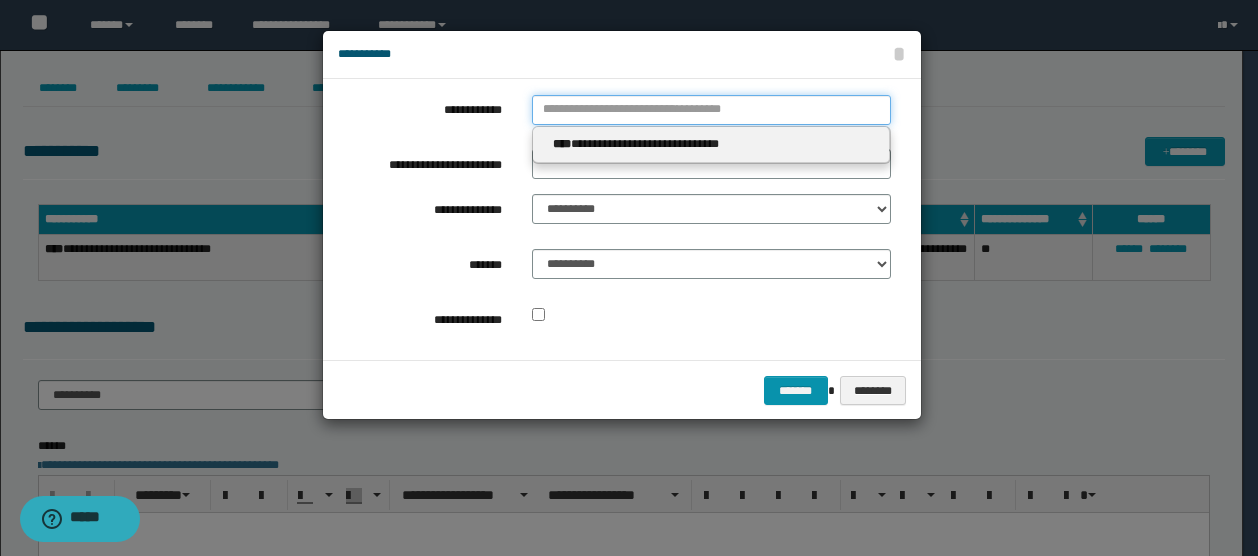 type 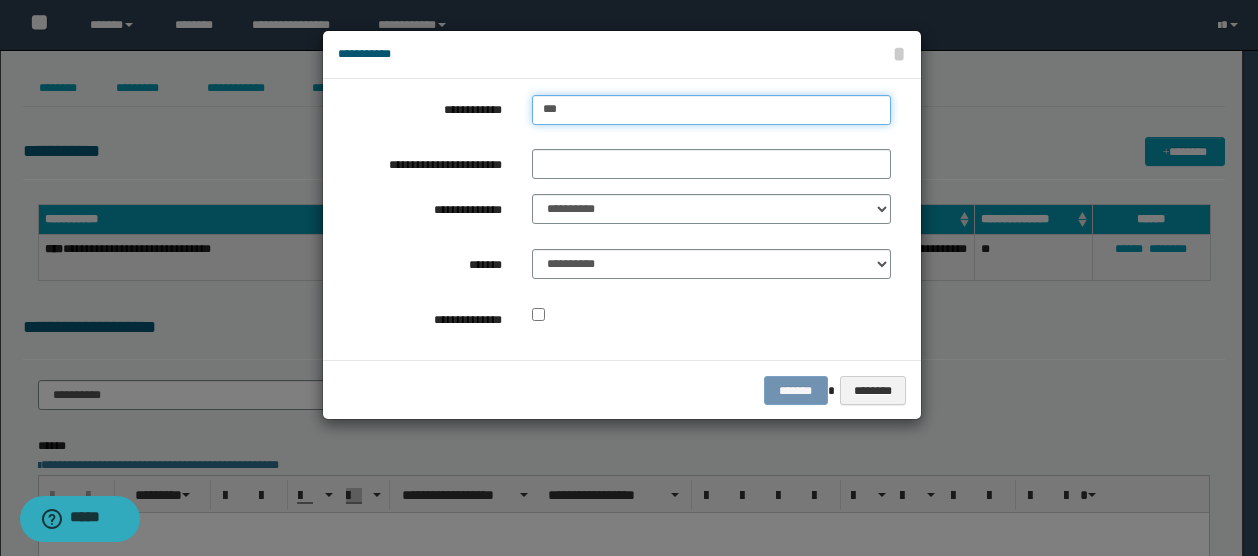 type on "****" 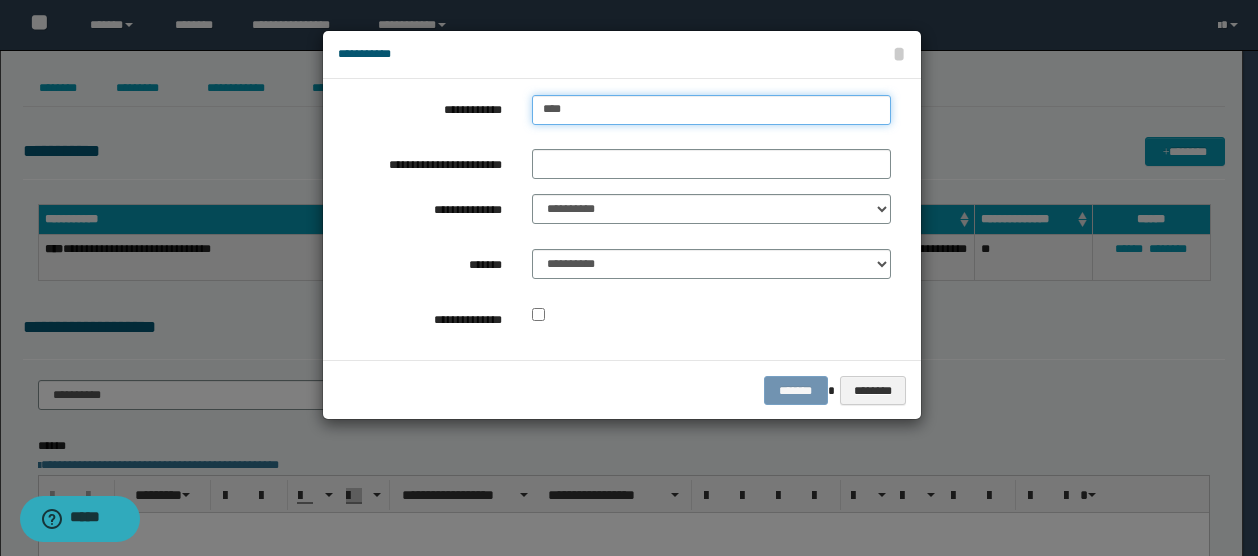 type on "****" 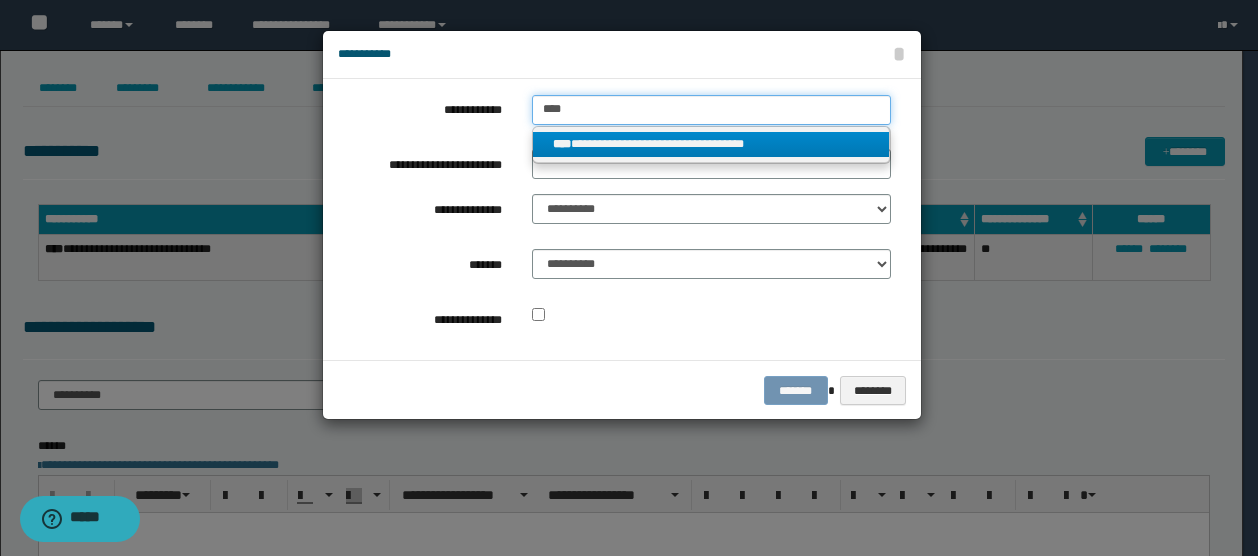 type on "****" 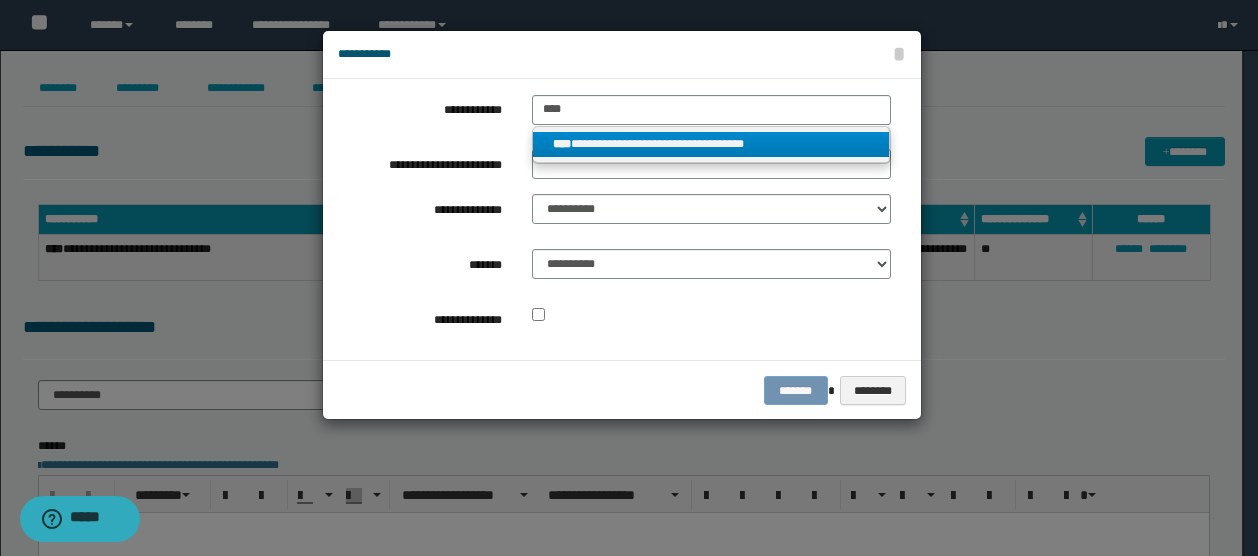 click on "**********" at bounding box center [711, 144] 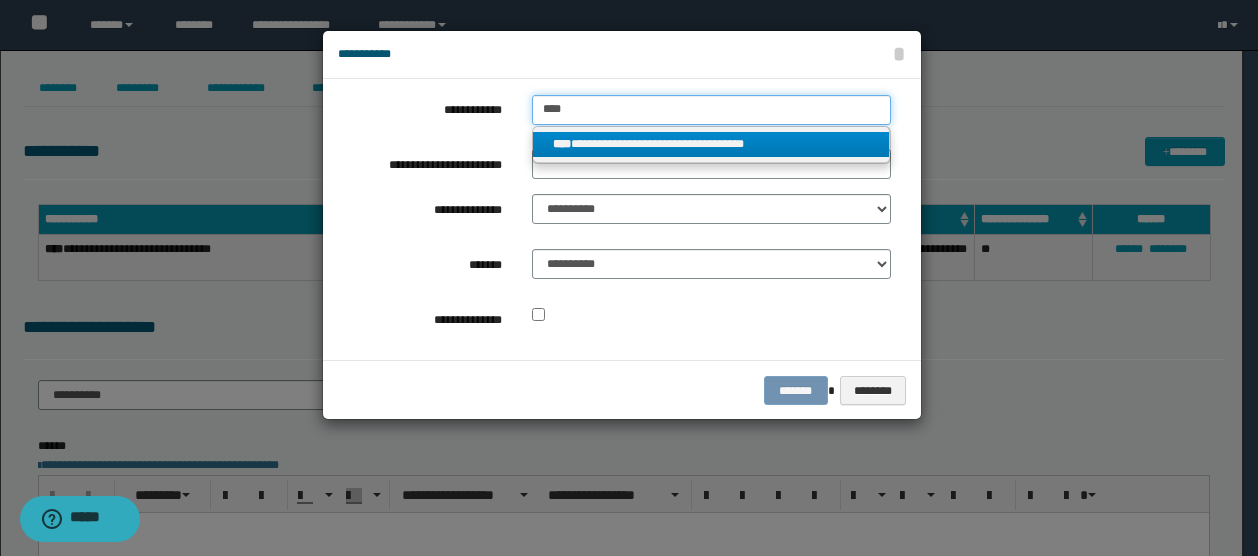 type 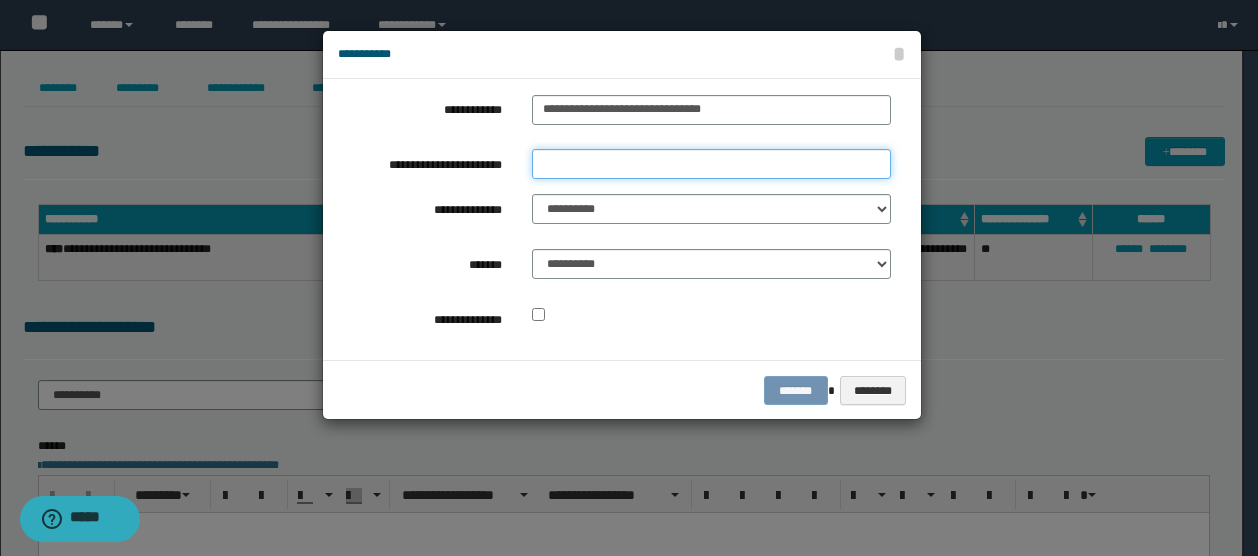 click on "**********" at bounding box center [711, 164] 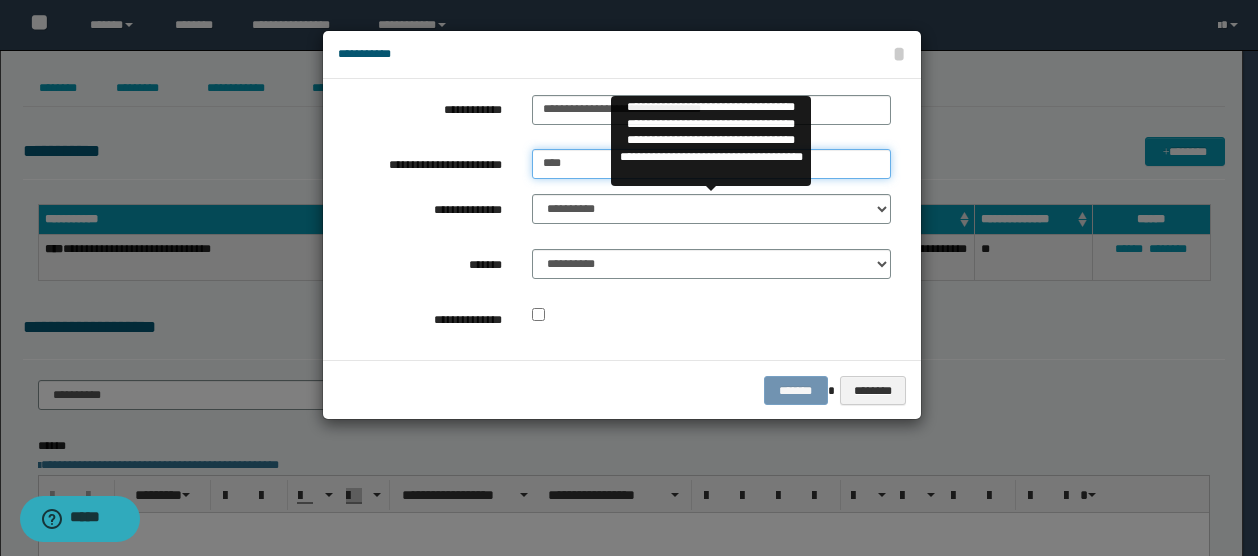 type on "***" 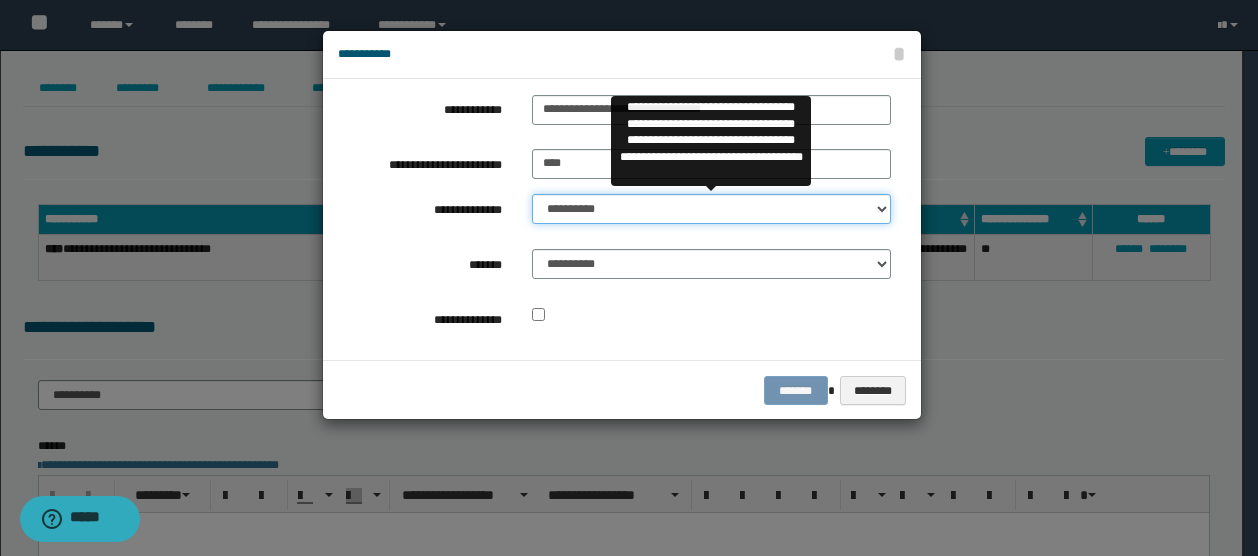 click on "**********" at bounding box center [711, 209] 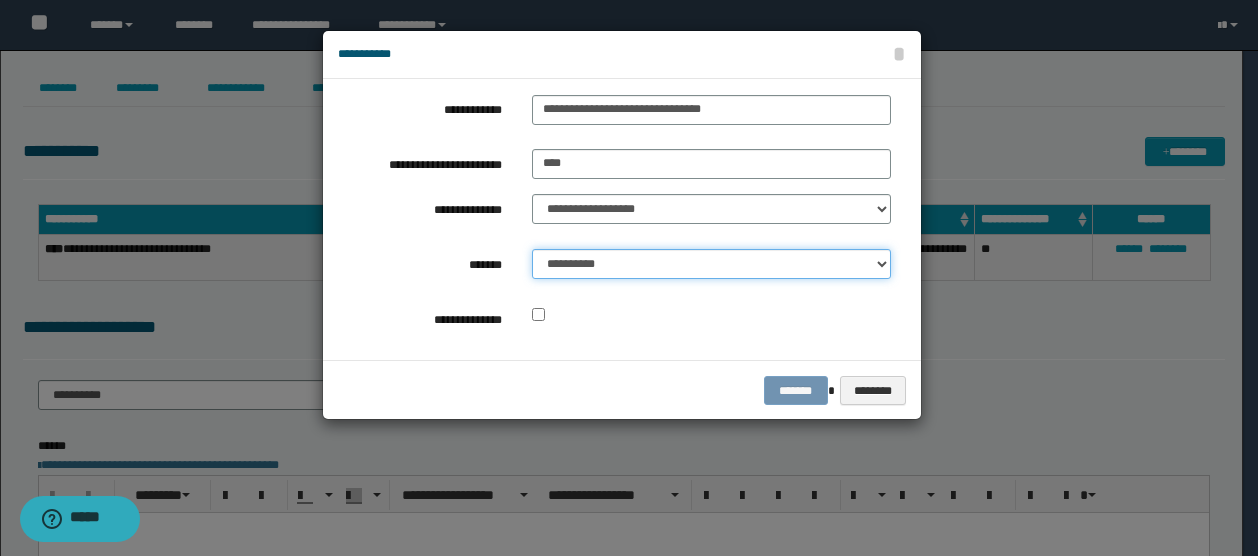 click on "**********" at bounding box center [711, 264] 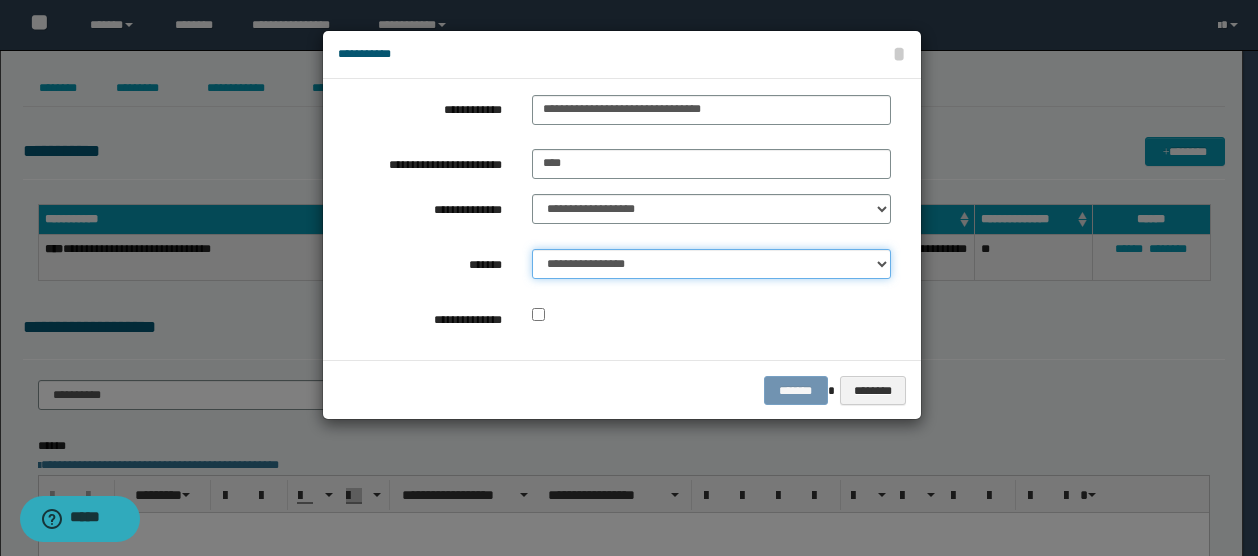 click on "**********" at bounding box center (711, 264) 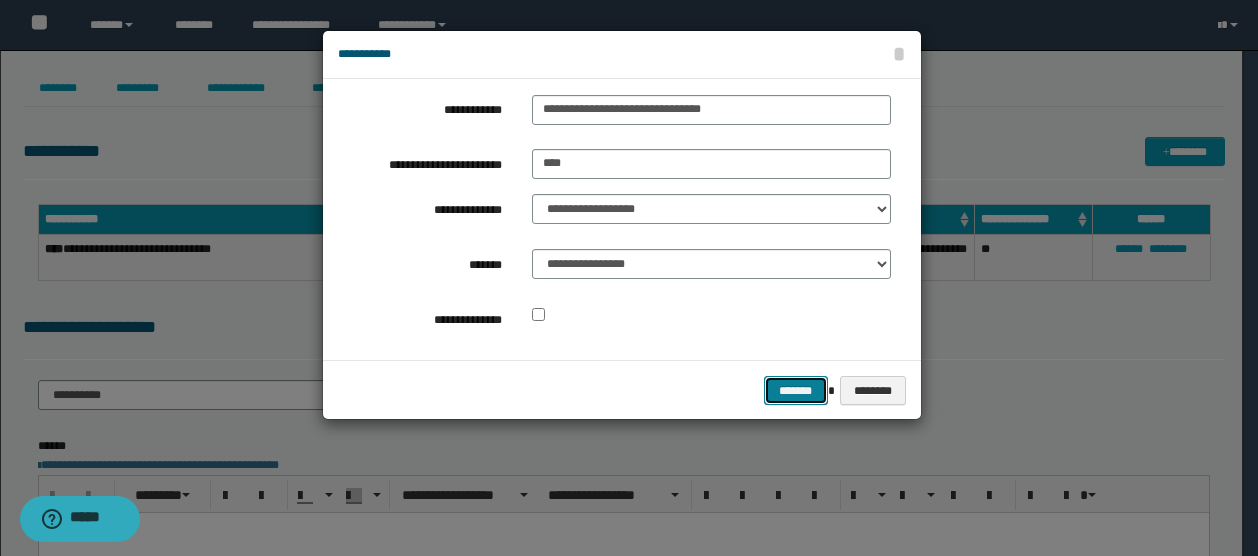 click on "*******" at bounding box center (796, 390) 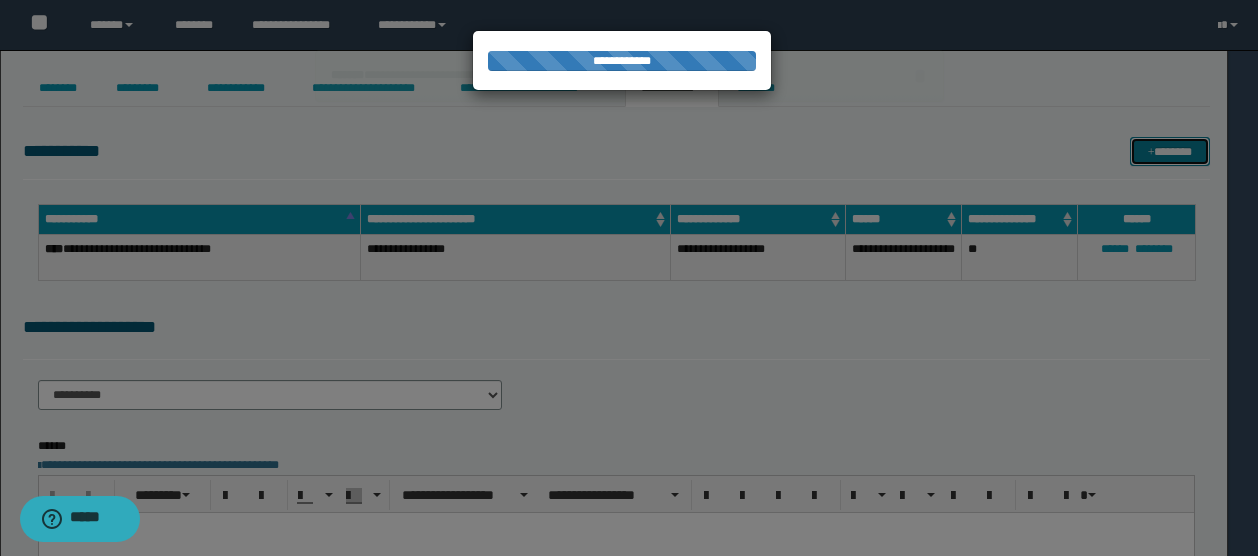 type 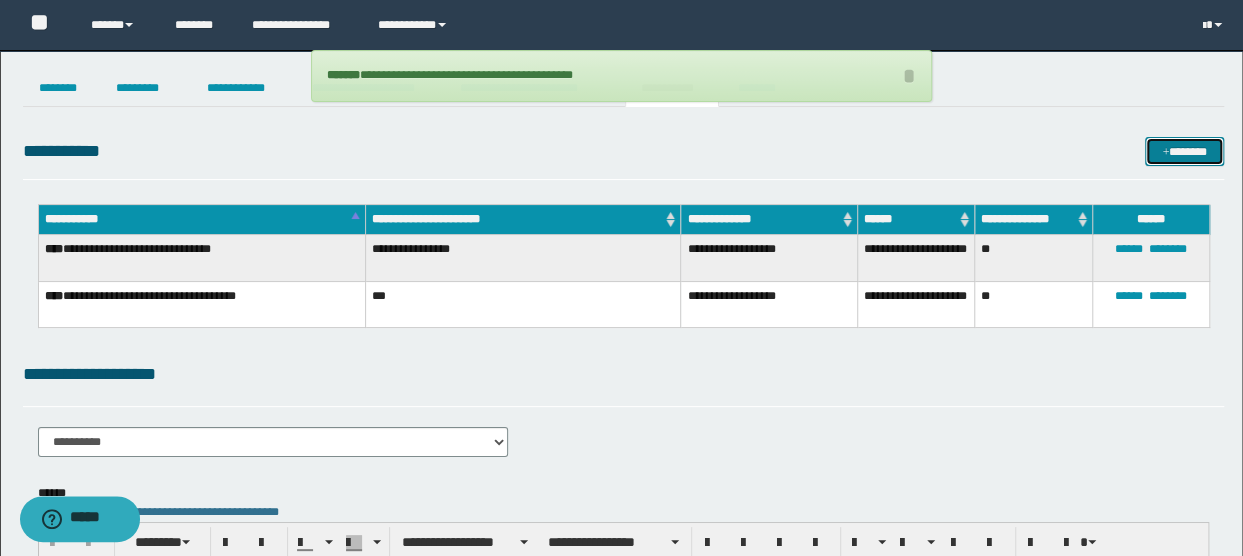 click on "*******" at bounding box center [1184, 151] 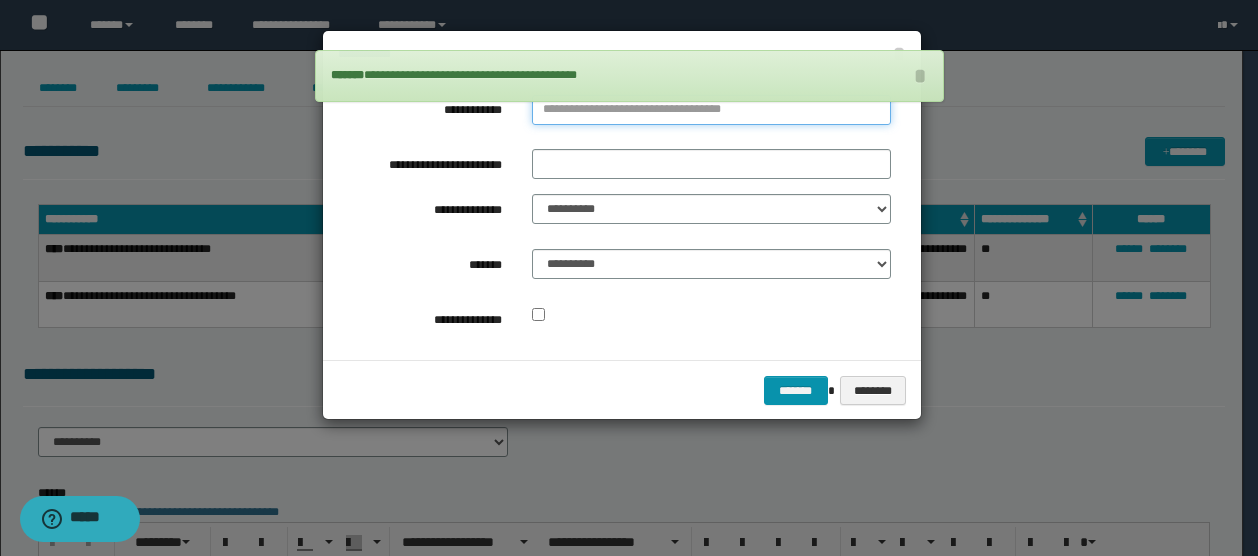 type on "**********" 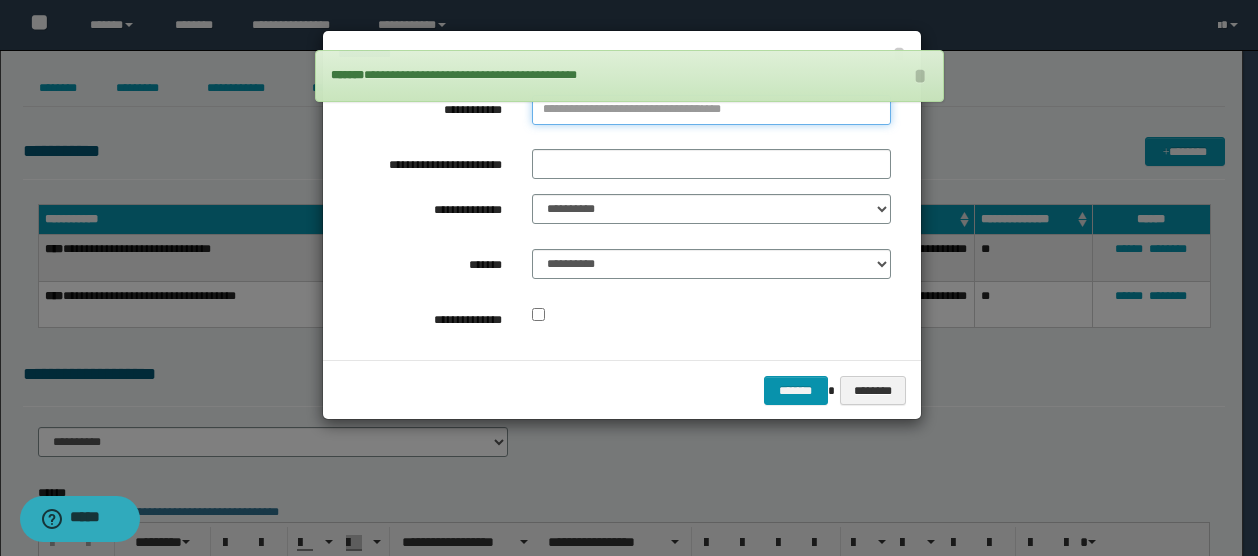 click on "**********" at bounding box center [711, 110] 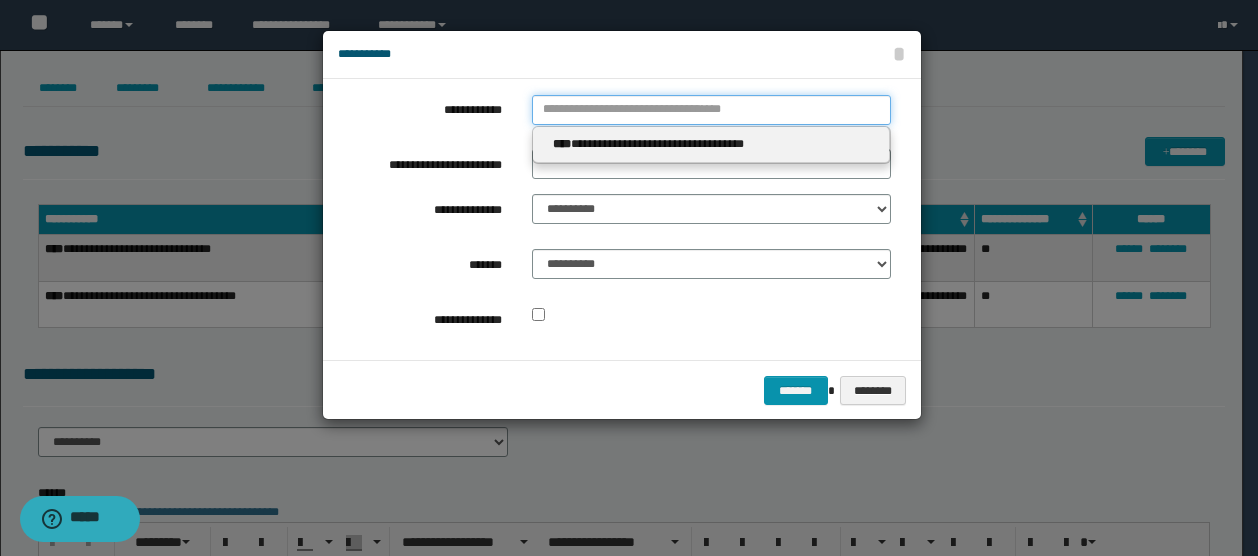 type 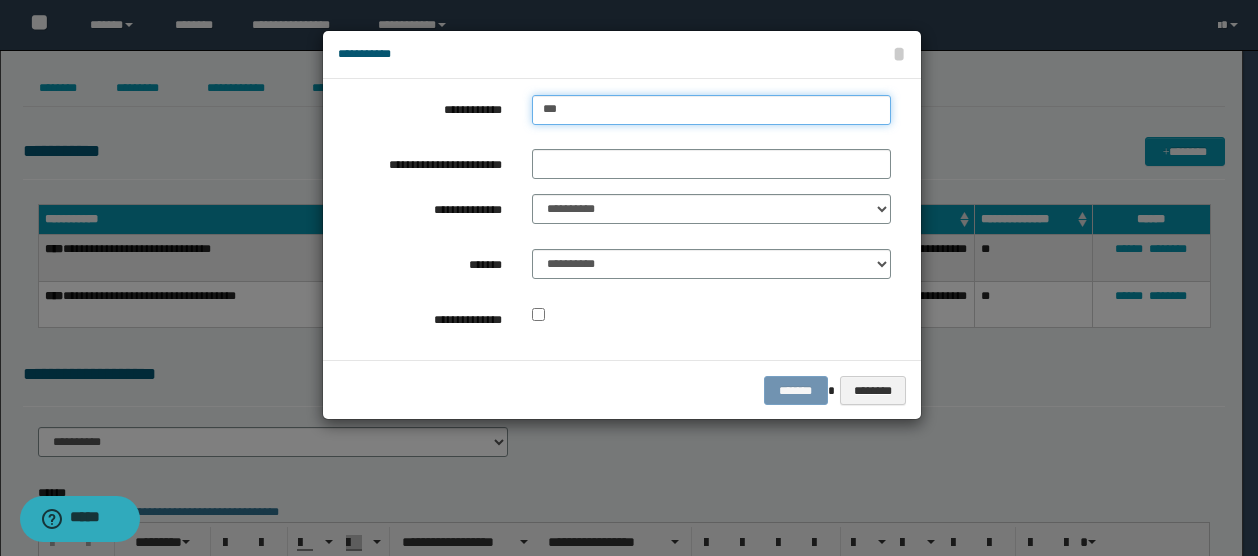 type on "****" 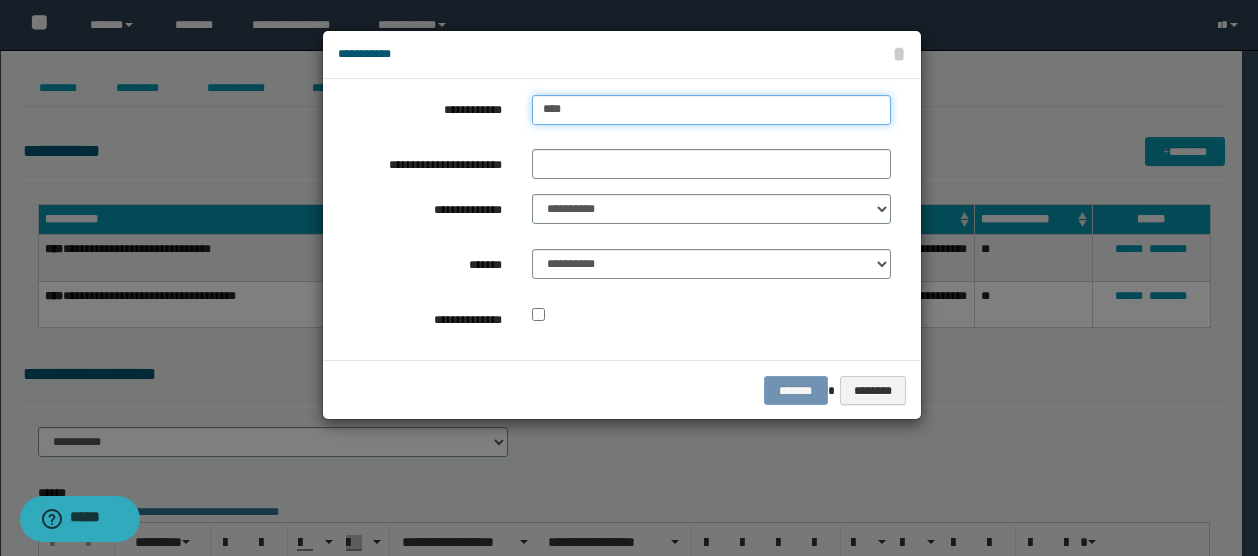 type on "****" 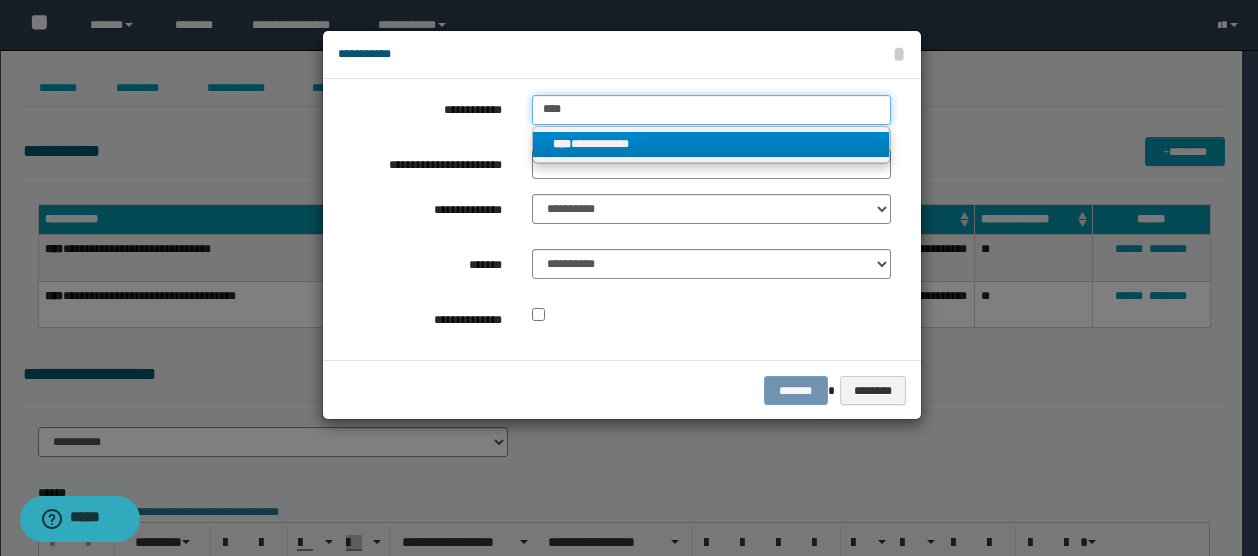 type on "****" 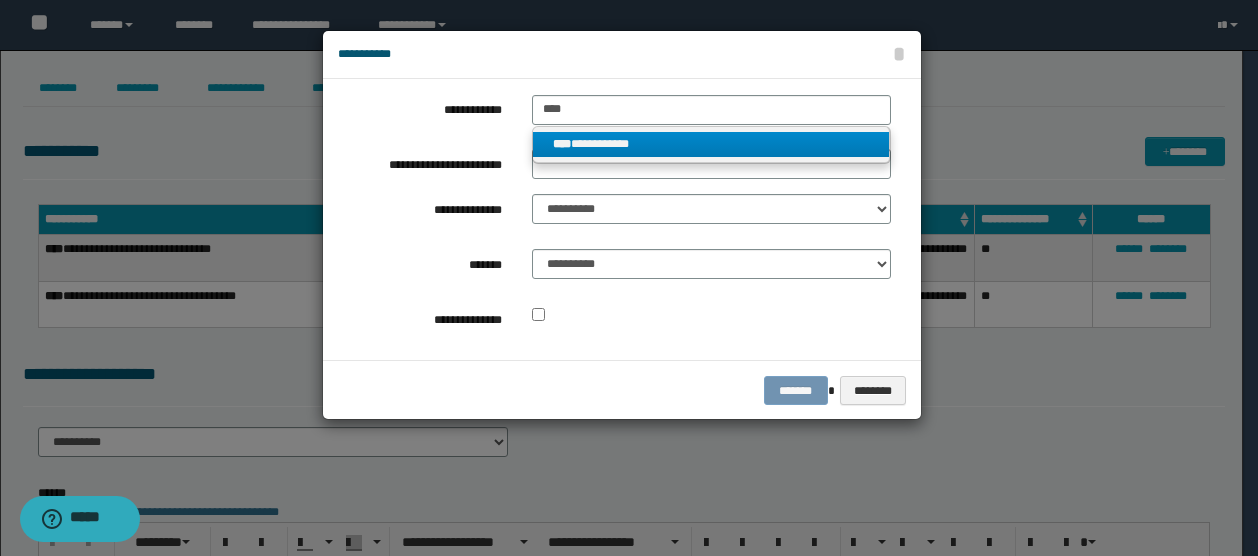 click on "**********" at bounding box center (711, 144) 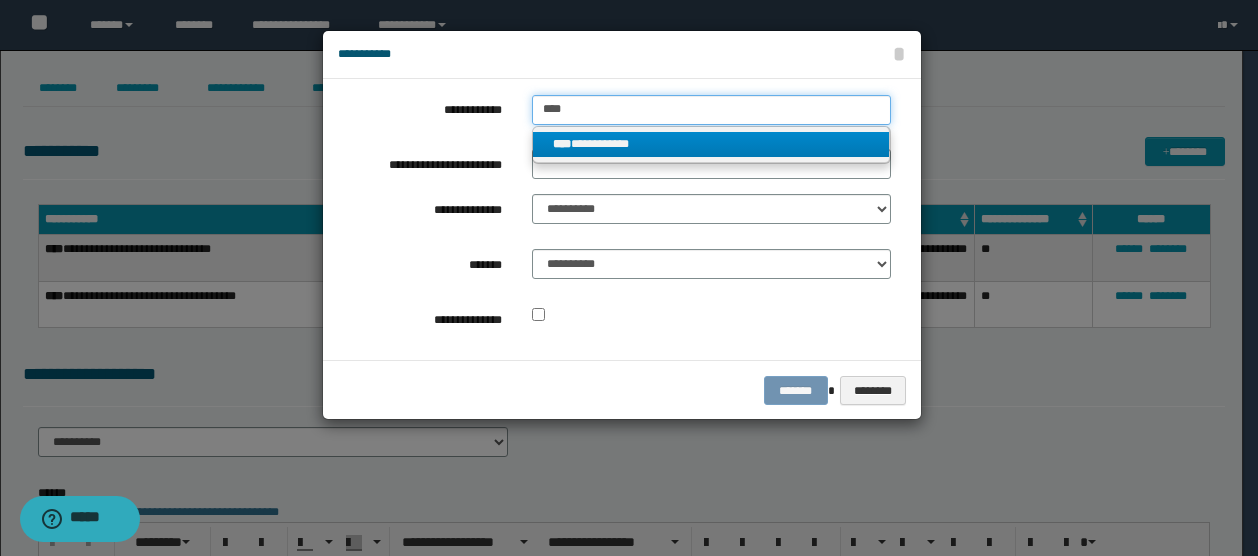 type 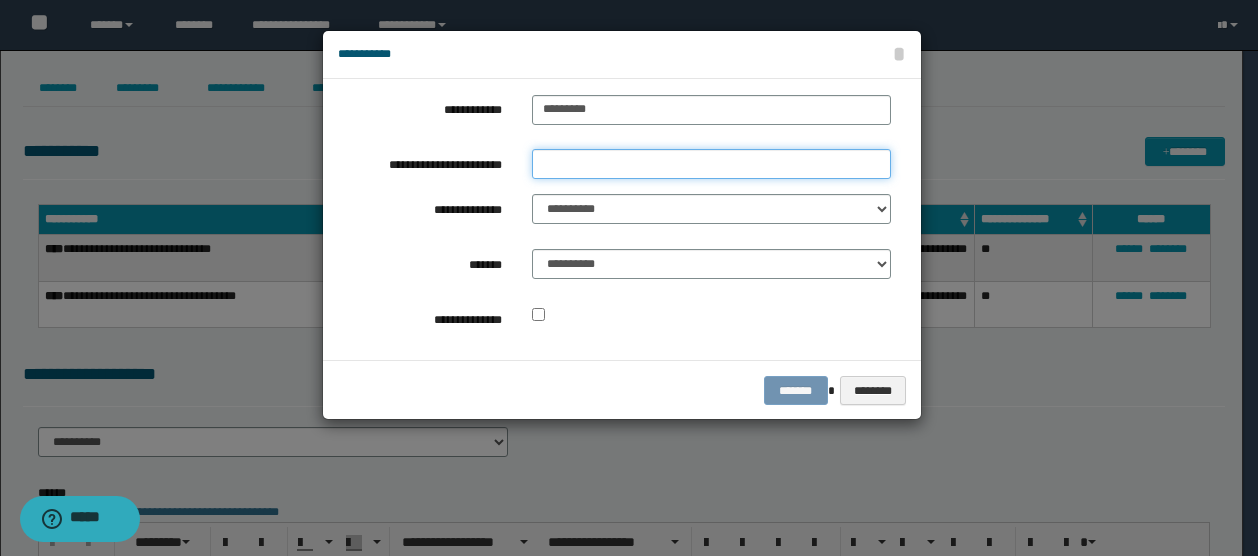 click on "**********" at bounding box center [711, 164] 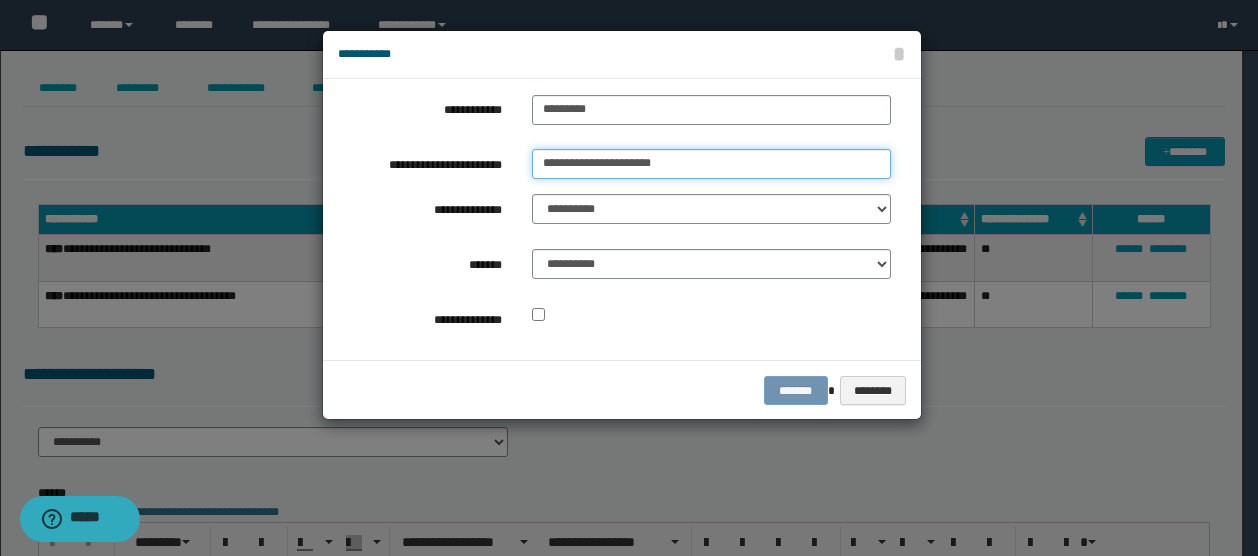 type on "**********" 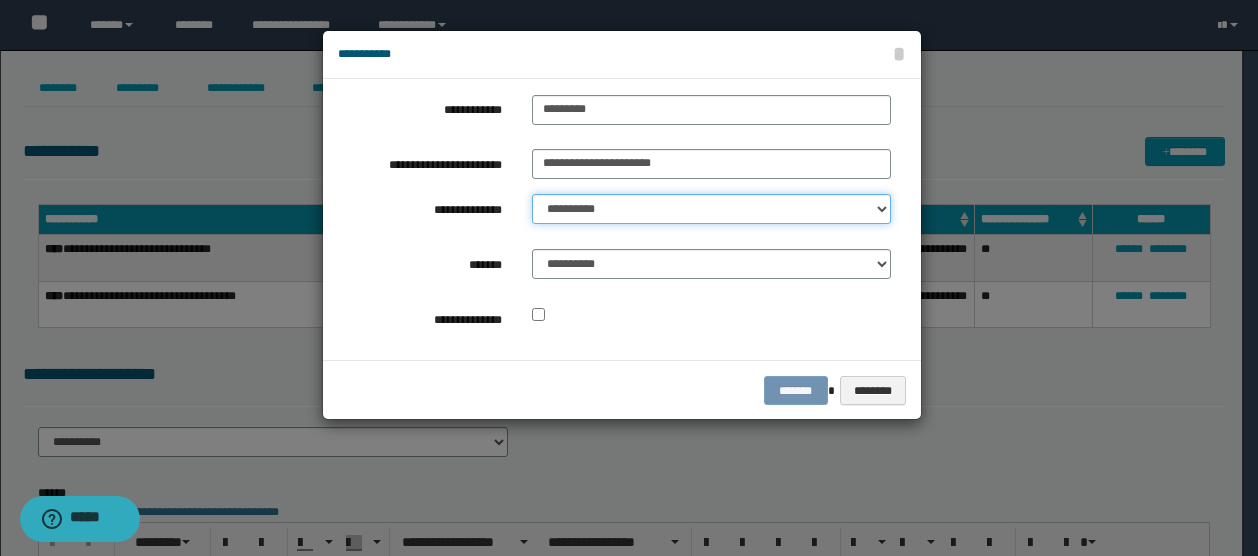 click on "**********" at bounding box center [711, 209] 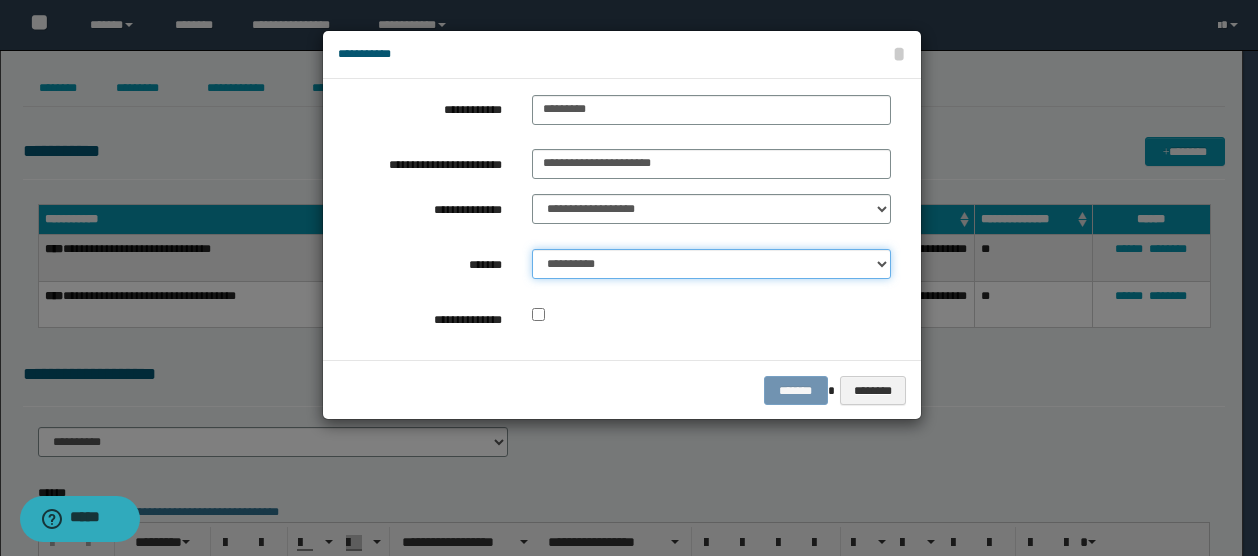 click on "**********" at bounding box center [711, 264] 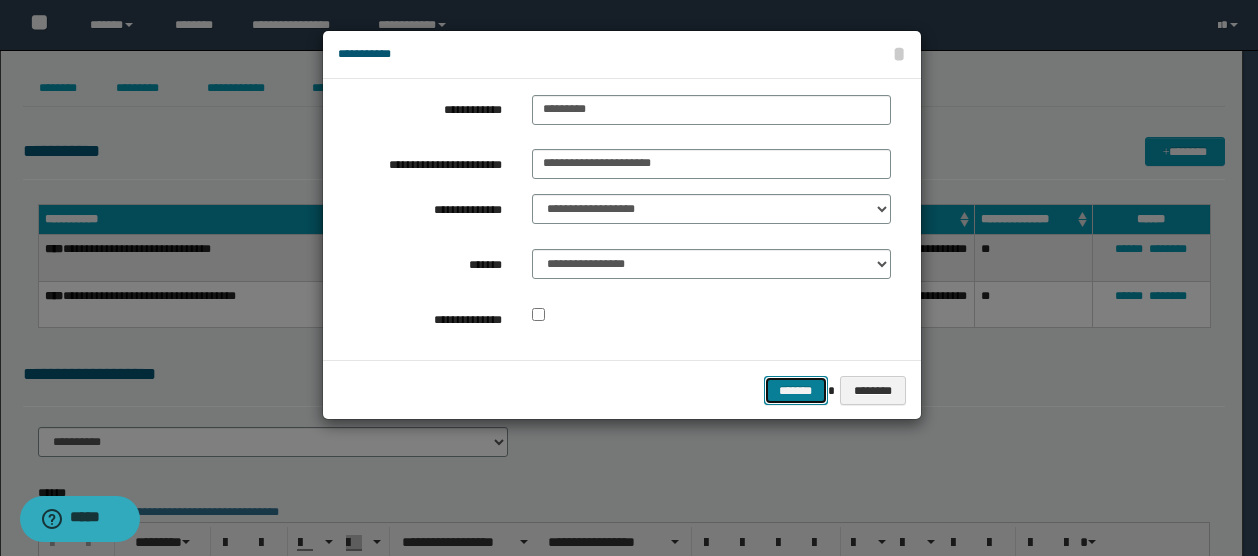 click on "*******" at bounding box center (796, 390) 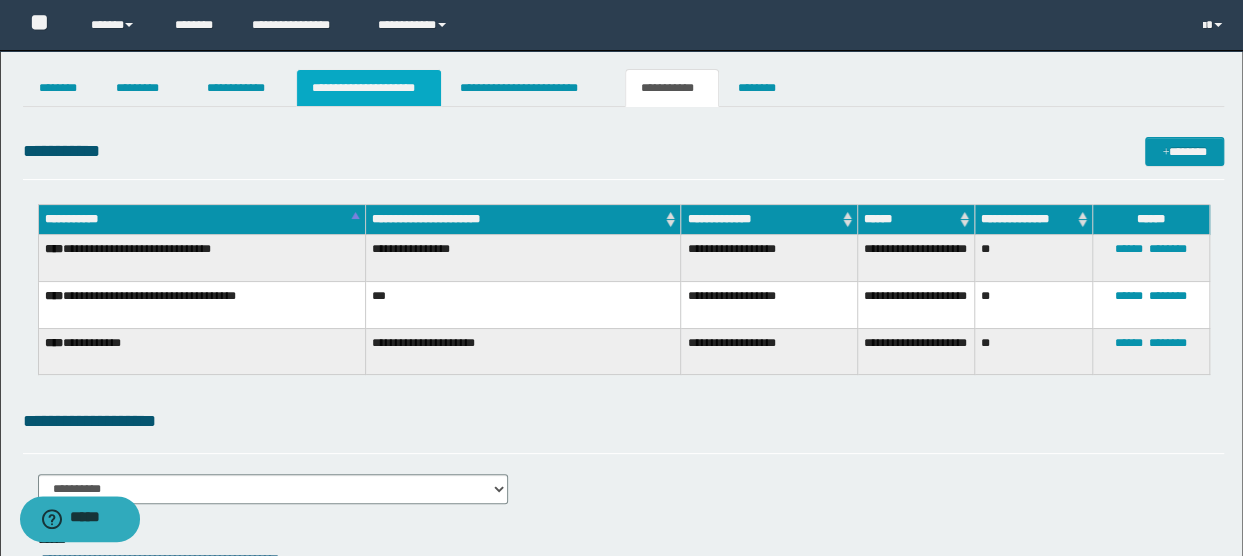 click on "**********" at bounding box center [369, 88] 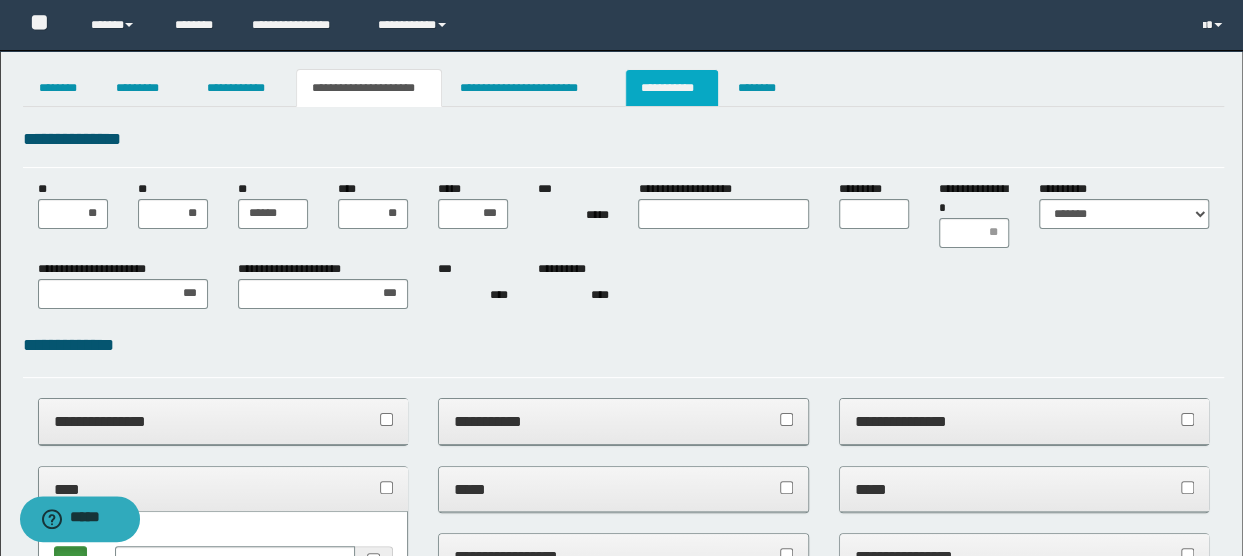 click on "**********" at bounding box center (672, 88) 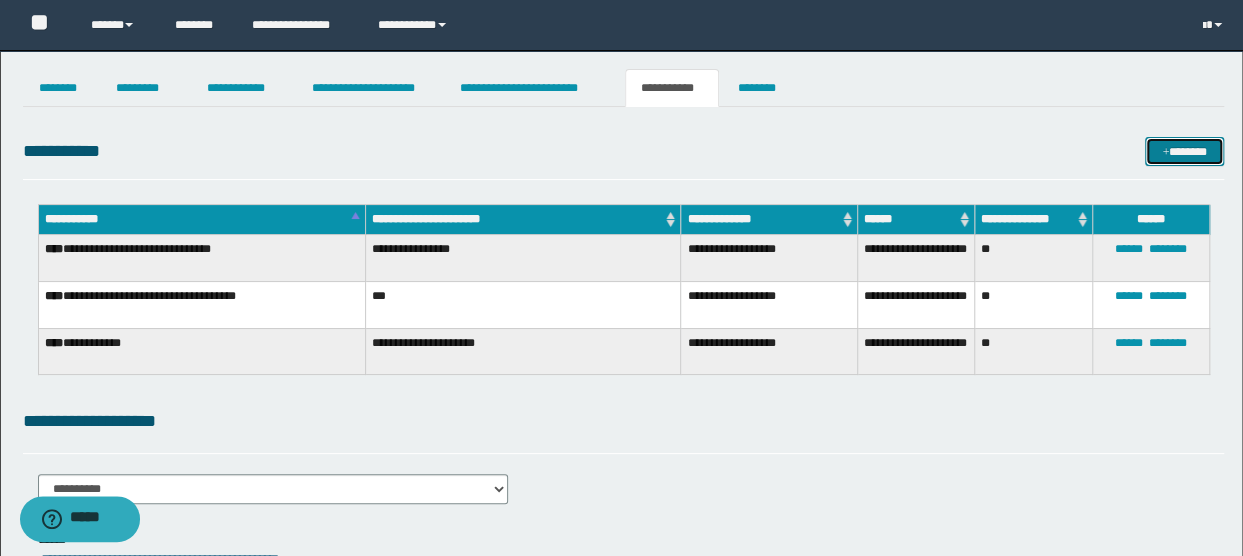 drag, startPoint x: 1160, startPoint y: 145, endPoint x: 1087, endPoint y: 147, distance: 73.02739 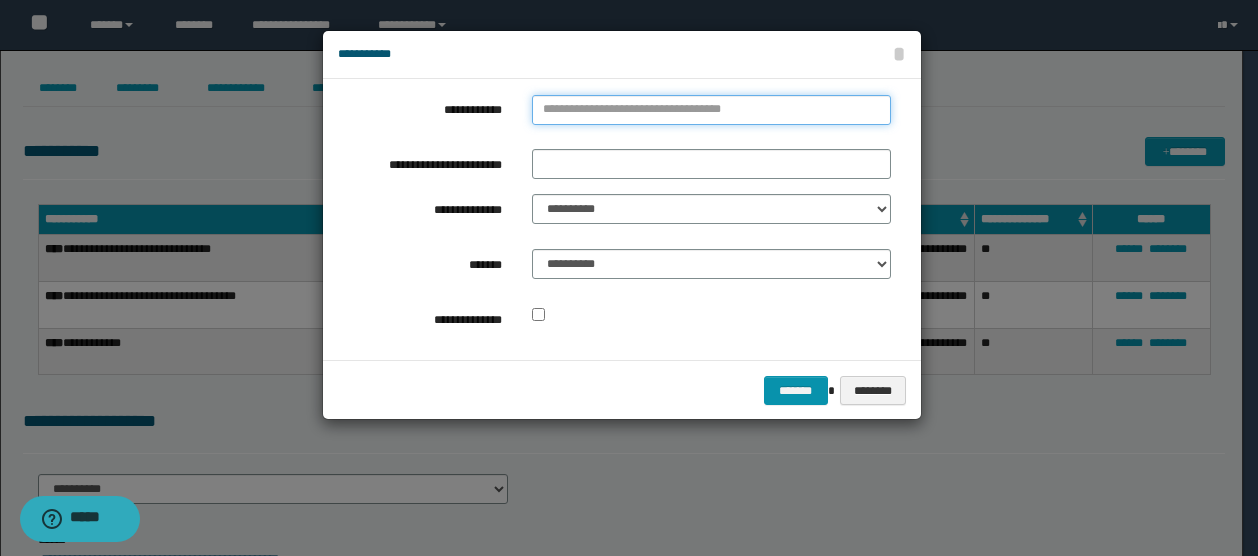 type on "*********" 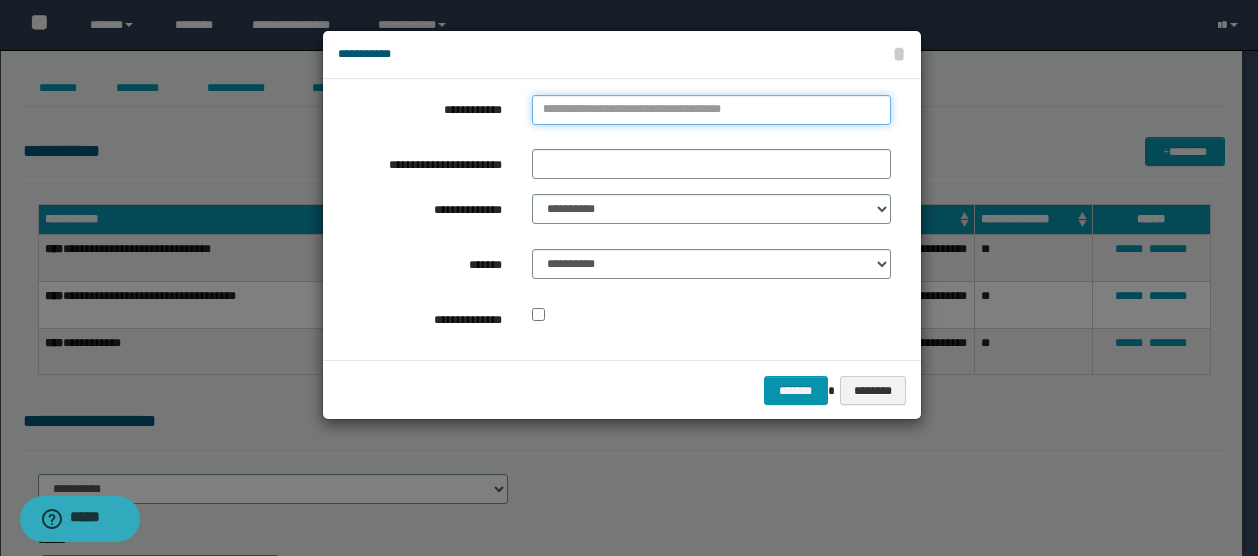 click on "**********" at bounding box center (711, 110) 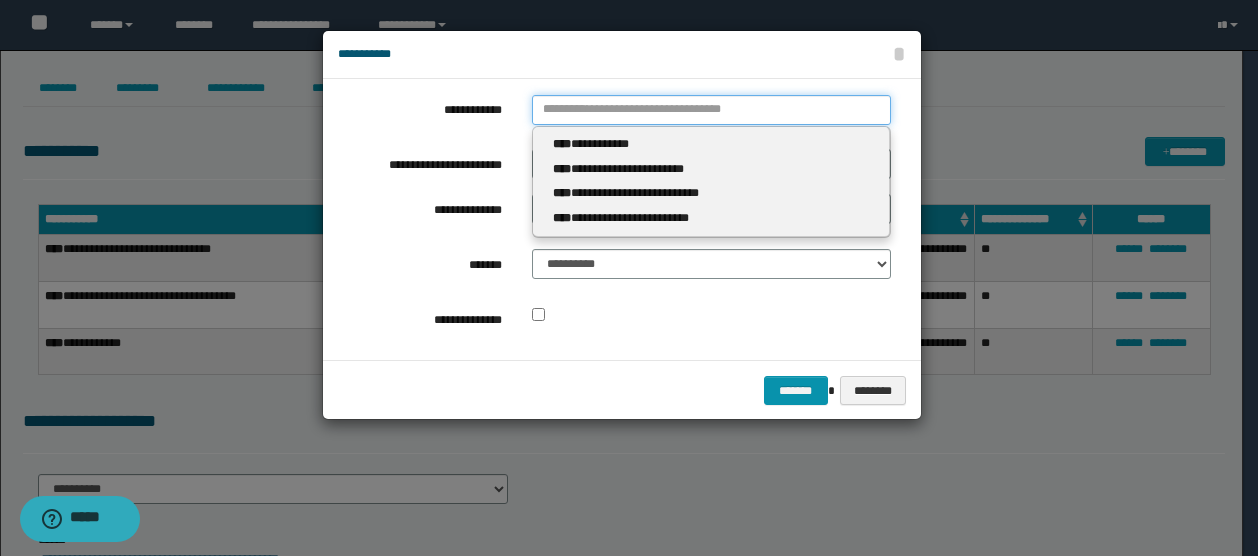type 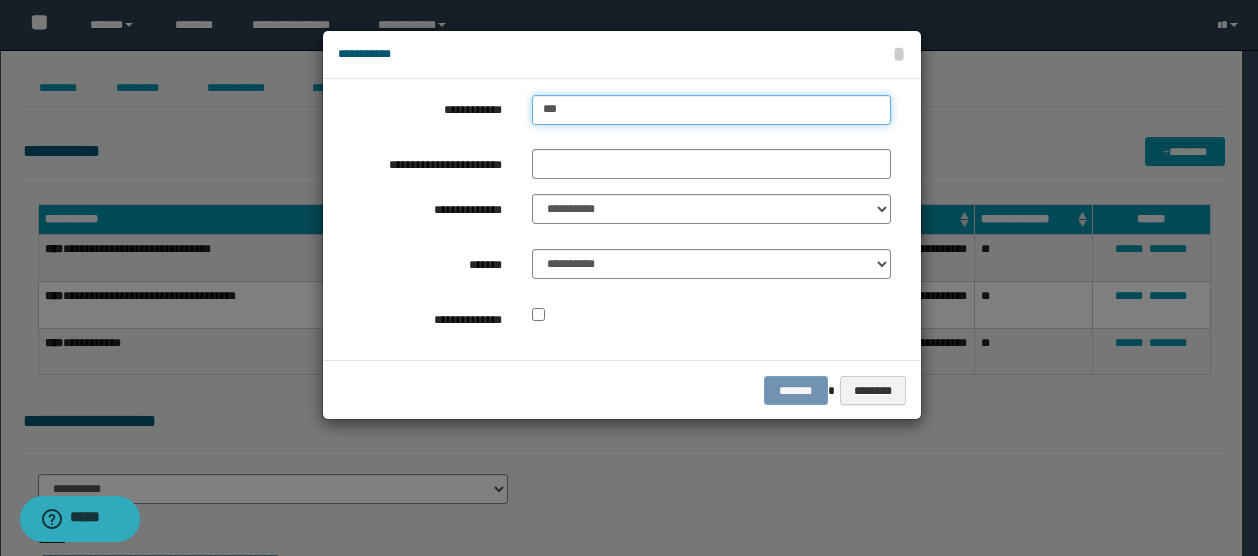 type on "****" 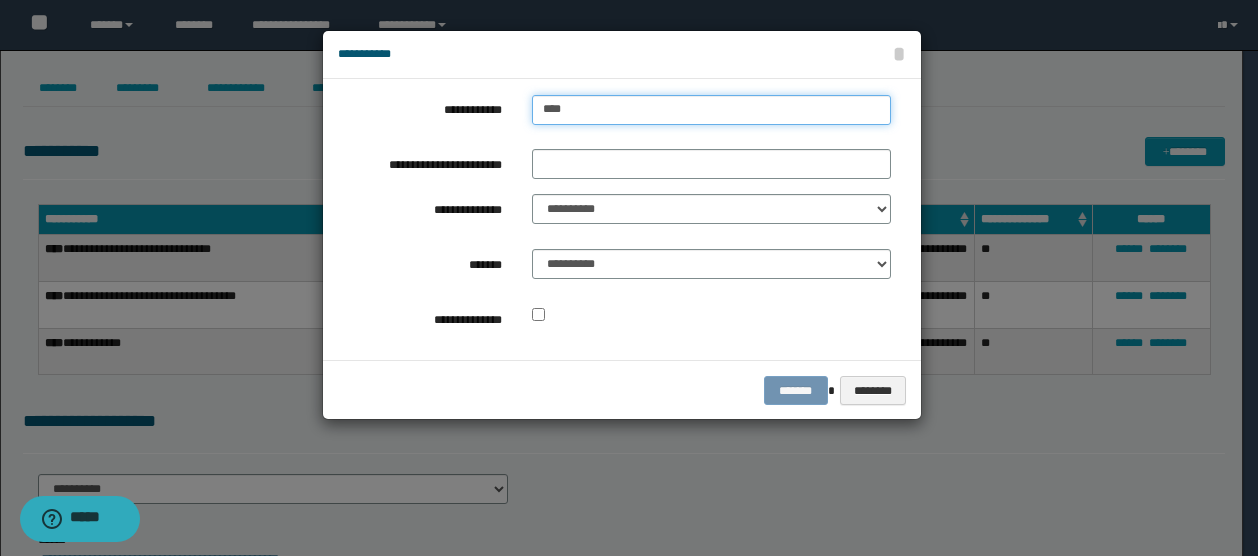 type on "****" 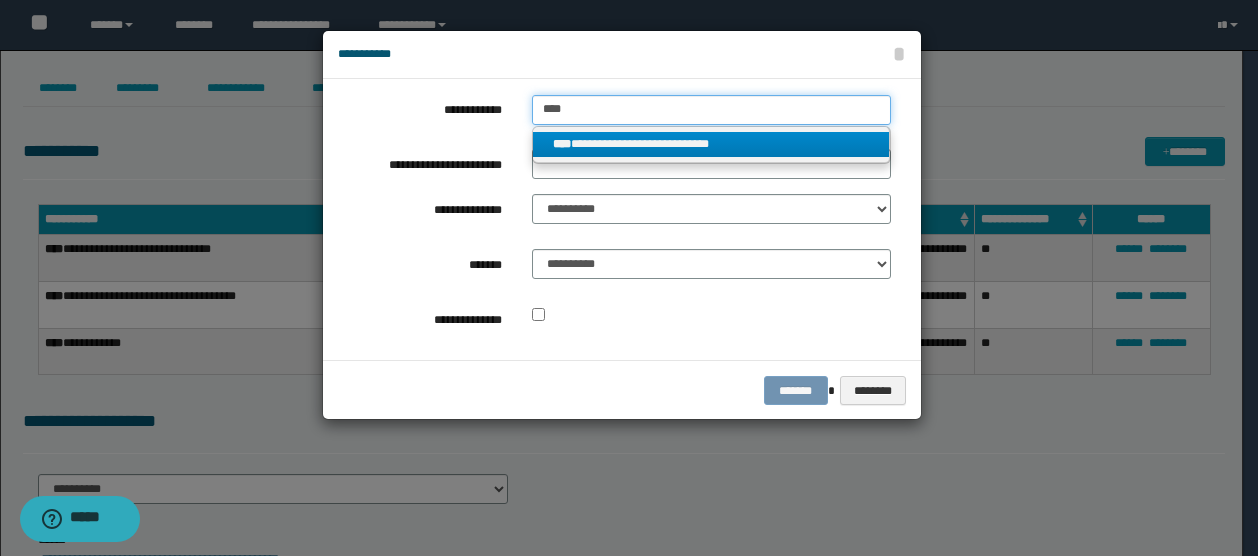 type on "****" 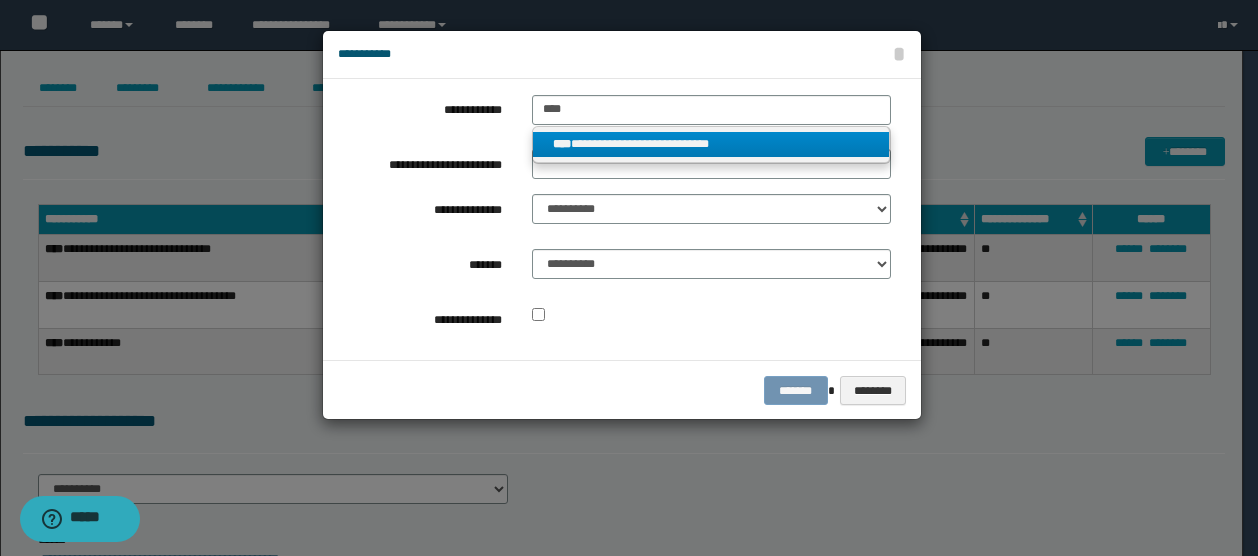 click on "**********" at bounding box center [711, 144] 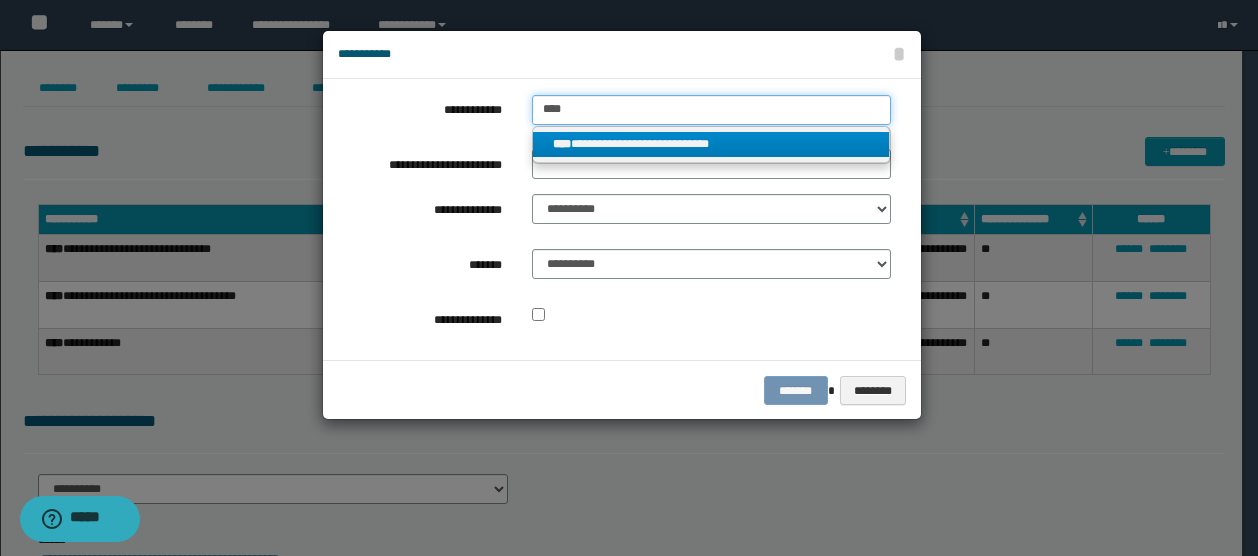 type 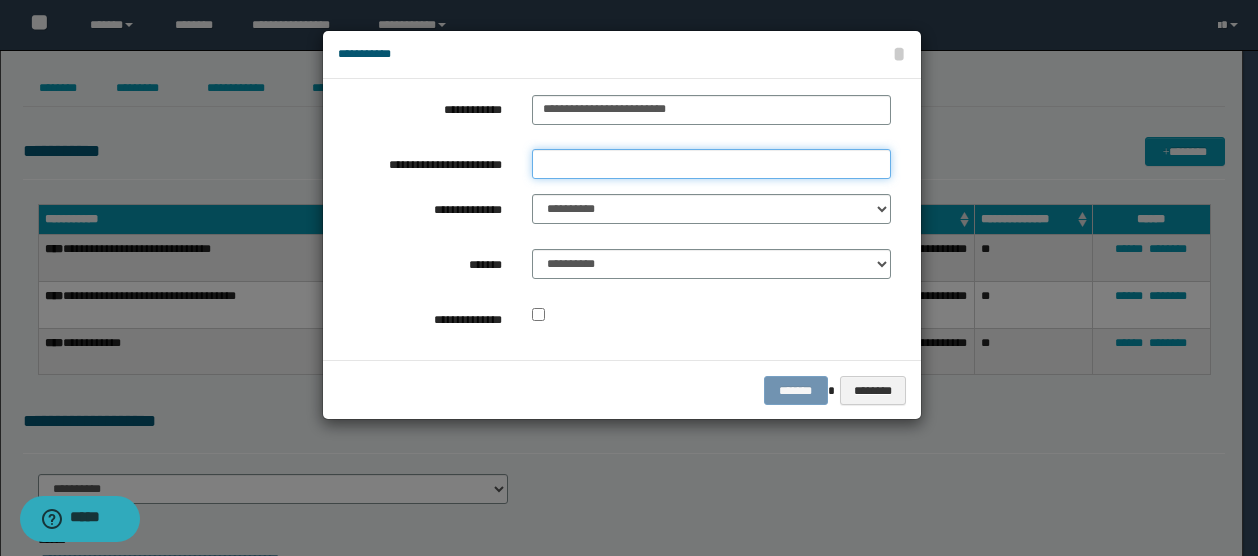 click on "**********" at bounding box center (711, 164) 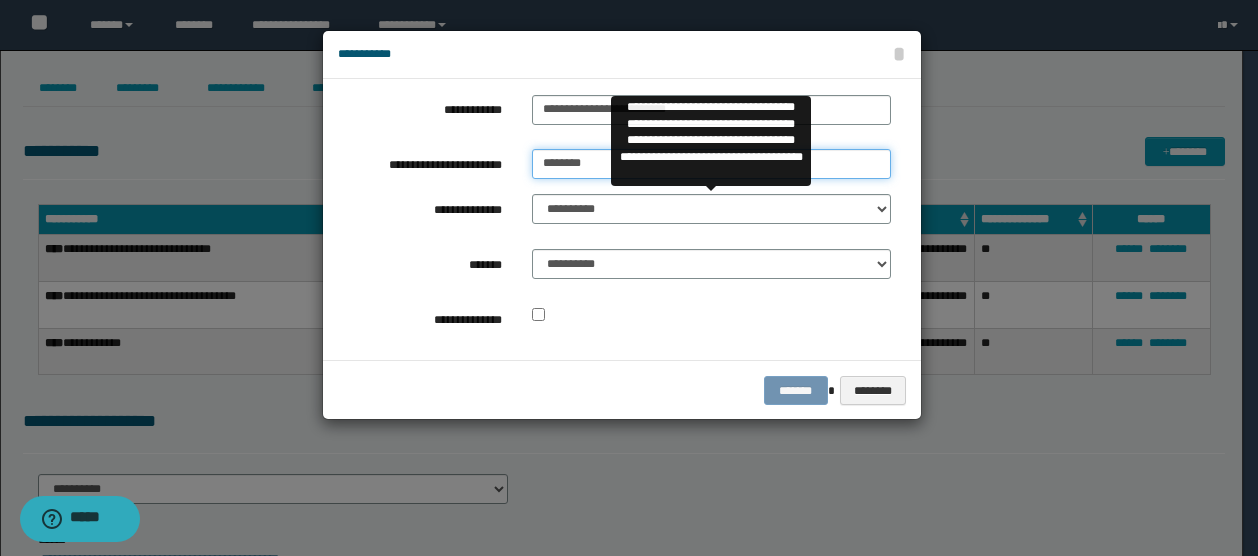 type on "********" 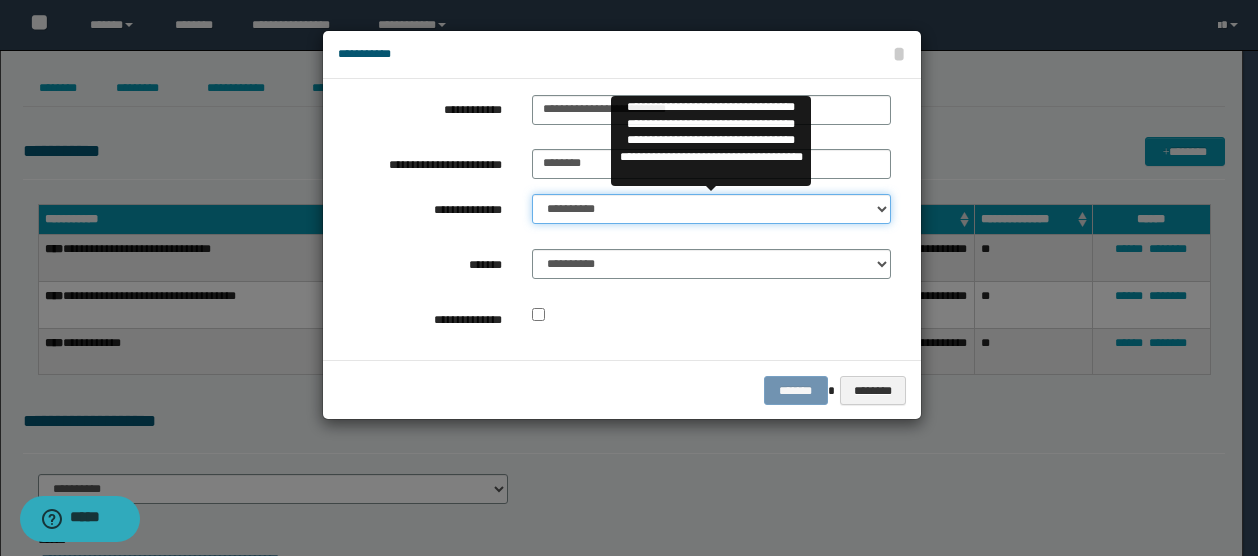 click on "**********" at bounding box center [711, 209] 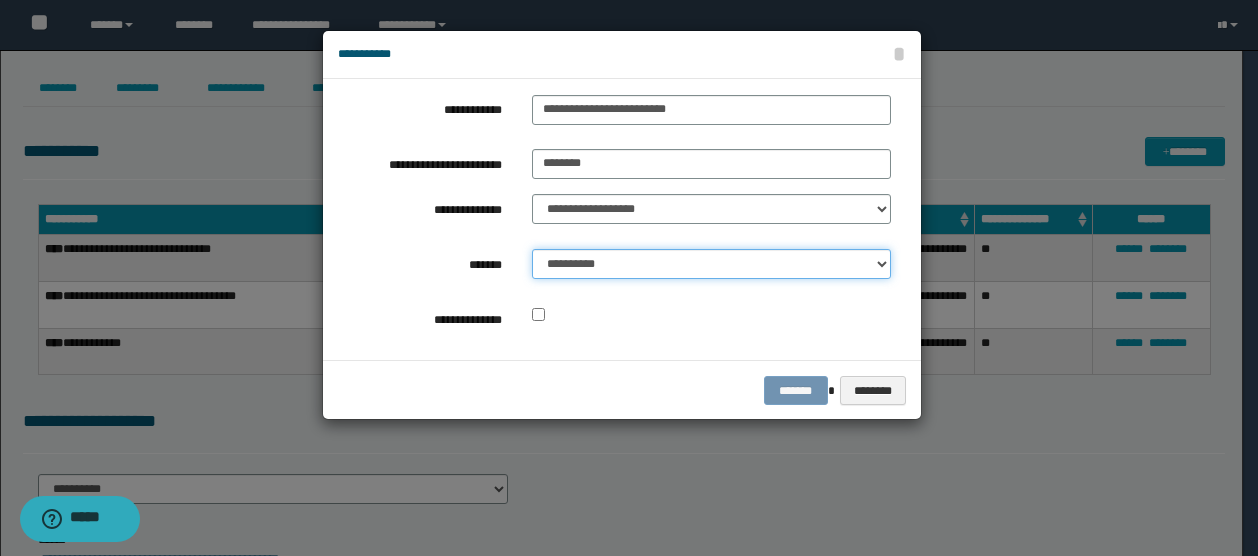 click on "**********" at bounding box center (711, 264) 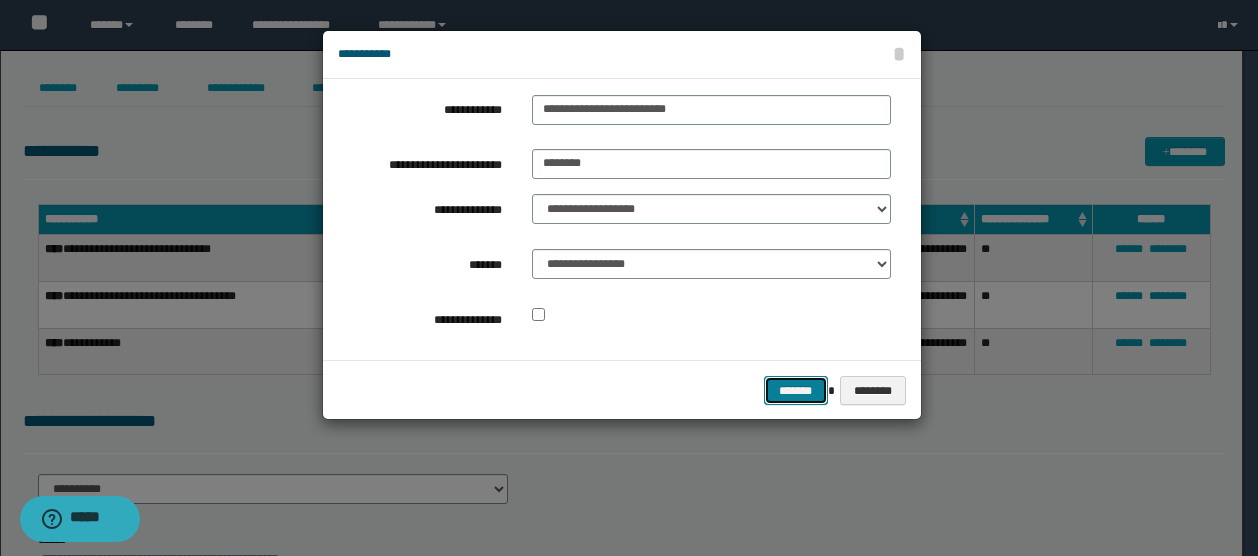 click on "*******" at bounding box center (796, 390) 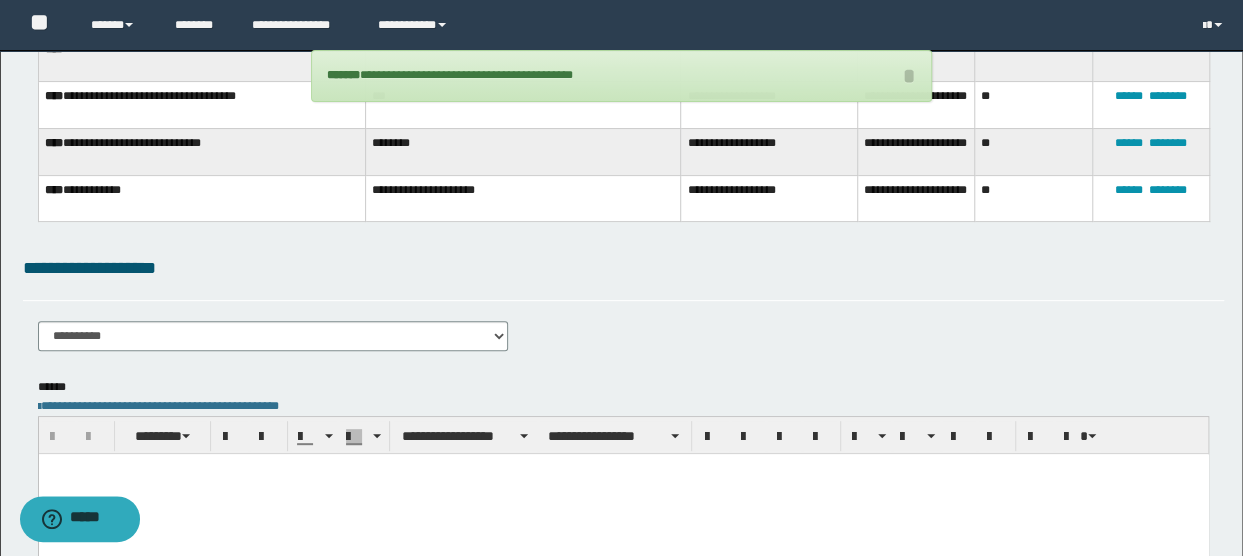 scroll, scrollTop: 0, scrollLeft: 0, axis: both 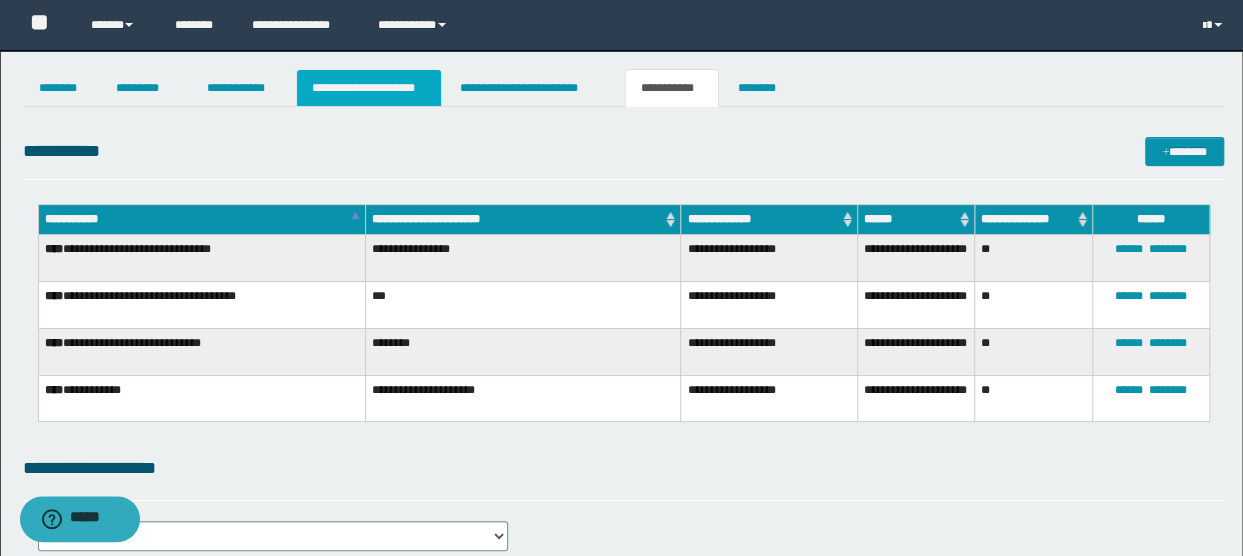 click on "**********" at bounding box center [369, 88] 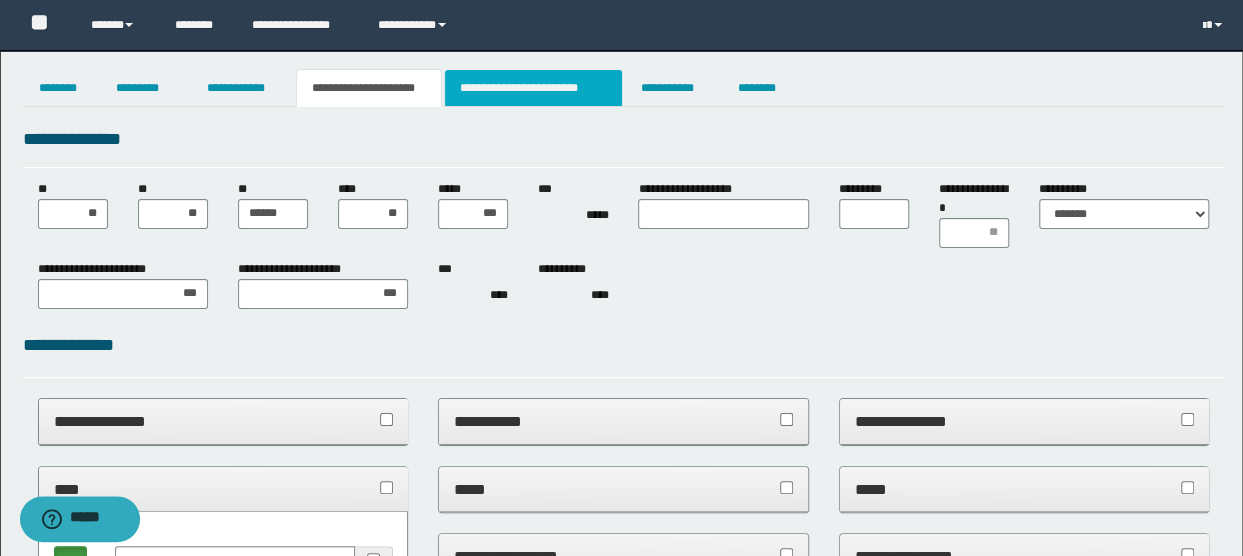 click on "**********" at bounding box center (533, 88) 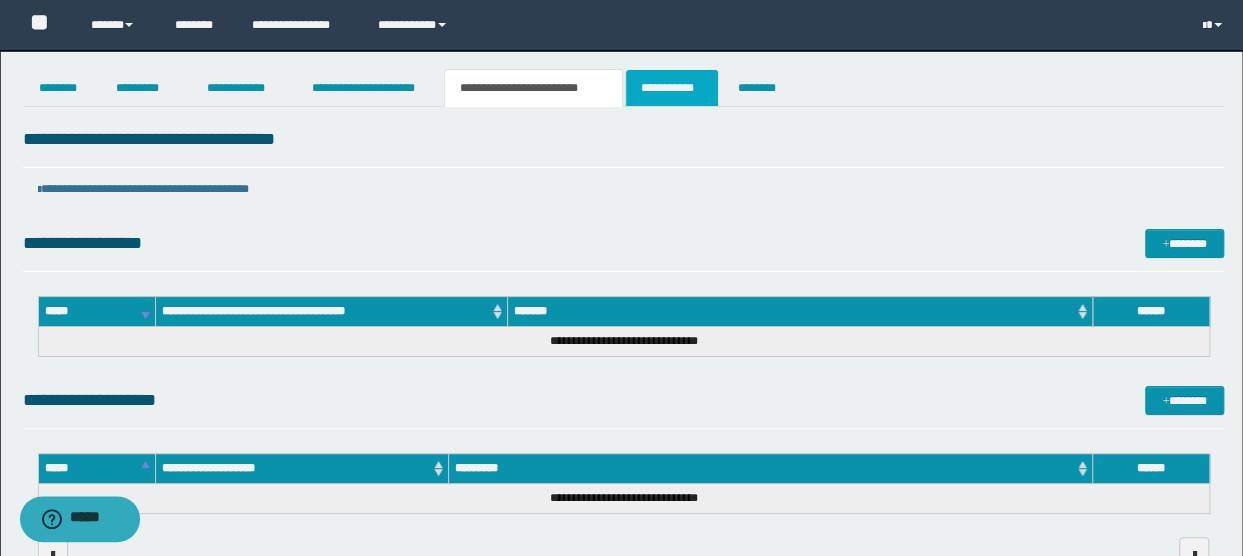 click on "**********" at bounding box center [672, 88] 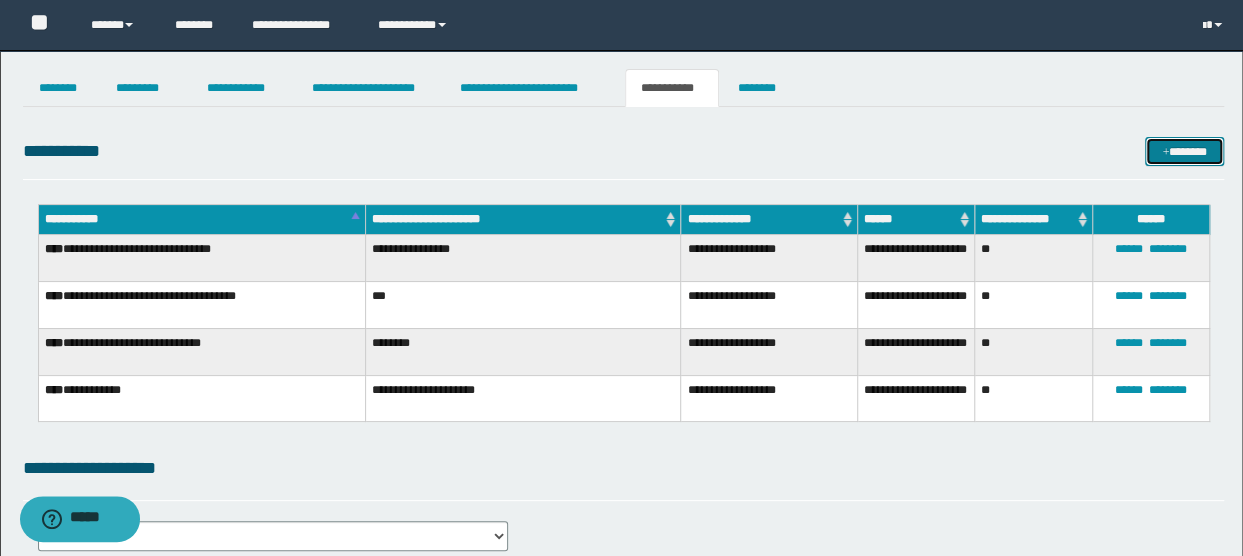 click on "*******" at bounding box center [1184, 151] 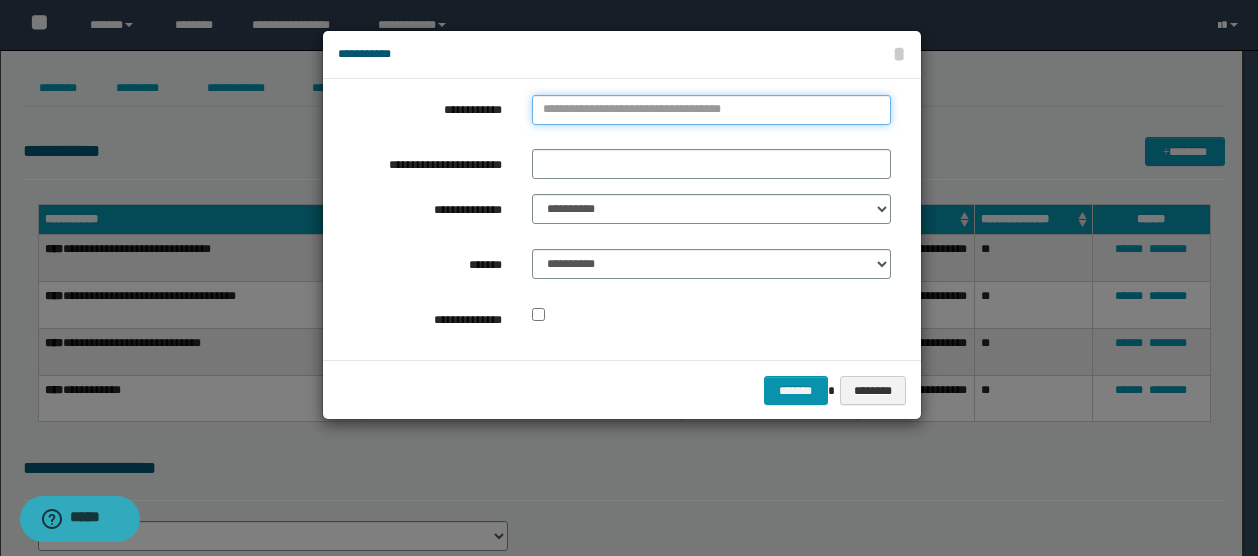 type on "**********" 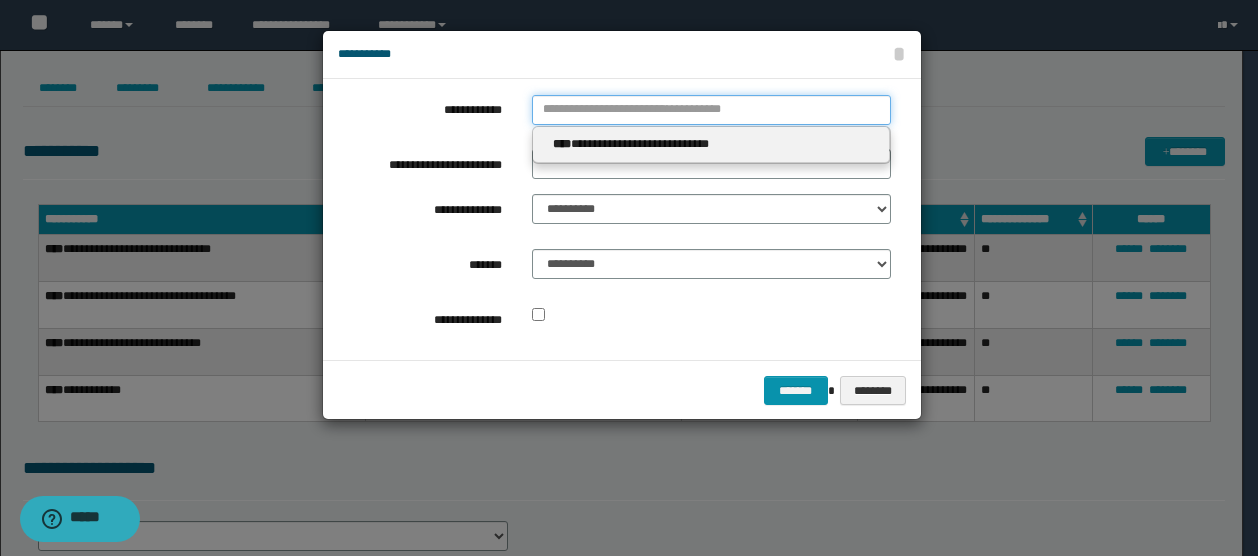 click on "**********" at bounding box center [711, 110] 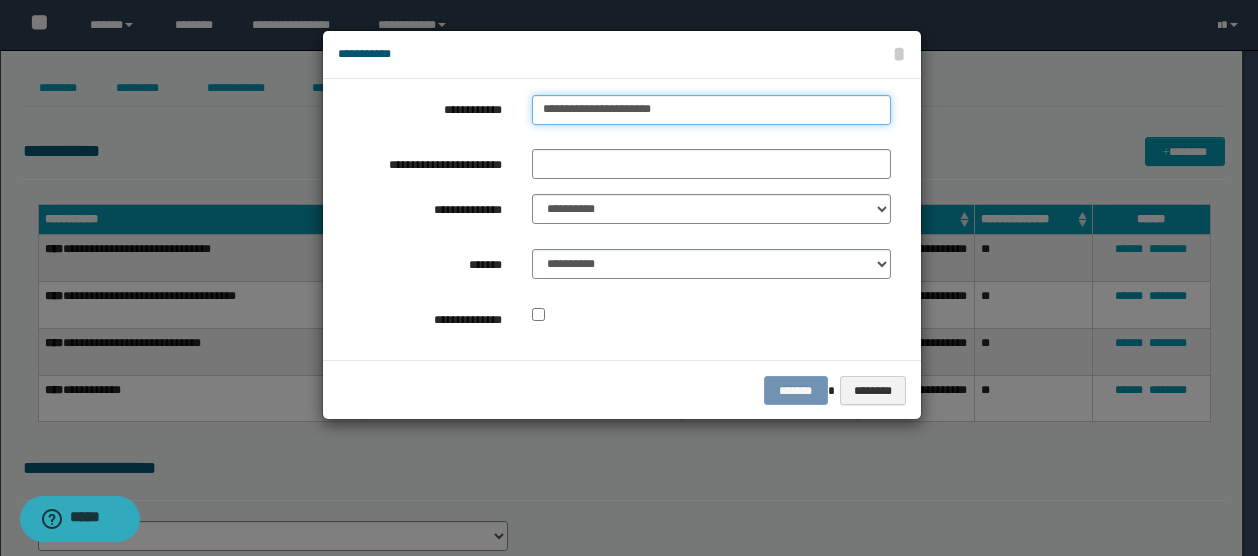 drag, startPoint x: 627, startPoint y: 106, endPoint x: 742, endPoint y: 107, distance: 115.00435 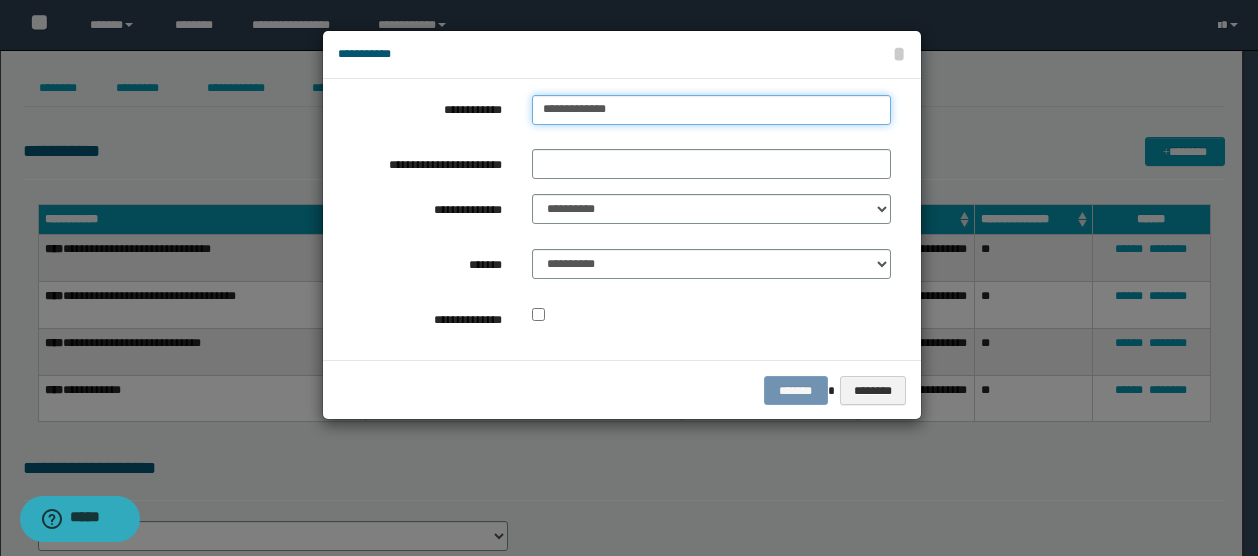 type on "**********" 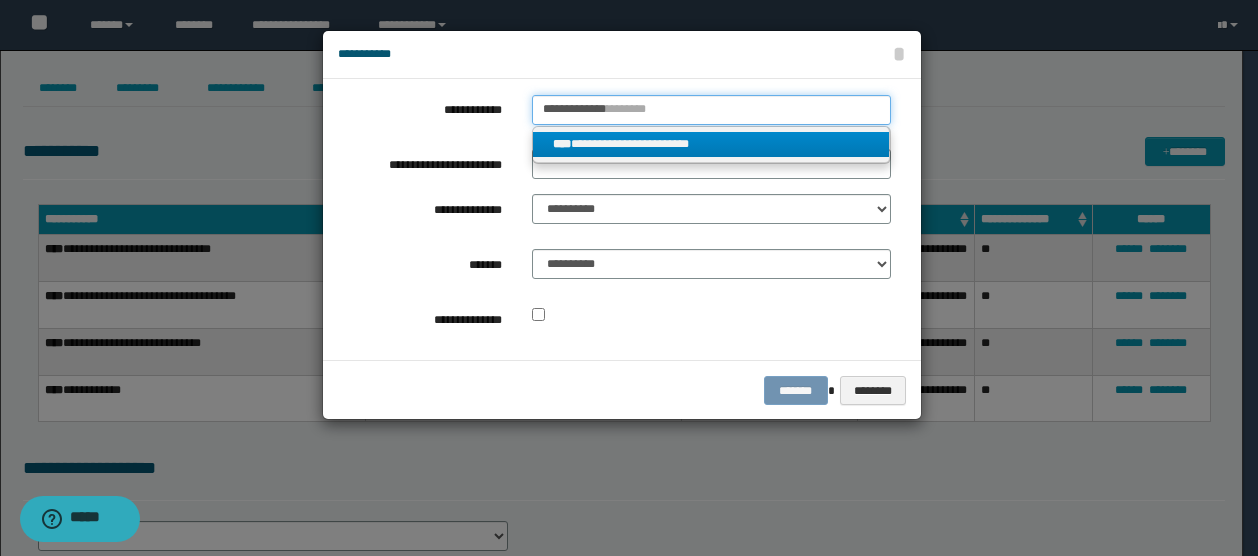 type on "**********" 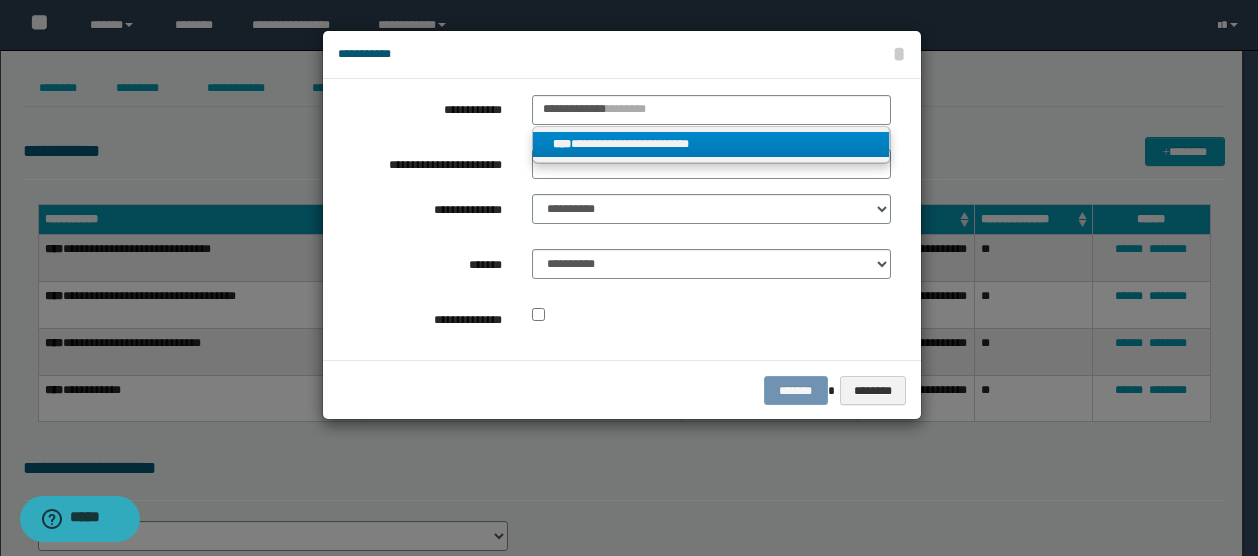 click on "**********" at bounding box center (711, 144) 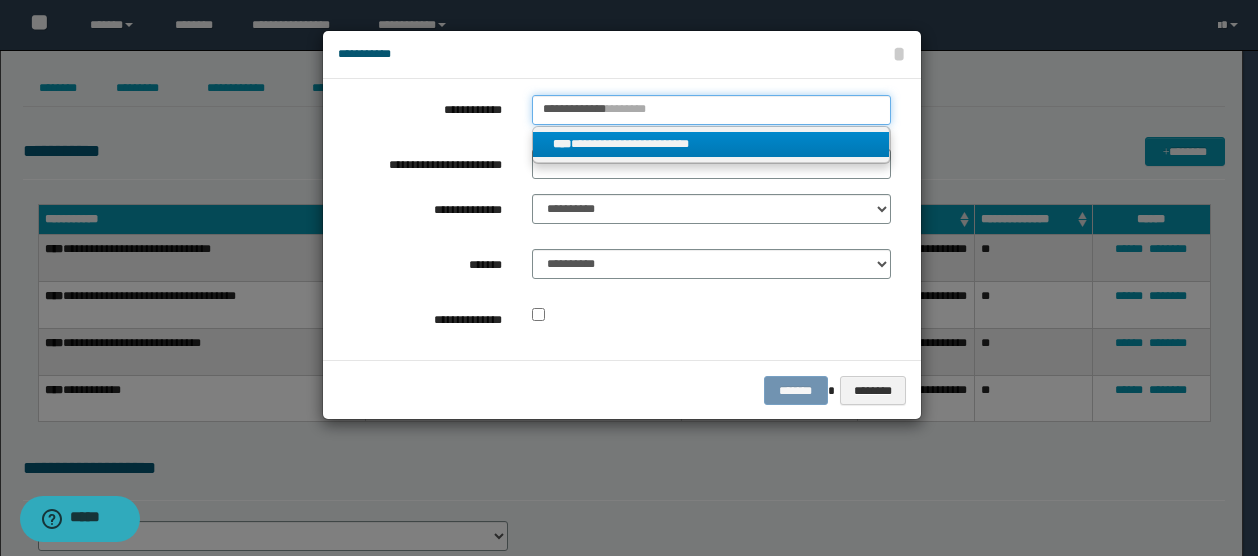 type 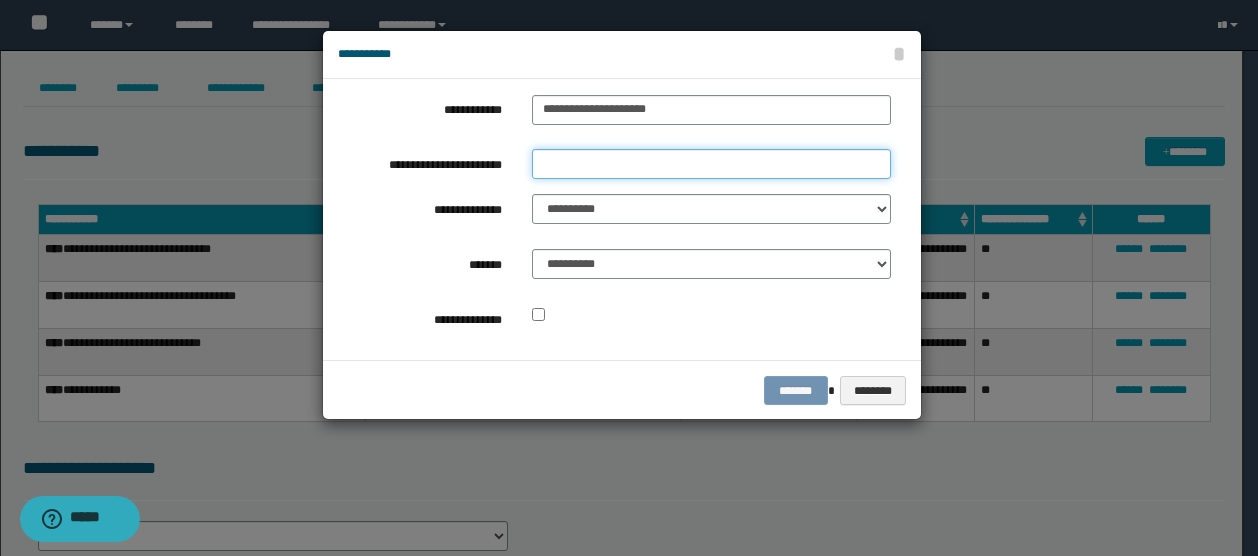 click on "**********" at bounding box center [711, 164] 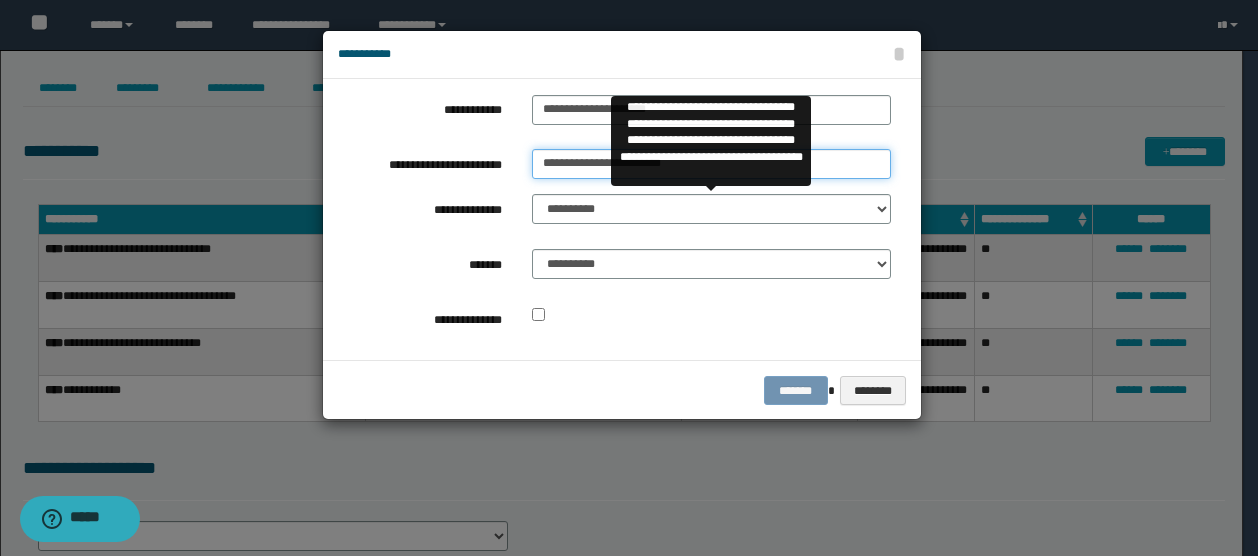 type on "**********" 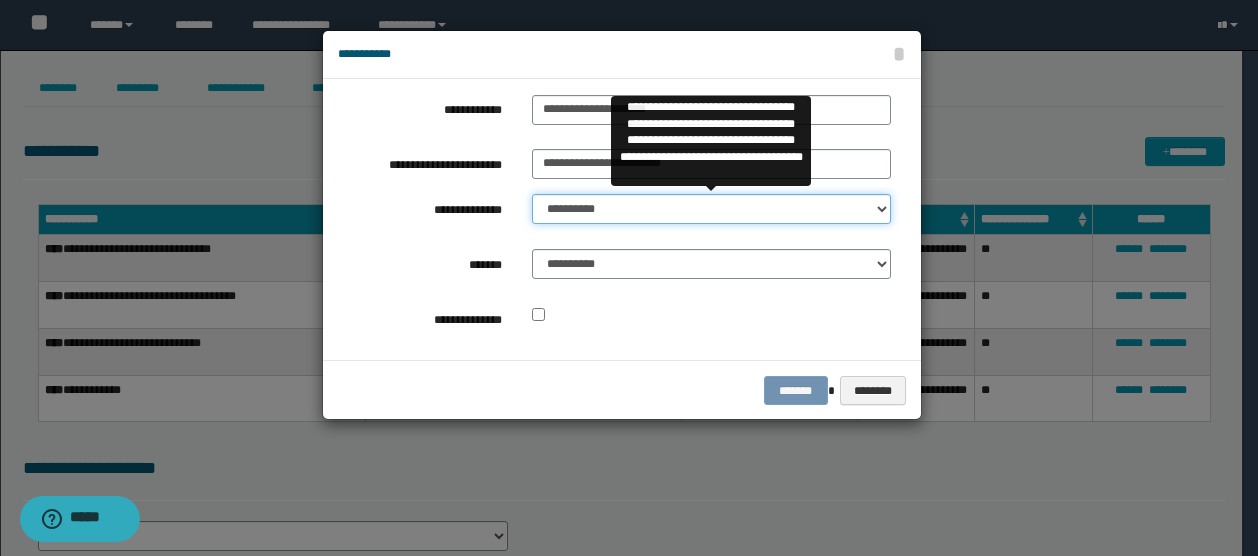 click on "**********" at bounding box center (711, 209) 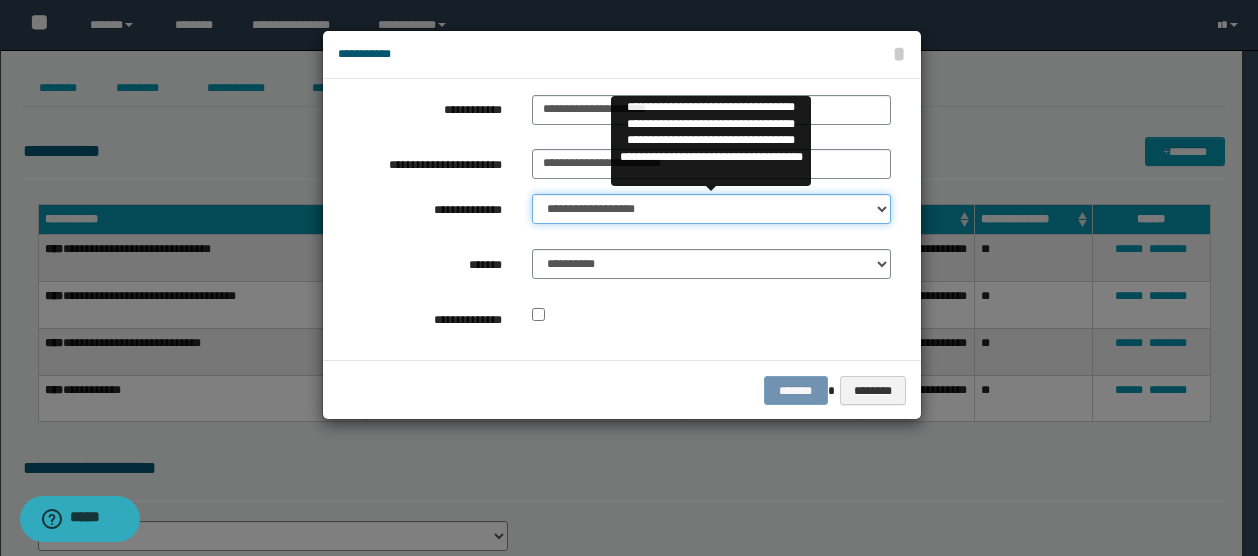 click on "**********" at bounding box center (711, 209) 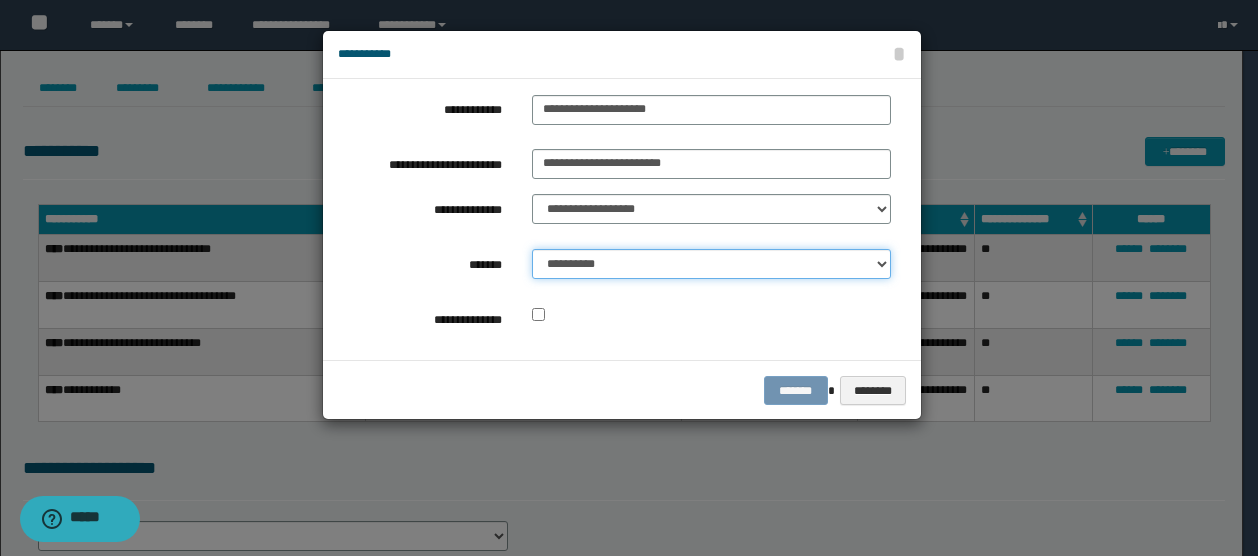 drag, startPoint x: 650, startPoint y: 266, endPoint x: 650, endPoint y: 279, distance: 13 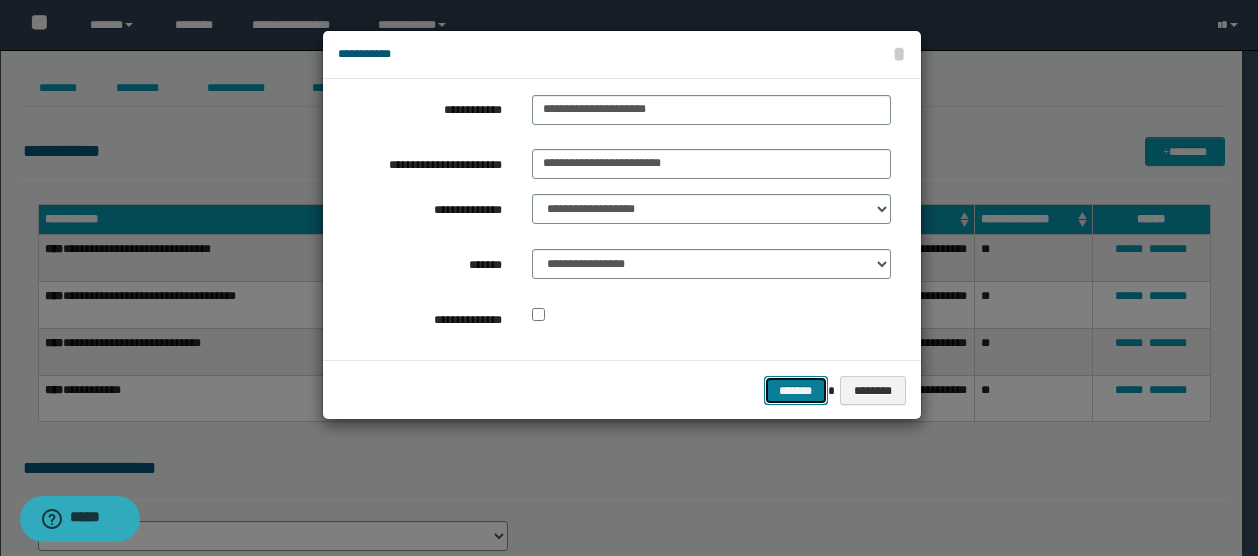 click on "*******" at bounding box center [796, 390] 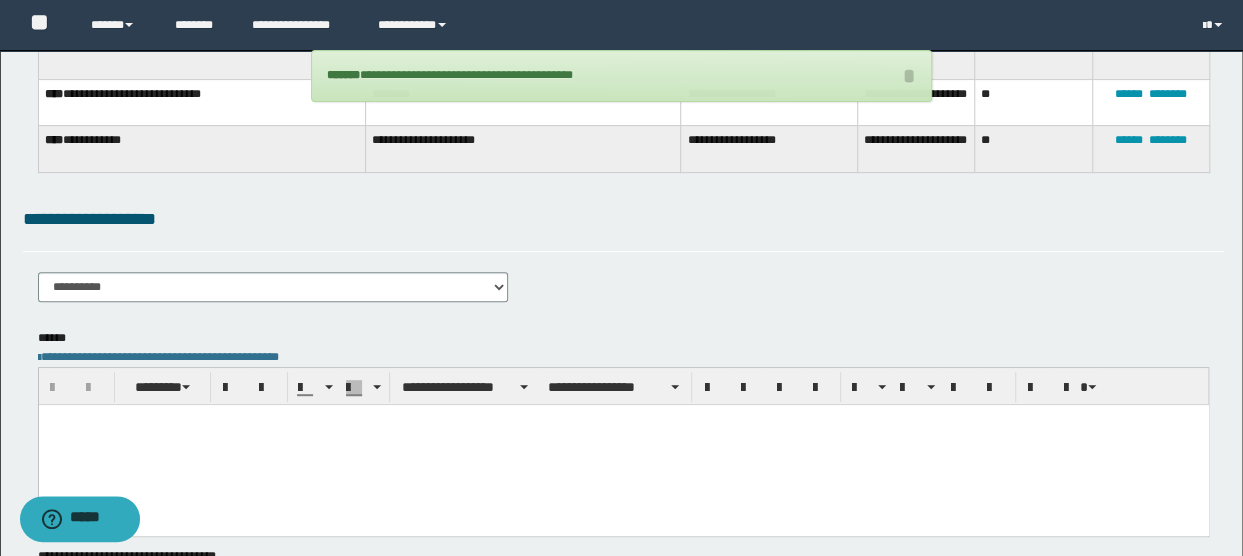 scroll, scrollTop: 300, scrollLeft: 0, axis: vertical 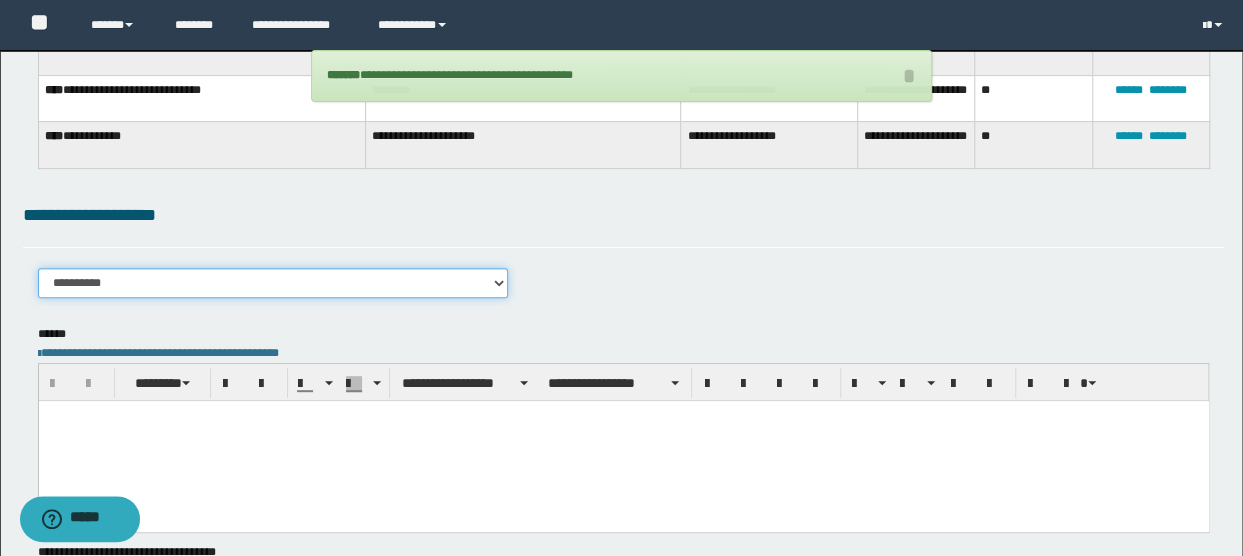click on "**********" at bounding box center (273, 283) 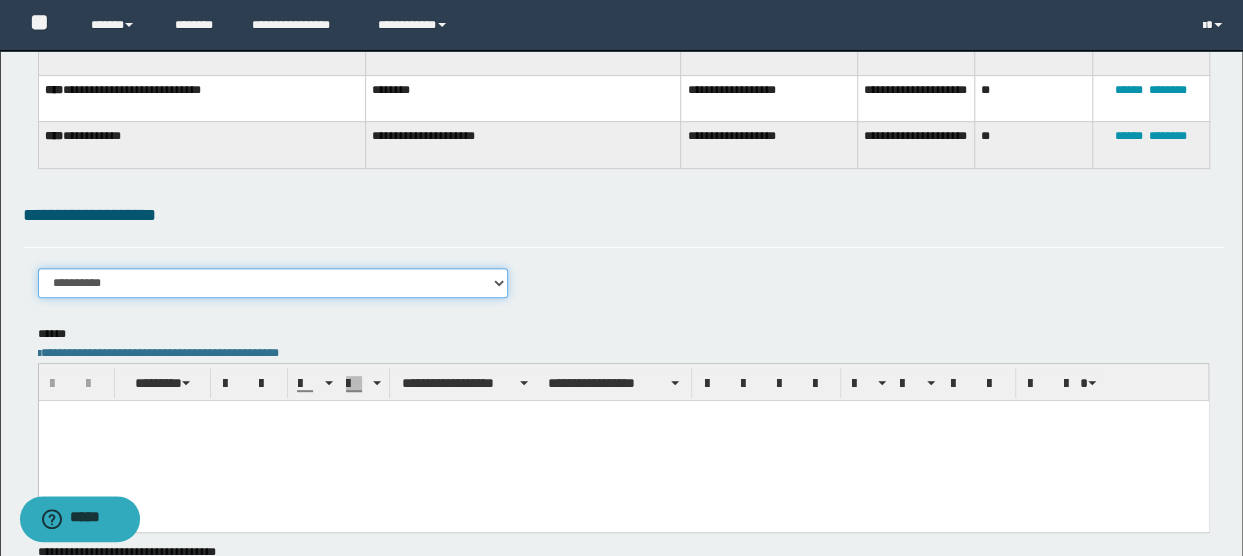 select on "****" 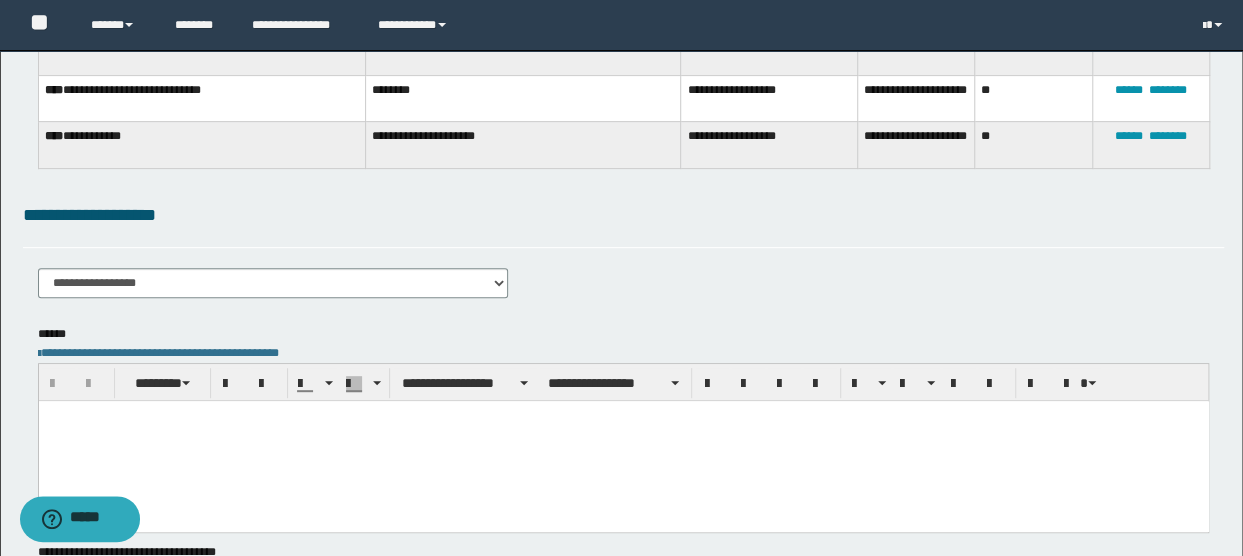 click at bounding box center [623, 440] 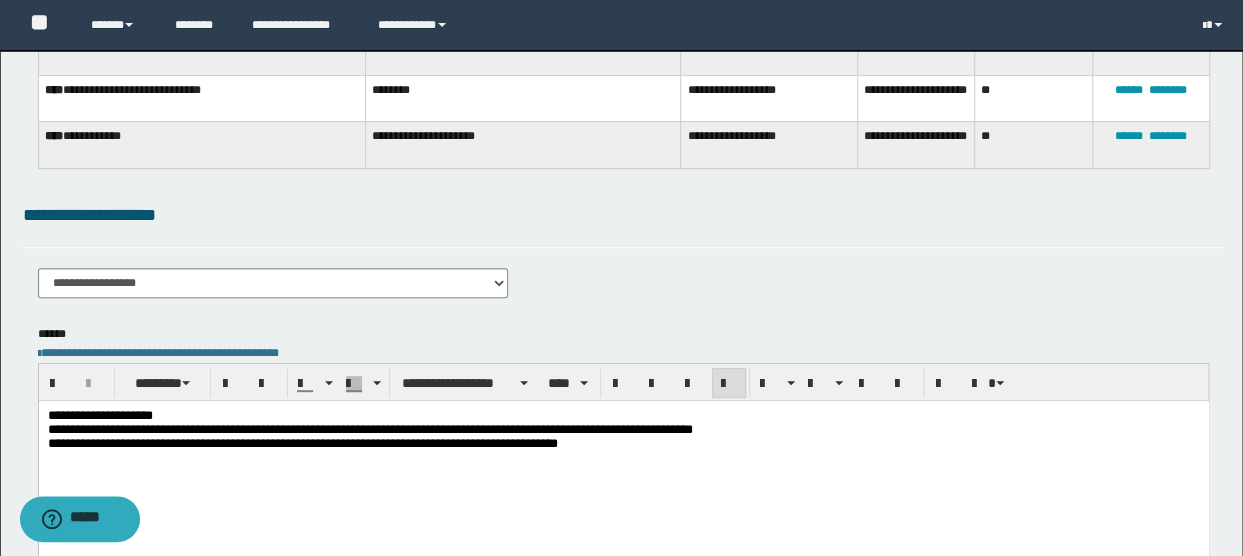 click on "**********" at bounding box center [623, 415] 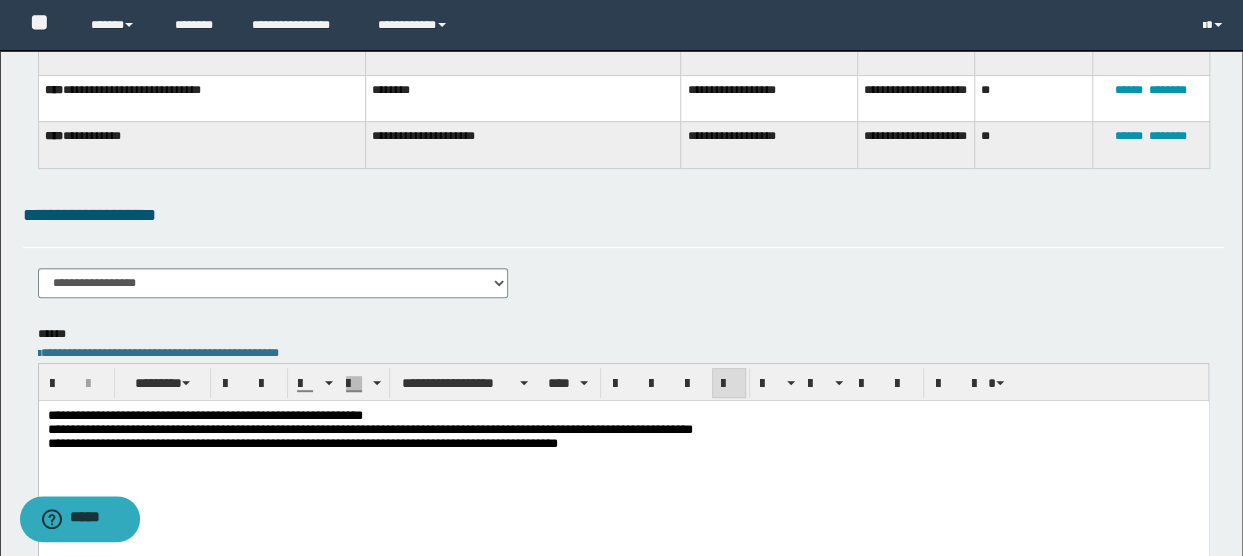 click on "**********" at bounding box center (204, 414) 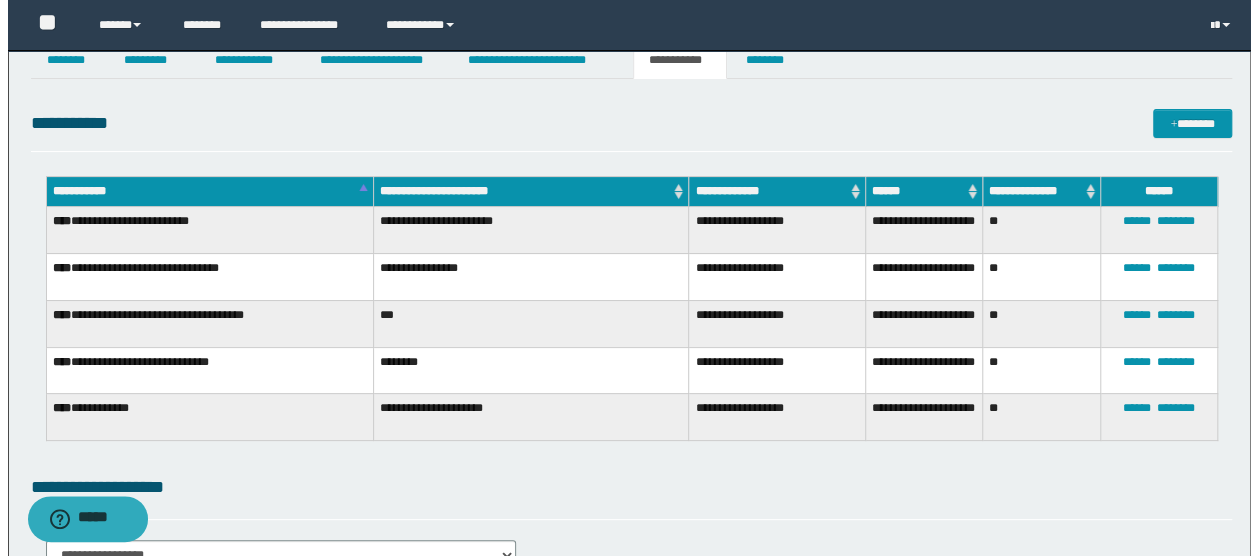 scroll, scrollTop: 0, scrollLeft: 0, axis: both 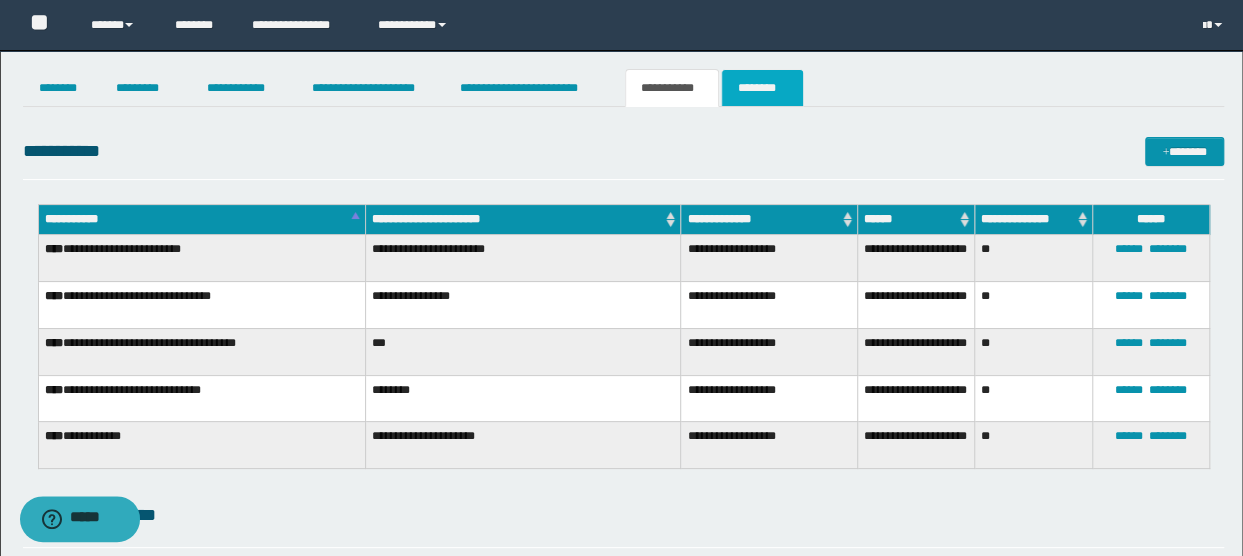click on "********" at bounding box center (762, 88) 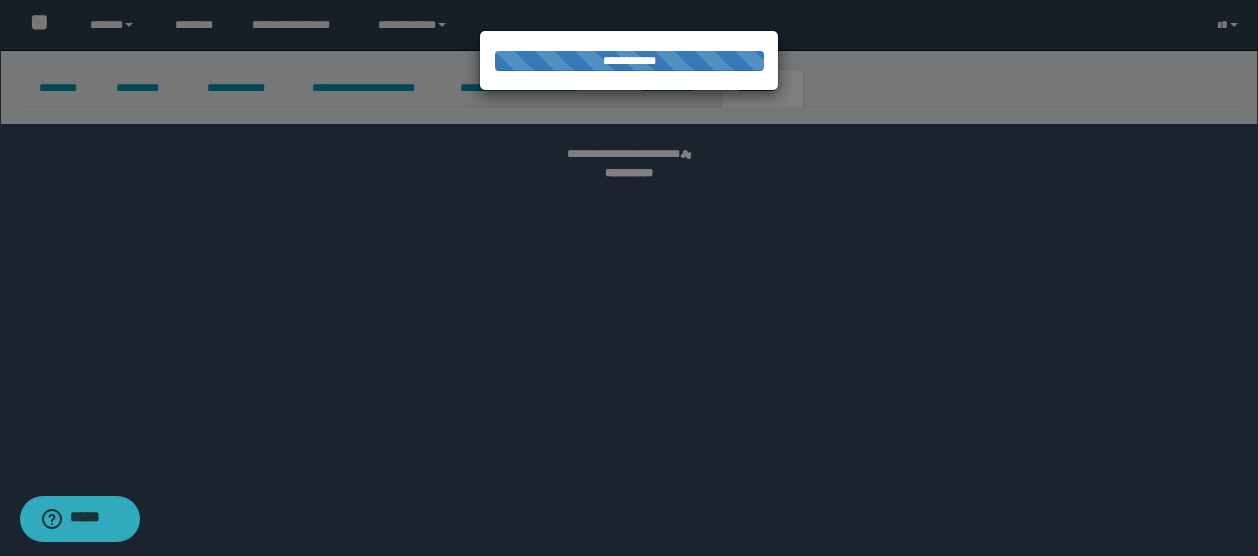 select 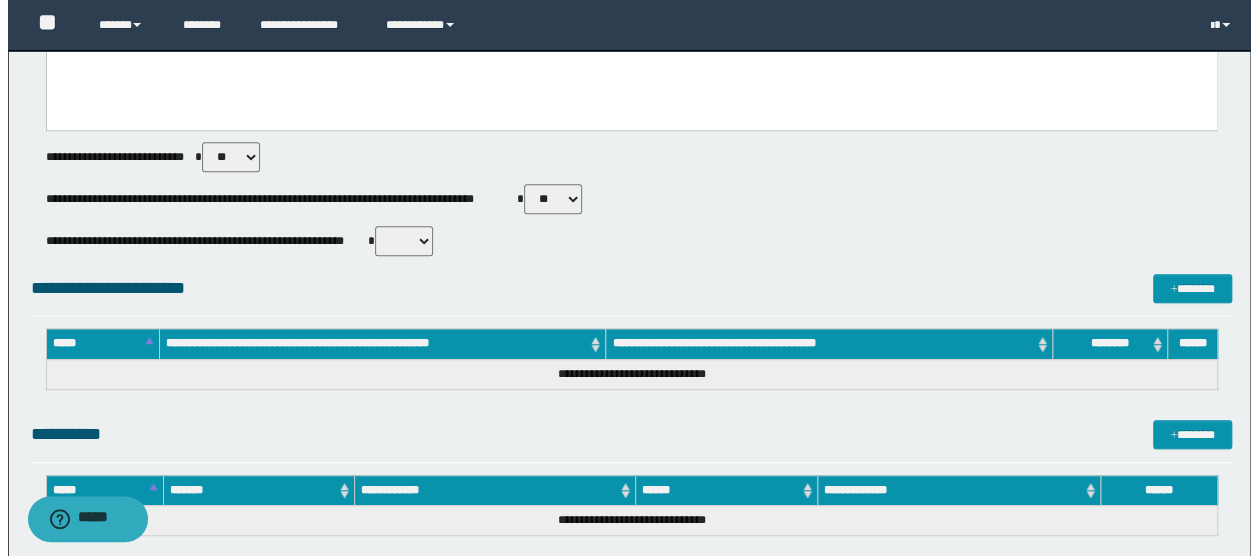 scroll, scrollTop: 1000, scrollLeft: 0, axis: vertical 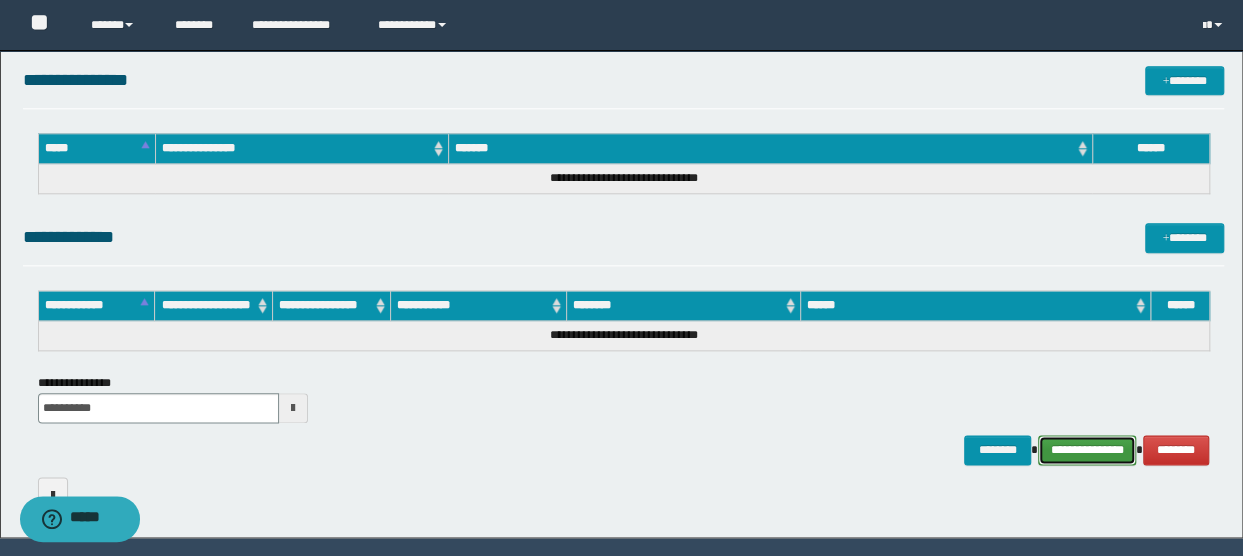 click on "**********" at bounding box center (1087, 449) 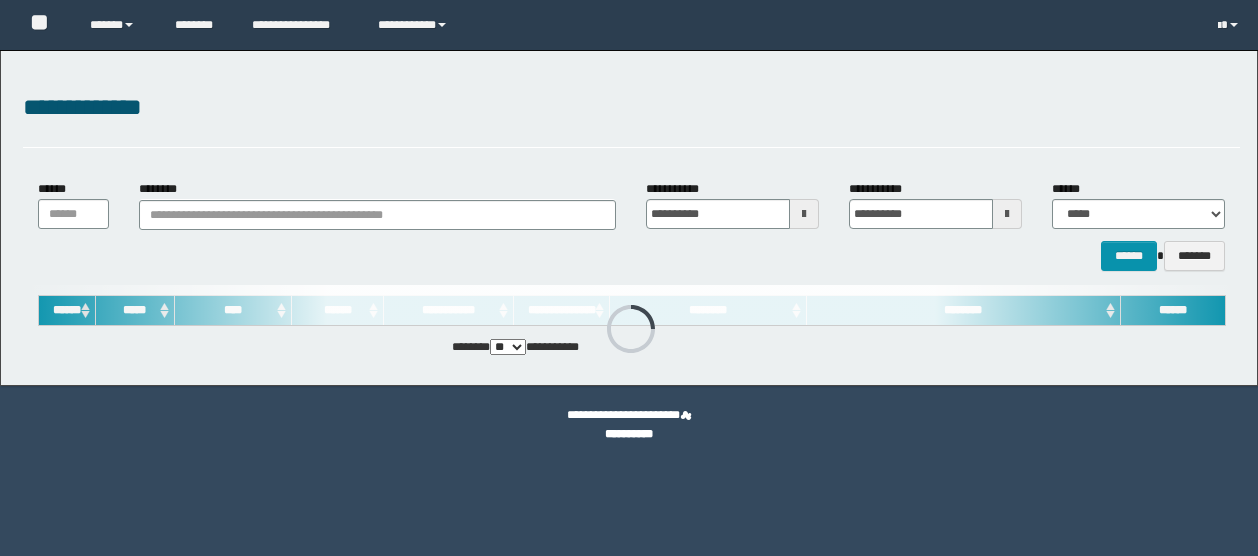 scroll, scrollTop: 0, scrollLeft: 0, axis: both 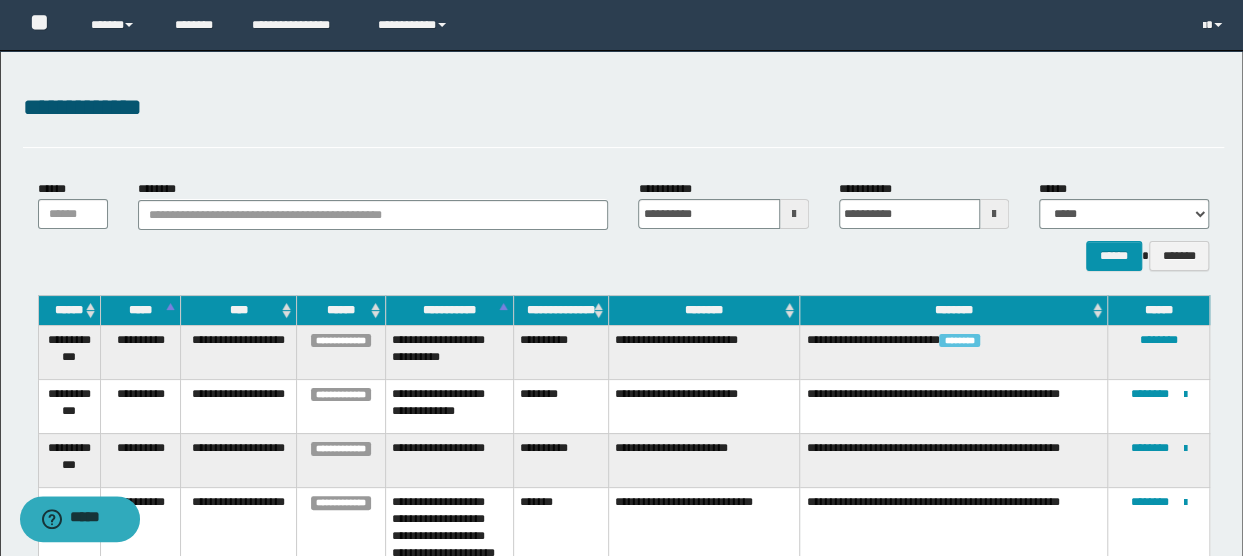 click on "**********" at bounding box center [1158, 406] 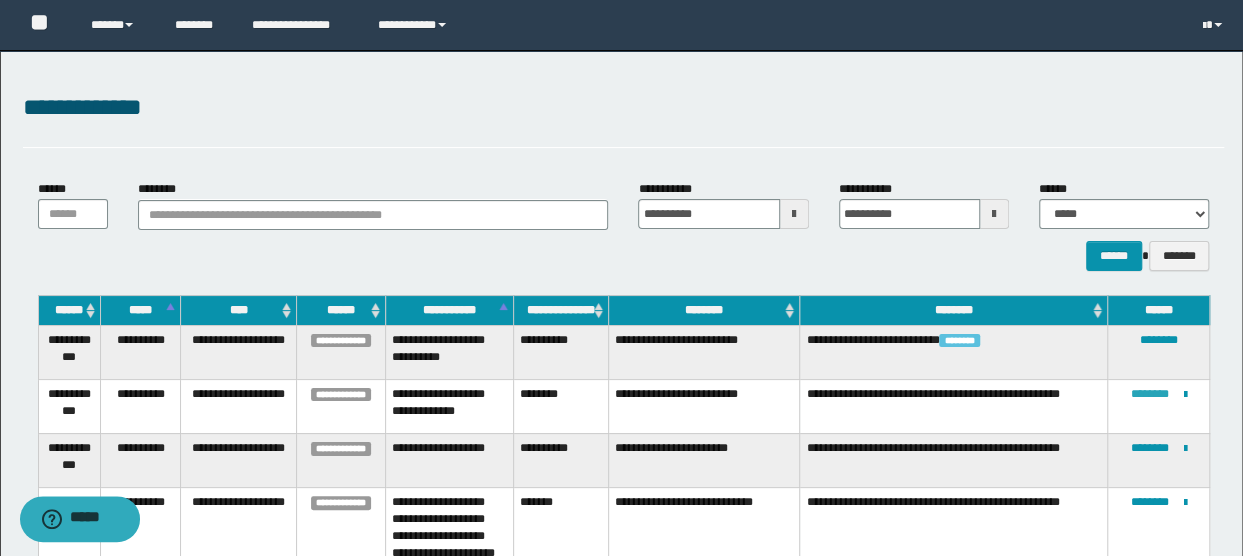 click on "********" at bounding box center (1150, 394) 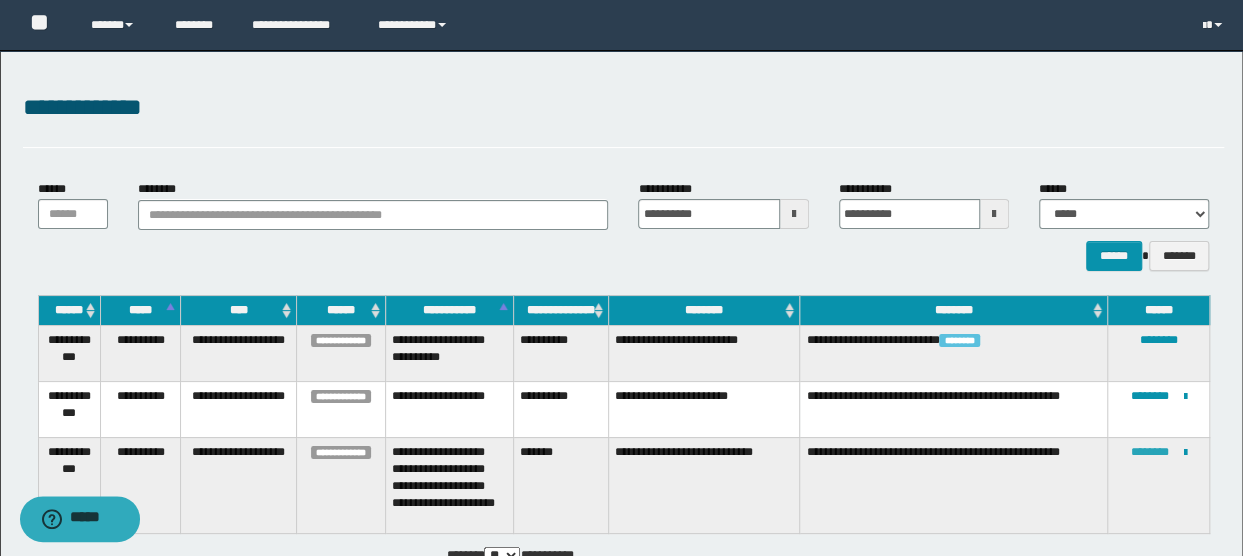 click on "********" at bounding box center [1150, 452] 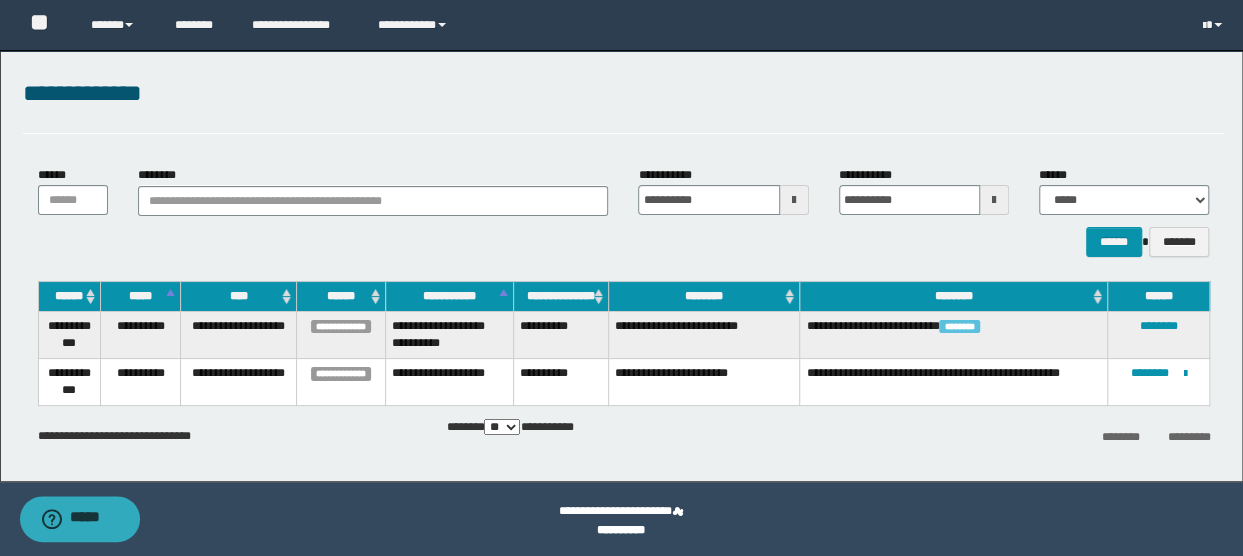 scroll, scrollTop: 18, scrollLeft: 0, axis: vertical 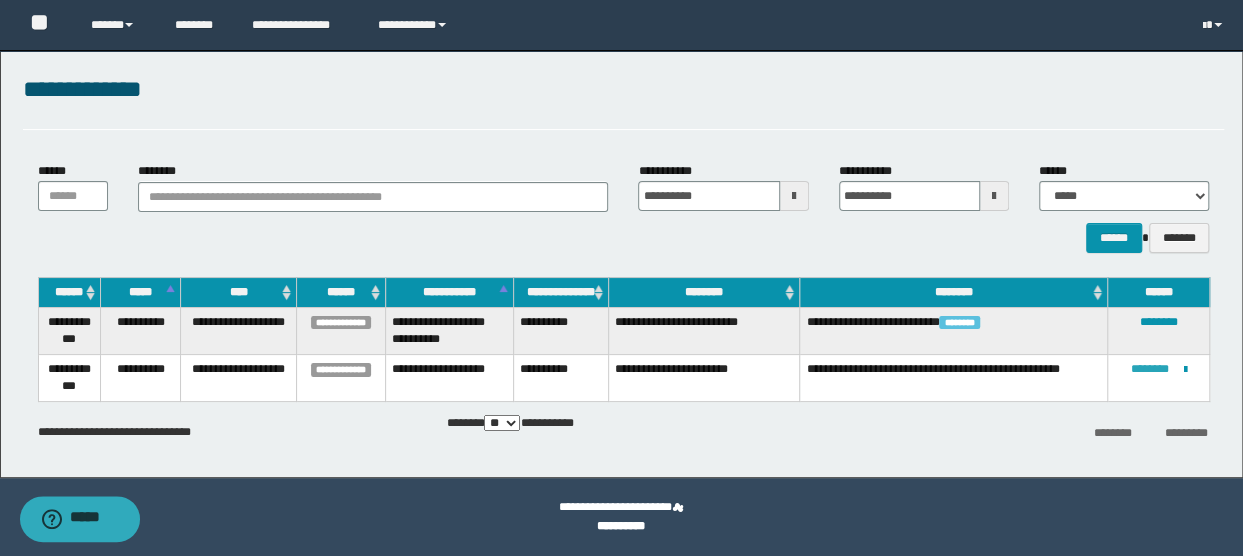 click on "********" at bounding box center (1150, 369) 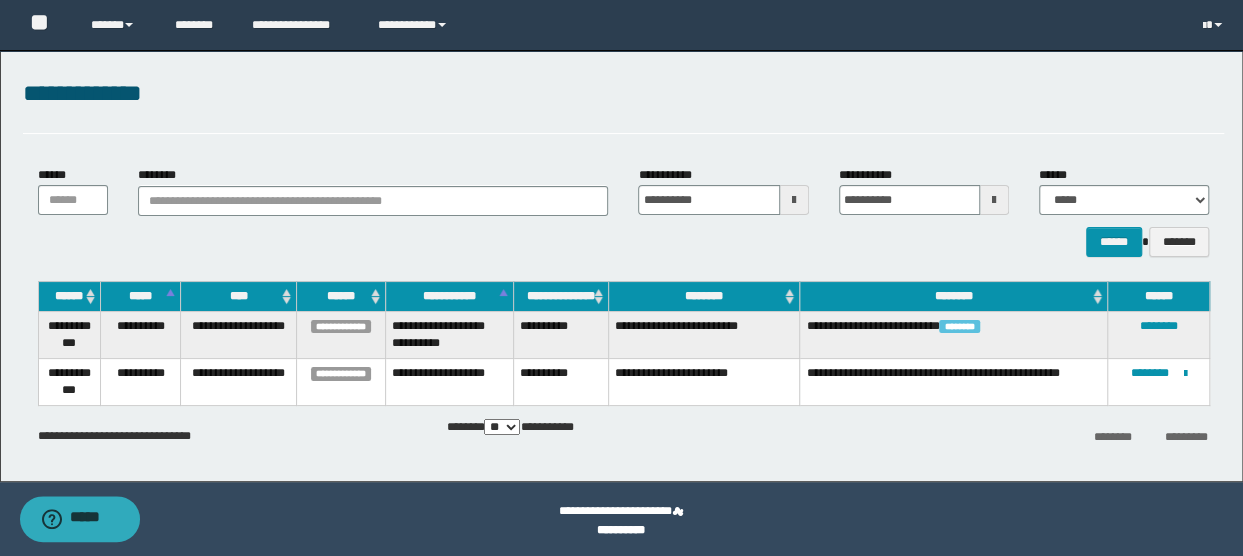 scroll, scrollTop: 18, scrollLeft: 0, axis: vertical 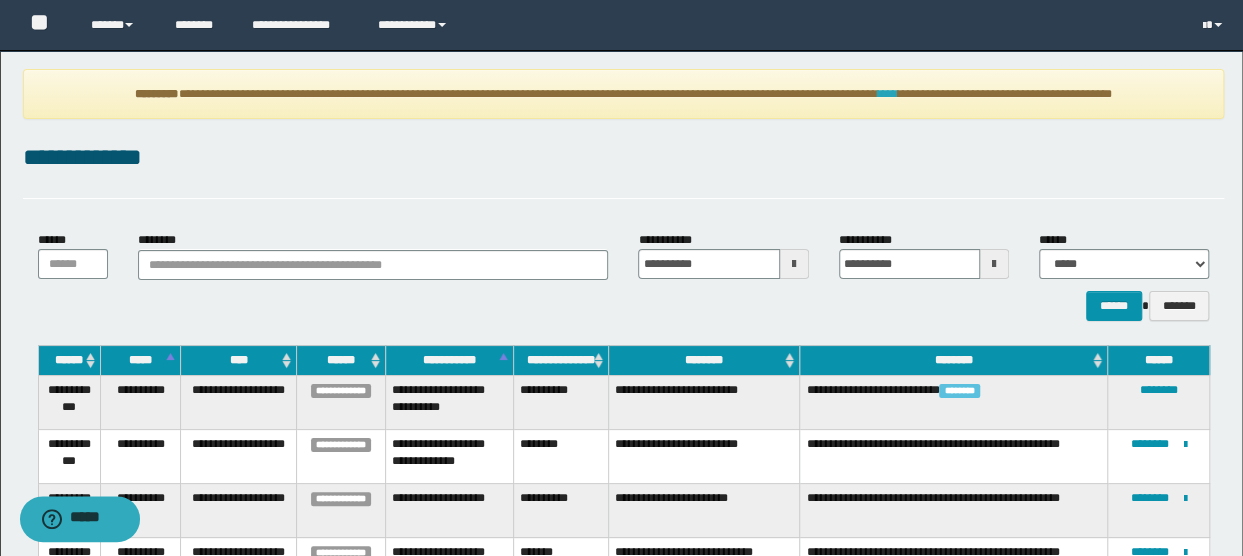 click on "****" at bounding box center (887, 94) 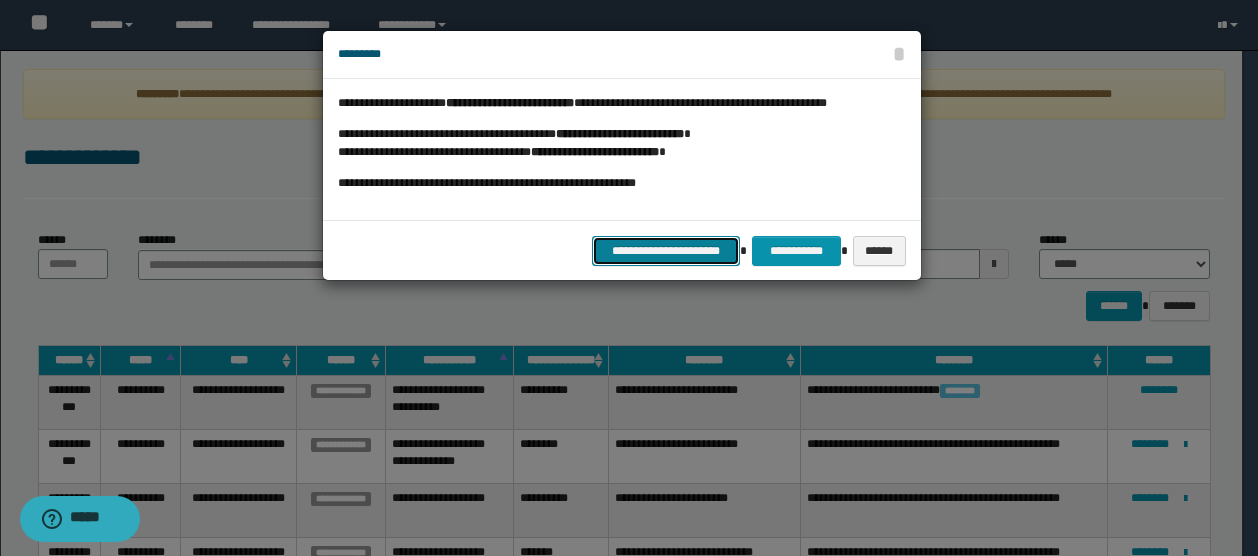 click on "**********" at bounding box center (666, 250) 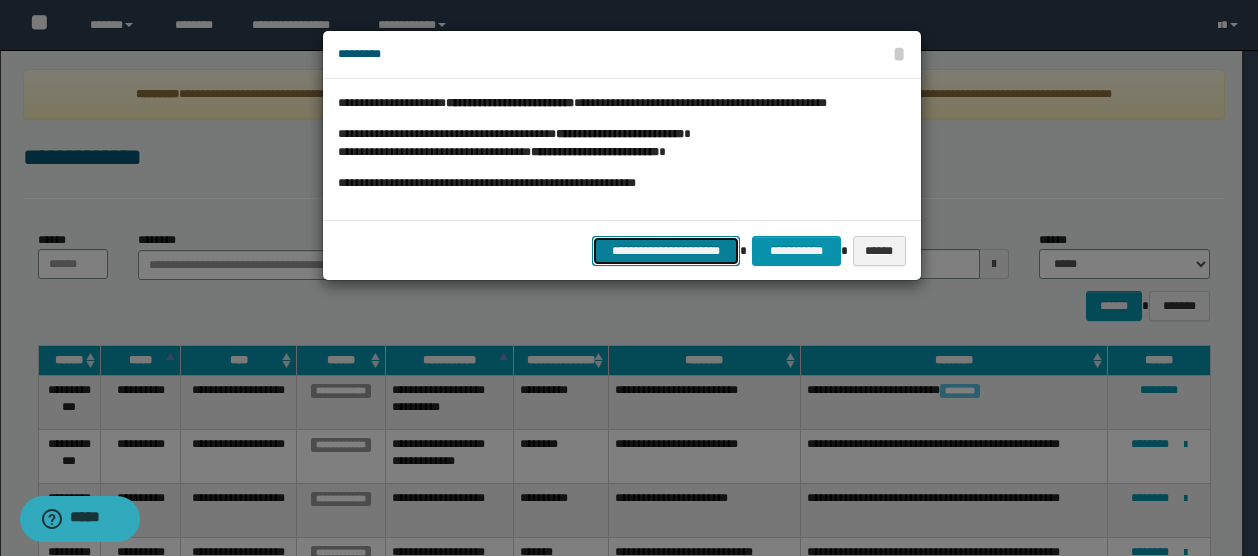 click on "**********" at bounding box center [666, 250] 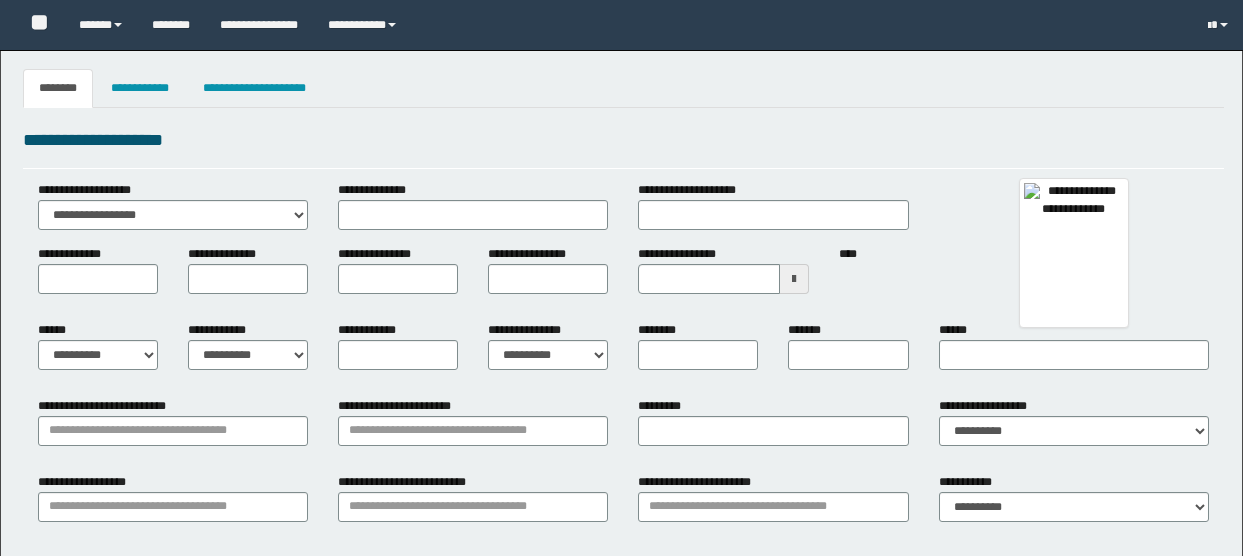 type 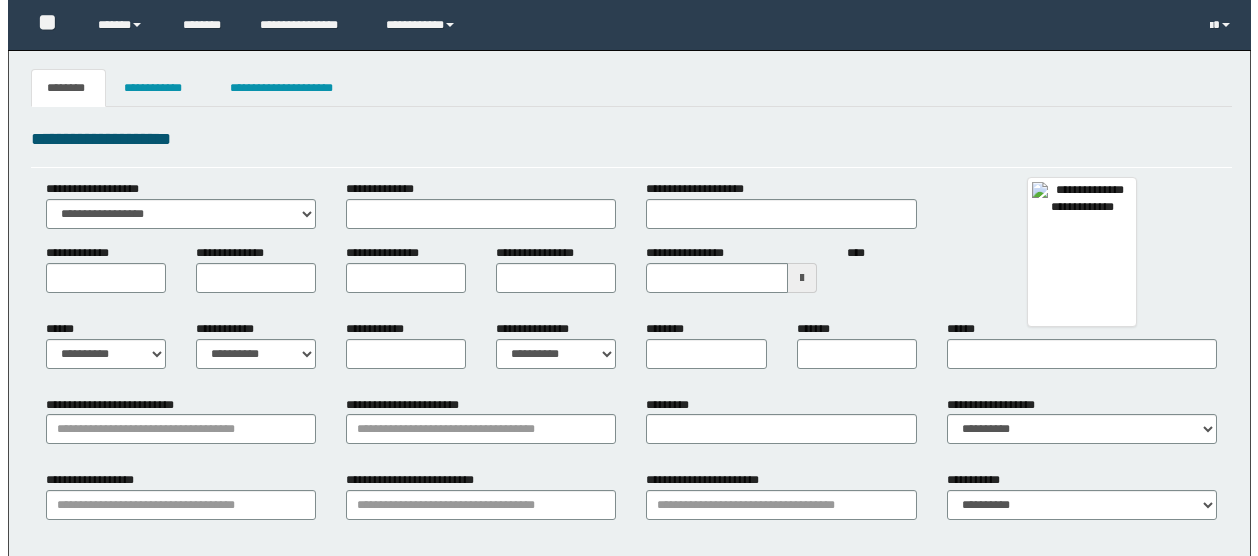 scroll, scrollTop: 0, scrollLeft: 0, axis: both 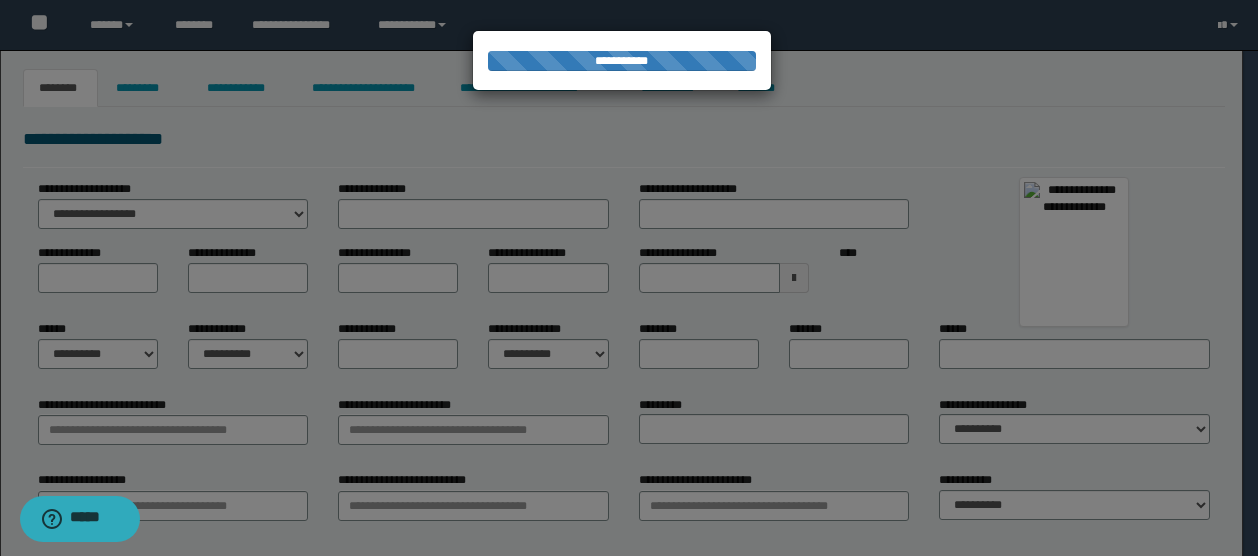 type on "********" 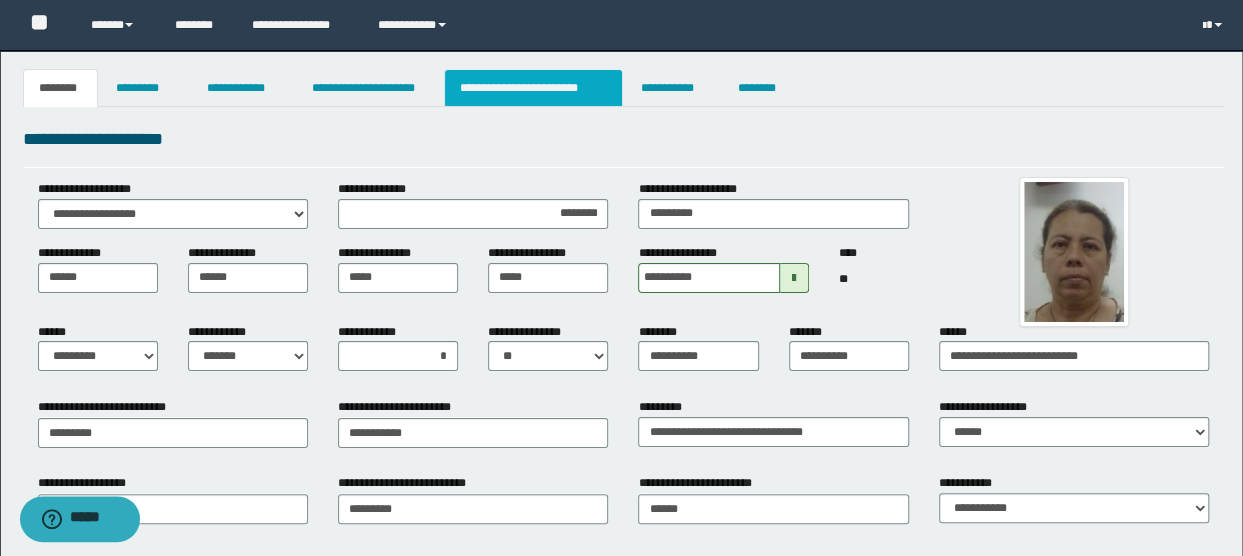 click on "**********" at bounding box center (533, 88) 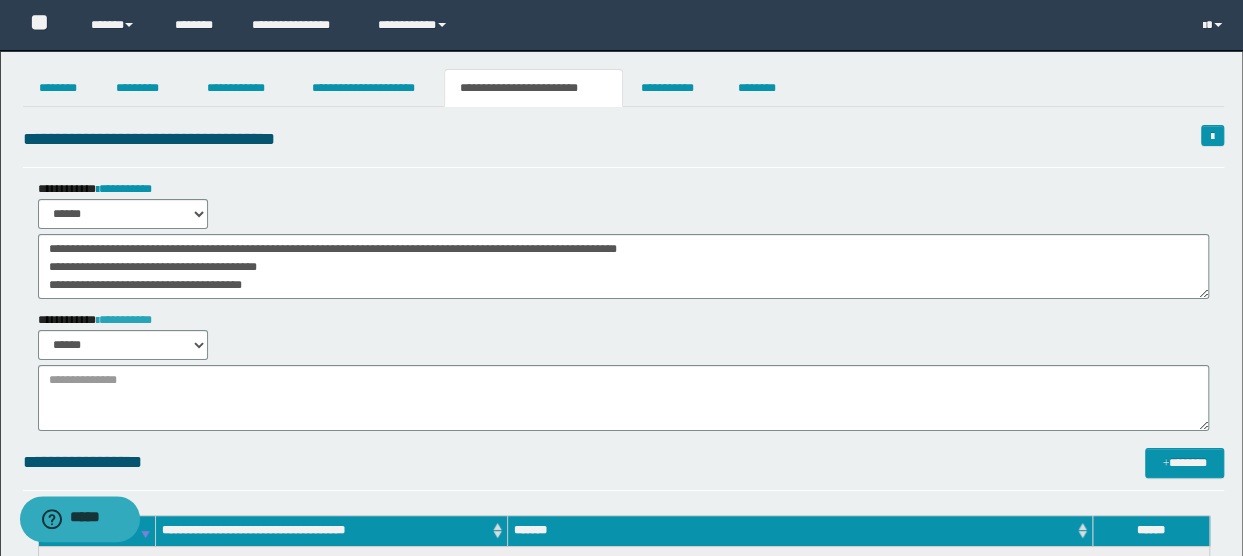 click on "**********" at bounding box center [124, 320] 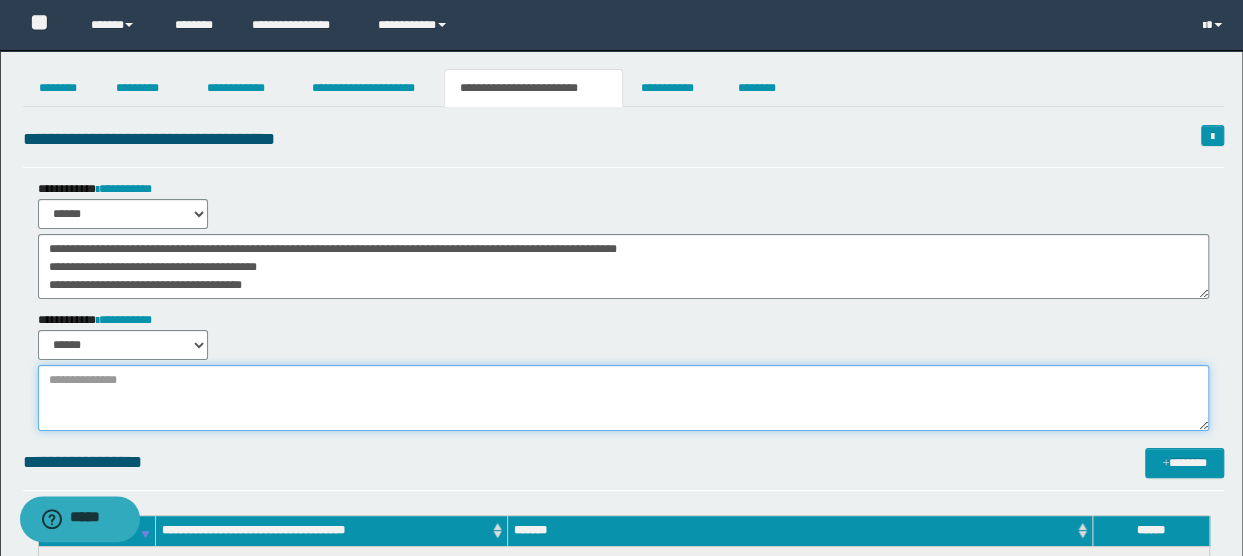 click at bounding box center (624, 398) 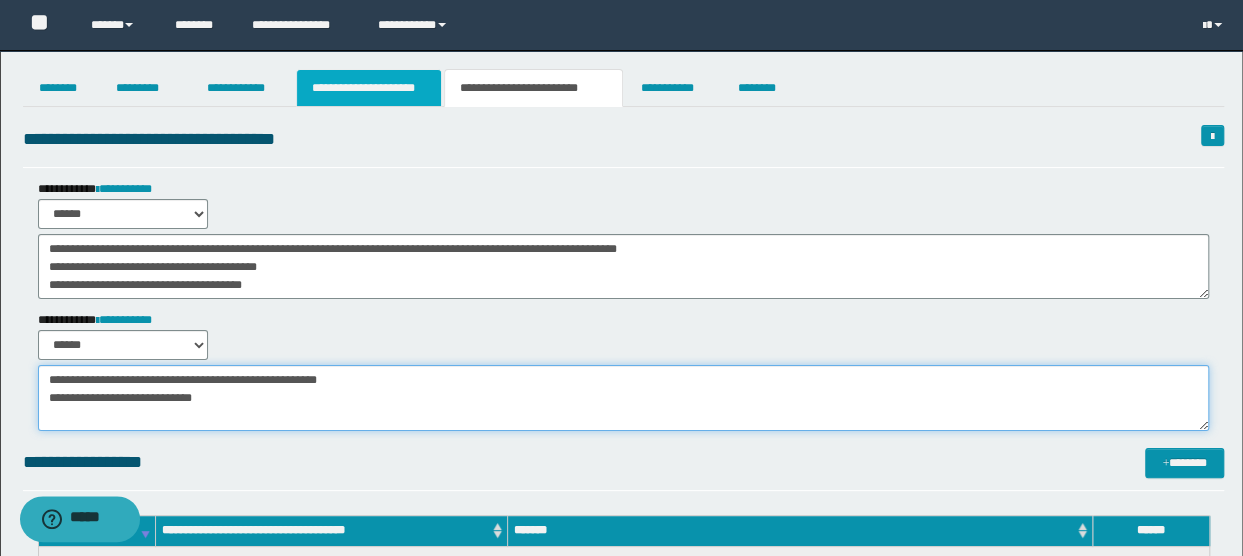 type on "**********" 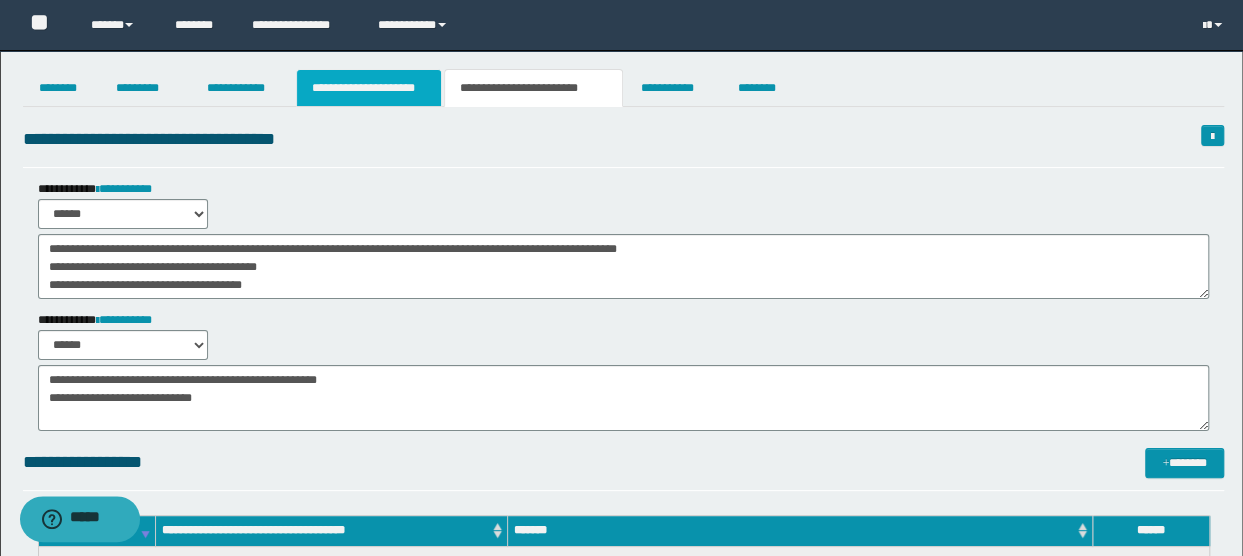 click on "**********" at bounding box center [369, 88] 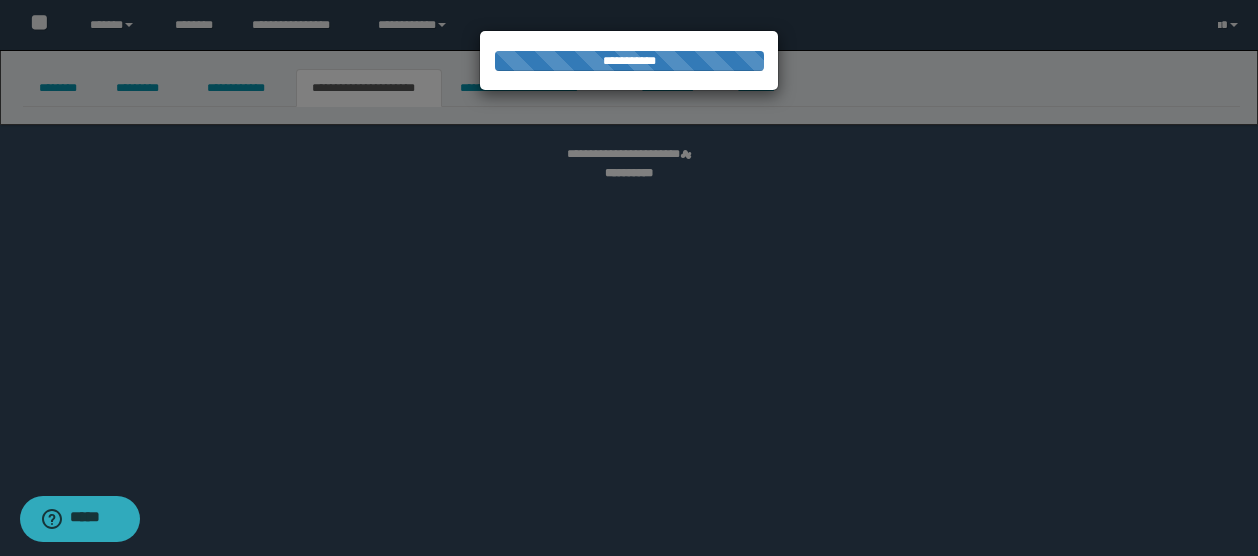 select on "*" 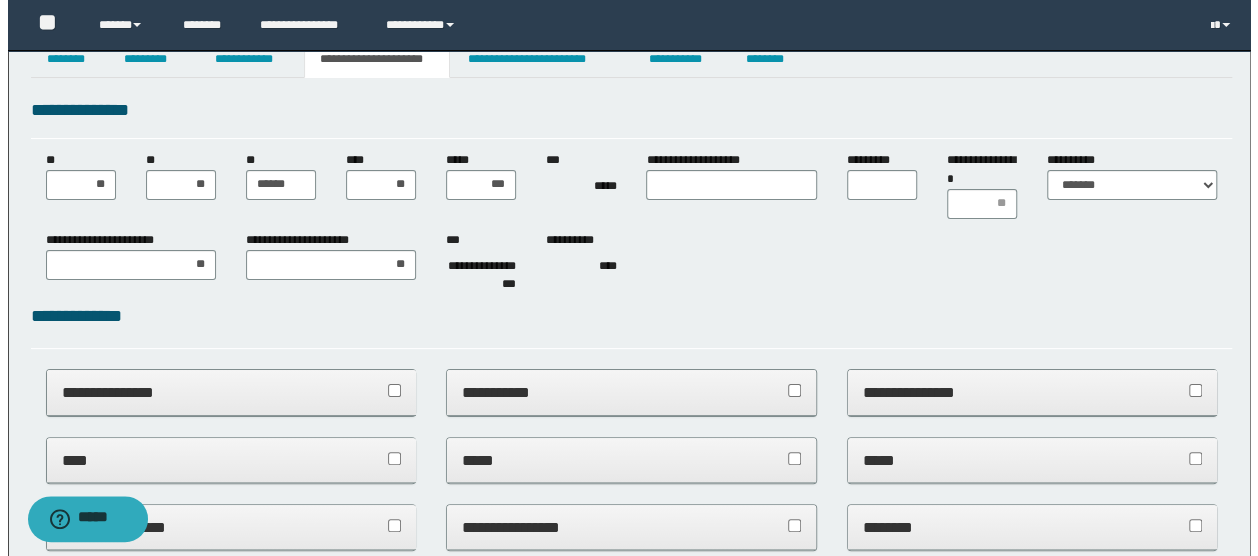 scroll, scrollTop: 0, scrollLeft: 0, axis: both 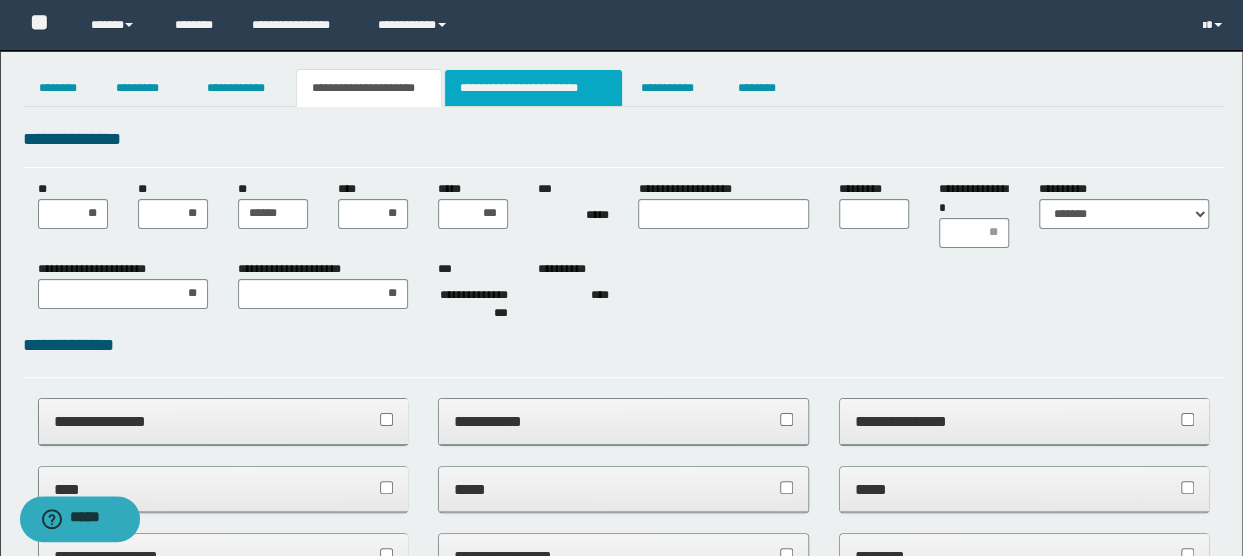 click on "**********" at bounding box center [533, 88] 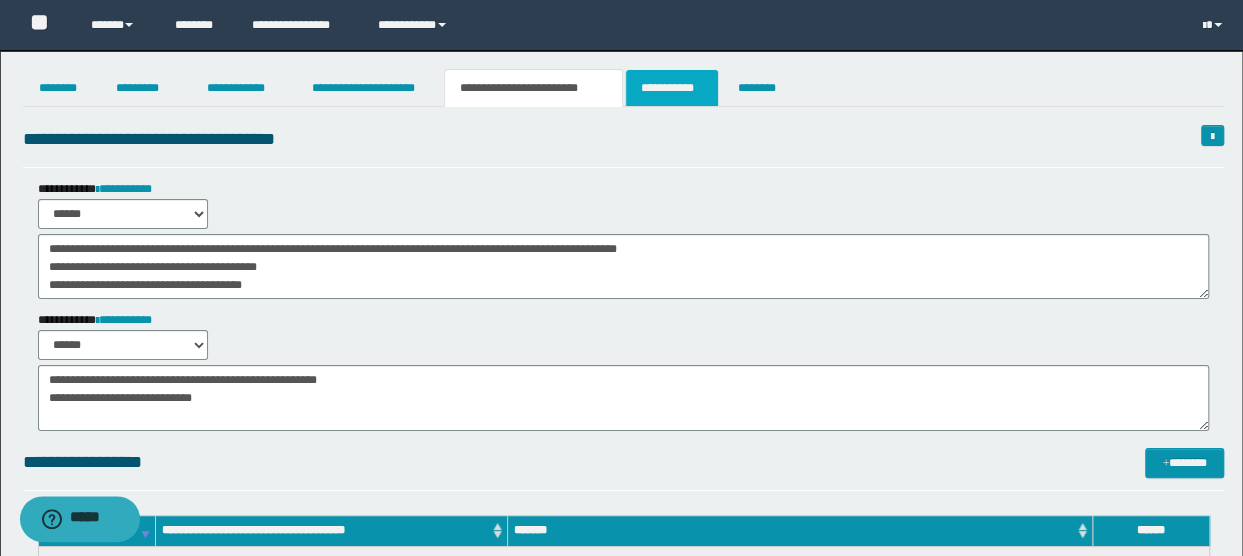 click on "**********" at bounding box center (672, 88) 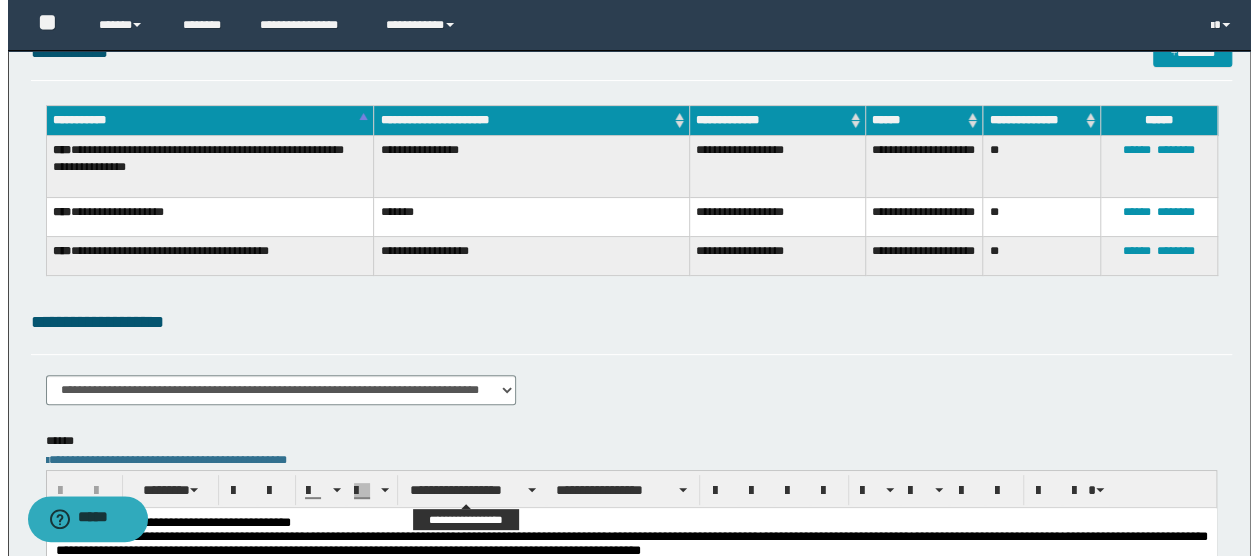 scroll, scrollTop: 0, scrollLeft: 0, axis: both 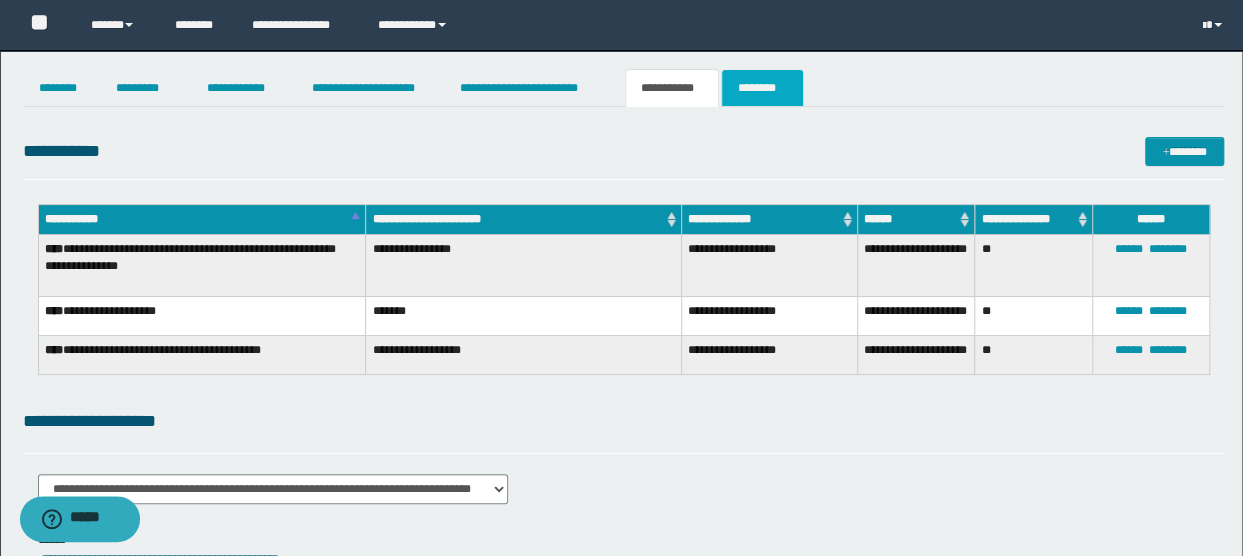 click on "********" at bounding box center [762, 88] 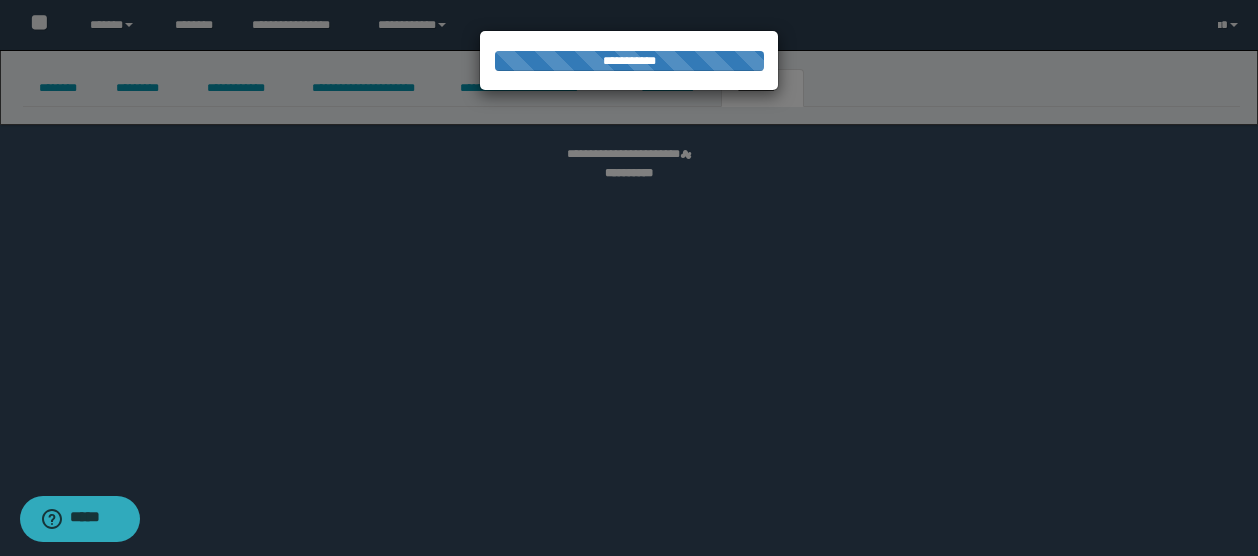 select on "****" 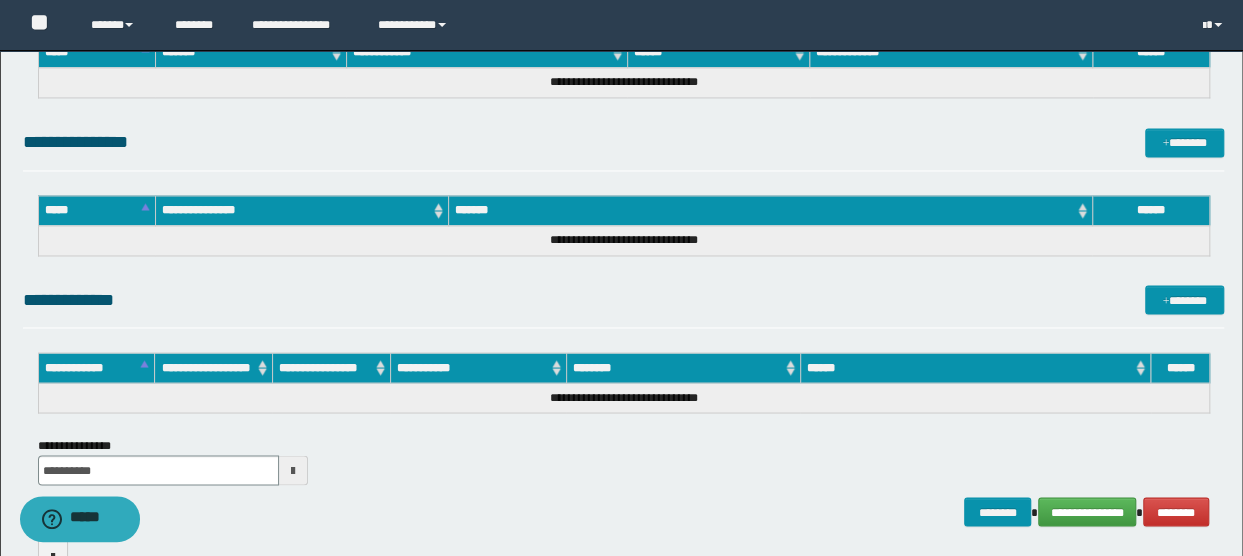 scroll, scrollTop: 1686, scrollLeft: 0, axis: vertical 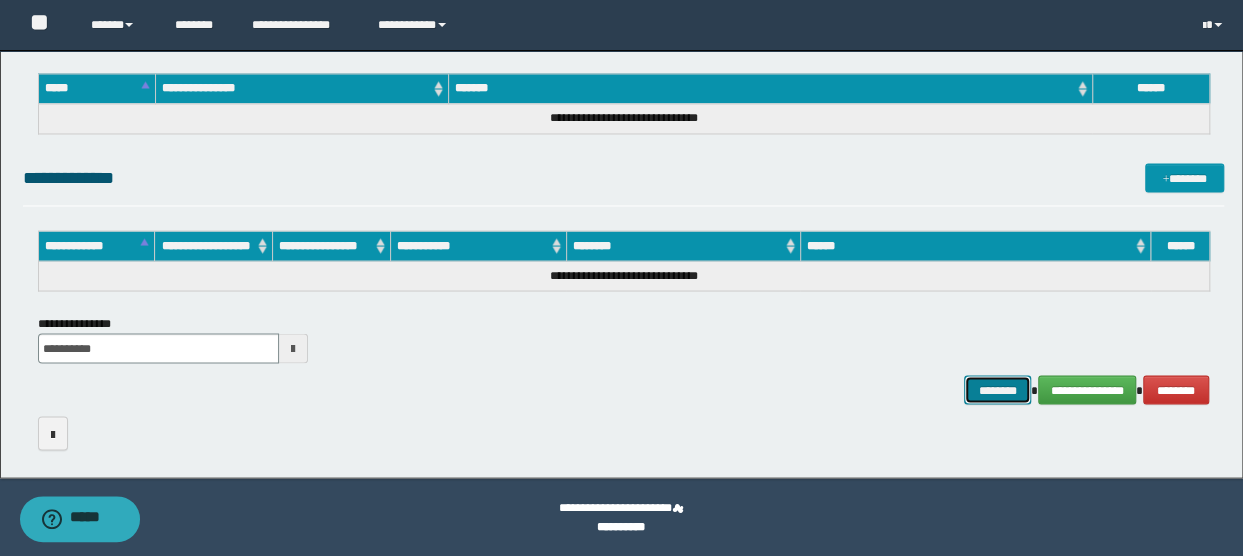 click on "********" at bounding box center [997, 389] 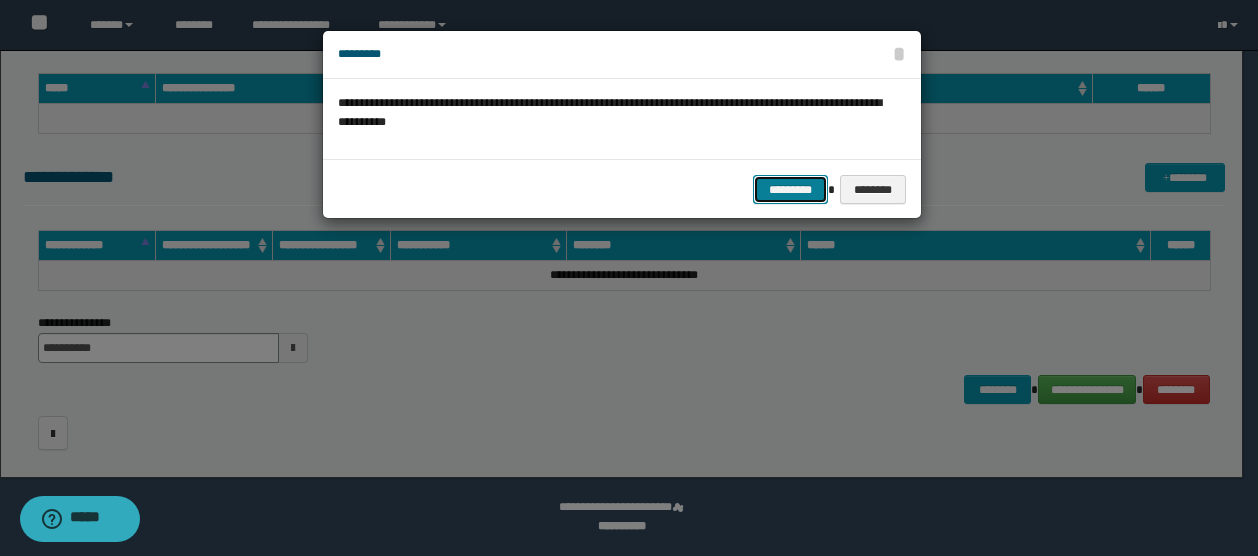click on "*********" at bounding box center (790, 189) 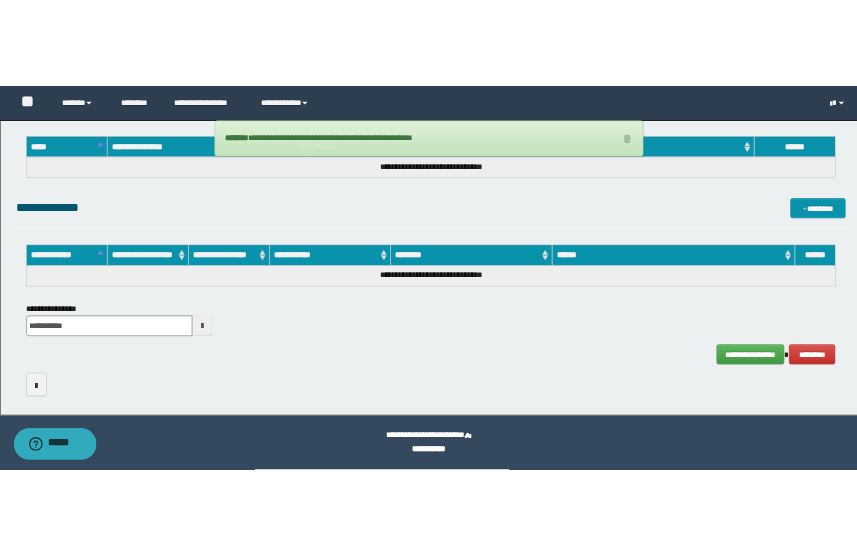 scroll, scrollTop: 1786, scrollLeft: 0, axis: vertical 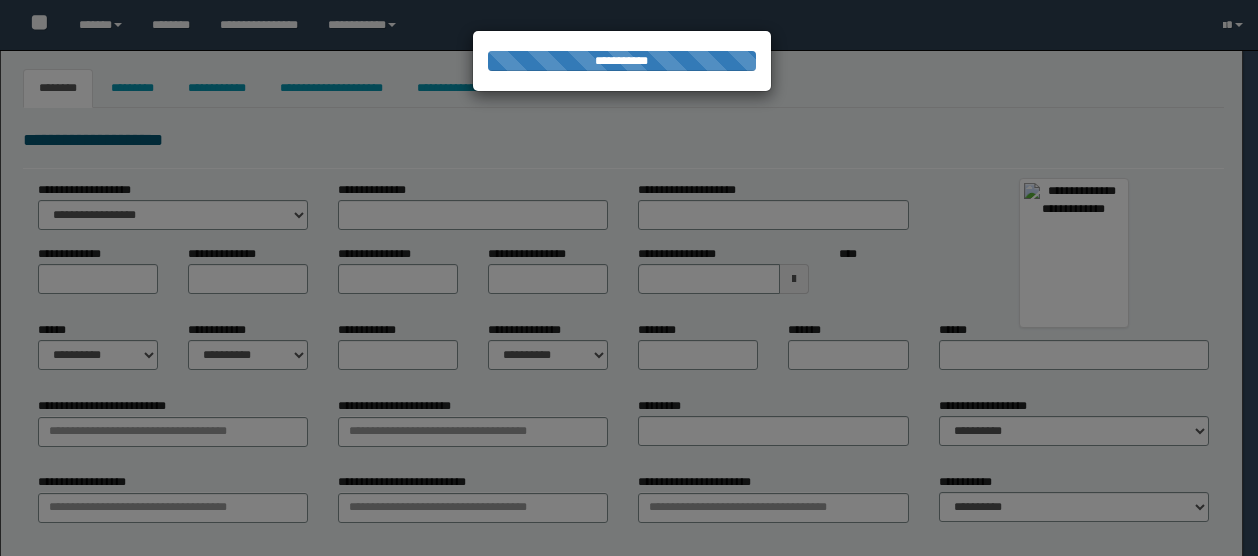 type on "*****" 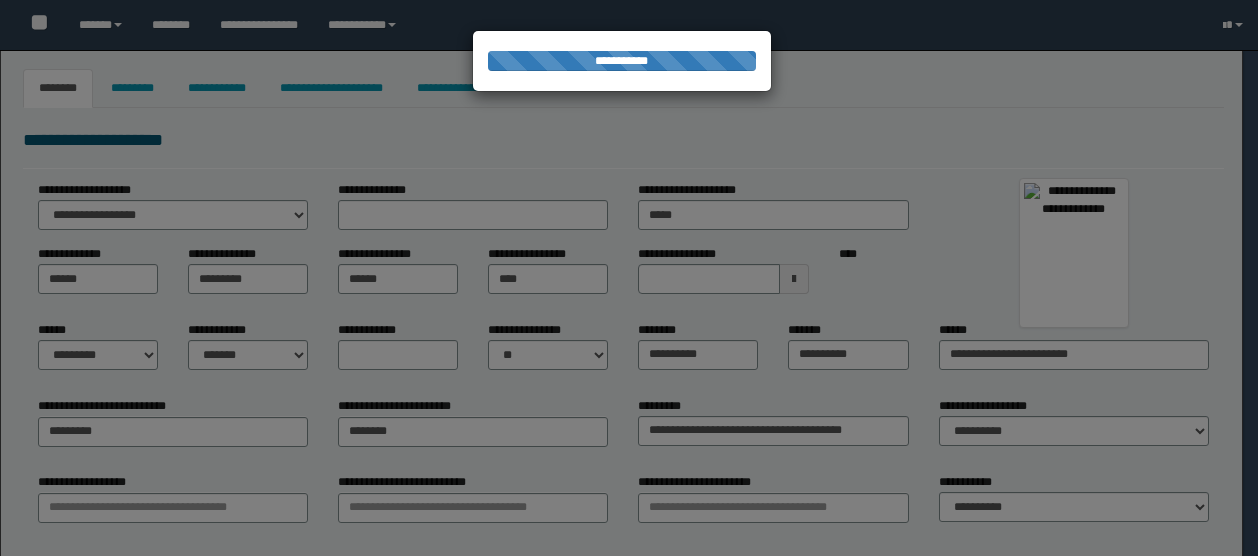 select on "*" 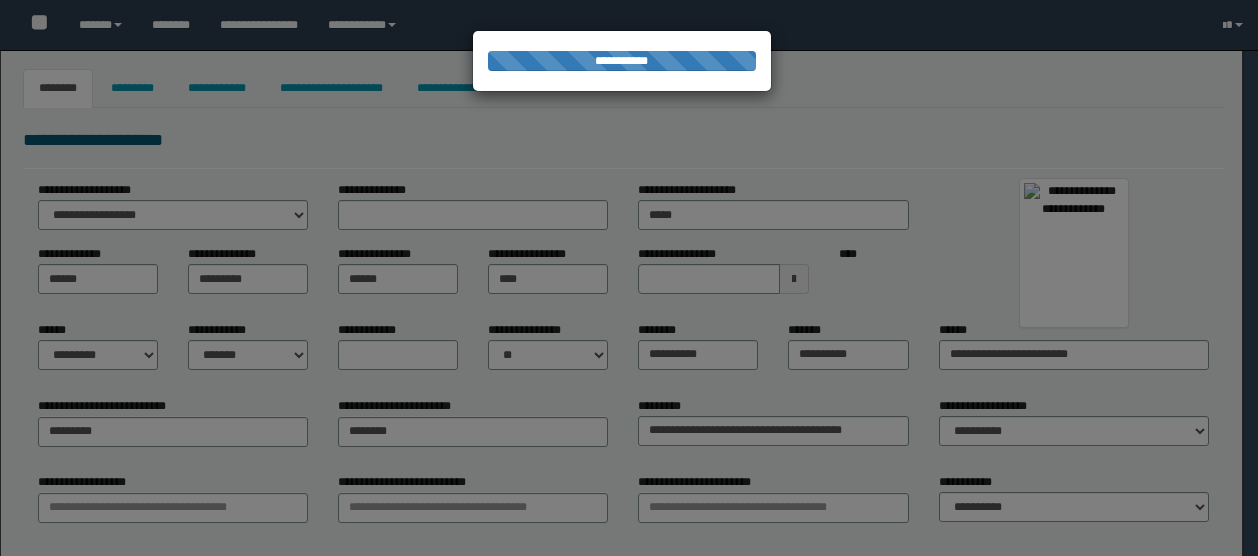 type on "********" 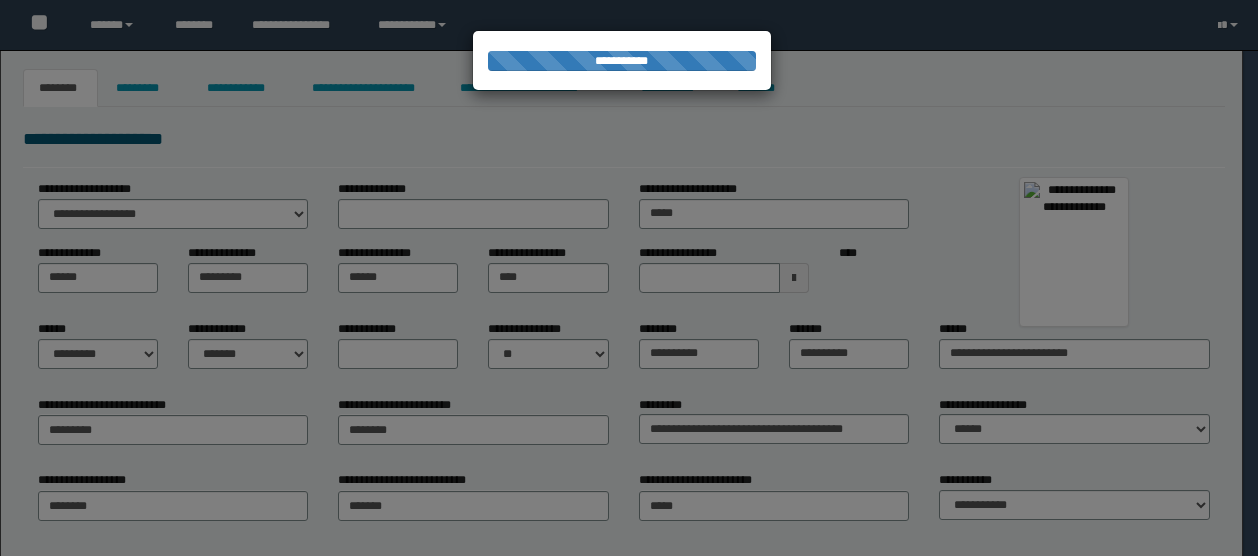 scroll, scrollTop: 0, scrollLeft: 0, axis: both 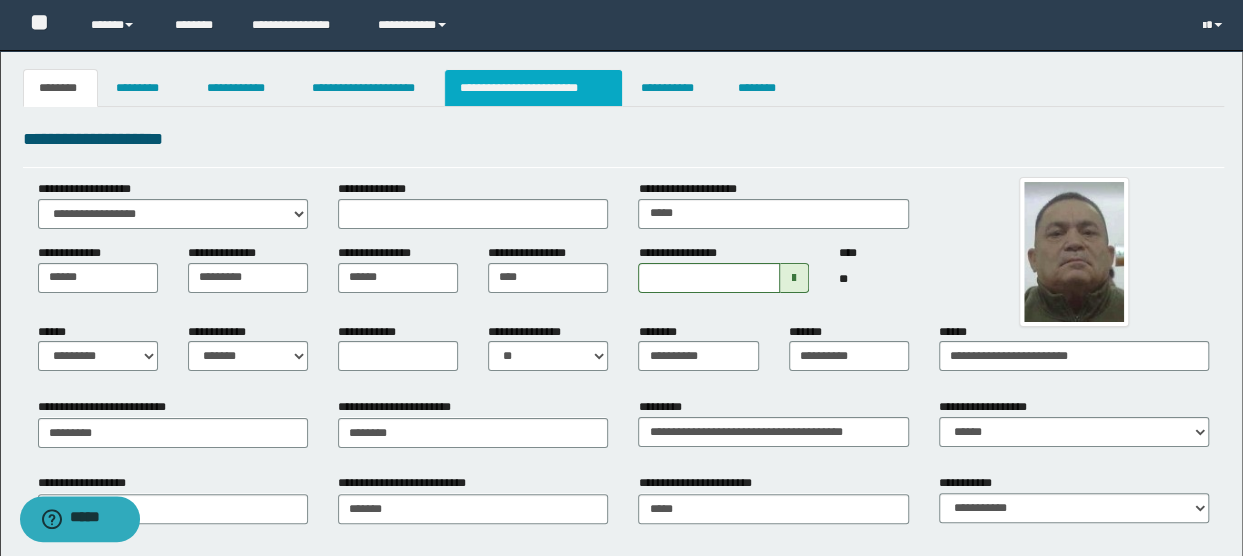 click on "**********" at bounding box center [533, 88] 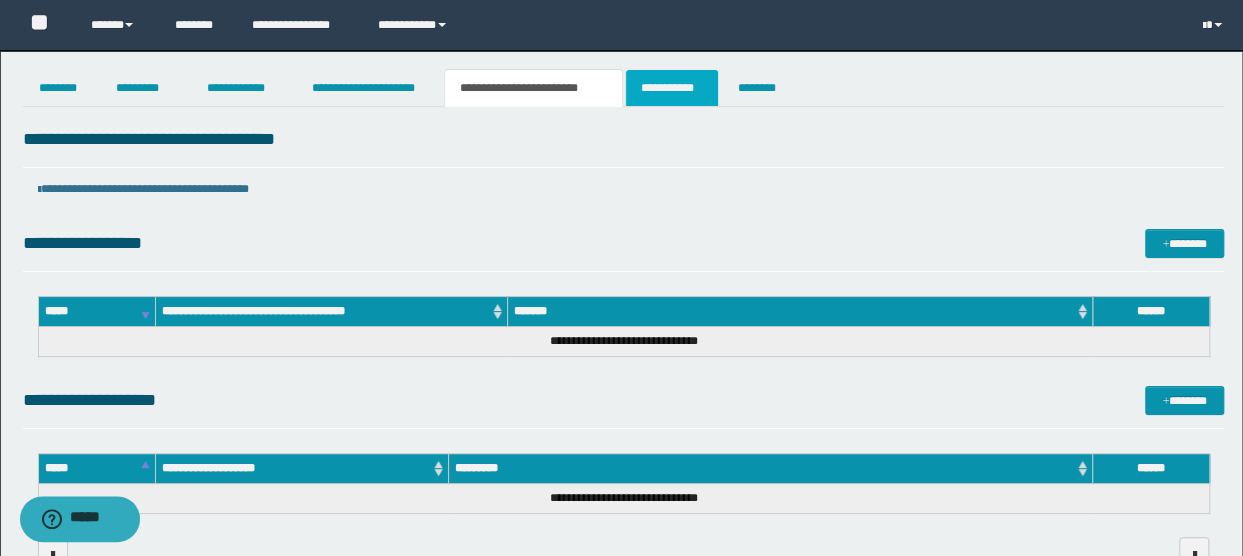 click on "**********" at bounding box center [672, 88] 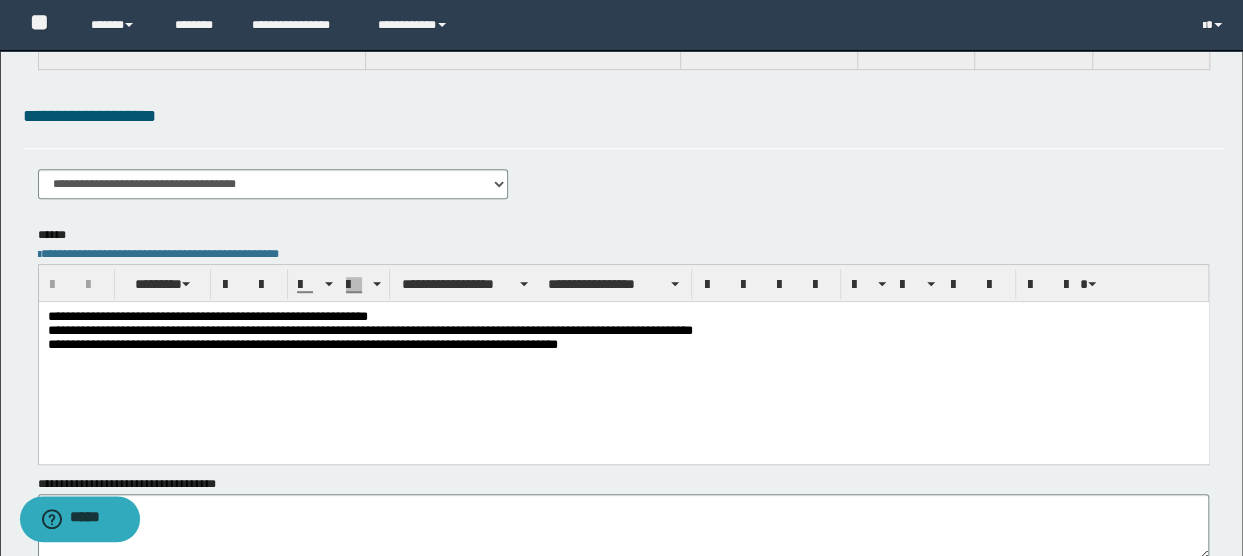 scroll, scrollTop: 400, scrollLeft: 0, axis: vertical 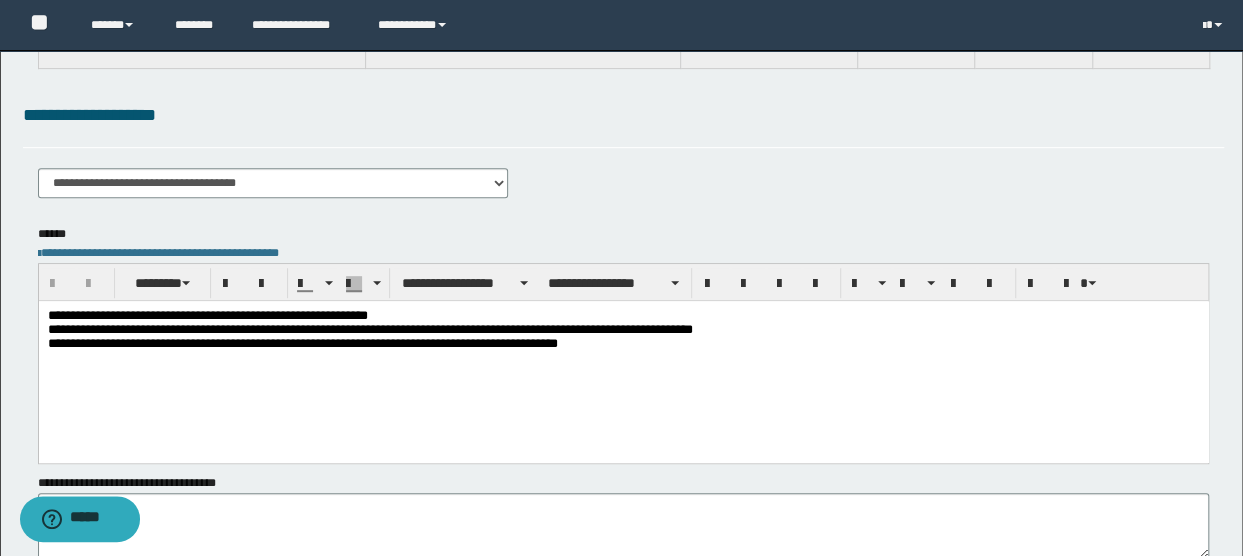 click on "**********" at bounding box center (623, 315) 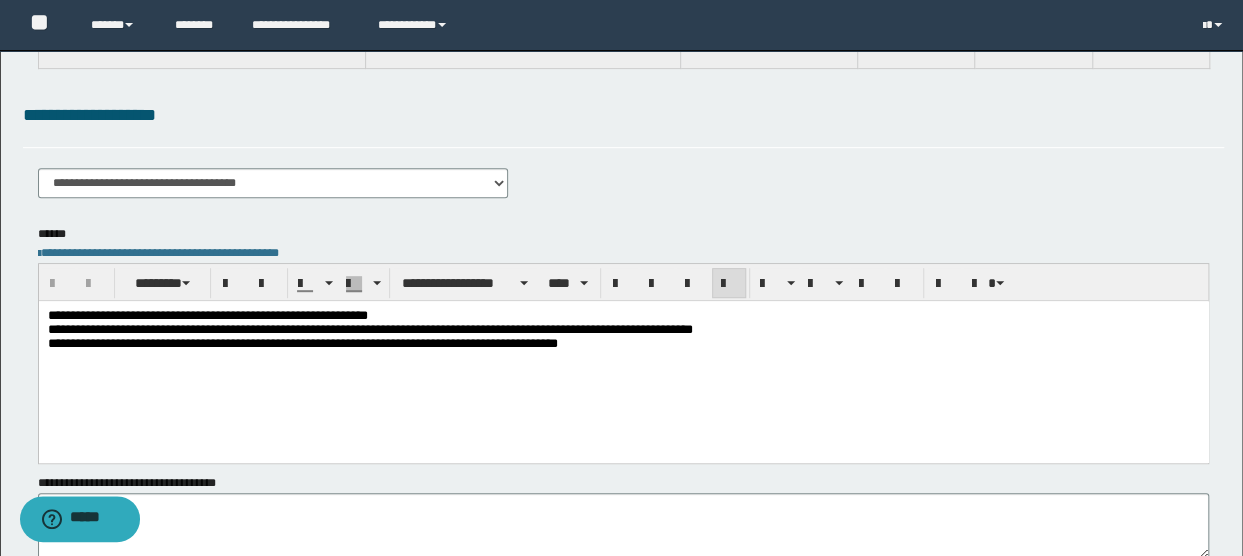type 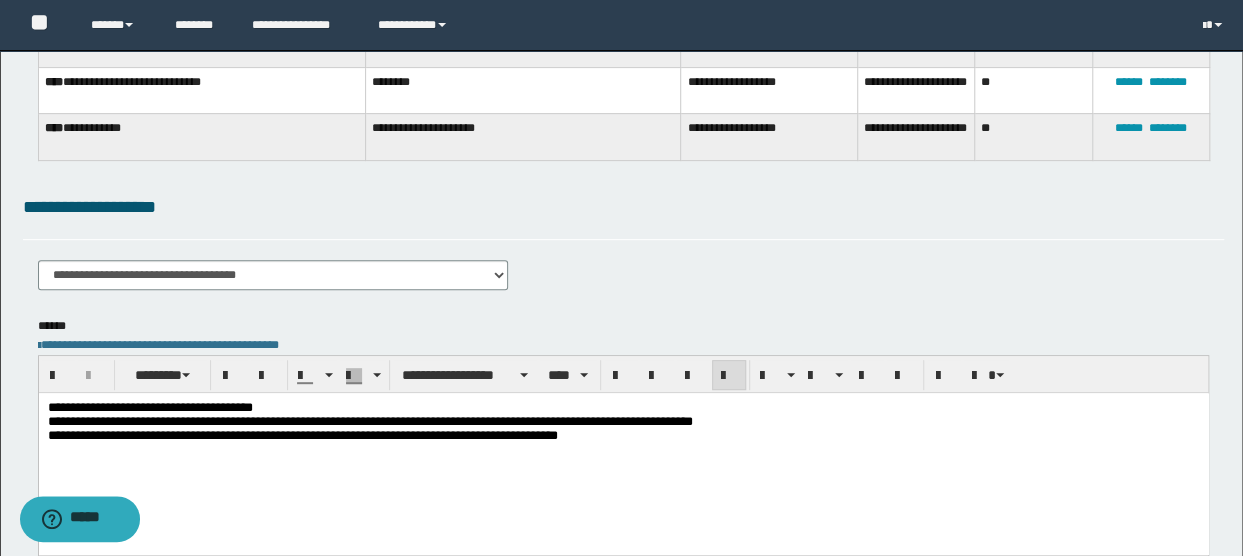 scroll, scrollTop: 0, scrollLeft: 0, axis: both 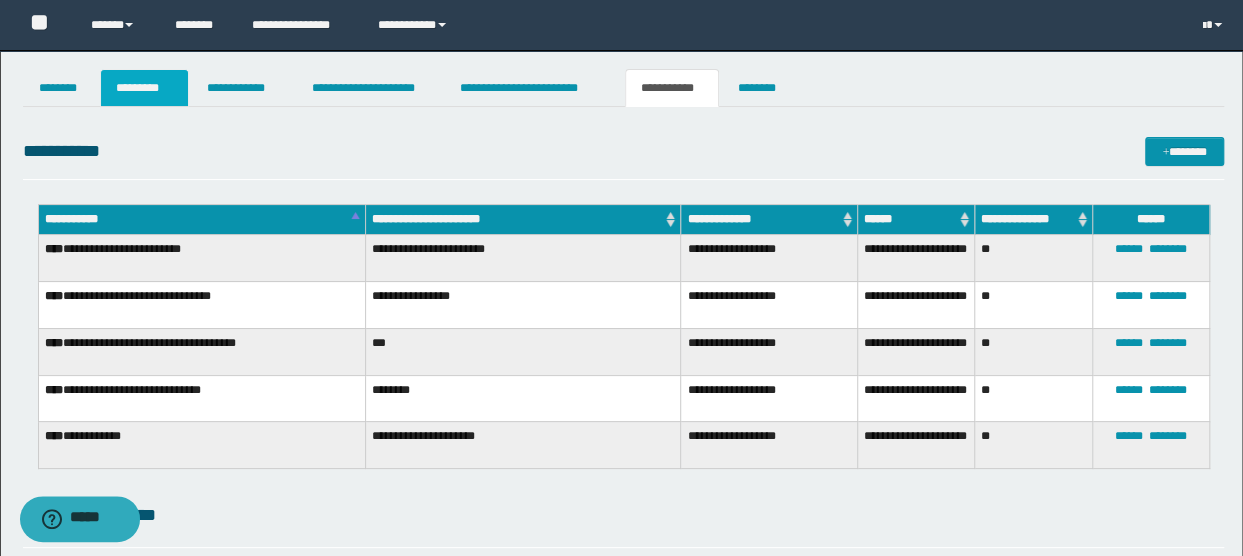 drag, startPoint x: 166, startPoint y: 91, endPoint x: 185, endPoint y: 93, distance: 19.104973 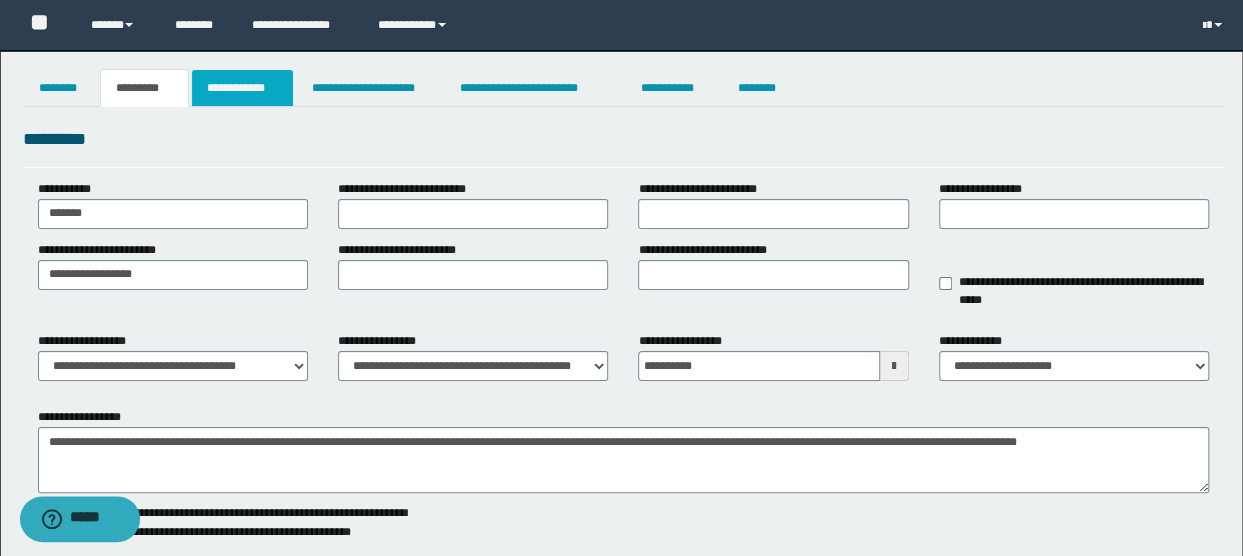 click on "**********" at bounding box center [243, 88] 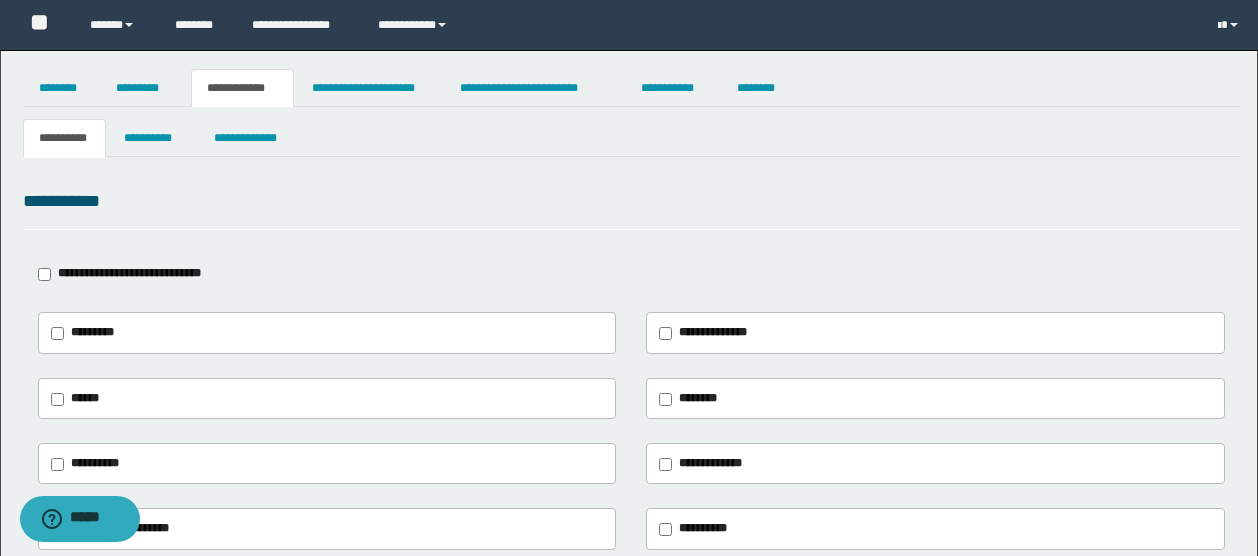 type on "**********" 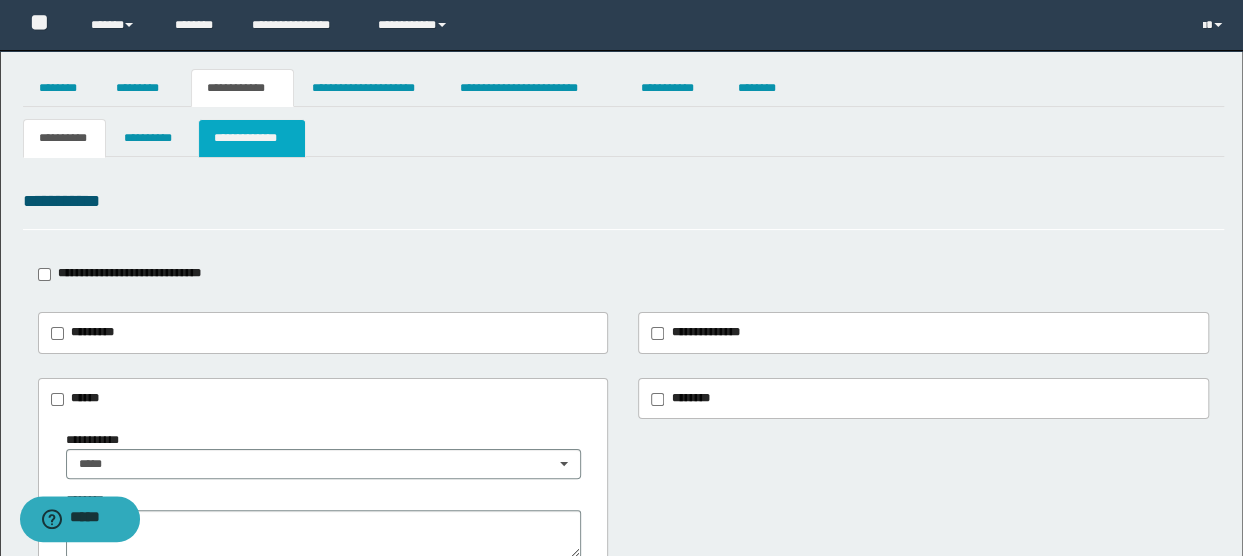 click on "**********" at bounding box center [252, 138] 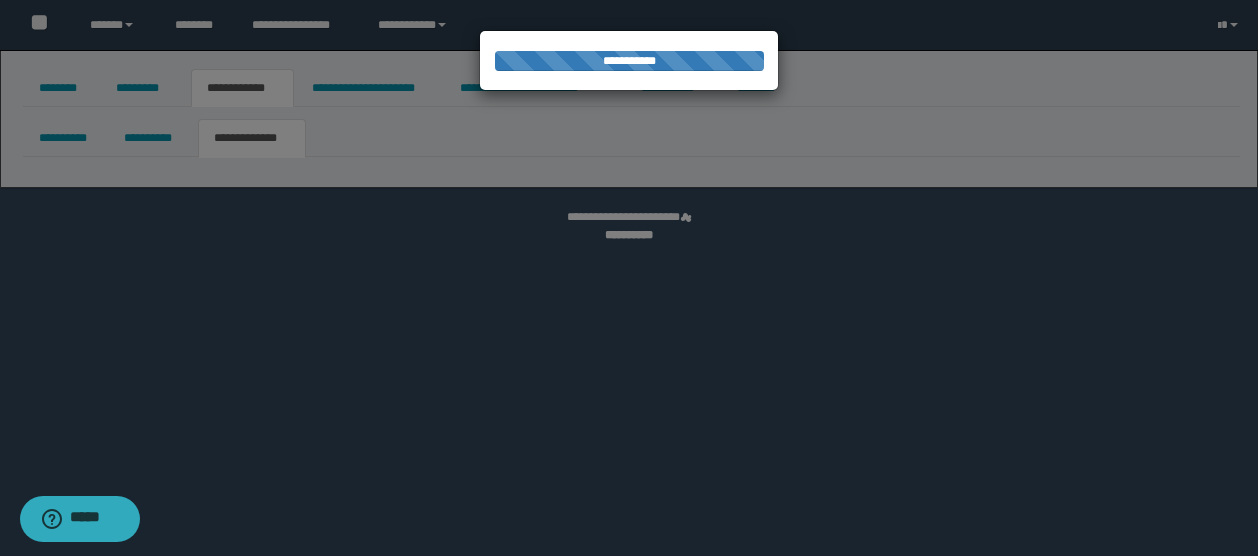 select on "*" 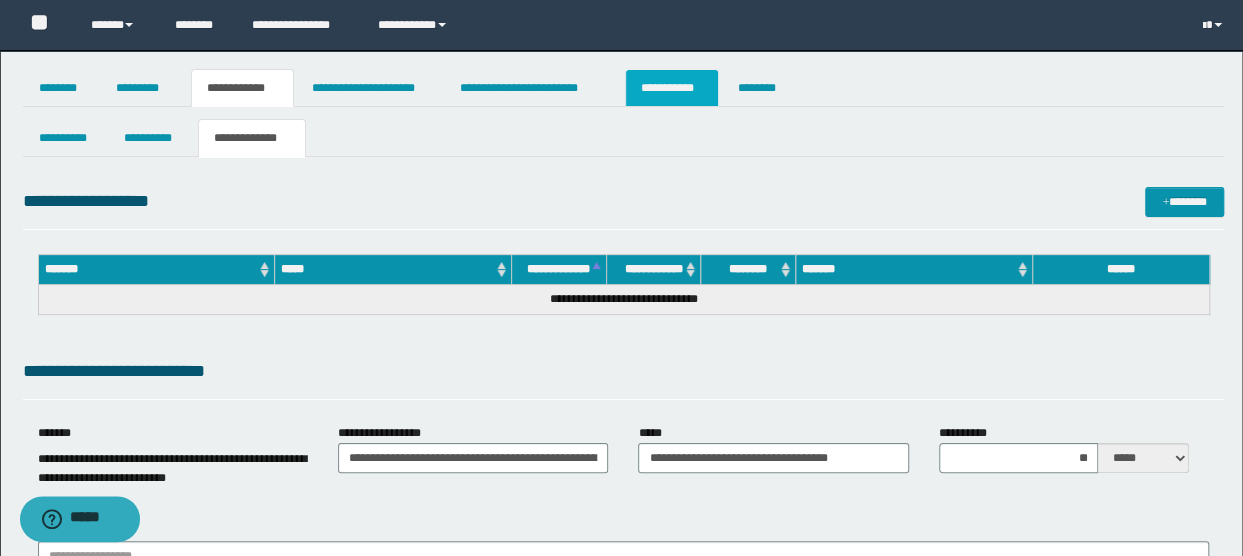 click on "**********" at bounding box center [672, 88] 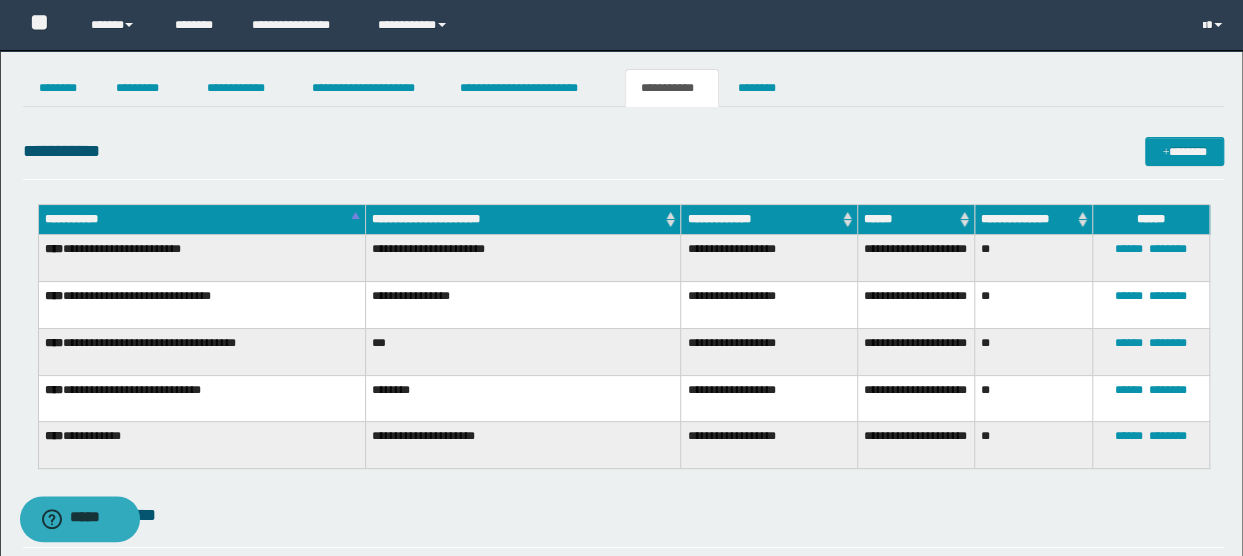 scroll, scrollTop: 400, scrollLeft: 0, axis: vertical 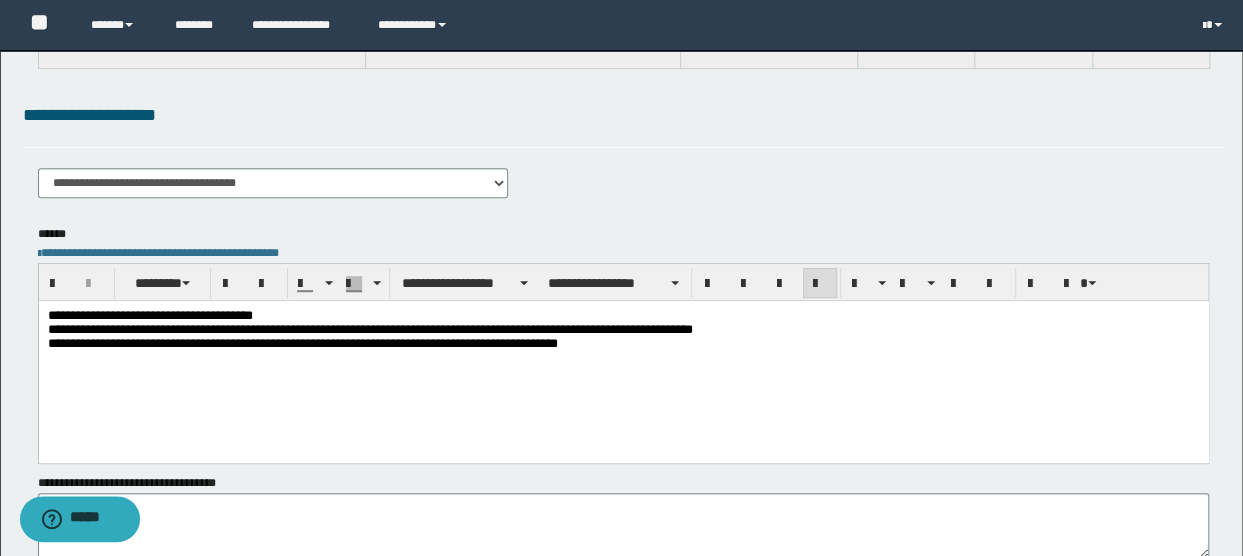 click on "**********" at bounding box center (623, 315) 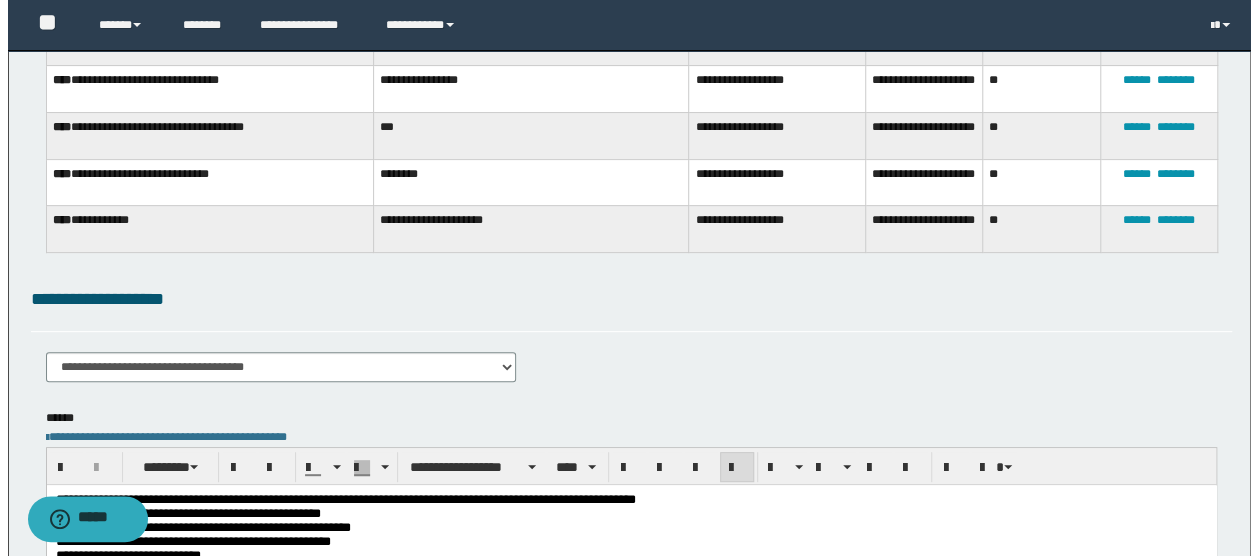 scroll, scrollTop: 0, scrollLeft: 0, axis: both 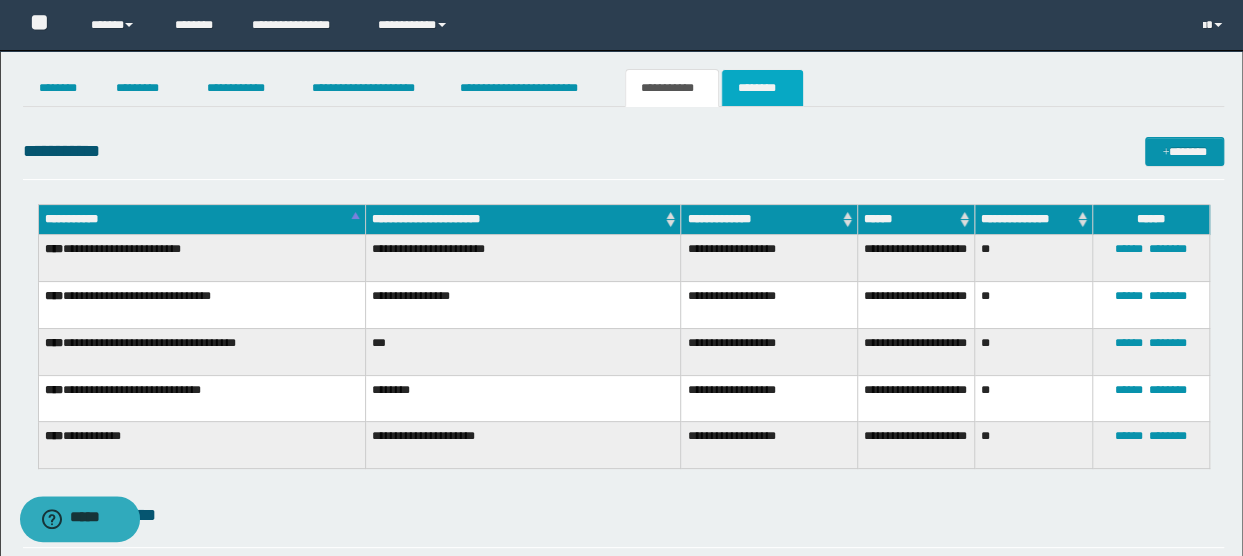 click on "********" at bounding box center (762, 88) 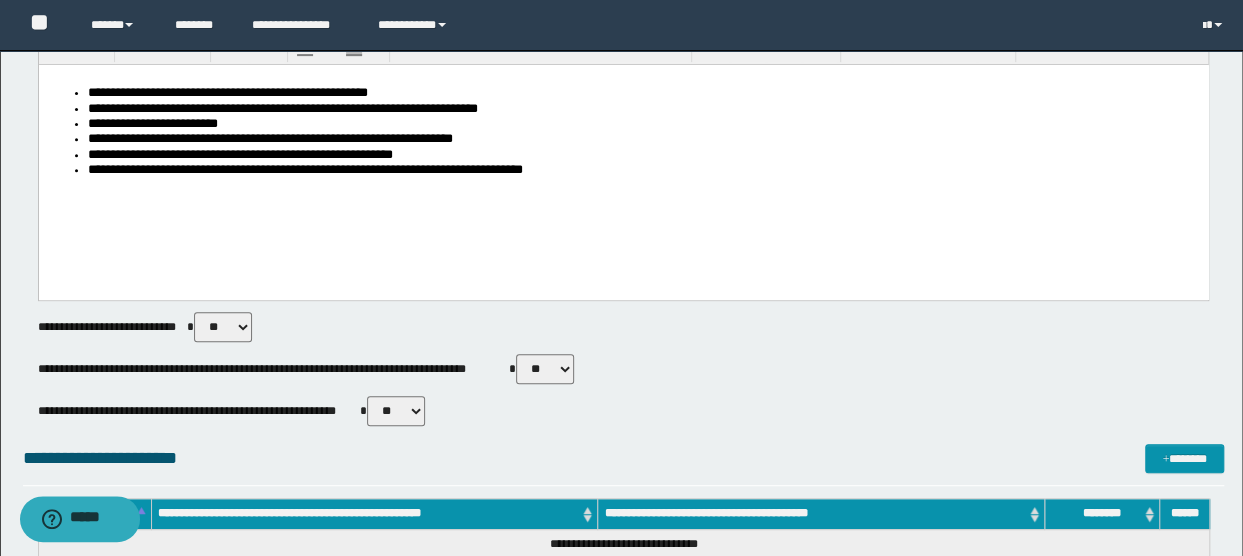 scroll, scrollTop: 300, scrollLeft: 0, axis: vertical 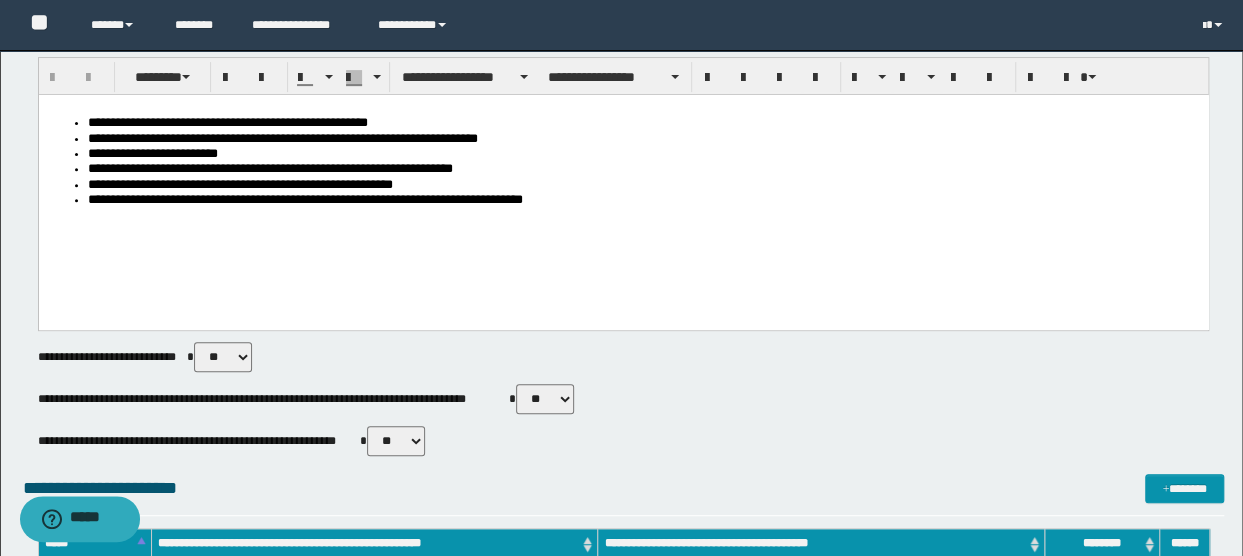 click on "**
**" at bounding box center [545, 399] 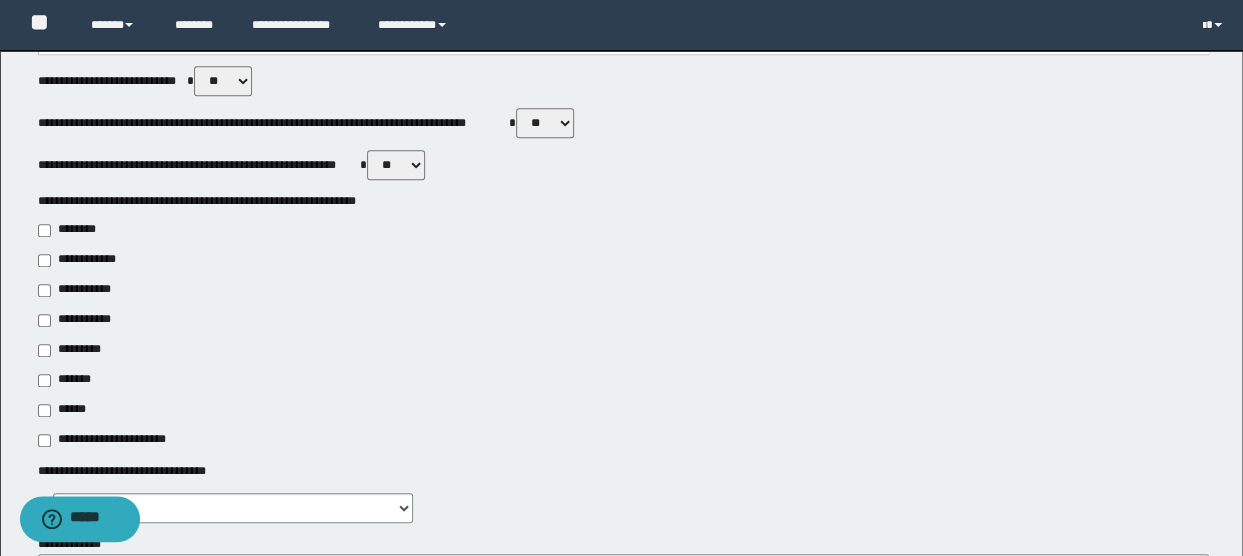 scroll, scrollTop: 600, scrollLeft: 0, axis: vertical 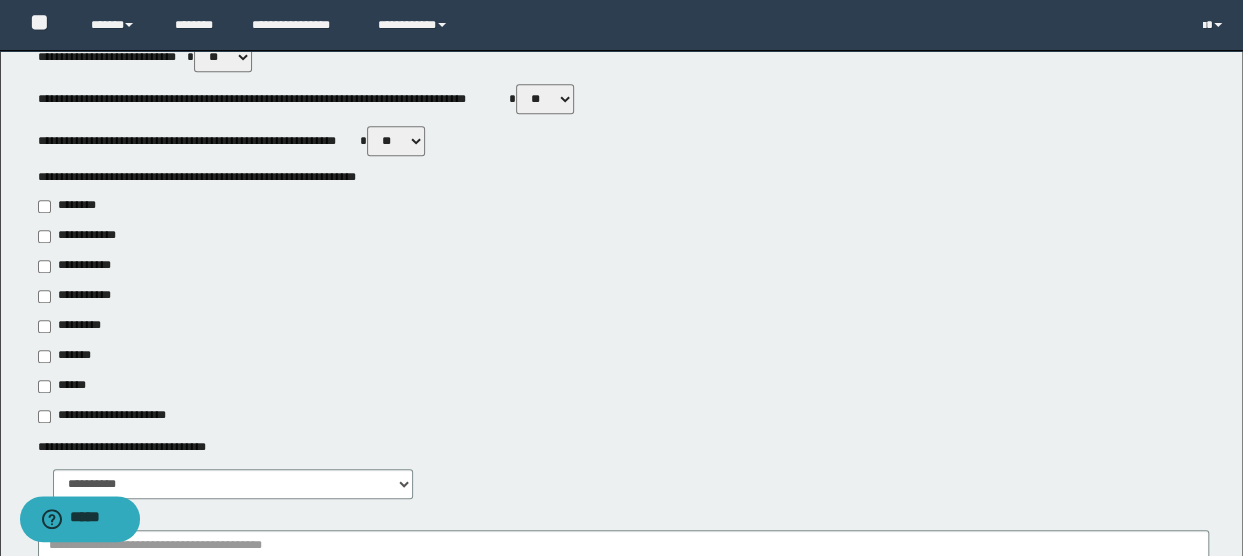 click on "**********" at bounding box center (624, 311) 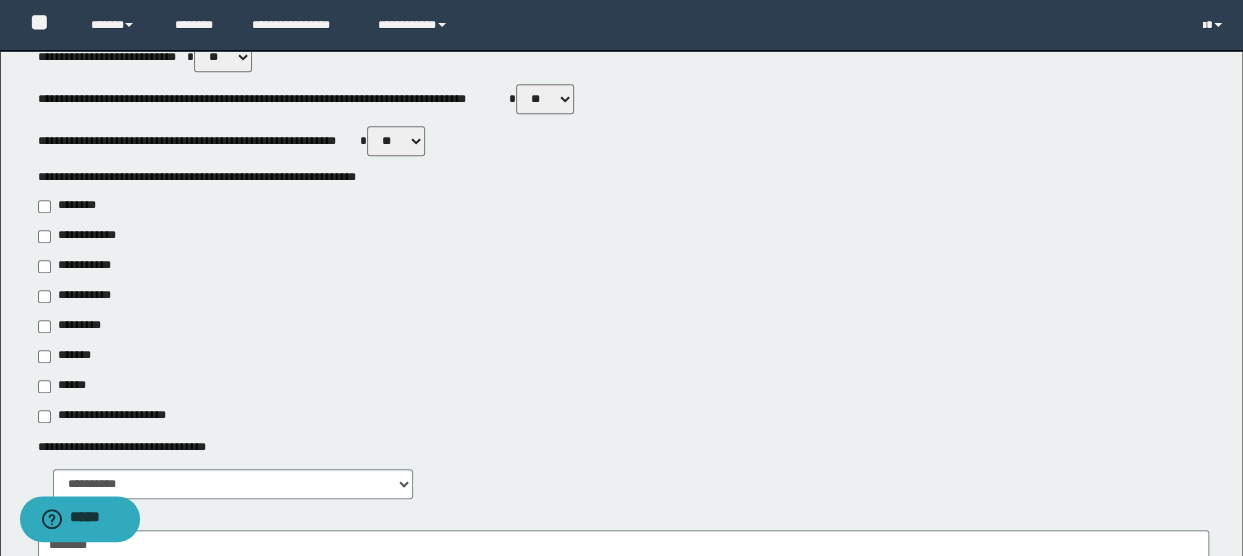 click on "**********" at bounding box center [80, 236] 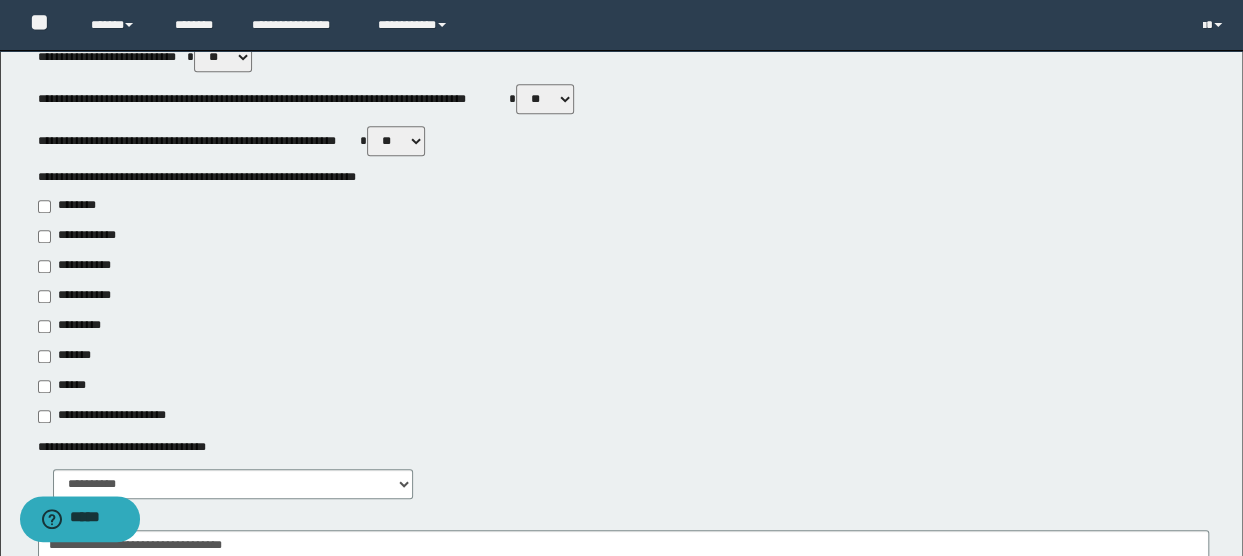 click on "**********" at bounding box center [80, 236] 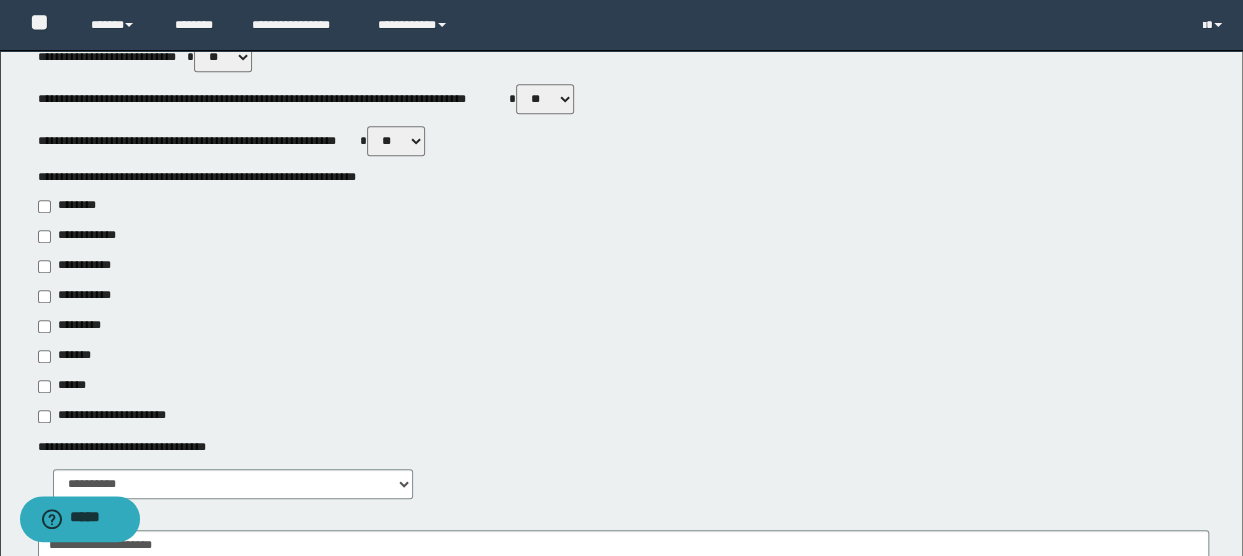 click on "**********" at bounding box center [624, 311] 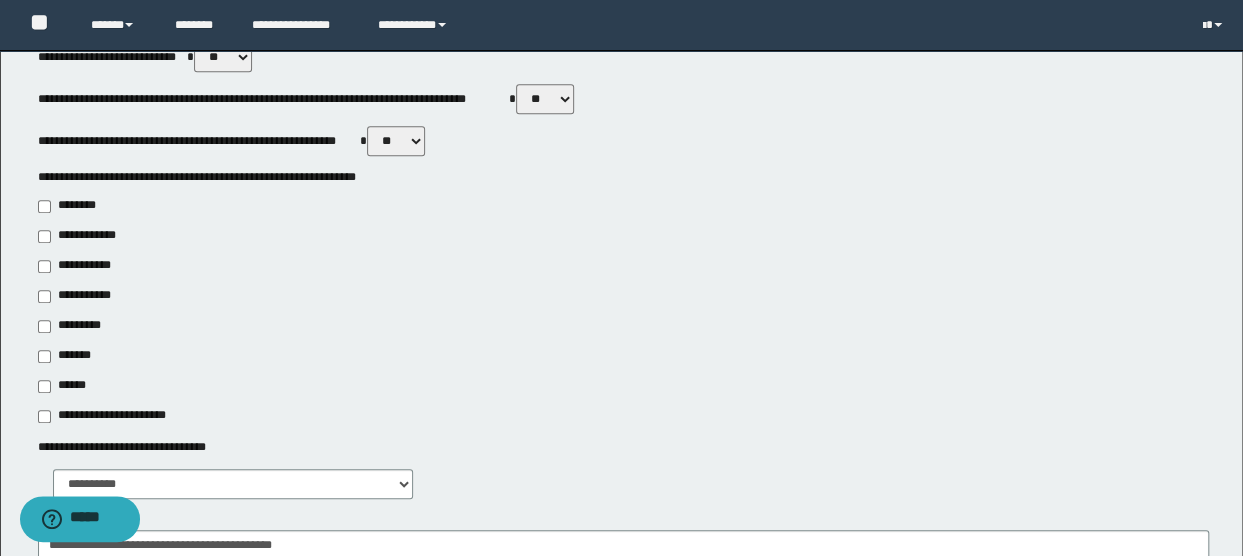 click on "******" at bounding box center [63, 386] 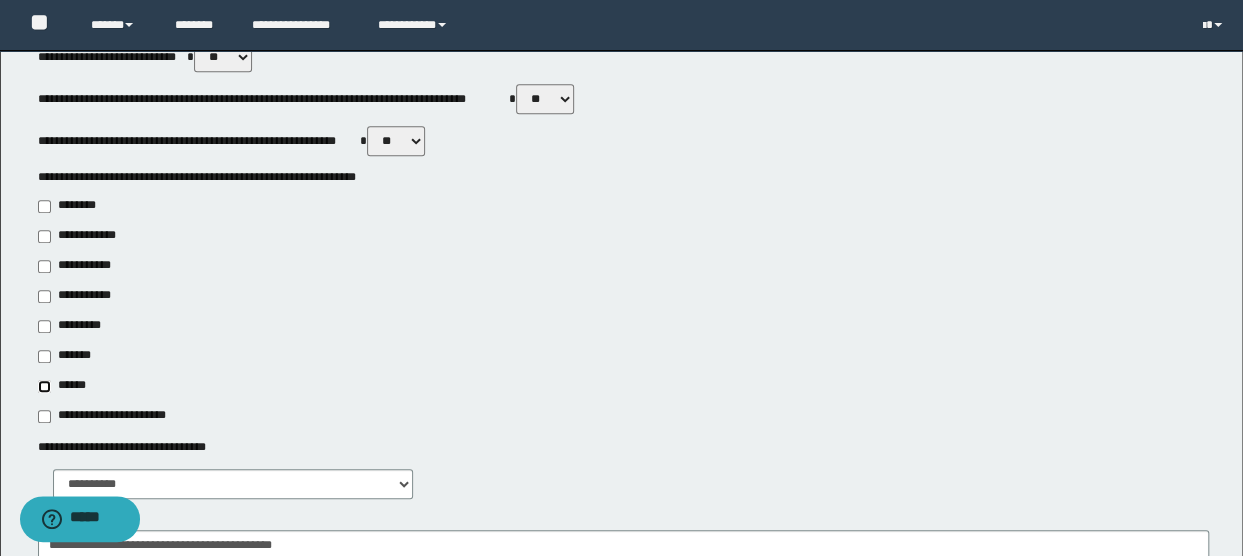 type on "**********" 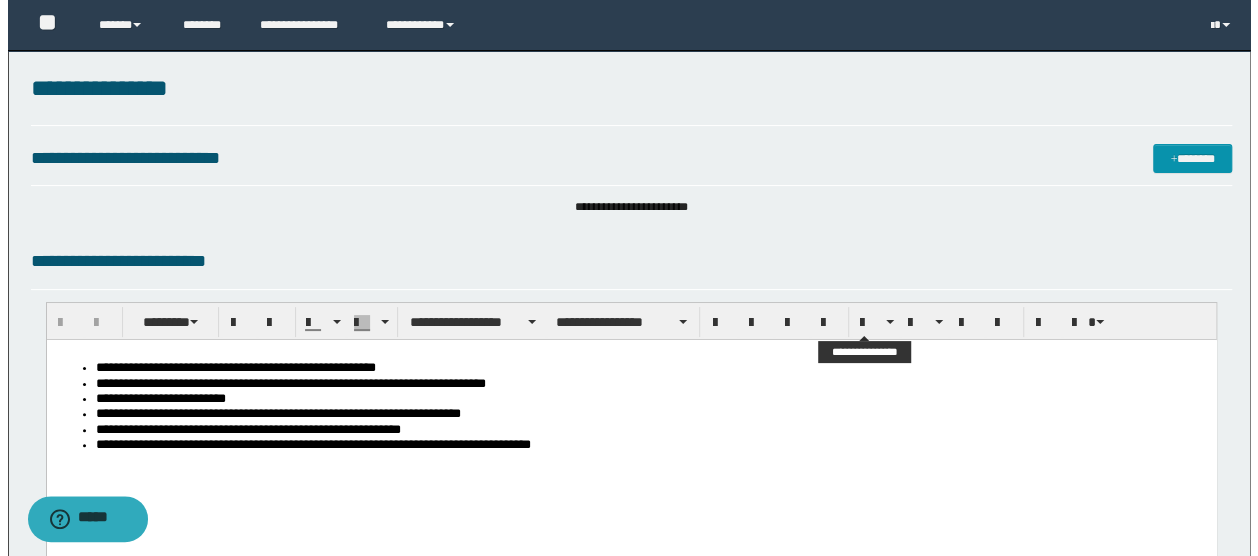 scroll, scrollTop: 0, scrollLeft: 0, axis: both 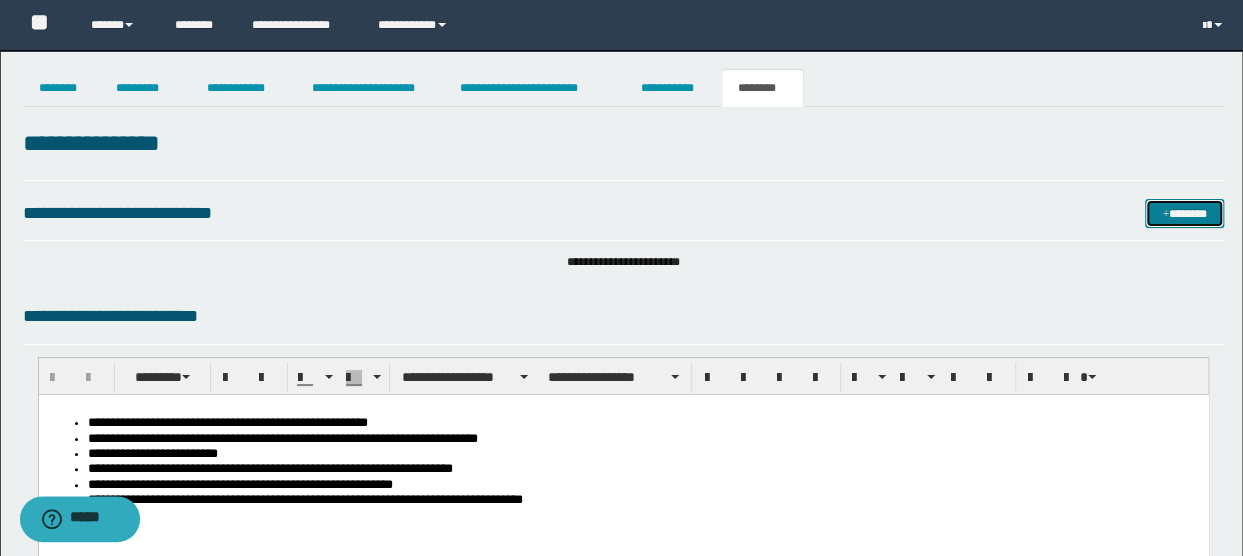 drag, startPoint x: 1200, startPoint y: 217, endPoint x: 1186, endPoint y: 217, distance: 14 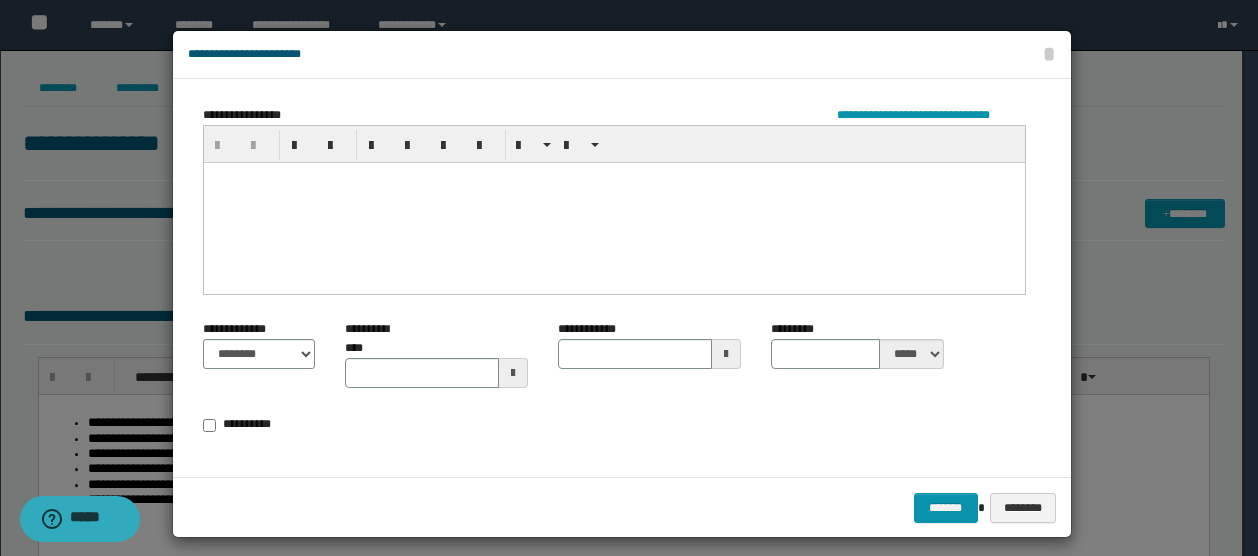 drag, startPoint x: 766, startPoint y: 184, endPoint x: 805, endPoint y: 185, distance: 39.012817 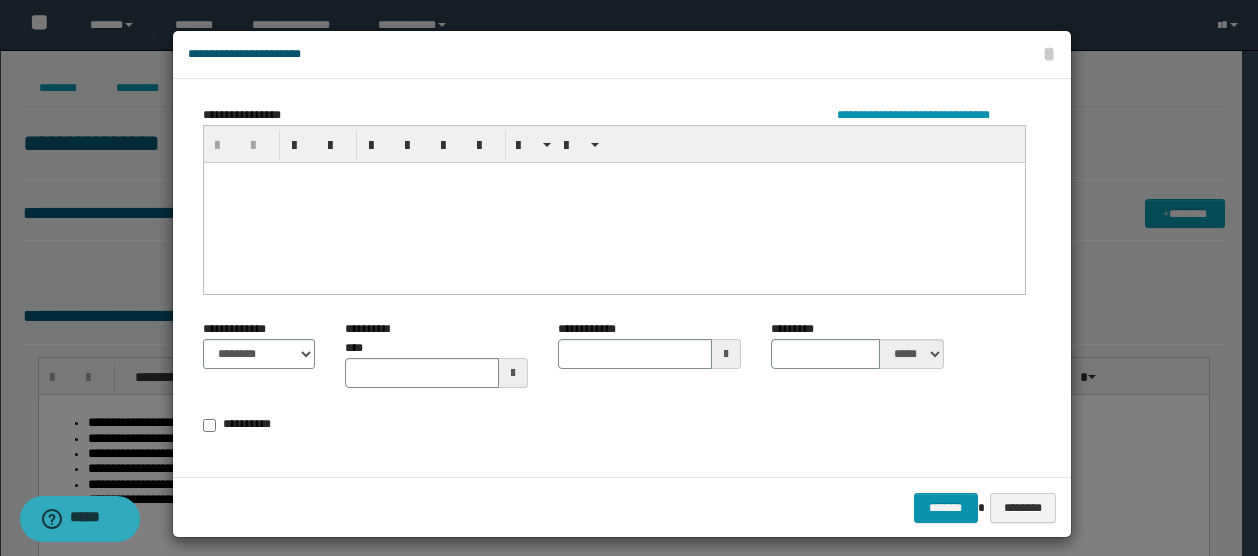 type 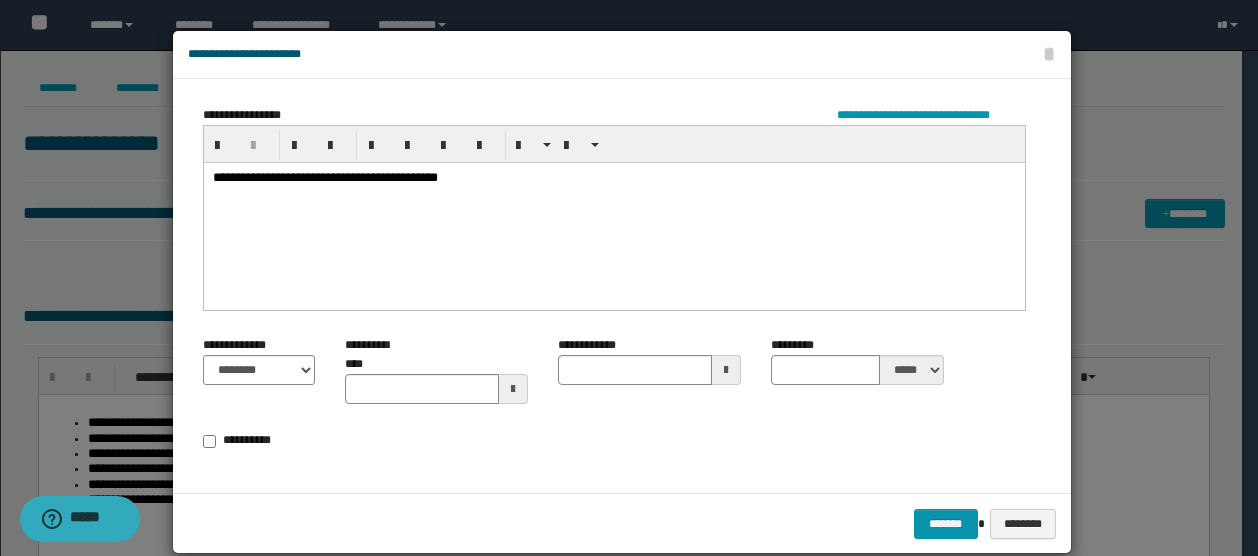 click at bounding box center (613, 192) 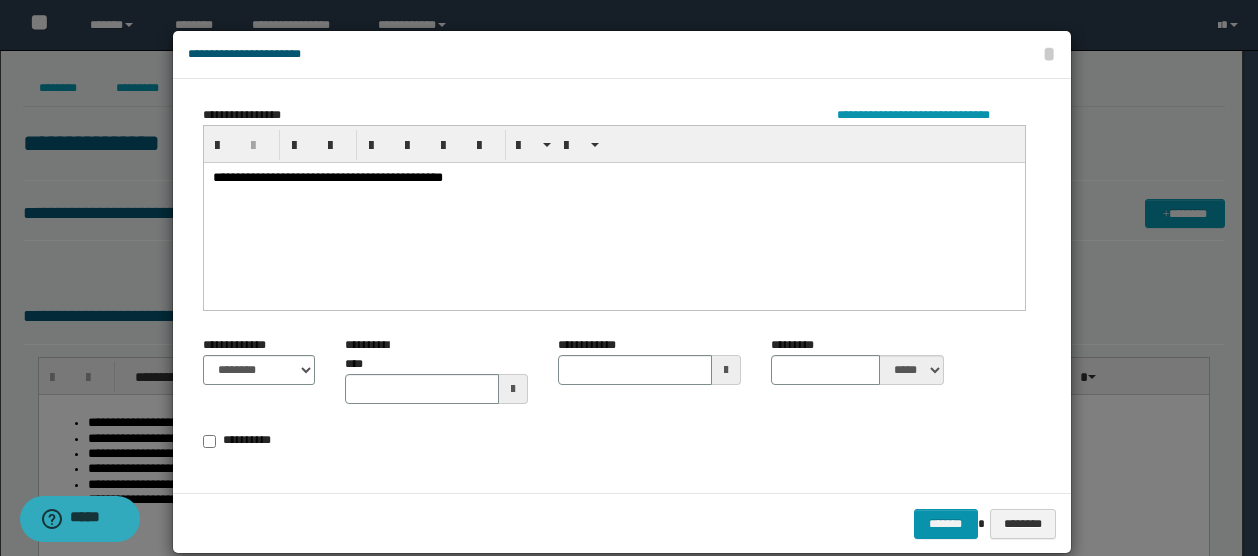 click at bounding box center [613, 192] 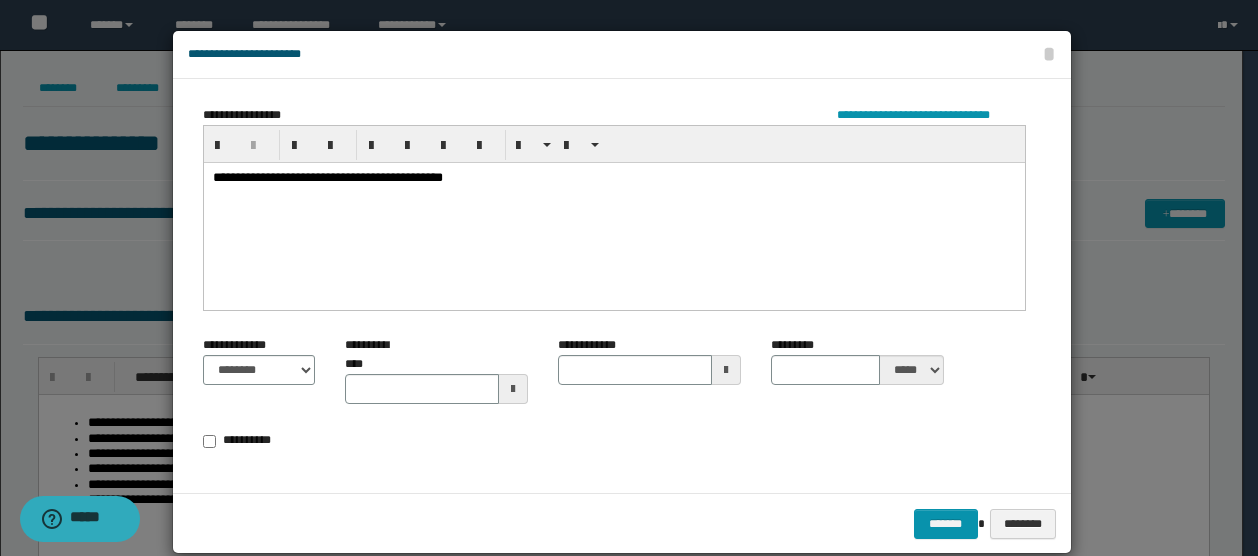 drag, startPoint x: 583, startPoint y: 174, endPoint x: 605, endPoint y: 177, distance: 22.203604 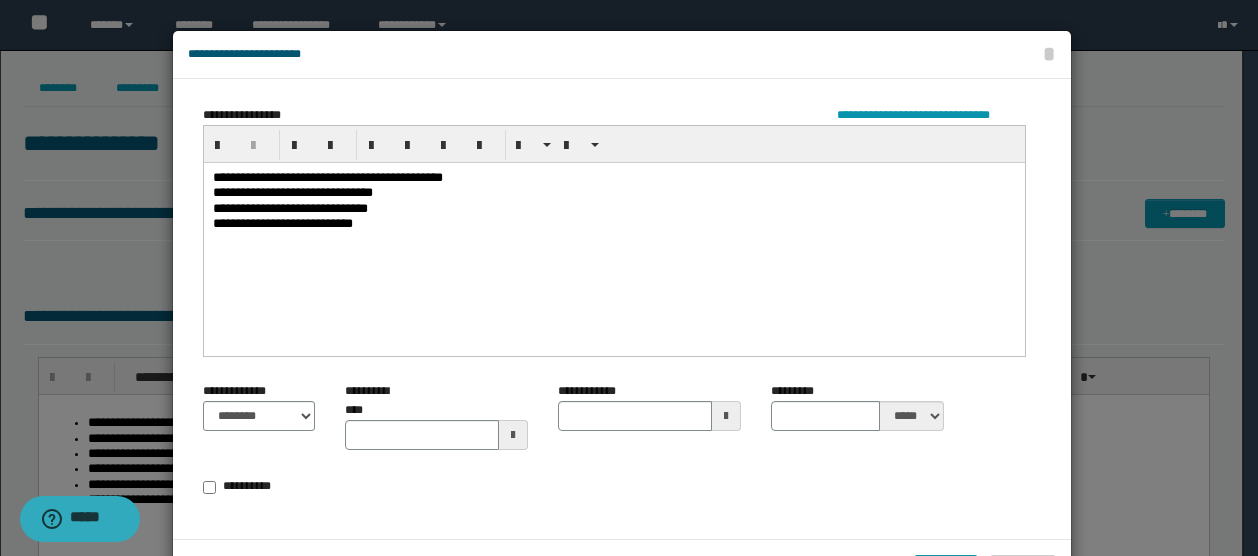 type 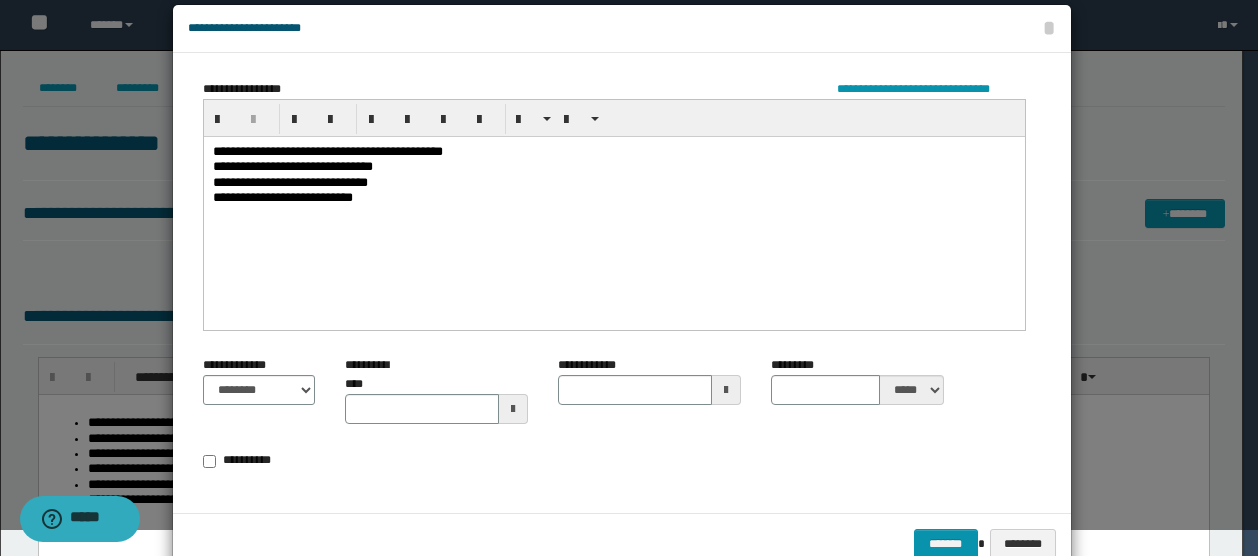 scroll, scrollTop: 74, scrollLeft: 0, axis: vertical 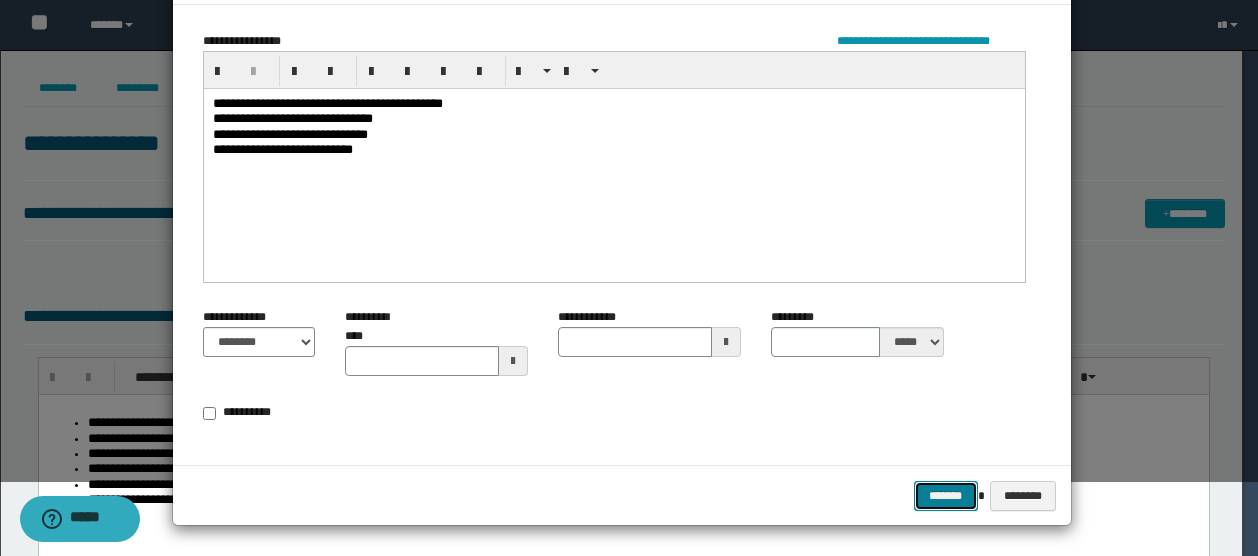click on "*******" at bounding box center (946, 495) 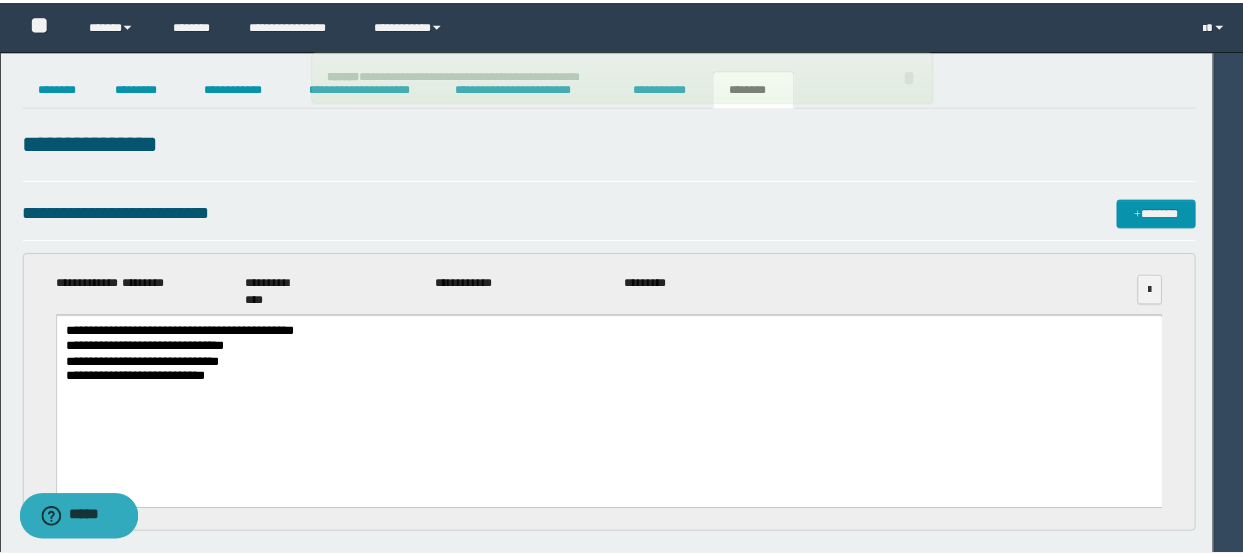 scroll, scrollTop: 0, scrollLeft: 0, axis: both 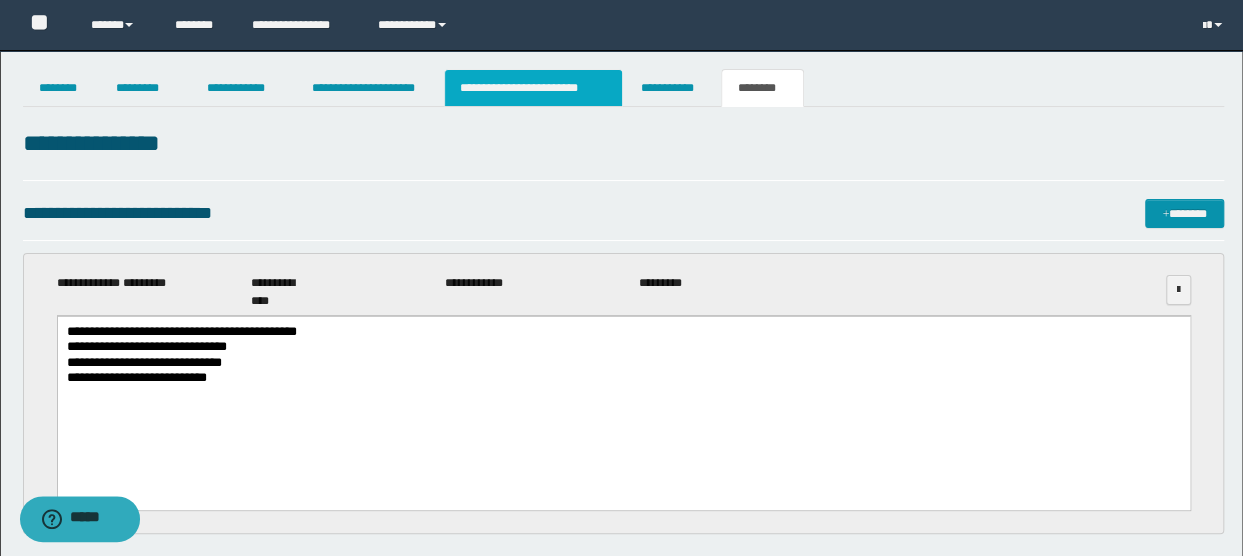 click on "**********" at bounding box center [533, 88] 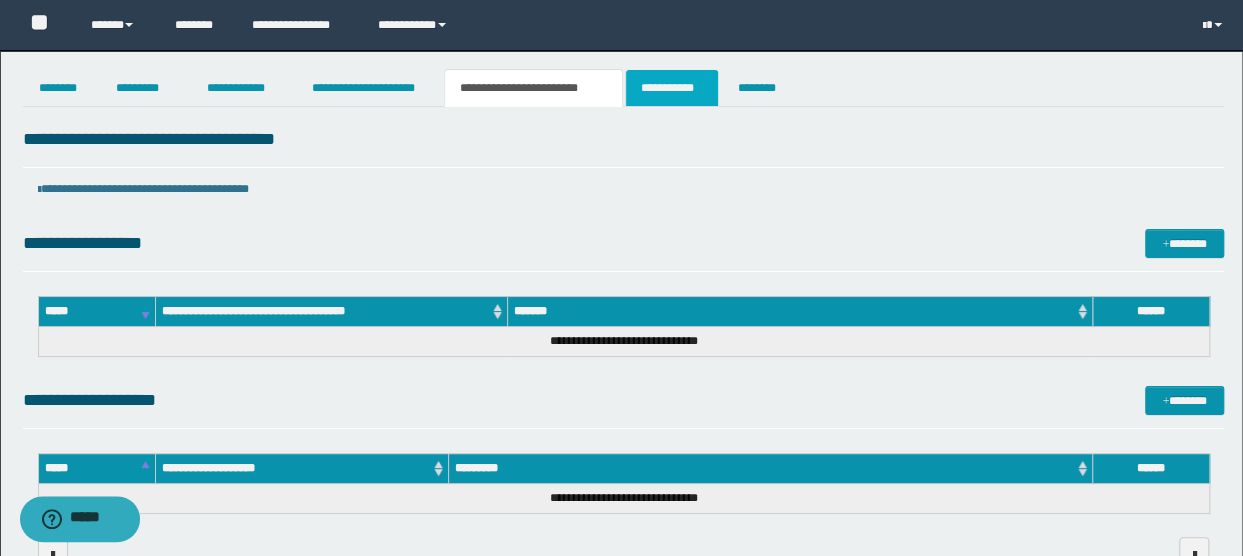 click on "**********" at bounding box center [672, 88] 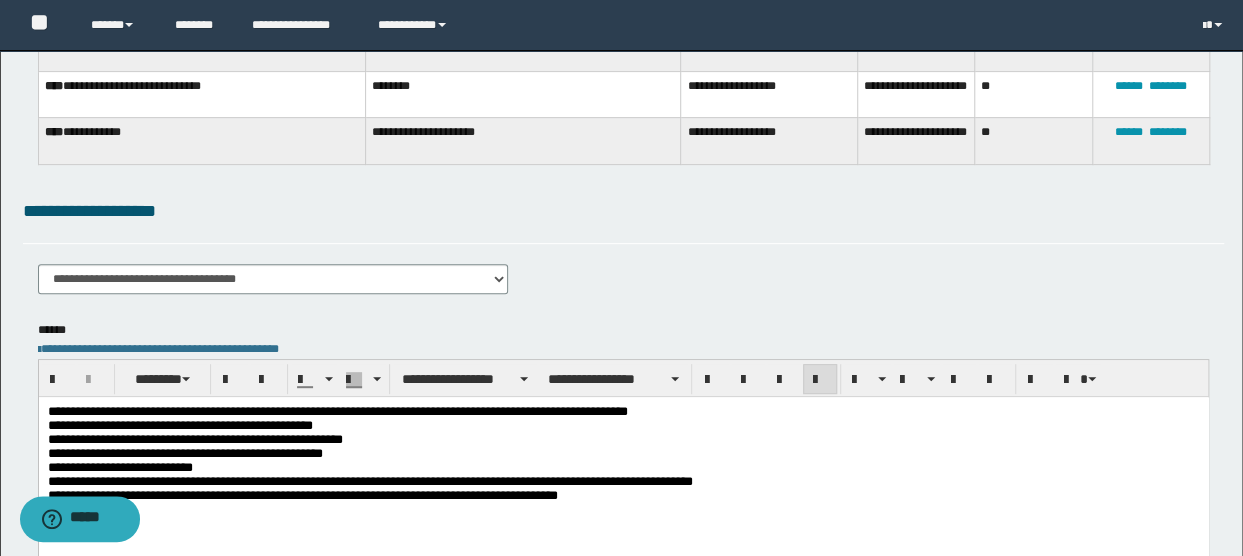 scroll, scrollTop: 300, scrollLeft: 0, axis: vertical 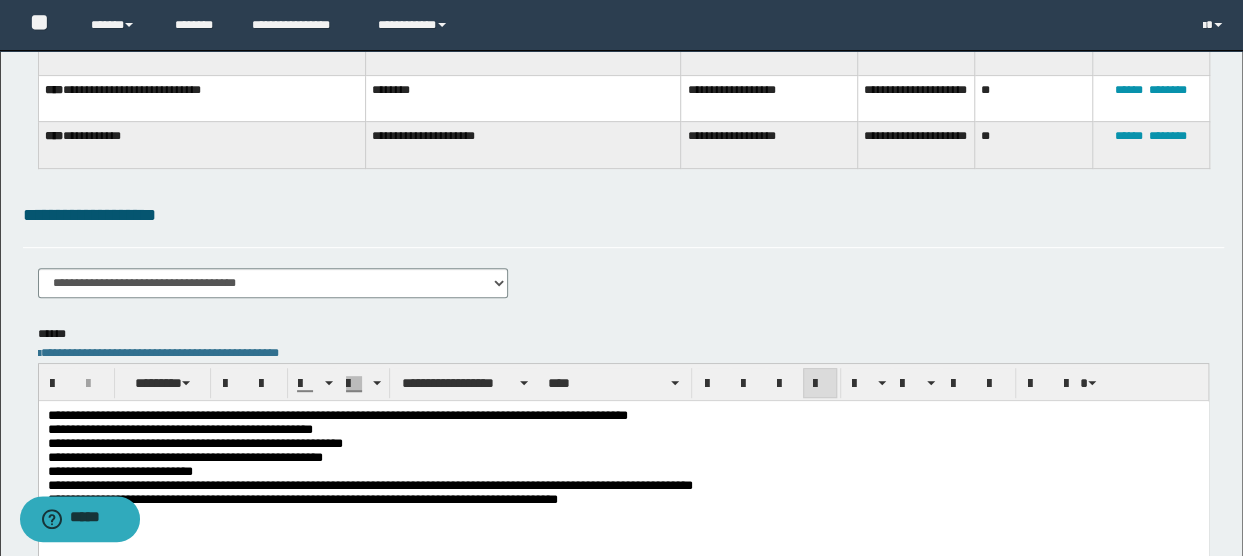 click on "**********" at bounding box center [337, 414] 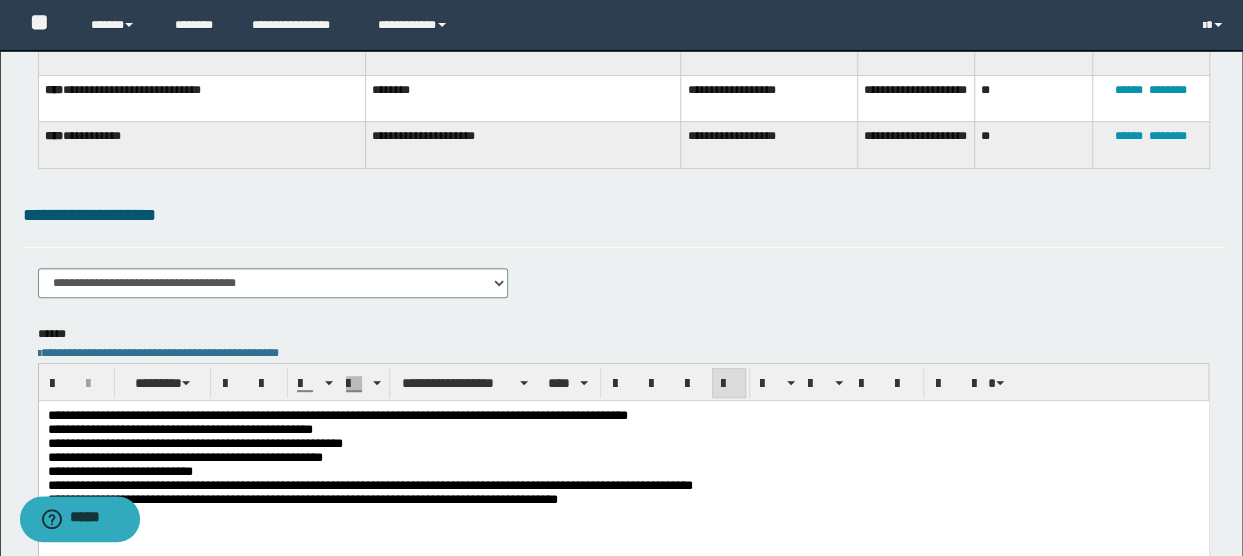click on "**********" at bounding box center [623, 415] 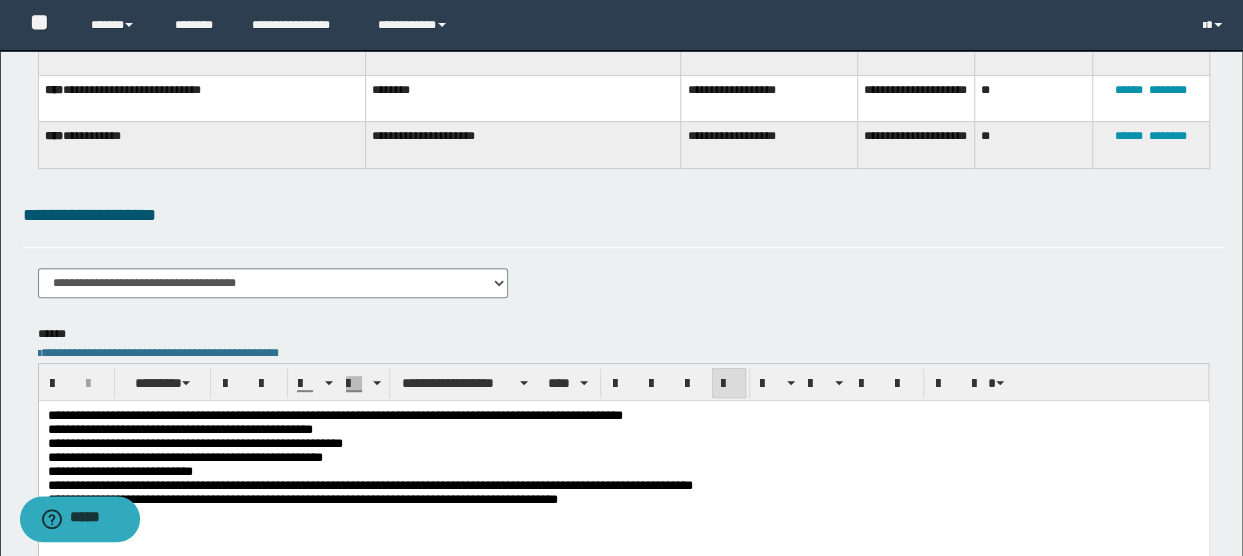 click on "**********" at bounding box center [334, 414] 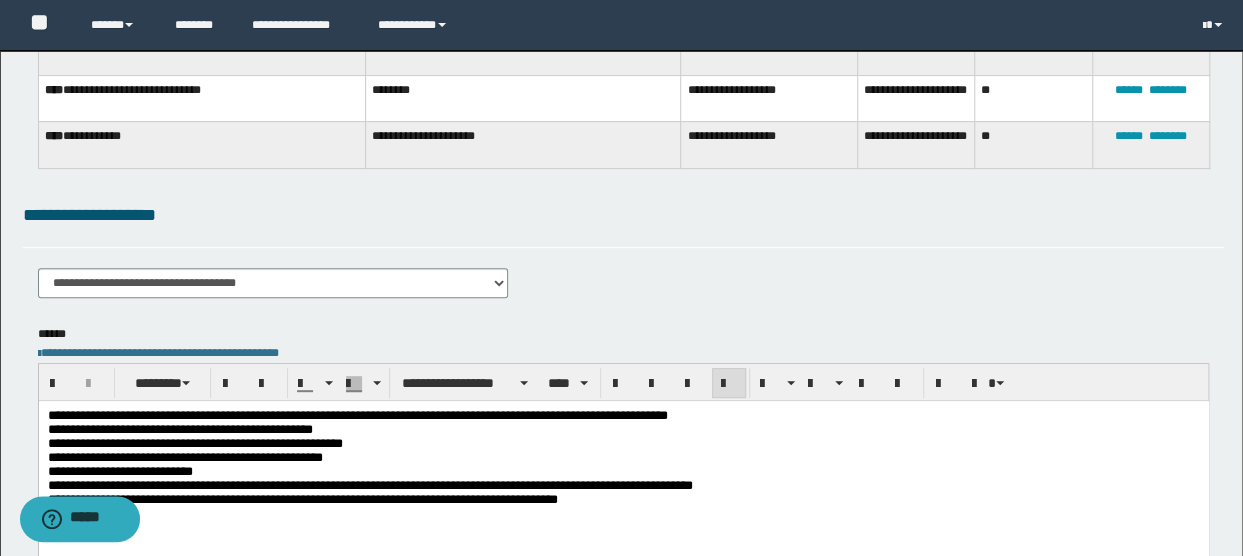 click on "**********" at bounding box center [623, 415] 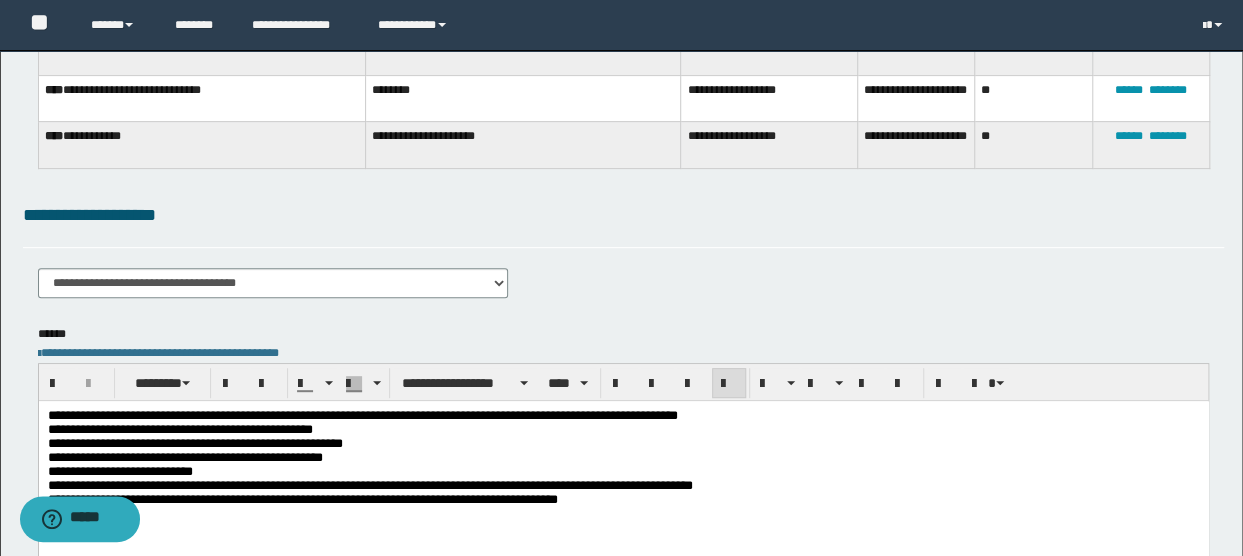 click on "**********" at bounding box center (623, 415) 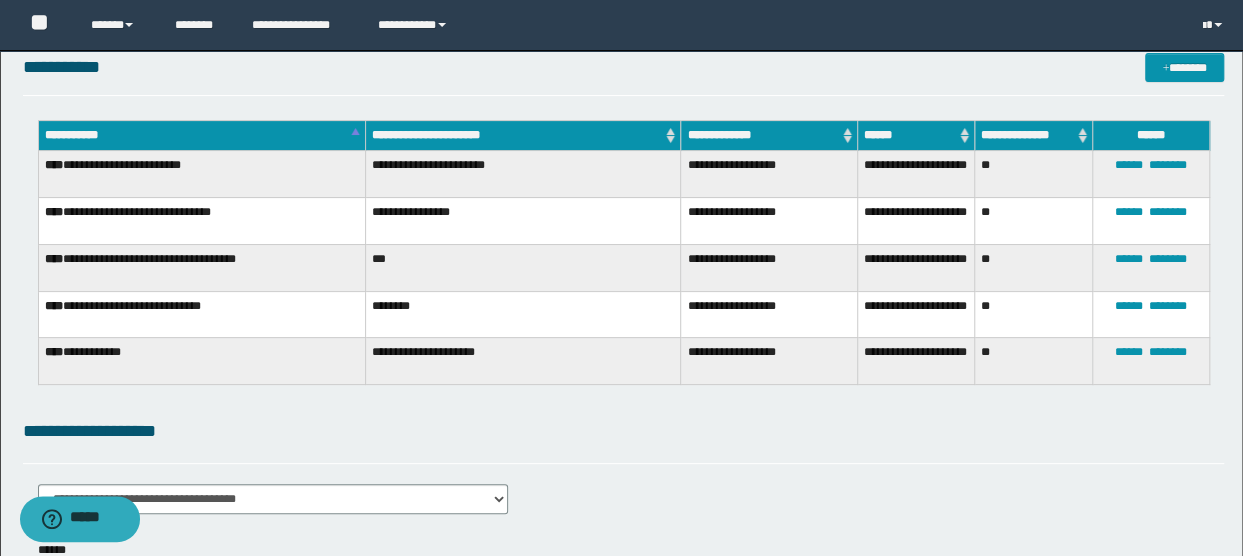 scroll, scrollTop: 0, scrollLeft: 0, axis: both 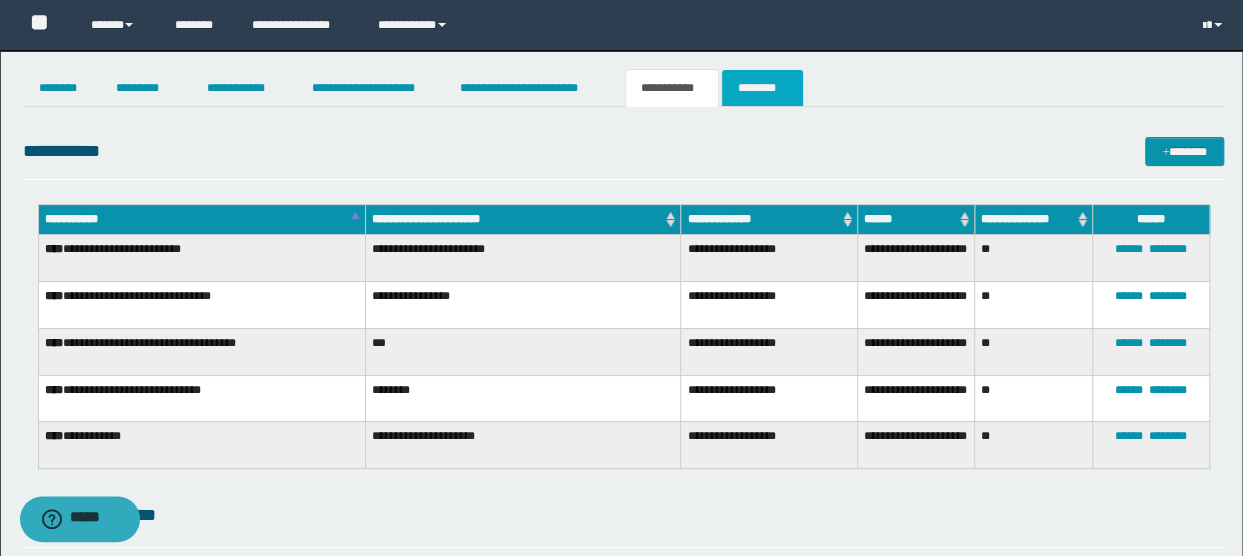 click on "********" at bounding box center (762, 88) 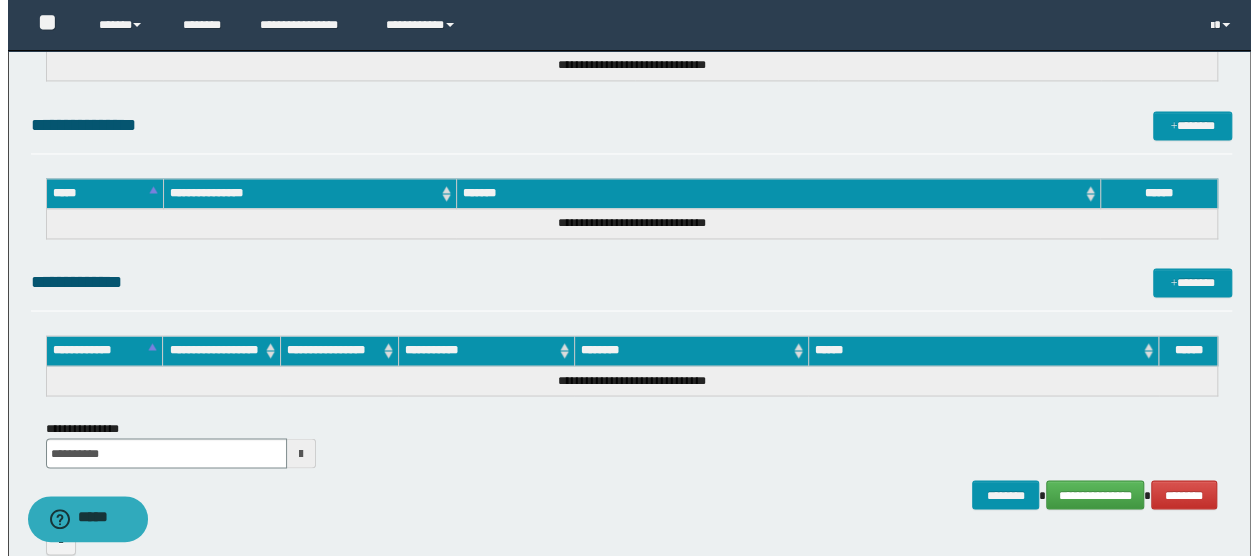 scroll, scrollTop: 1604, scrollLeft: 0, axis: vertical 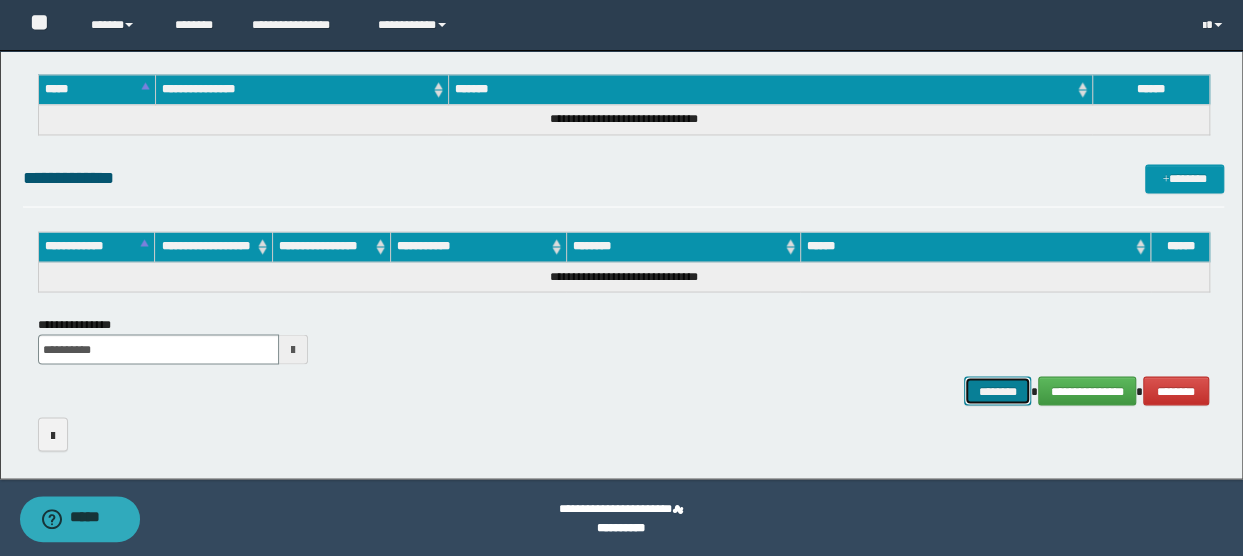 click on "********" at bounding box center [997, 390] 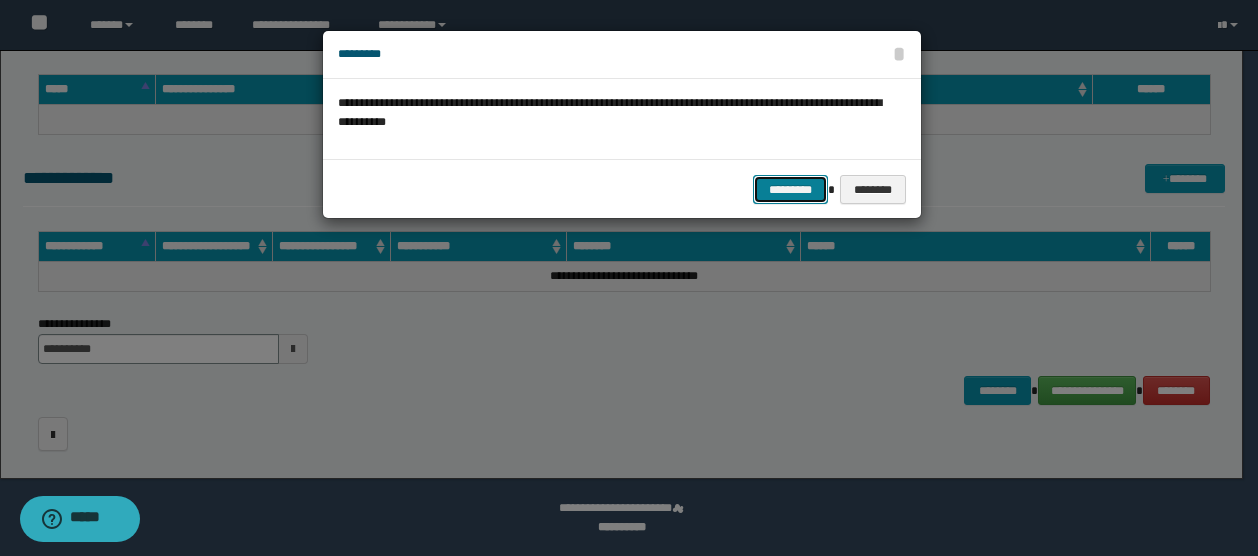 click on "*********" at bounding box center (790, 189) 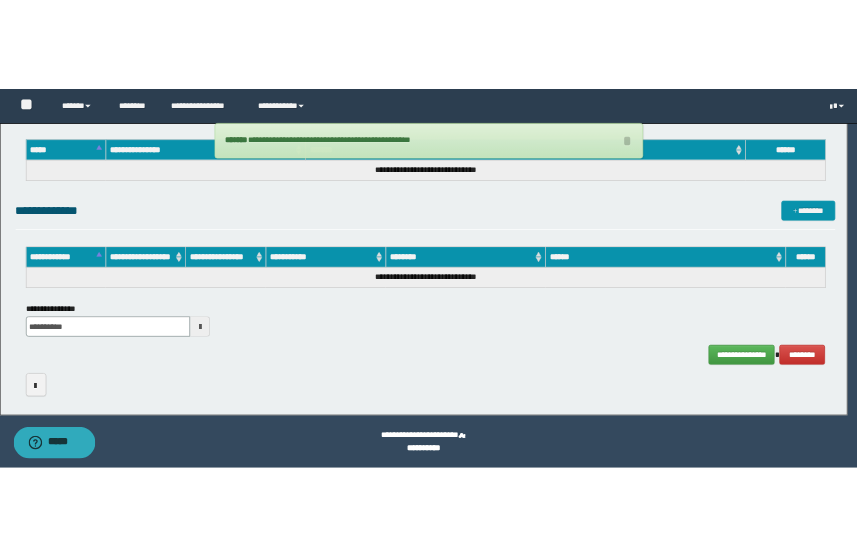 scroll, scrollTop: 1704, scrollLeft: 0, axis: vertical 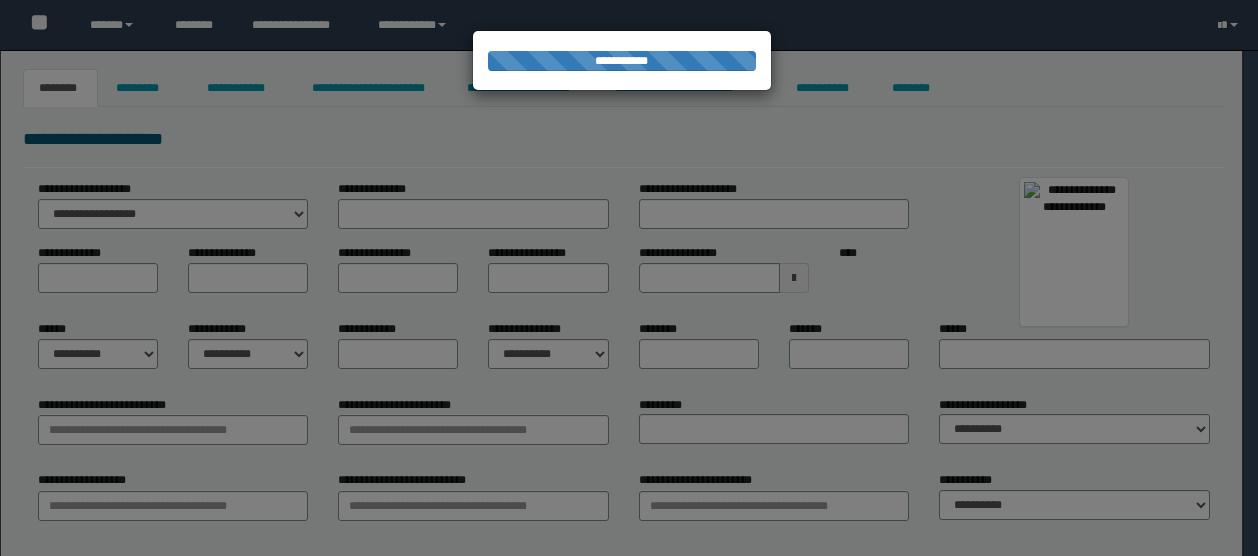 type on "********" 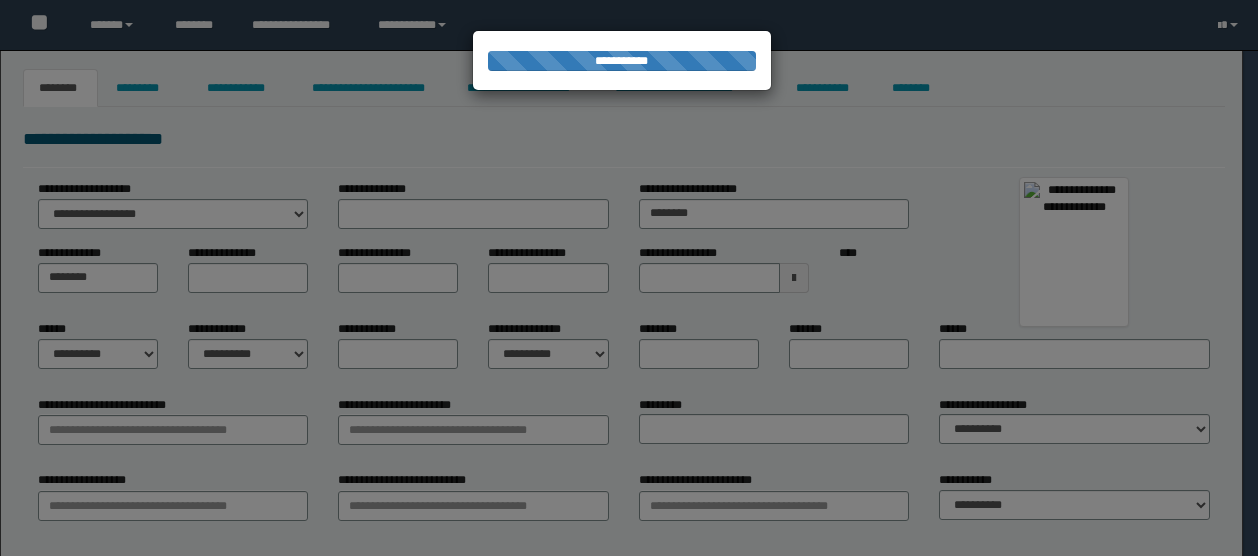 type on "******" 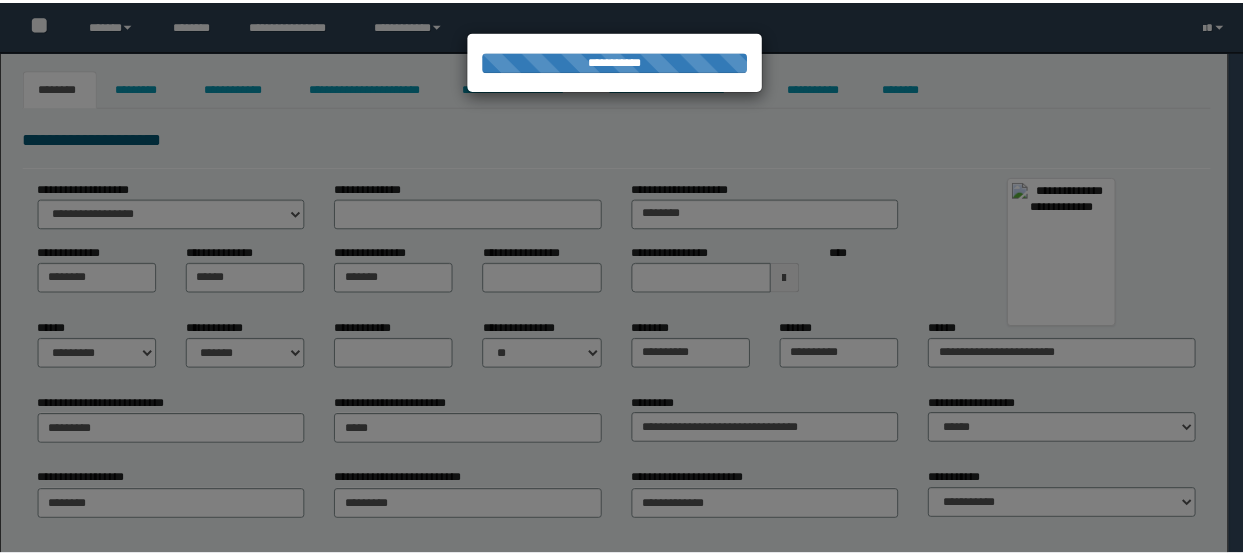 scroll, scrollTop: 0, scrollLeft: 0, axis: both 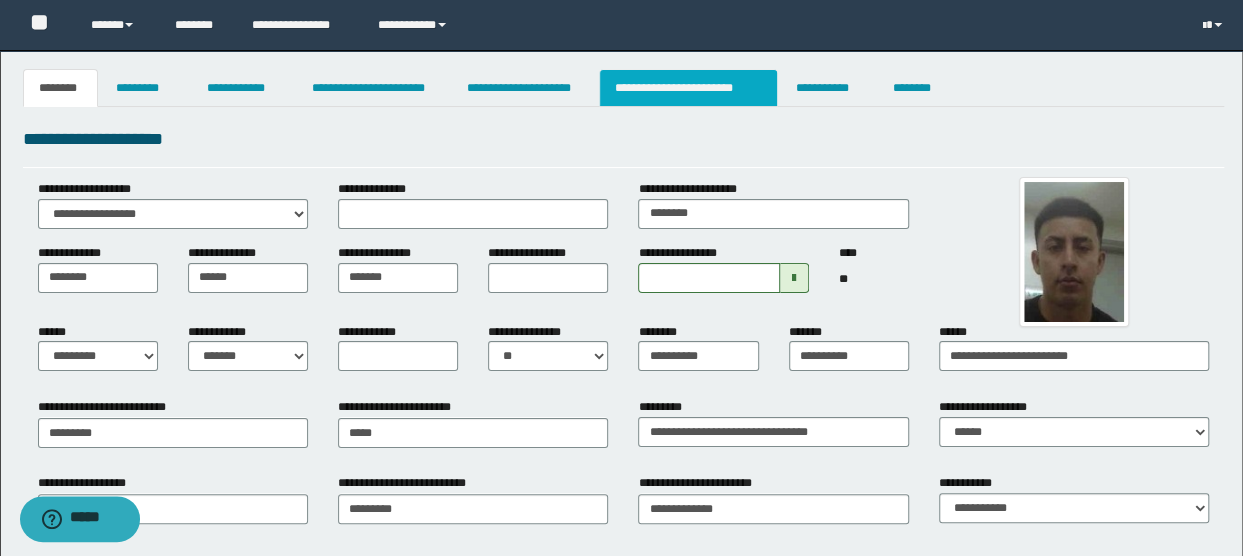 click on "**********" at bounding box center [688, 88] 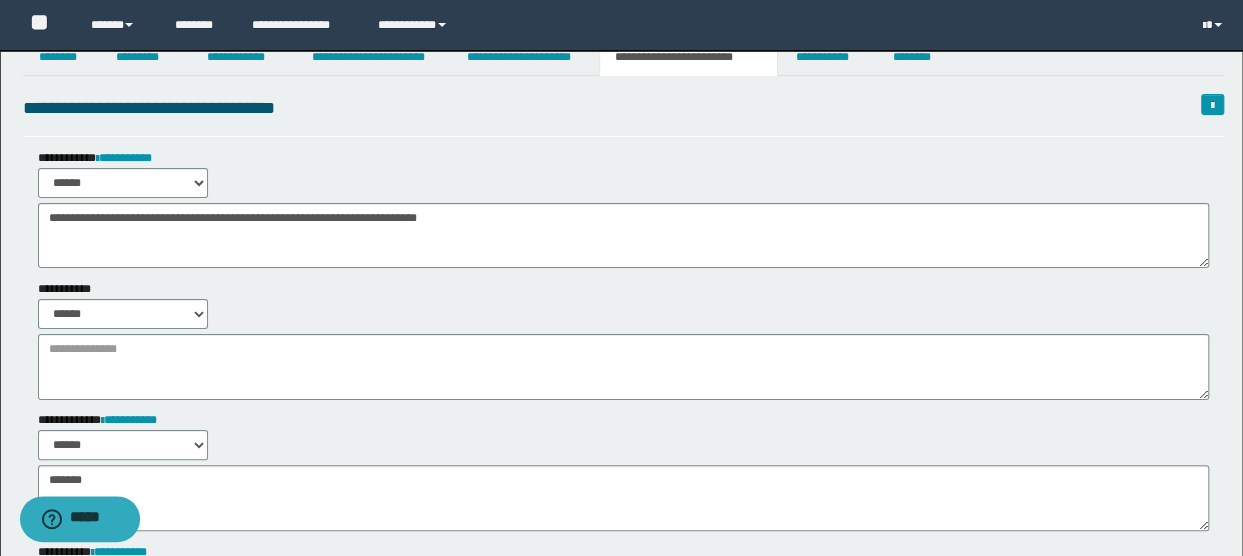 scroll, scrollTop: 0, scrollLeft: 0, axis: both 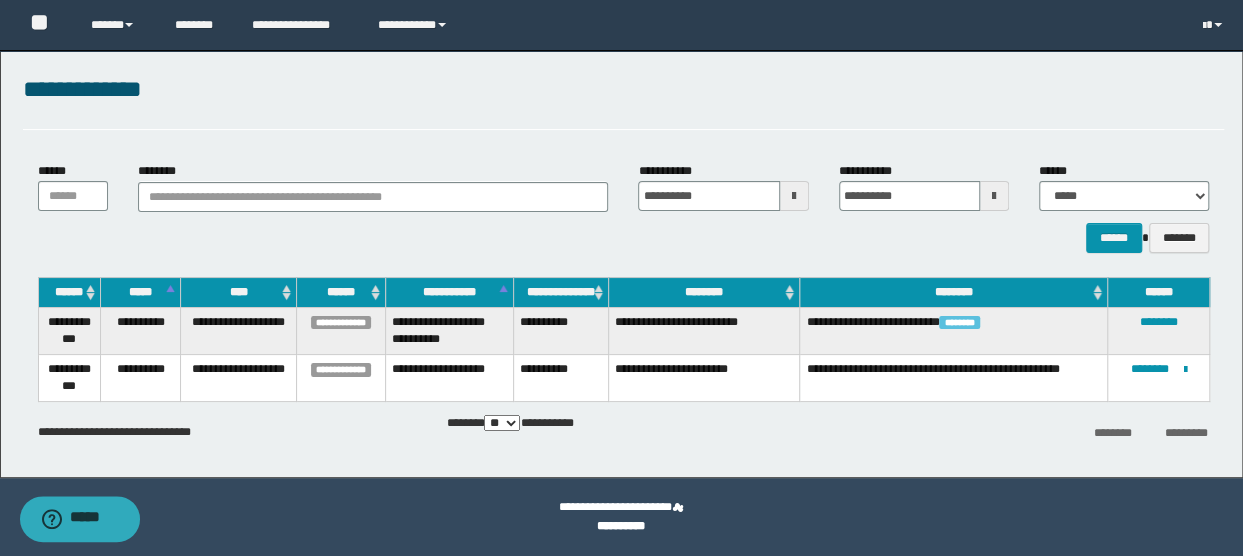 click on "**********" at bounding box center [624, 207] 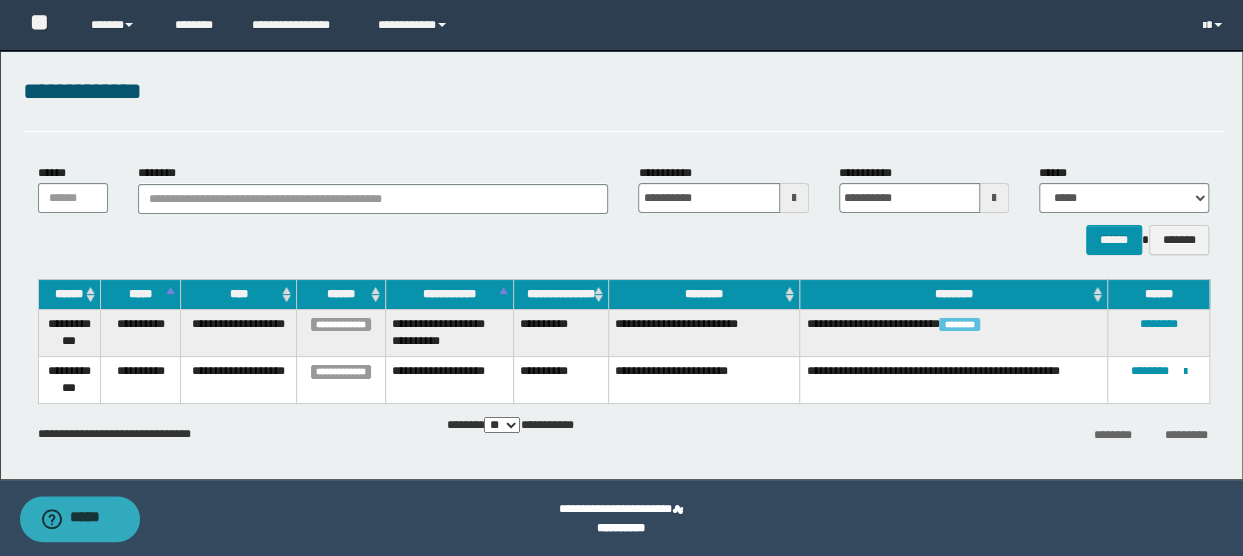 scroll, scrollTop: 0, scrollLeft: 0, axis: both 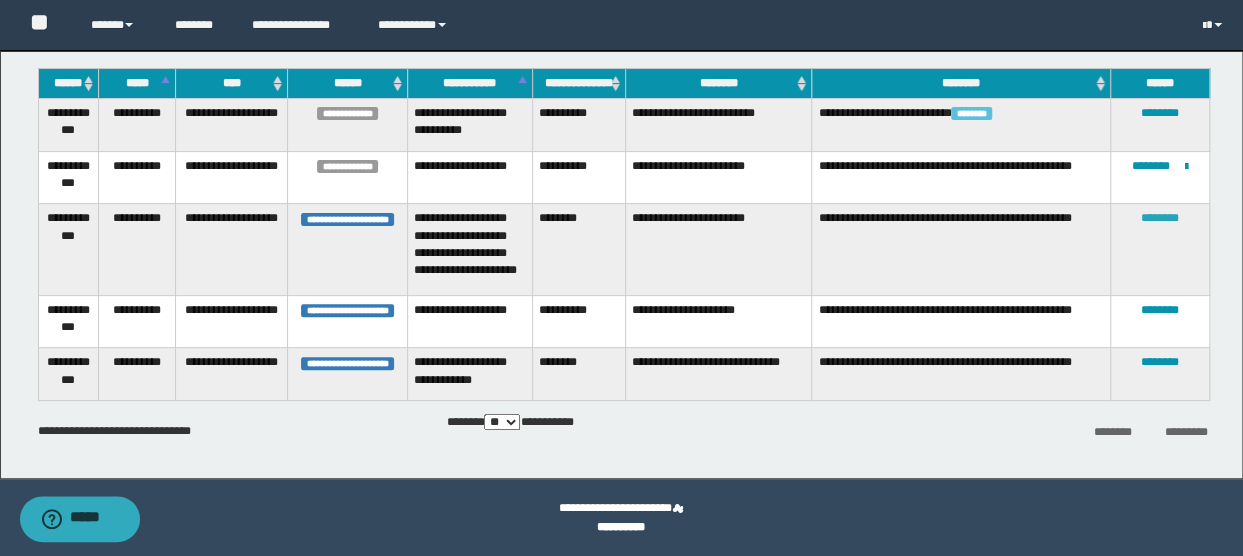 click on "********" at bounding box center [1160, 218] 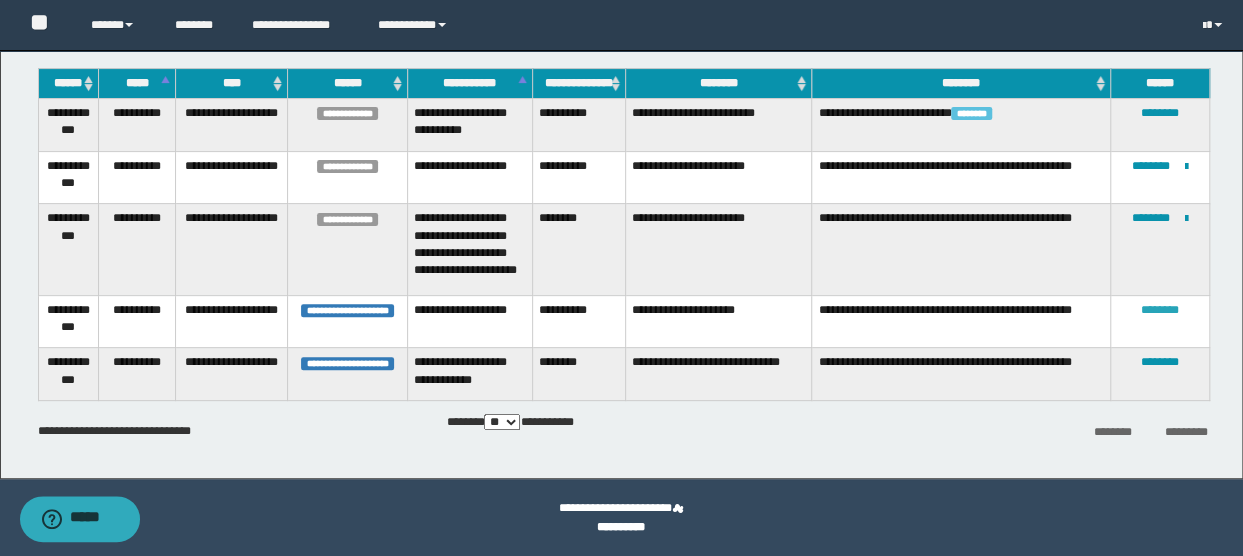 click on "********" at bounding box center [1160, 310] 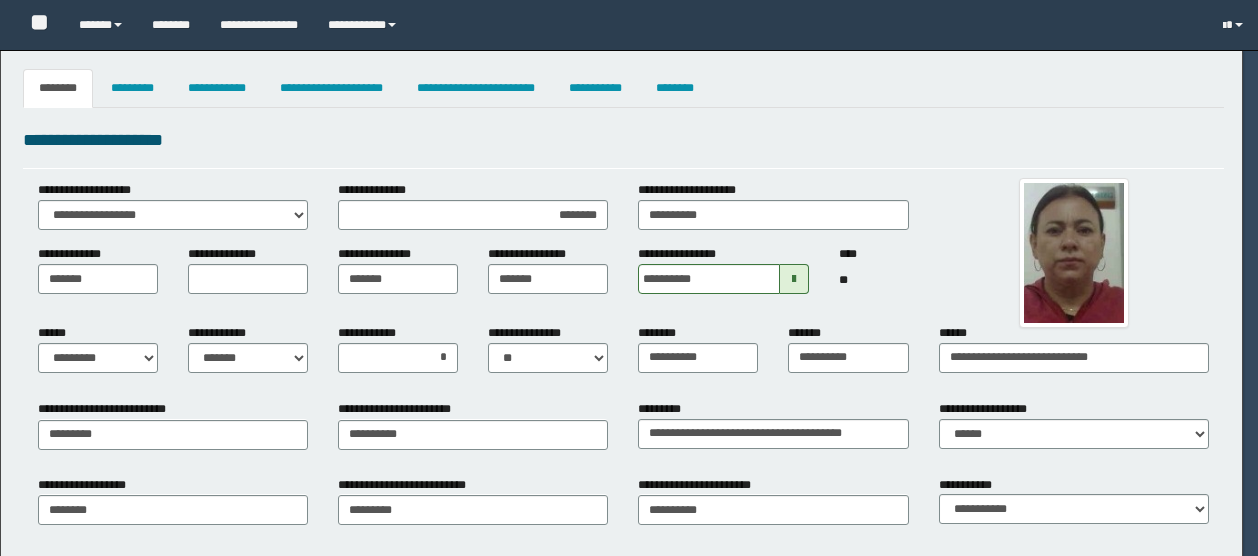 select on "*" 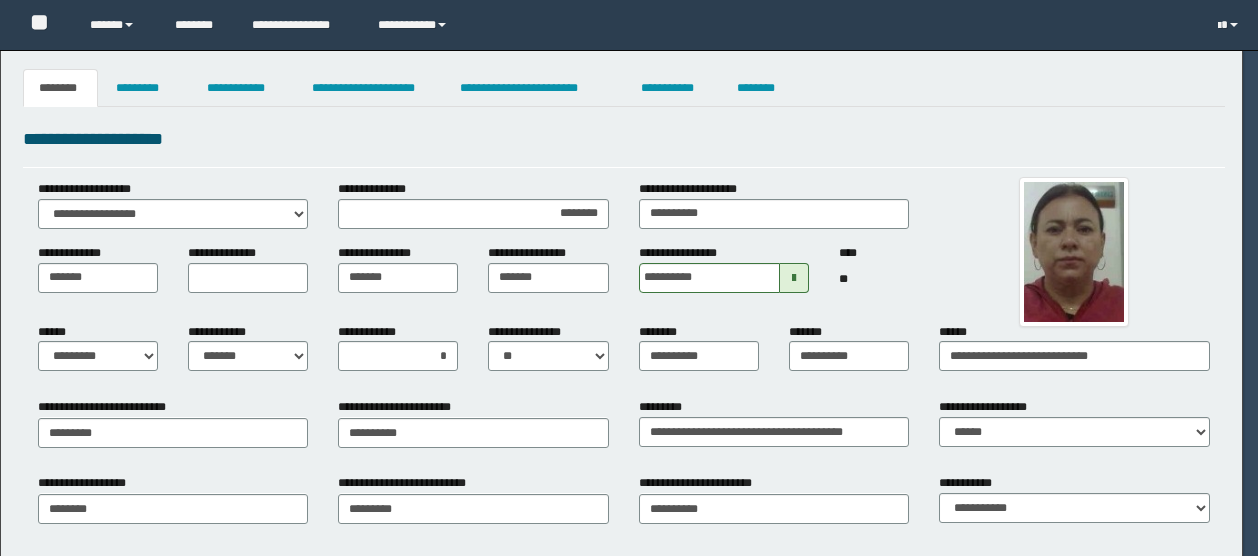 scroll, scrollTop: 0, scrollLeft: 0, axis: both 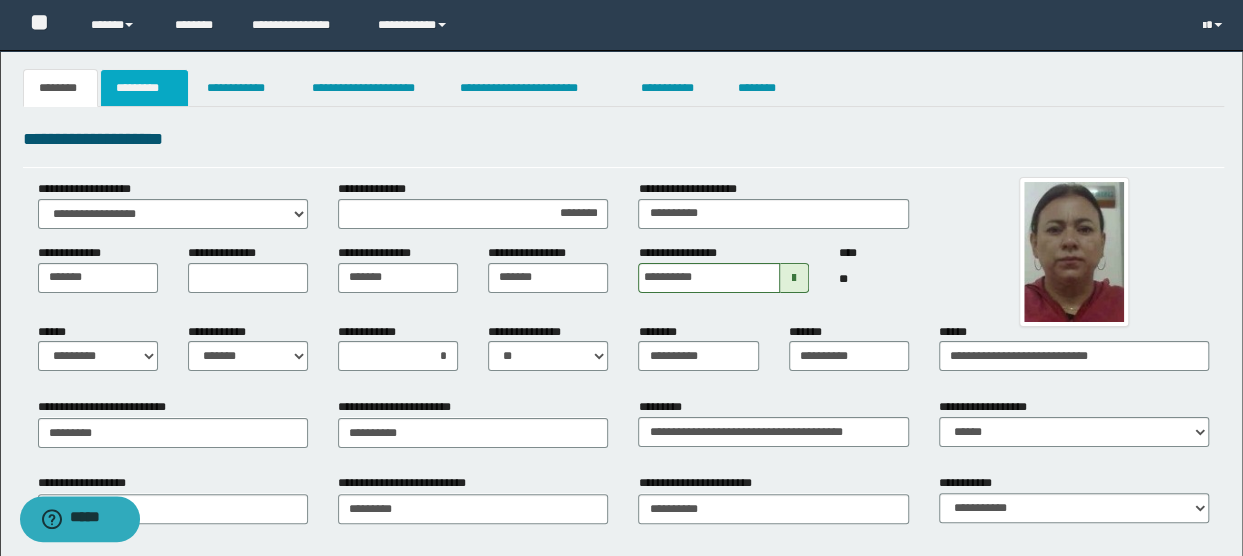 click on "*********" at bounding box center (144, 88) 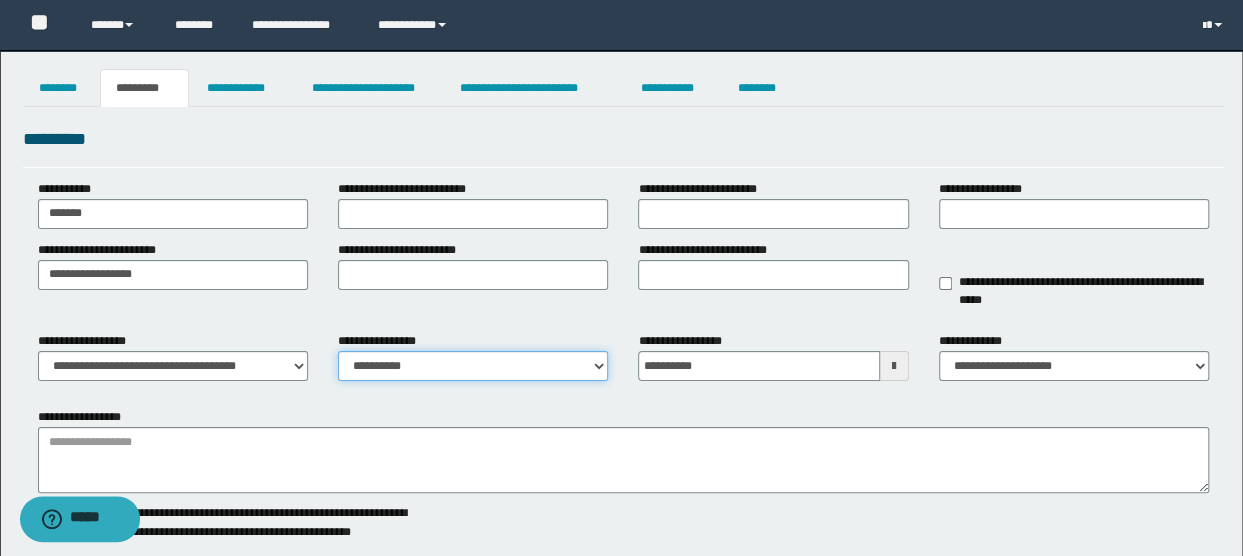 drag, startPoint x: 466, startPoint y: 371, endPoint x: 466, endPoint y: 382, distance: 11 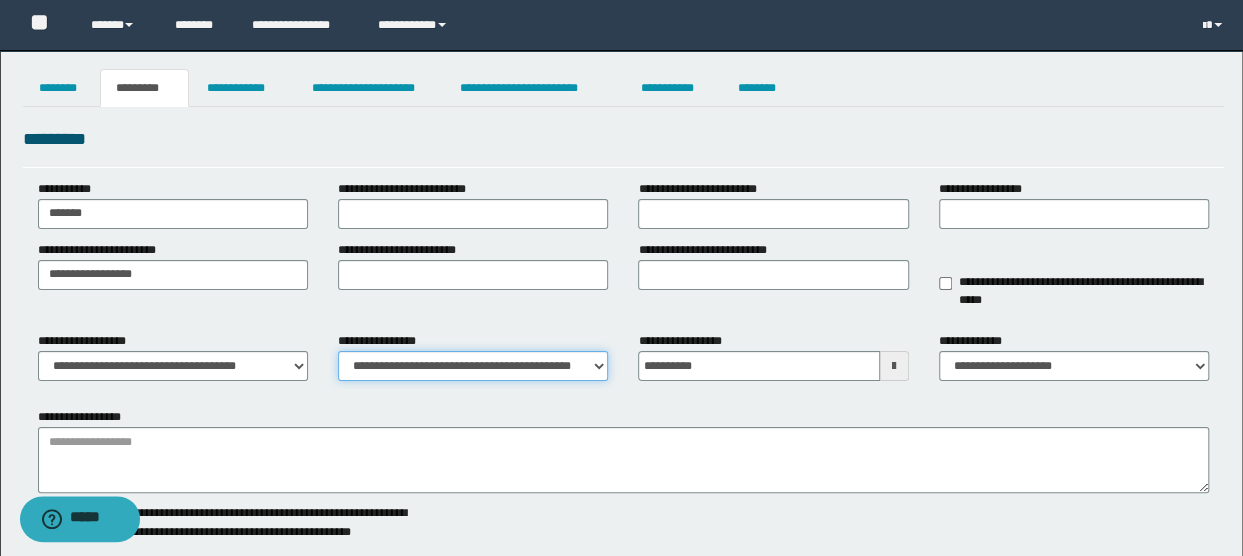 click on "**********" at bounding box center [473, 366] 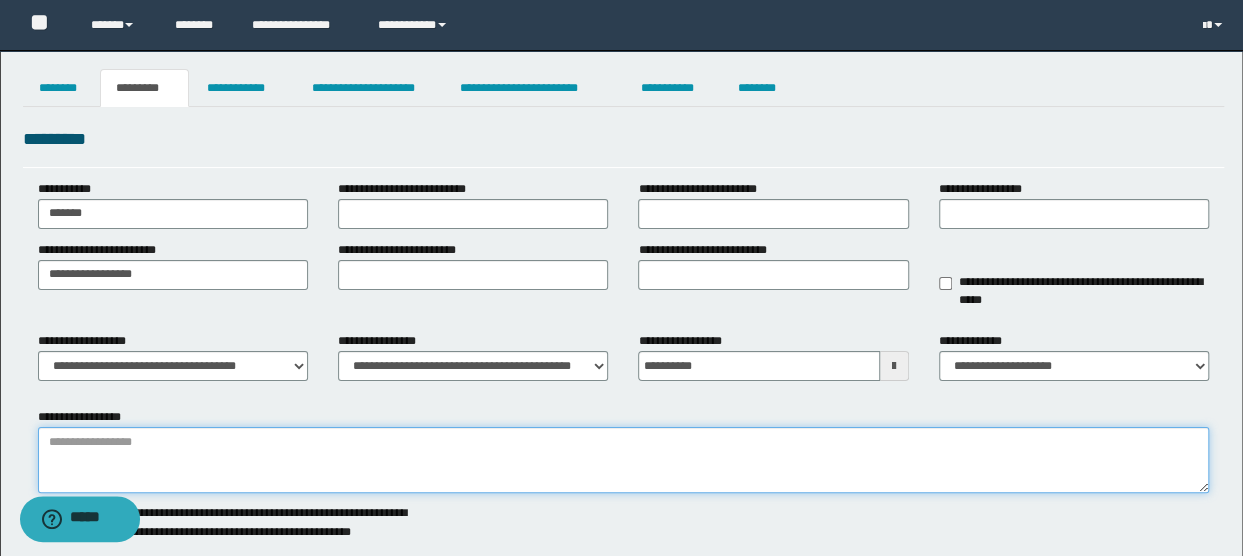 click on "**********" at bounding box center [624, 460] 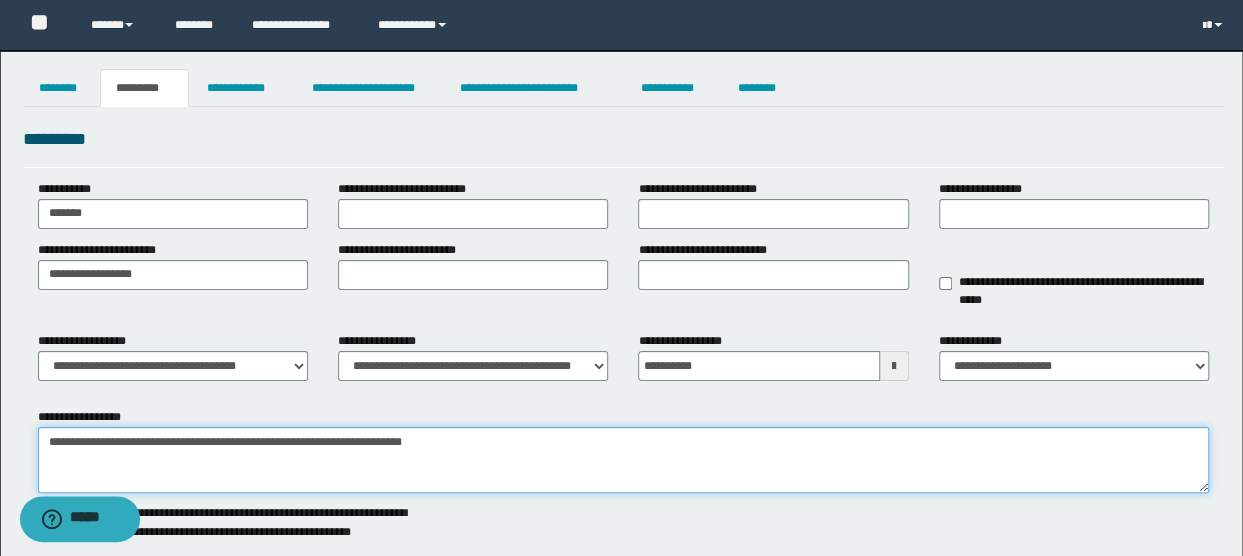 click on "**********" at bounding box center [624, 460] 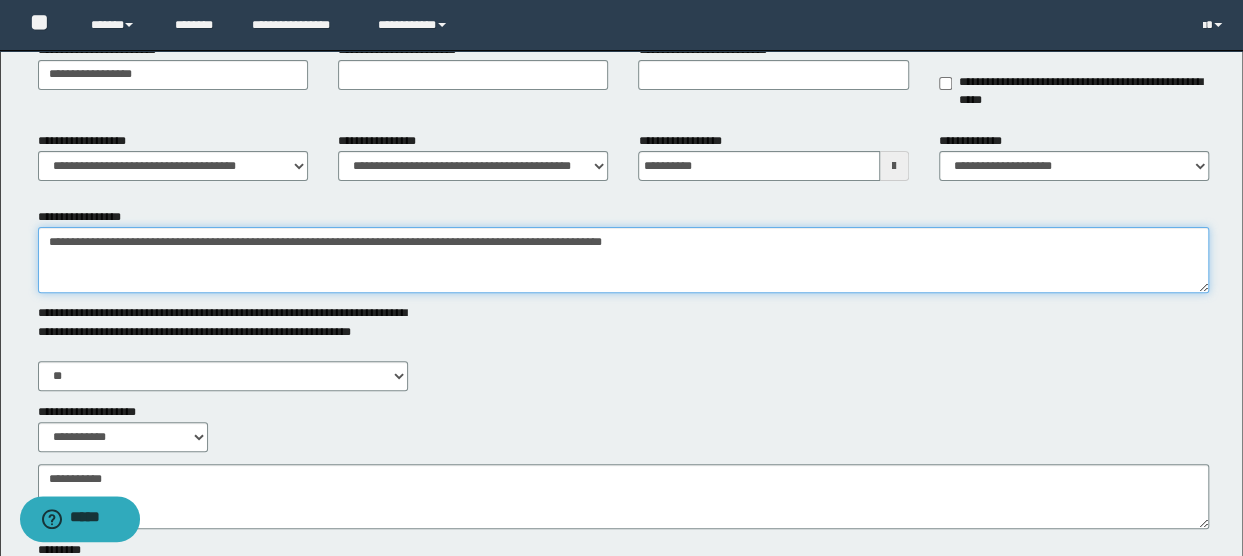 scroll, scrollTop: 300, scrollLeft: 0, axis: vertical 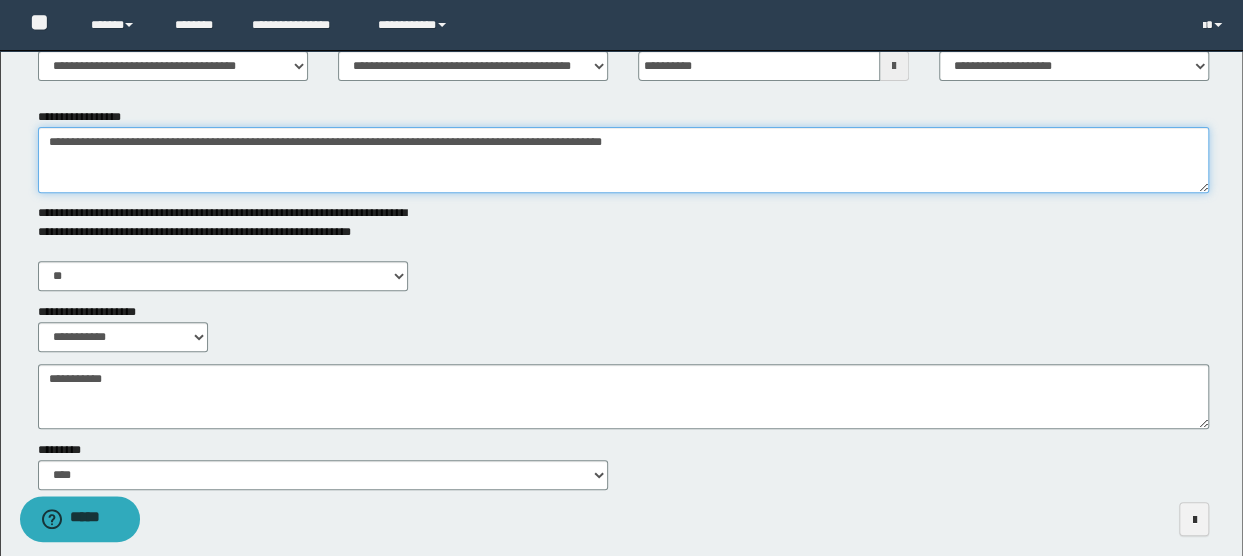 type on "**********" 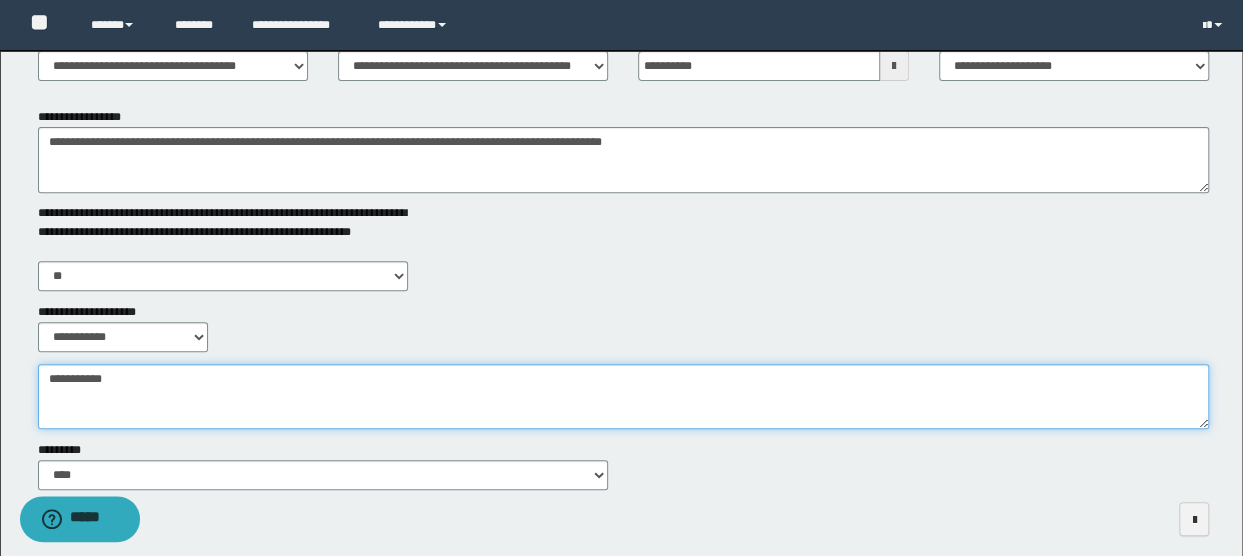 click on "**********" at bounding box center (624, 396) 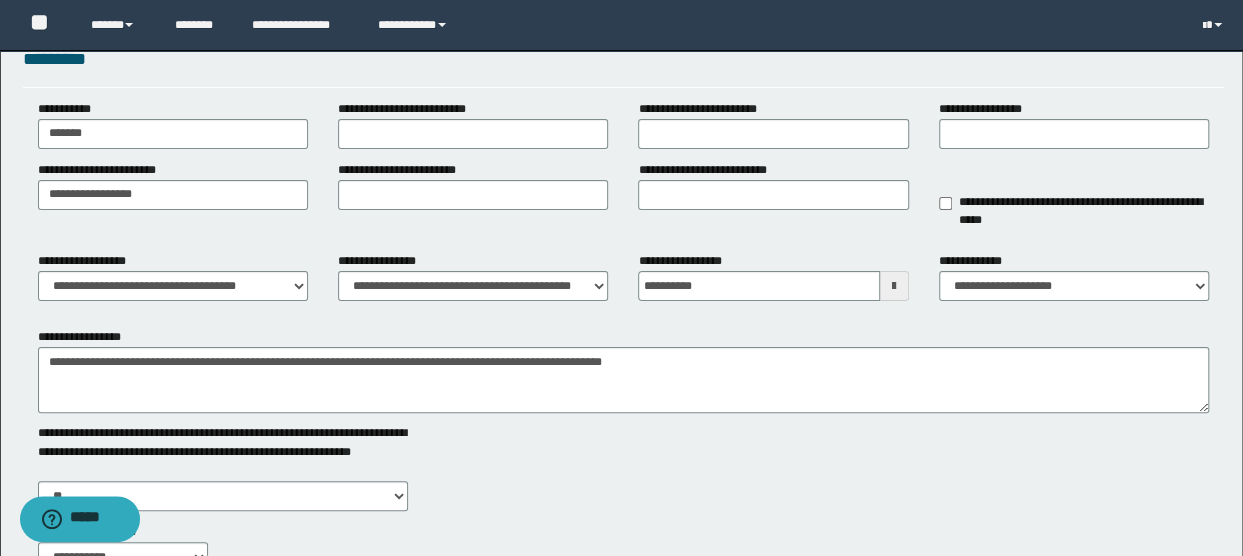 scroll, scrollTop: 0, scrollLeft: 0, axis: both 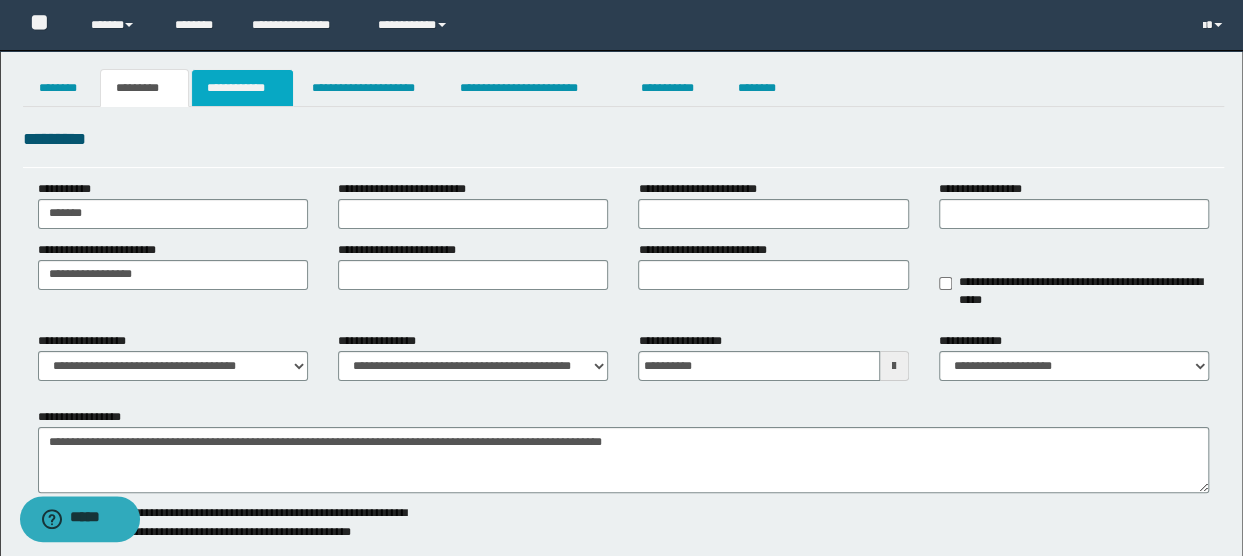 click on "**********" at bounding box center (243, 88) 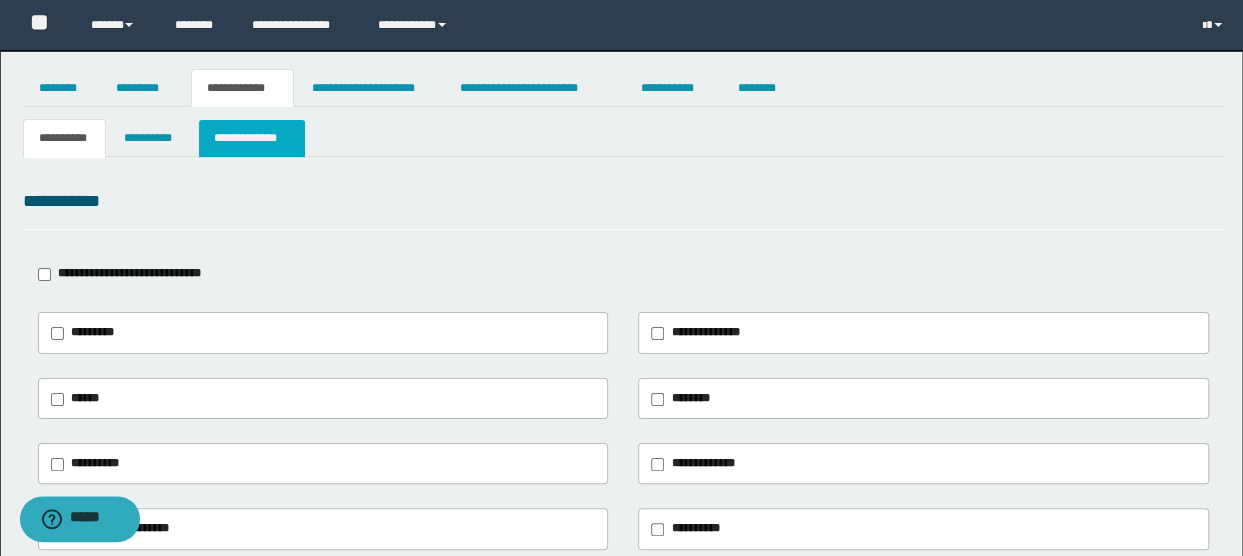 click on "**********" at bounding box center [252, 138] 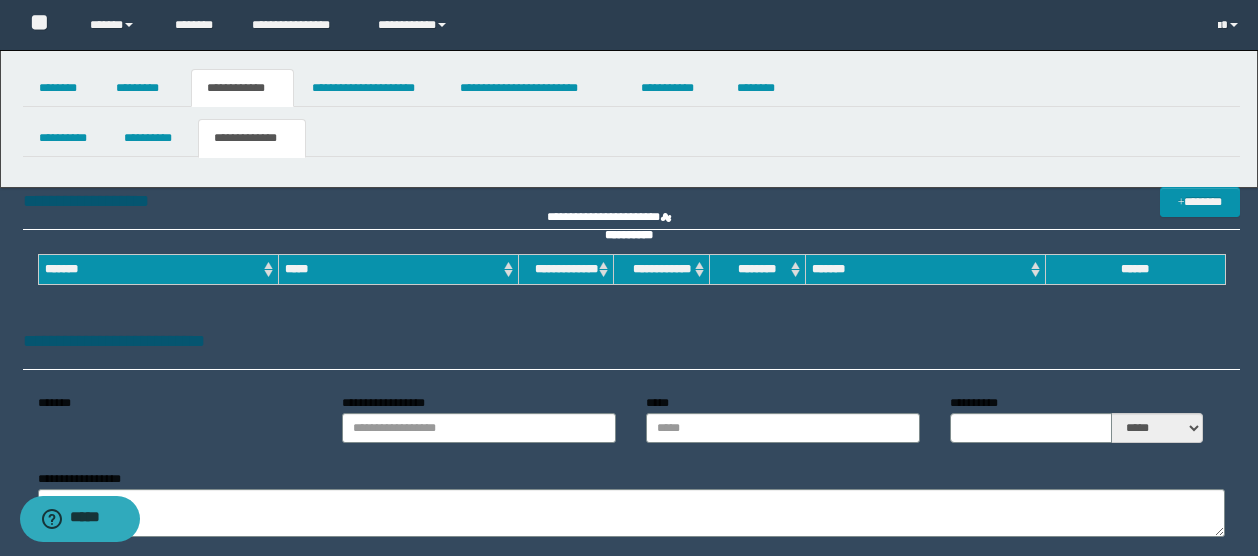 type on "**********" 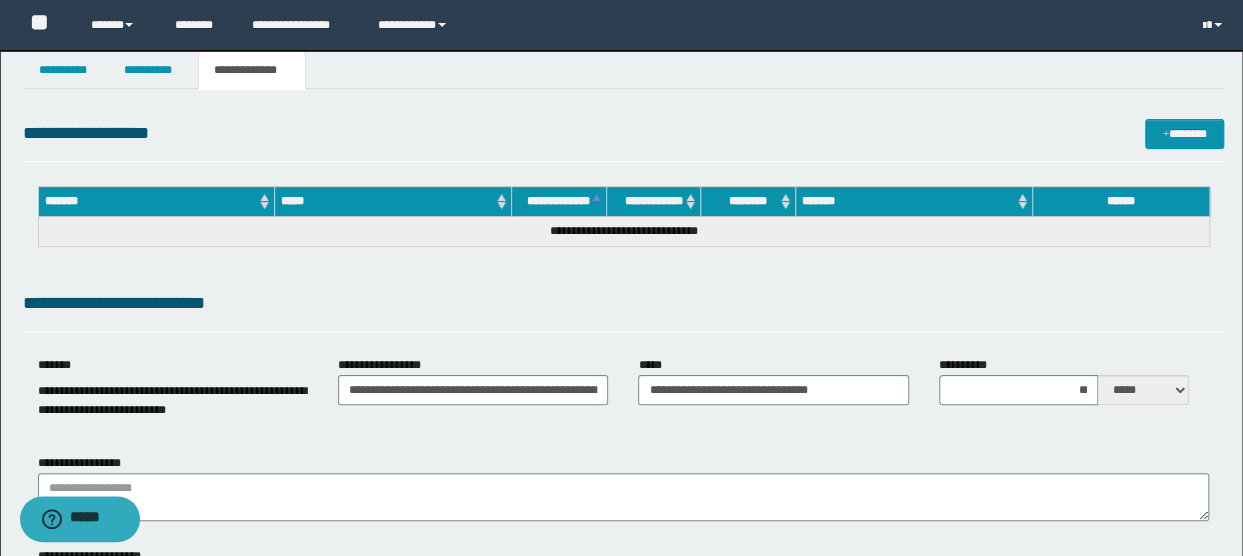 scroll, scrollTop: 100, scrollLeft: 0, axis: vertical 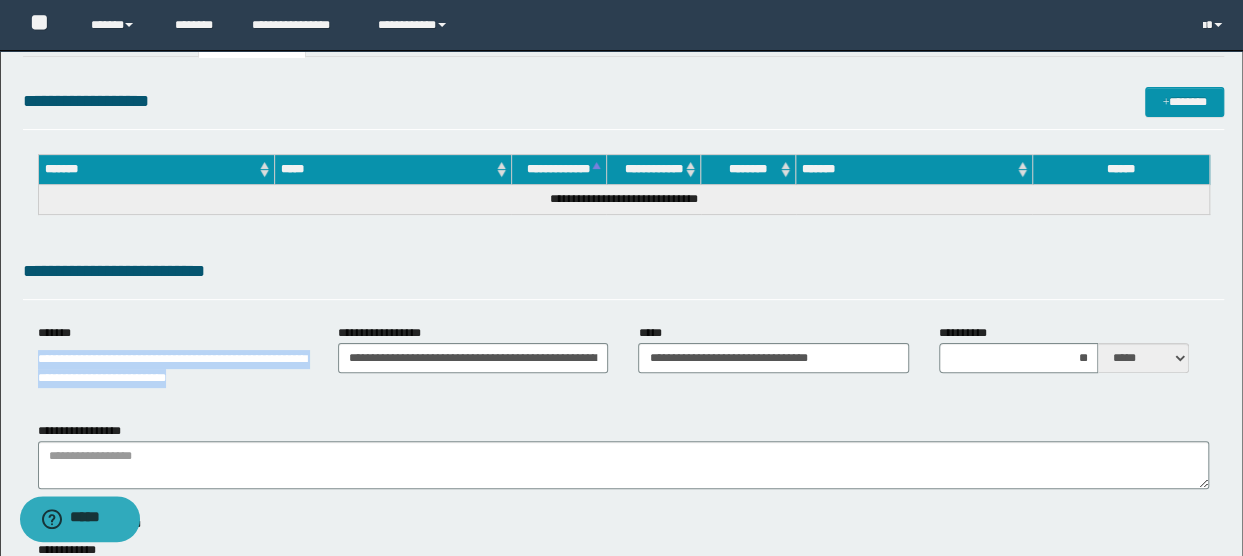 drag, startPoint x: 300, startPoint y: 387, endPoint x: 4, endPoint y: 359, distance: 297.32138 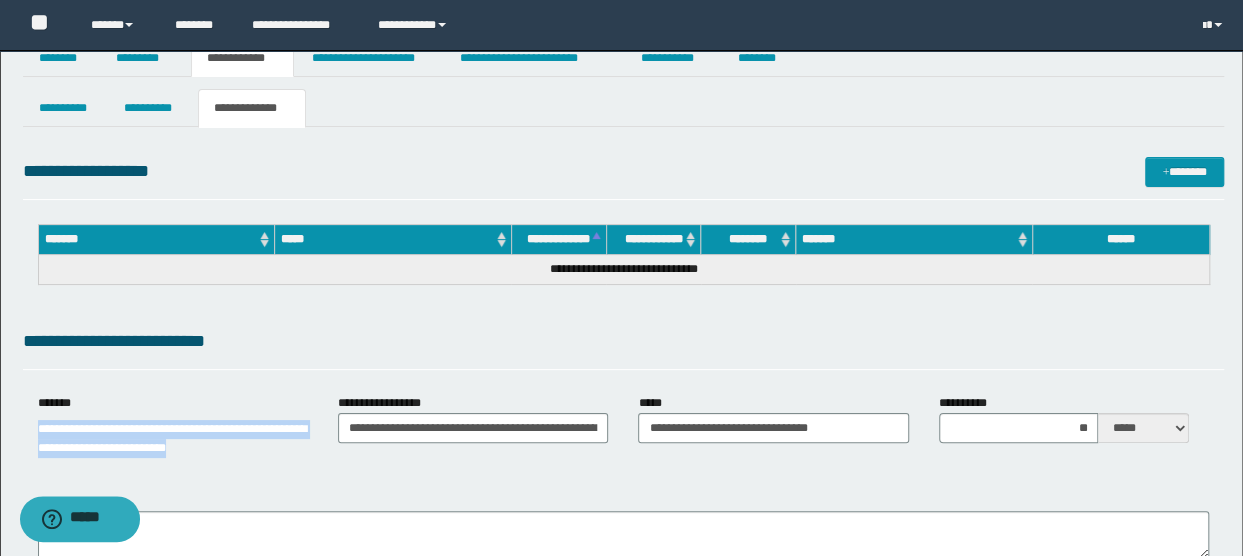 scroll, scrollTop: 0, scrollLeft: 0, axis: both 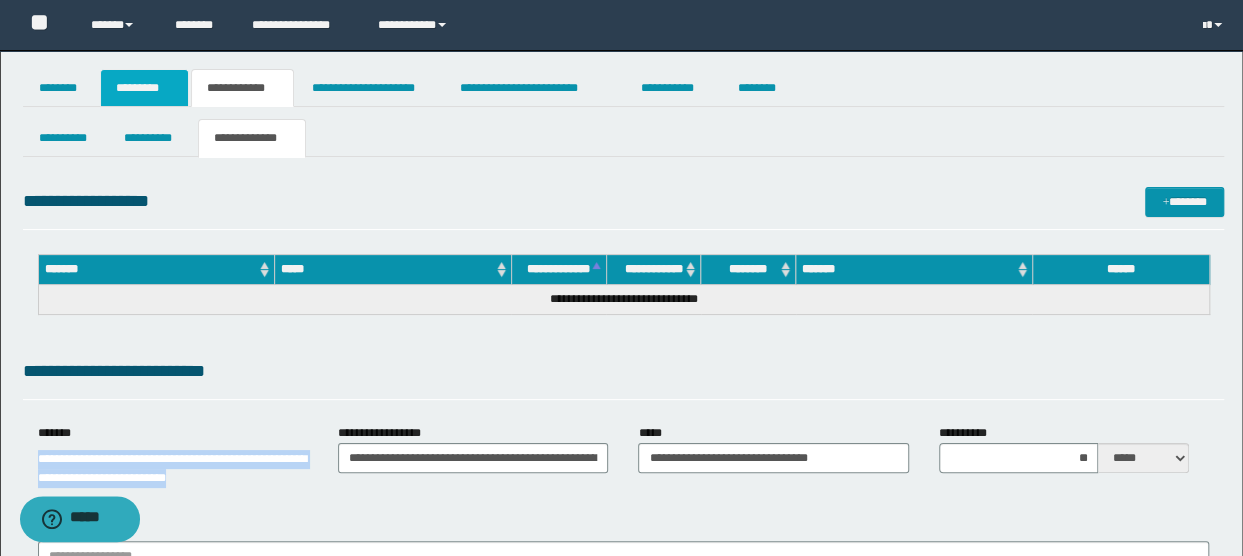 click on "*********" at bounding box center [144, 88] 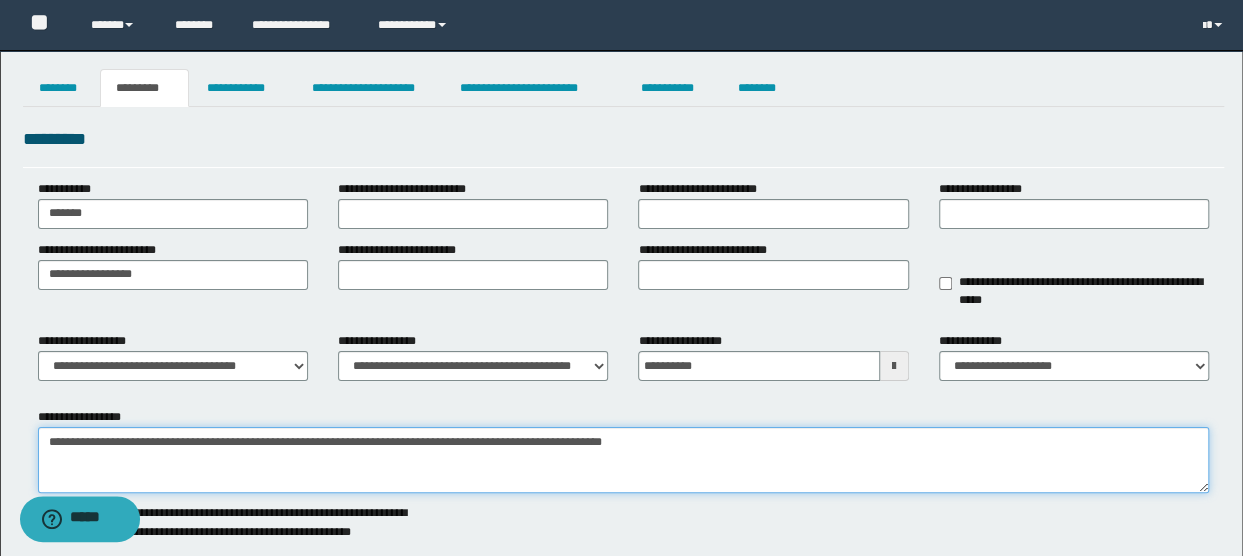 click on "**********" at bounding box center (624, 460) 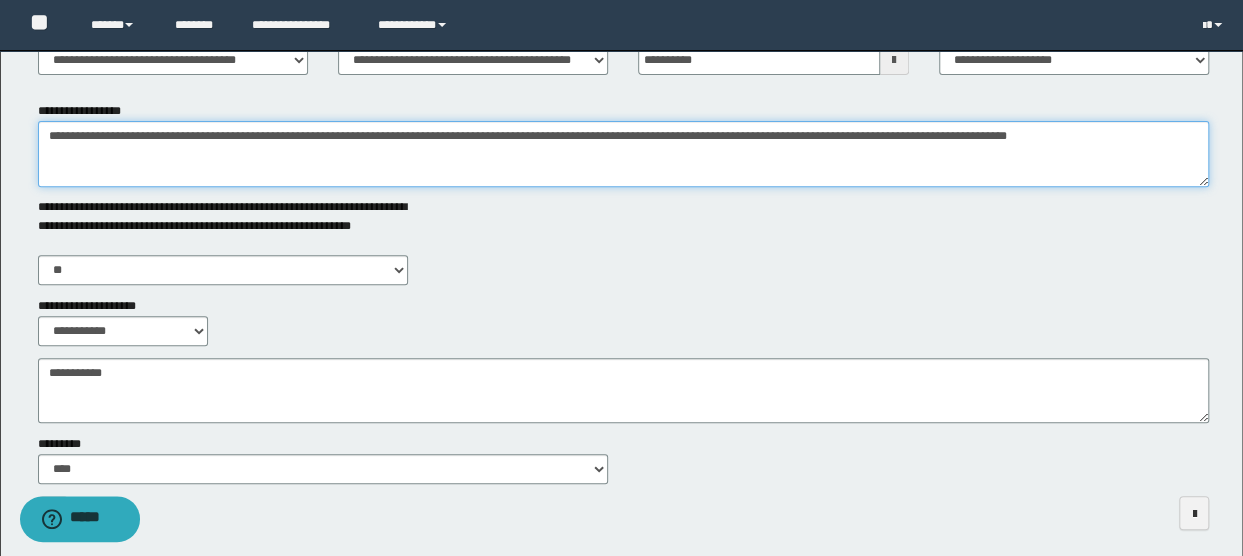 scroll, scrollTop: 387, scrollLeft: 0, axis: vertical 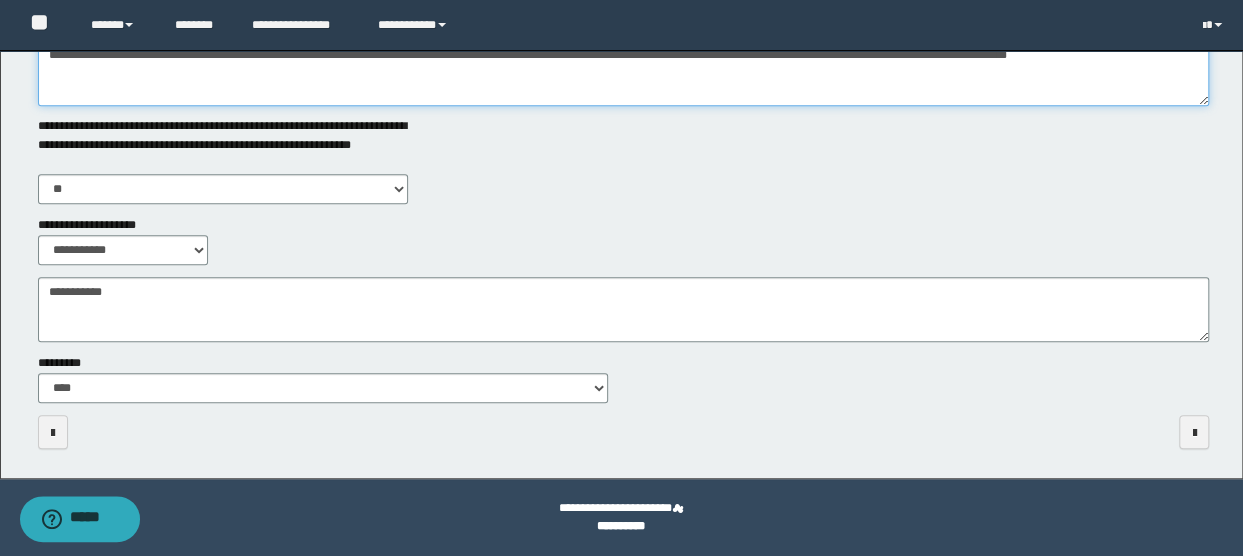 type on "**********" 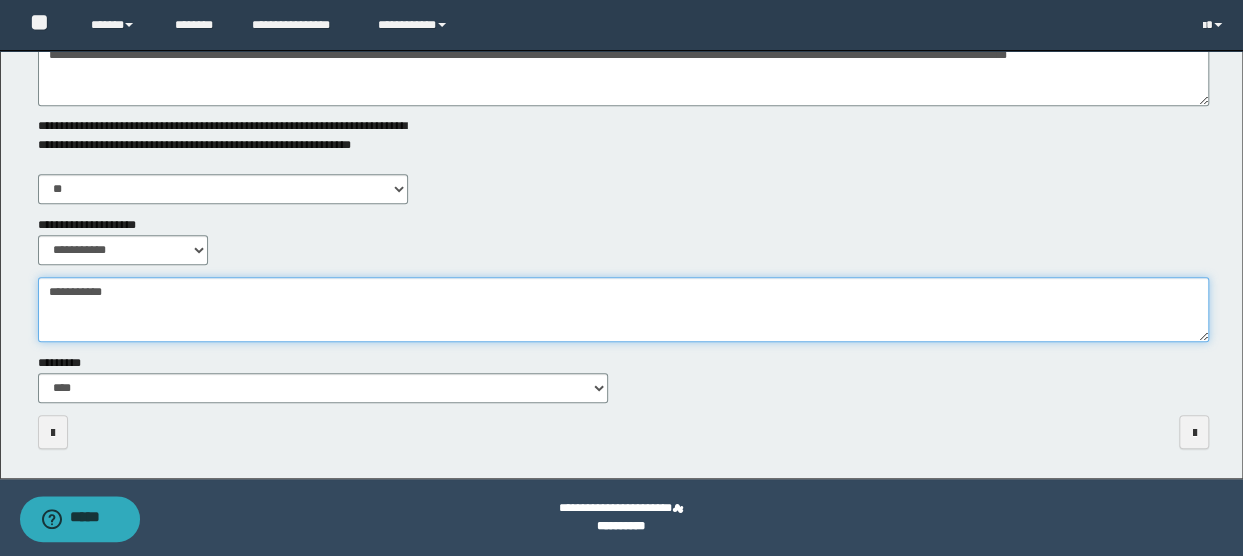 click on "**********" at bounding box center [624, 309] 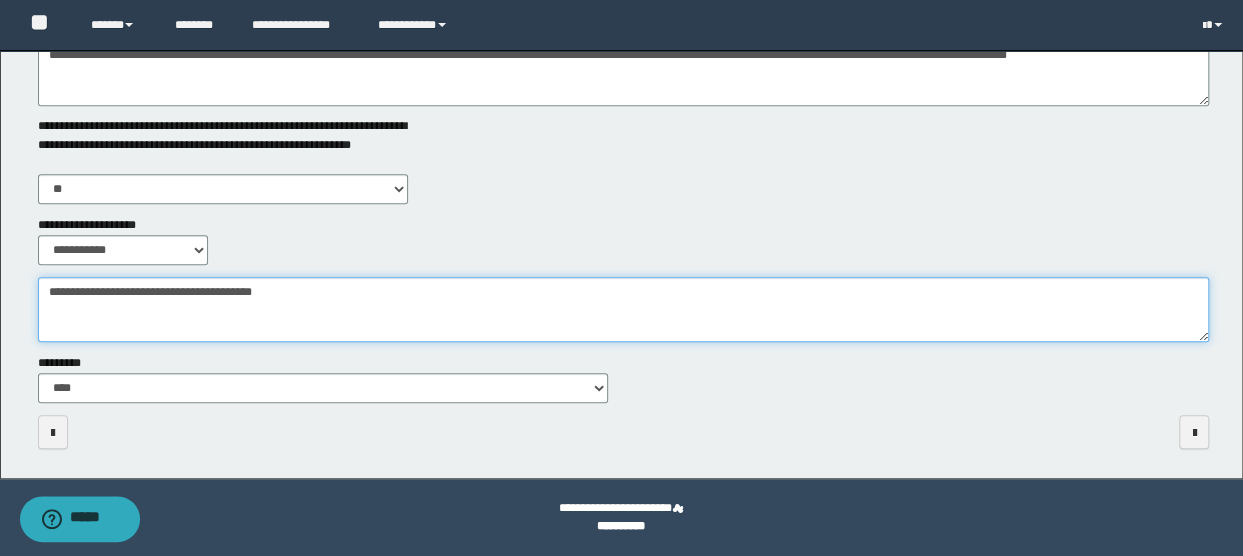 scroll, scrollTop: 0, scrollLeft: 0, axis: both 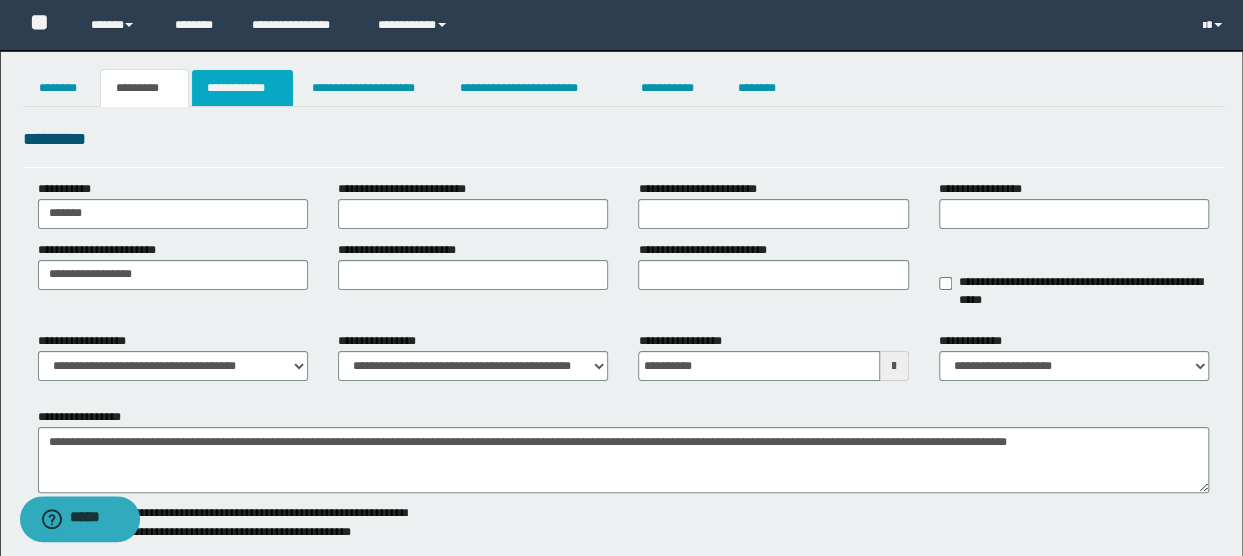 type on "**********" 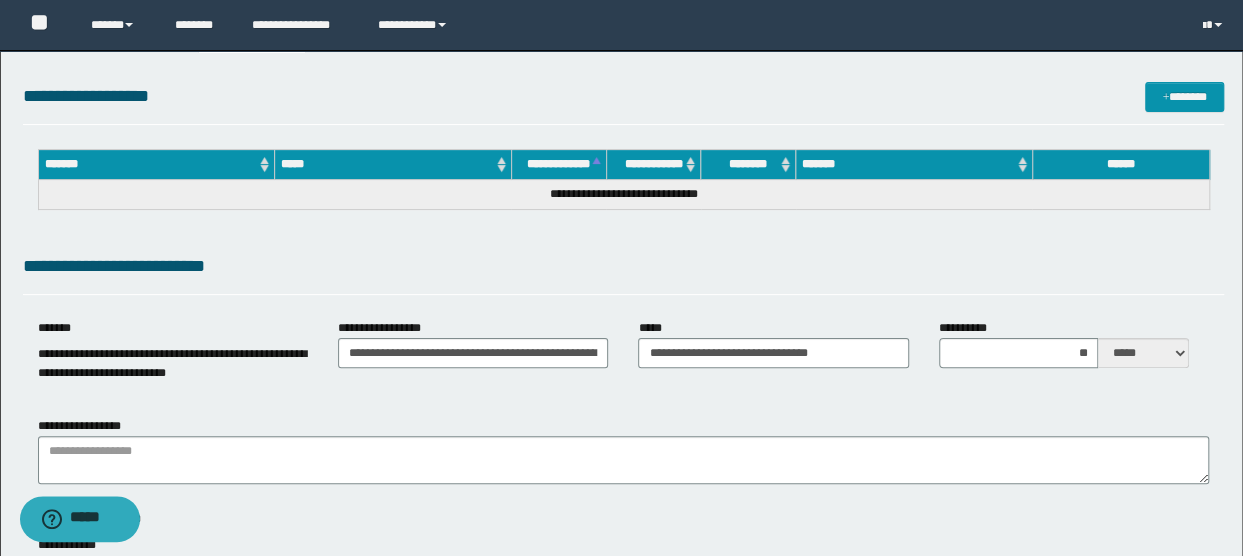 scroll, scrollTop: 0, scrollLeft: 0, axis: both 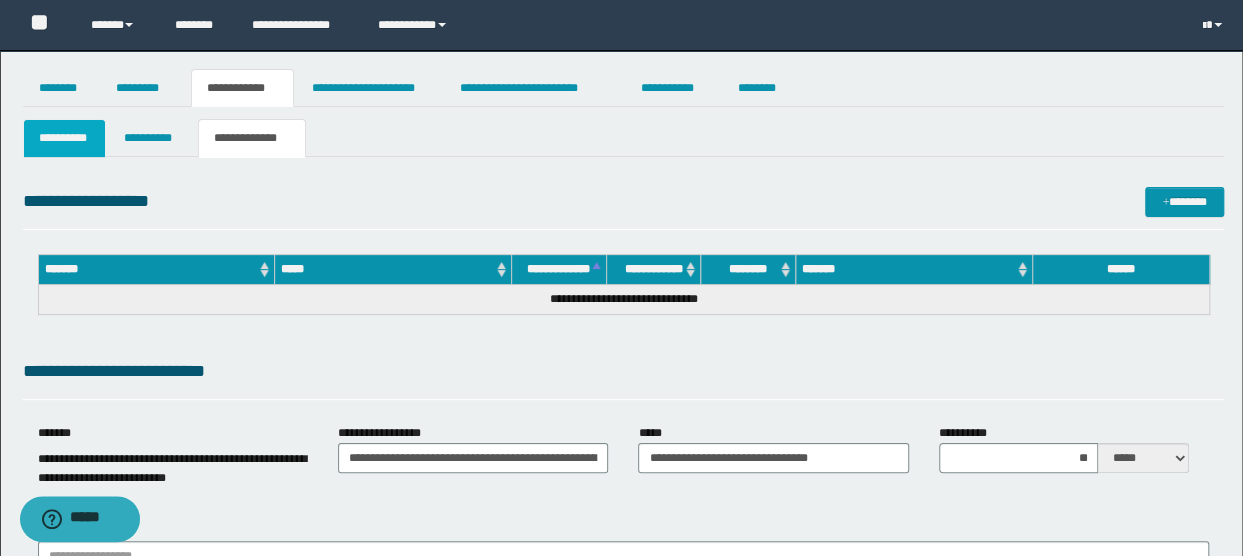 click on "**********" at bounding box center (65, 138) 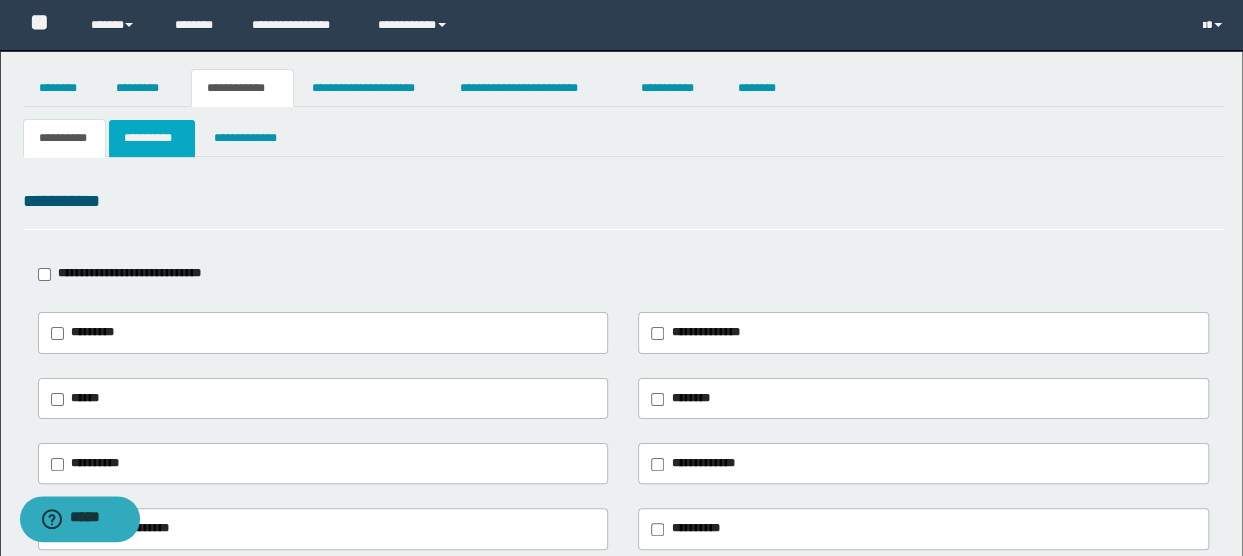click on "**********" at bounding box center [151, 138] 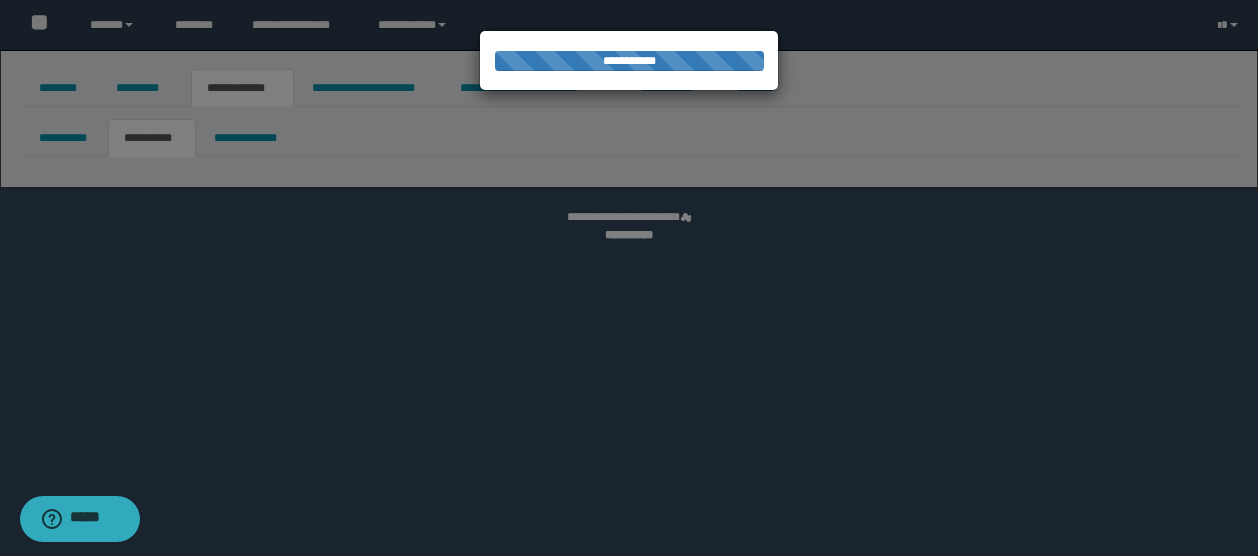 click at bounding box center [629, 278] 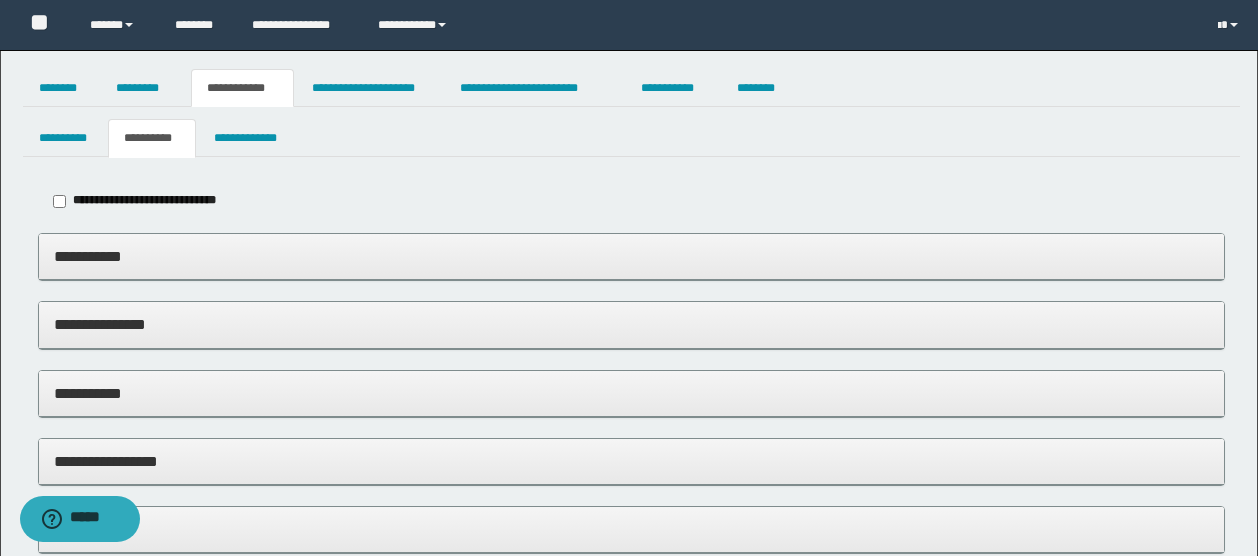 type on "*****" 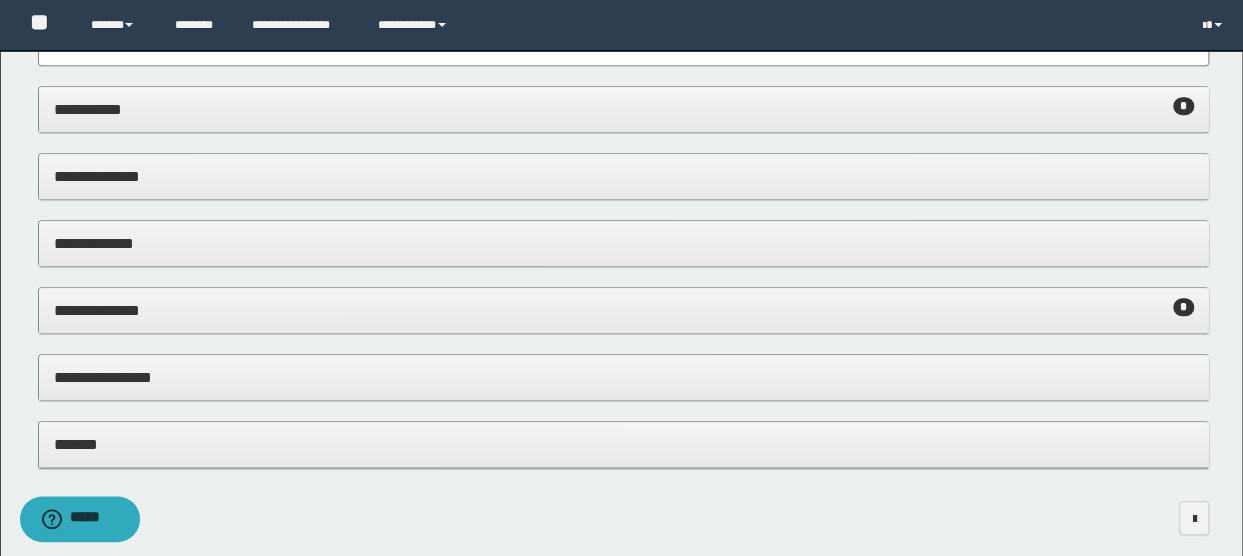 scroll, scrollTop: 788, scrollLeft: 0, axis: vertical 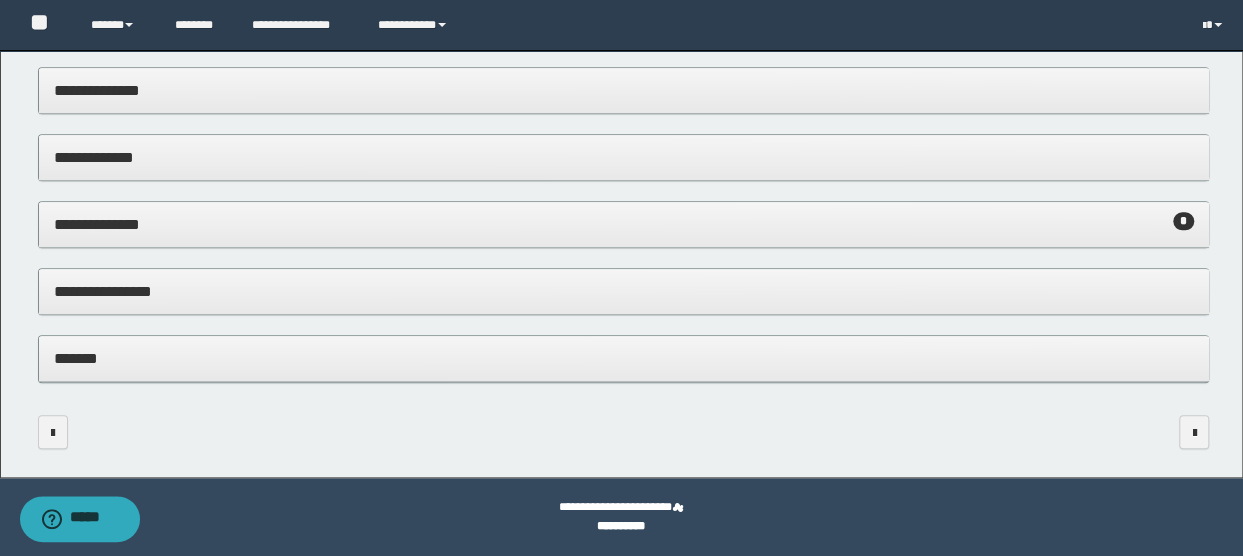 click on "**********" at bounding box center [624, 291] 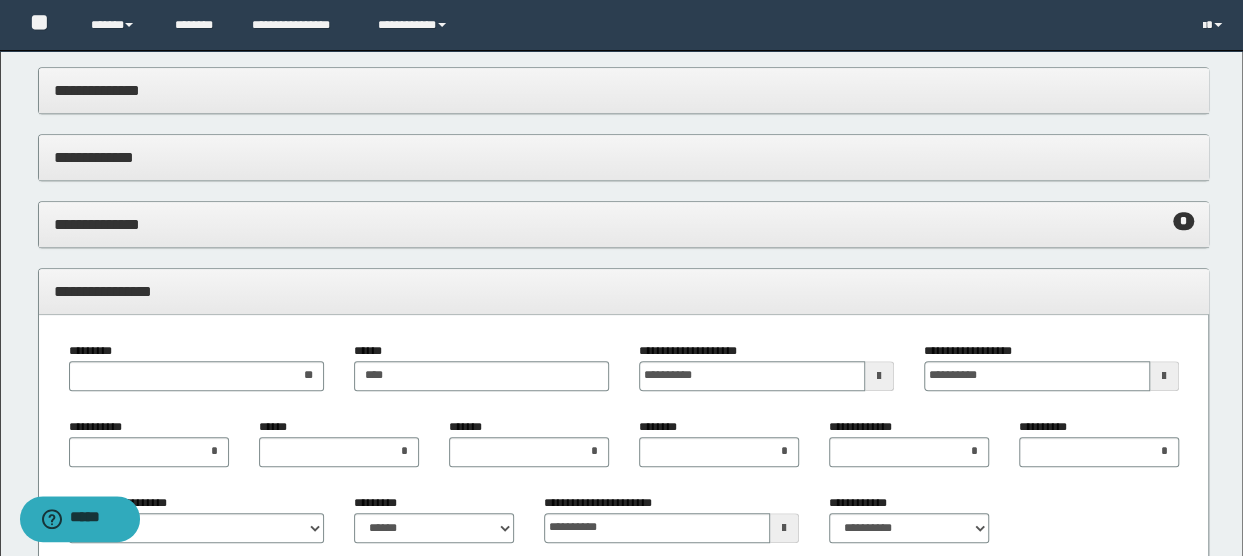 scroll, scrollTop: 988, scrollLeft: 0, axis: vertical 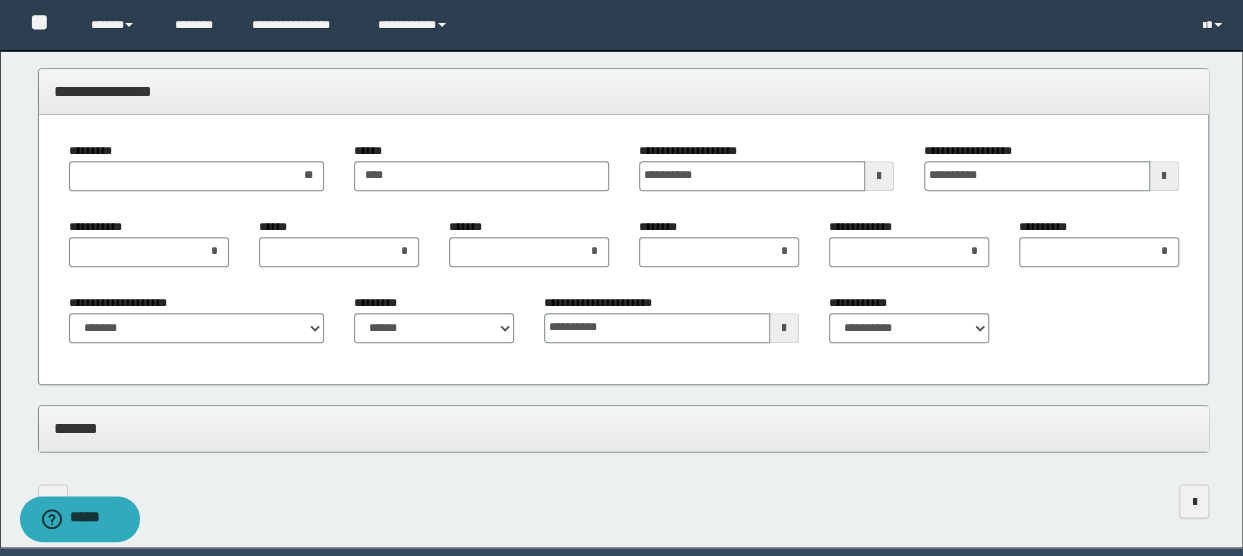 click at bounding box center (879, 176) 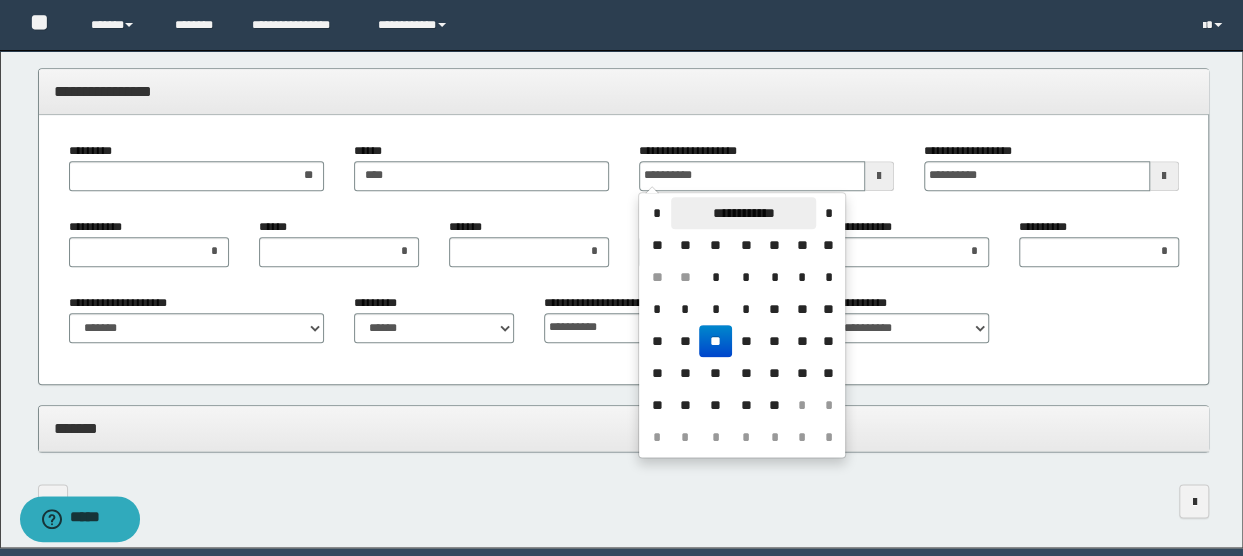 click on "**********" at bounding box center (743, 213) 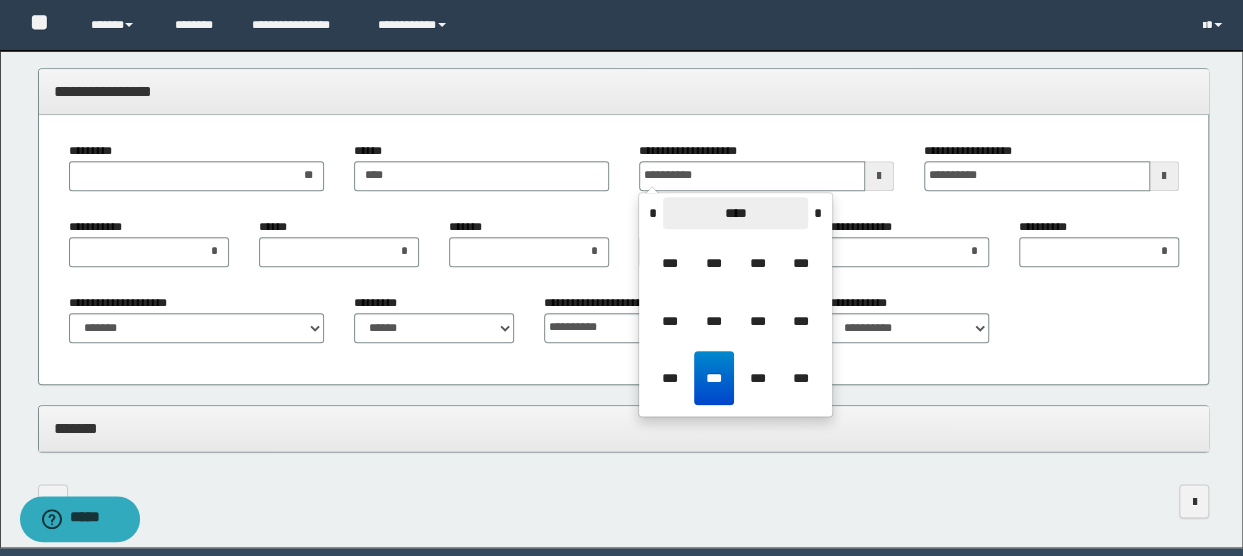 click on "****" at bounding box center [735, 213] 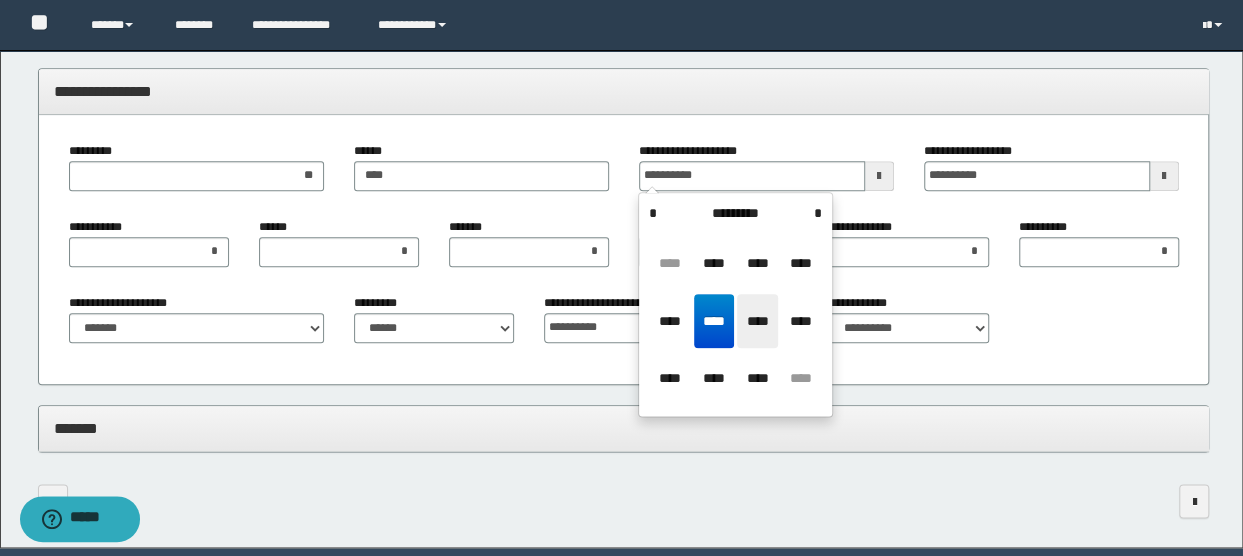 click on "****" at bounding box center [757, 321] 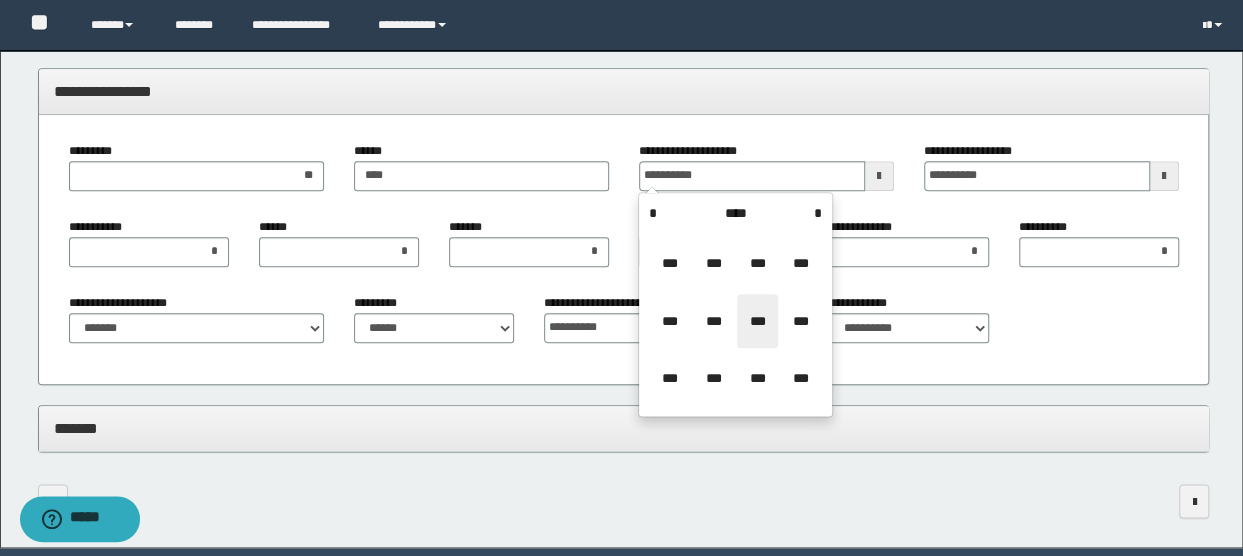 click on "***" at bounding box center (757, 321) 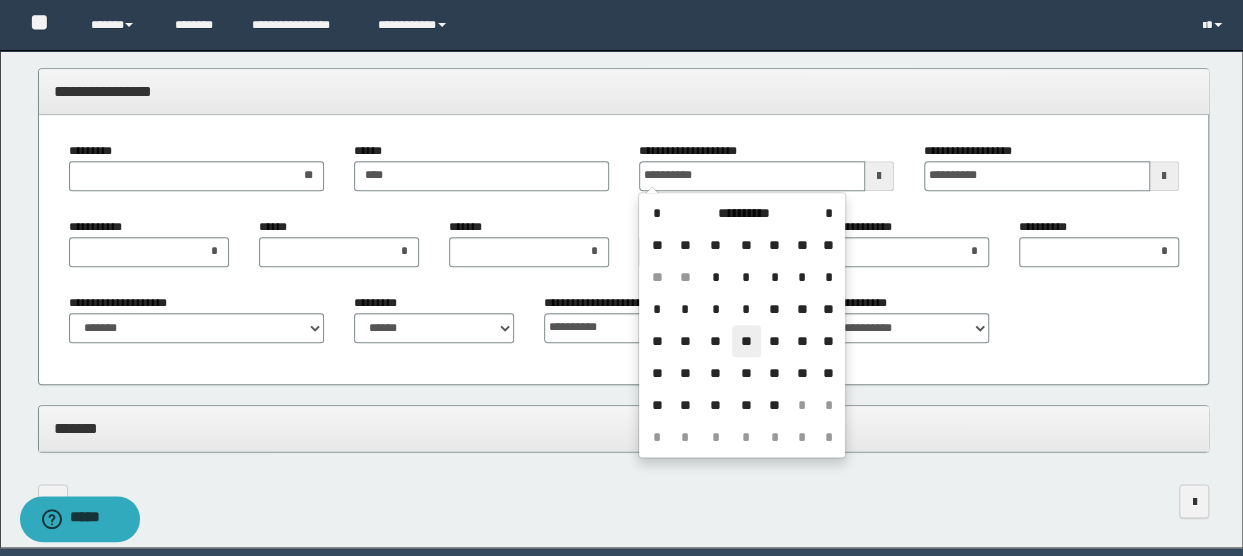 click on "**" at bounding box center [746, 341] 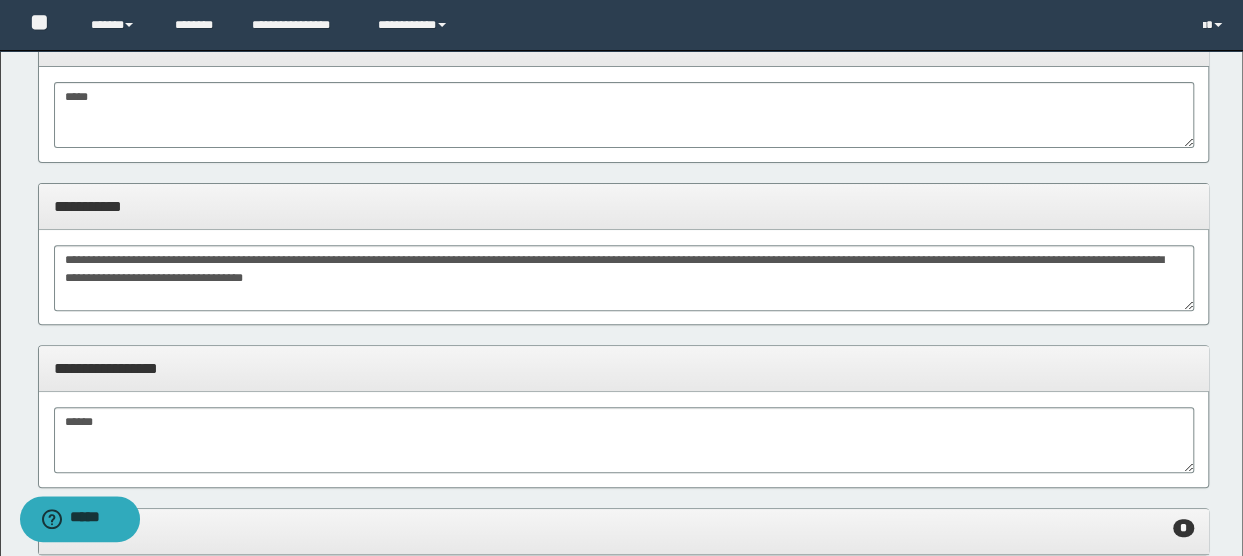 scroll, scrollTop: 0, scrollLeft: 0, axis: both 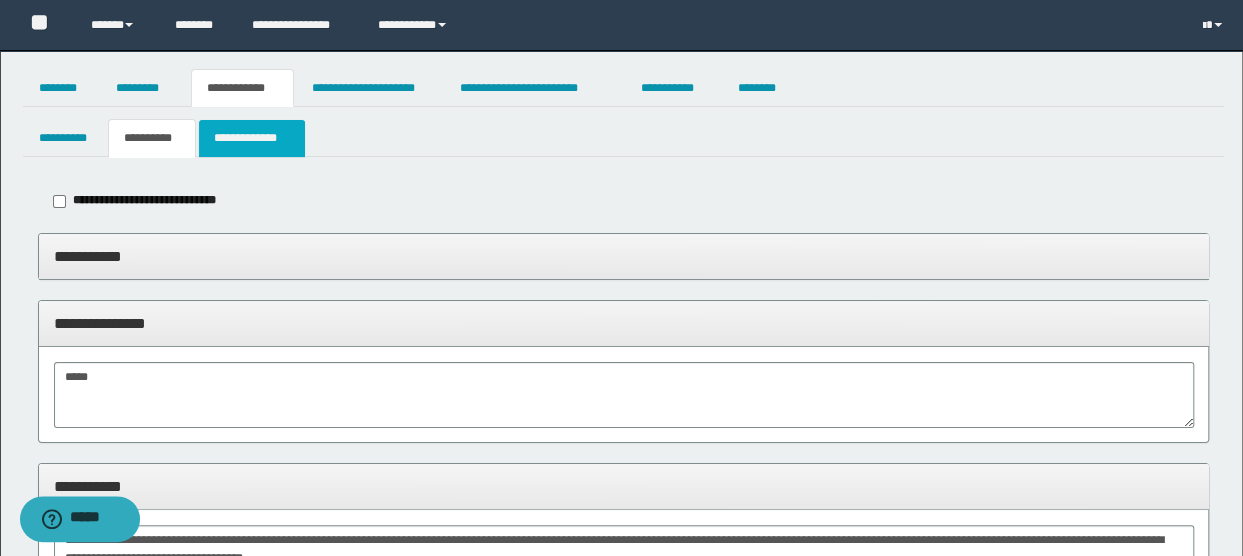 click on "**********" at bounding box center (252, 138) 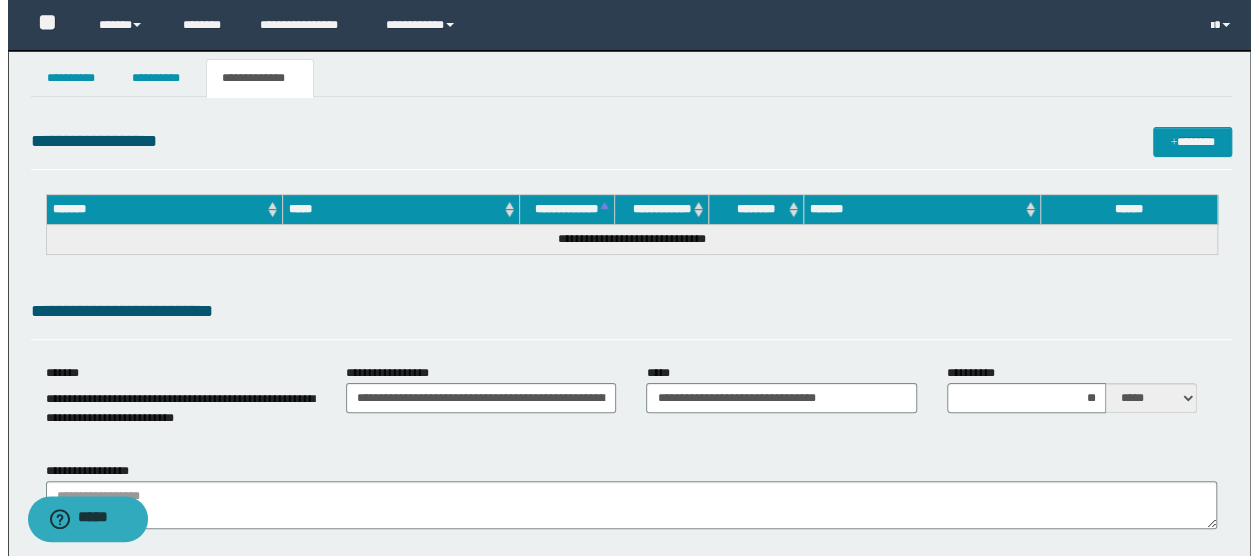 scroll, scrollTop: 0, scrollLeft: 0, axis: both 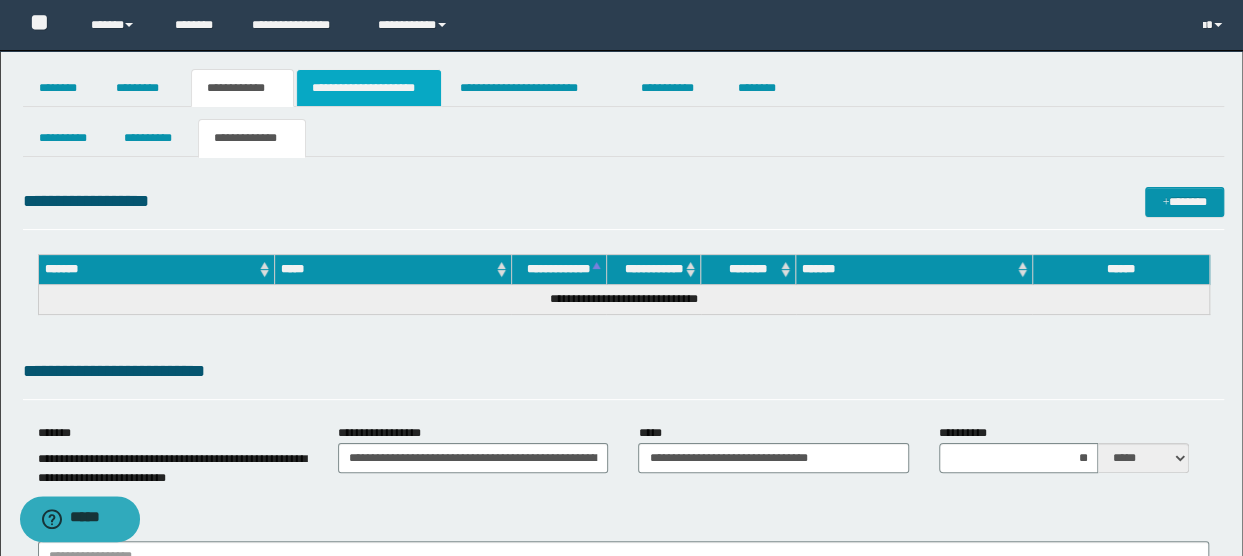 click on "**********" at bounding box center (369, 88) 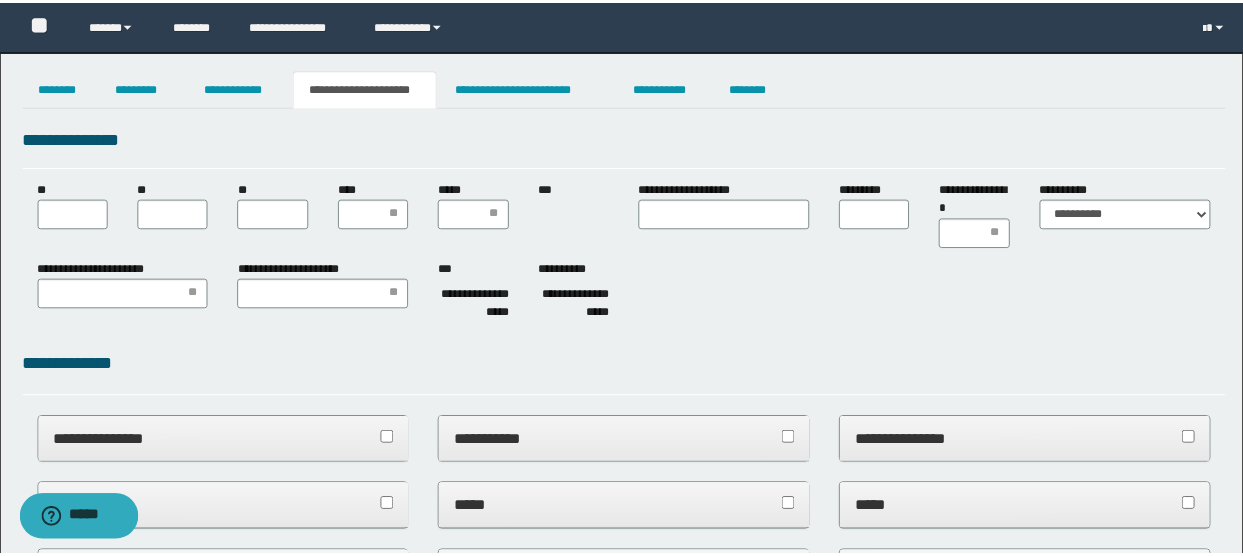scroll, scrollTop: 0, scrollLeft: 0, axis: both 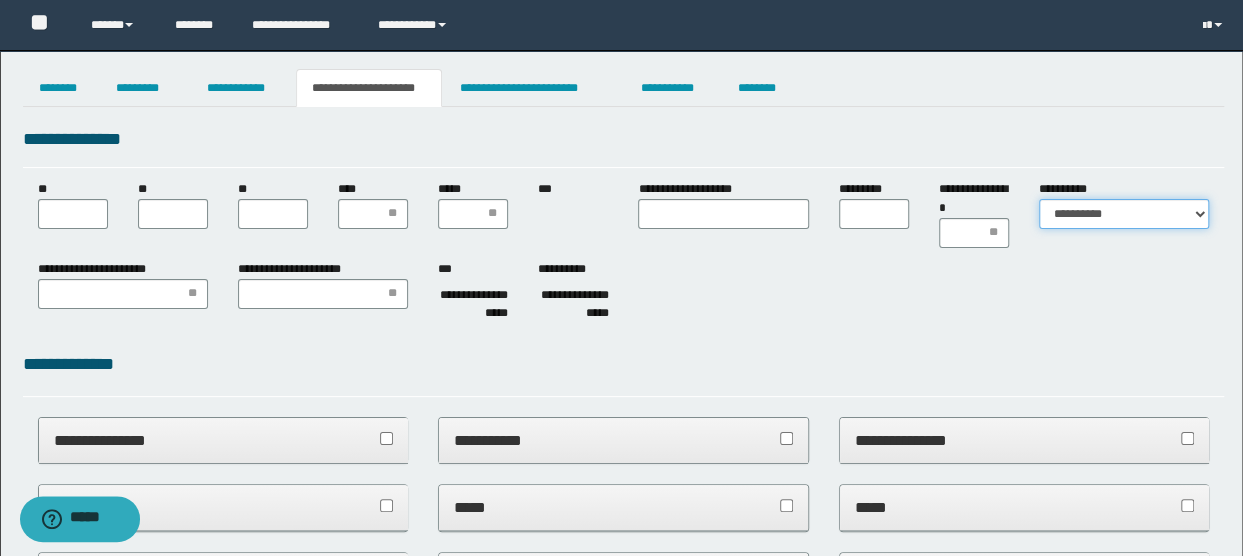 drag, startPoint x: 1121, startPoint y: 208, endPoint x: 1109, endPoint y: 226, distance: 21.633308 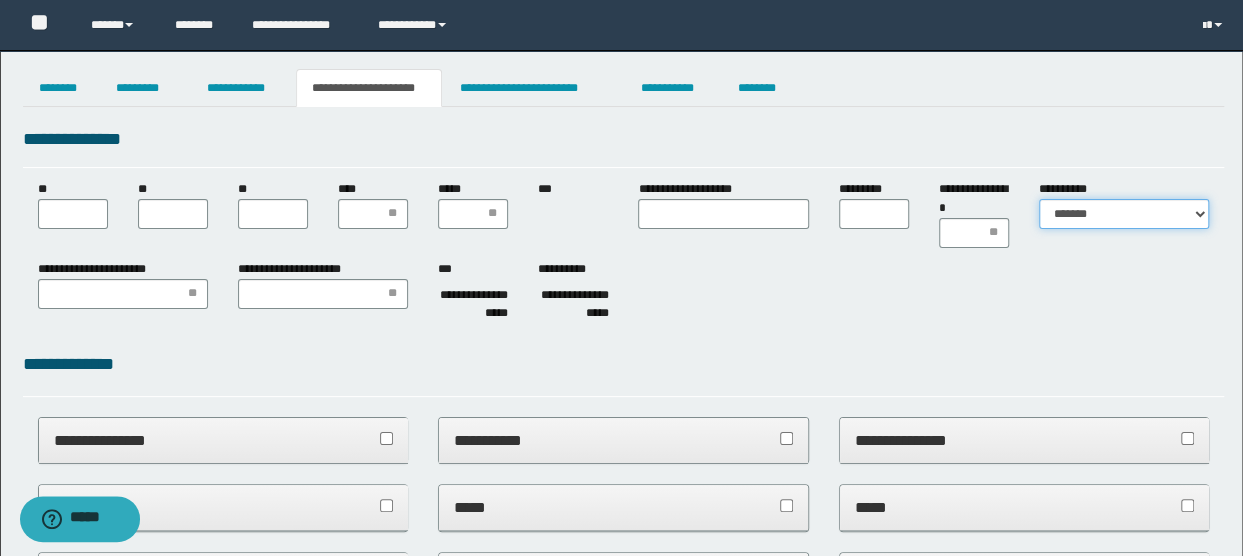click on "**********" at bounding box center (1124, 214) 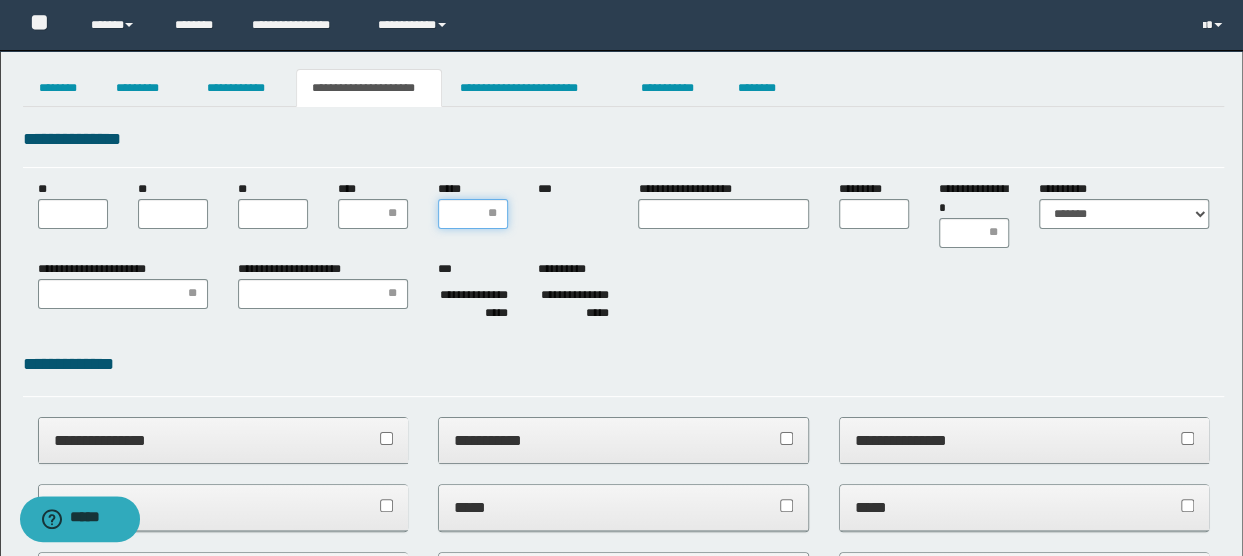 click on "*****" at bounding box center (473, 214) 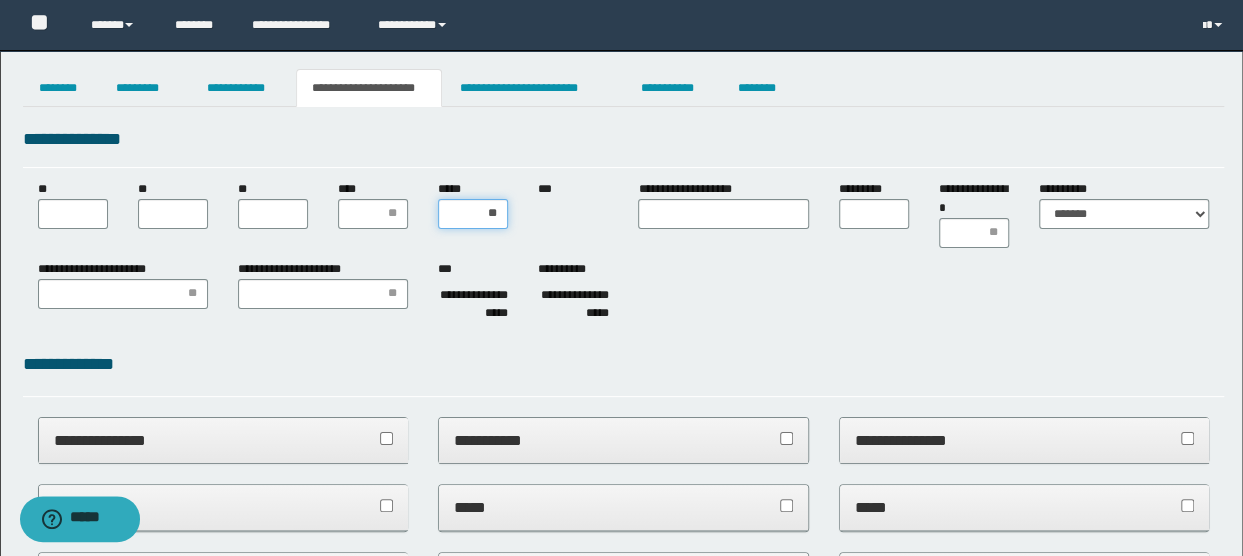 type on "***" 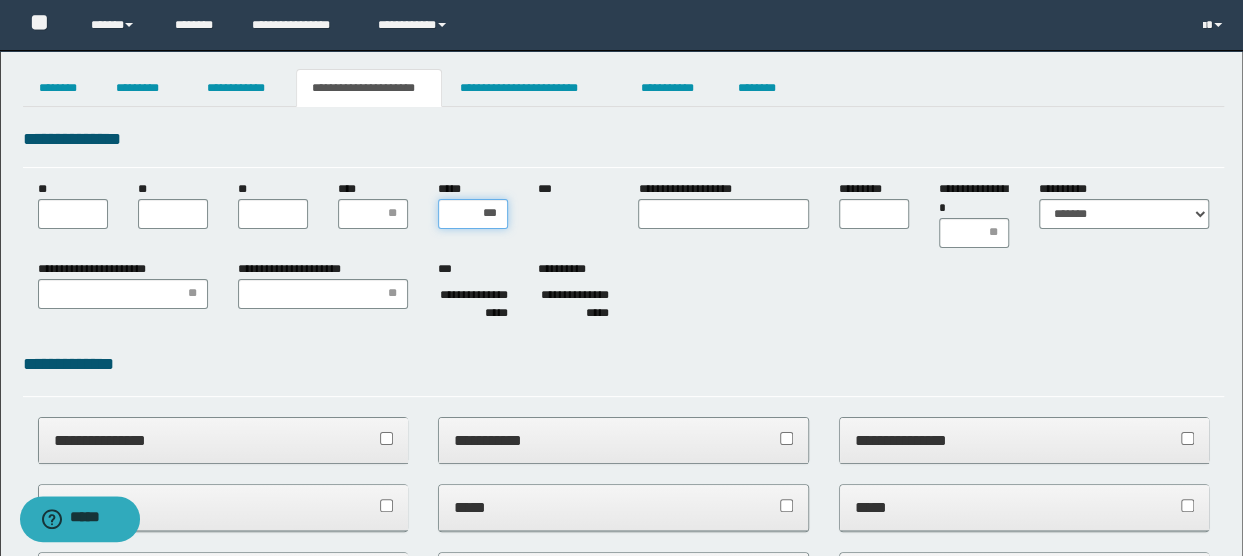 type 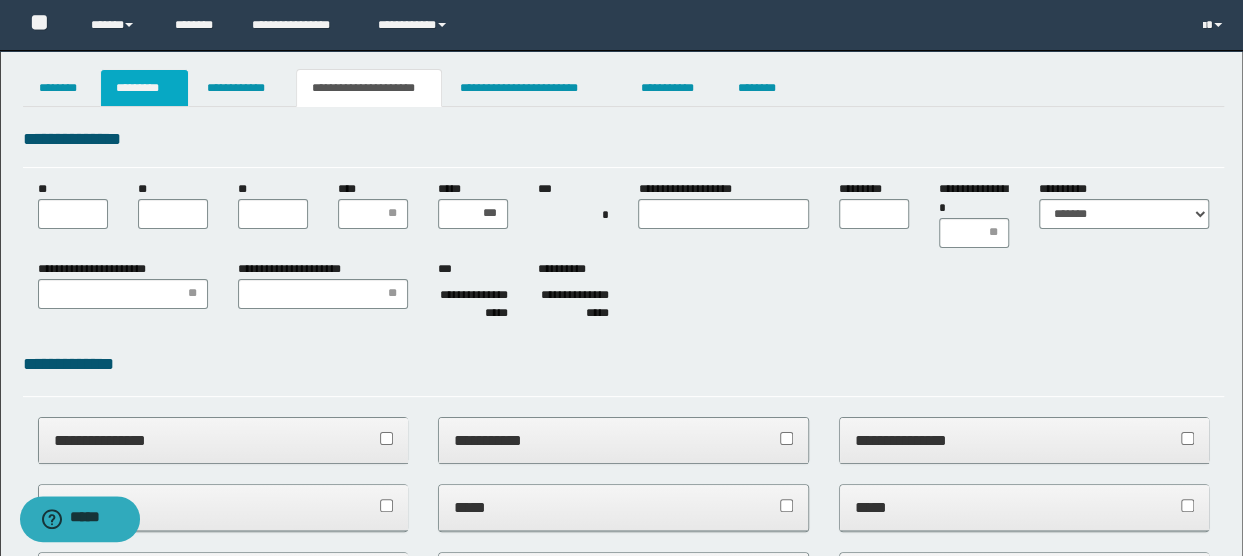 click on "*********" at bounding box center (144, 88) 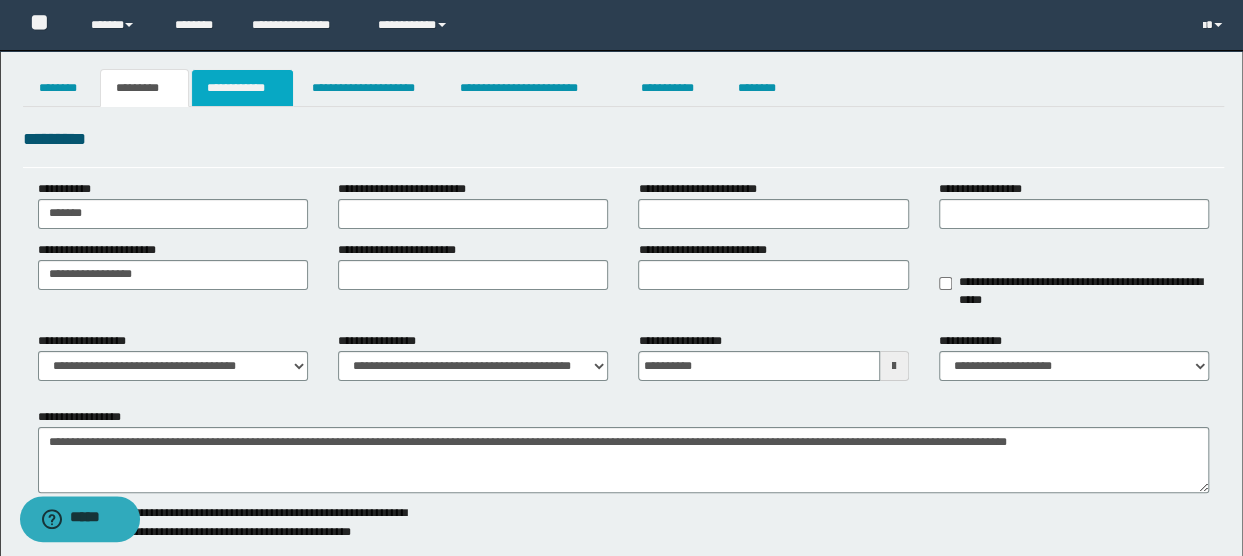 click on "**********" at bounding box center [243, 88] 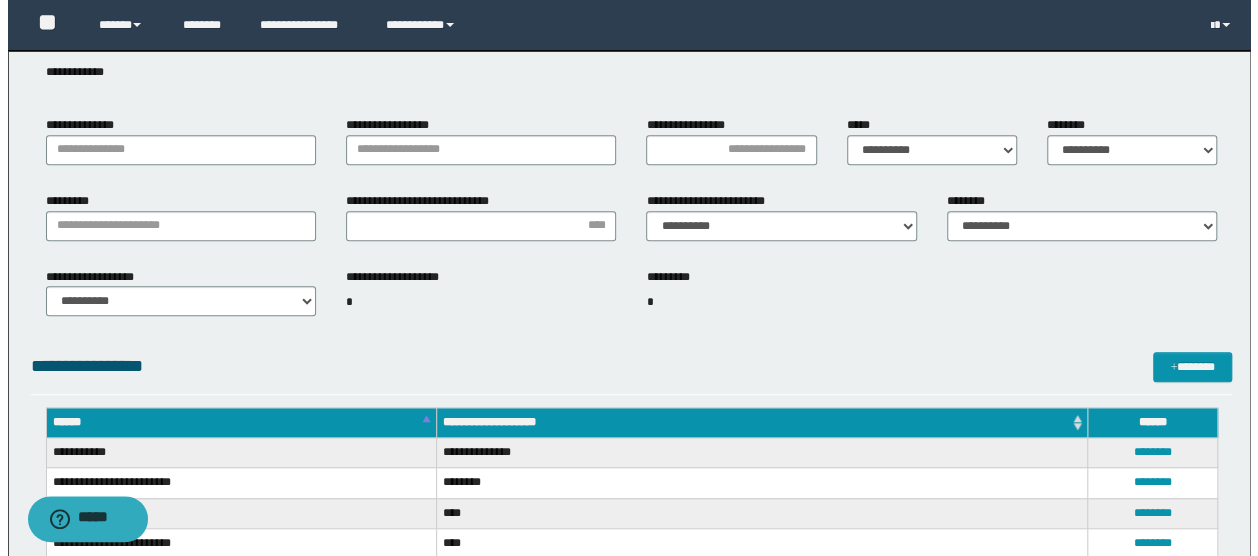 scroll, scrollTop: 700, scrollLeft: 0, axis: vertical 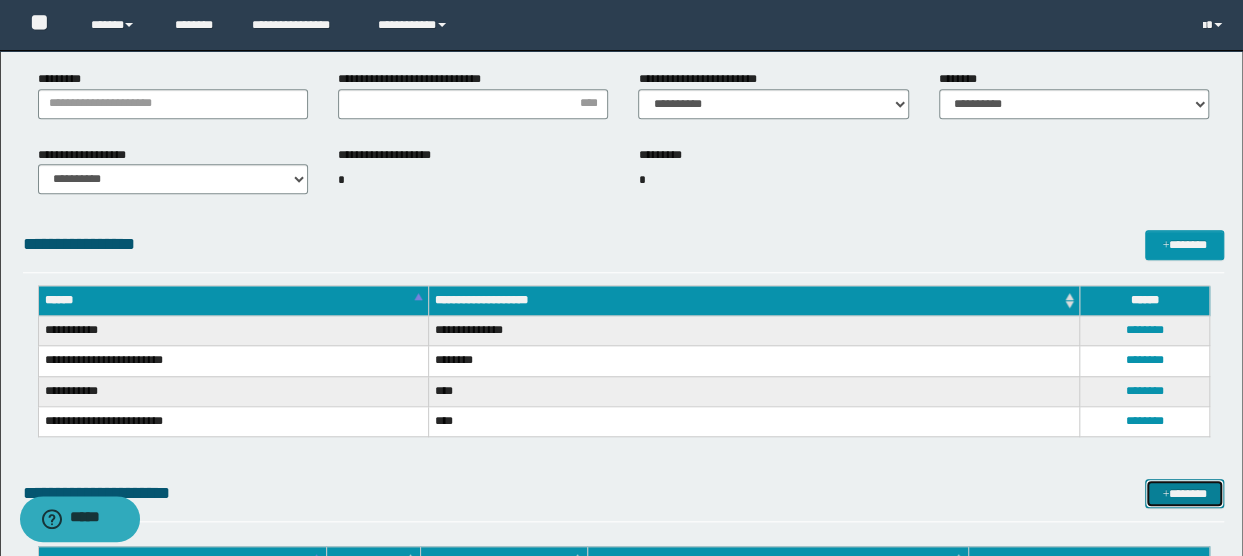 click on "*******" at bounding box center (1184, 493) 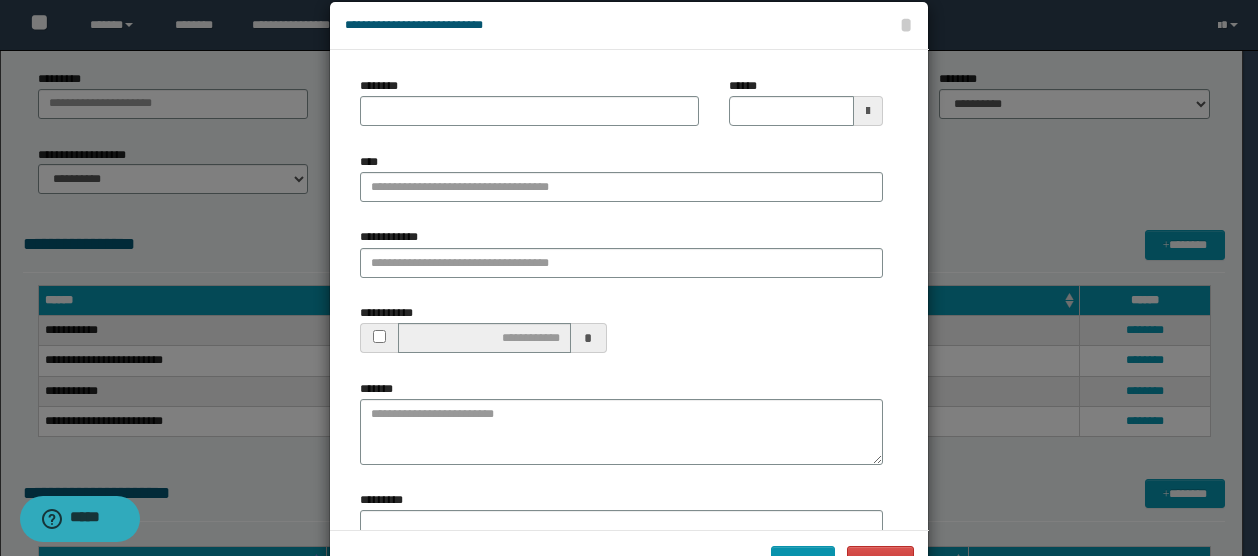 scroll, scrollTop: 0, scrollLeft: 0, axis: both 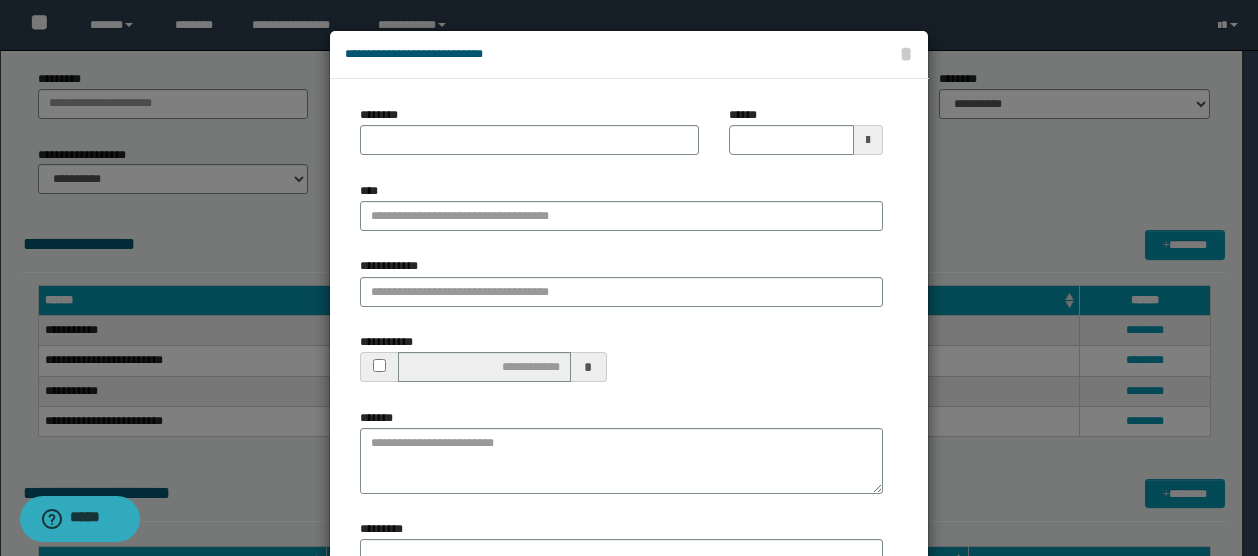 type 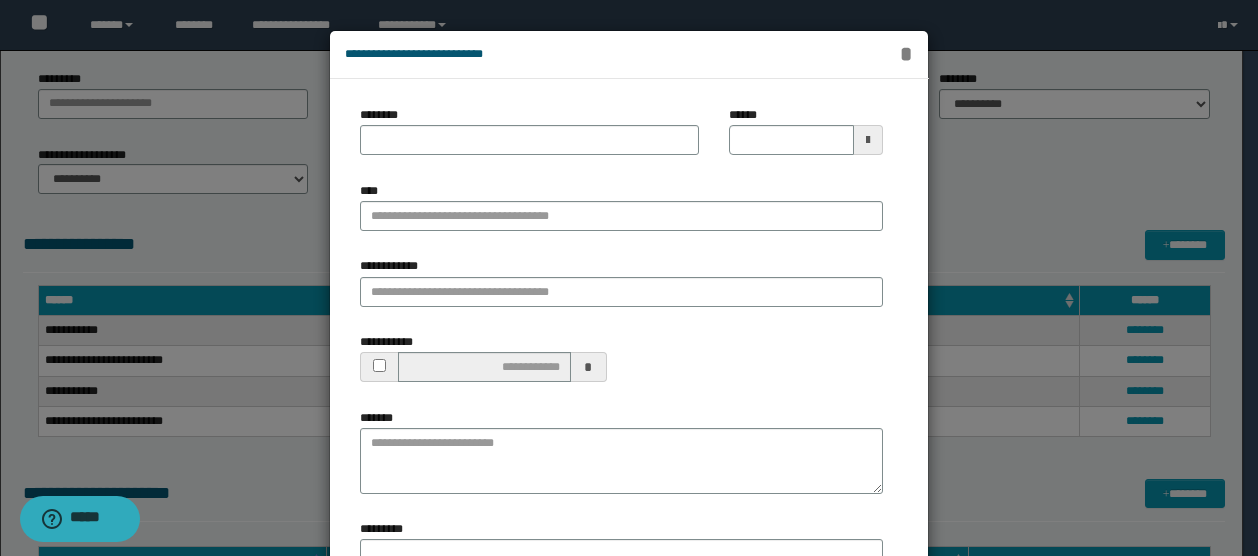 click on "*" at bounding box center (906, 54) 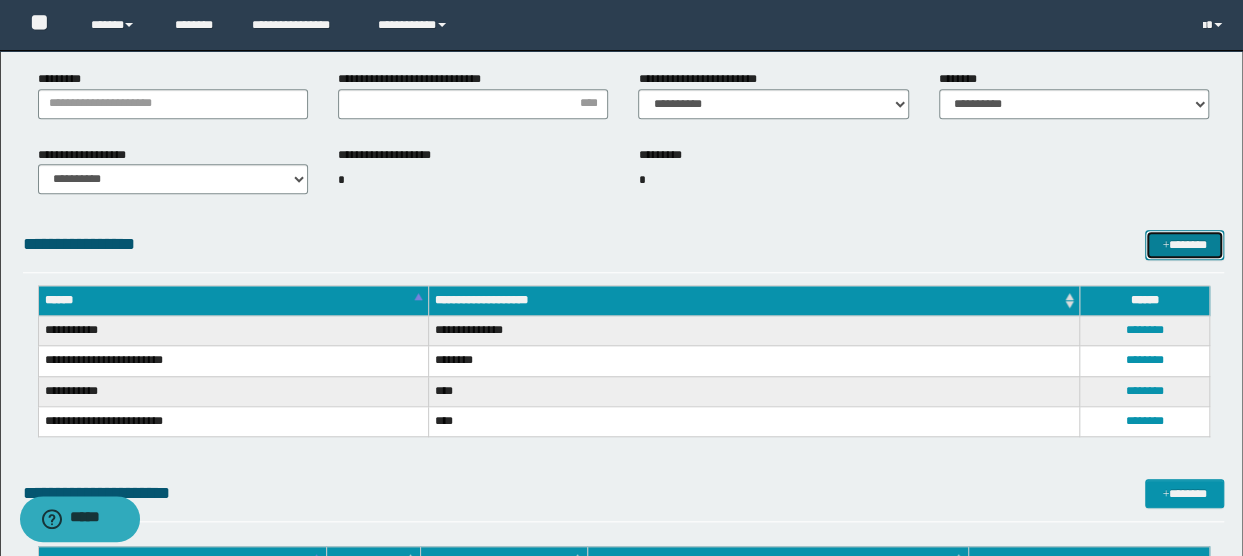 click on "*******" at bounding box center [1184, 244] 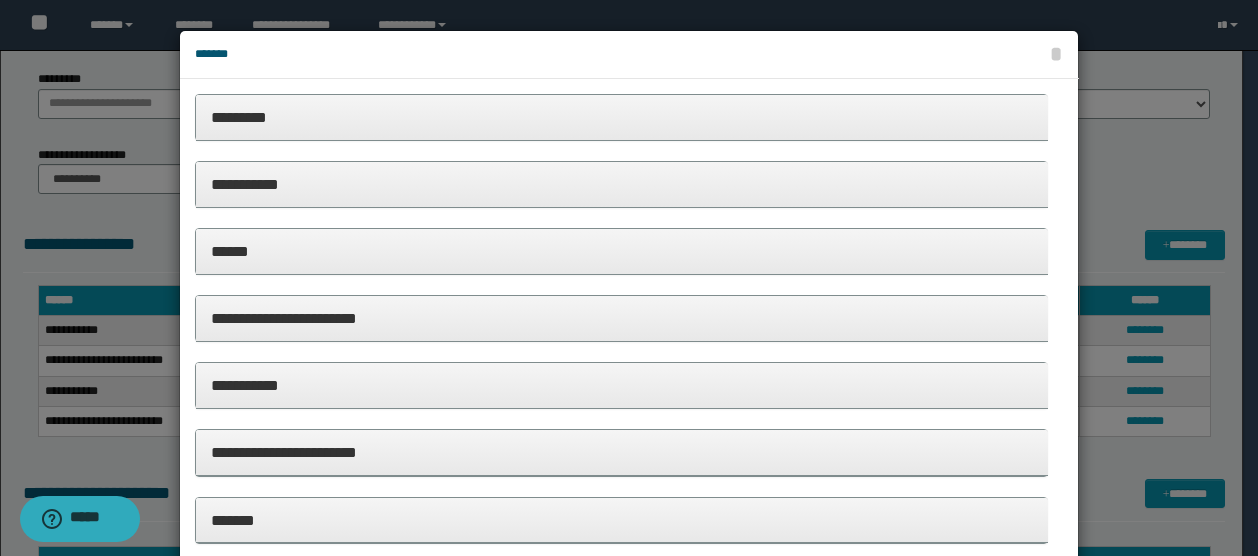 click on "**********" at bounding box center [622, 184] 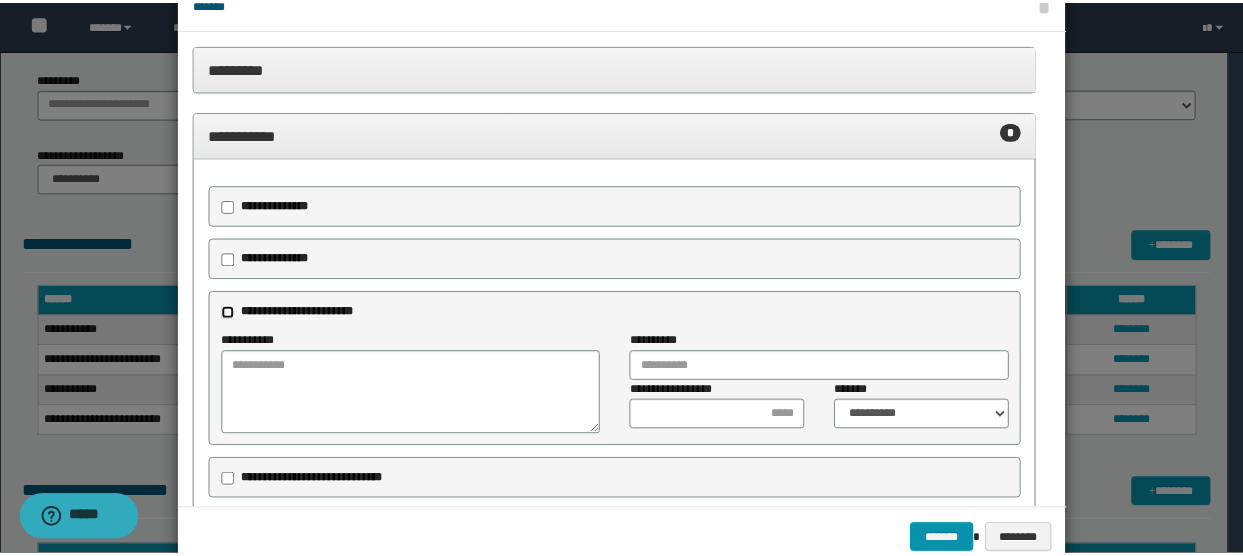 scroll, scrollTop: 93, scrollLeft: 0, axis: vertical 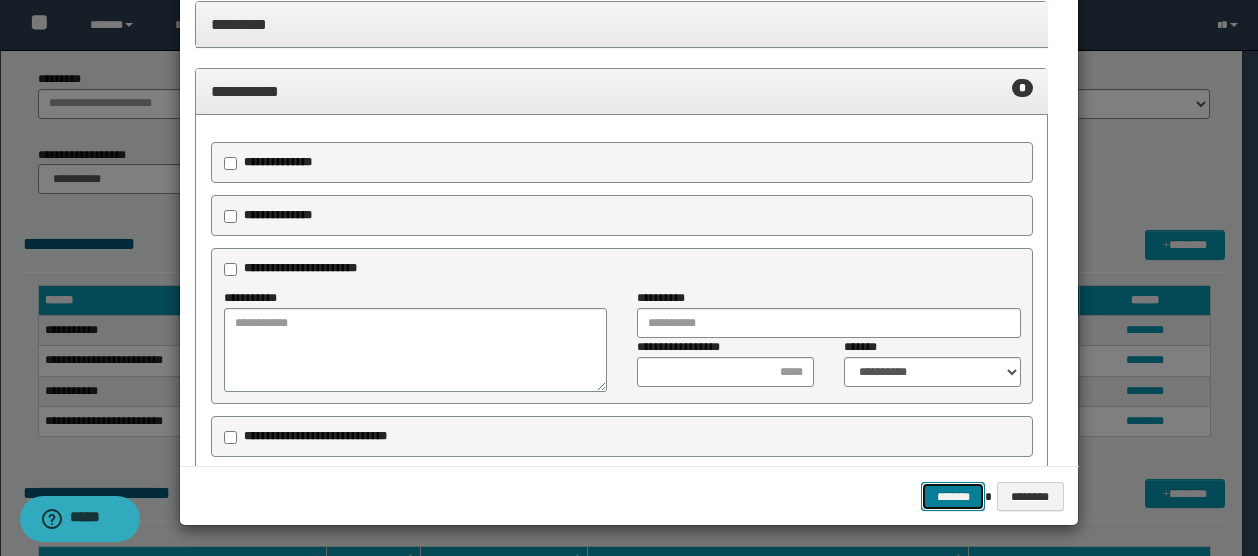 click on "*******" at bounding box center [953, 496] 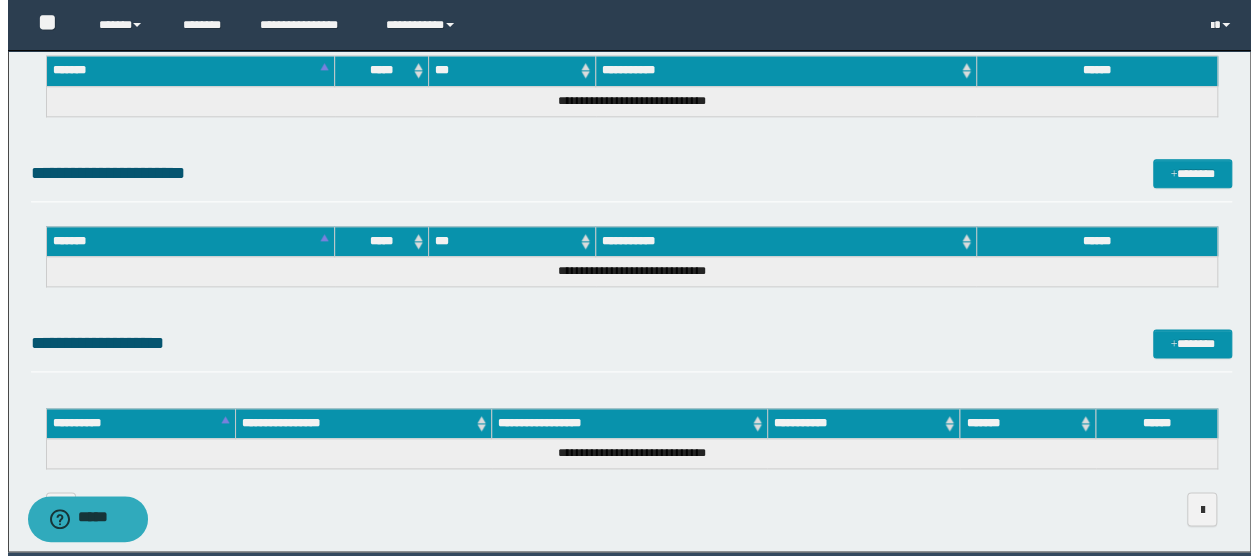 scroll, scrollTop: 700, scrollLeft: 0, axis: vertical 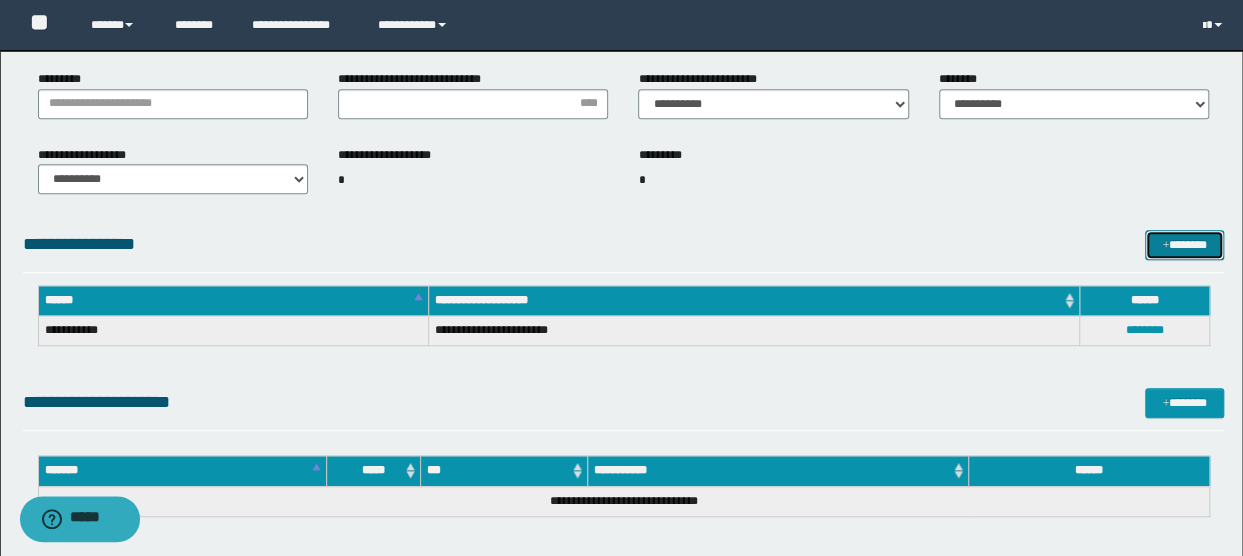 click on "*******" at bounding box center (1184, 244) 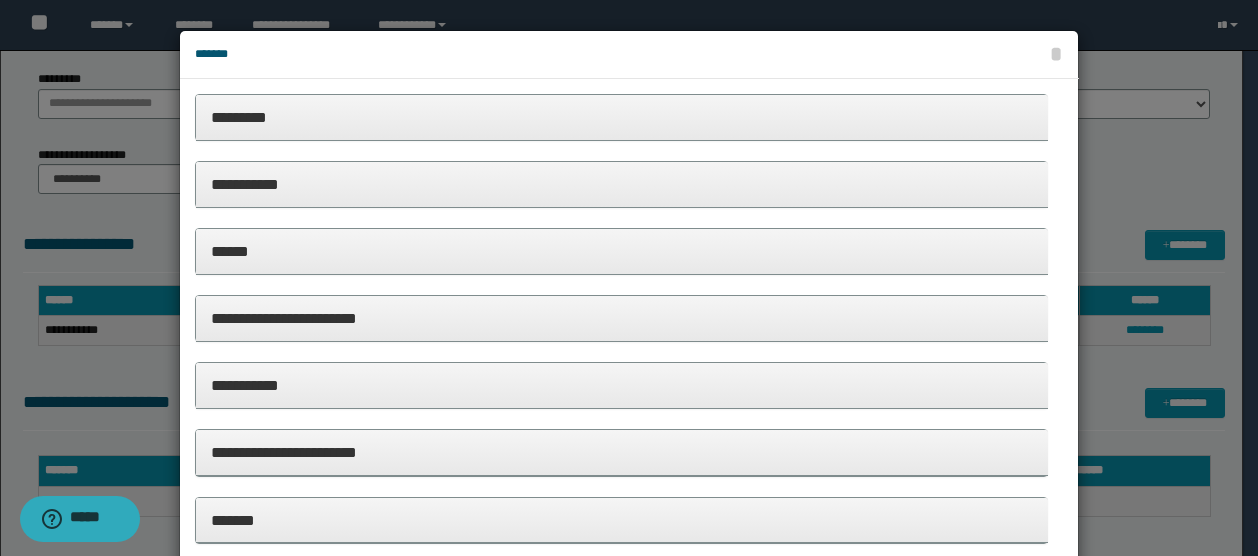 click on "**********" at bounding box center [622, 452] 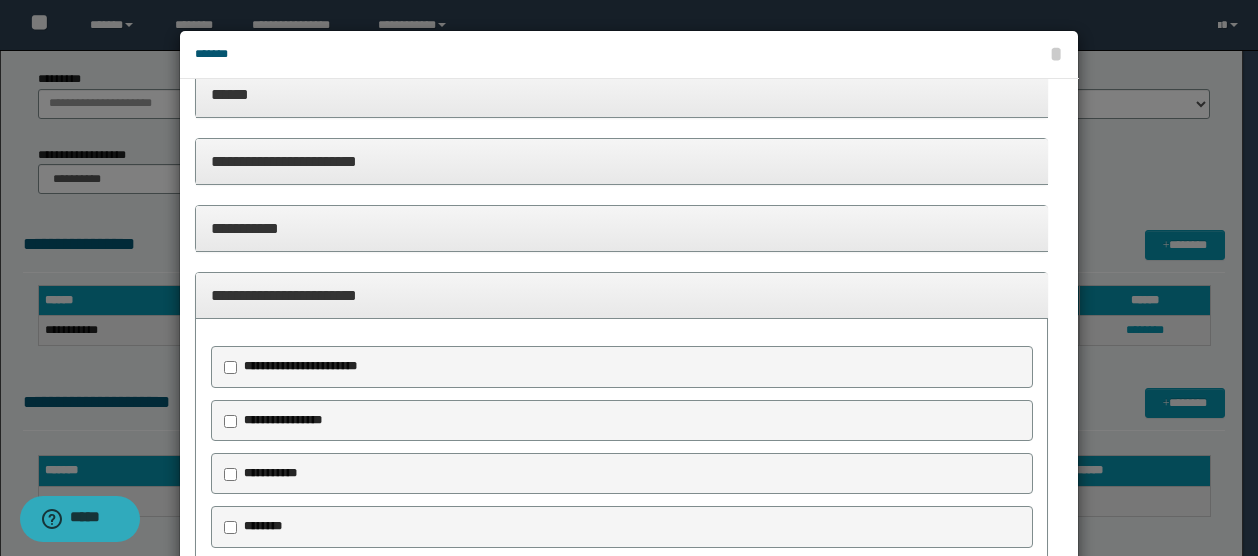 scroll, scrollTop: 200, scrollLeft: 0, axis: vertical 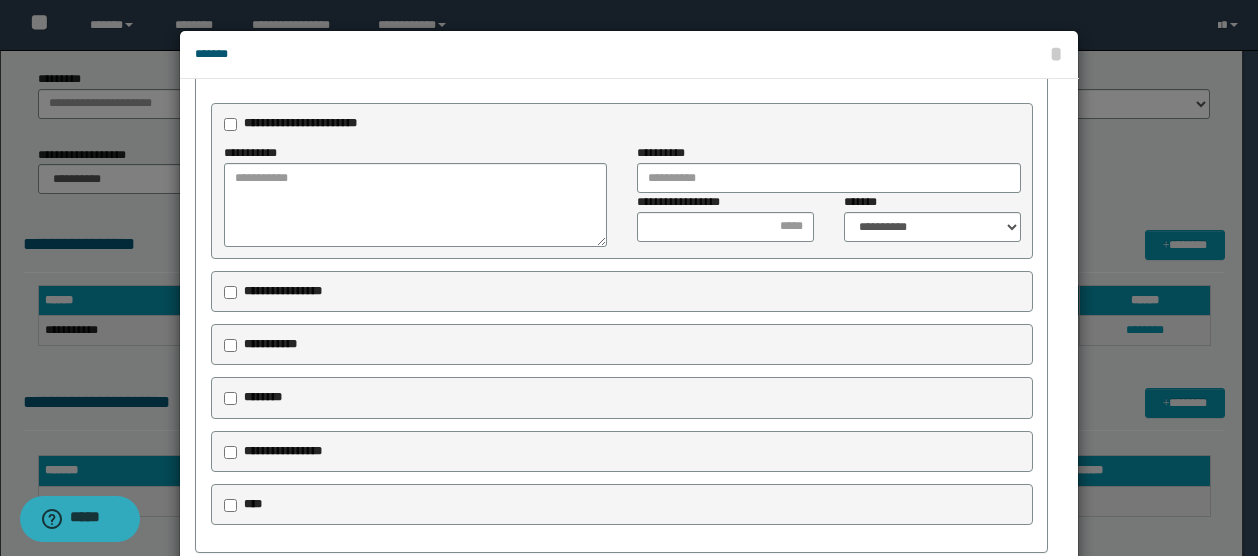 click on "********" at bounding box center [256, 398] 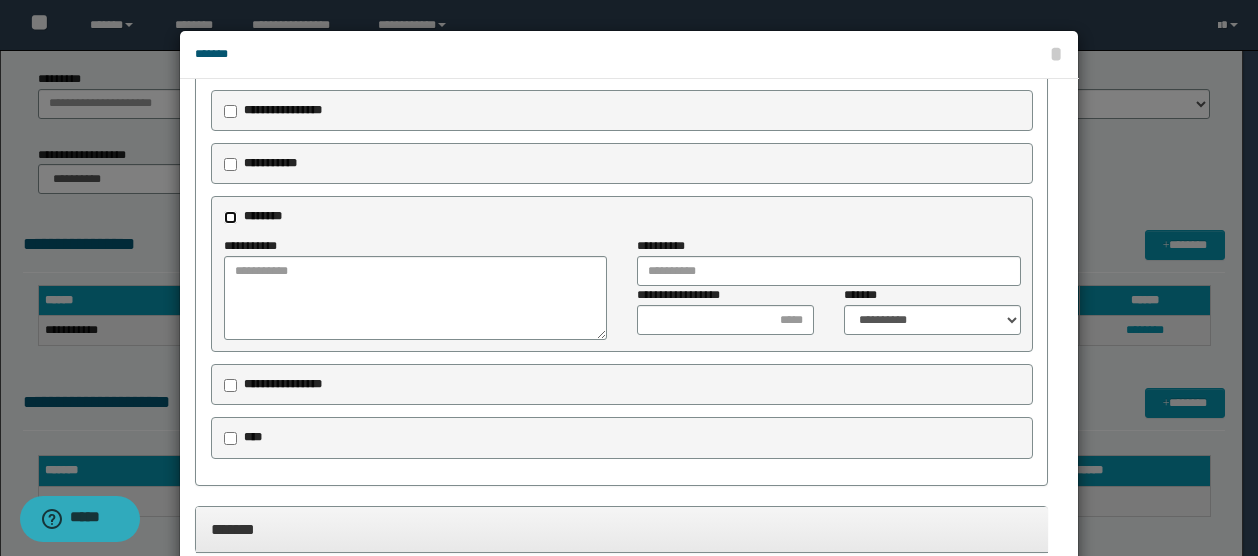 scroll, scrollTop: 610, scrollLeft: 0, axis: vertical 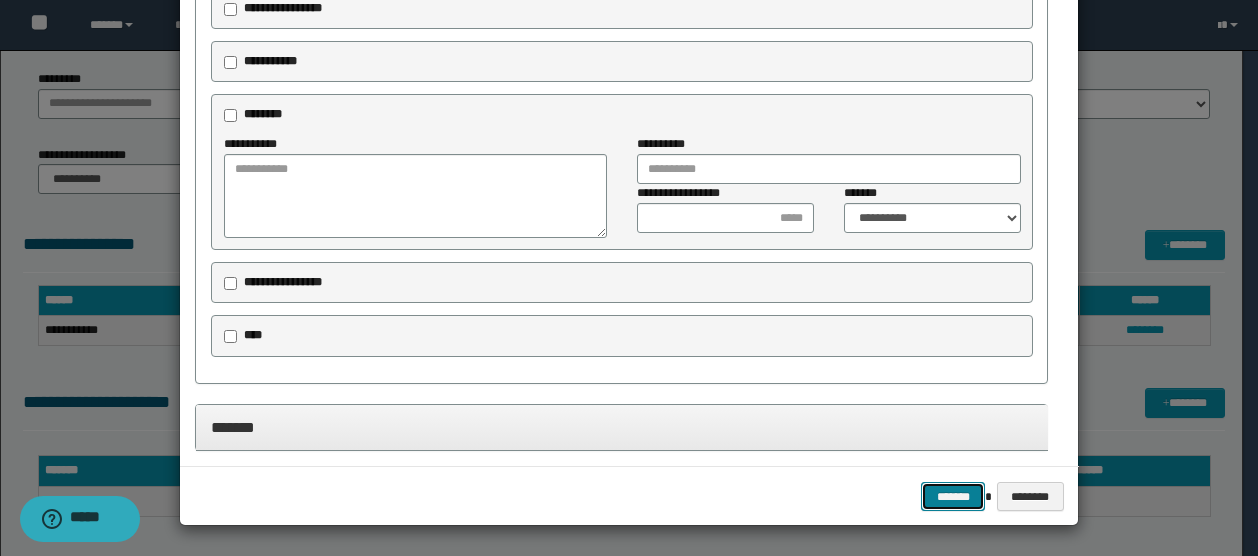 click on "*******" at bounding box center [953, 496] 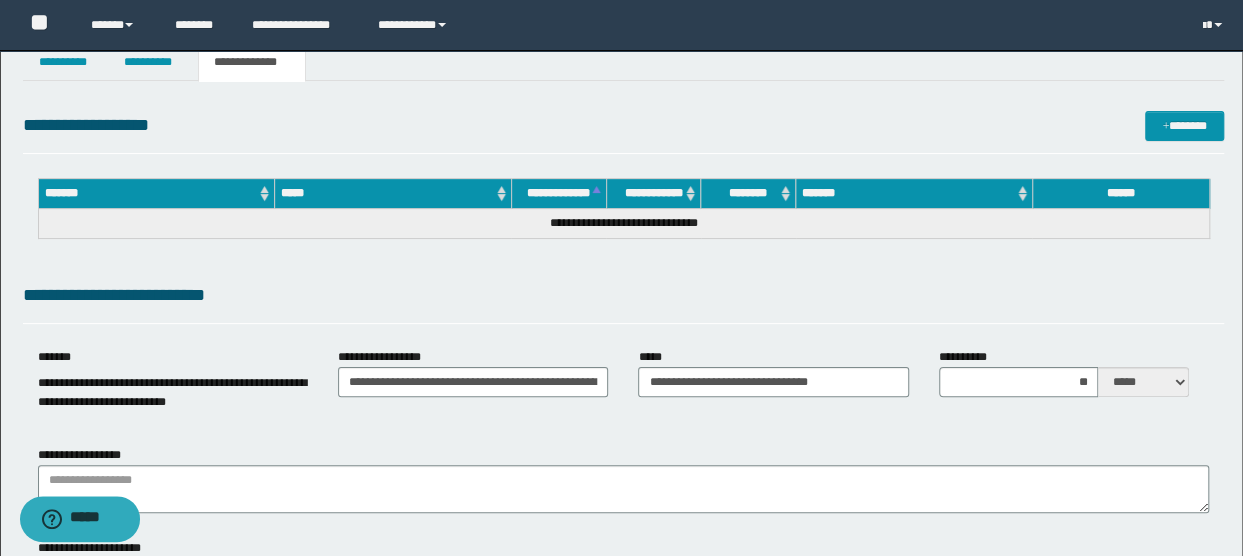 scroll, scrollTop: 0, scrollLeft: 0, axis: both 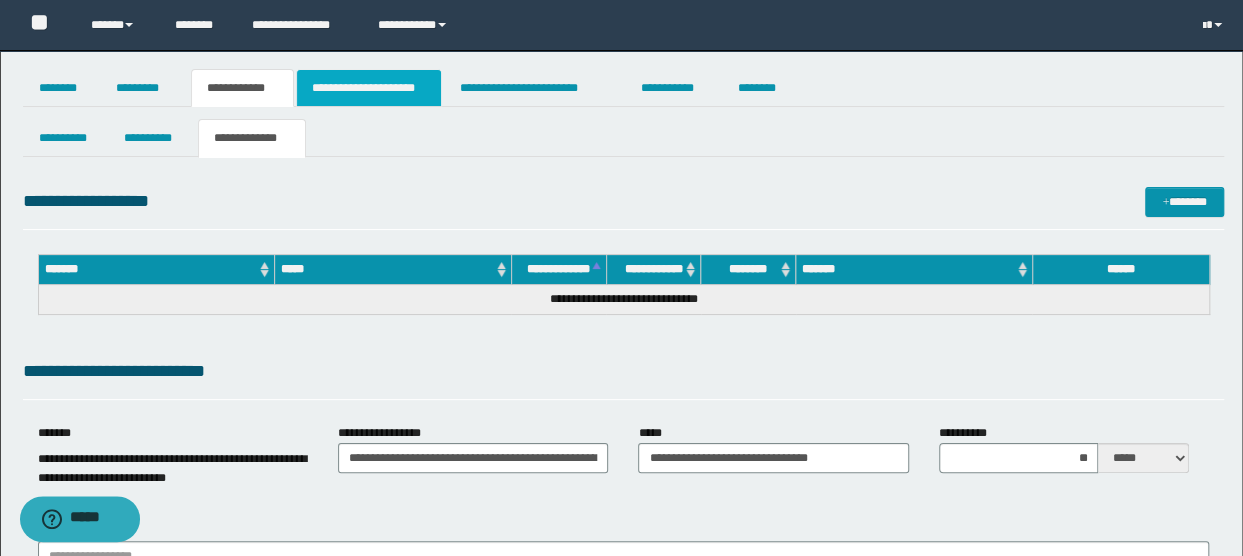 click on "**********" at bounding box center (369, 88) 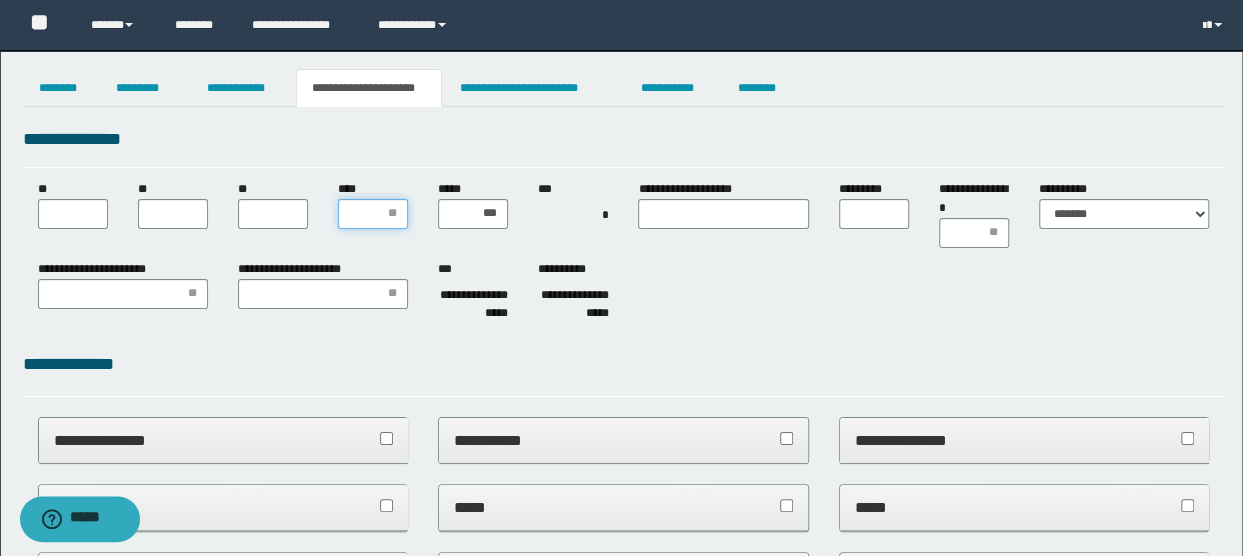 click on "****" at bounding box center (373, 214) 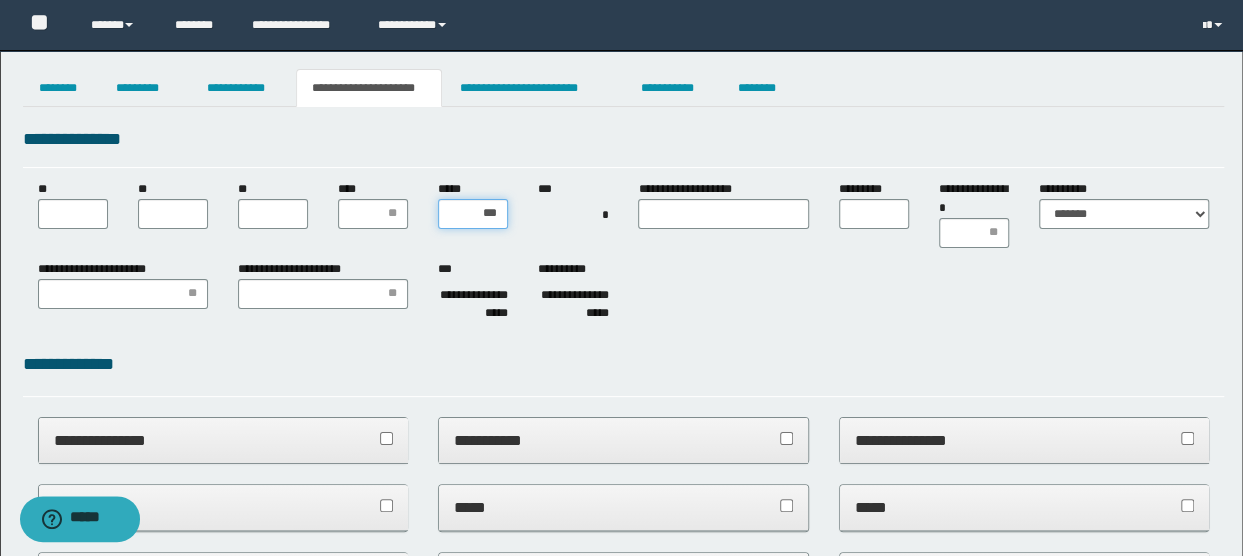 click on "***" at bounding box center [473, 214] 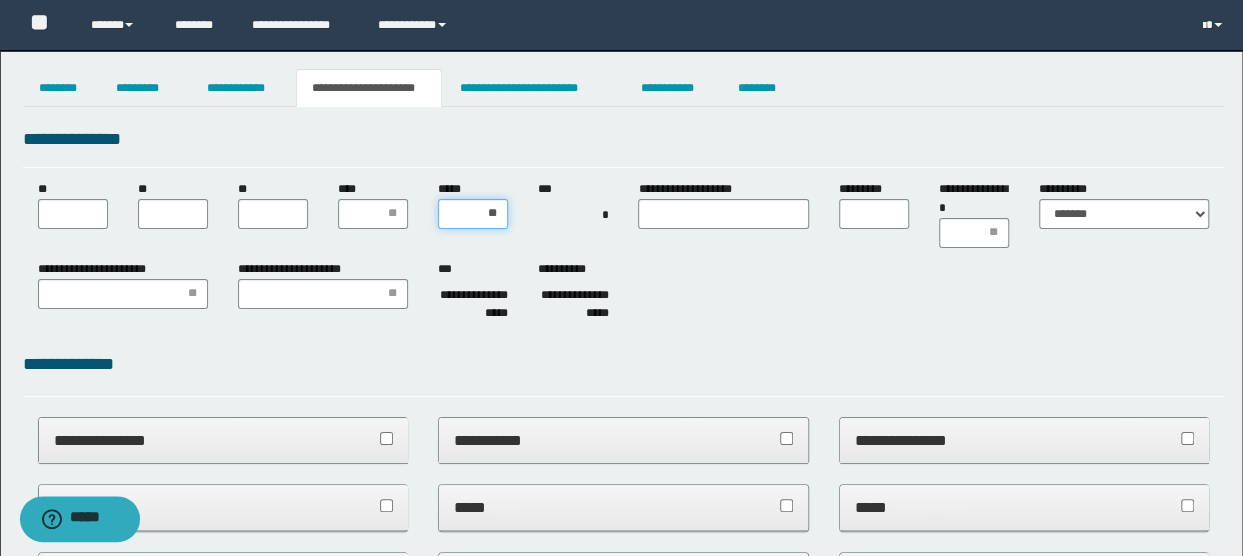 type on "***" 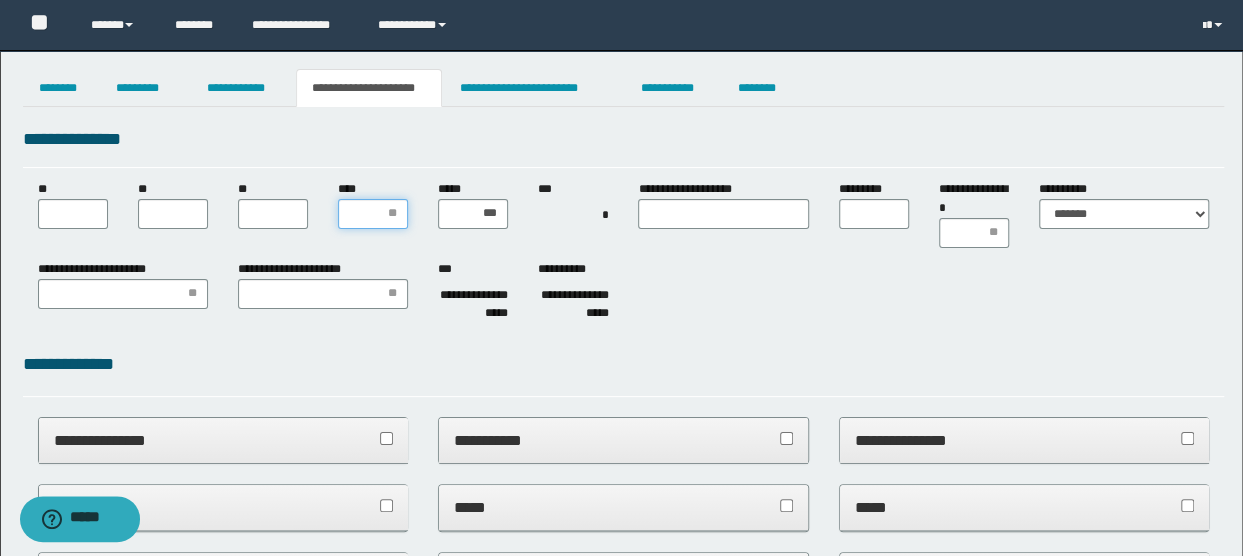 click on "****" at bounding box center [373, 214] 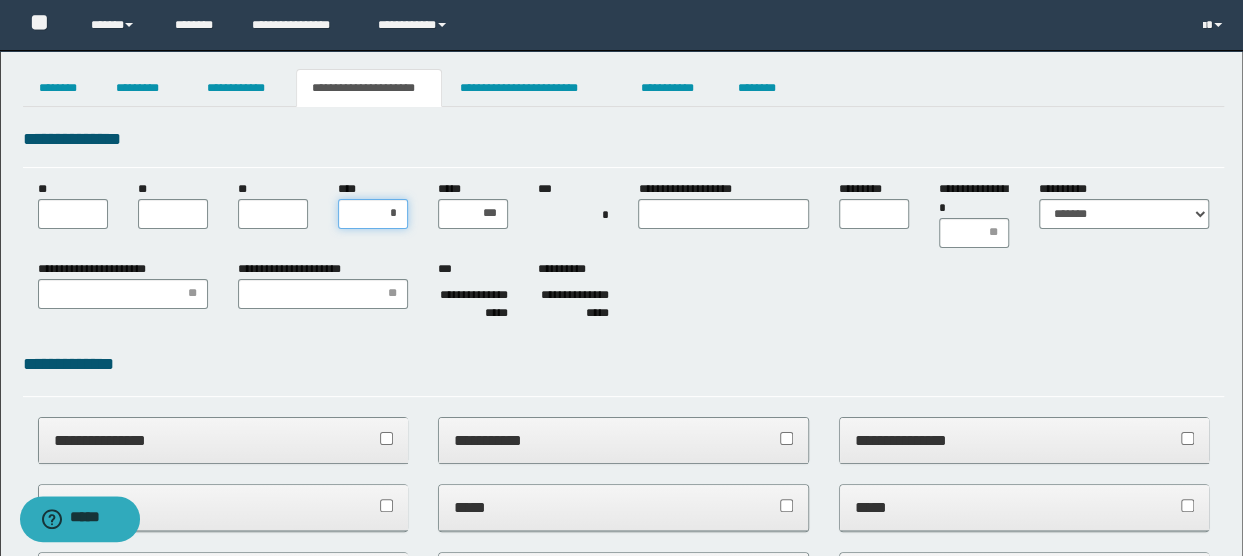 type on "**" 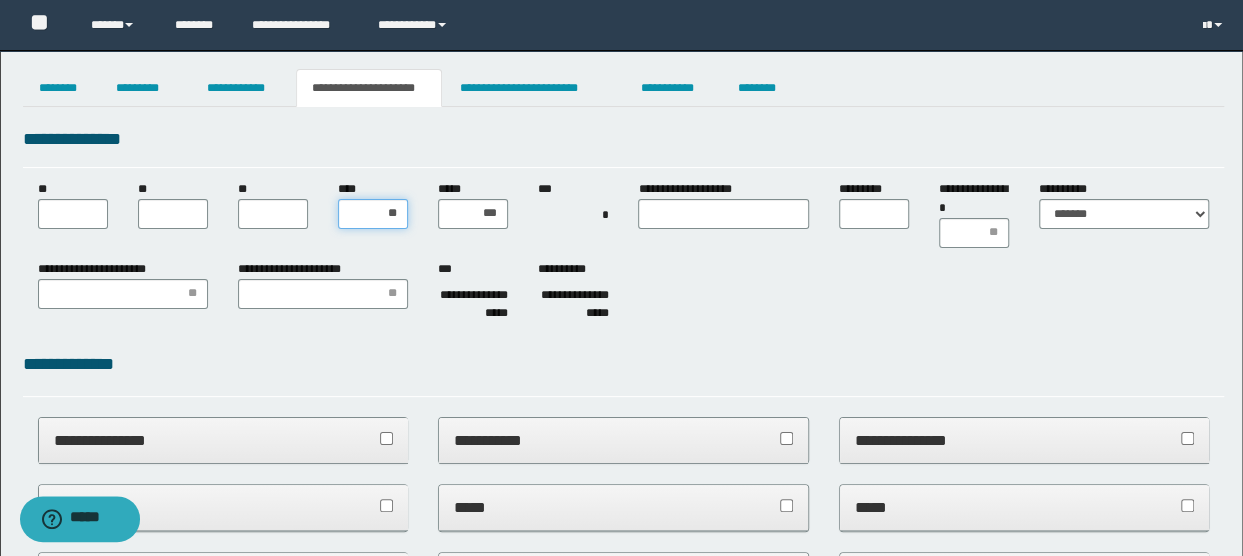 type 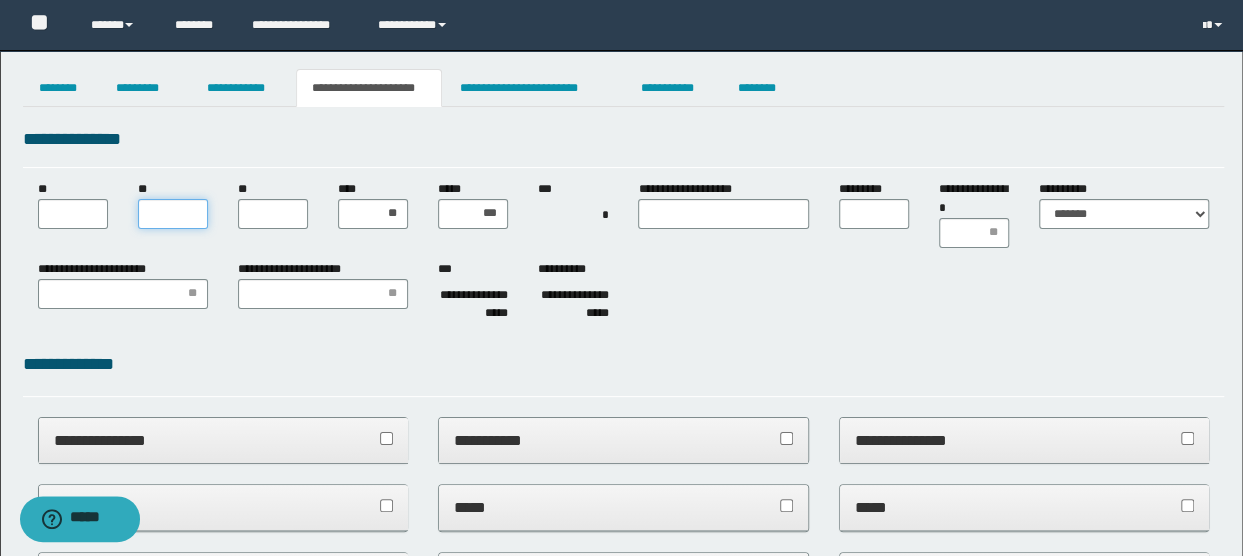 click on "**" at bounding box center (173, 214) 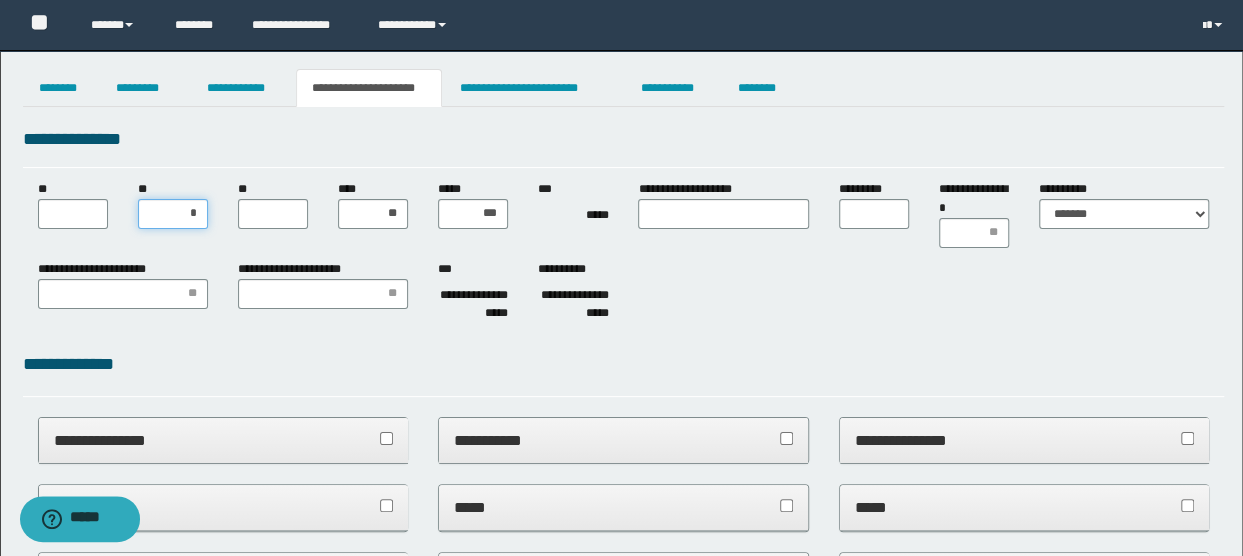 type on "**" 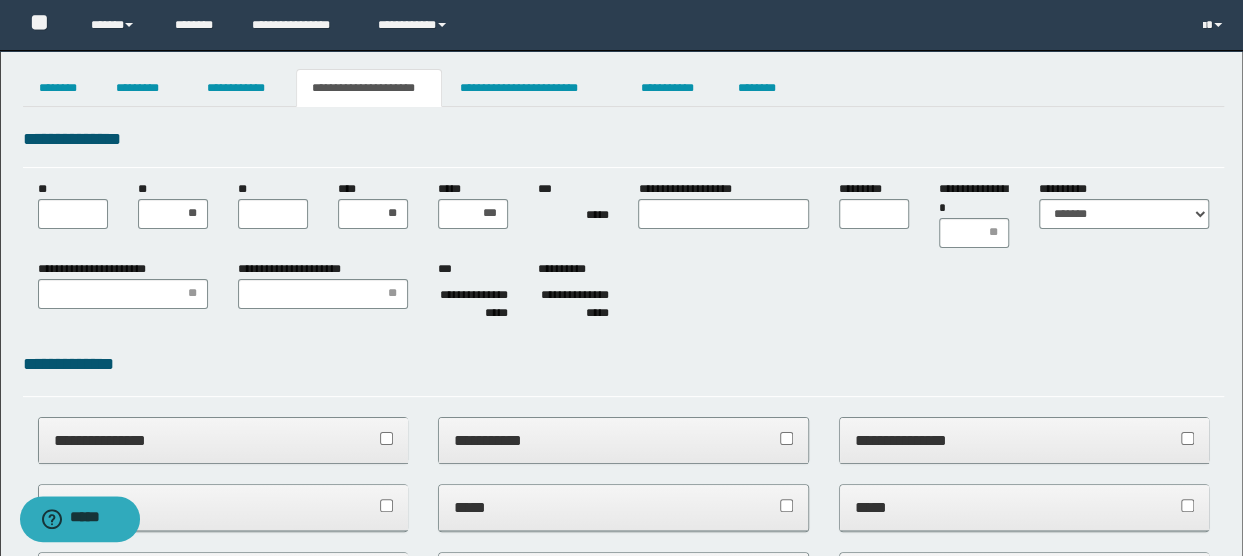 click on "**********" at bounding box center (295, 269) 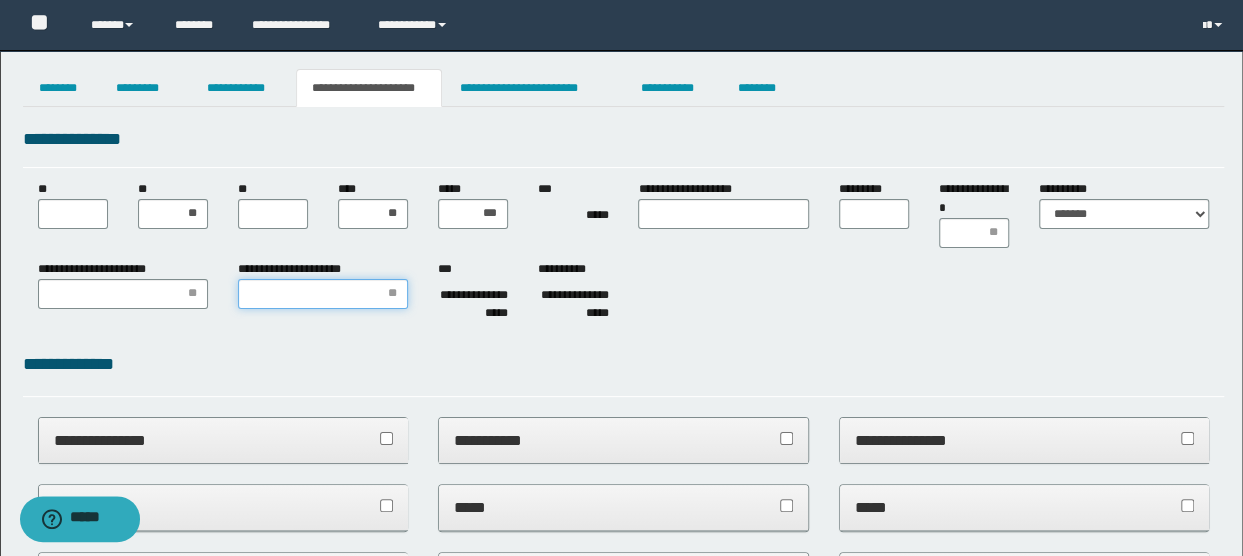 click on "**********" at bounding box center (323, 294) 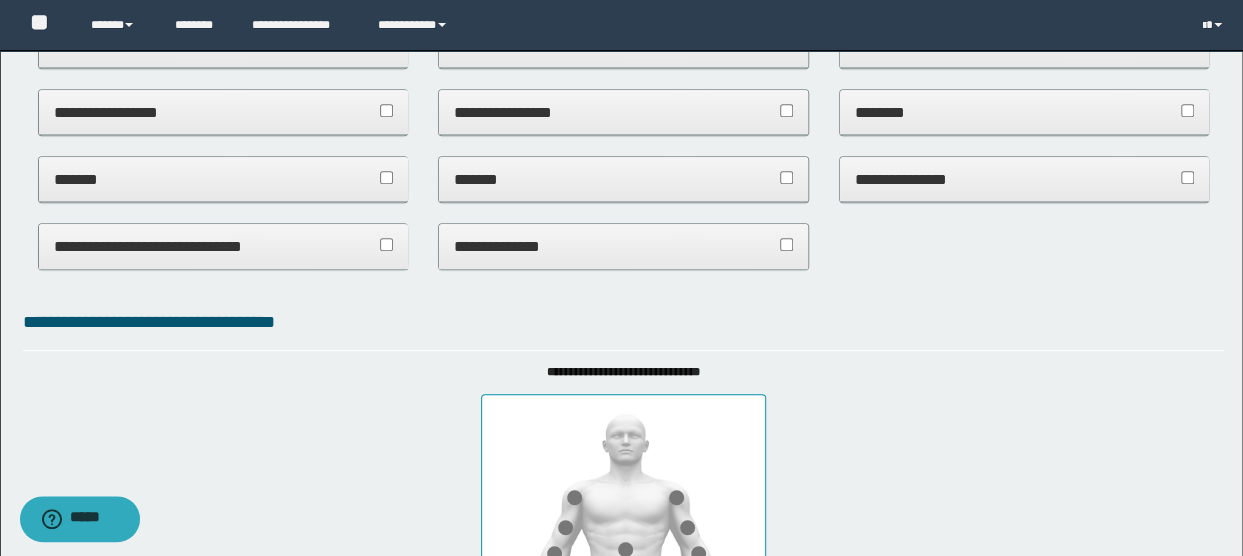 scroll, scrollTop: 300, scrollLeft: 0, axis: vertical 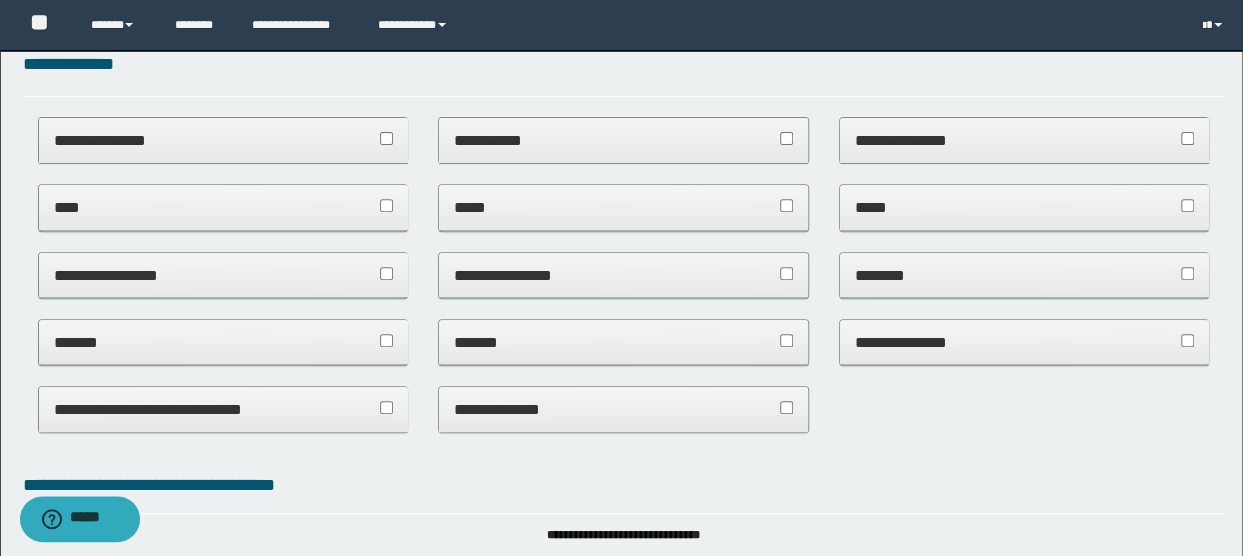 click on "****" at bounding box center (223, 207) 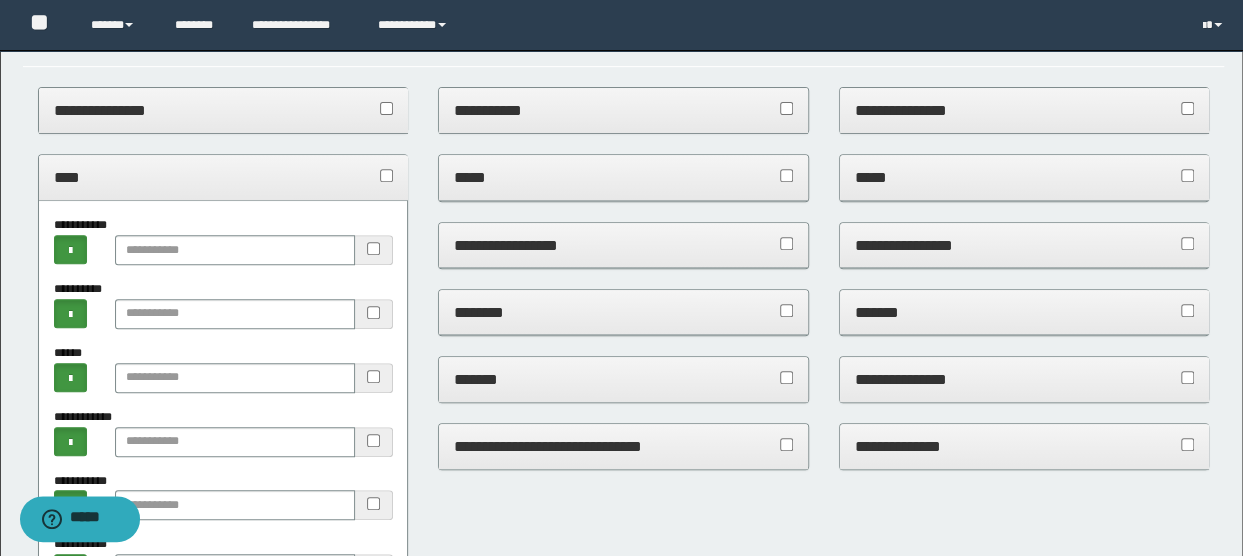 scroll, scrollTop: 500, scrollLeft: 0, axis: vertical 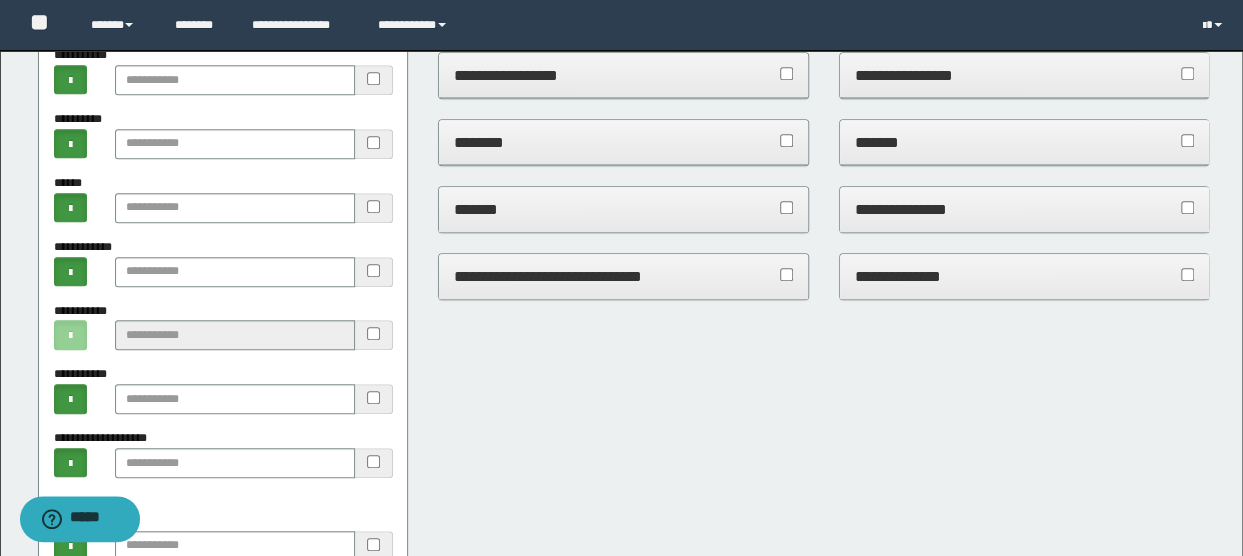 click on "**********" at bounding box center [1024, 209] 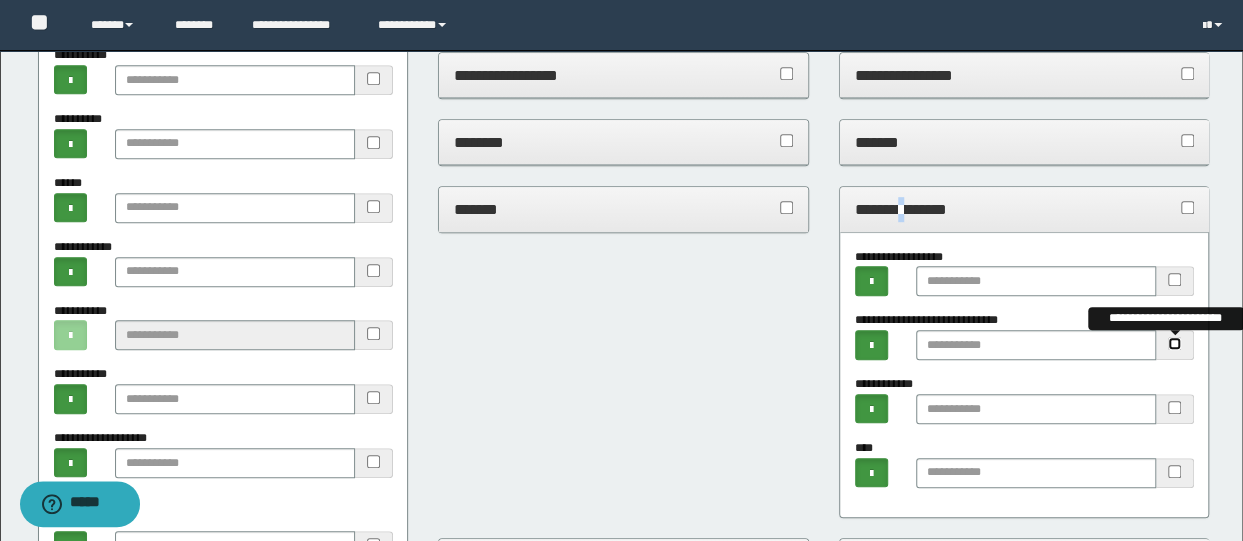 click on "**********" at bounding box center (1175, 345) 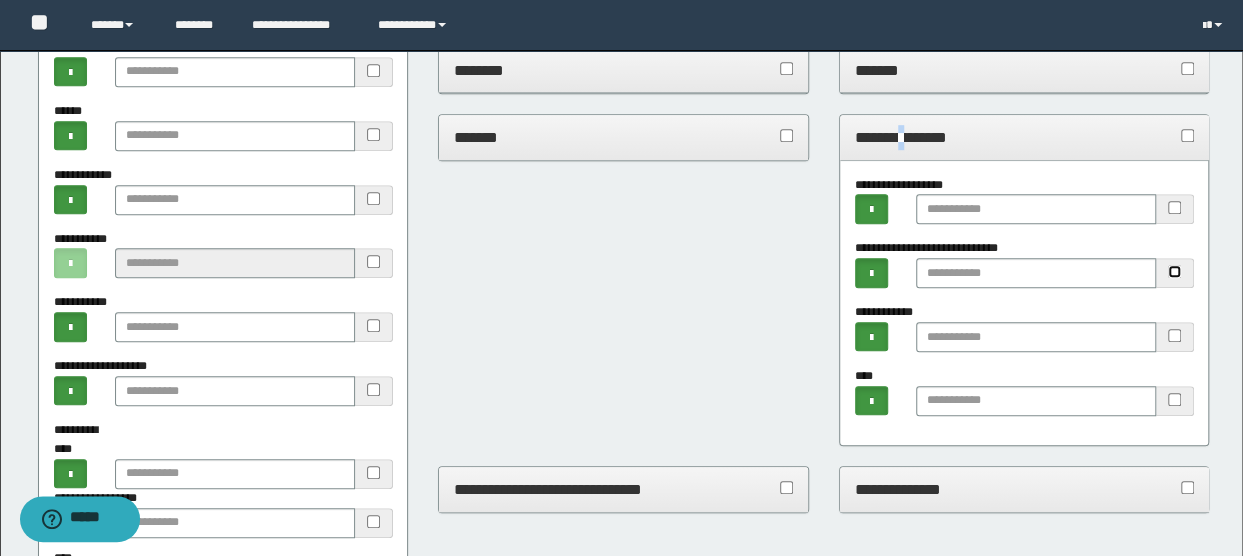 scroll, scrollTop: 800, scrollLeft: 0, axis: vertical 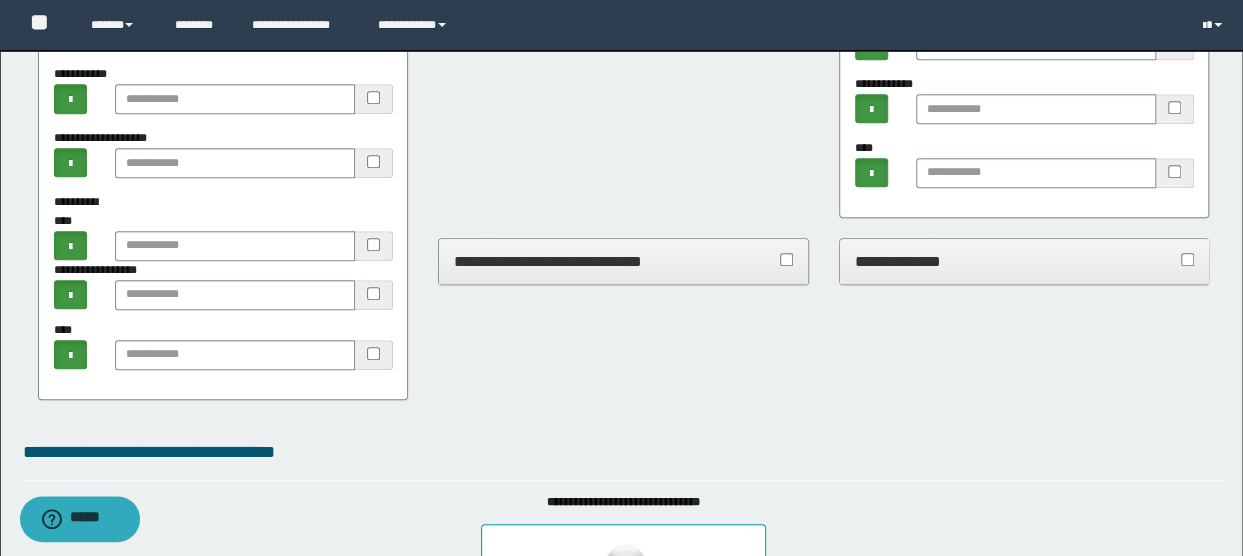 click on "**********" at bounding box center (1024, 261) 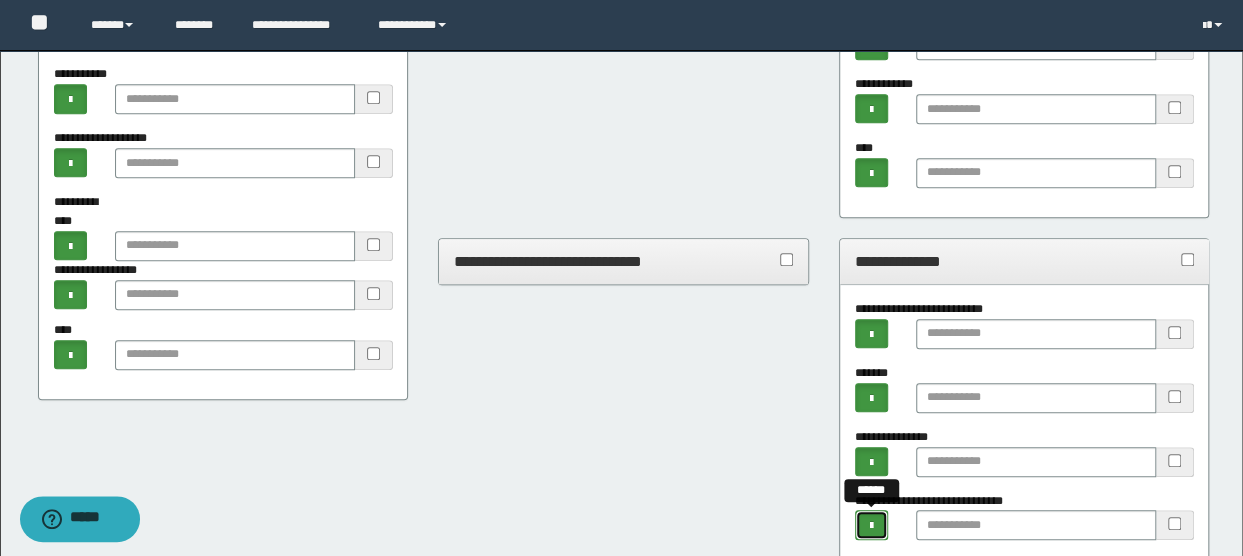 drag, startPoint x: 872, startPoint y: 525, endPoint x: 902, endPoint y: 531, distance: 30.594116 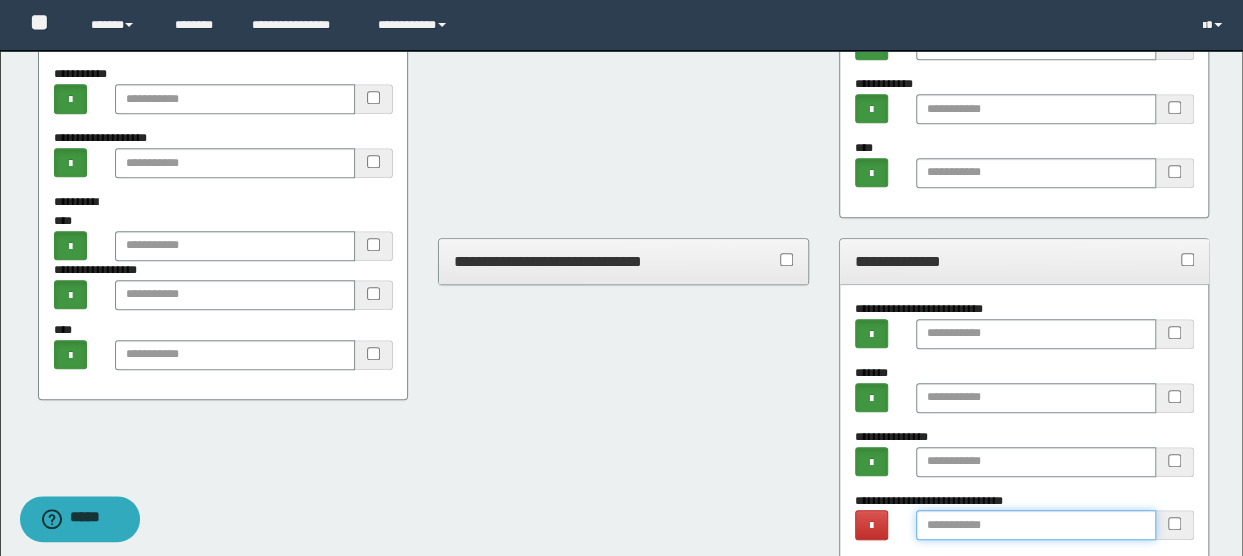 click at bounding box center [1036, 525] 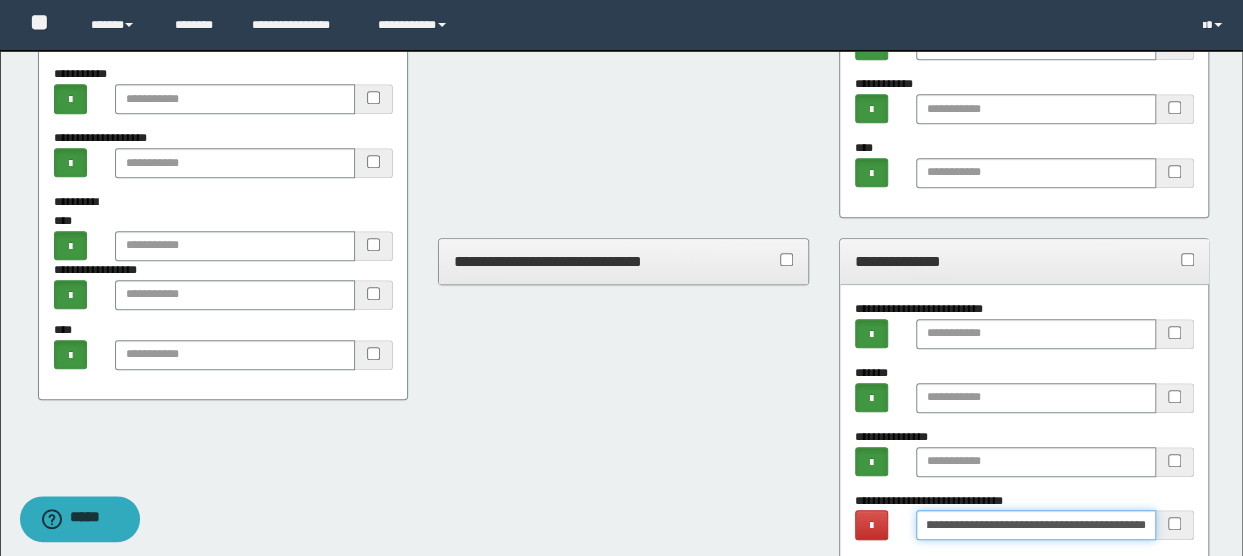 scroll, scrollTop: 0, scrollLeft: 129, axis: horizontal 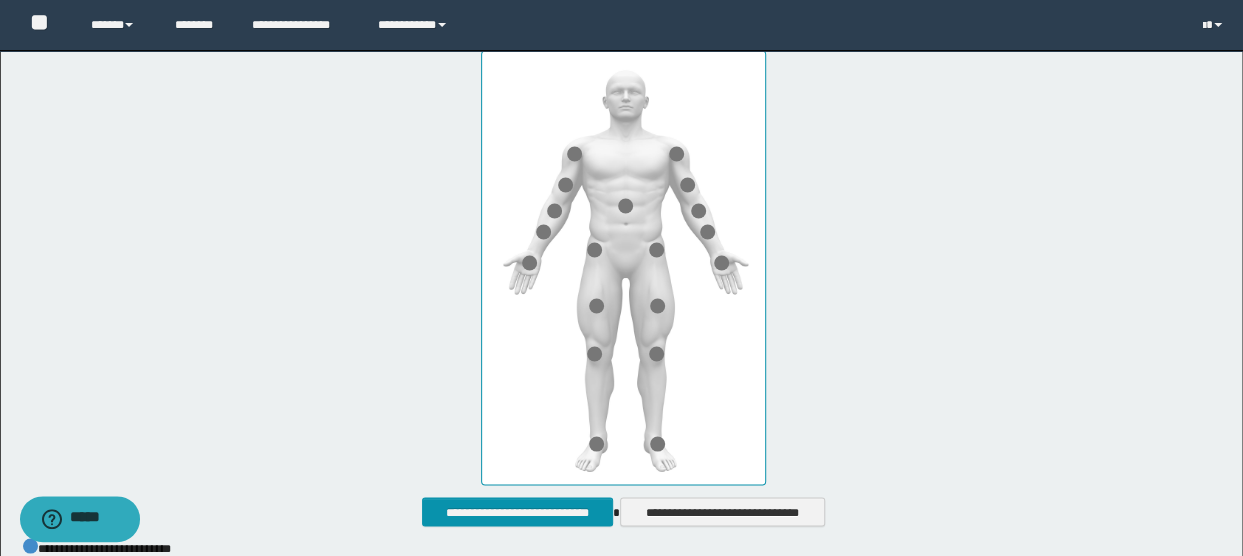 type on "**********" 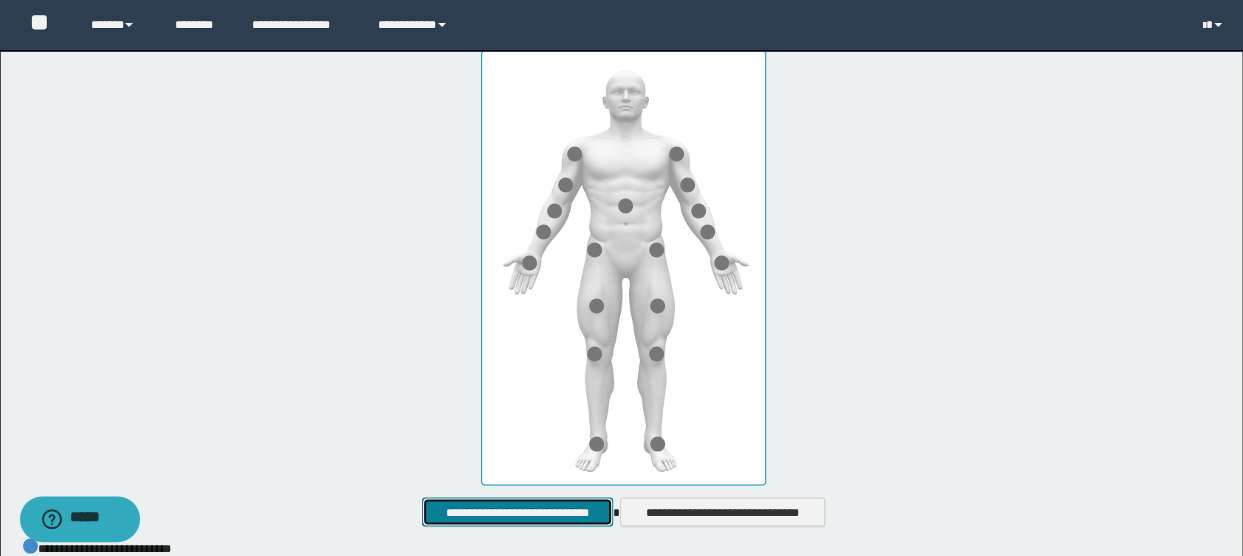 drag, startPoint x: 550, startPoint y: 504, endPoint x: 569, endPoint y: 475, distance: 34.669872 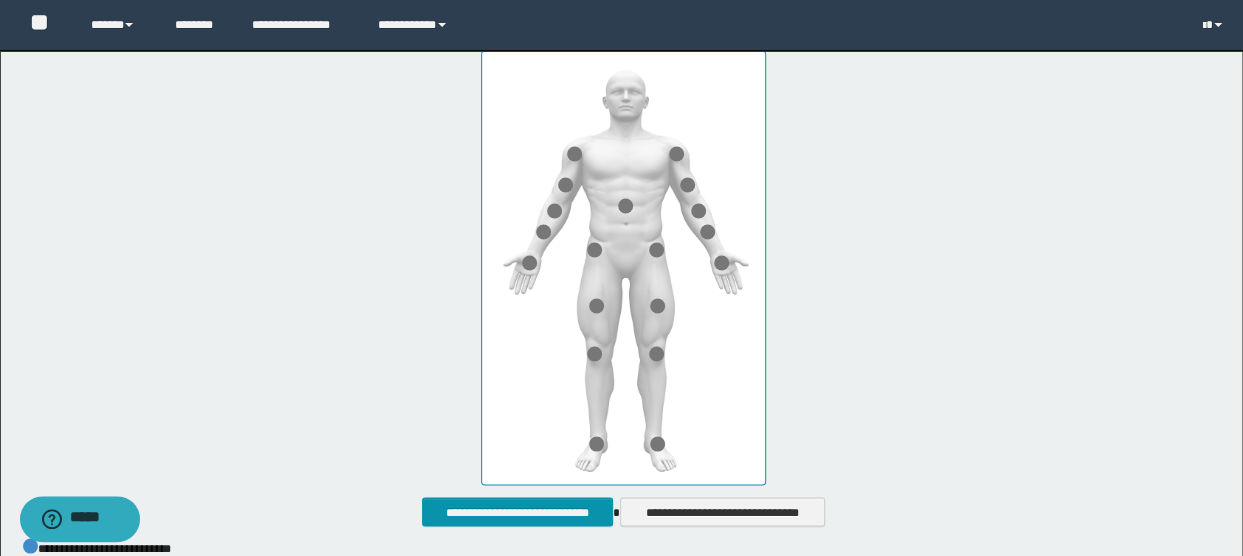 click at bounding box center (623, 267) 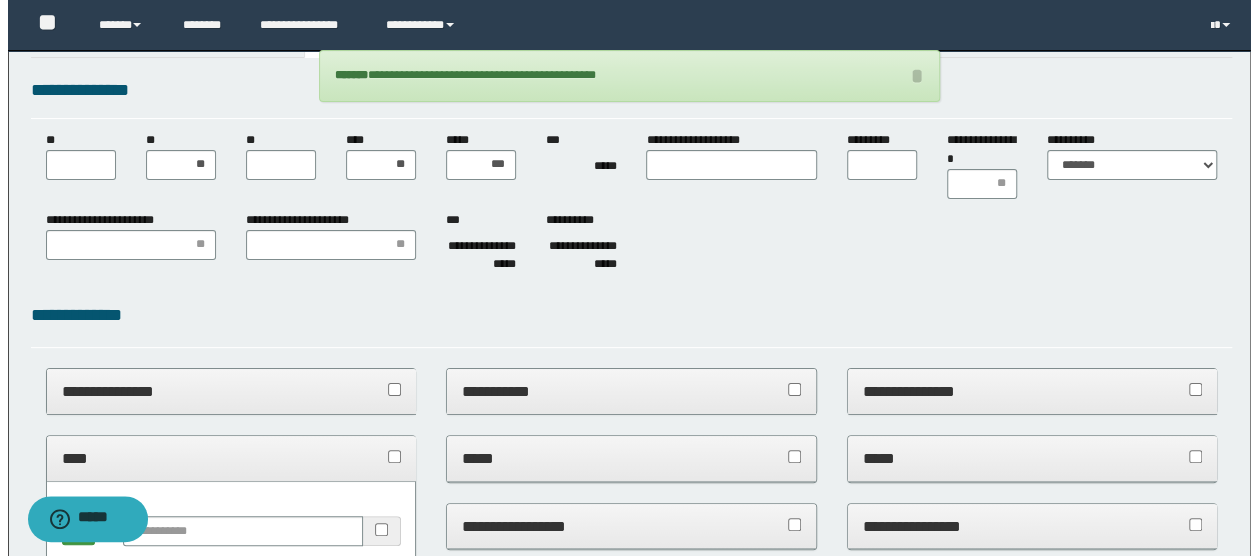 scroll, scrollTop: 0, scrollLeft: 0, axis: both 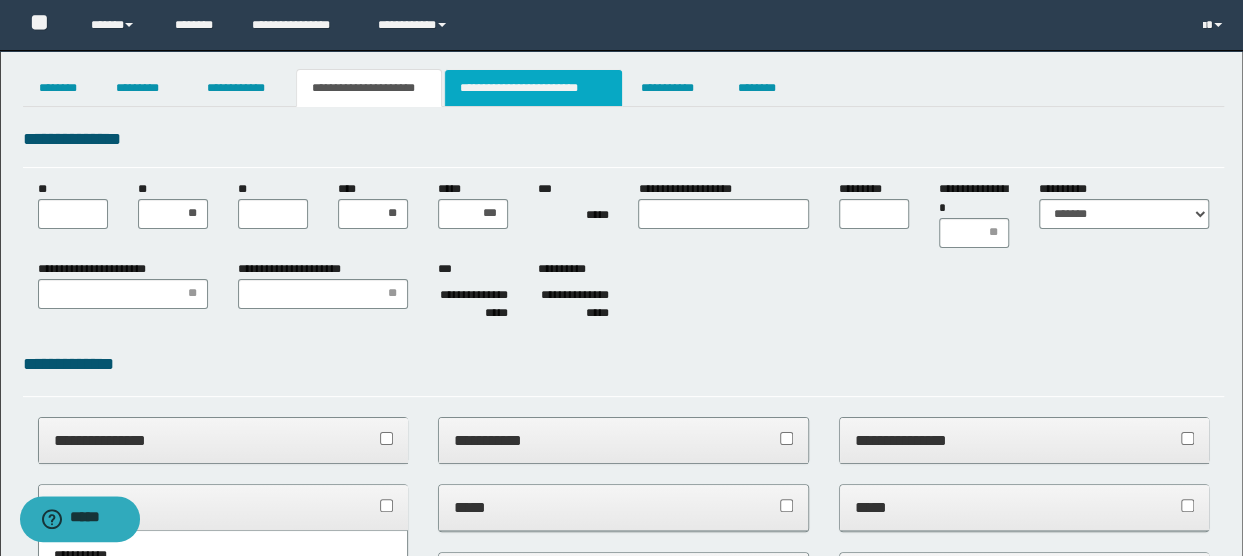 click on "**********" at bounding box center (533, 88) 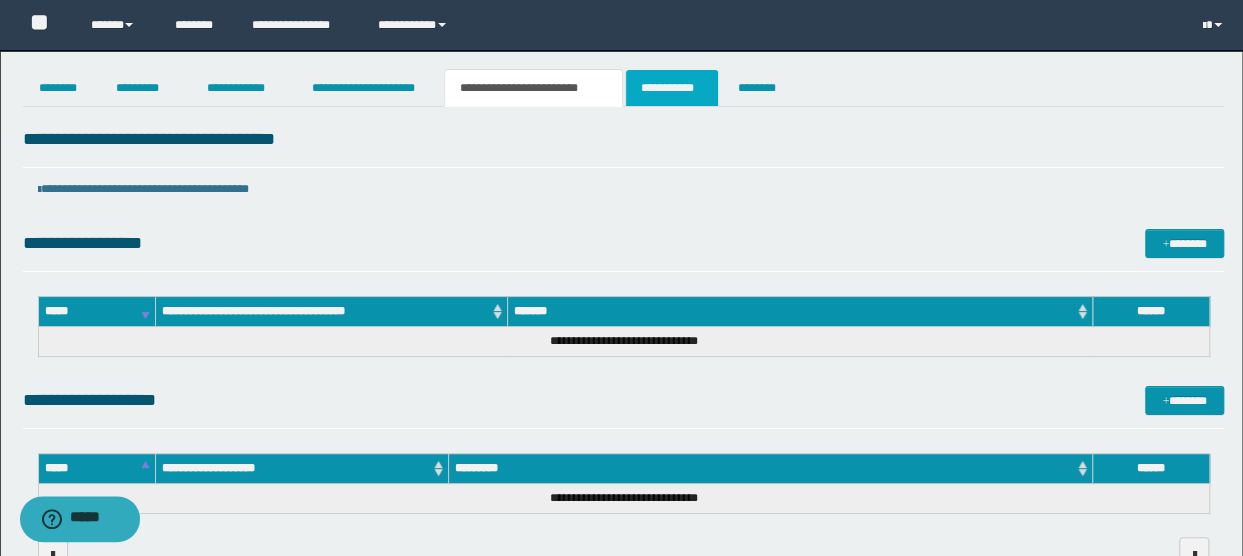 click on "**********" at bounding box center [672, 88] 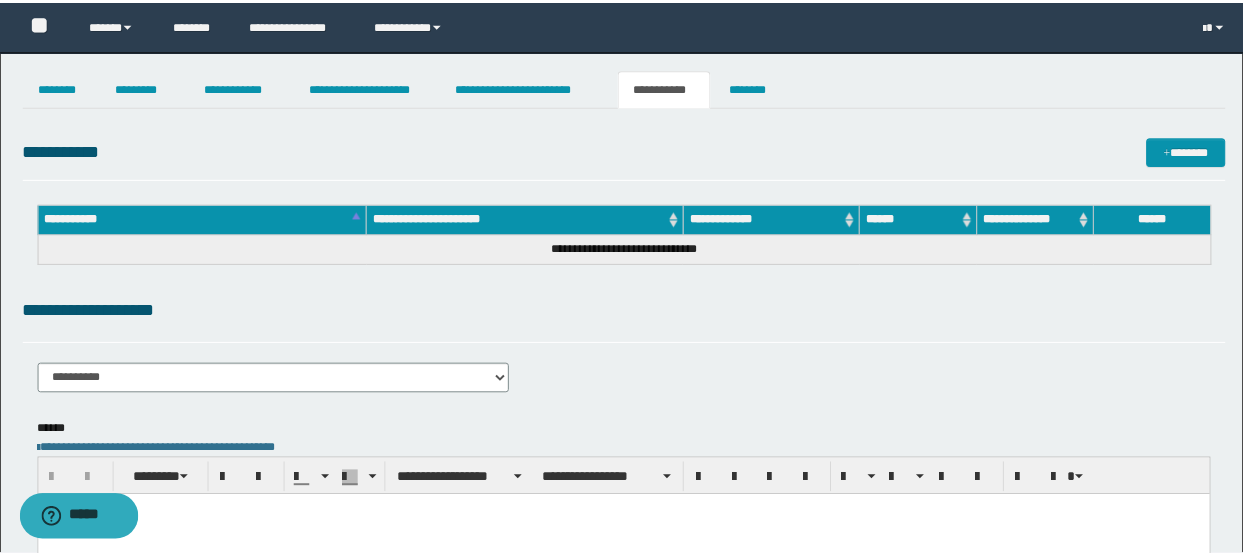 scroll, scrollTop: 0, scrollLeft: 0, axis: both 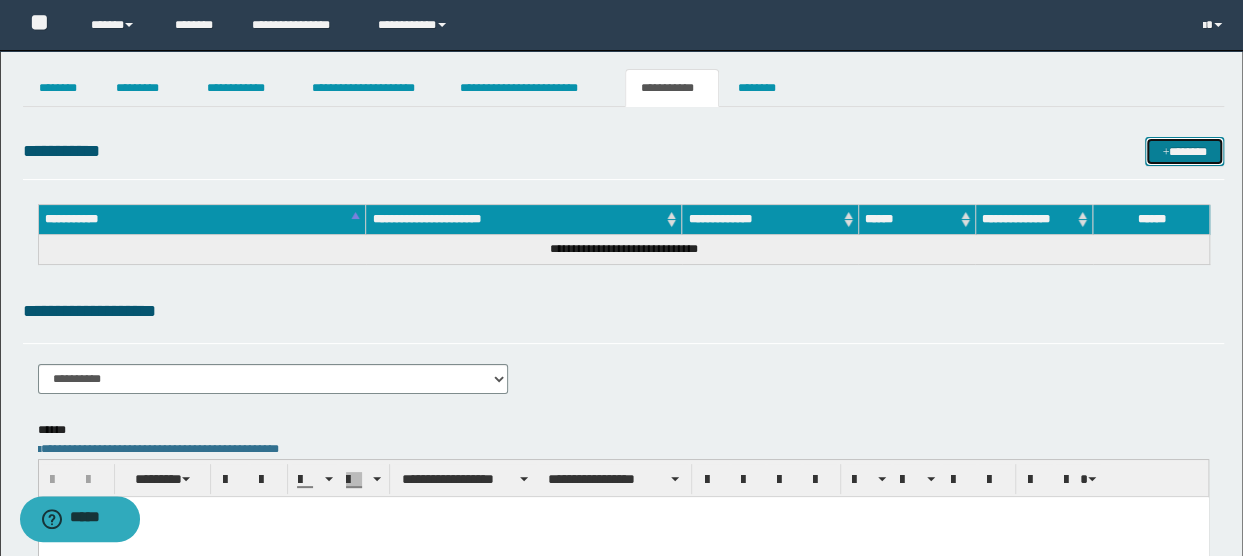 click on "*******" at bounding box center (1184, 151) 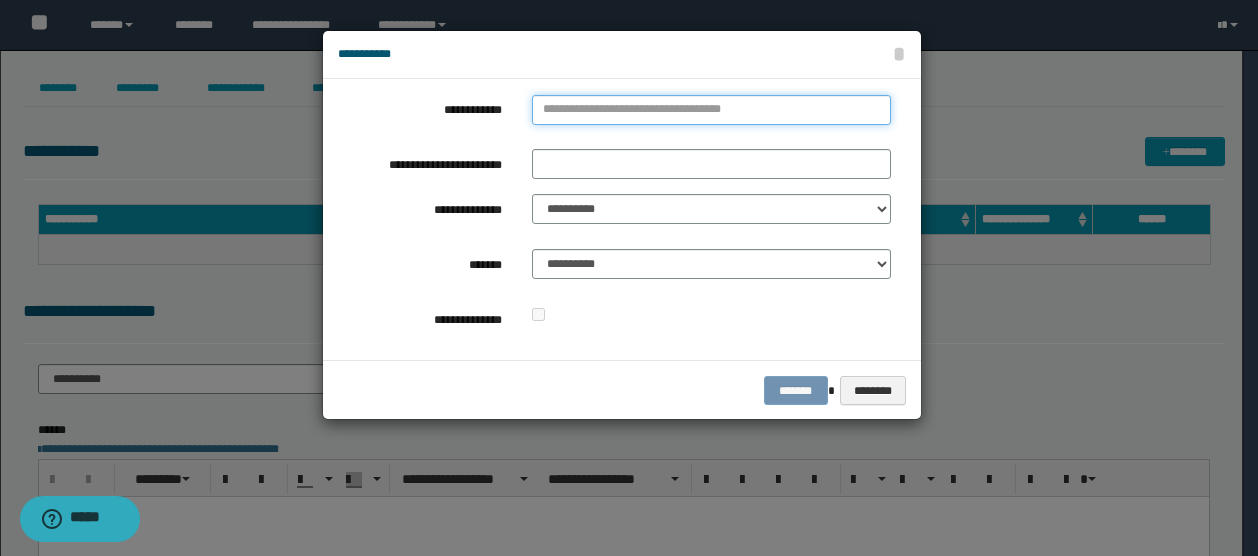 click on "**********" at bounding box center (711, 110) 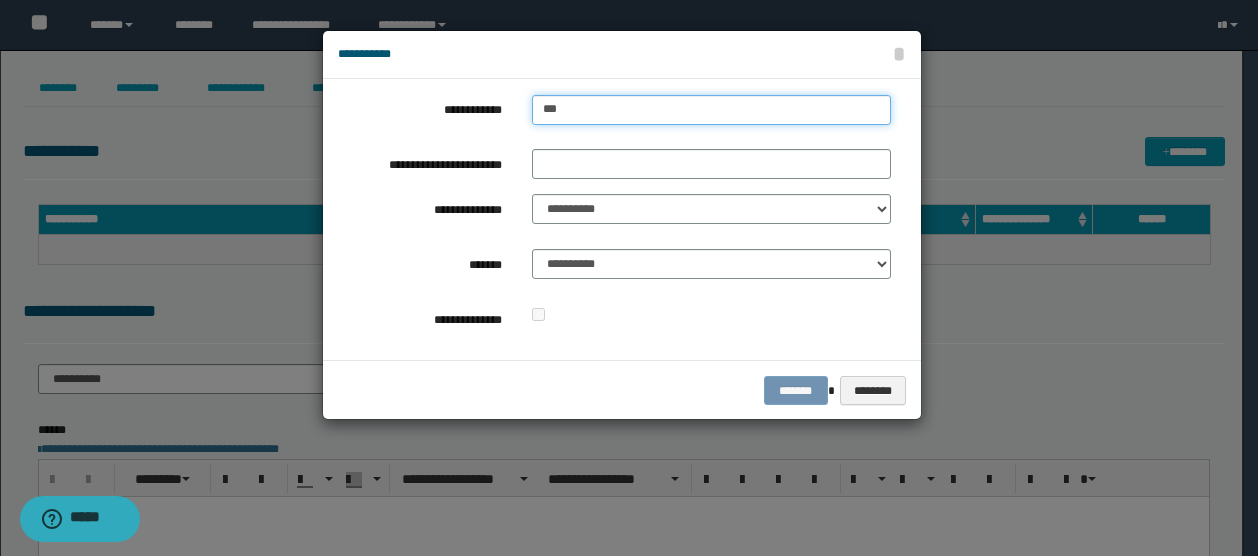 type on "****" 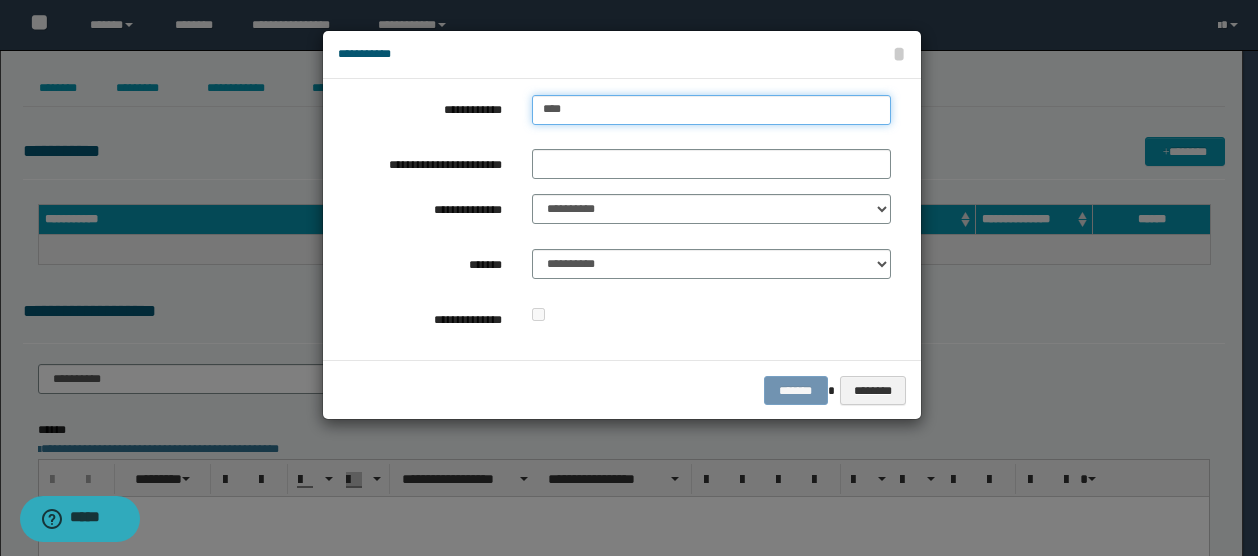 type on "****" 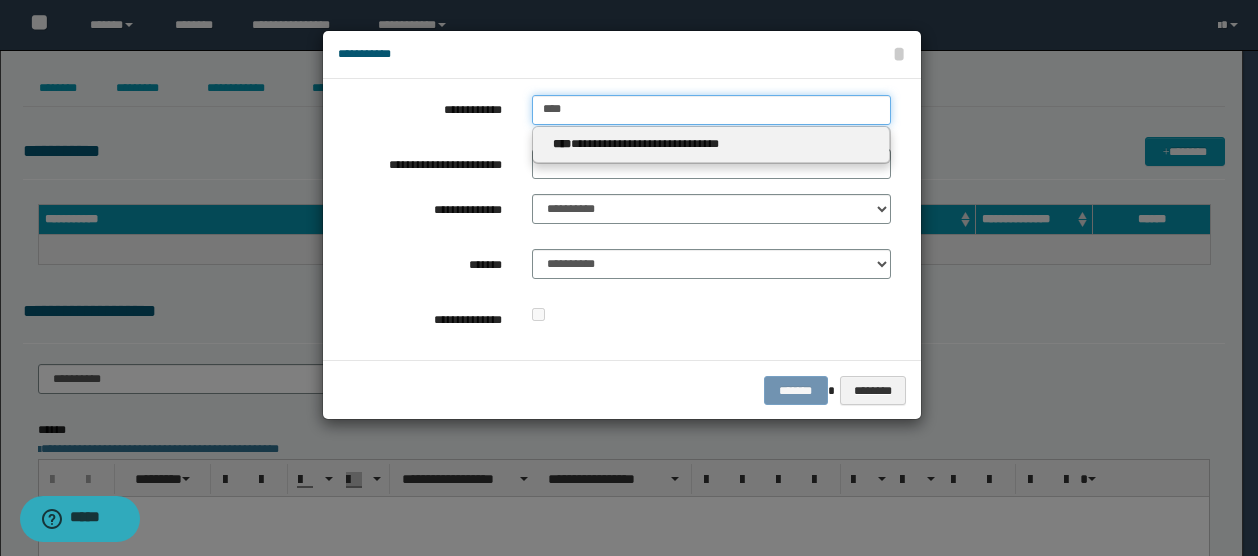 type on "****" 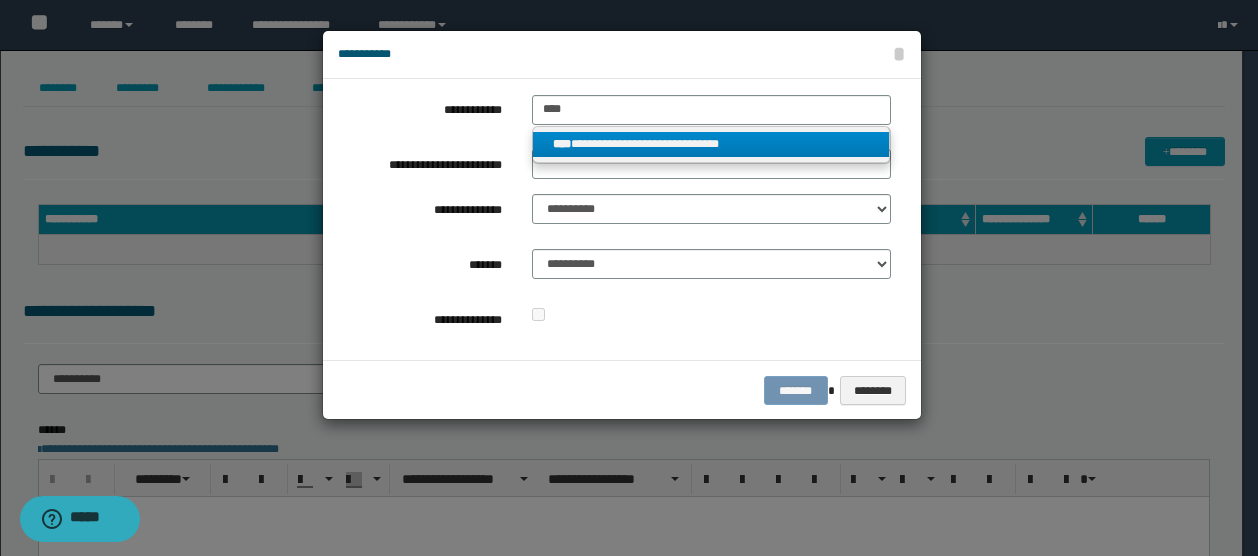 drag, startPoint x: 729, startPoint y: 148, endPoint x: 626, endPoint y: 187, distance: 110.13628 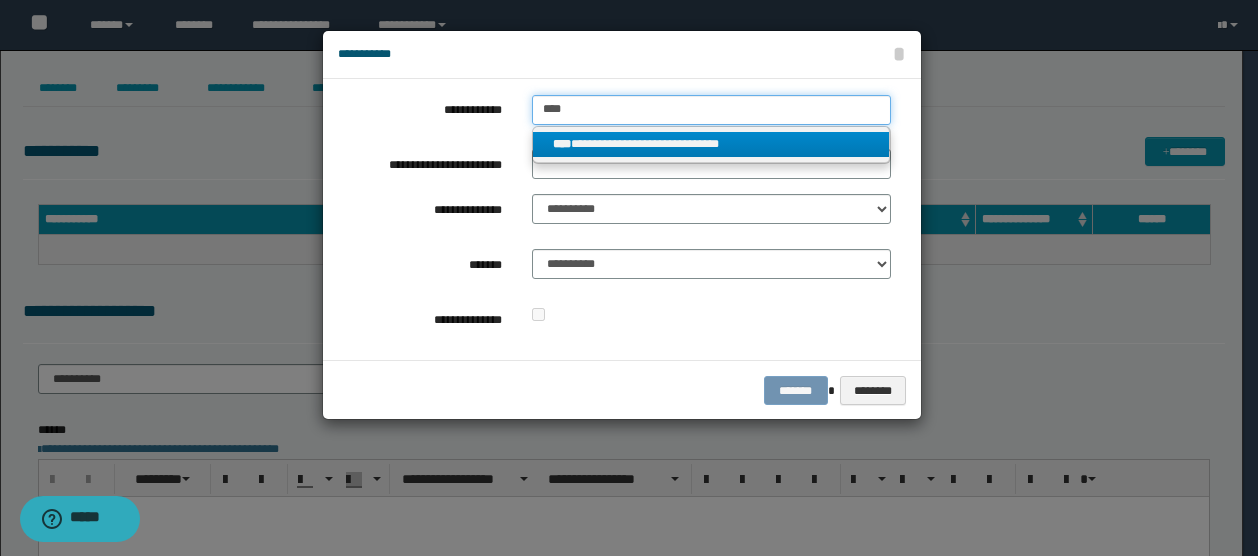 type 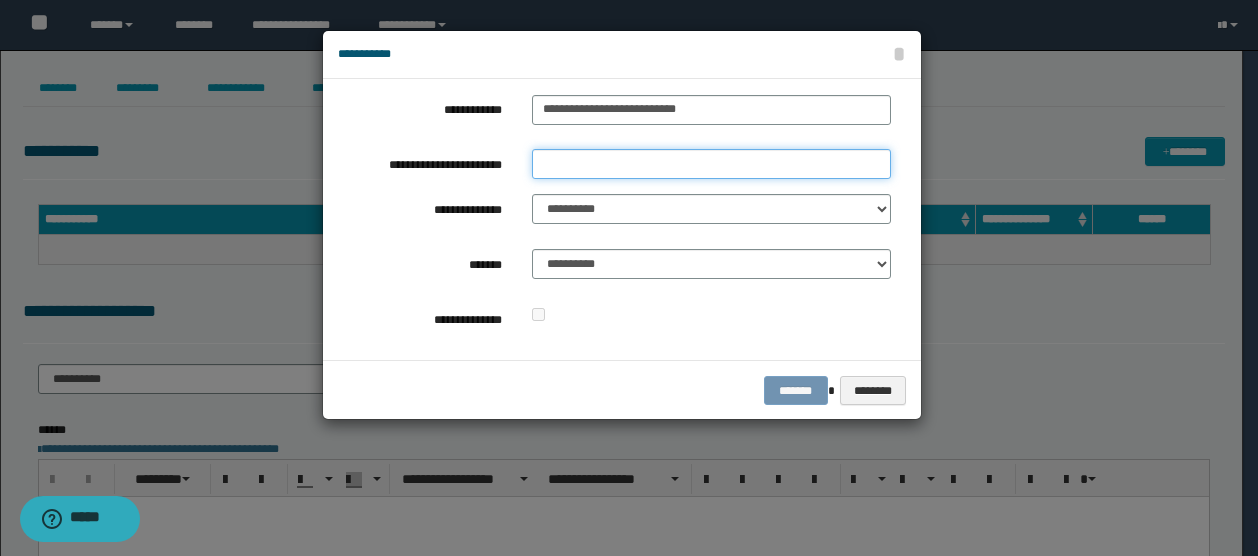 click on "**********" at bounding box center (711, 164) 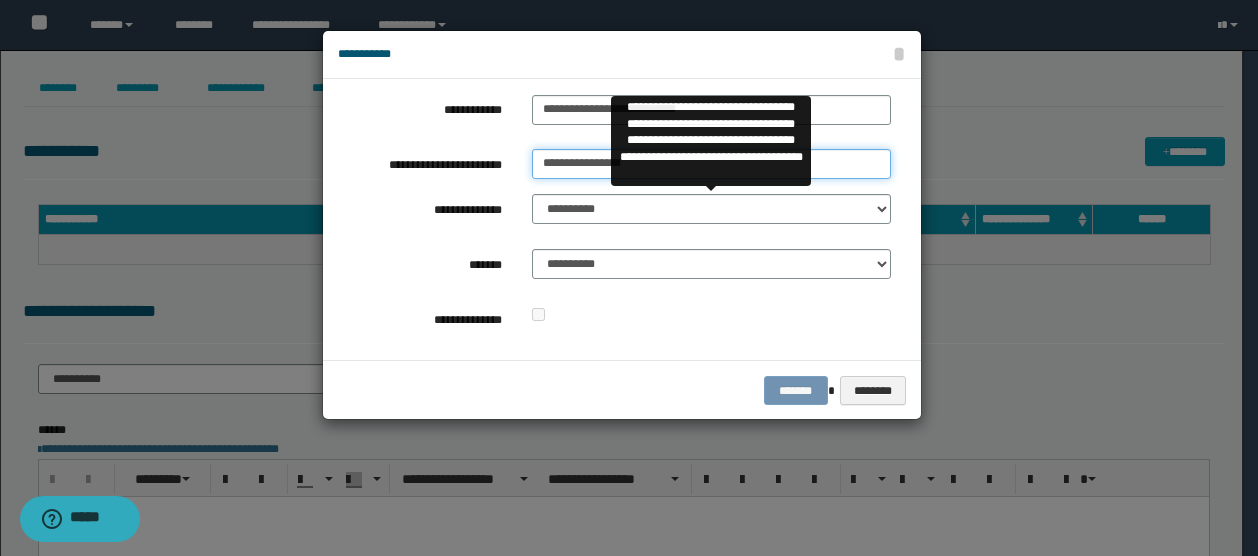type on "**********" 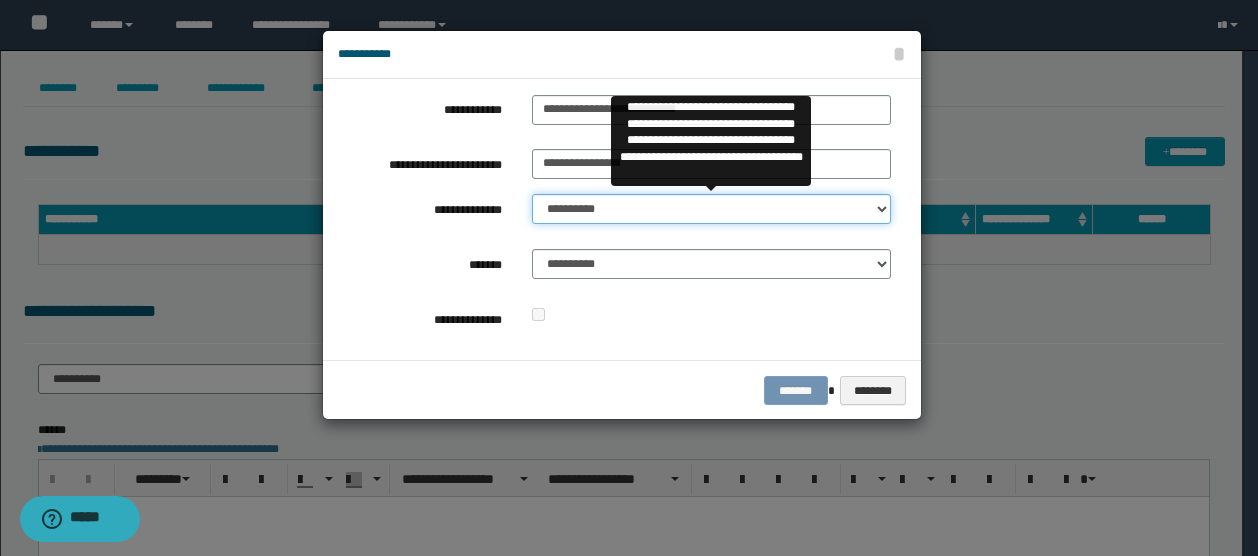click on "**********" at bounding box center [711, 209] 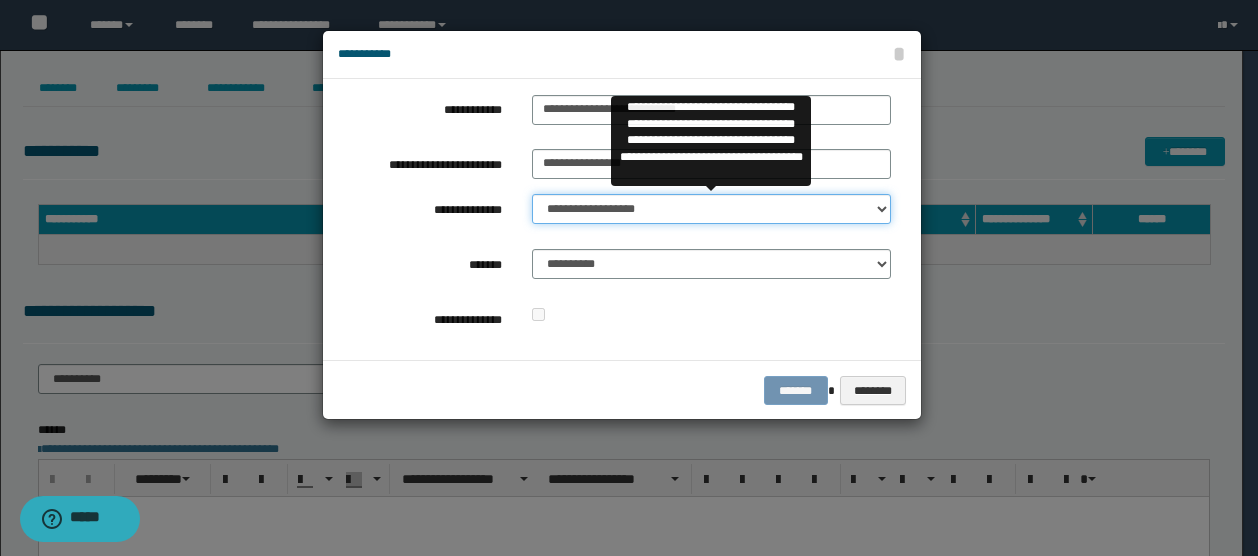 click on "**********" at bounding box center (711, 209) 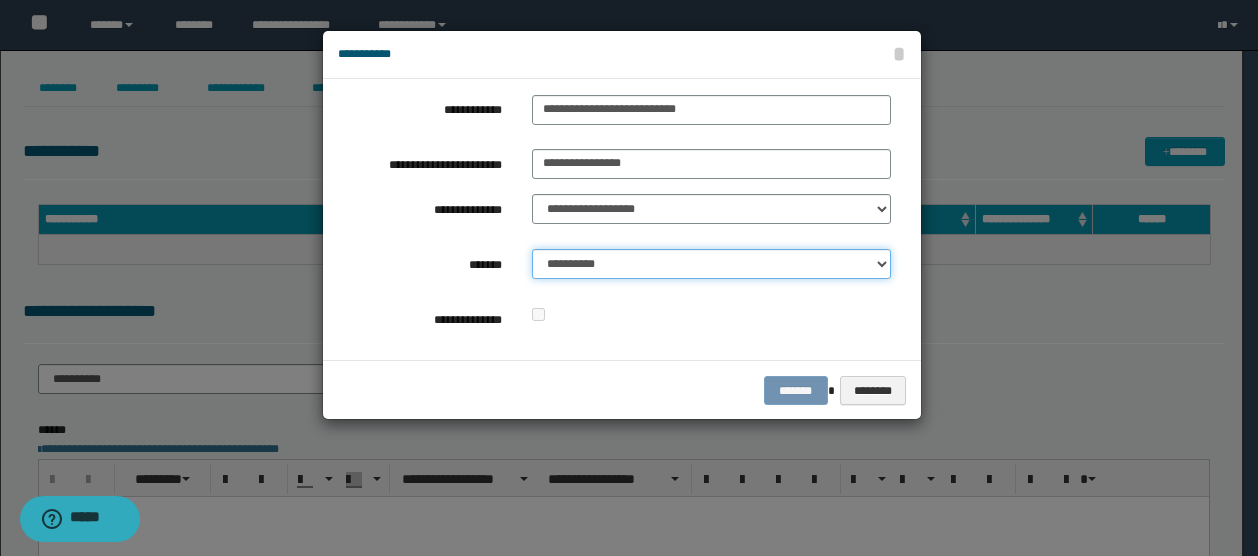 click on "**********" at bounding box center [711, 264] 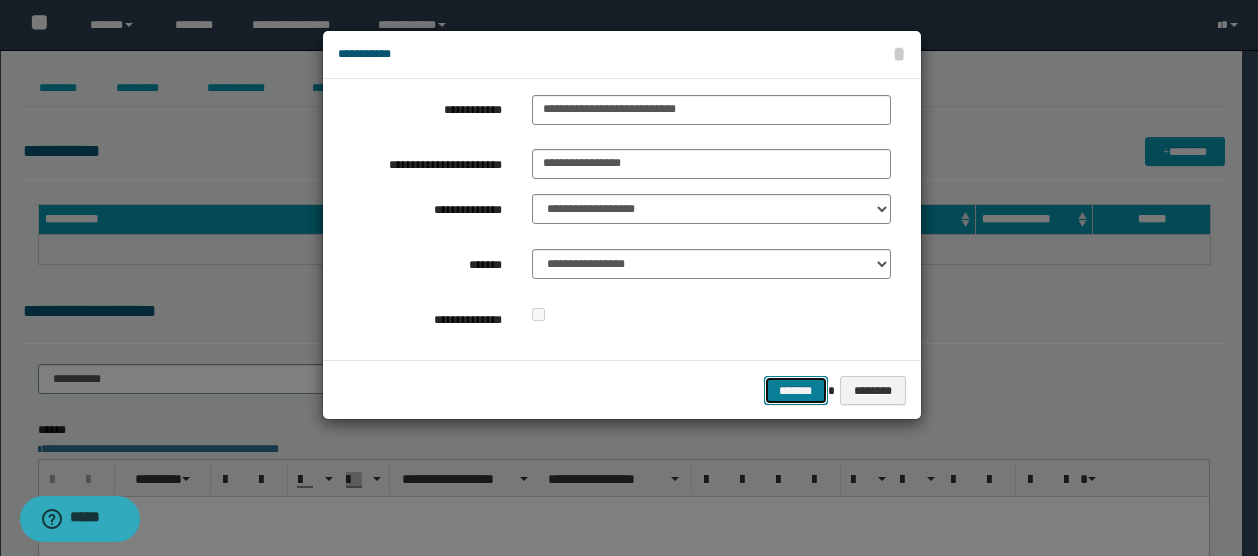click on "*******" at bounding box center [796, 390] 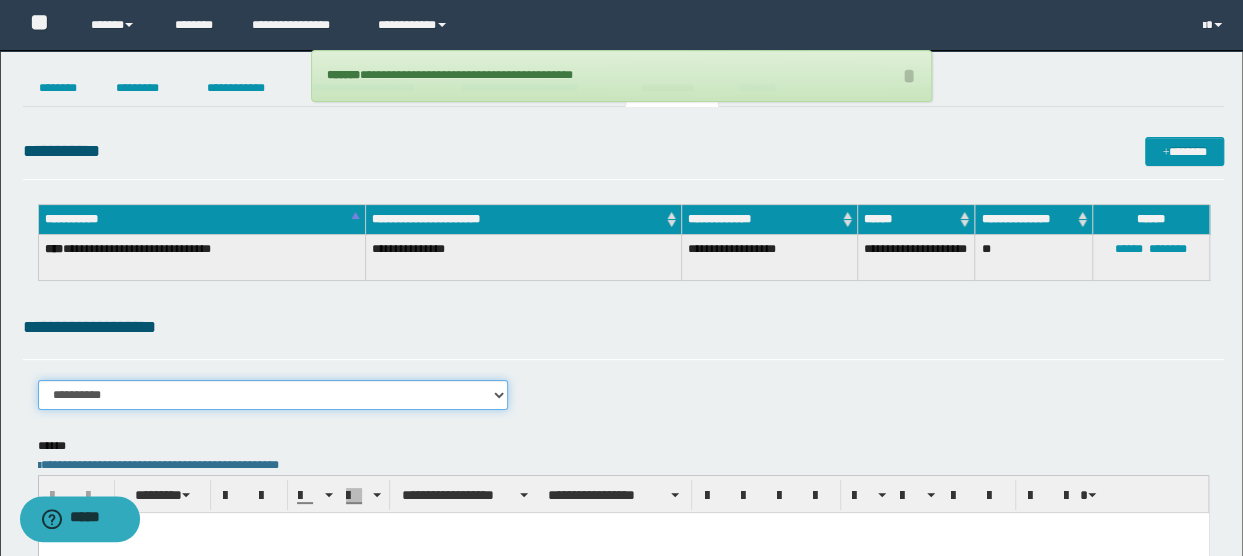 click on "**********" at bounding box center (273, 395) 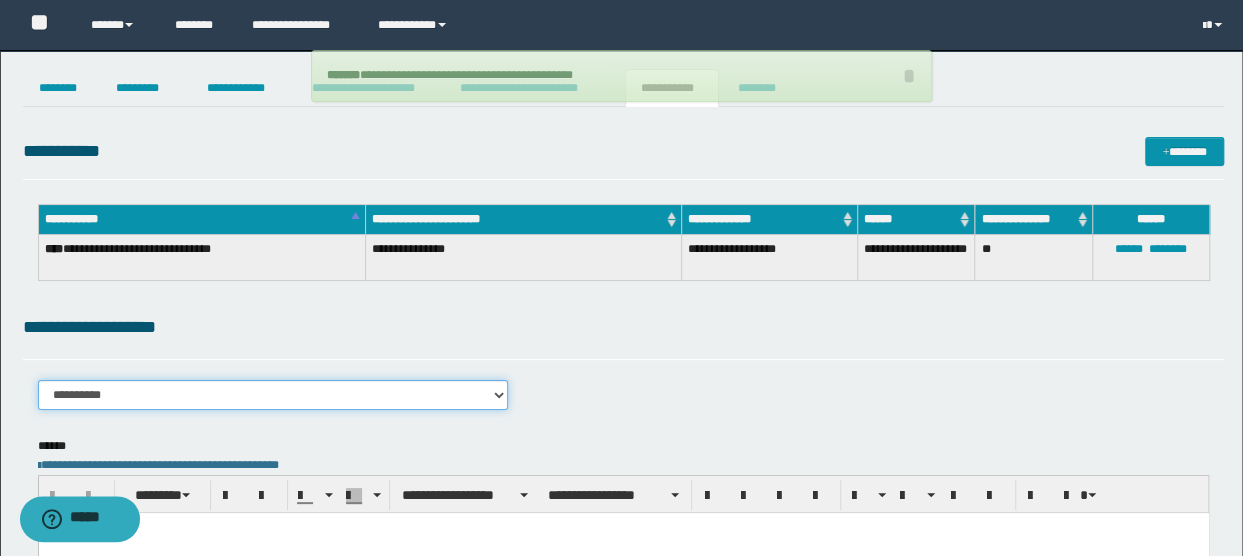 select on "****" 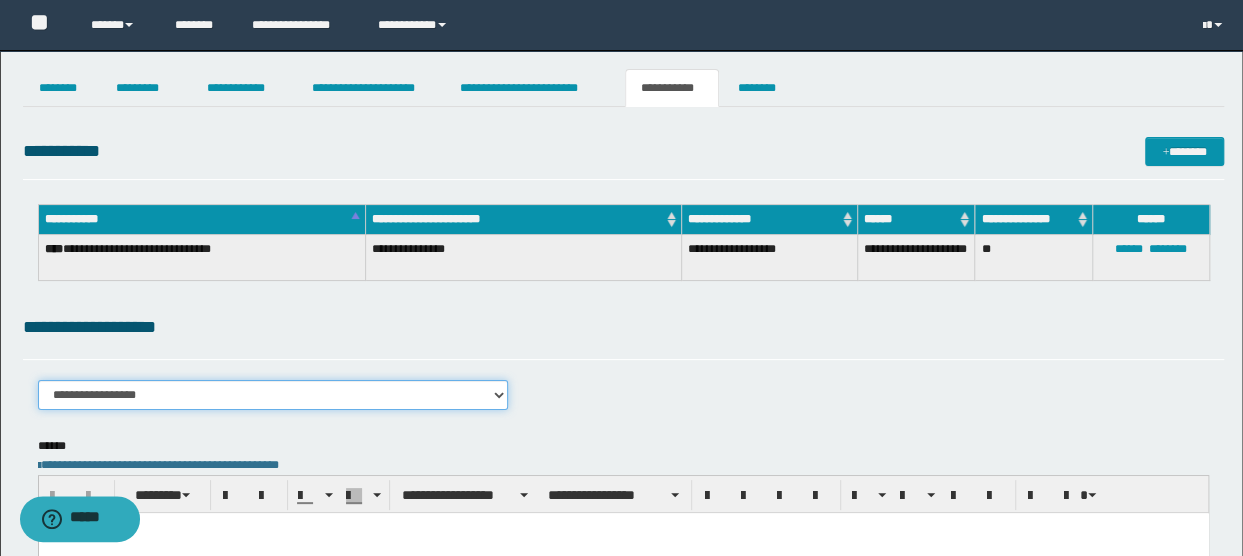 scroll, scrollTop: 300, scrollLeft: 0, axis: vertical 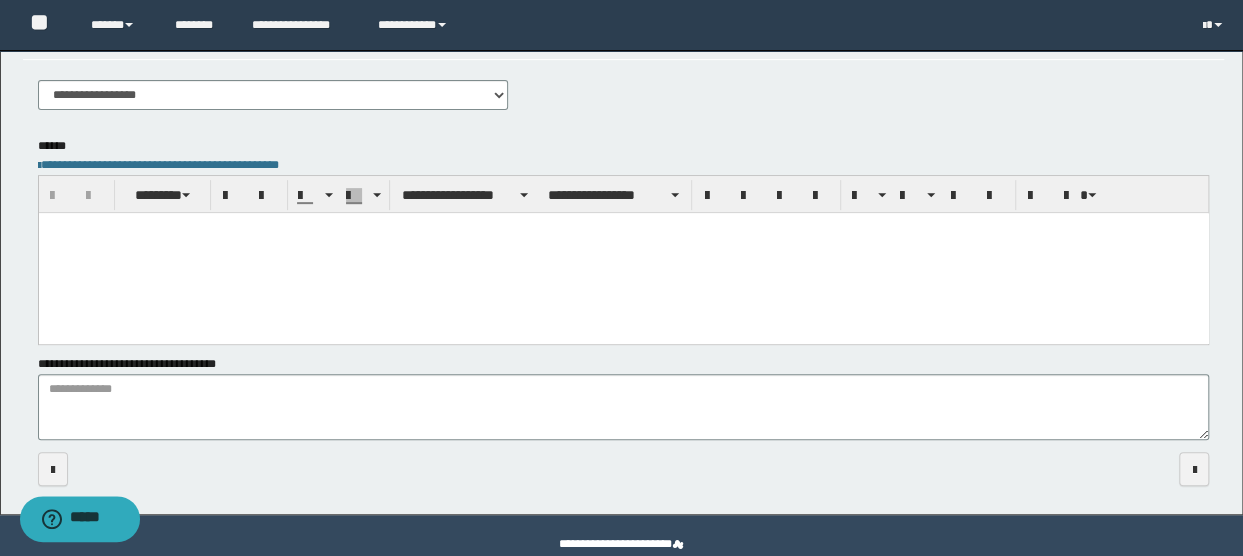 drag, startPoint x: 407, startPoint y: 275, endPoint x: 567, endPoint y: 329, distance: 168.8668 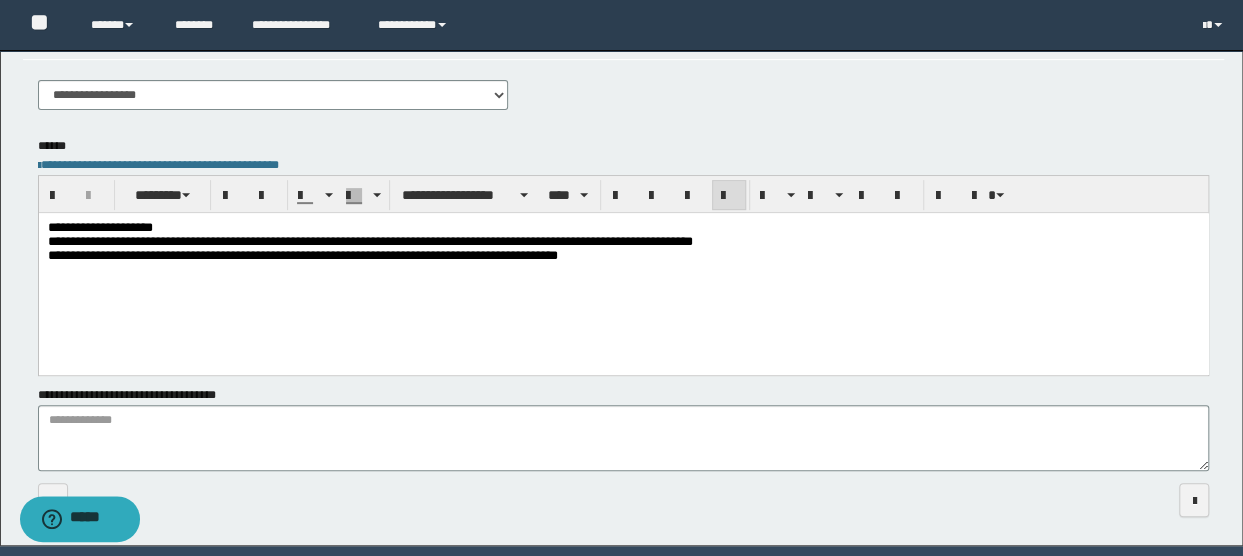 click on "**********" at bounding box center [623, 228] 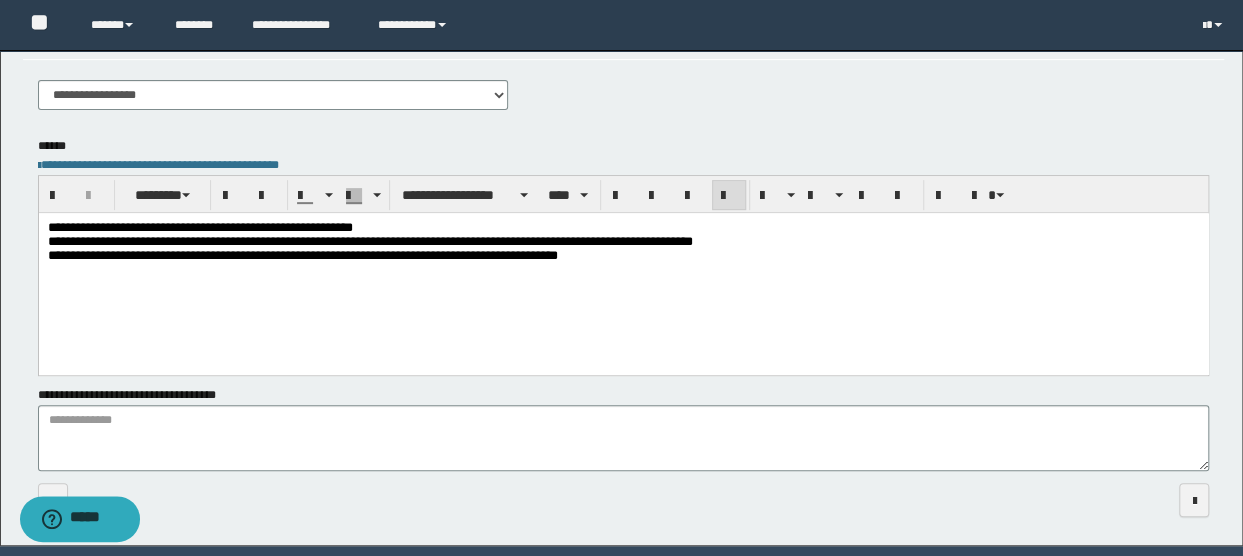 click on "**********" at bounding box center (199, 227) 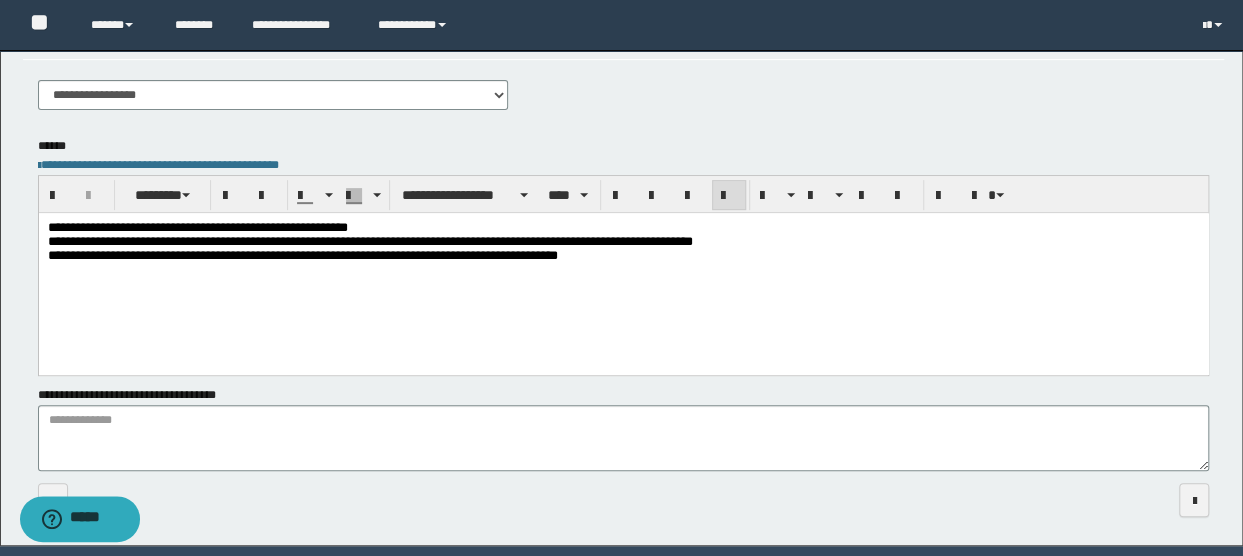 click on "**********" at bounding box center (197, 227) 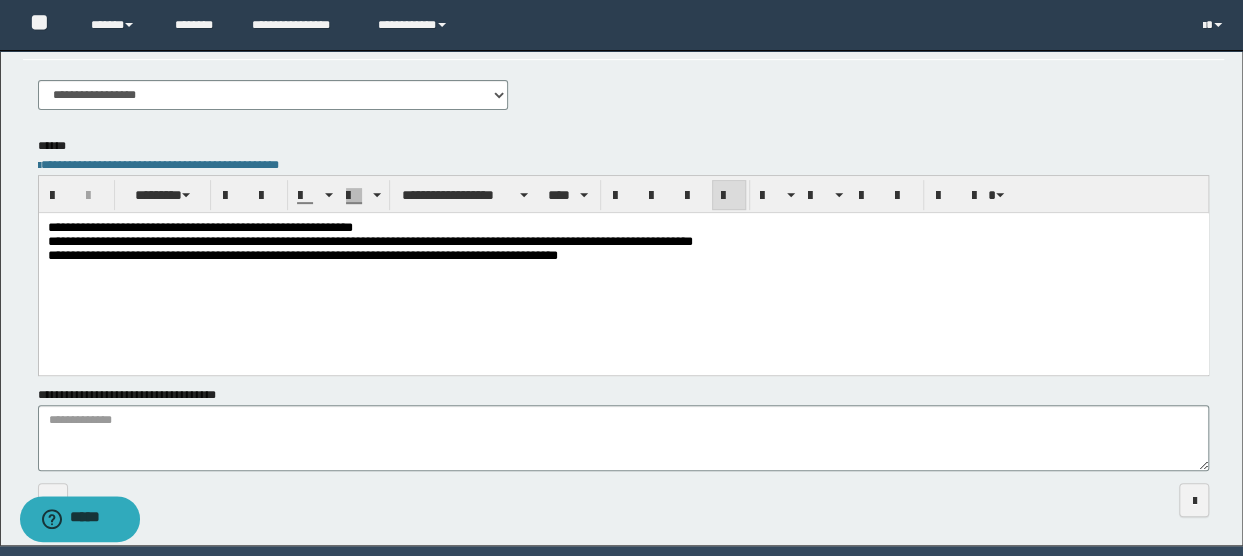 scroll, scrollTop: 0, scrollLeft: 0, axis: both 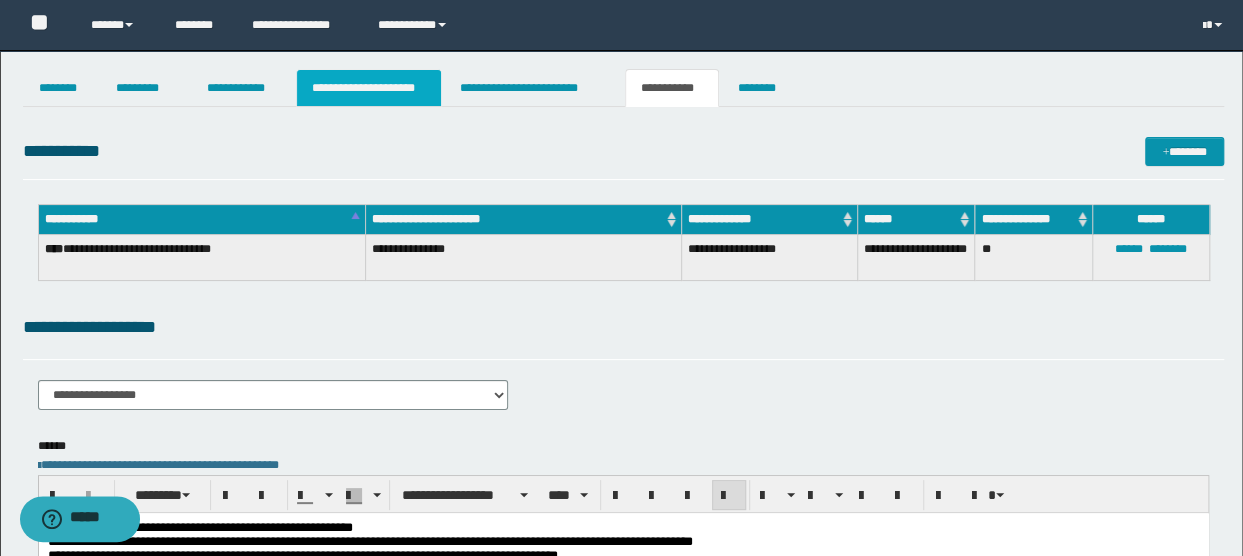 click on "**********" at bounding box center (369, 88) 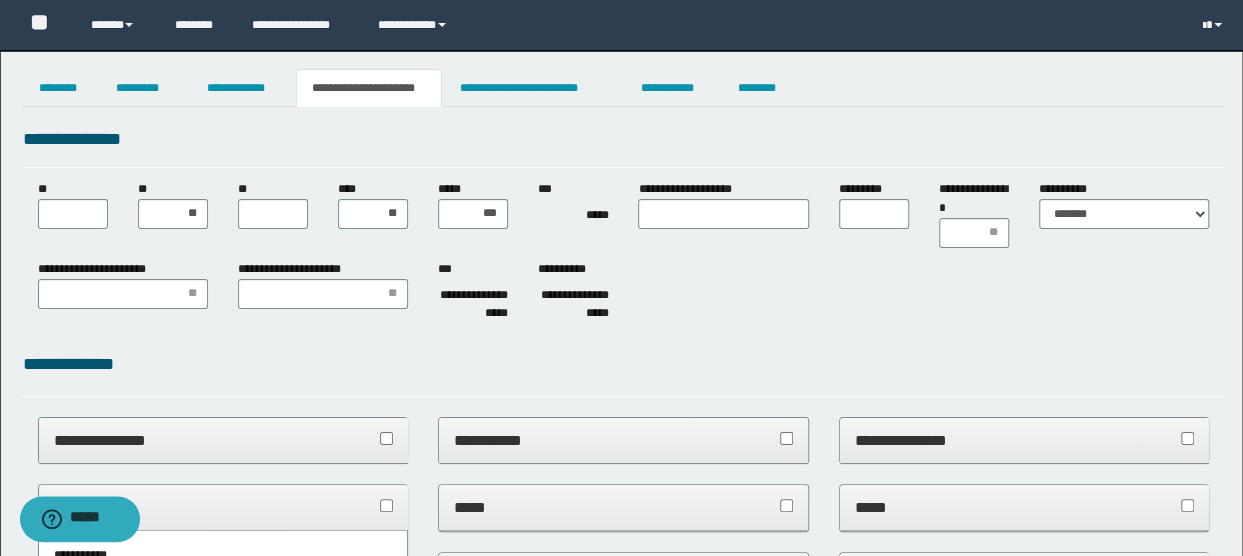 type 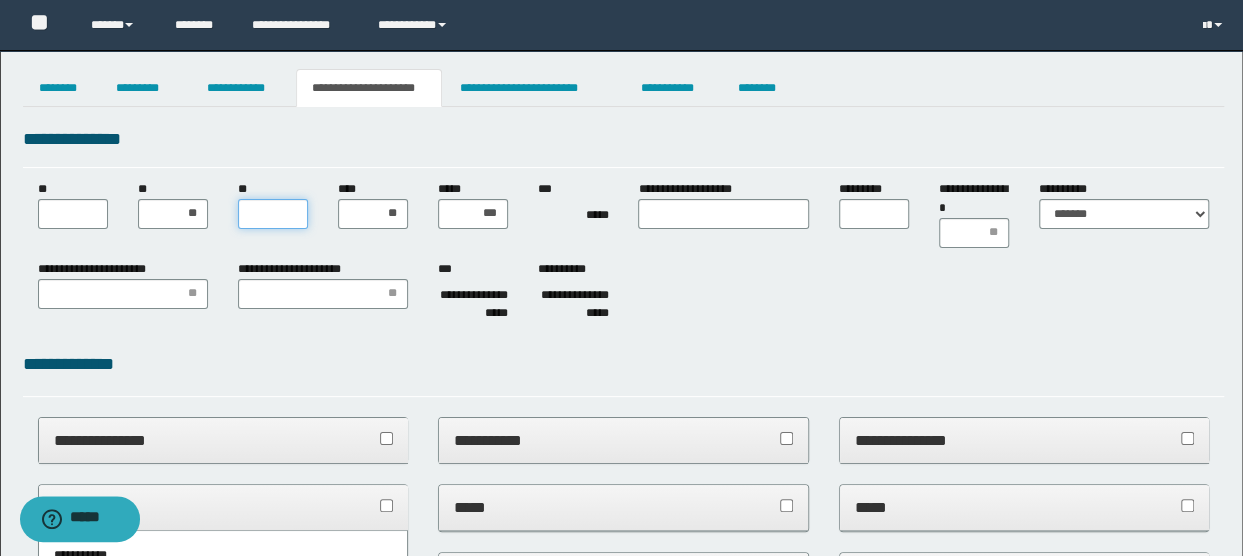 click on "**" at bounding box center [273, 214] 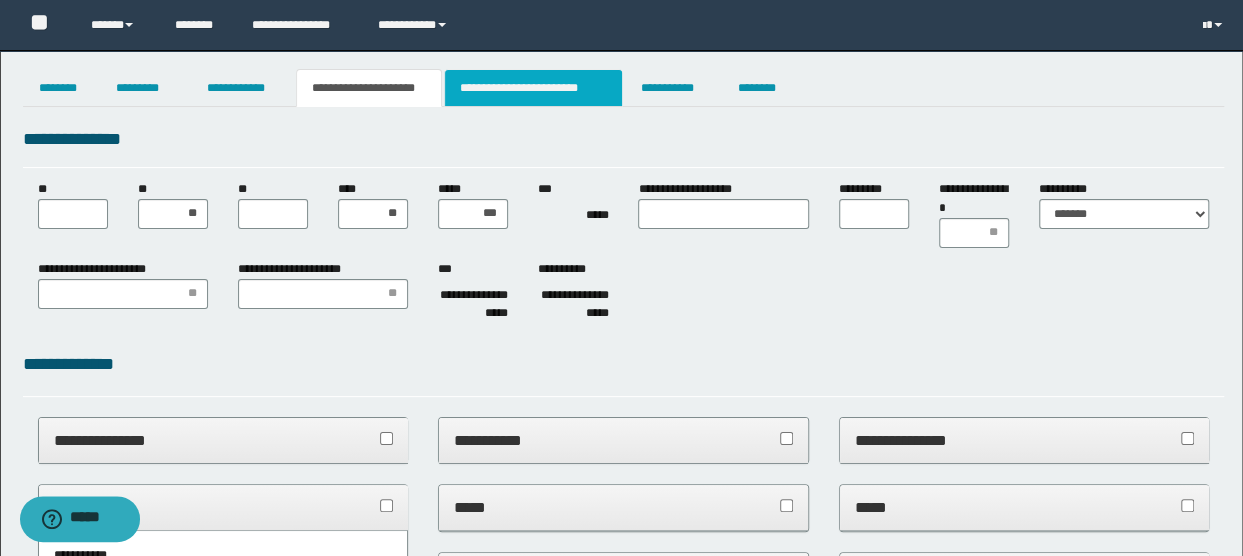 drag, startPoint x: 604, startPoint y: 95, endPoint x: 668, endPoint y: 89, distance: 64.28063 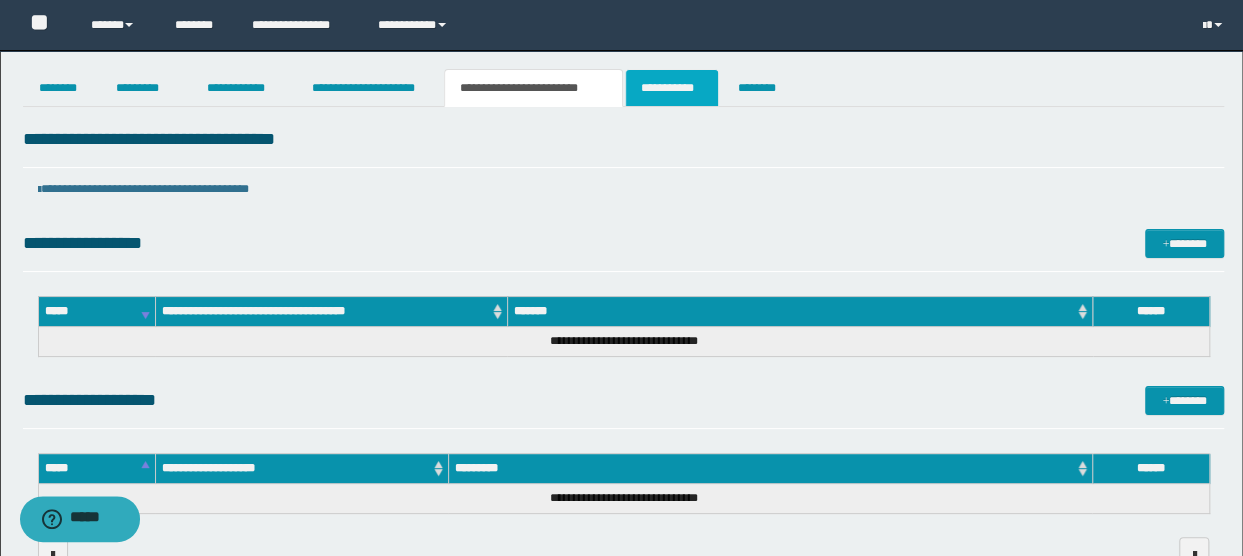 click on "**********" at bounding box center (672, 88) 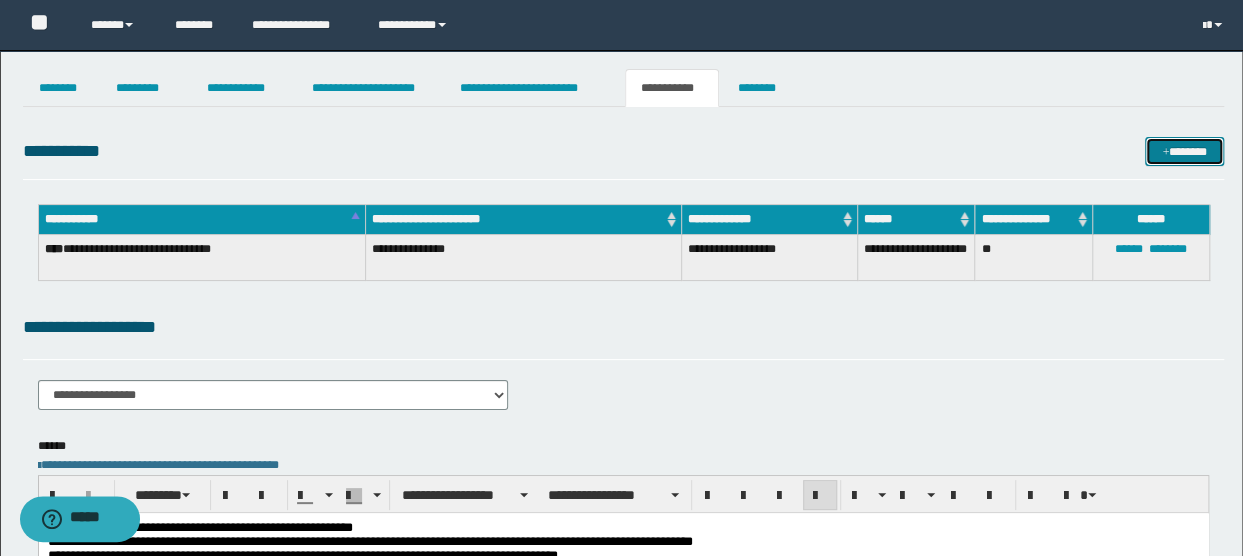 drag, startPoint x: 1174, startPoint y: 152, endPoint x: 702, endPoint y: 147, distance: 472.0265 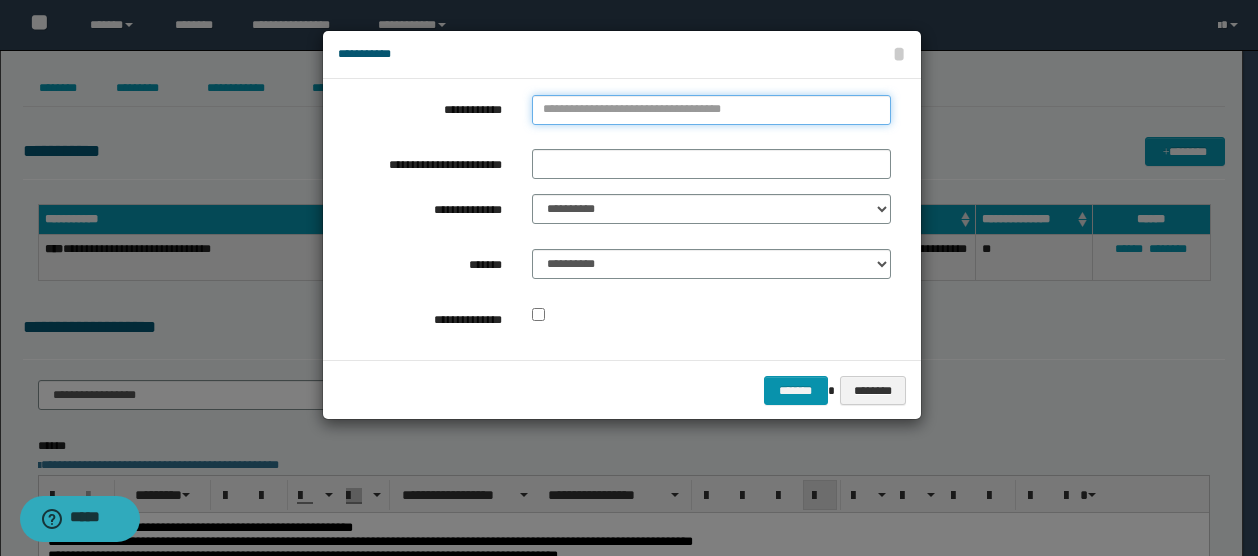 type on "**********" 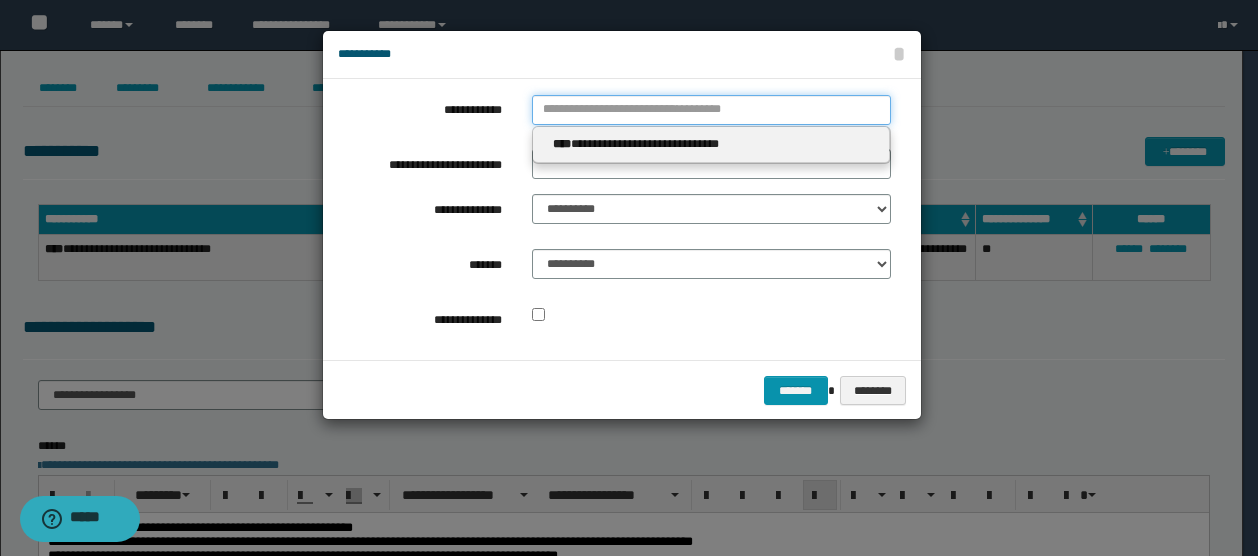click on "**********" at bounding box center (711, 110) 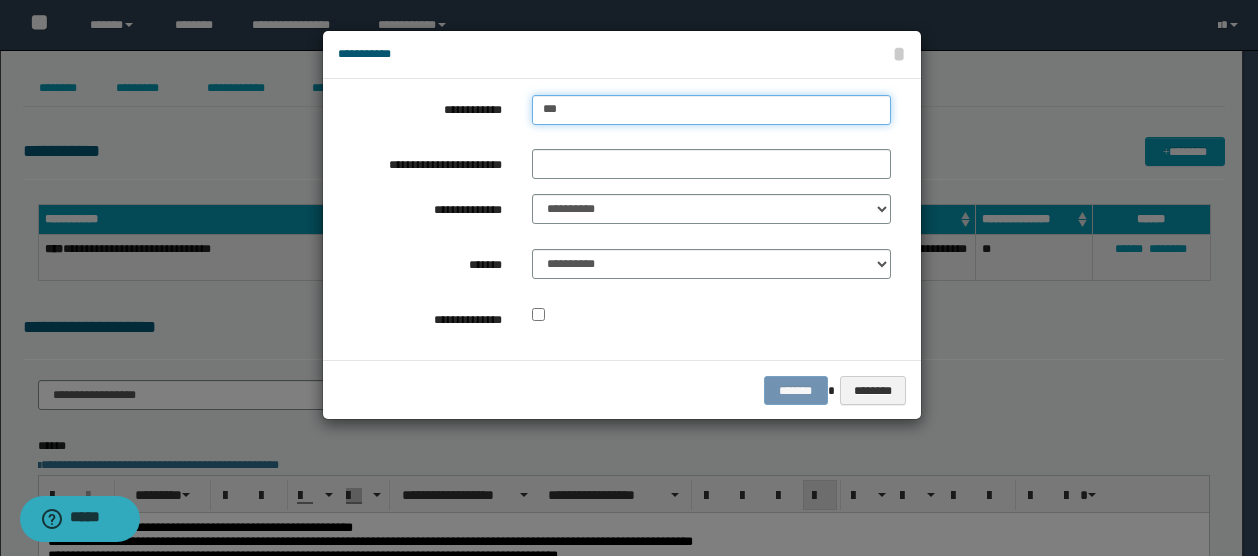 type on "****" 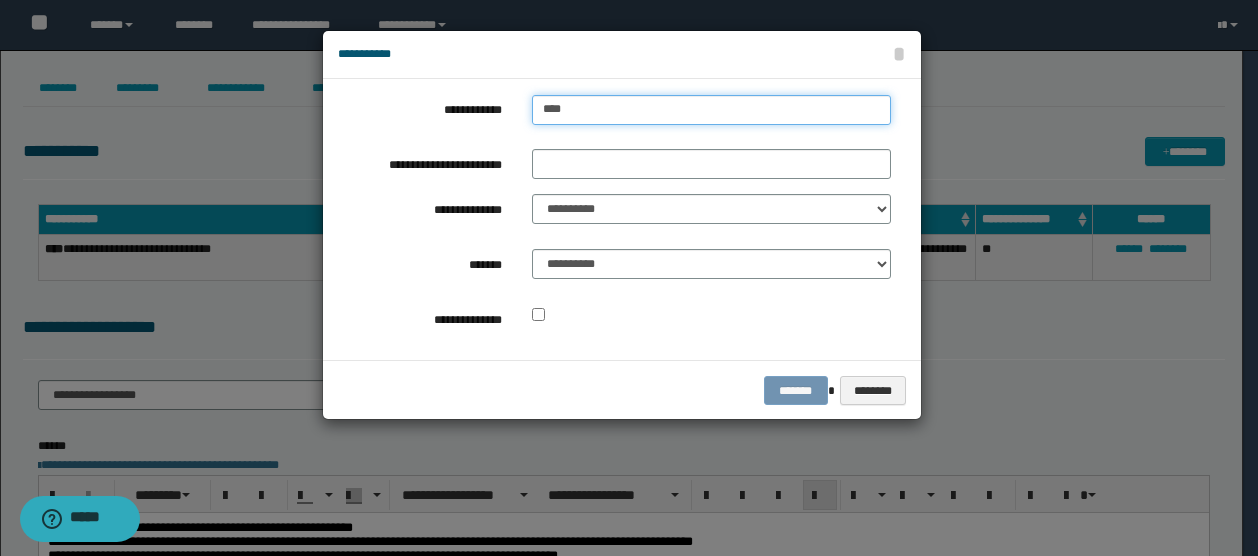type on "****" 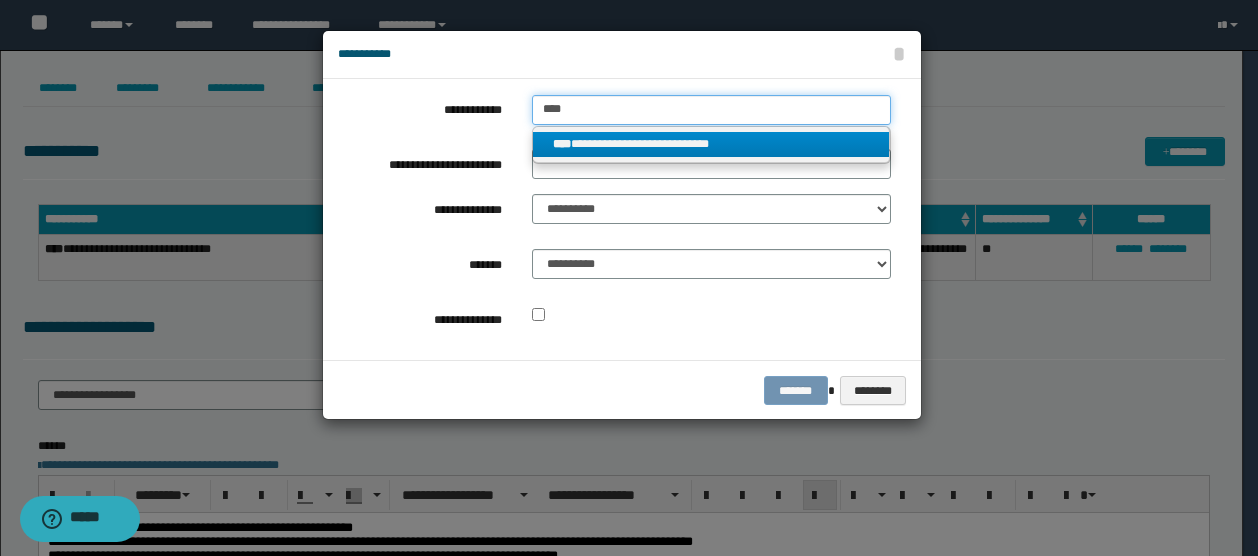 type on "****" 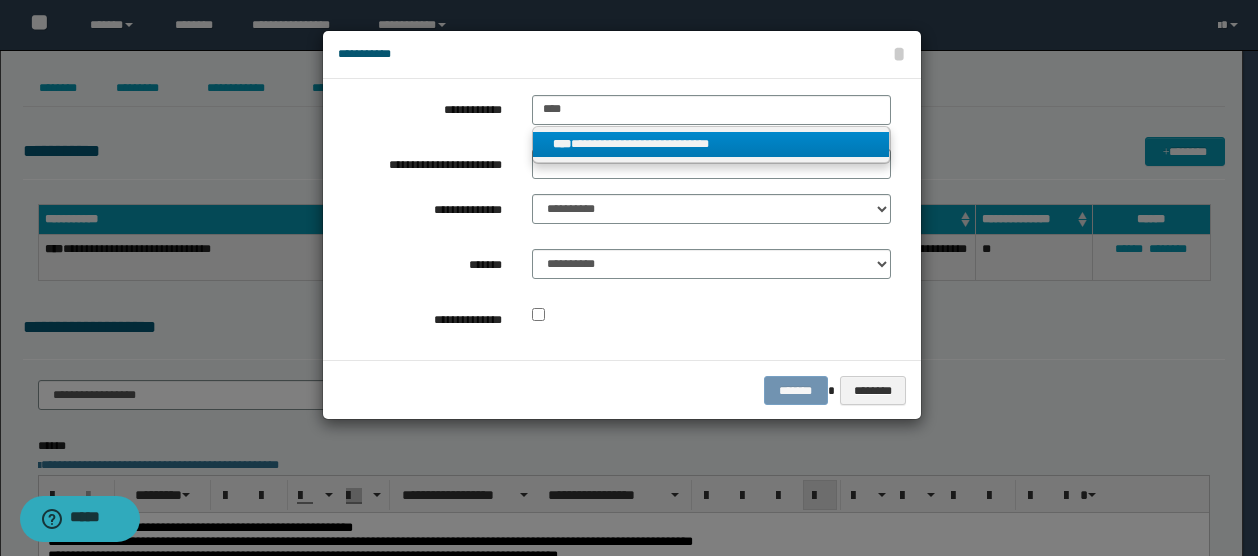 click on "**********" at bounding box center [711, 144] 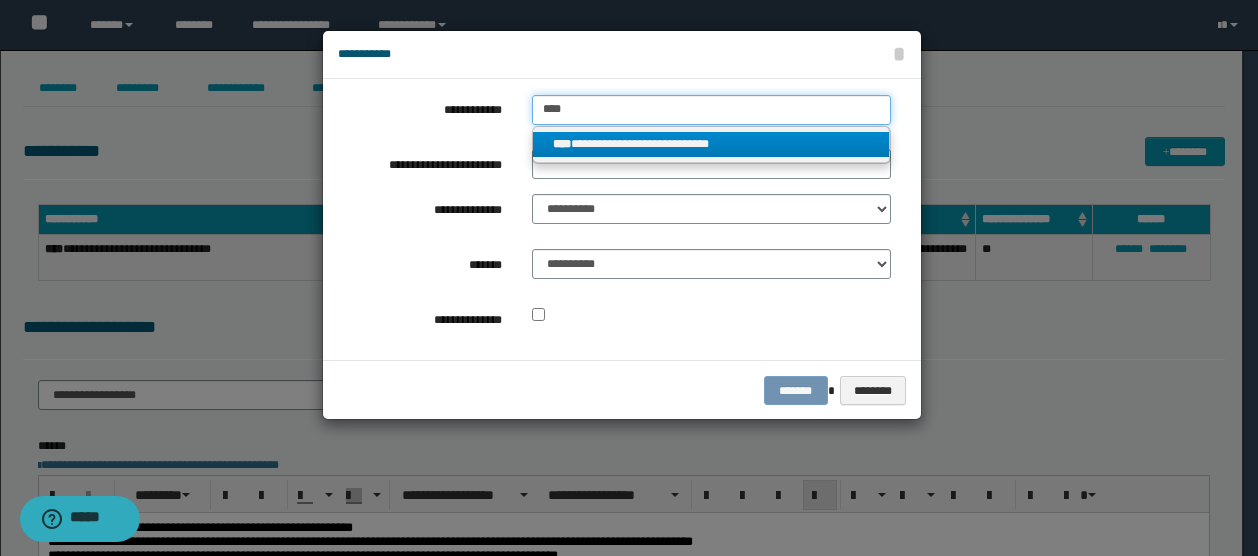 type 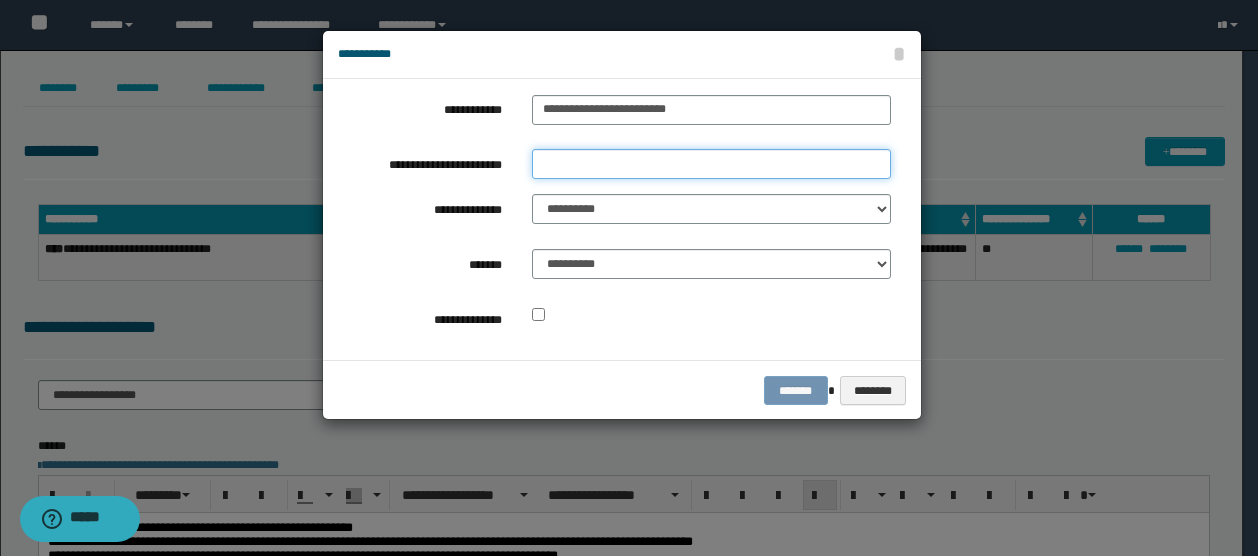 click on "**********" at bounding box center [711, 164] 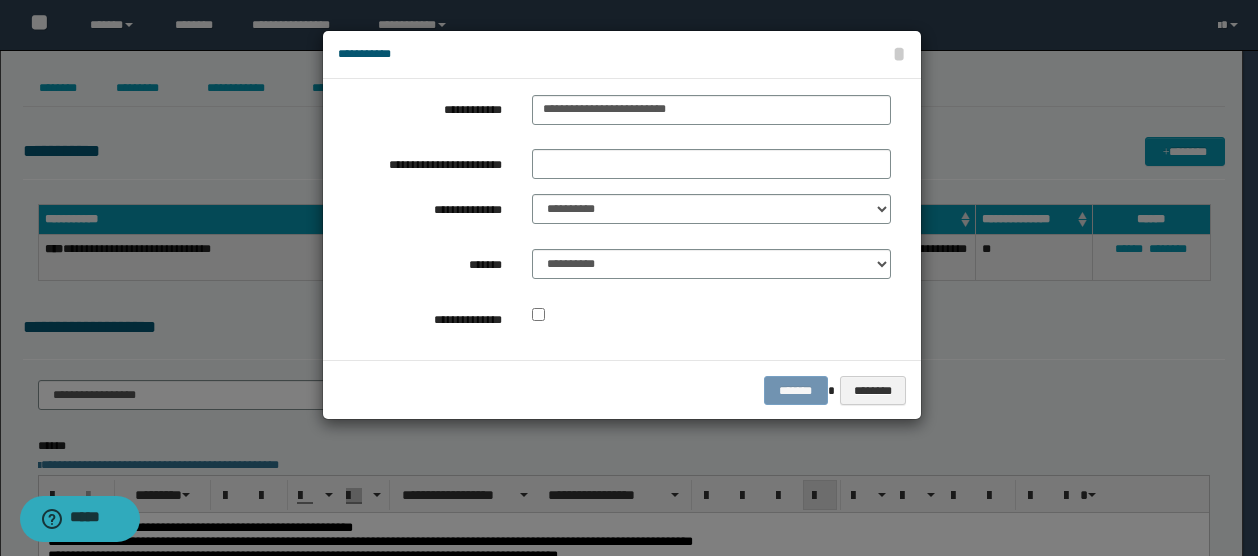 click at bounding box center [629, 278] 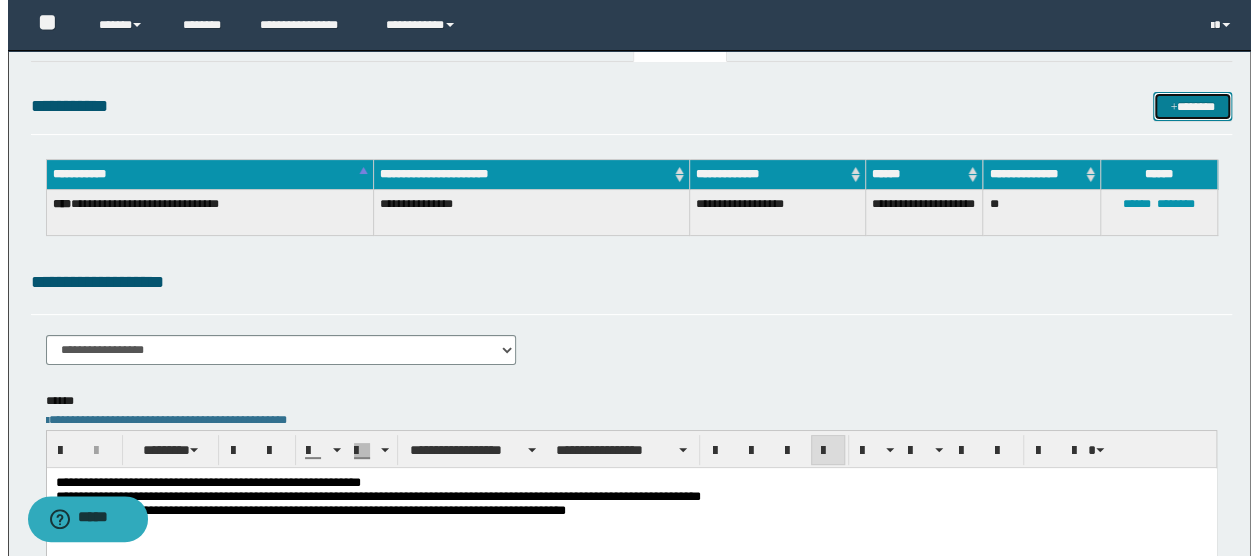 scroll, scrollTop: 0, scrollLeft: 0, axis: both 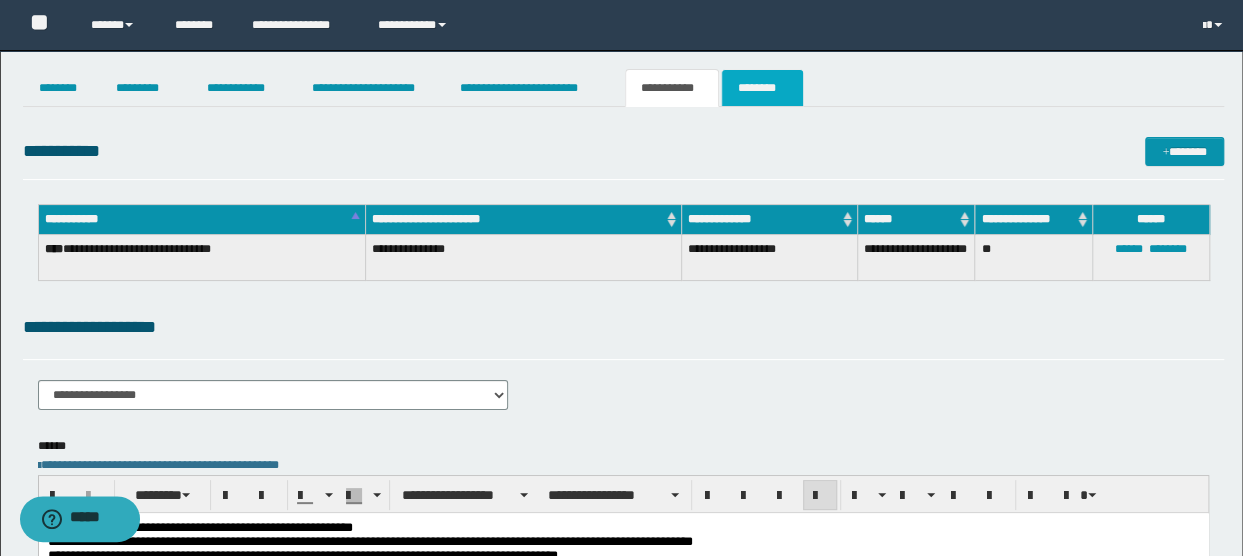 click on "********" at bounding box center [762, 88] 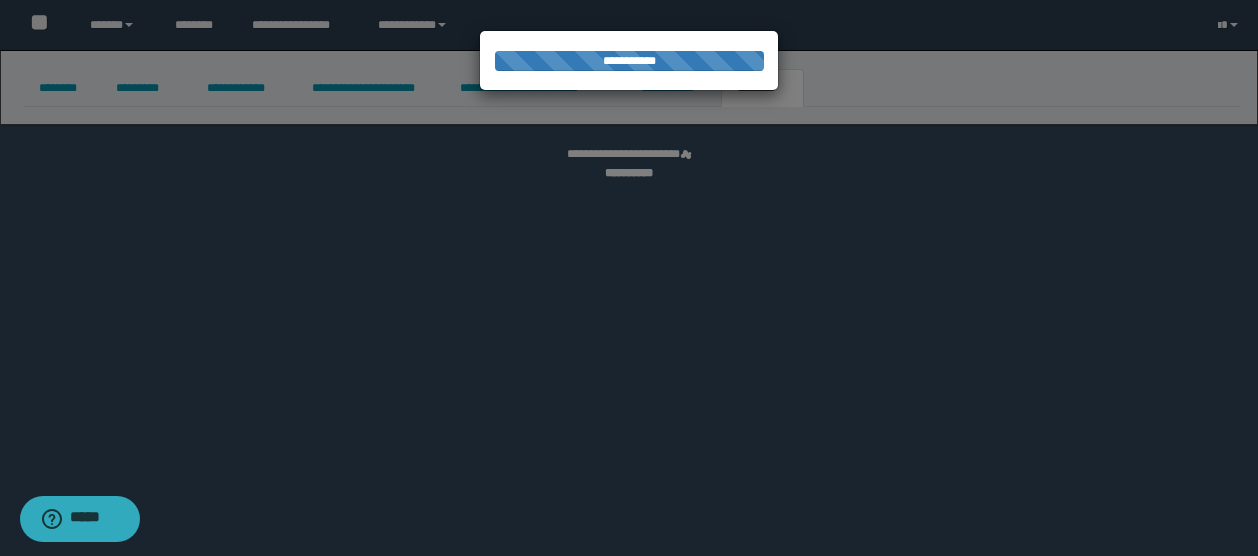 select 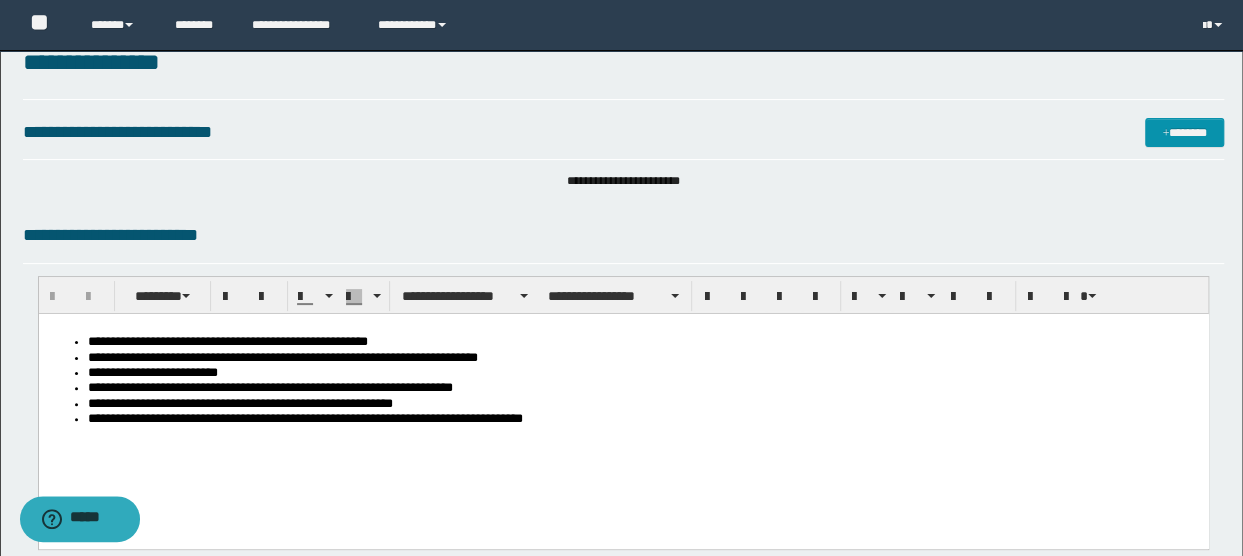 scroll, scrollTop: 100, scrollLeft: 0, axis: vertical 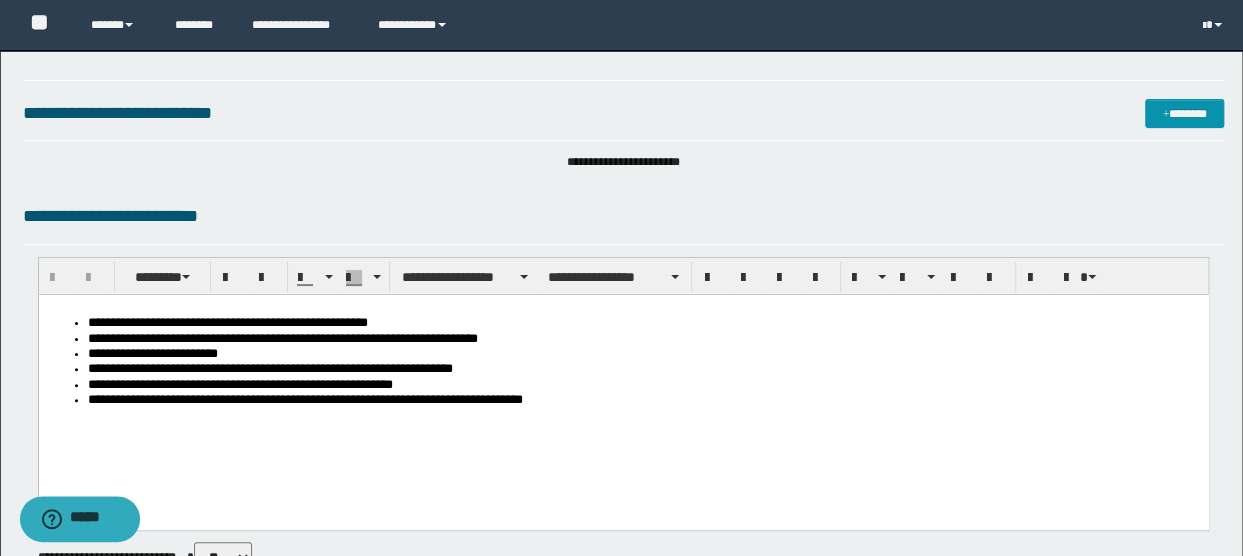 click on "**********" at bounding box center [643, 354] 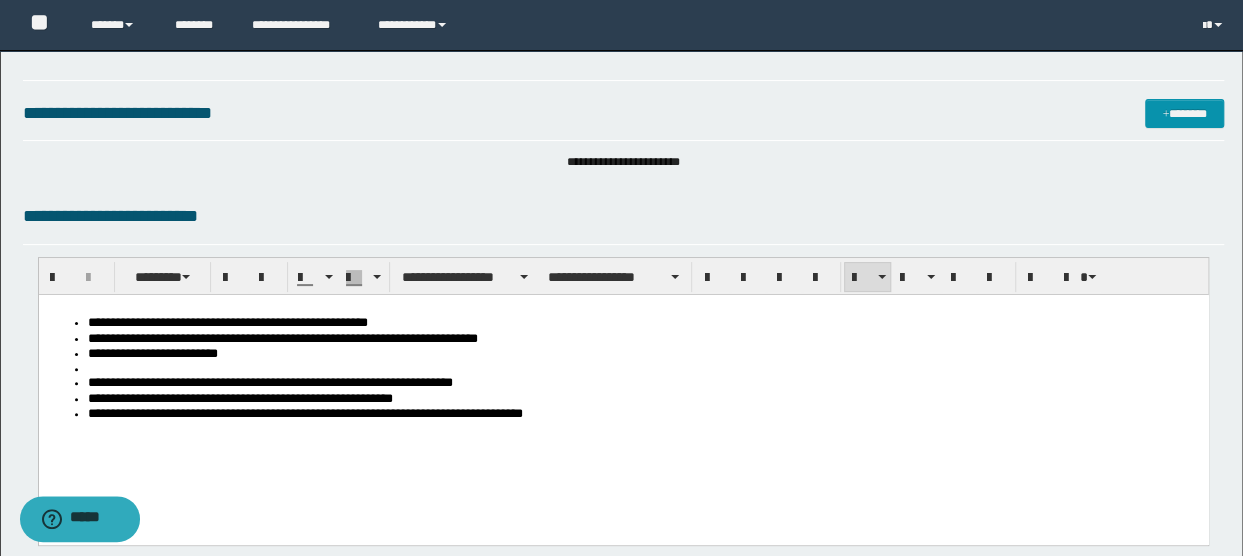 type 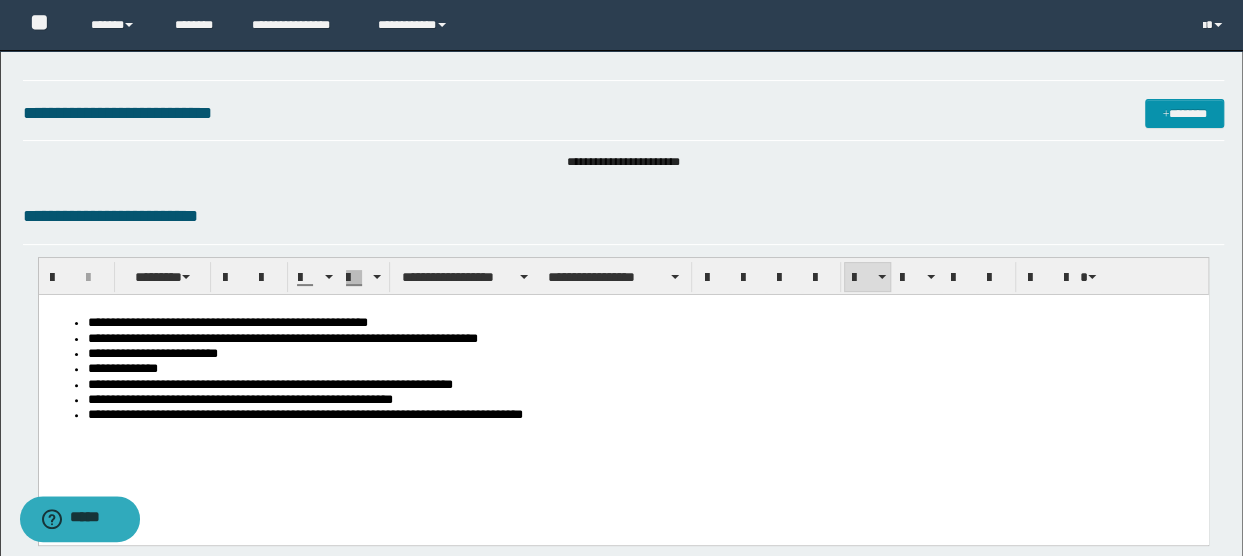 scroll, scrollTop: 0, scrollLeft: 0, axis: both 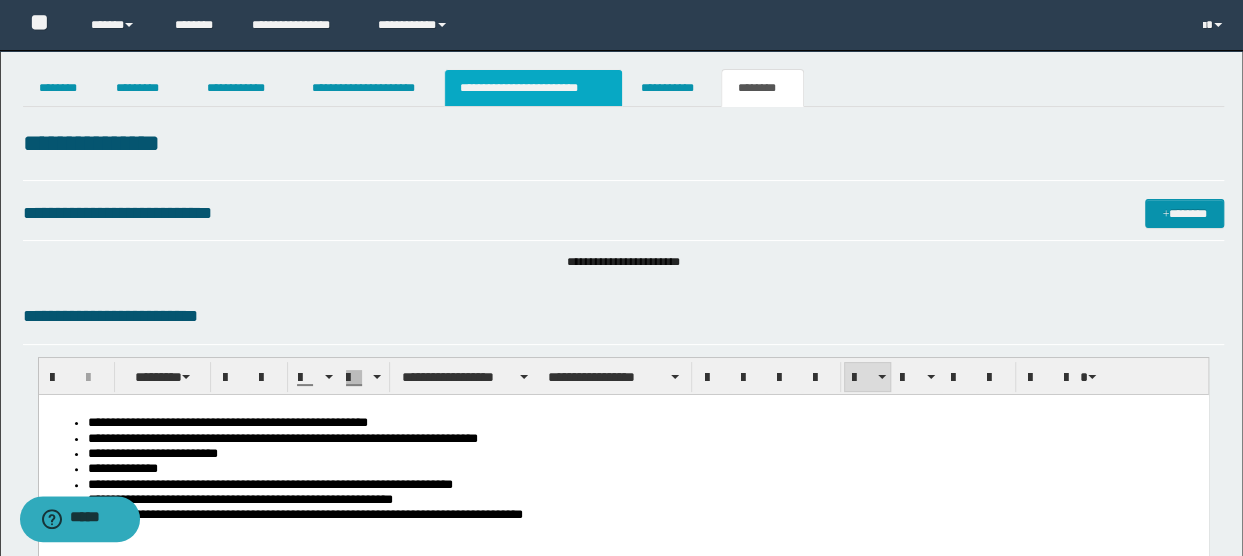 click on "**********" at bounding box center [533, 88] 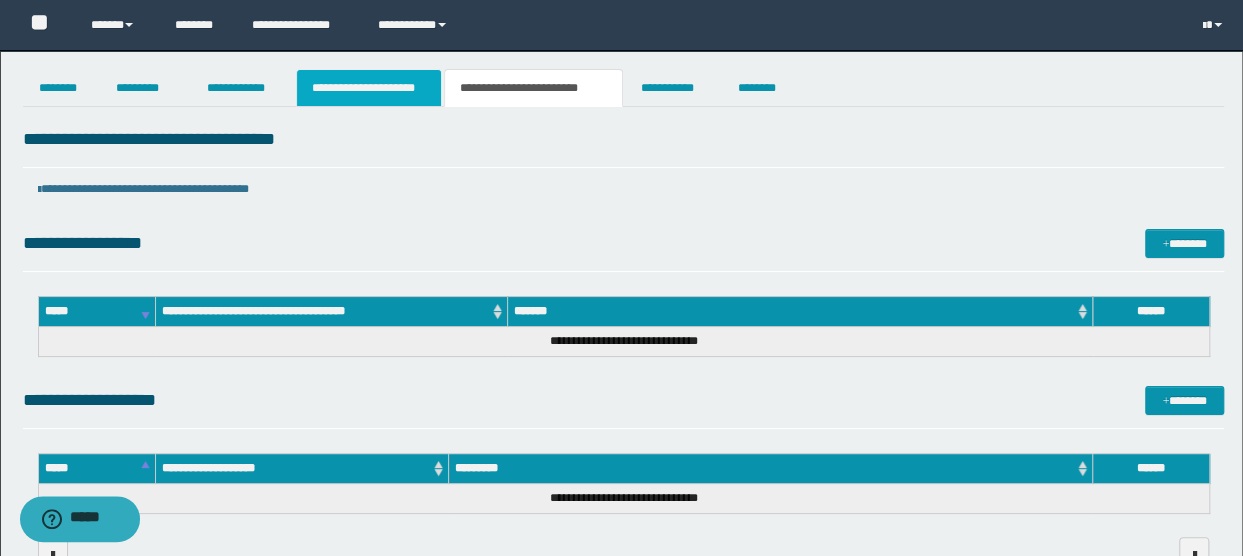 drag, startPoint x: 360, startPoint y: 91, endPoint x: 356, endPoint y: 101, distance: 10.770329 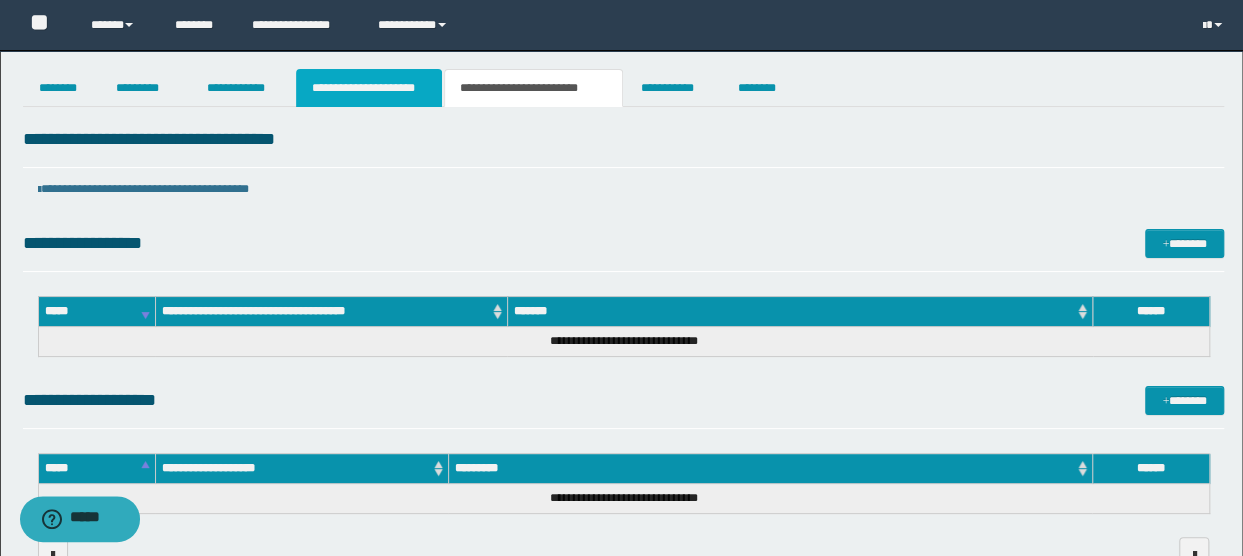 type 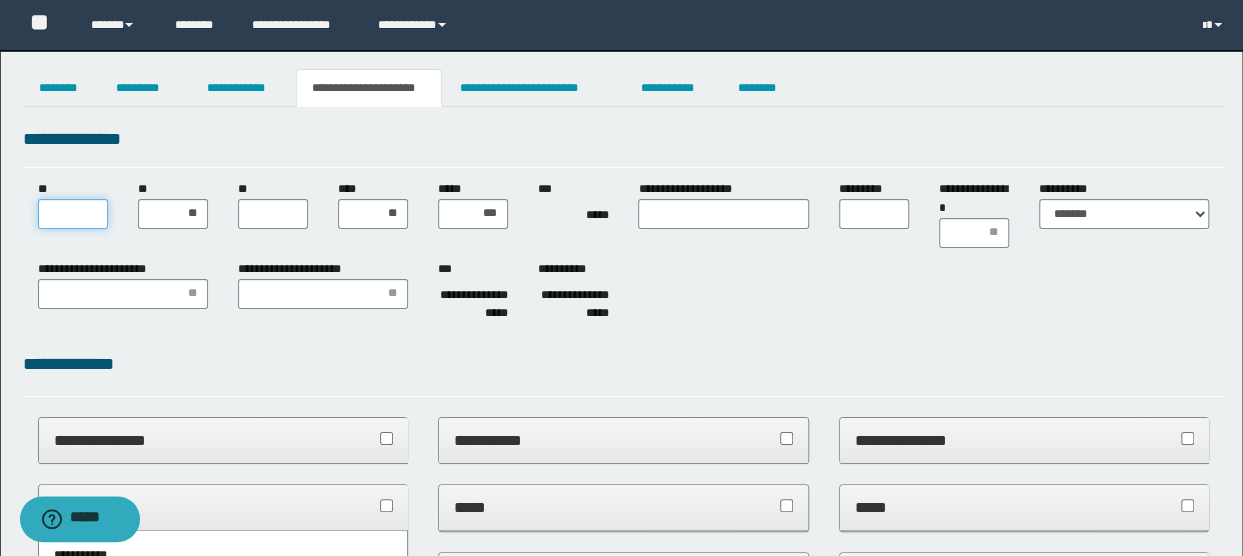click on "**" at bounding box center [73, 214] 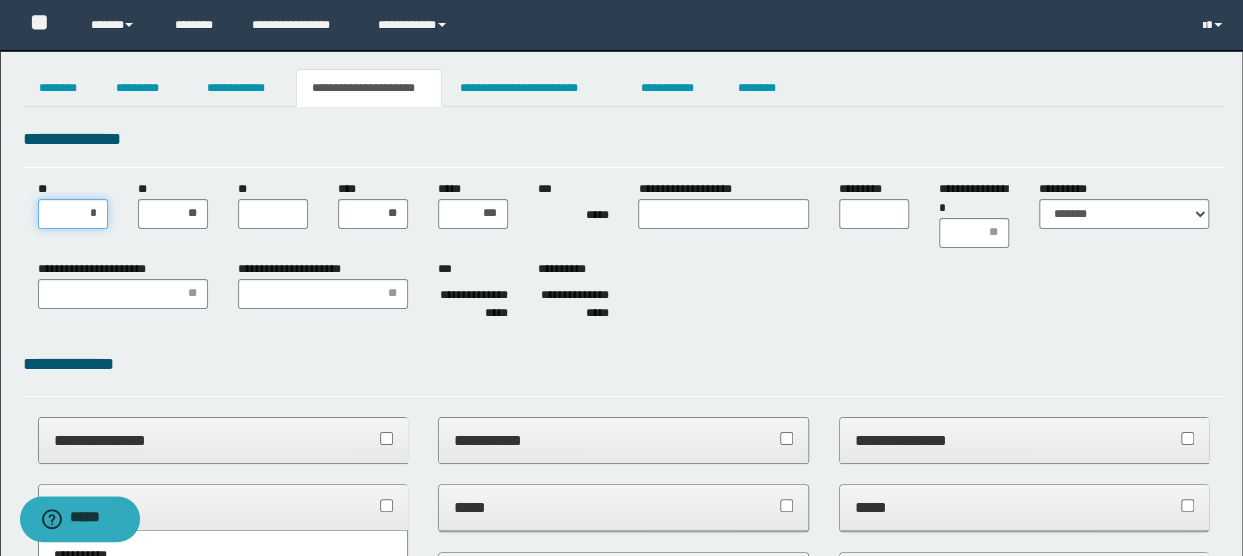 type on "**" 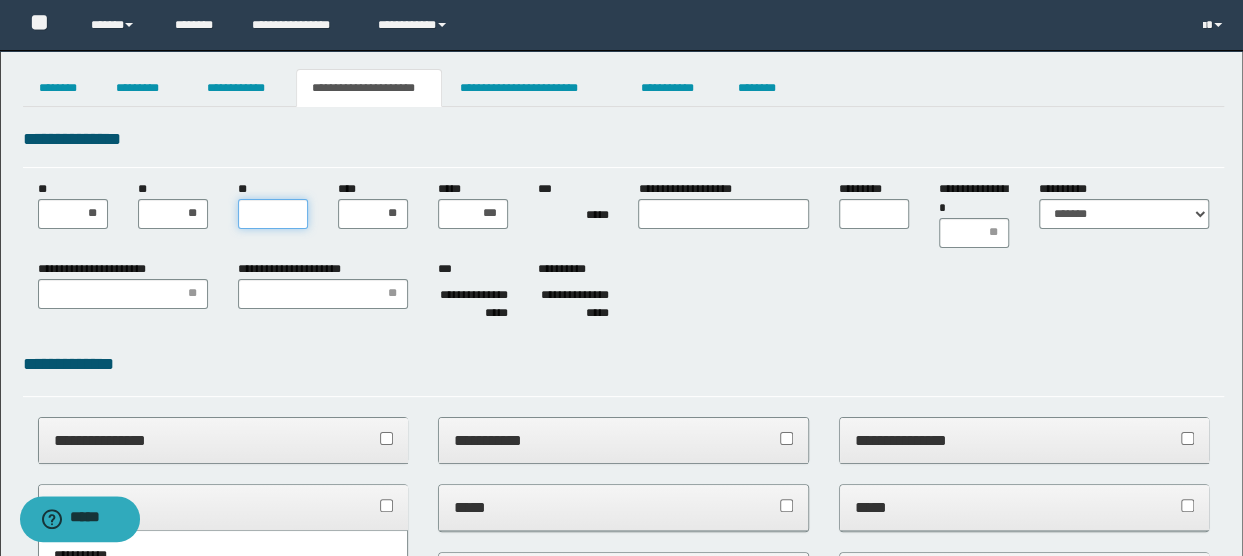 click on "**" at bounding box center [273, 214] 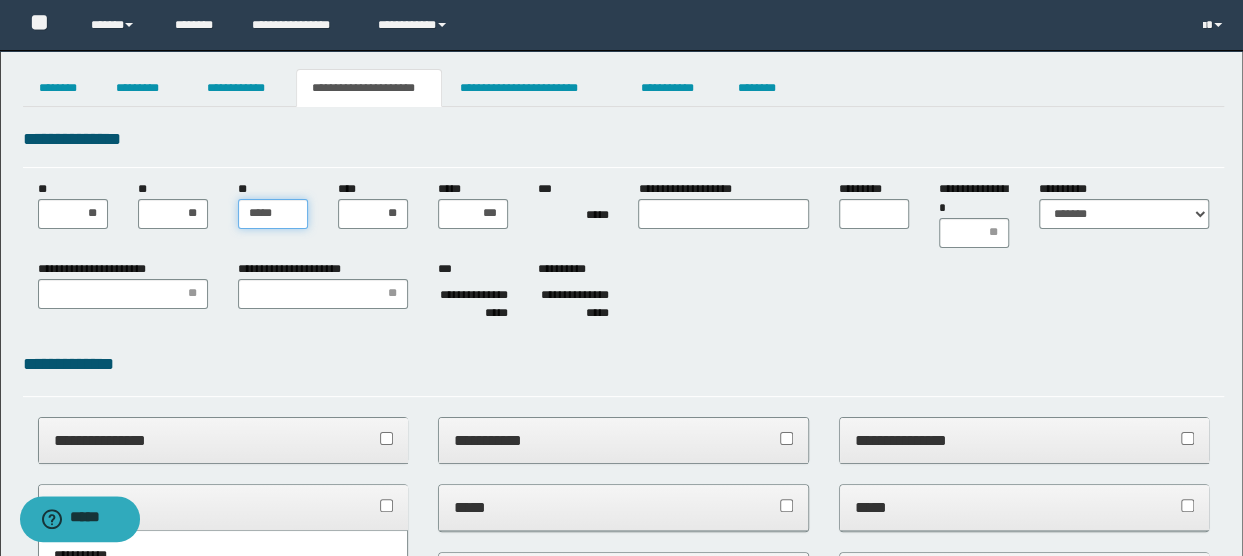 type on "******" 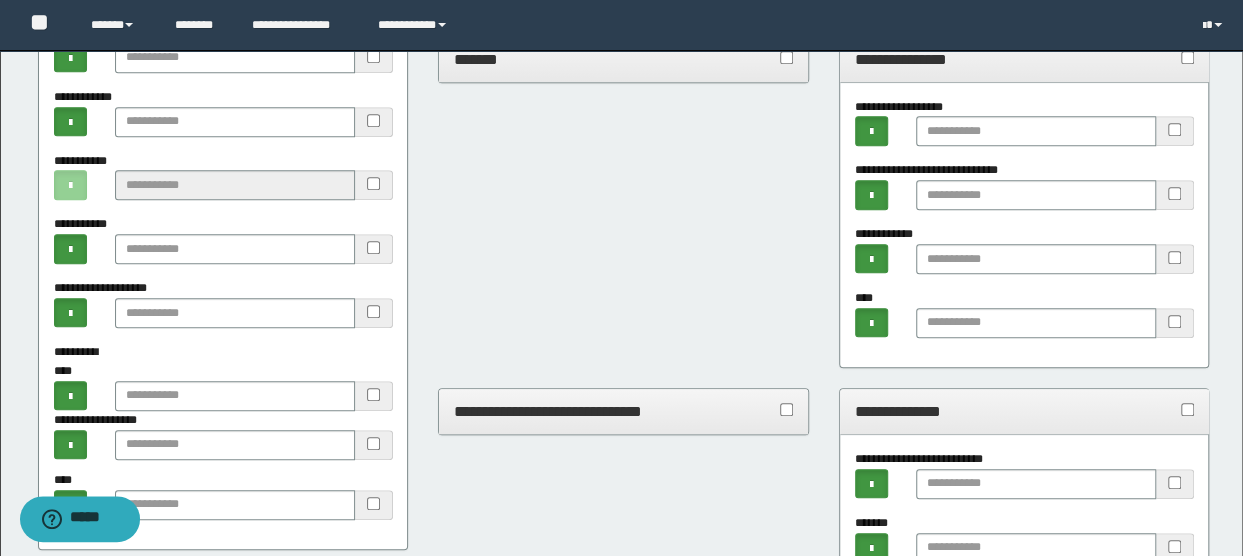 scroll, scrollTop: 0, scrollLeft: 0, axis: both 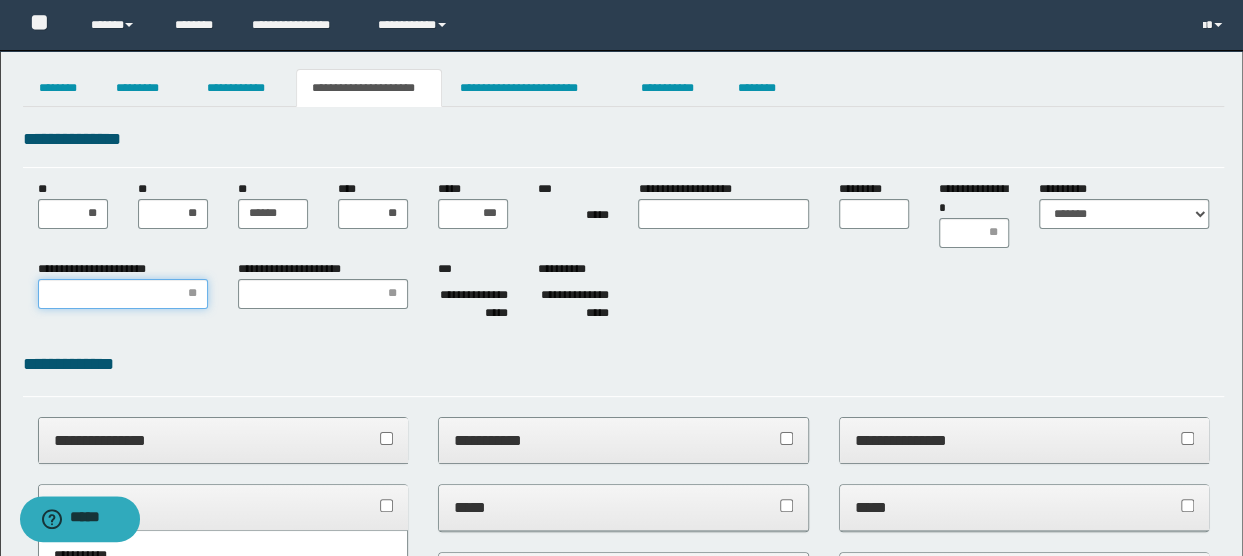 click on "**********" at bounding box center (123, 294) 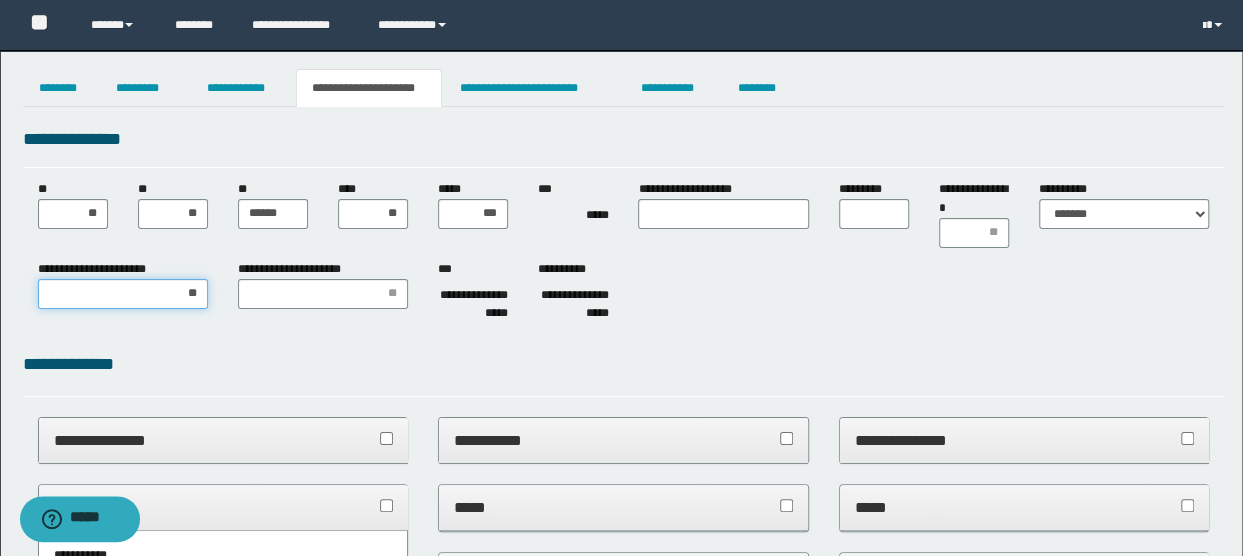 type on "***" 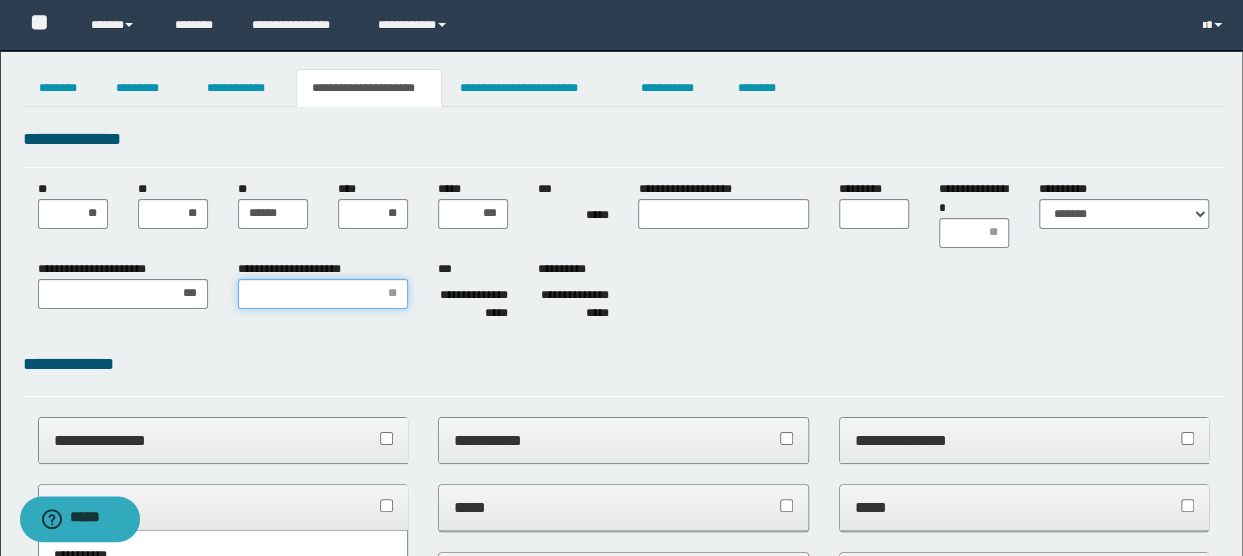 click on "**********" at bounding box center [323, 294] 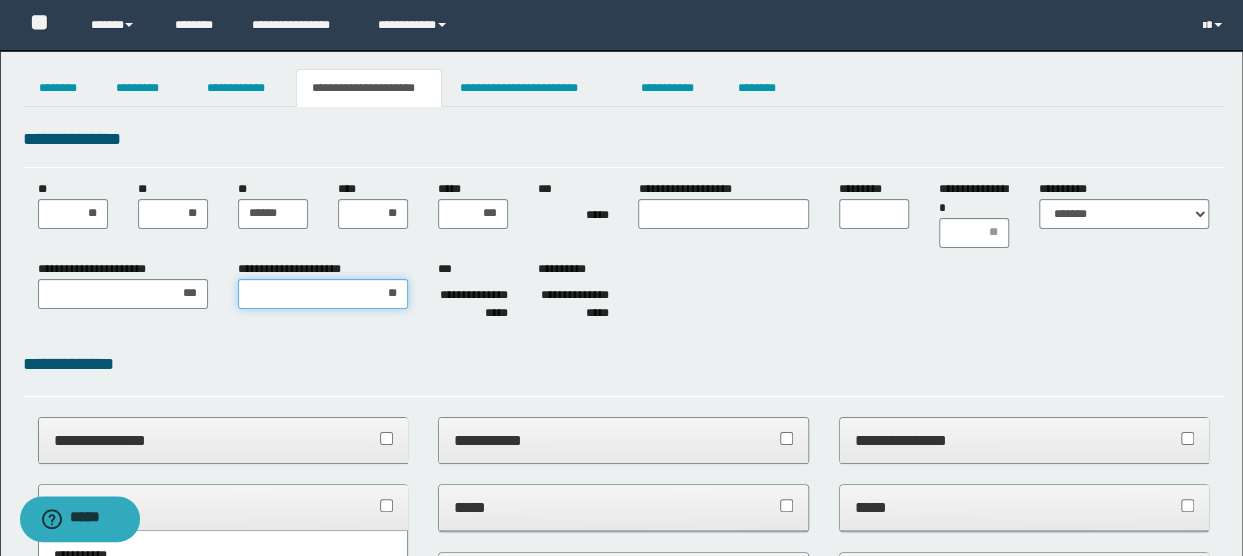 type on "***" 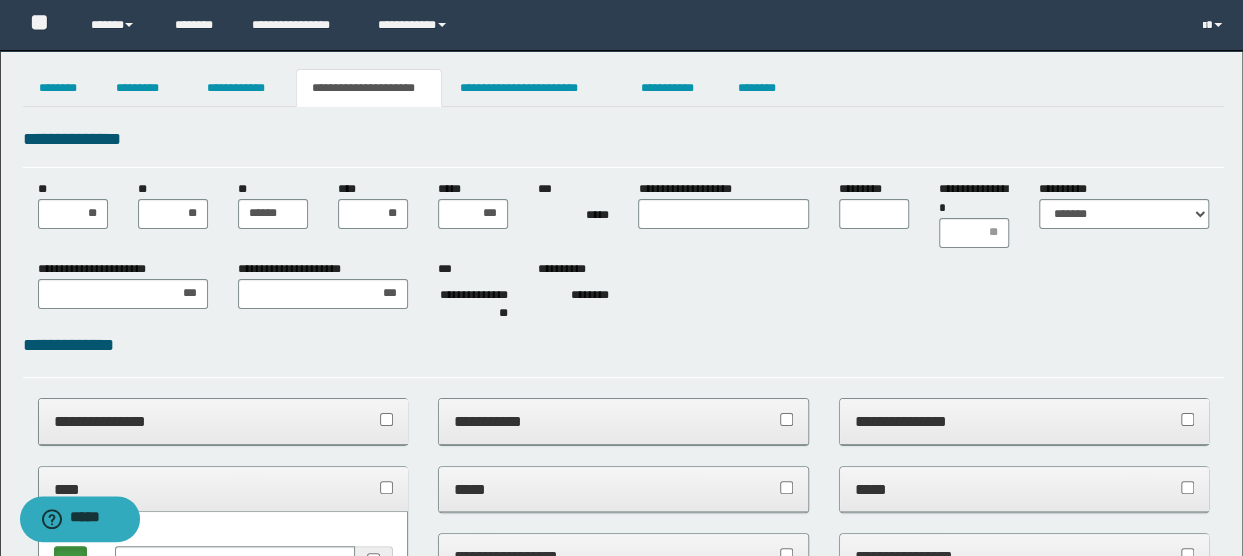 click on "********" at bounding box center [573, 295] 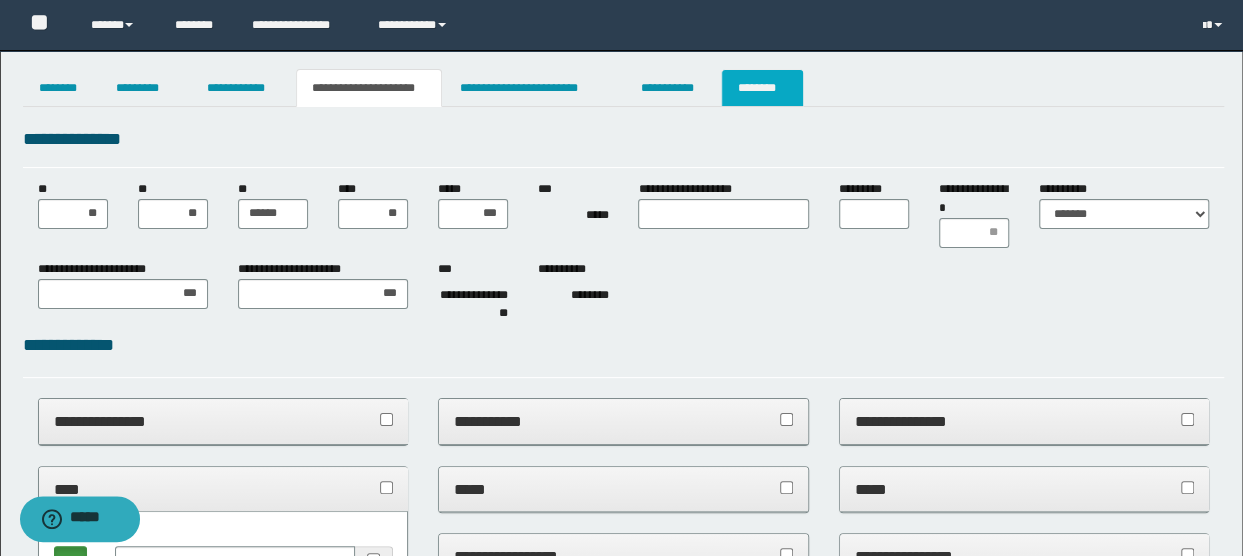 click on "********" at bounding box center [762, 88] 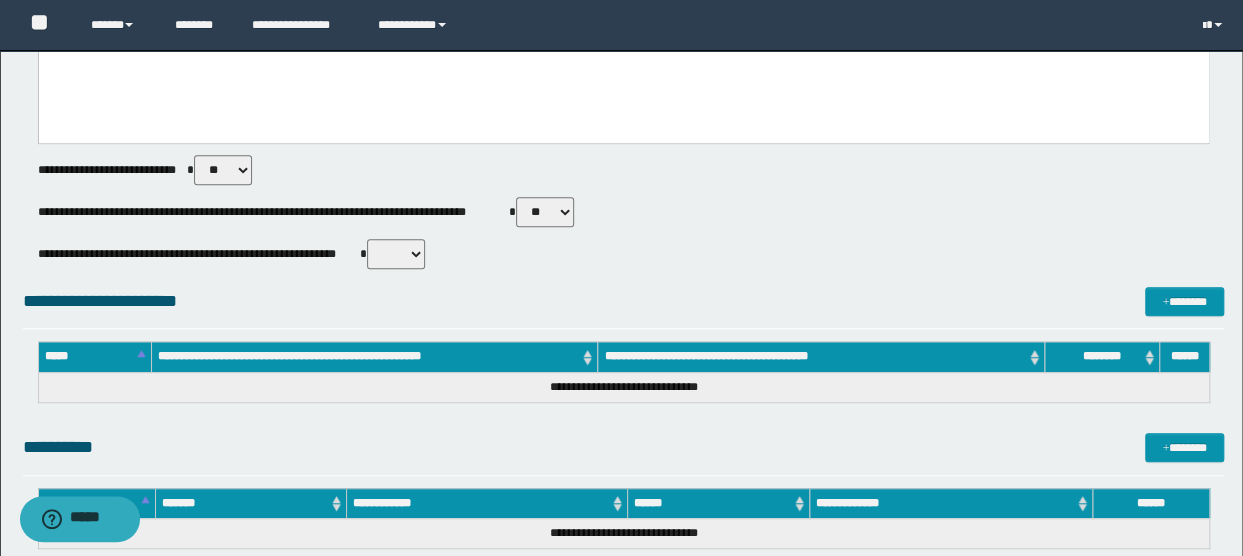 scroll, scrollTop: 400, scrollLeft: 0, axis: vertical 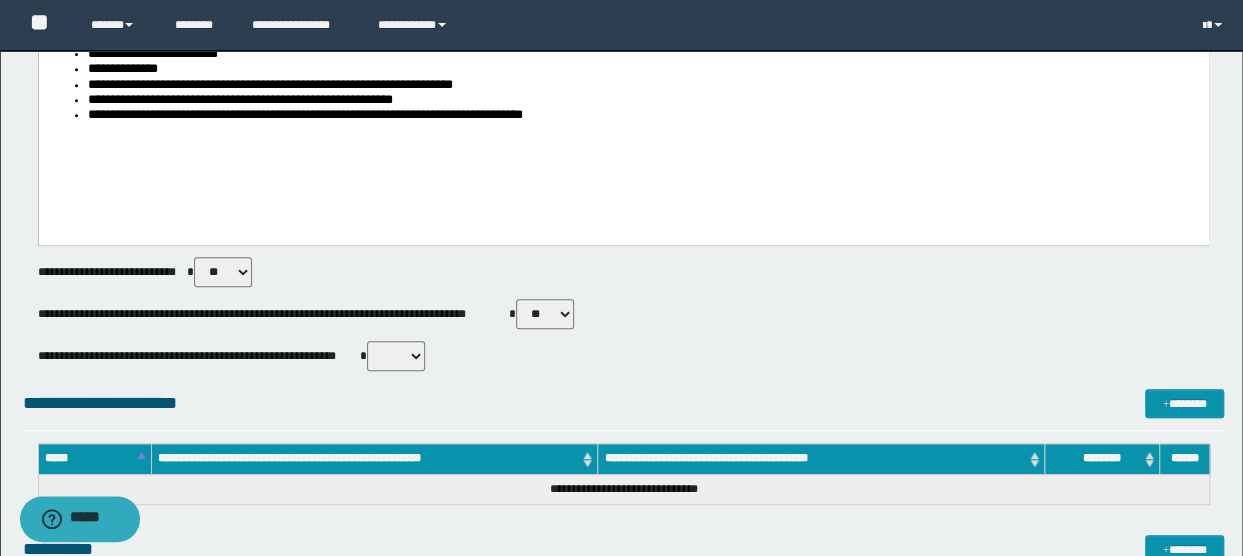 drag, startPoint x: 539, startPoint y: 312, endPoint x: 537, endPoint y: 327, distance: 15.132746 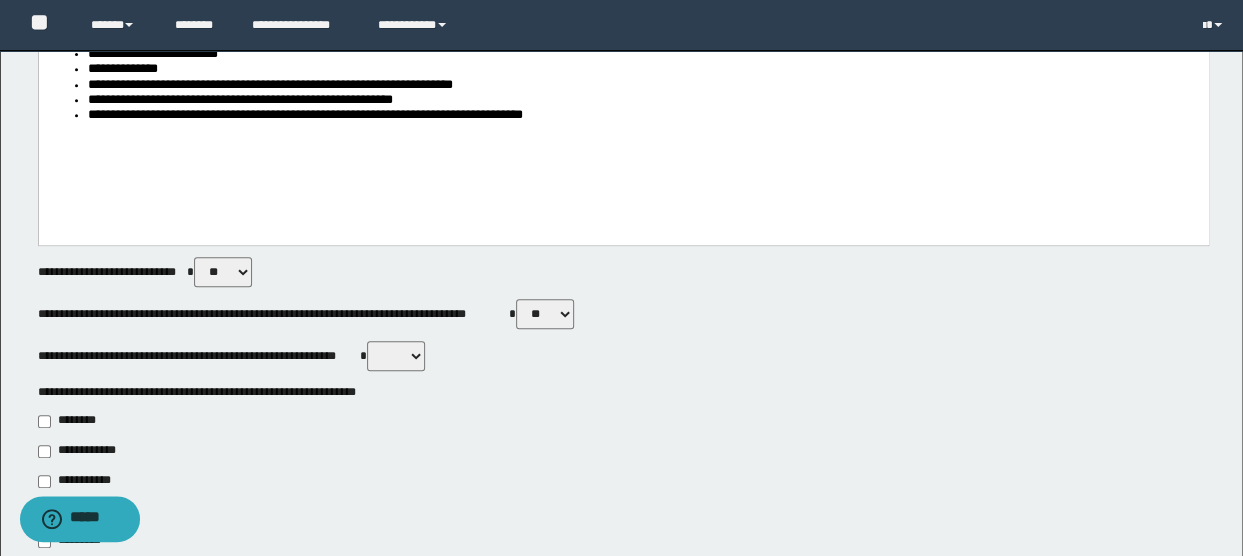scroll, scrollTop: 600, scrollLeft: 0, axis: vertical 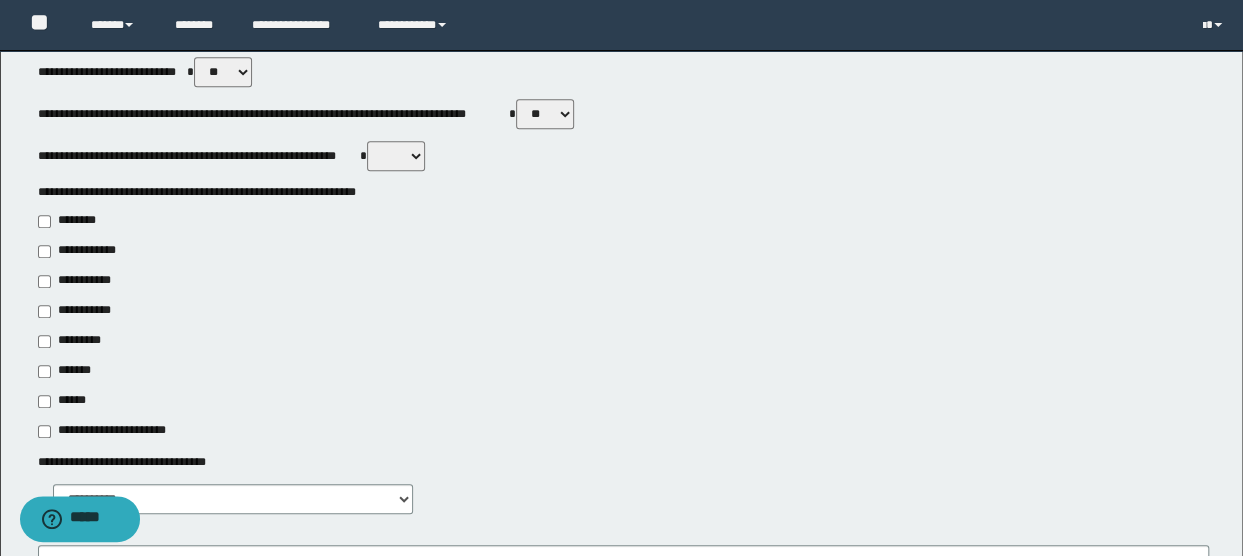 click on "**********" at bounding box center [81, 281] 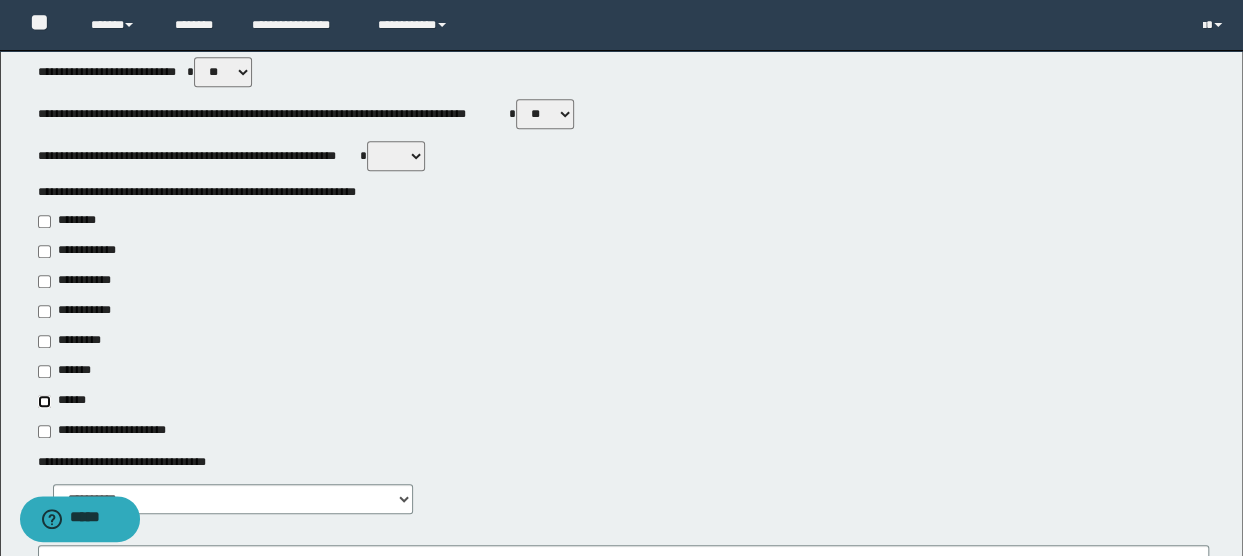 type on "**********" 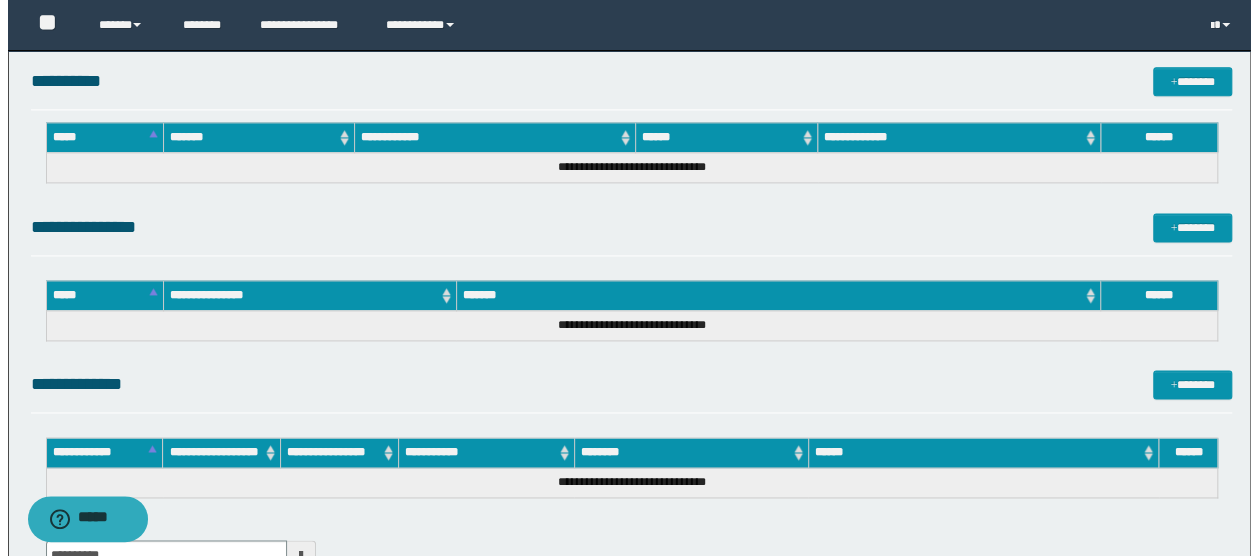 scroll, scrollTop: 1496, scrollLeft: 0, axis: vertical 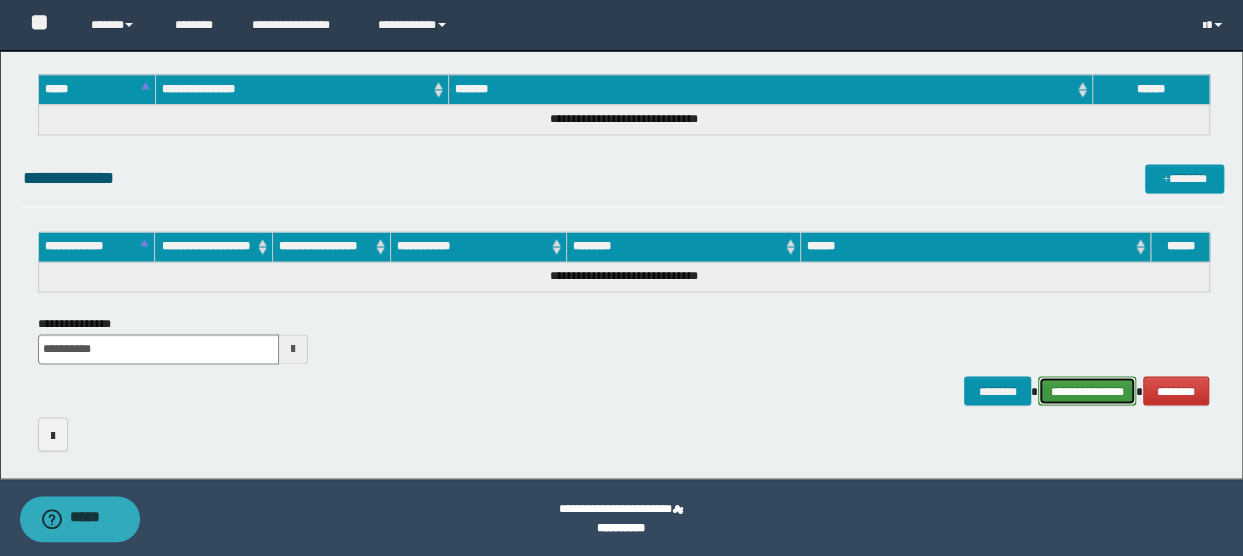 click on "**********" at bounding box center [1087, 390] 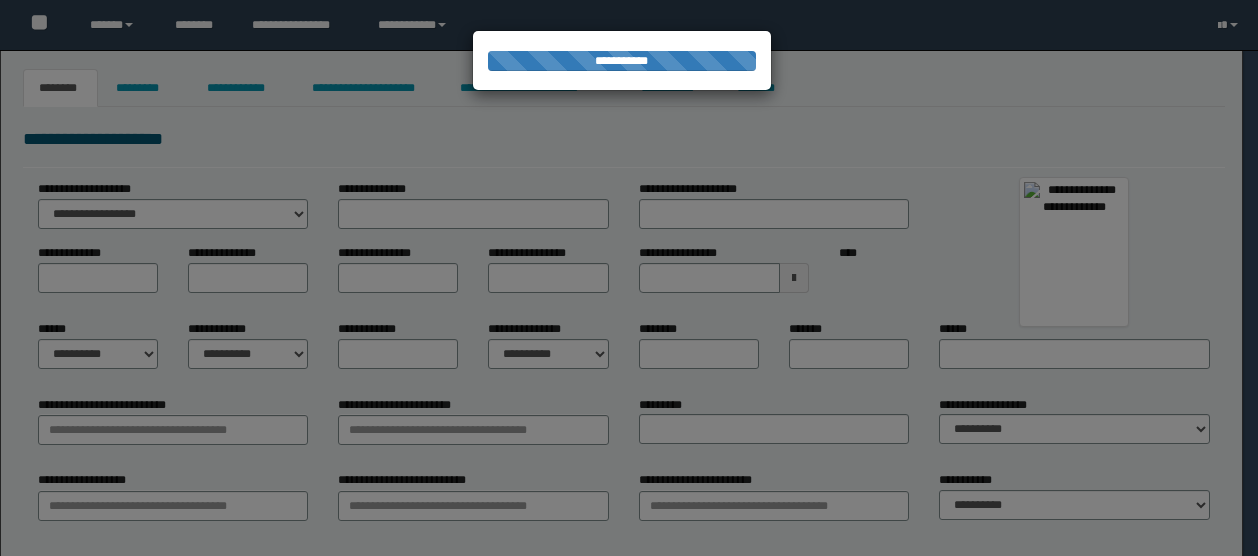 scroll, scrollTop: 0, scrollLeft: 0, axis: both 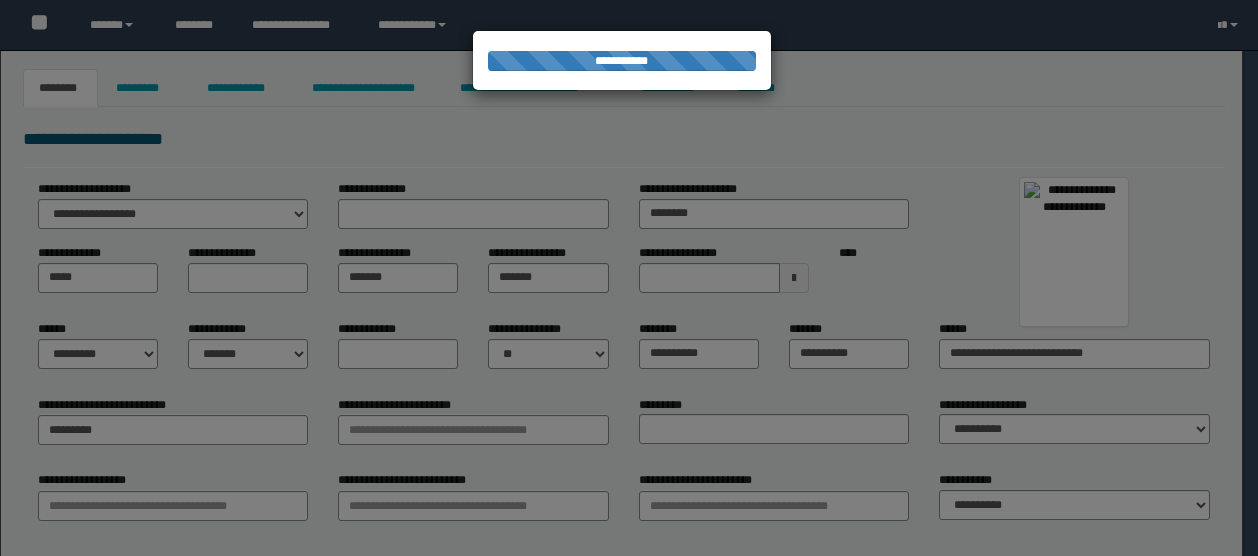 type on "**********" 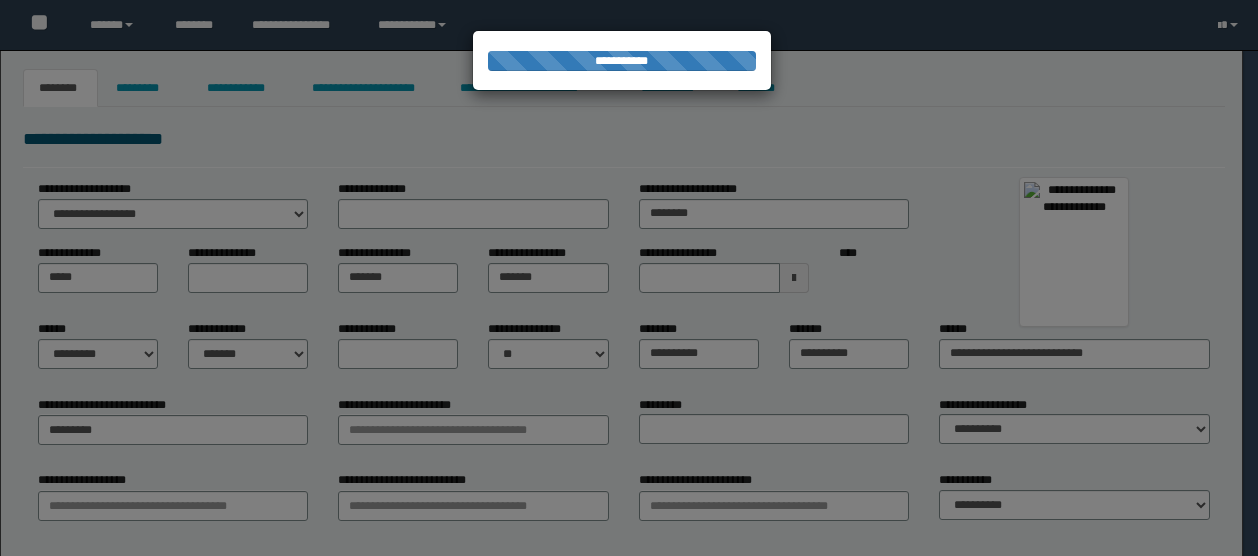 type on "**********" 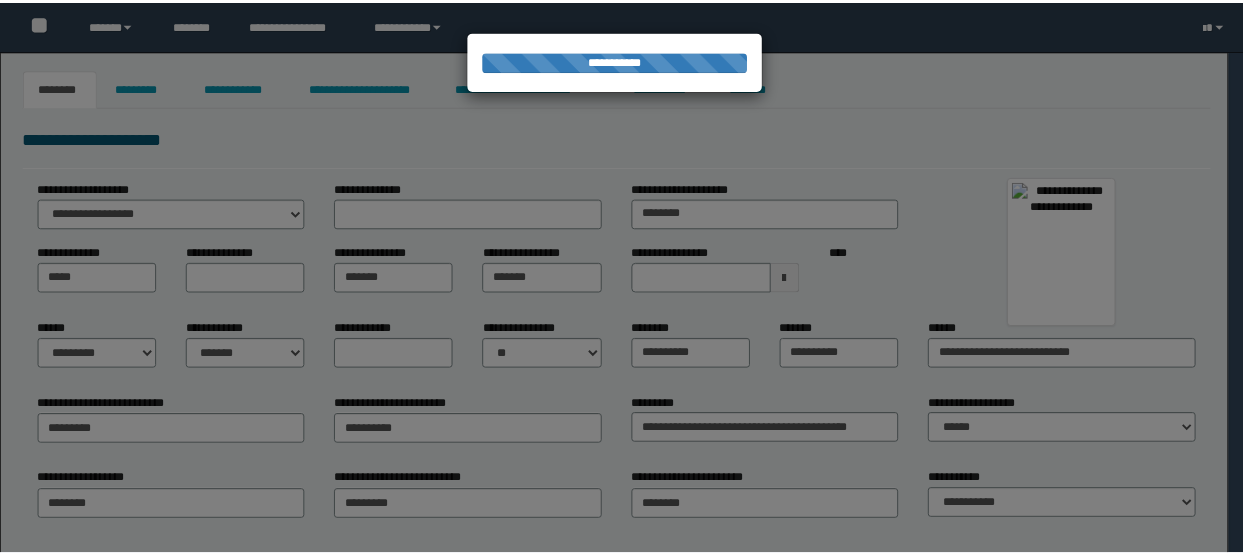 scroll, scrollTop: 0, scrollLeft: 0, axis: both 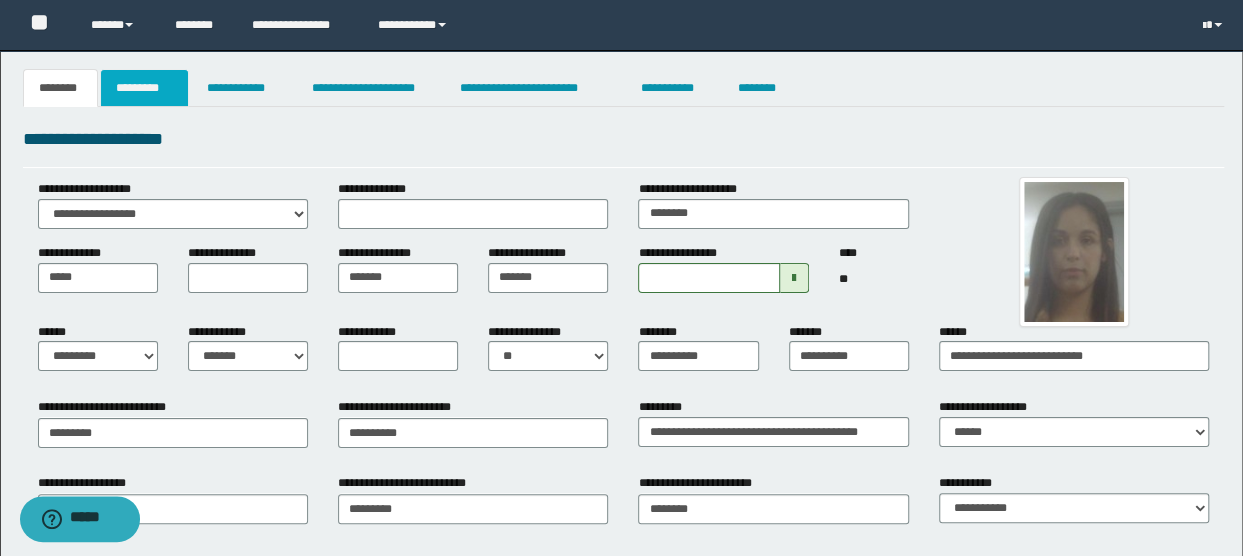 click on "*********" at bounding box center [144, 88] 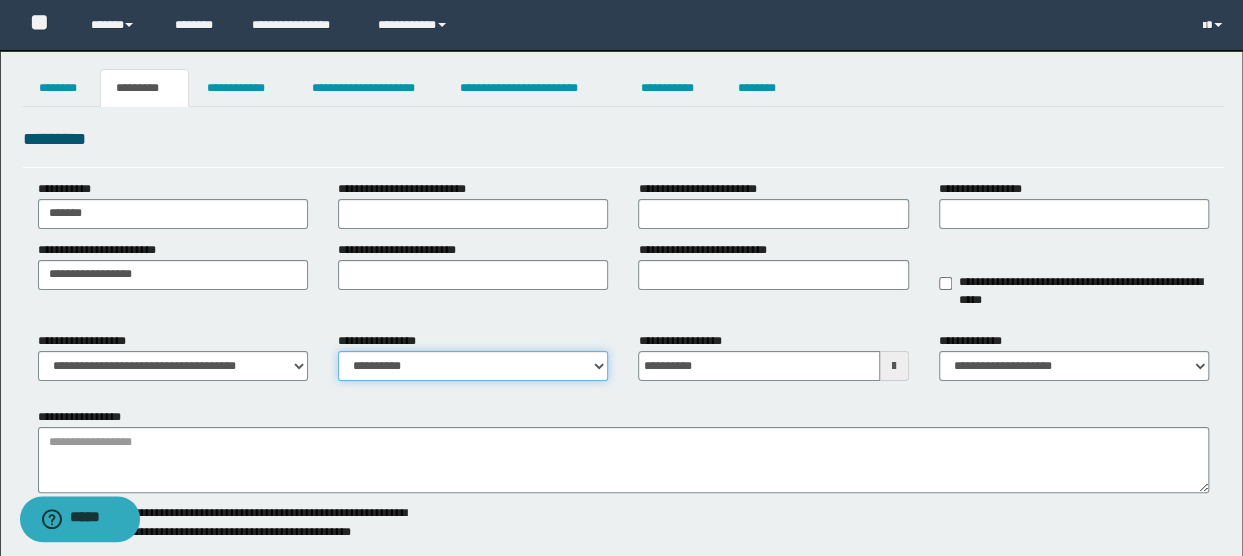 click on "**********" at bounding box center (473, 366) 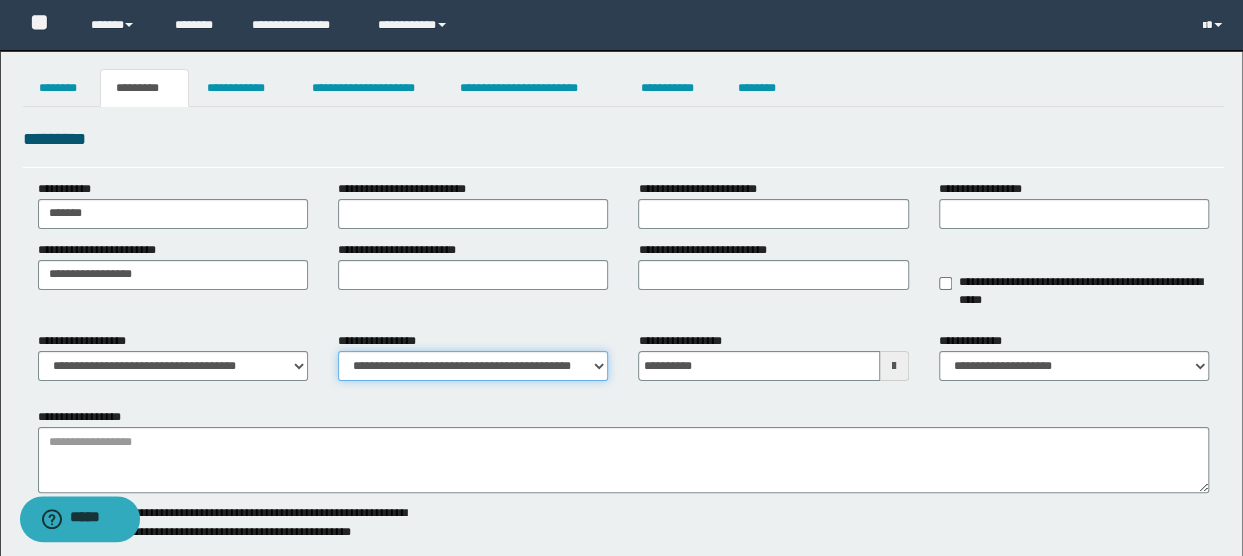 click on "**********" at bounding box center [473, 366] 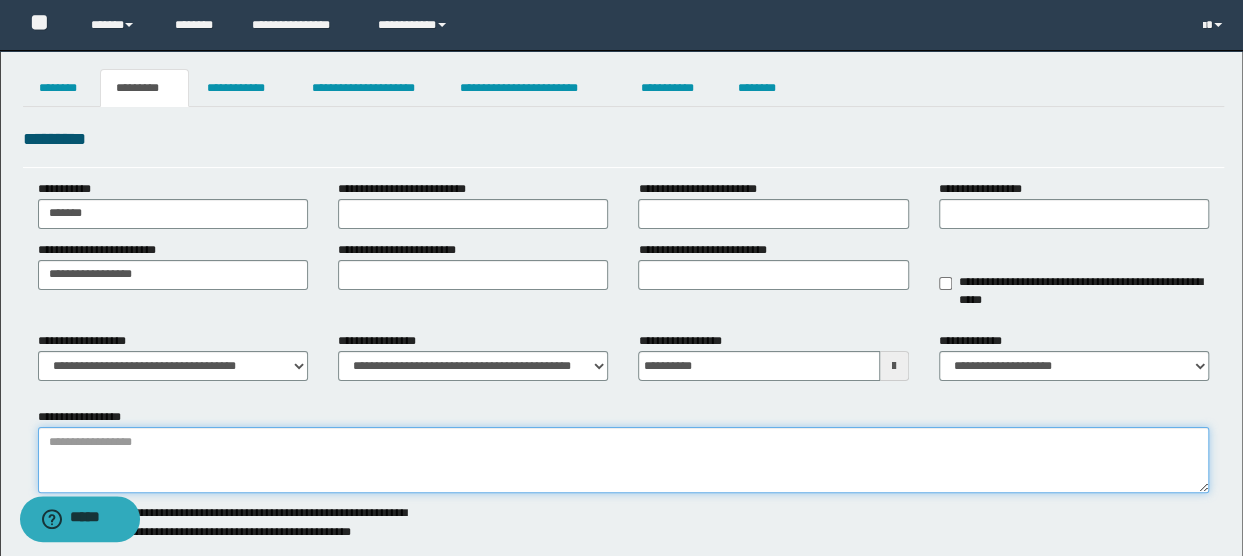 click on "**********" at bounding box center (624, 460) 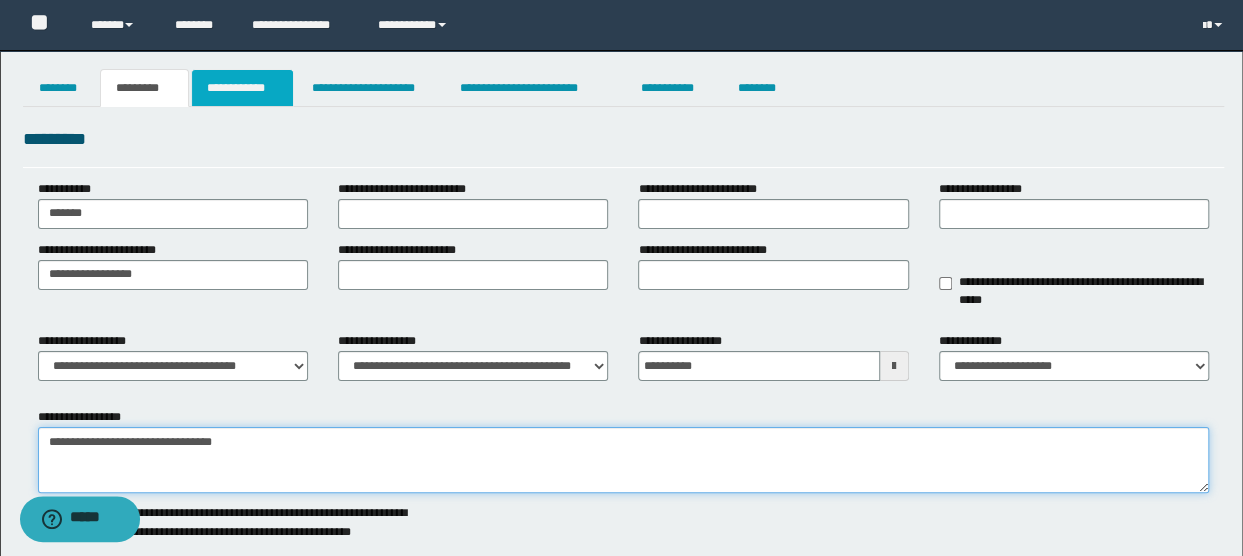 type on "**********" 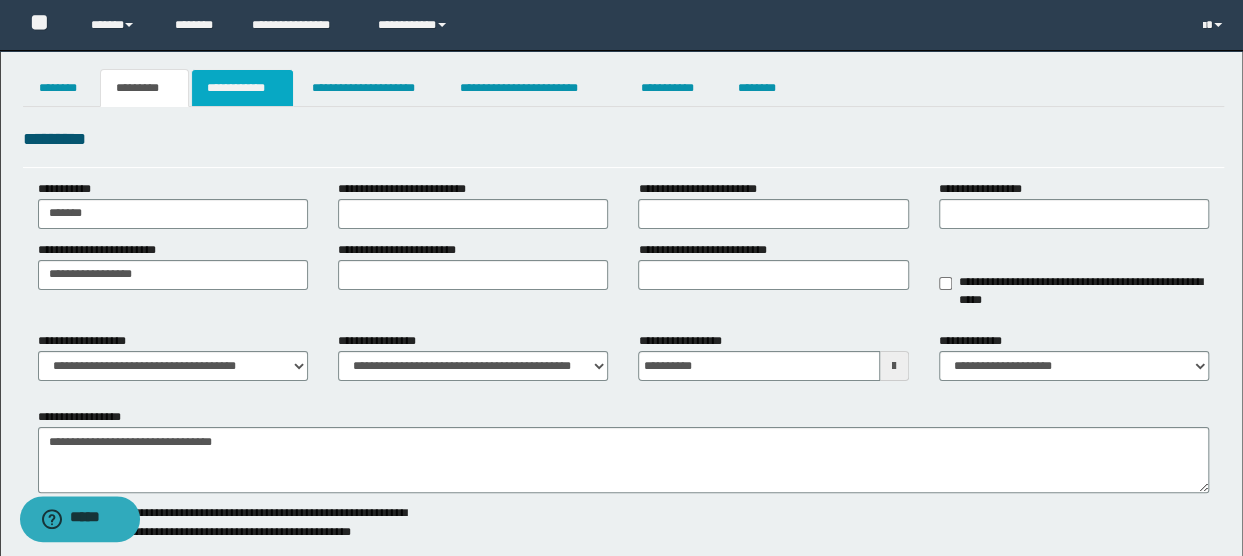 click on "**********" at bounding box center [243, 88] 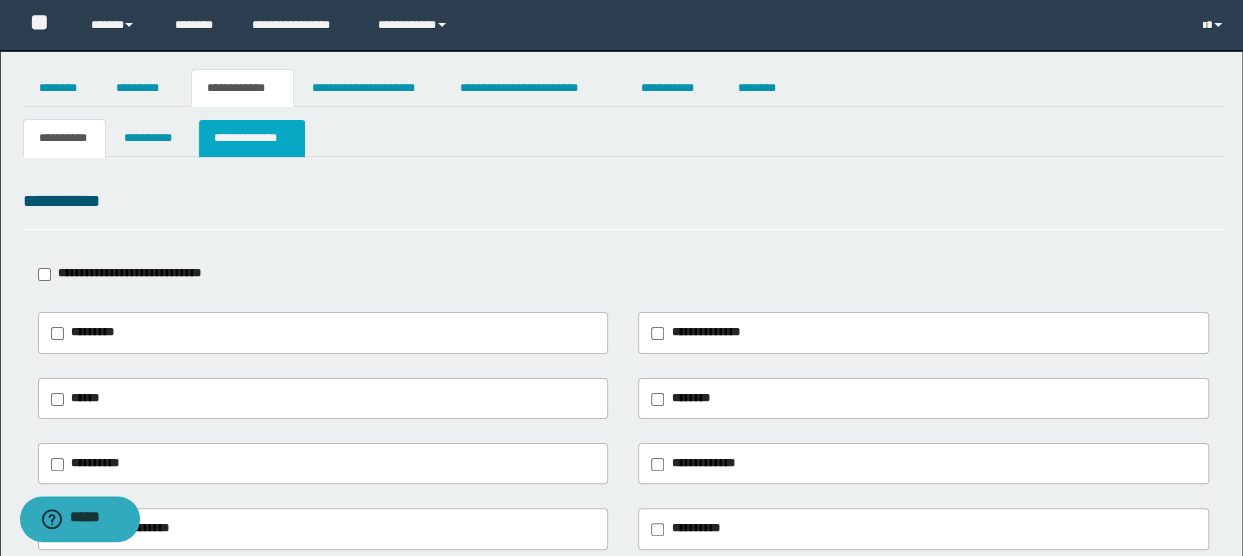 click on "**********" at bounding box center [252, 138] 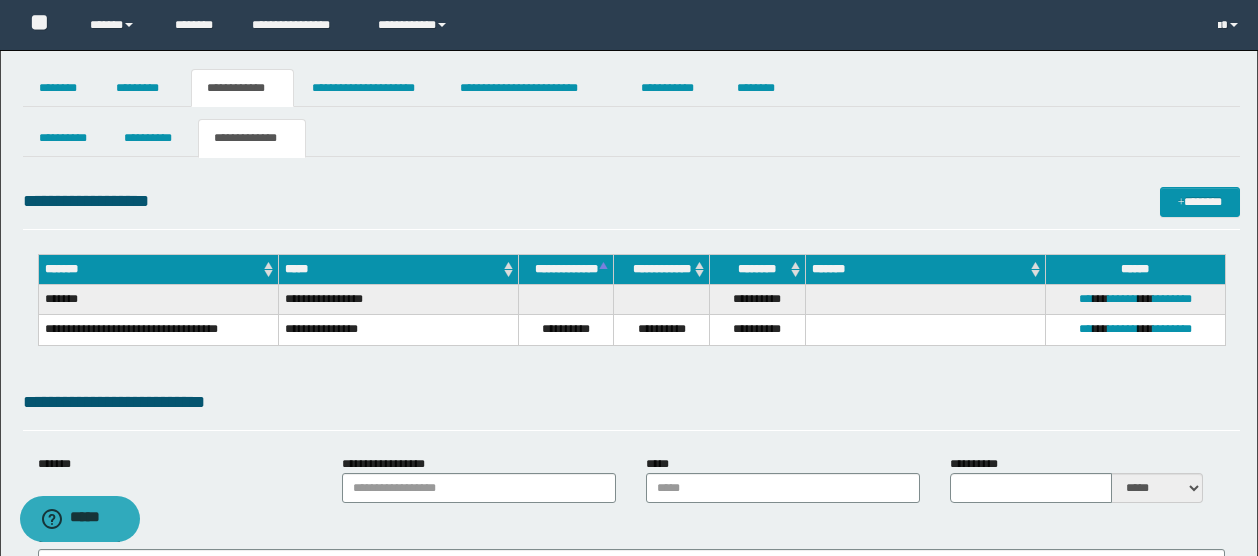 type on "*********" 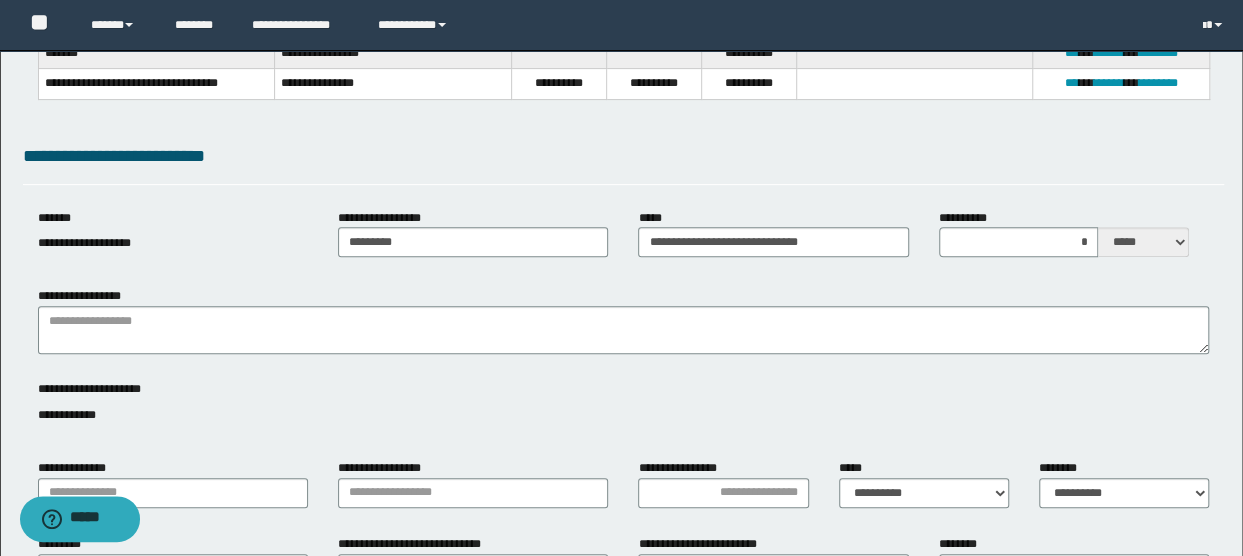 scroll, scrollTop: 300, scrollLeft: 0, axis: vertical 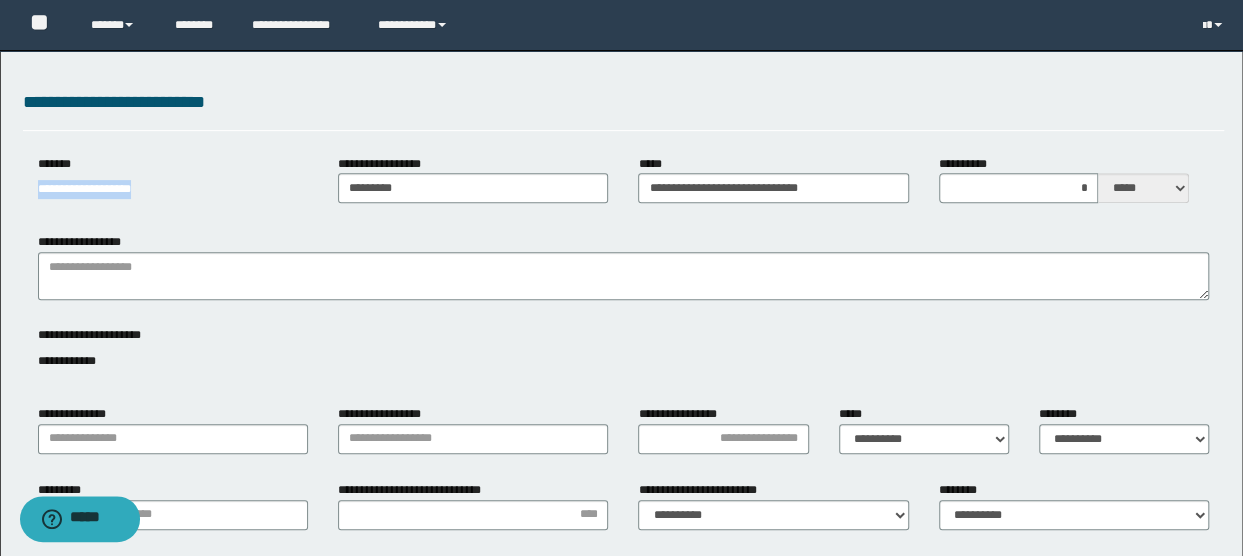 drag, startPoint x: 182, startPoint y: 188, endPoint x: 20, endPoint y: 207, distance: 163.1104 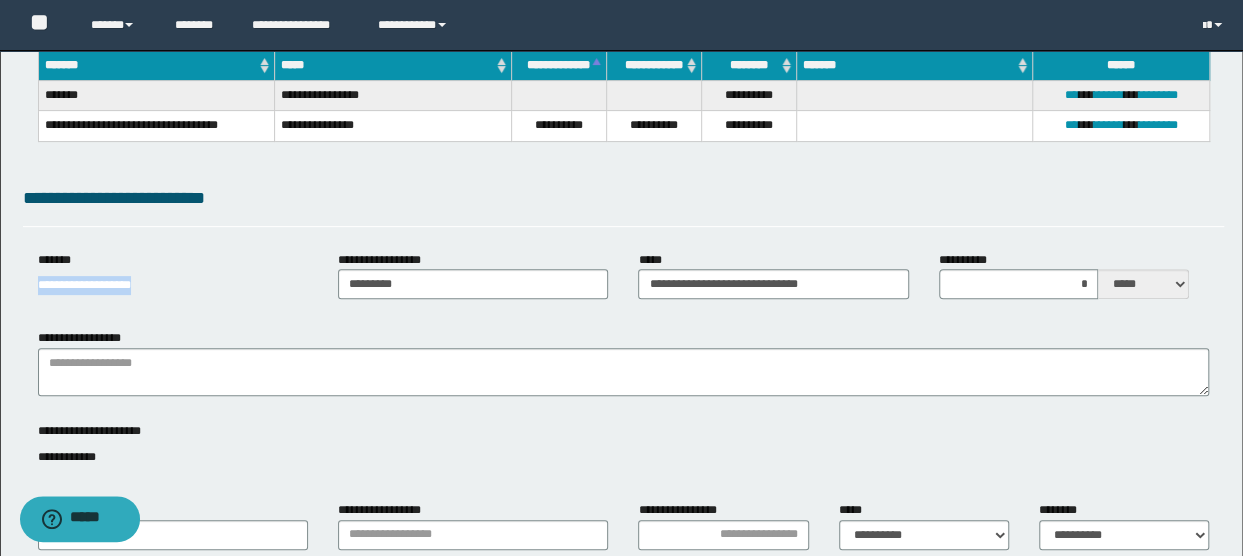 scroll, scrollTop: 0, scrollLeft: 0, axis: both 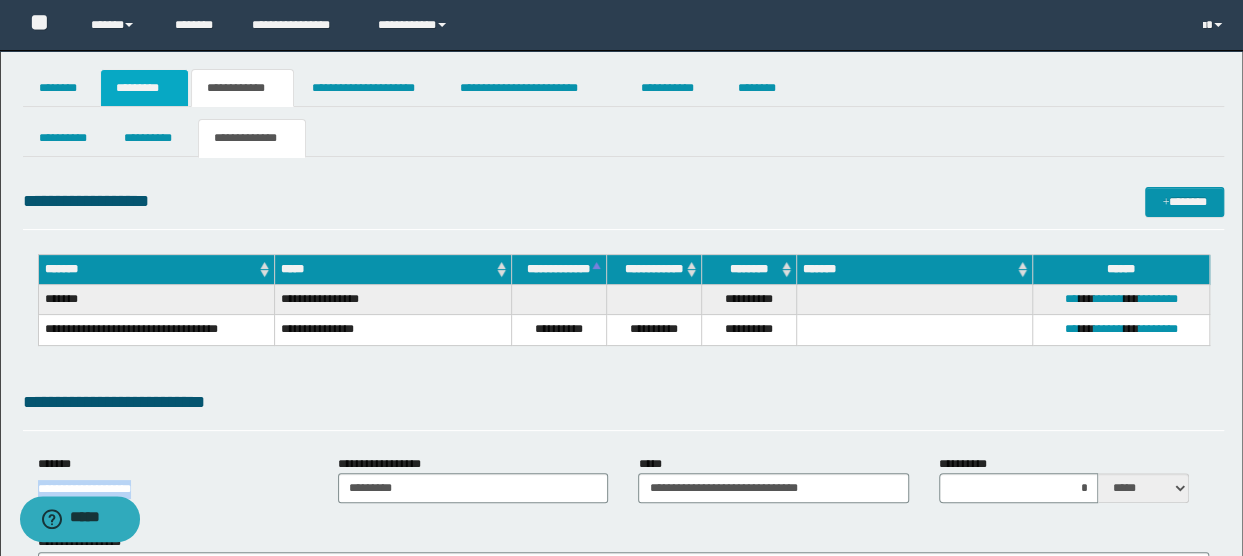 click on "*********" at bounding box center [144, 88] 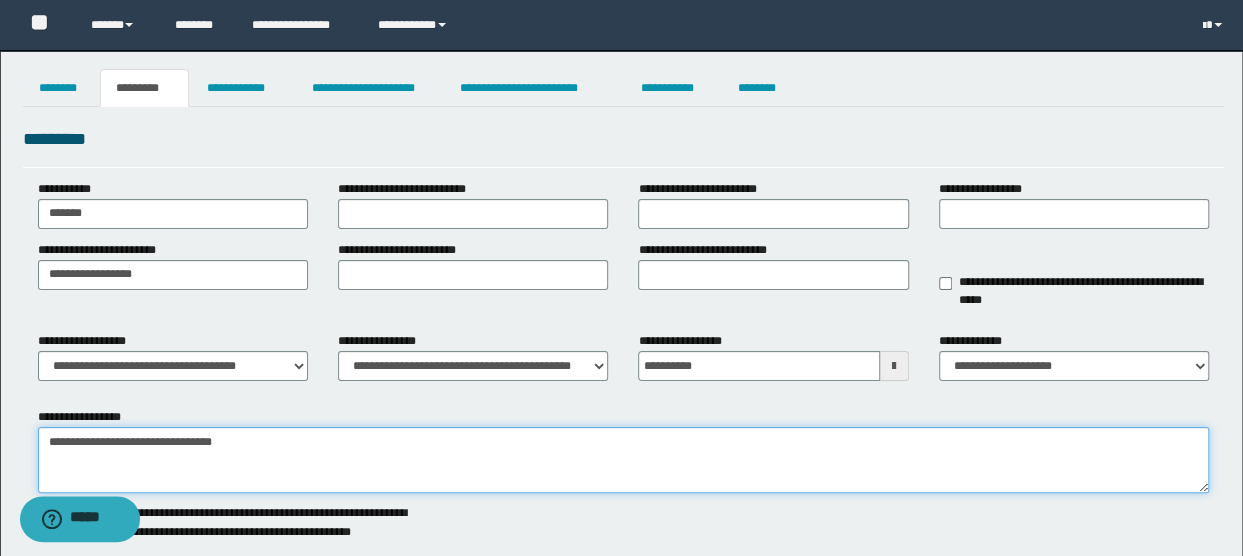 click on "**********" at bounding box center [624, 460] 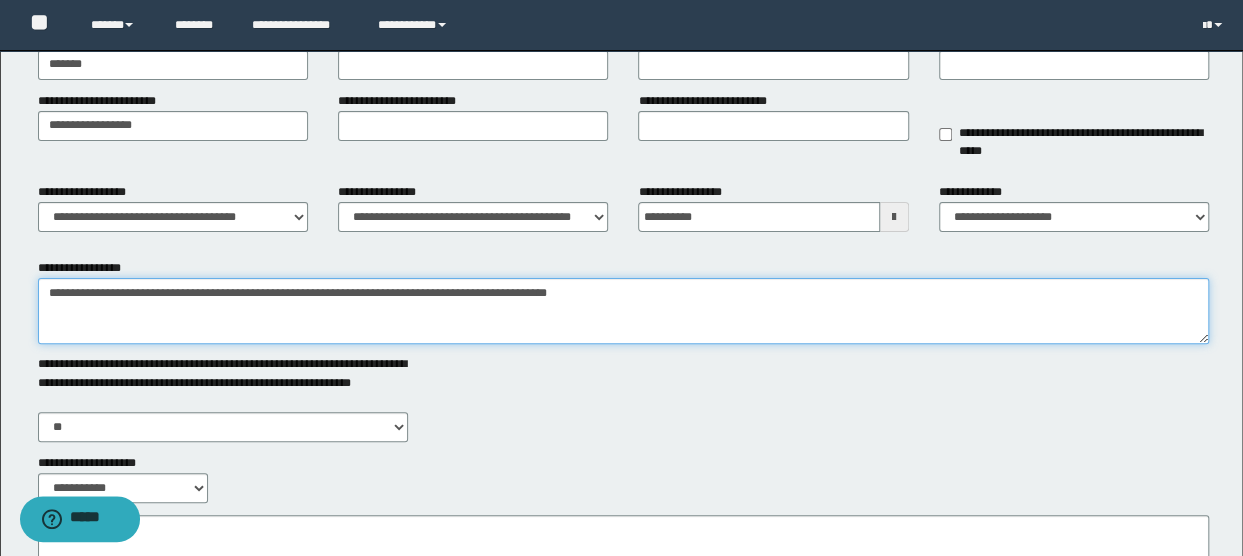 scroll, scrollTop: 300, scrollLeft: 0, axis: vertical 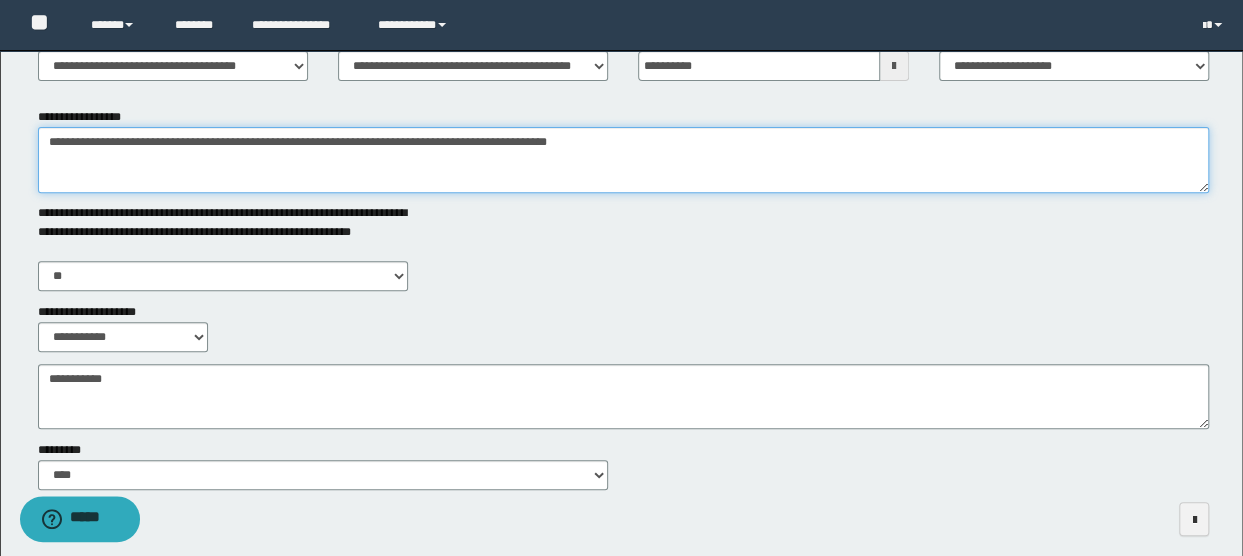 type on "**********" 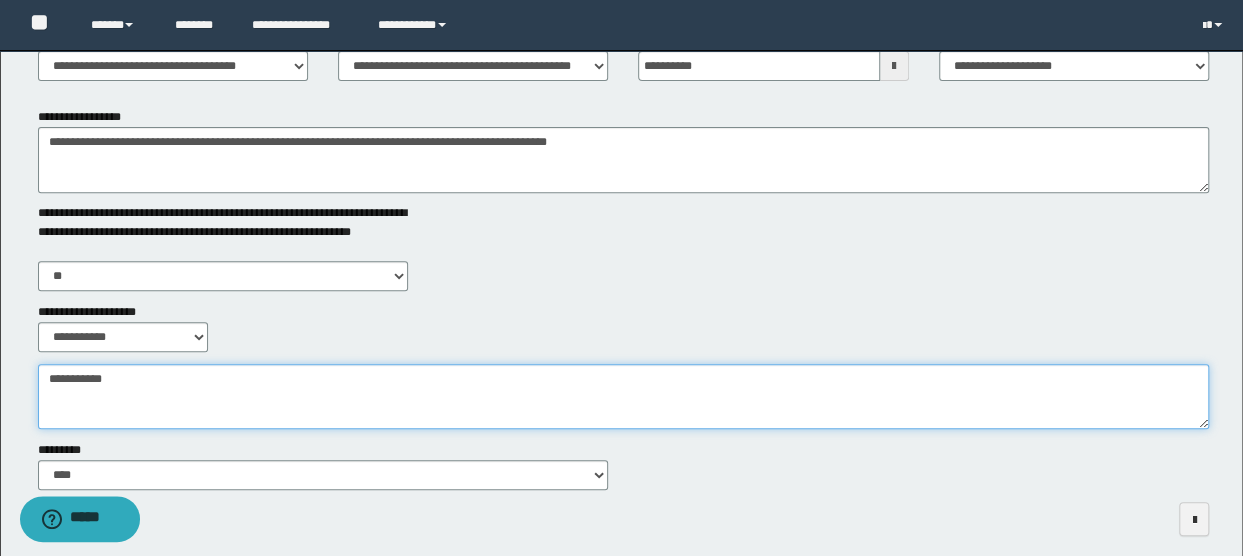 click on "**********" at bounding box center [624, 396] 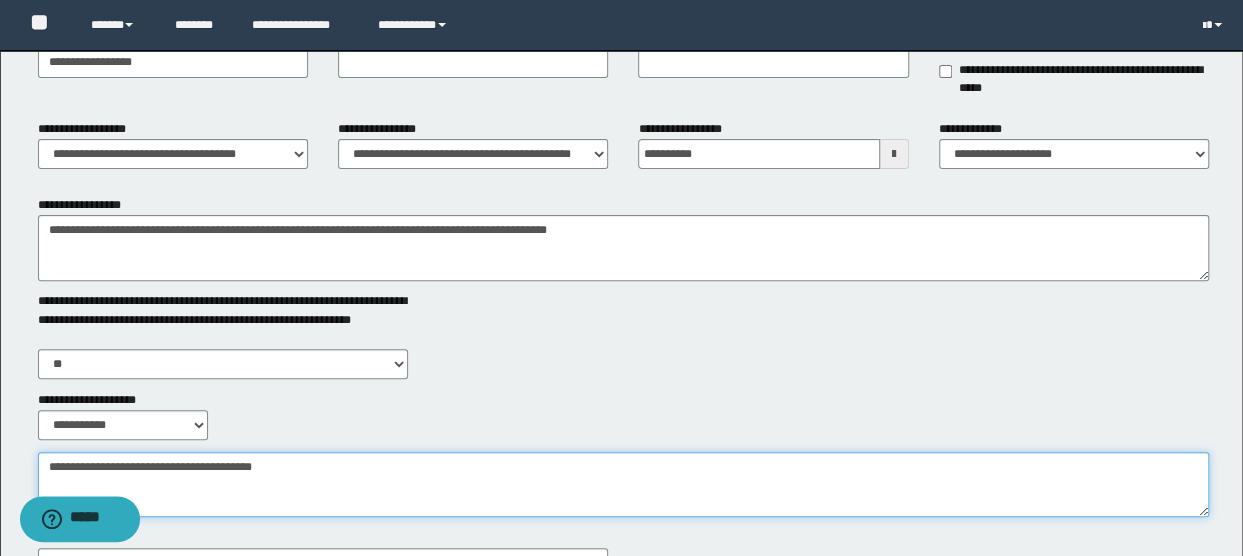 scroll, scrollTop: 0, scrollLeft: 0, axis: both 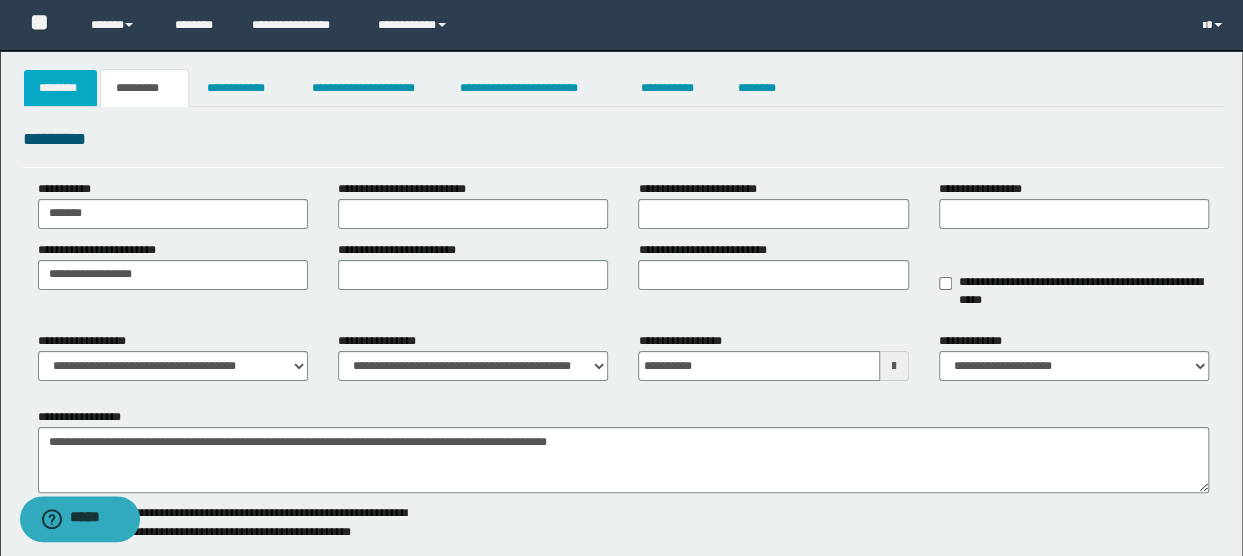 type on "**********" 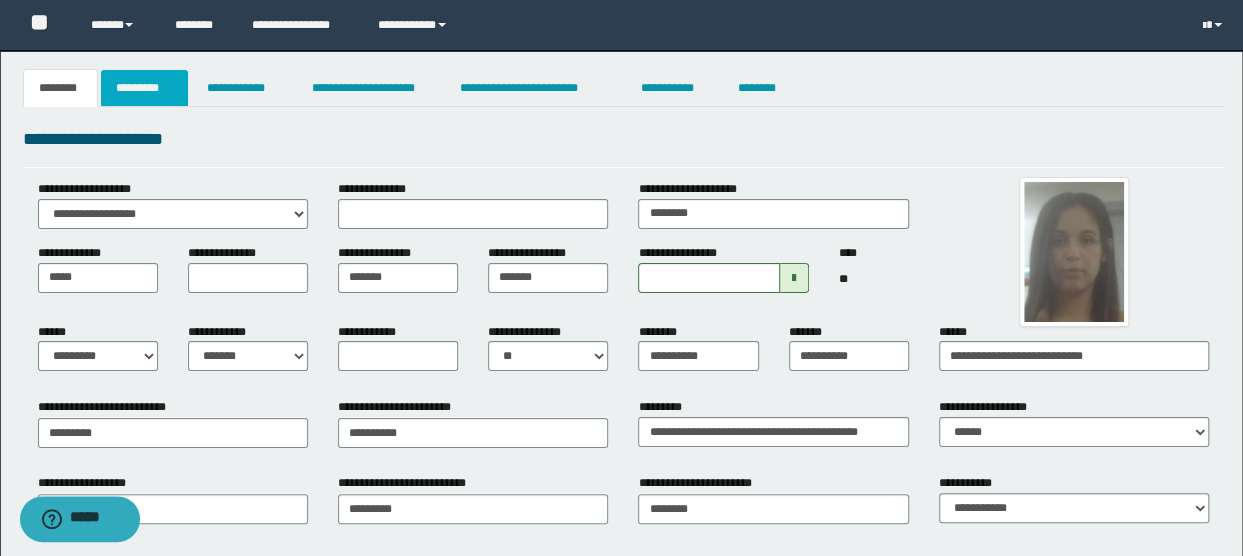 click on "*********" at bounding box center [144, 88] 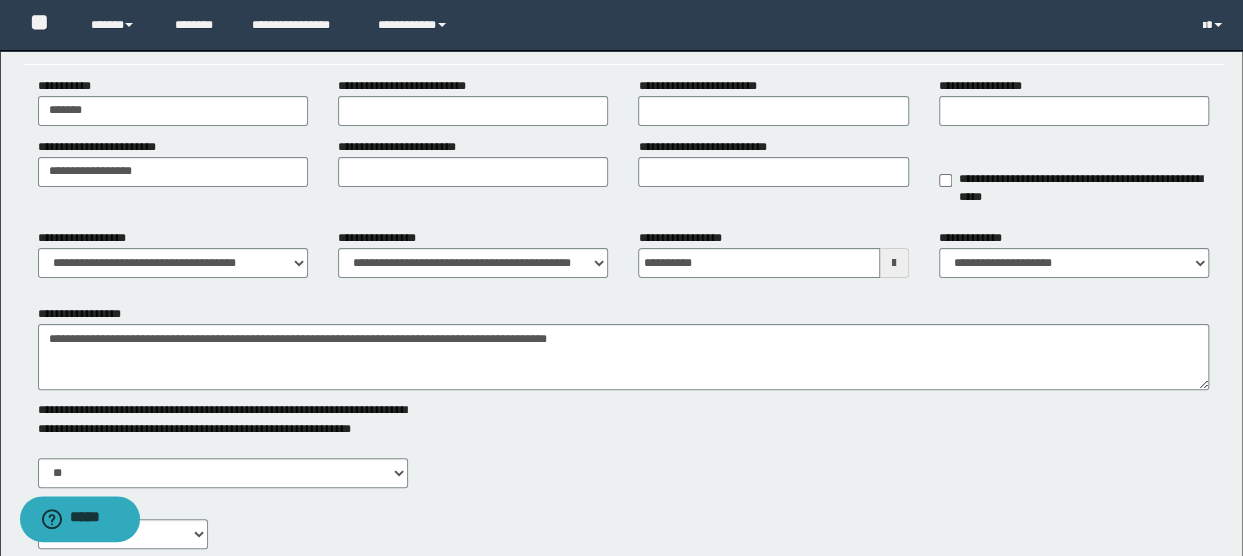 scroll, scrollTop: 0, scrollLeft: 0, axis: both 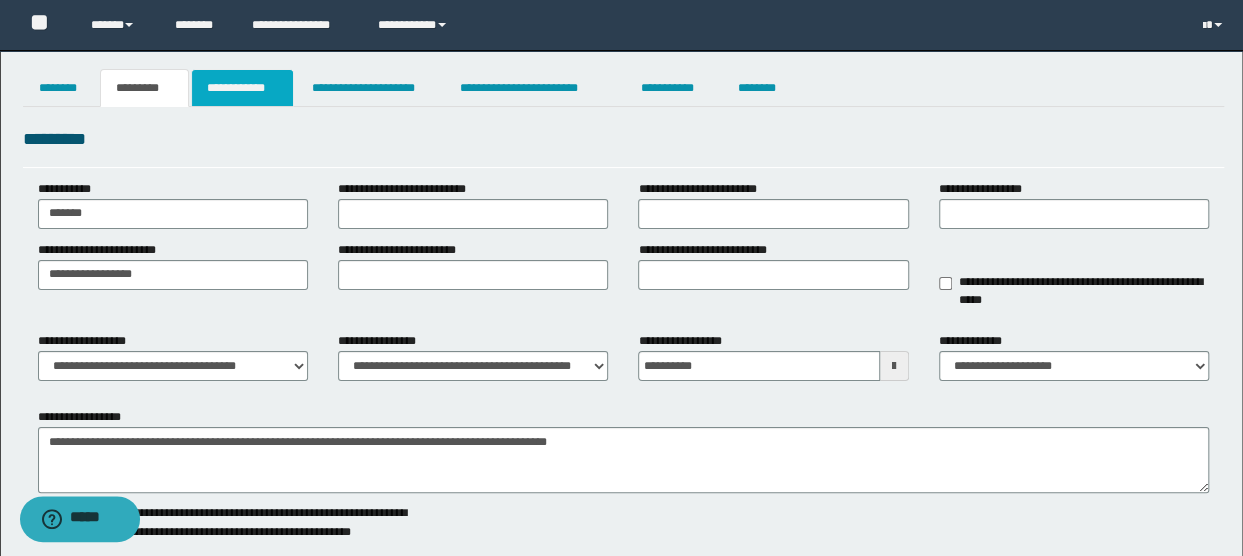 click on "**********" at bounding box center [243, 88] 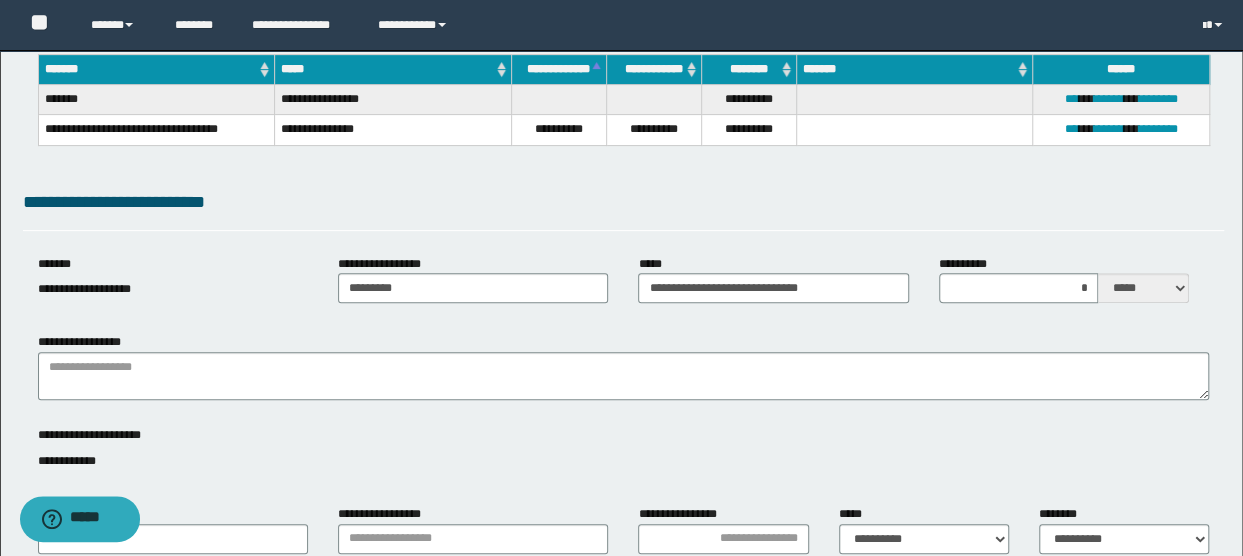 scroll, scrollTop: 0, scrollLeft: 0, axis: both 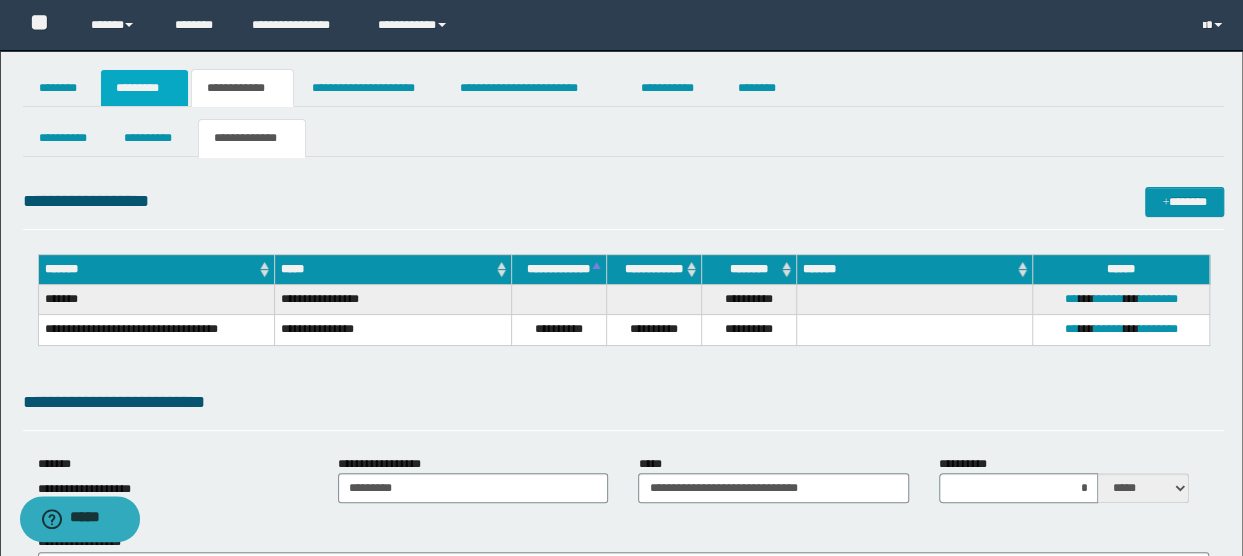 click on "*********" at bounding box center [144, 88] 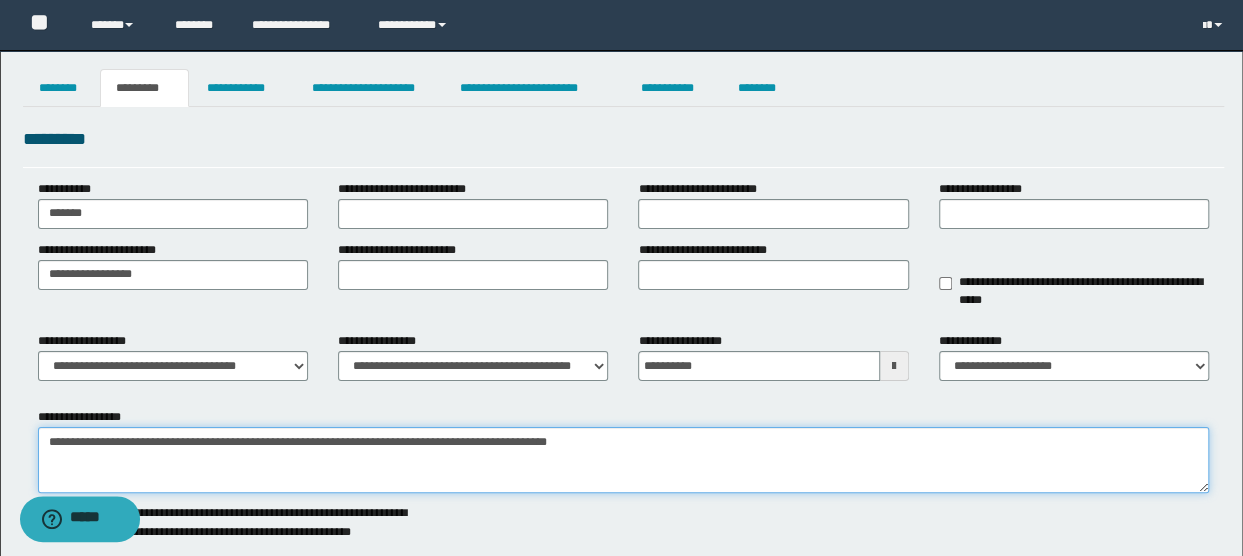 click on "**********" at bounding box center [624, 460] 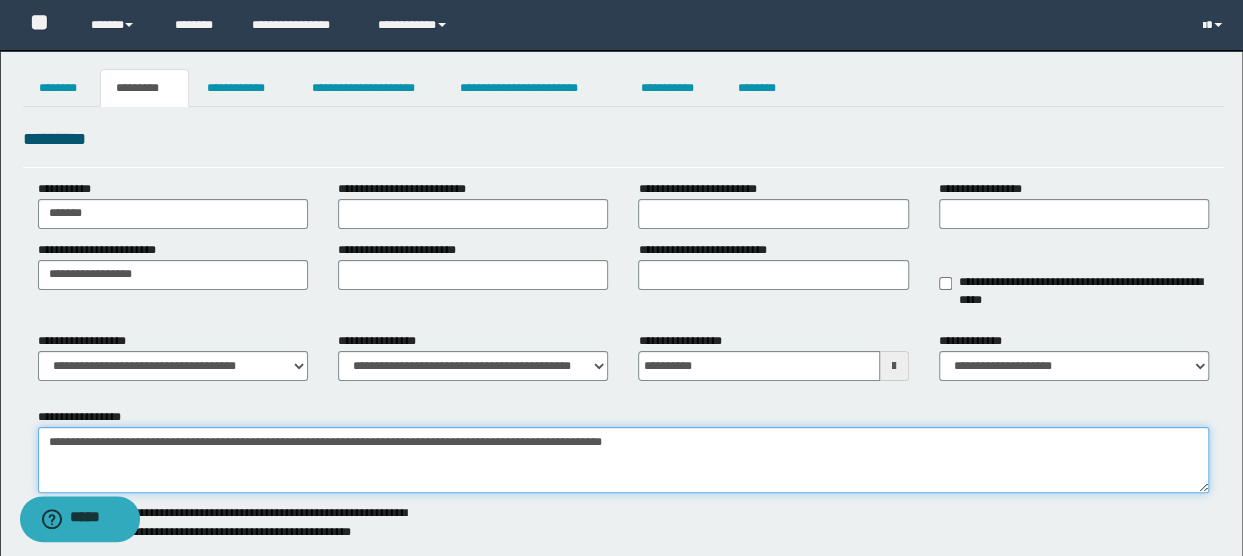 click on "**********" at bounding box center (624, 460) 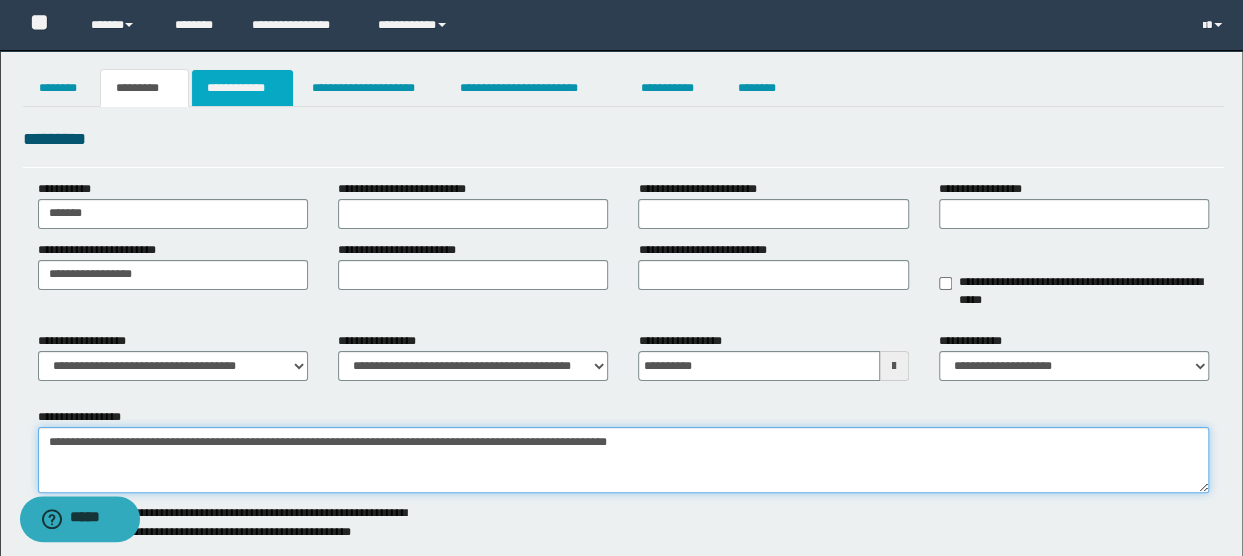 type on "**********" 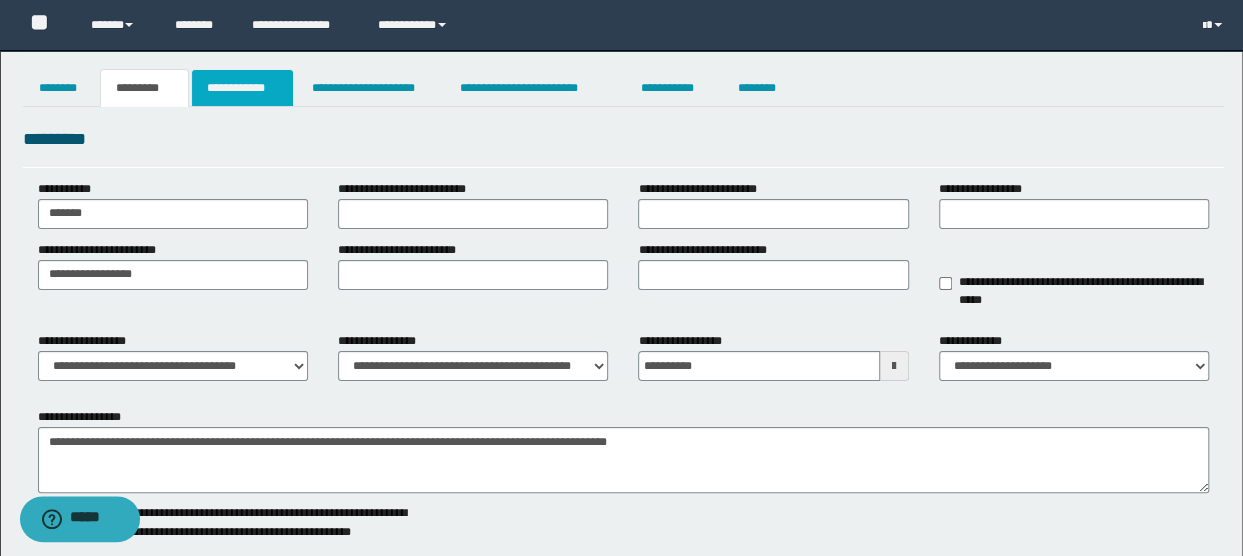 drag, startPoint x: 260, startPoint y: 99, endPoint x: 300, endPoint y: 99, distance: 40 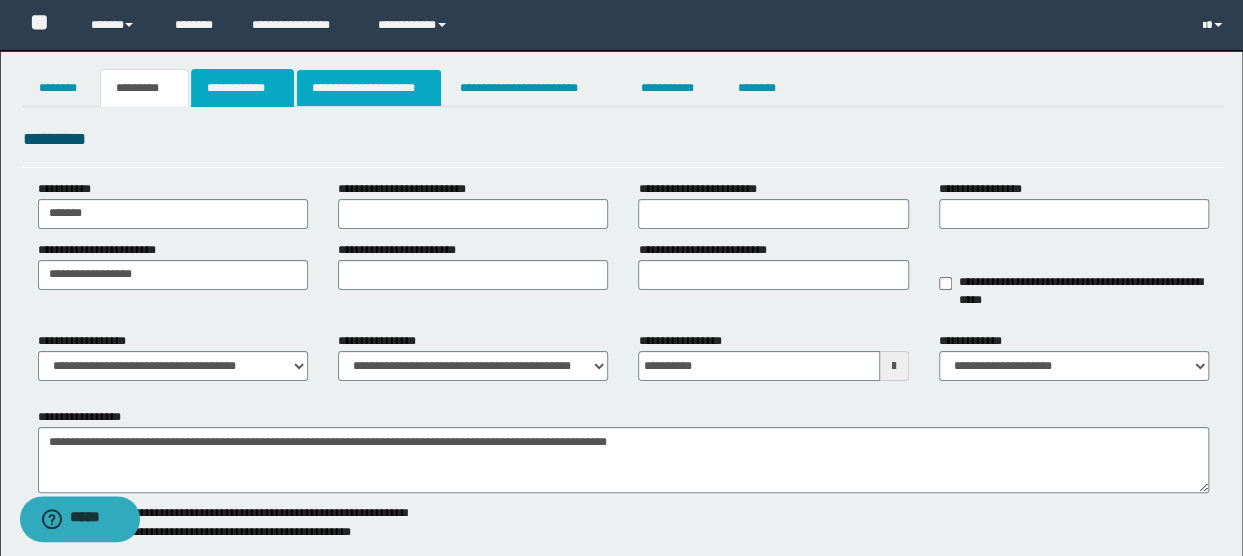 click on "**********" at bounding box center [243, 88] 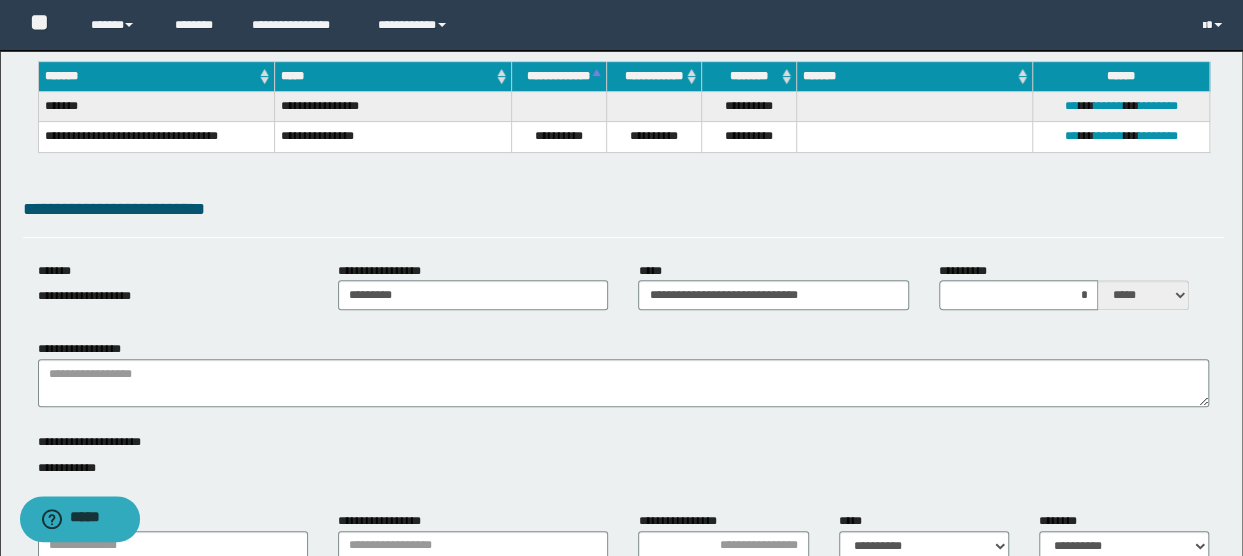 scroll, scrollTop: 200, scrollLeft: 0, axis: vertical 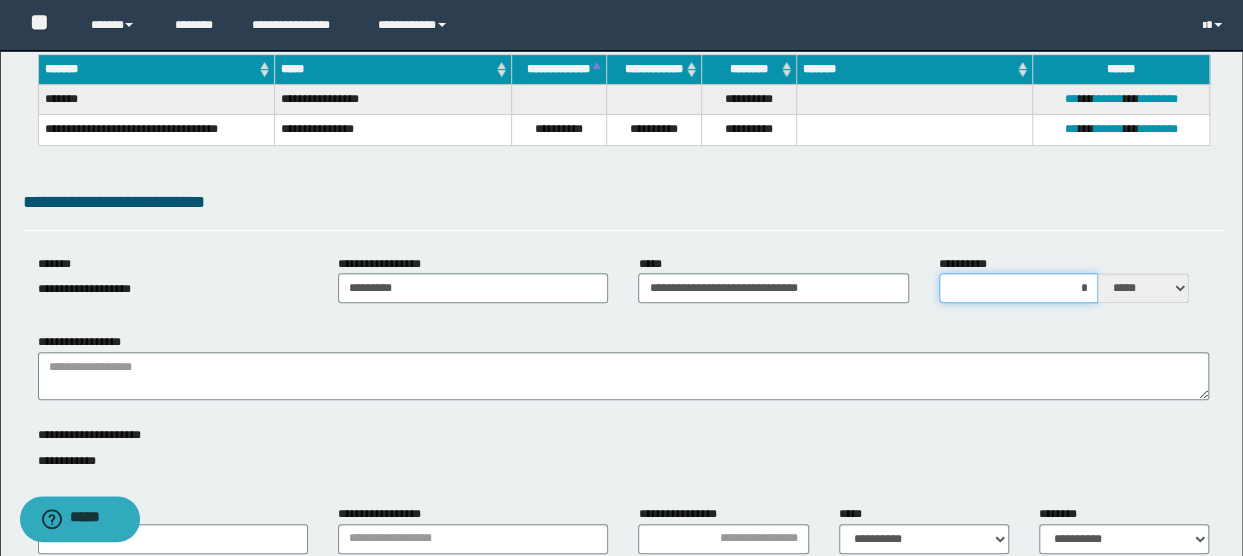 drag, startPoint x: 1064, startPoint y: 289, endPoint x: 1088, endPoint y: 295, distance: 24.738634 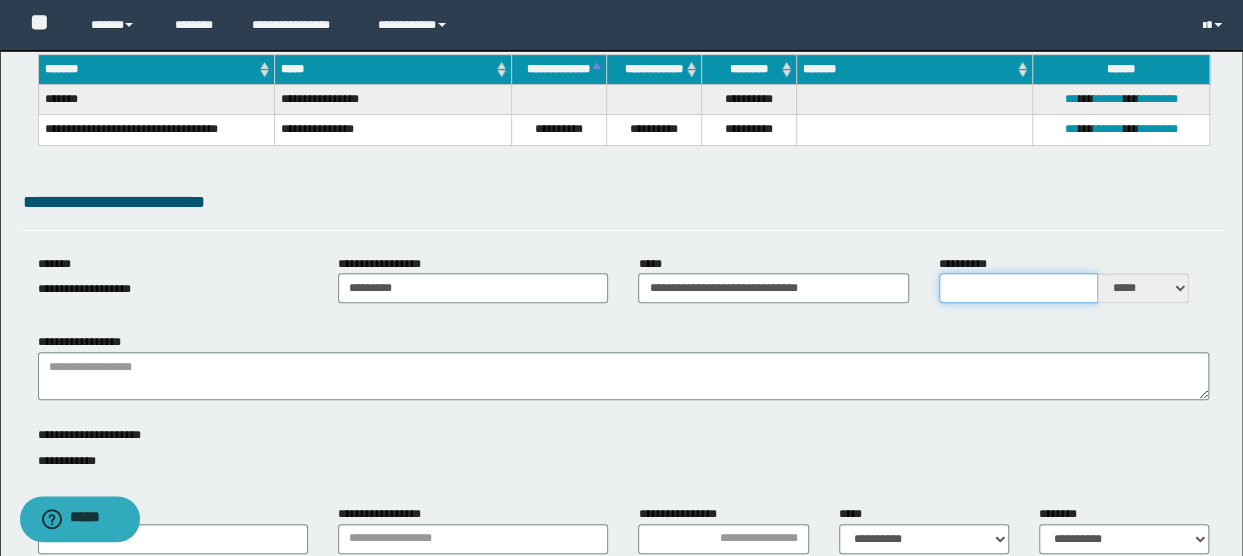 type on "*" 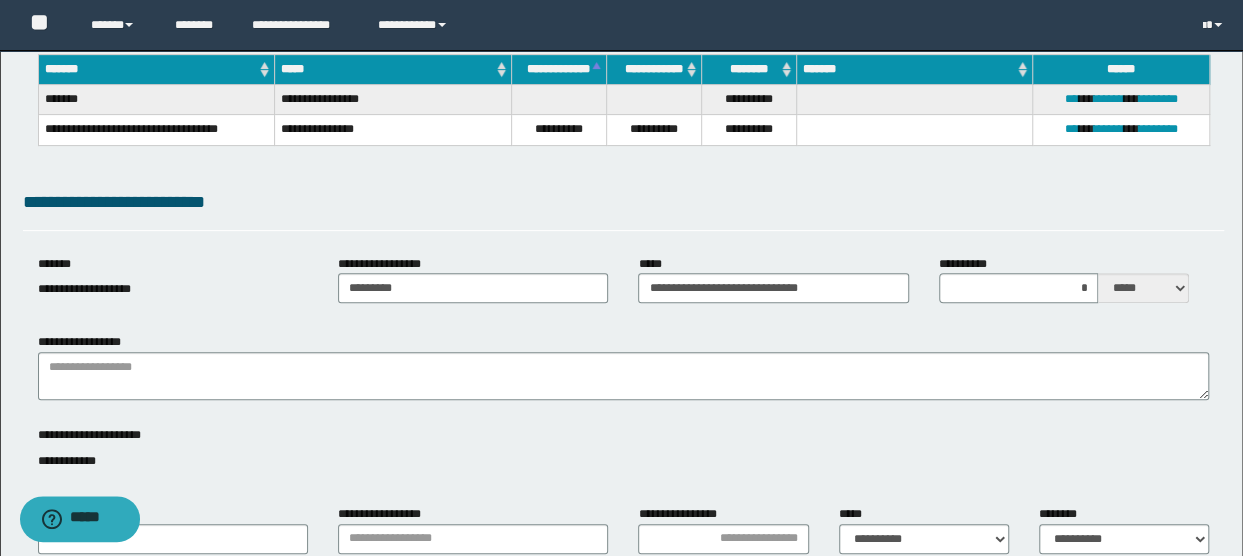 click on "**********" at bounding box center (624, 700) 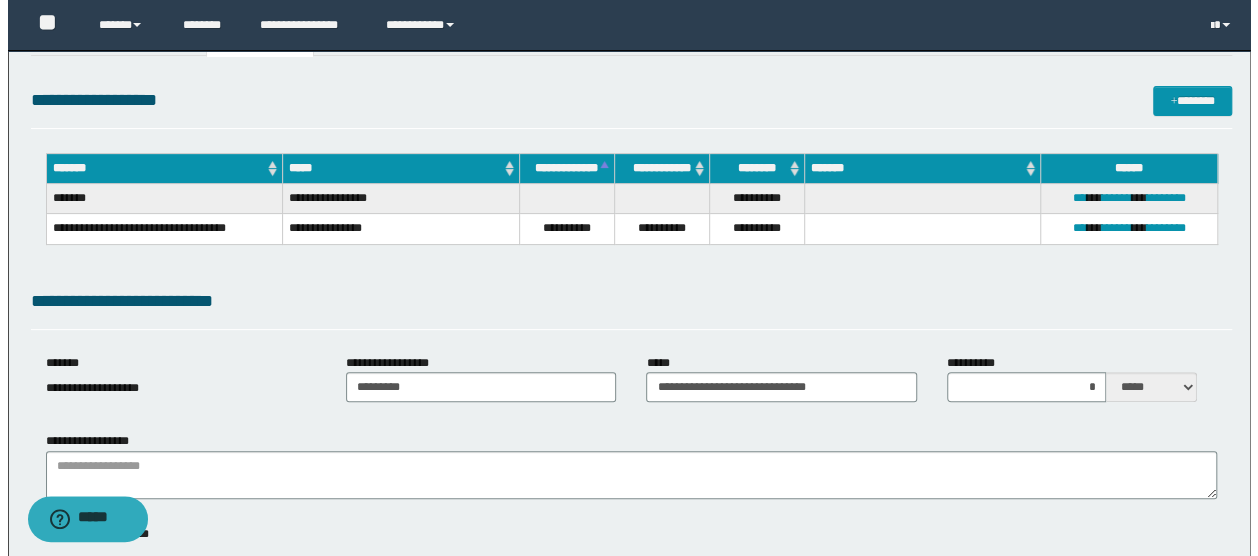 scroll, scrollTop: 0, scrollLeft: 0, axis: both 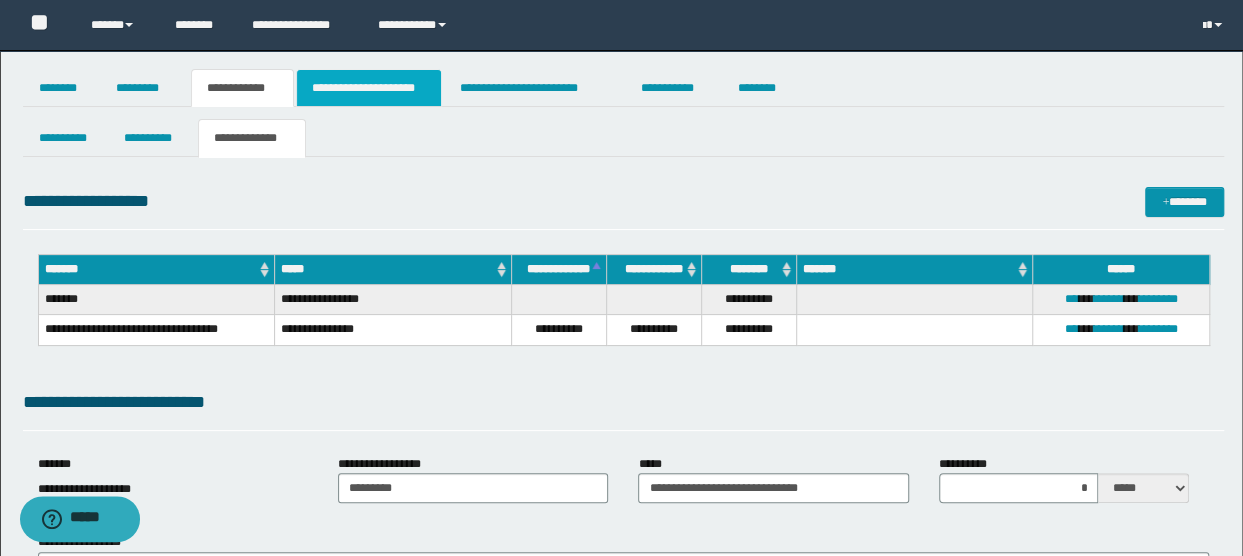 click on "**********" at bounding box center (369, 88) 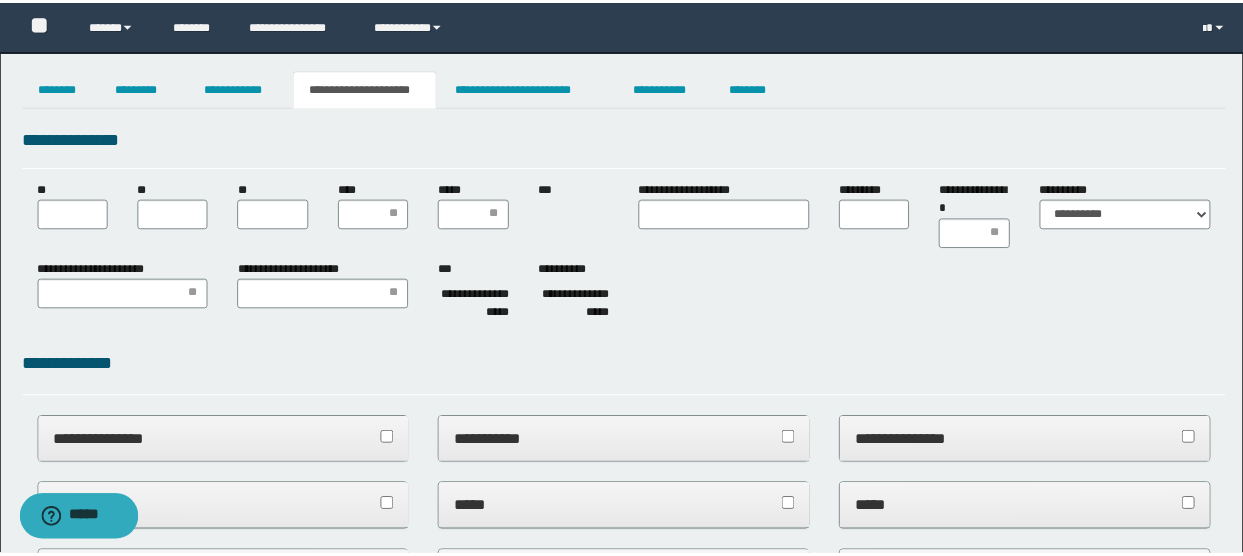 scroll, scrollTop: 0, scrollLeft: 0, axis: both 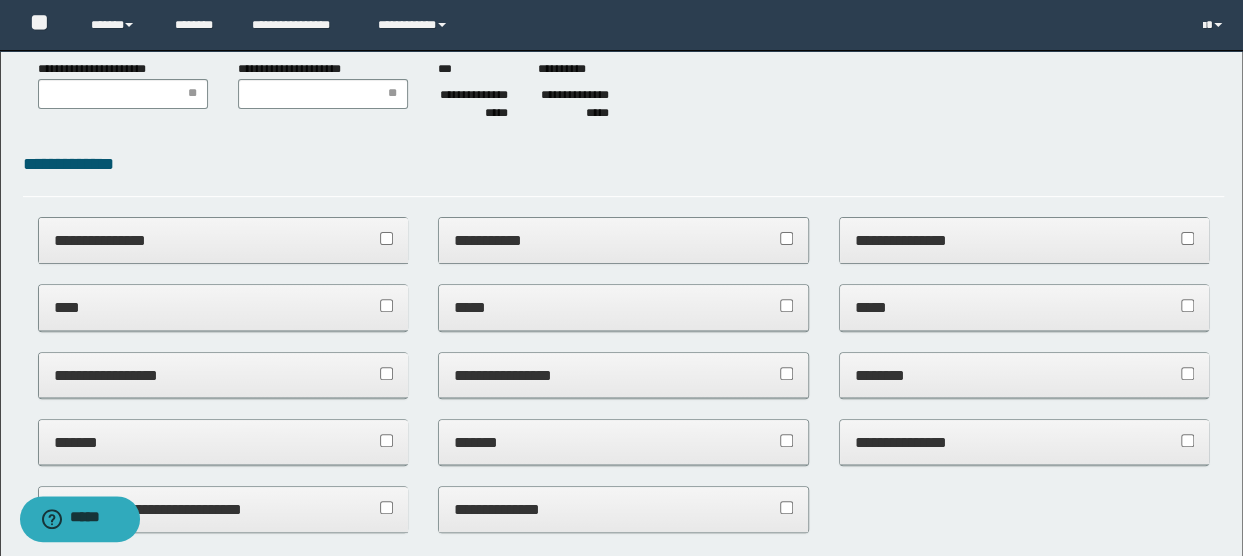 click on "****" at bounding box center (223, 307) 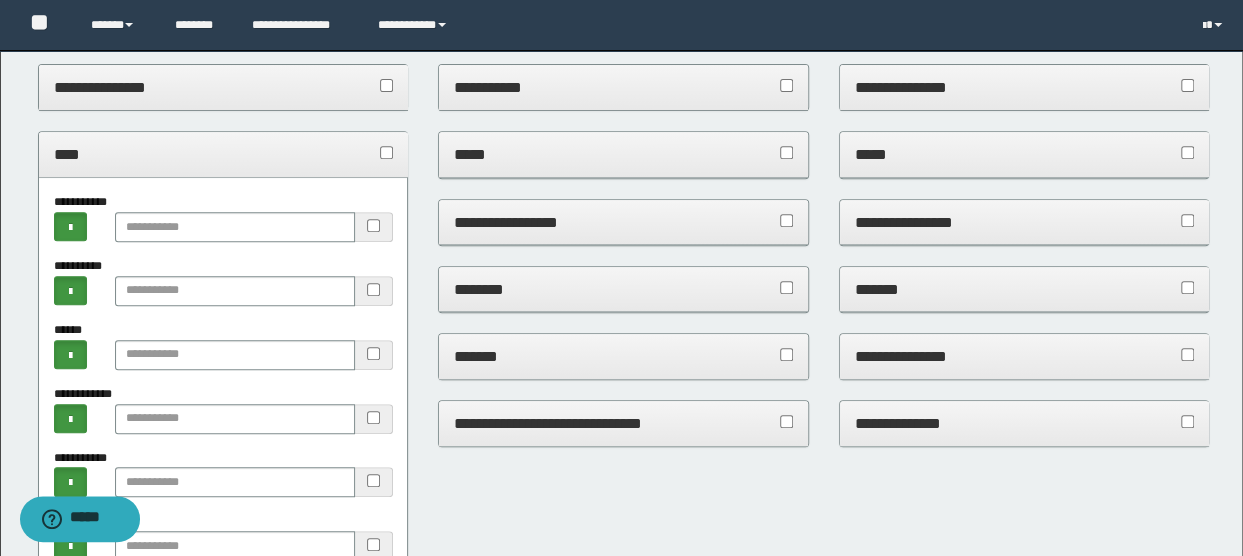 scroll, scrollTop: 500, scrollLeft: 0, axis: vertical 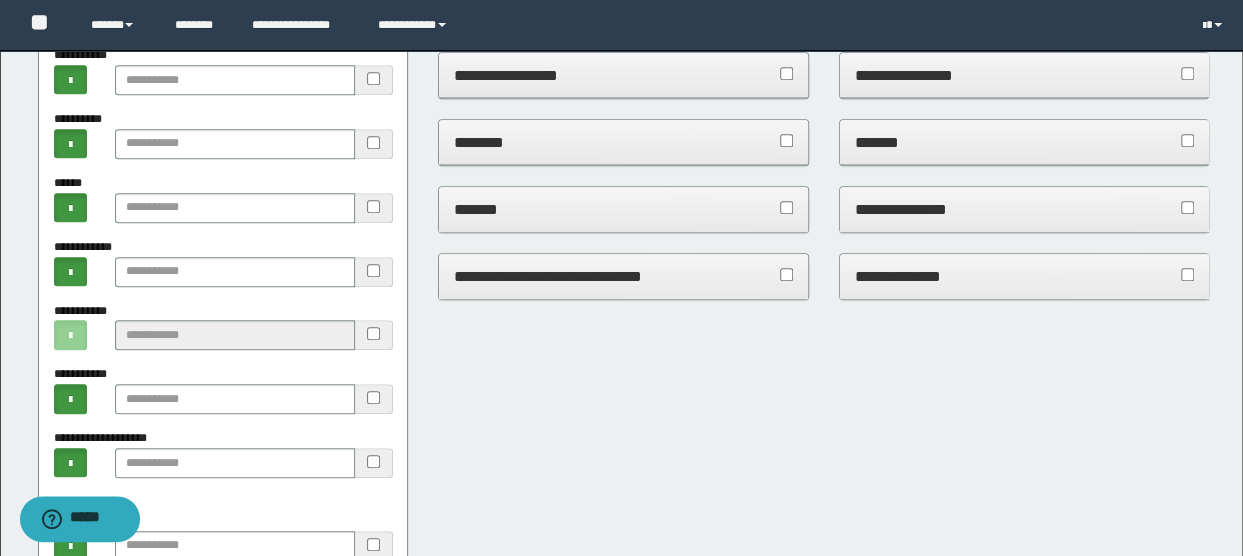 click on "**********" at bounding box center (1024, 209) 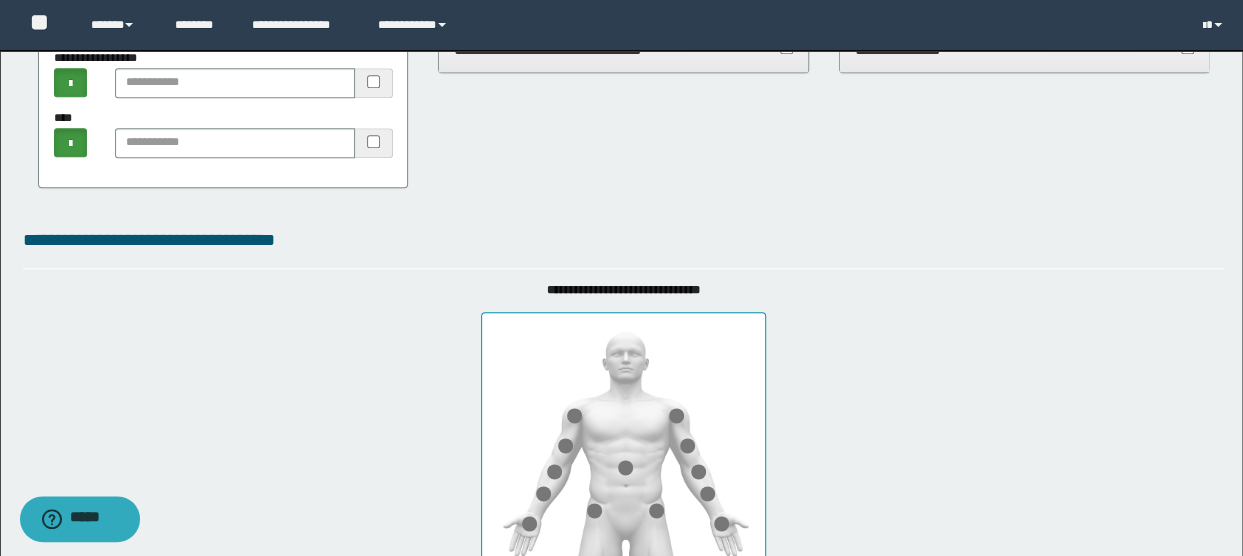 scroll, scrollTop: 1300, scrollLeft: 0, axis: vertical 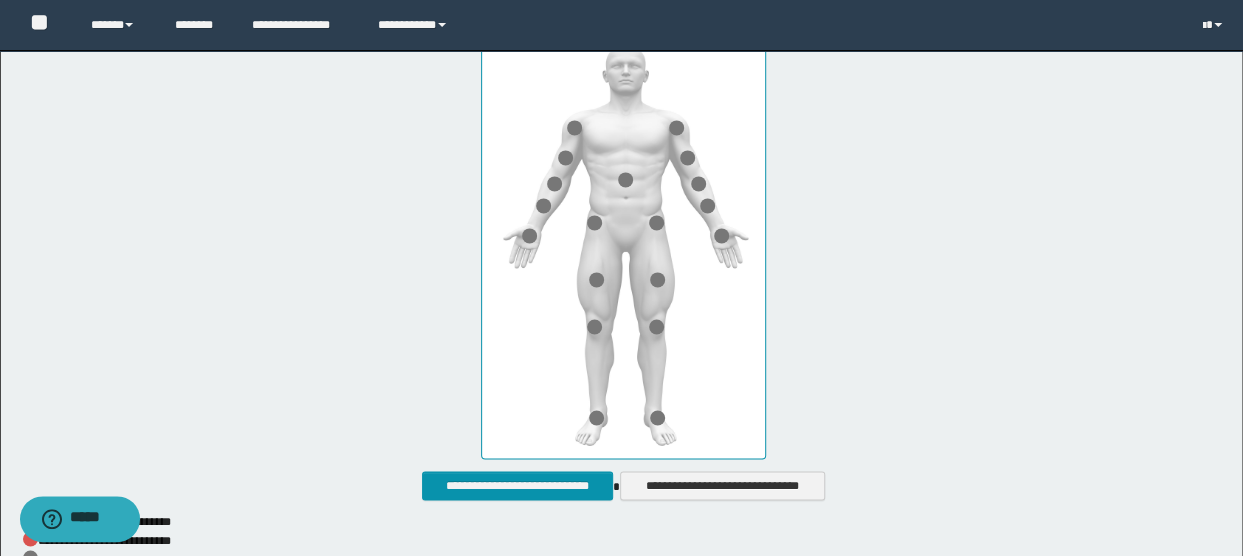 click at bounding box center [623, 241] 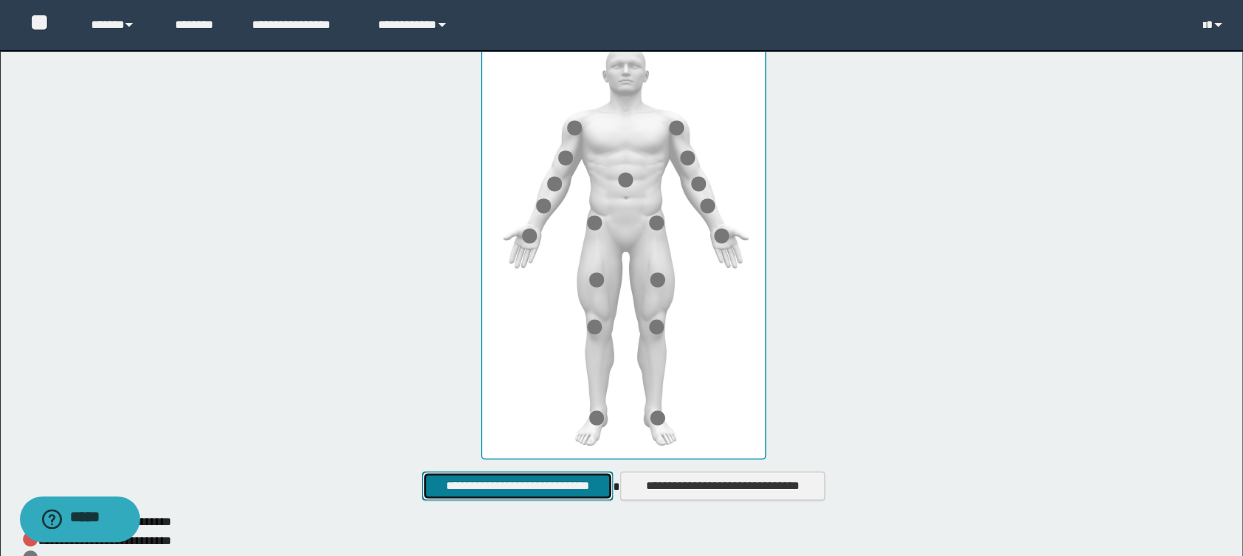 drag, startPoint x: 539, startPoint y: 480, endPoint x: 574, endPoint y: 446, distance: 48.79549 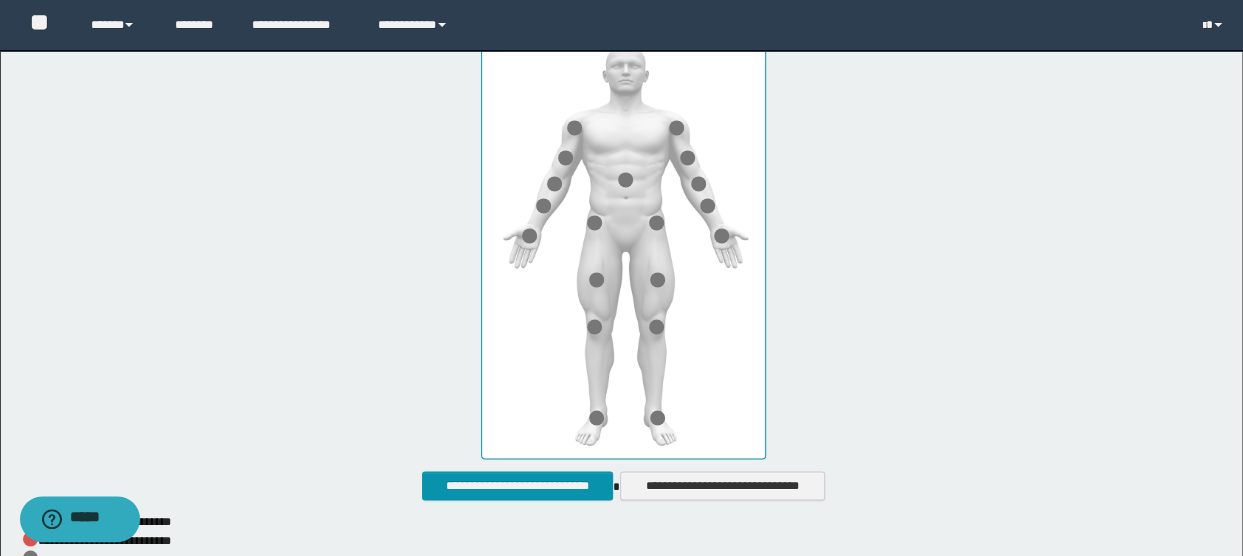 click at bounding box center (623, 241) 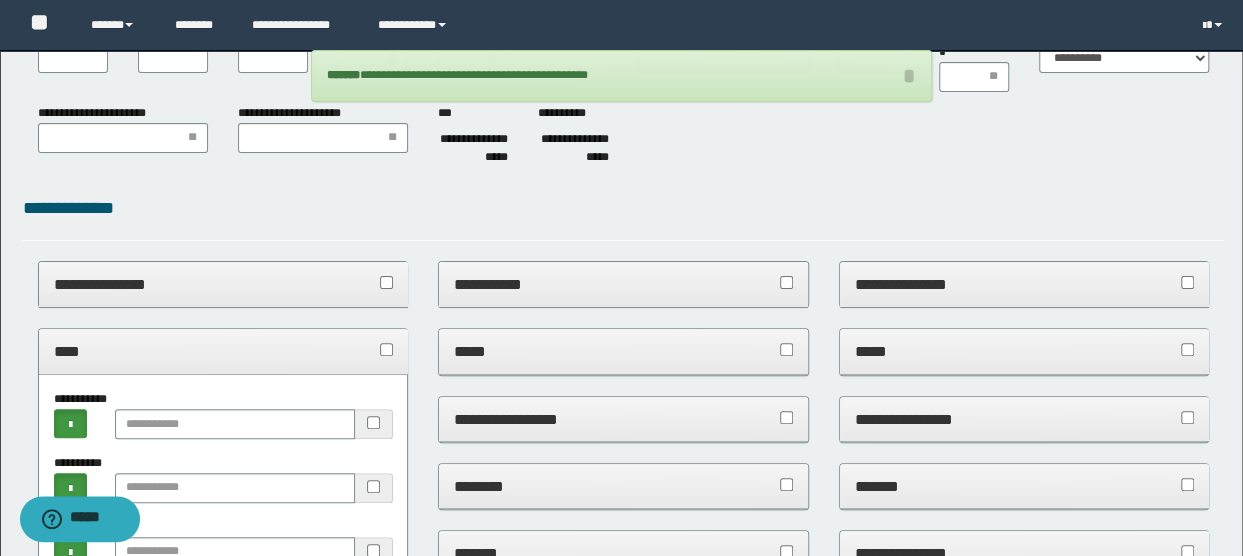 scroll, scrollTop: 0, scrollLeft: 0, axis: both 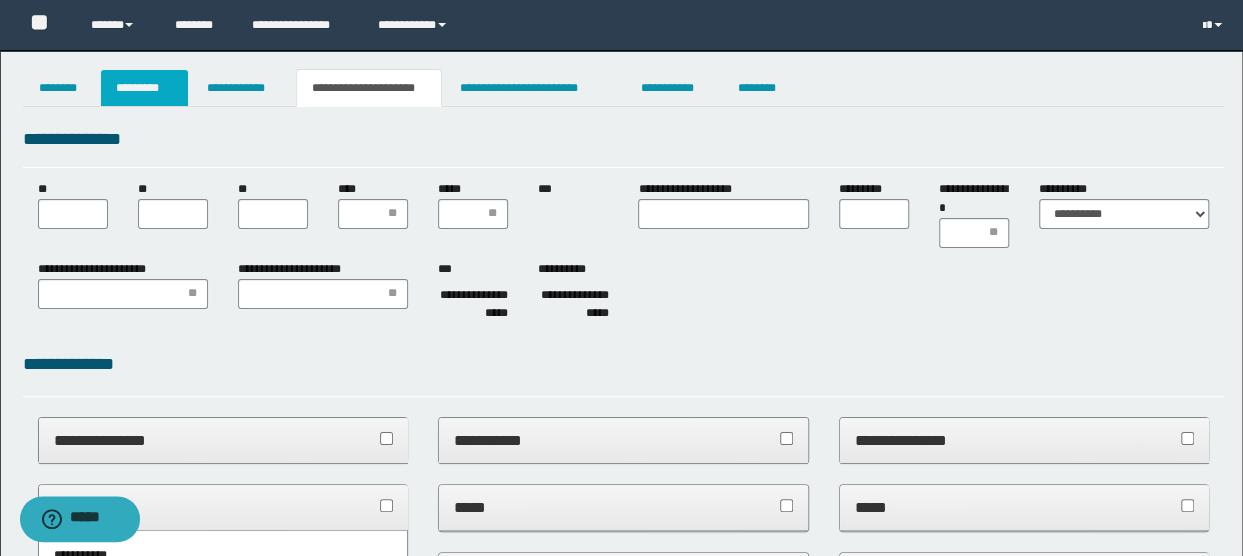 click on "*********" at bounding box center [144, 88] 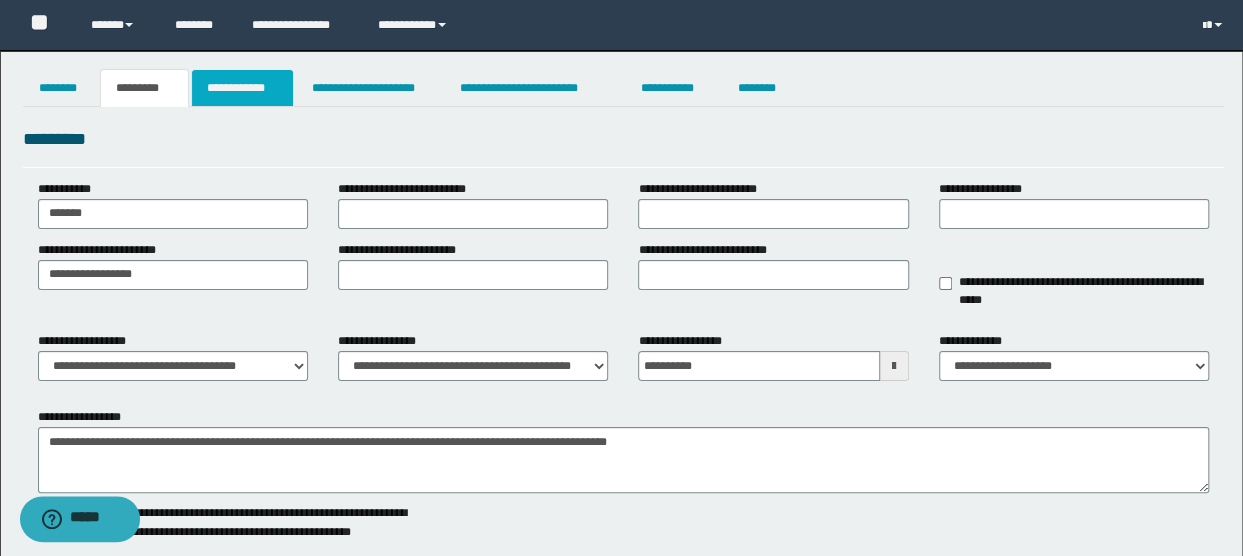 click on "**********" at bounding box center (243, 88) 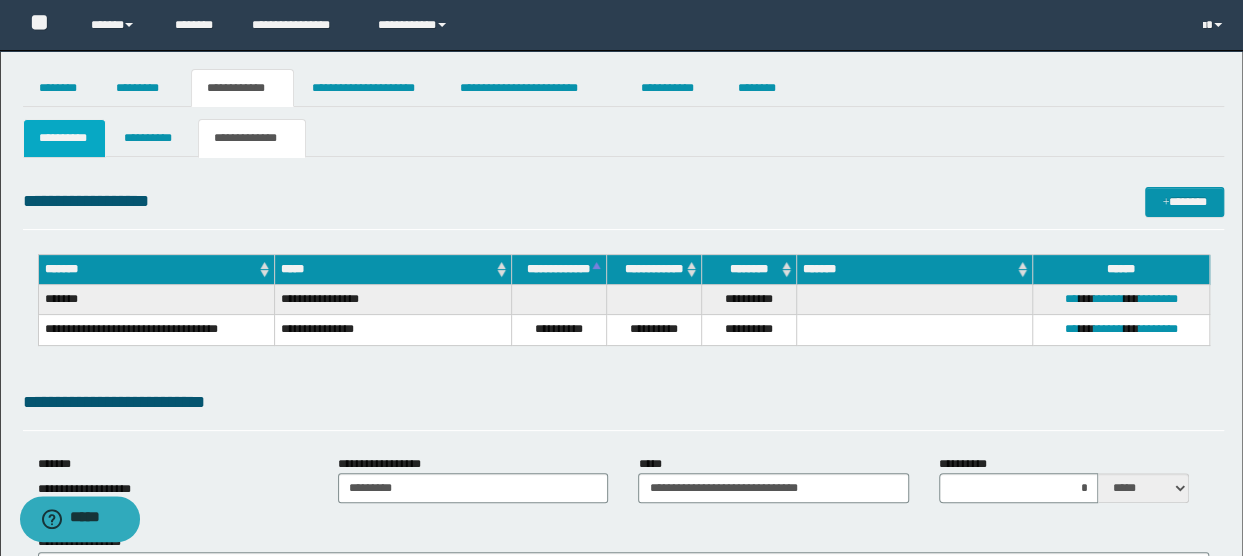 click on "**********" at bounding box center (65, 138) 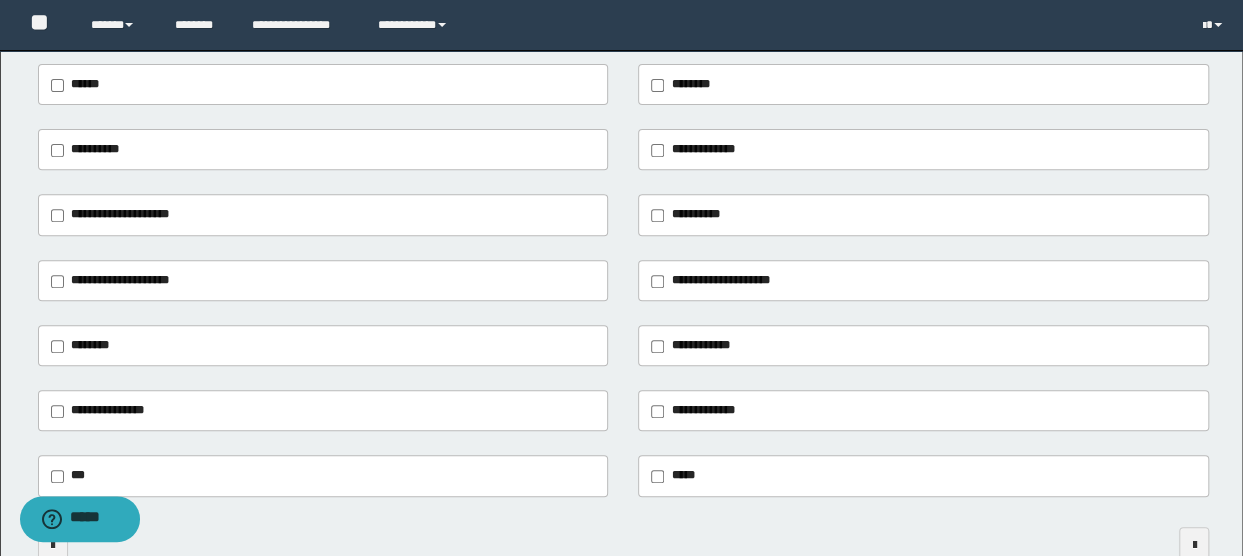 scroll, scrollTop: 400, scrollLeft: 0, axis: vertical 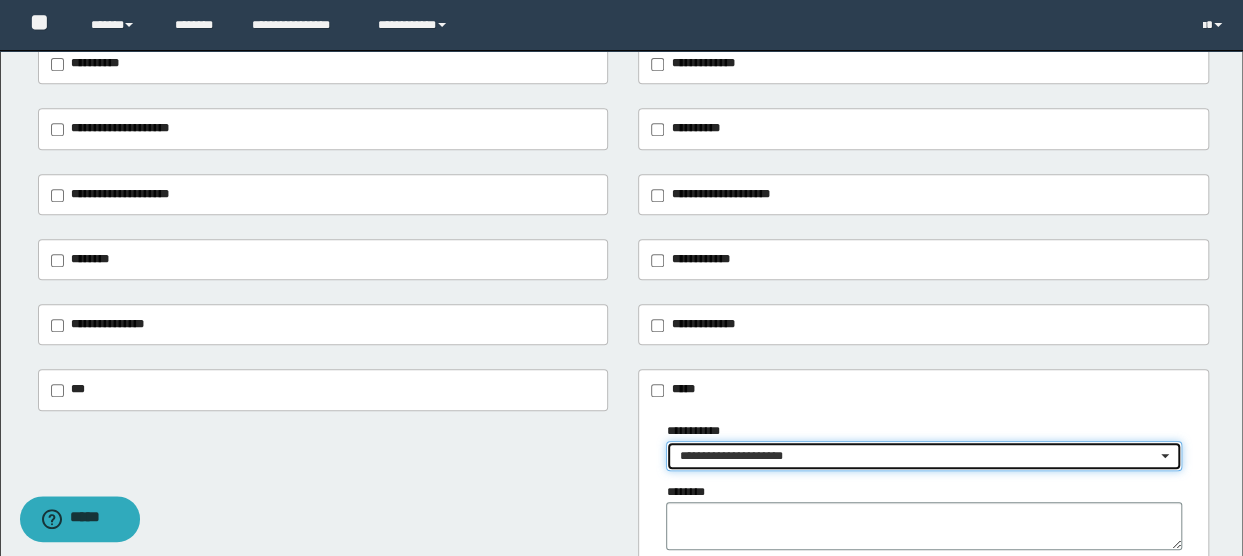 click on "**********" at bounding box center (917, 456) 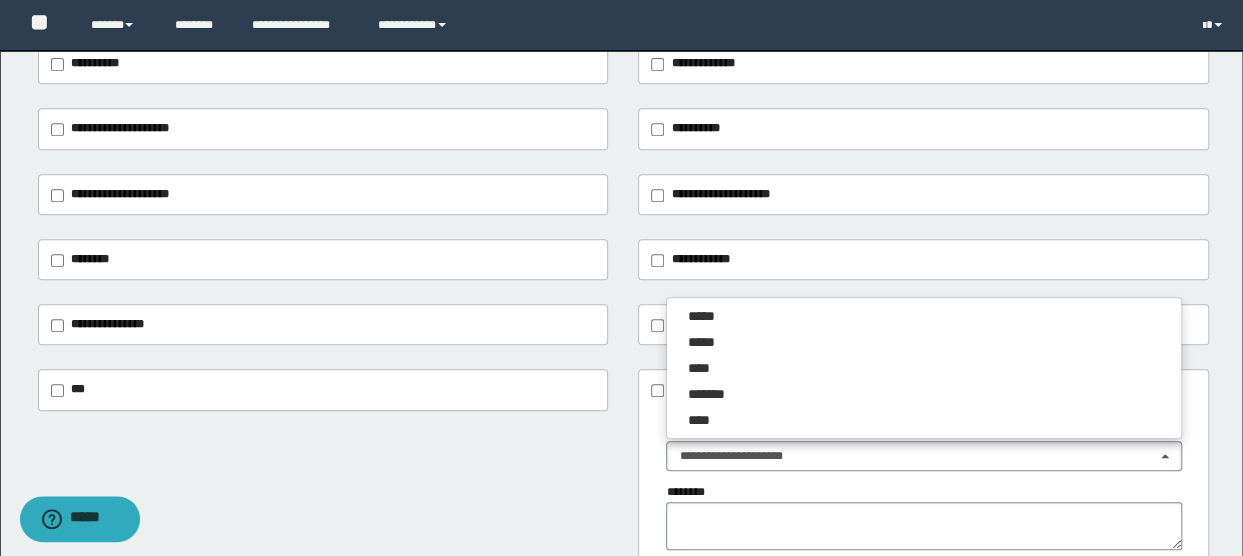 drag, startPoint x: 610, startPoint y: 450, endPoint x: 651, endPoint y: 470, distance: 45.617977 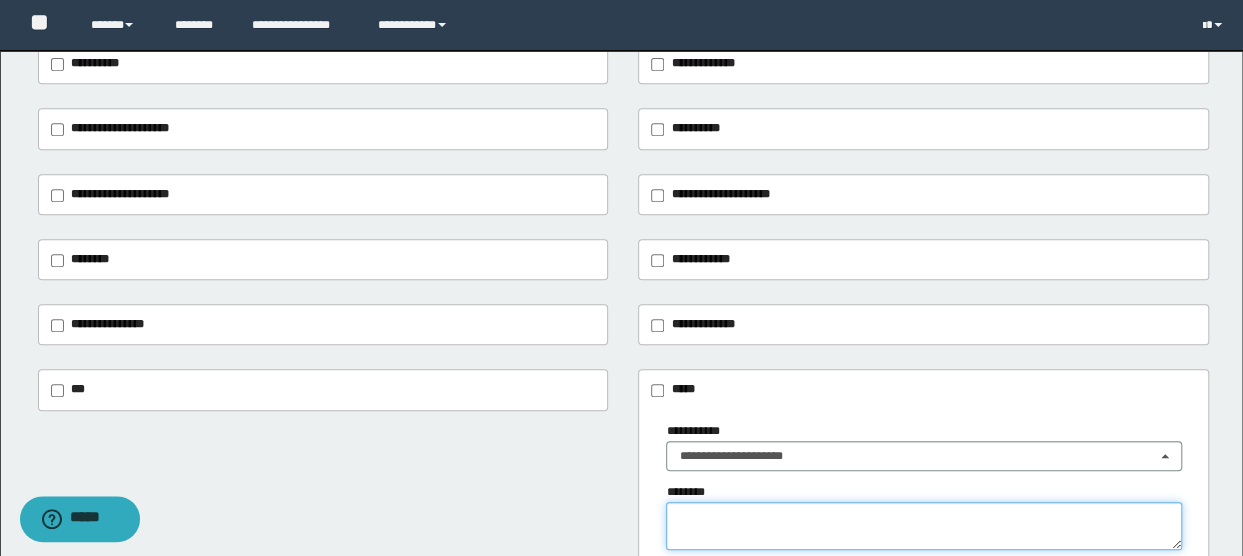 click at bounding box center (924, 526) 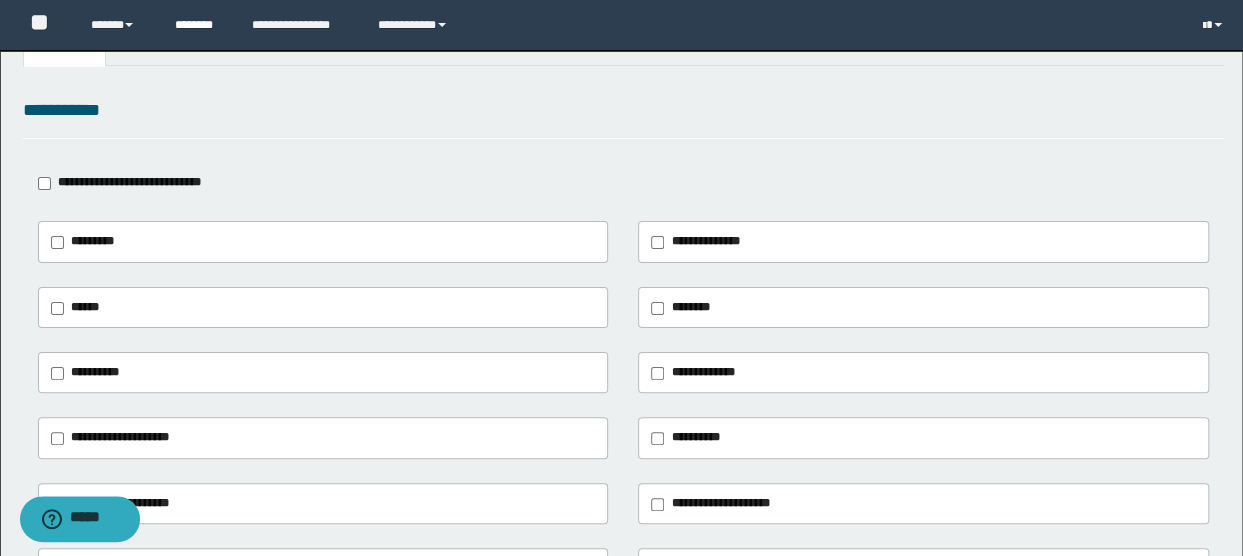 scroll, scrollTop: 0, scrollLeft: 0, axis: both 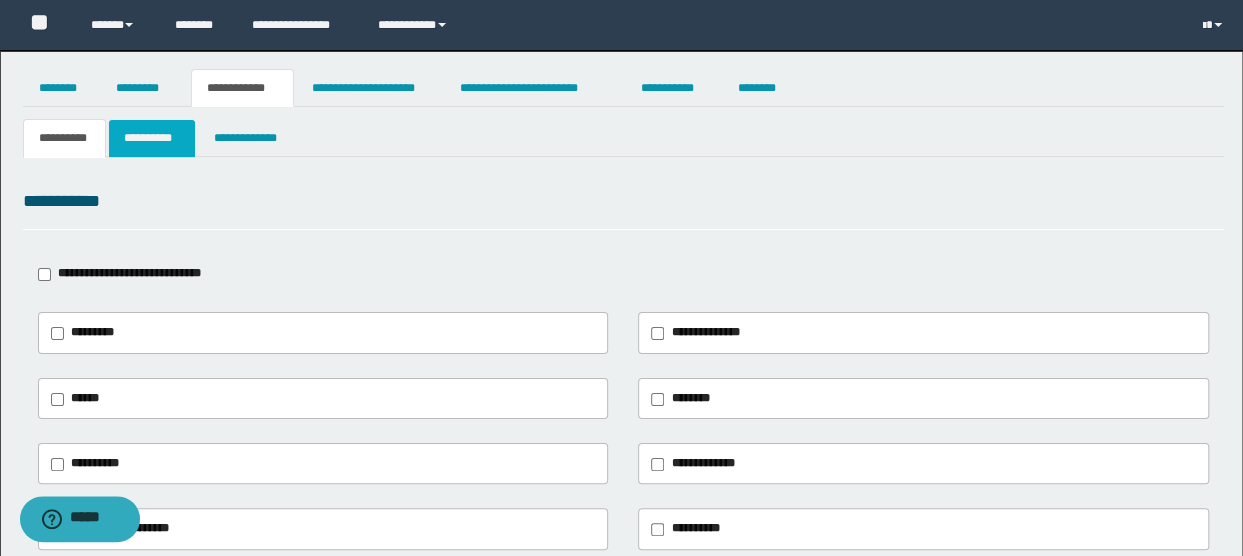 type on "**********" 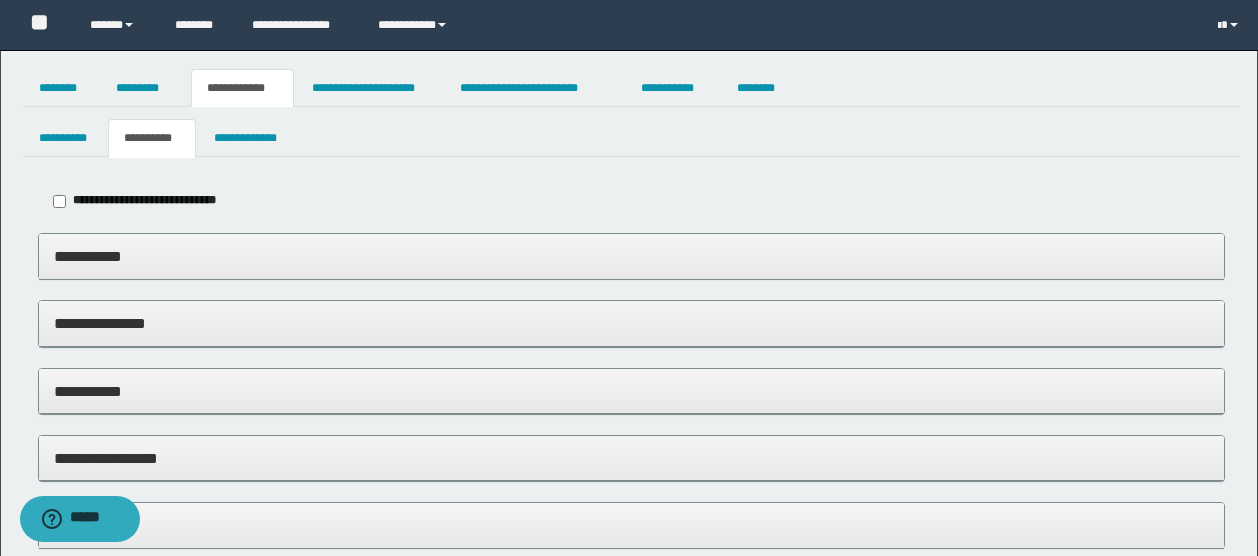 type on "*****" 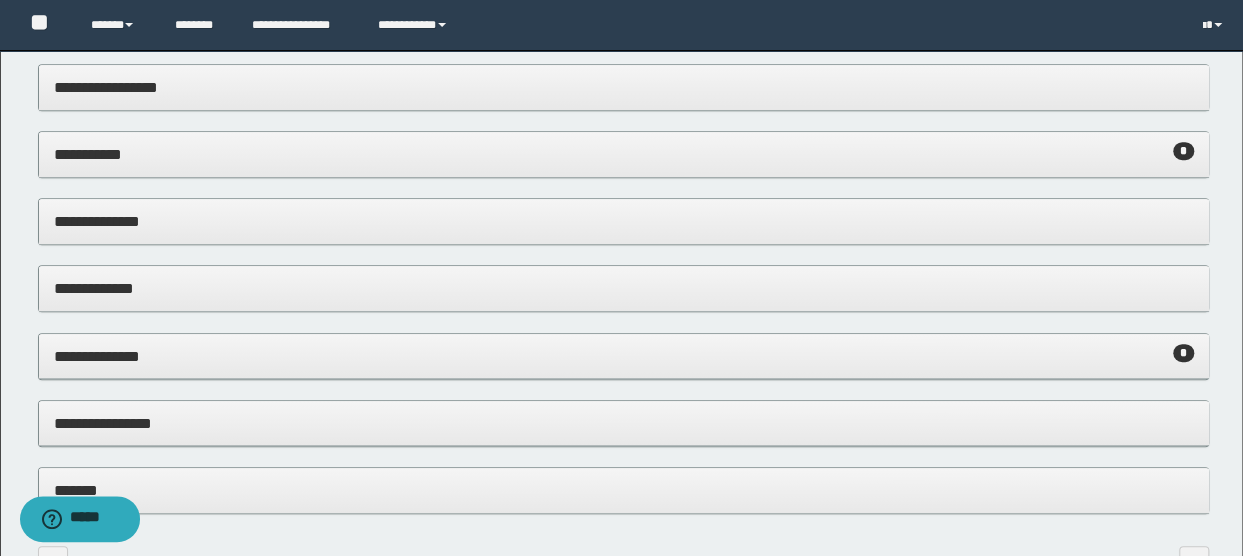 scroll, scrollTop: 597, scrollLeft: 0, axis: vertical 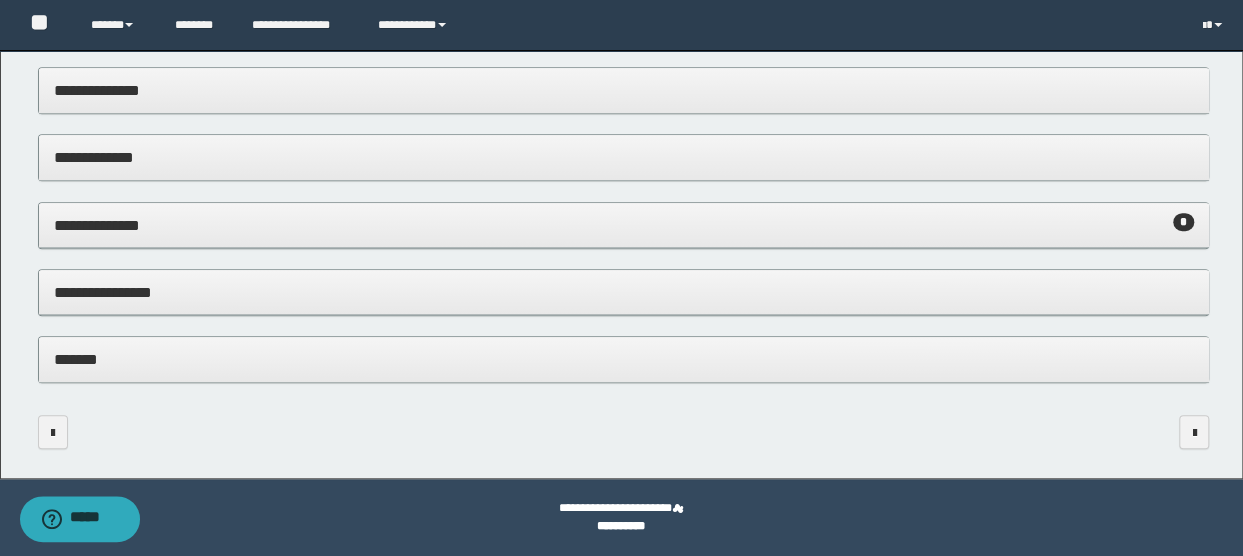 click on "**********" at bounding box center [624, 292] 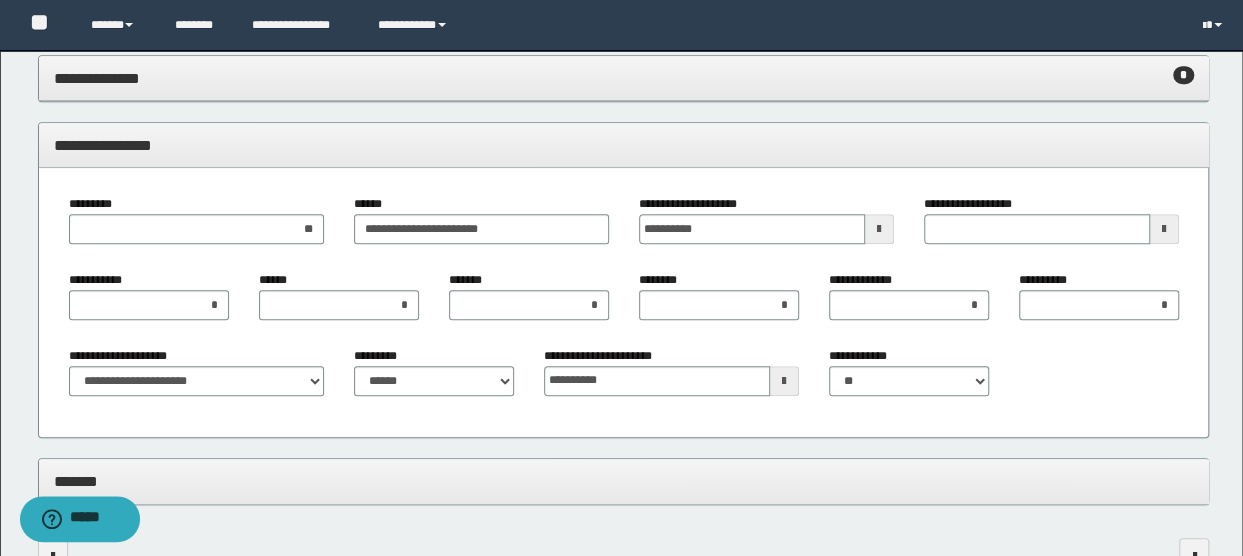 scroll, scrollTop: 866, scrollLeft: 0, axis: vertical 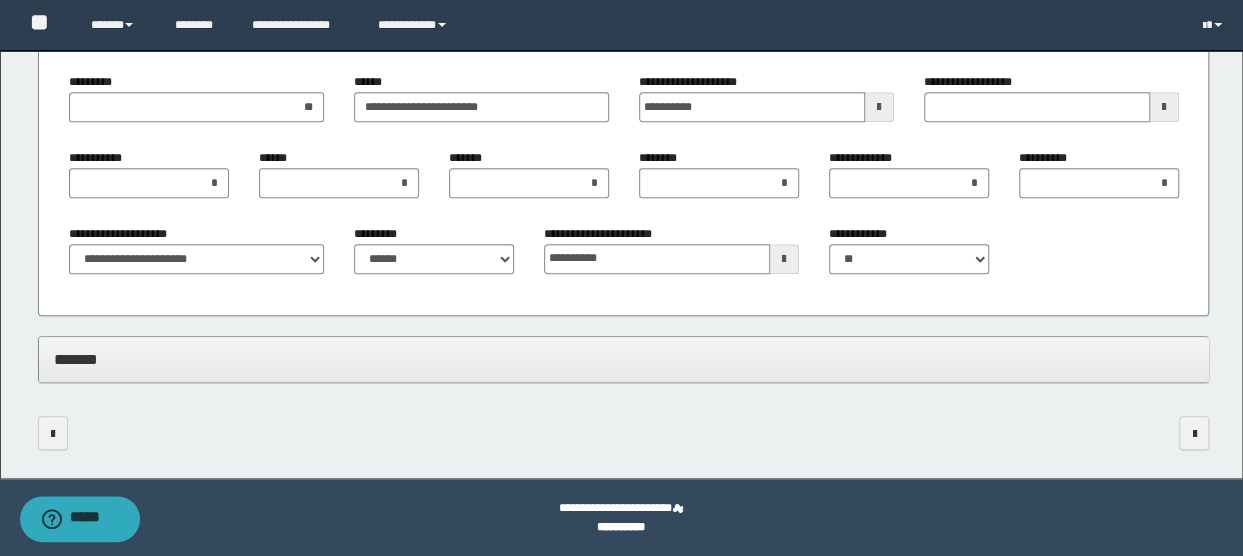 click at bounding box center (879, 107) 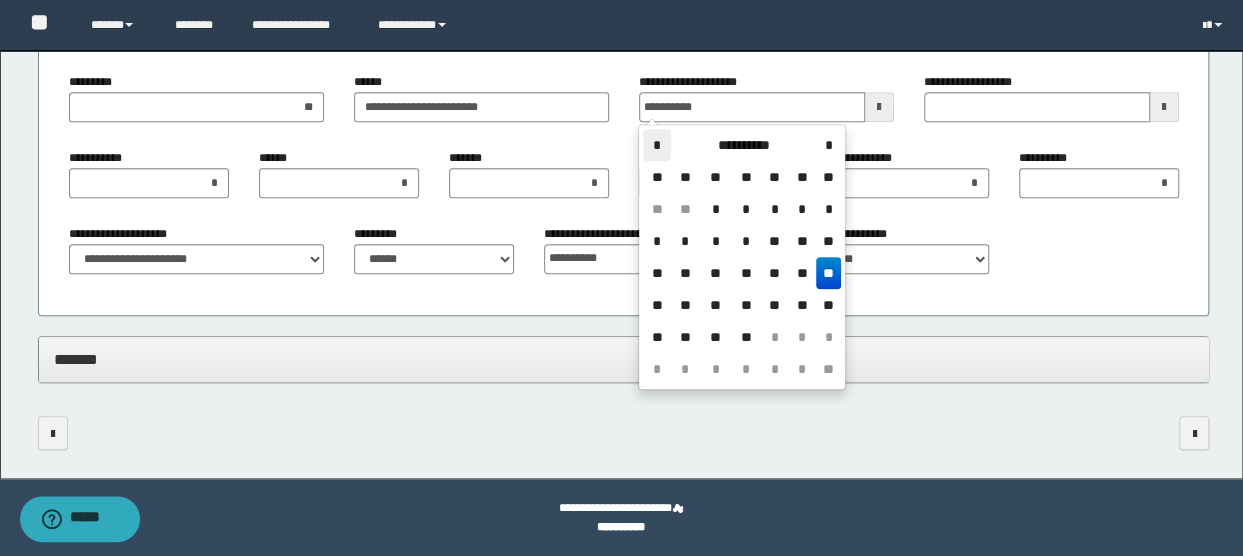 click on "*" at bounding box center (657, 145) 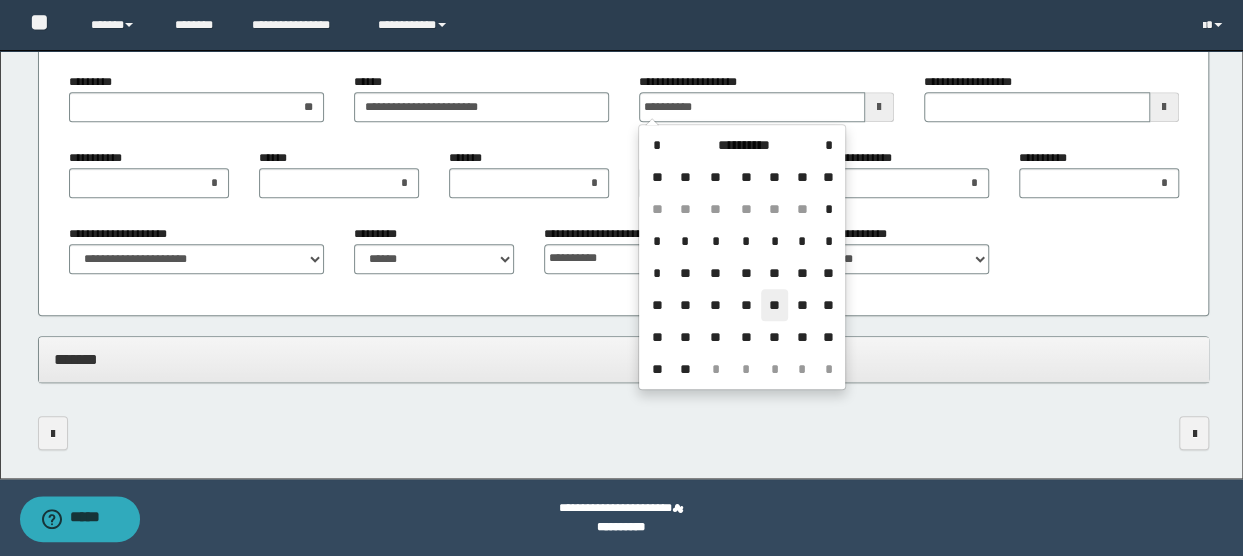 click on "**" at bounding box center [775, 305] 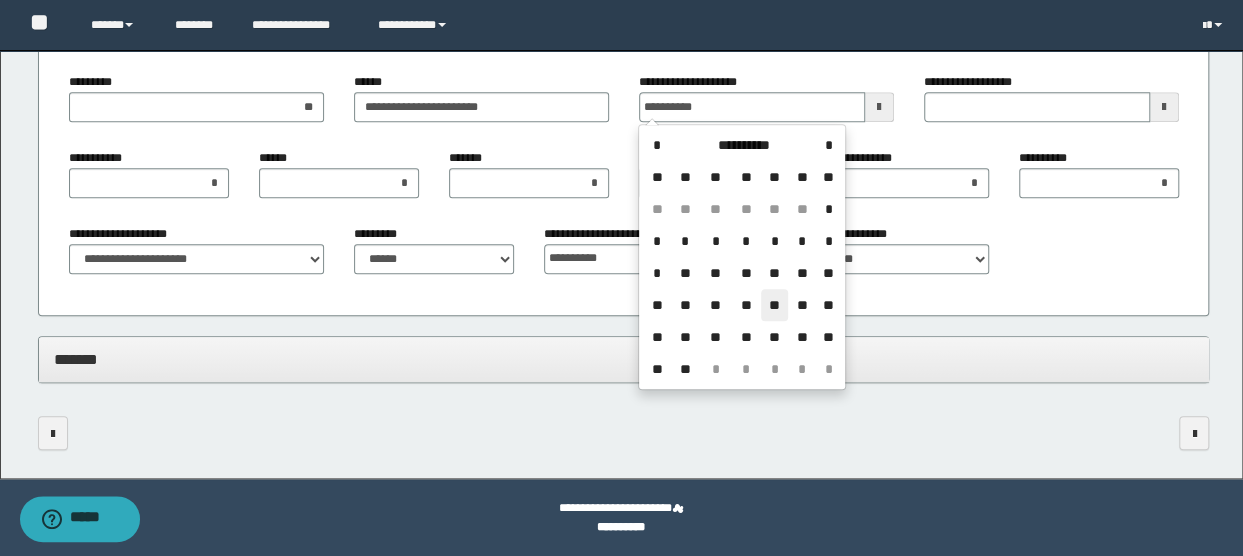 type on "**********" 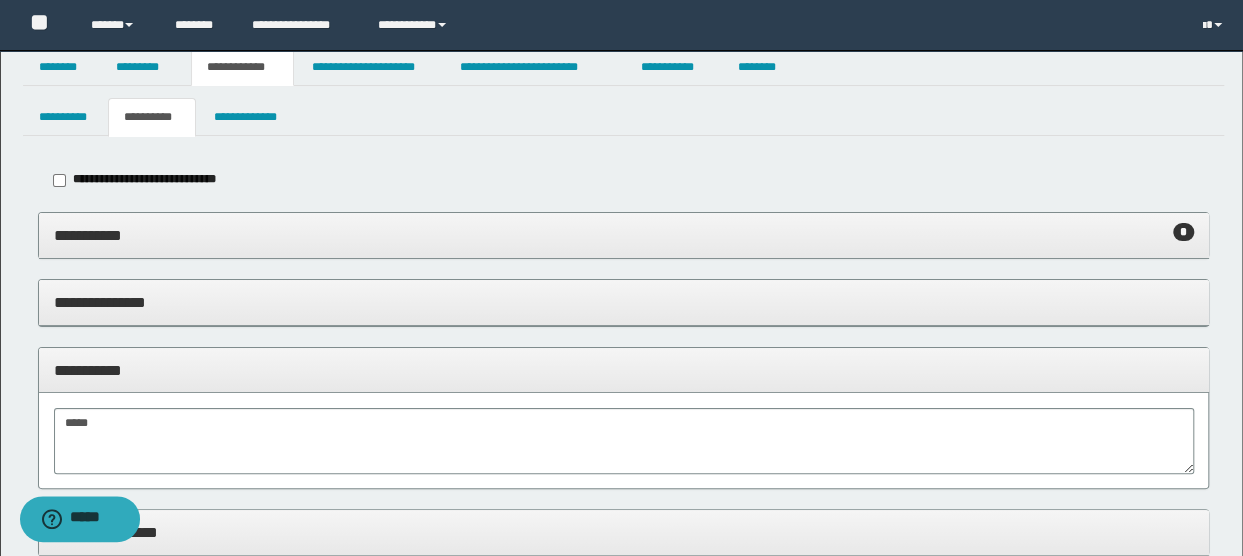 scroll, scrollTop: 0, scrollLeft: 0, axis: both 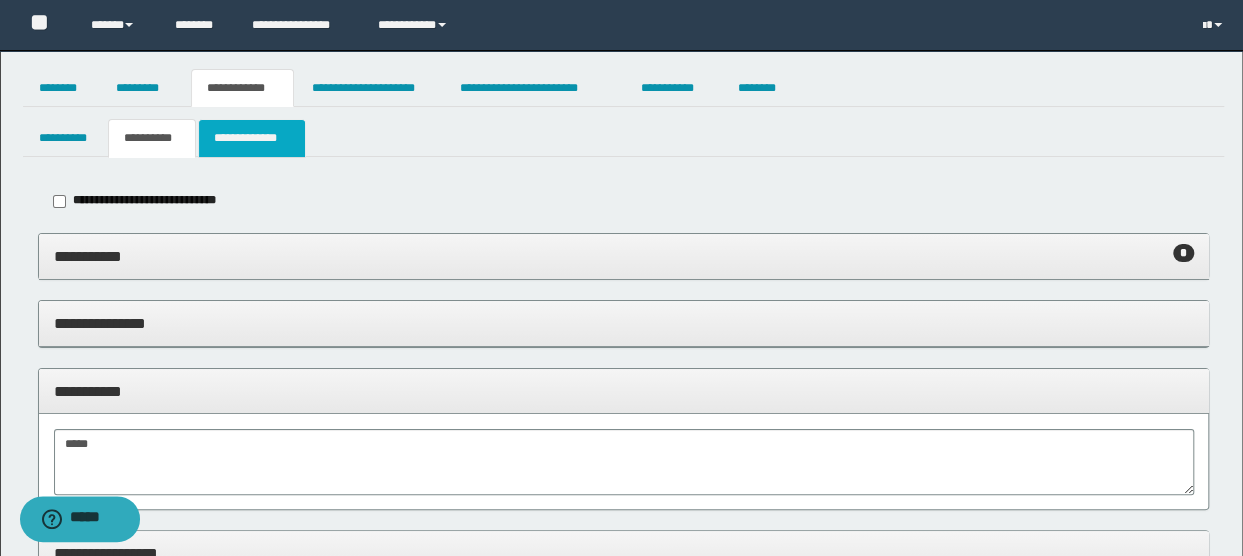 click on "**********" at bounding box center [252, 138] 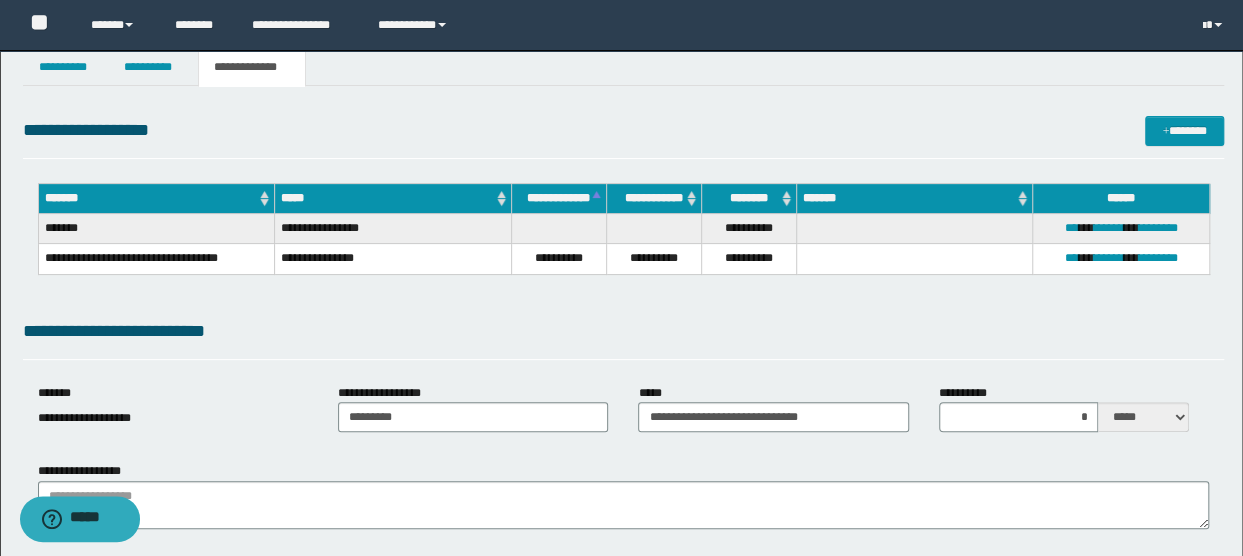 scroll, scrollTop: 0, scrollLeft: 0, axis: both 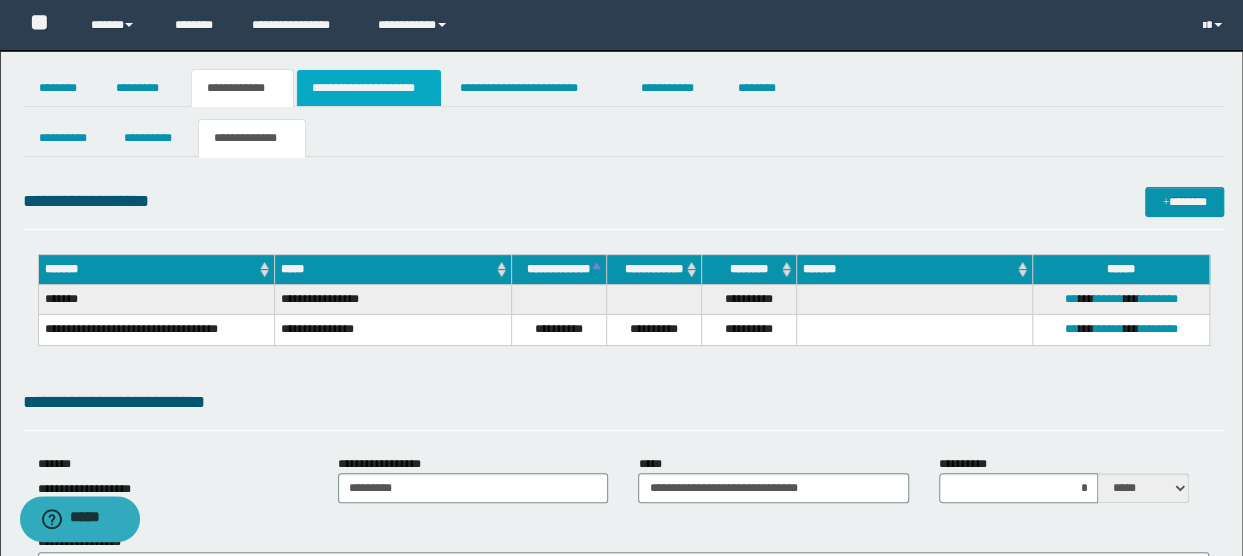 click on "**********" at bounding box center [369, 88] 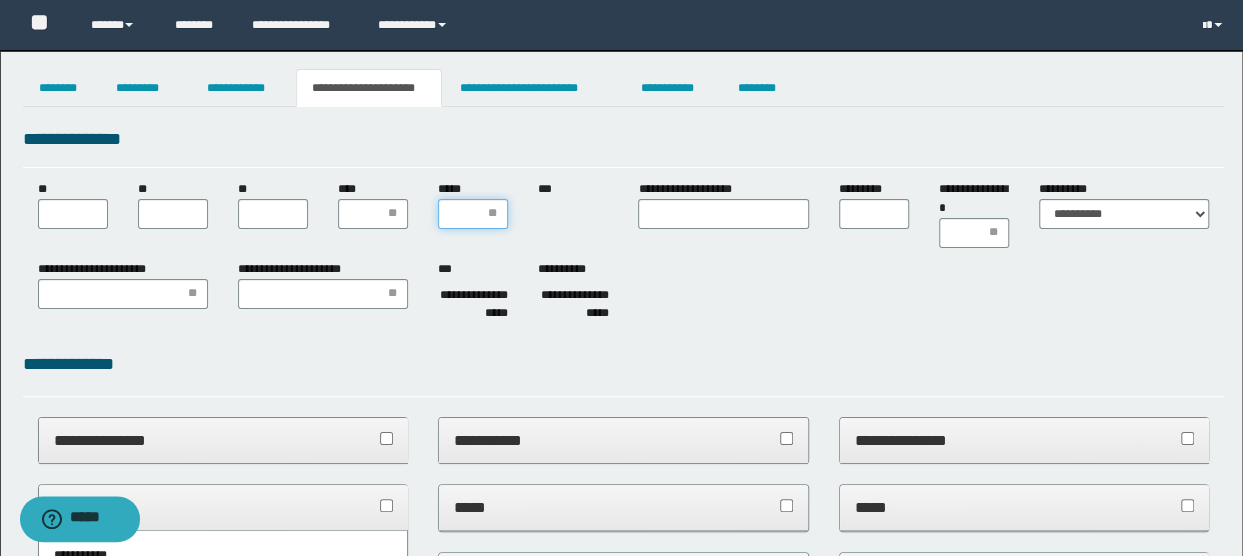 click on "*****" at bounding box center (473, 214) 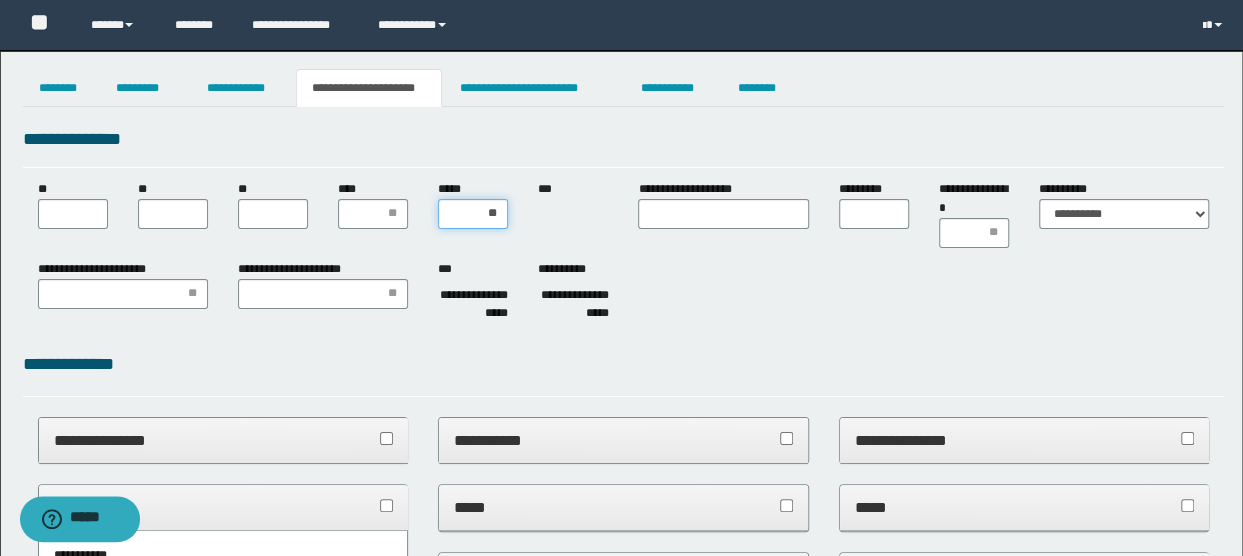 type on "***" 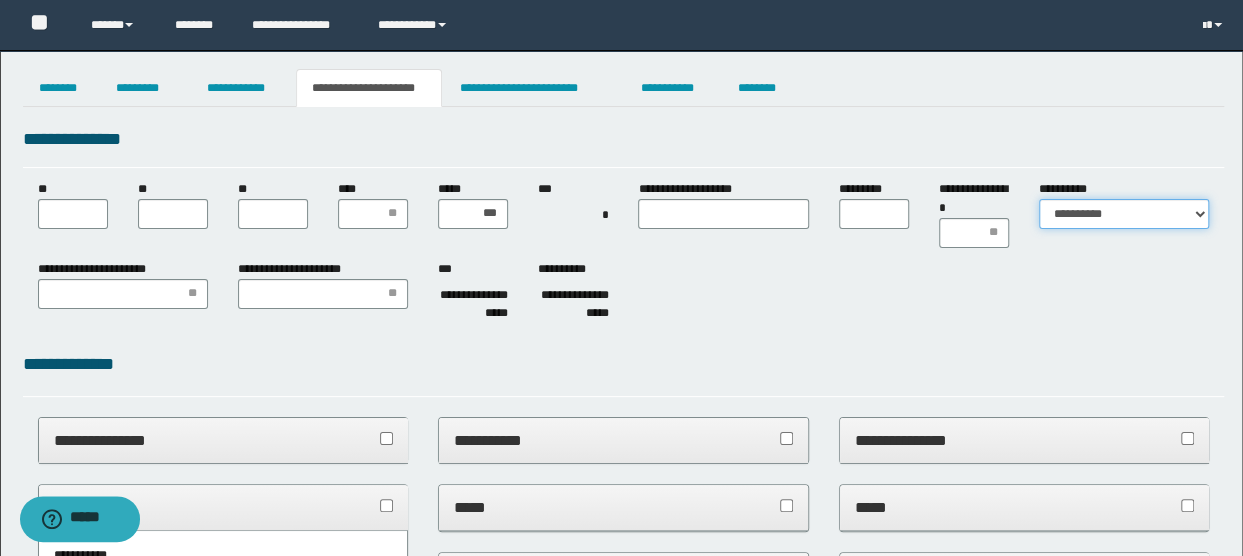 drag, startPoint x: 1121, startPoint y: 217, endPoint x: 1122, endPoint y: 230, distance: 13.038404 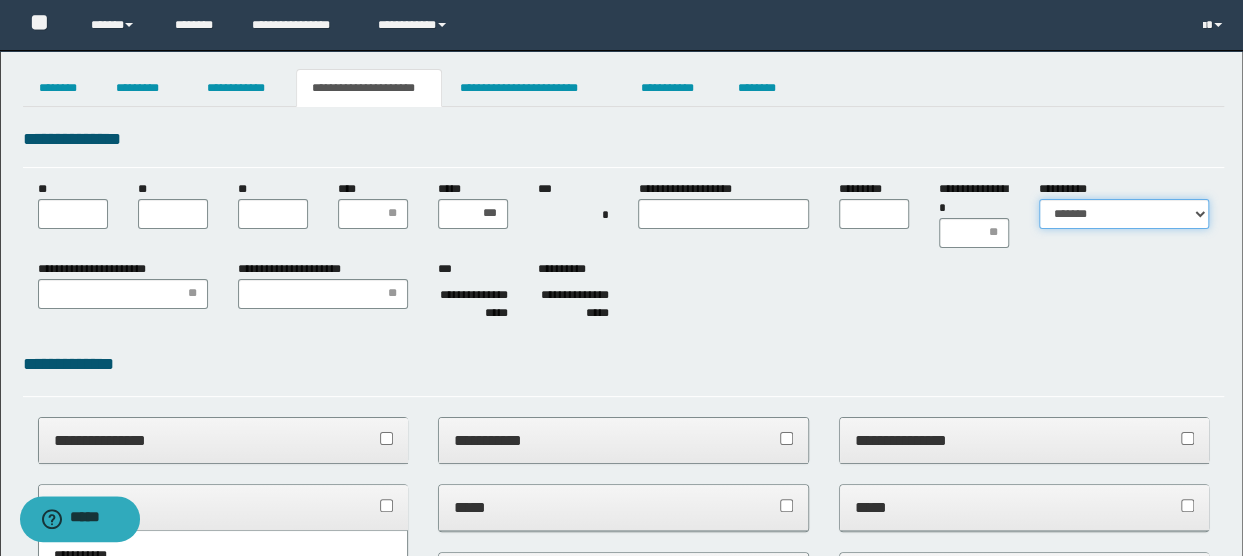type 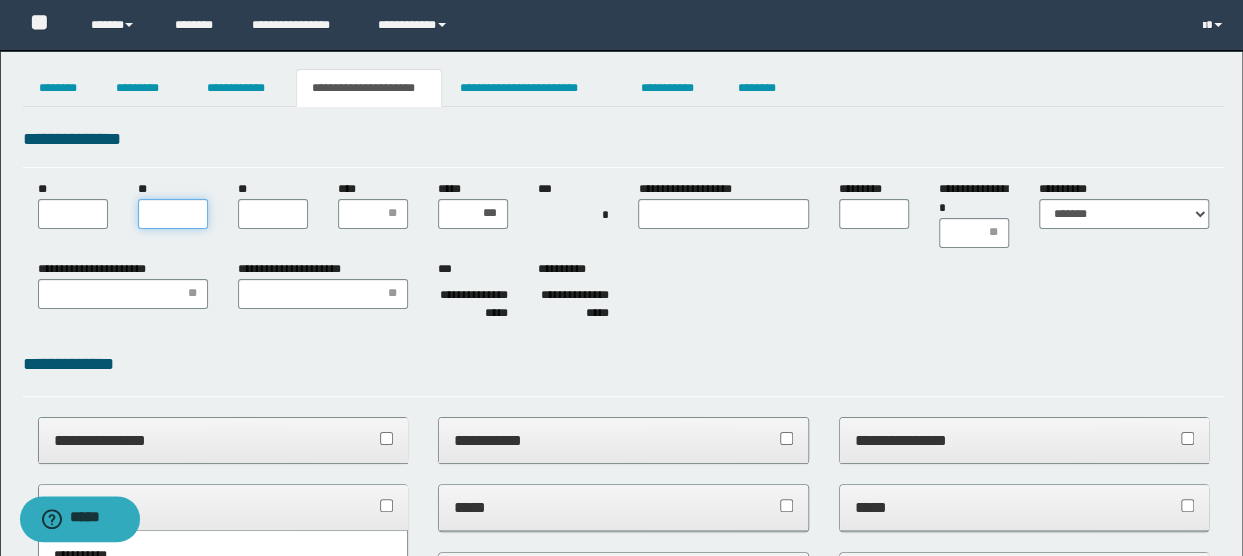 click on "**" at bounding box center [173, 214] 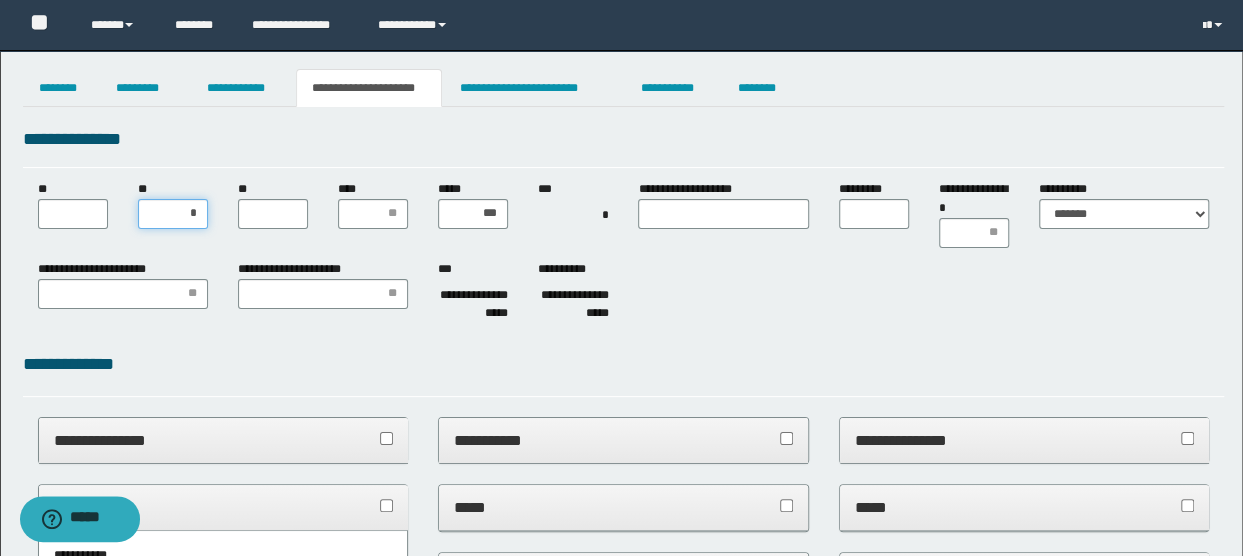 type on "**" 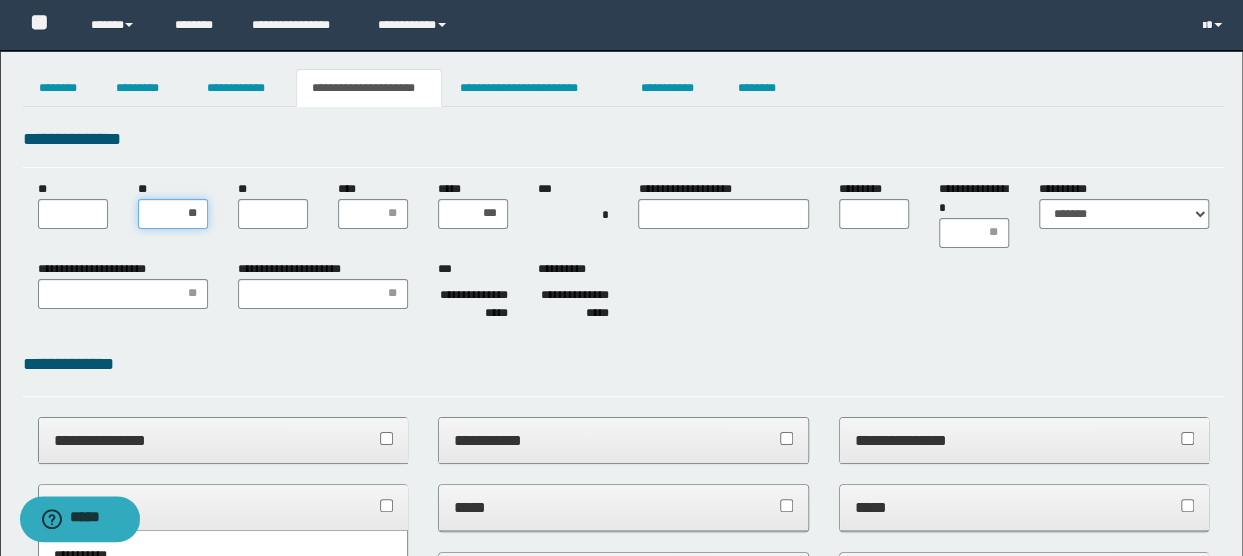type 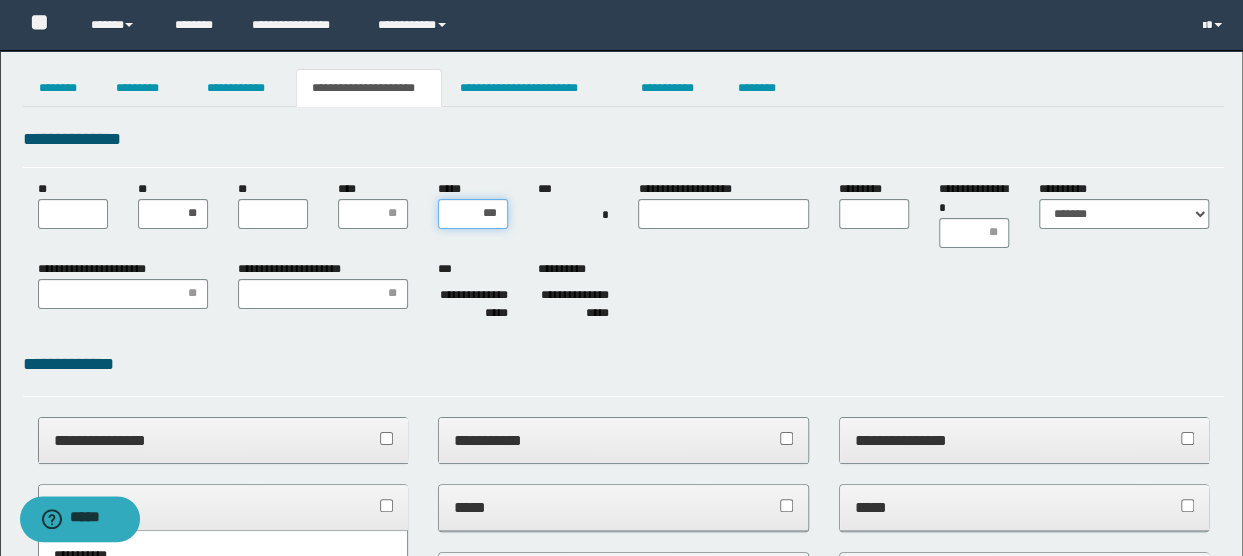 click on "***" at bounding box center (473, 214) 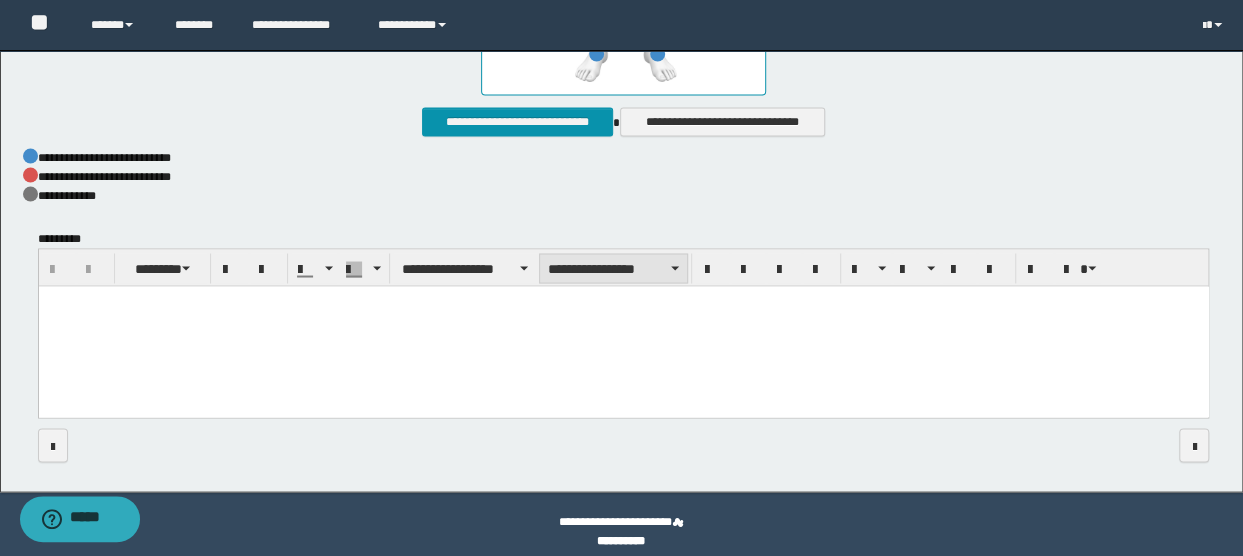 scroll, scrollTop: 1677, scrollLeft: 0, axis: vertical 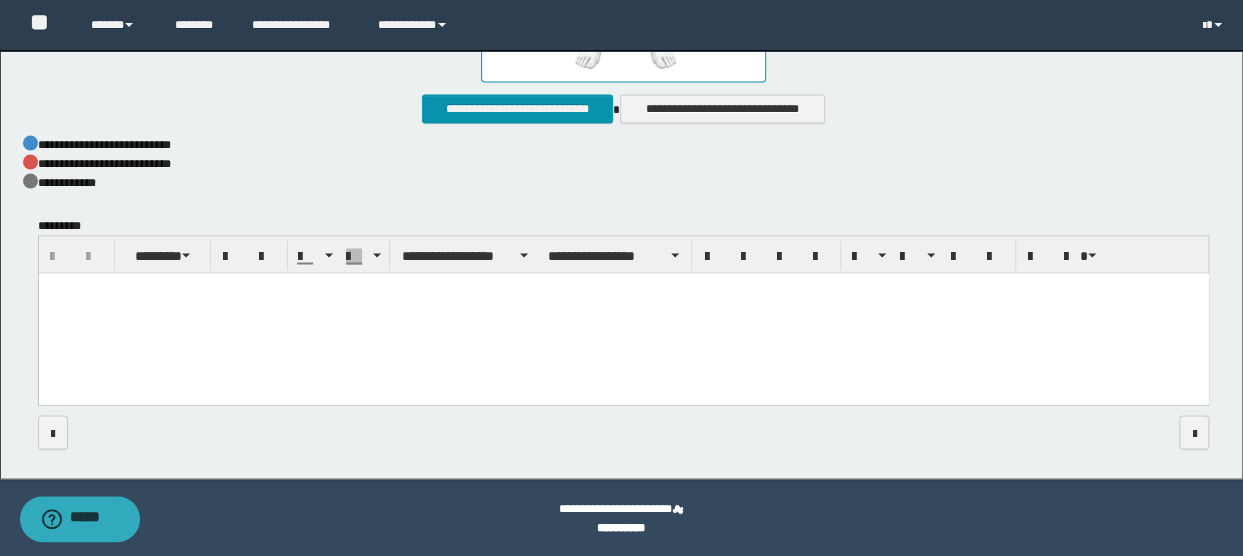 click at bounding box center [623, 313] 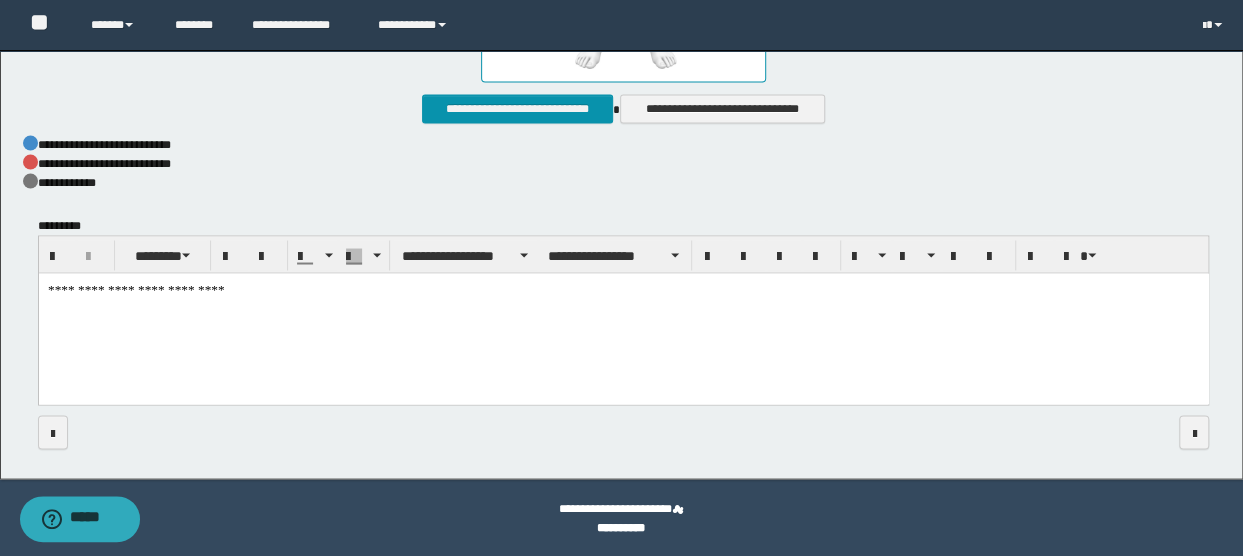 click on "**********" at bounding box center [623, 312] 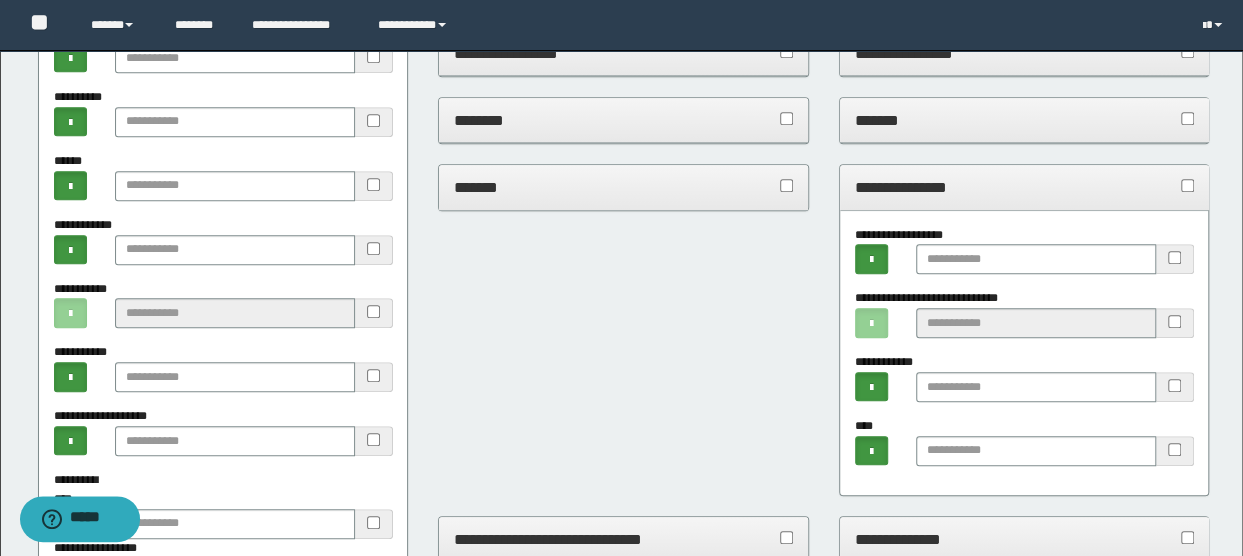 scroll, scrollTop: 77, scrollLeft: 0, axis: vertical 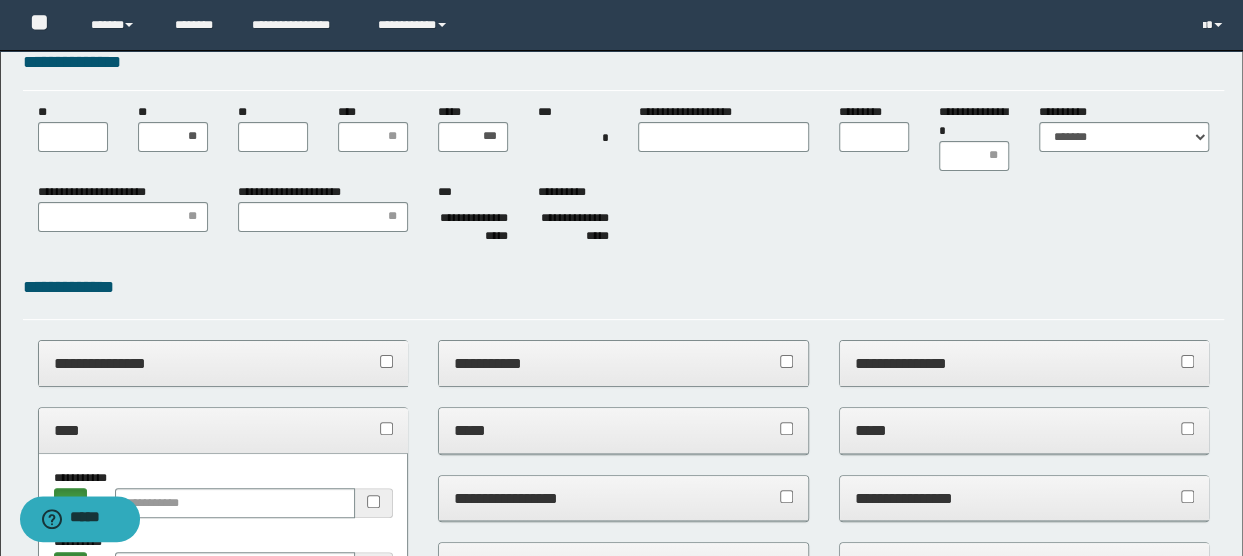 type 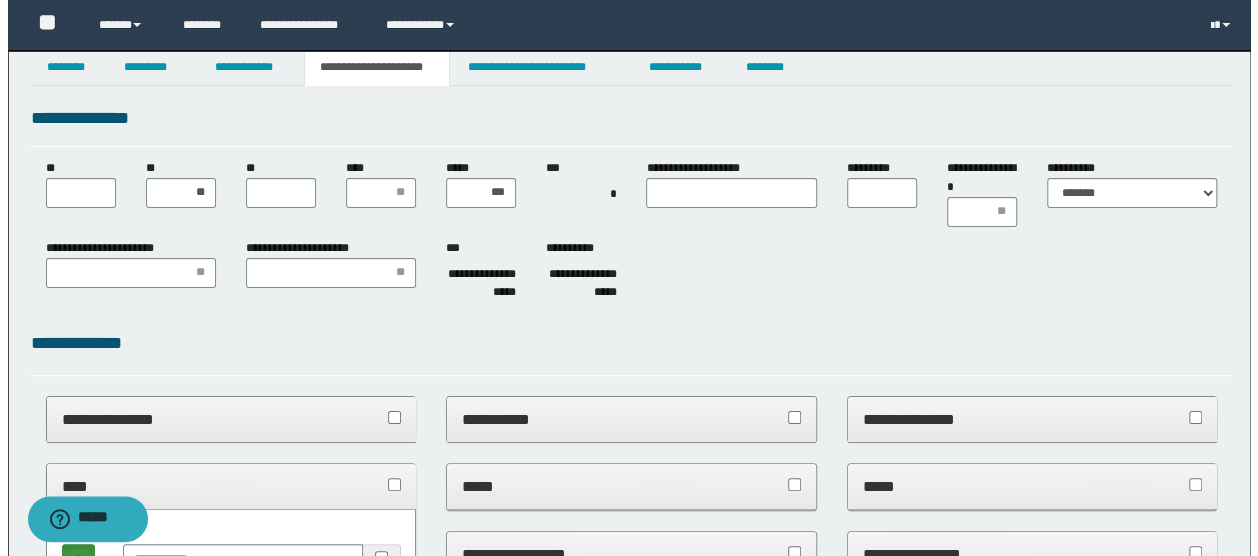 scroll, scrollTop: 0, scrollLeft: 0, axis: both 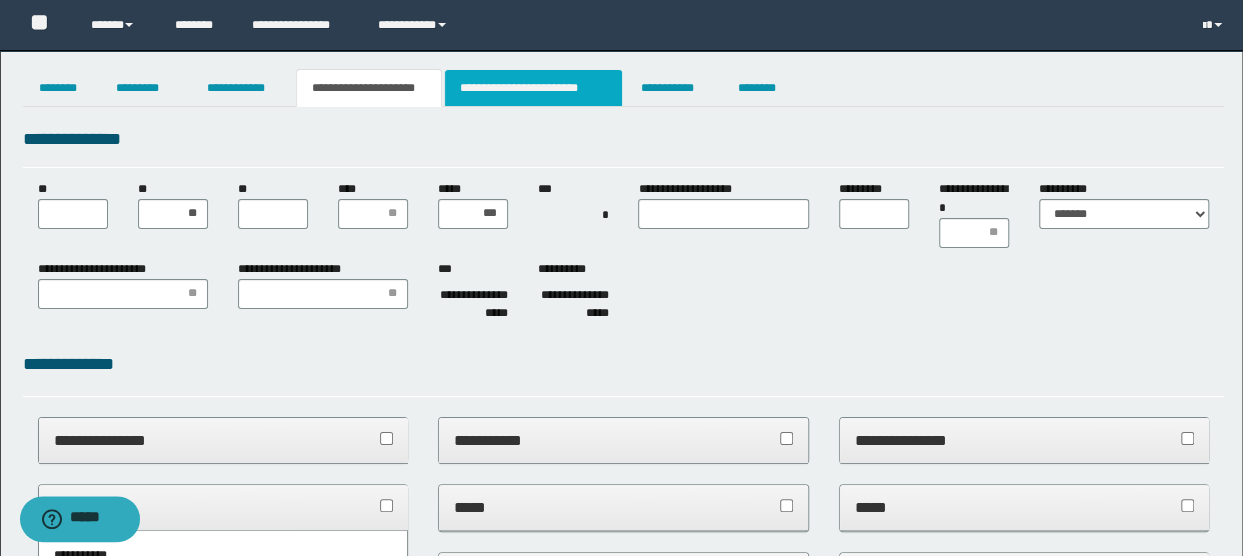 click on "**********" at bounding box center [533, 88] 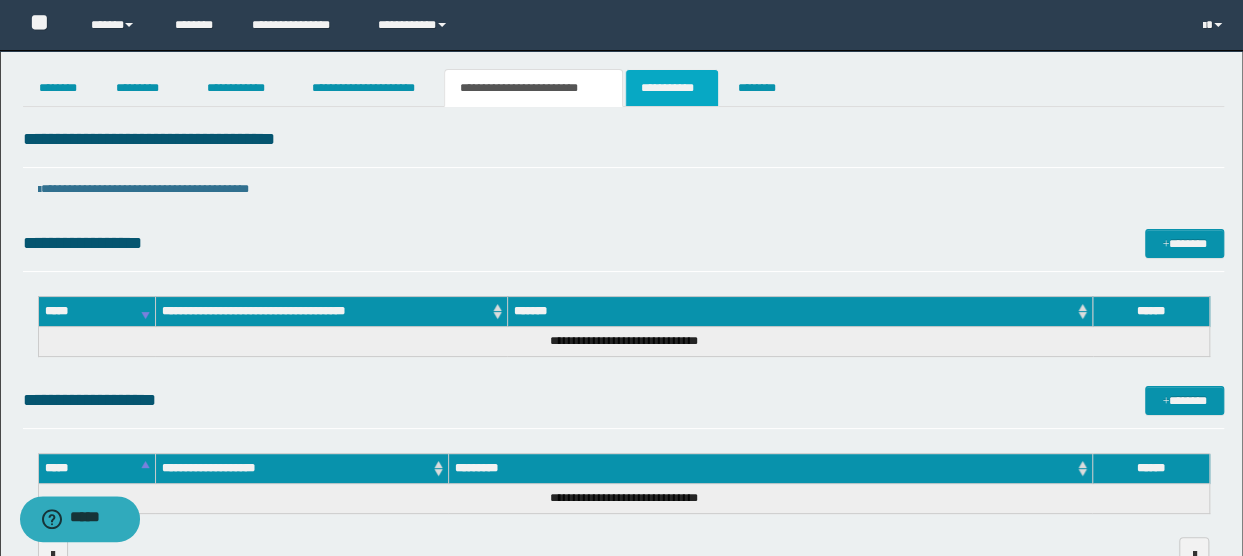 click on "**********" at bounding box center [672, 88] 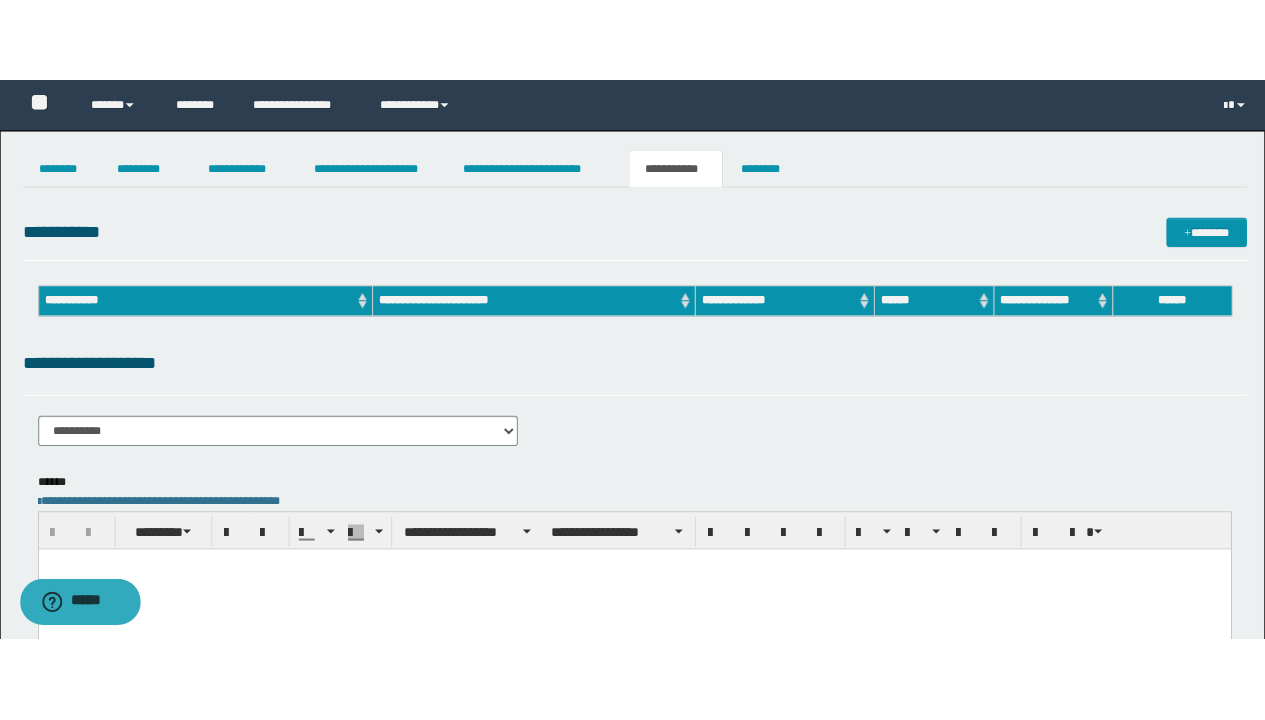 scroll, scrollTop: 0, scrollLeft: 0, axis: both 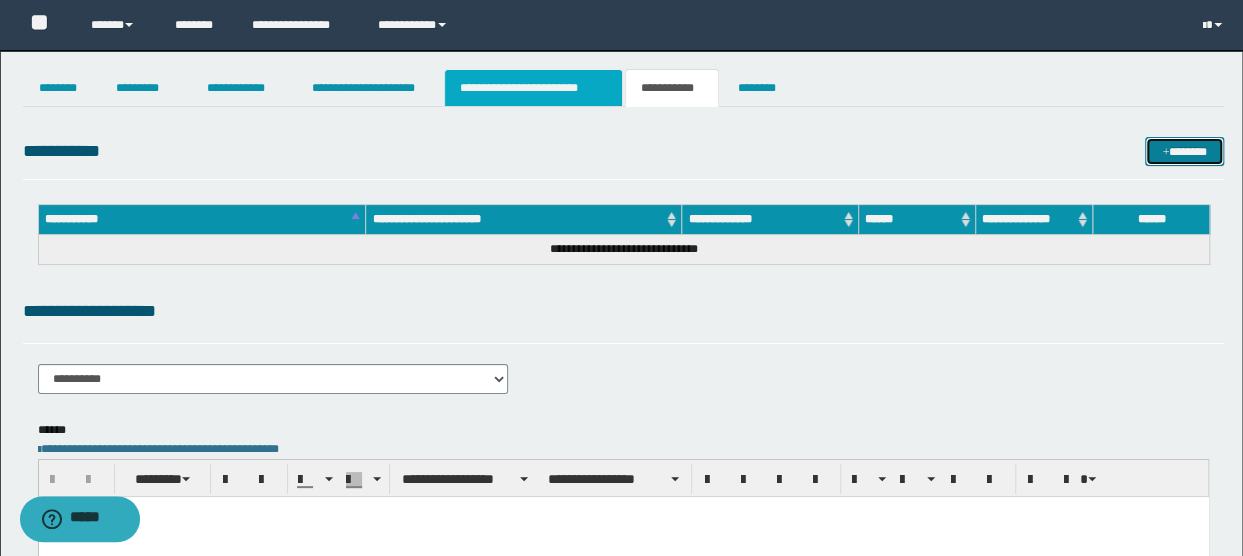 drag, startPoint x: 1211, startPoint y: 153, endPoint x: 582, endPoint y: 101, distance: 631.1458 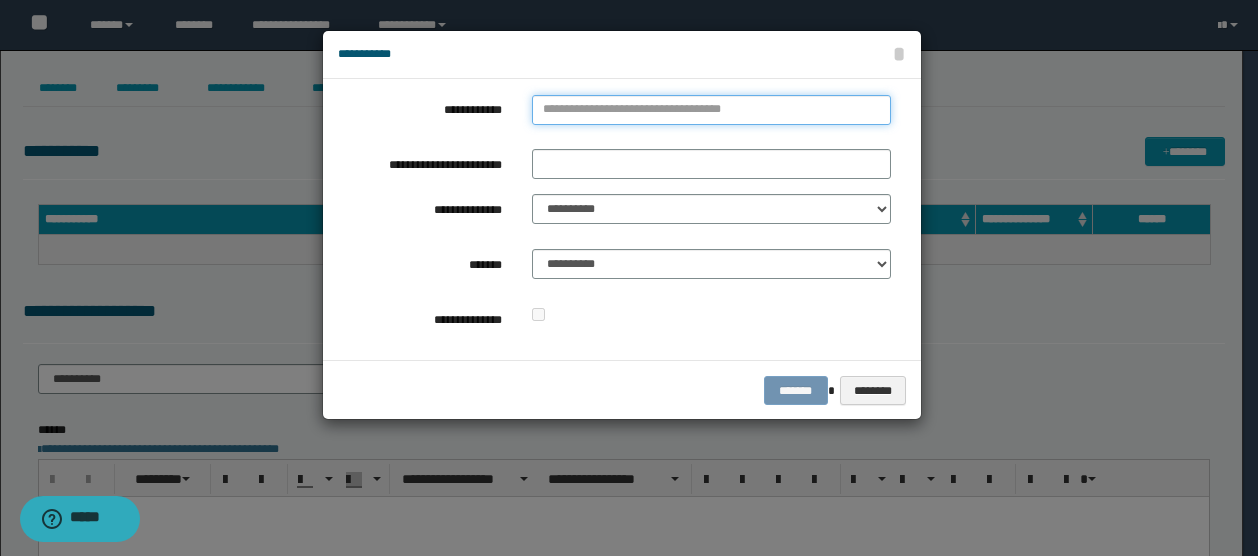 click on "**********" at bounding box center [711, 110] 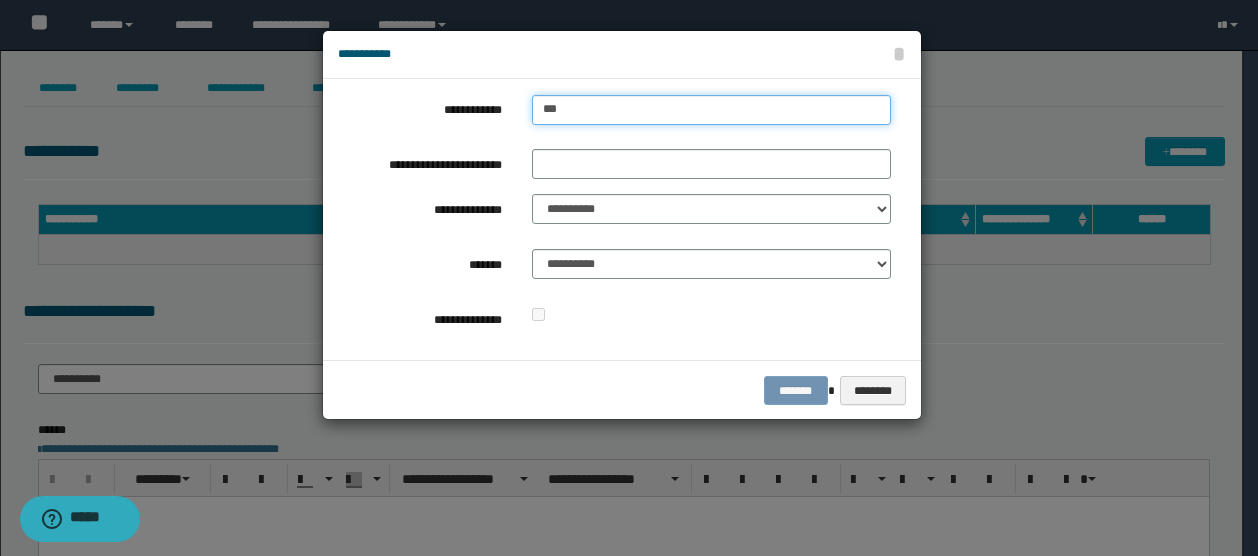 type on "****" 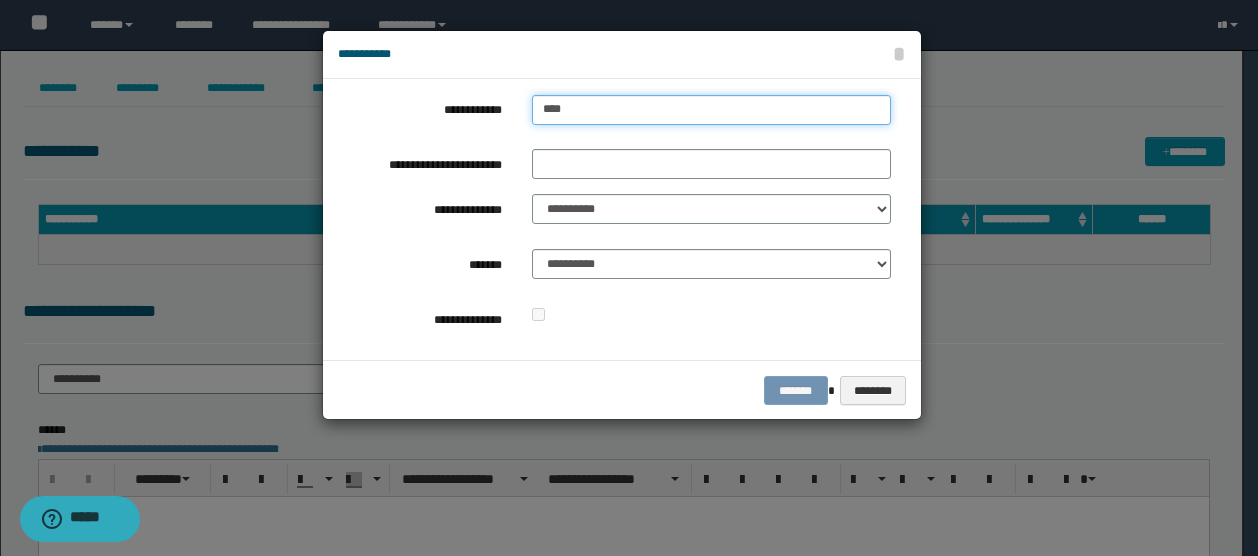 type on "****" 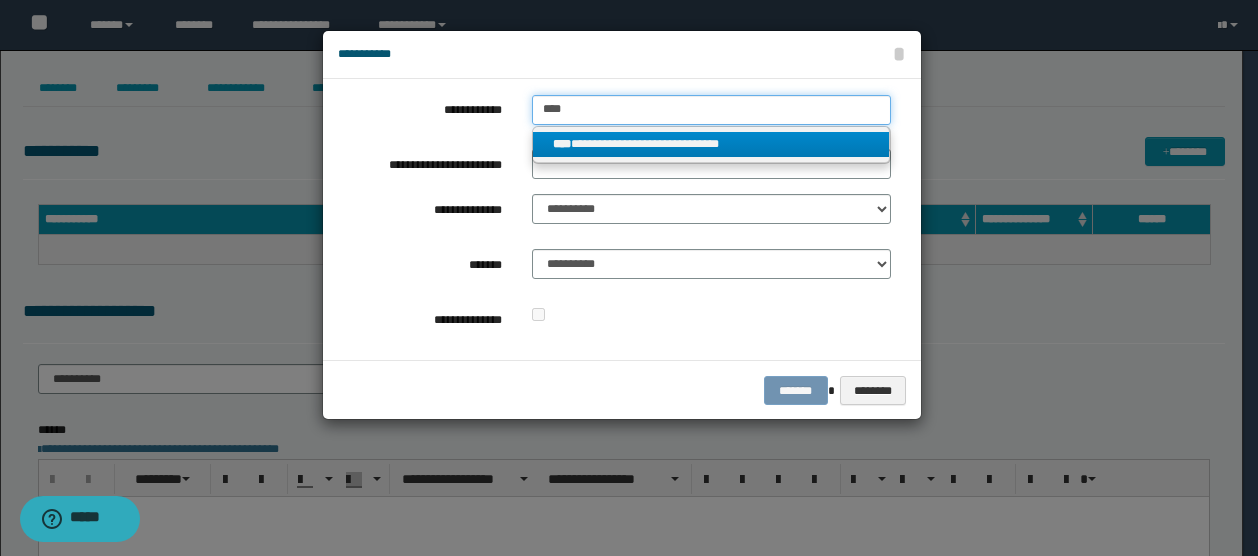 type on "****" 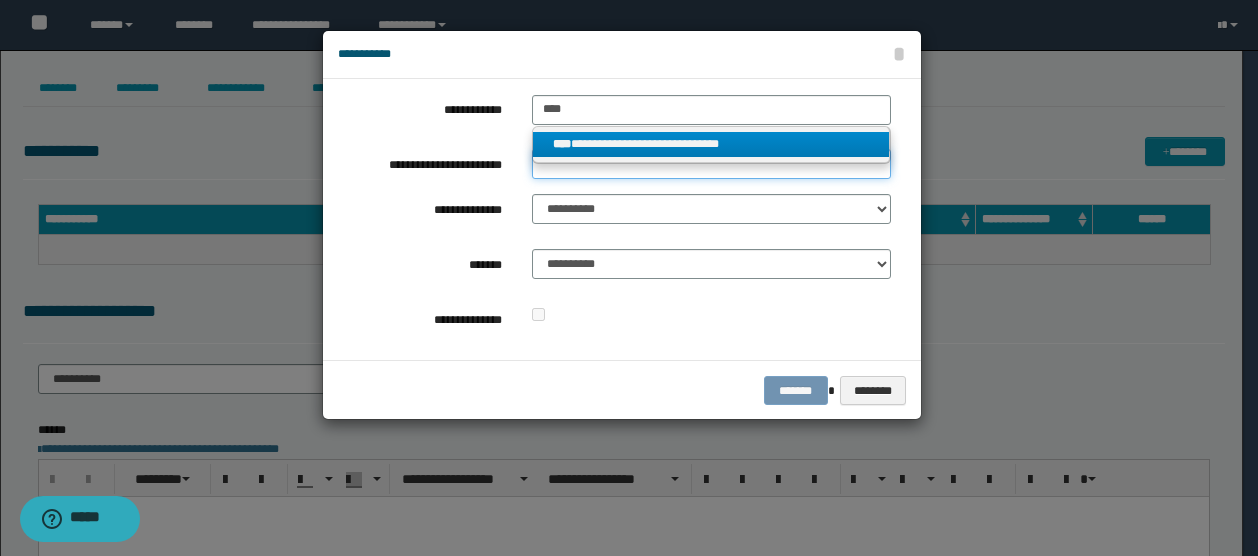 type 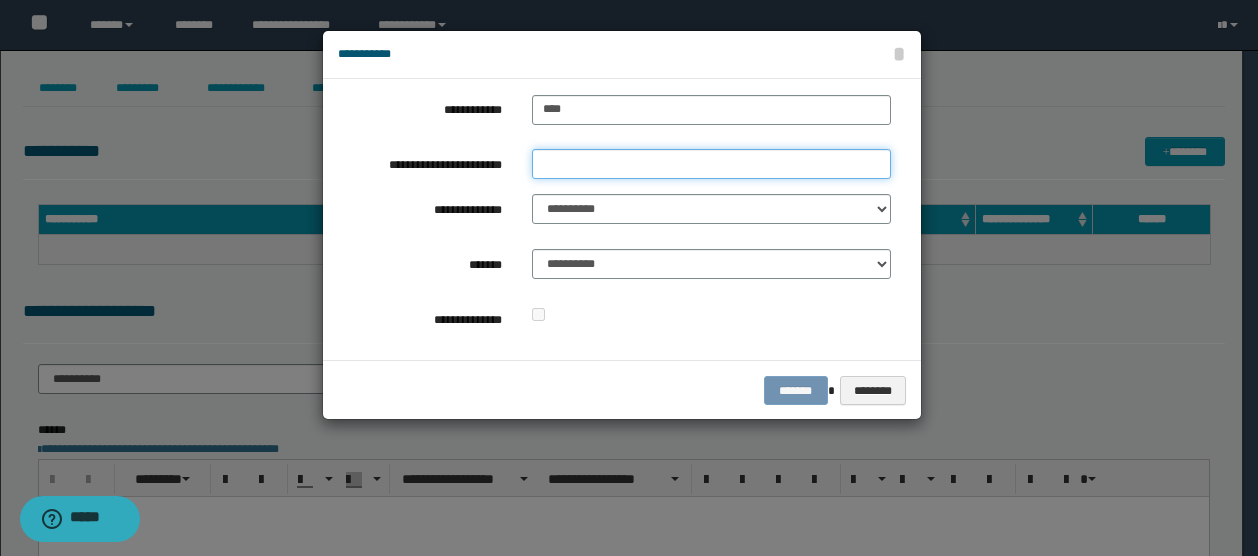 click on "**********" at bounding box center [711, 164] 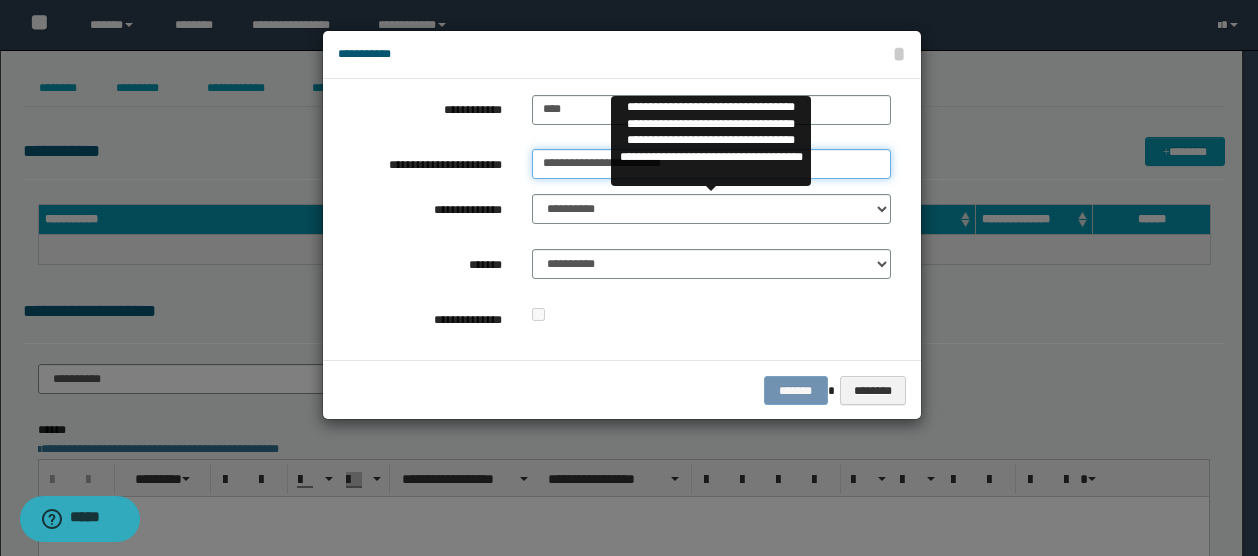 type on "**********" 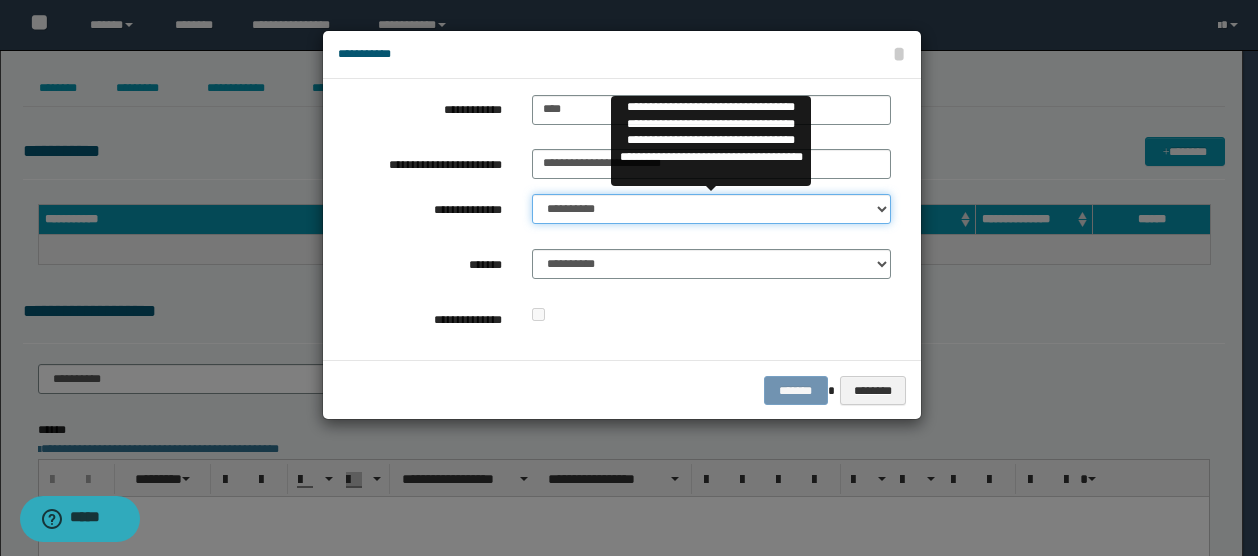 click on "**********" at bounding box center (711, 209) 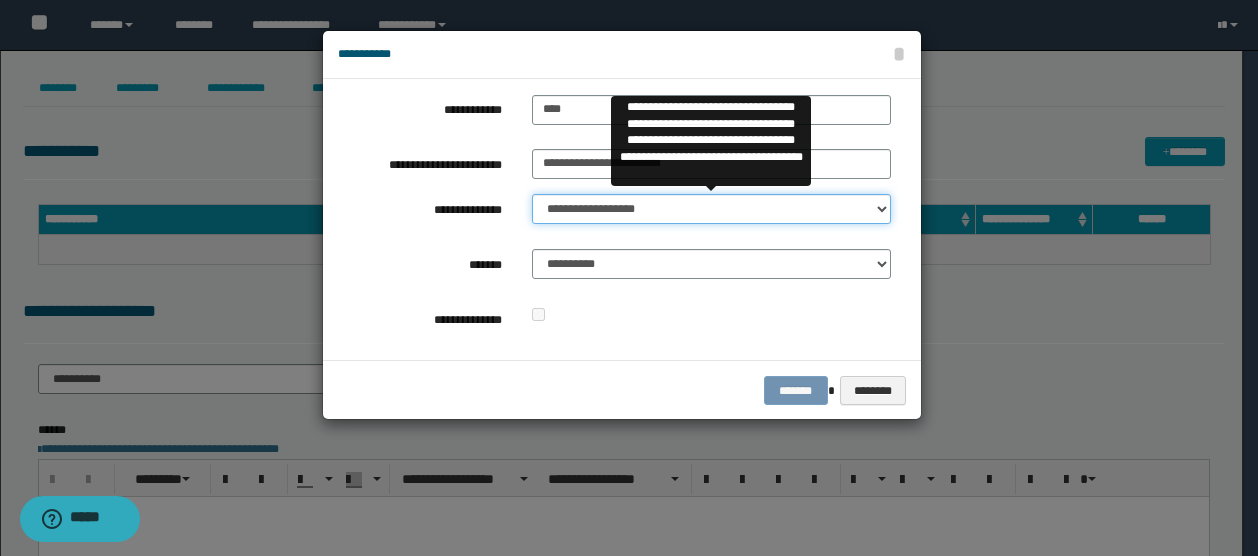 click on "**********" at bounding box center (711, 209) 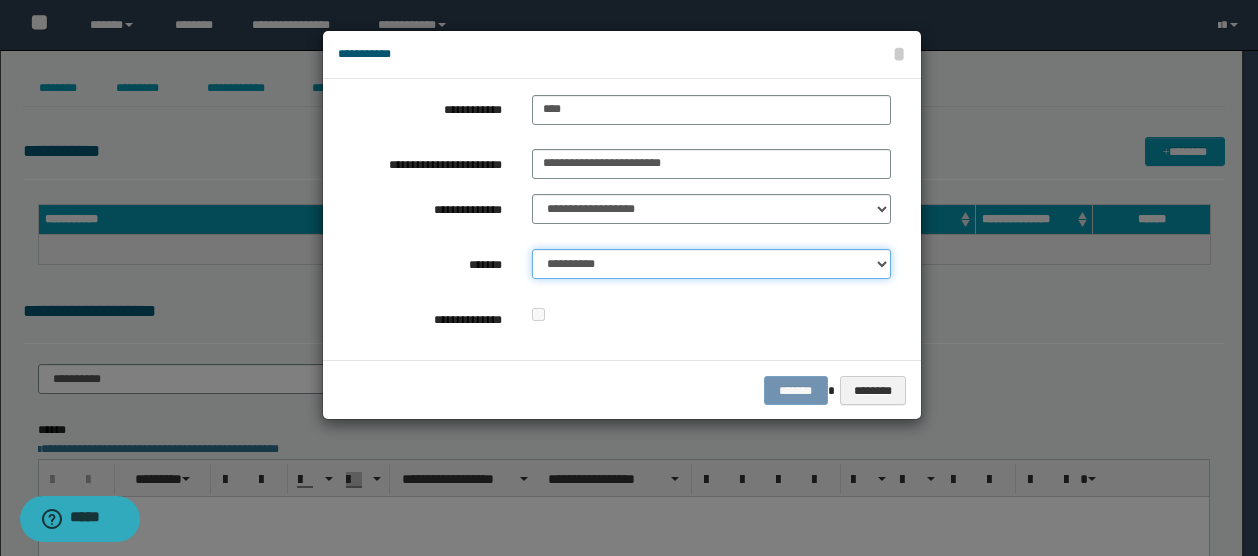 click on "**********" at bounding box center (711, 264) 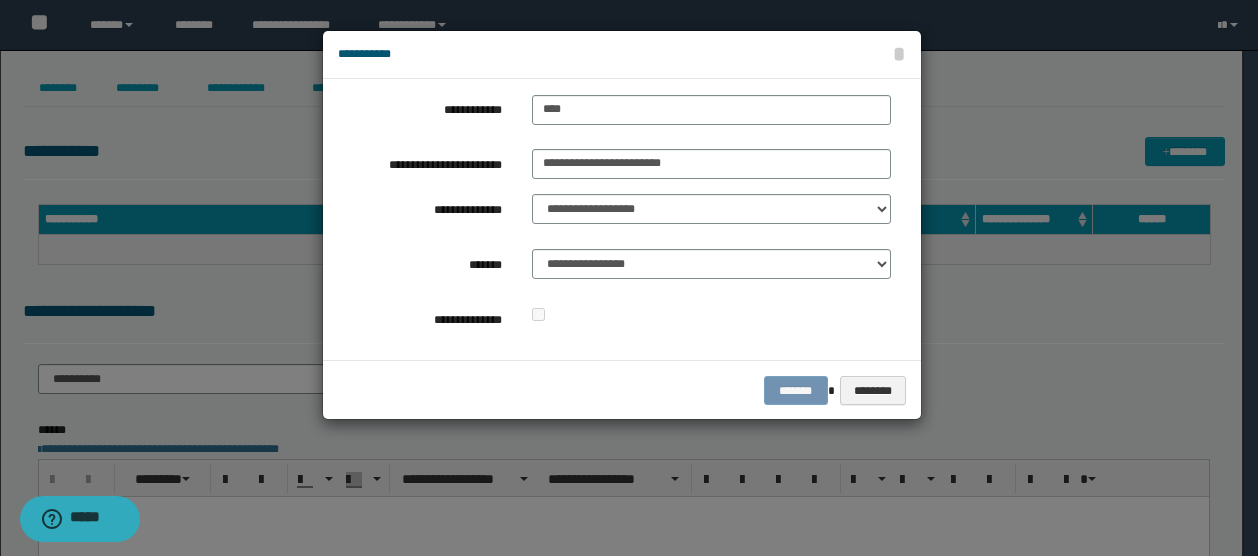 click on "*******
********" at bounding box center [622, 390] 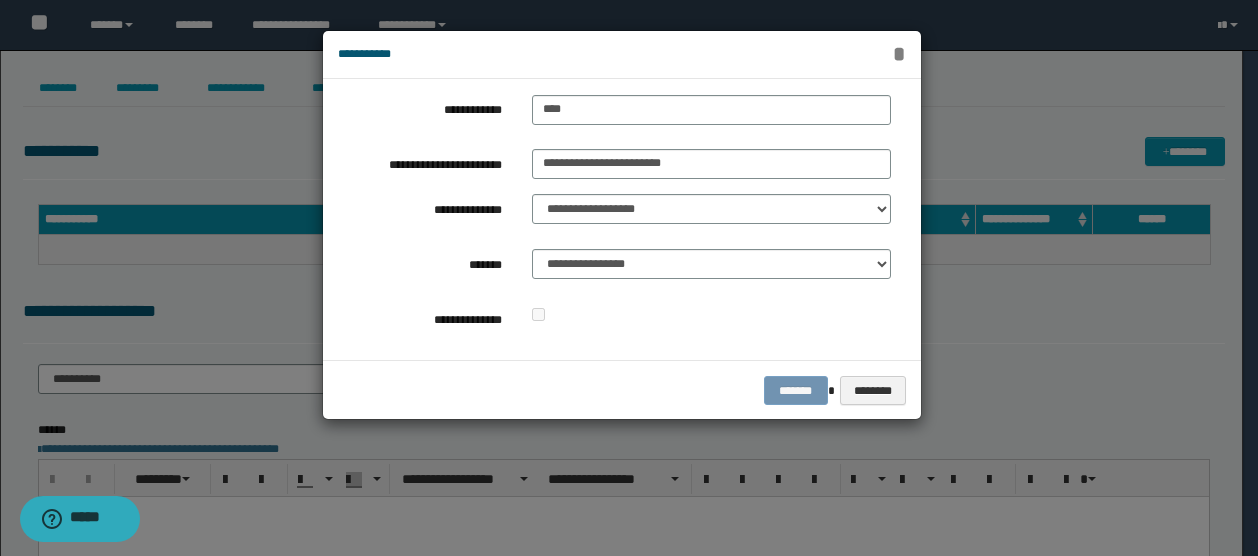 click on "*" at bounding box center (898, 54) 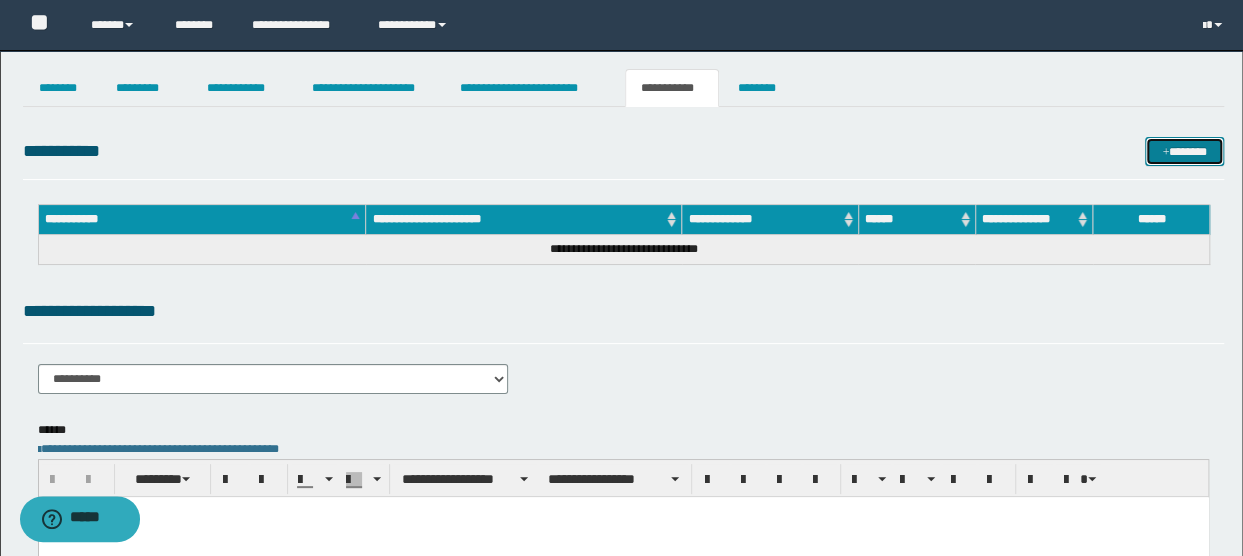 click at bounding box center [1165, 153] 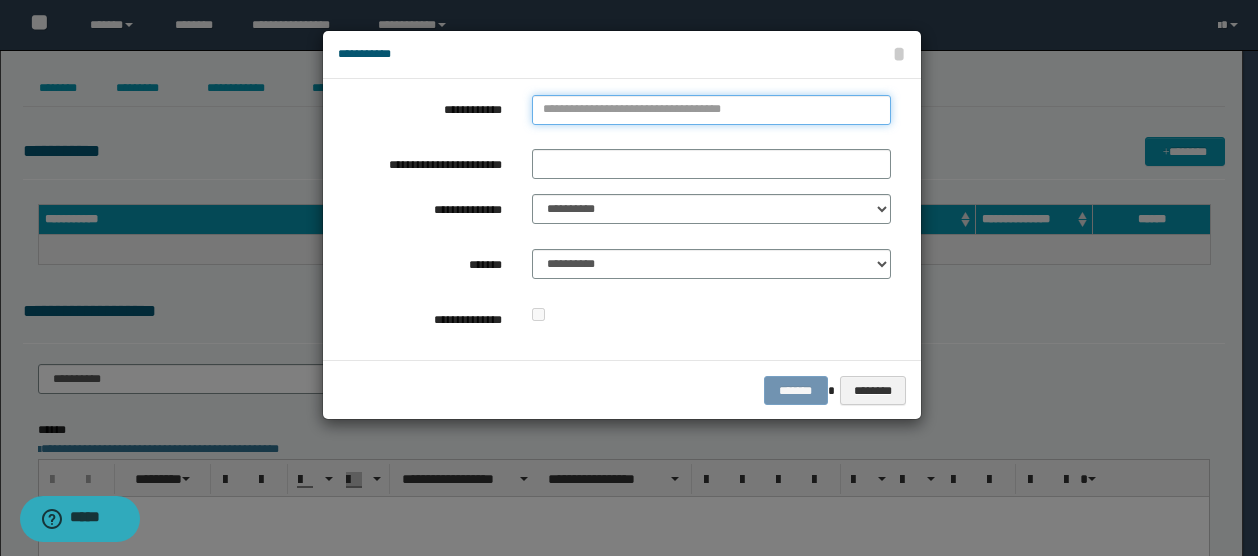 type on "**********" 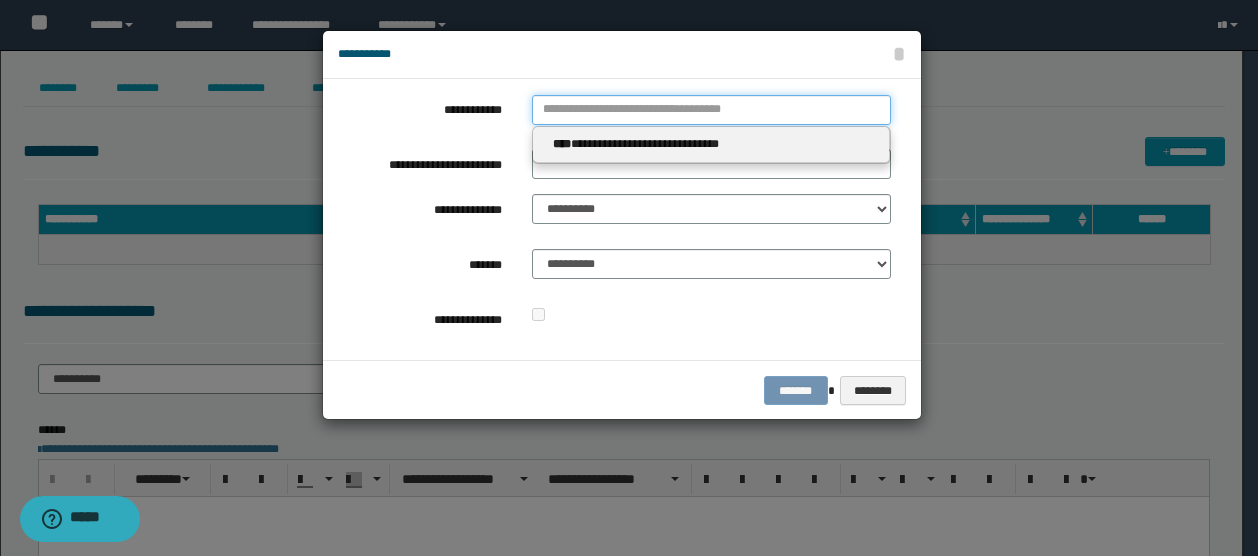 click on "**********" at bounding box center (711, 110) 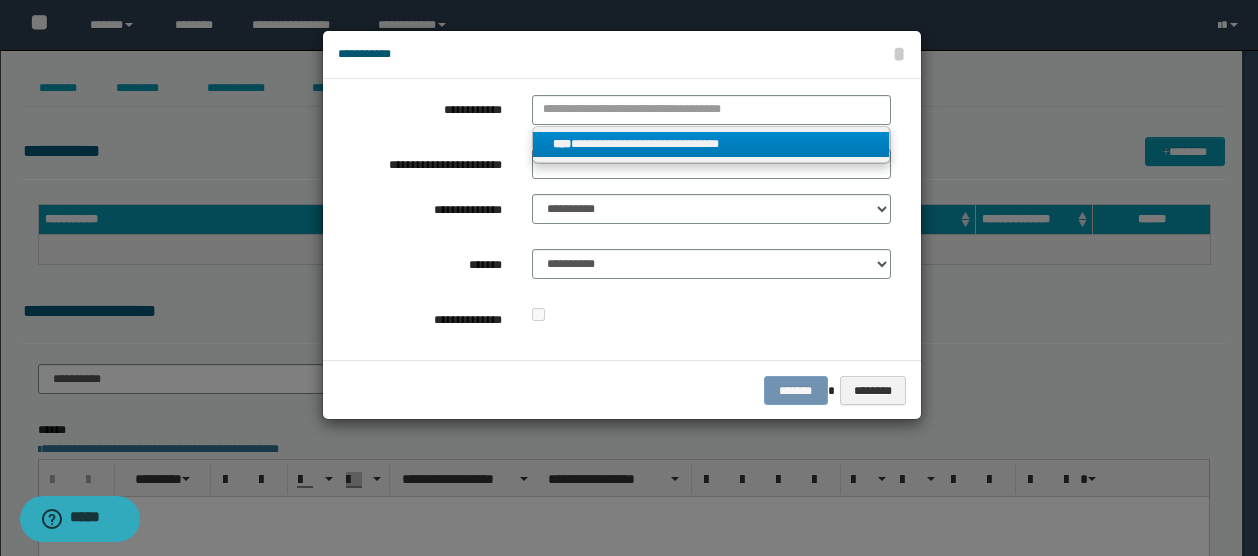 type on "****" 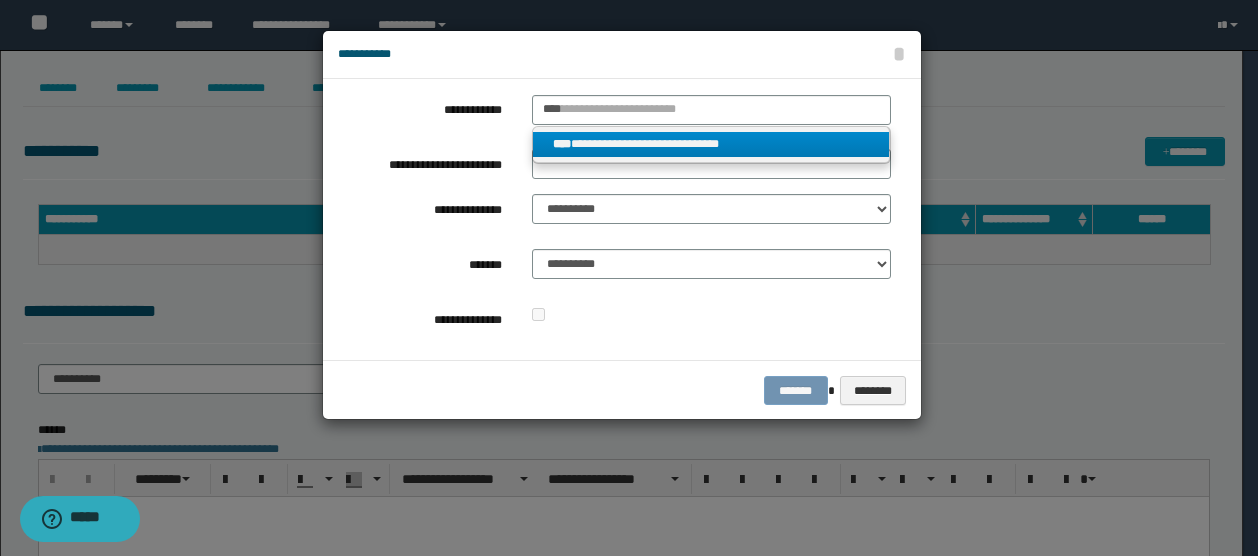 click on "**********" at bounding box center [711, 144] 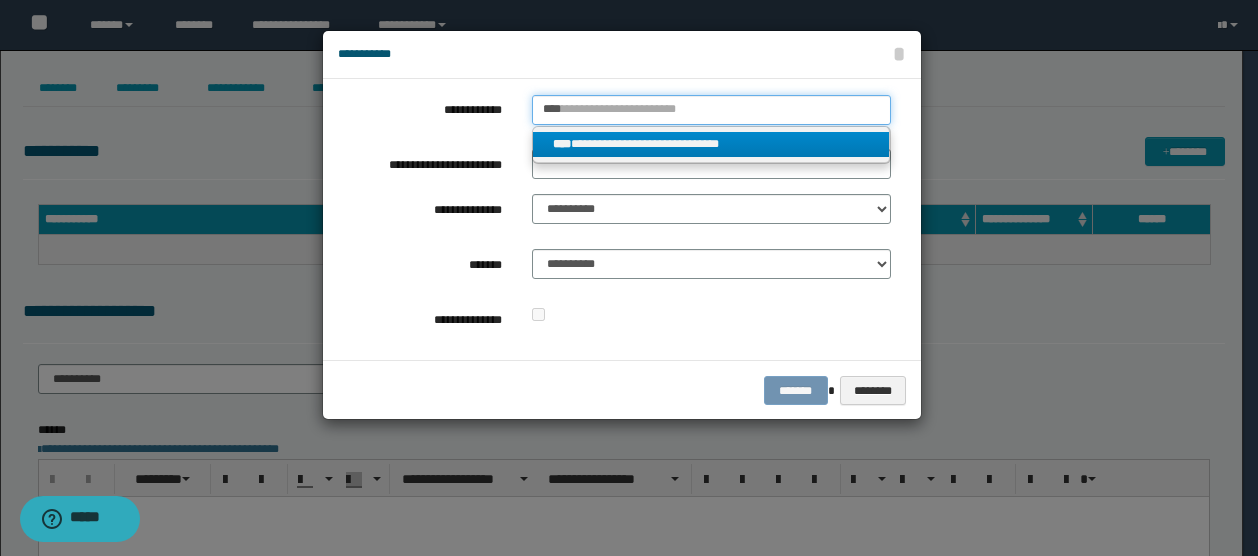 type 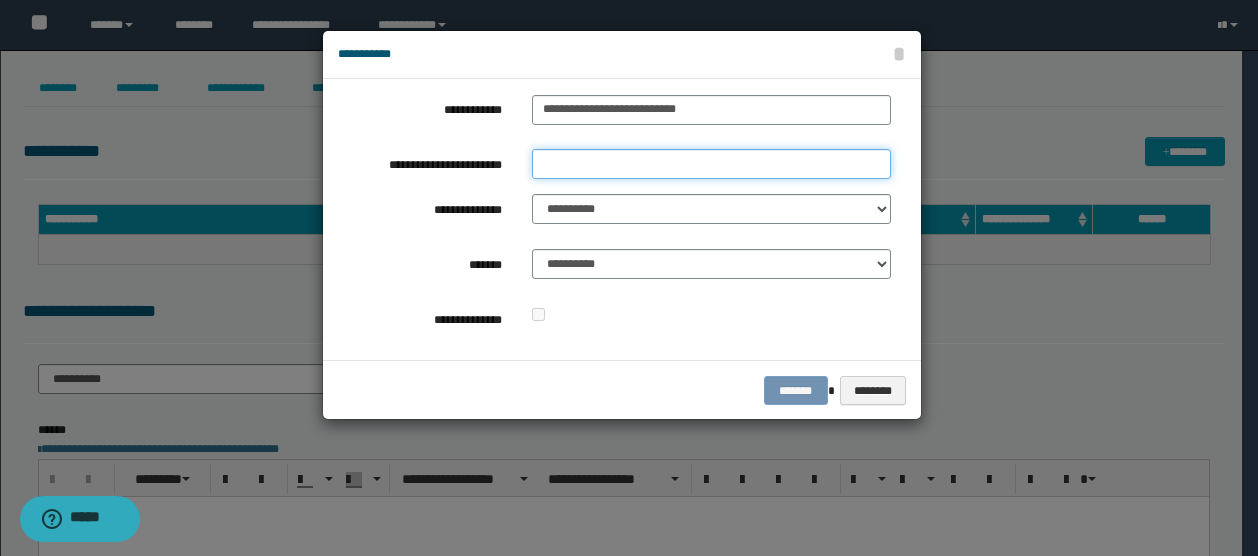 click on "**********" at bounding box center (711, 164) 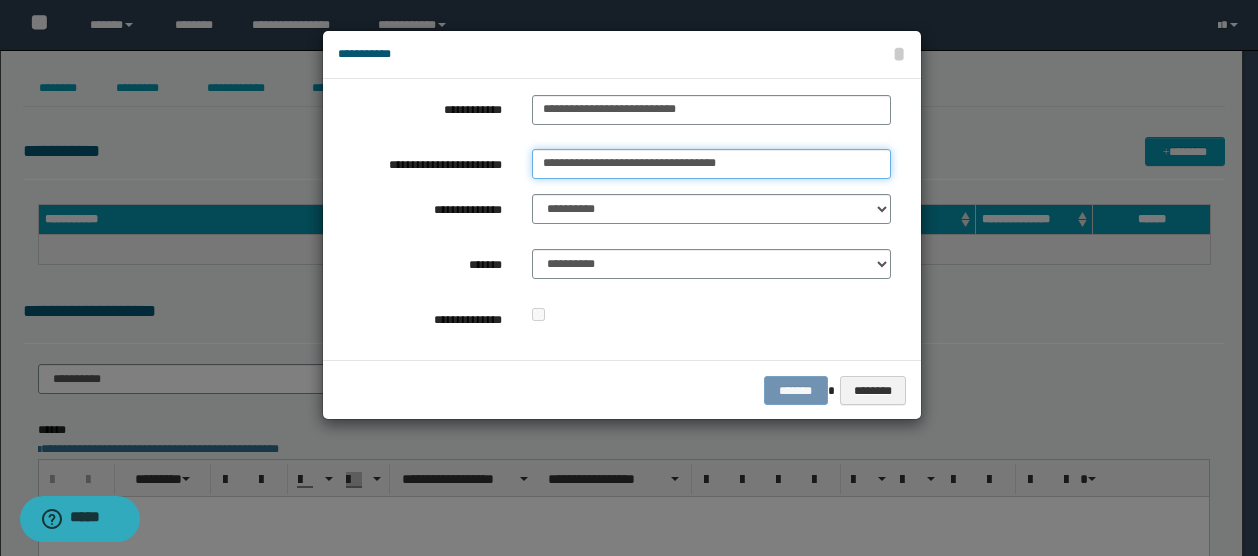 click on "**********" at bounding box center (711, 164) 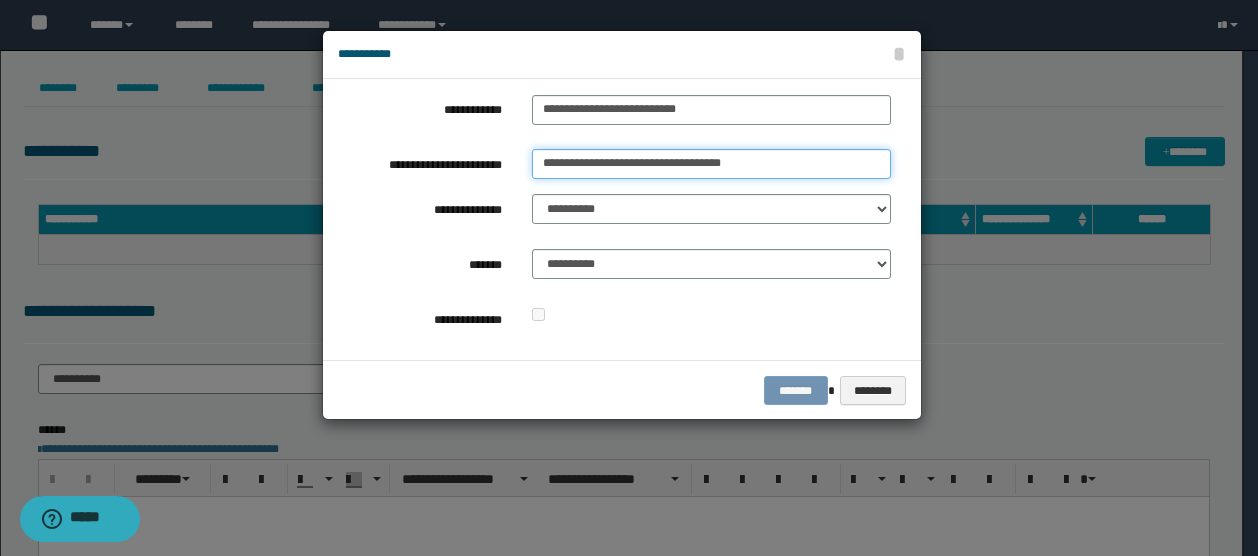 type on "**********" 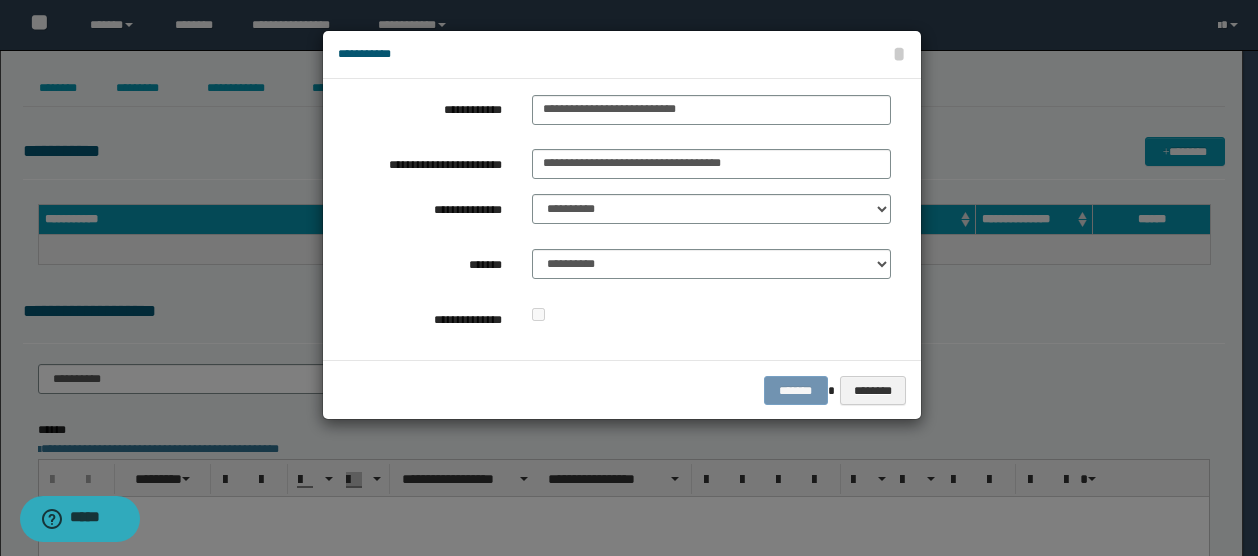 click at bounding box center [629, 278] 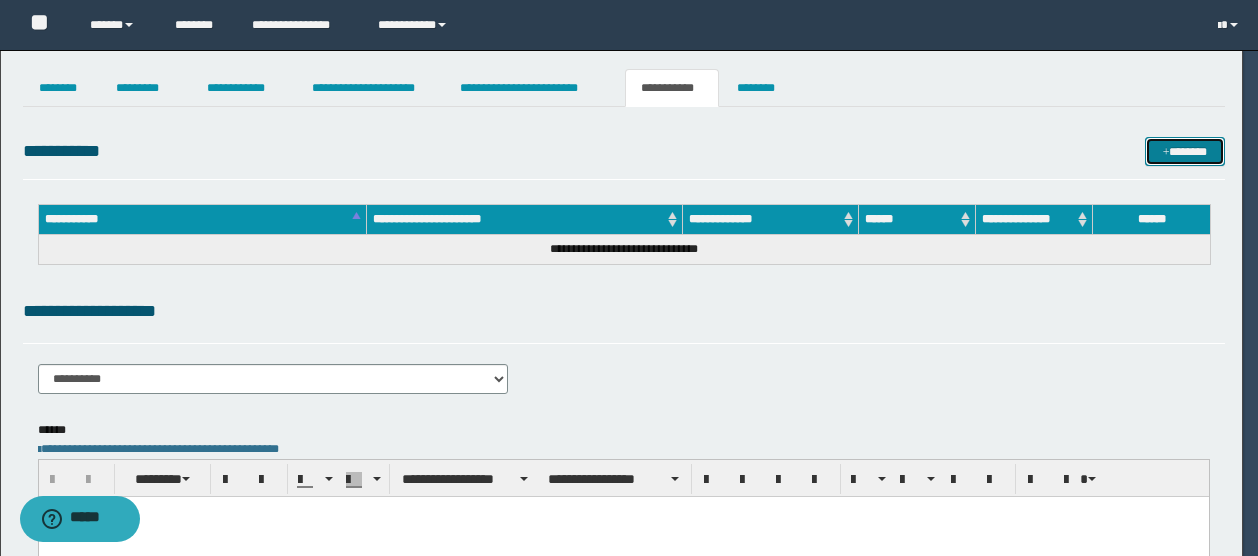 type 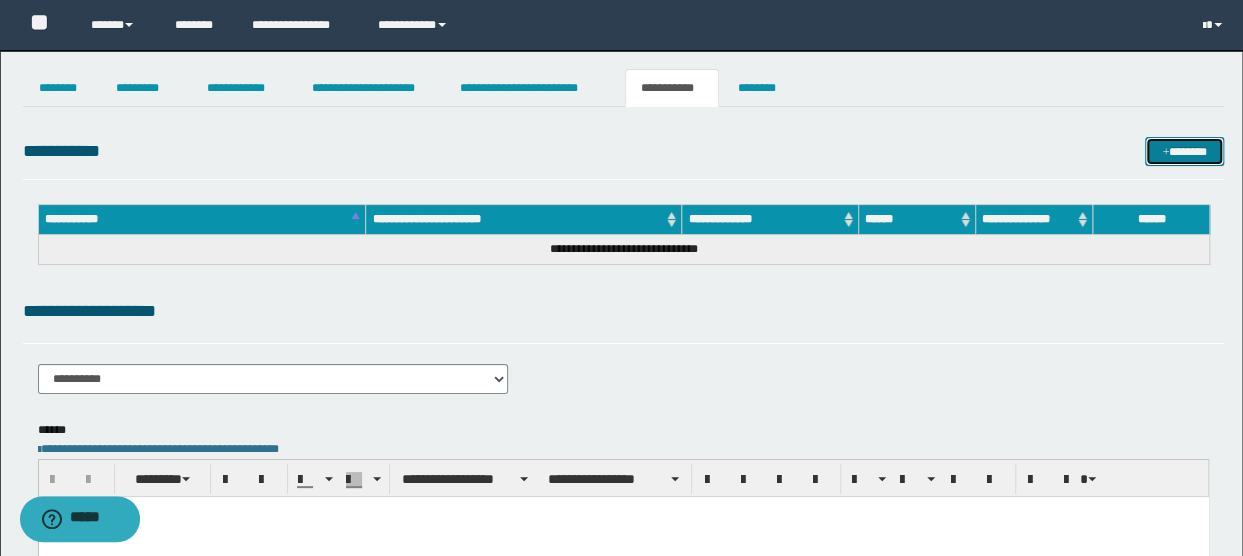 click on "*******" at bounding box center (1184, 151) 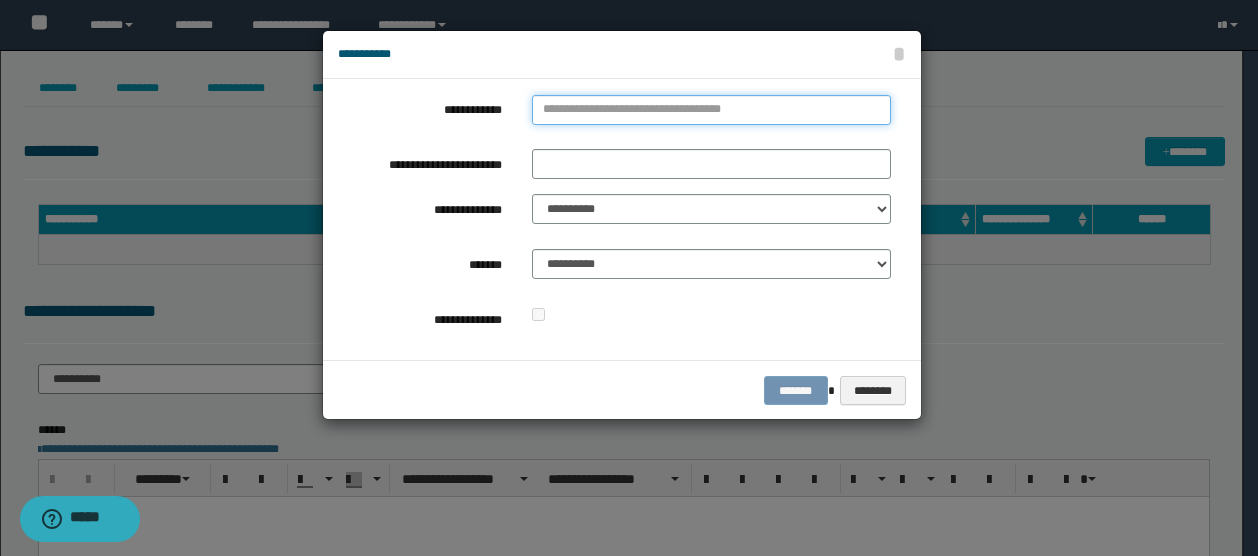 type on "**********" 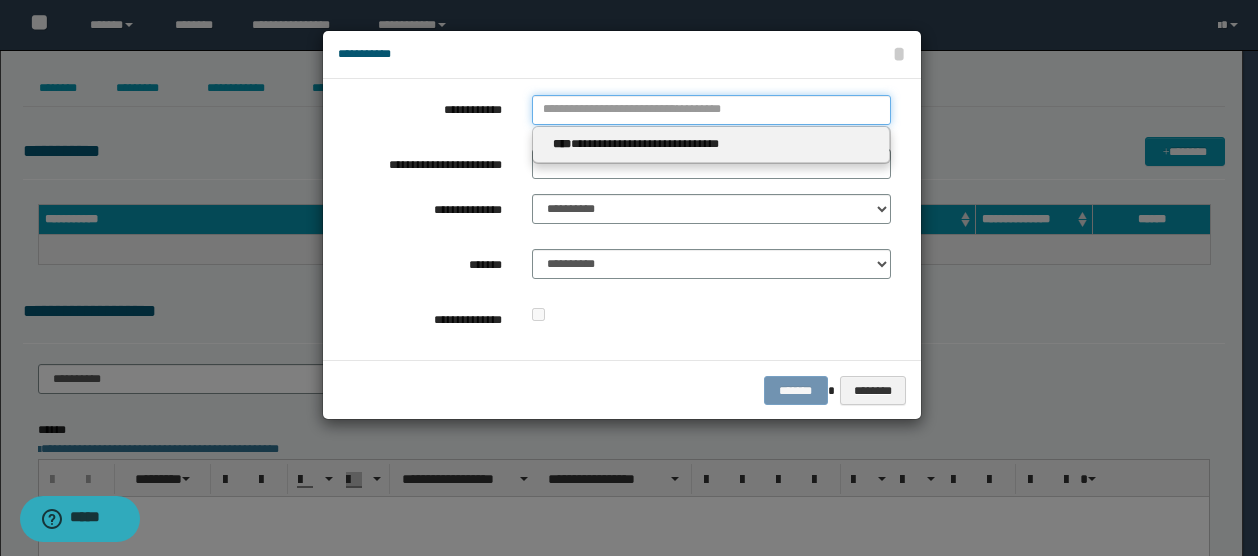 click on "**********" at bounding box center (711, 110) 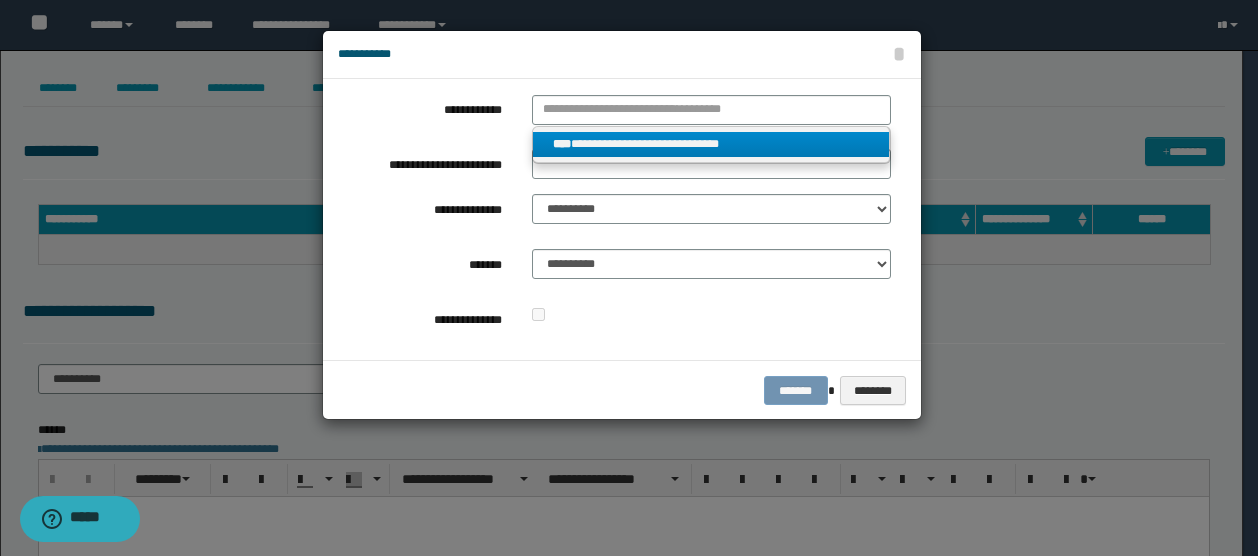 type on "**********" 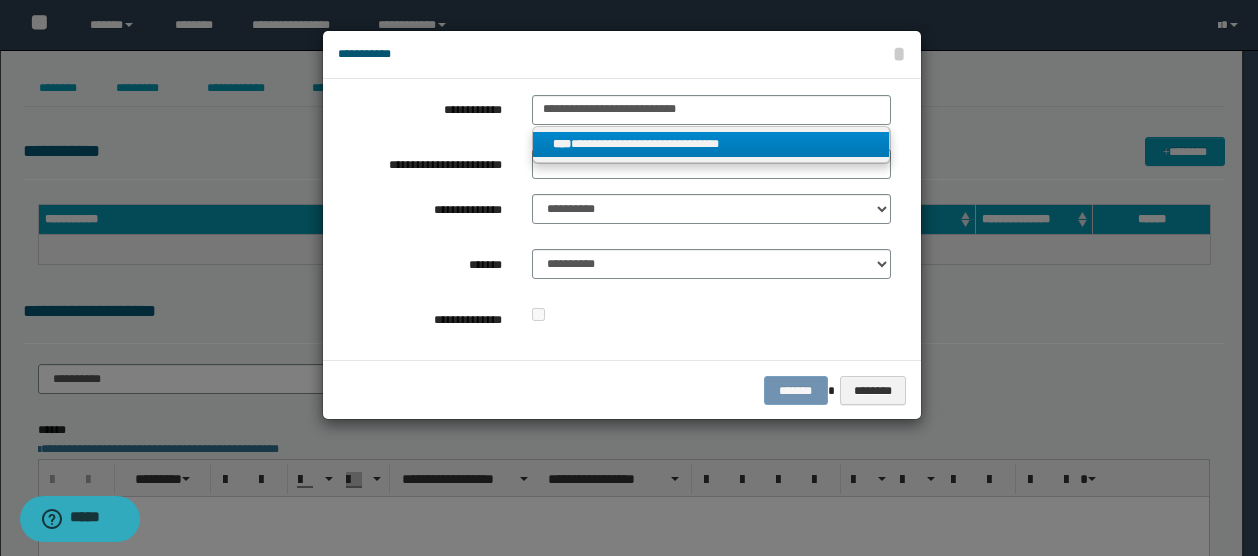 click on "**********" at bounding box center [711, 144] 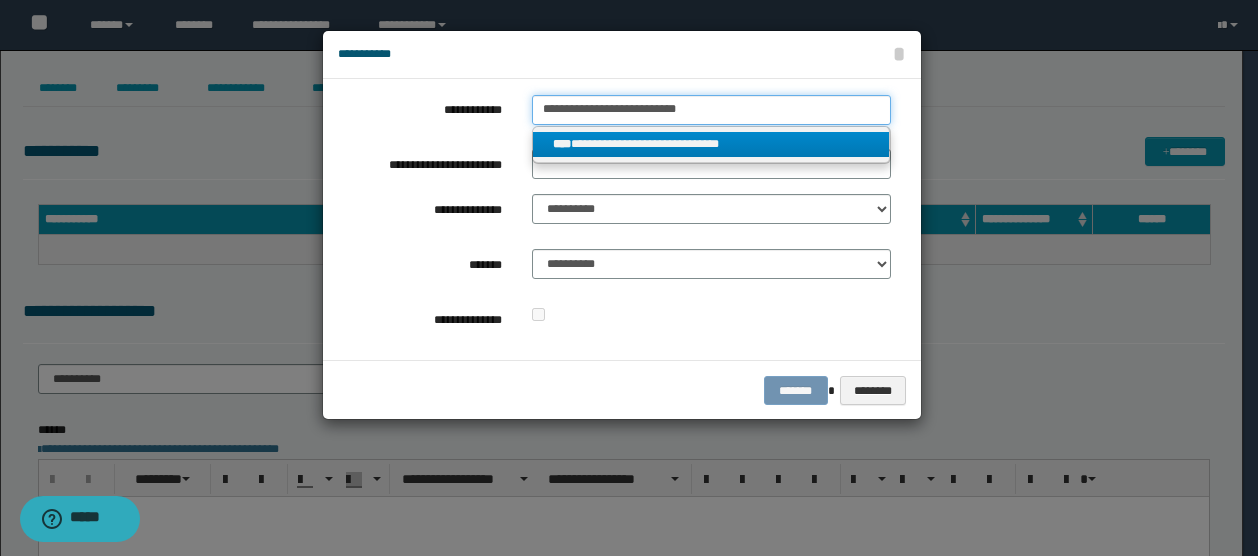 type 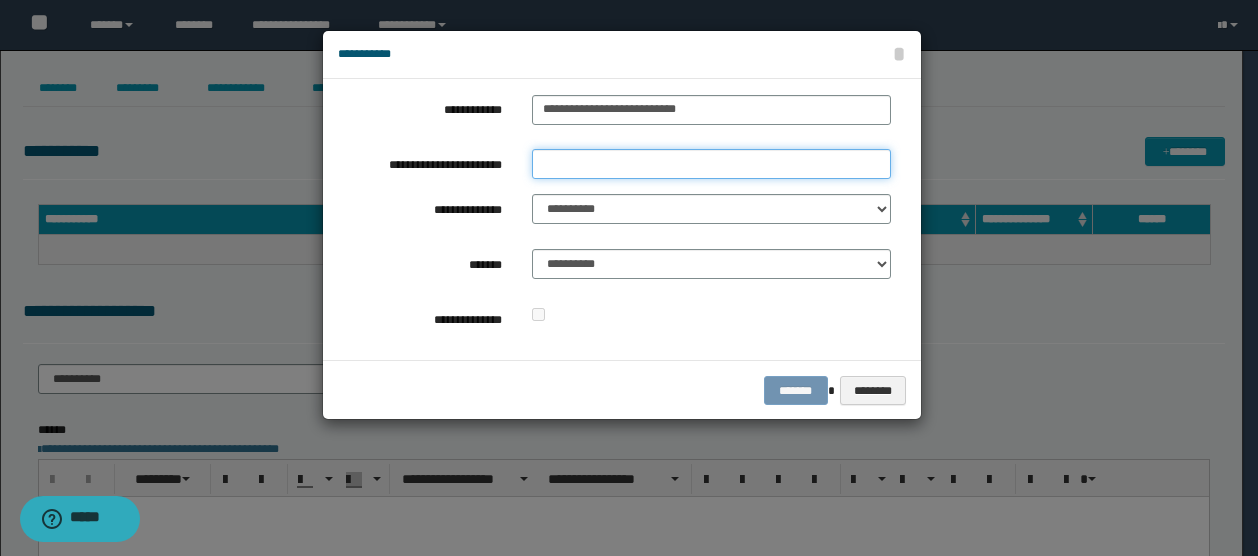 click on "**********" at bounding box center [711, 164] 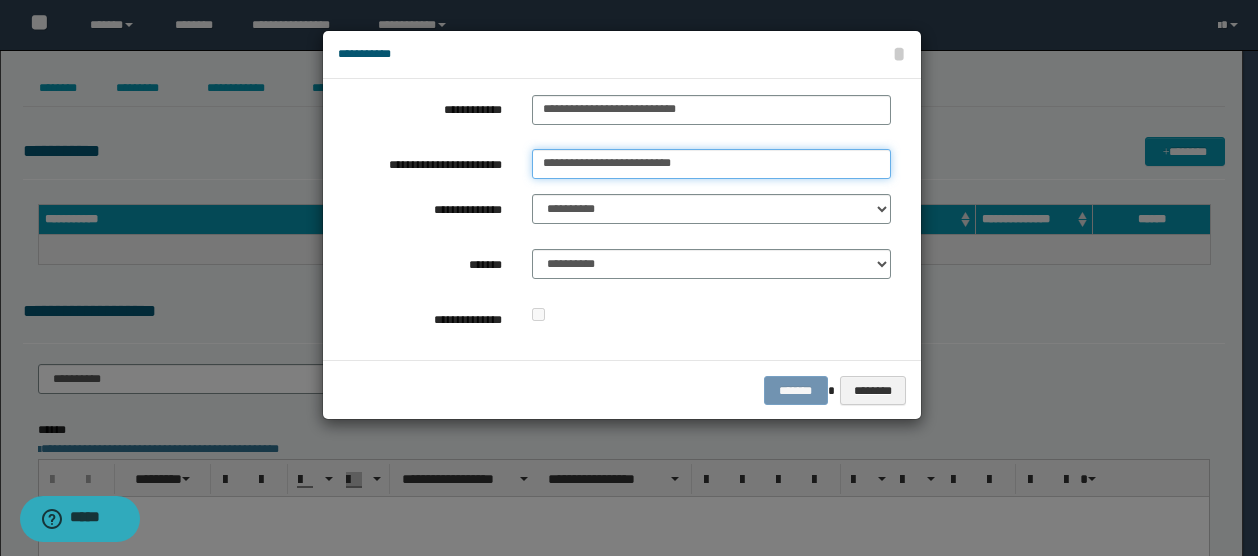 type on "**********" 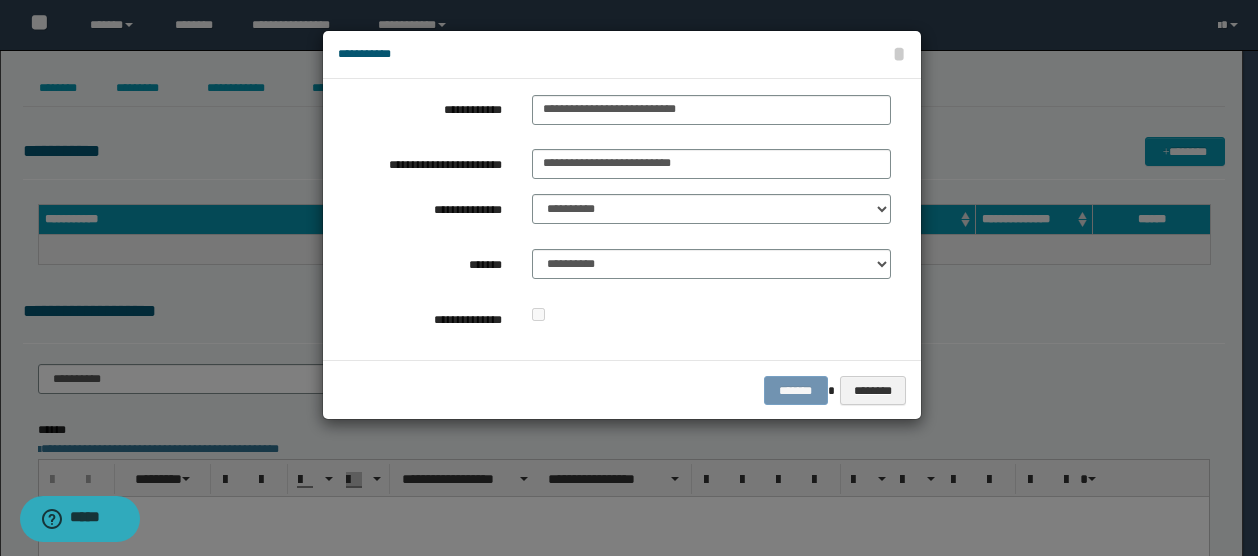click on "**********" at bounding box center [614, 219] 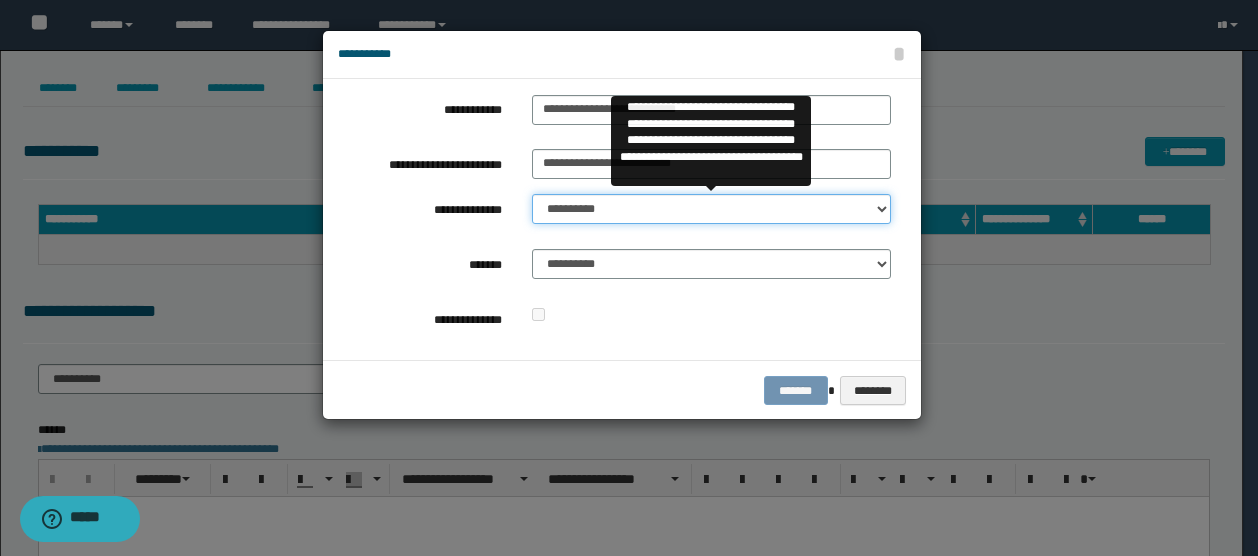 click on "**********" at bounding box center (711, 209) 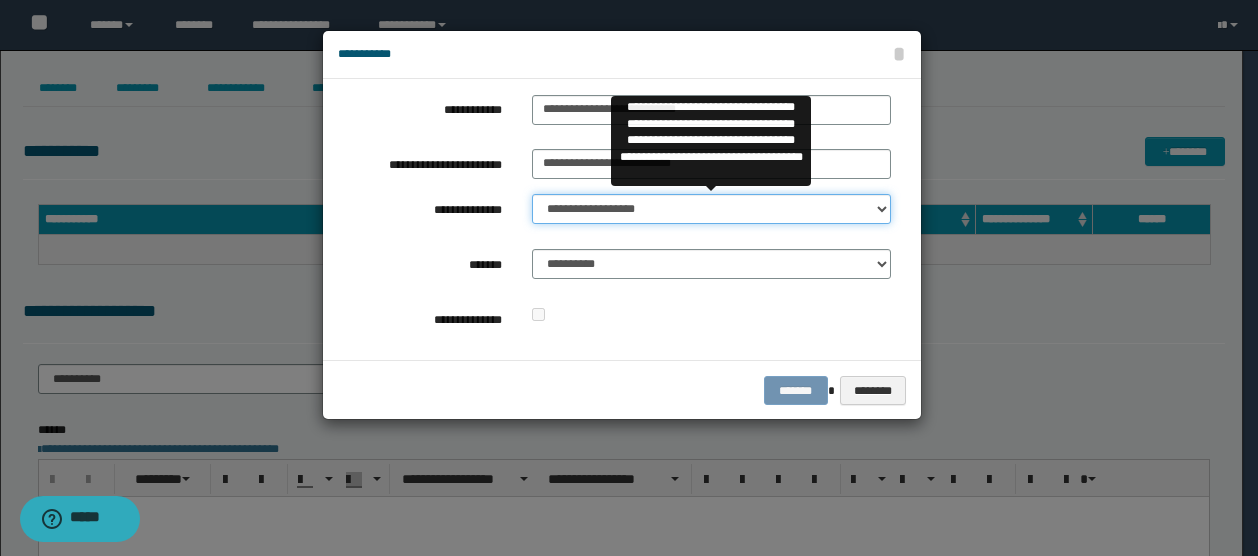 click on "**********" at bounding box center [711, 209] 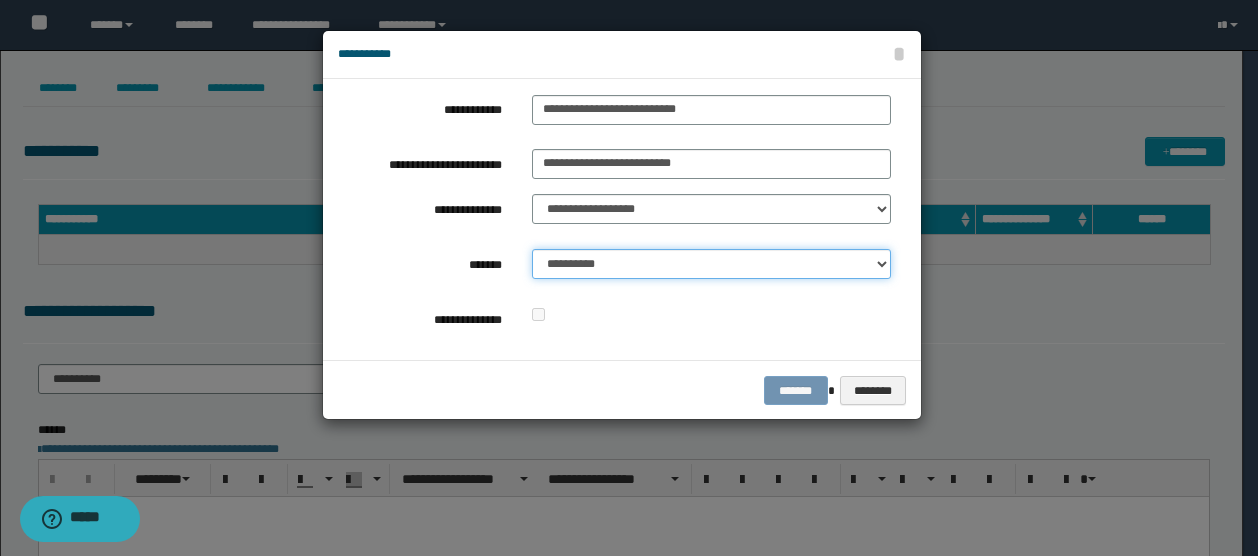 drag, startPoint x: 754, startPoint y: 259, endPoint x: 746, endPoint y: 271, distance: 14.422205 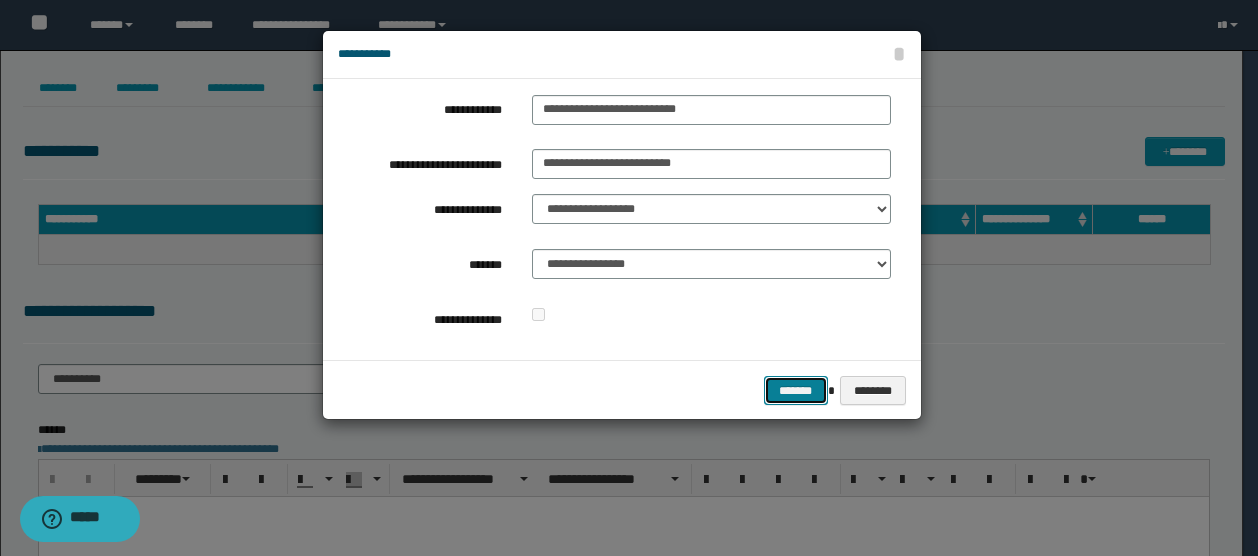click on "*******" at bounding box center [796, 390] 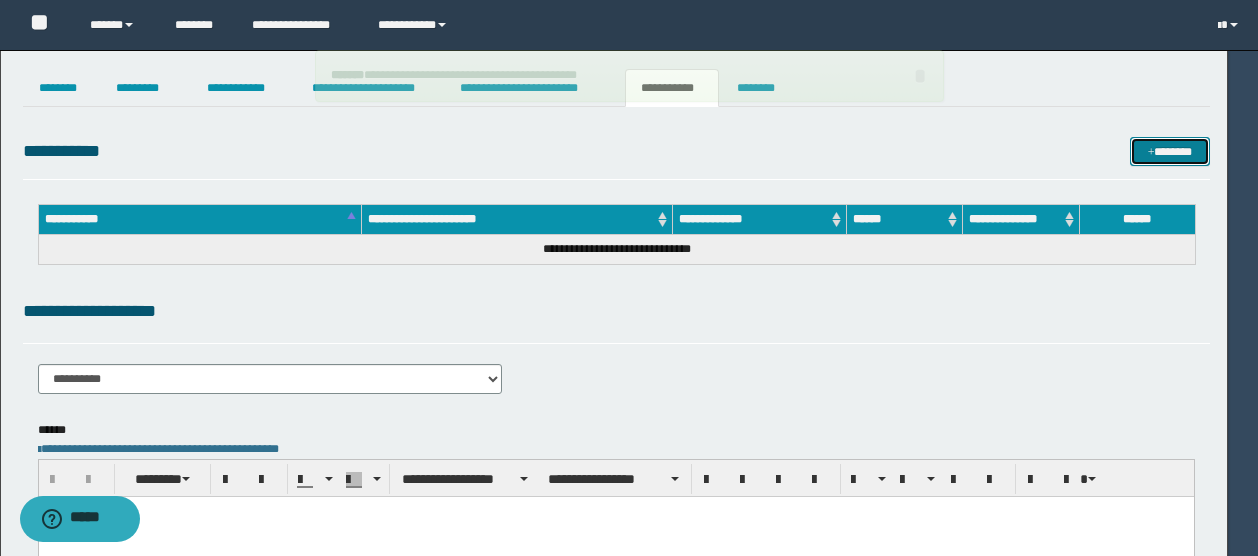 type 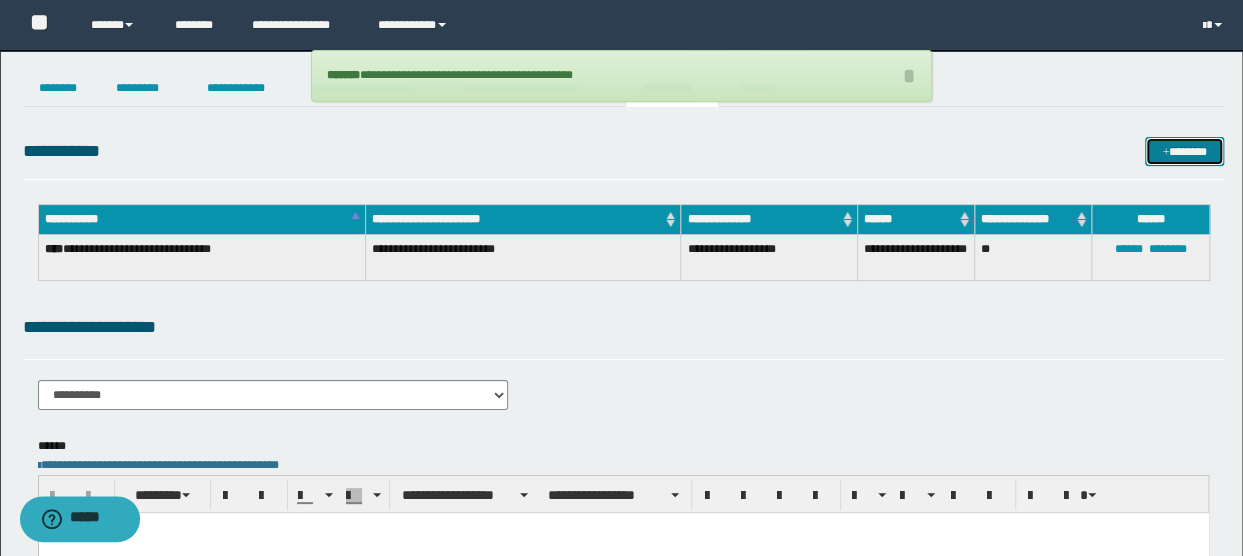 click at bounding box center (1165, 153) 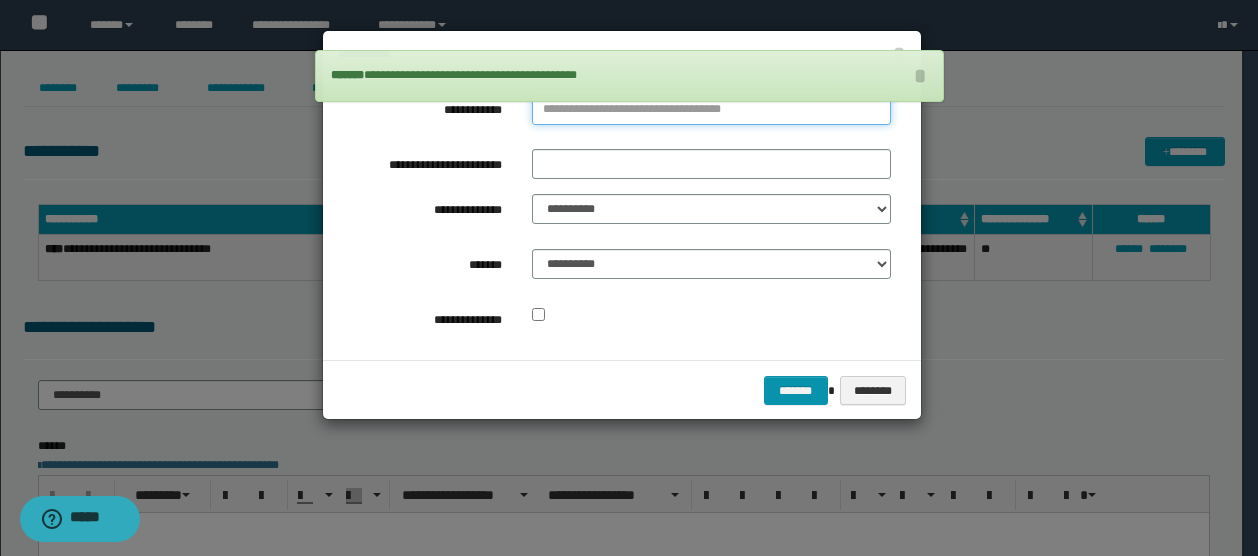 type on "**********" 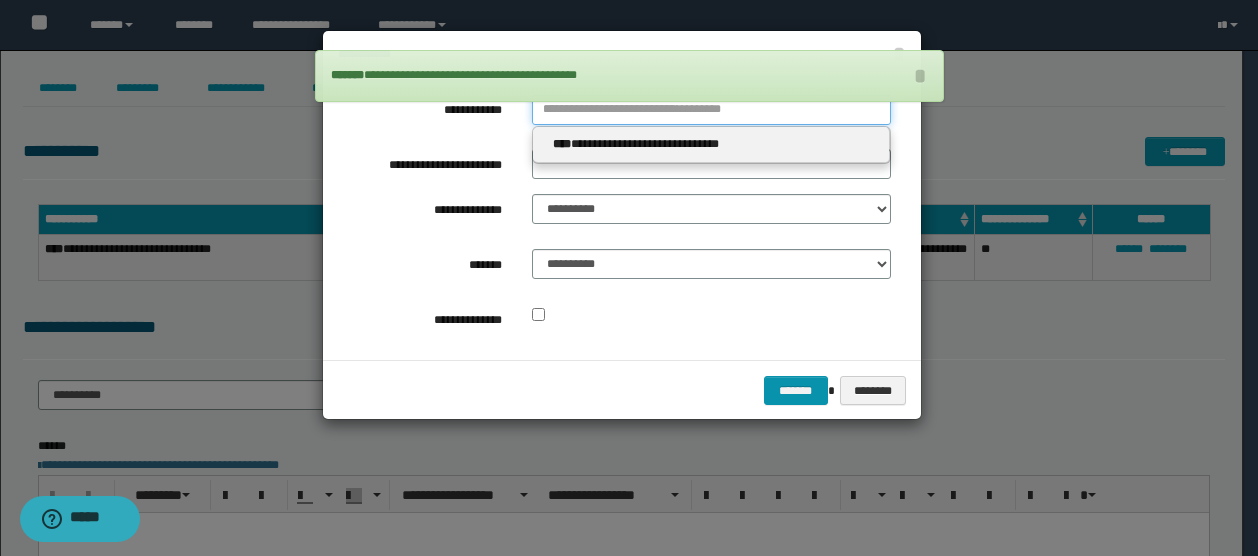 click on "**********" at bounding box center [711, 110] 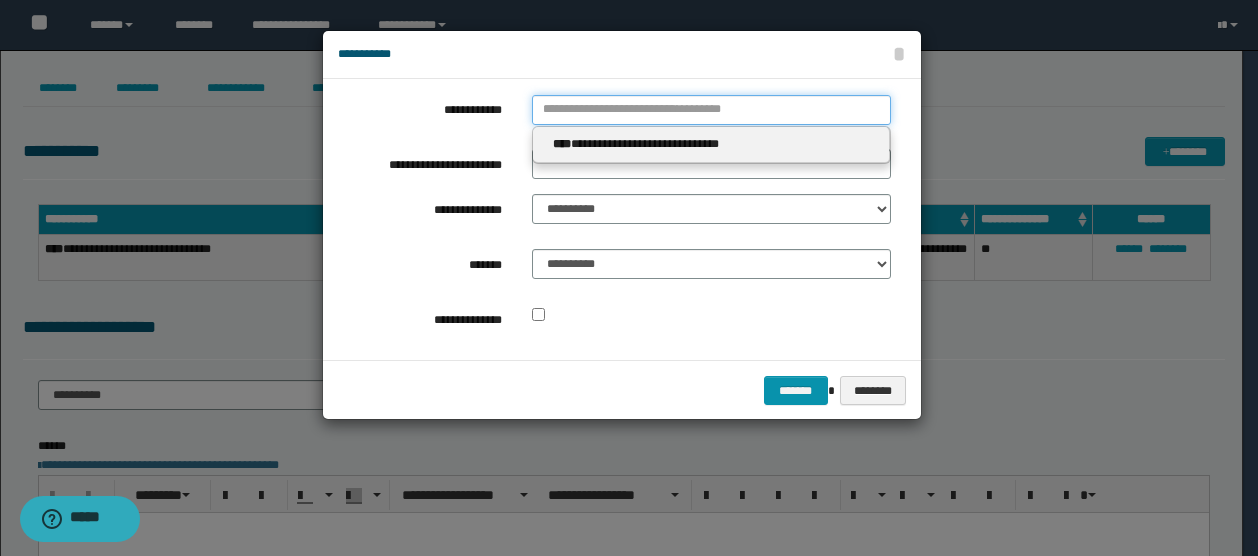 type 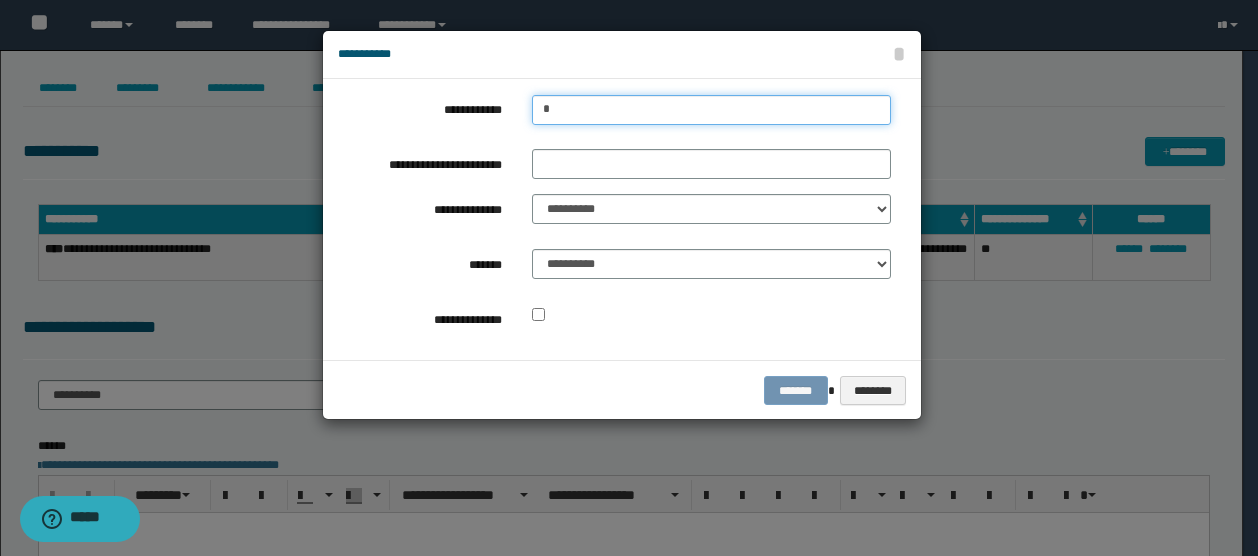 type on "**" 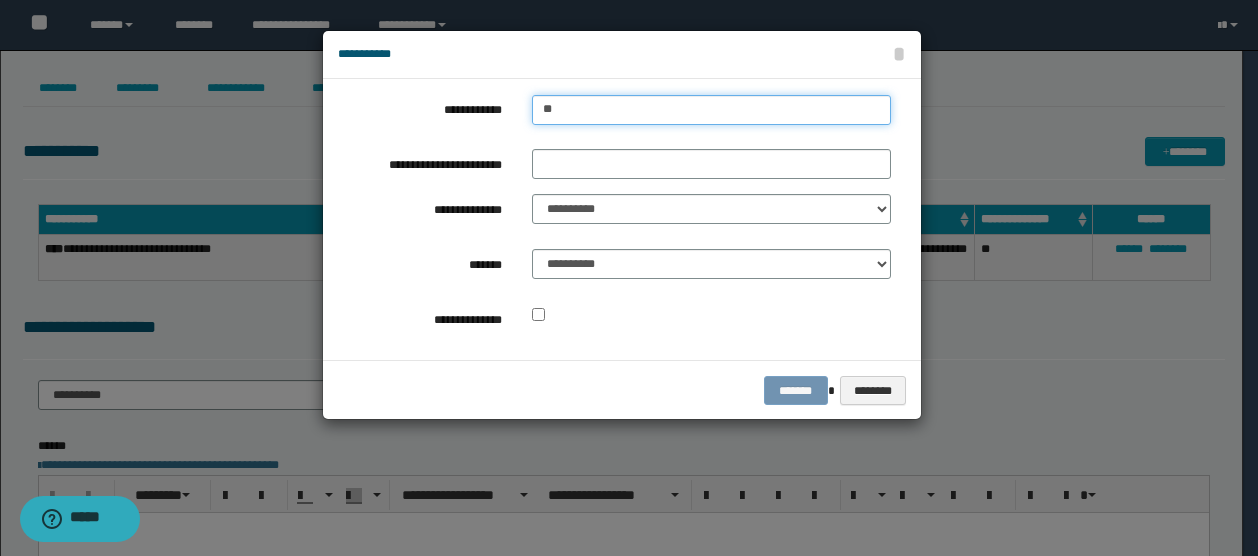 type on "**" 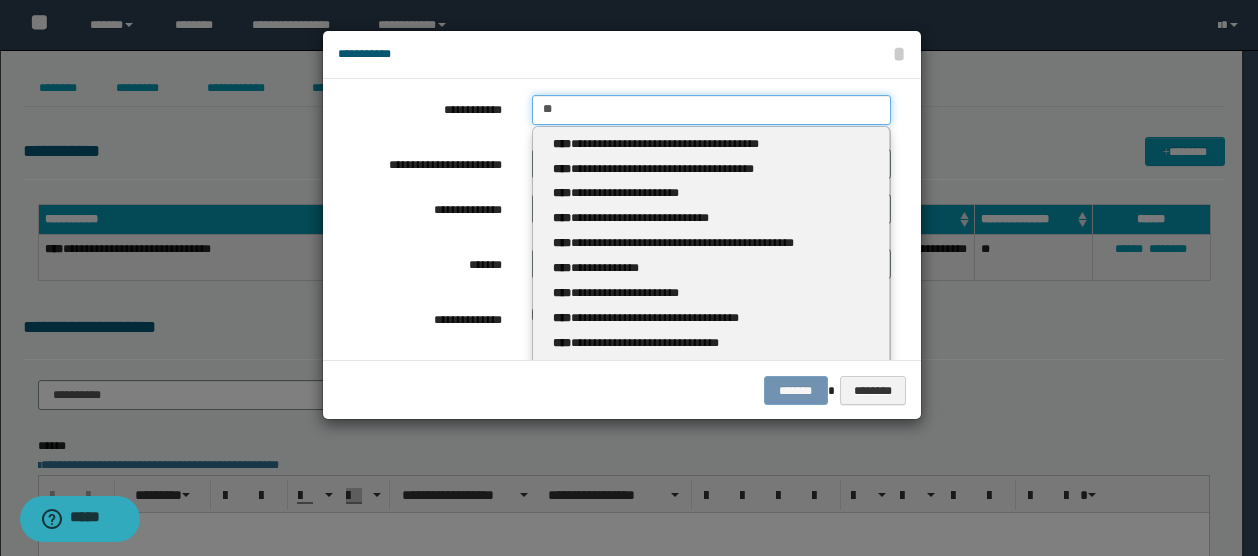 type 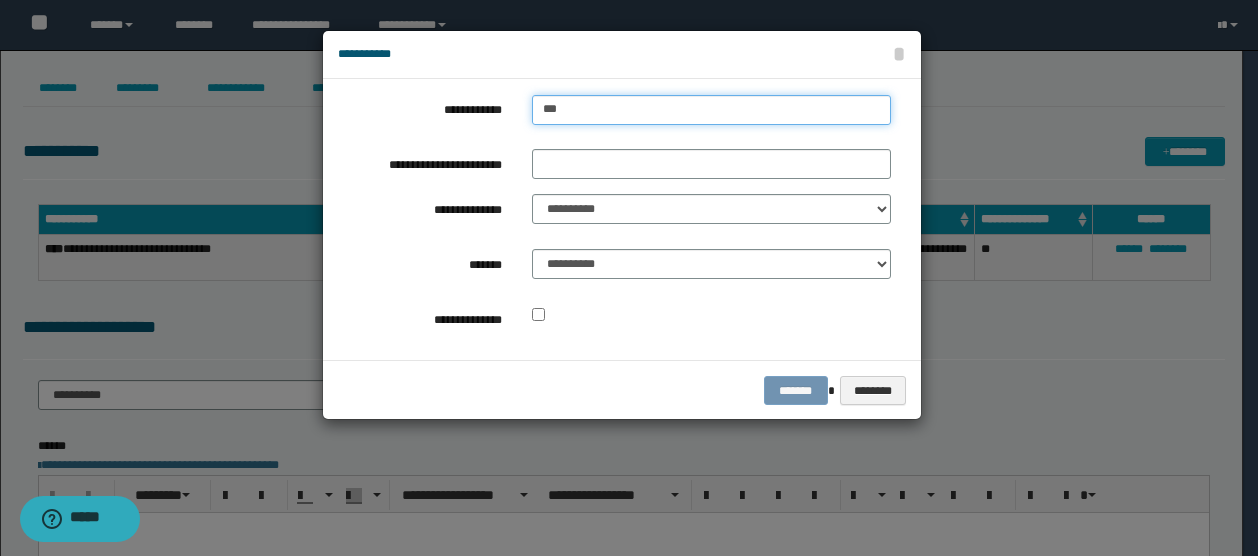 type on "****" 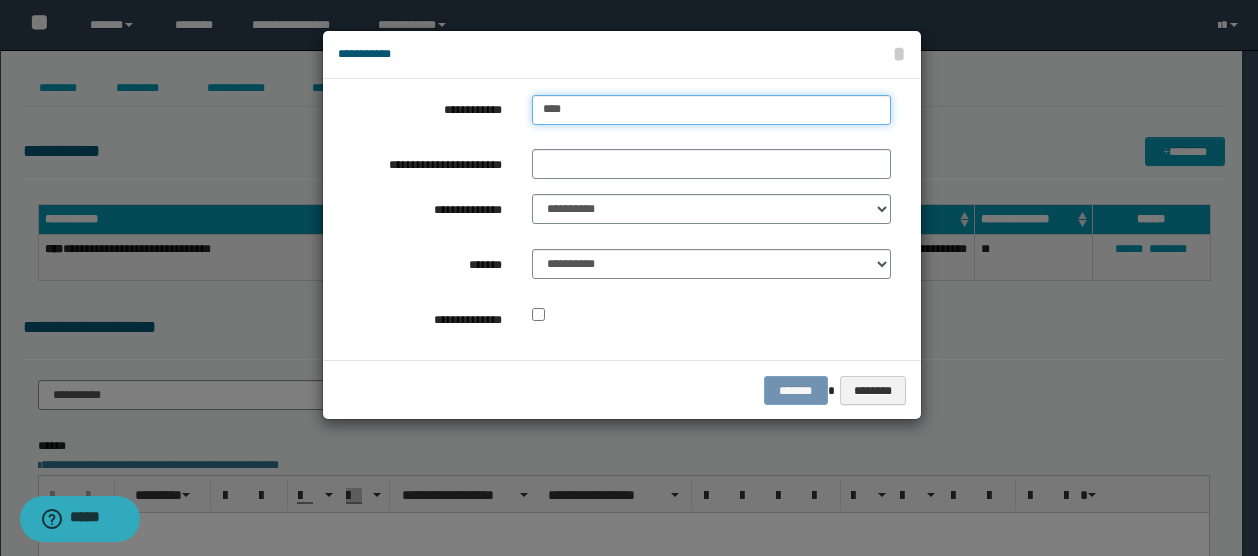 type on "****" 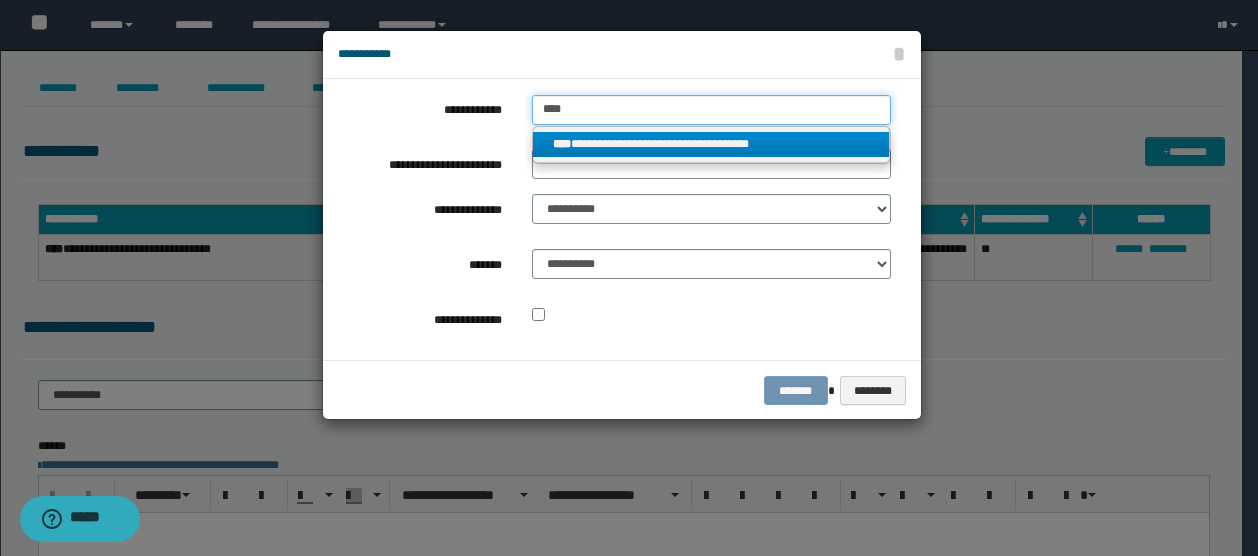 type on "****" 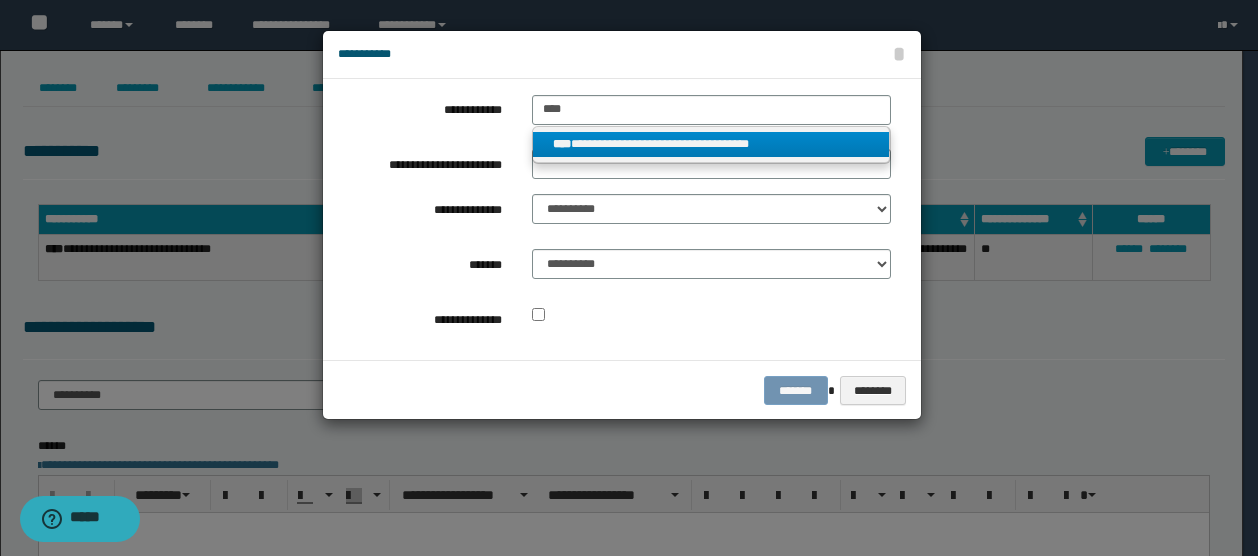 click on "**********" at bounding box center [711, 144] 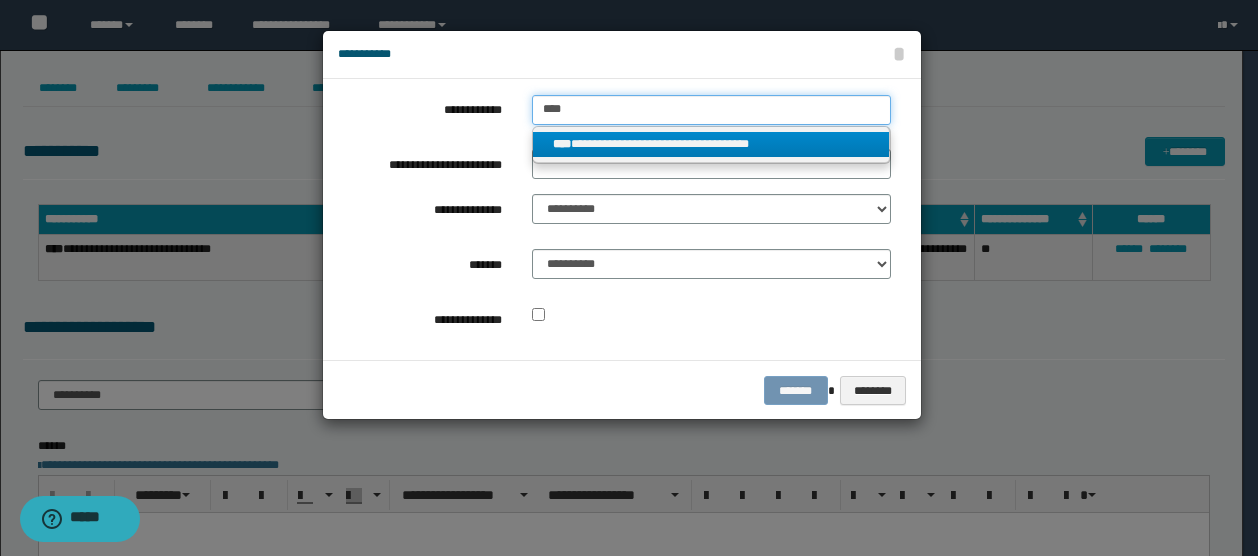 type 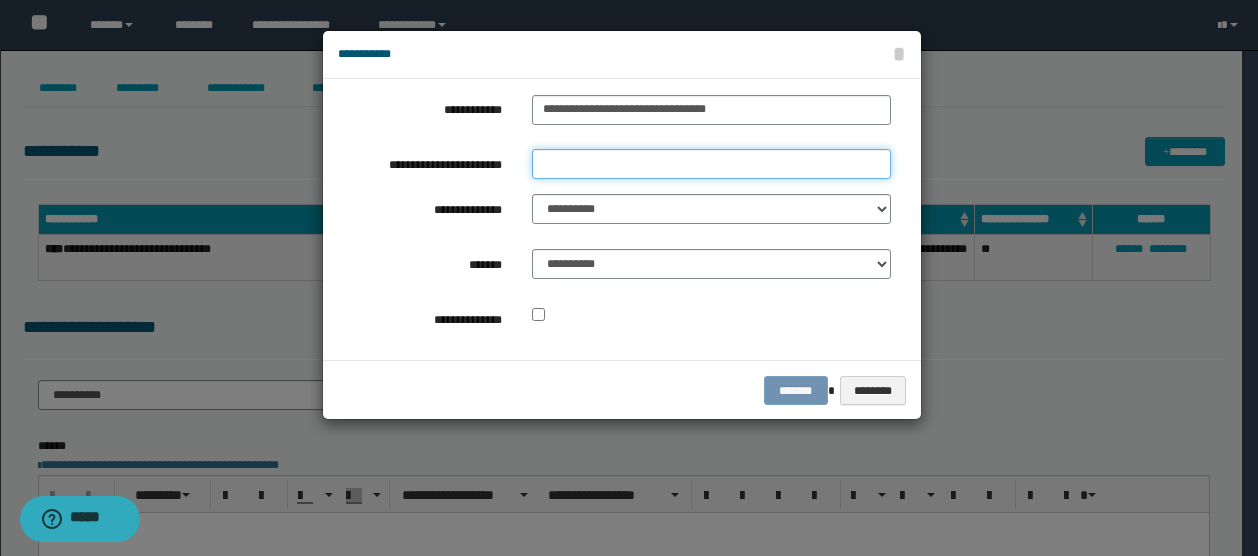 click on "**********" at bounding box center (711, 164) 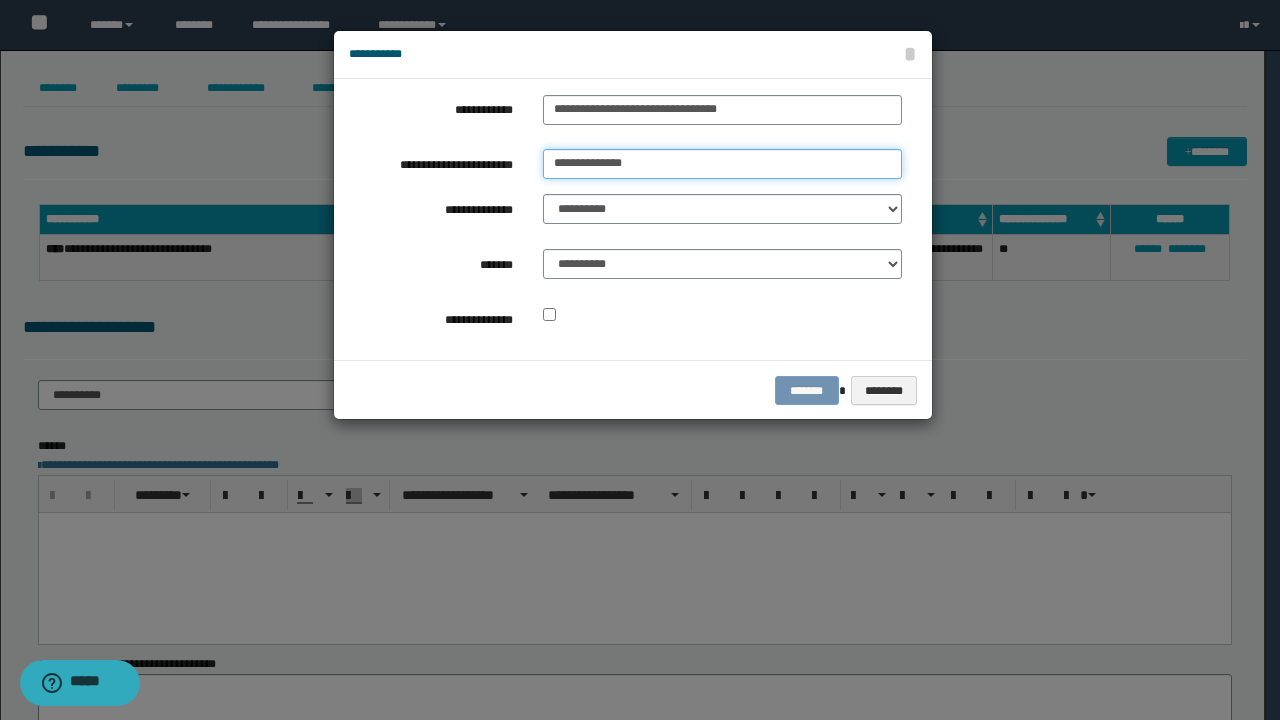 type on "**********" 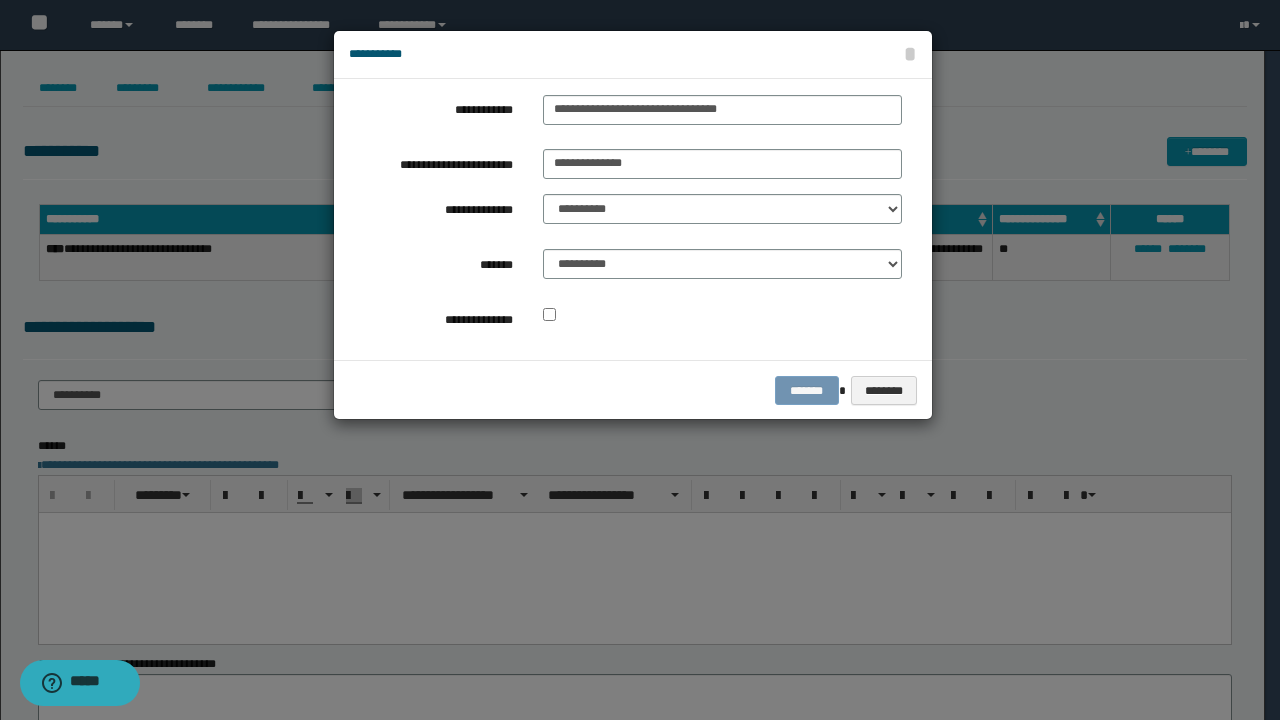 click at bounding box center (640, 360) 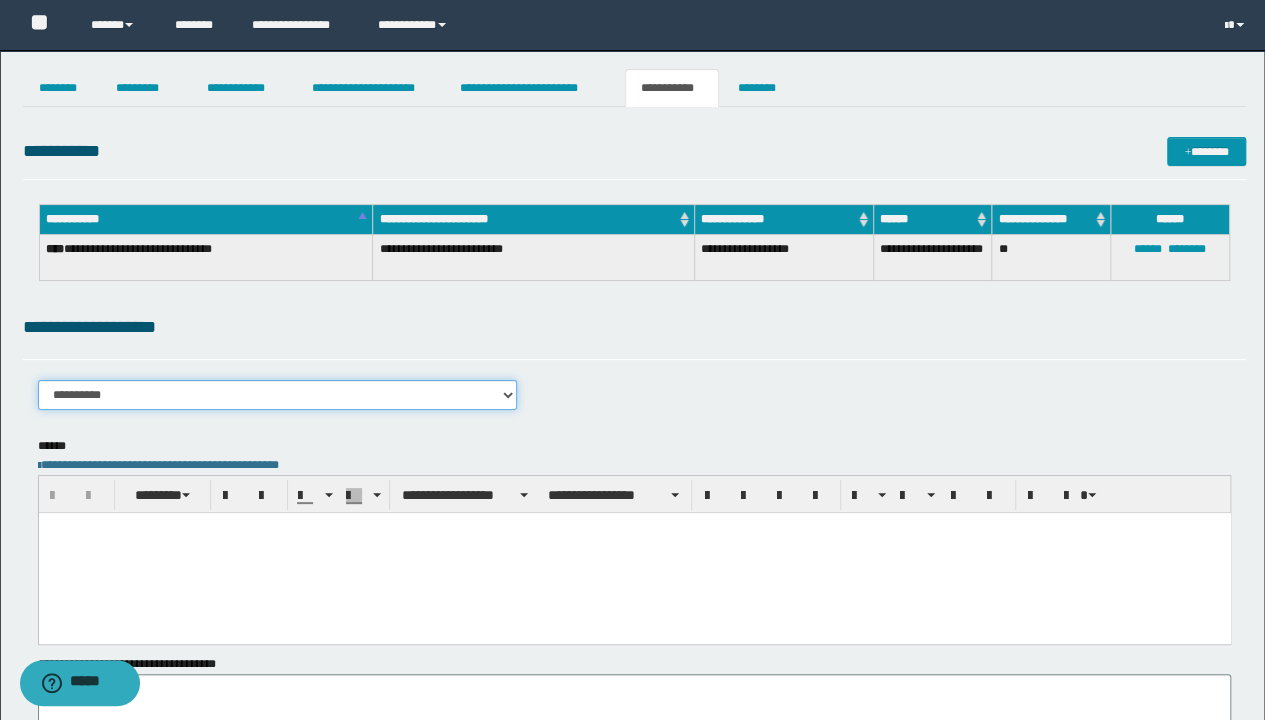 click on "**********" at bounding box center [278, 395] 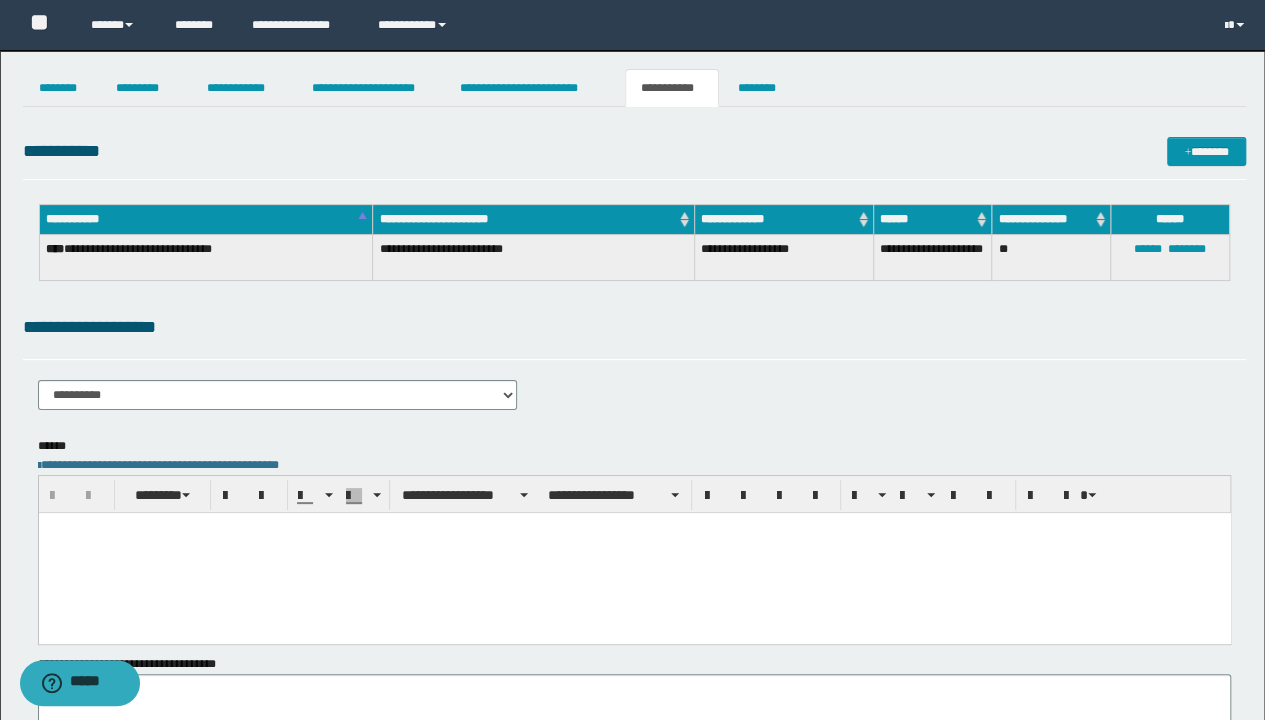 click on "**********" at bounding box center (635, 327) 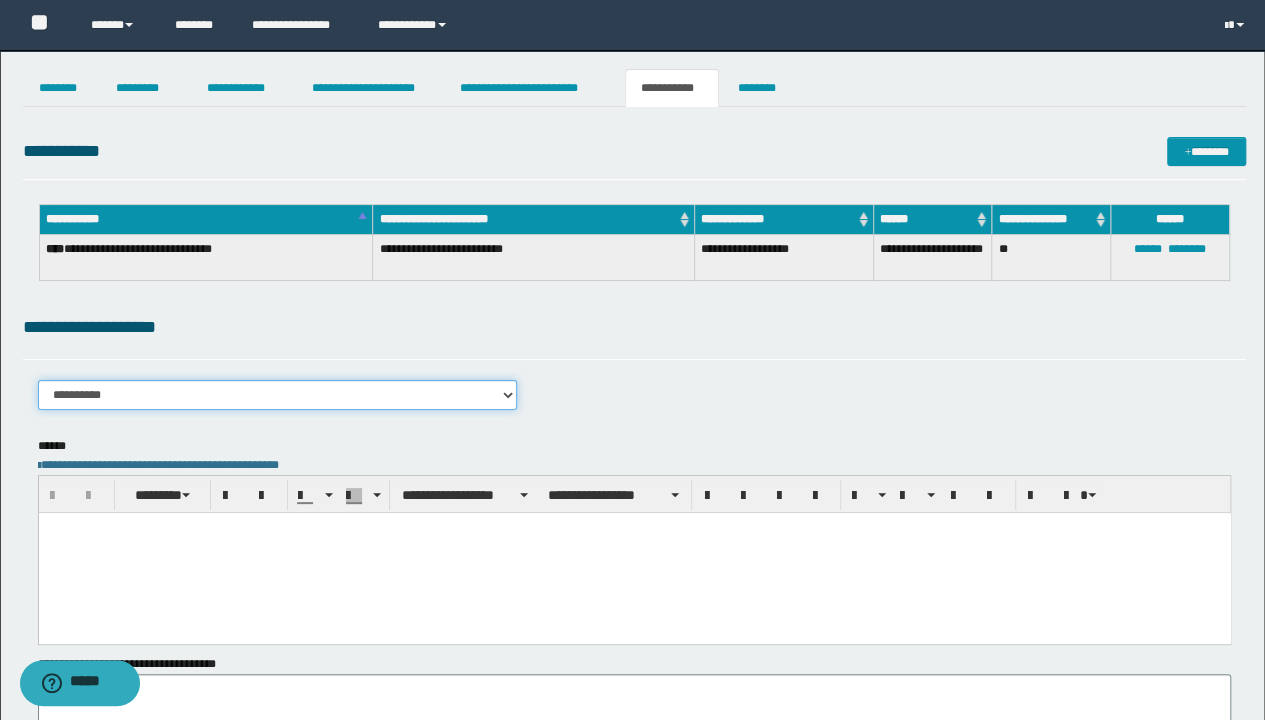 click on "**********" at bounding box center (278, 395) 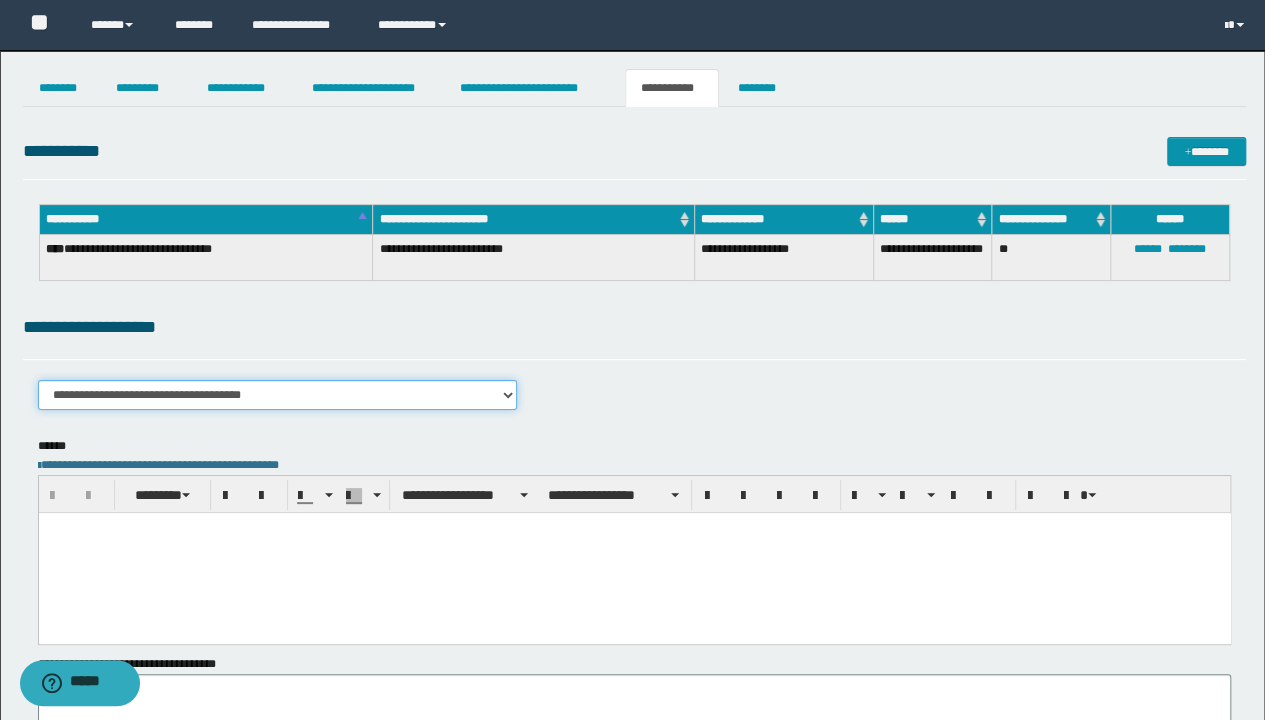 click on "**********" at bounding box center (278, 395) 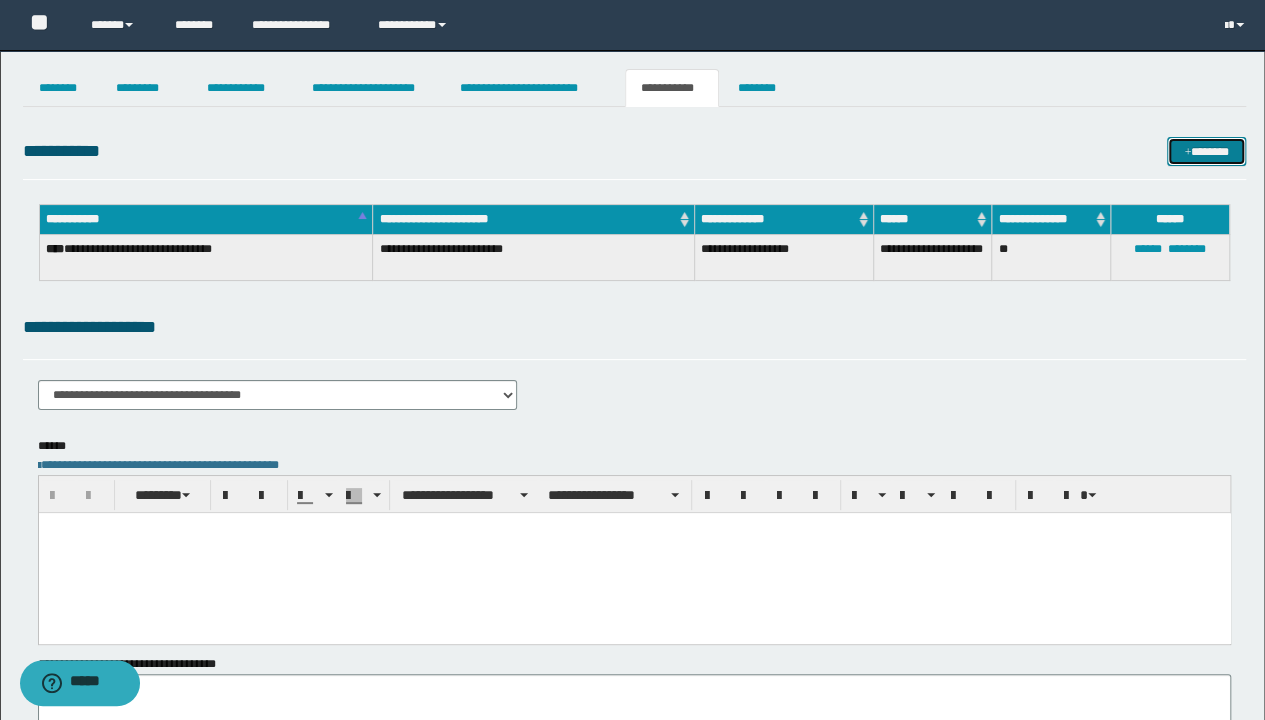 drag, startPoint x: 1195, startPoint y: 155, endPoint x: 1120, endPoint y: 134, distance: 77.88453 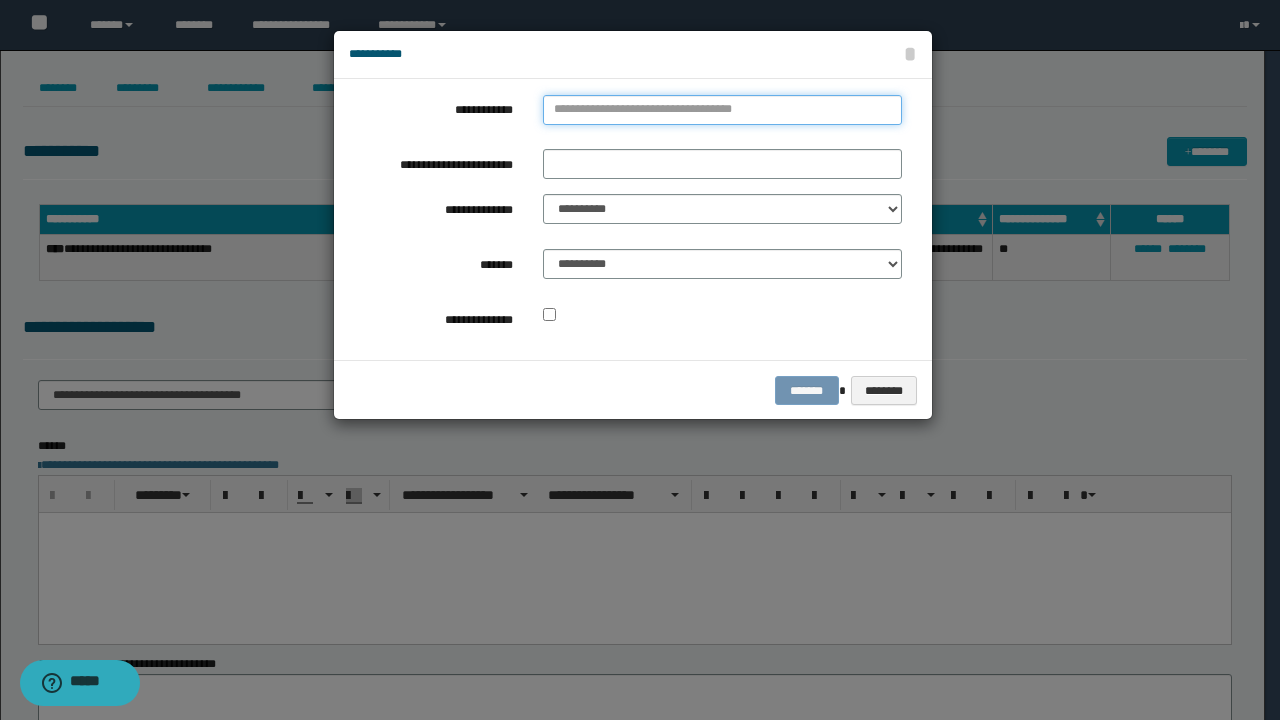 type on "**********" 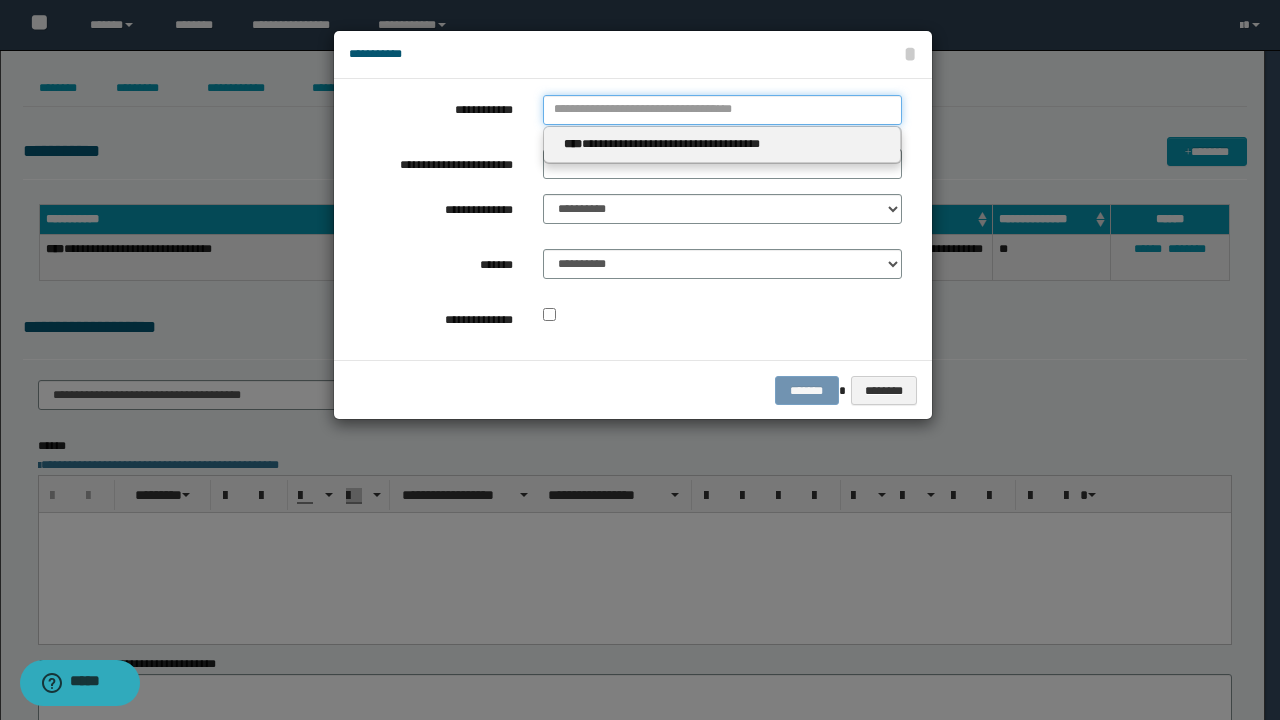 click on "**********" at bounding box center (722, 110) 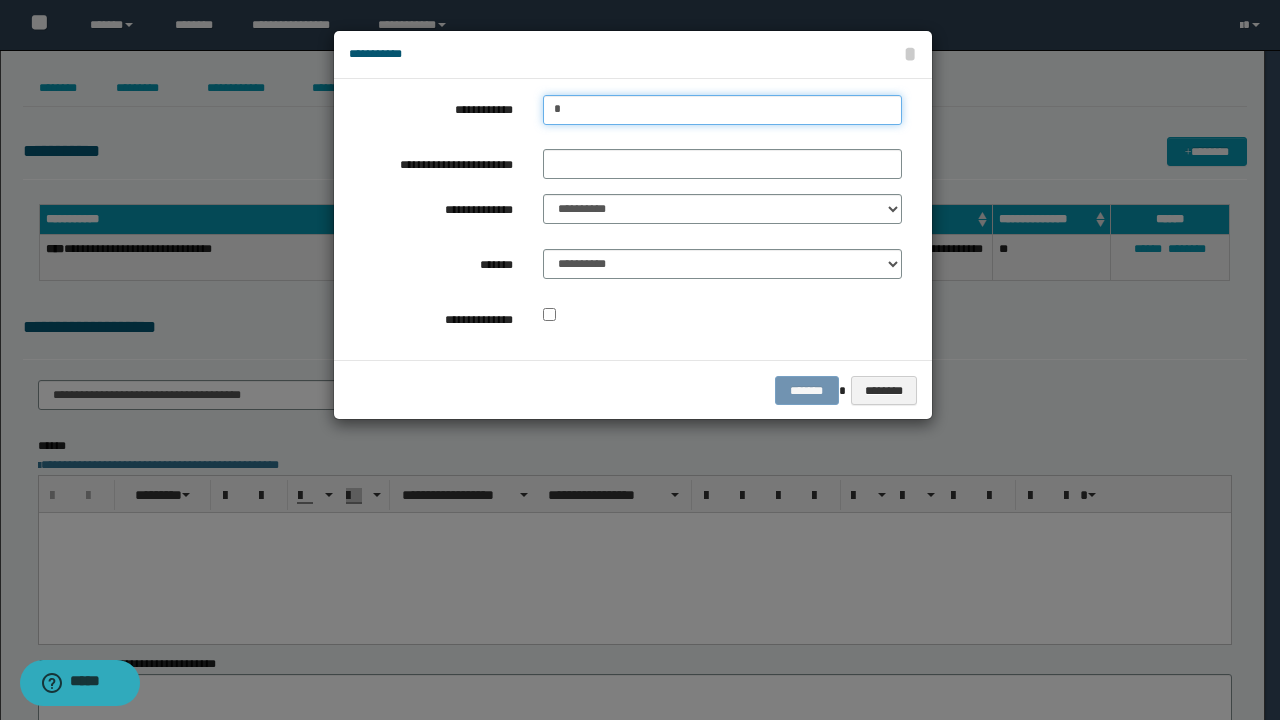 type on "**" 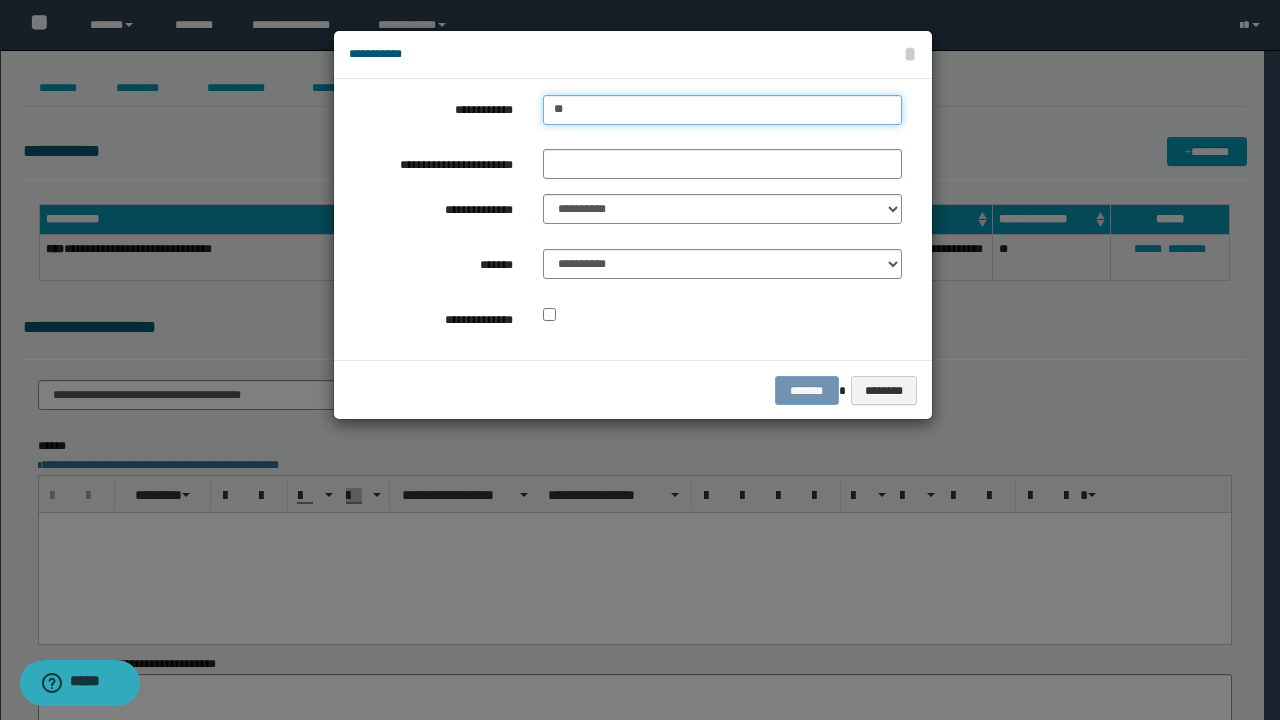 type on "**" 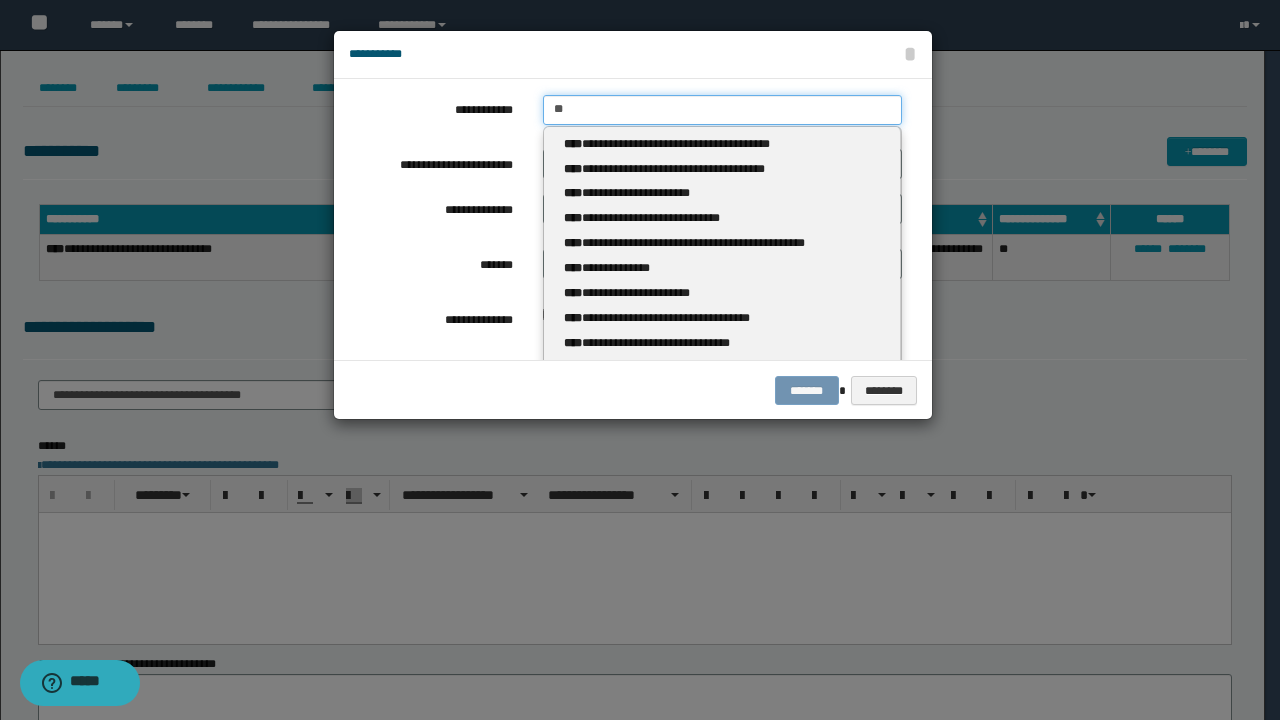 type 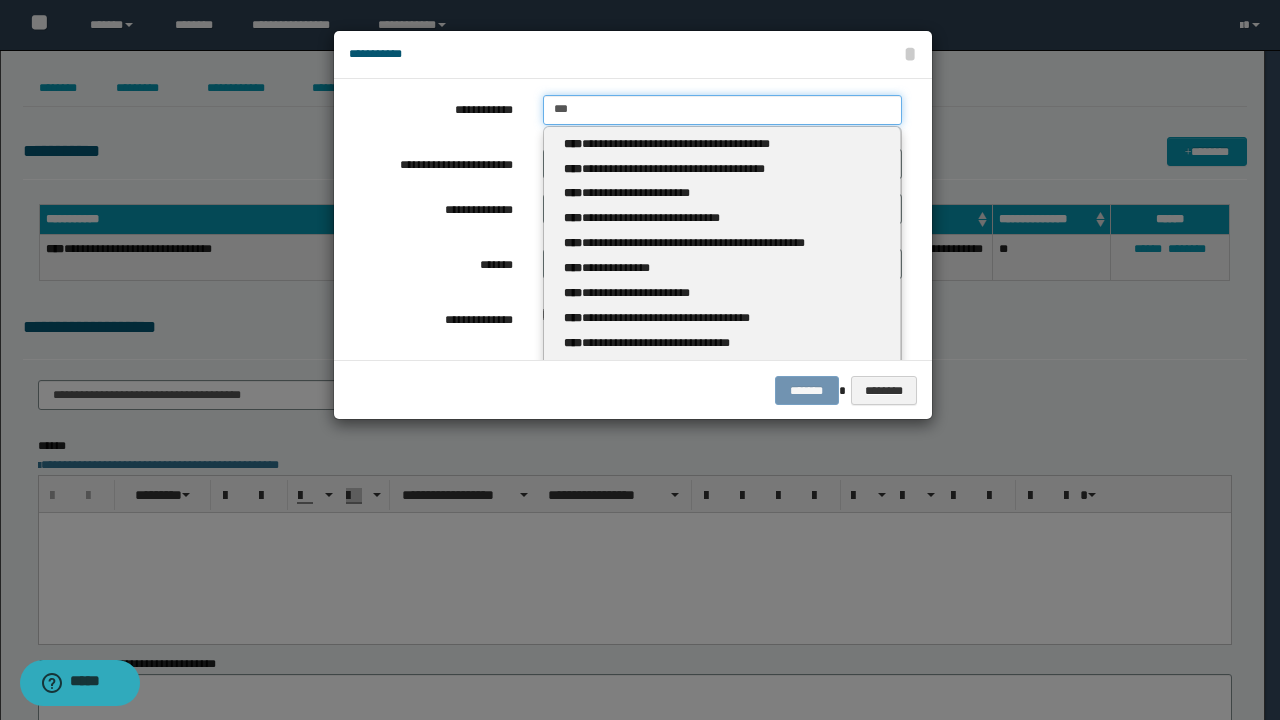 type on "***" 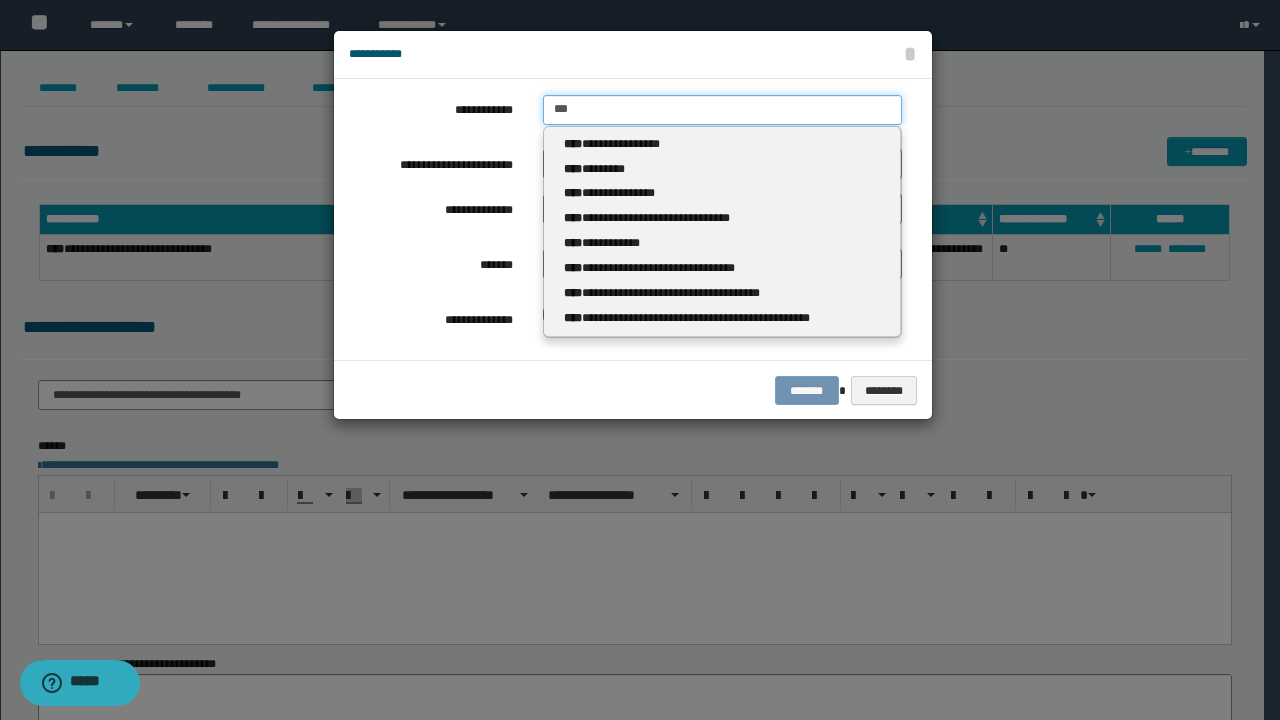 type 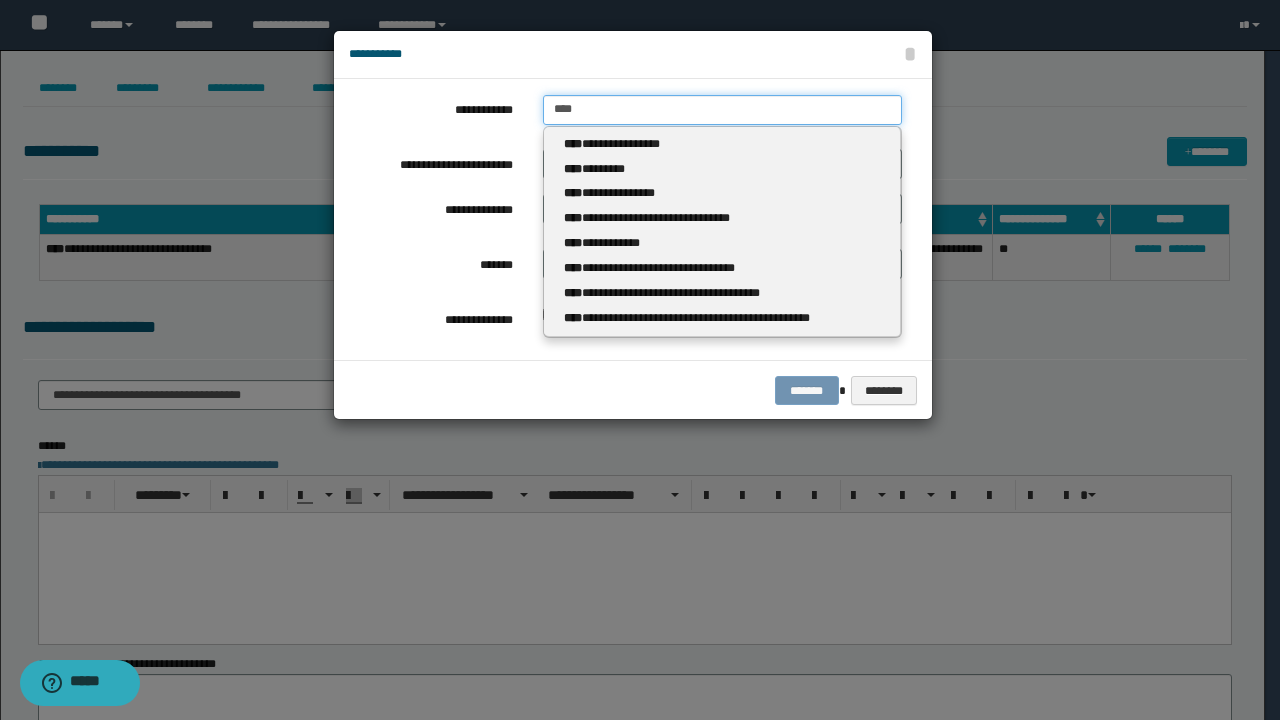 type on "****" 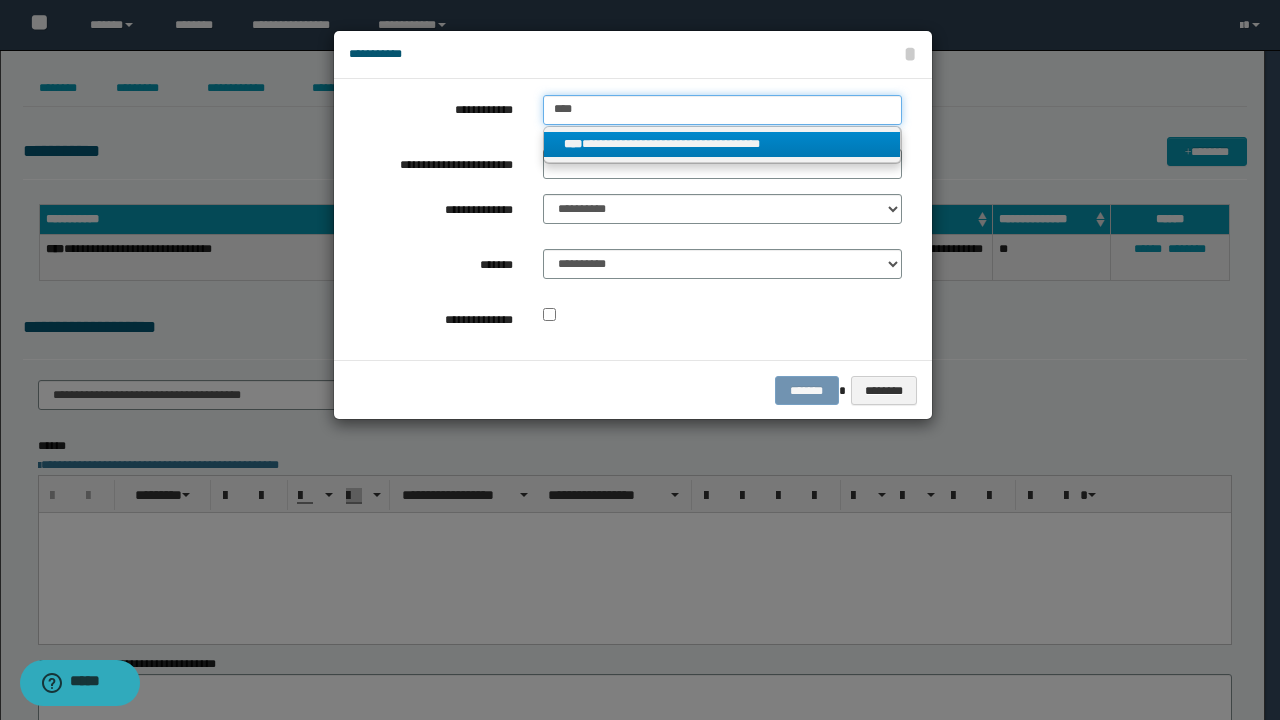 type on "****" 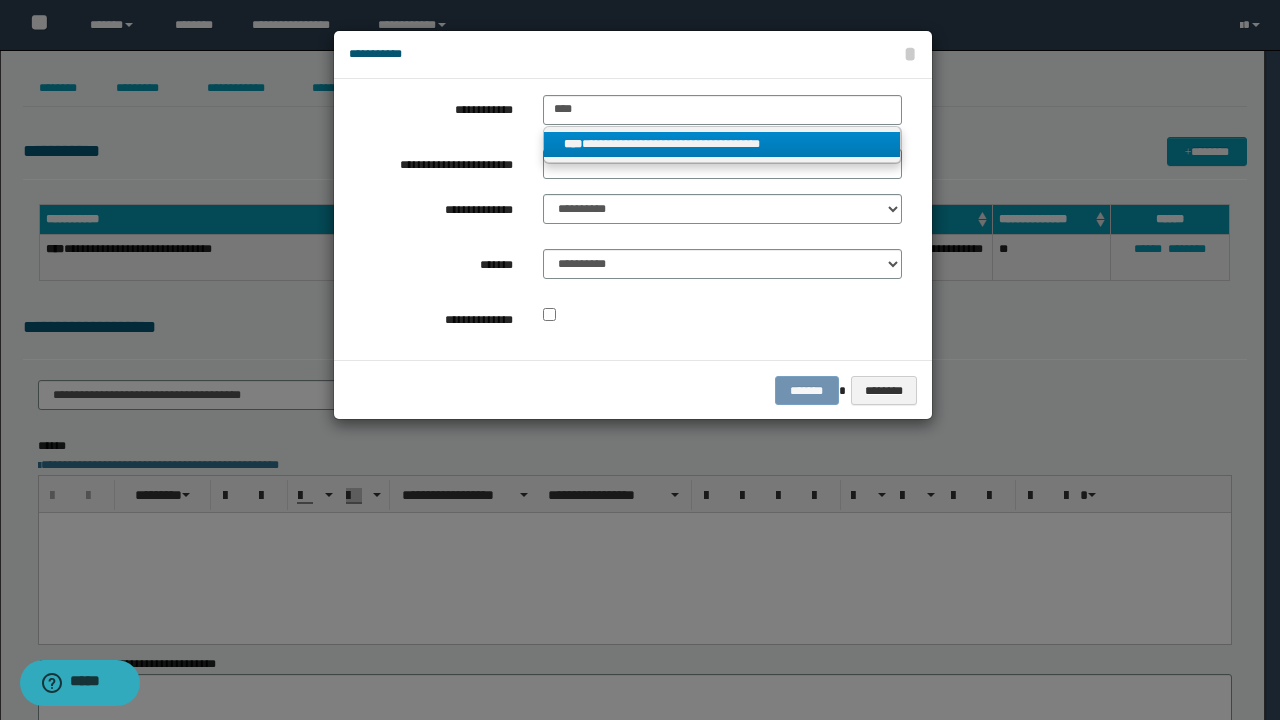 click on "**********" at bounding box center (722, 144) 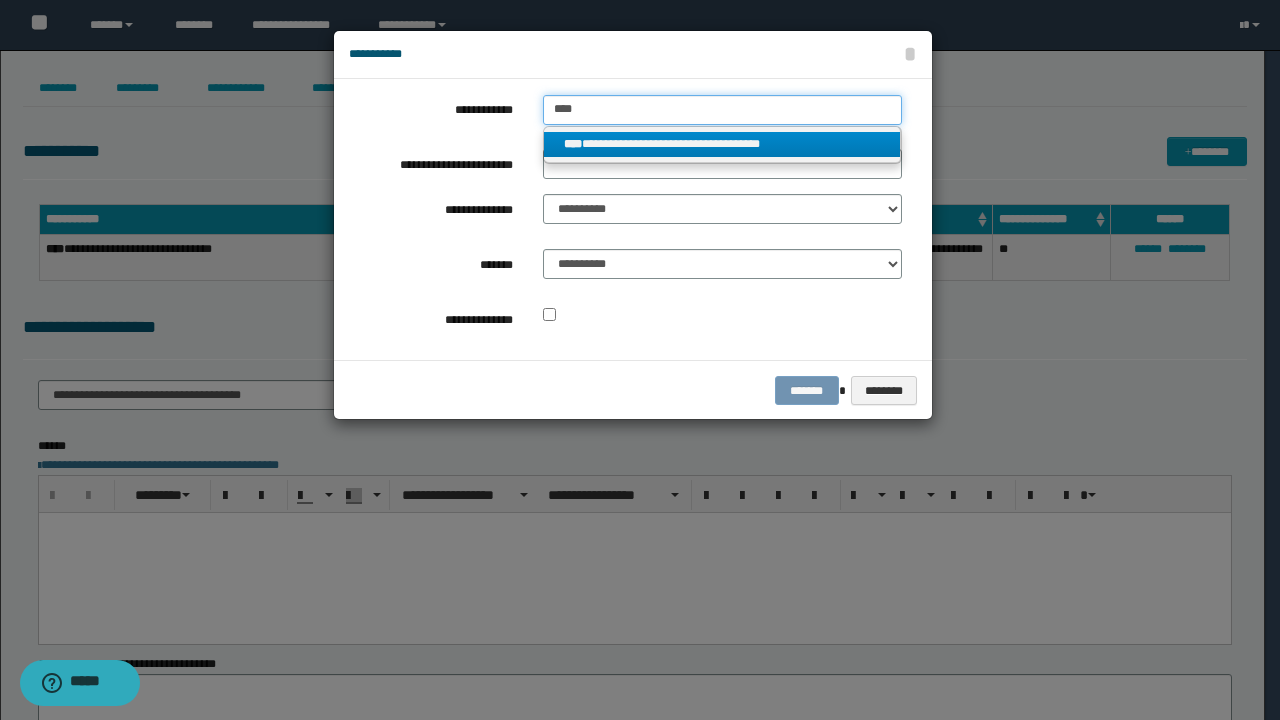 type 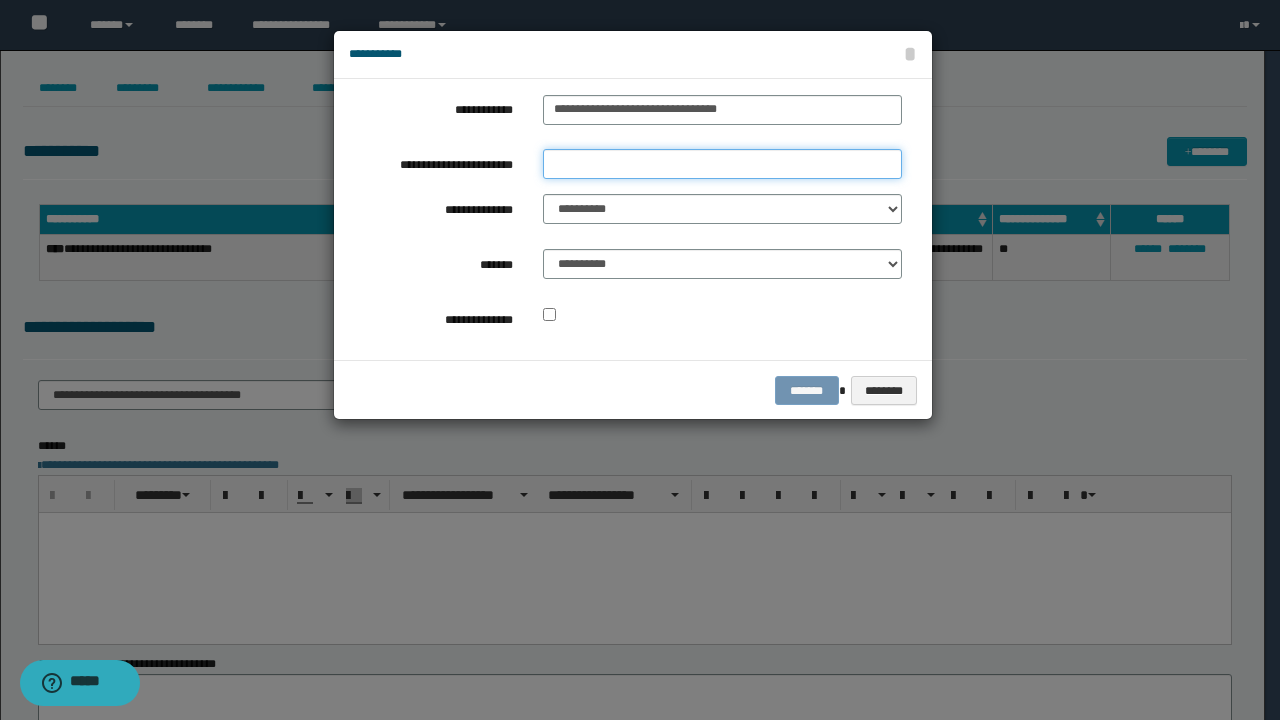 click on "**********" at bounding box center [722, 164] 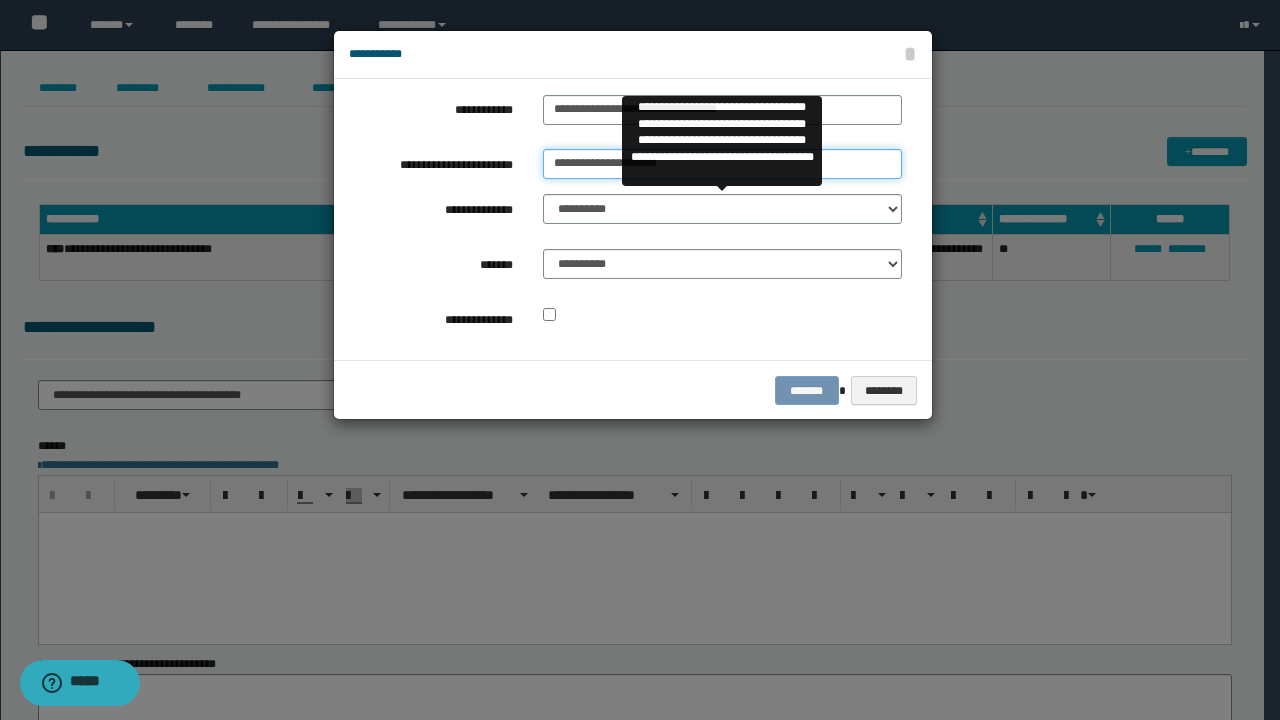 type on "**********" 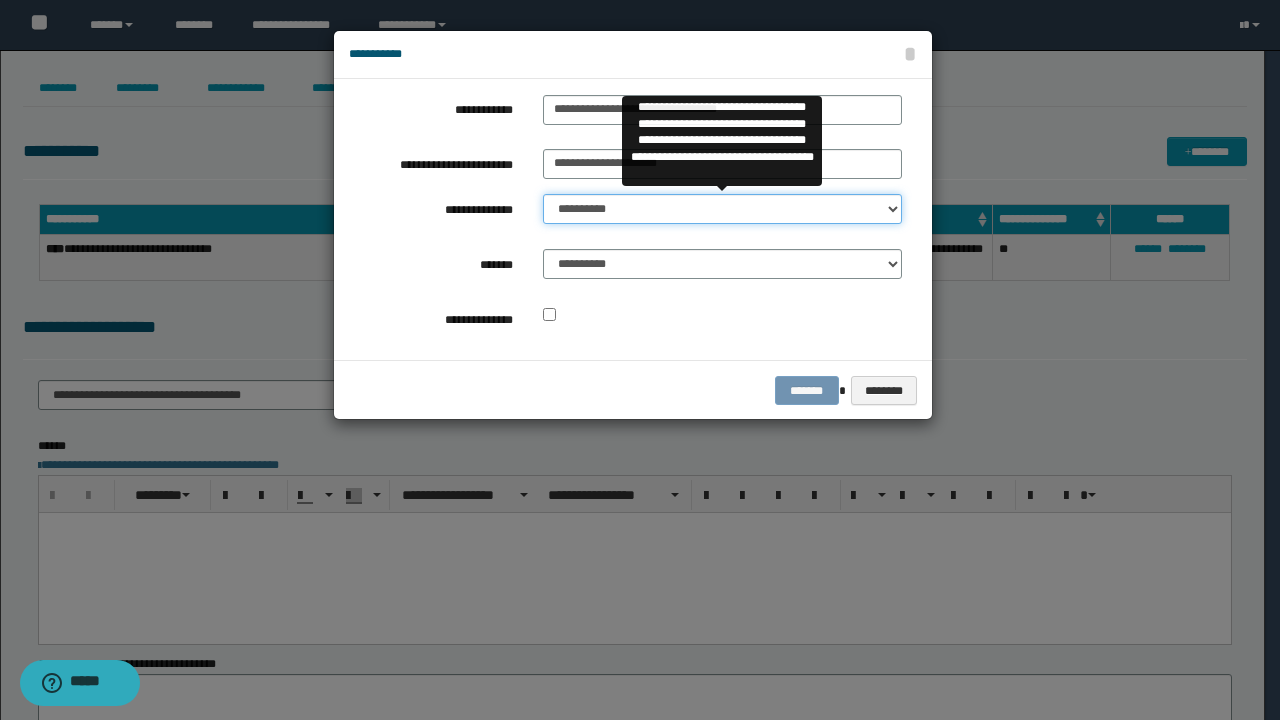 click on "**********" at bounding box center (722, 209) 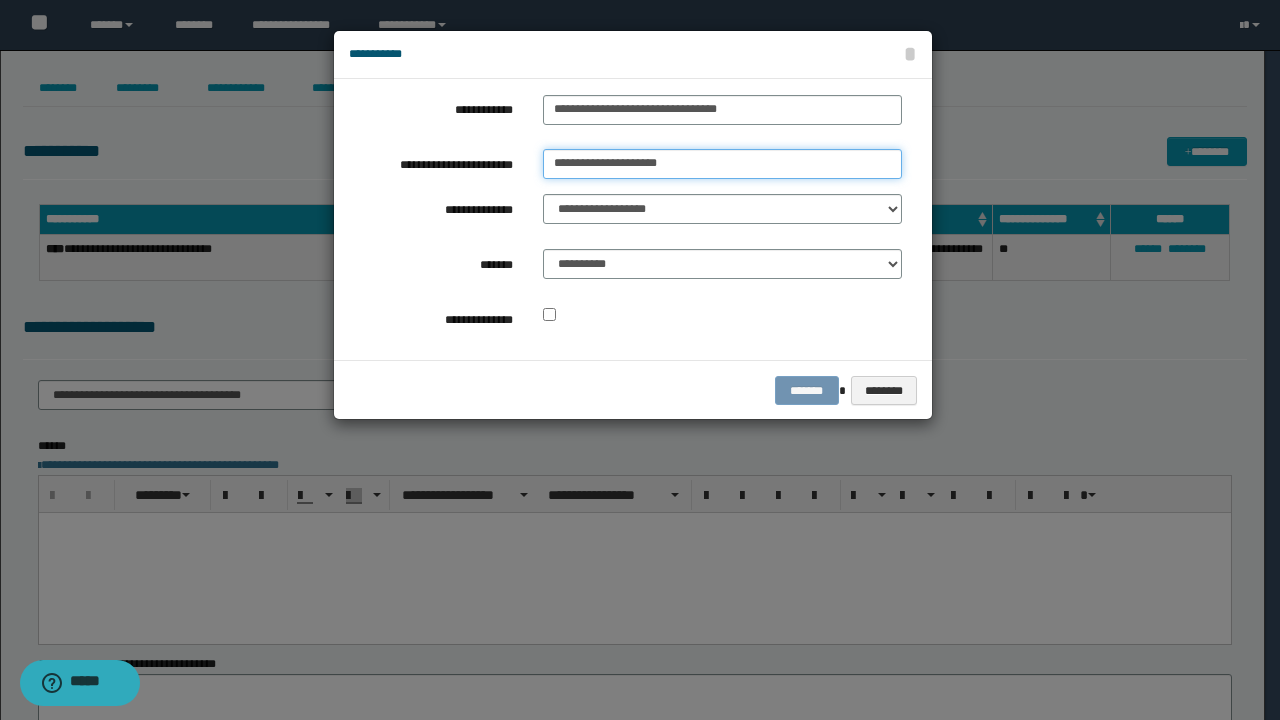 drag, startPoint x: 647, startPoint y: 161, endPoint x: 654, endPoint y: 178, distance: 18.384777 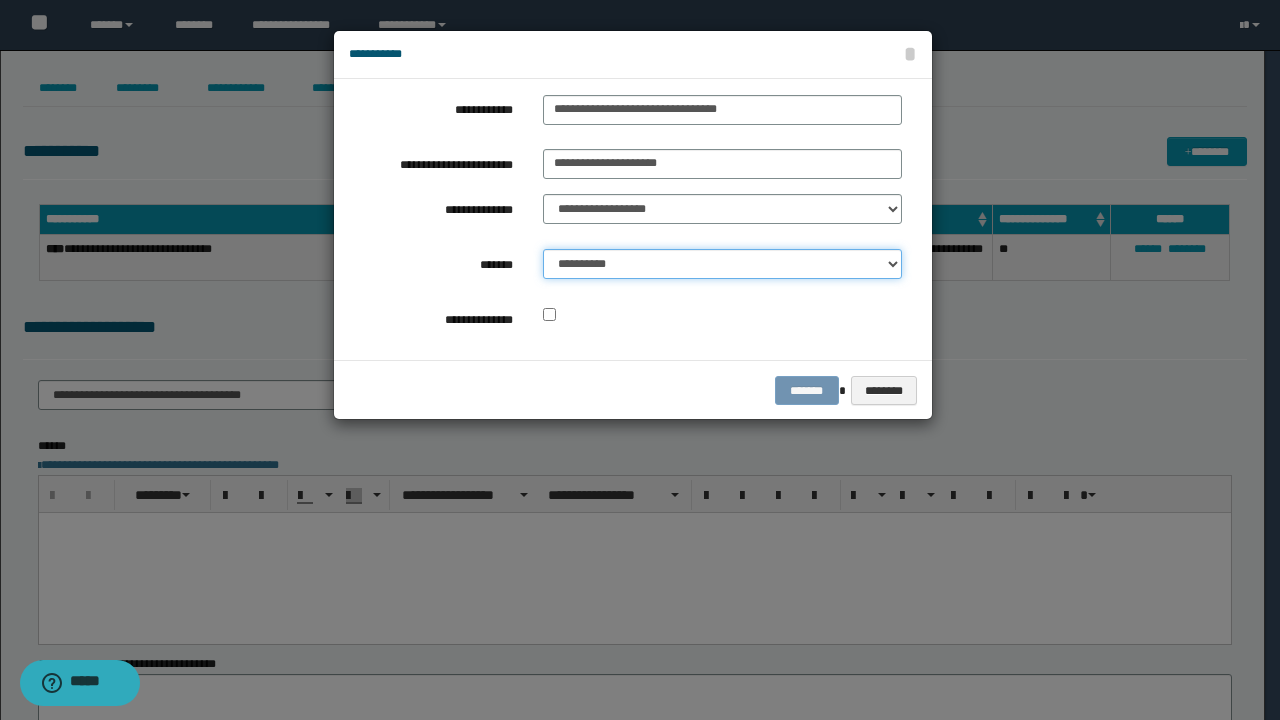 click on "**********" at bounding box center [722, 264] 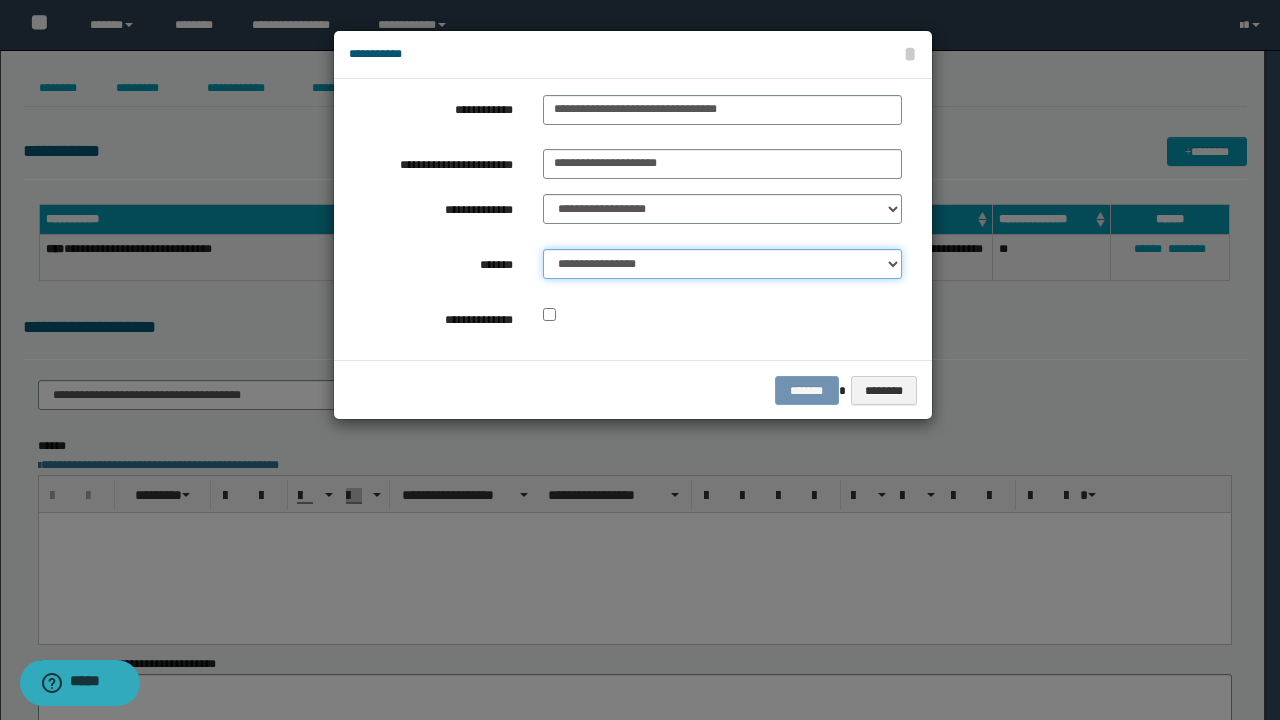 click on "**********" at bounding box center (722, 264) 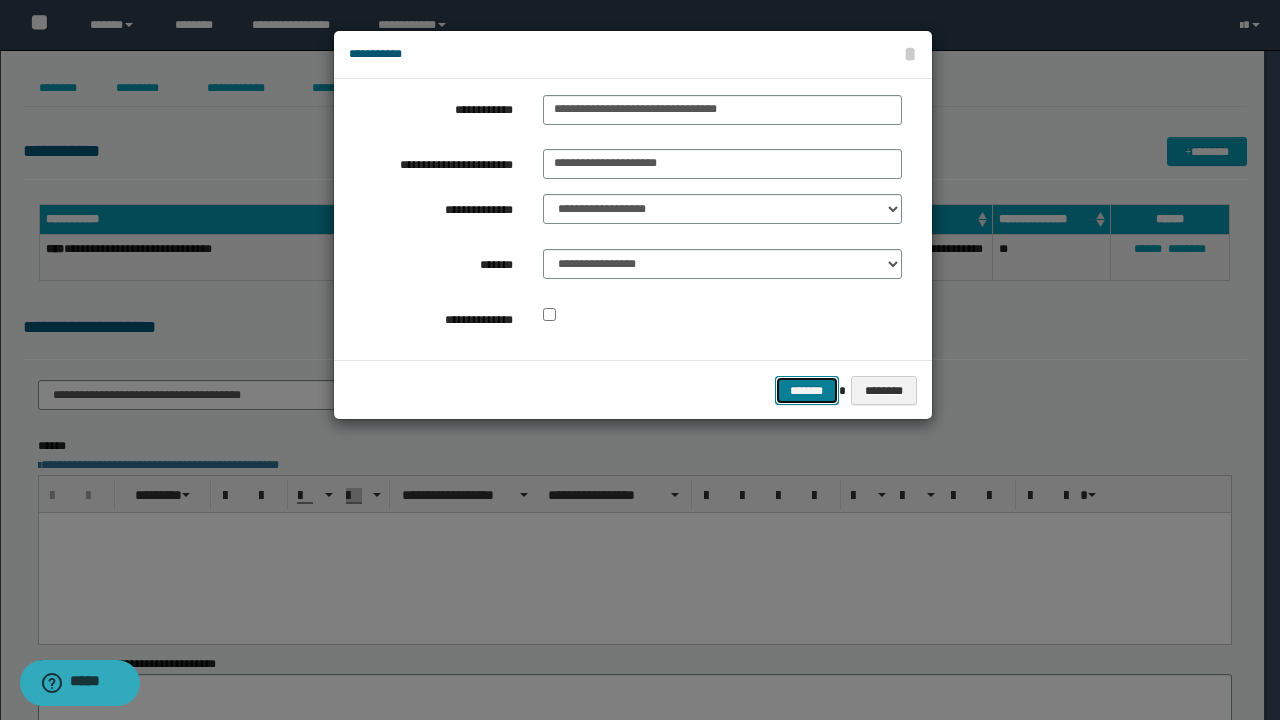 click on "*******" at bounding box center (807, 390) 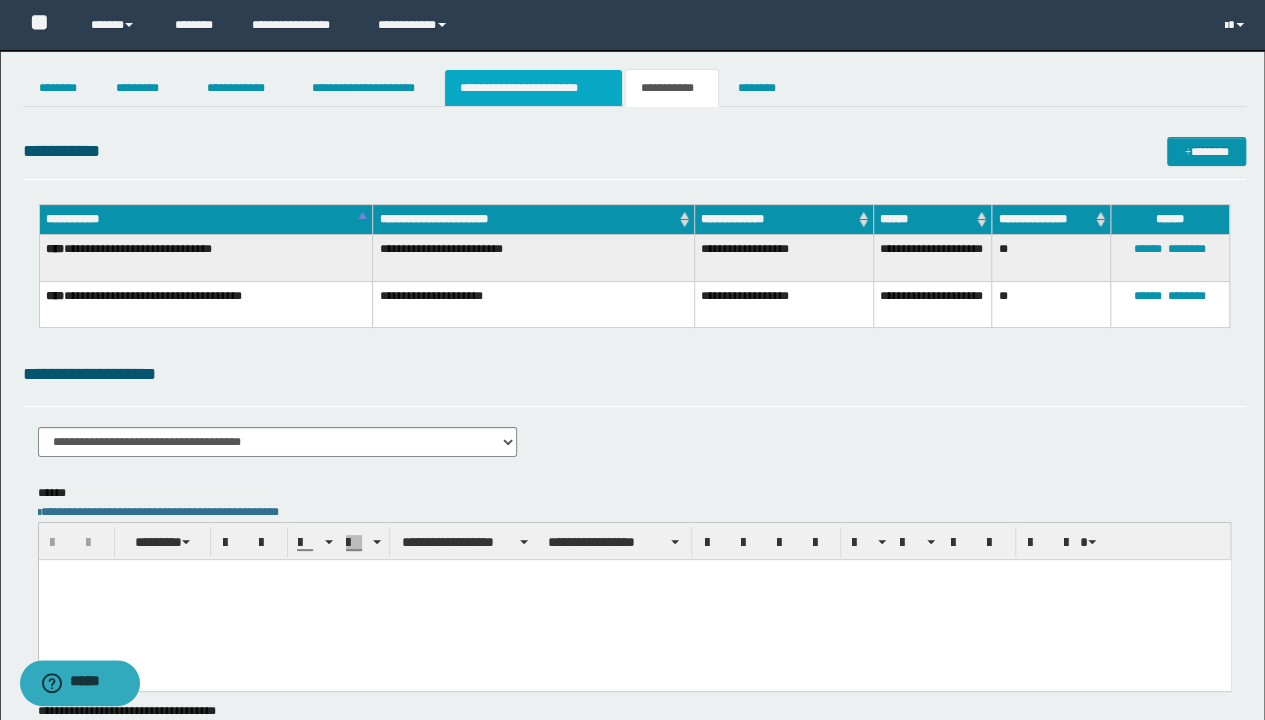 click on "**********" at bounding box center [533, 88] 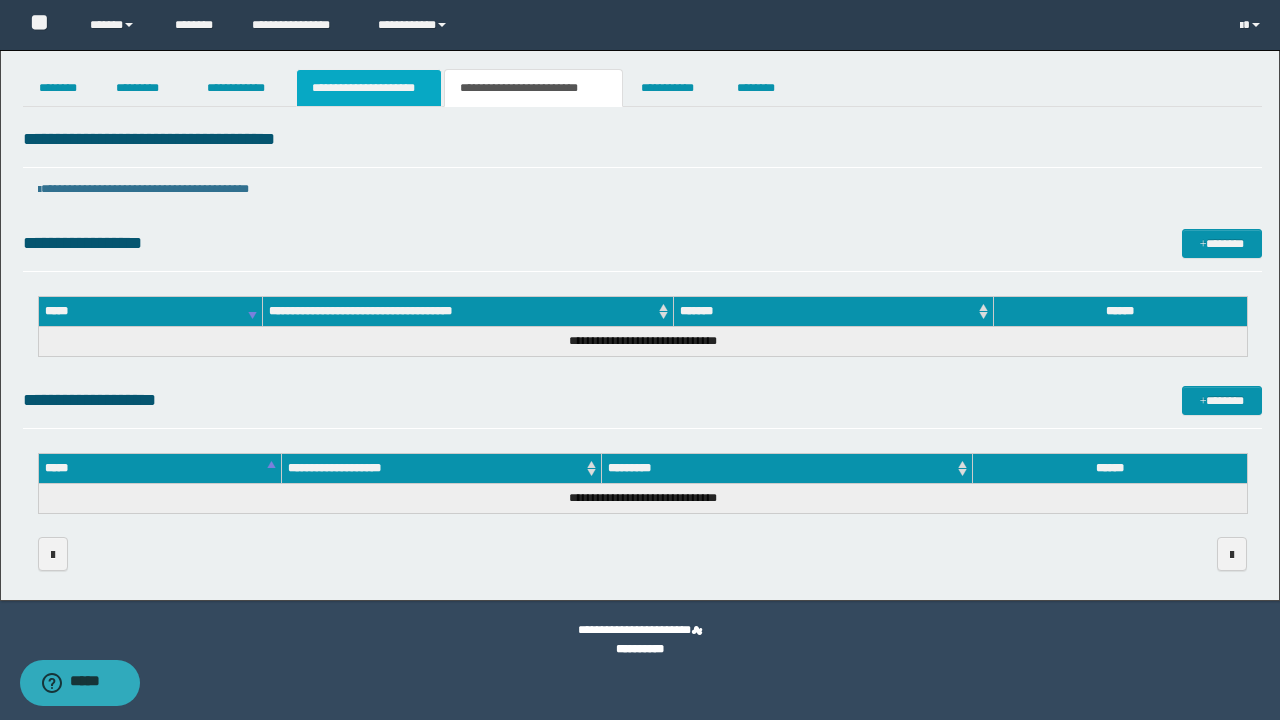 click on "**********" at bounding box center [369, 88] 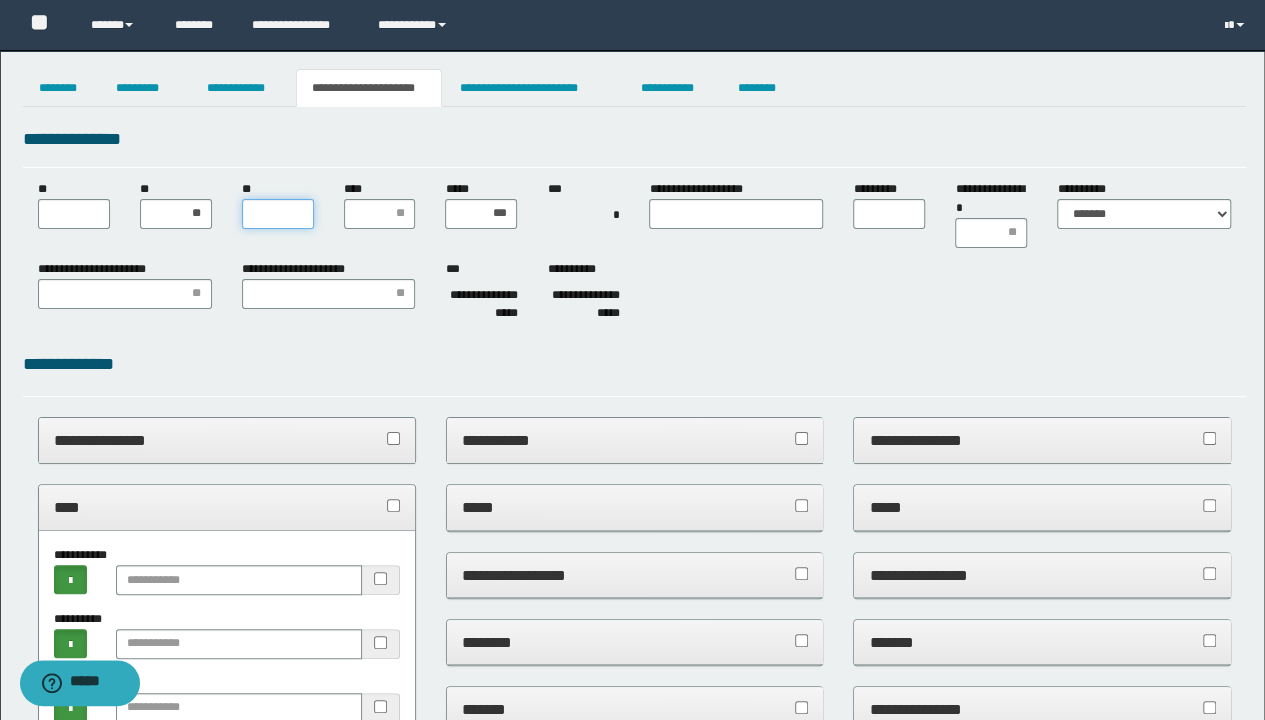 drag, startPoint x: 253, startPoint y: 210, endPoint x: 277, endPoint y: 232, distance: 32.55764 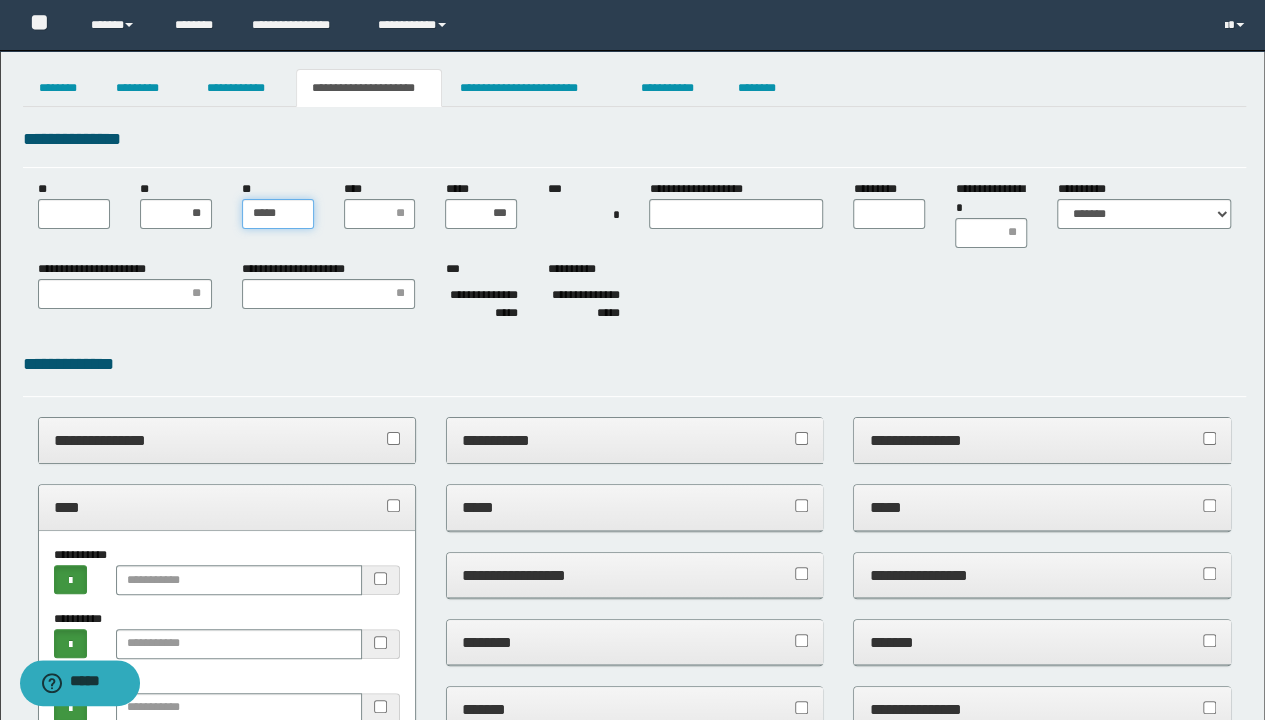 type on "******" 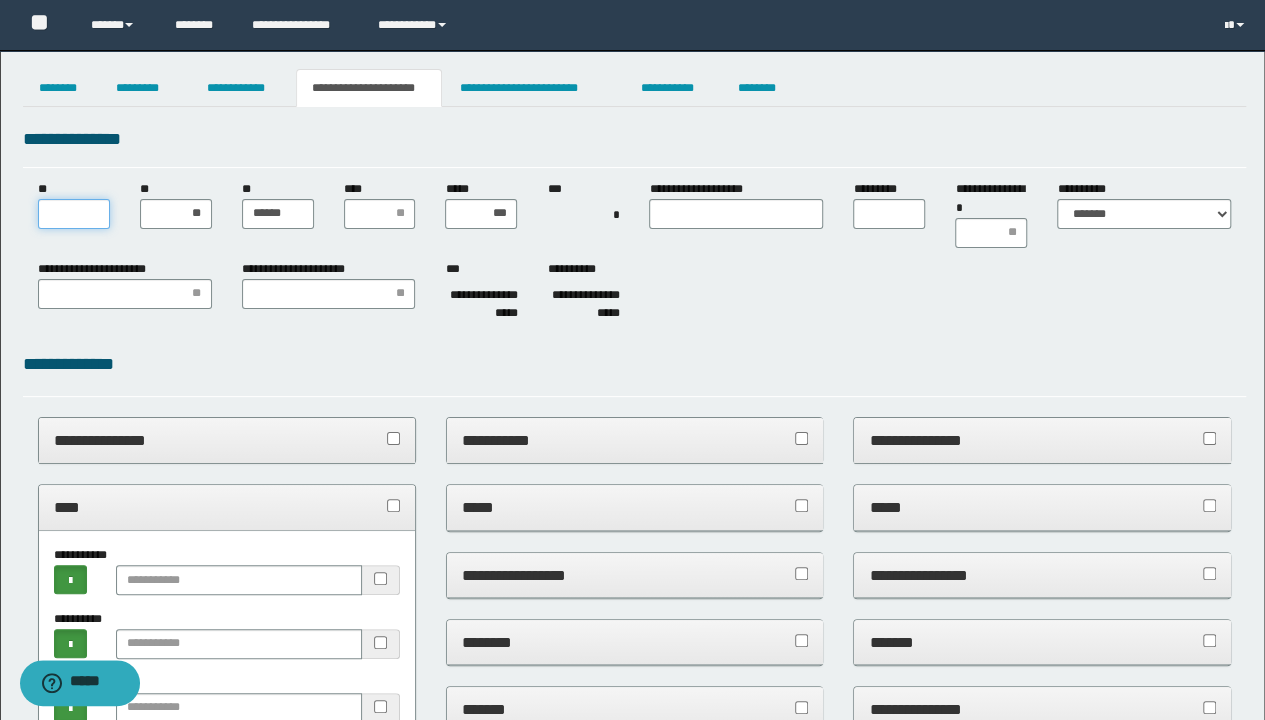 click on "**" at bounding box center [74, 214] 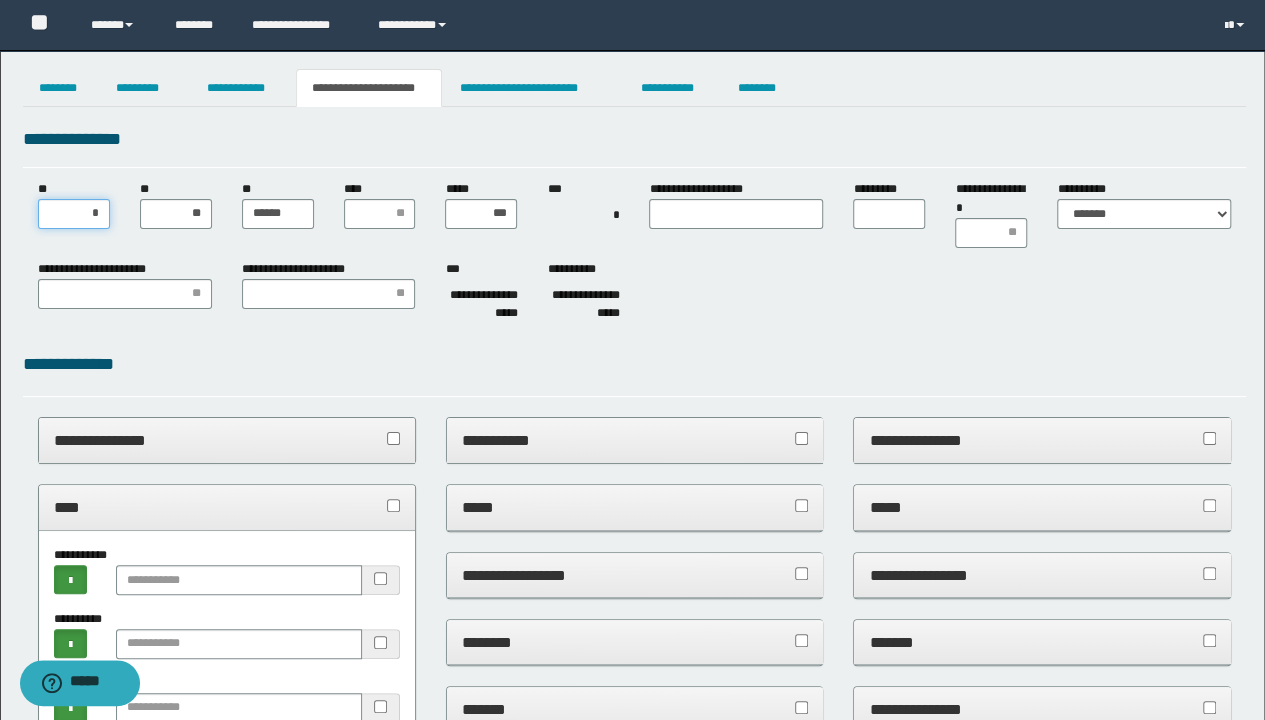type on "**" 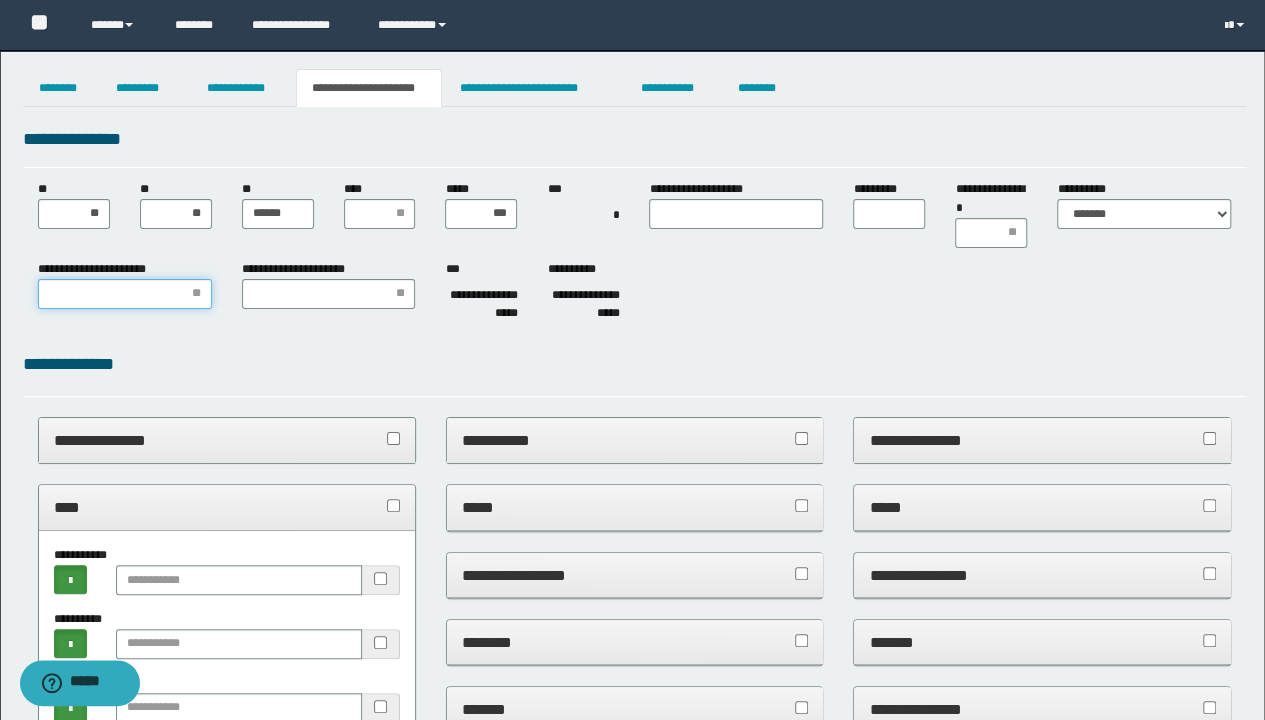 click on "**********" at bounding box center (125, 294) 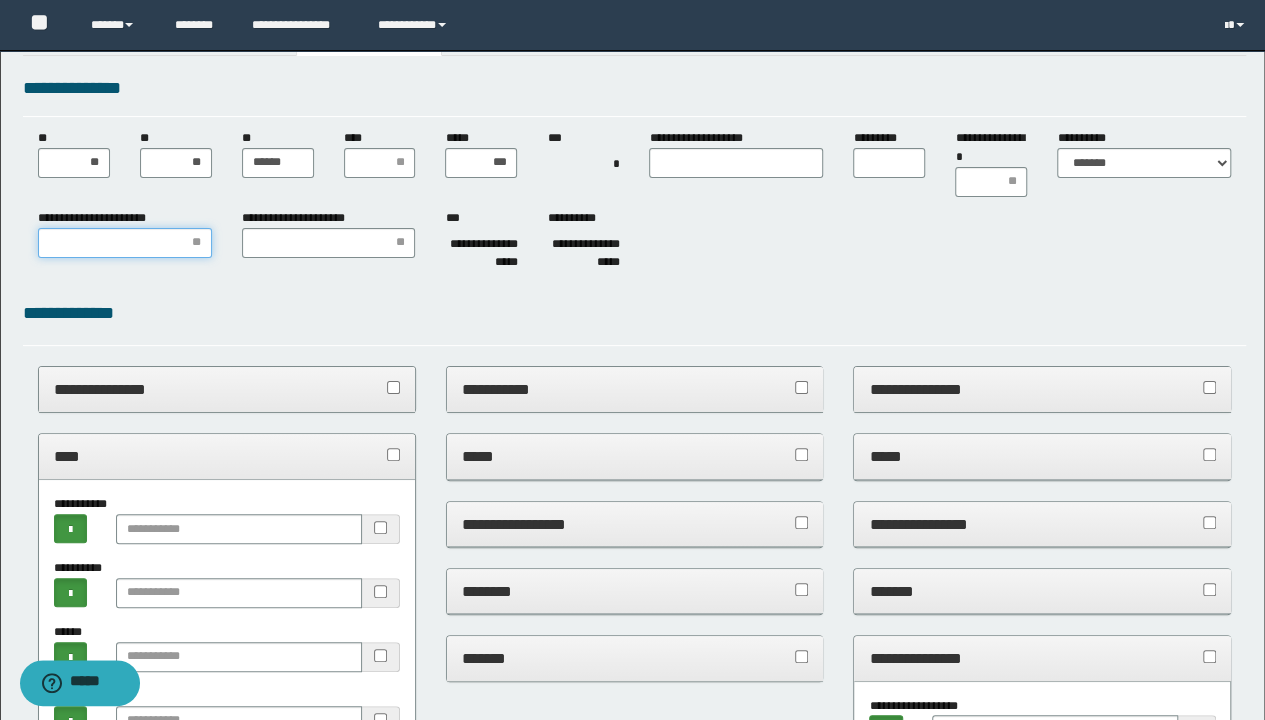 scroll, scrollTop: 0, scrollLeft: 0, axis: both 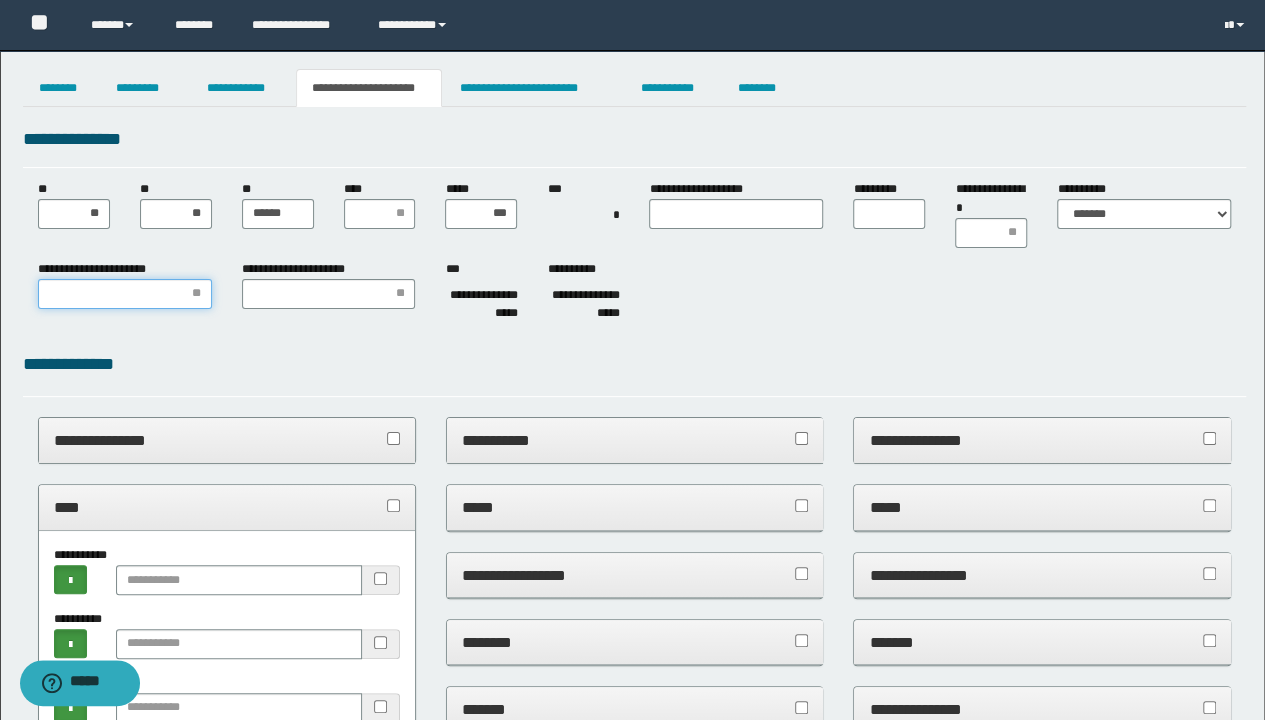 click on "**********" at bounding box center (125, 294) 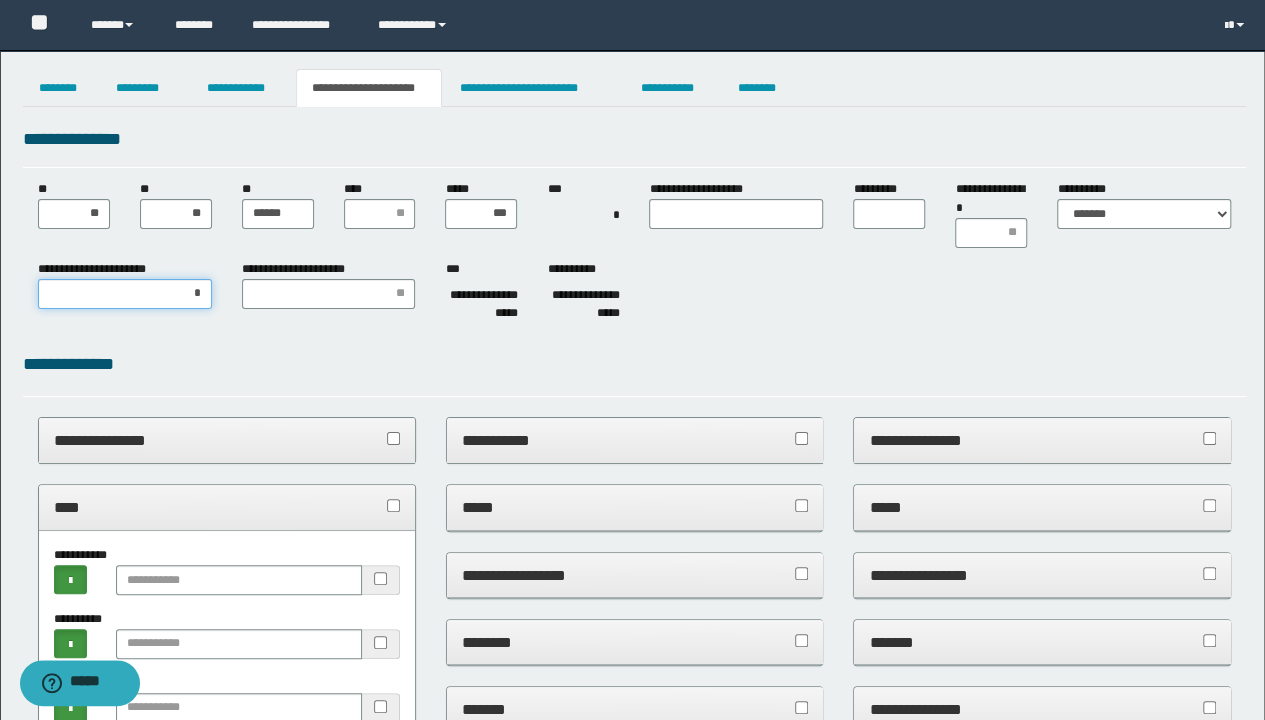 type on "**" 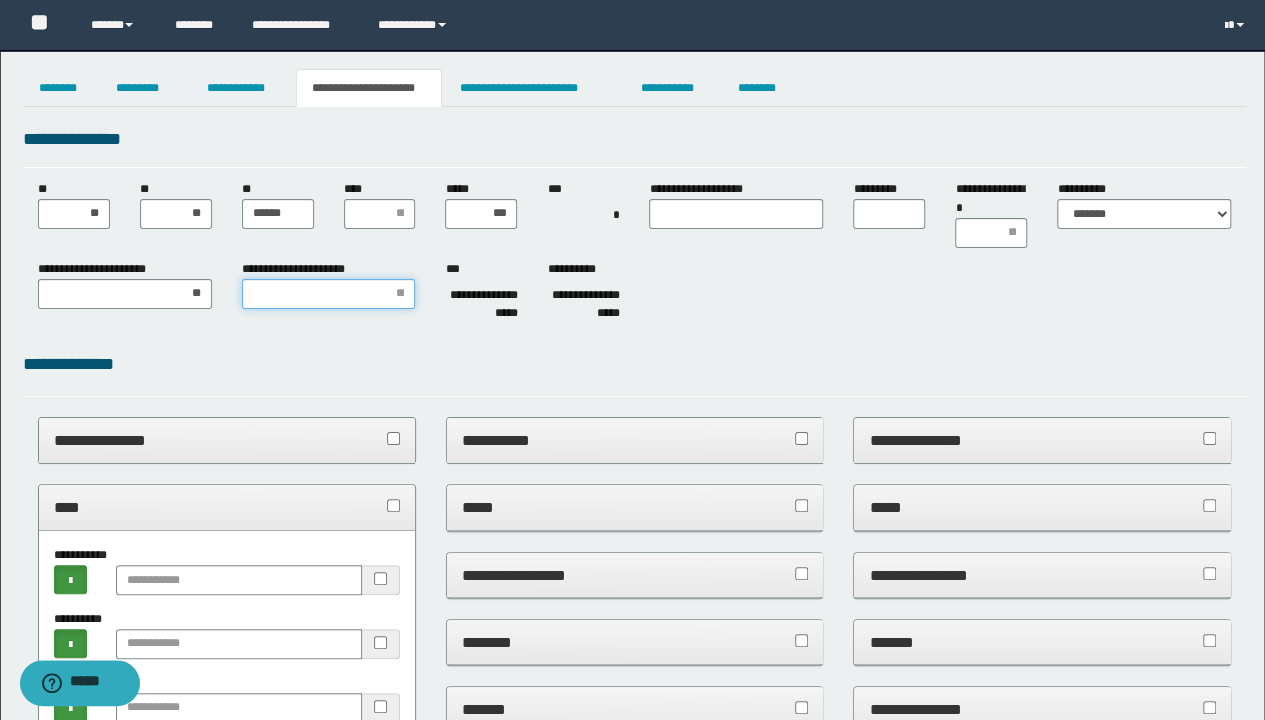 click on "**********" at bounding box center (329, 294) 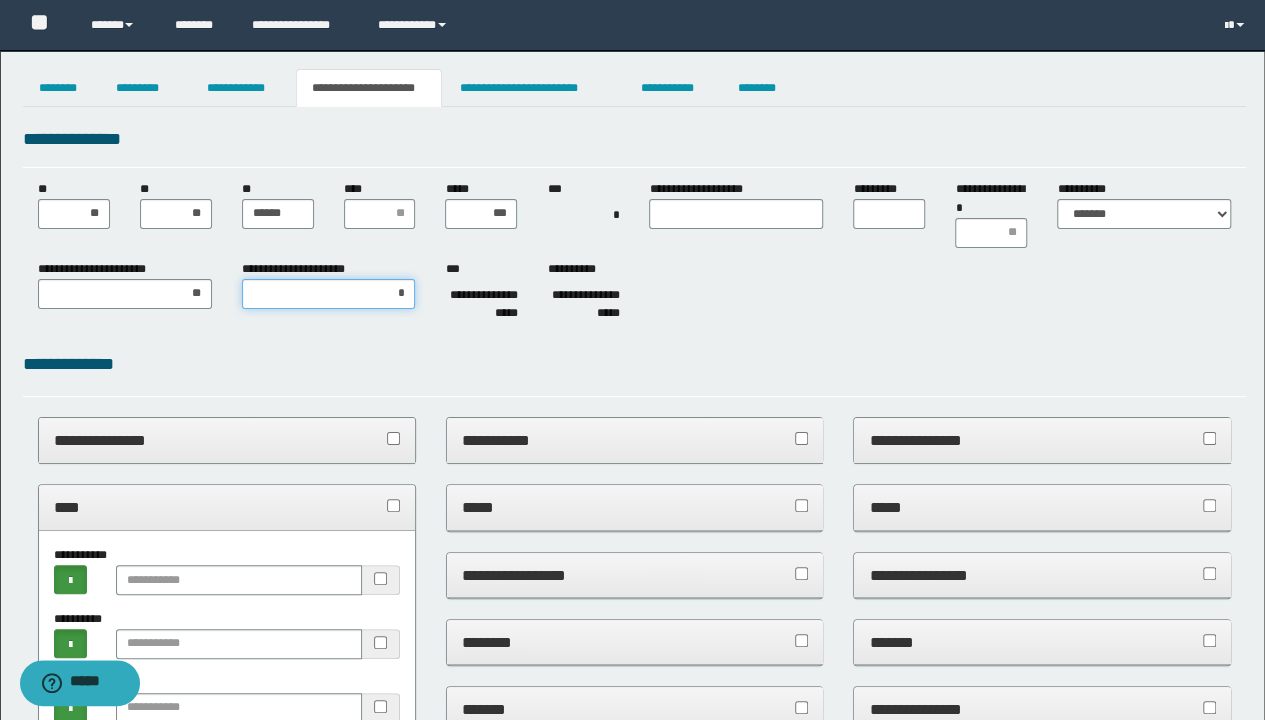 type on "**" 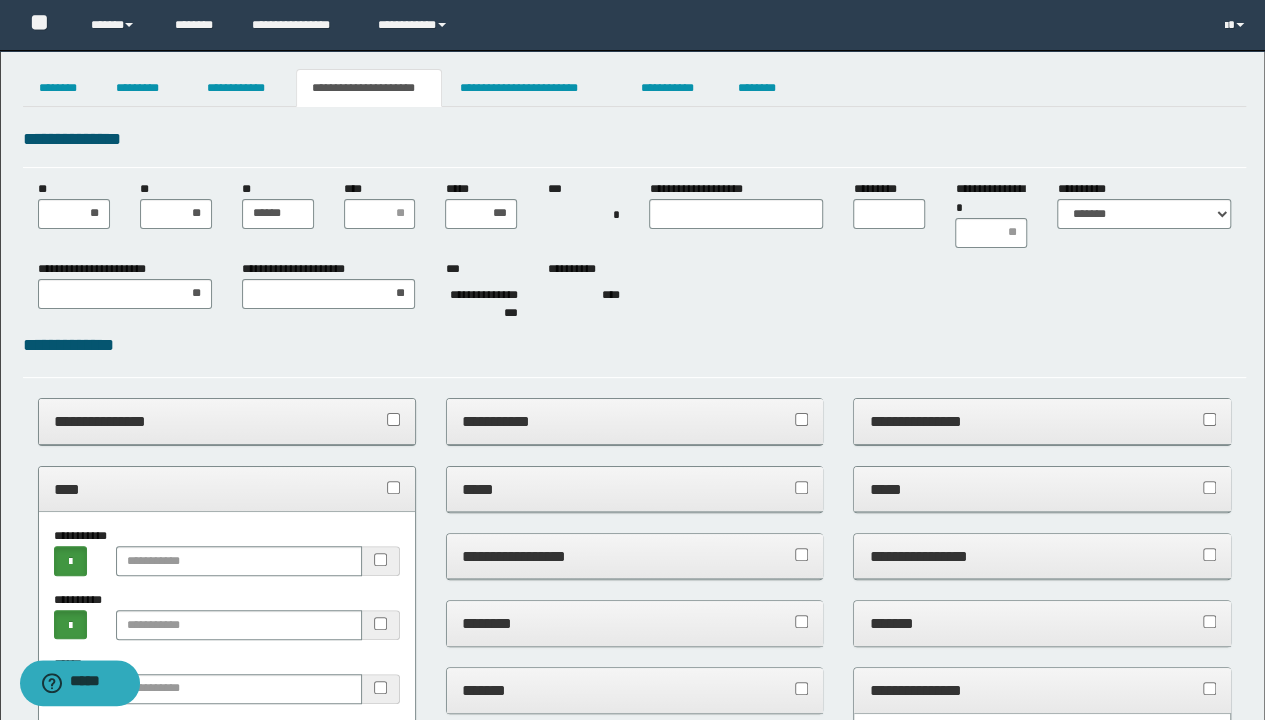 click on "**********" at bounding box center [481, 295] 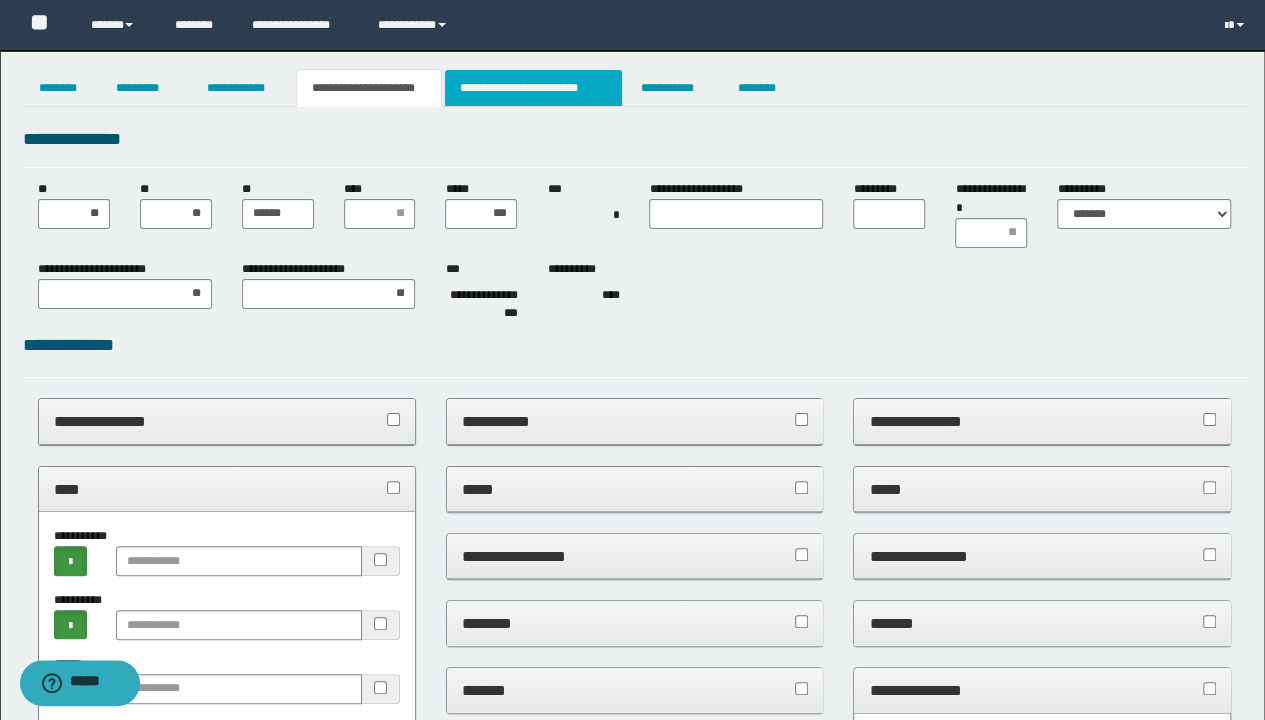 click on "**********" at bounding box center [533, 88] 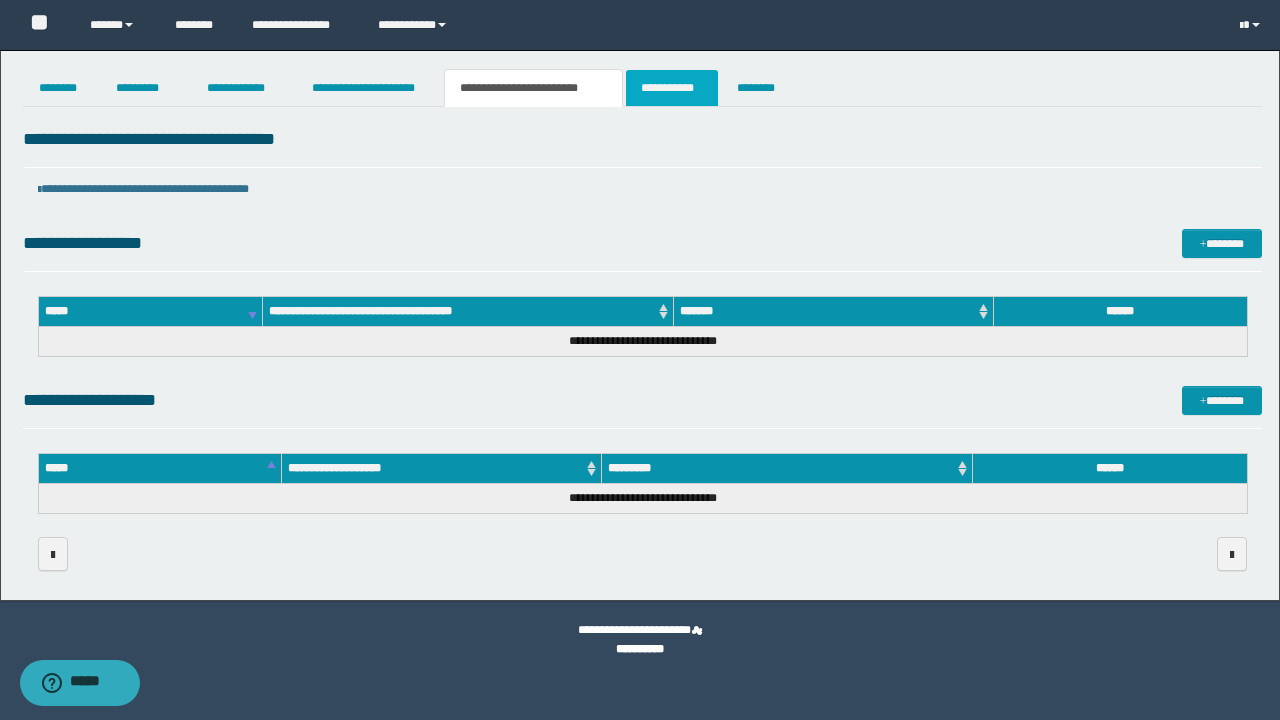 click on "**********" at bounding box center [672, 88] 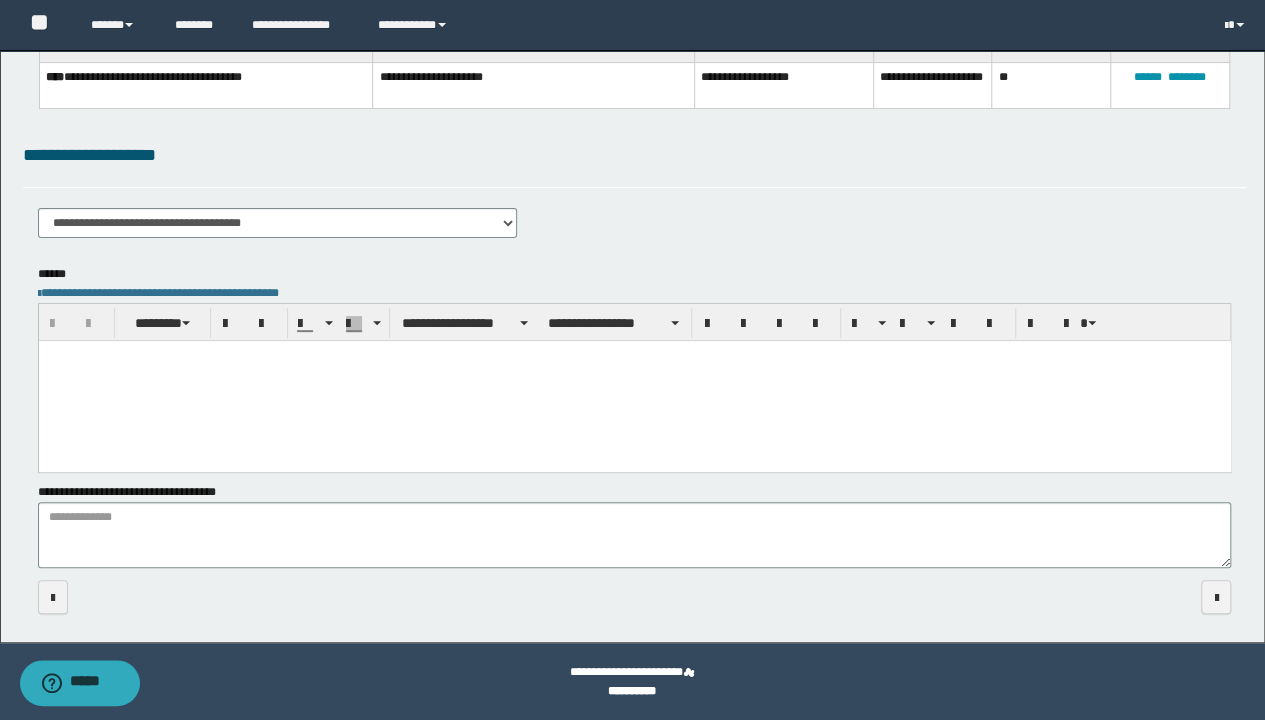 scroll, scrollTop: 220, scrollLeft: 0, axis: vertical 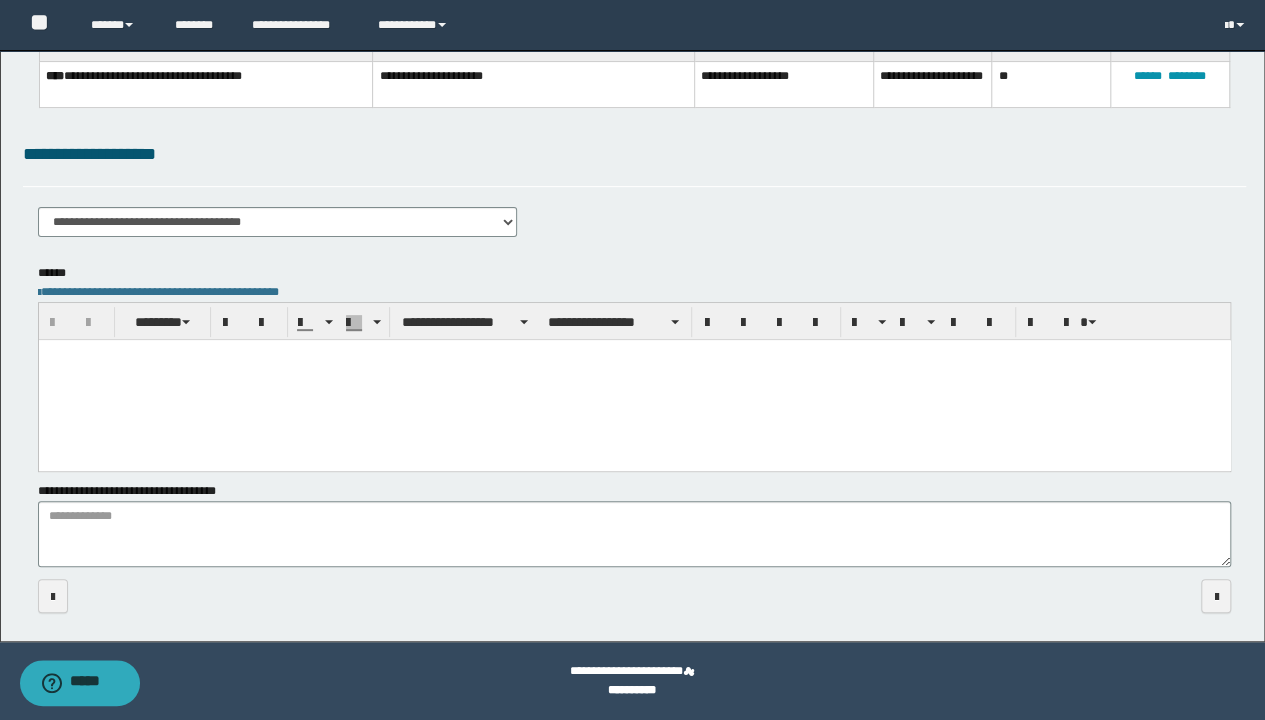 click at bounding box center [634, 380] 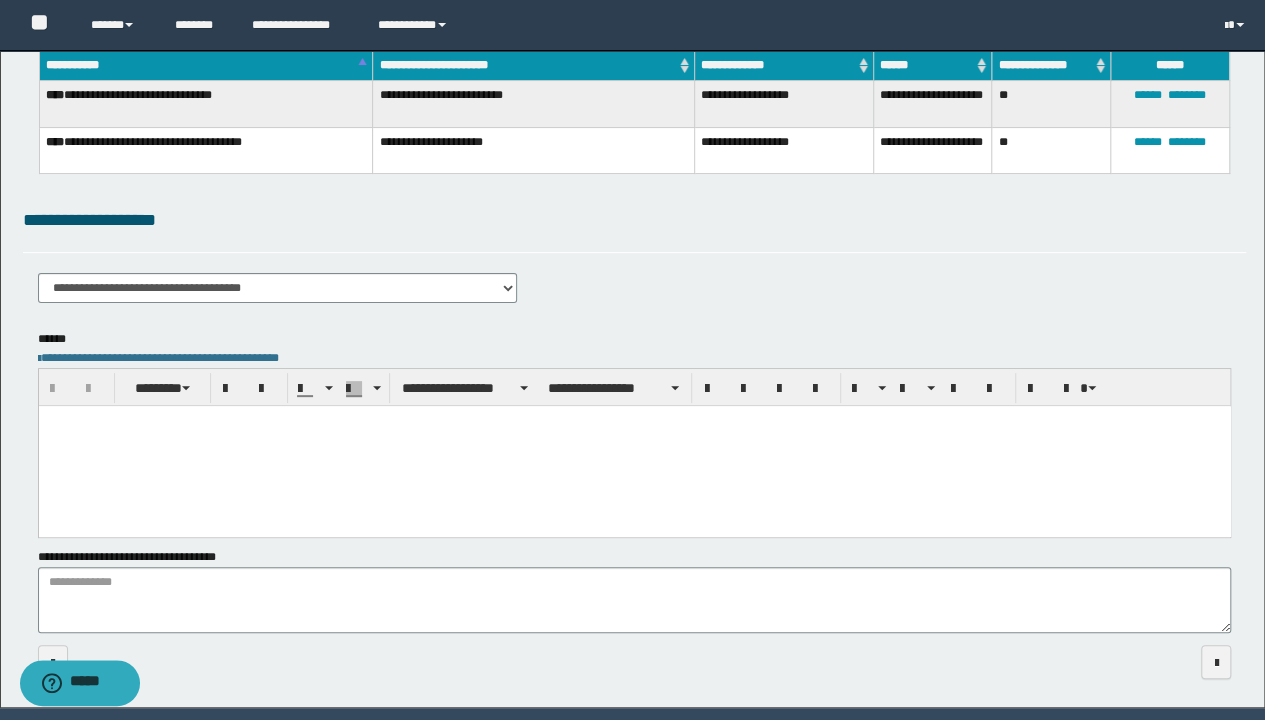 scroll, scrollTop: 220, scrollLeft: 0, axis: vertical 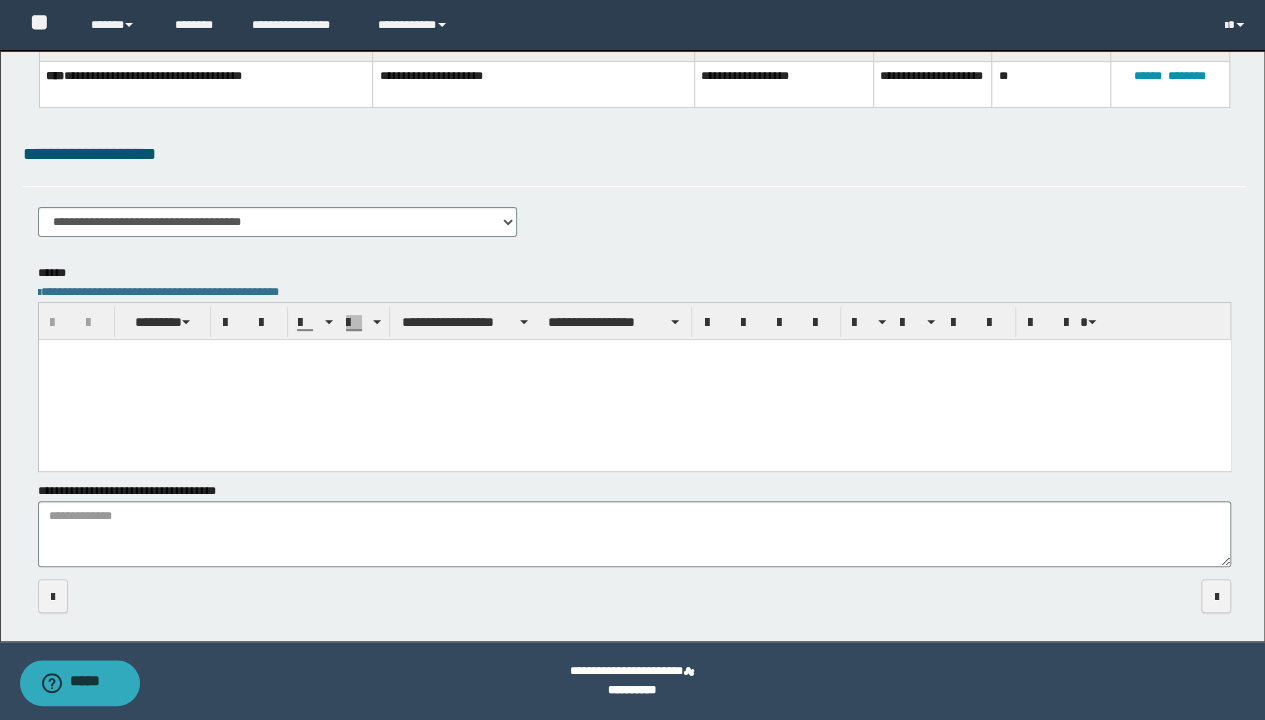 drag, startPoint x: 702, startPoint y: 679, endPoint x: 482, endPoint y: 628, distance: 225.83401 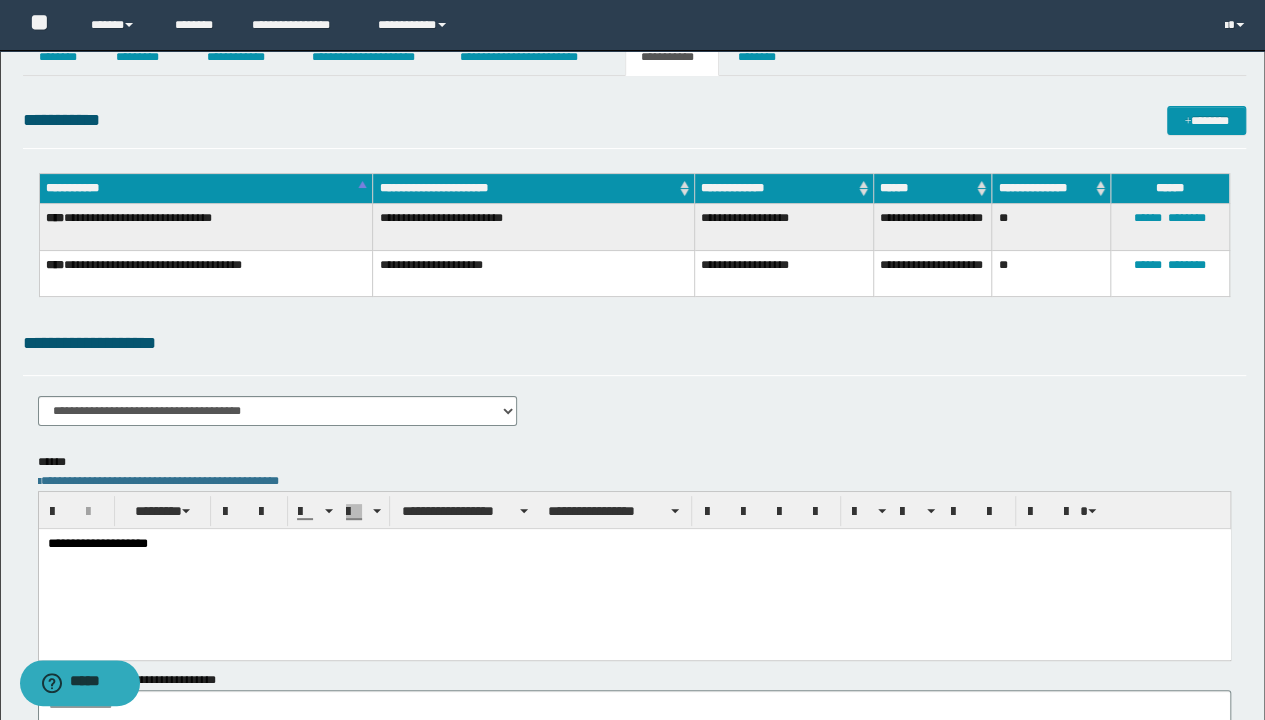 scroll, scrollTop: 0, scrollLeft: 0, axis: both 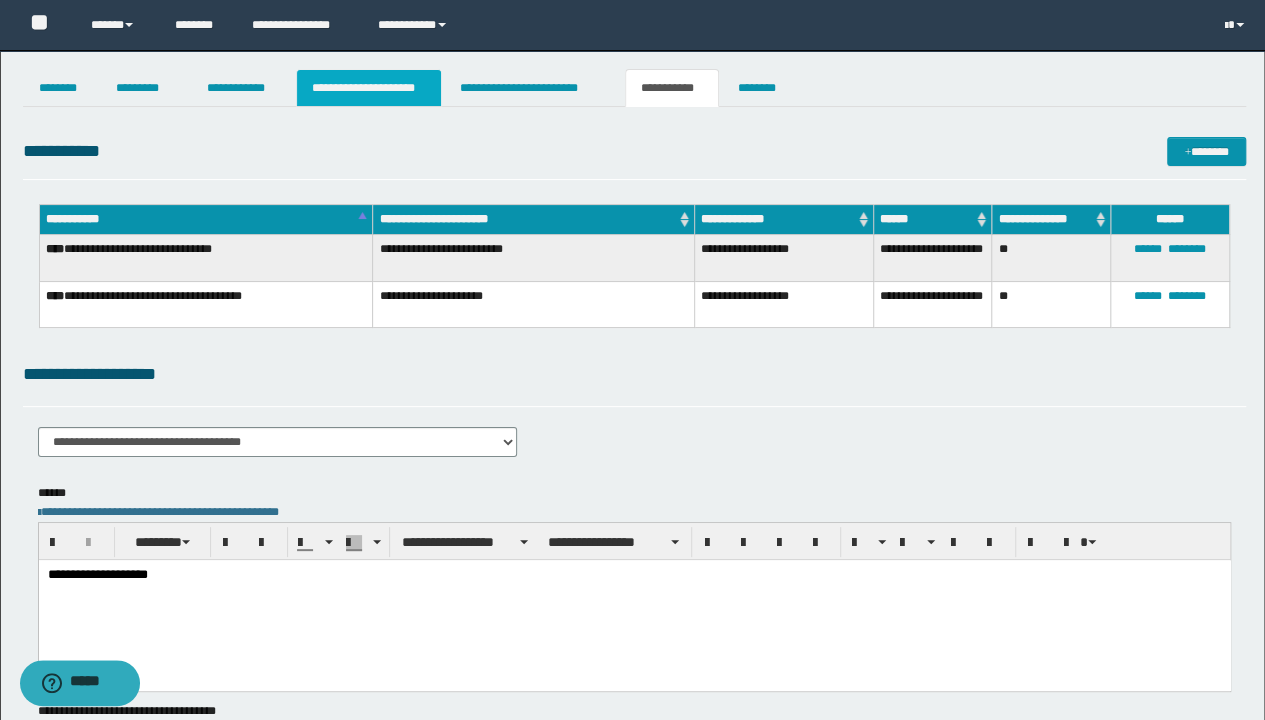 drag, startPoint x: 386, startPoint y: 87, endPoint x: 367, endPoint y: 95, distance: 20.615528 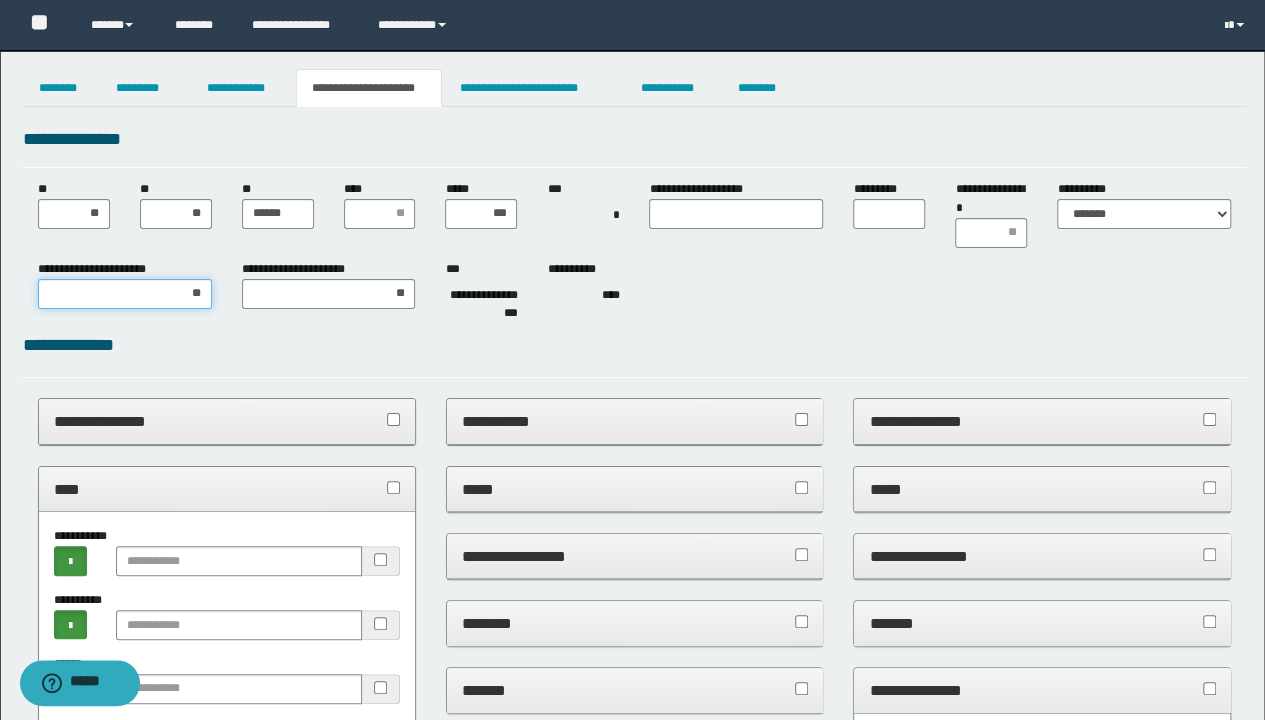 click on "**" at bounding box center [125, 294] 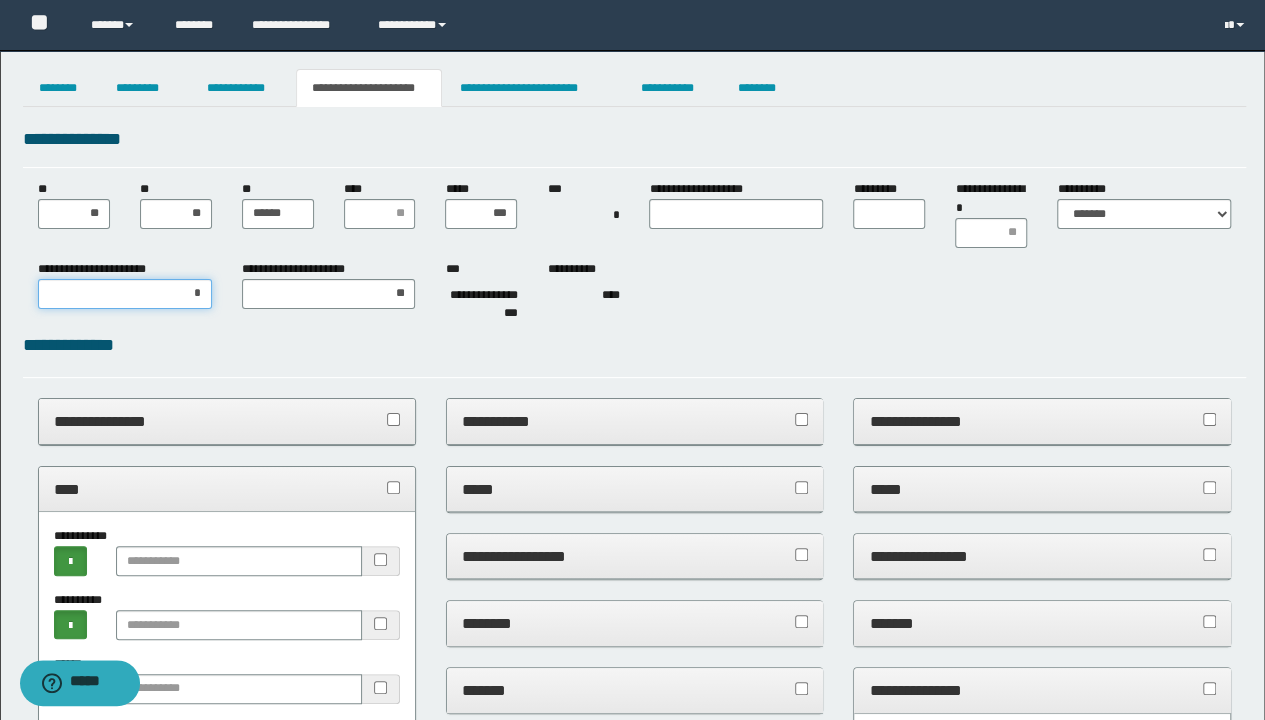 type on "**" 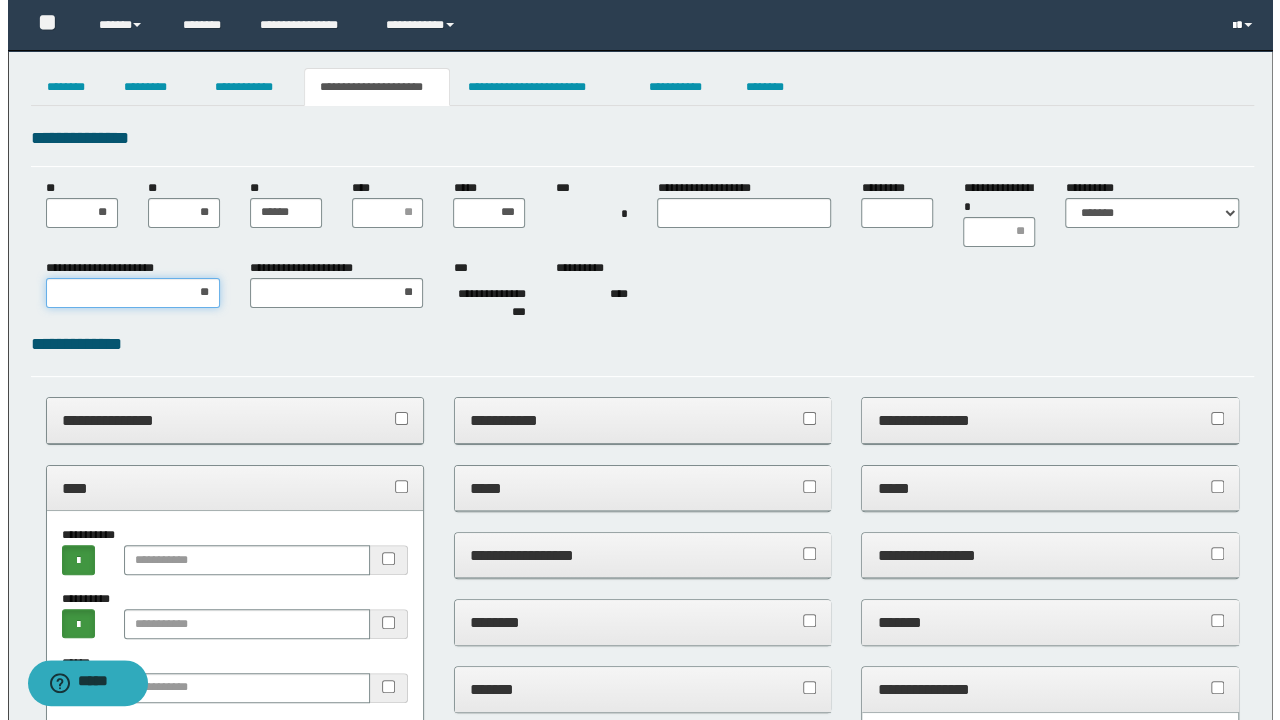 scroll, scrollTop: 0, scrollLeft: 0, axis: both 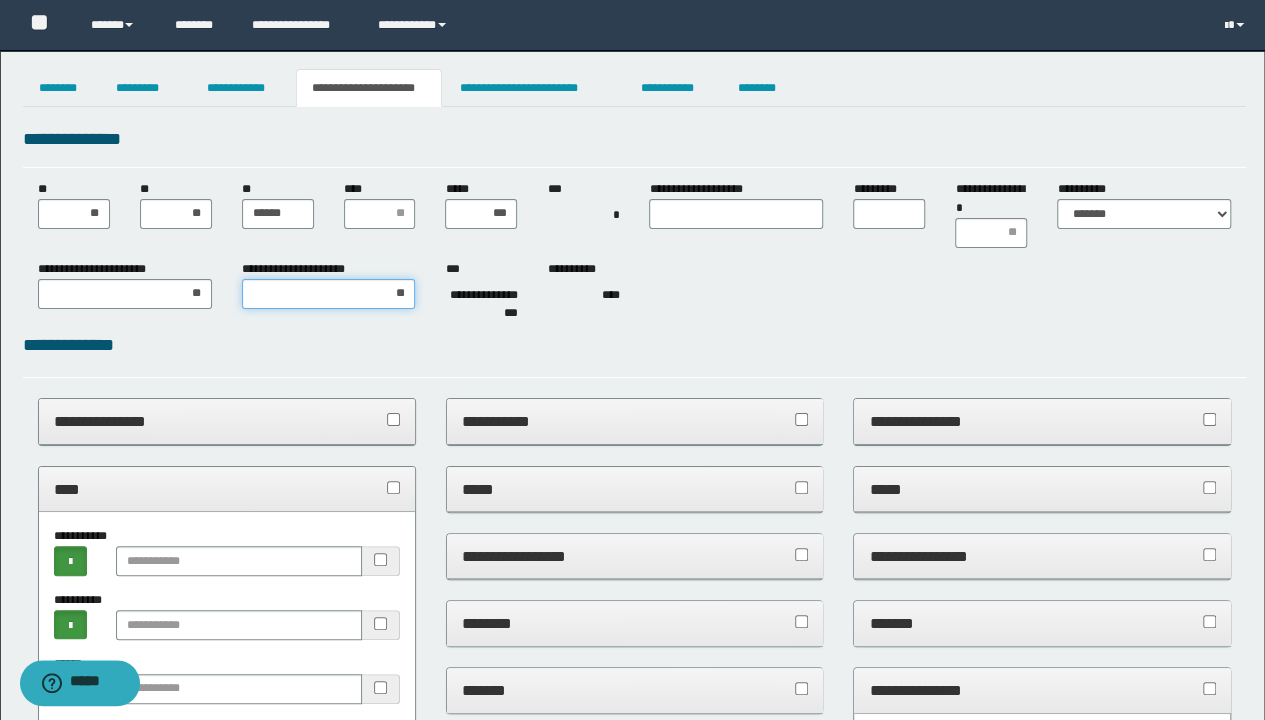 click on "**" at bounding box center [329, 294] 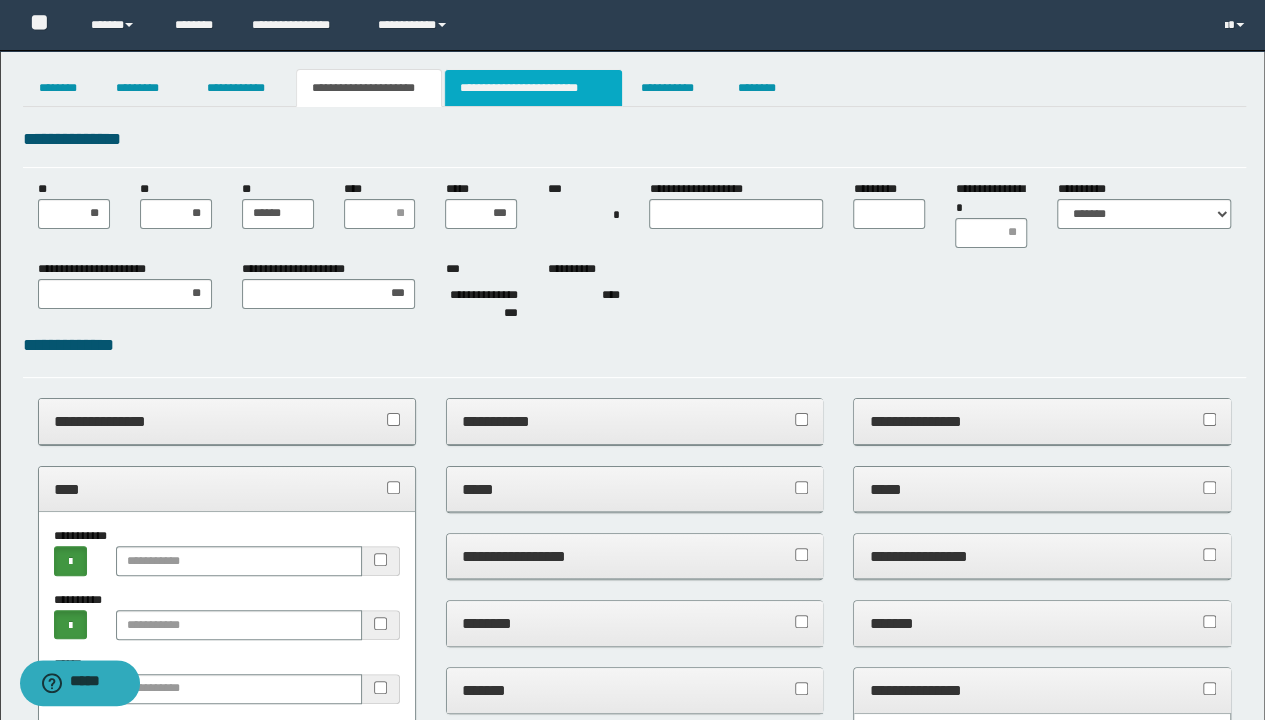 click on "**********" at bounding box center (533, 88) 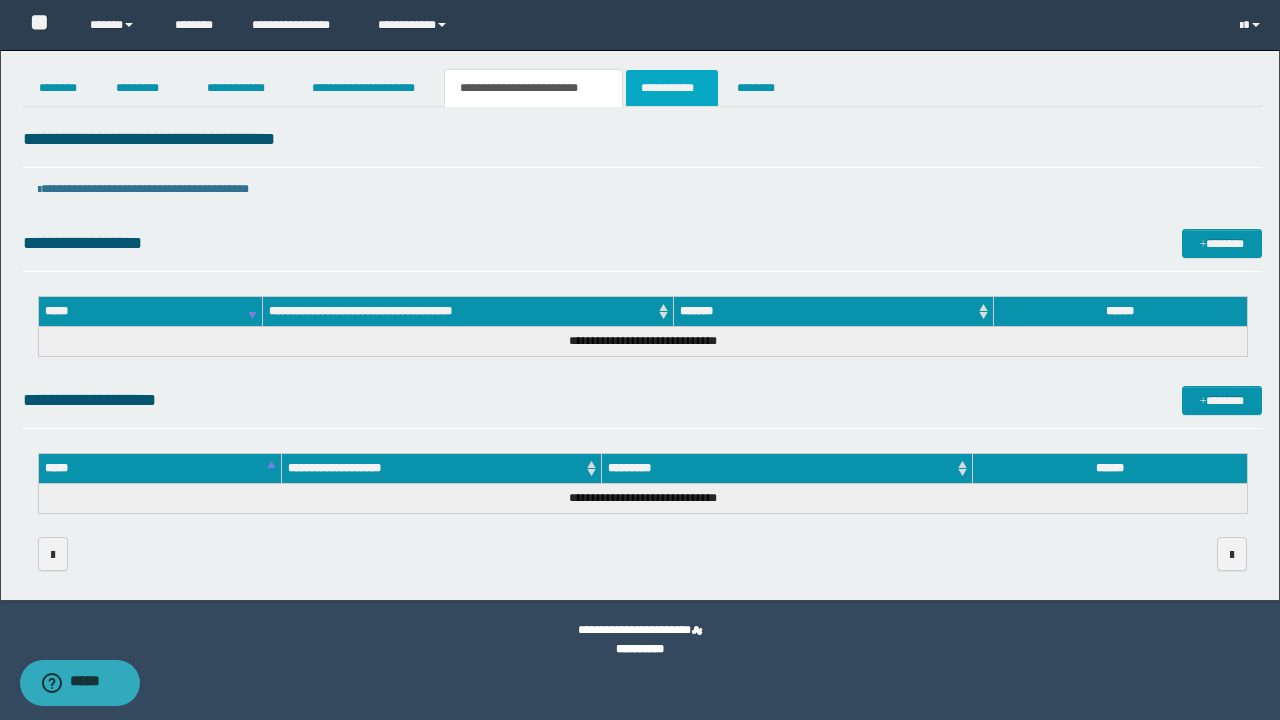 click on "**********" at bounding box center [672, 88] 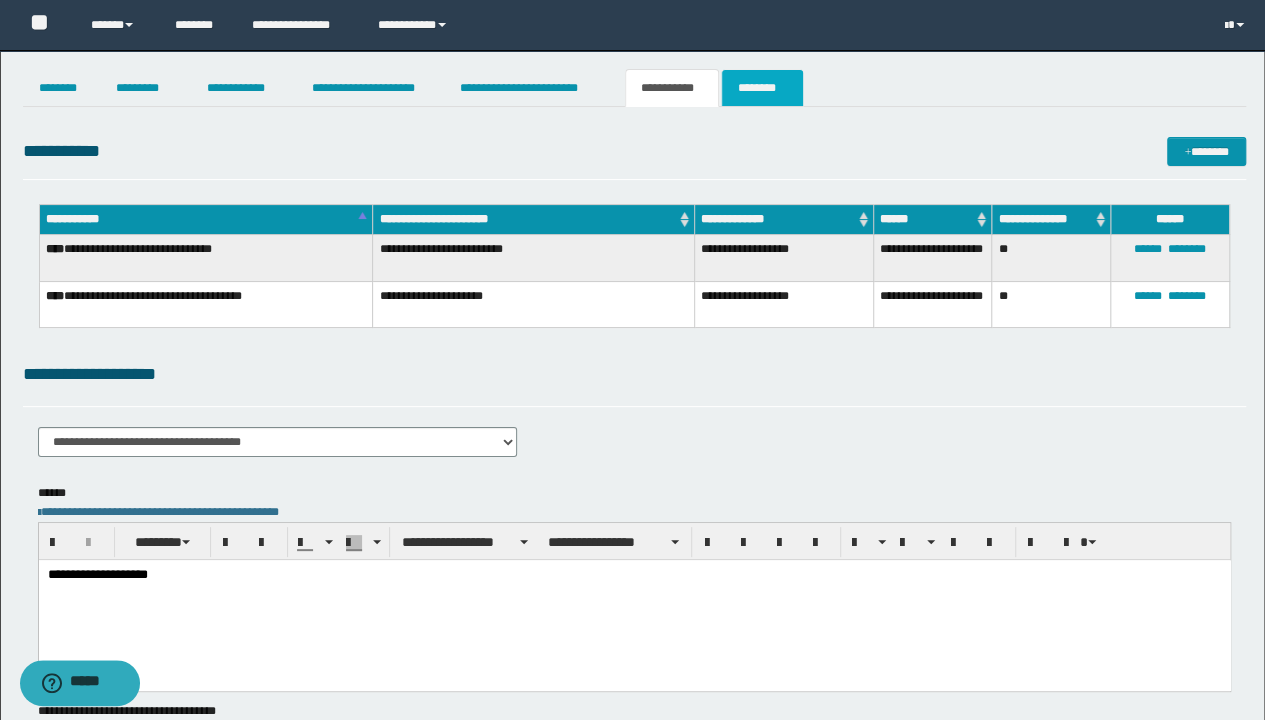 click on "********" at bounding box center (762, 88) 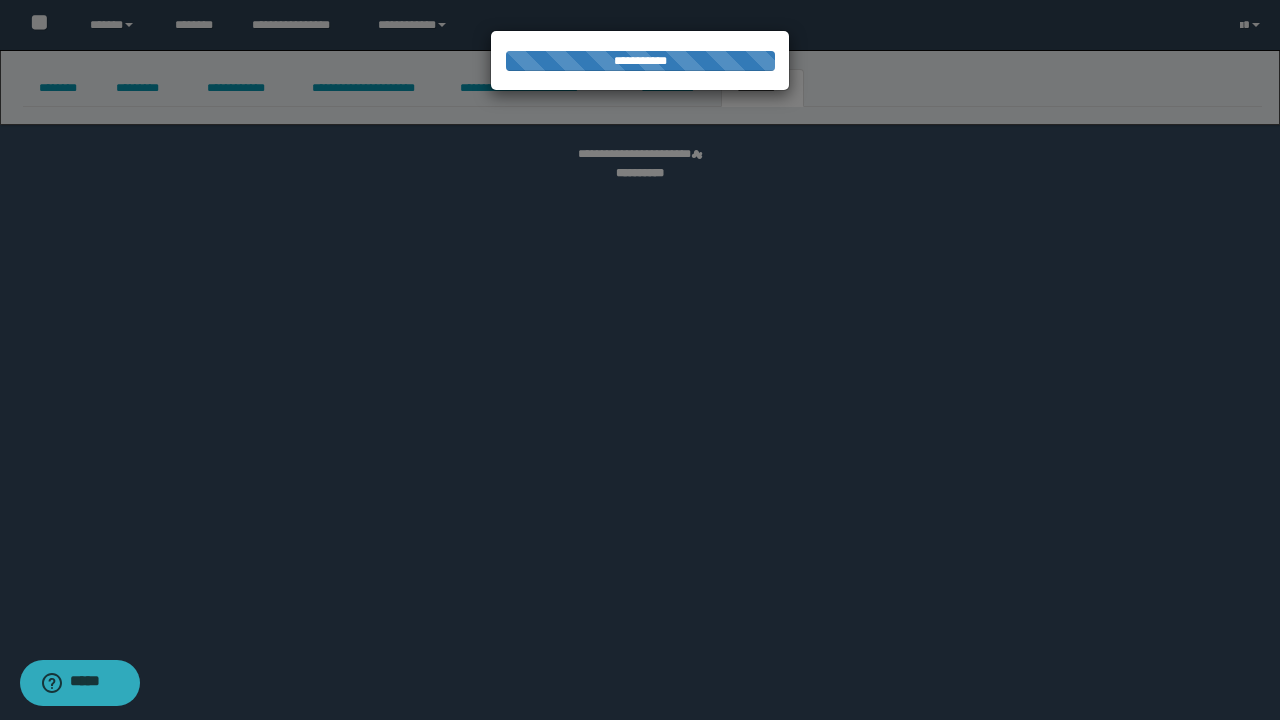 select 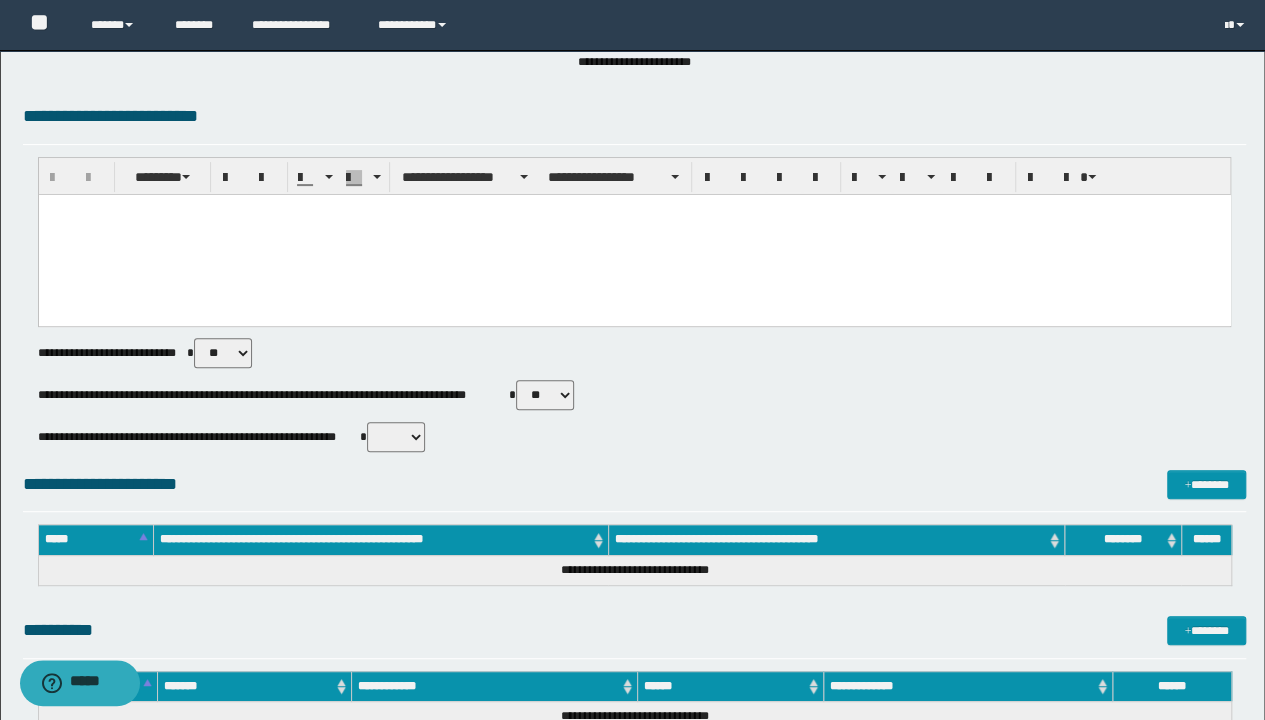 scroll, scrollTop: 0, scrollLeft: 0, axis: both 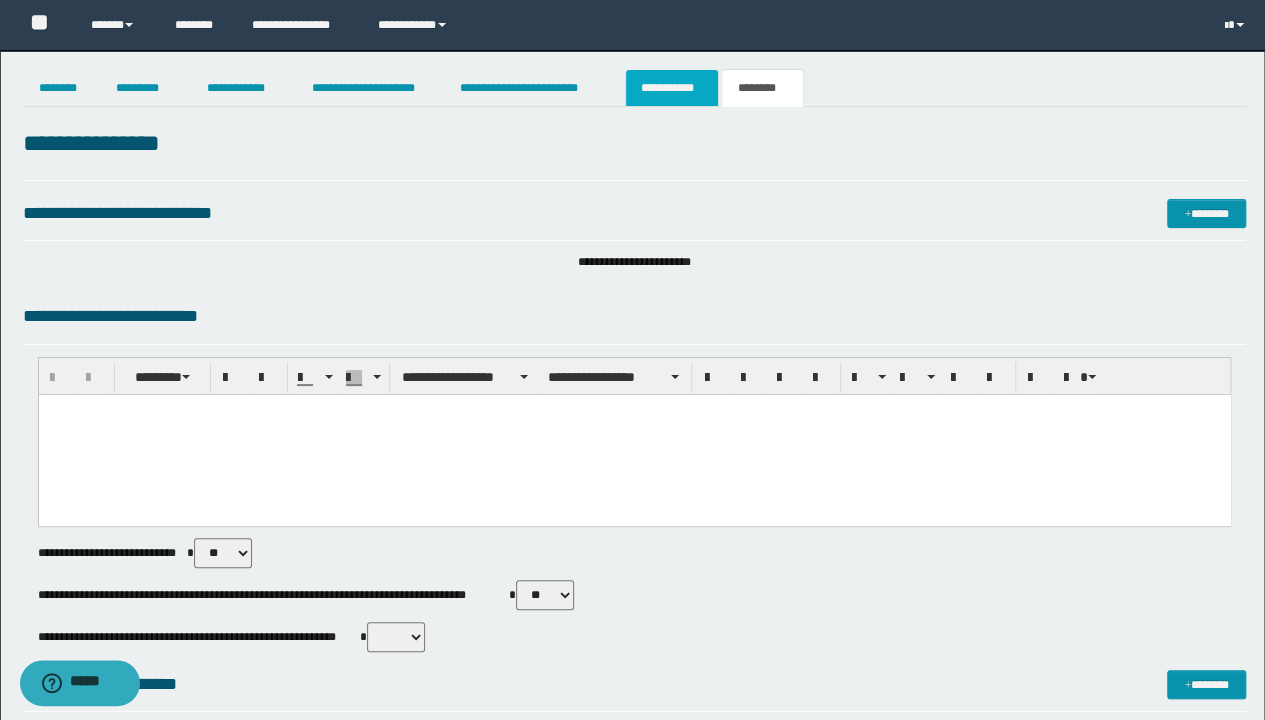 click on "**********" at bounding box center [672, 88] 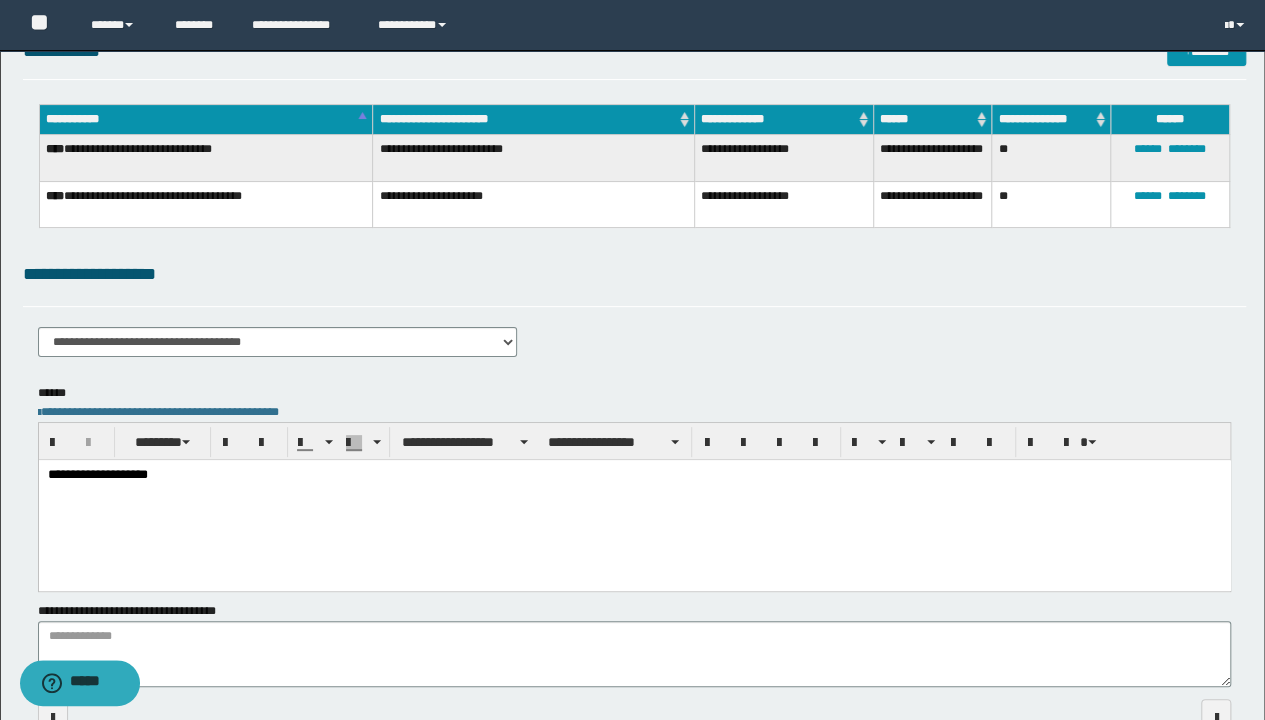 scroll, scrollTop: 0, scrollLeft: 0, axis: both 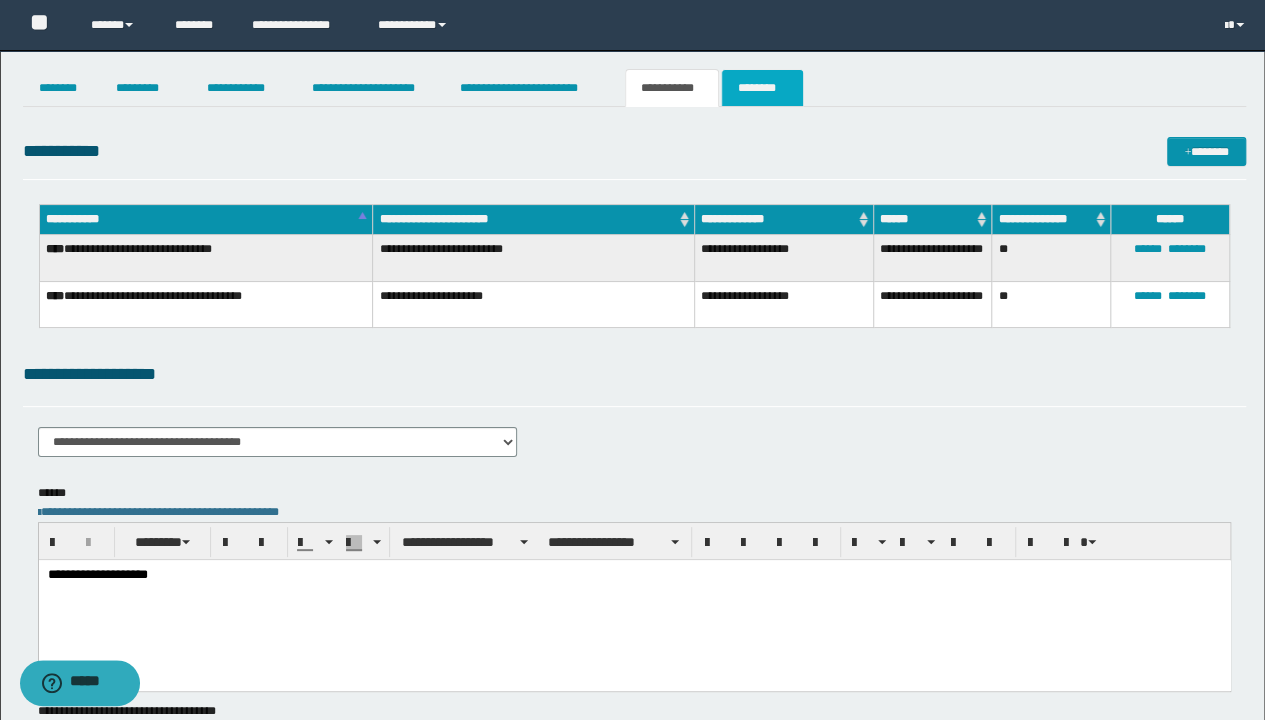 click on "********" at bounding box center (762, 88) 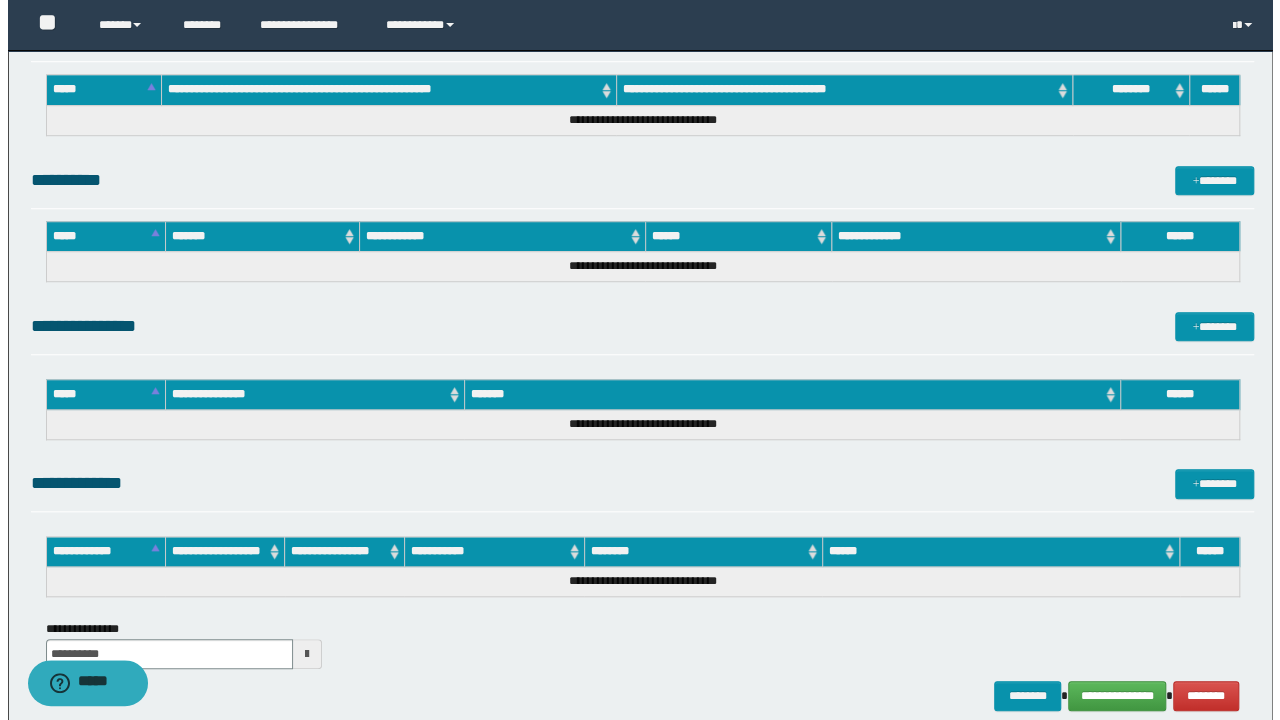 scroll, scrollTop: 792, scrollLeft: 0, axis: vertical 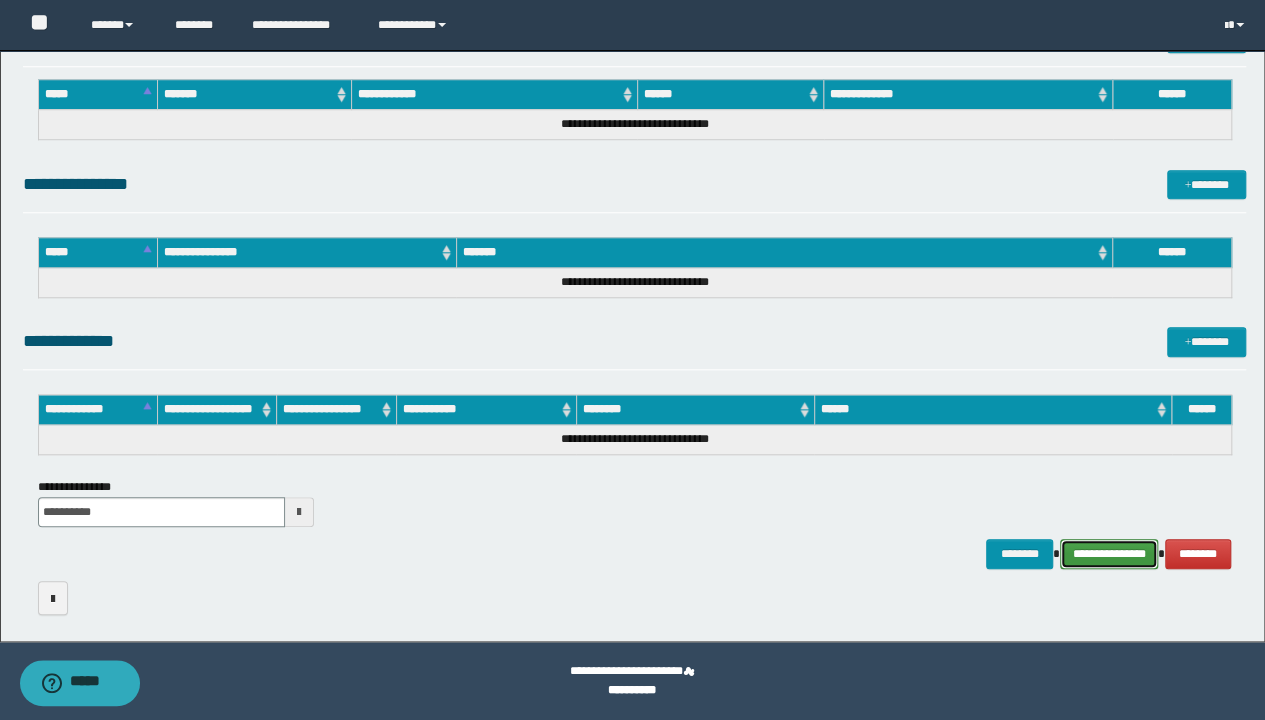 click on "**********" at bounding box center (1109, 553) 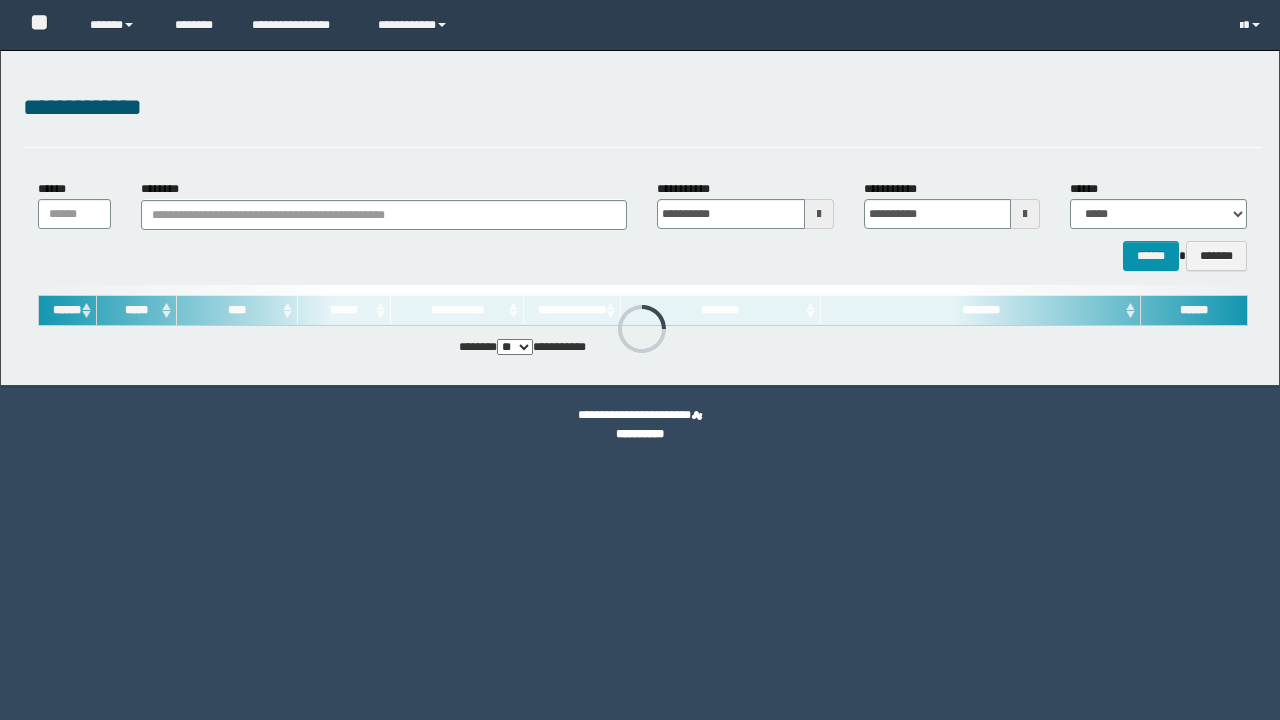scroll, scrollTop: 0, scrollLeft: 0, axis: both 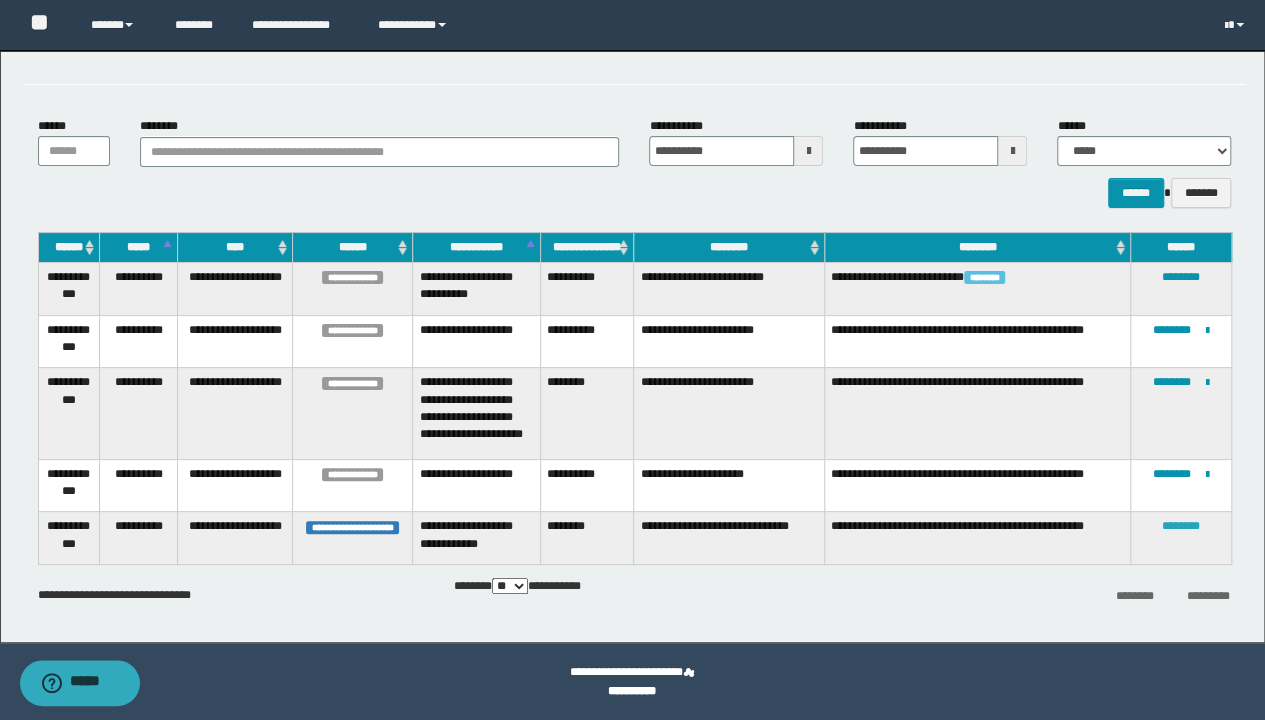 click on "********" at bounding box center (1181, 526) 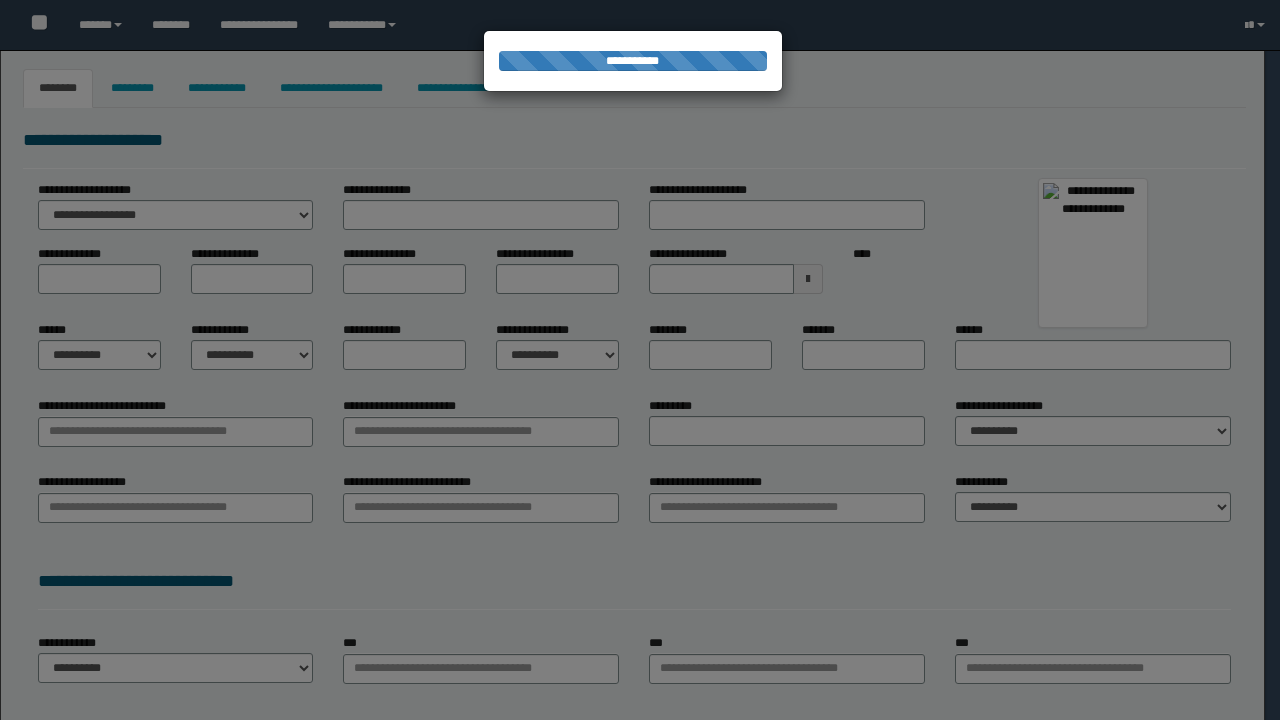 type on "********" 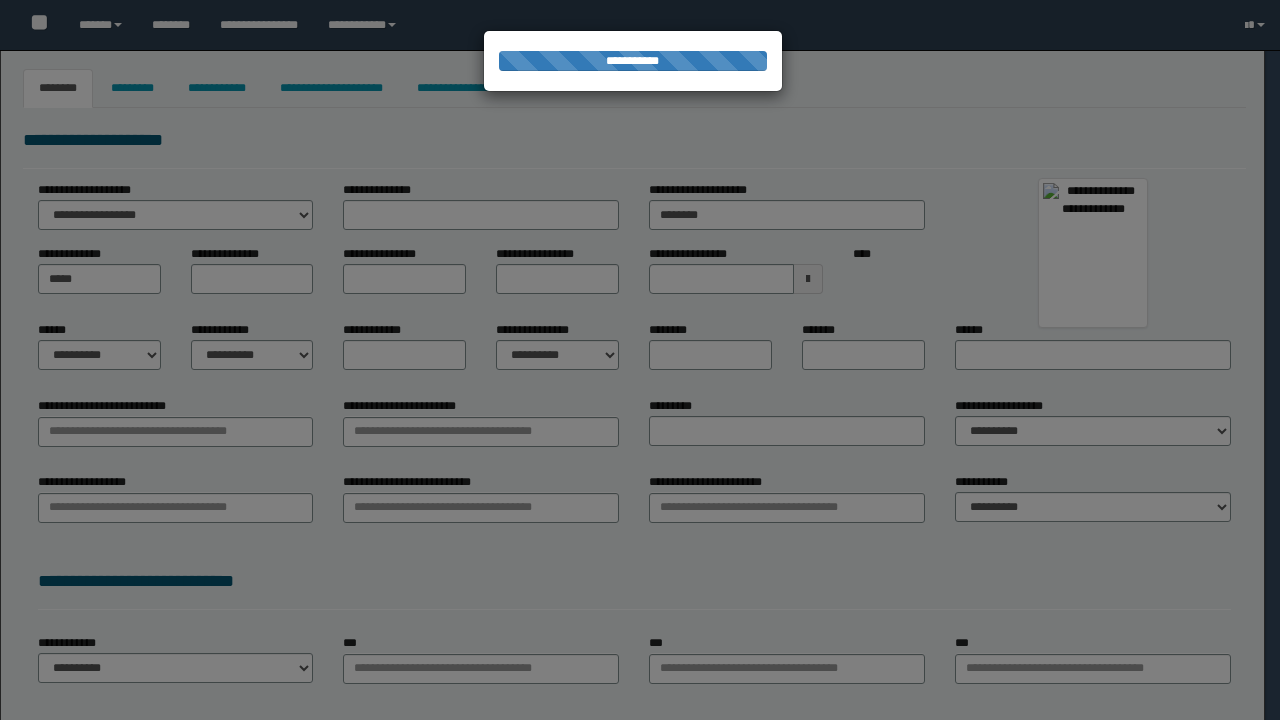 type on "********" 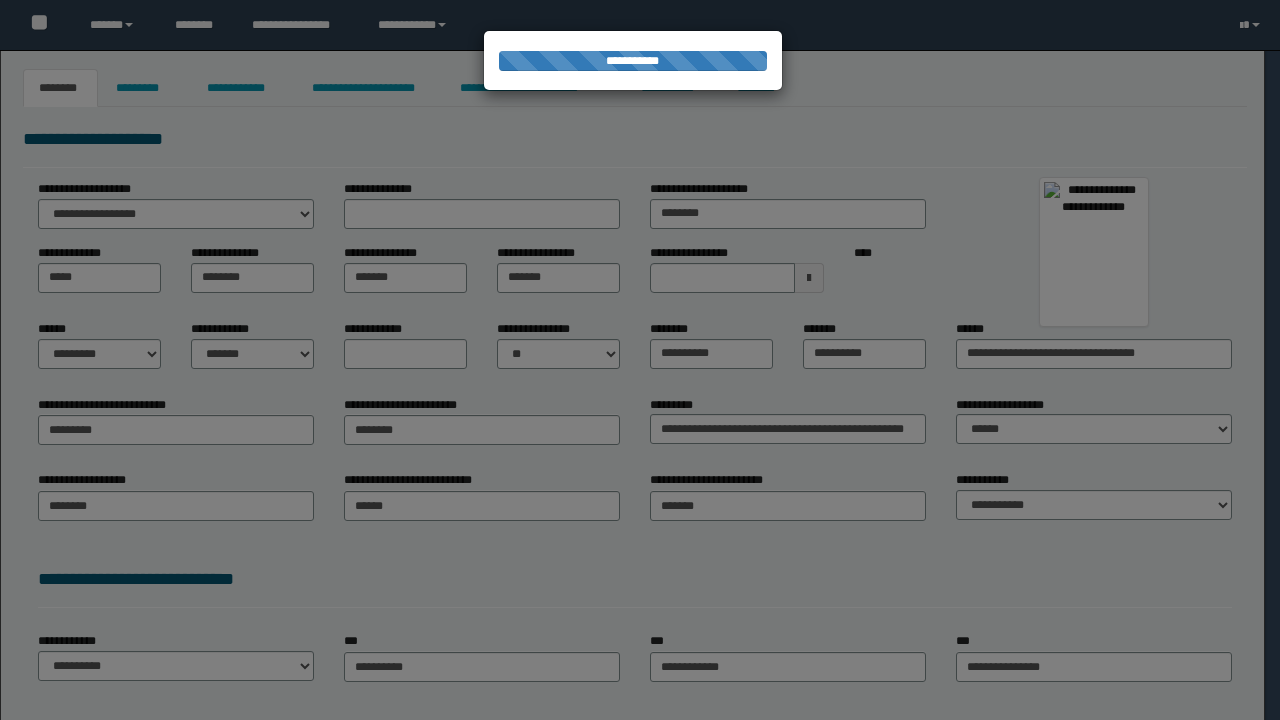 scroll, scrollTop: 0, scrollLeft: 0, axis: both 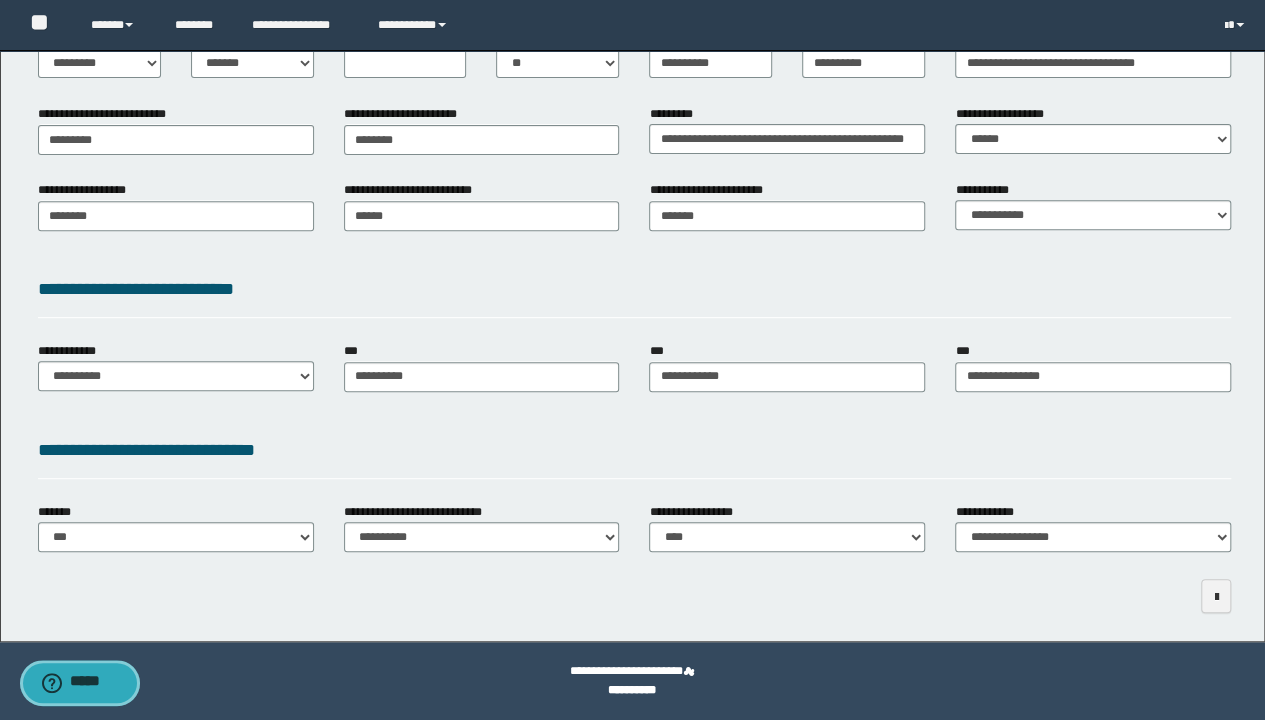 click on "*****" at bounding box center [94, 683] 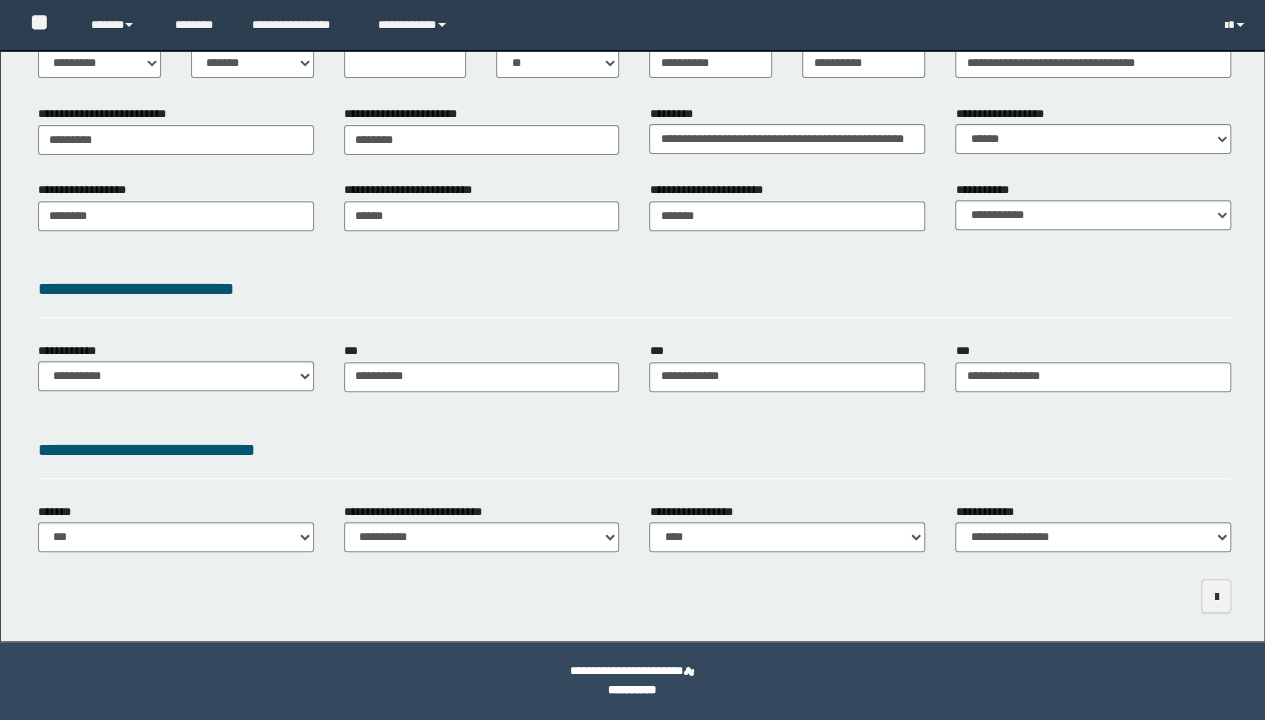 scroll, scrollTop: 0, scrollLeft: 0, axis: both 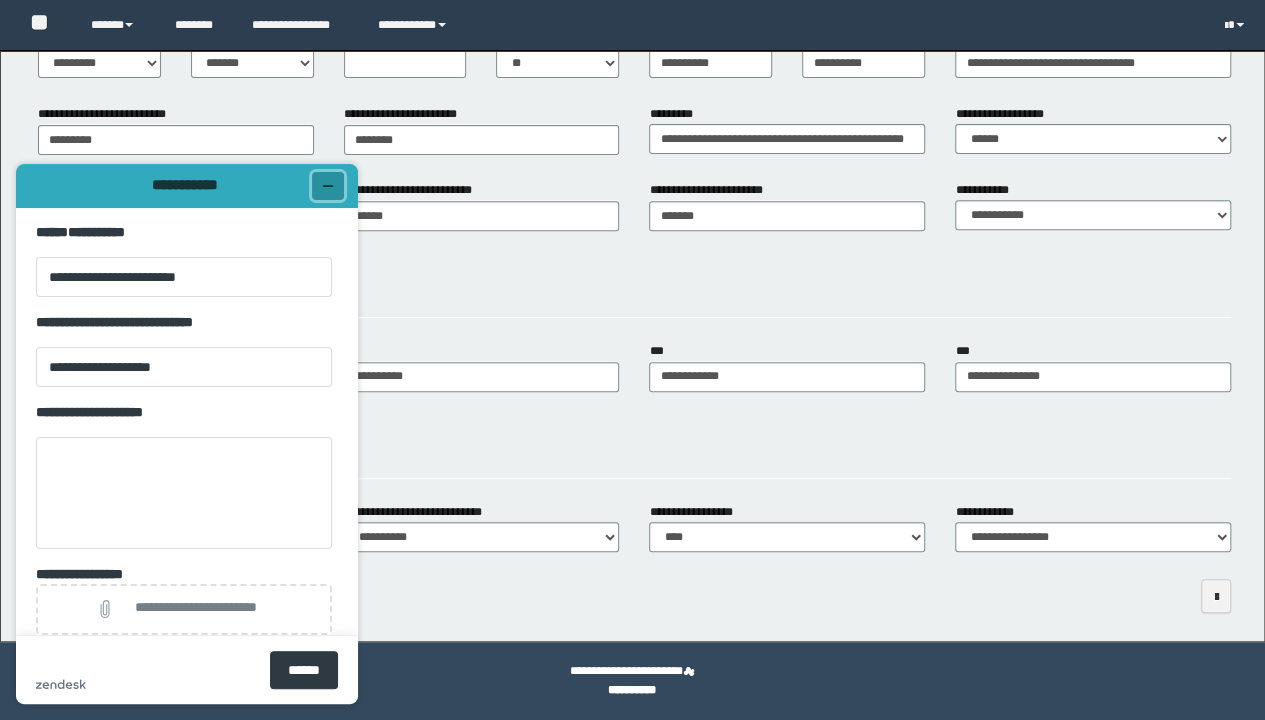 click at bounding box center (328, 186) 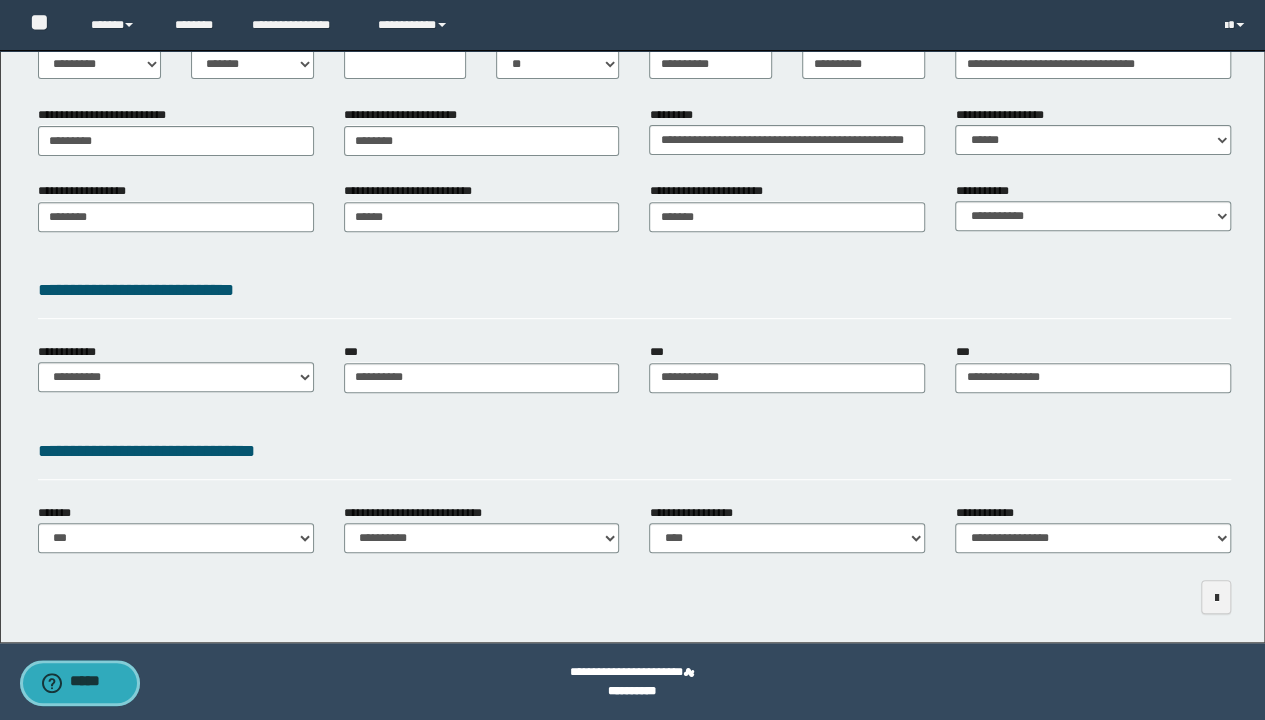 scroll, scrollTop: 293, scrollLeft: 0, axis: vertical 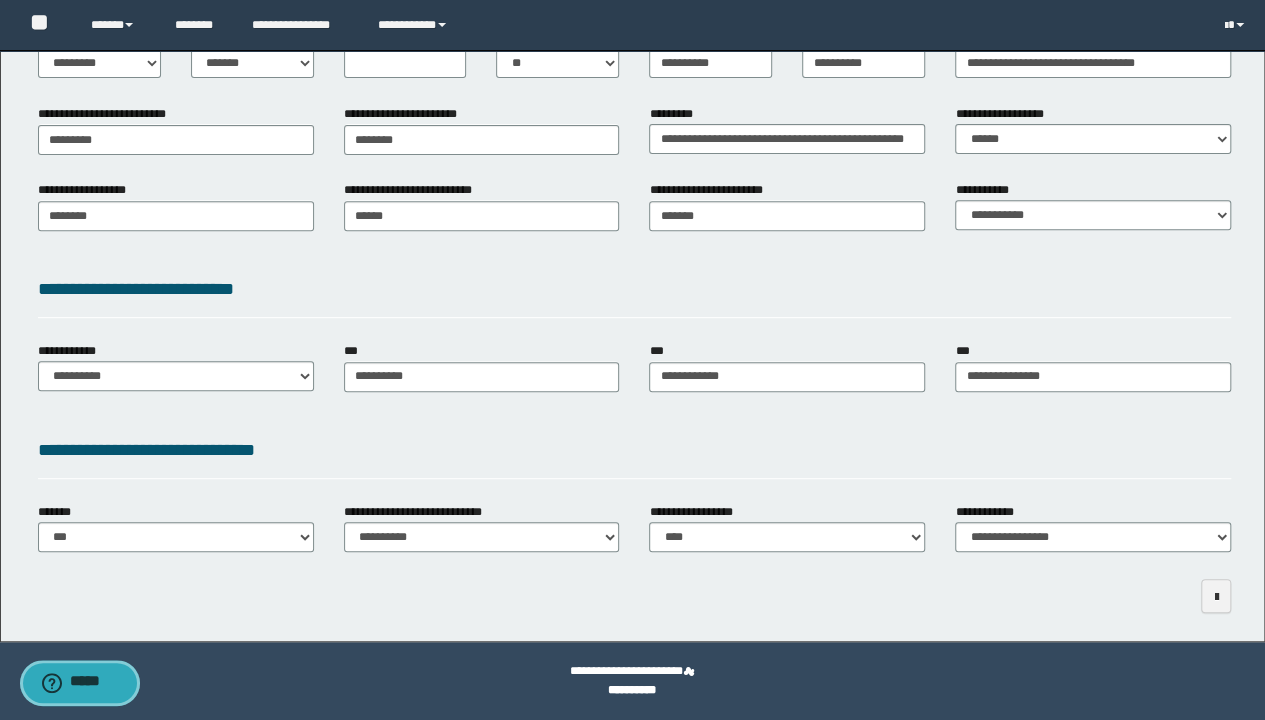 type 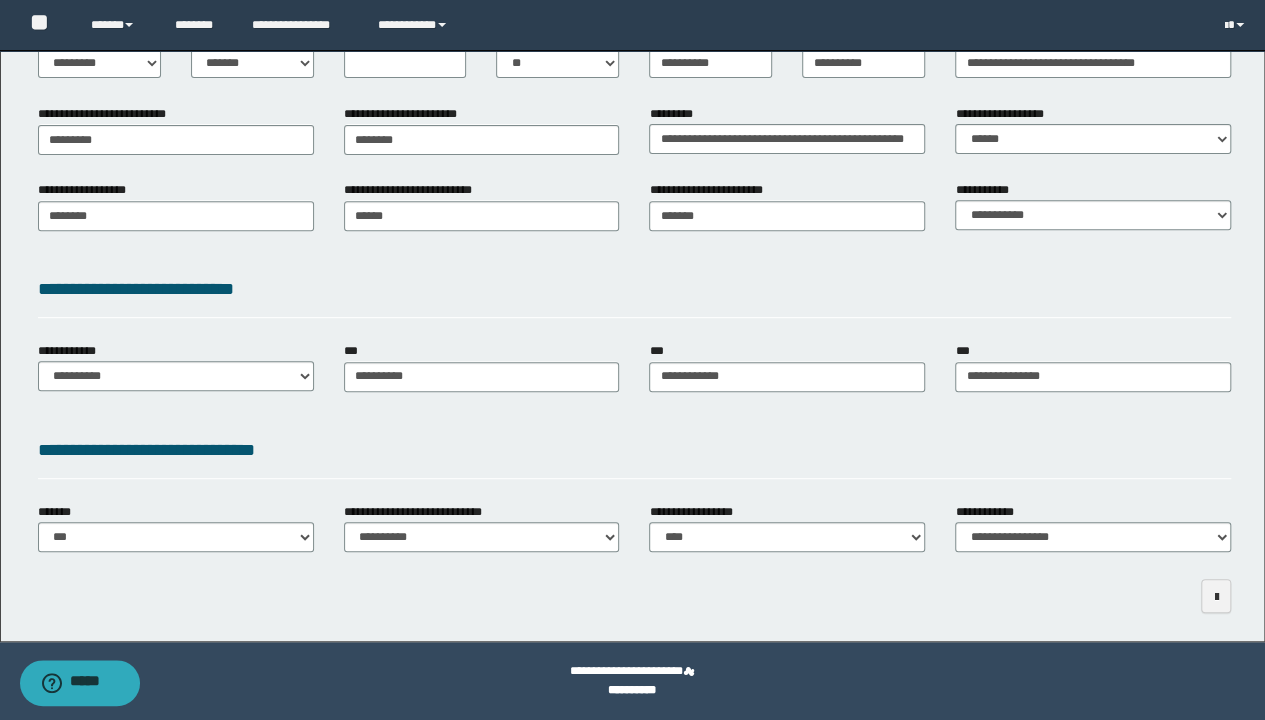 click on "**********" at bounding box center [632, 199] 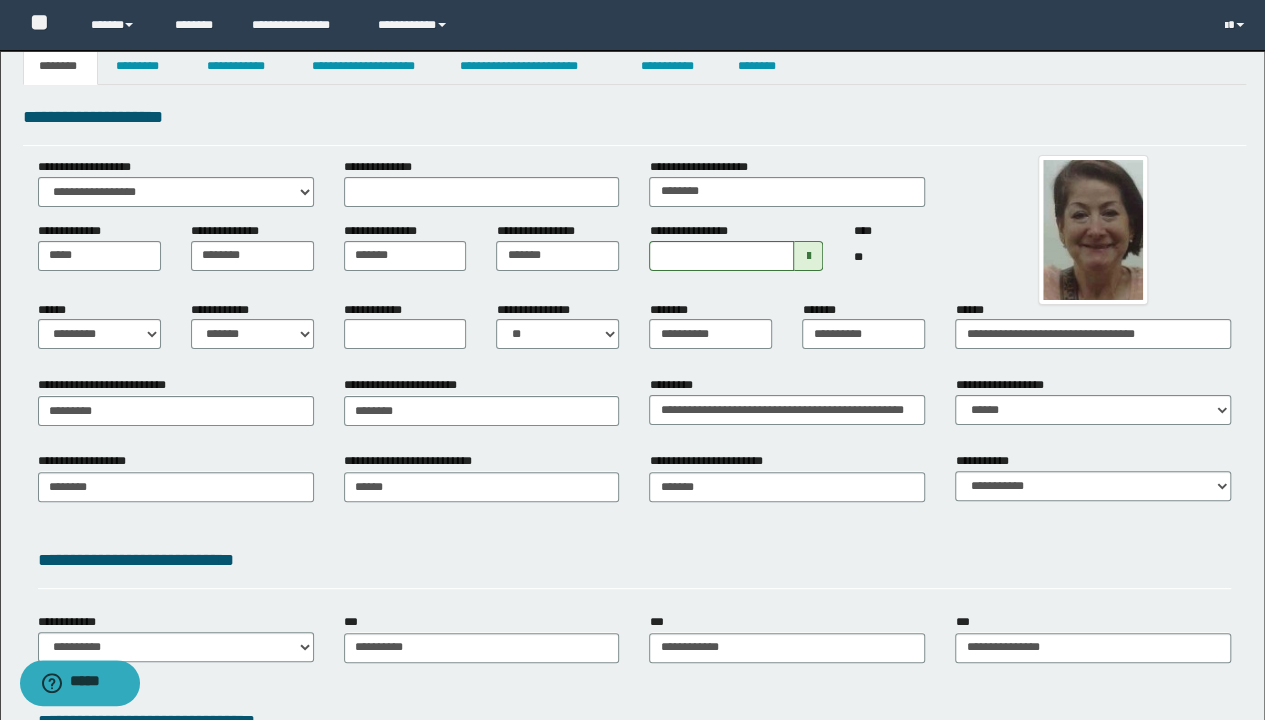 scroll, scrollTop: 0, scrollLeft: 0, axis: both 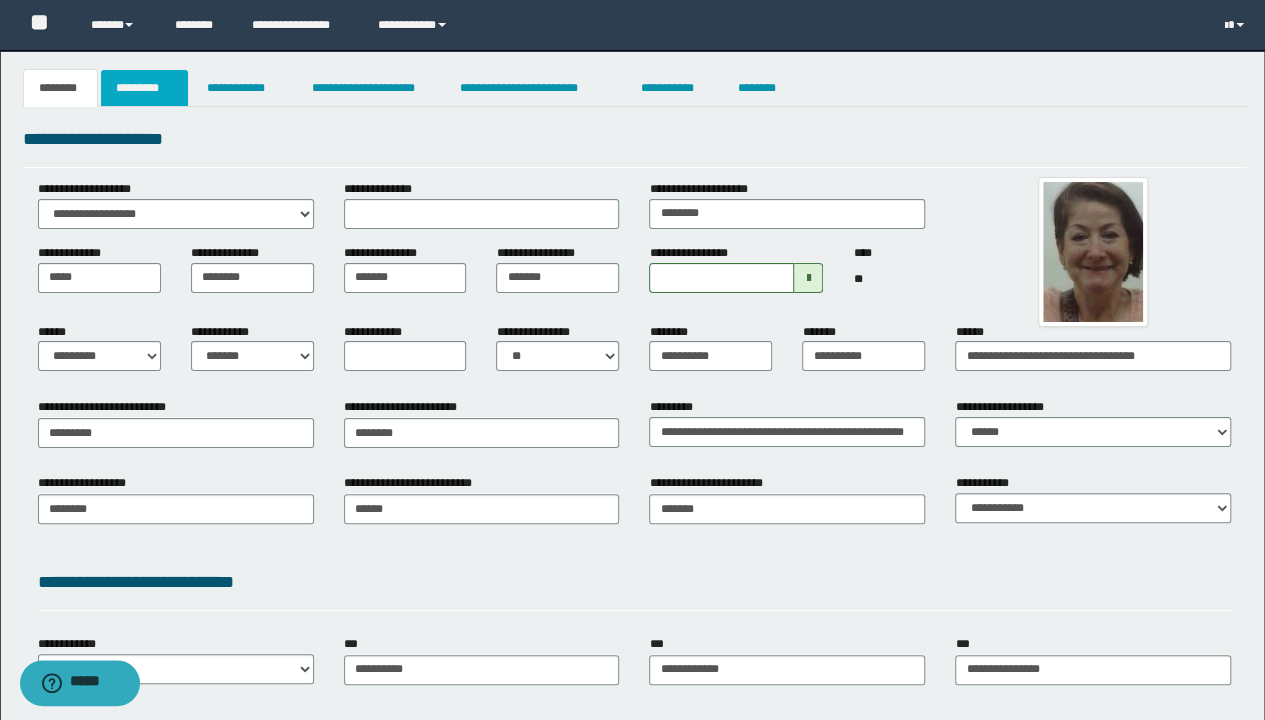 click on "*********" at bounding box center [144, 88] 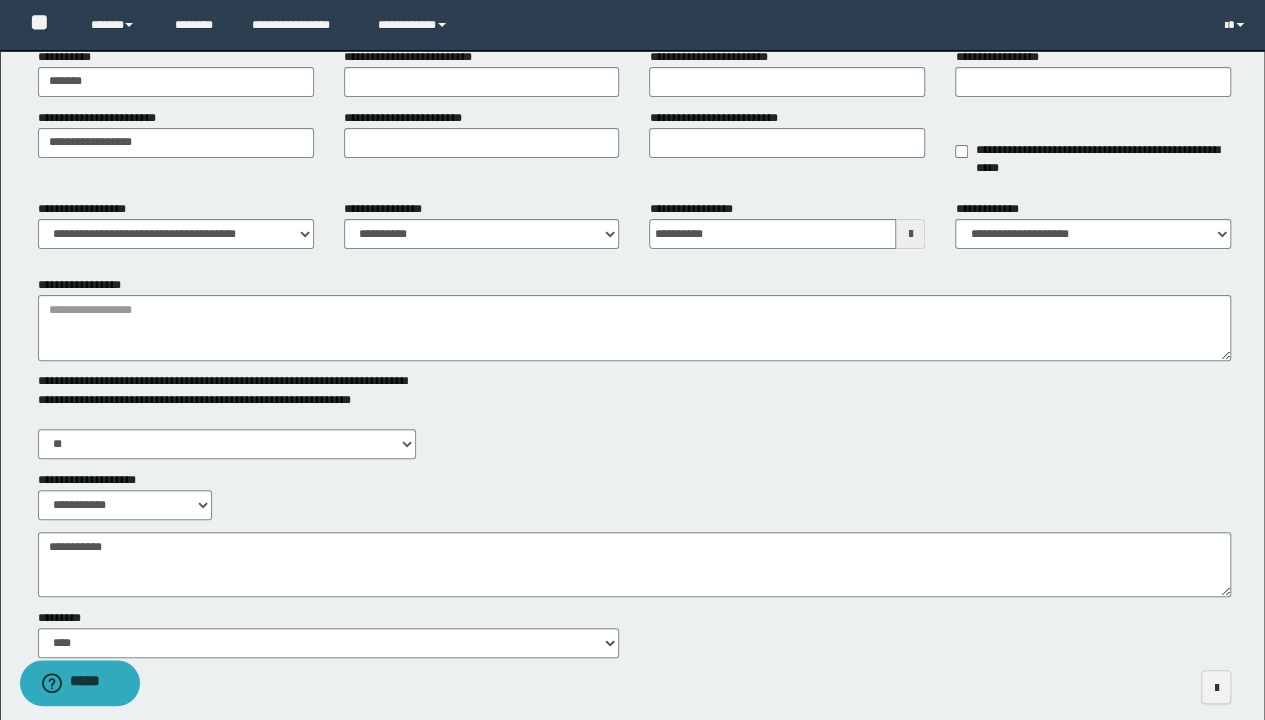 scroll, scrollTop: 0, scrollLeft: 0, axis: both 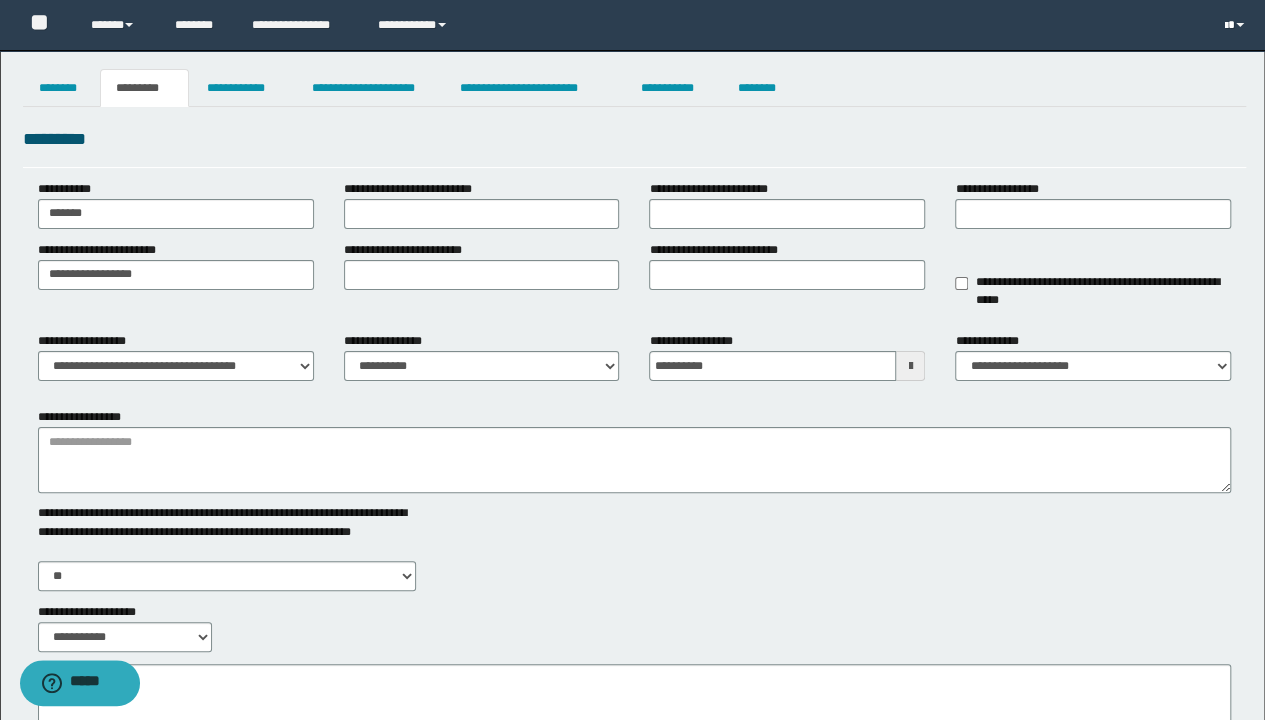 click at bounding box center [1236, 25] 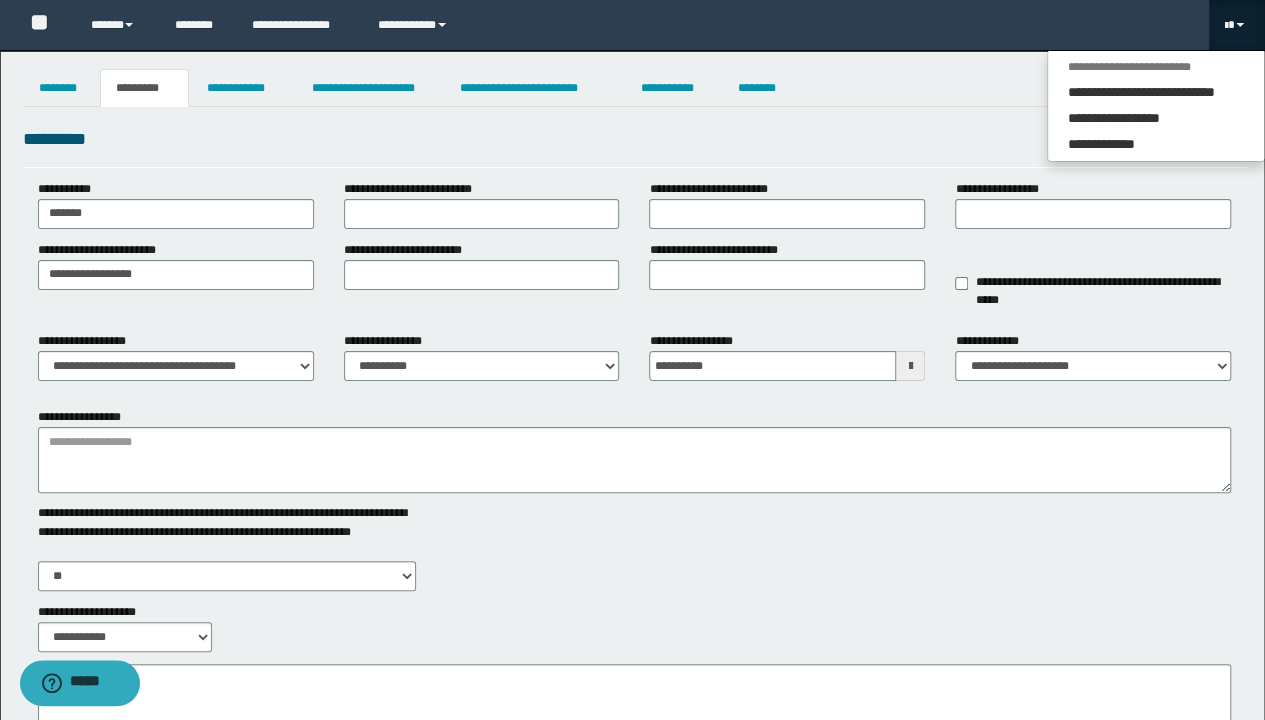 click on "**********" at bounding box center (632, 25) 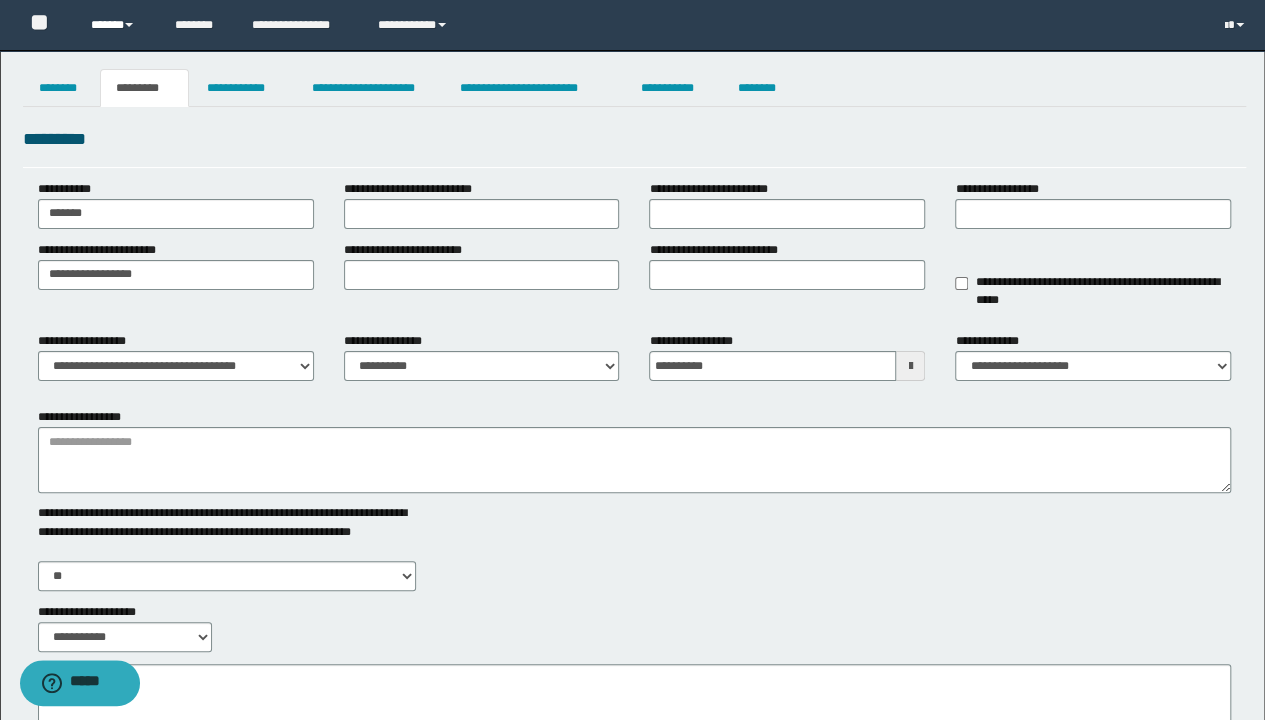 click on "******" at bounding box center (117, 25) 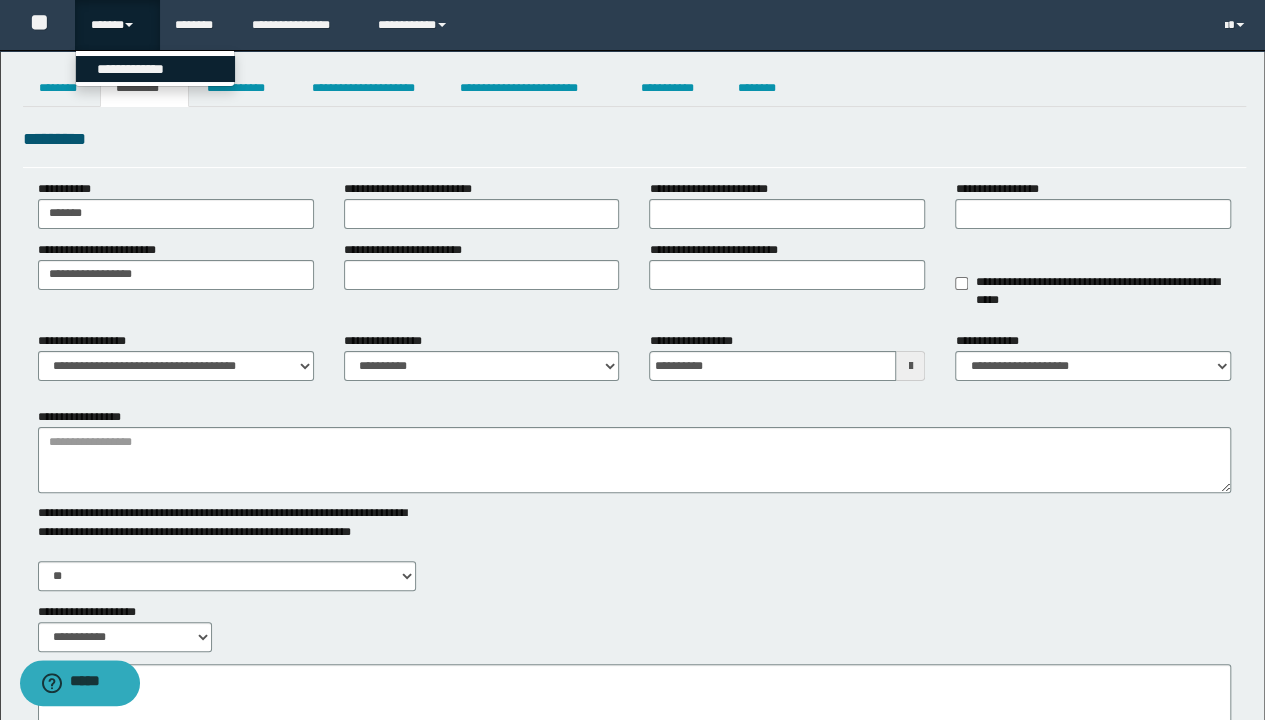 click on "**********" at bounding box center [155, 69] 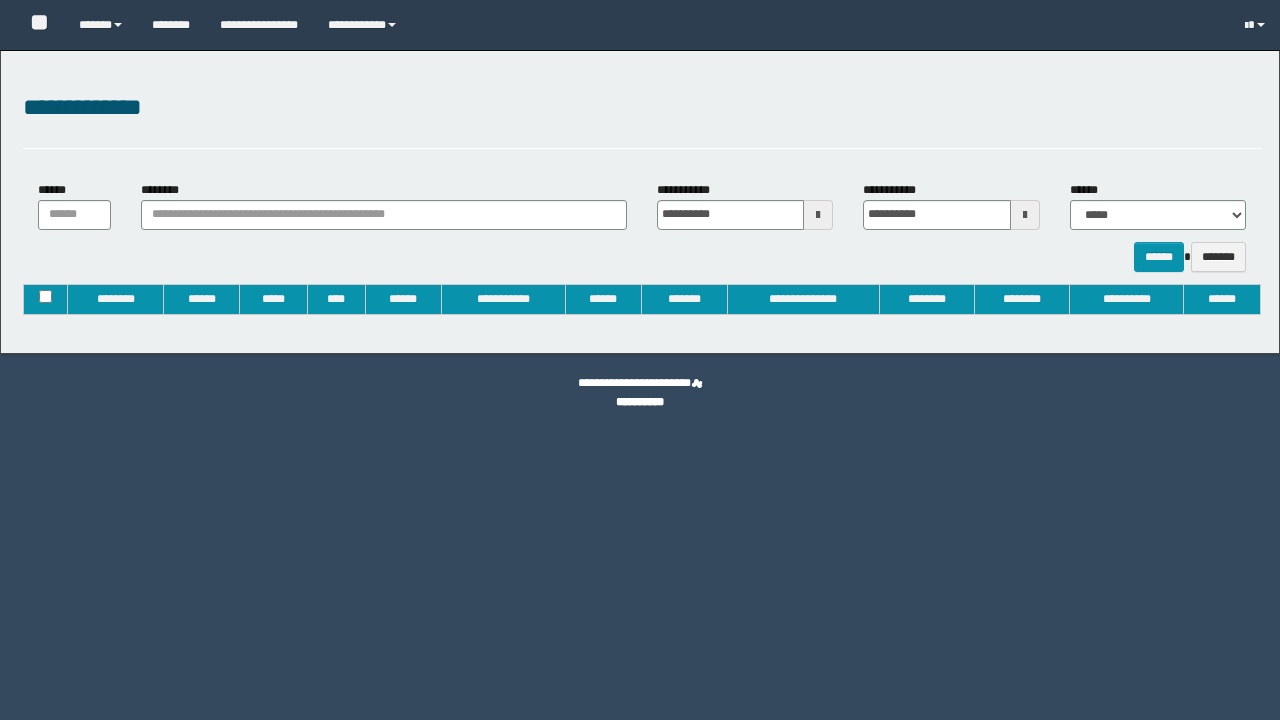 type on "**********" 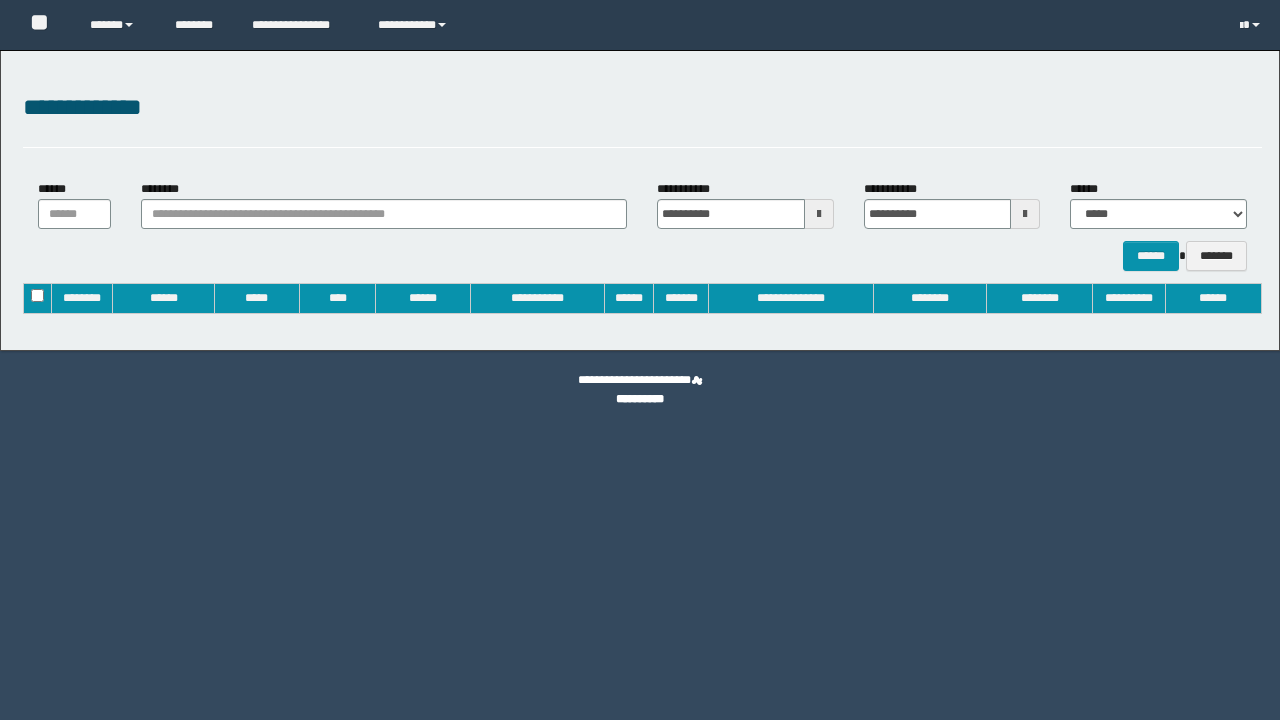 scroll, scrollTop: 0, scrollLeft: 0, axis: both 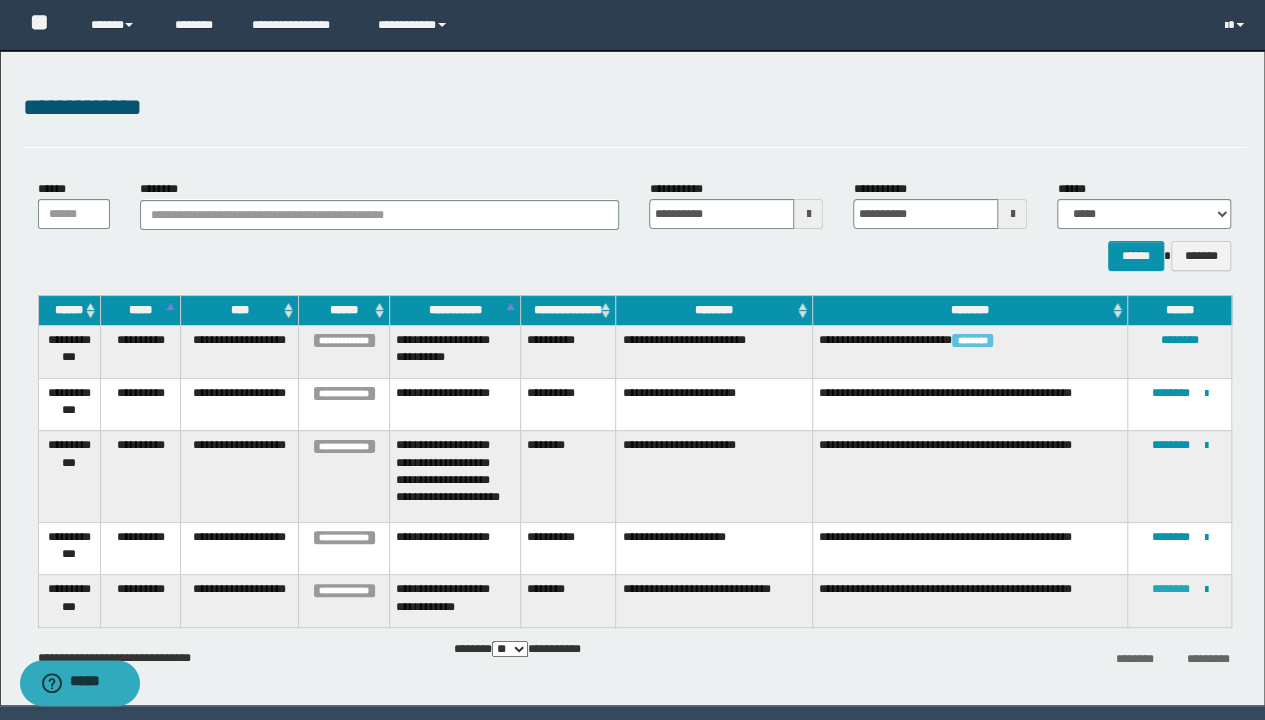 click on "********" at bounding box center [1171, 589] 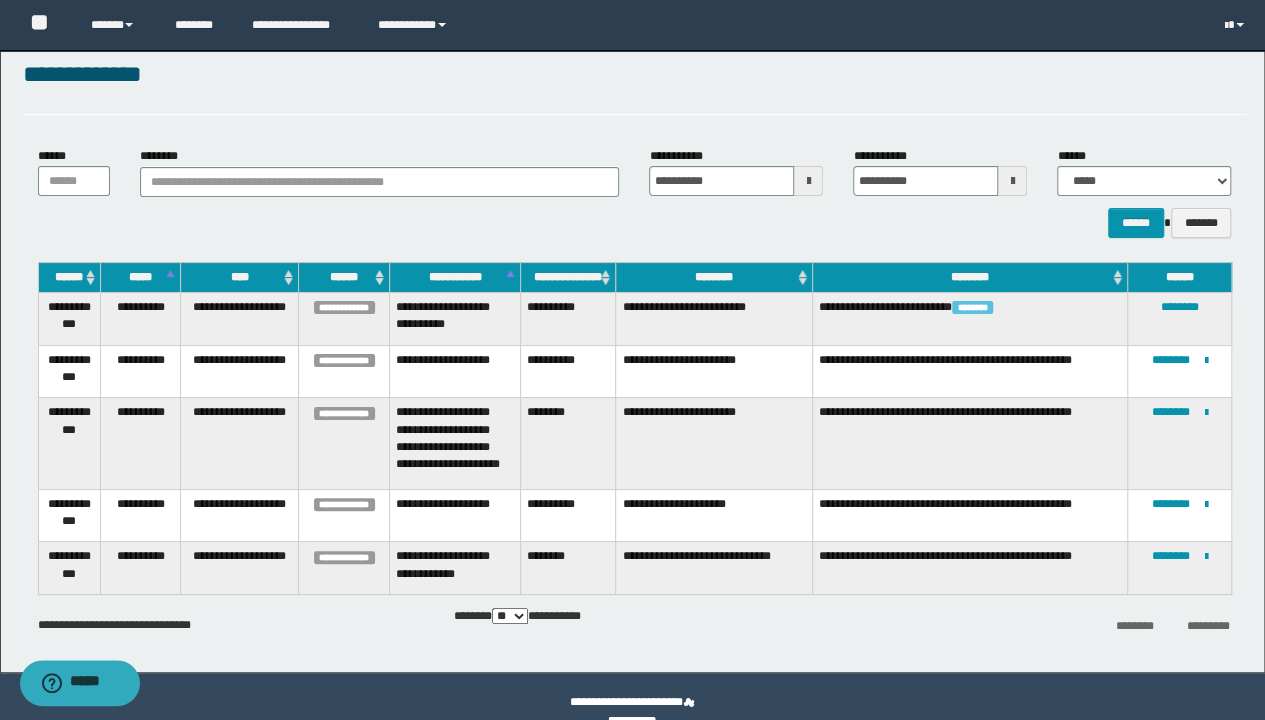 scroll, scrollTop: 63, scrollLeft: 0, axis: vertical 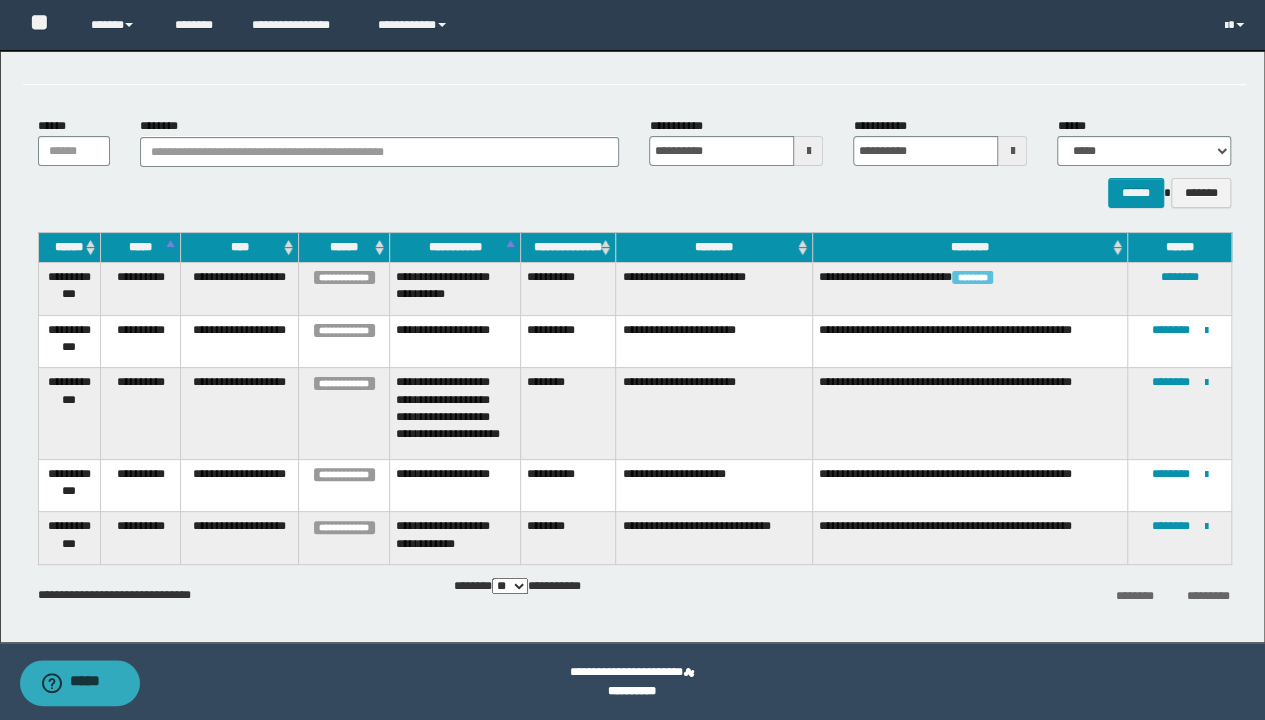 click on "**********" at bounding box center [682, 126] 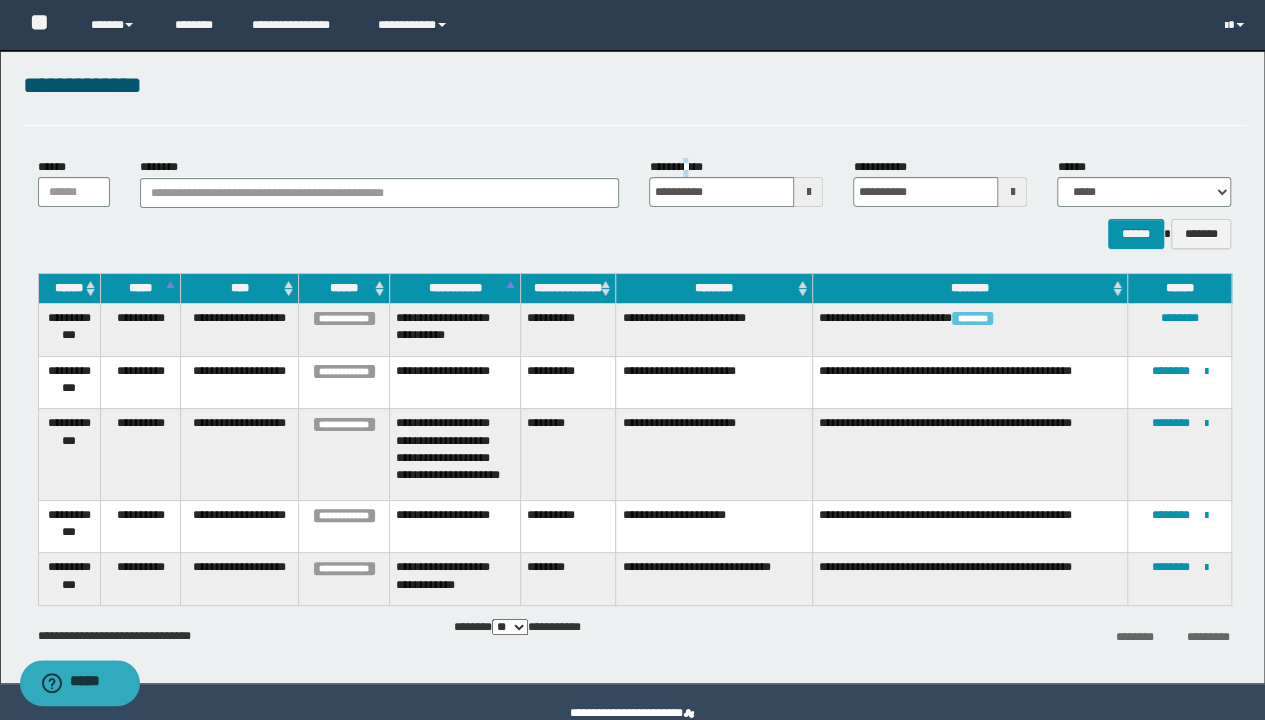 scroll, scrollTop: 0, scrollLeft: 0, axis: both 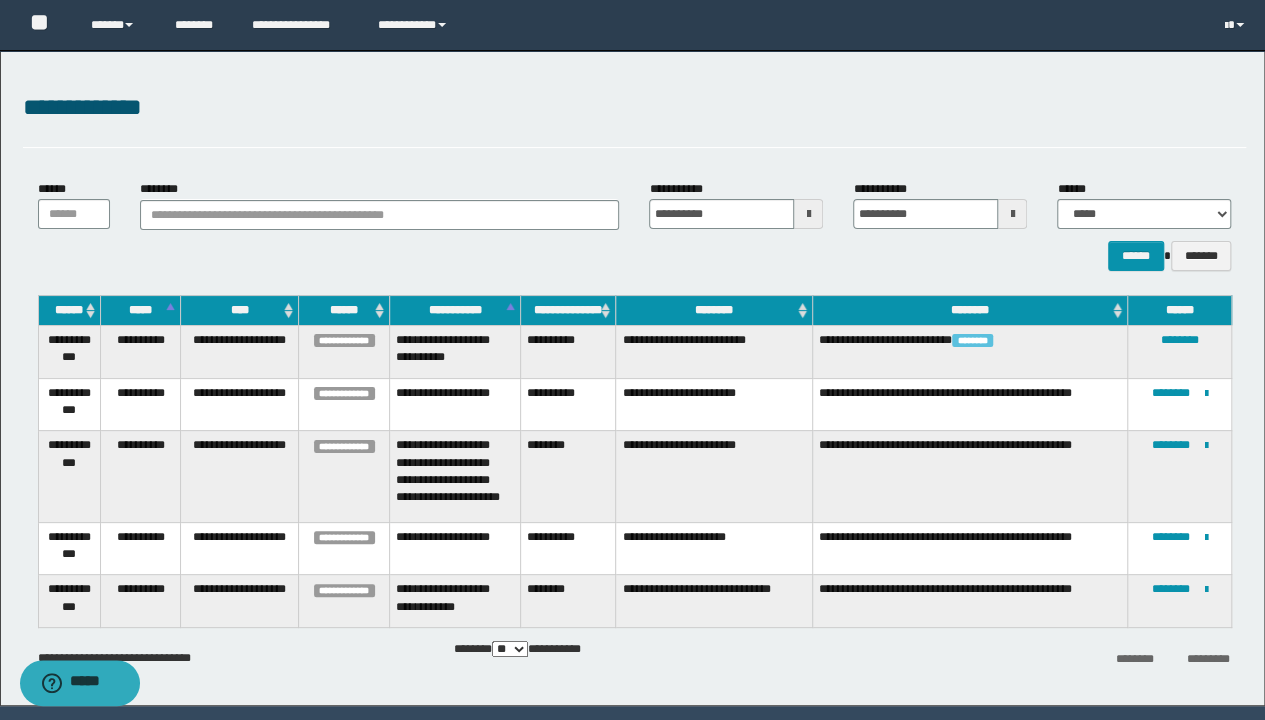 click on "**********" at bounding box center (632, 25) 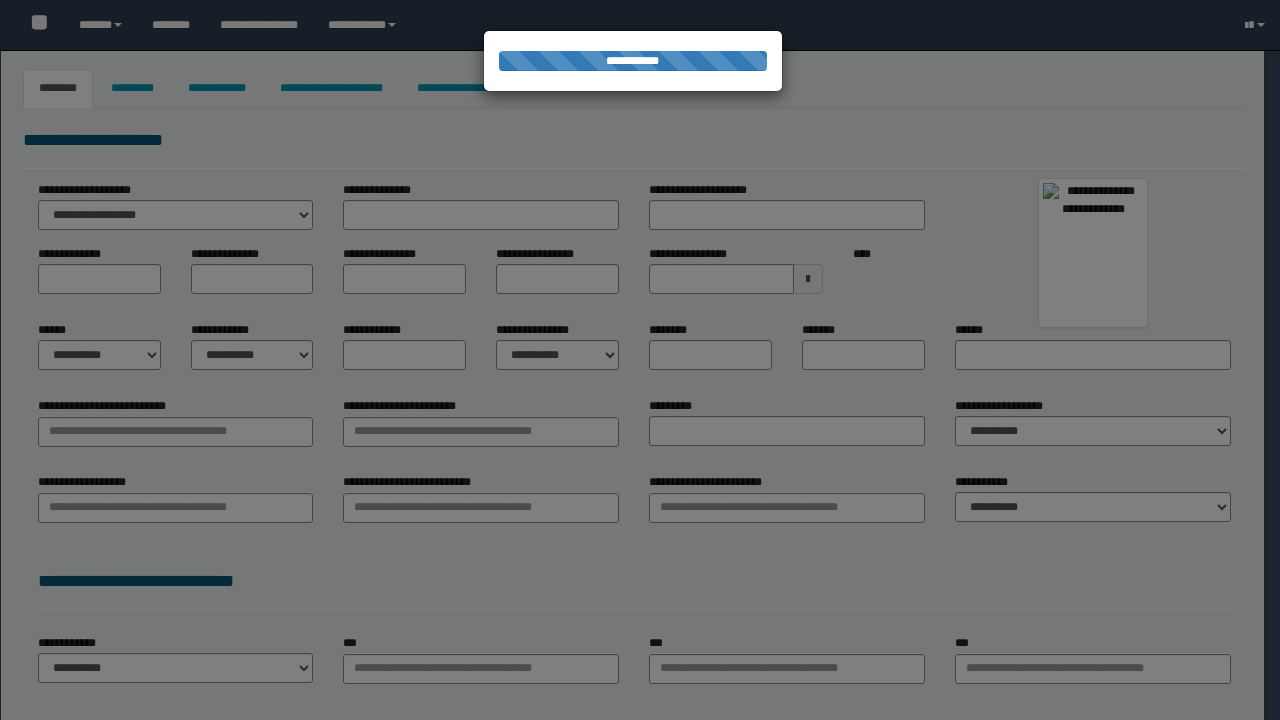 select on "***" 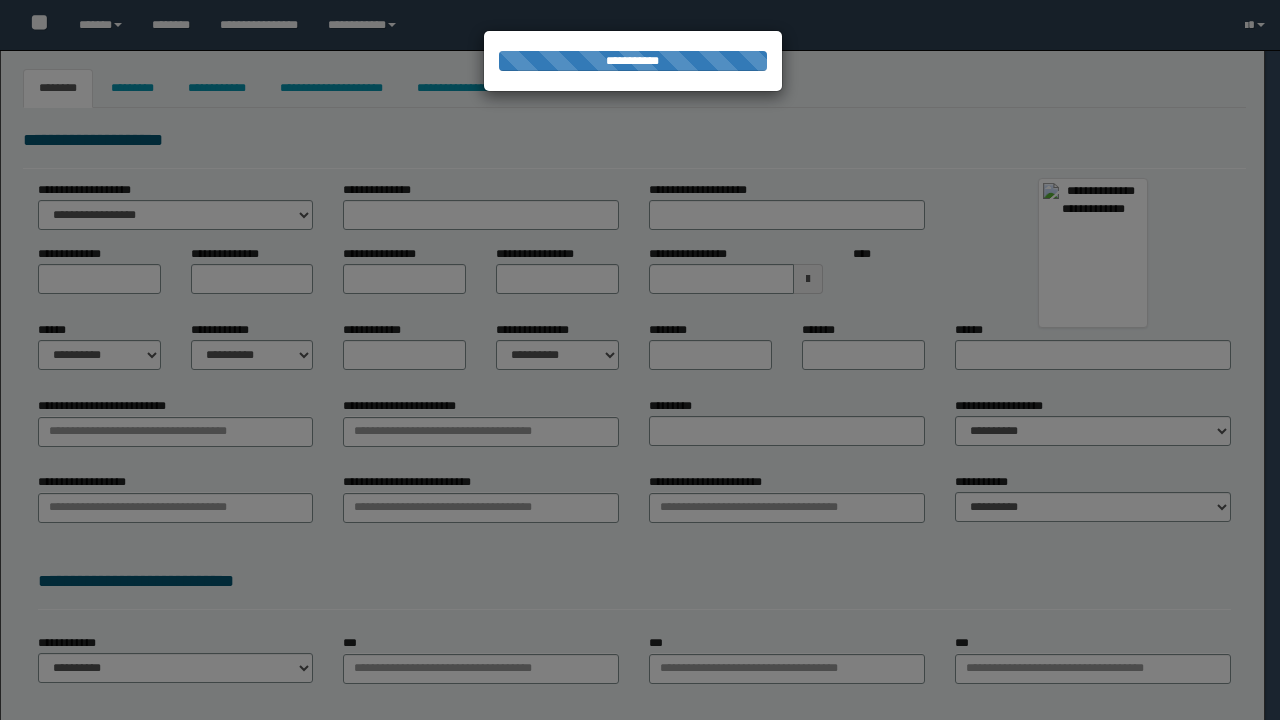 type on "********" 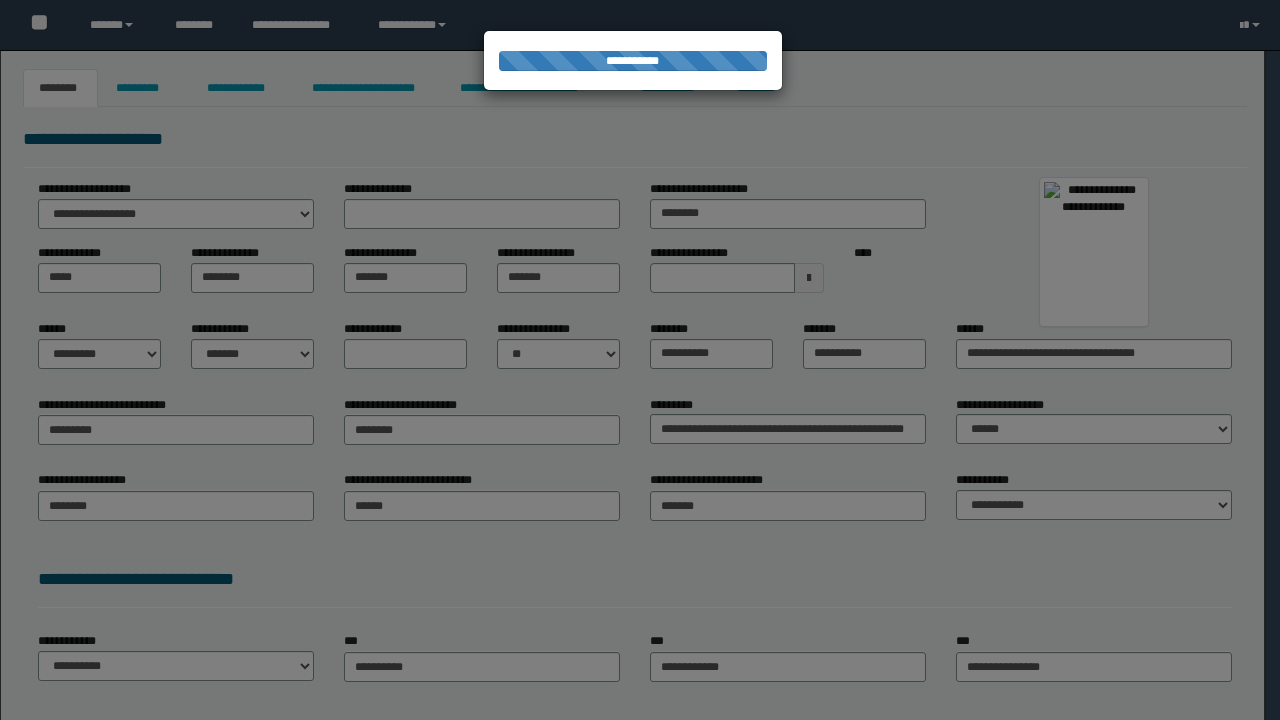 scroll, scrollTop: 0, scrollLeft: 0, axis: both 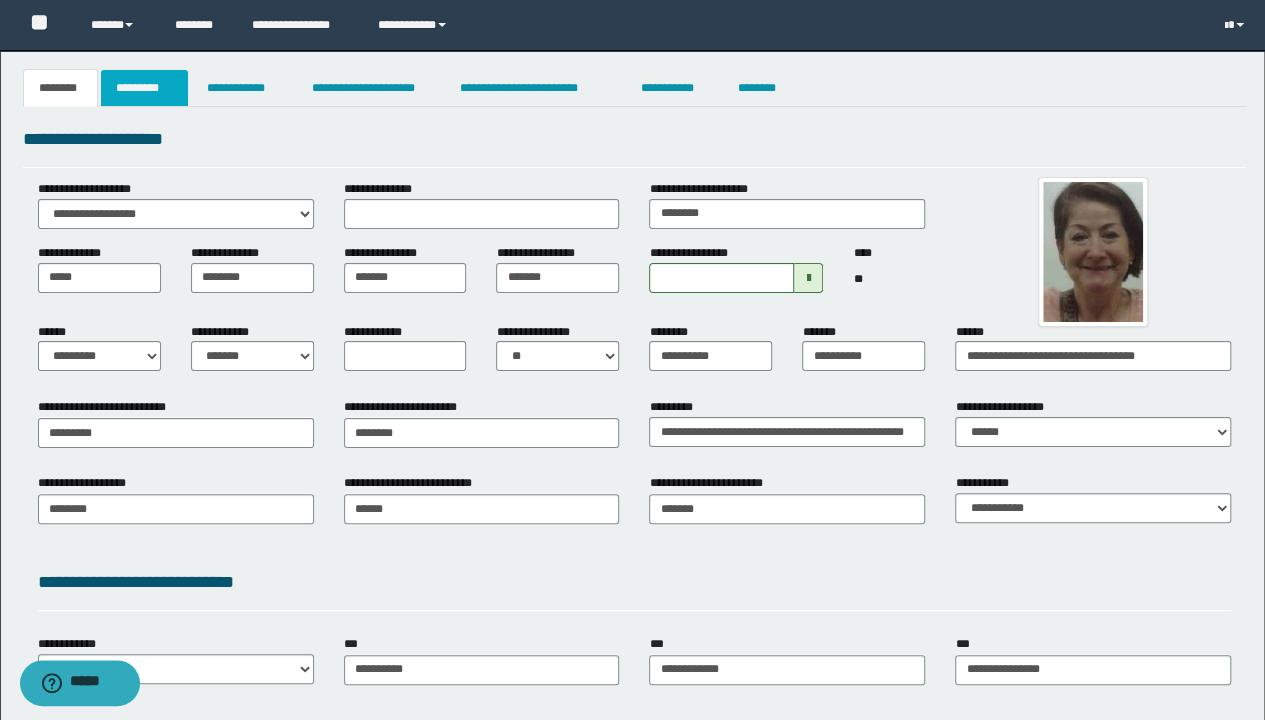 click on "*********" at bounding box center (144, 88) 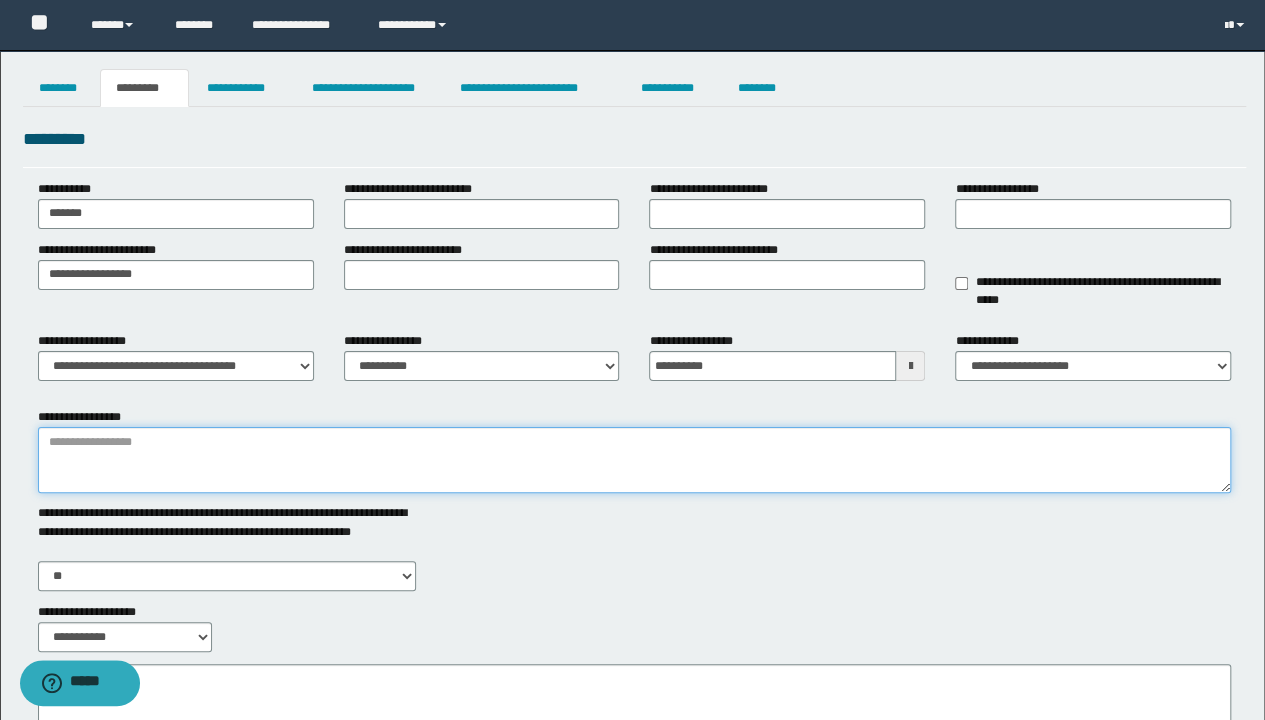 click on "**********" at bounding box center [635, 460] 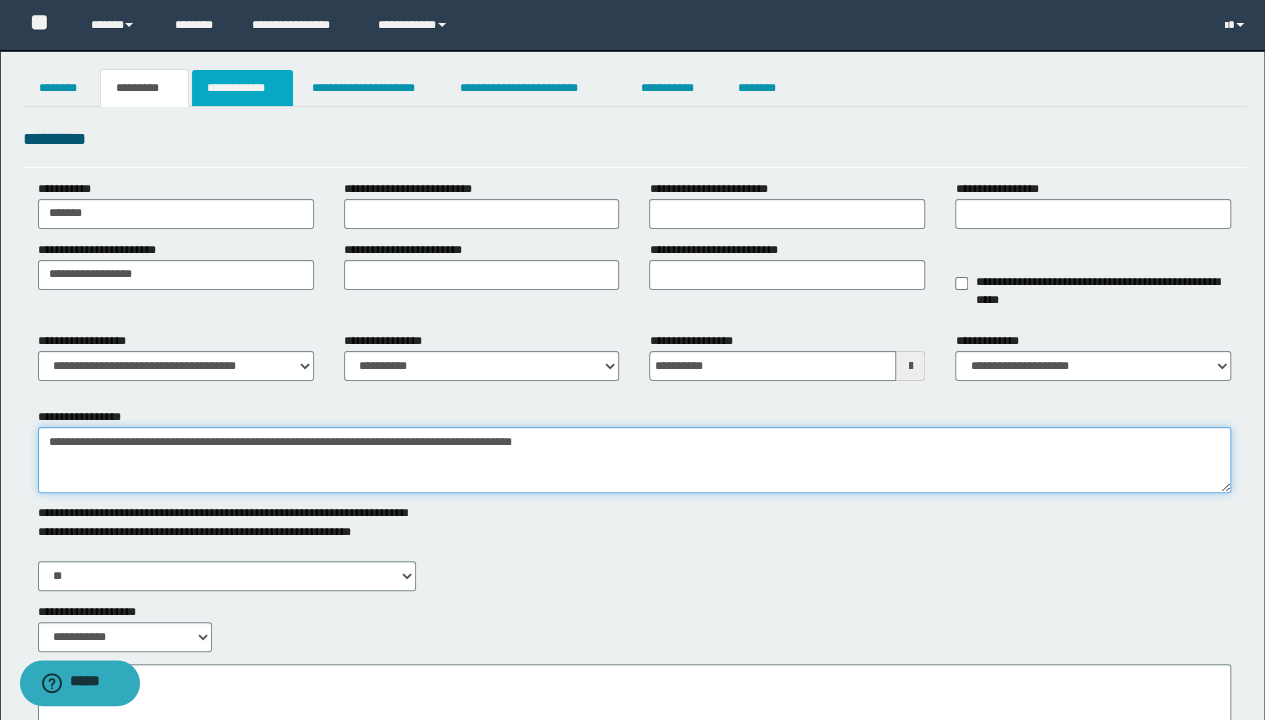 type on "**********" 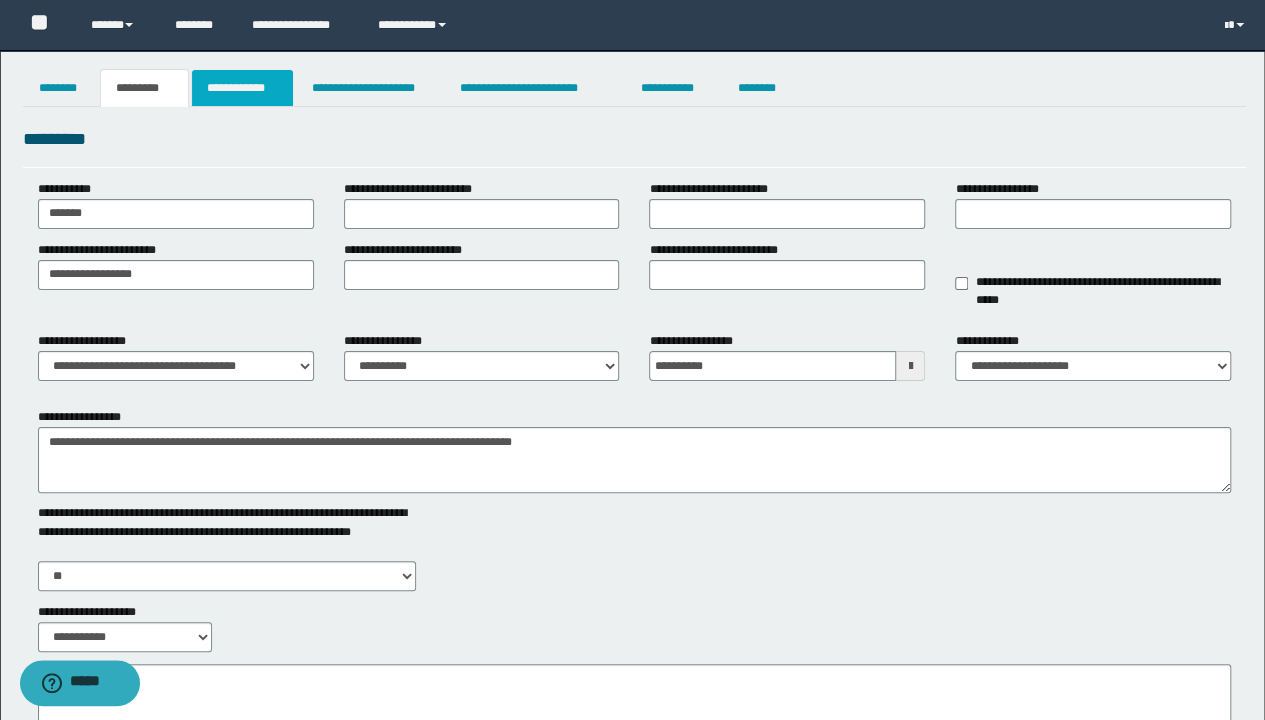 click on "**********" at bounding box center (243, 88) 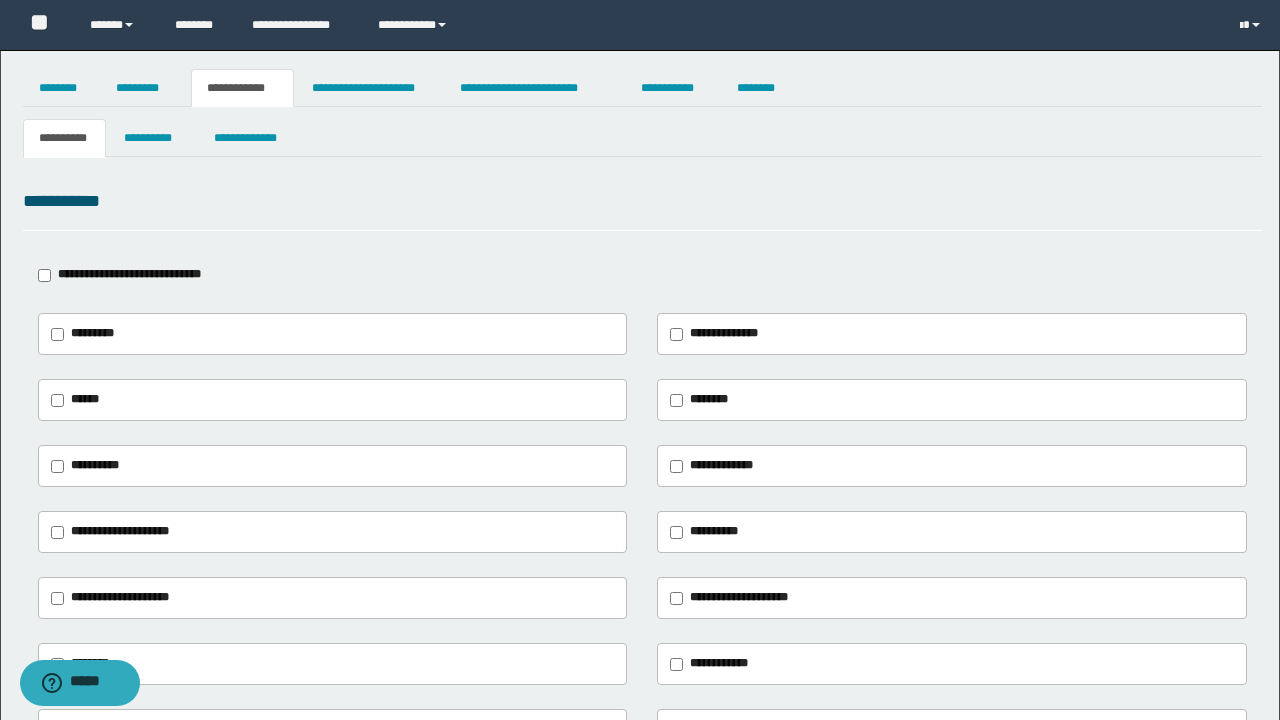 type on "**********" 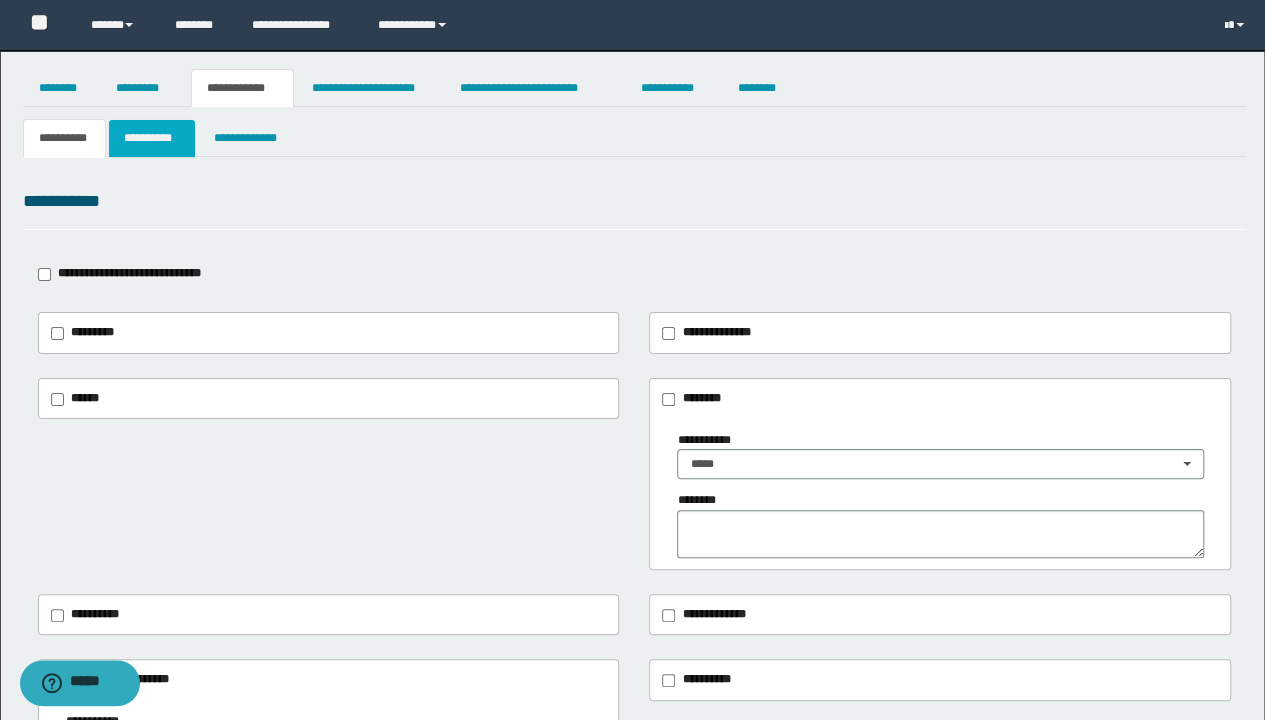 click on "**********" at bounding box center (151, 138) 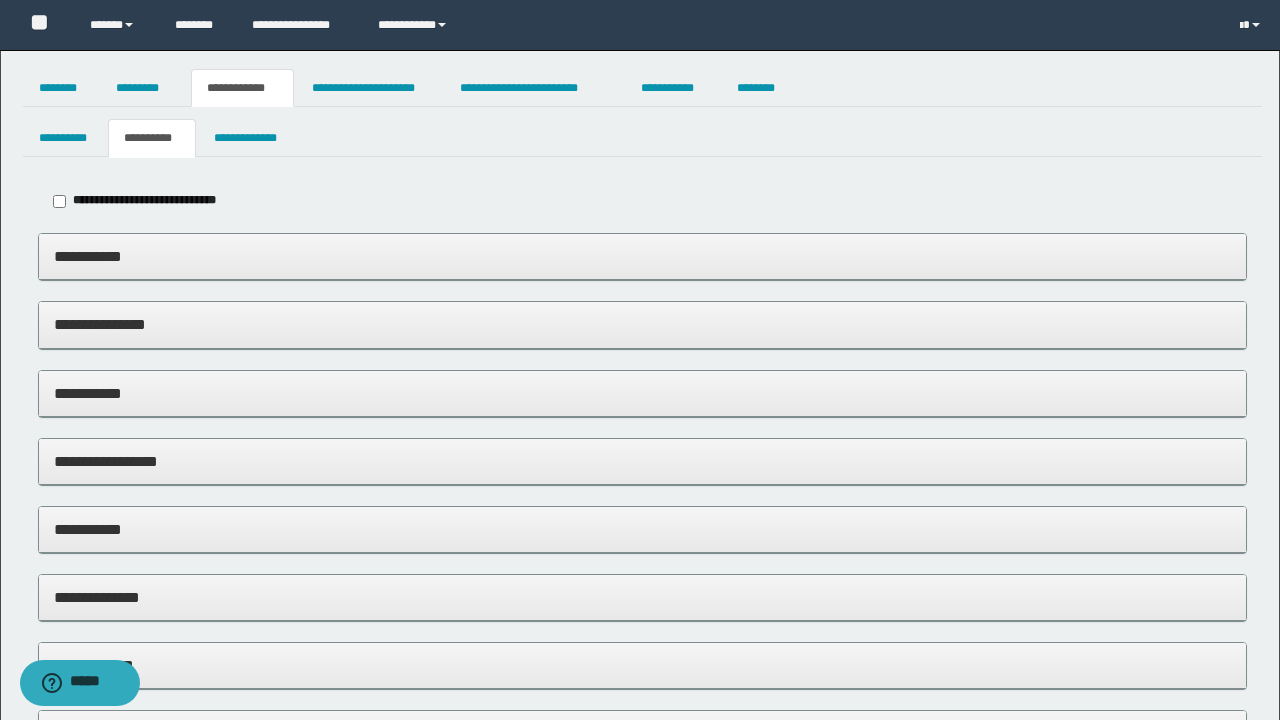 type on "*****" 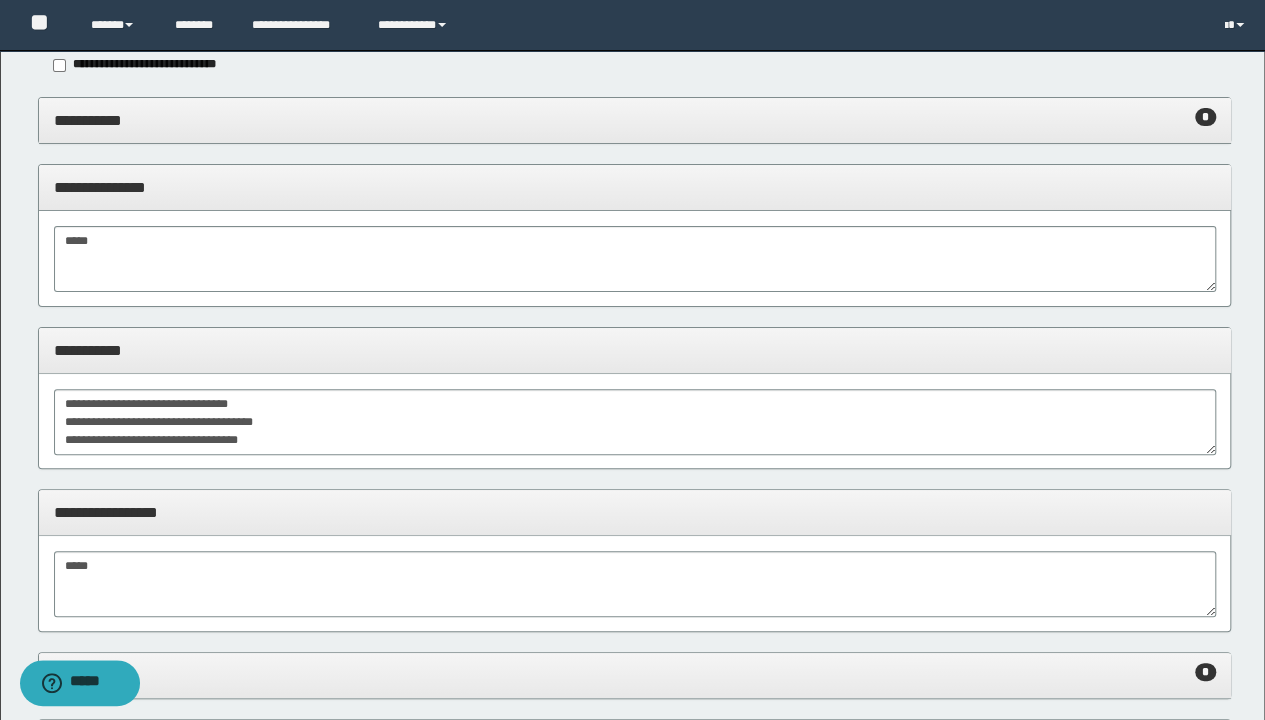 scroll, scrollTop: 100, scrollLeft: 0, axis: vertical 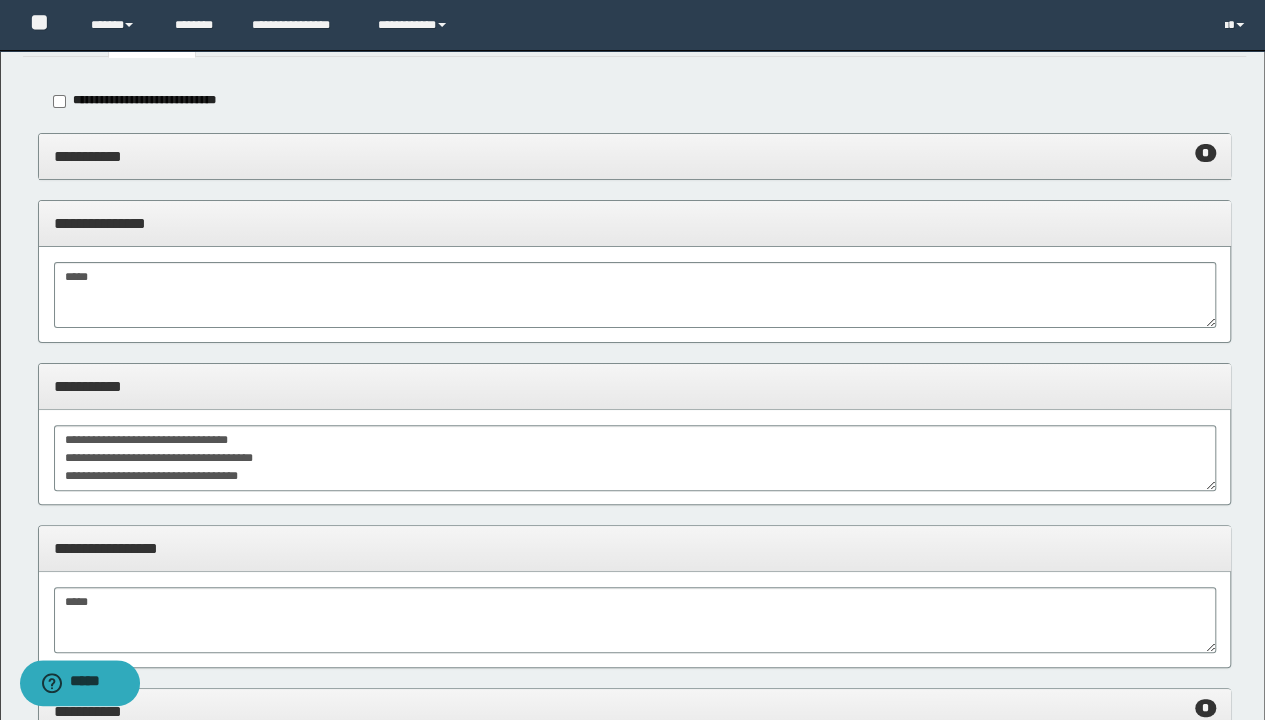 click on "**********" at bounding box center (635, 156) 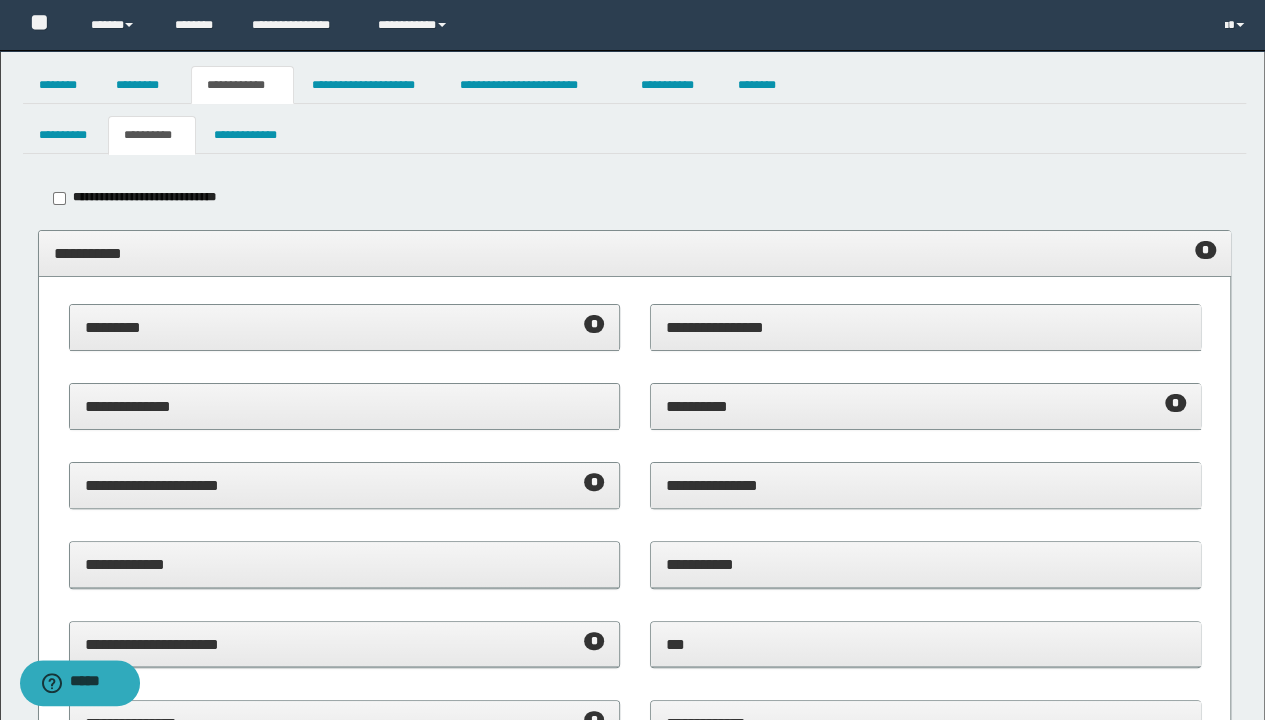 scroll, scrollTop: 0, scrollLeft: 0, axis: both 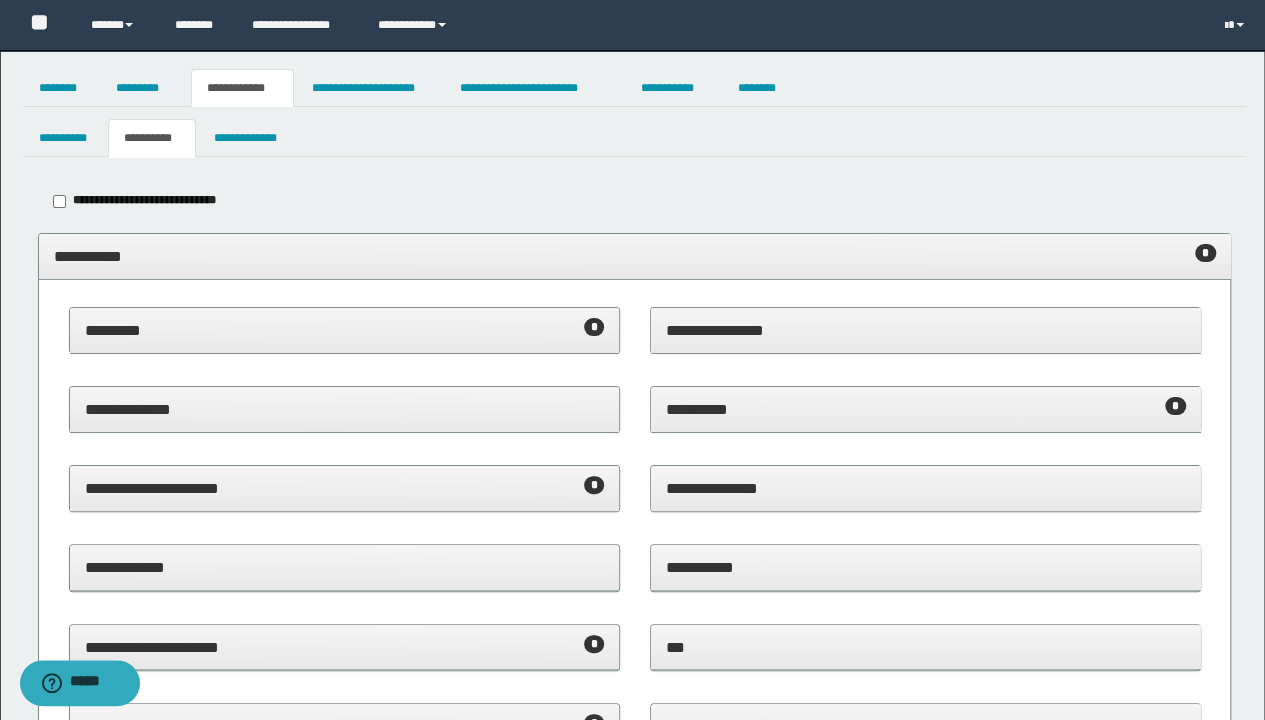 click on "**********" at bounding box center [635, 256] 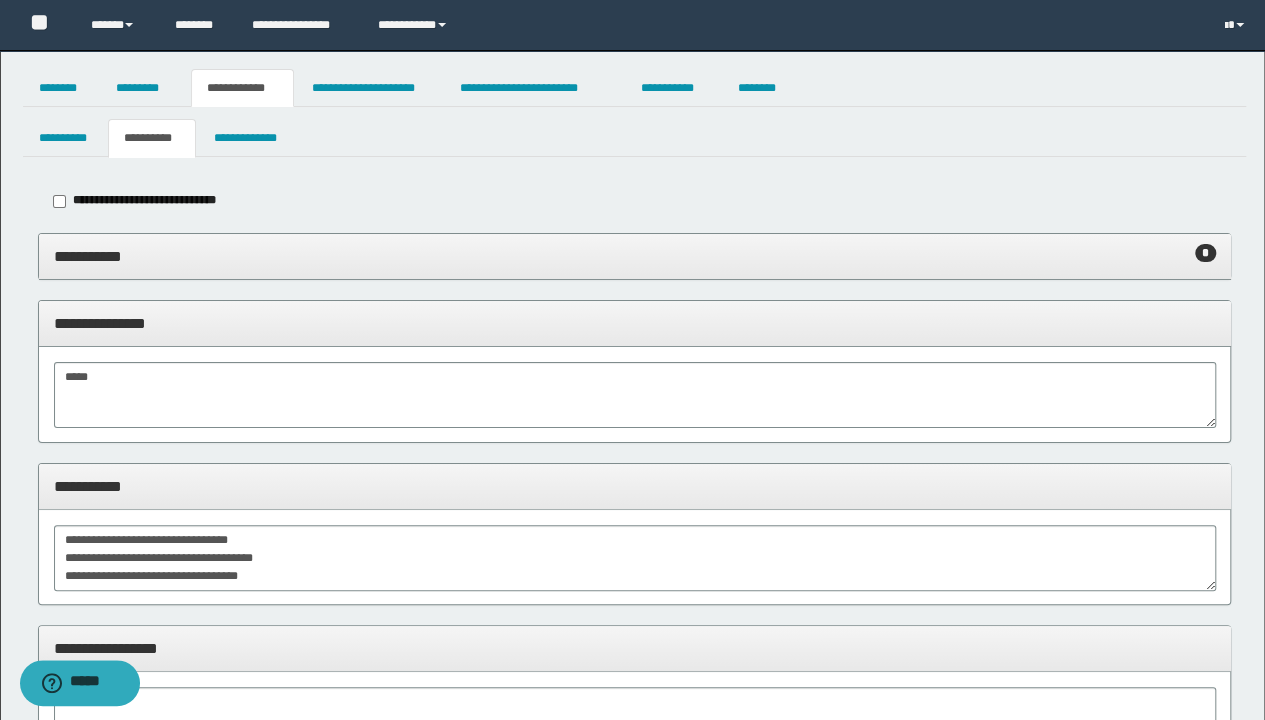 click on "**********" at bounding box center [635, 256] 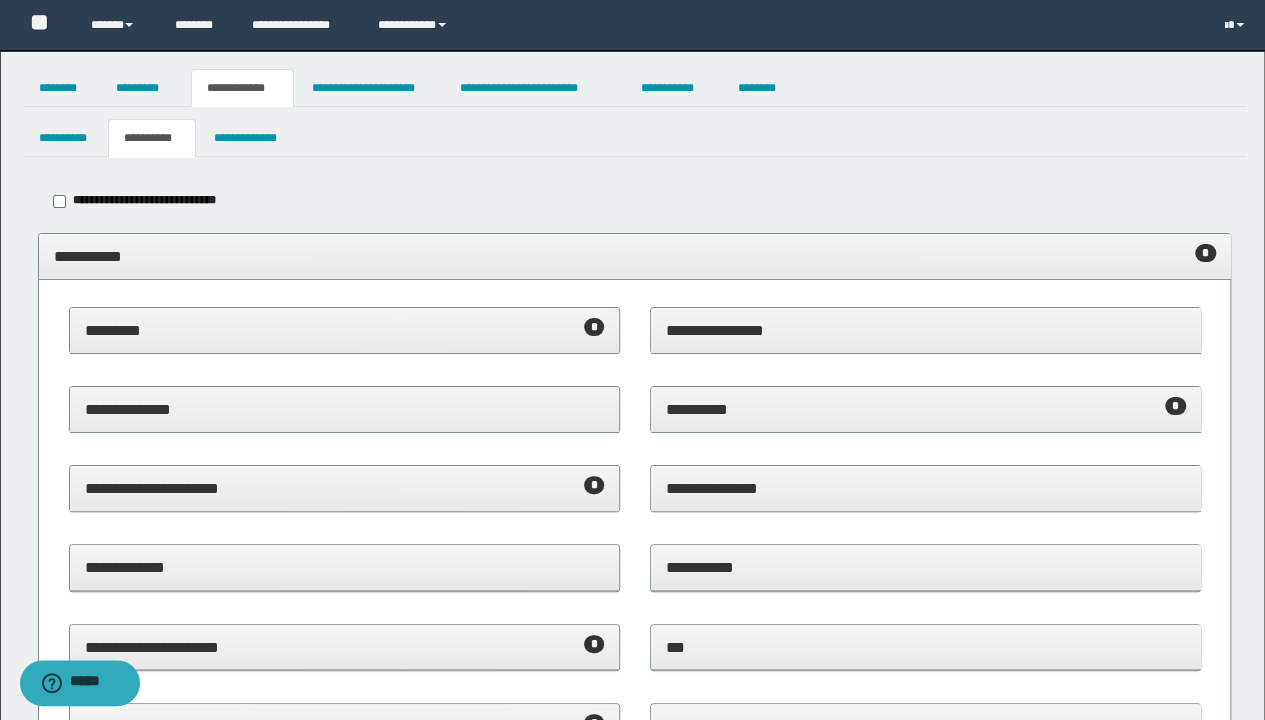 click on "********* *" at bounding box center [345, 330] 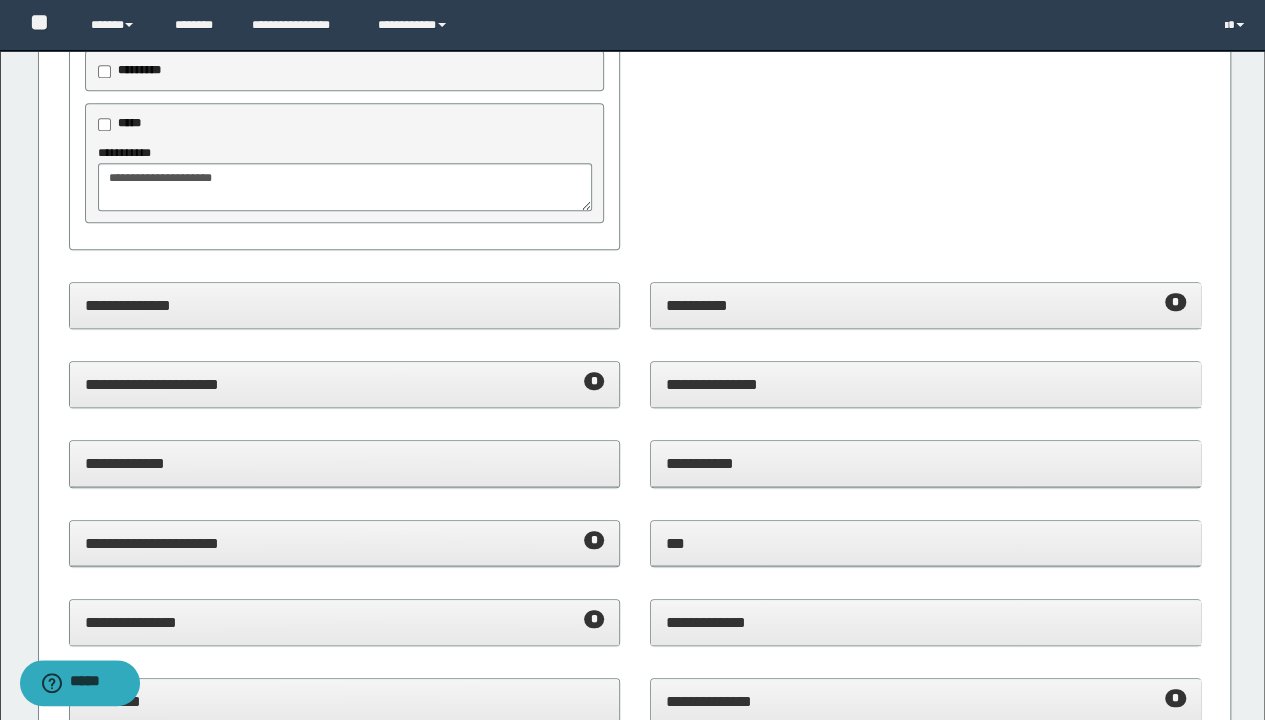scroll, scrollTop: 600, scrollLeft: 0, axis: vertical 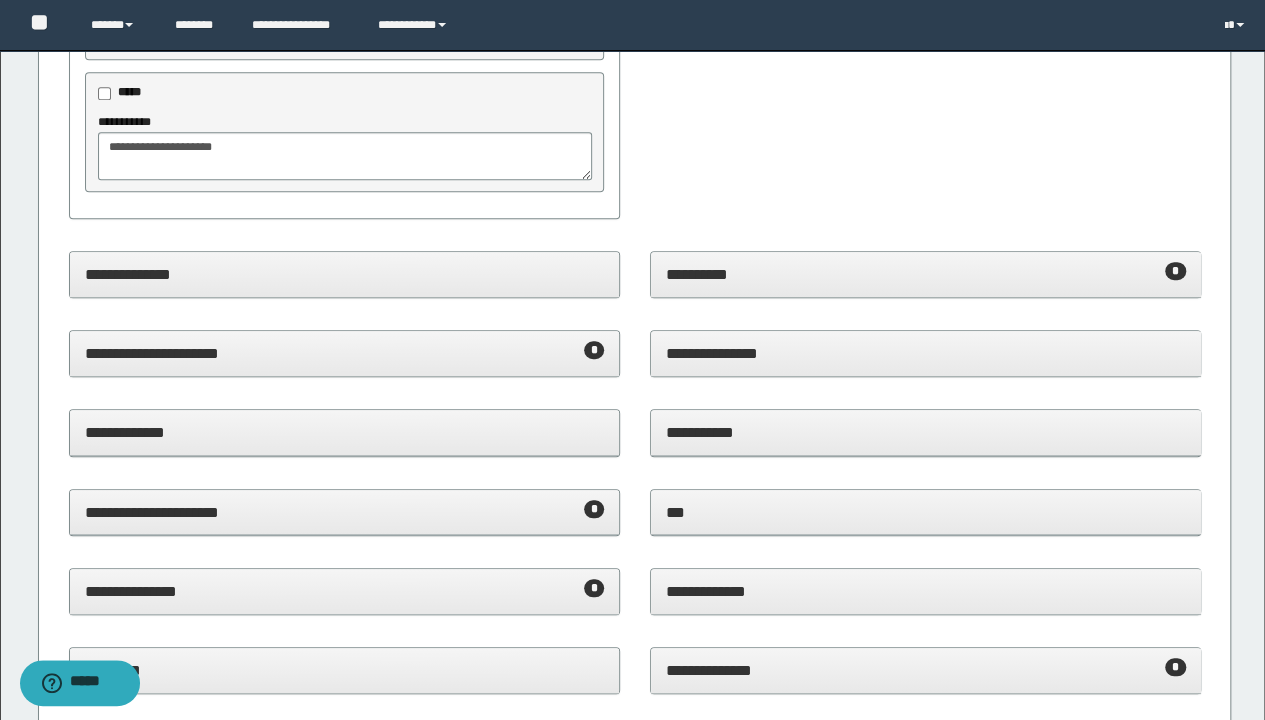 click on "**********" at bounding box center [345, 353] 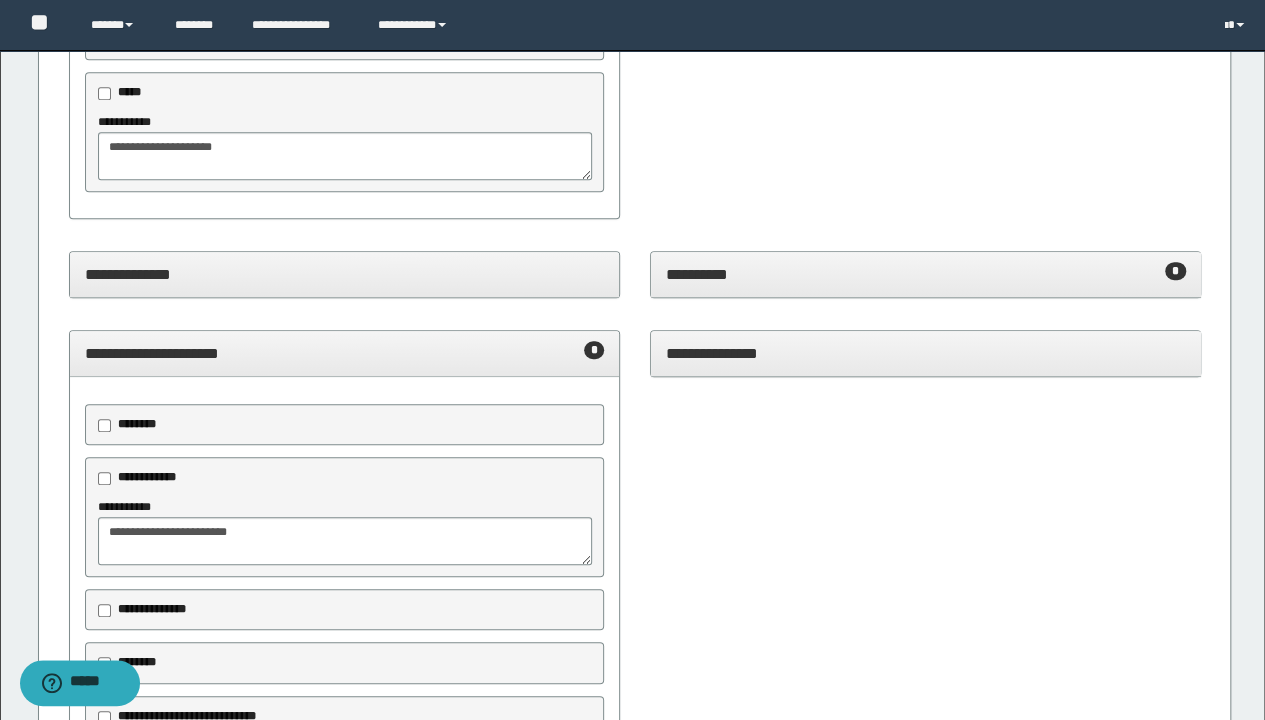 click on "**********" at bounding box center (926, 274) 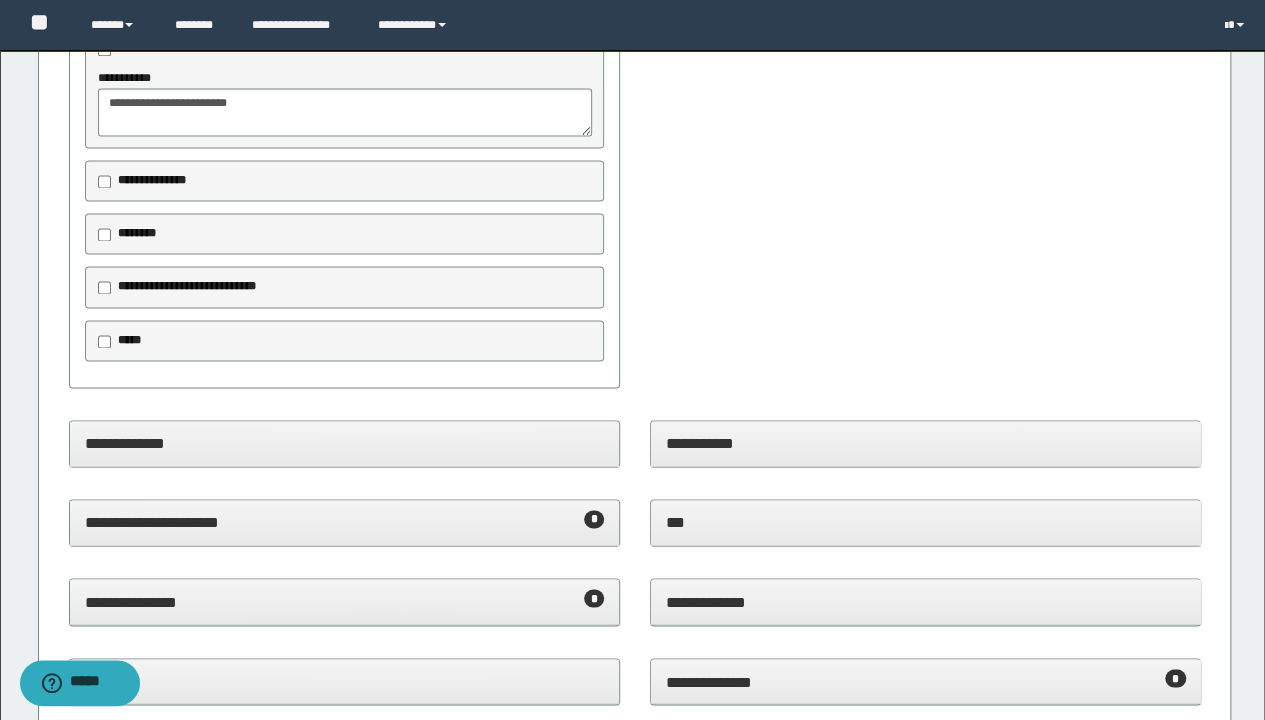 scroll, scrollTop: 1500, scrollLeft: 0, axis: vertical 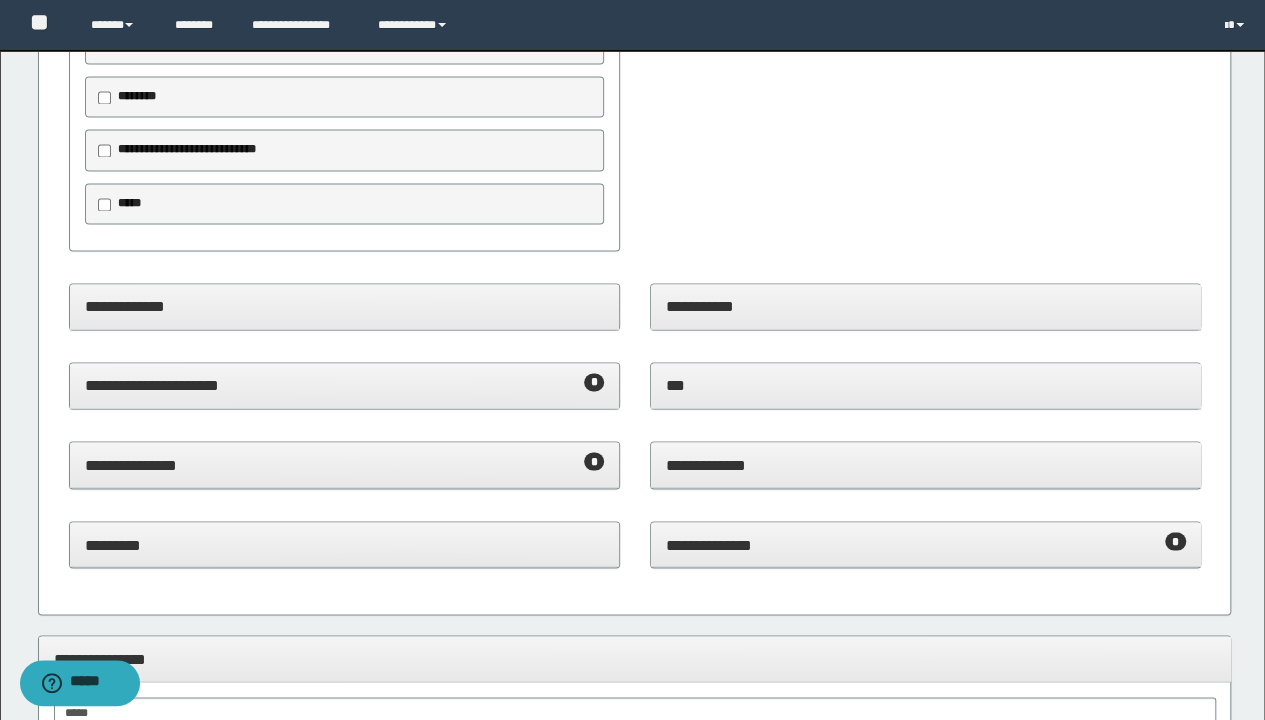 click on "**********" at bounding box center [345, 385] 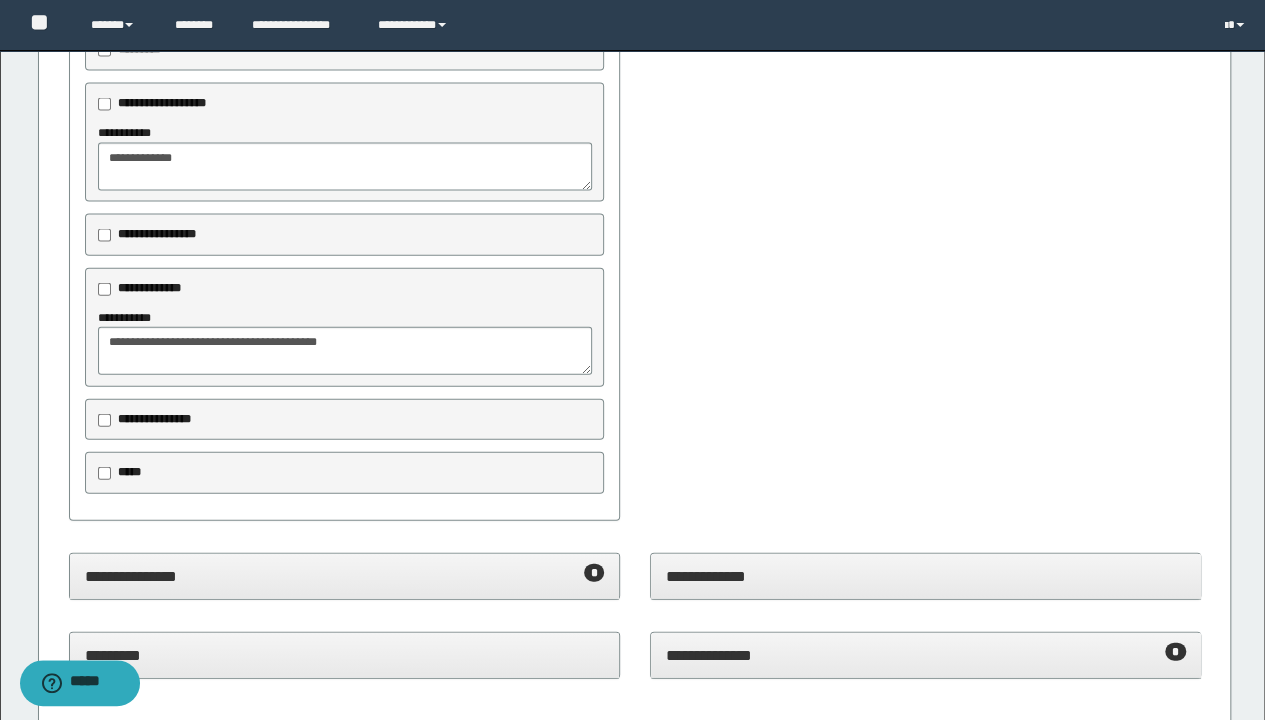 scroll, scrollTop: 2300, scrollLeft: 0, axis: vertical 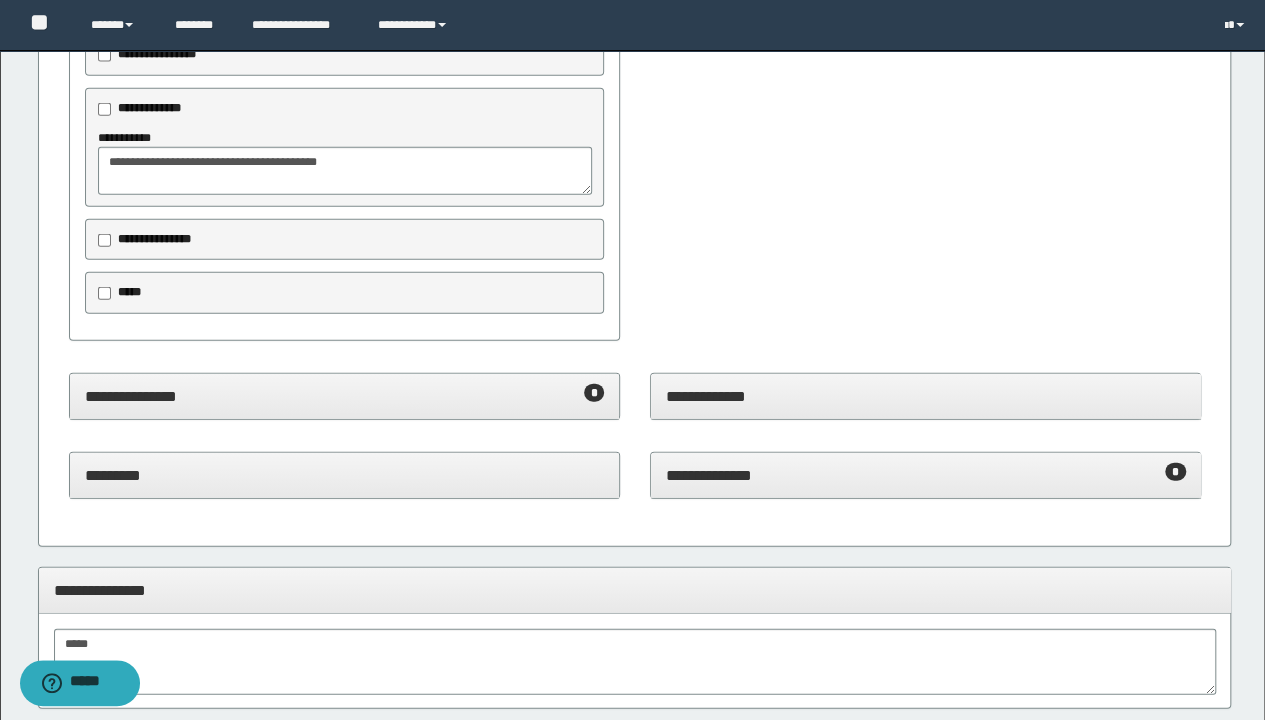 click on "**********" at bounding box center [345, 396] 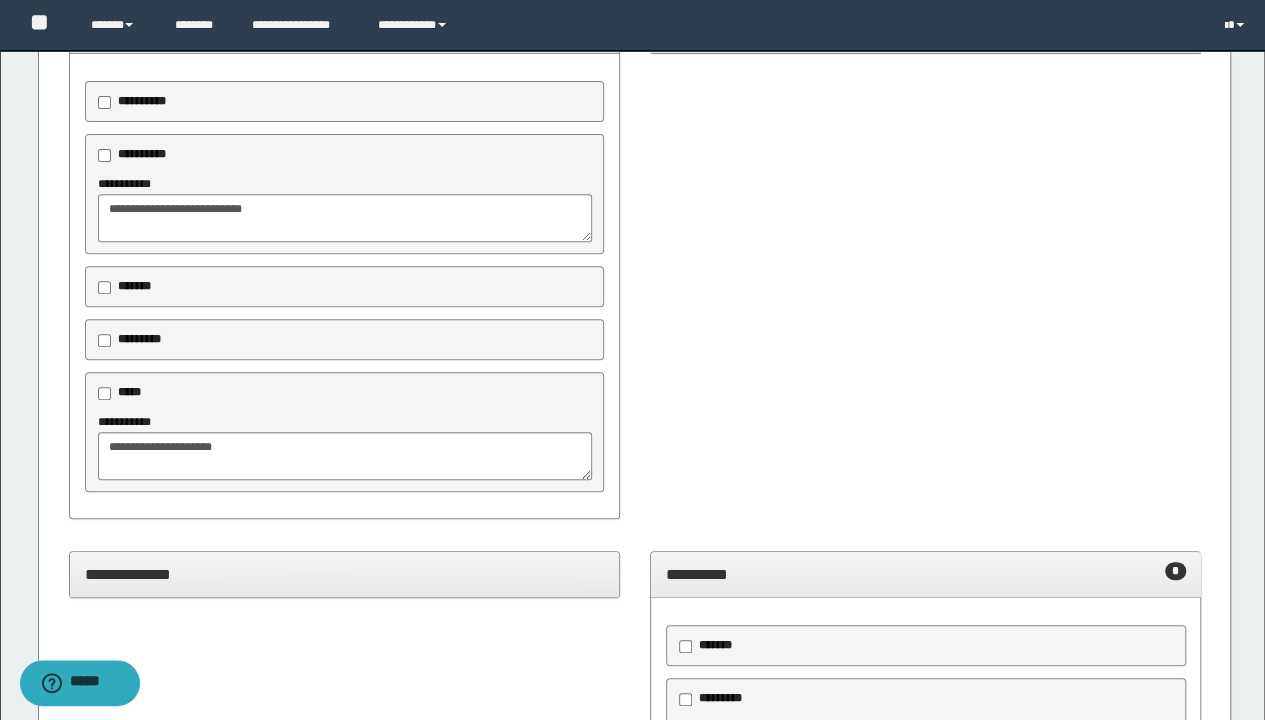 scroll, scrollTop: 0, scrollLeft: 0, axis: both 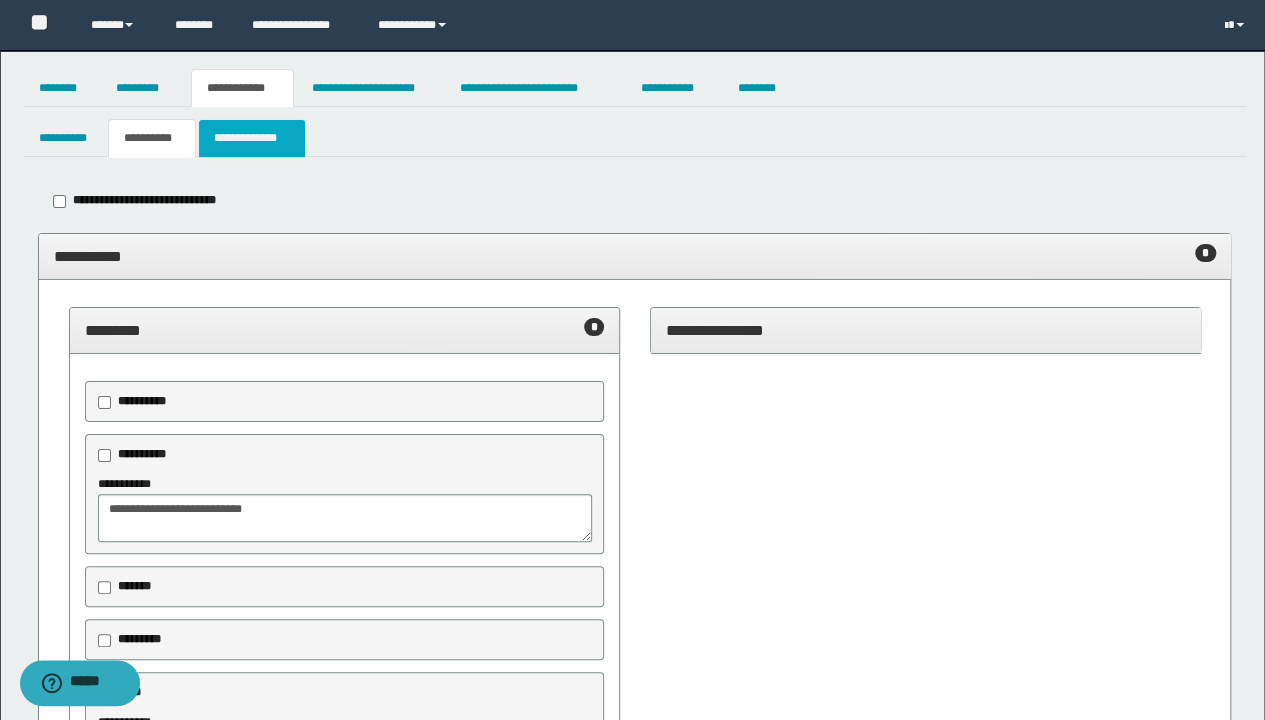 click on "**********" at bounding box center (252, 138) 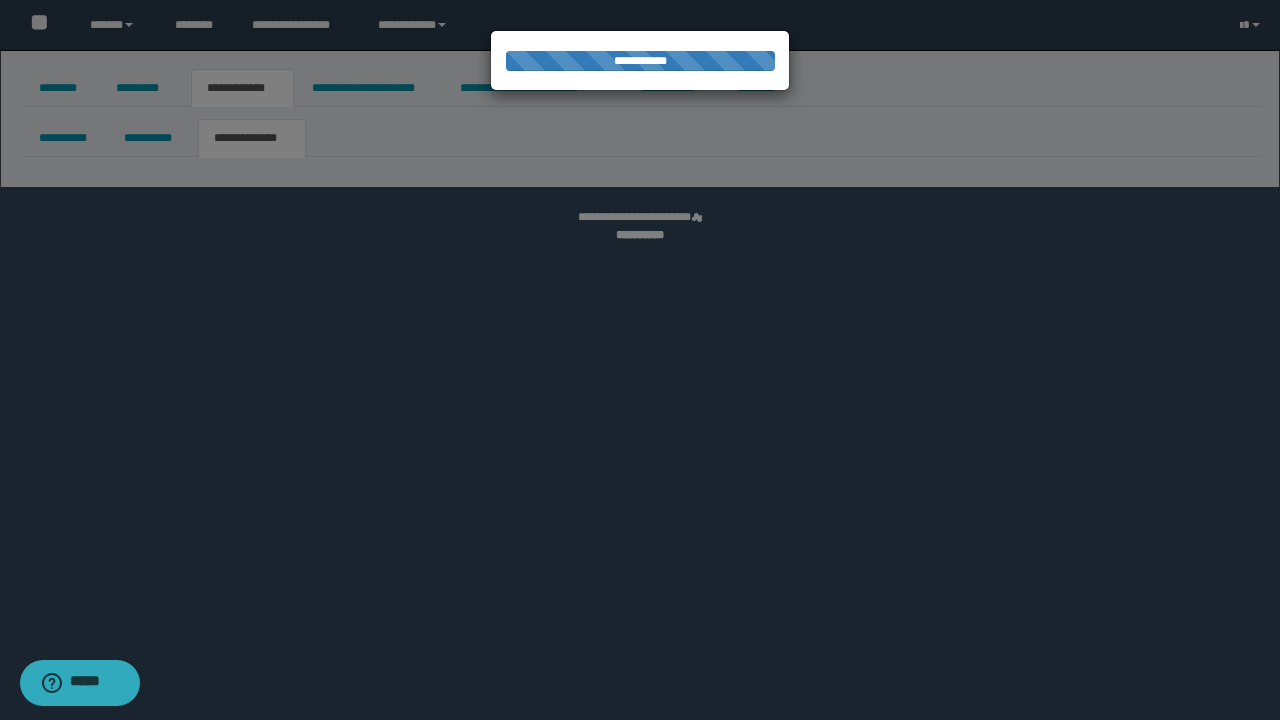 select on "*" 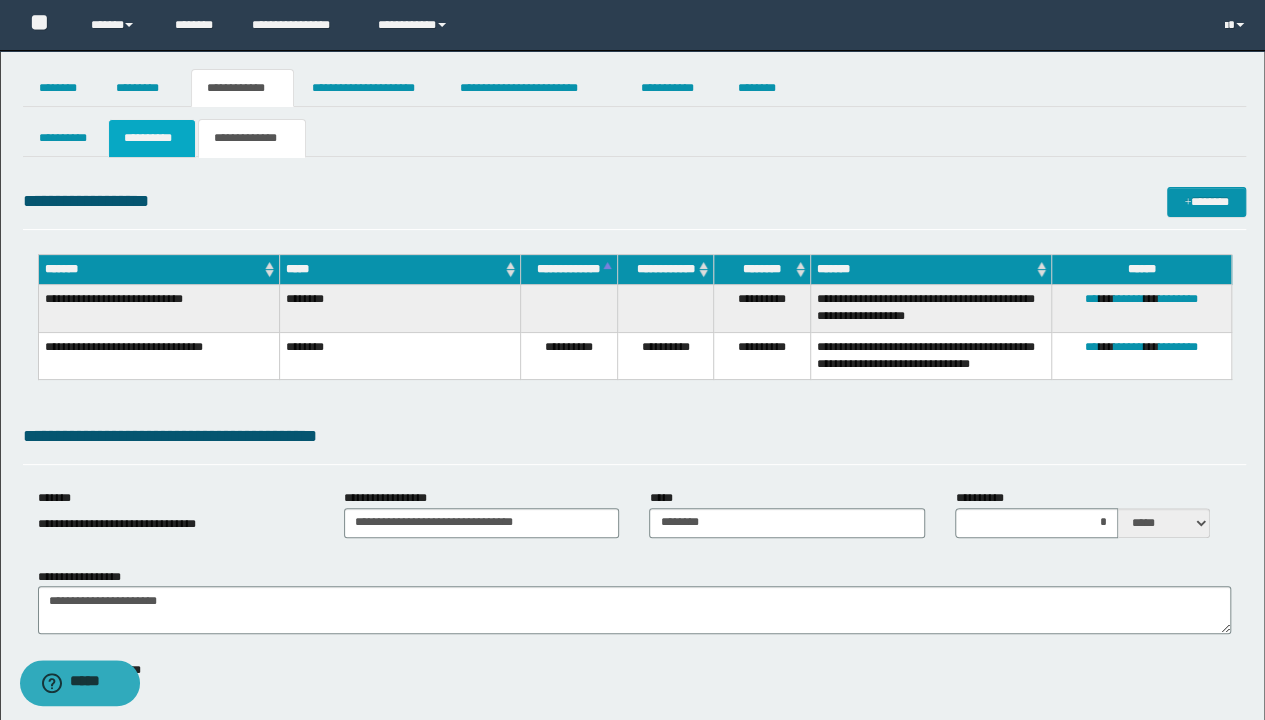 click on "**********" at bounding box center (151, 138) 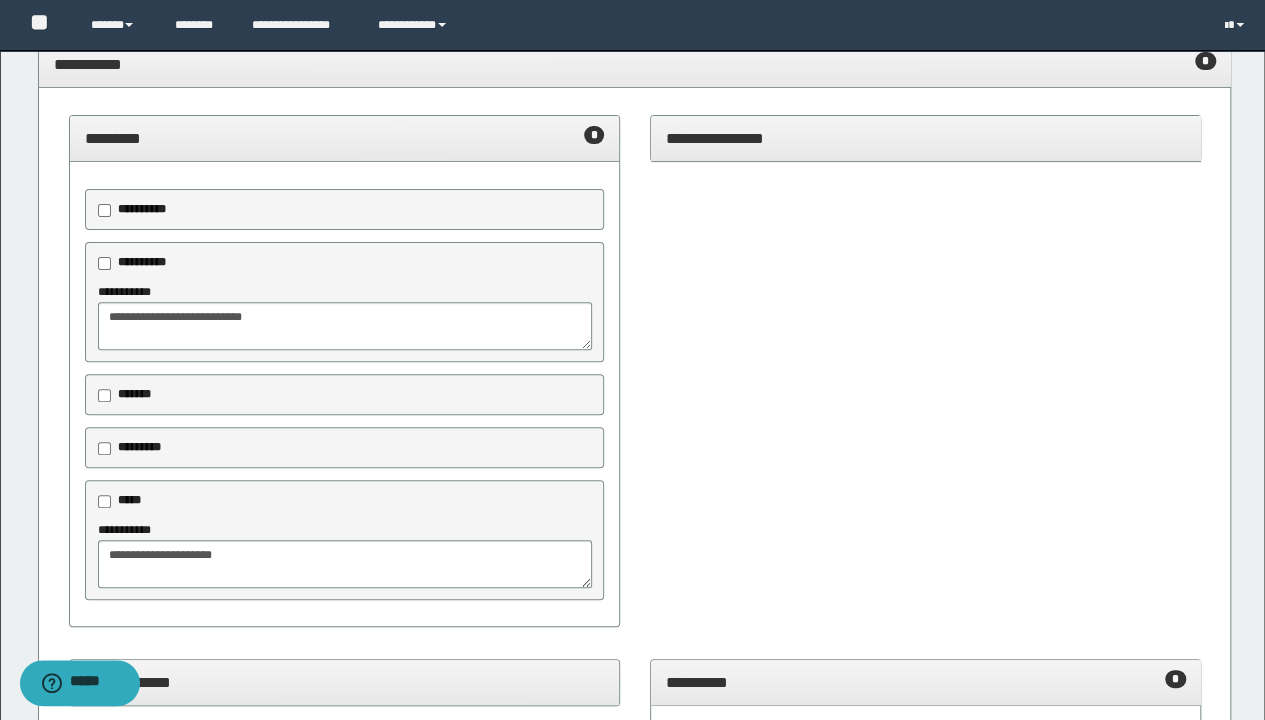 scroll, scrollTop: 0, scrollLeft: 0, axis: both 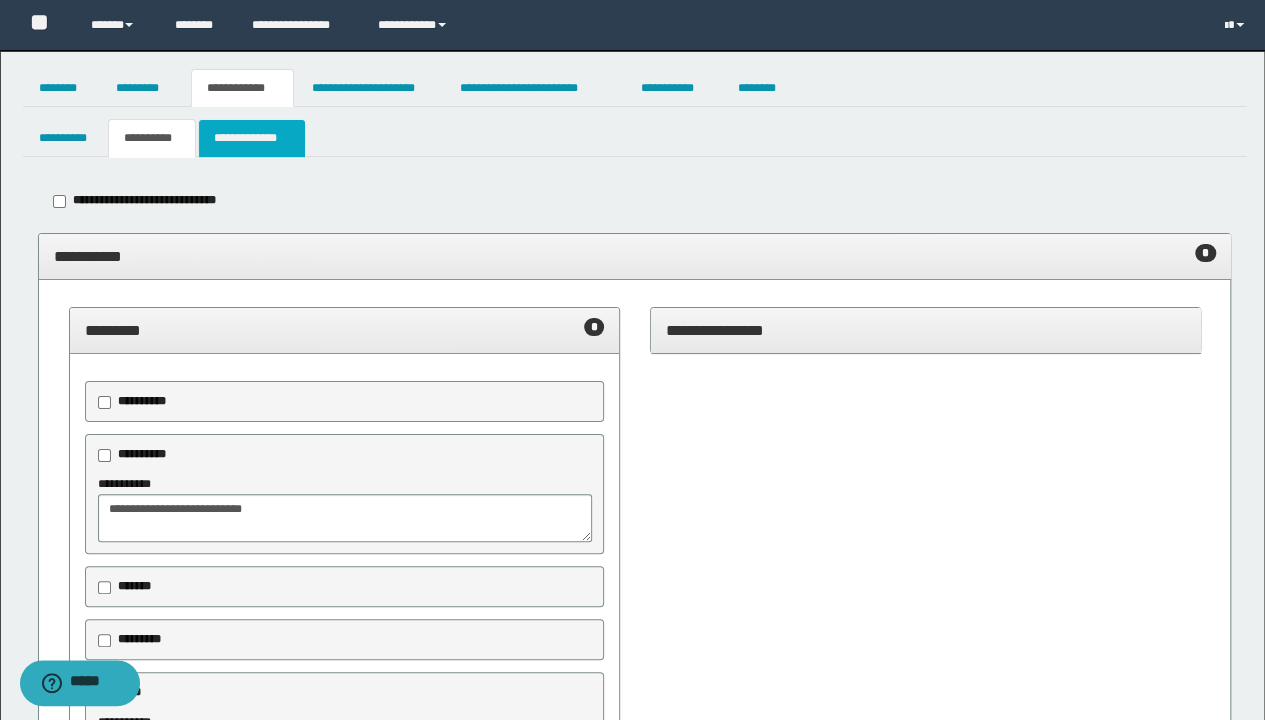 click on "**********" at bounding box center (252, 138) 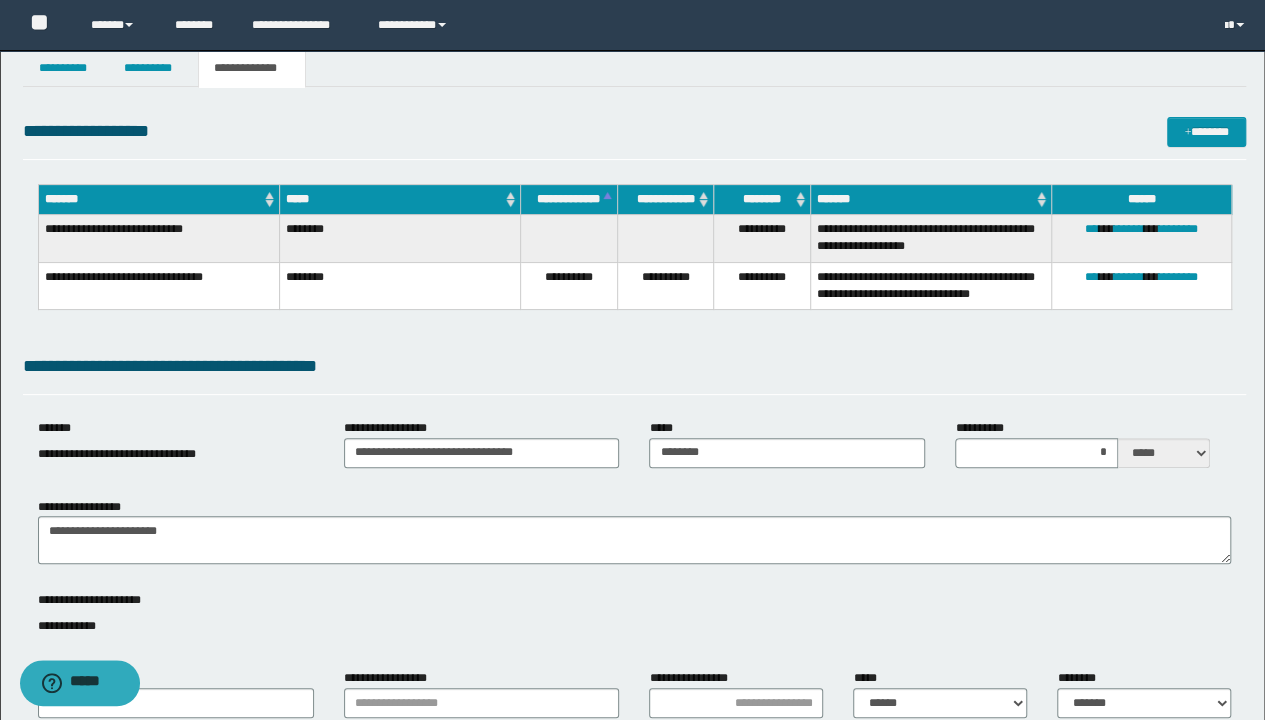 scroll, scrollTop: 0, scrollLeft: 0, axis: both 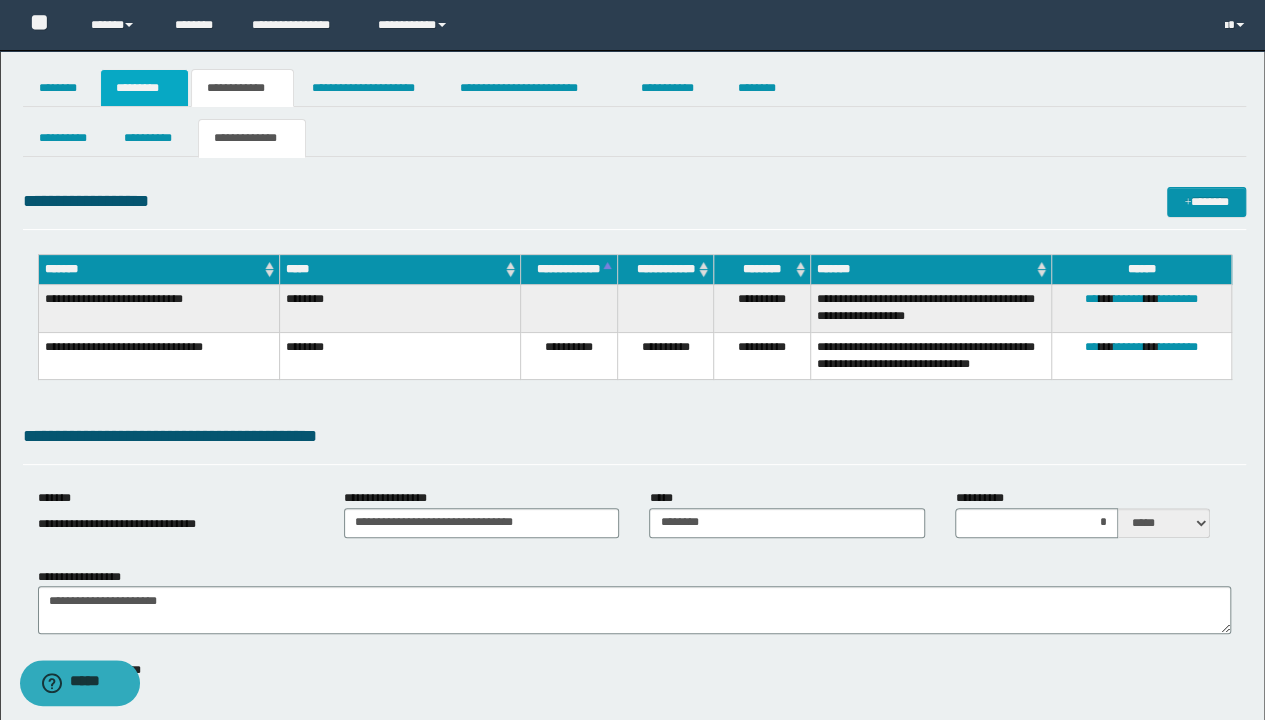 click on "*********" at bounding box center (144, 88) 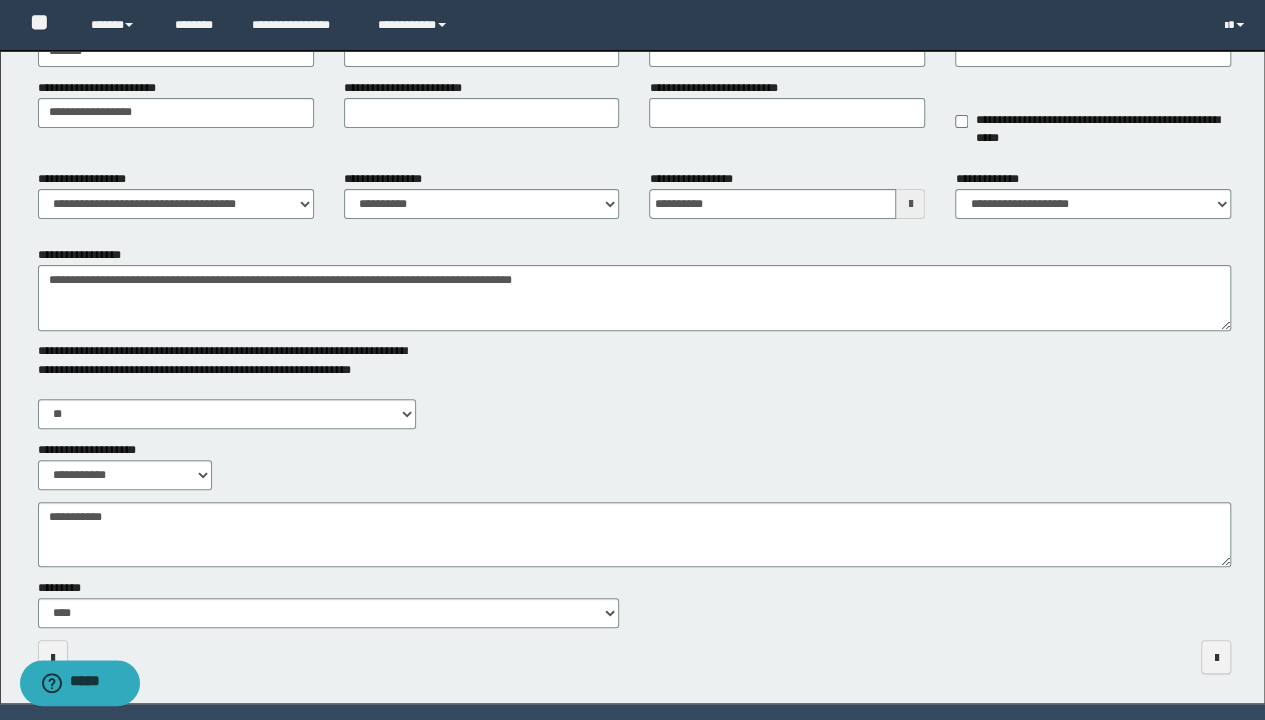 scroll, scrollTop: 223, scrollLeft: 0, axis: vertical 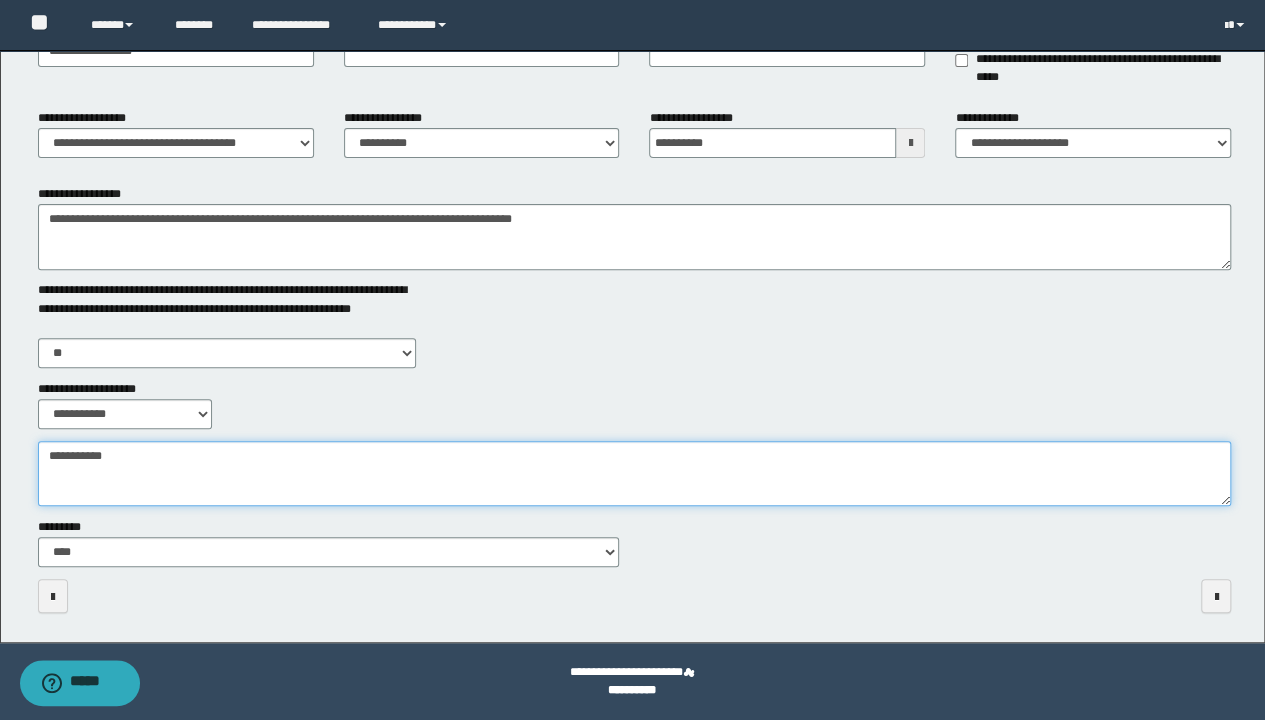 click on "**********" at bounding box center [635, 473] 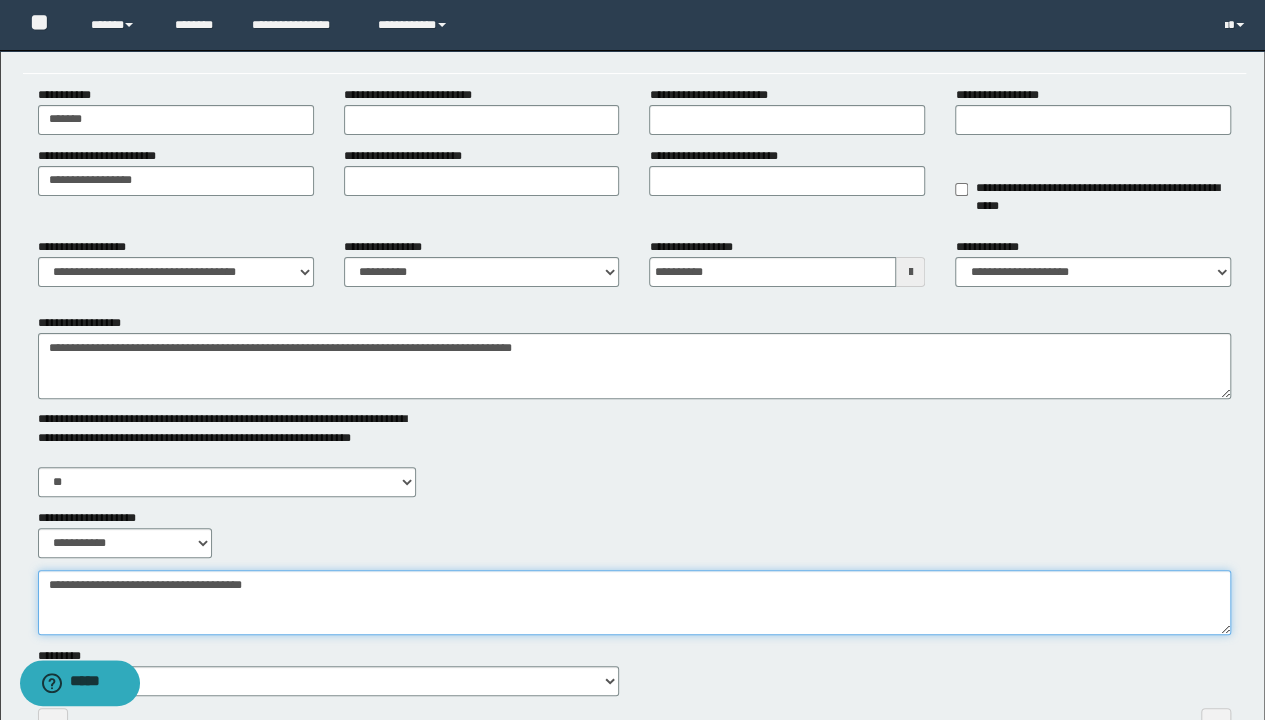 scroll, scrollTop: 0, scrollLeft: 0, axis: both 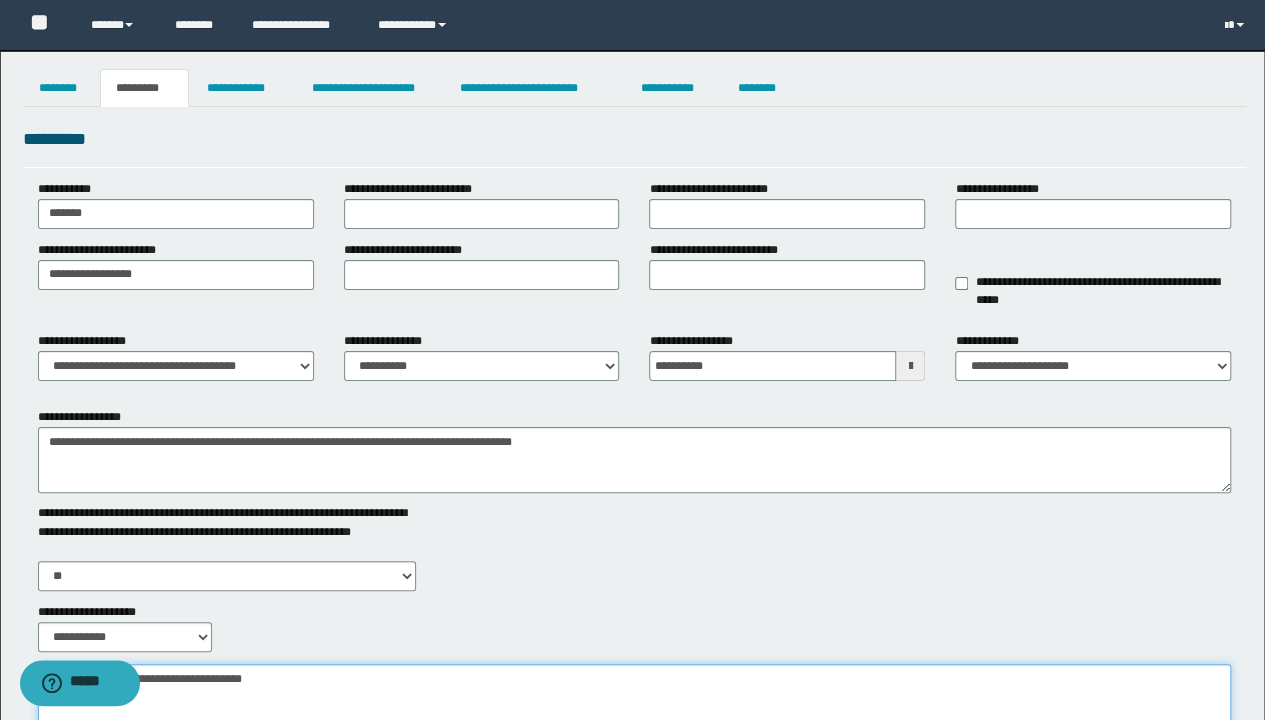 type on "**********" 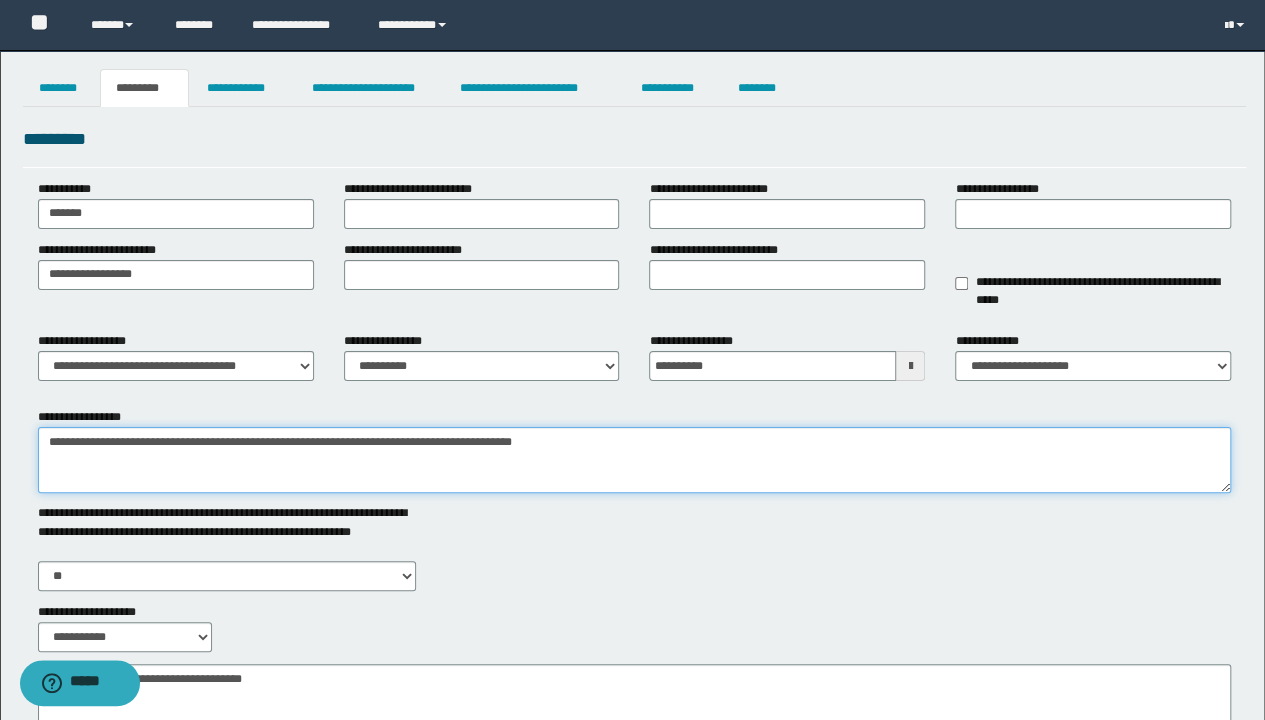 drag, startPoint x: 583, startPoint y: 438, endPoint x: 683, endPoint y: 438, distance: 100 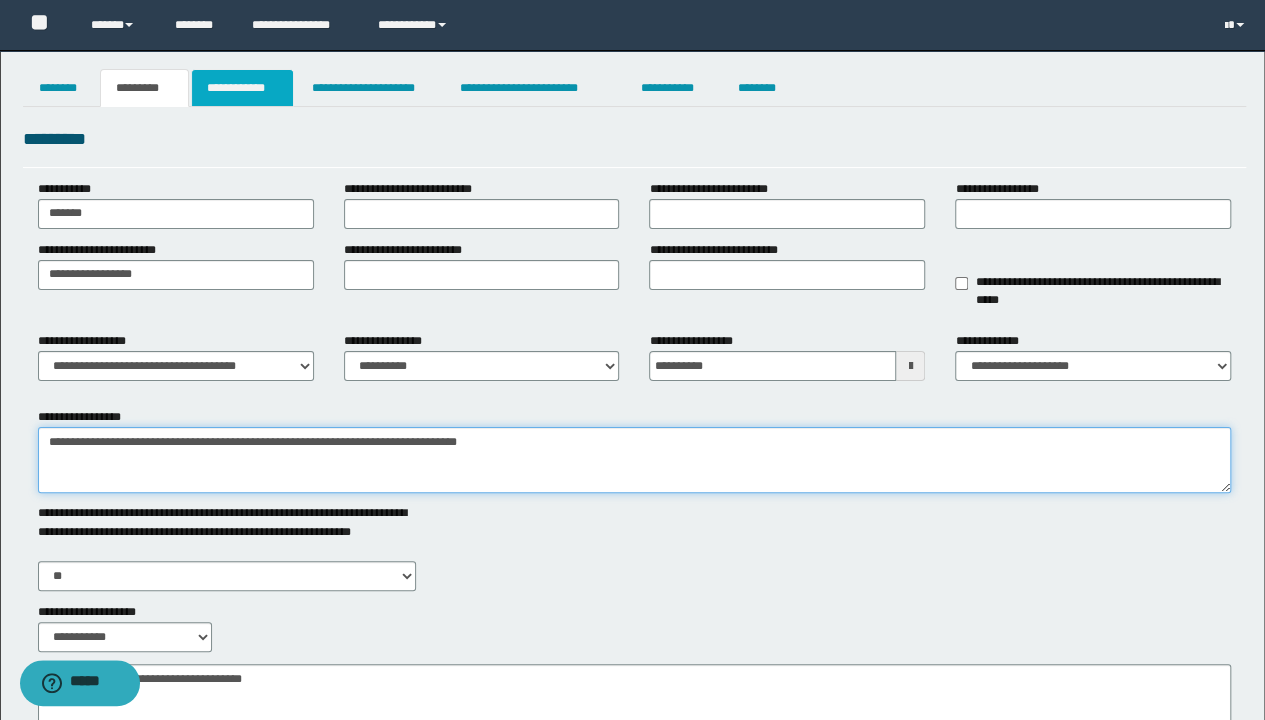type on "**********" 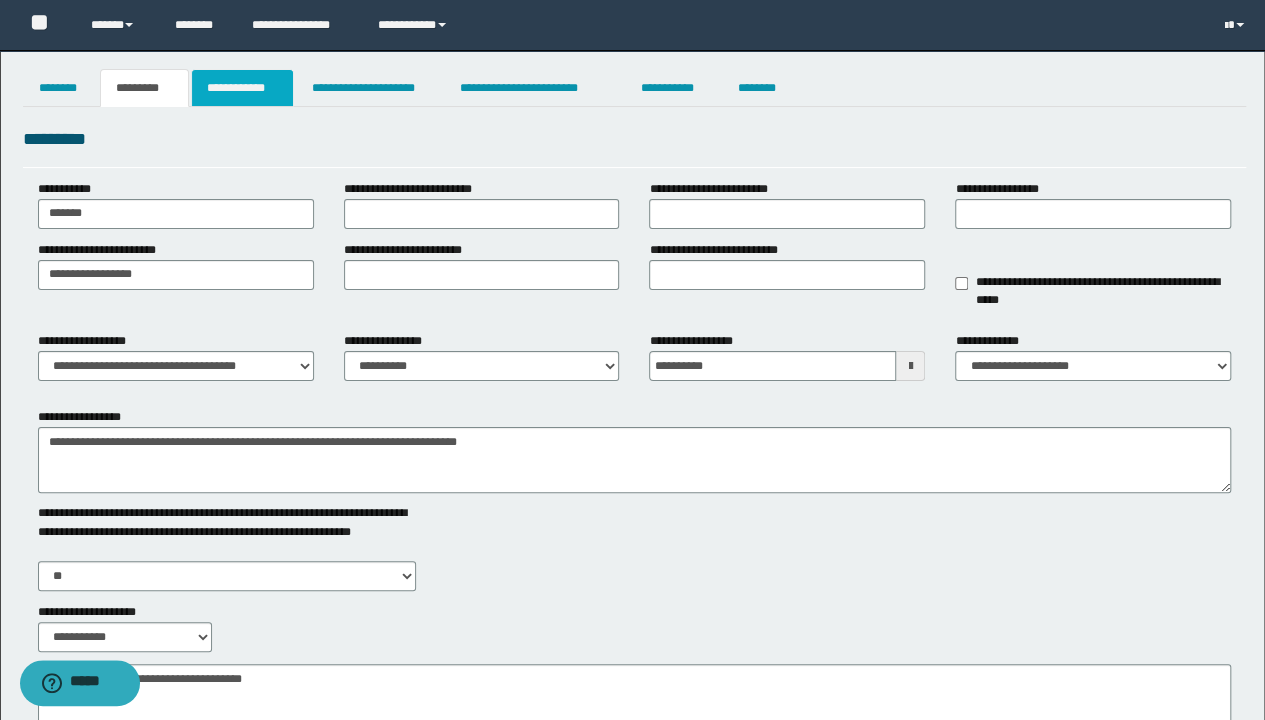 click on "**********" at bounding box center [243, 88] 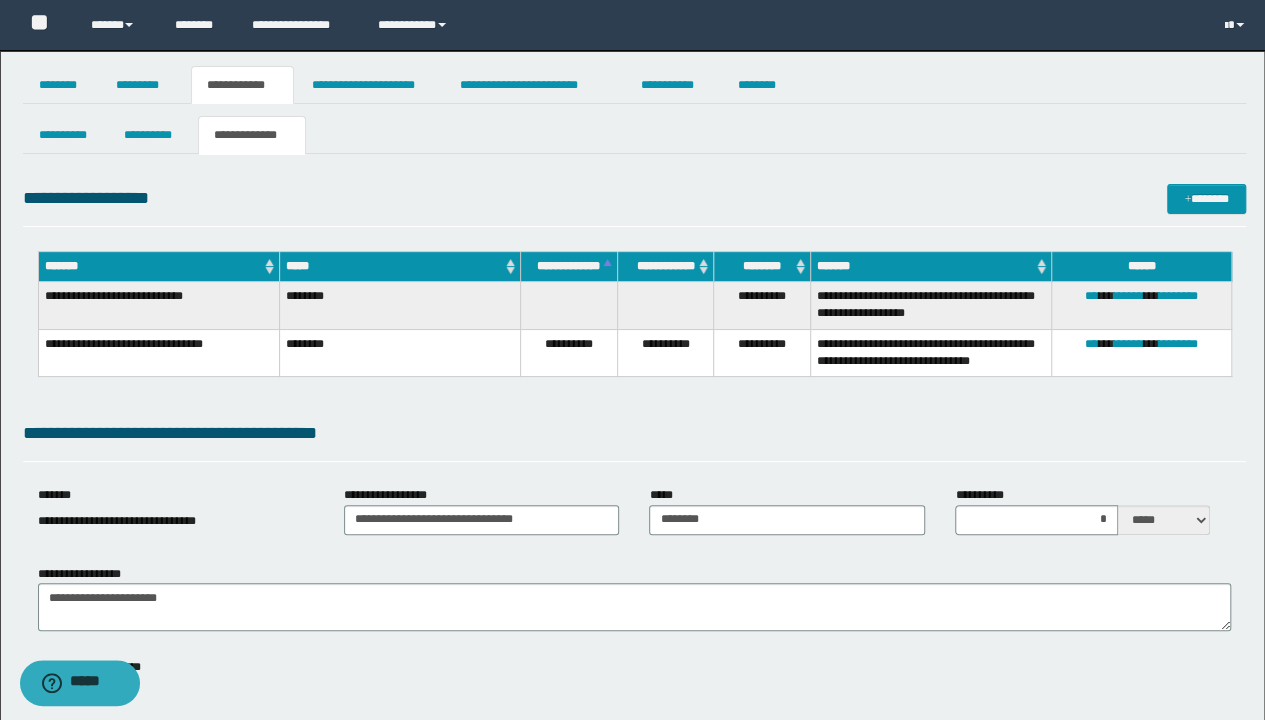 scroll, scrollTop: 0, scrollLeft: 0, axis: both 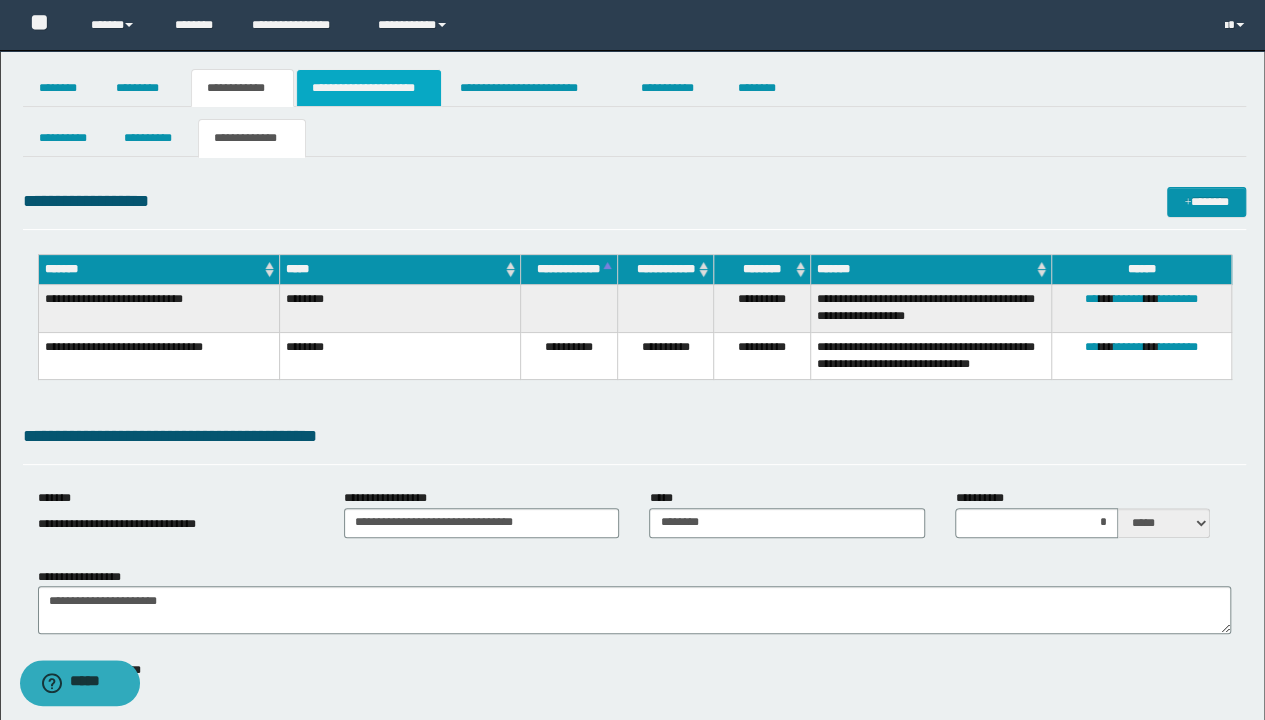 click on "**********" at bounding box center [369, 88] 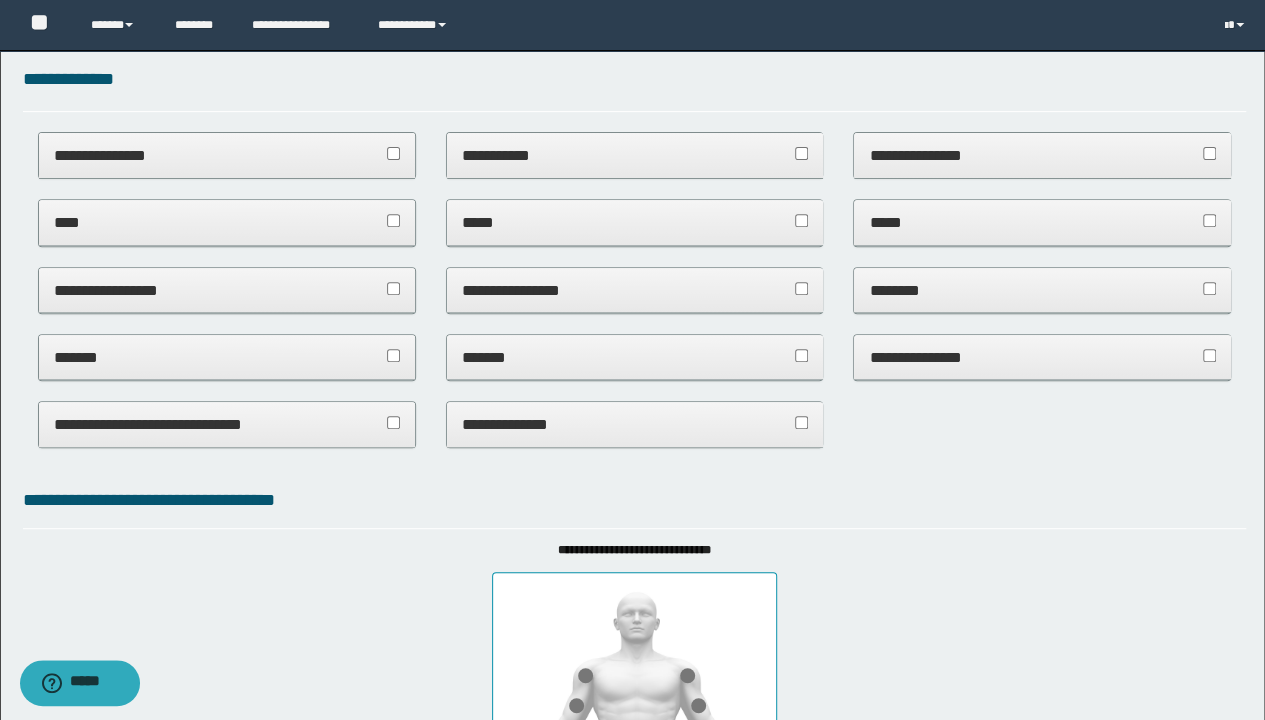 scroll, scrollTop: 300, scrollLeft: 0, axis: vertical 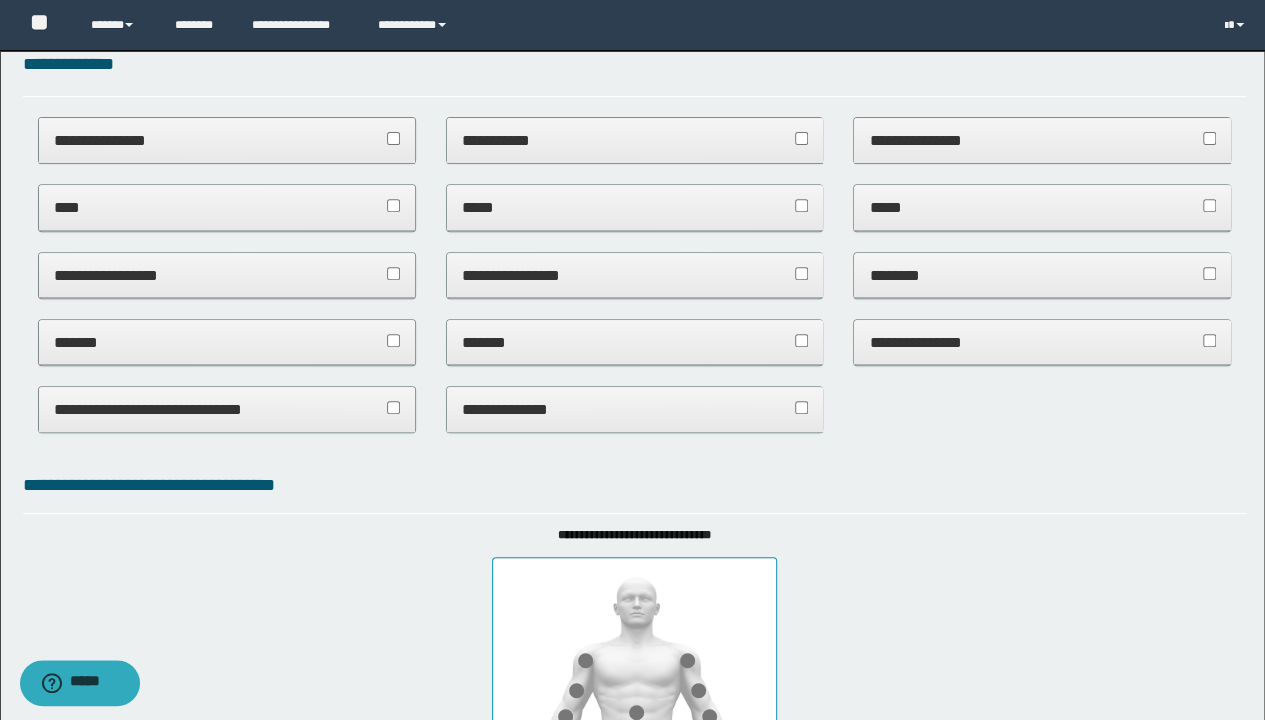 click on "****" at bounding box center (227, 207) 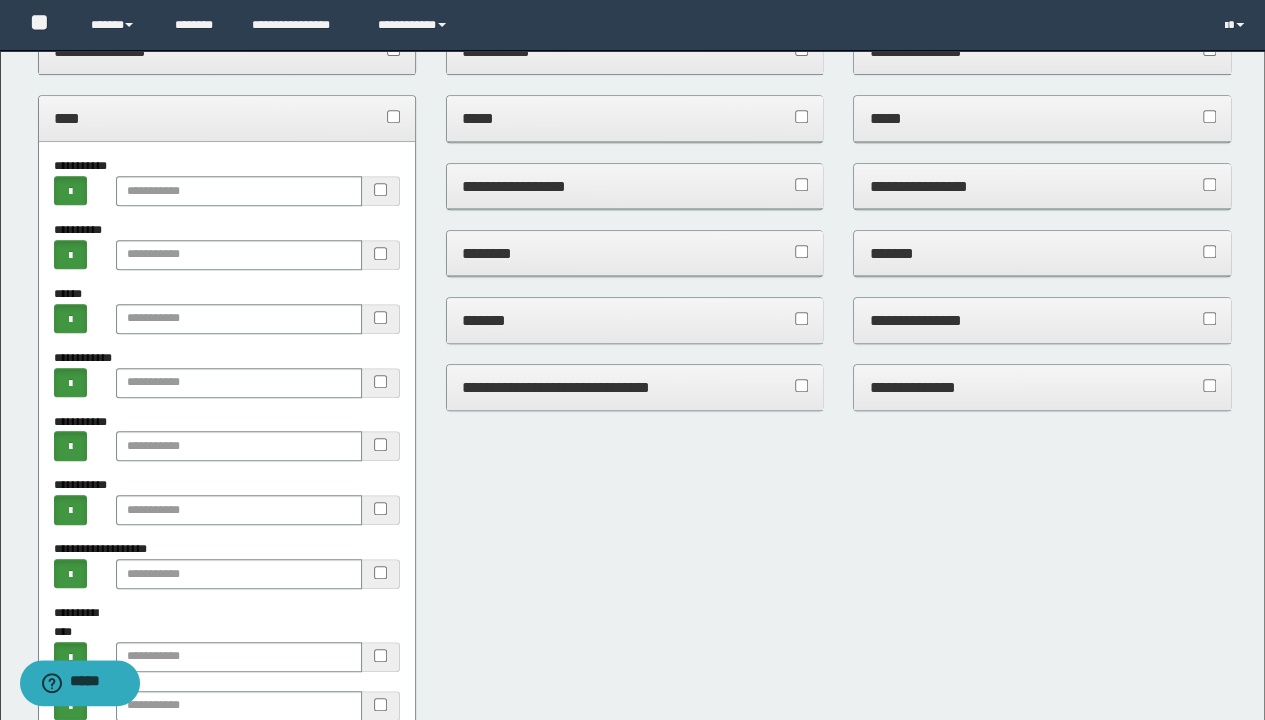 scroll, scrollTop: 500, scrollLeft: 0, axis: vertical 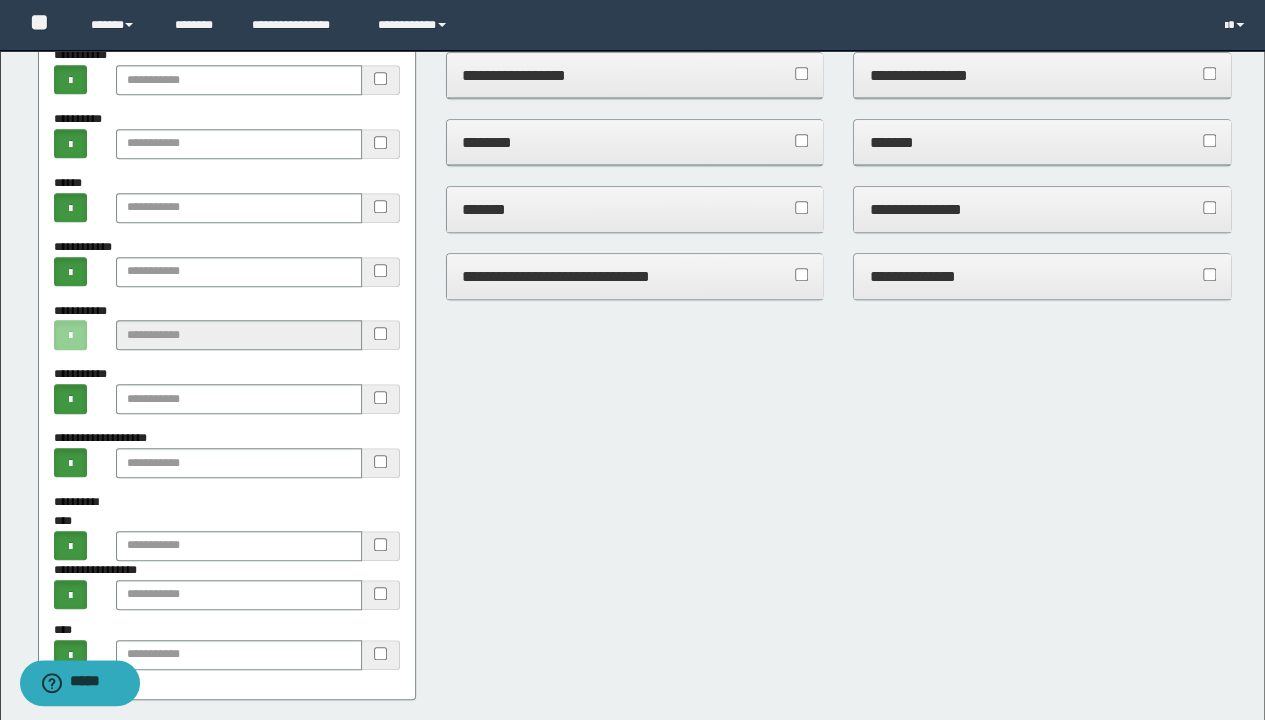 click on "**********" at bounding box center (1042, 209) 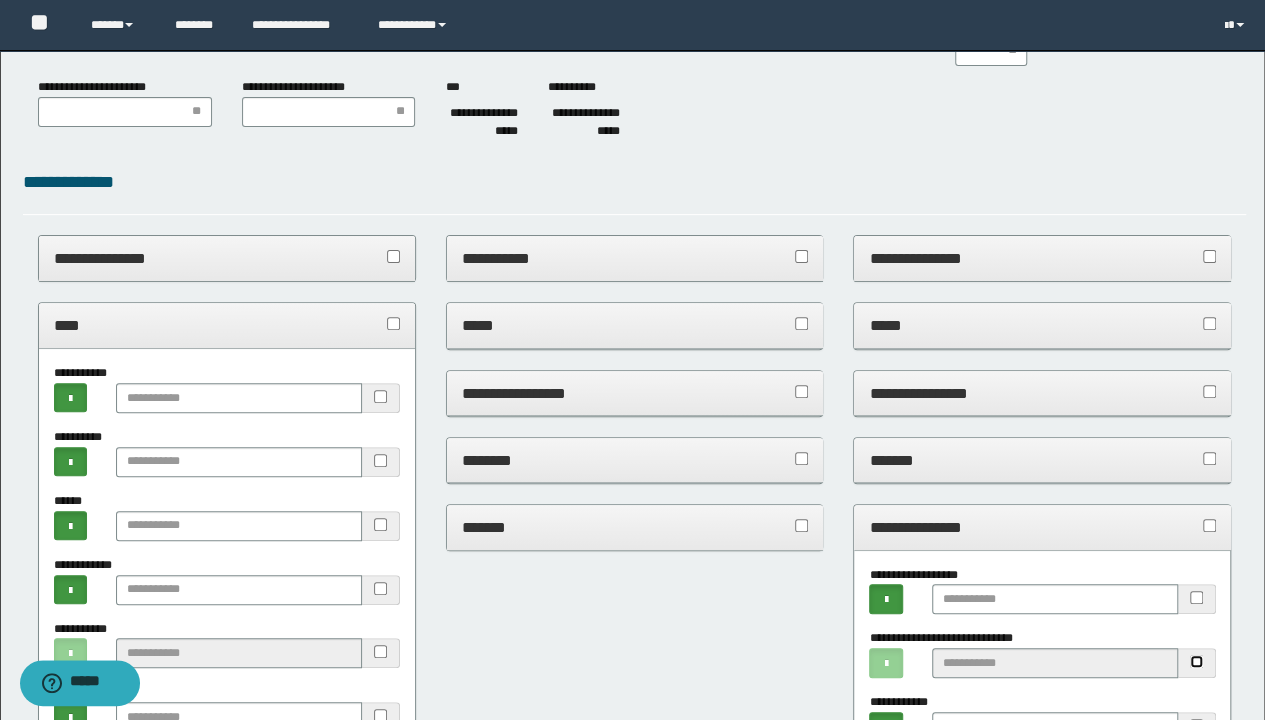 scroll, scrollTop: 0, scrollLeft: 0, axis: both 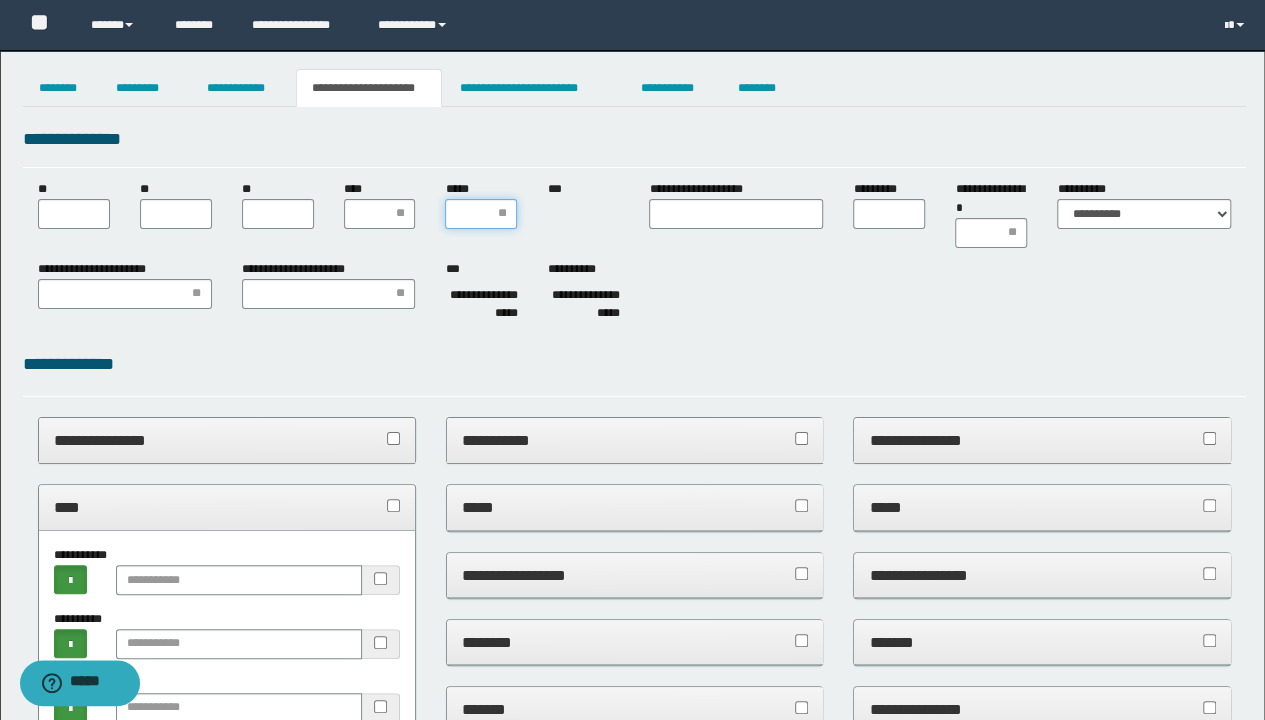 click on "*****" at bounding box center [481, 214] 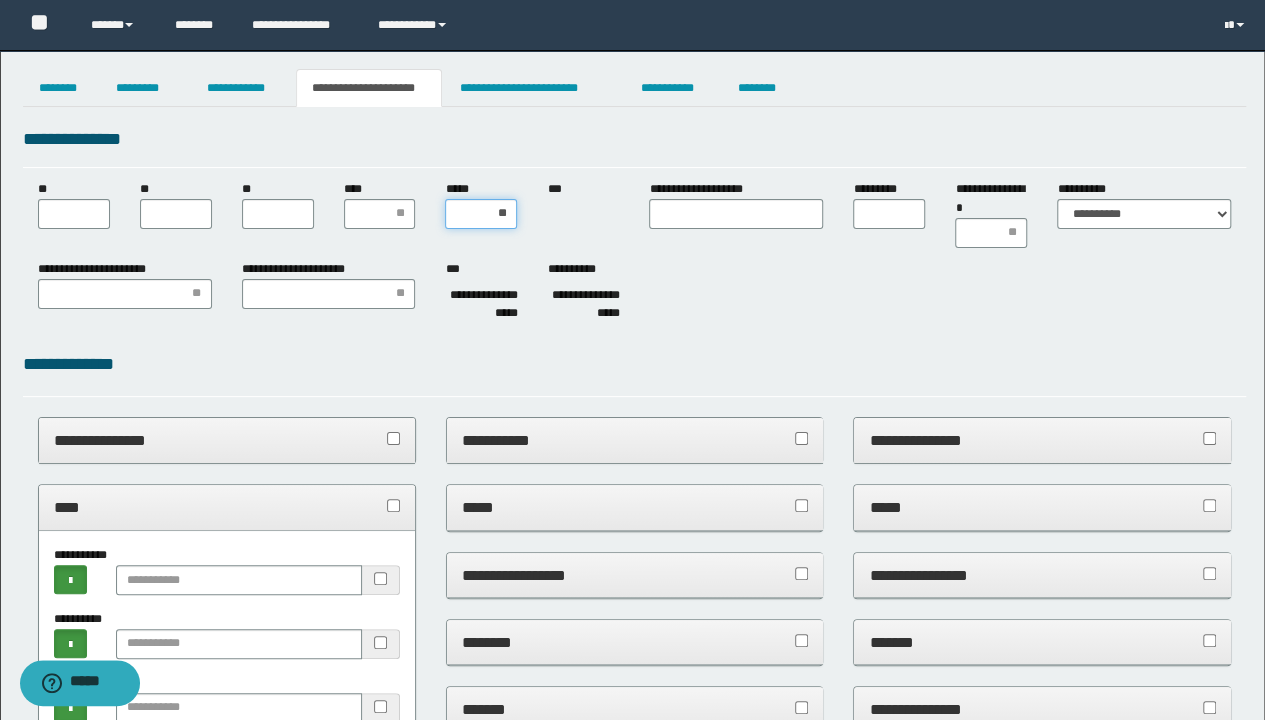 type on "***" 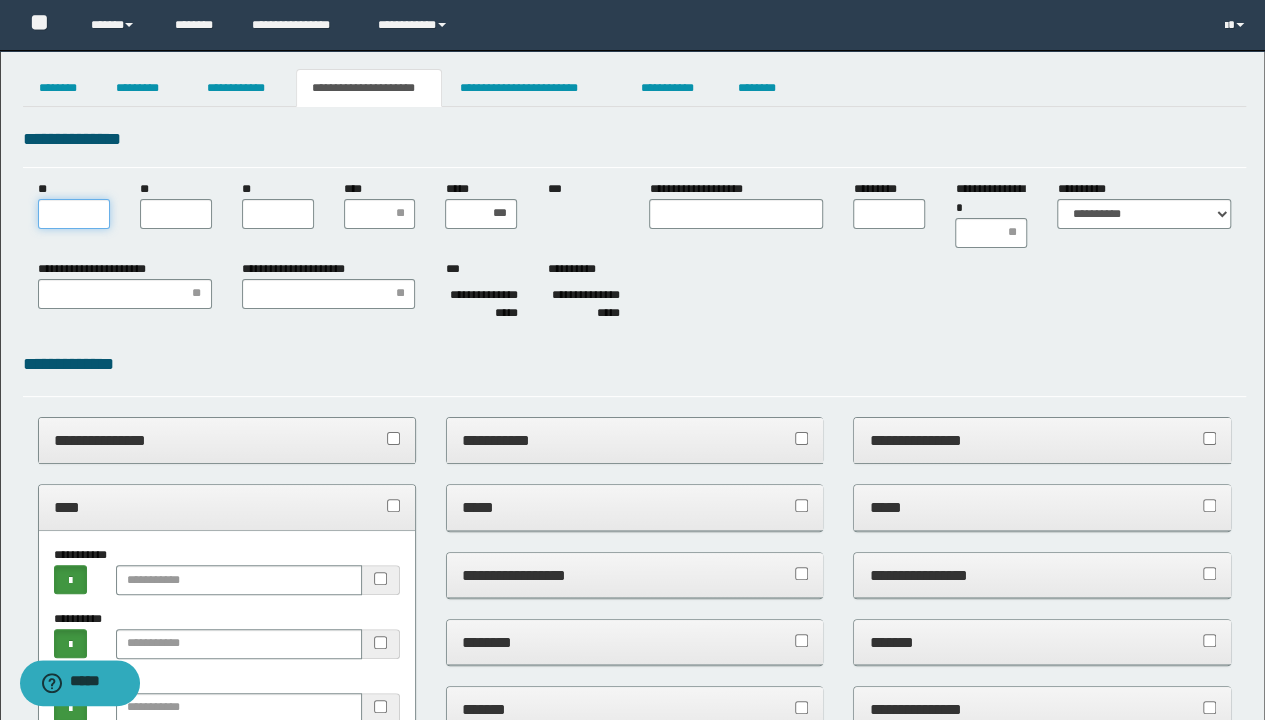 click on "**" at bounding box center [74, 214] 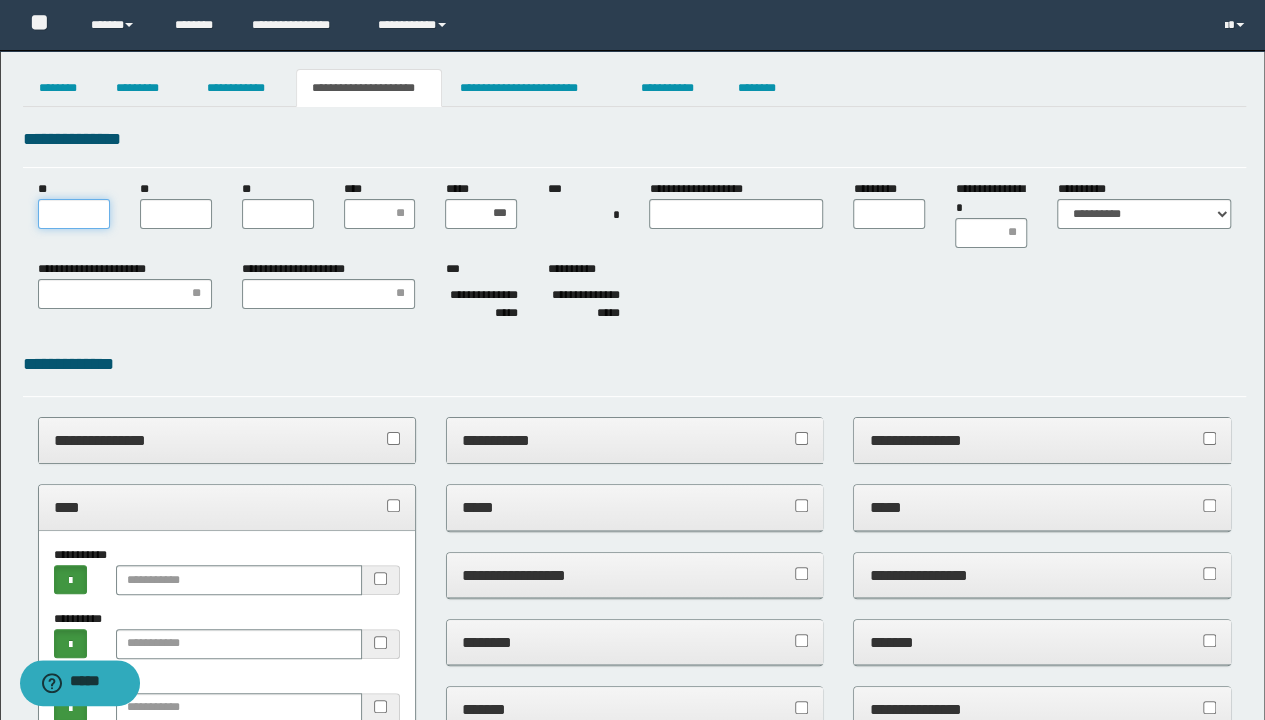 type 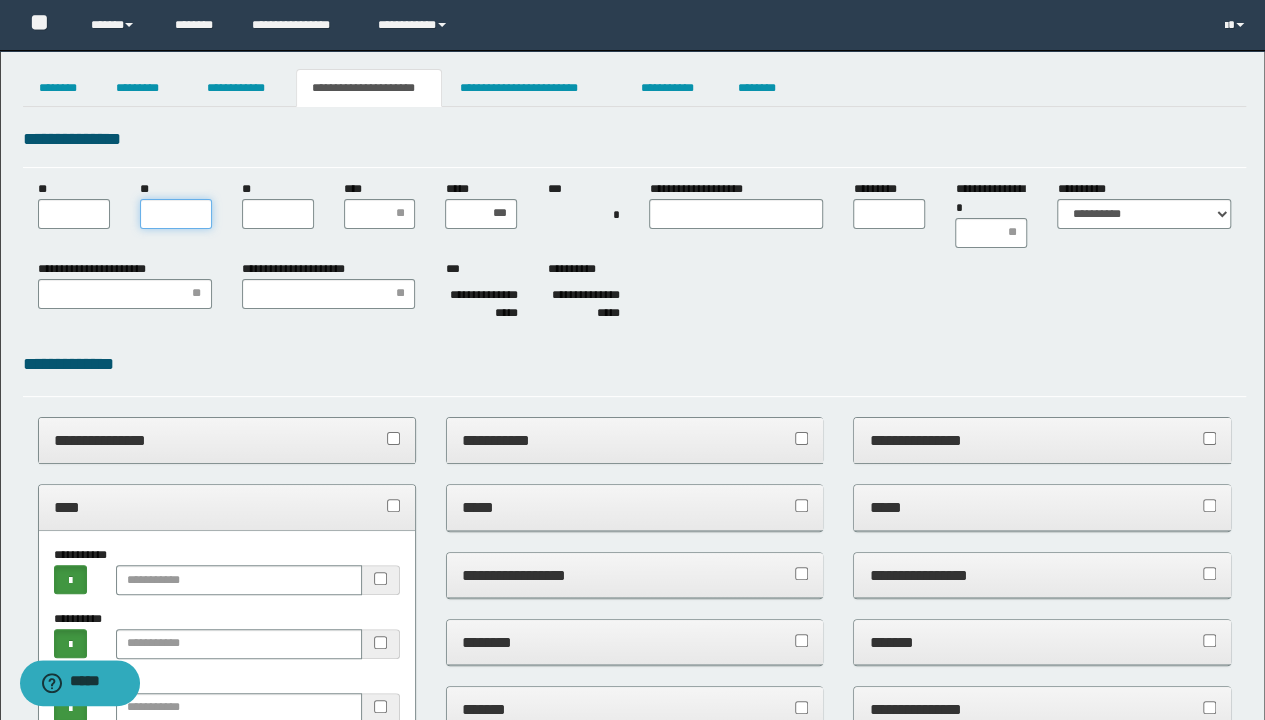 click on "**" at bounding box center (176, 214) 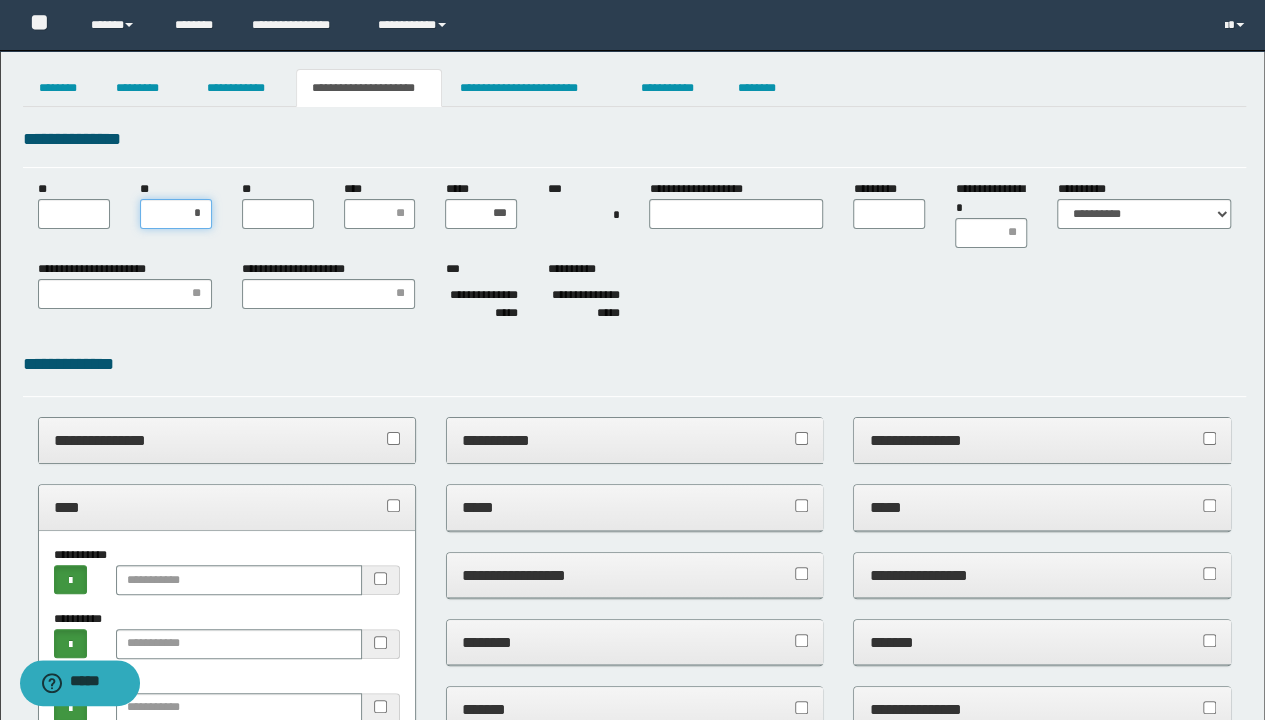 type on "**" 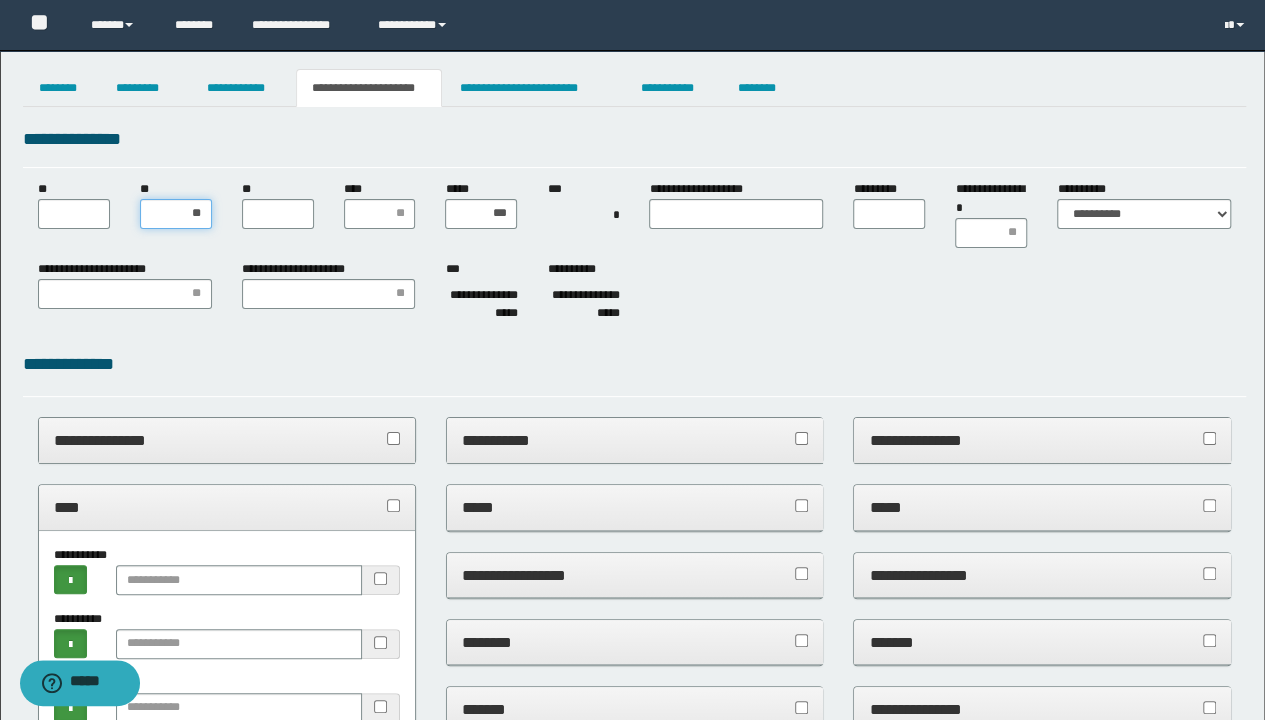type 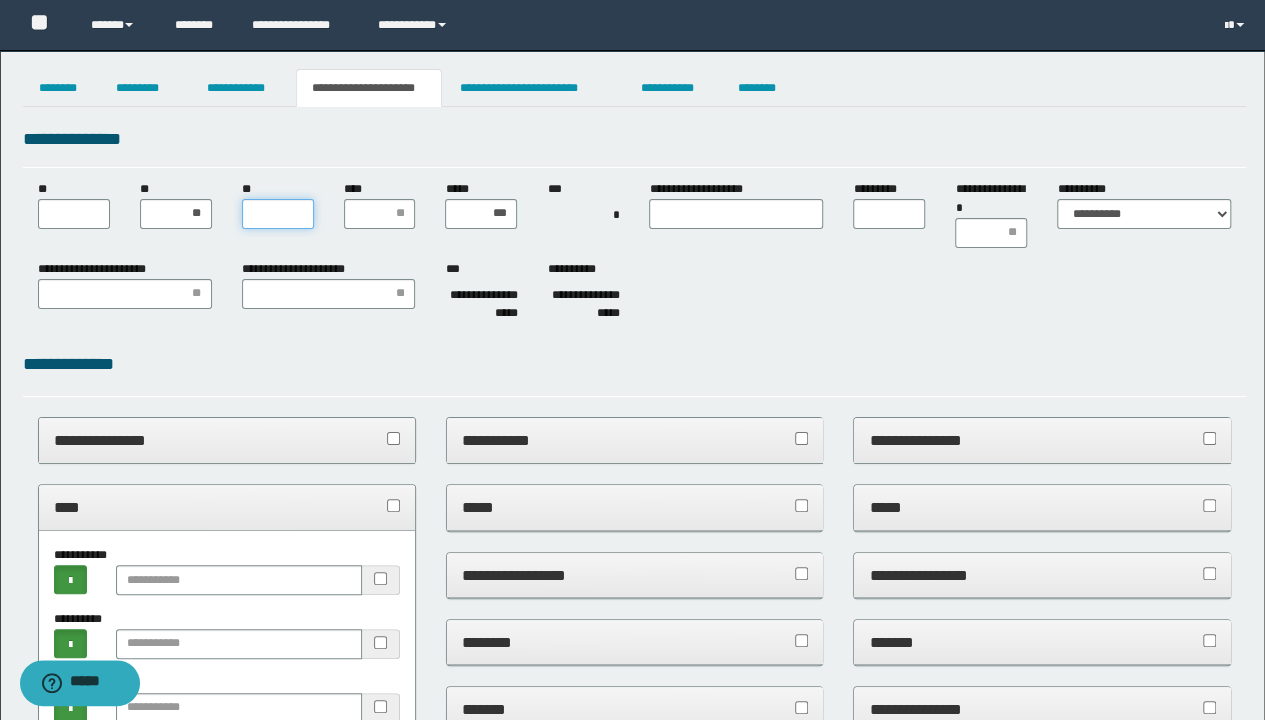 click on "**" at bounding box center [278, 214] 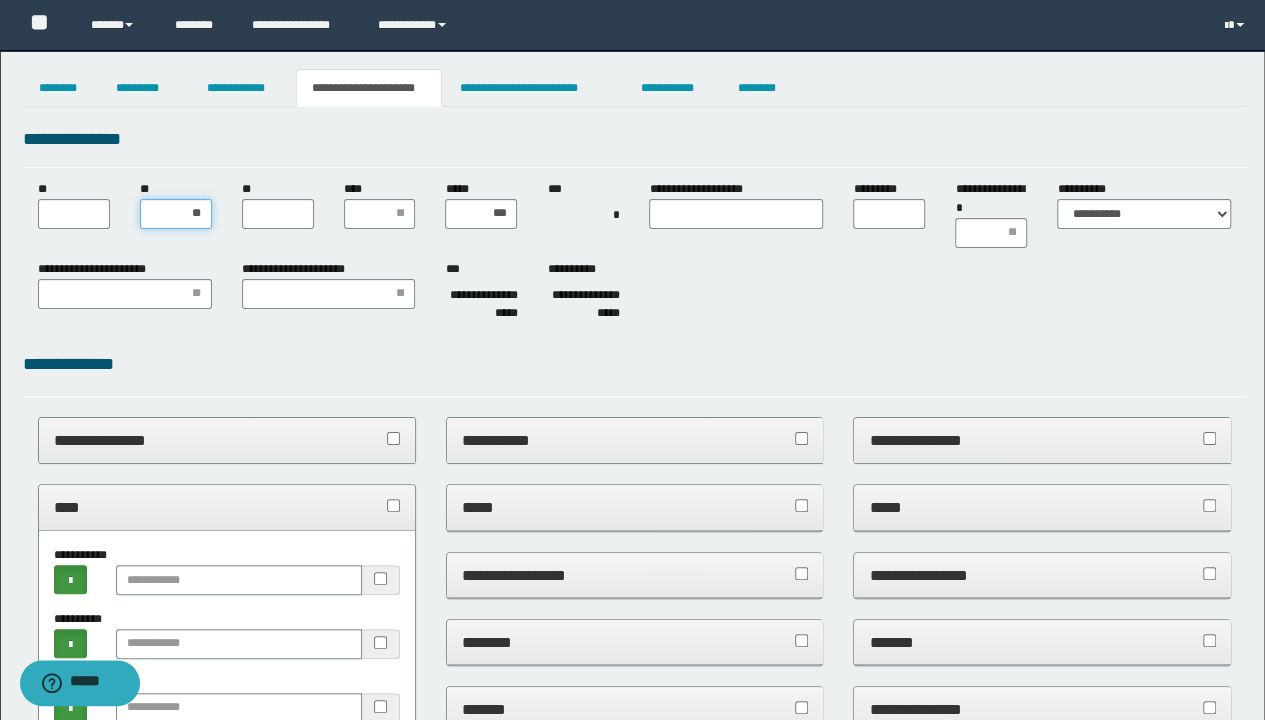 click on "**" at bounding box center (176, 214) 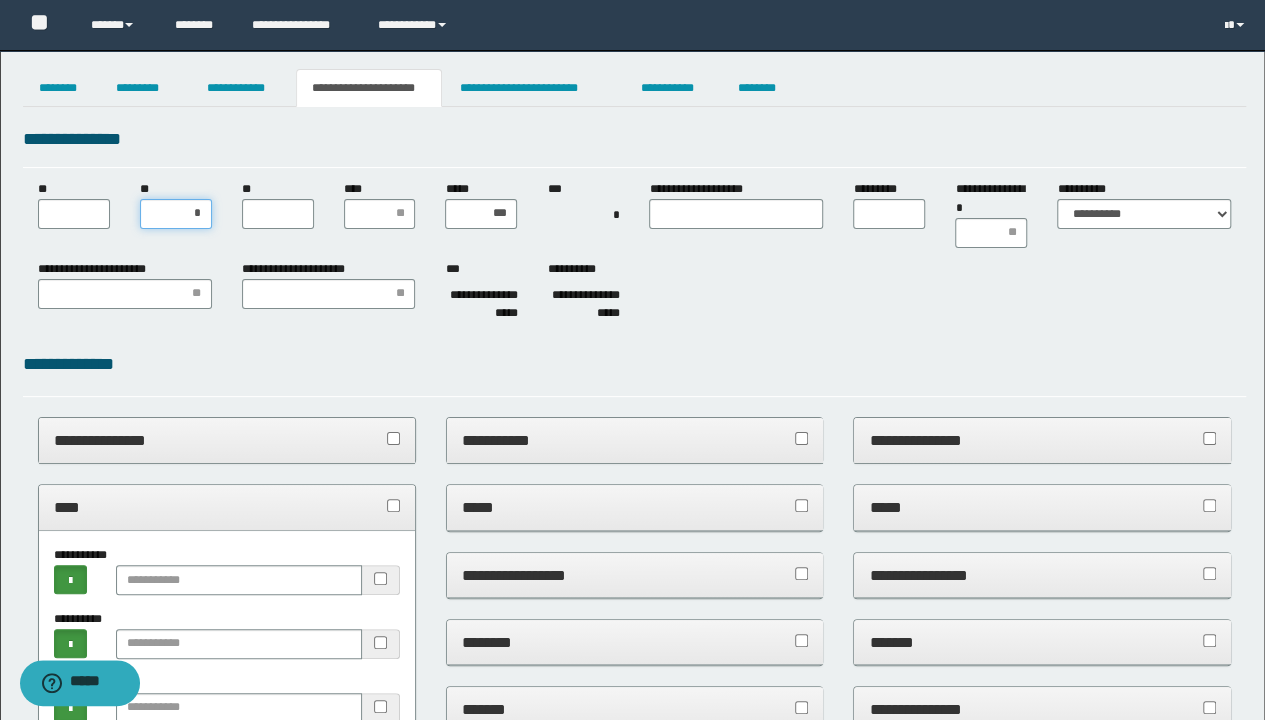type on "**" 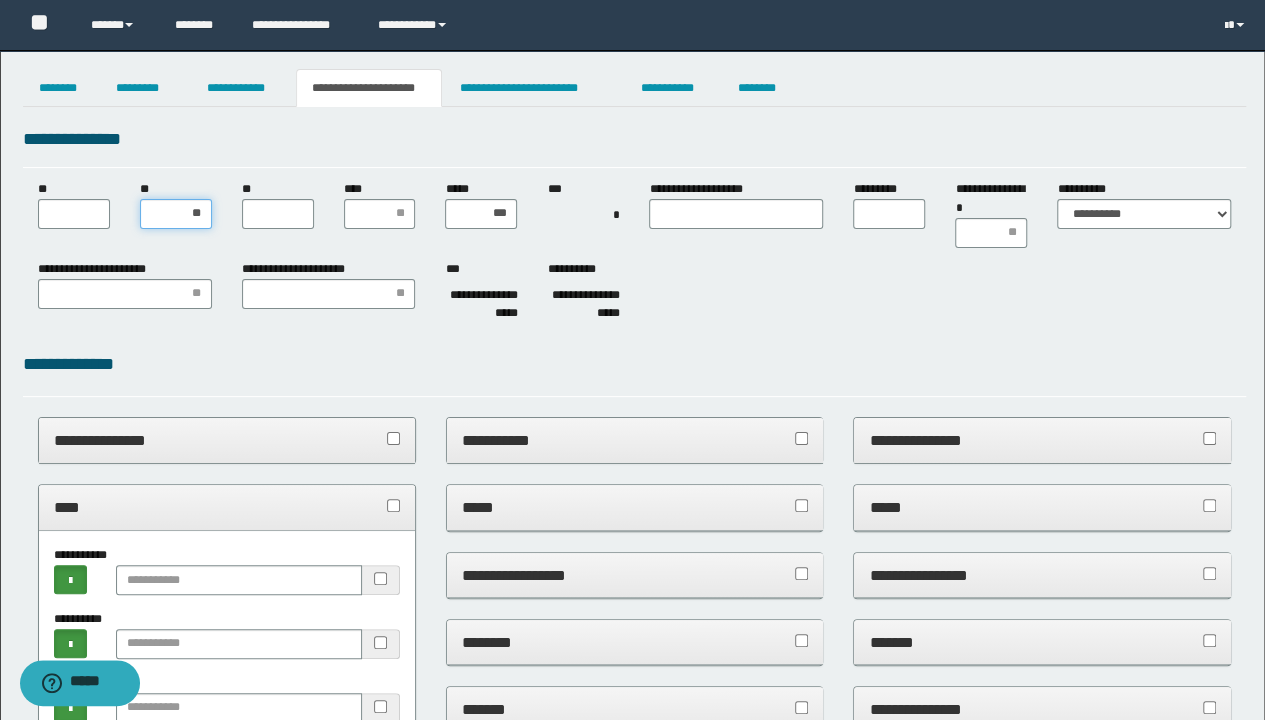 type 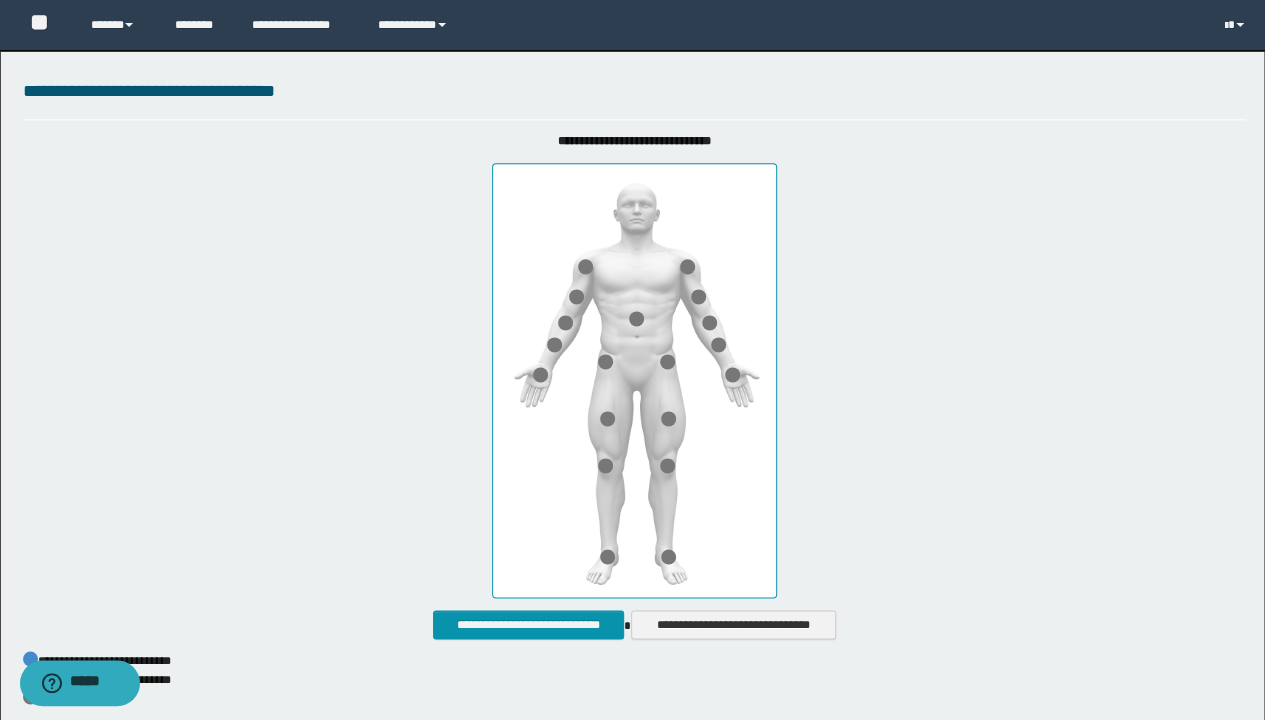 scroll, scrollTop: 1300, scrollLeft: 0, axis: vertical 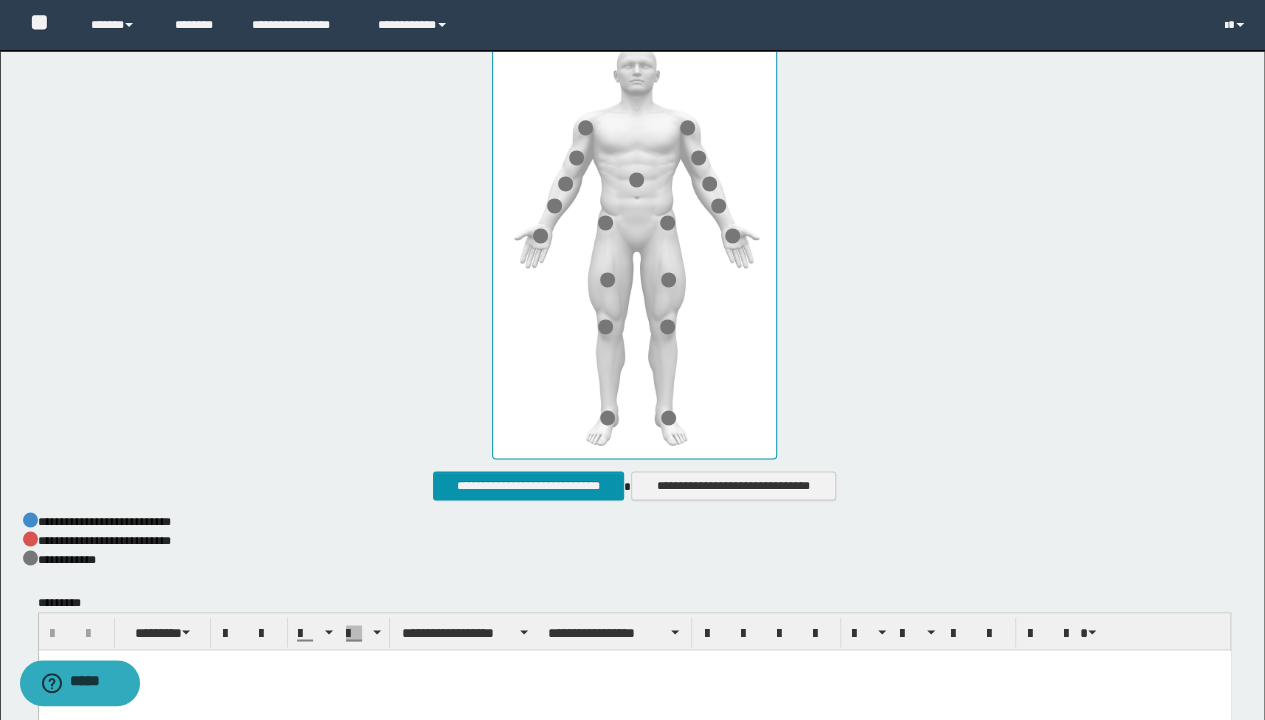 click at bounding box center (634, 241) 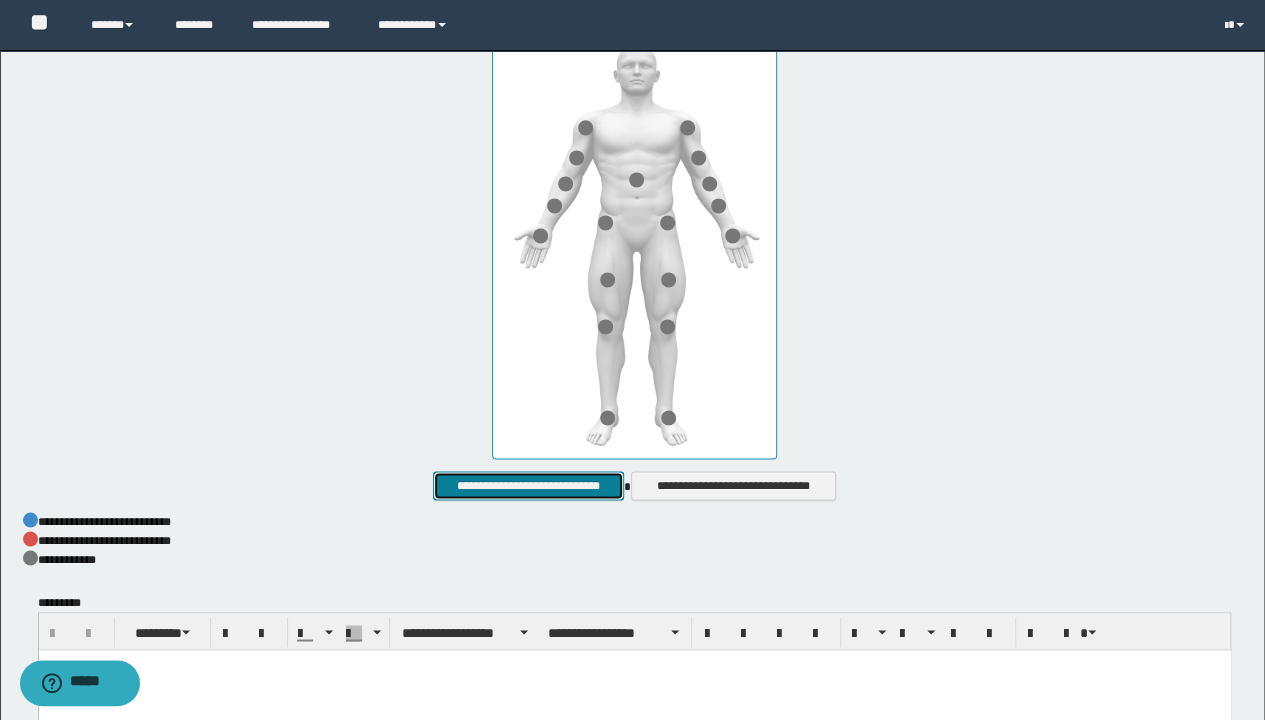 drag, startPoint x: 598, startPoint y: 484, endPoint x: 637, endPoint y: 418, distance: 76.66159 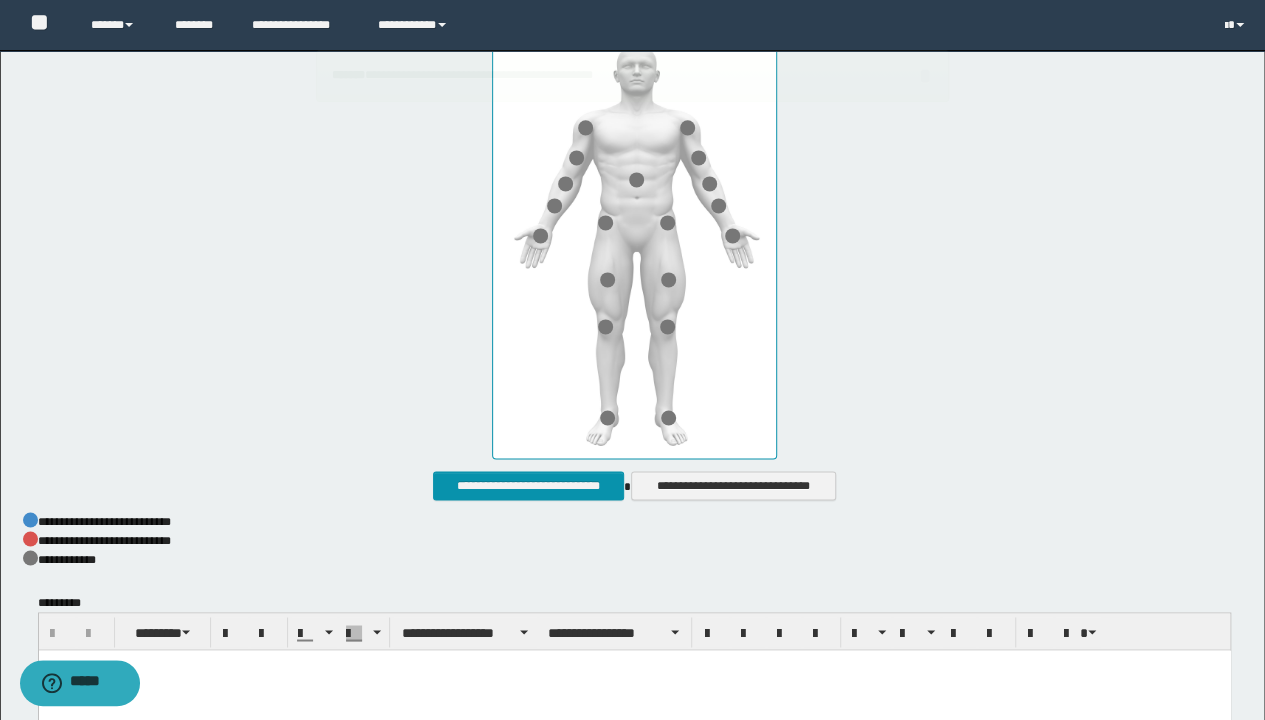 click at bounding box center (634, 241) 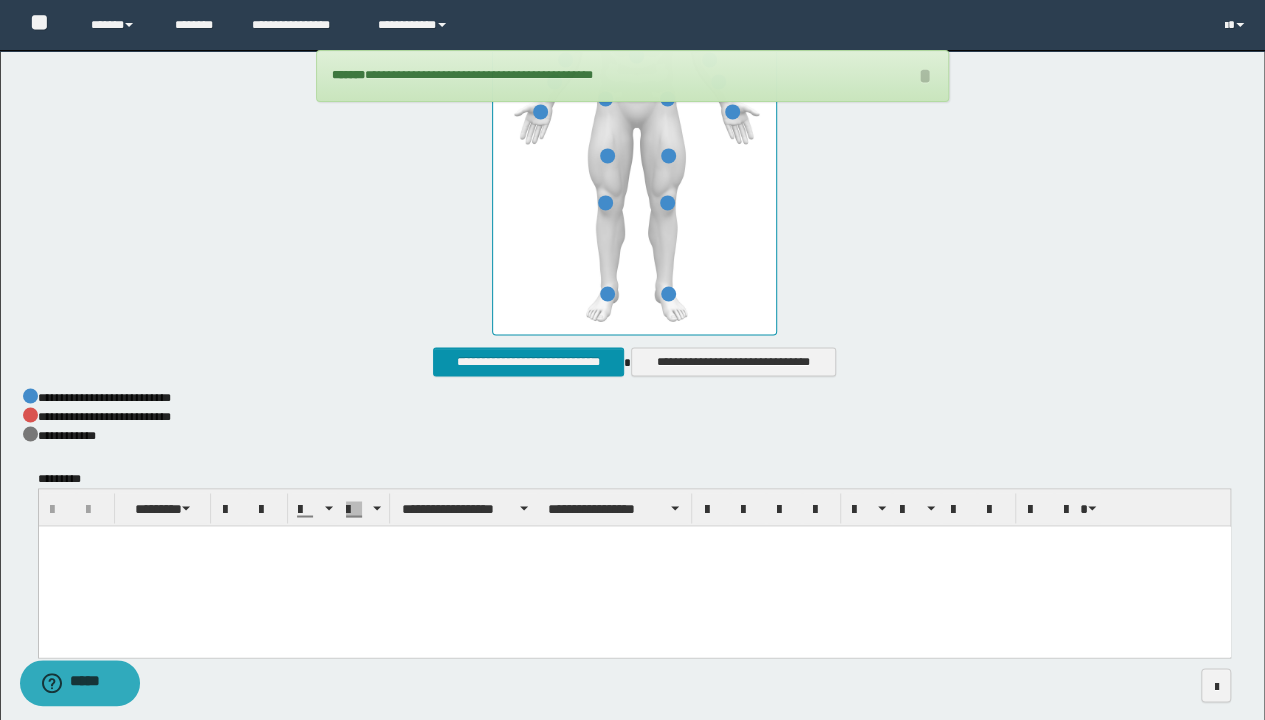 scroll, scrollTop: 1513, scrollLeft: 0, axis: vertical 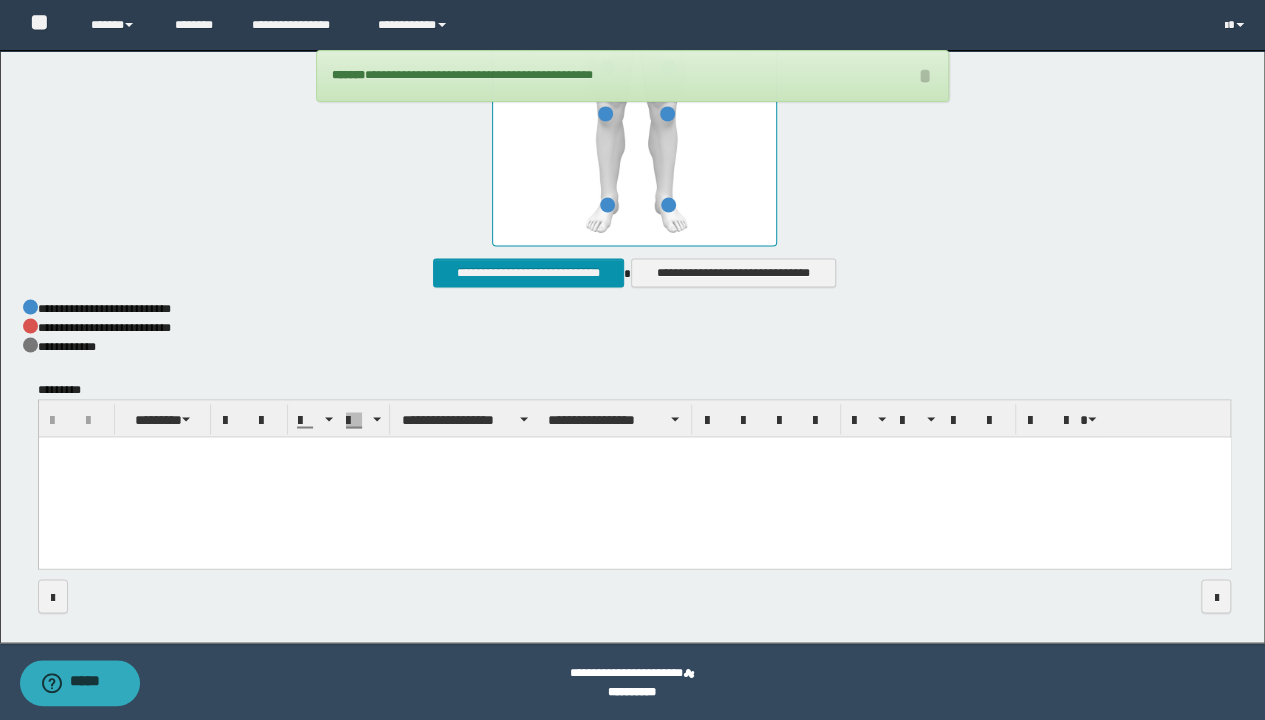 click at bounding box center (634, 477) 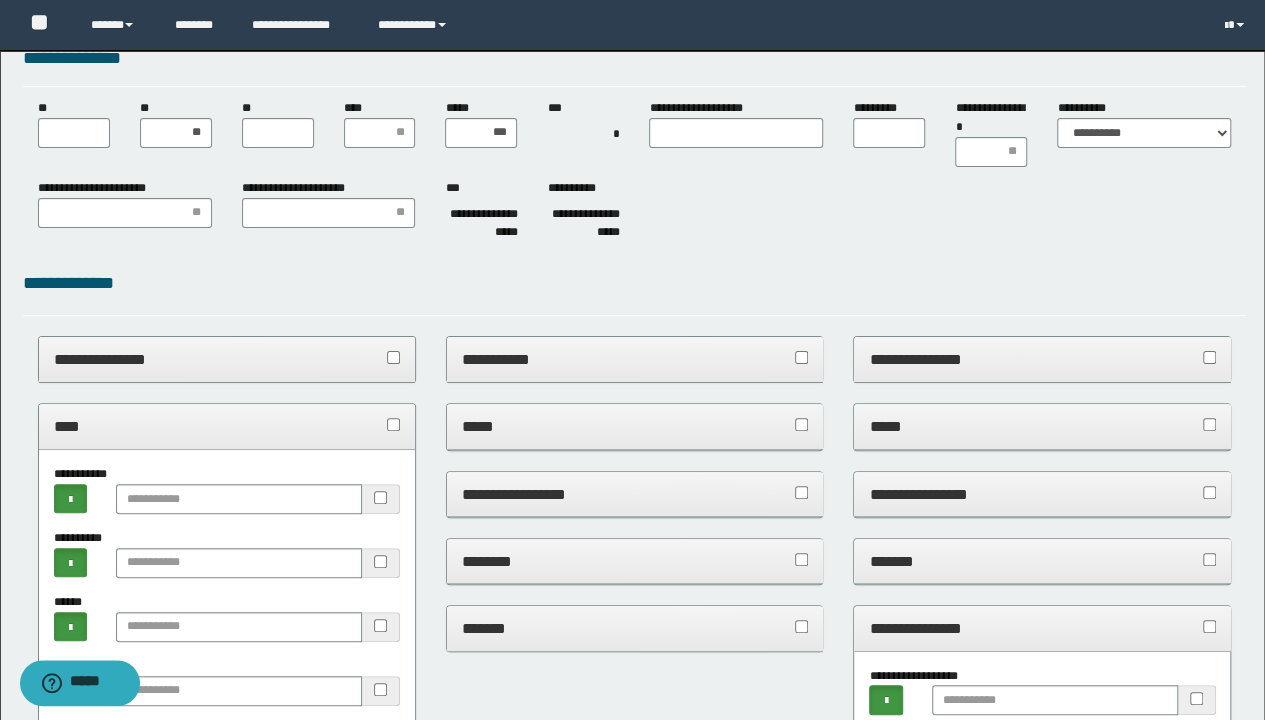 scroll, scrollTop: 13, scrollLeft: 0, axis: vertical 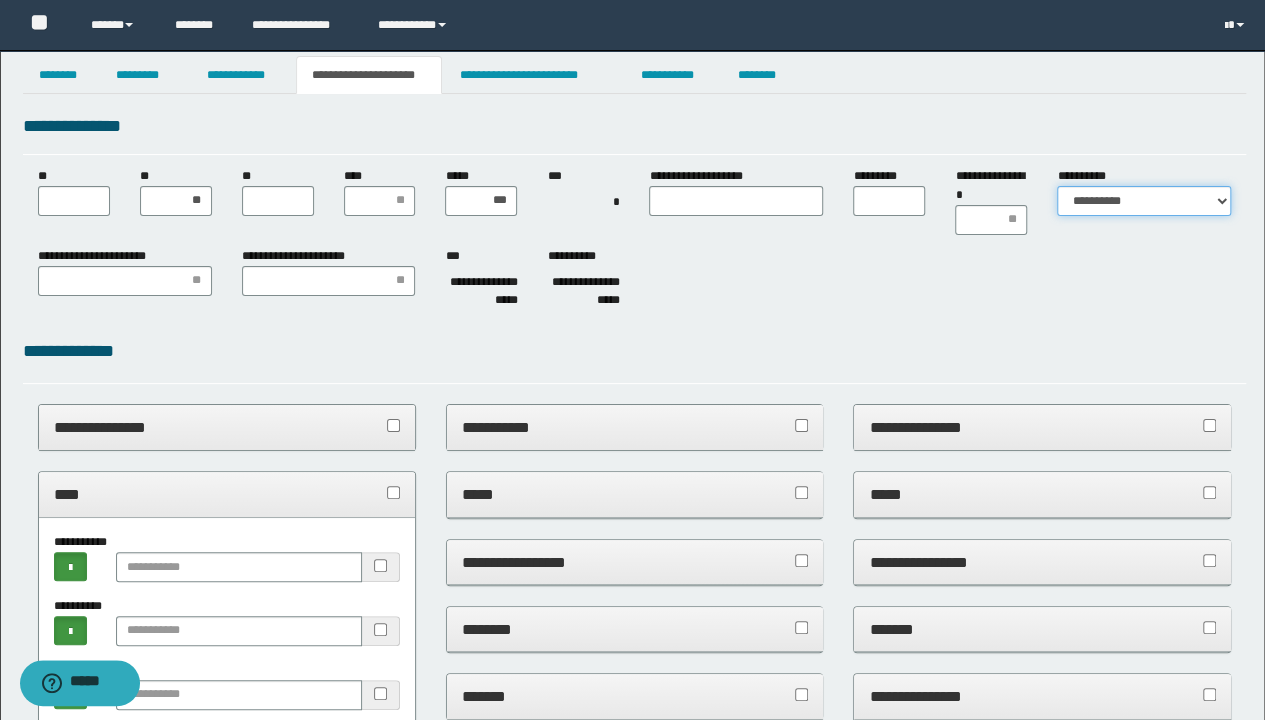 click on "**********" at bounding box center (1144, 201) 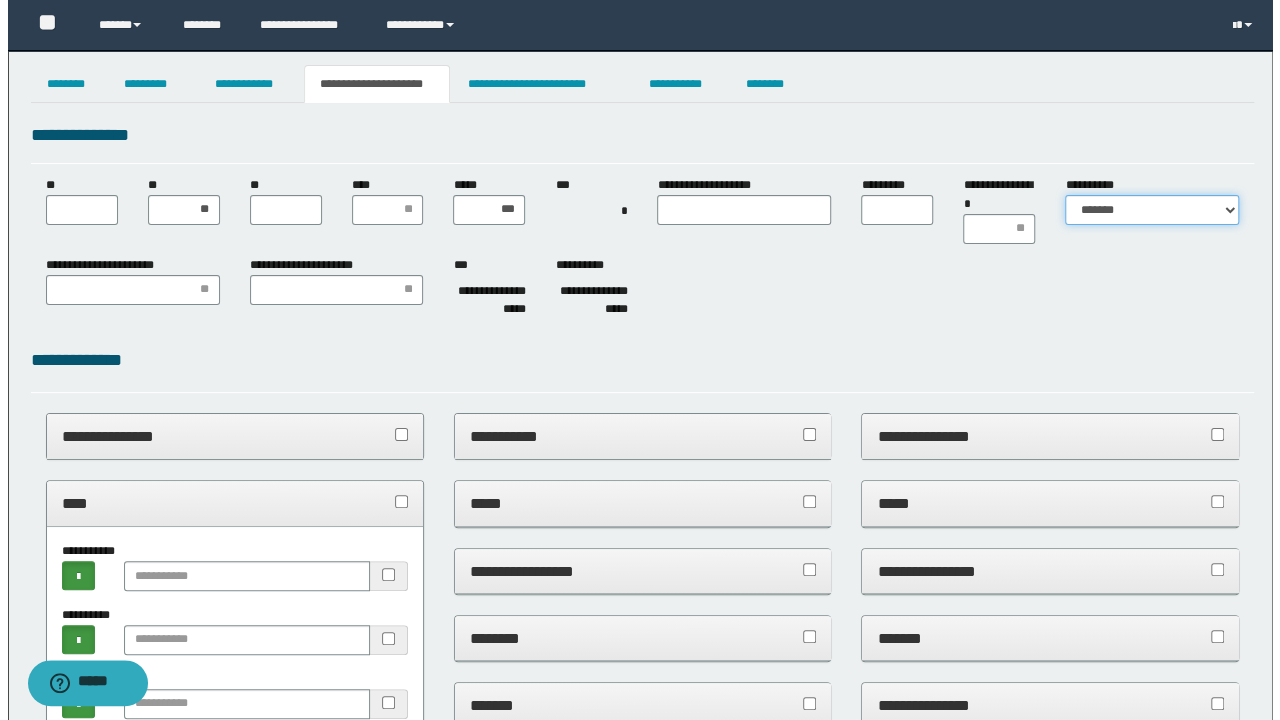 scroll, scrollTop: 0, scrollLeft: 0, axis: both 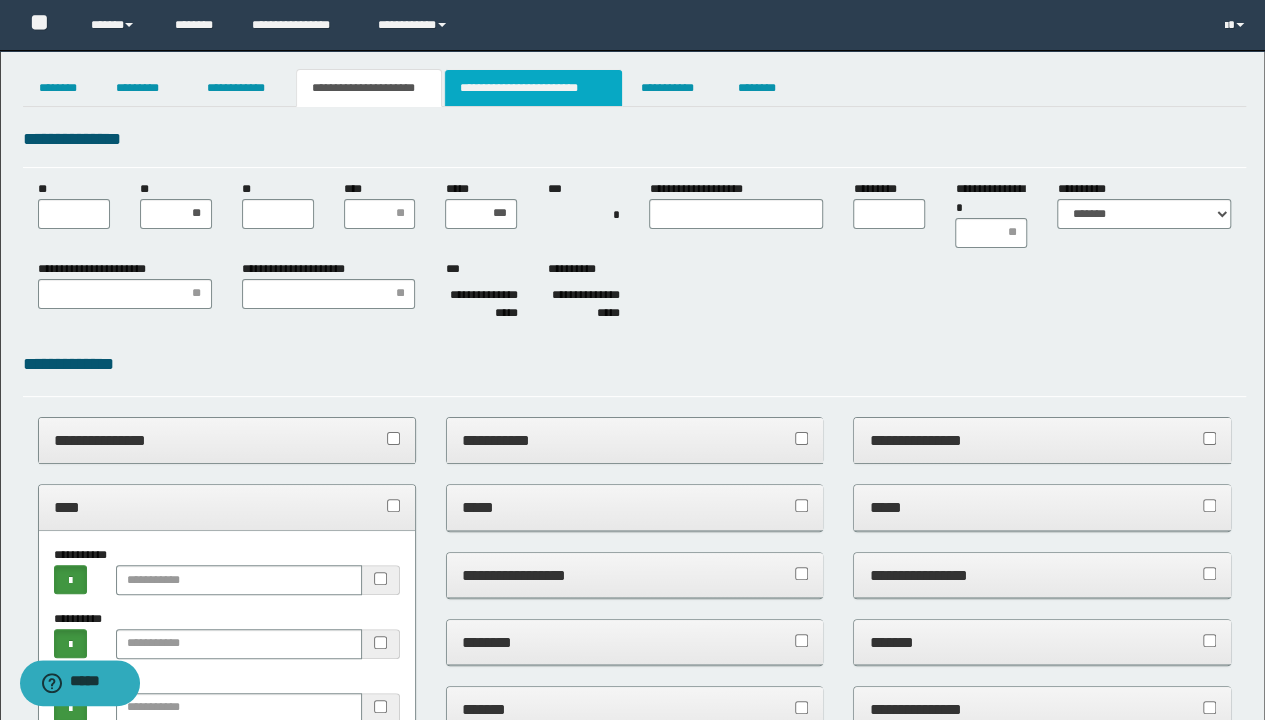 click on "**********" at bounding box center (533, 88) 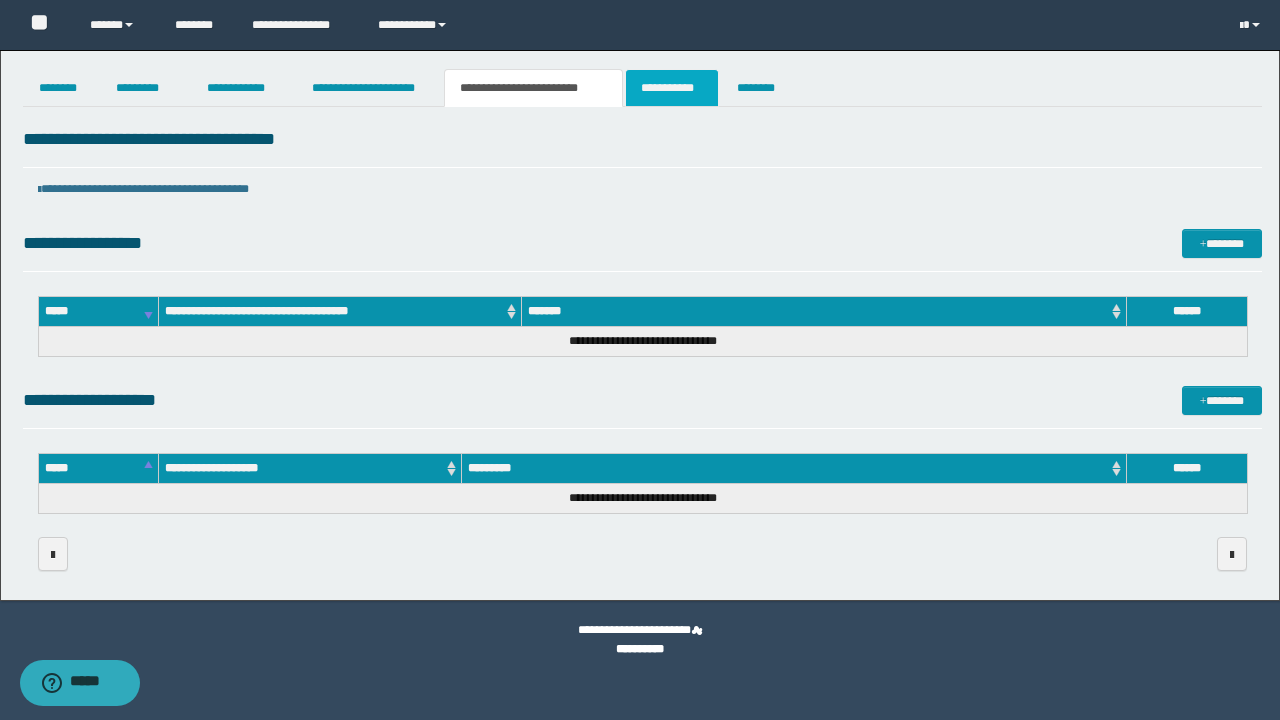 click on "**********" at bounding box center (672, 88) 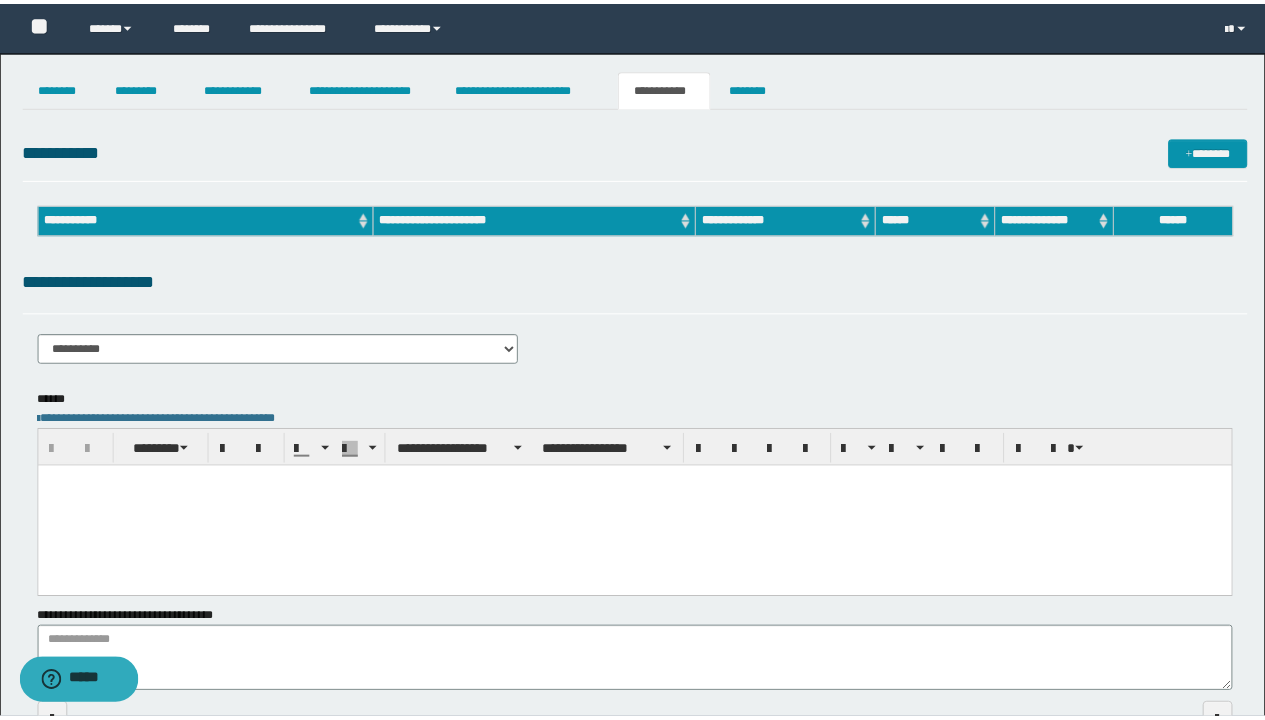 scroll, scrollTop: 0, scrollLeft: 0, axis: both 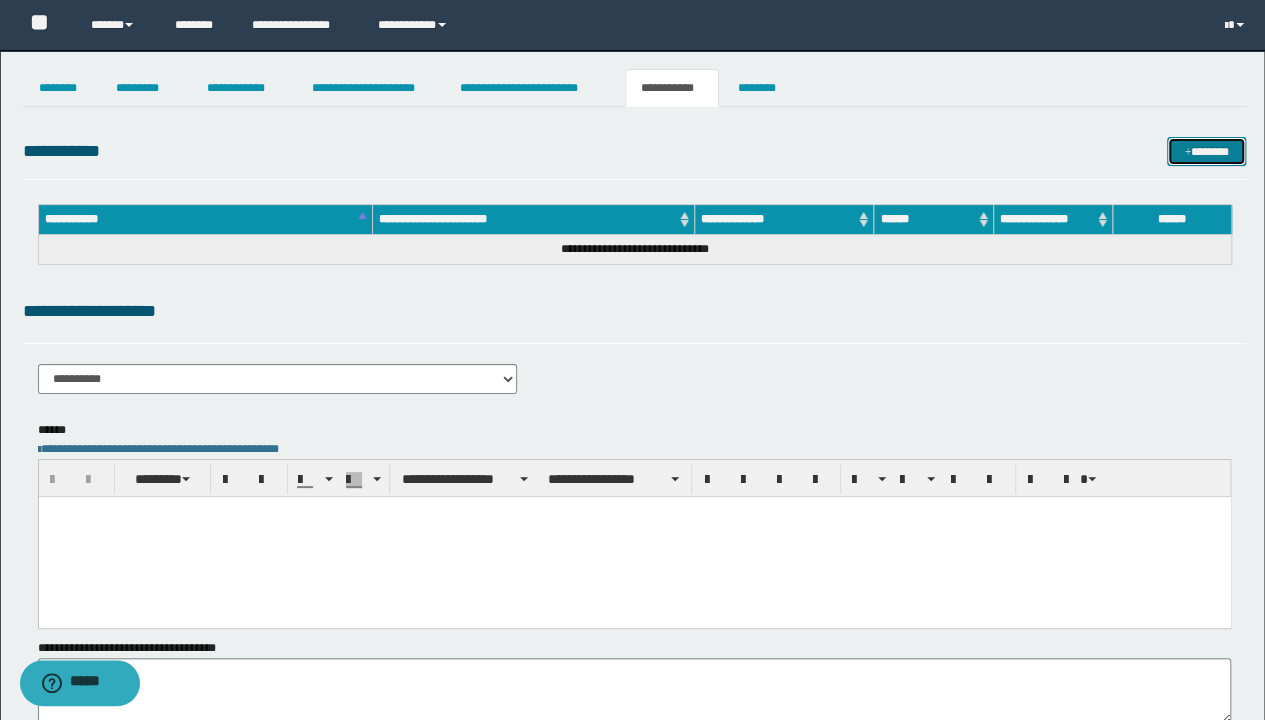 click on "*******" at bounding box center [1206, 151] 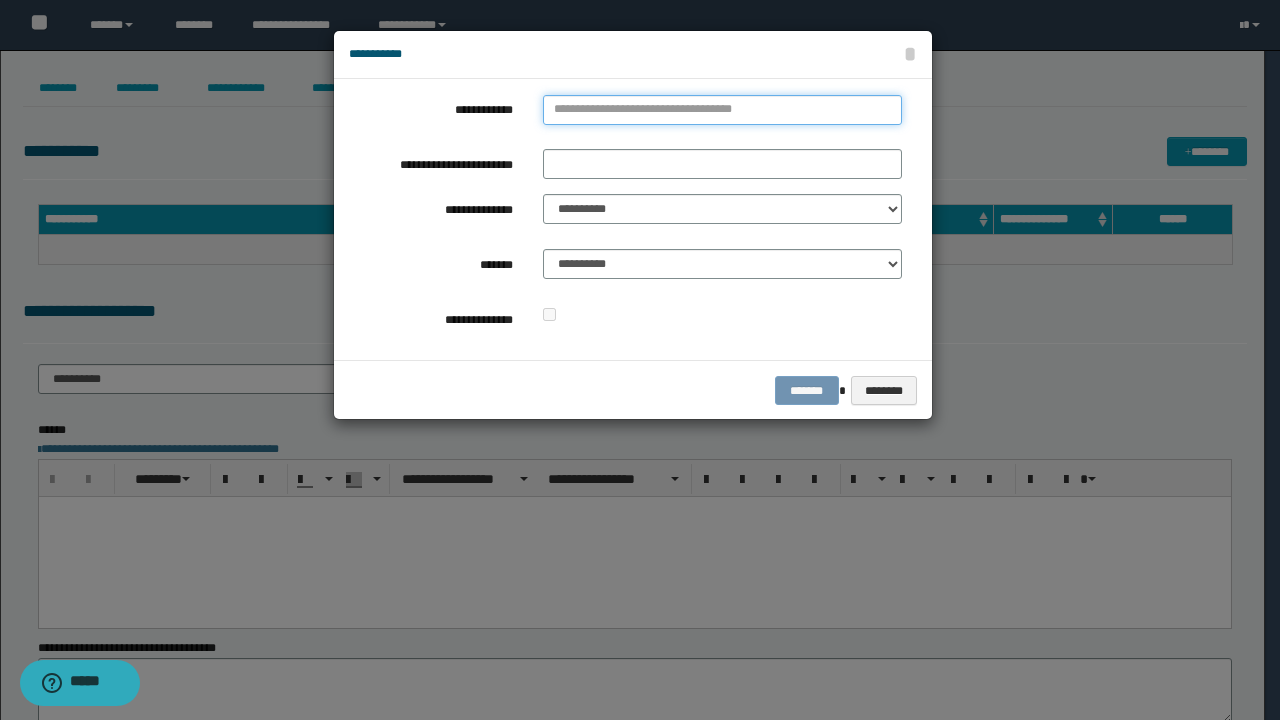 click on "**********" at bounding box center [722, 110] 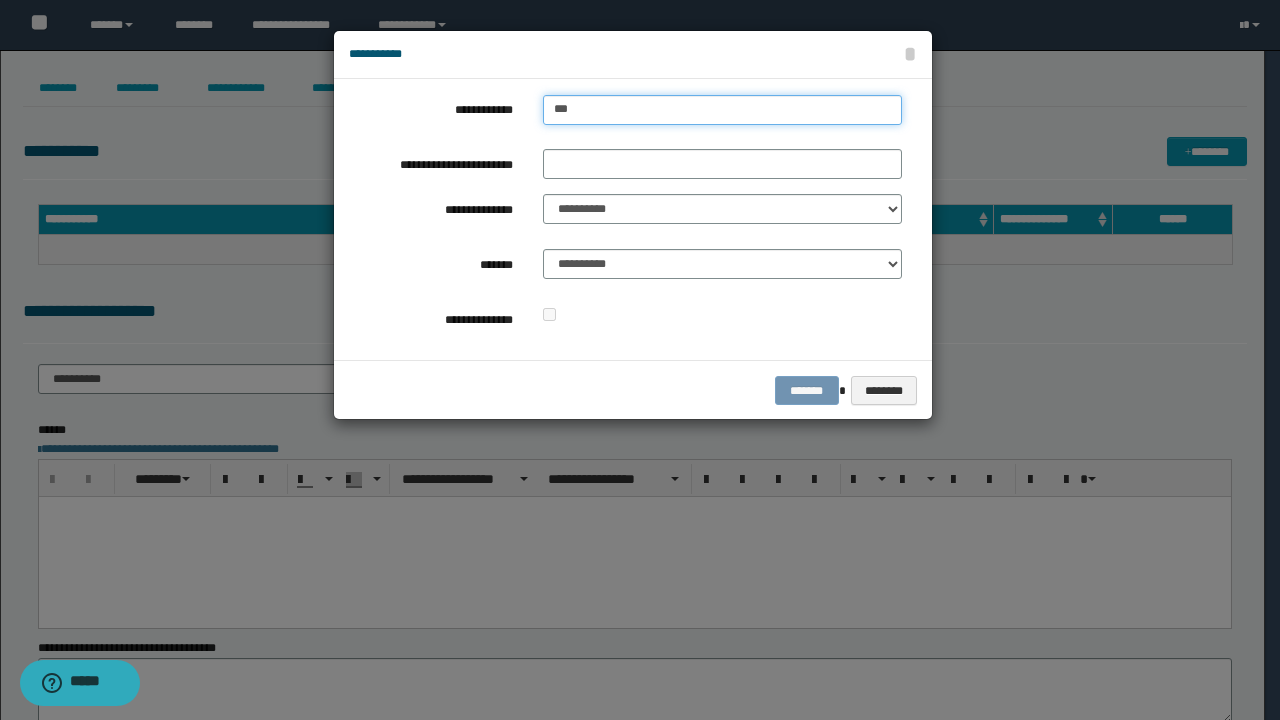 type on "****" 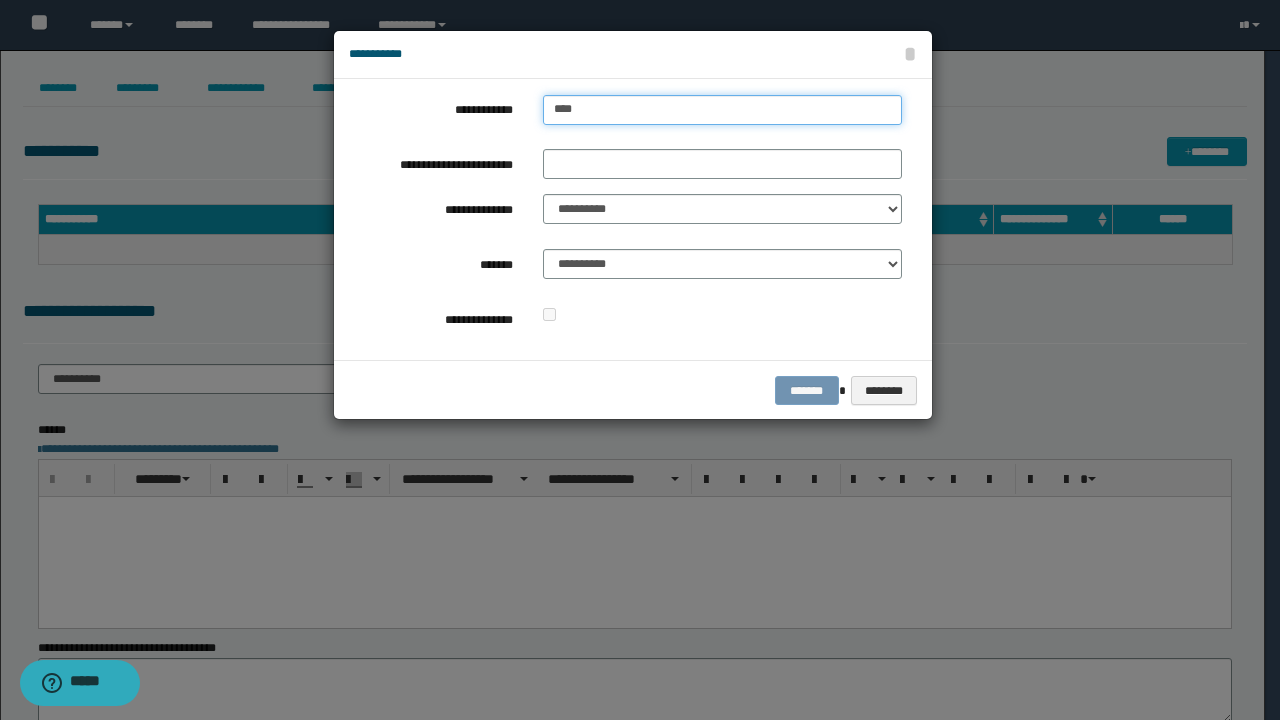 type on "****" 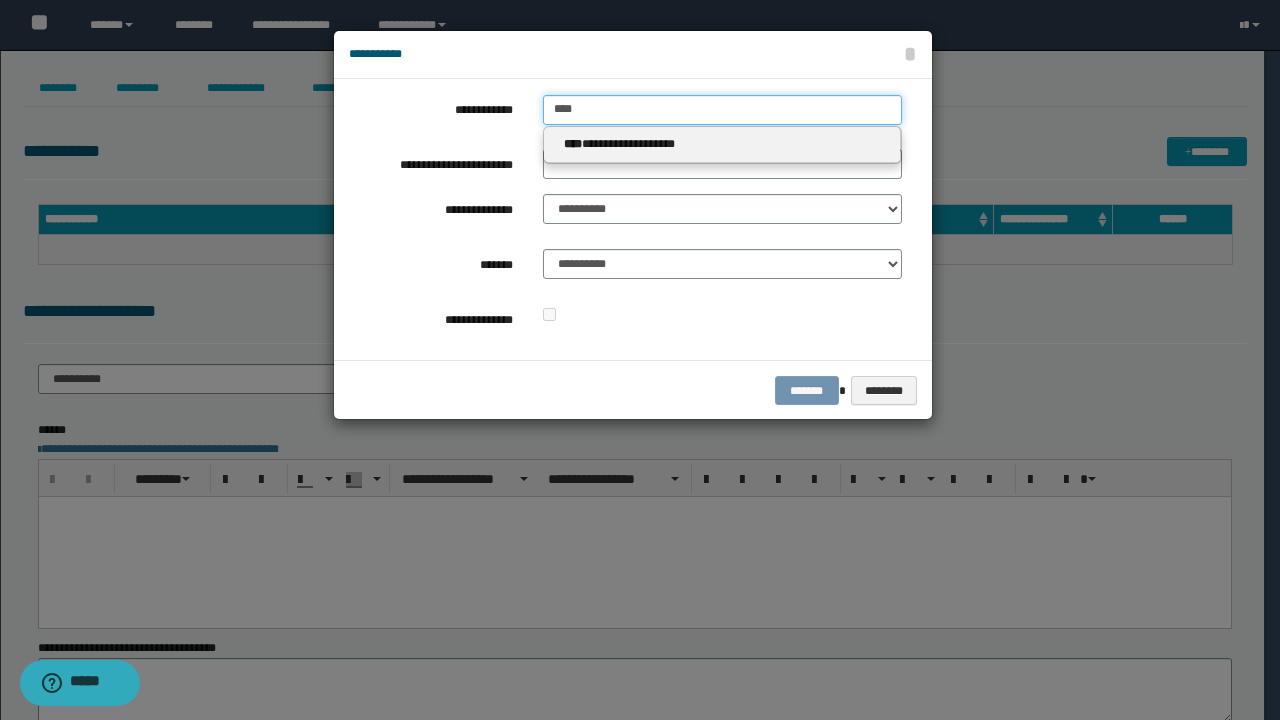 click on "****" at bounding box center [722, 110] 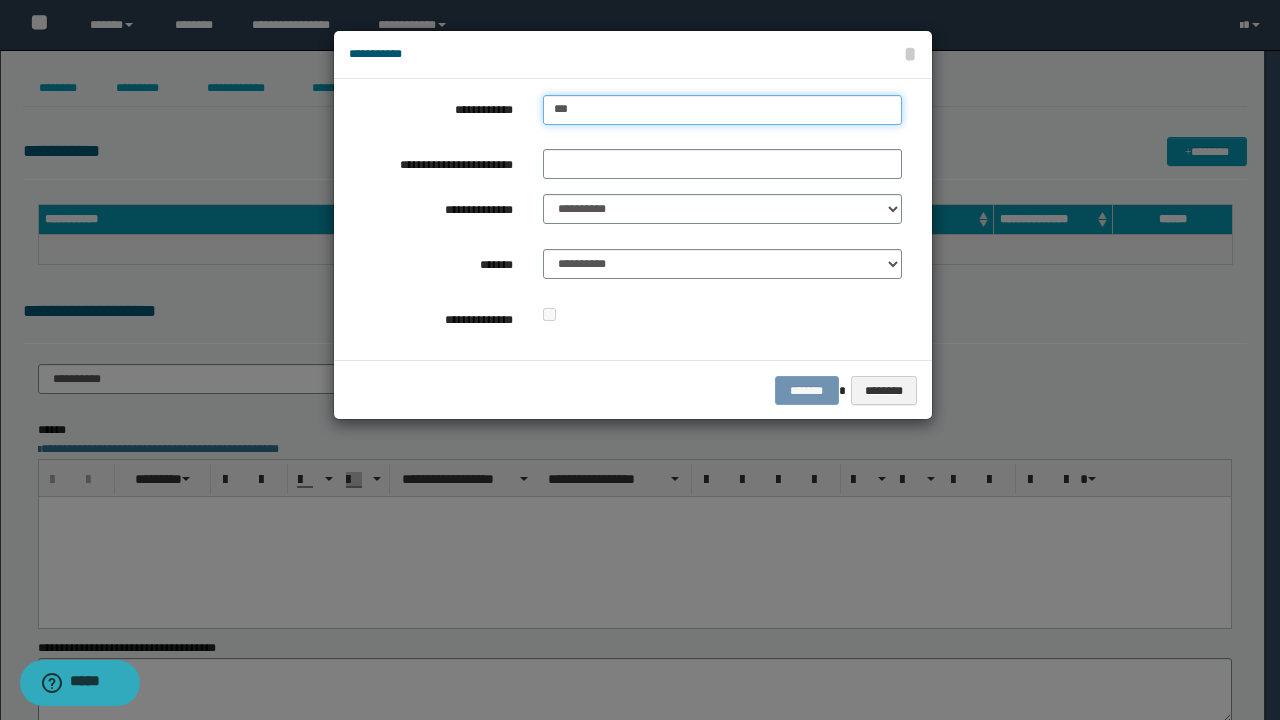 type on "****" 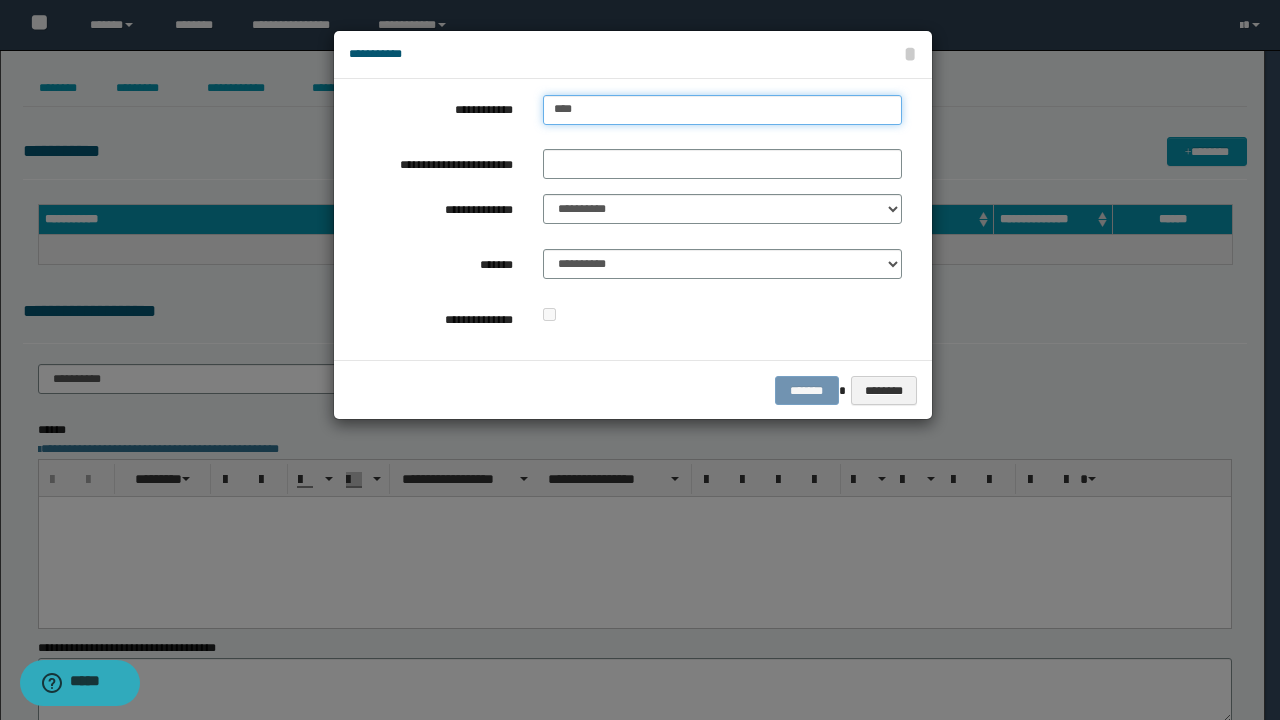type on "****" 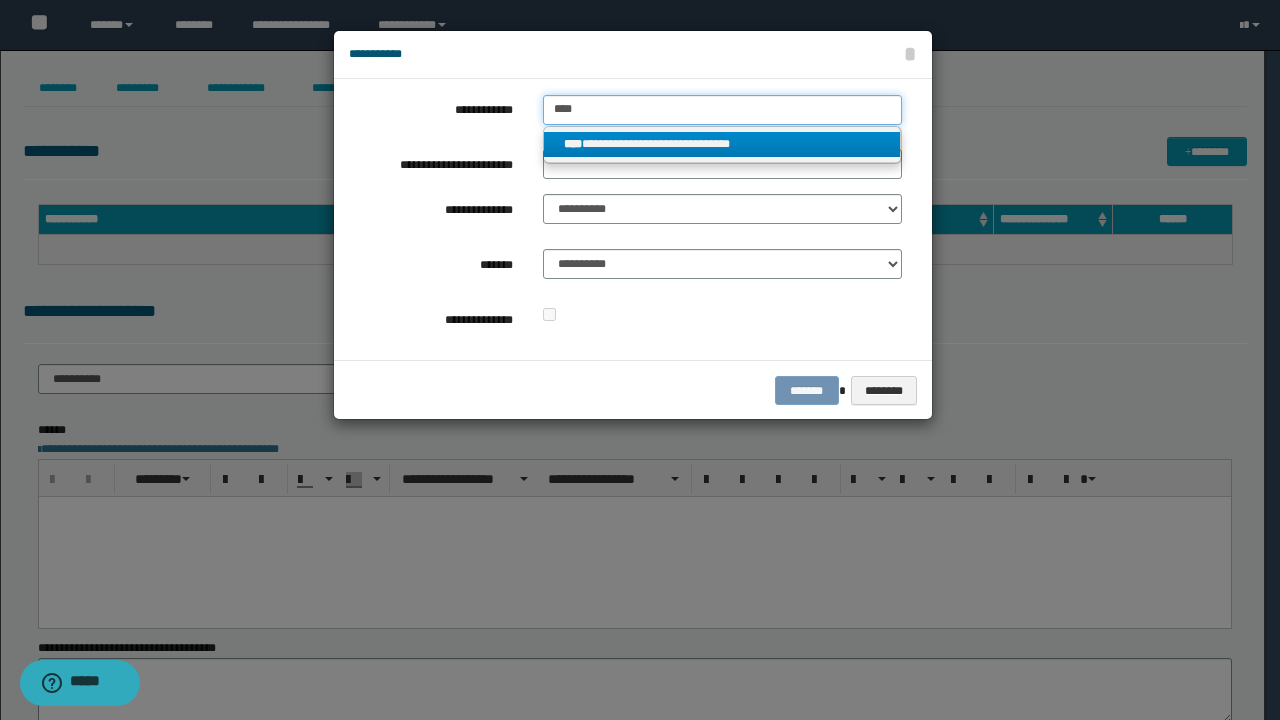 type on "****" 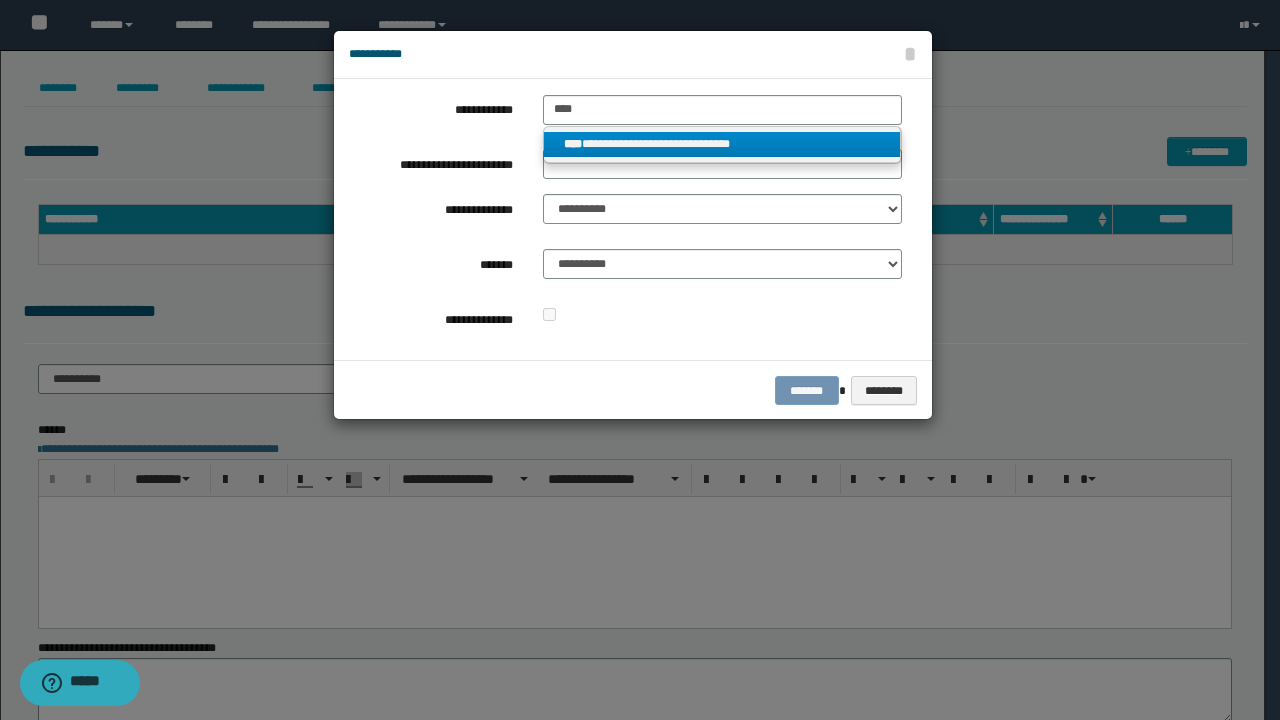 click on "**********" at bounding box center [722, 144] 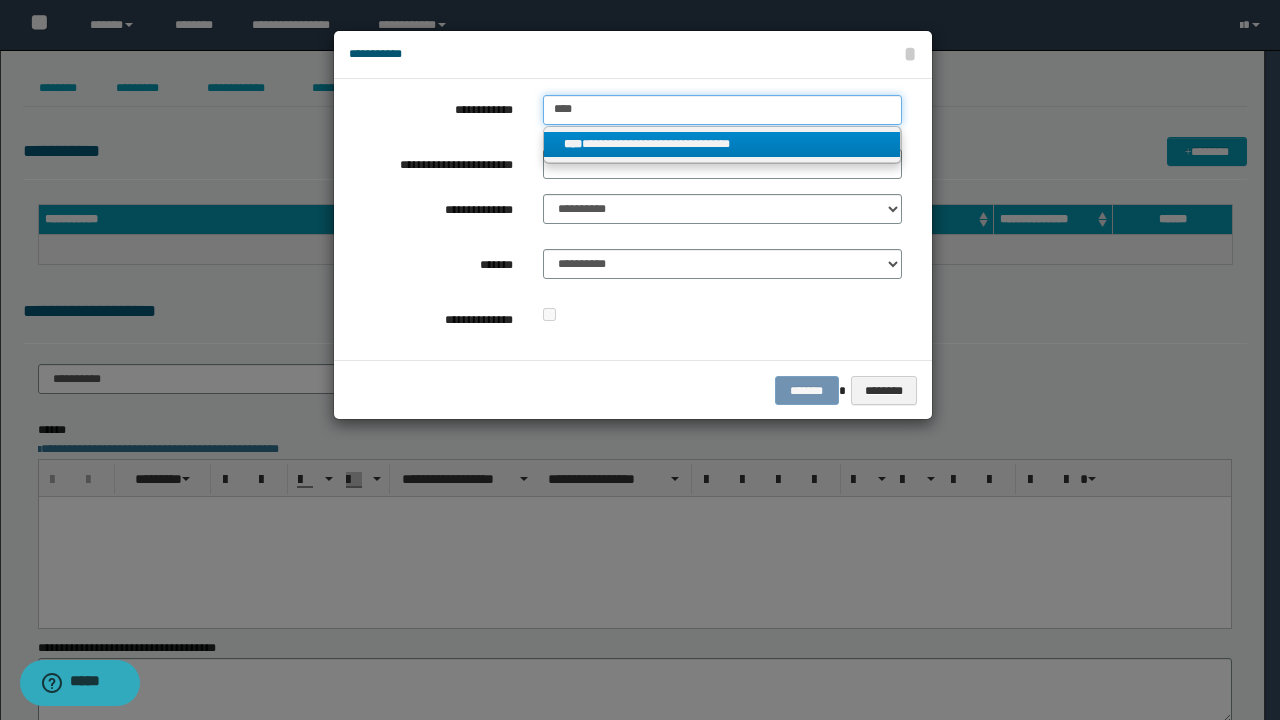 type 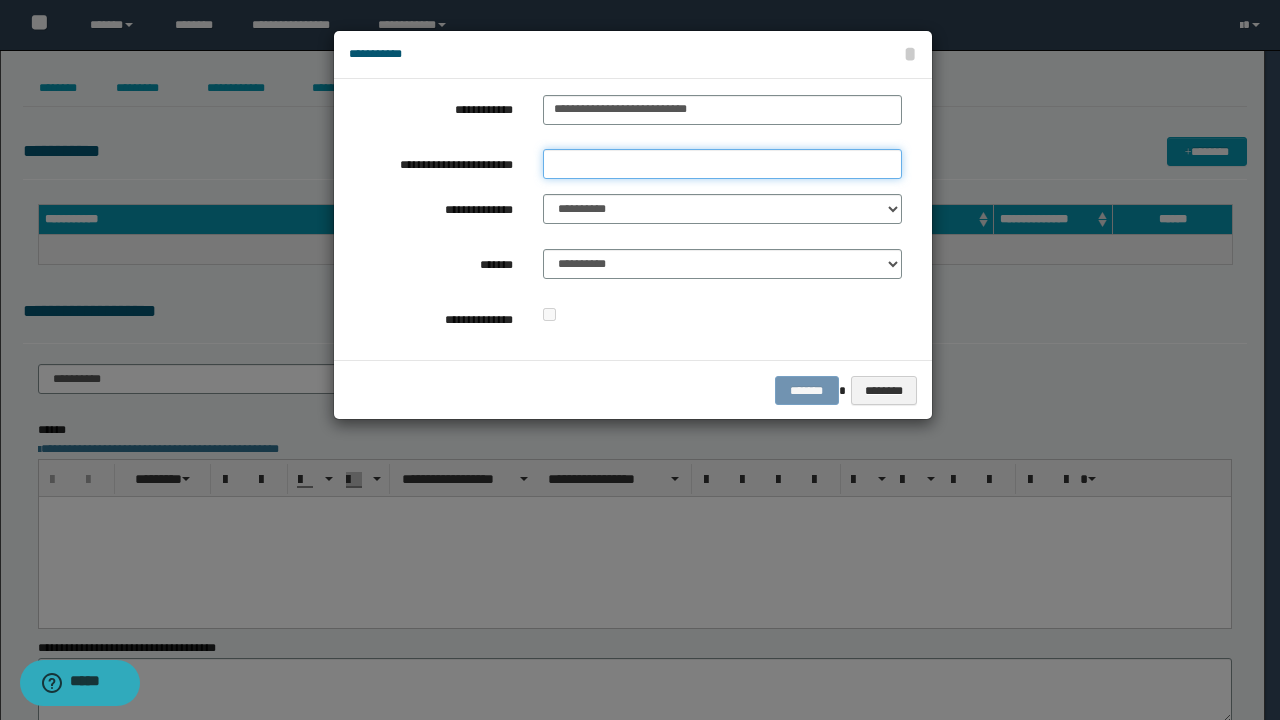 click on "**********" at bounding box center [722, 164] 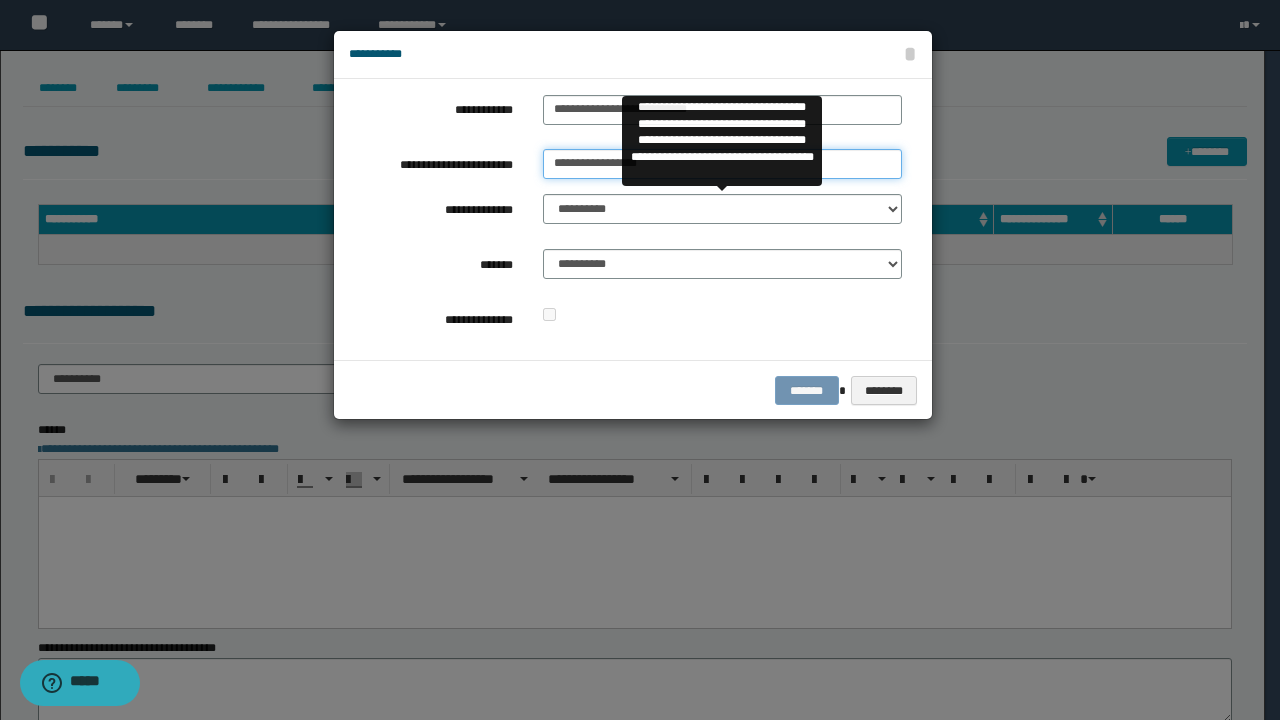 type on "**********" 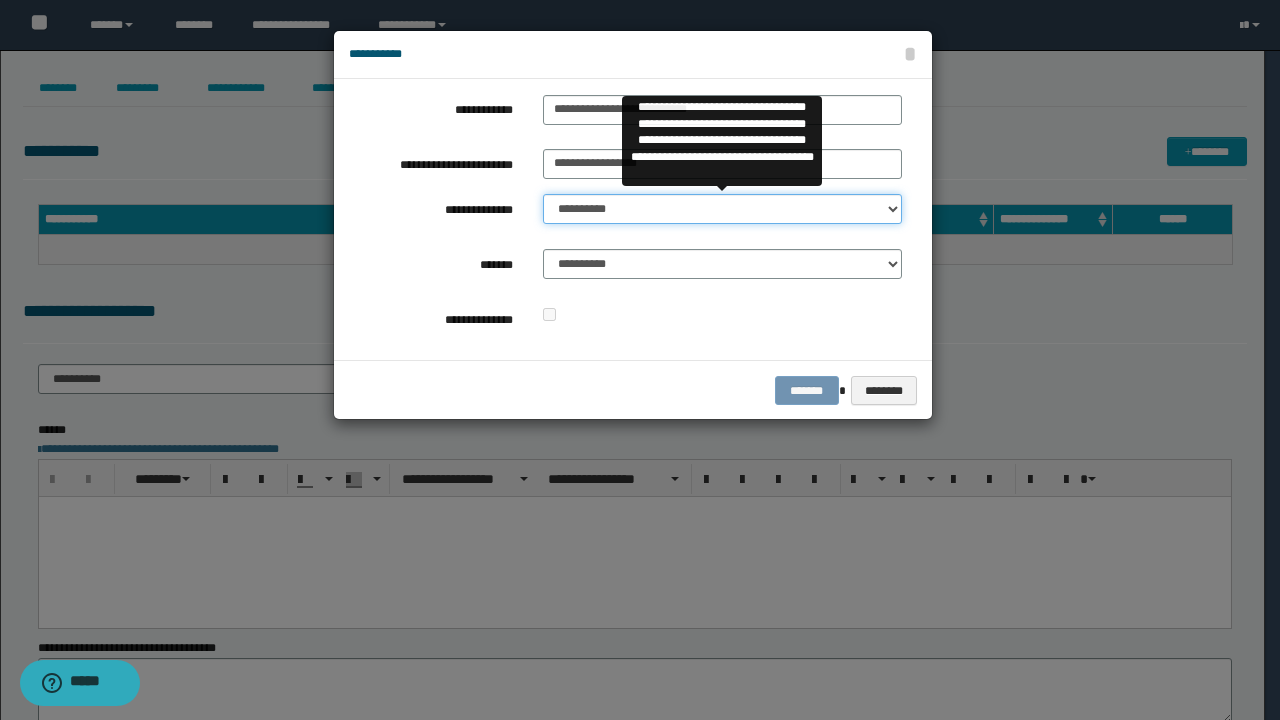click on "**********" at bounding box center [722, 209] 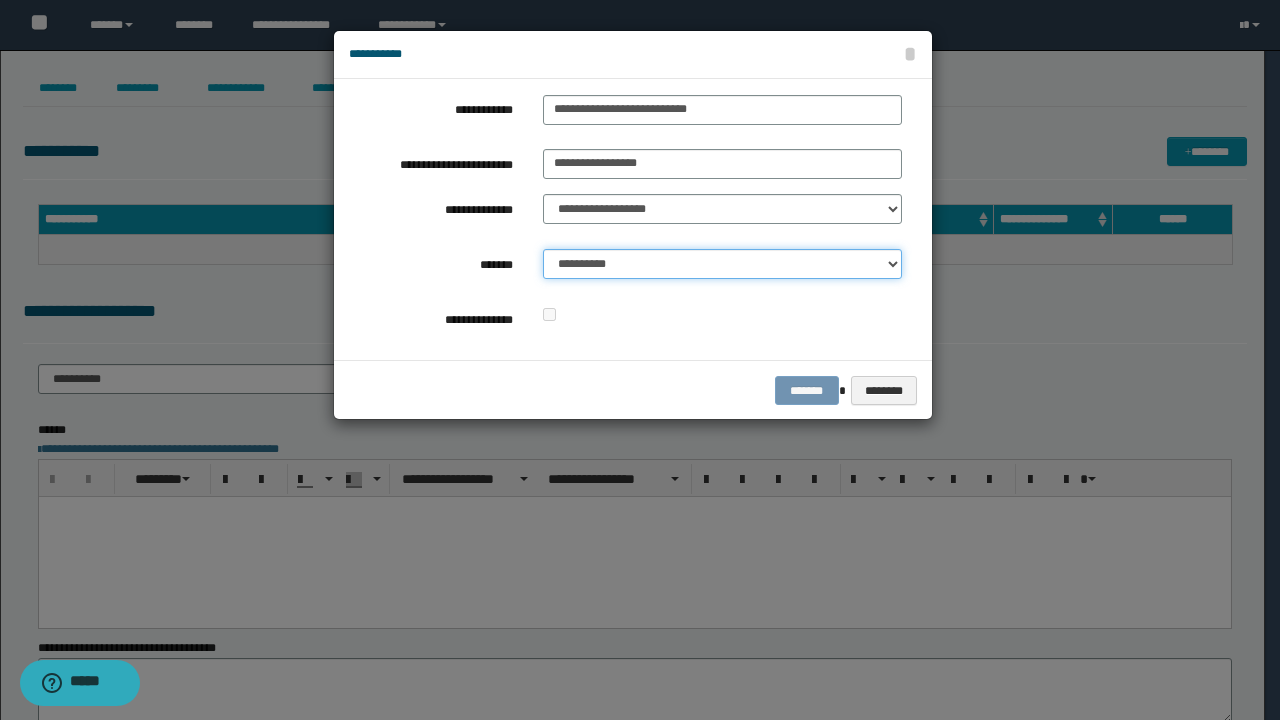 click on "**********" at bounding box center (722, 264) 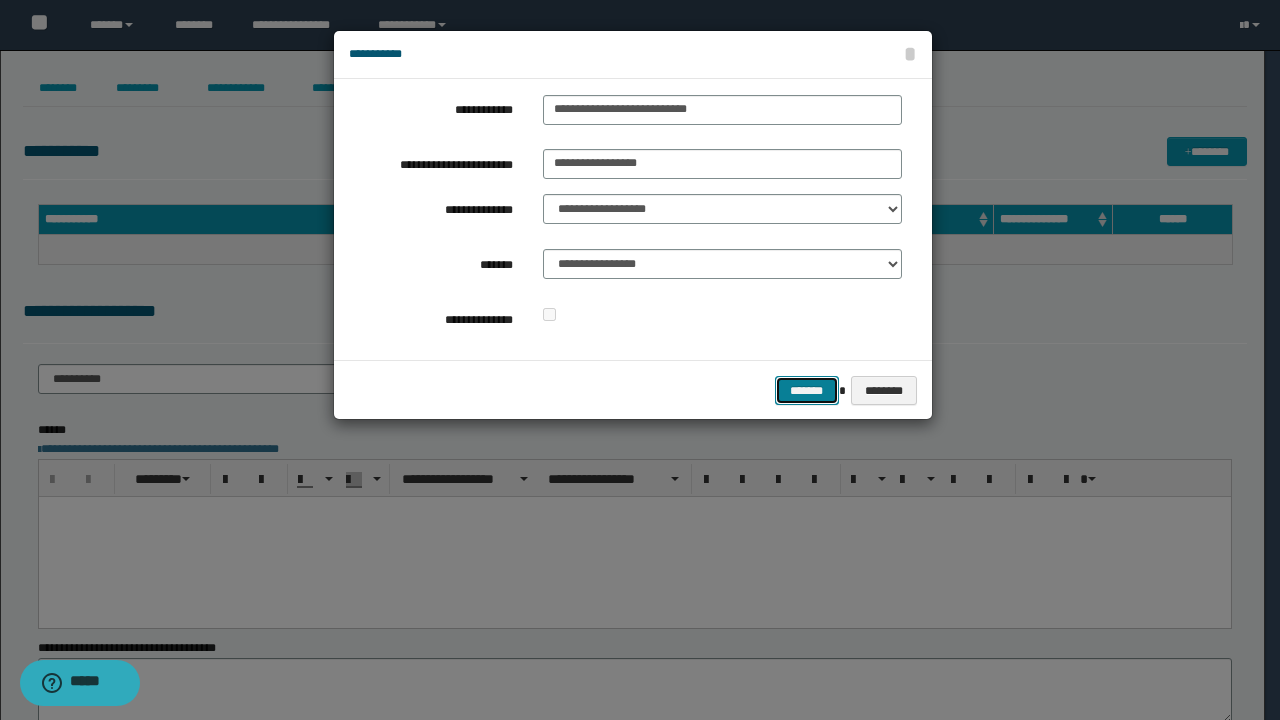 click on "*******" at bounding box center [807, 390] 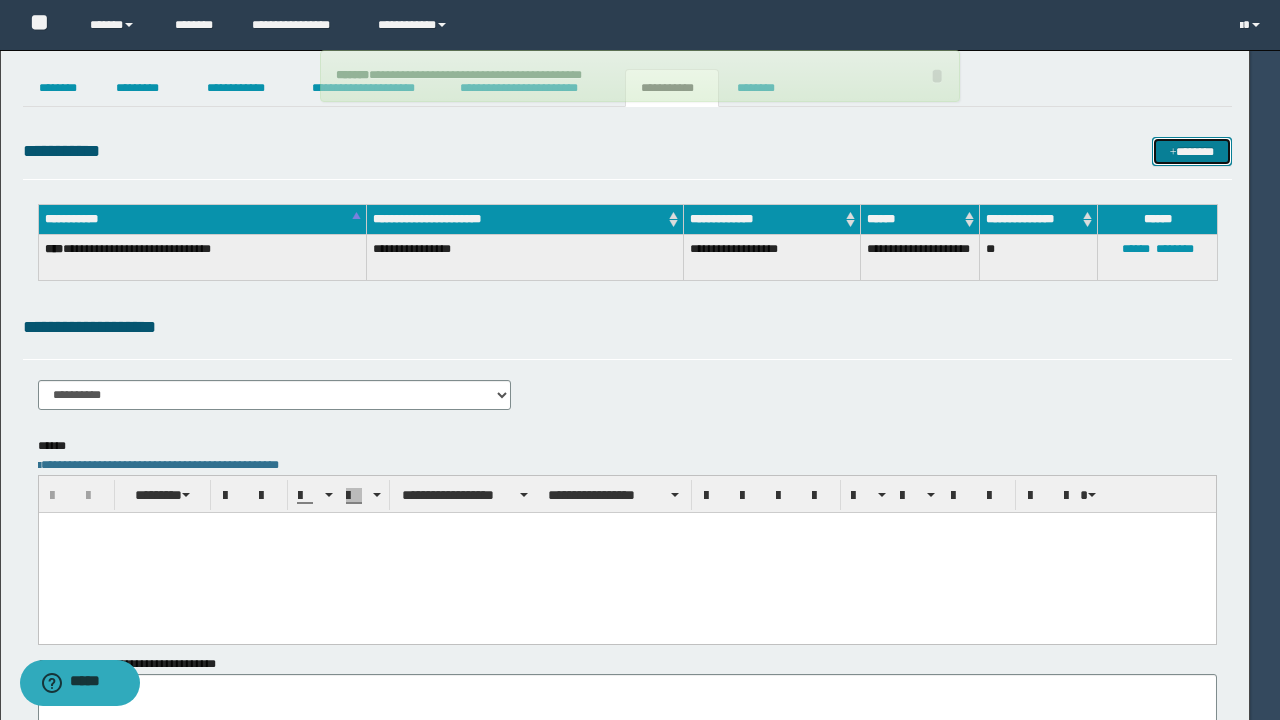type 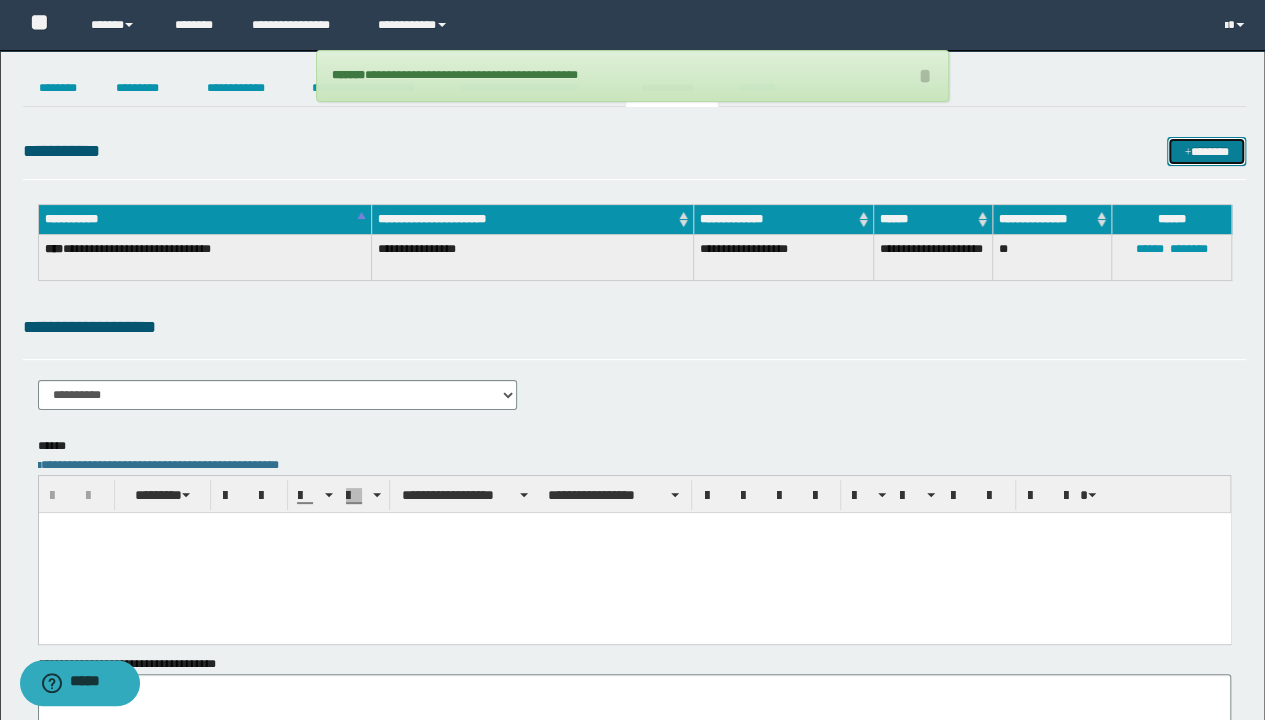 drag, startPoint x: 1222, startPoint y: 151, endPoint x: 1175, endPoint y: 146, distance: 47.26521 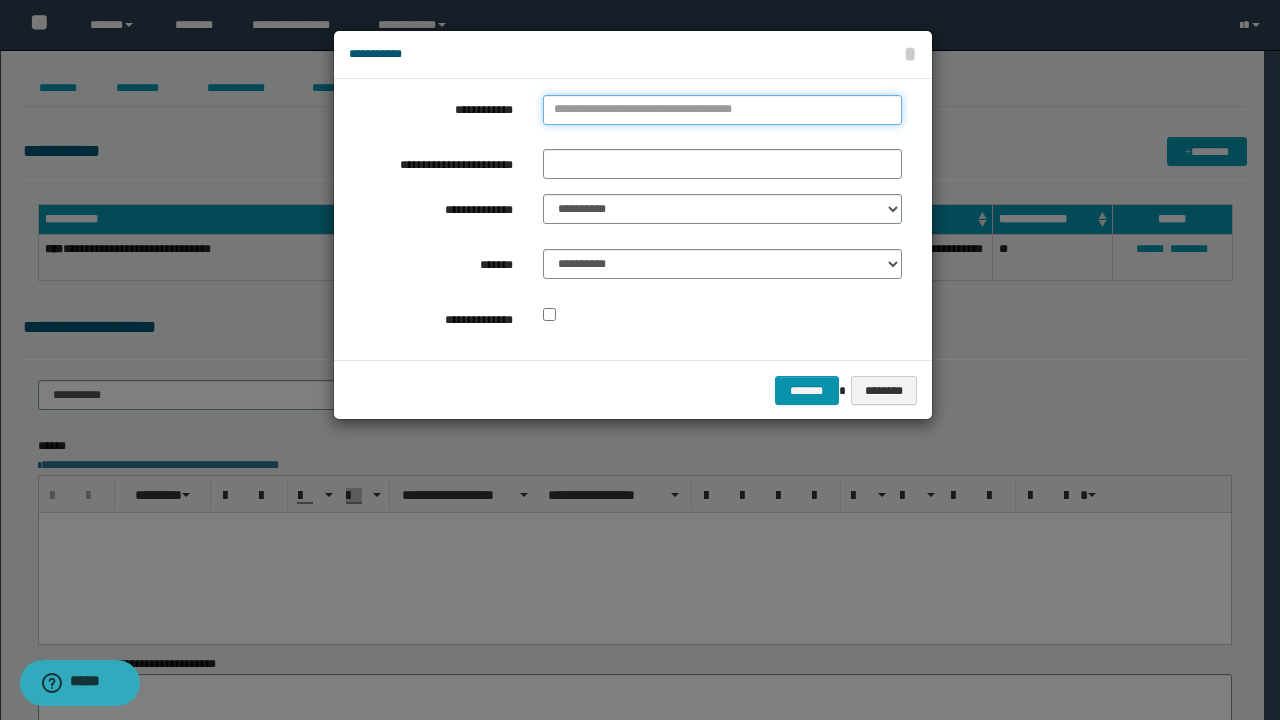 type on "**********" 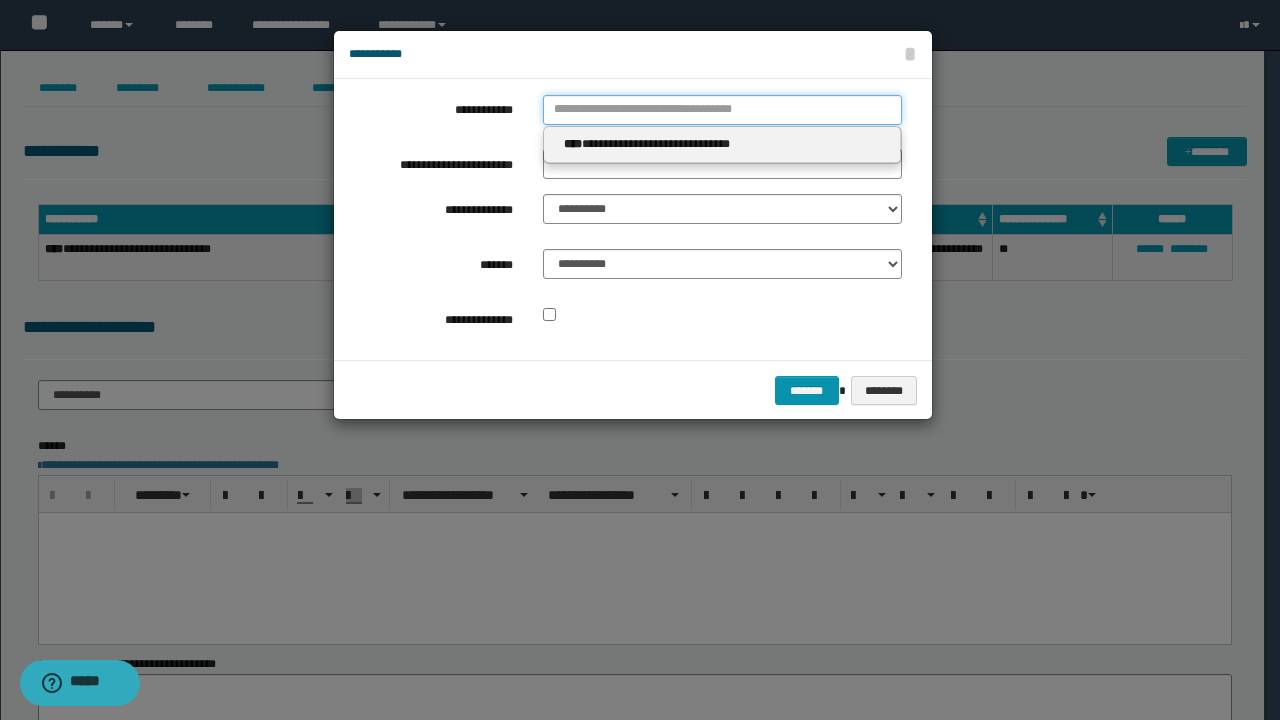 click on "**********" at bounding box center [722, 110] 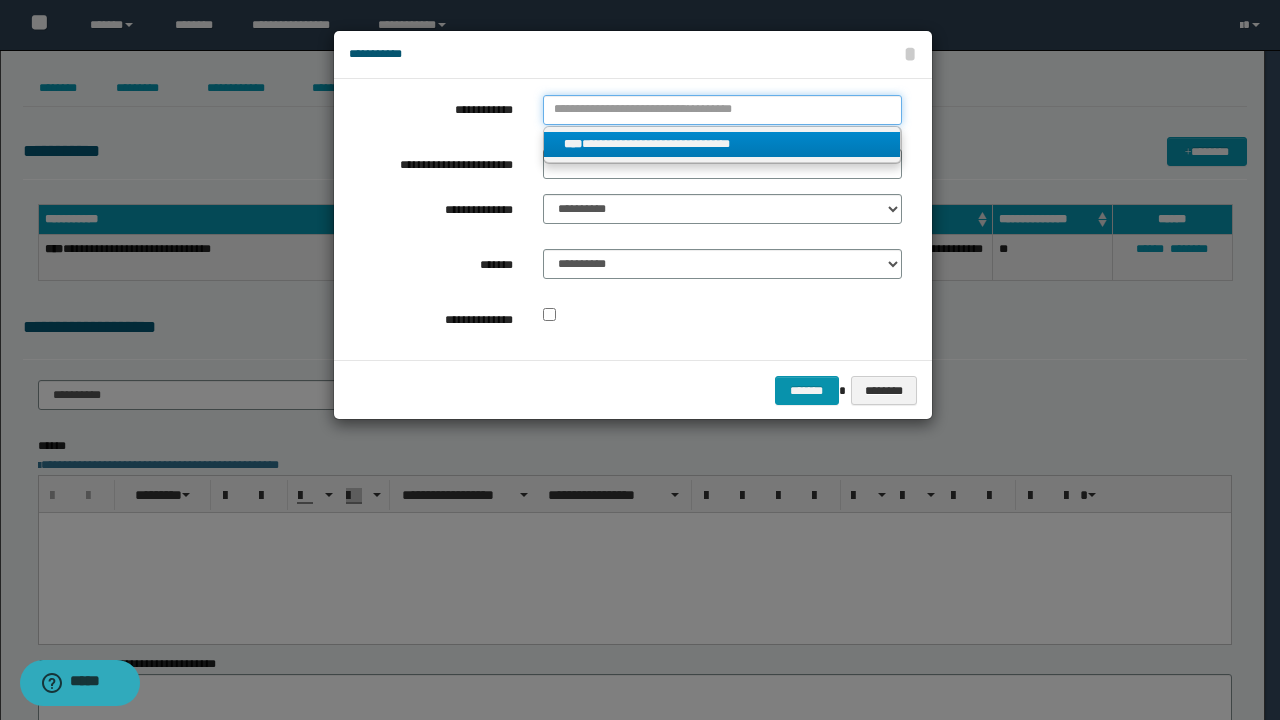 click on "**********" at bounding box center [722, 110] 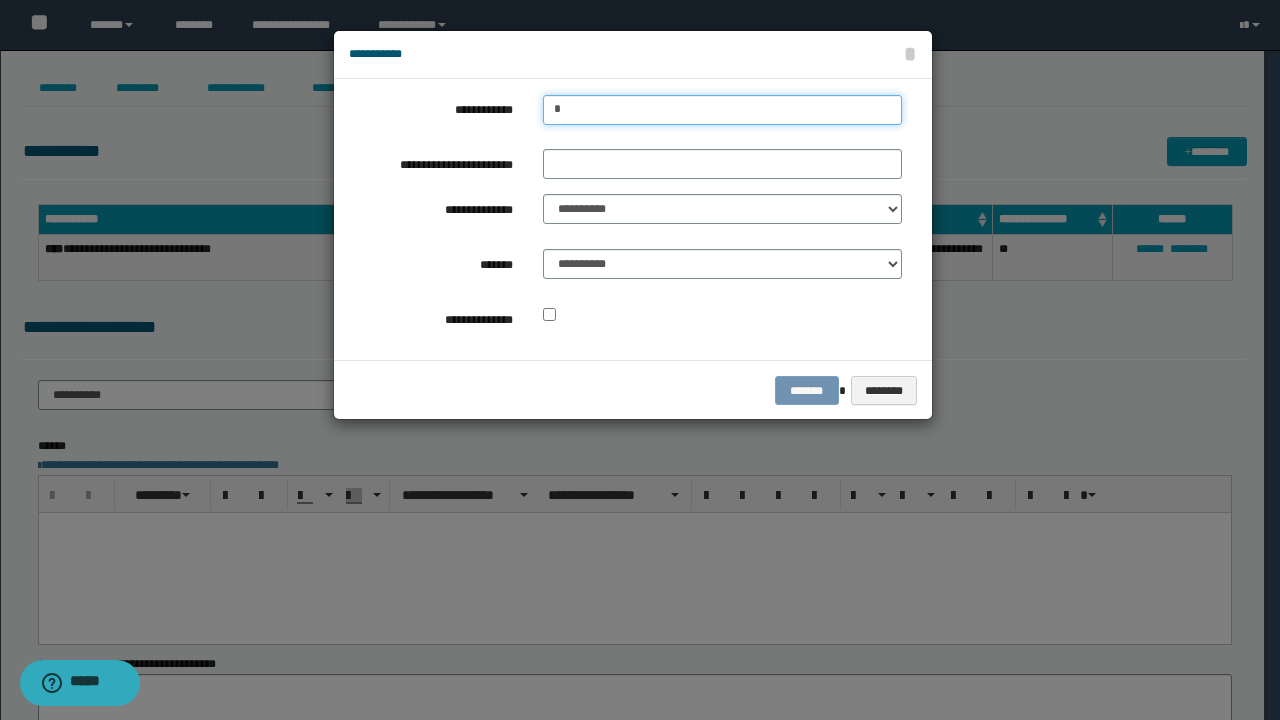 type on "**" 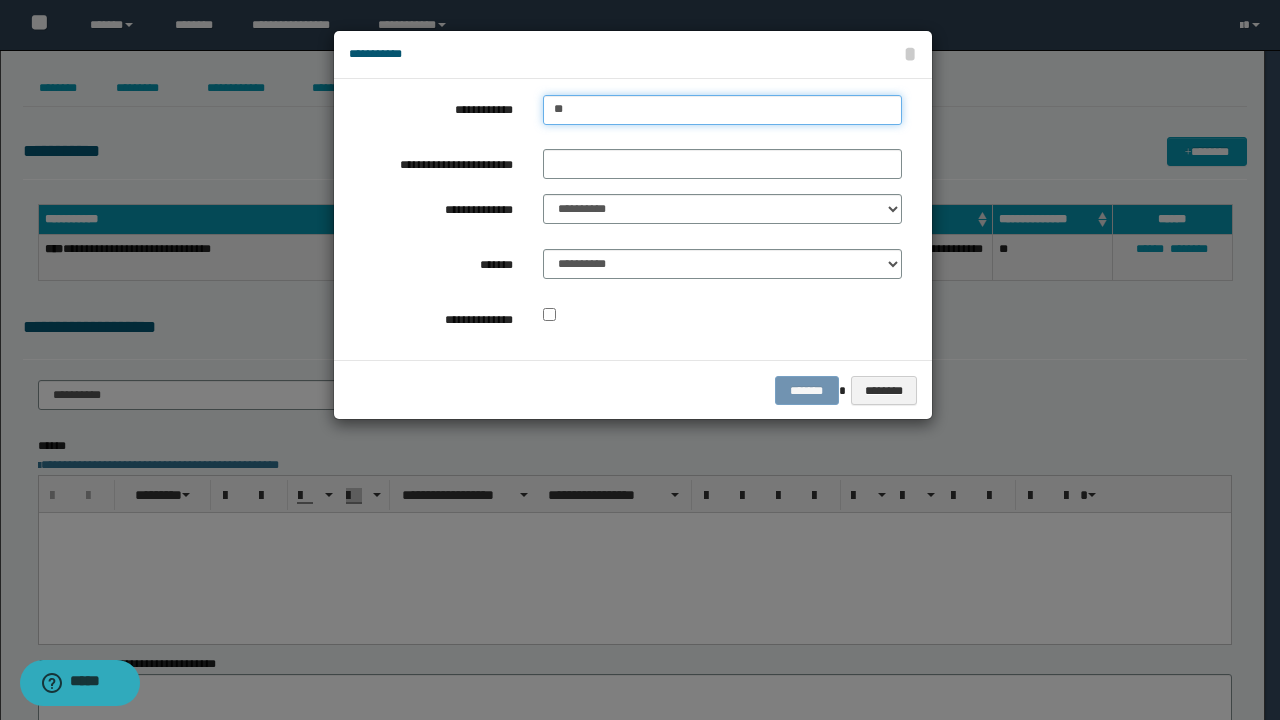 type on "**" 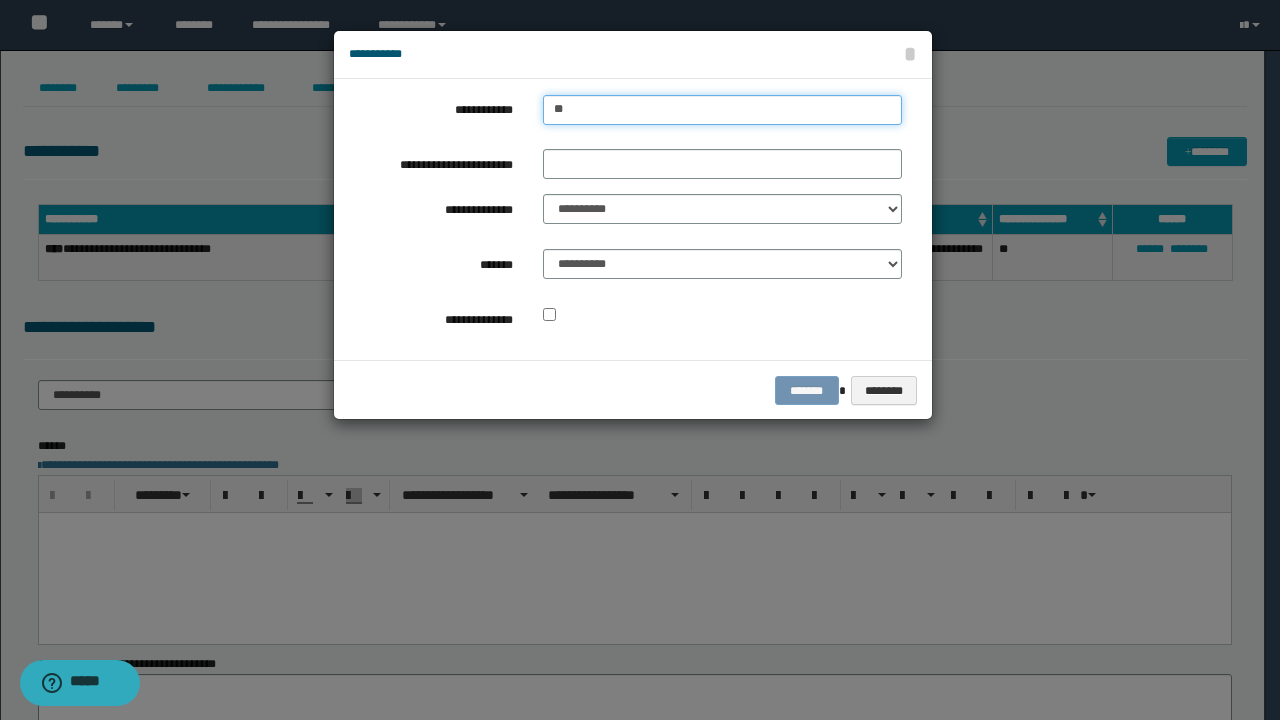 type 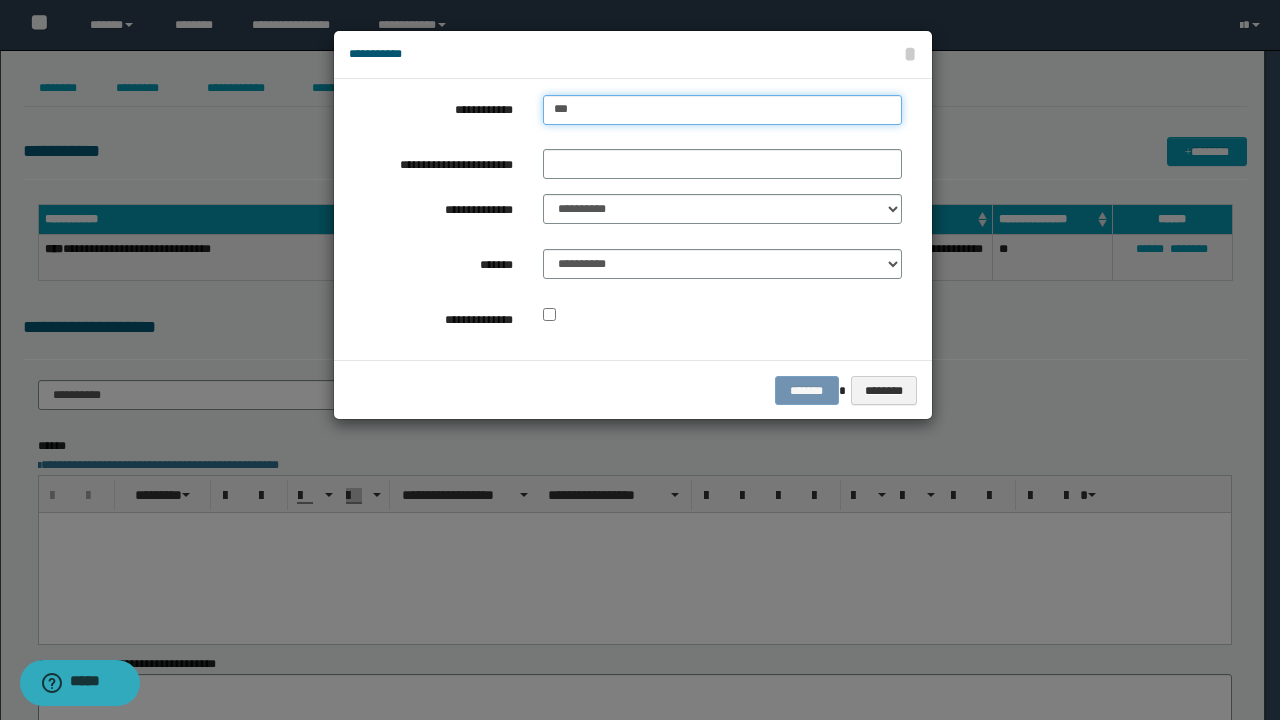 type on "***" 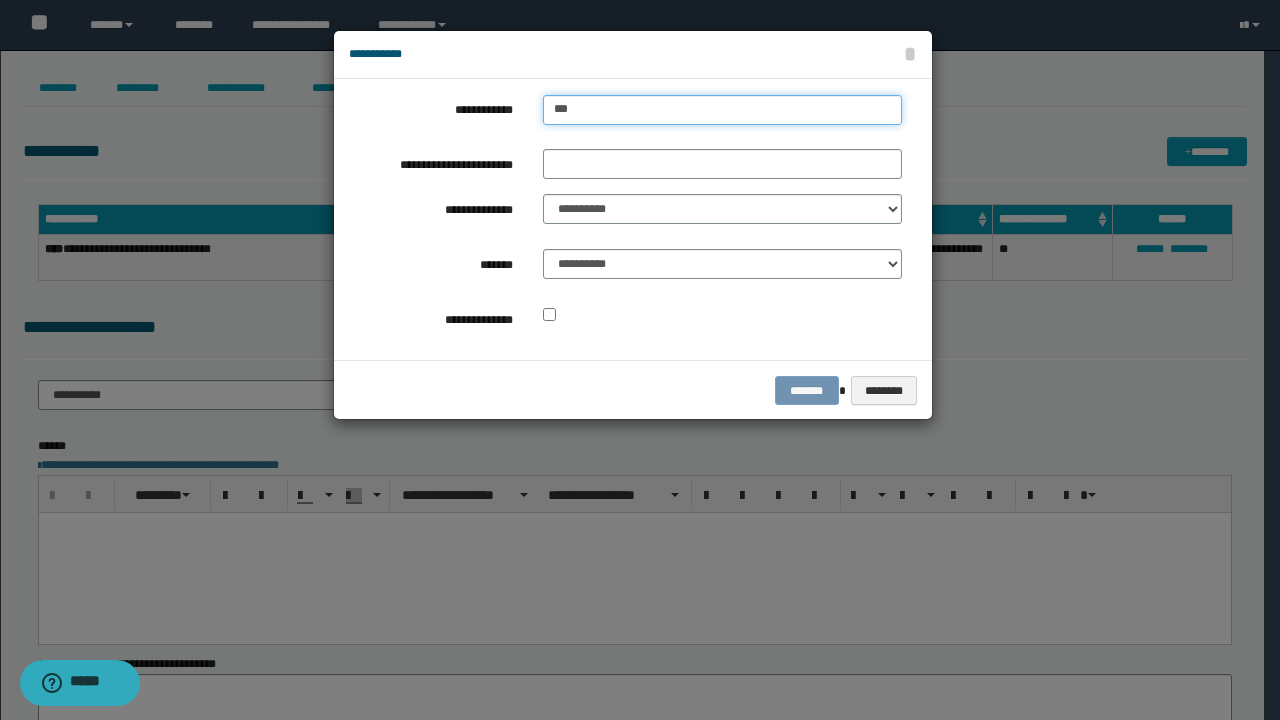 type 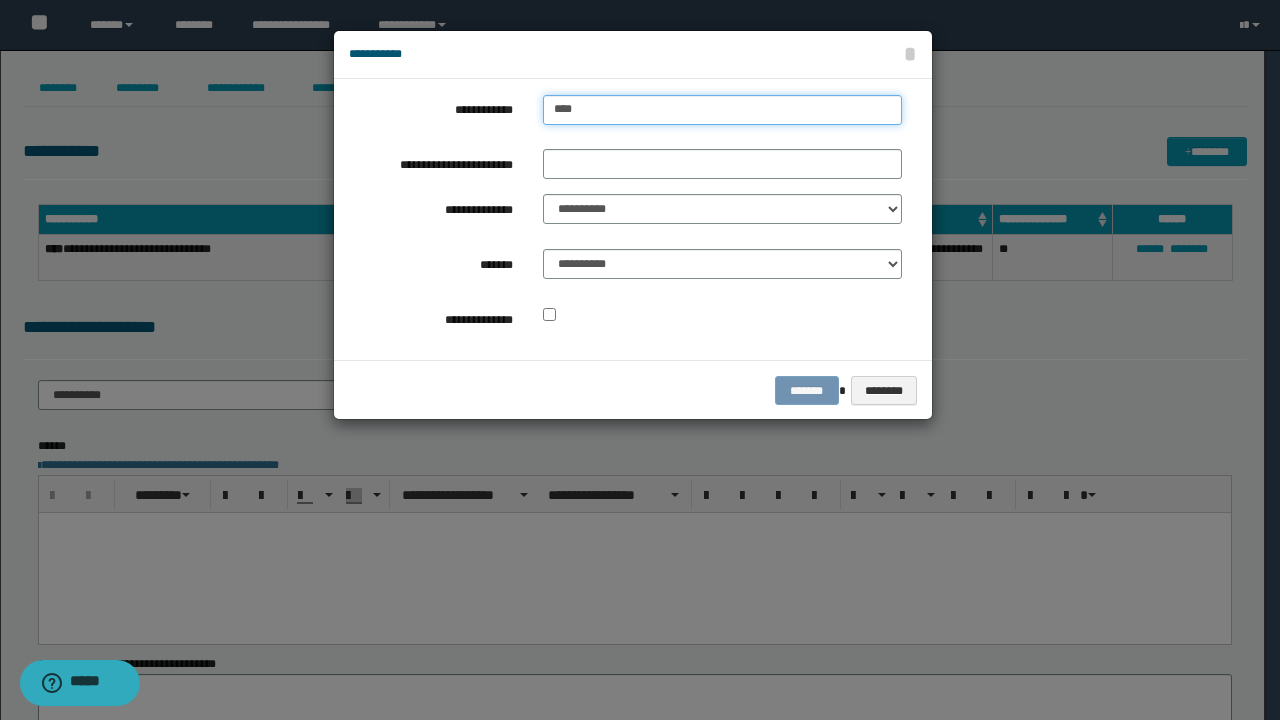 type on "****" 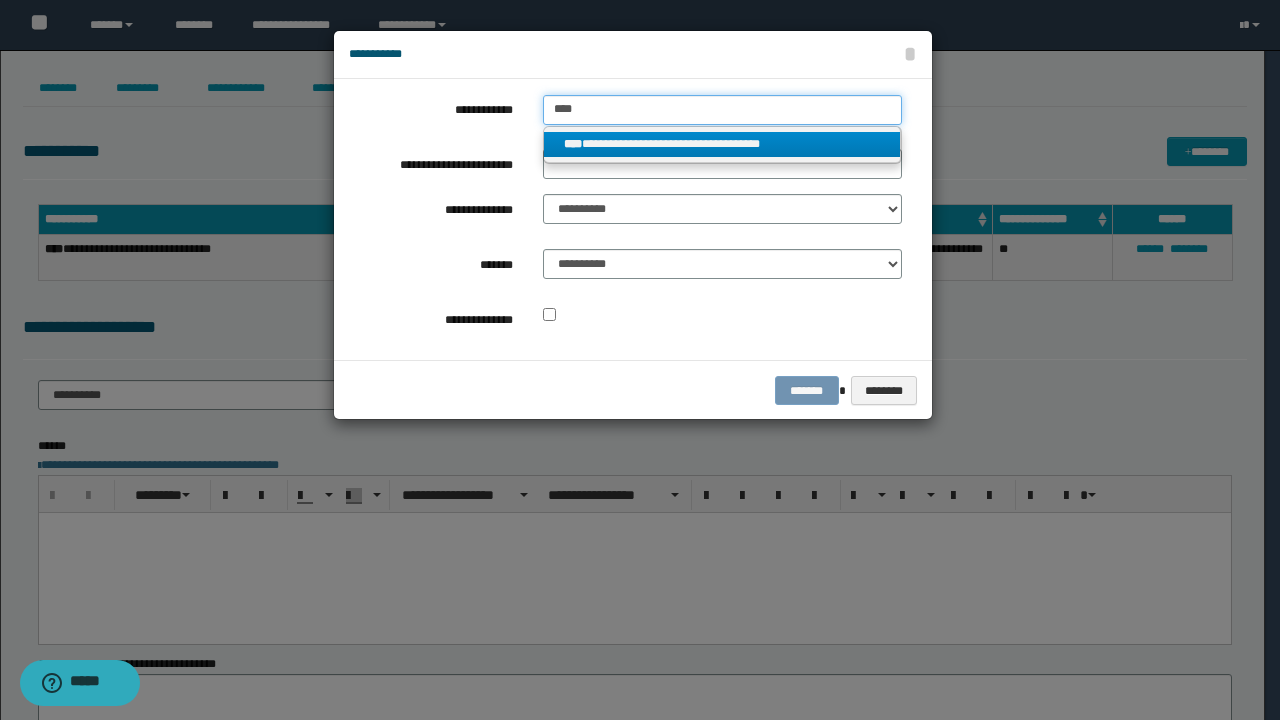 type on "****" 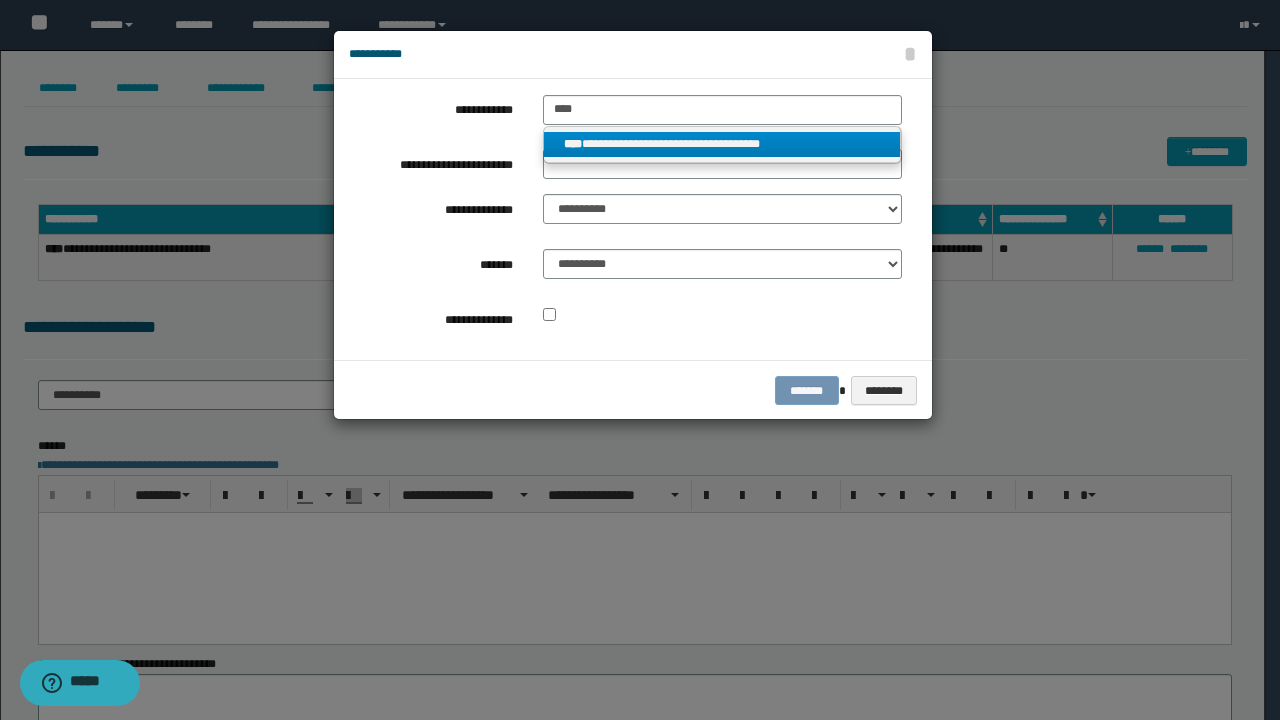 click on "**********" at bounding box center [722, 144] 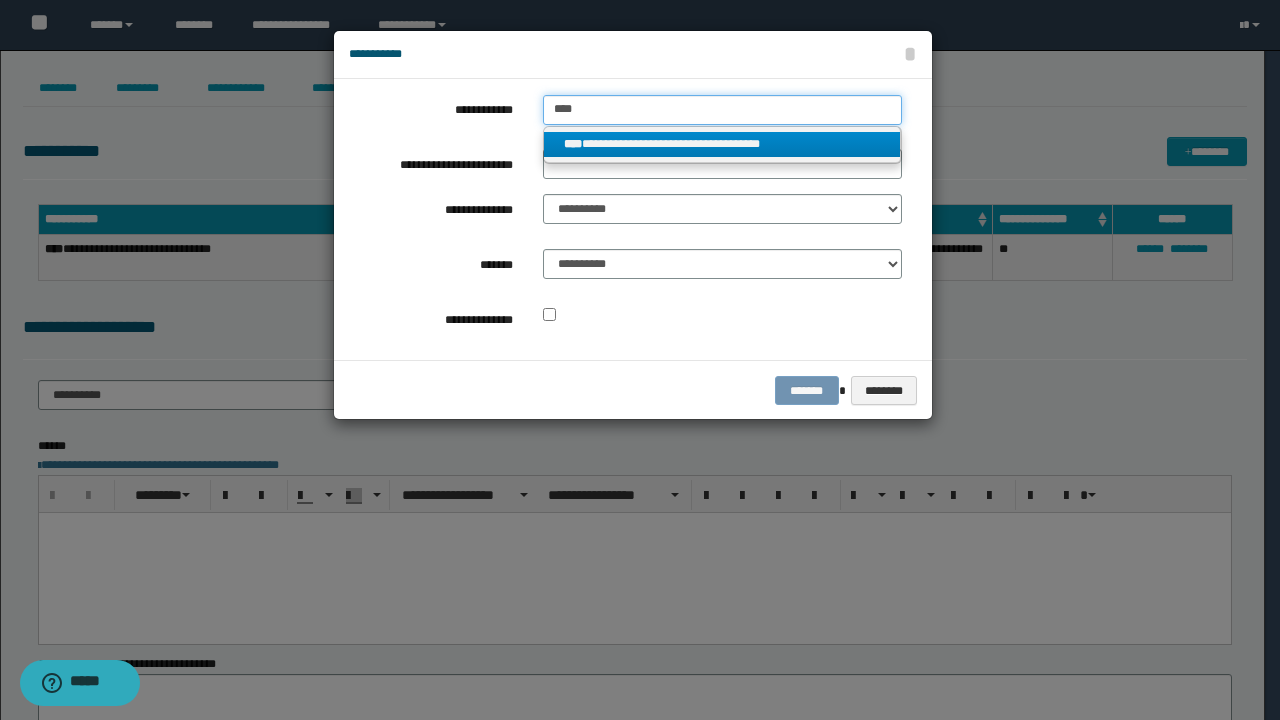 type 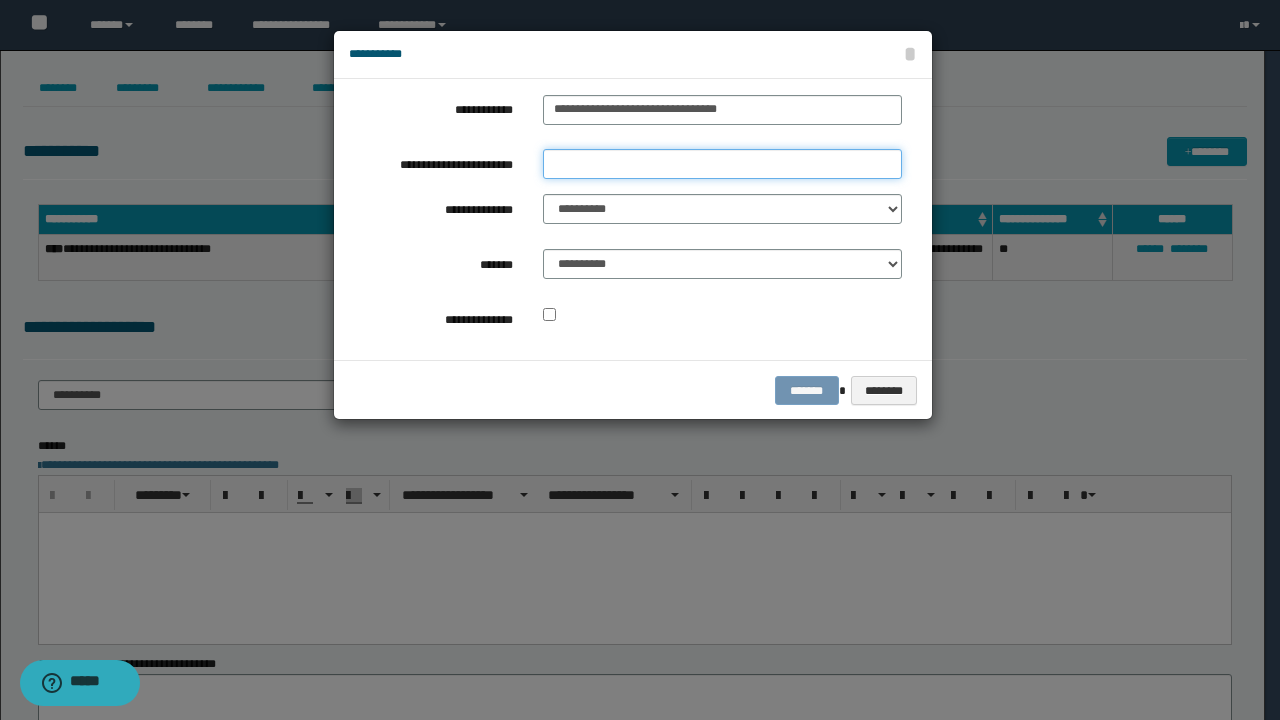 click on "**********" at bounding box center (722, 164) 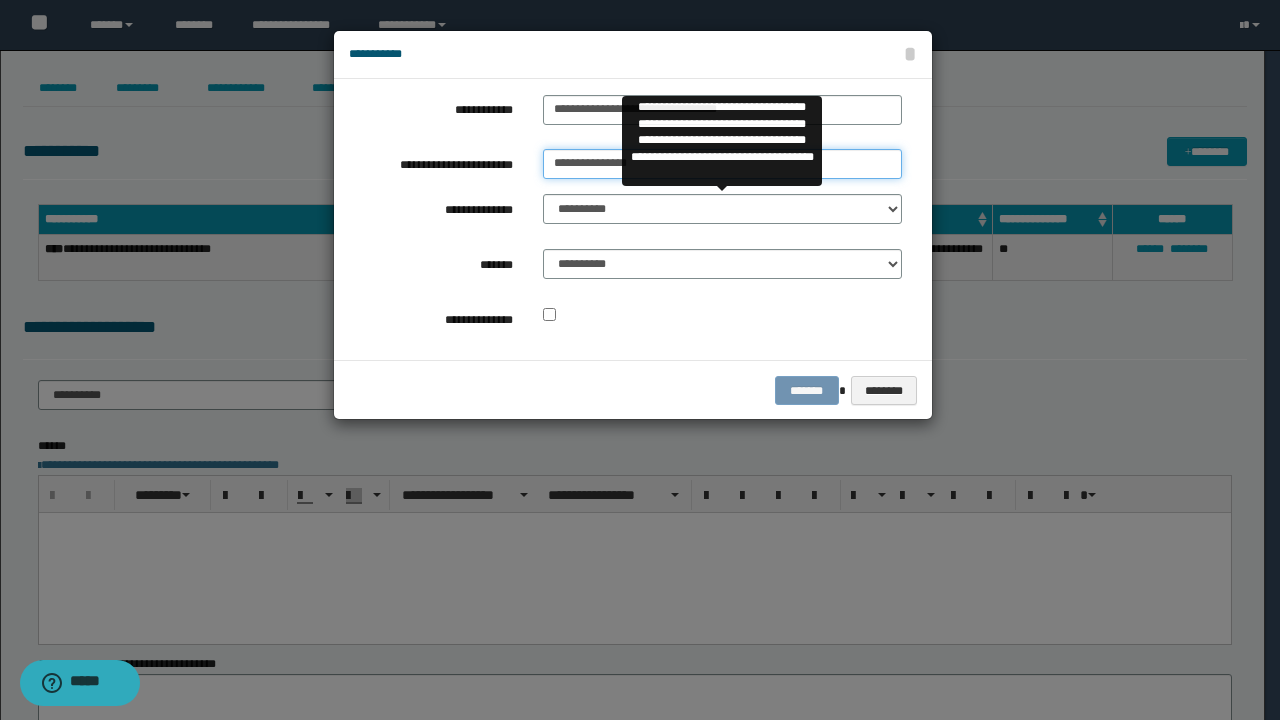 type on "**********" 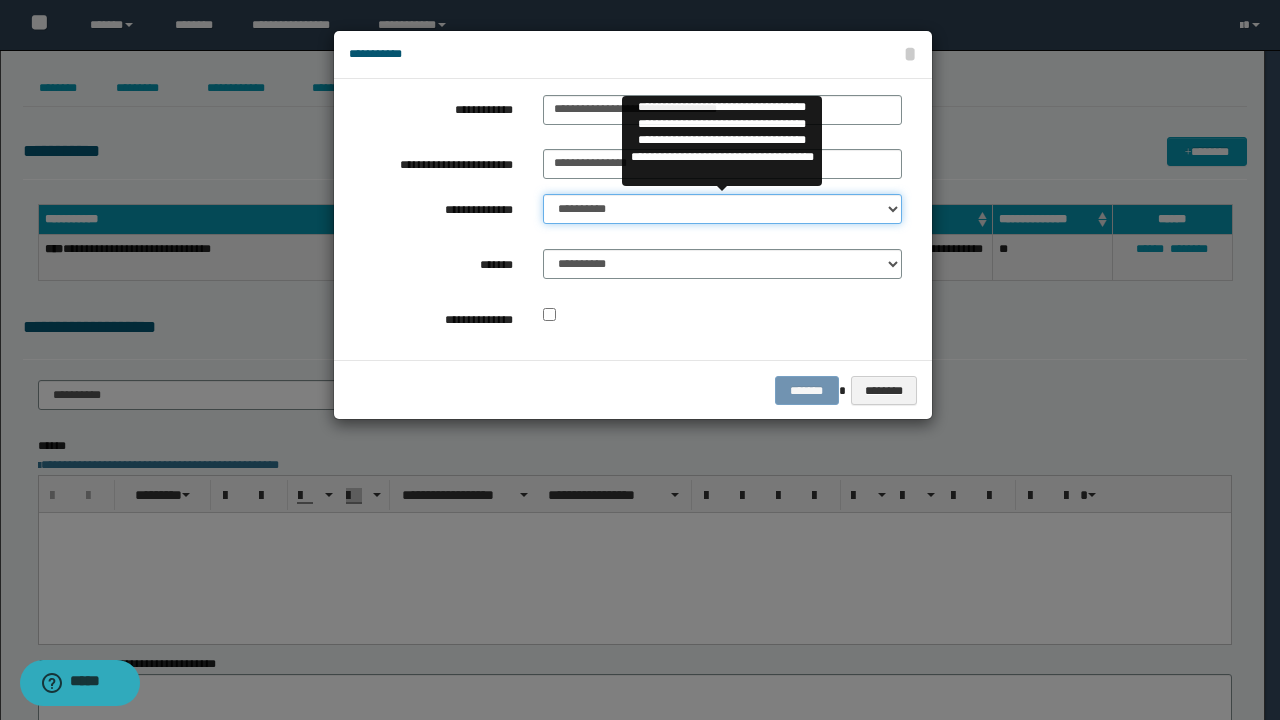 click on "**********" at bounding box center [722, 209] 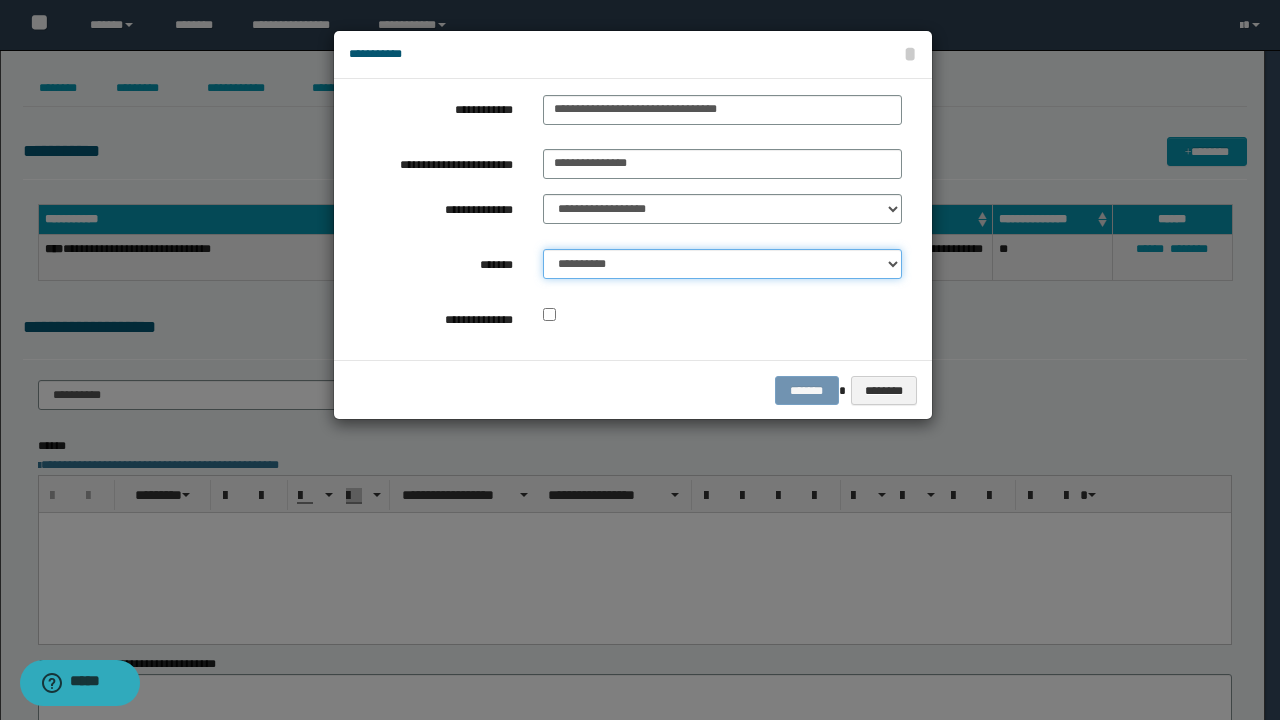 drag, startPoint x: 662, startPoint y: 262, endPoint x: 662, endPoint y: 277, distance: 15 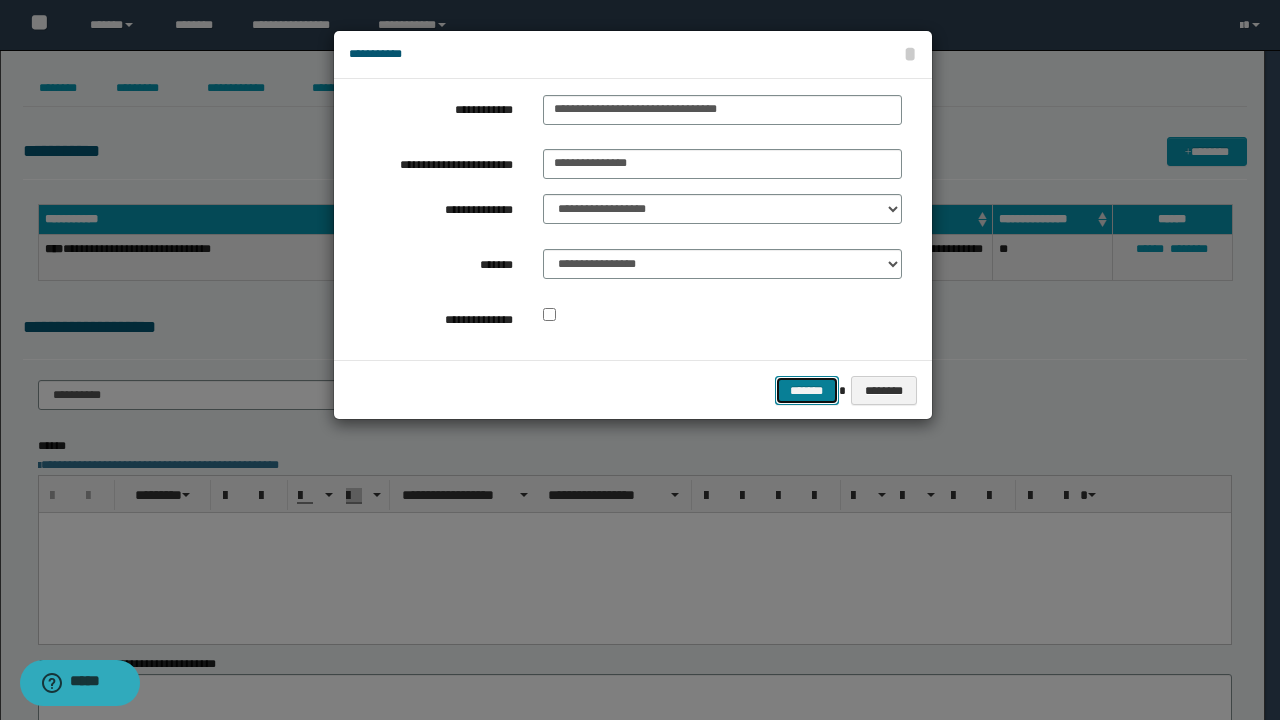 click on "*******" at bounding box center (807, 390) 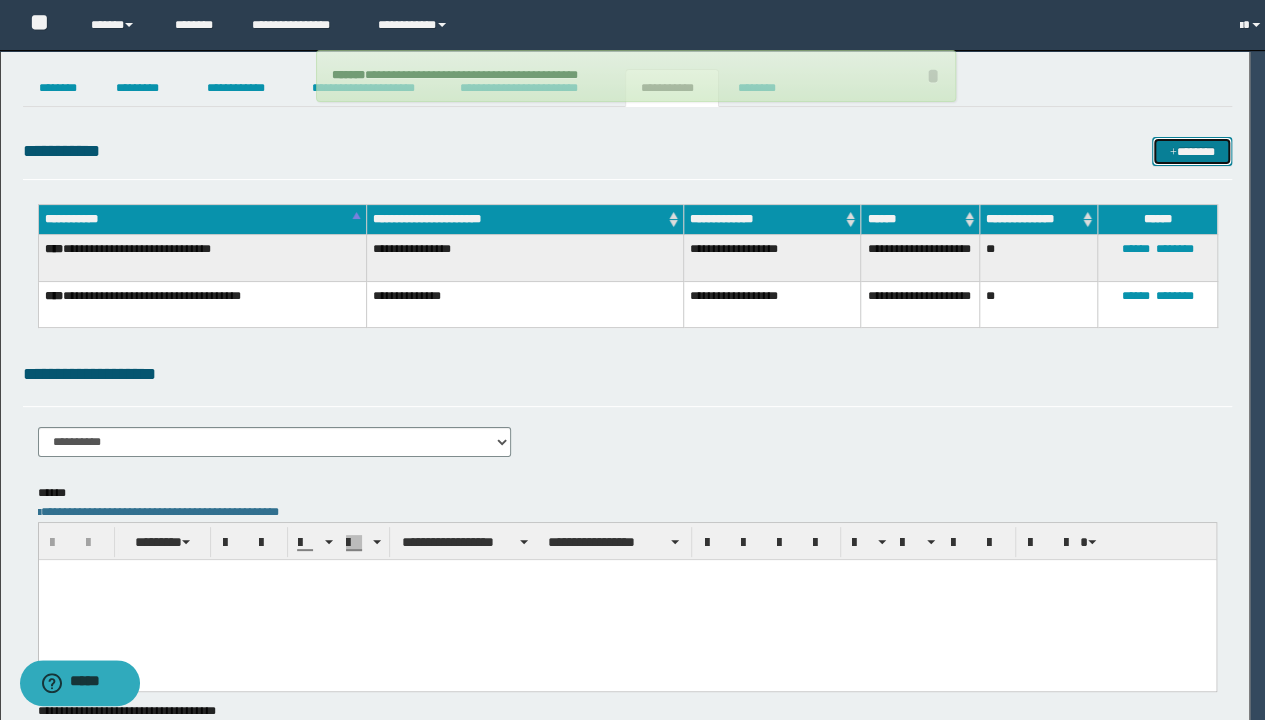 type 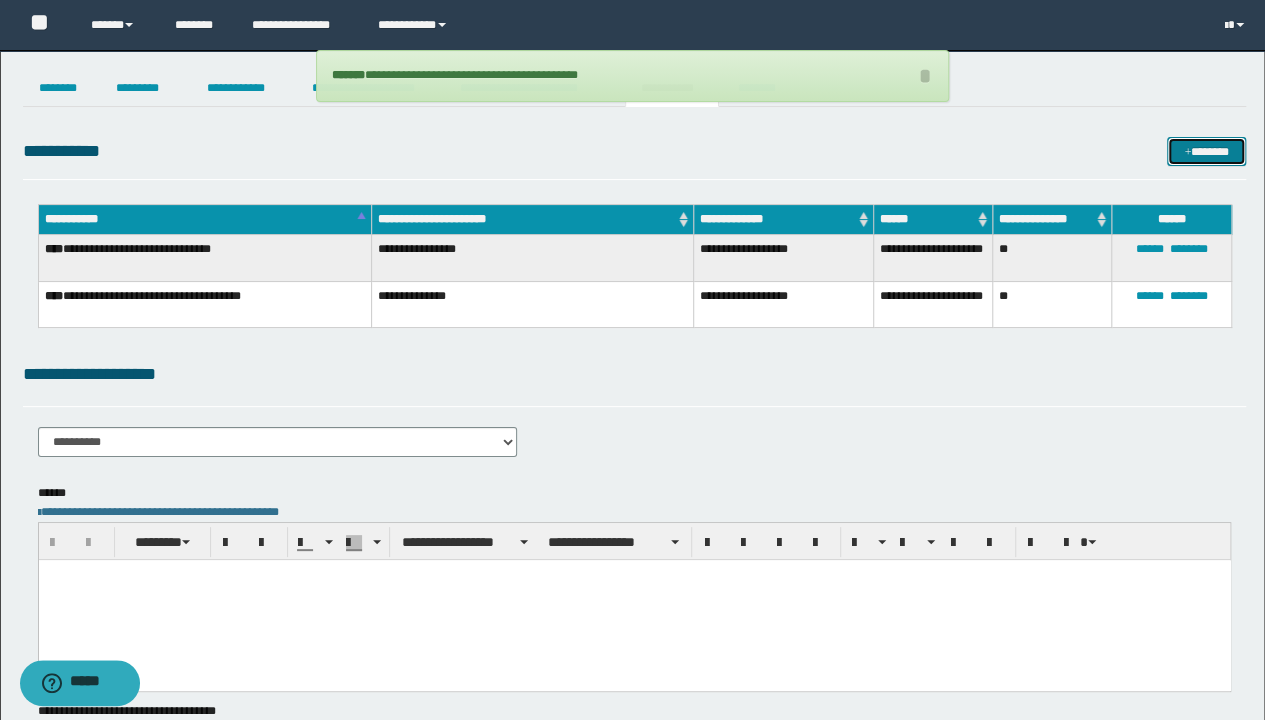 click at bounding box center (1187, 153) 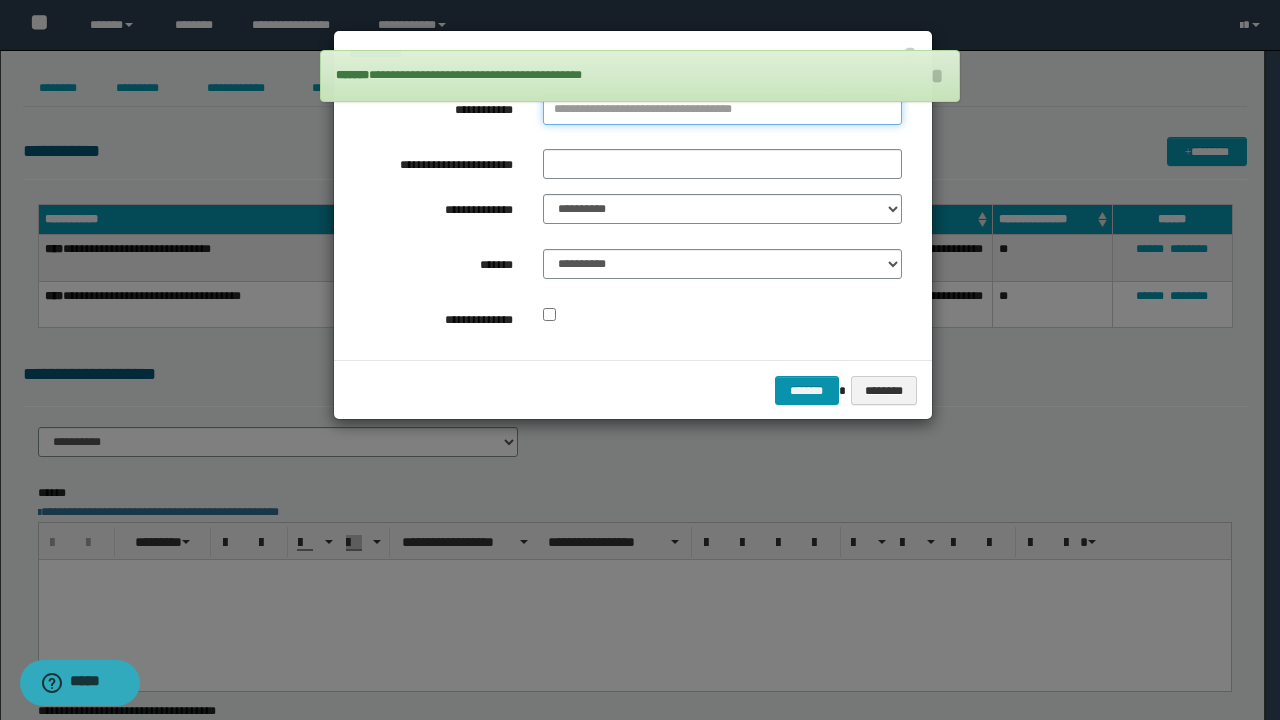 type on "**********" 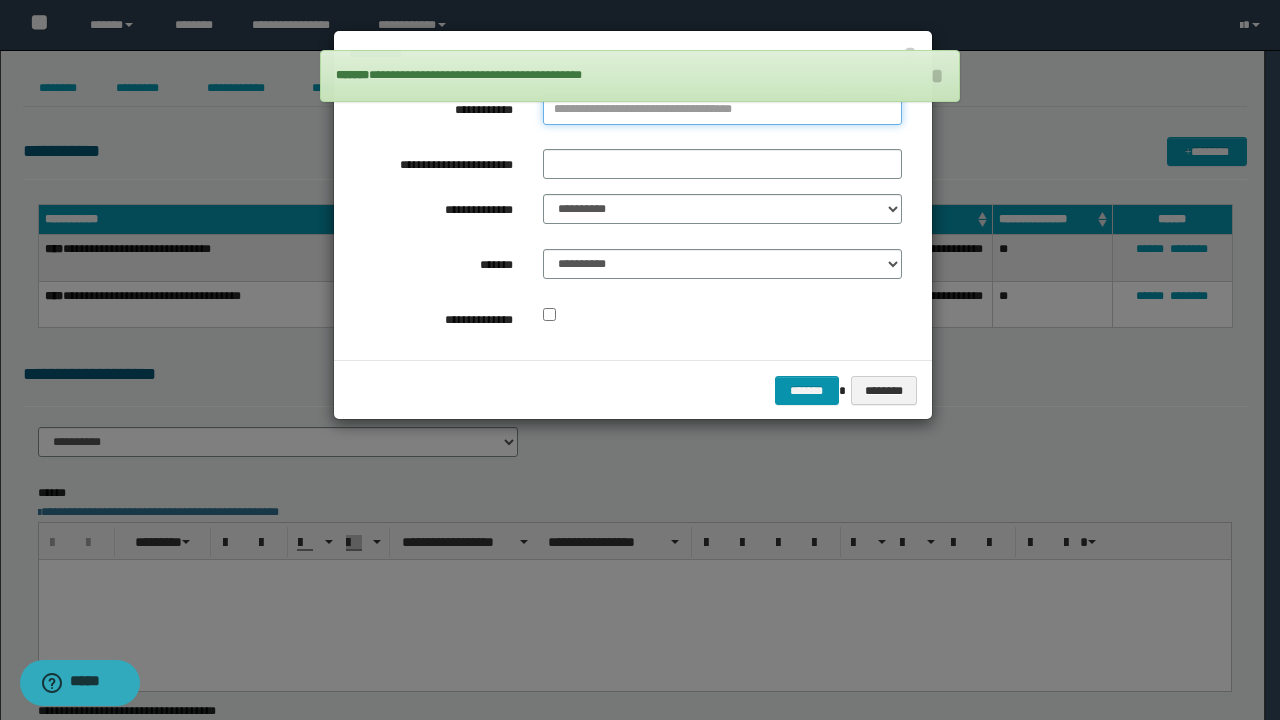click on "**********" at bounding box center (722, 110) 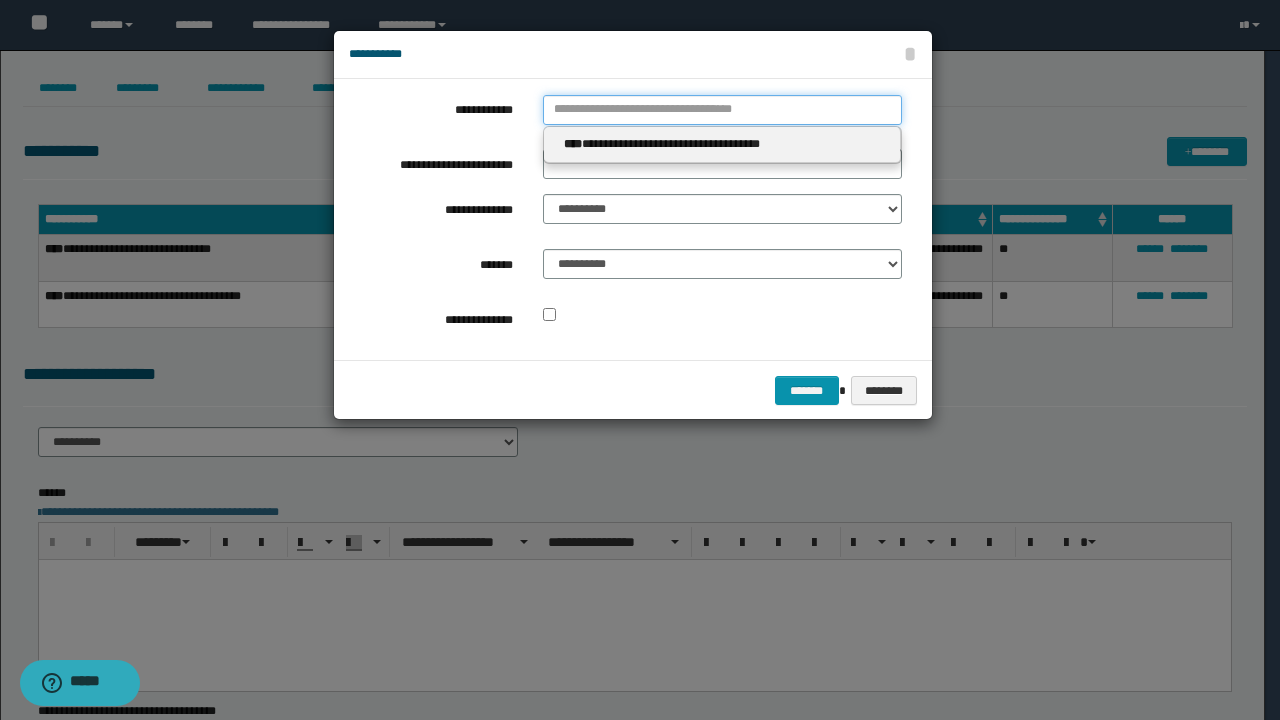 type 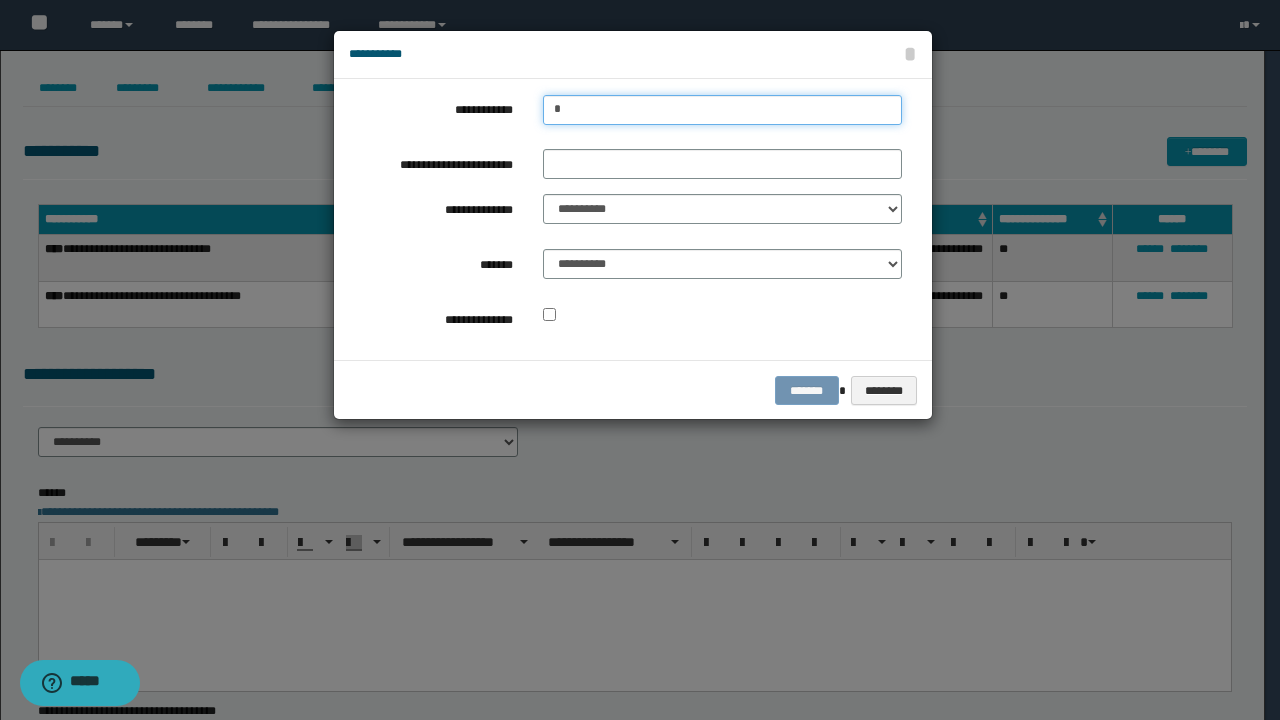 type on "**" 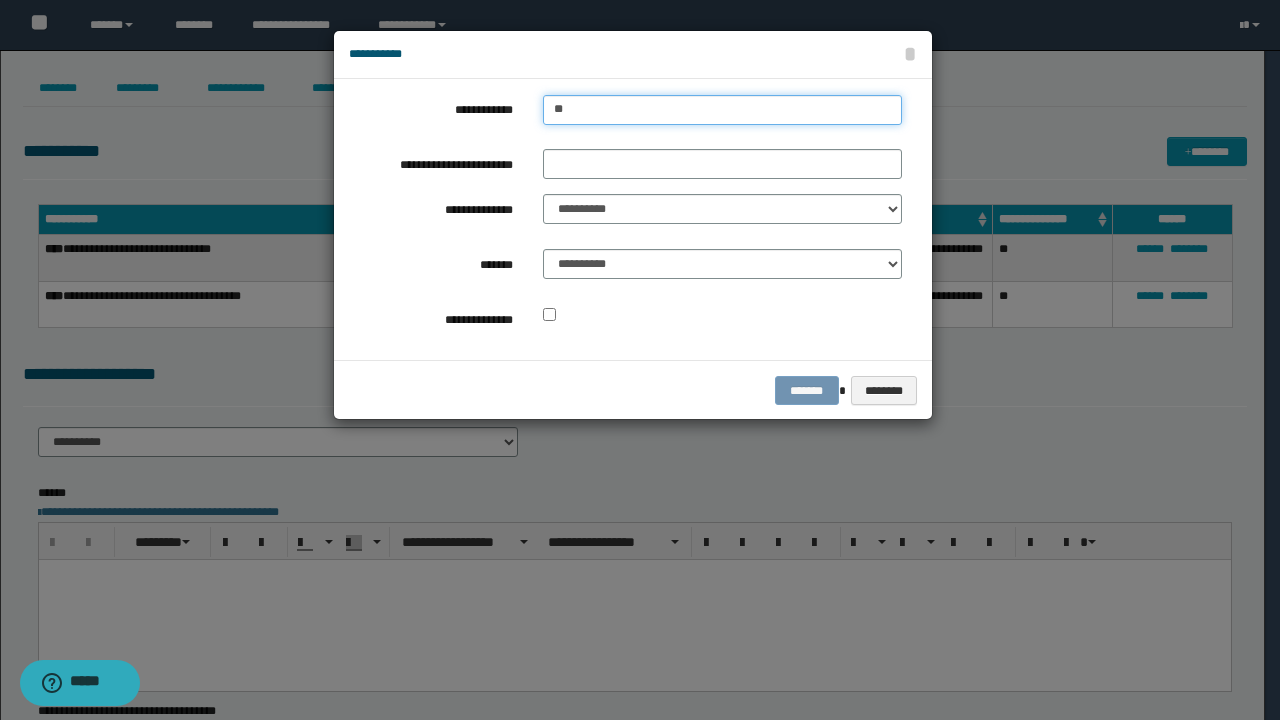 type on "**" 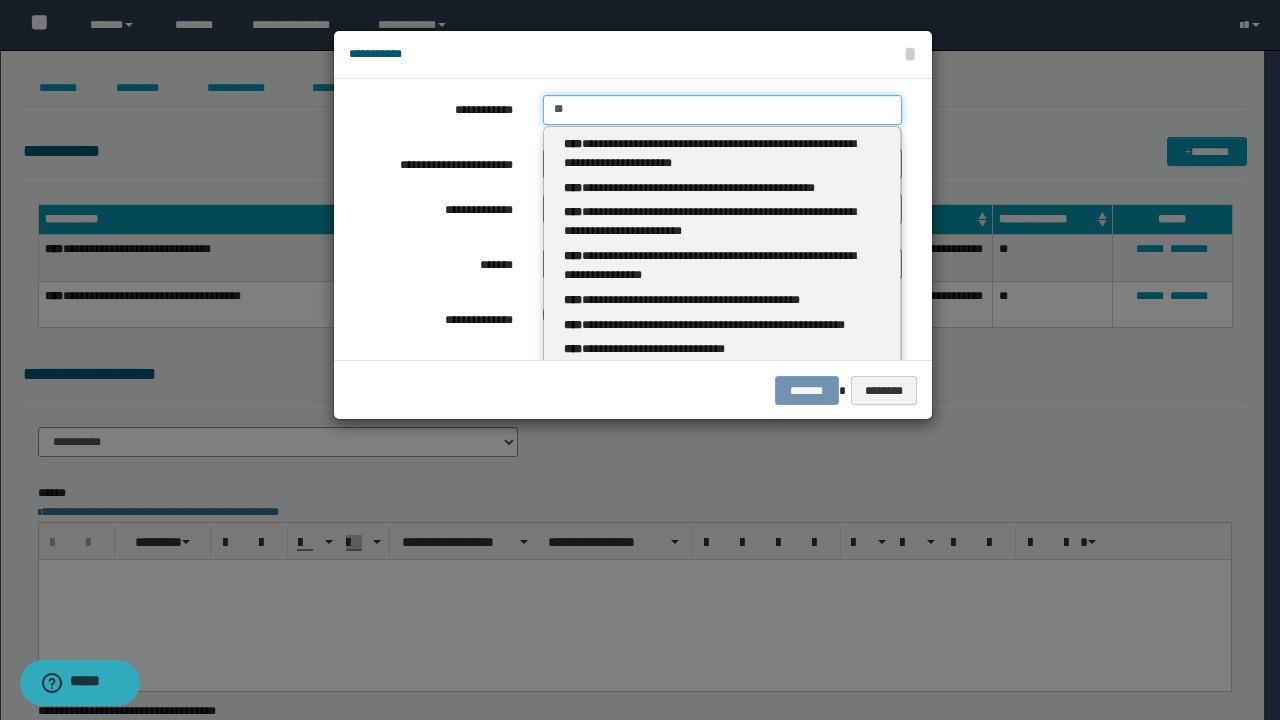 type 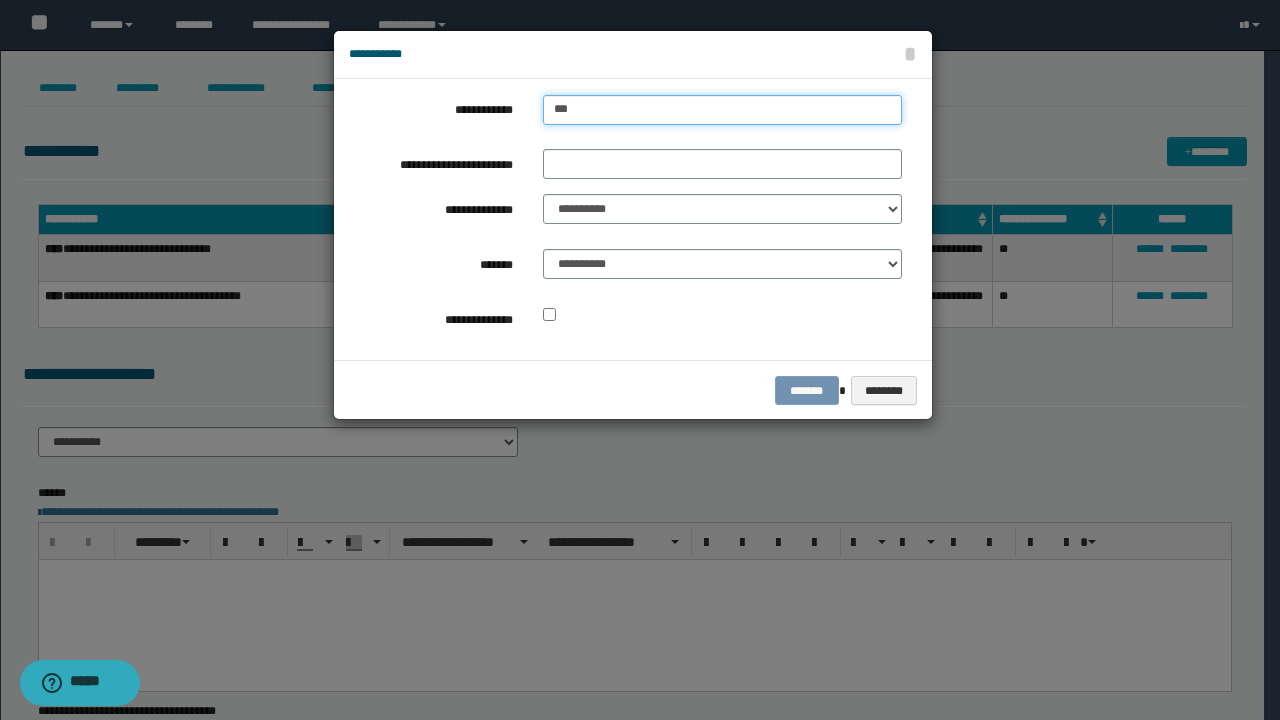type on "****" 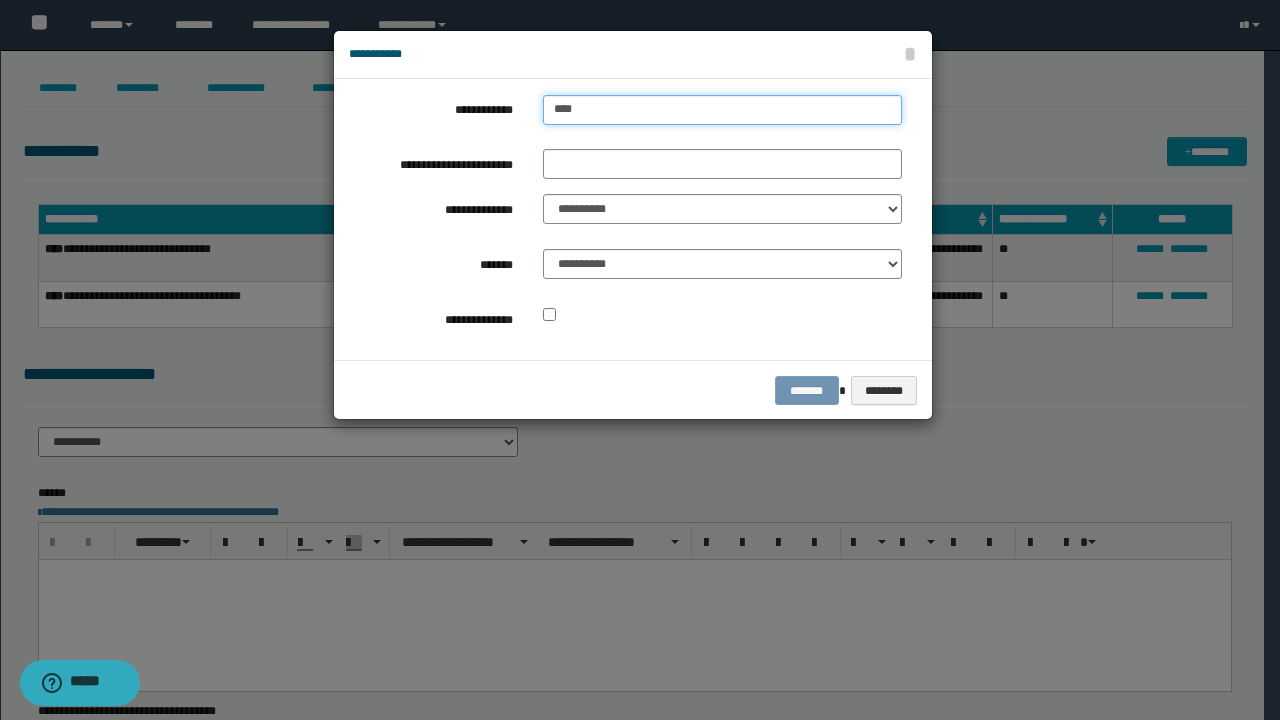 type on "****" 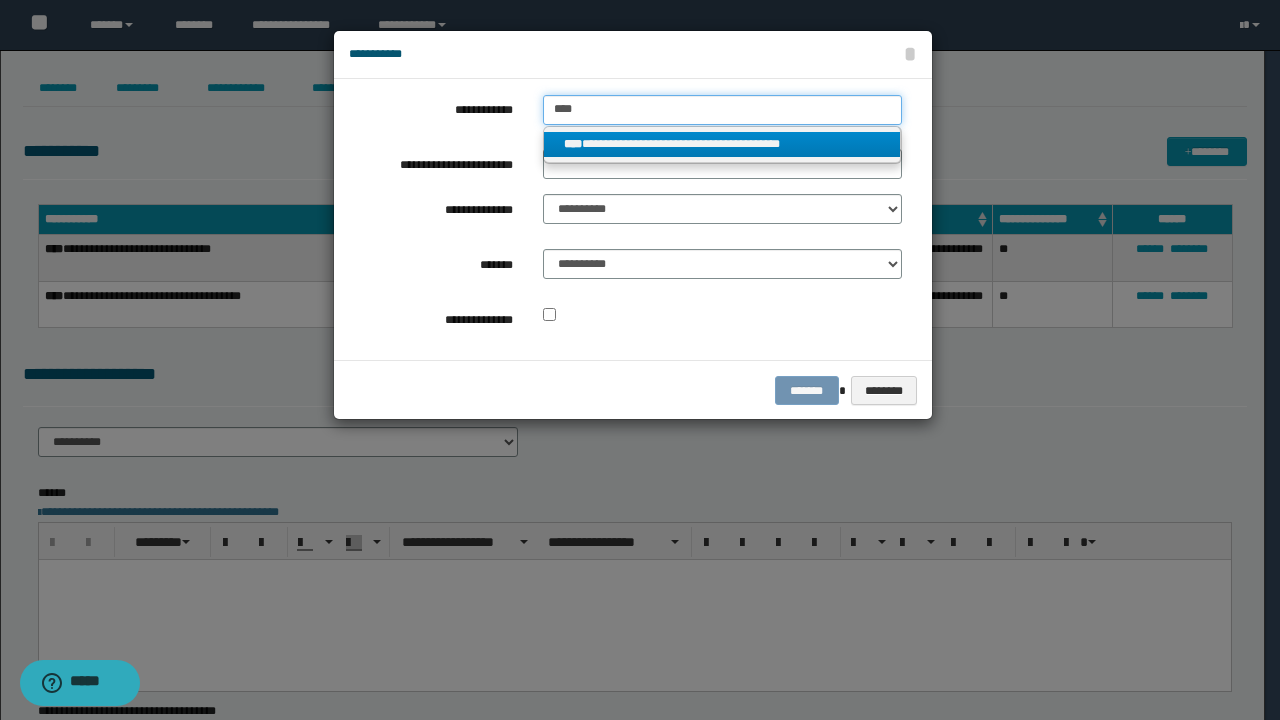 type on "****" 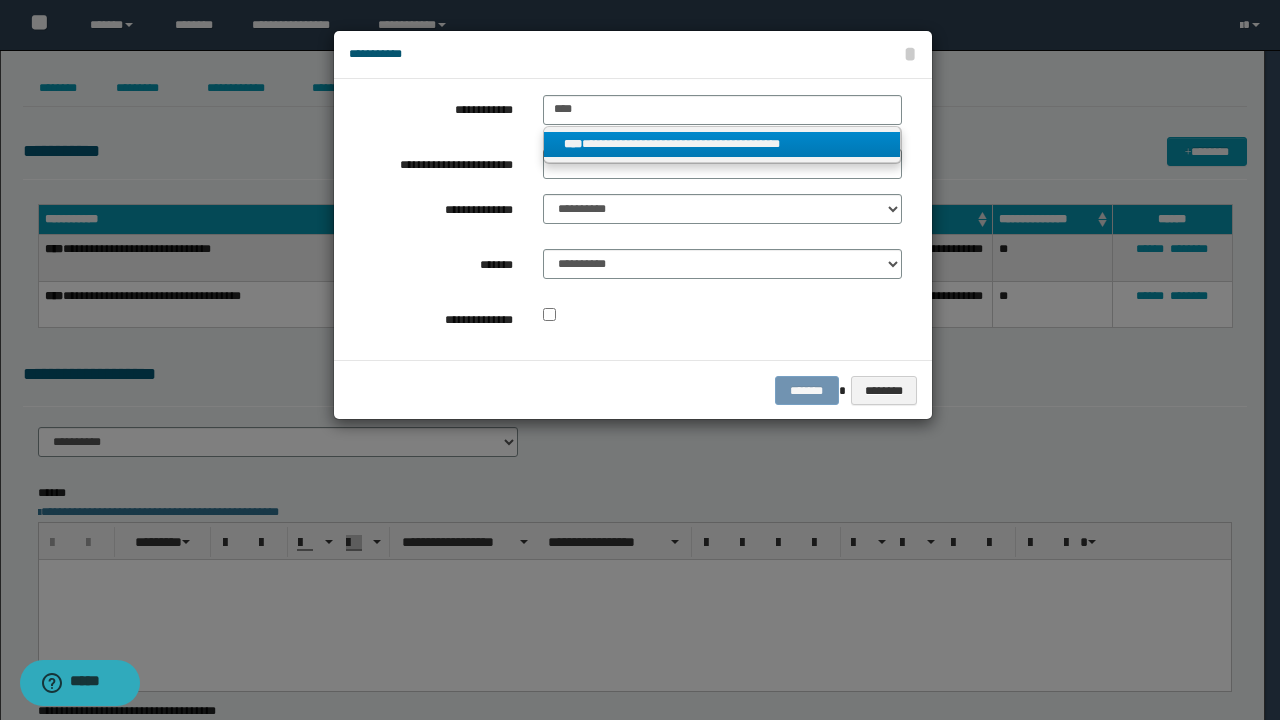 click on "**********" at bounding box center (722, 144) 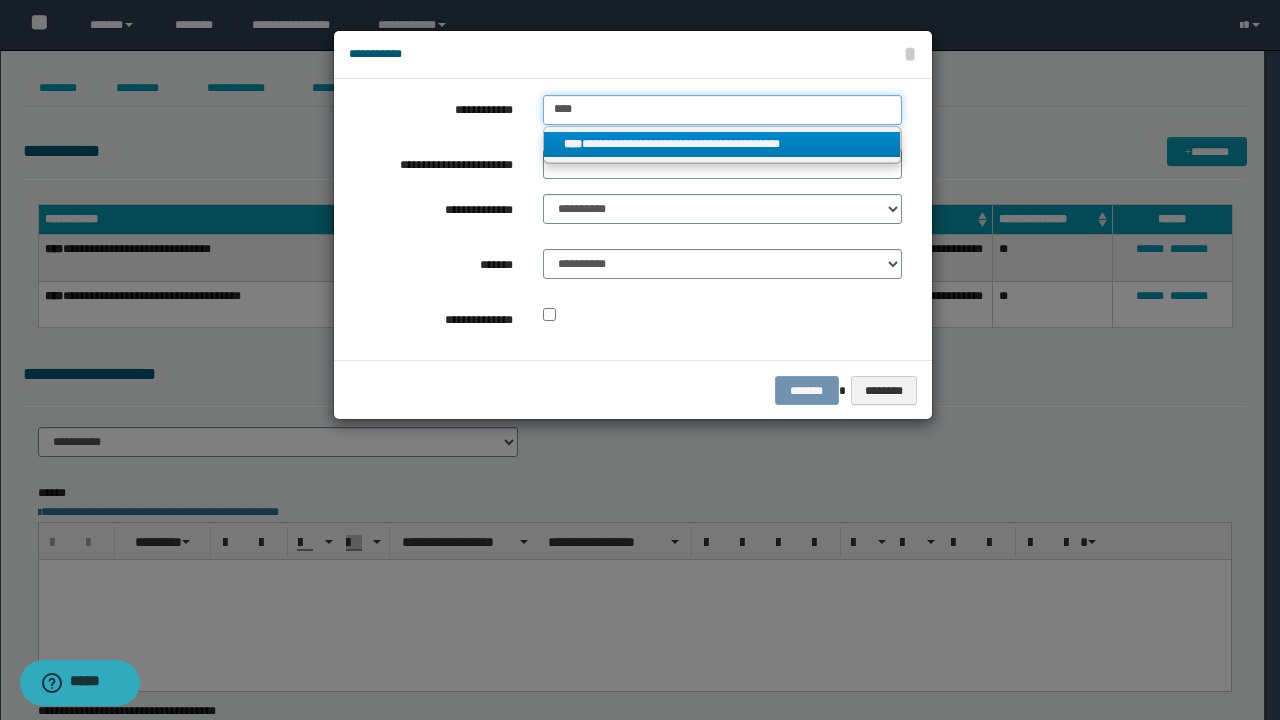 type 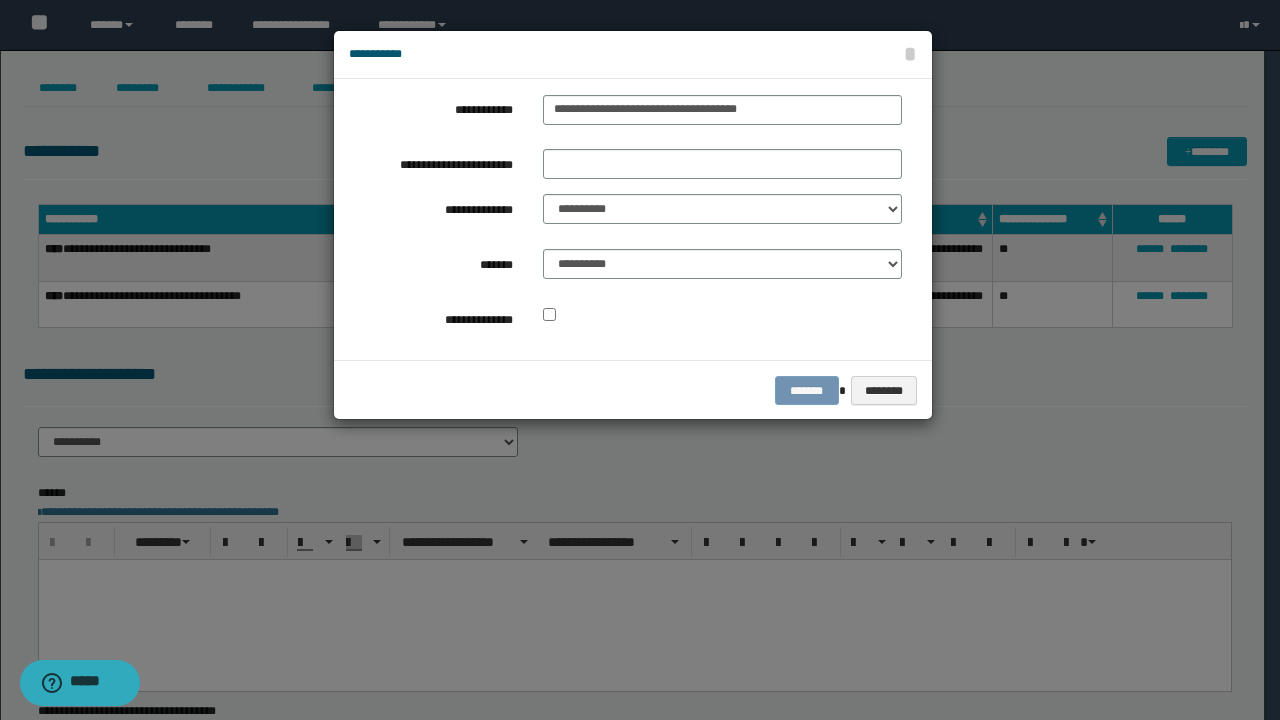 click on "**********" at bounding box center [625, 219] 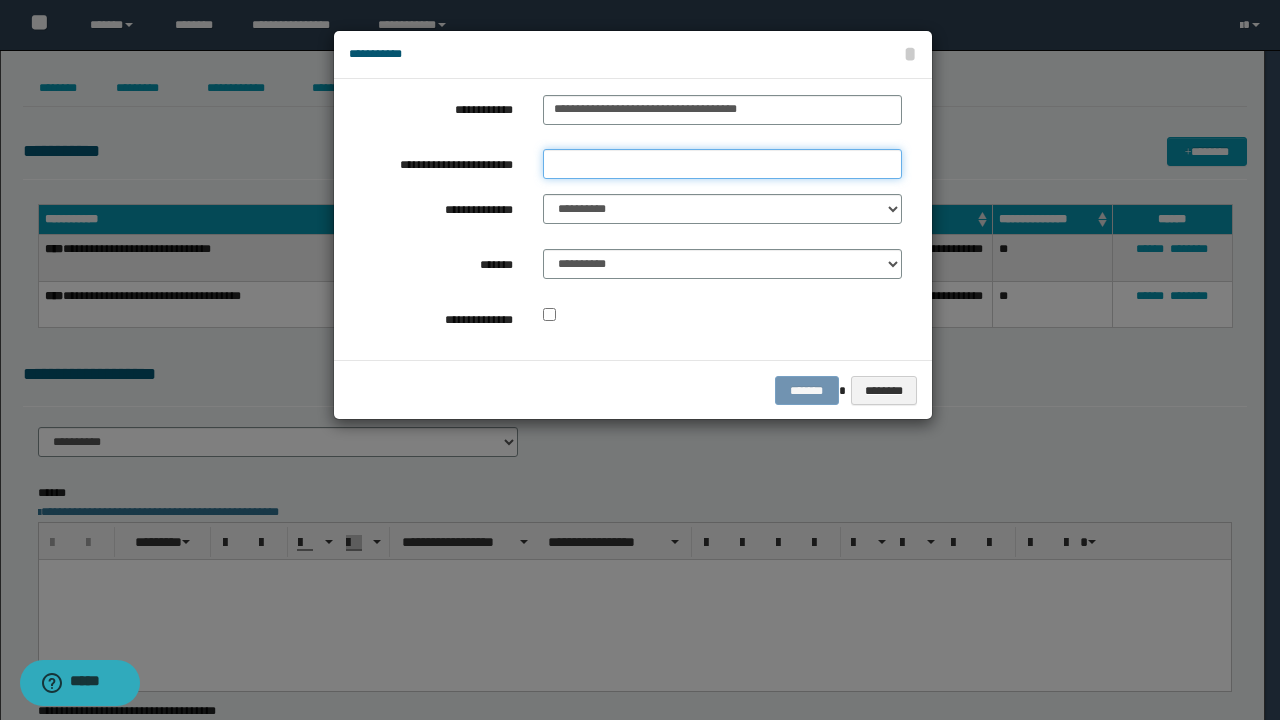 click on "**********" at bounding box center [722, 164] 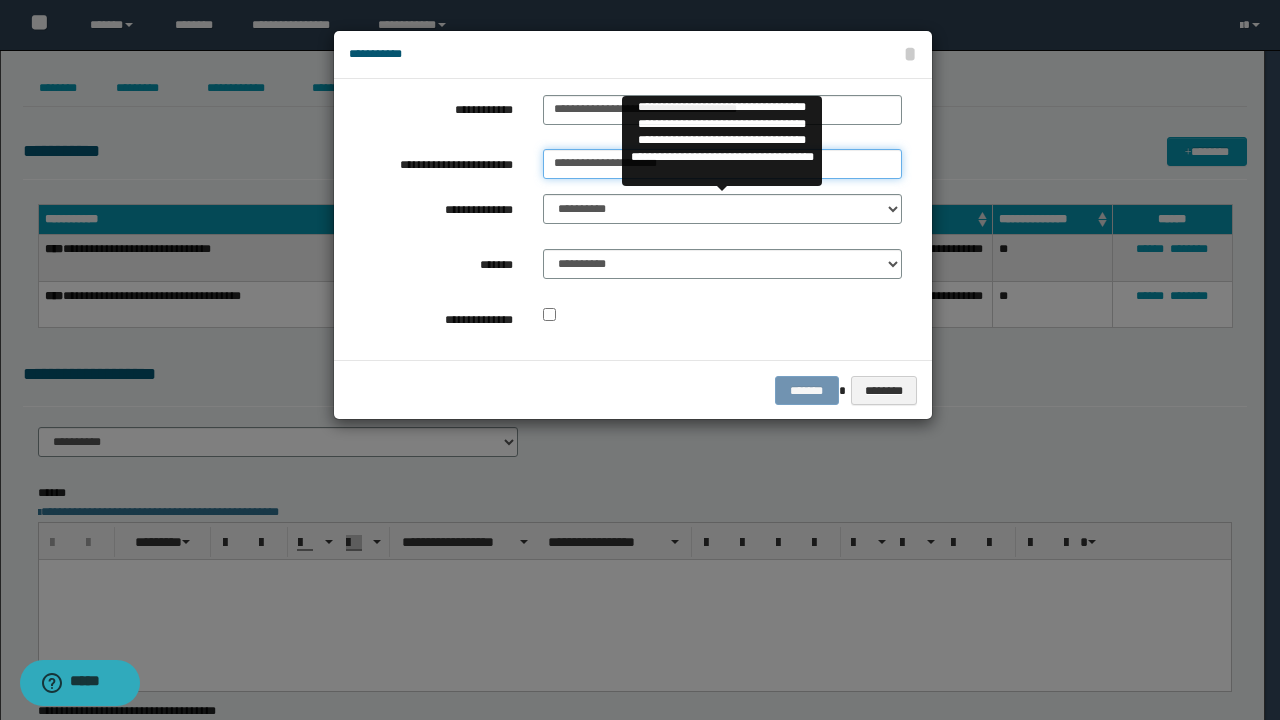 type on "**********" 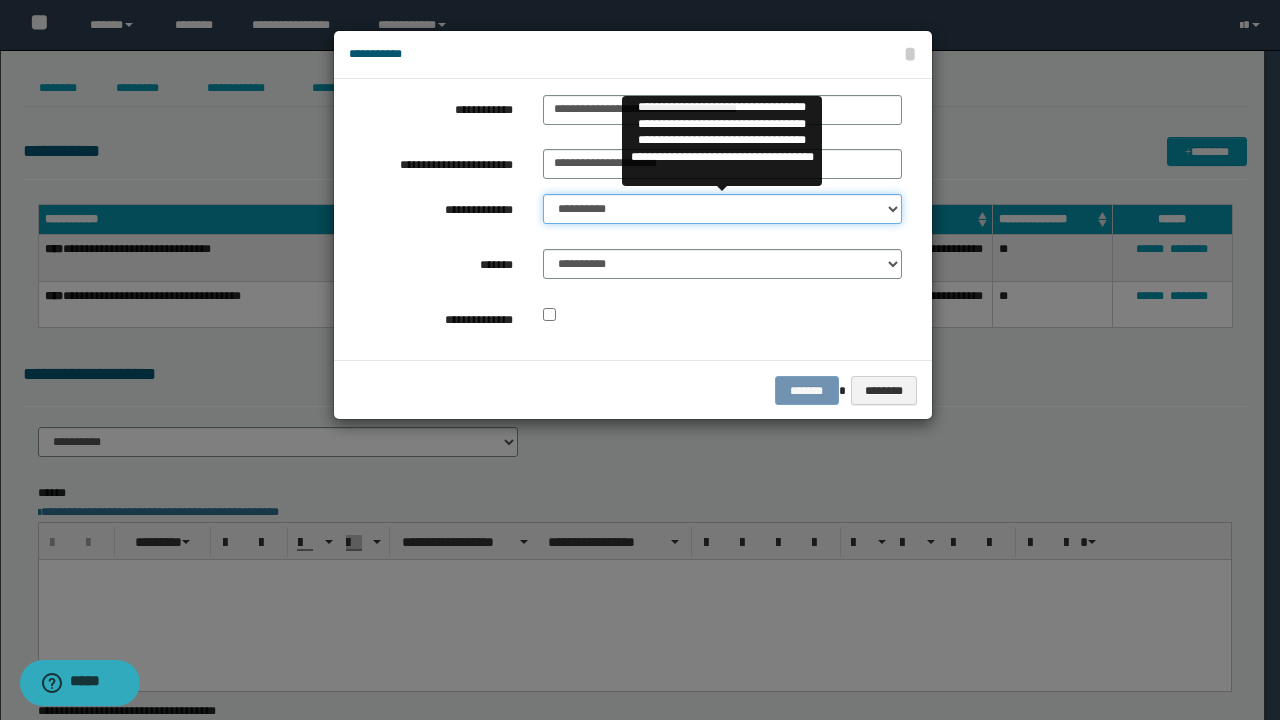 drag, startPoint x: 734, startPoint y: 214, endPoint x: 732, endPoint y: 224, distance: 10.198039 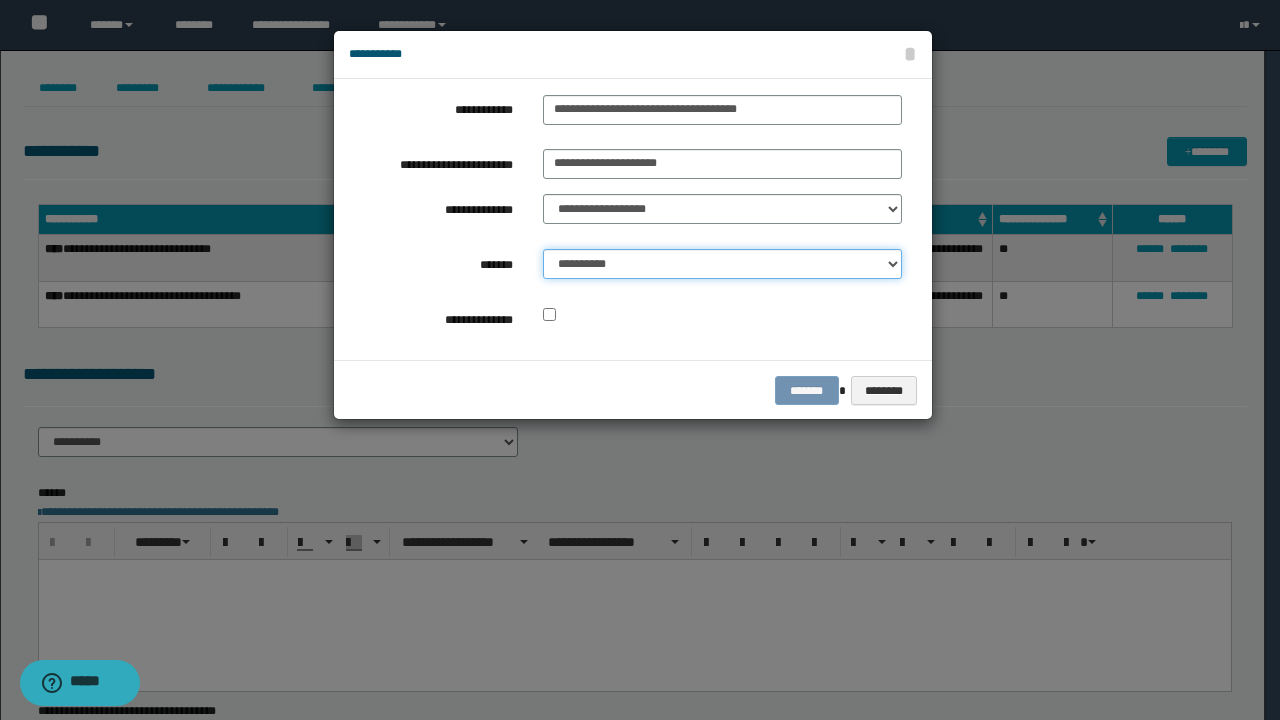 click on "**********" at bounding box center [722, 264] 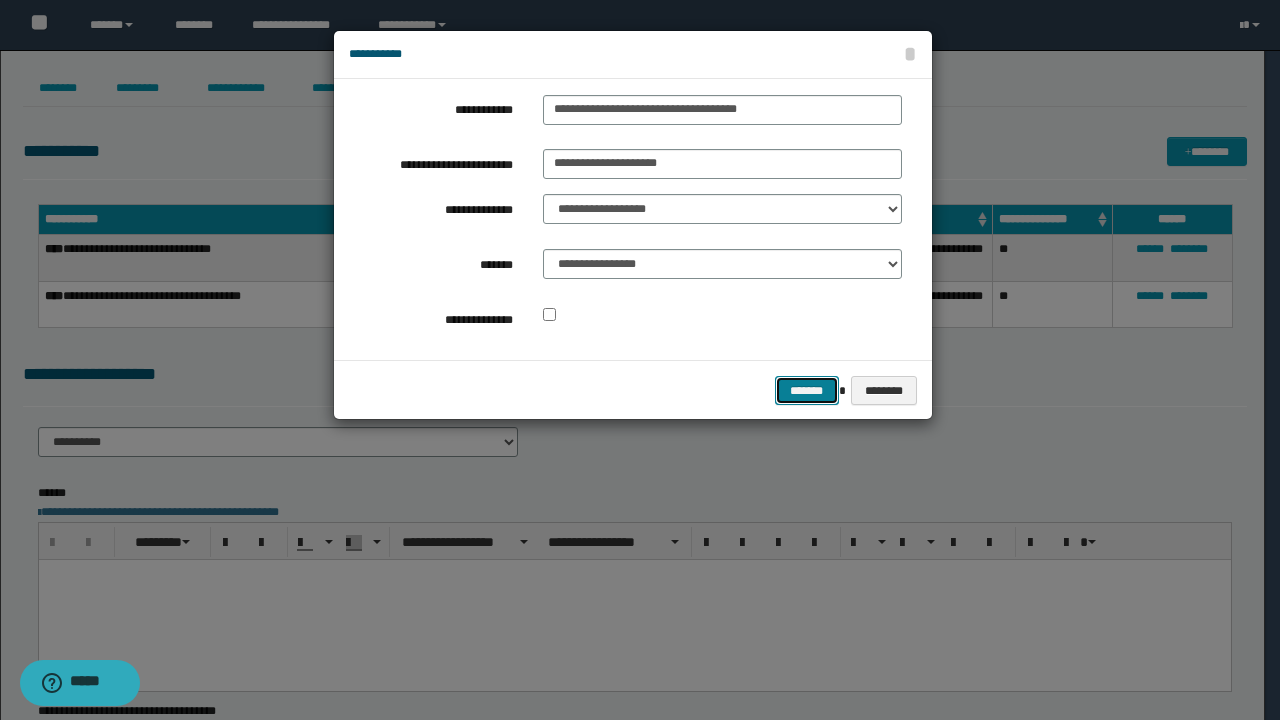click on "*******" at bounding box center [807, 390] 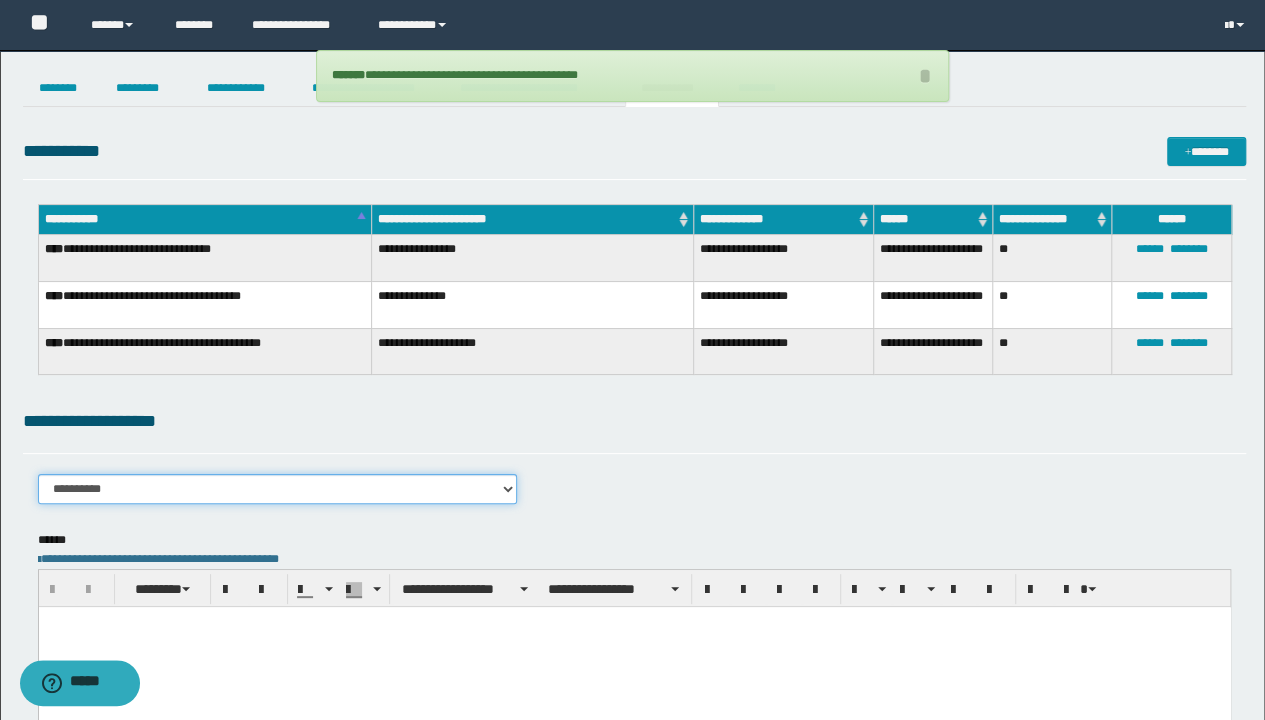 click on "**********" at bounding box center (278, 489) 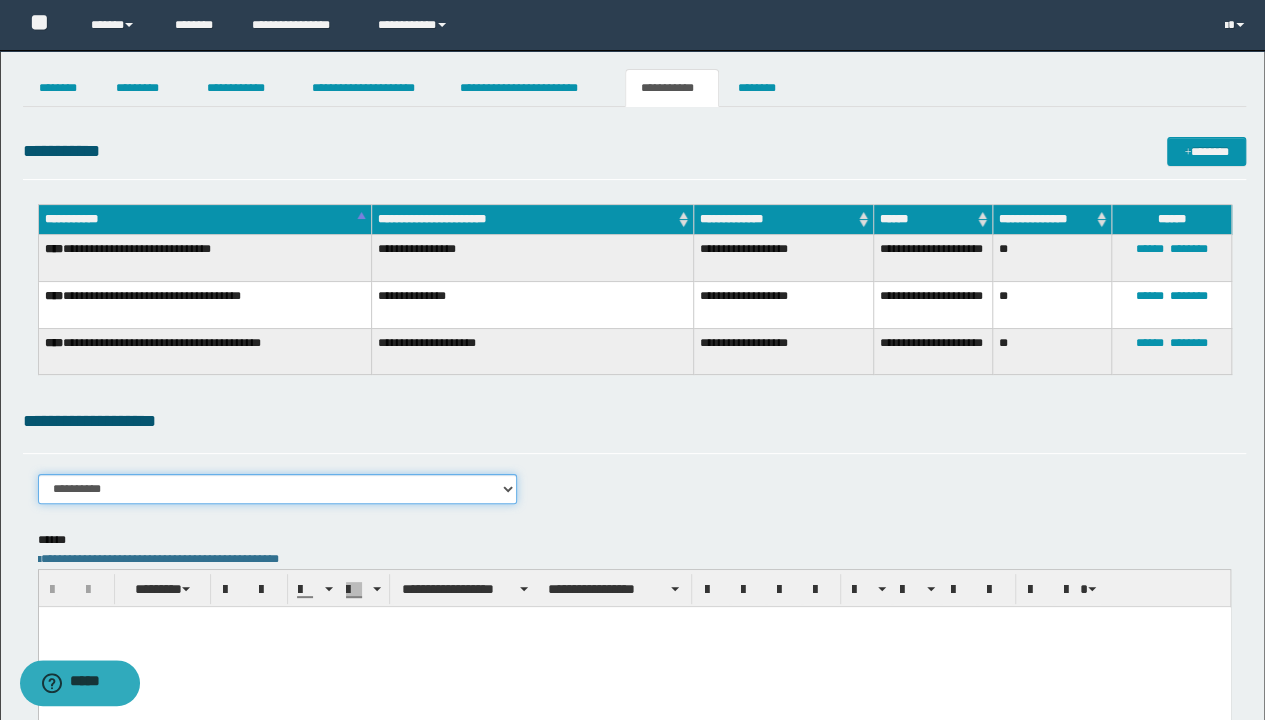 select on "****" 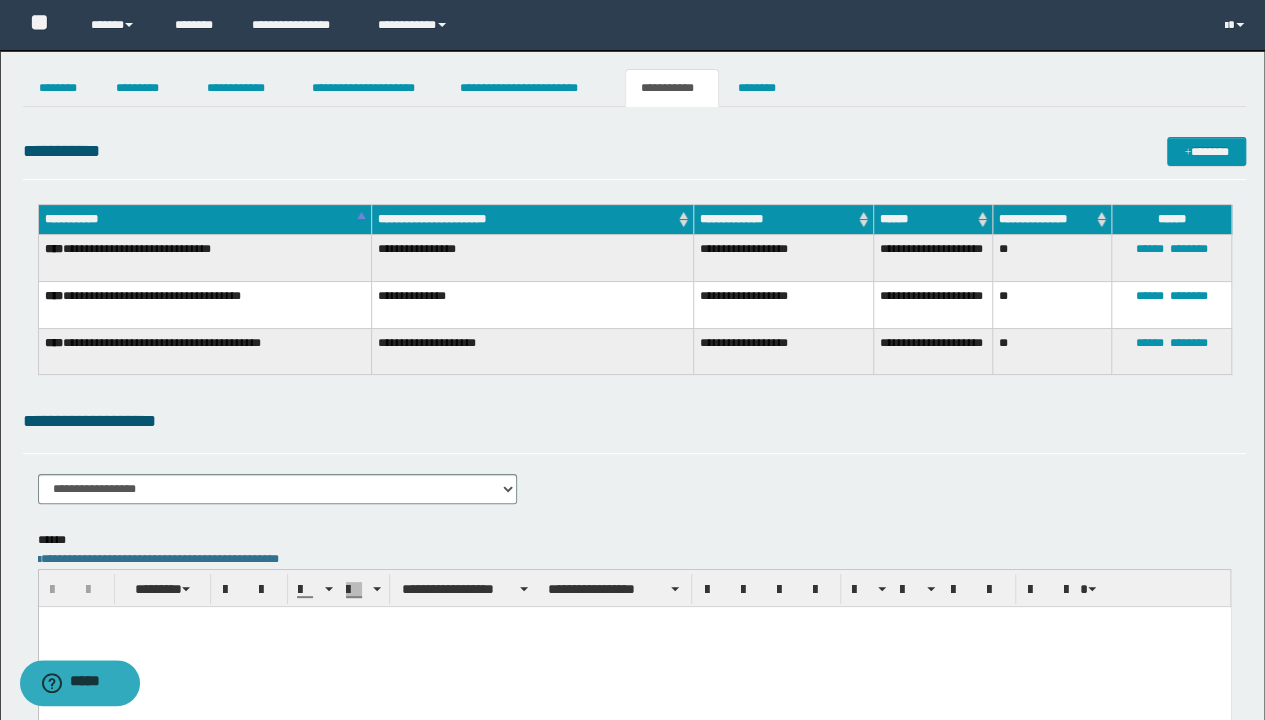 click at bounding box center (634, 647) 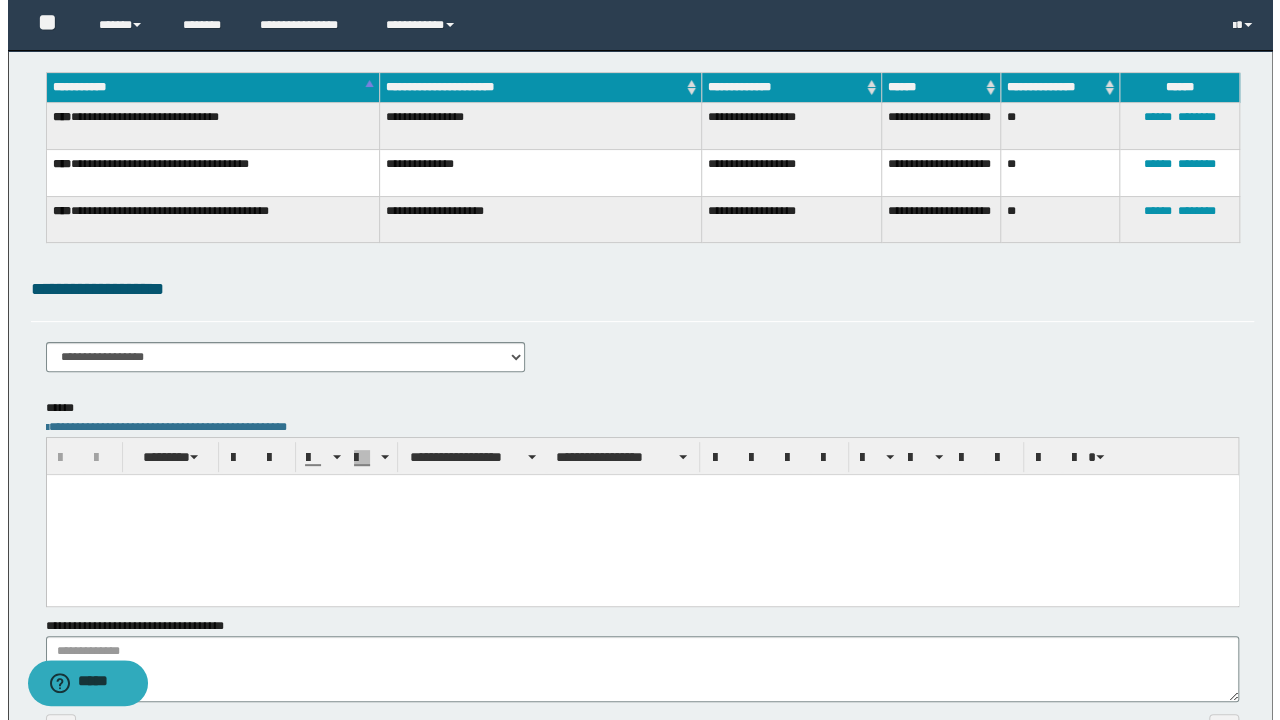 scroll, scrollTop: 0, scrollLeft: 0, axis: both 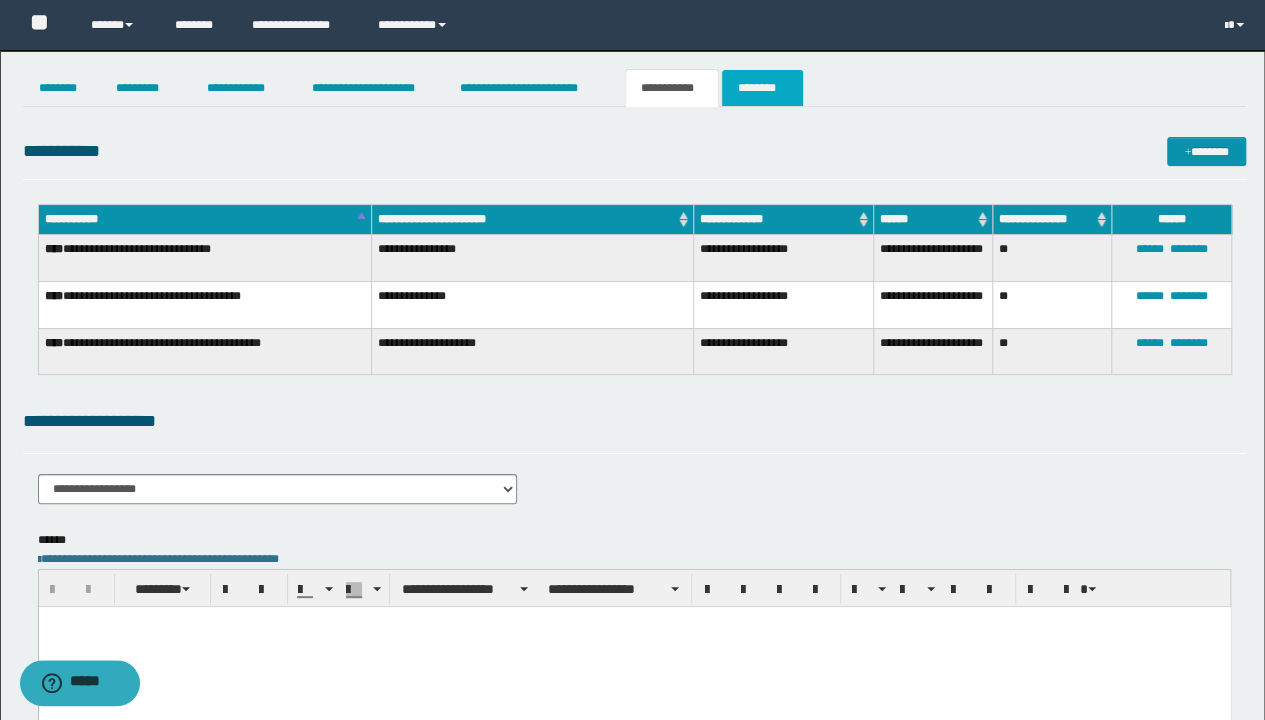 click on "********" at bounding box center (762, 88) 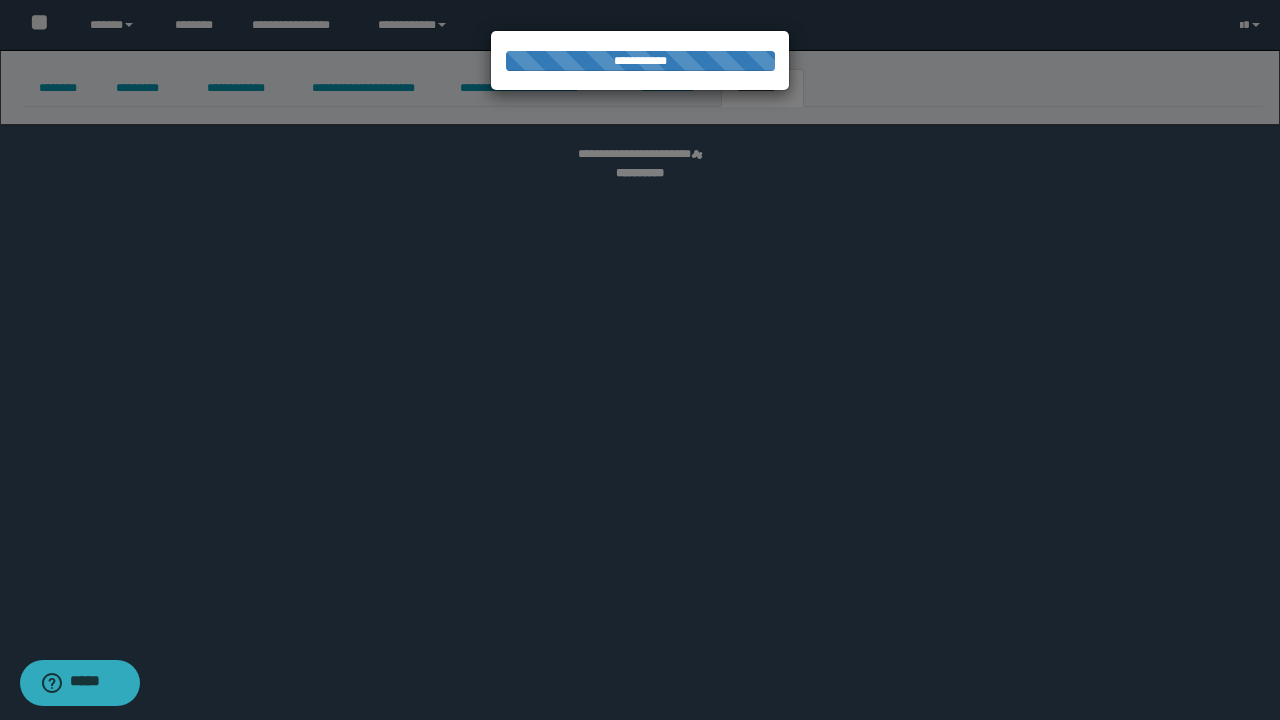 select 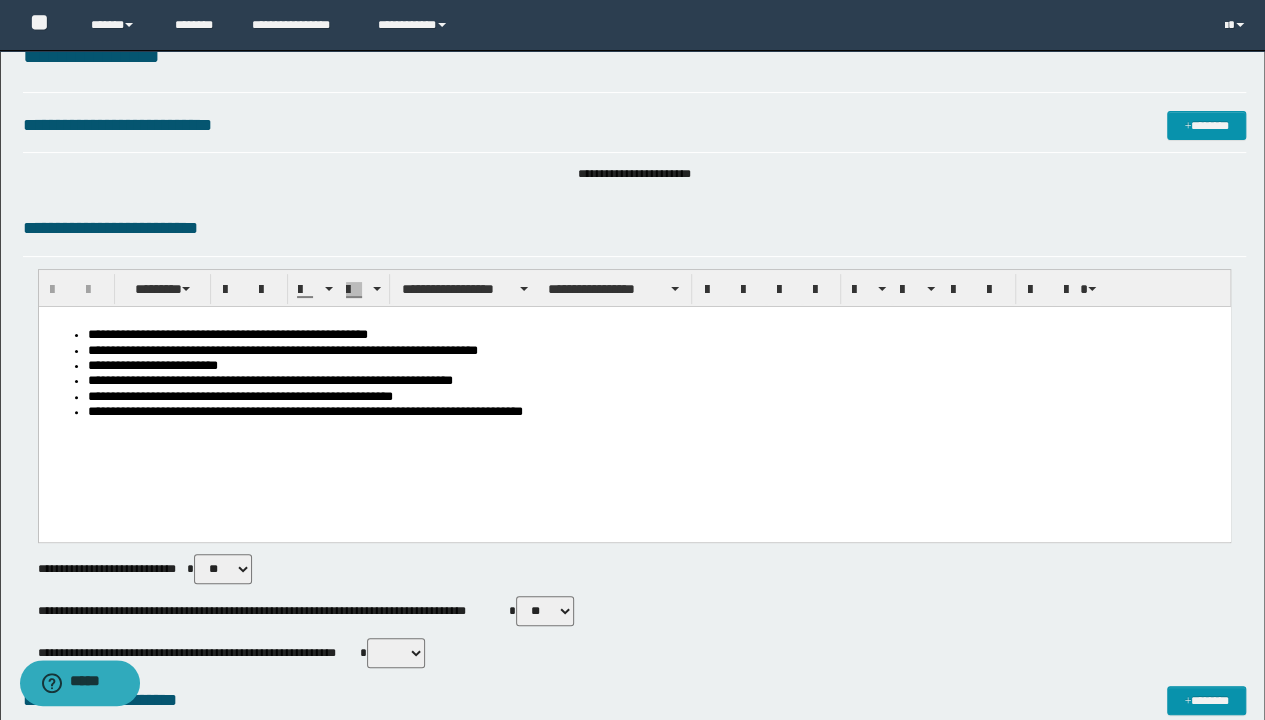 scroll, scrollTop: 200, scrollLeft: 0, axis: vertical 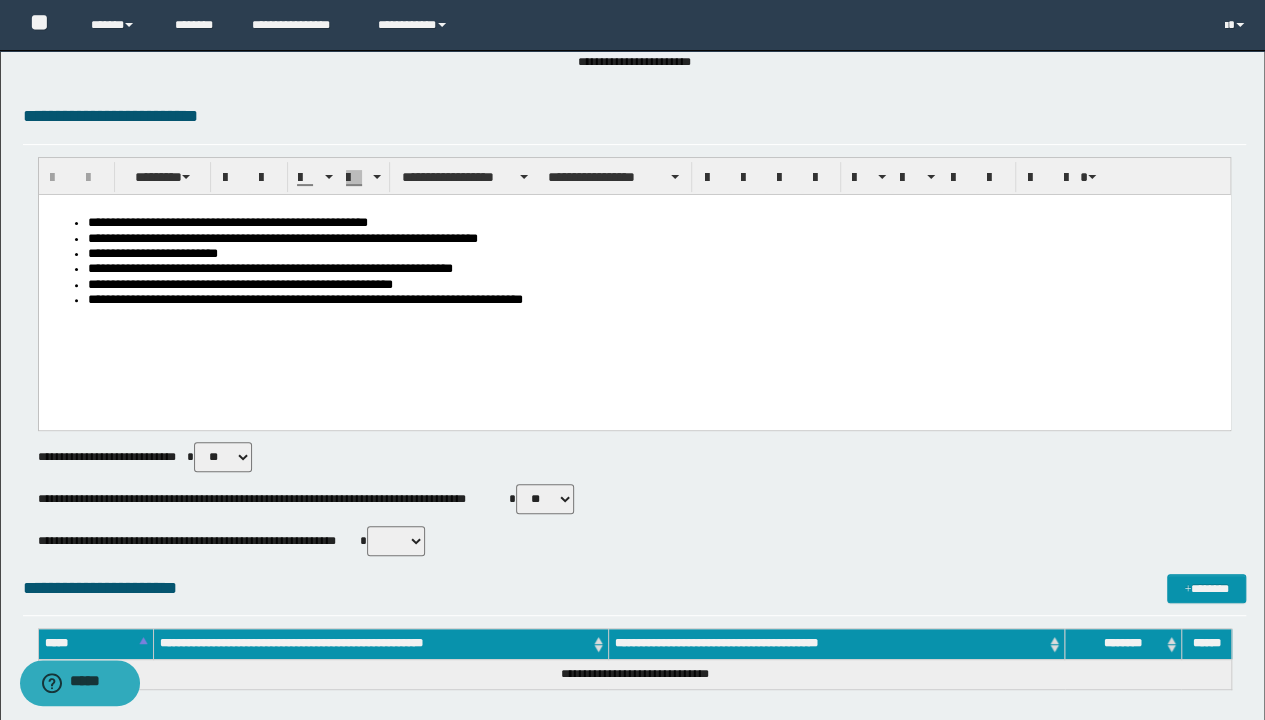 drag, startPoint x: 548, startPoint y: 496, endPoint x: 546, endPoint y: 508, distance: 12.165525 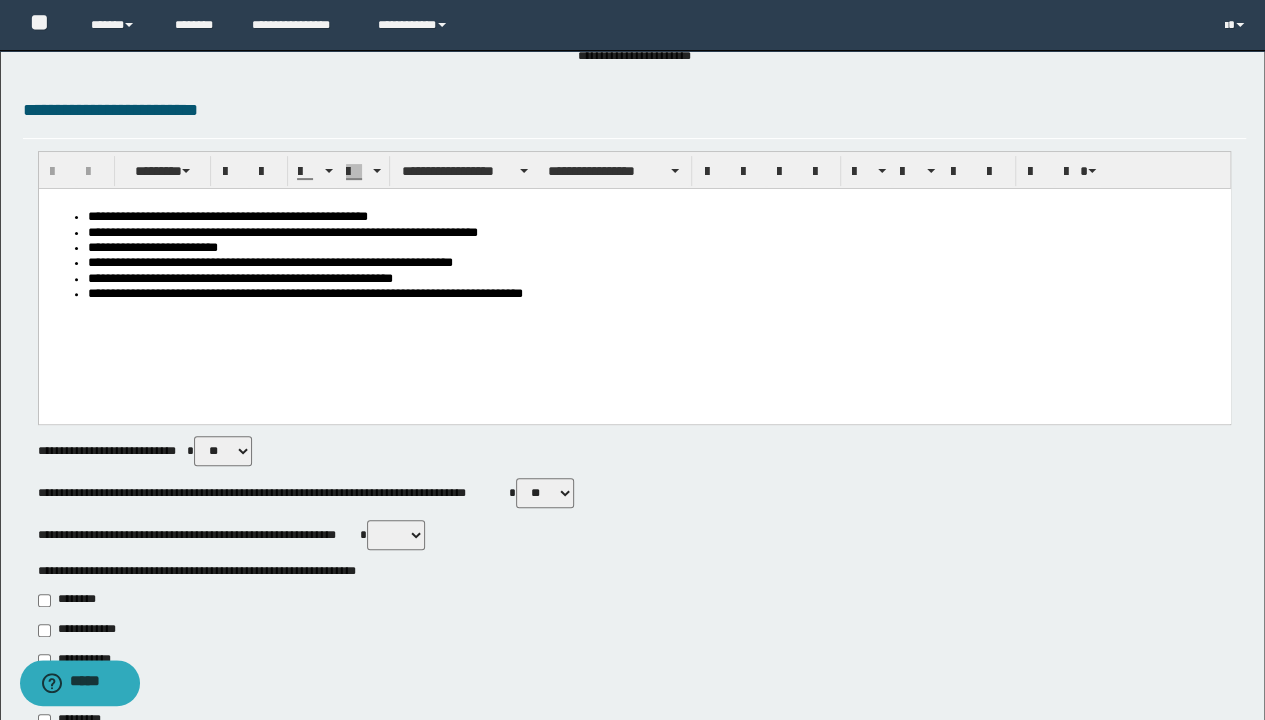 scroll, scrollTop: 600, scrollLeft: 0, axis: vertical 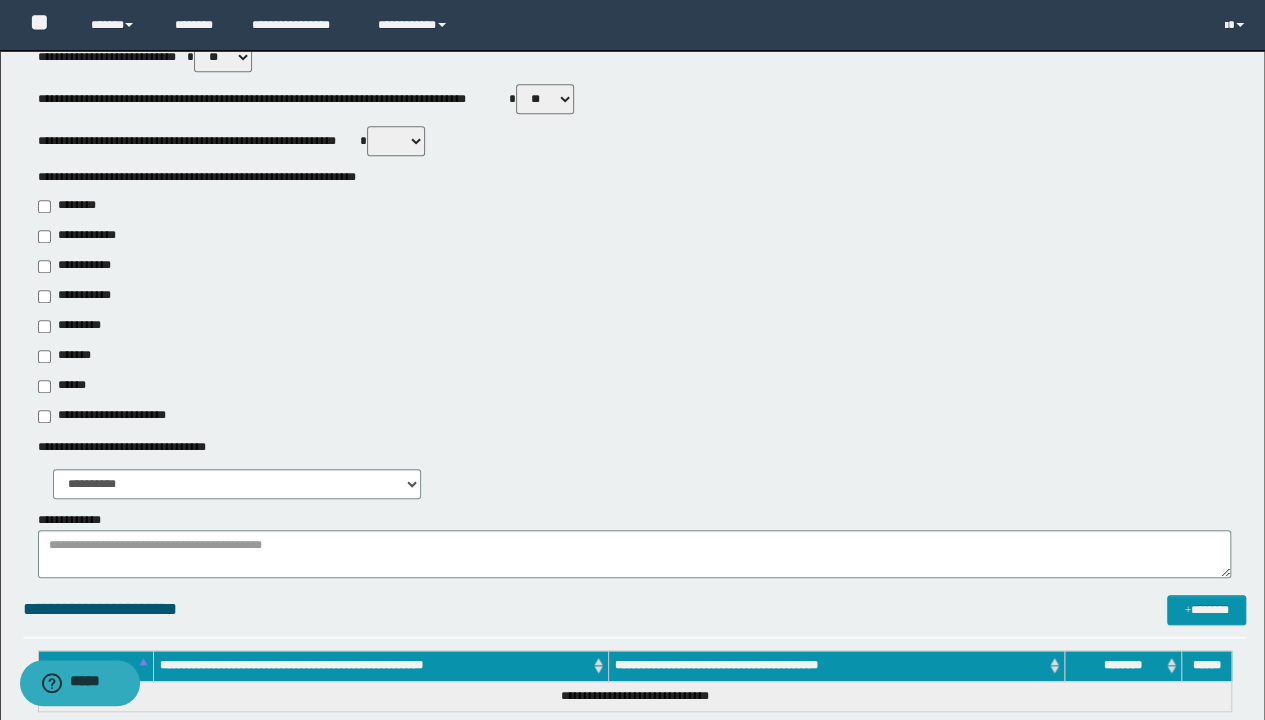 click on "**********" at bounding box center [81, 266] 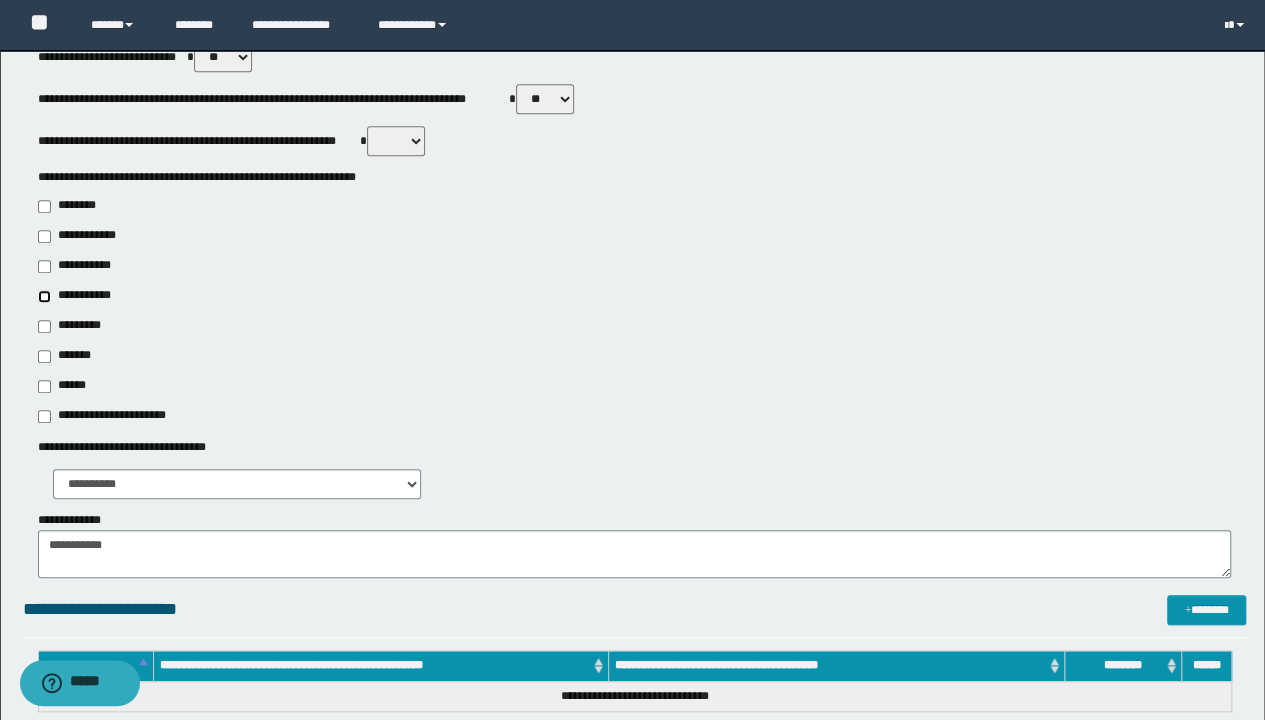 type on "**********" 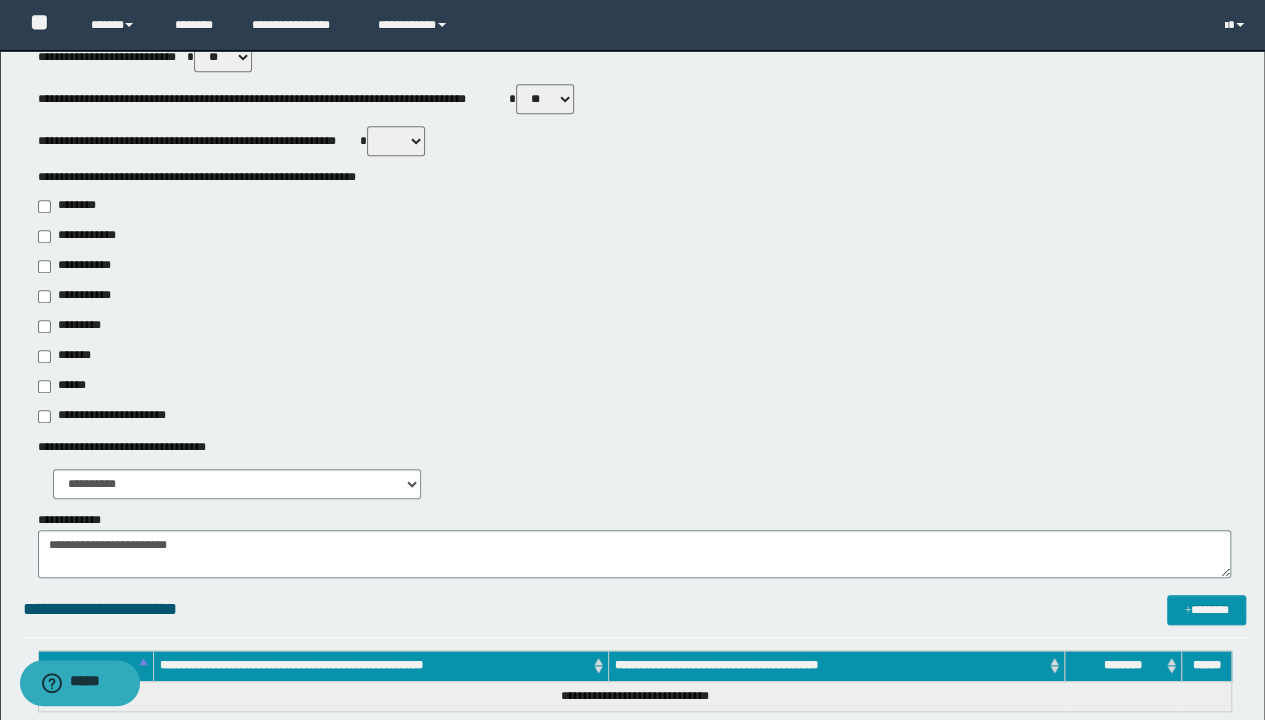 click on "**********" at bounding box center (635, 303) 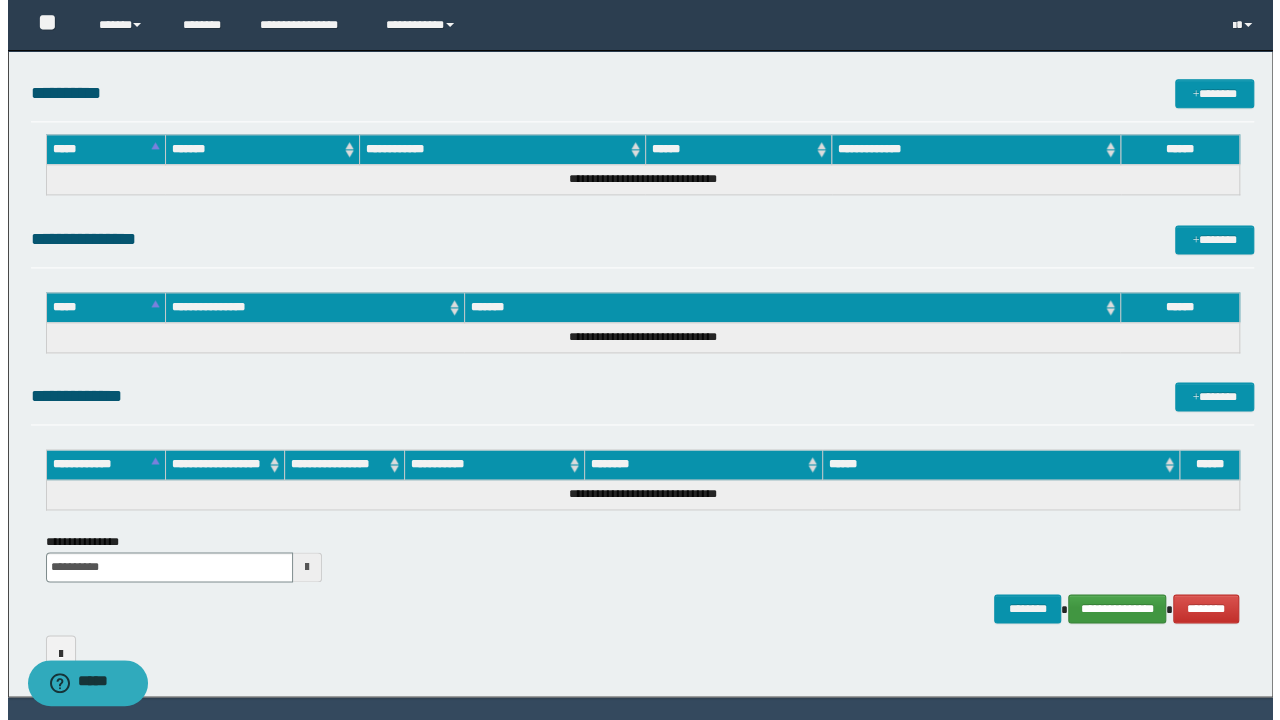 scroll, scrollTop: 1318, scrollLeft: 0, axis: vertical 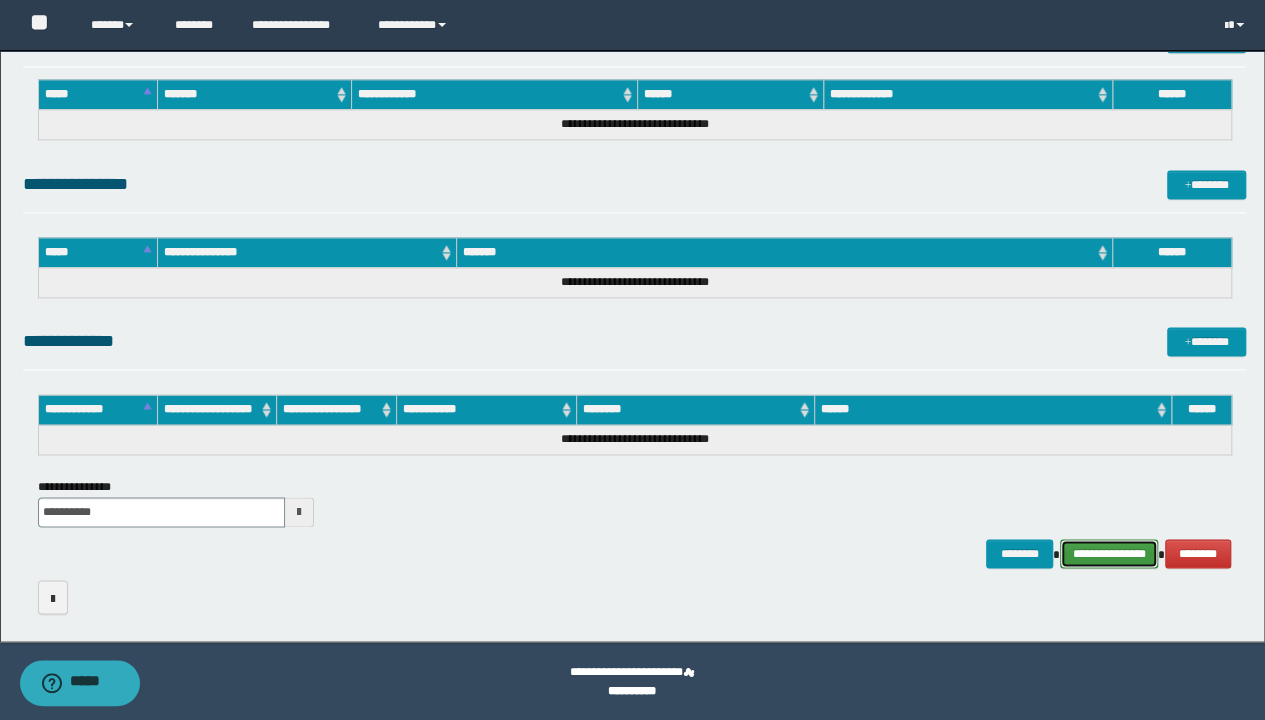 click on "**********" at bounding box center (1109, 553) 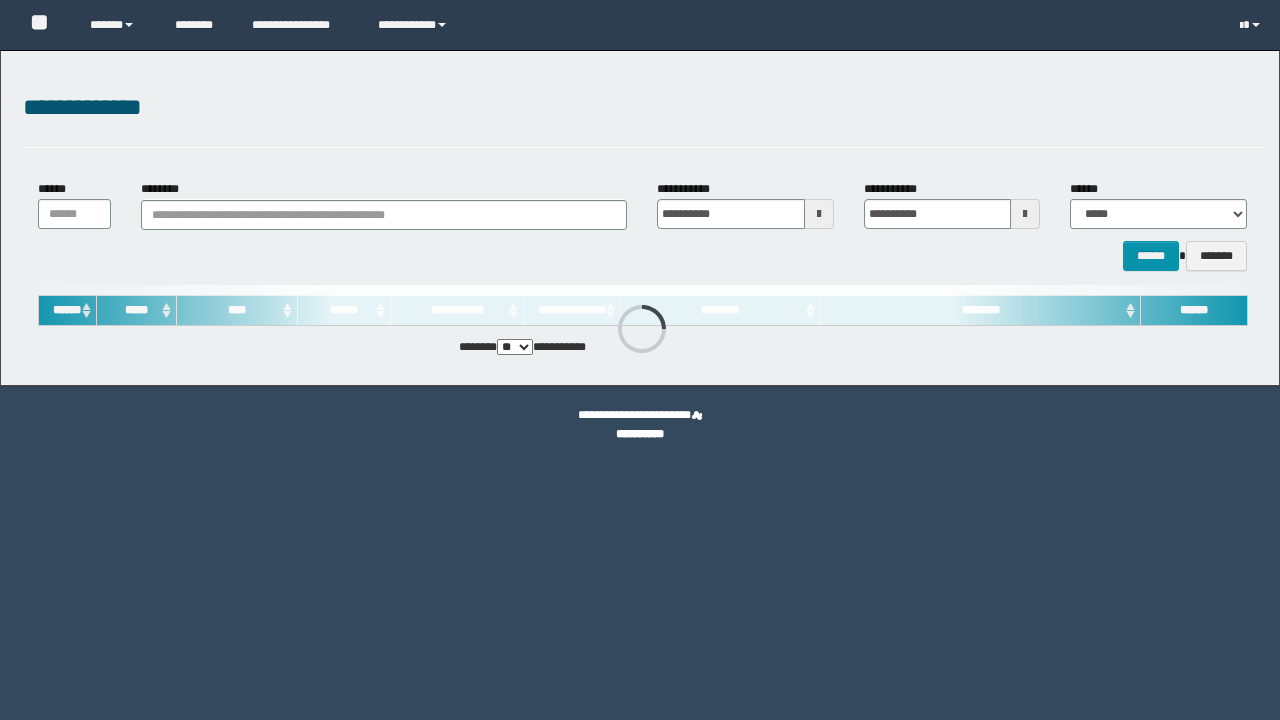 scroll, scrollTop: 0, scrollLeft: 0, axis: both 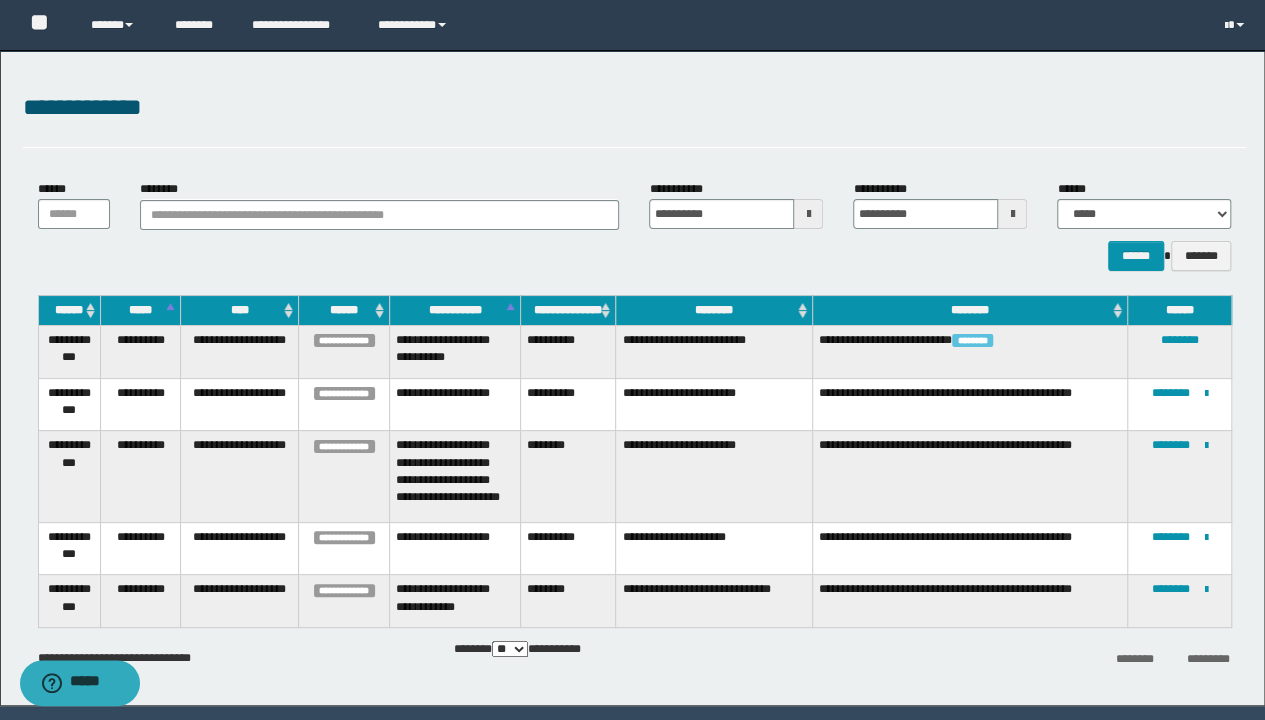 drag, startPoint x: 1236, startPoint y: 702, endPoint x: 1235, endPoint y: 677, distance: 25.019993 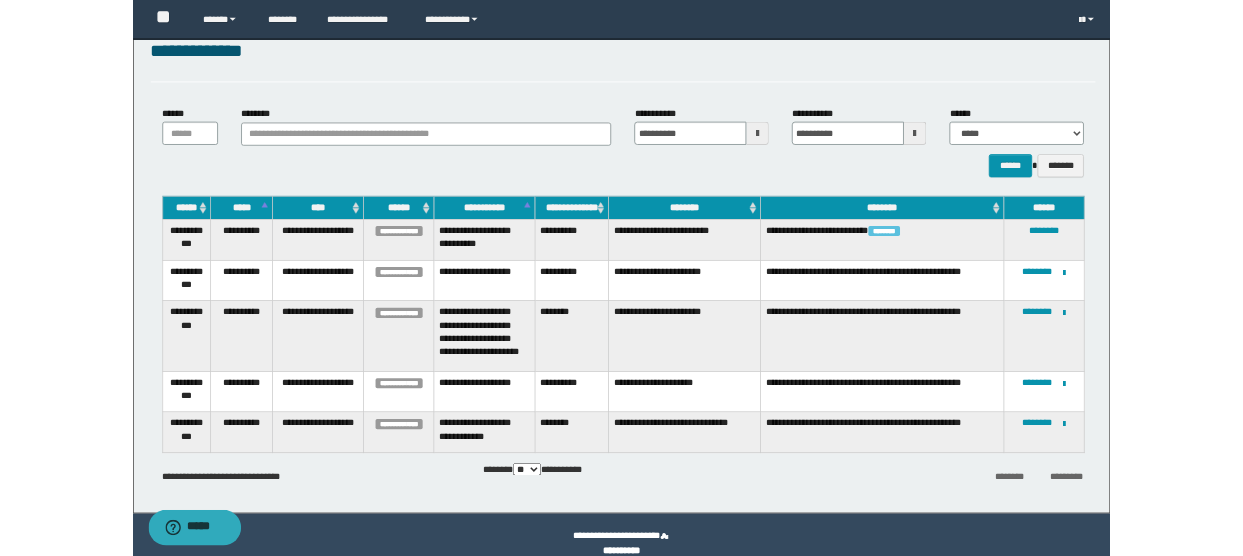 scroll, scrollTop: 63, scrollLeft: 0, axis: vertical 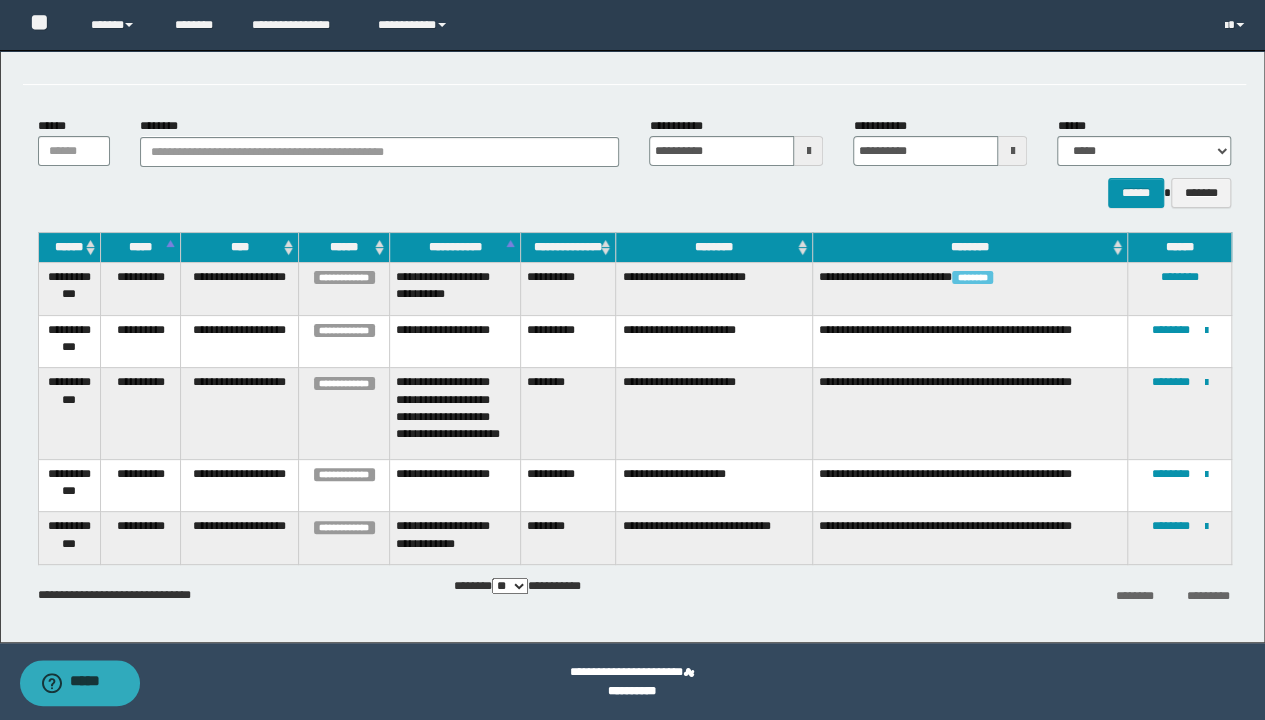 click on "**********" at bounding box center (632, 297) 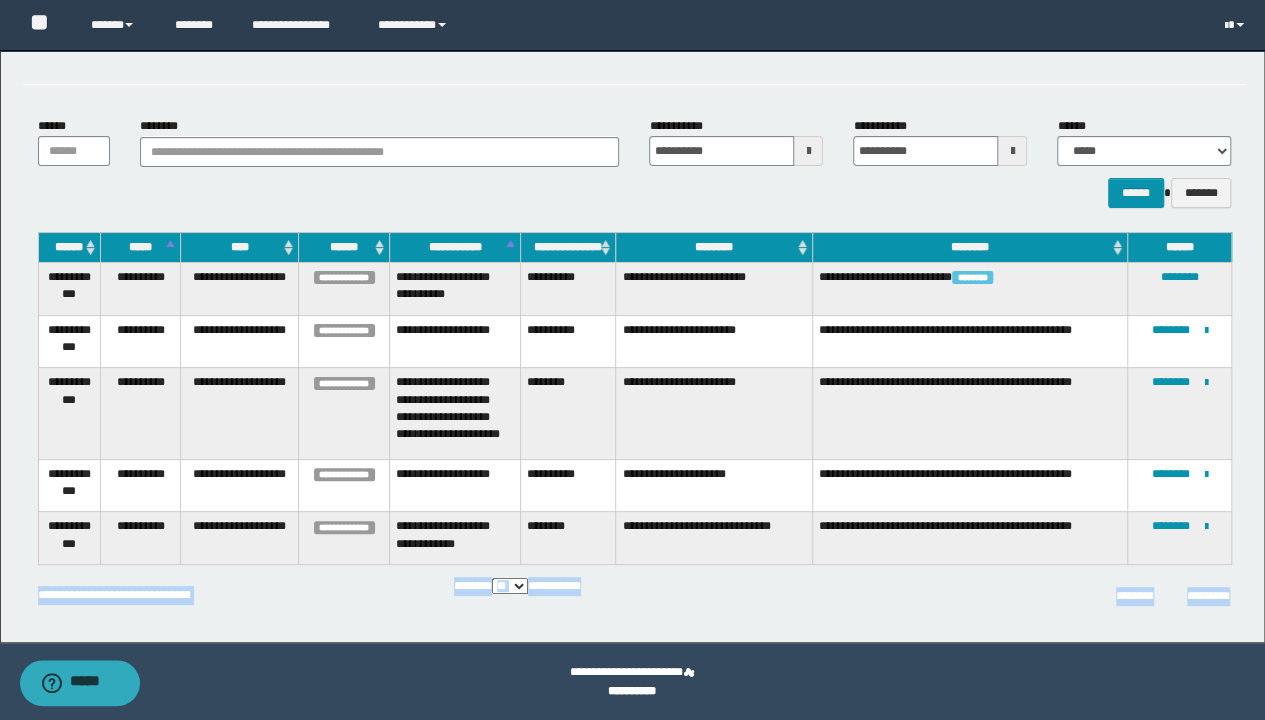 drag, startPoint x: 22, startPoint y: 642, endPoint x: 31, endPoint y: 596, distance: 46.872166 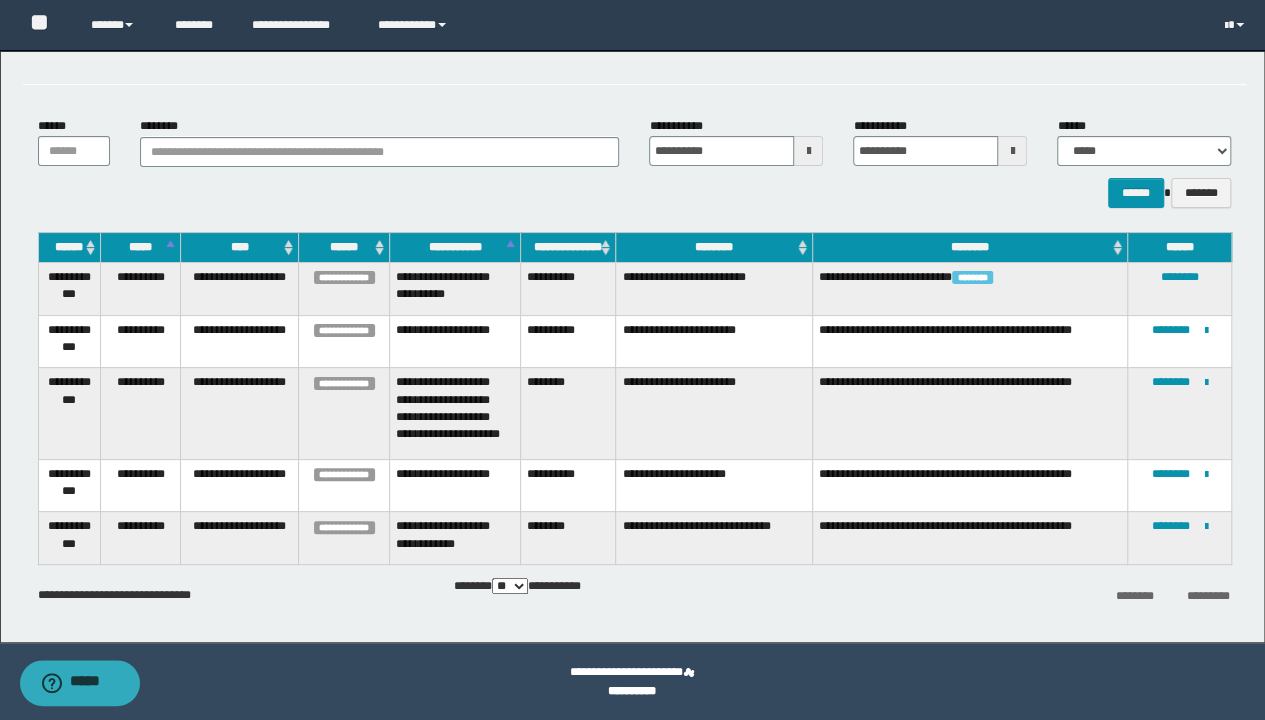 drag, startPoint x: 31, startPoint y: 596, endPoint x: 222, endPoint y: 685, distance: 210.71782 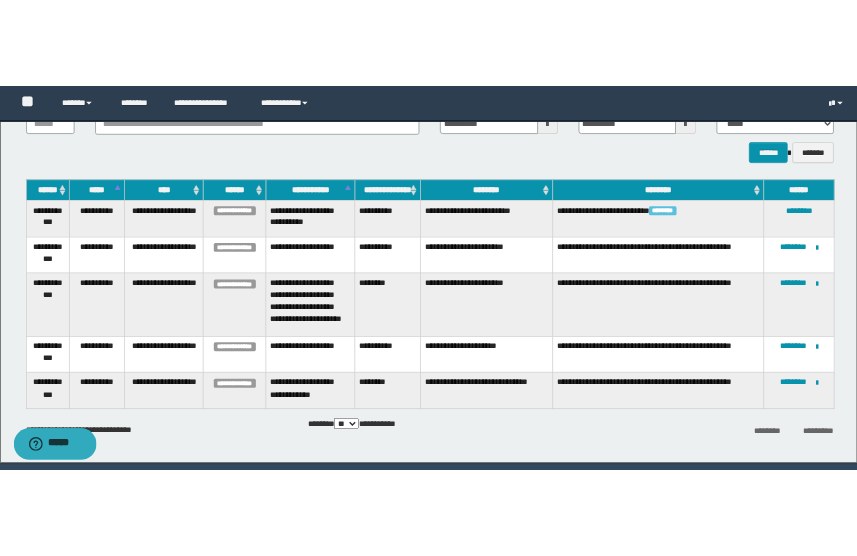 scroll, scrollTop: 227, scrollLeft: 0, axis: vertical 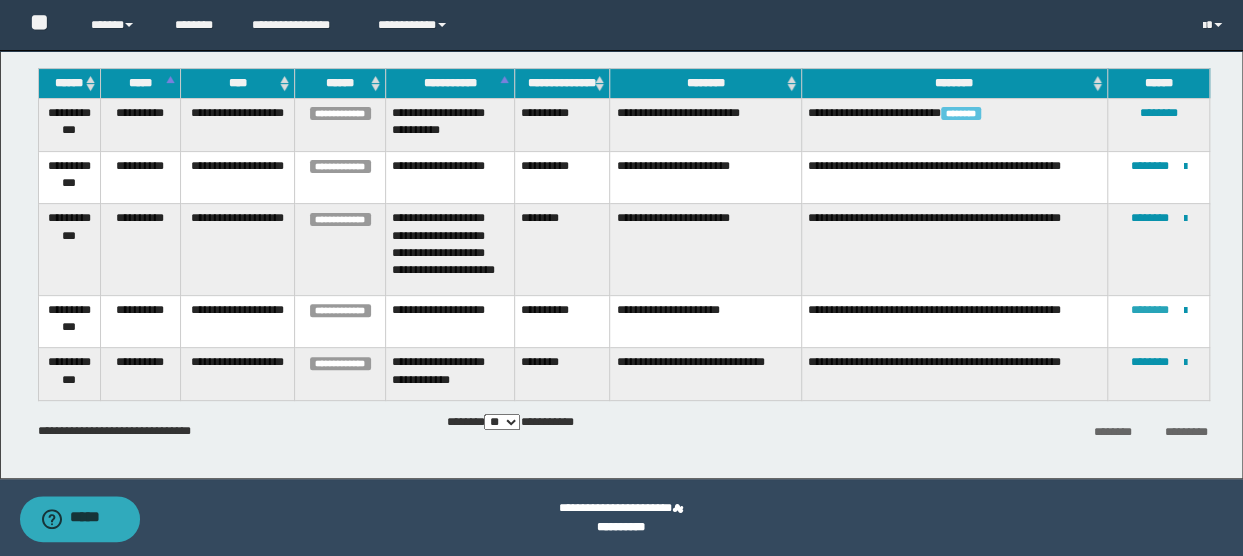 click on "********" at bounding box center (1150, 310) 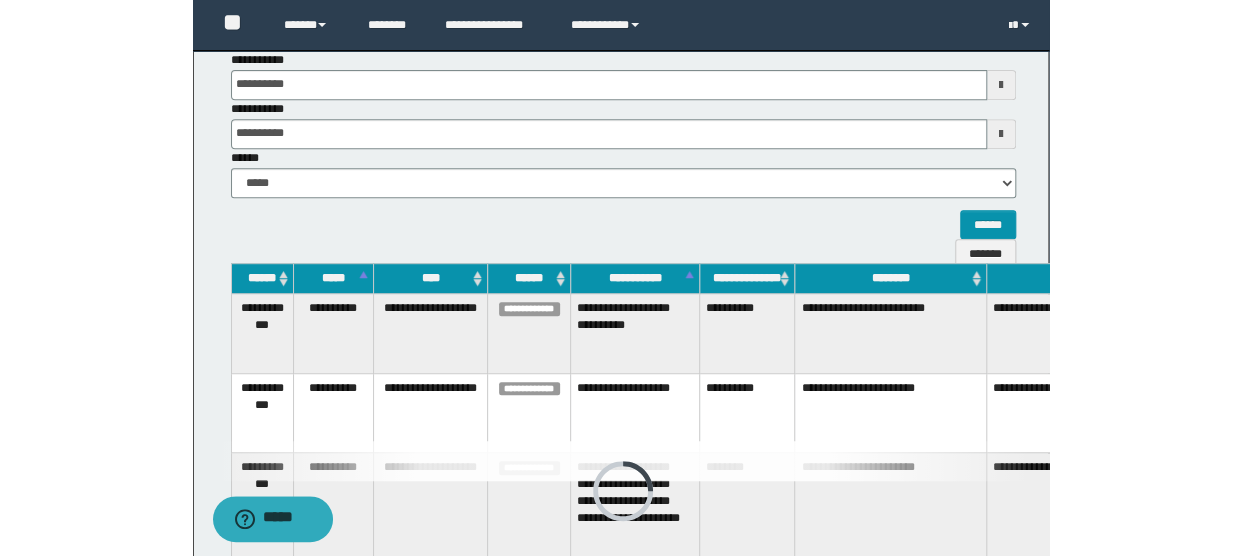 scroll, scrollTop: 180, scrollLeft: 0, axis: vertical 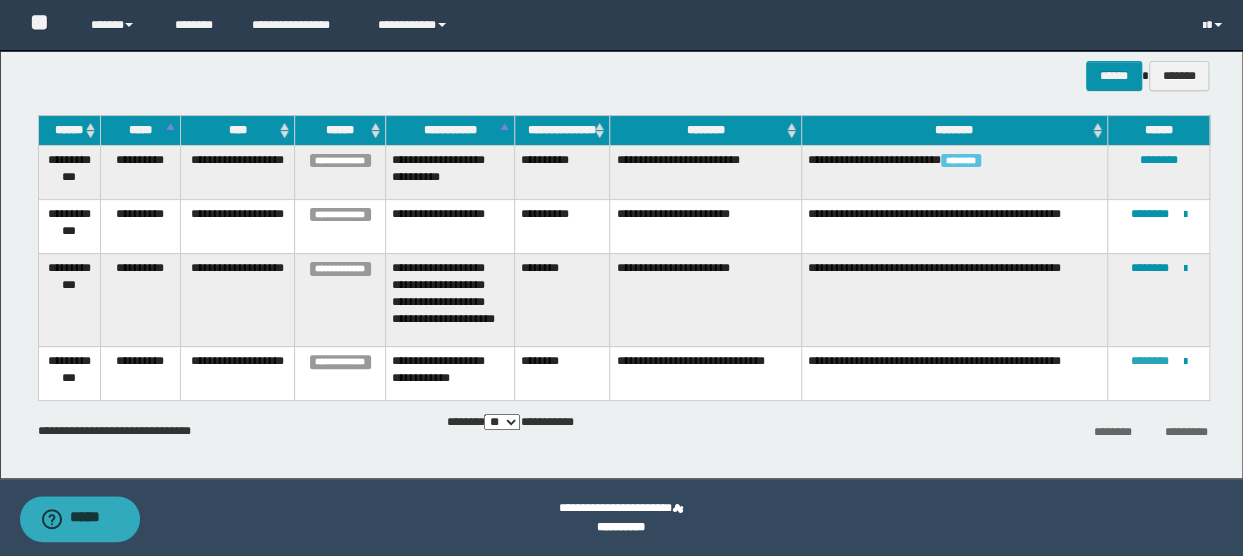 click on "********" at bounding box center [1150, 361] 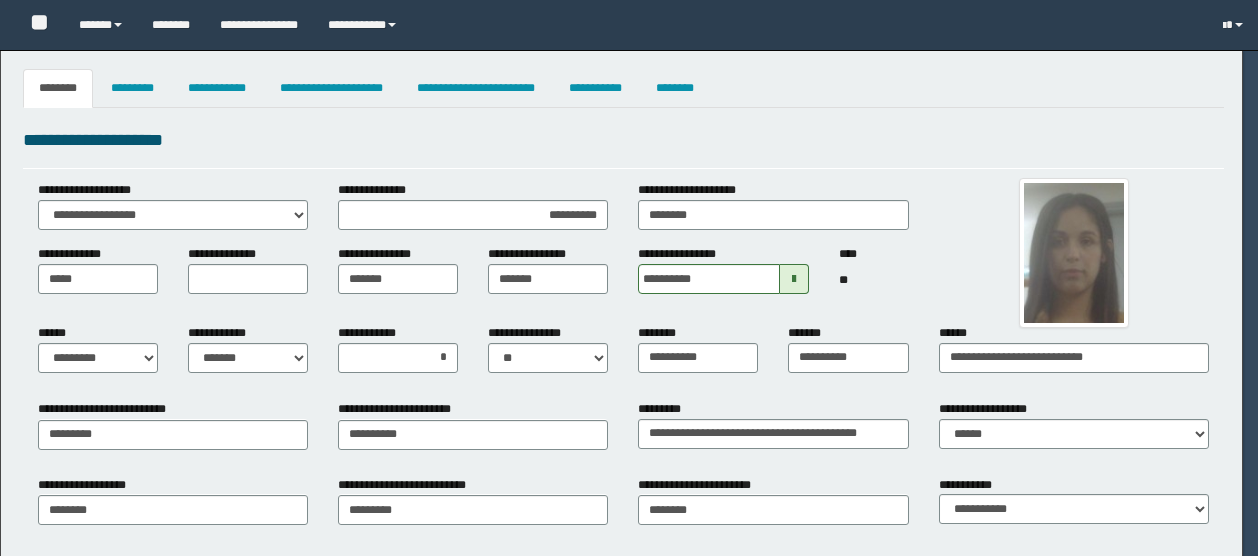 select on "*" 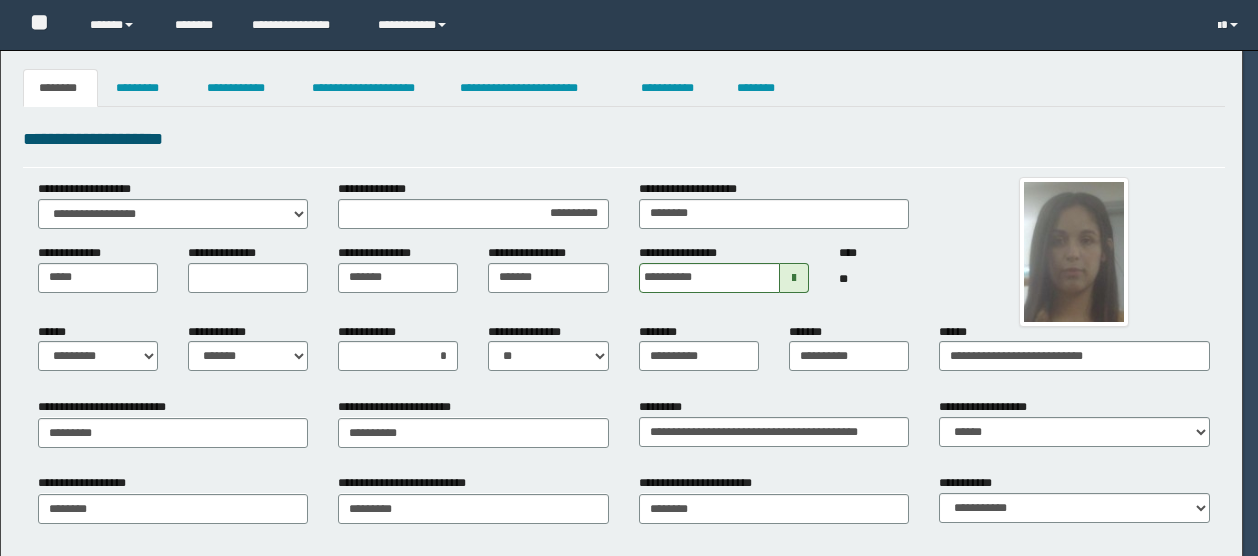scroll, scrollTop: 0, scrollLeft: 0, axis: both 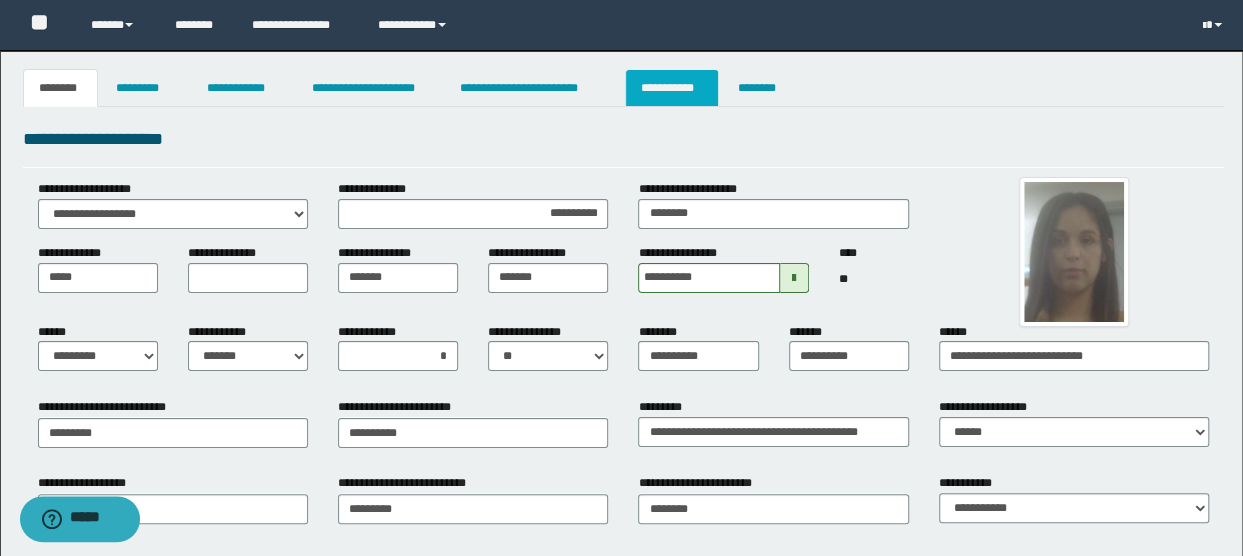 click on "**********" at bounding box center [672, 88] 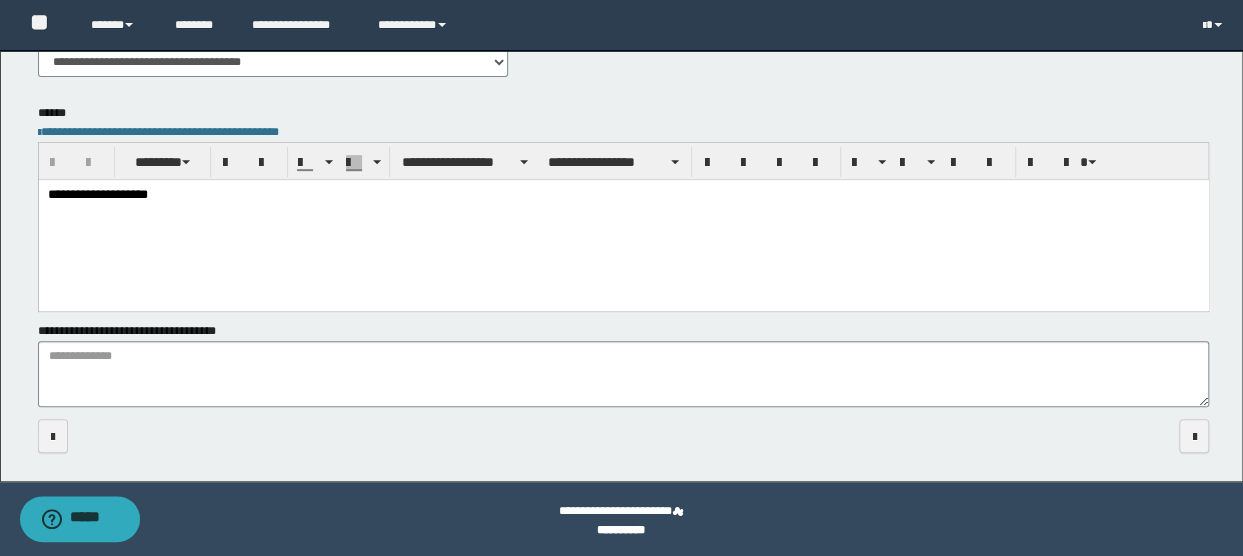 scroll, scrollTop: 384, scrollLeft: 0, axis: vertical 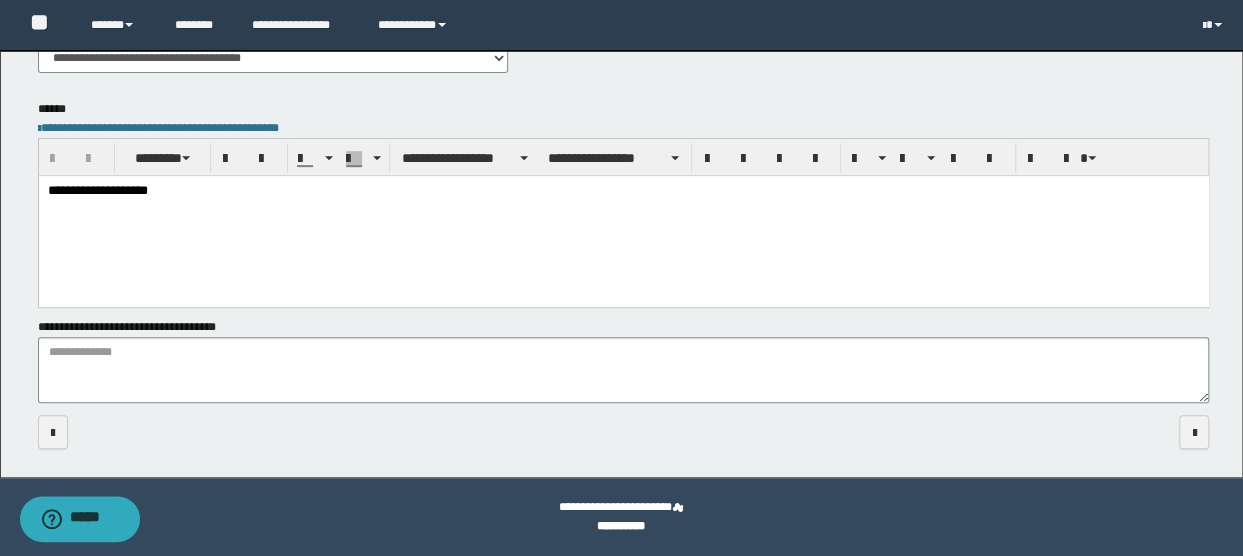 click on "**********" at bounding box center (623, 191) 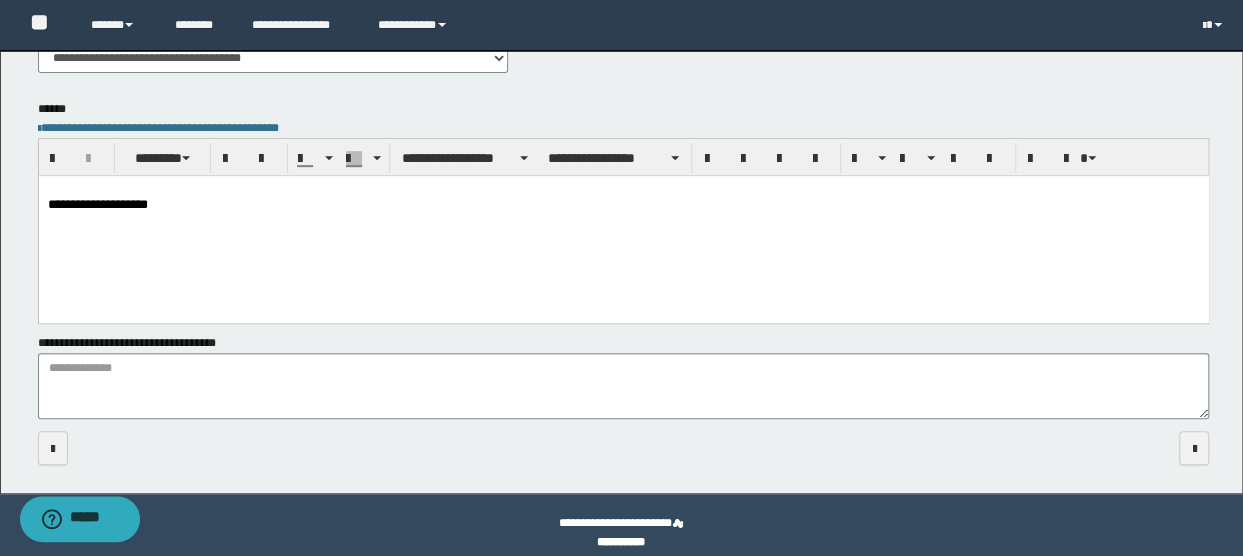 click on "**********" at bounding box center (623, 223) 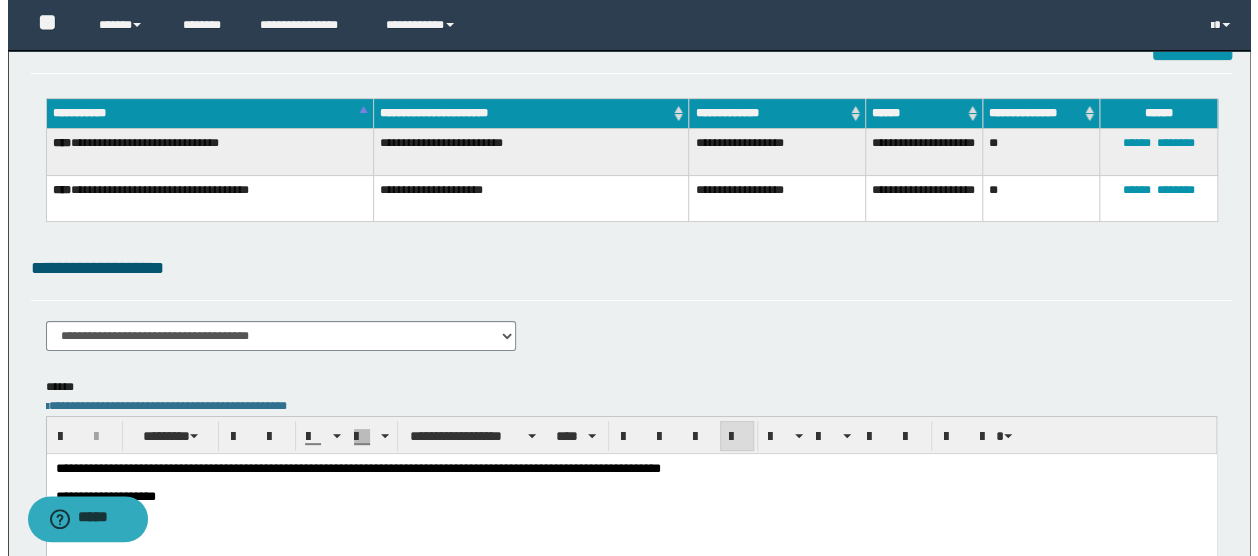 scroll, scrollTop: 0, scrollLeft: 0, axis: both 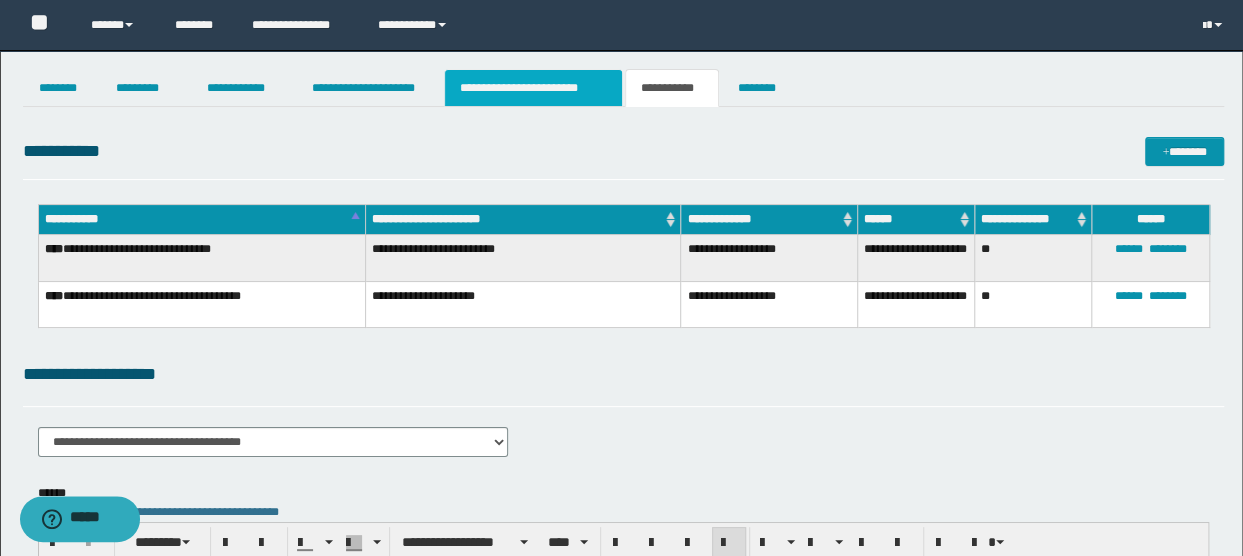 click on "**********" at bounding box center (533, 88) 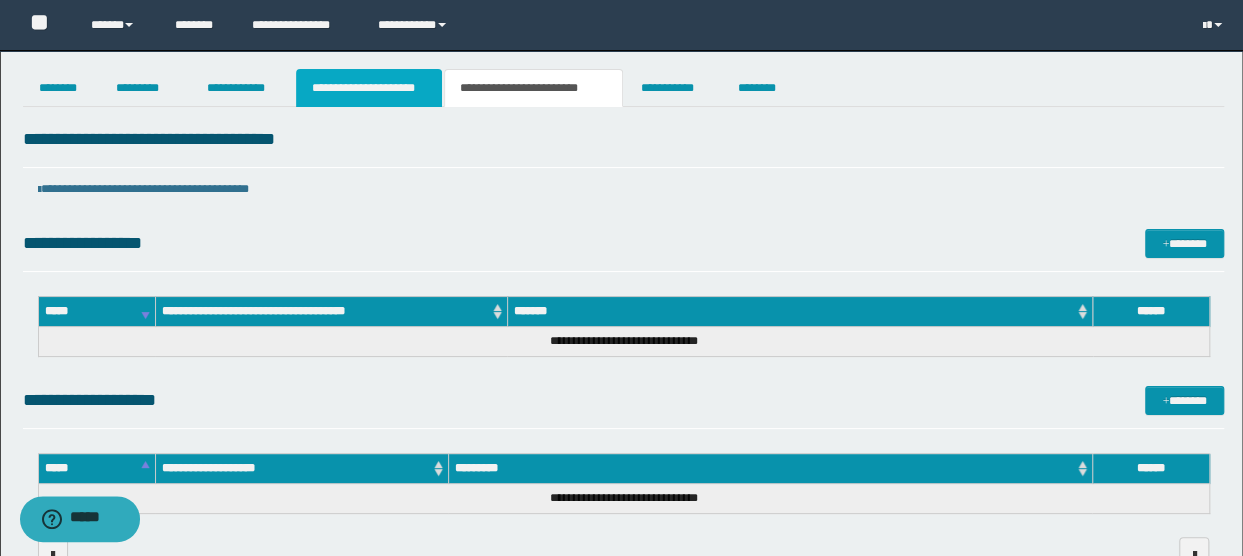 click on "**********" at bounding box center [369, 88] 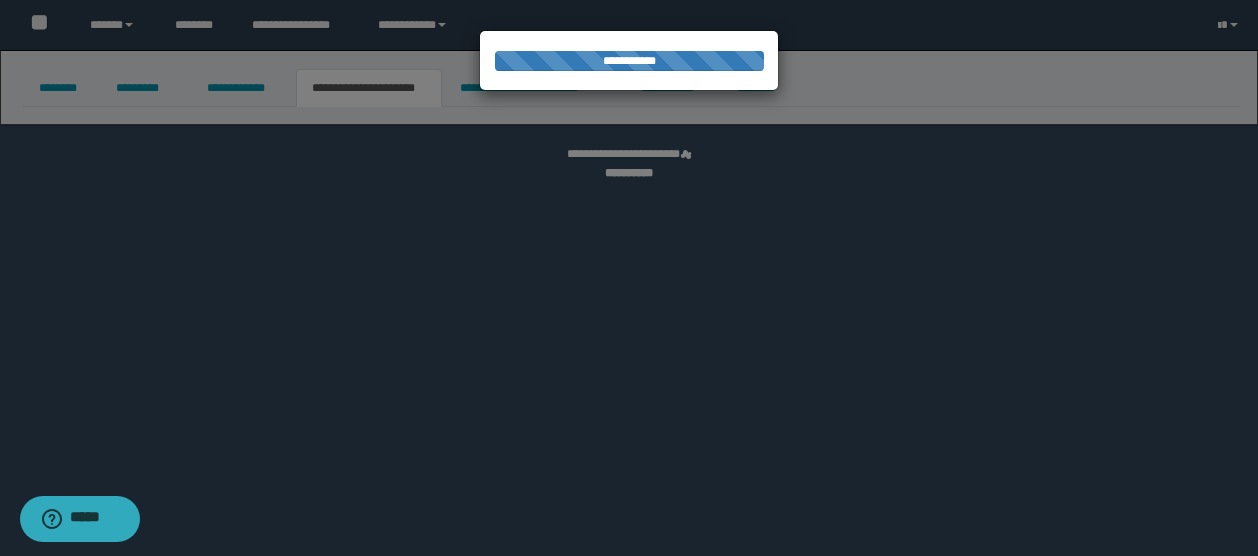 select on "*" 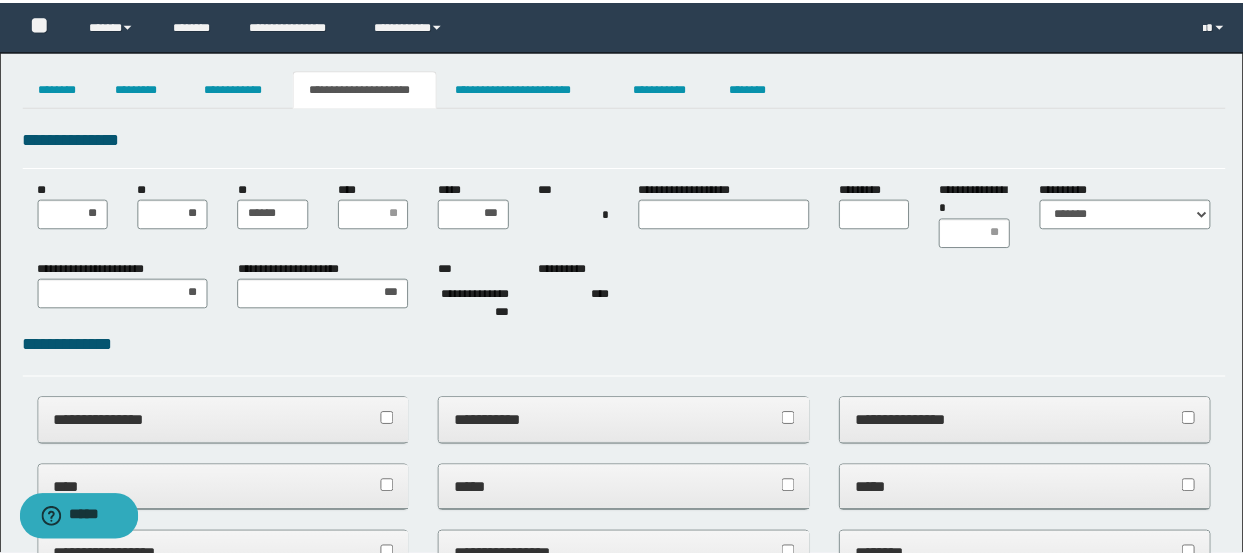 scroll, scrollTop: 0, scrollLeft: 0, axis: both 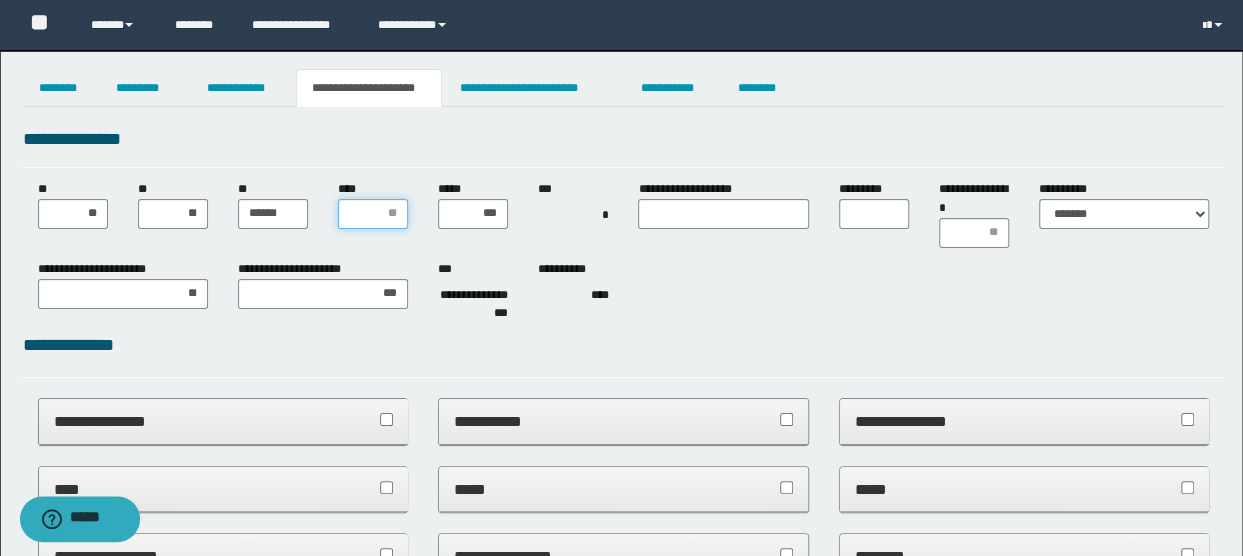 click on "****" at bounding box center [373, 214] 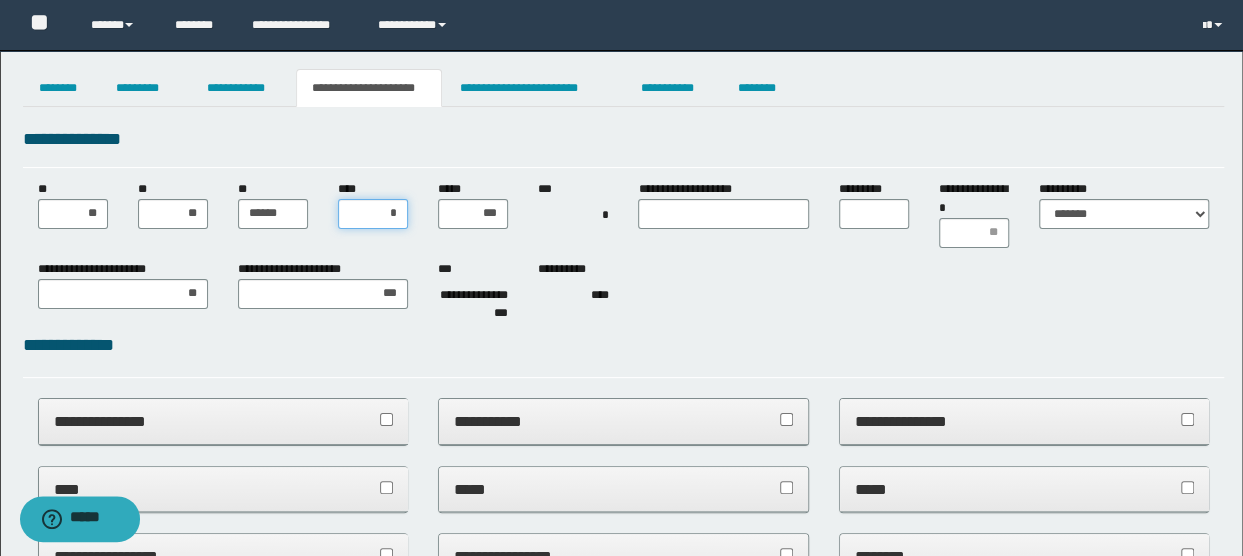 type on "**" 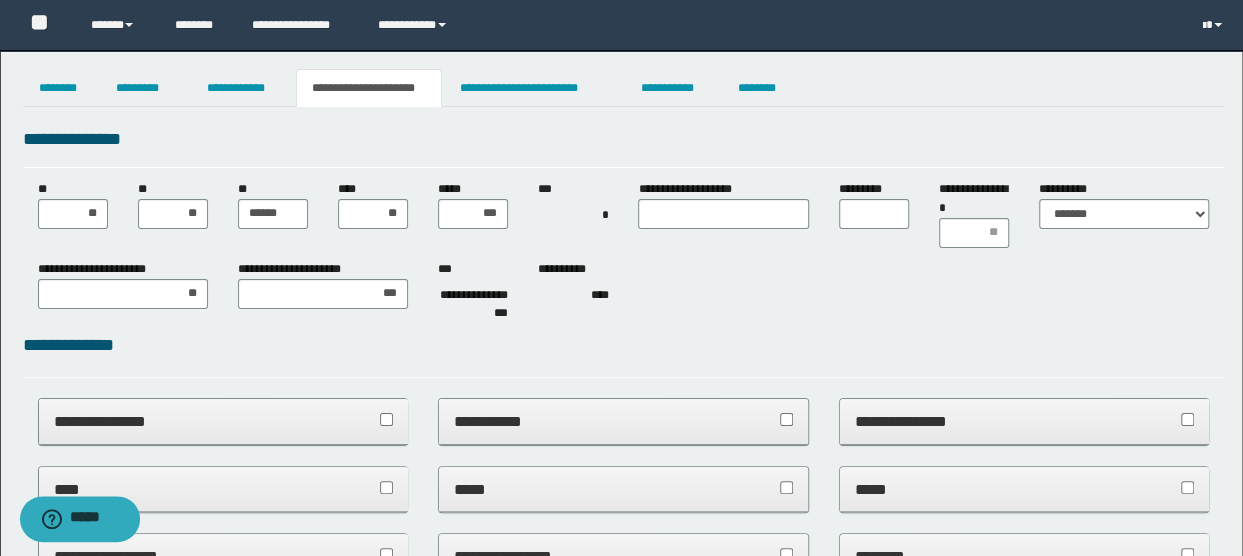 click on "**********" at bounding box center [473, 286] 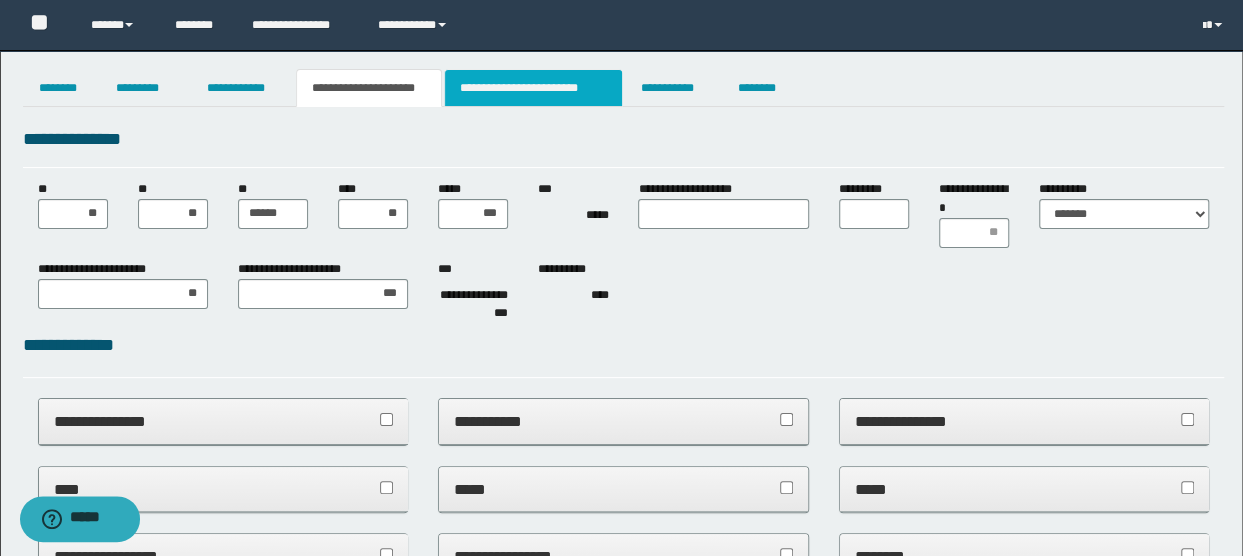click on "**********" at bounding box center [533, 88] 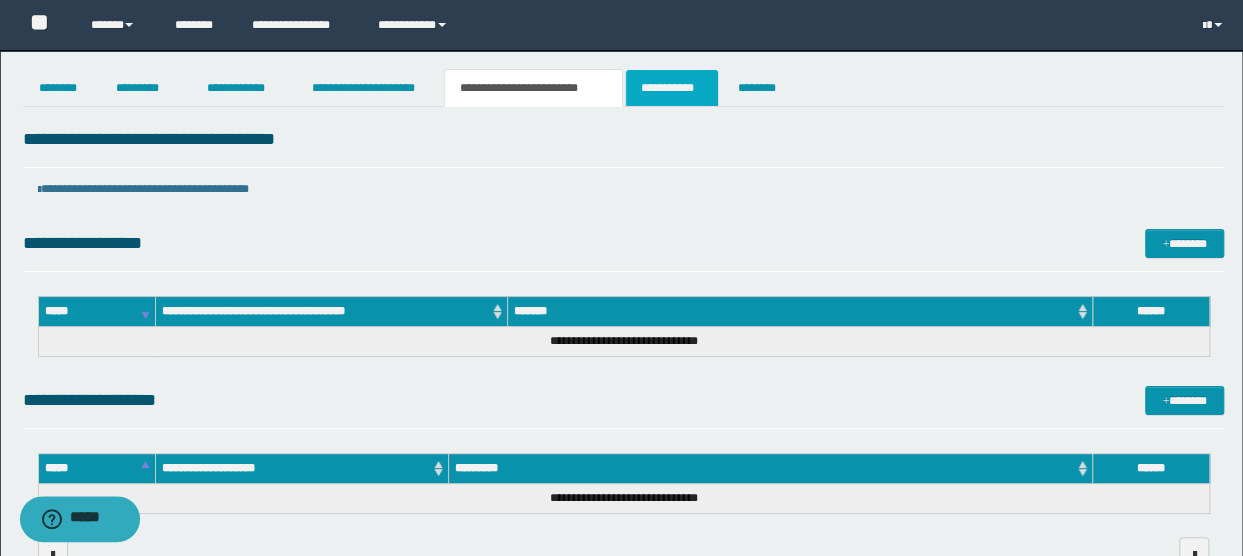 click on "**********" at bounding box center (672, 88) 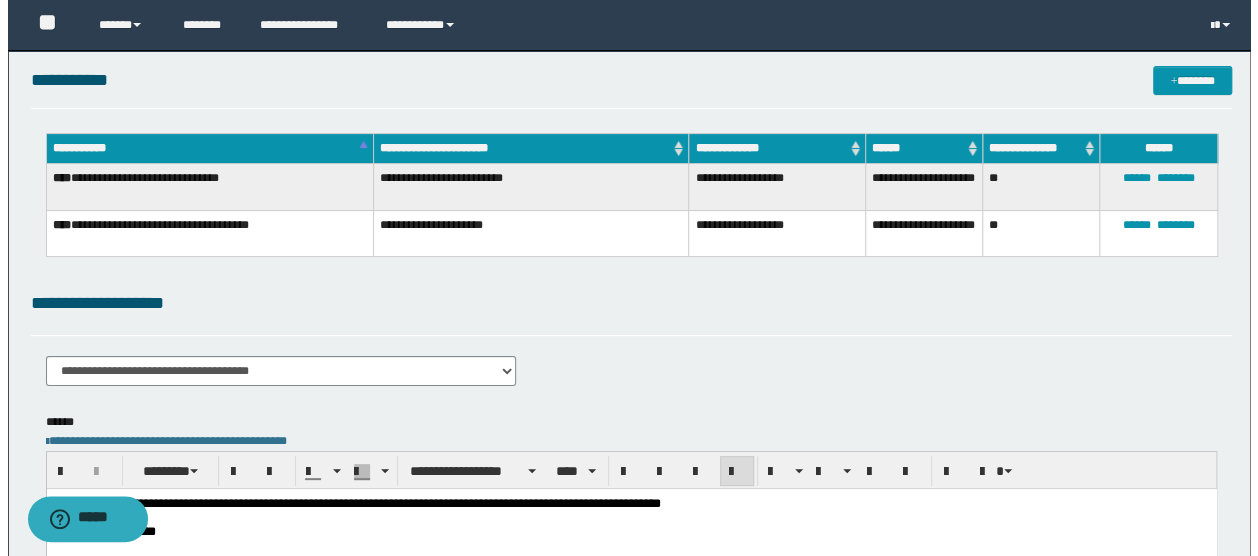scroll, scrollTop: 0, scrollLeft: 0, axis: both 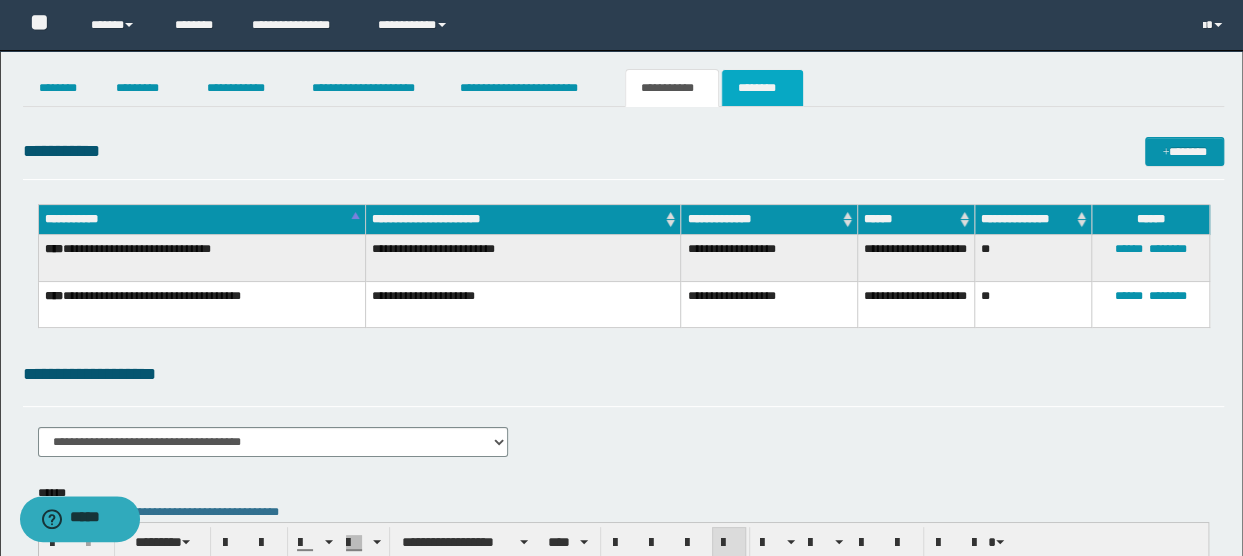 click on "********" at bounding box center (762, 88) 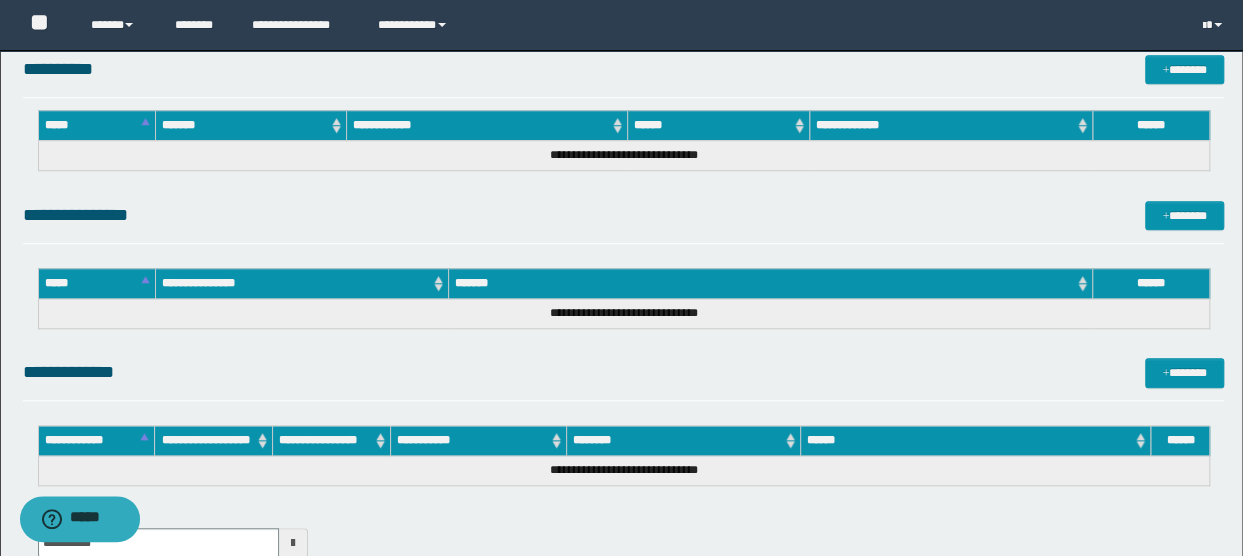 scroll, scrollTop: 956, scrollLeft: 0, axis: vertical 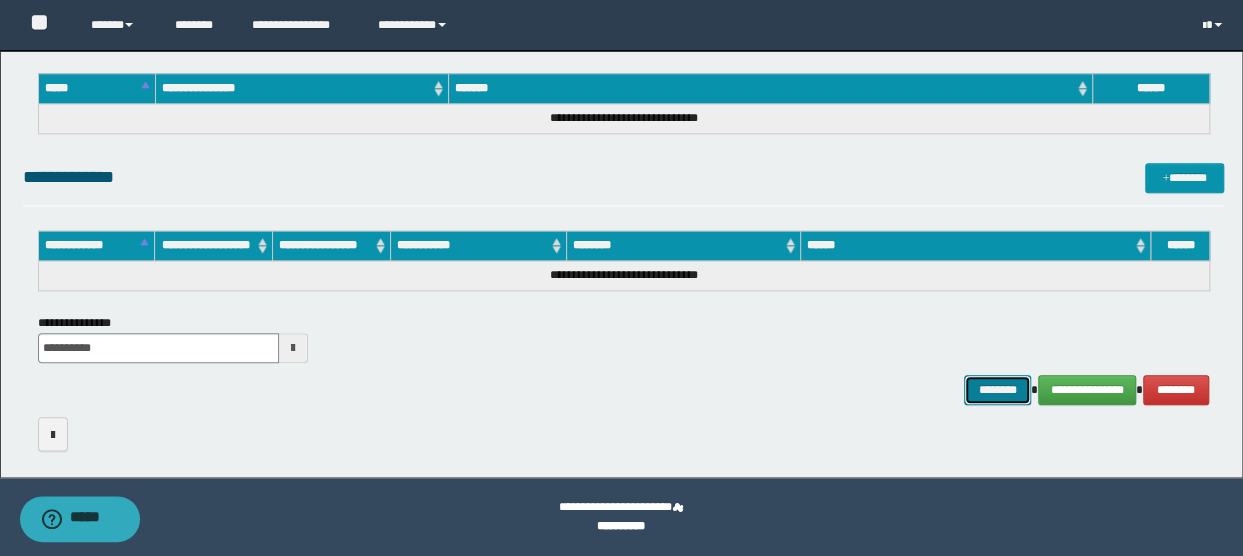 click on "********" at bounding box center (997, 389) 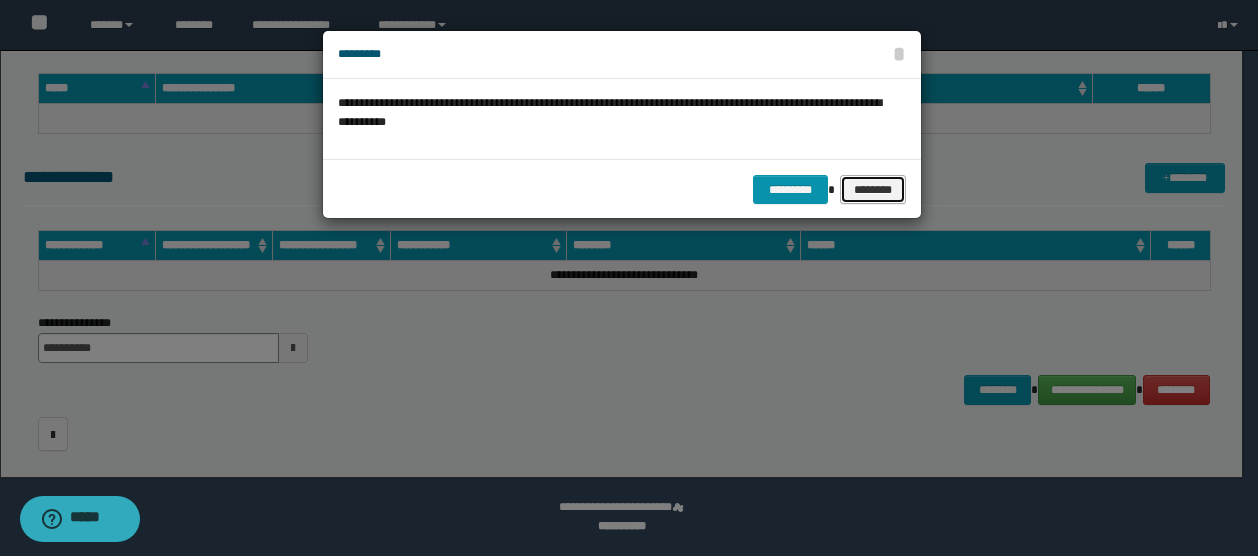 click on "********" at bounding box center [873, 189] 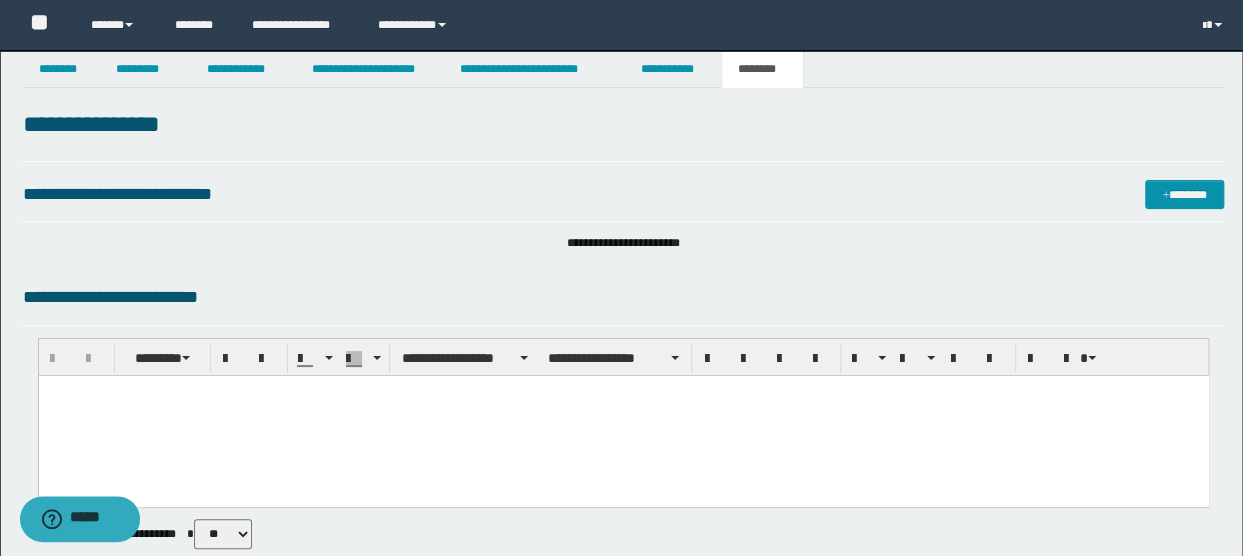 scroll, scrollTop: 0, scrollLeft: 0, axis: both 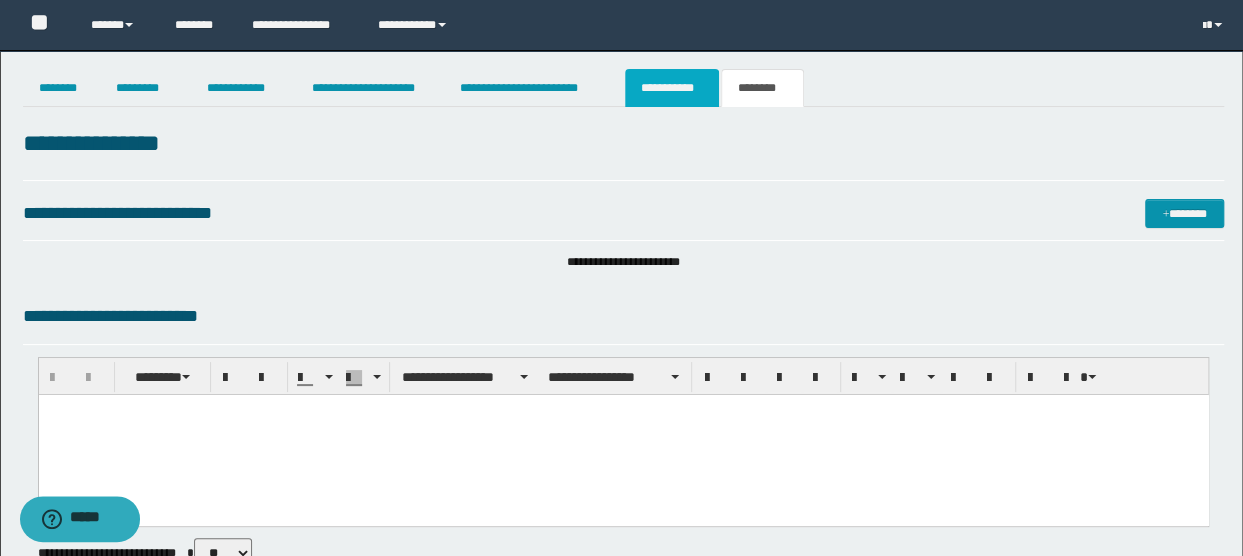 drag, startPoint x: 648, startPoint y: 91, endPoint x: 640, endPoint y: 142, distance: 51.62364 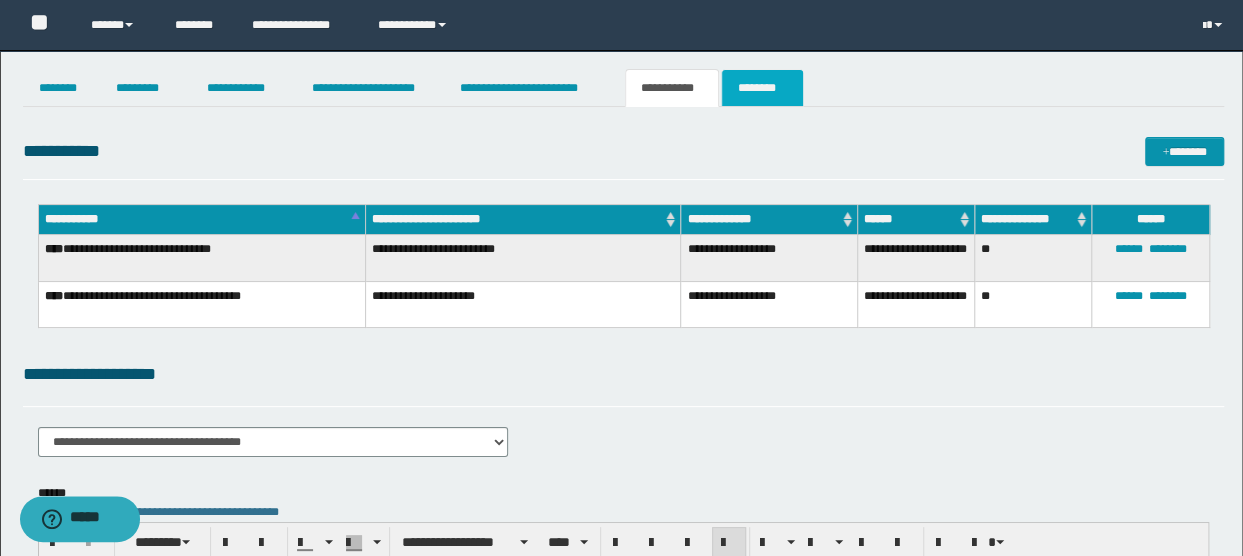 click on "********" at bounding box center (762, 88) 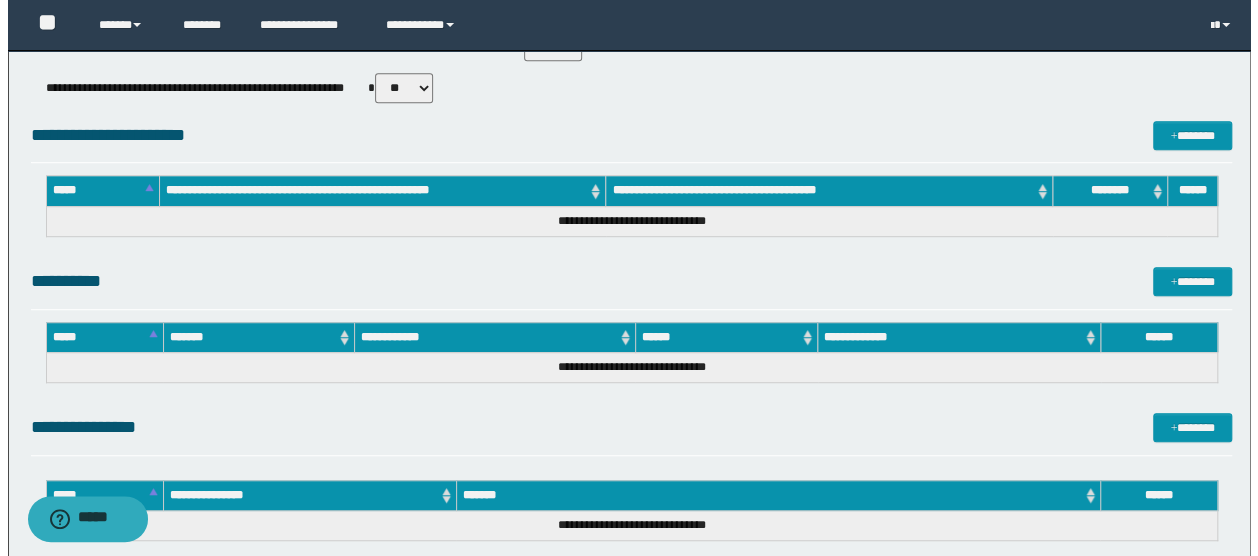 scroll, scrollTop: 908, scrollLeft: 0, axis: vertical 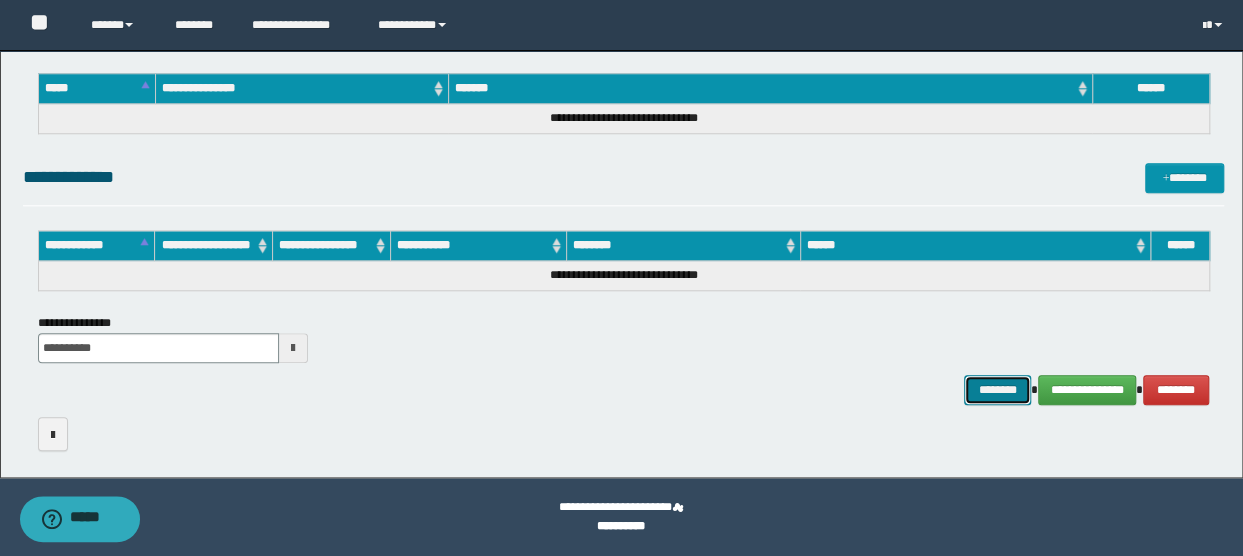 click on "********" at bounding box center (997, 389) 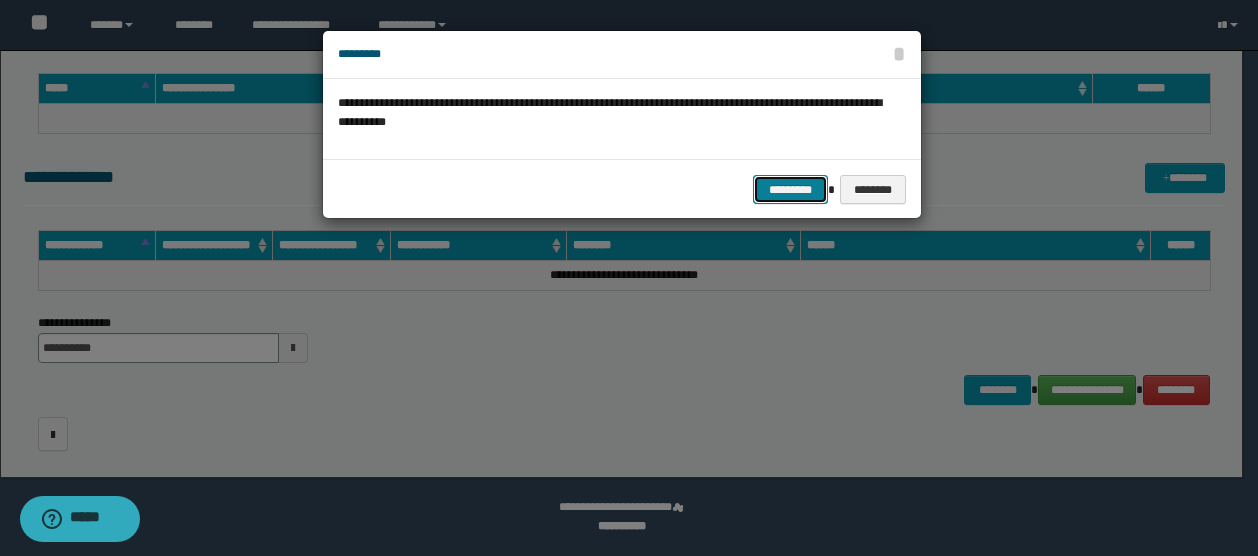 click on "*********" at bounding box center (790, 189) 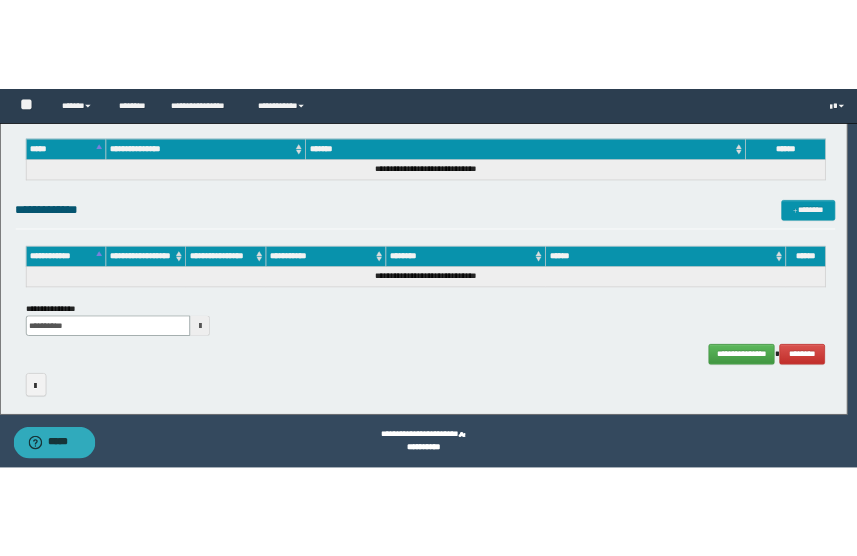 scroll, scrollTop: 932, scrollLeft: 0, axis: vertical 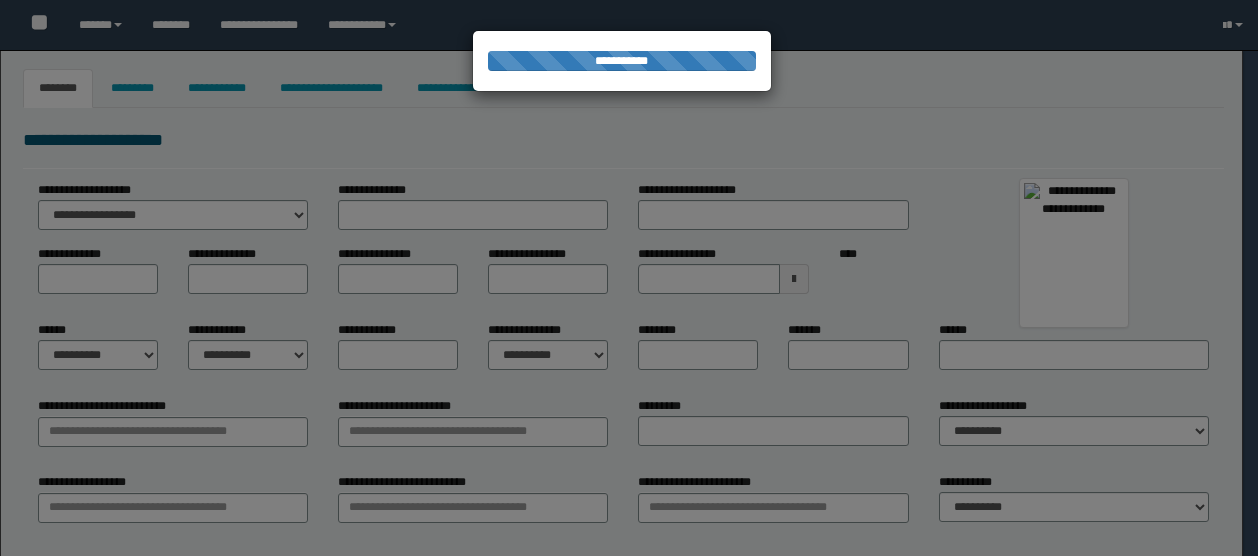 select on "***" 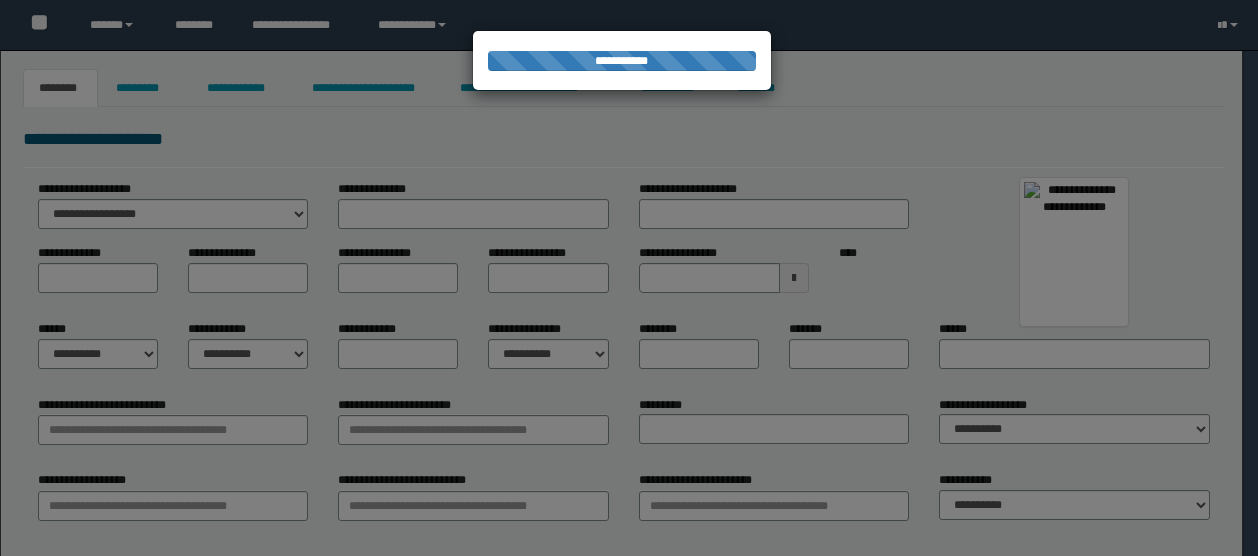 scroll, scrollTop: 0, scrollLeft: 0, axis: both 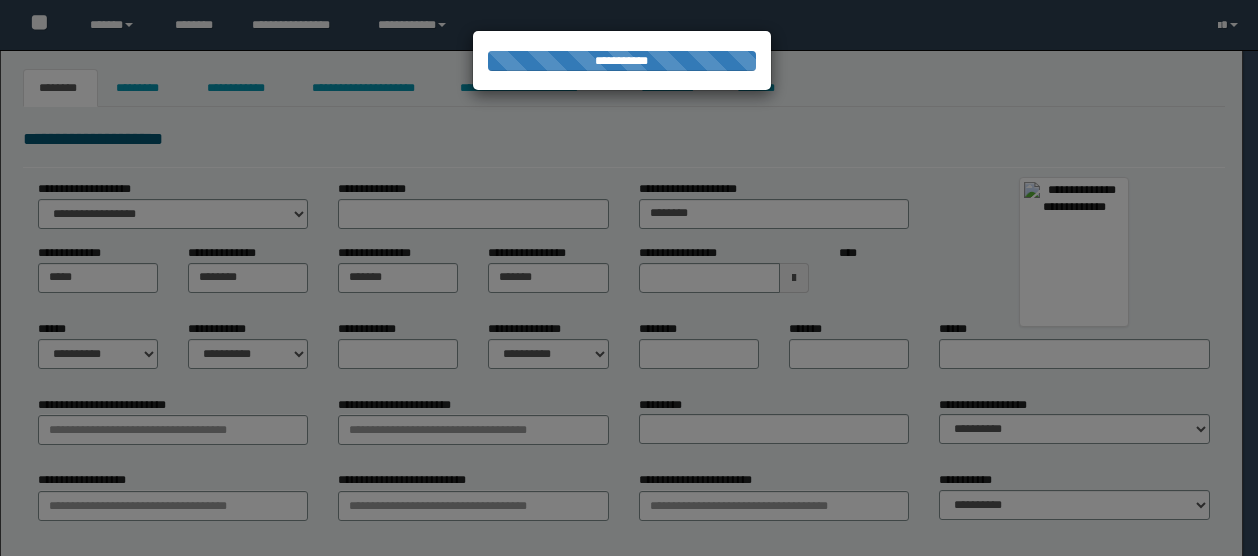 select on "*" 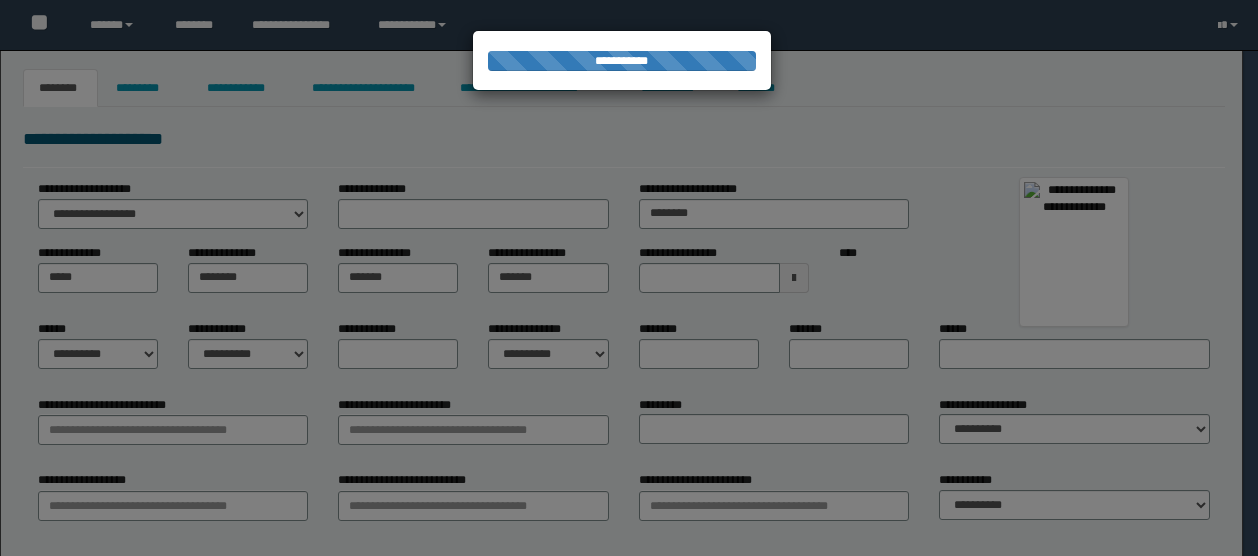 select on "*" 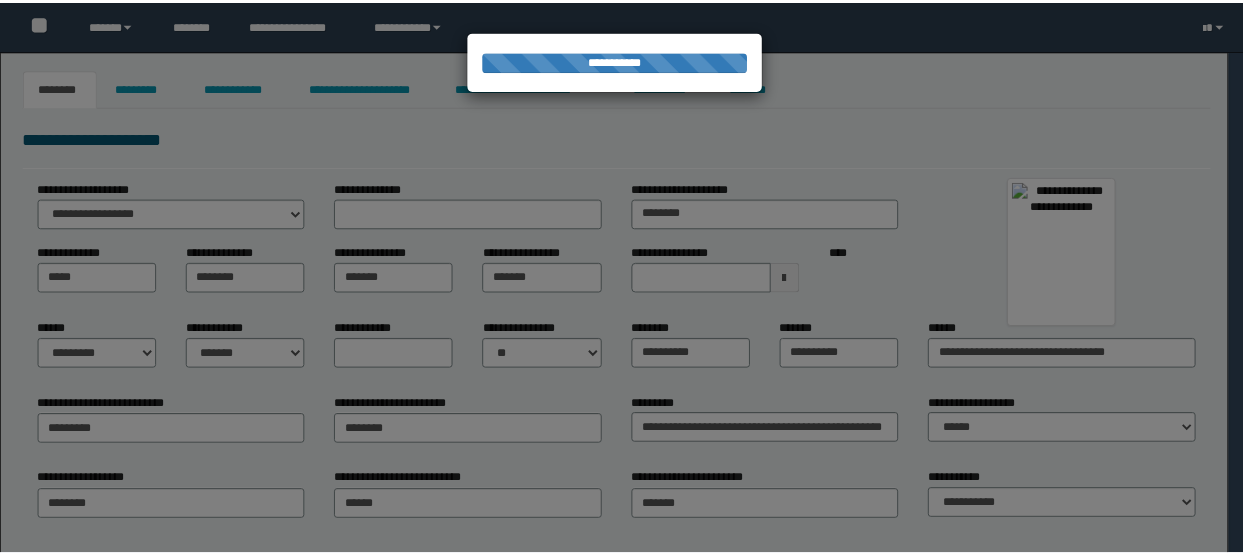 scroll, scrollTop: 0, scrollLeft: 0, axis: both 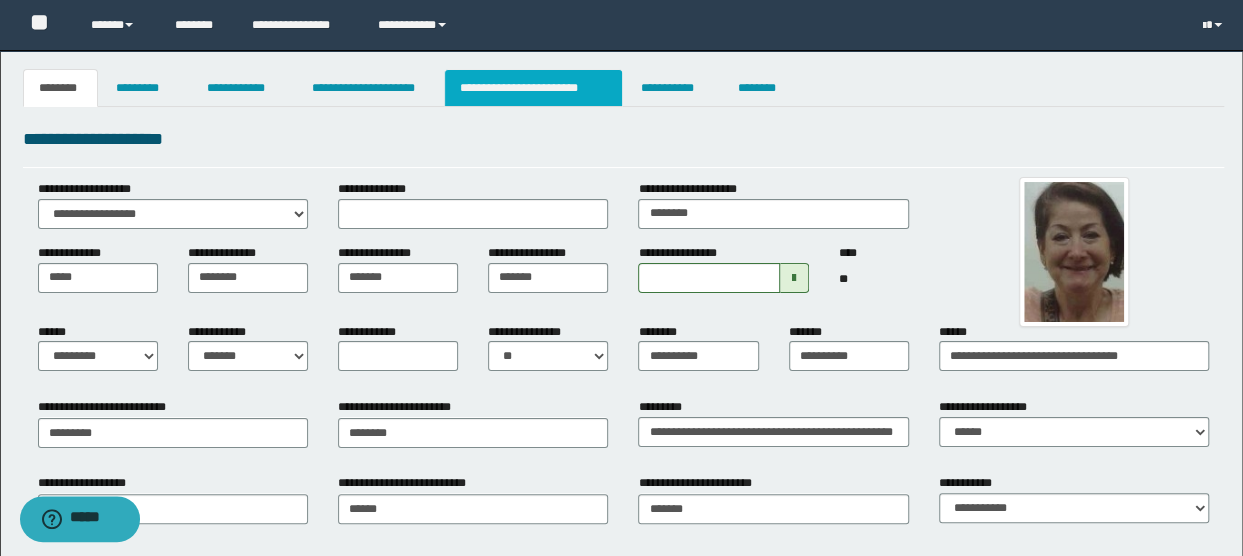 click on "**********" at bounding box center [533, 88] 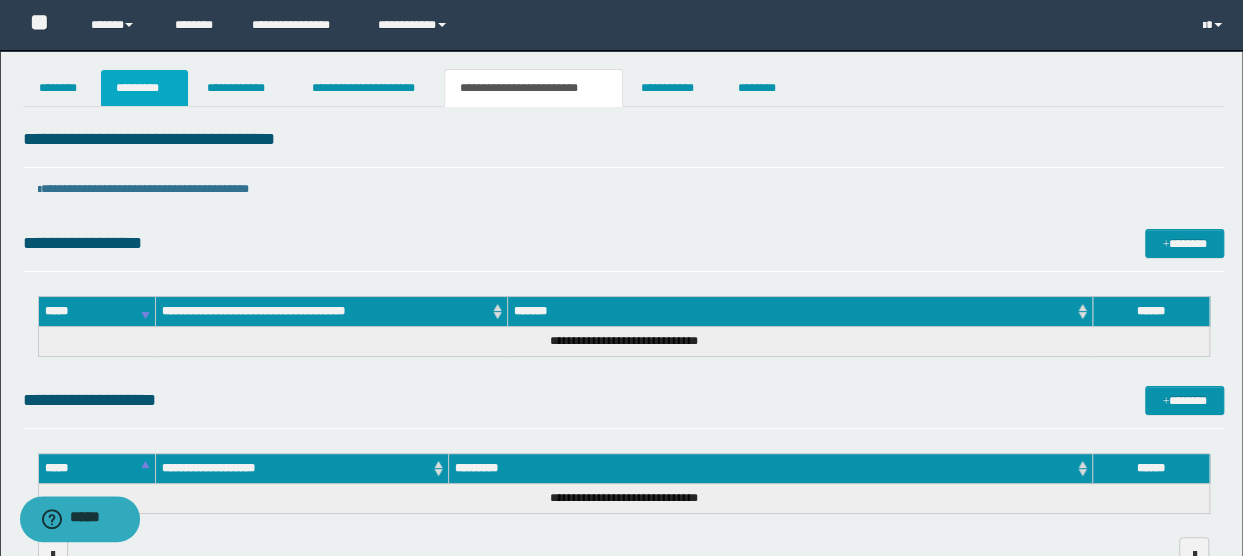 click on "*********" at bounding box center [144, 88] 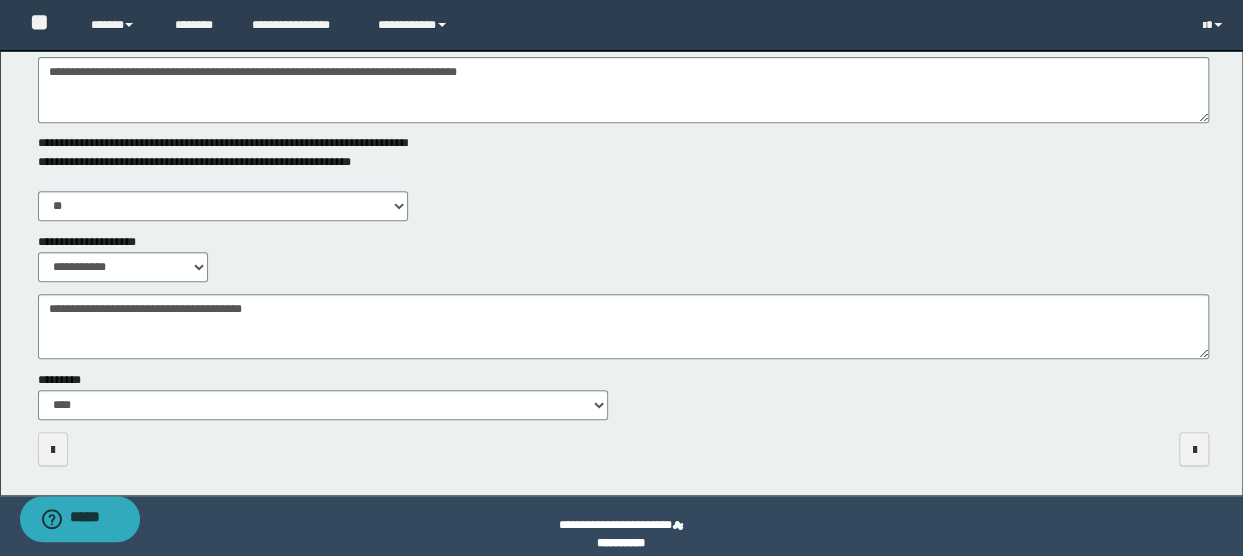 scroll, scrollTop: 387, scrollLeft: 0, axis: vertical 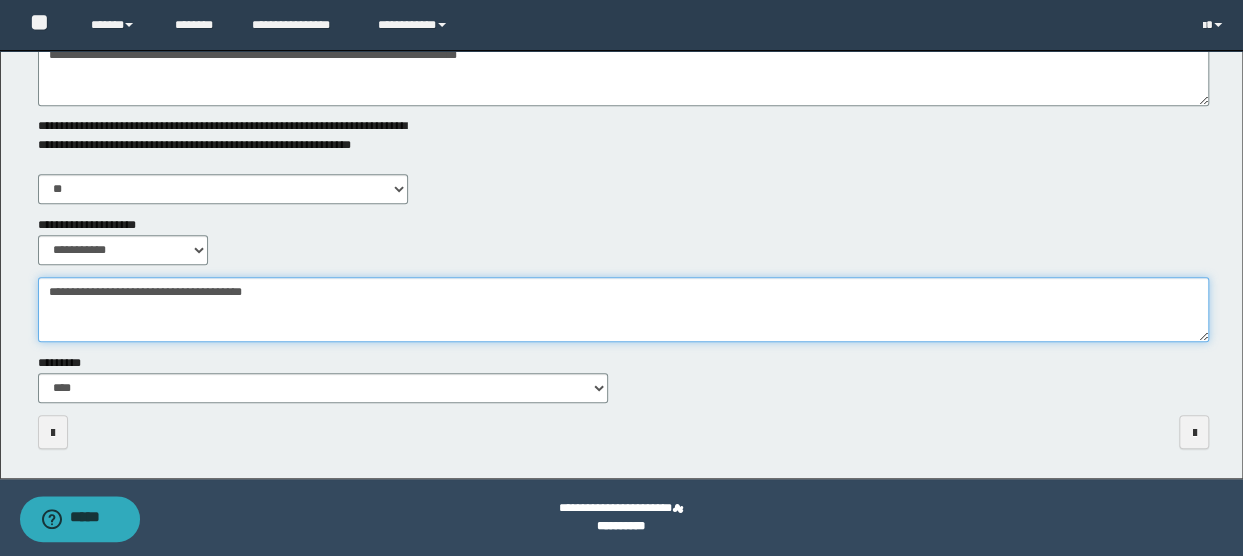 drag, startPoint x: 154, startPoint y: 294, endPoint x: 88, endPoint y: 291, distance: 66.068146 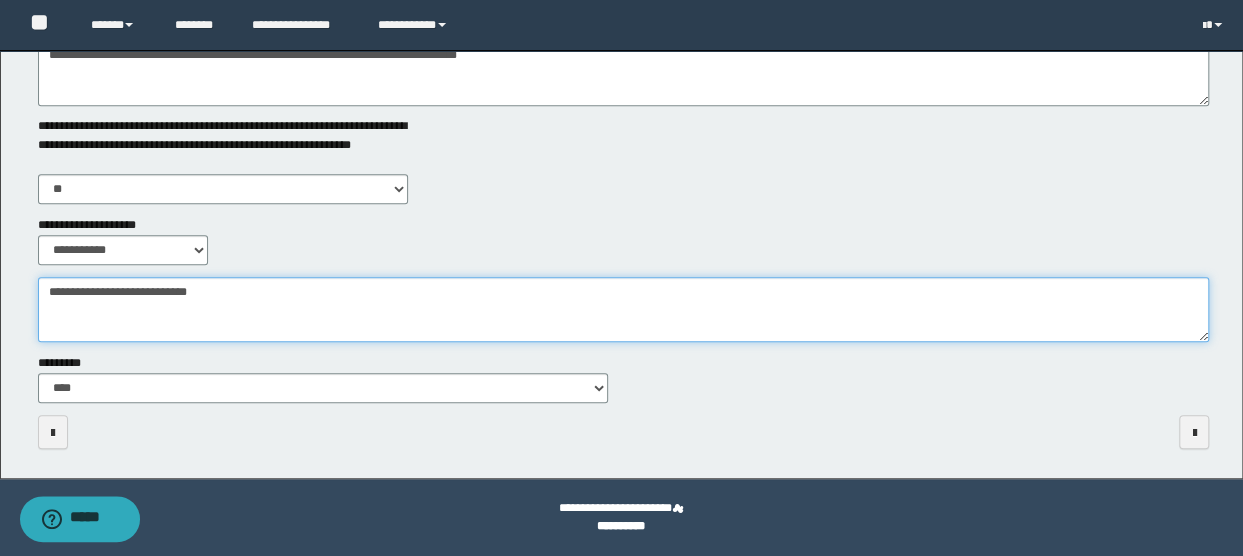 click on "**********" at bounding box center (624, 309) 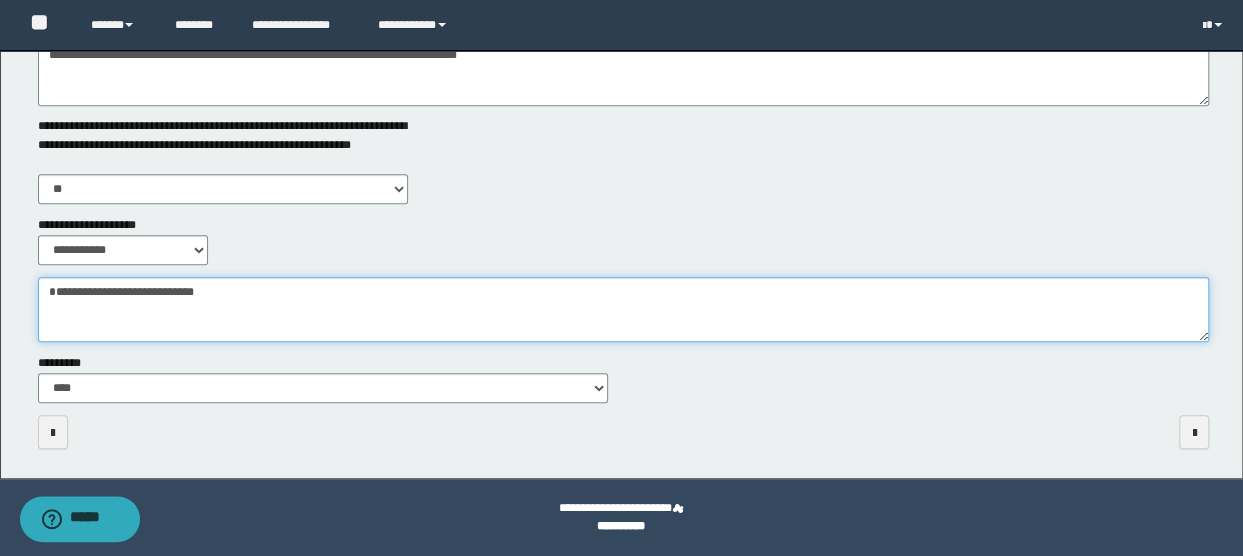 click on "**********" at bounding box center (624, 309) 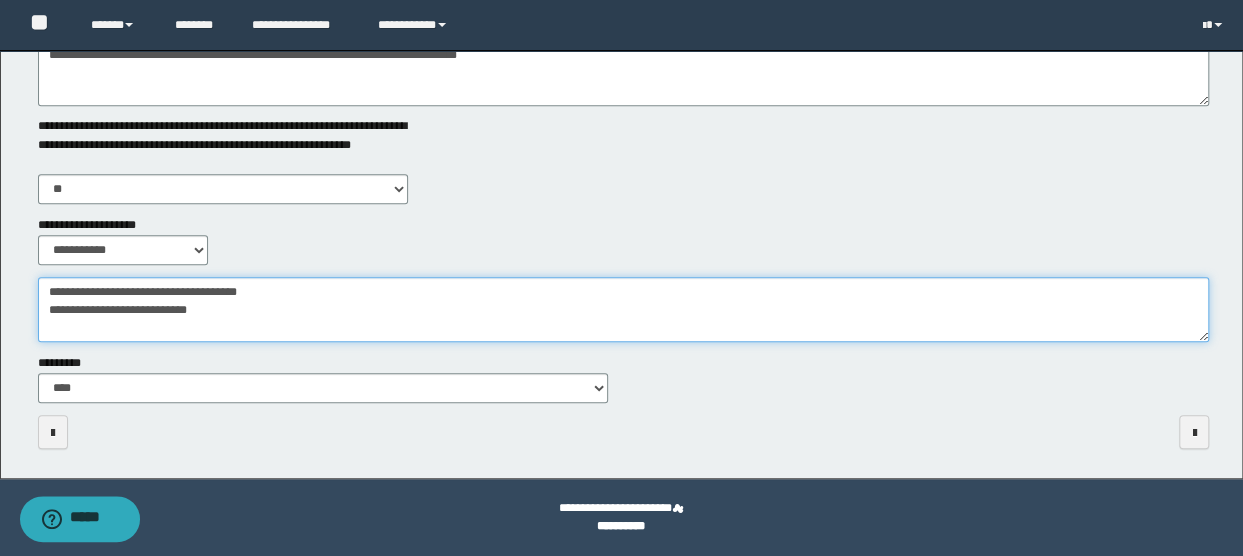 click on "**********" at bounding box center (624, 309) 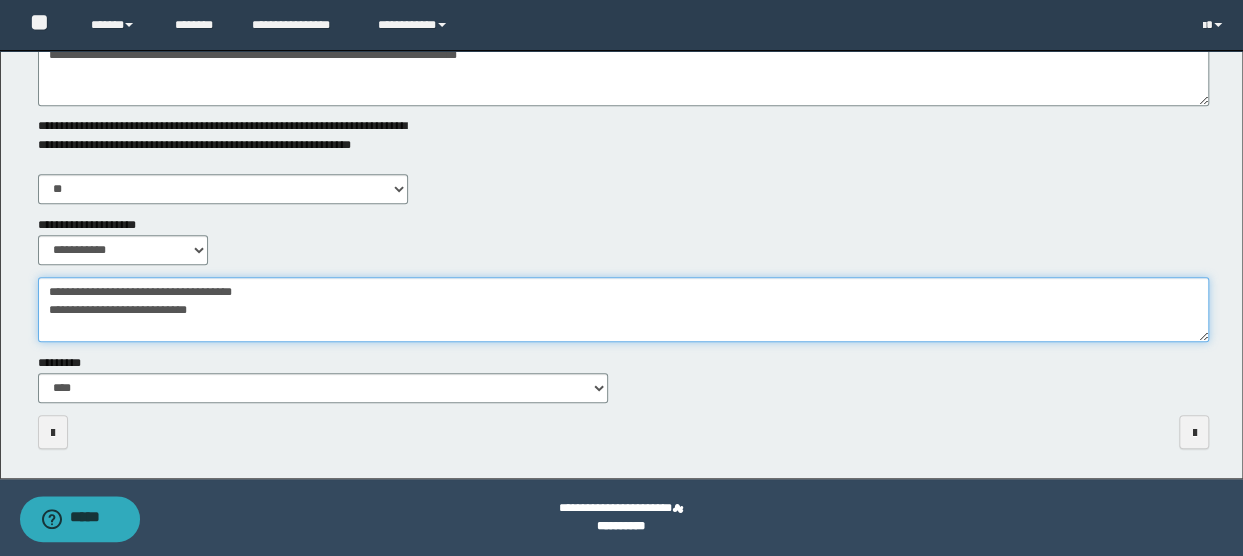 click on "**********" at bounding box center [624, 309] 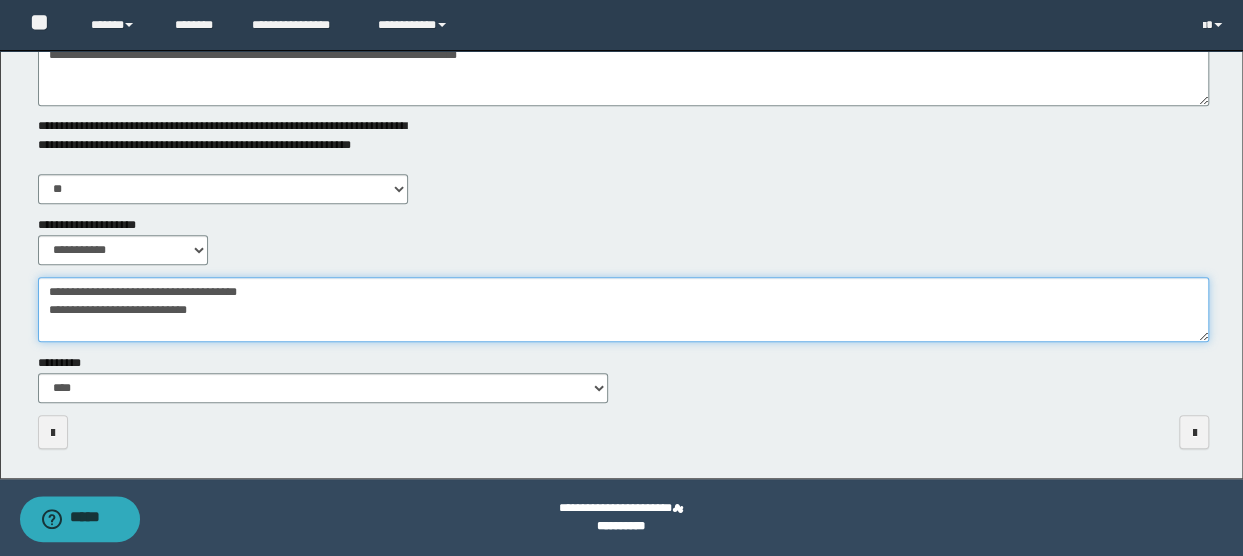 drag, startPoint x: 296, startPoint y: 292, endPoint x: 320, endPoint y: 317, distance: 34.655445 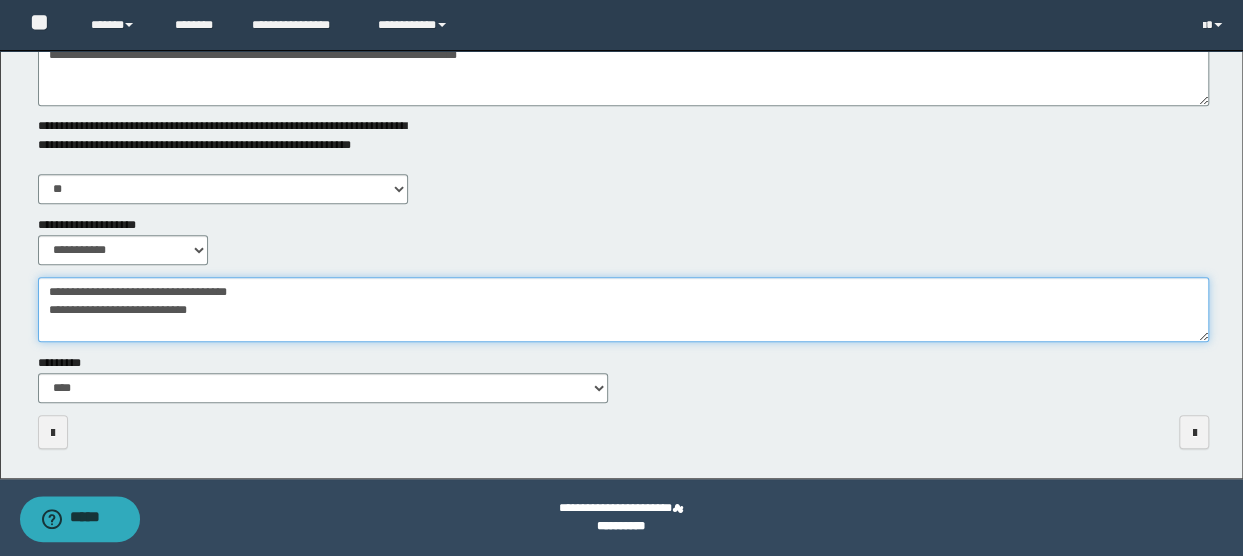 click on "**********" at bounding box center (624, 309) 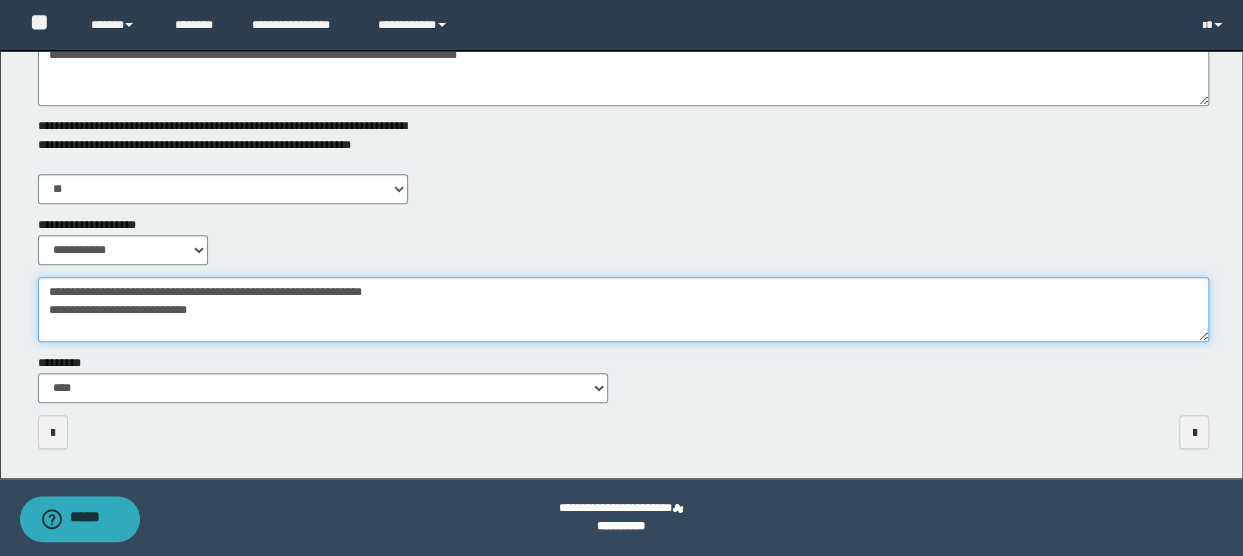 scroll, scrollTop: 0, scrollLeft: 0, axis: both 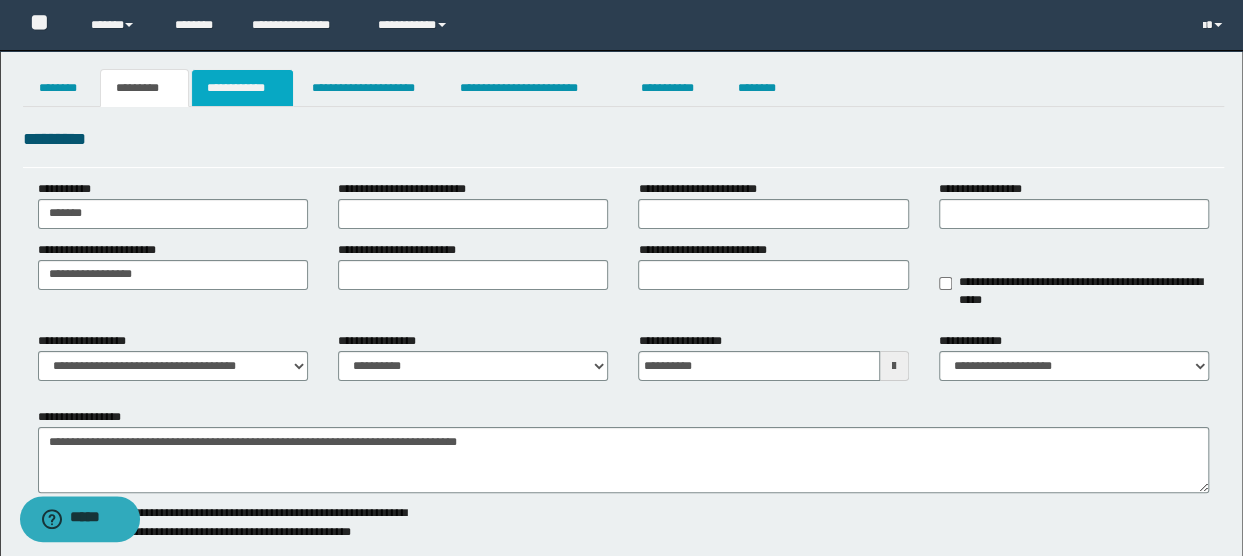 type on "**********" 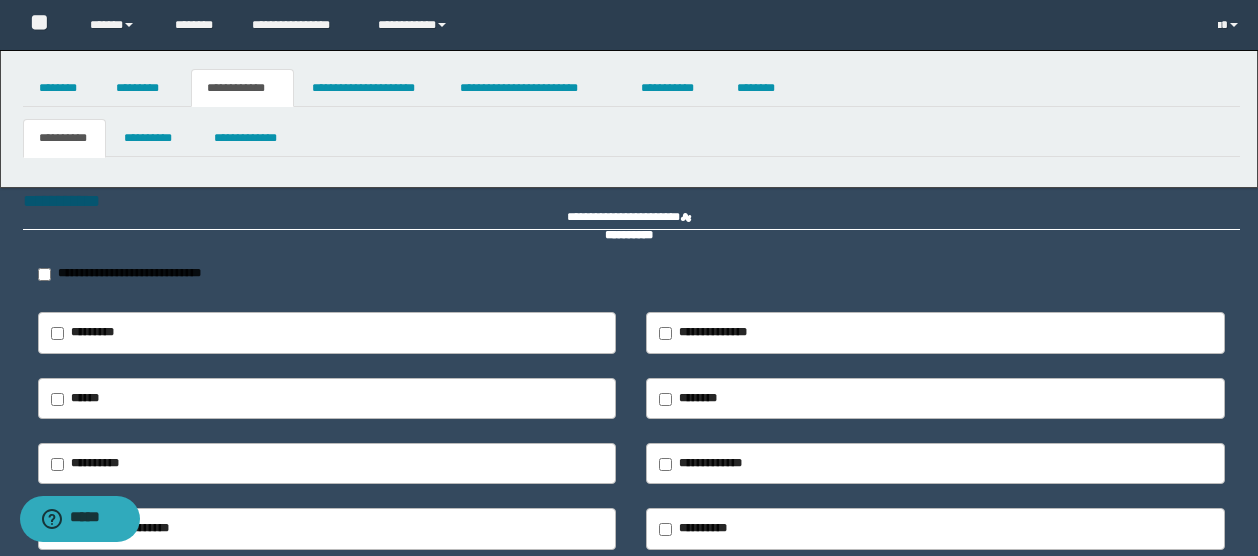 type on "**********" 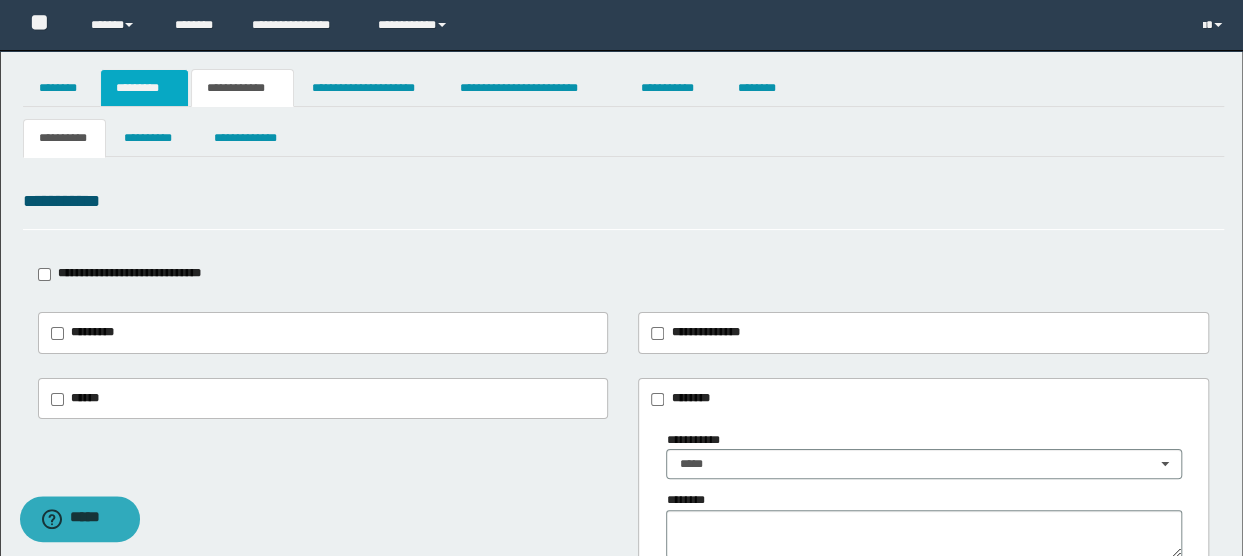 click on "*********" at bounding box center (144, 88) 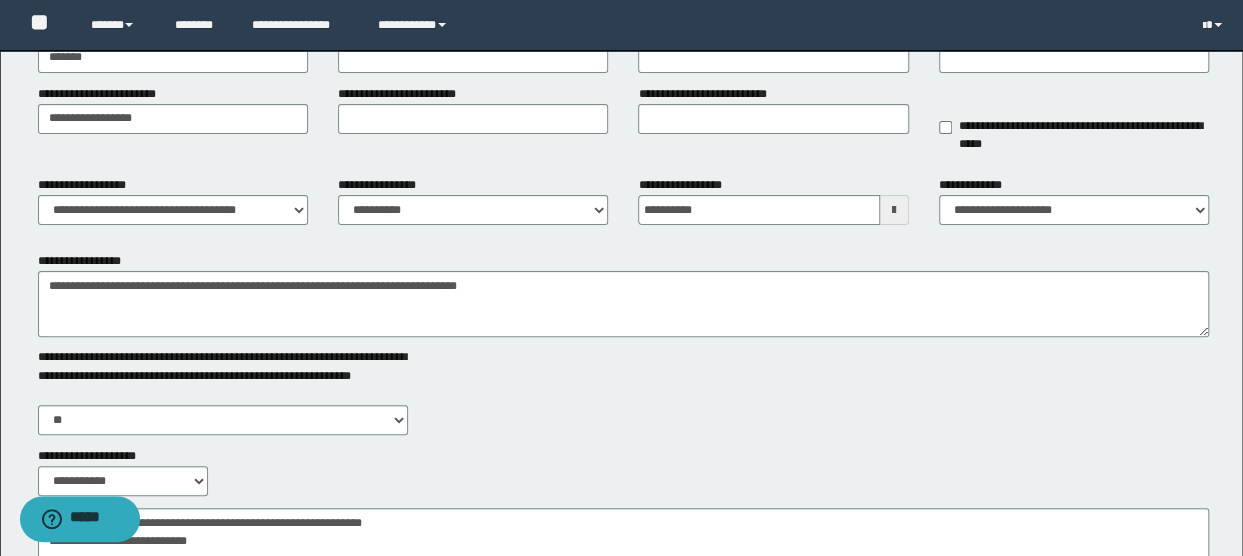 scroll, scrollTop: 387, scrollLeft: 0, axis: vertical 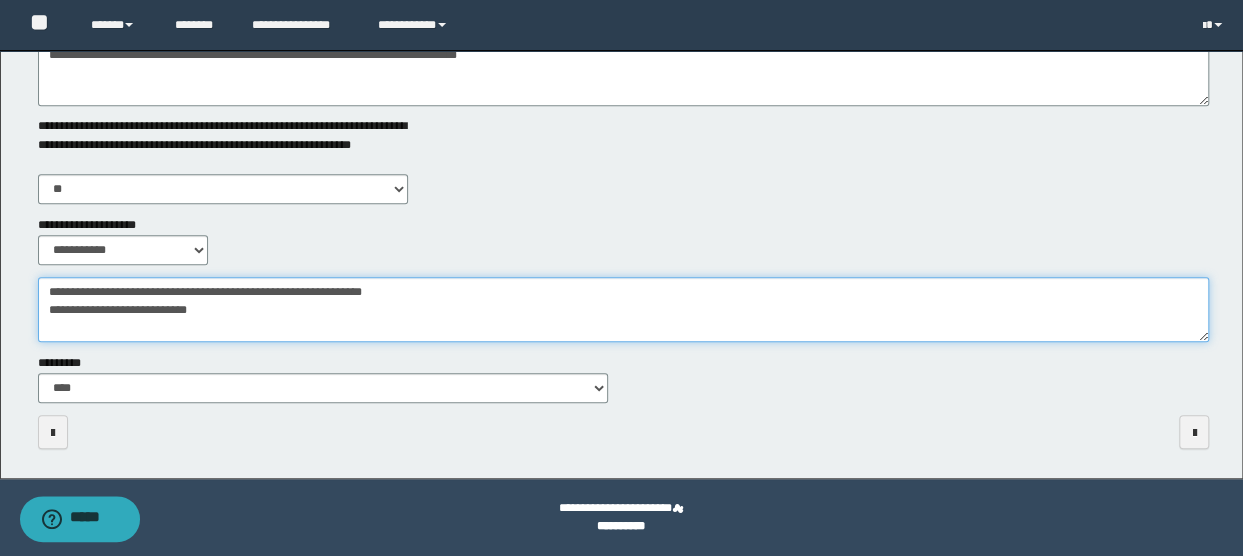 click on "**********" at bounding box center (624, 309) 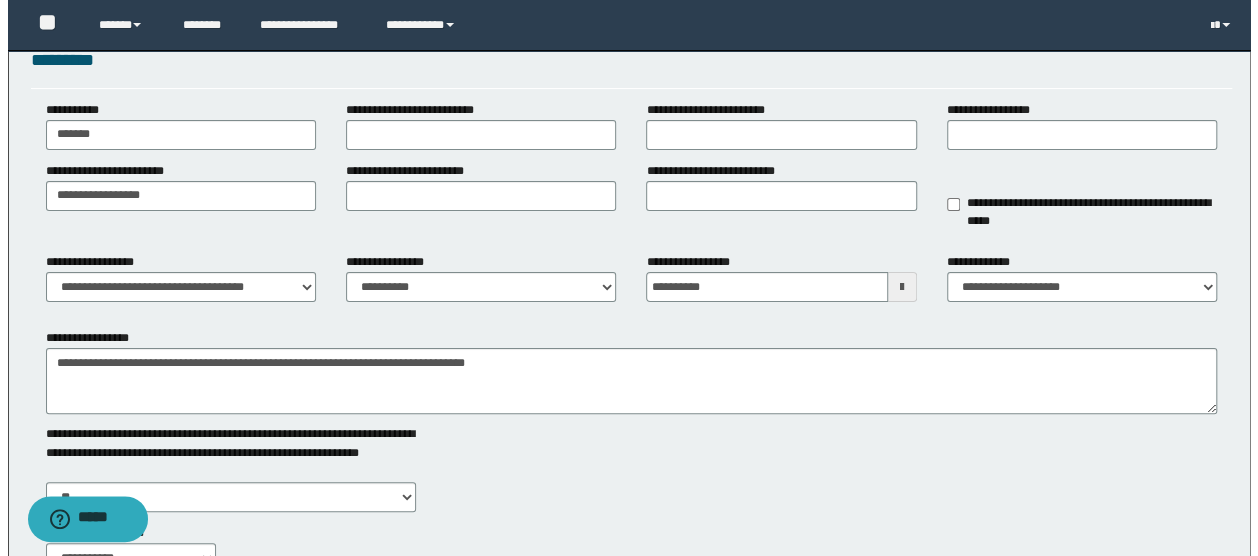 scroll, scrollTop: 0, scrollLeft: 0, axis: both 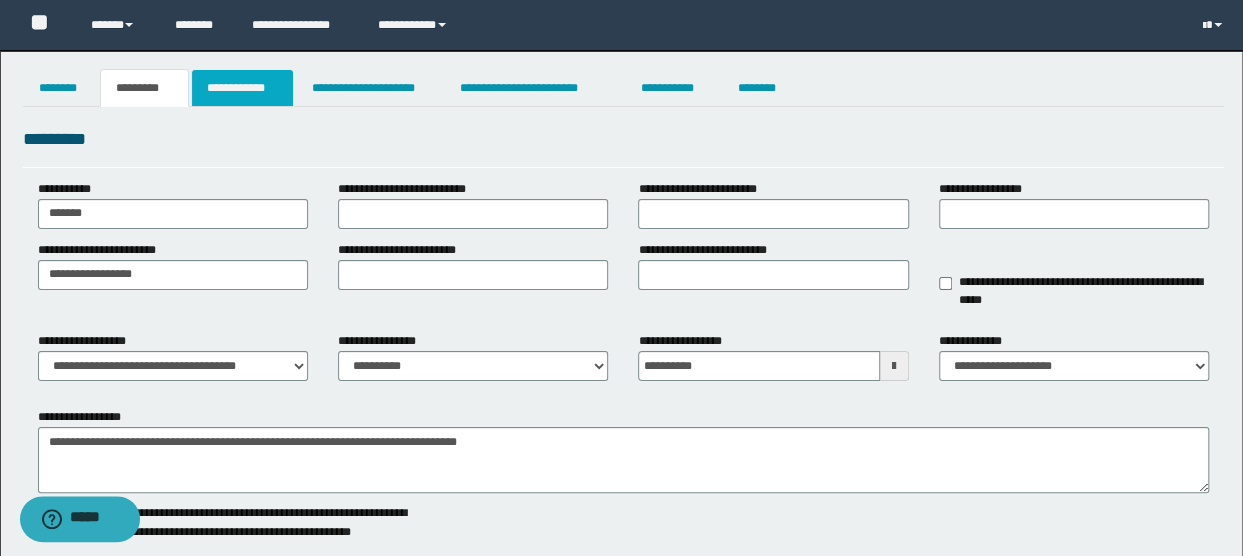 type on "**********" 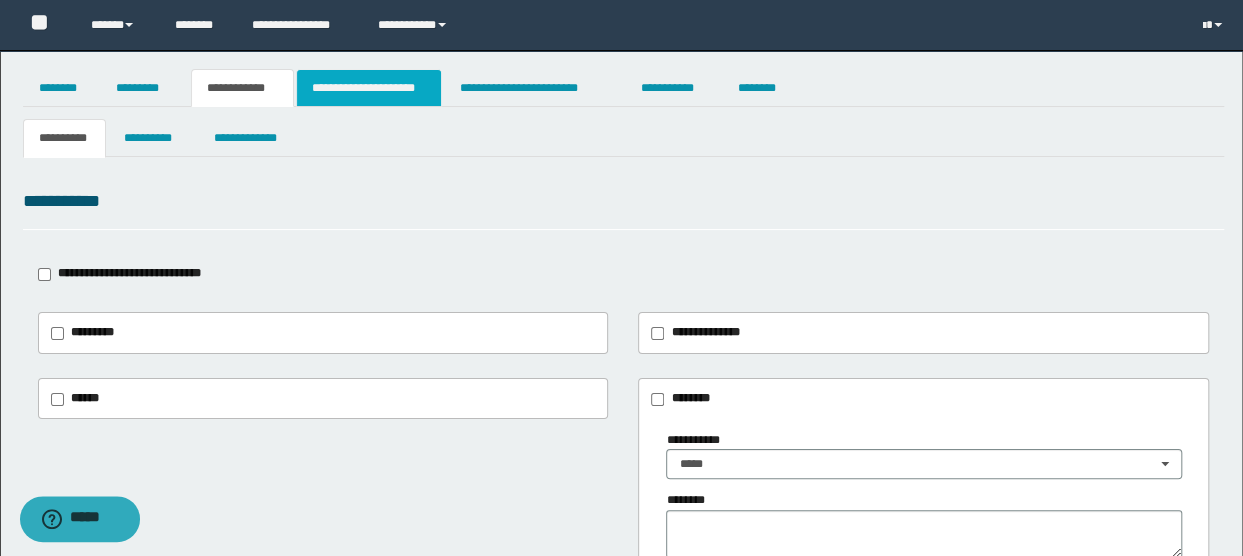 click on "**********" at bounding box center [369, 88] 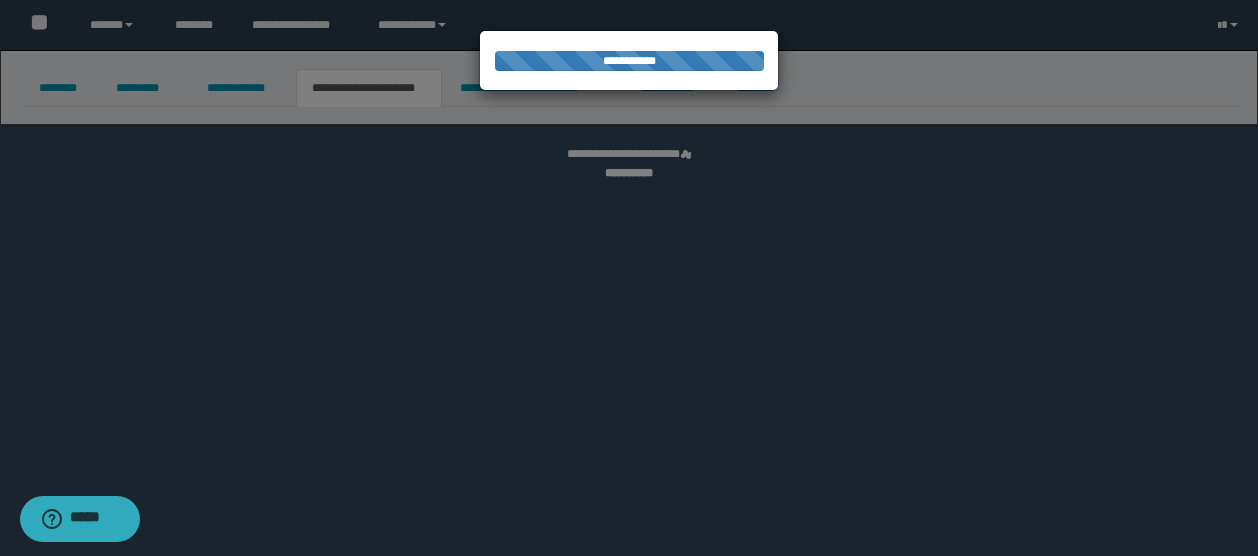 select on "*" 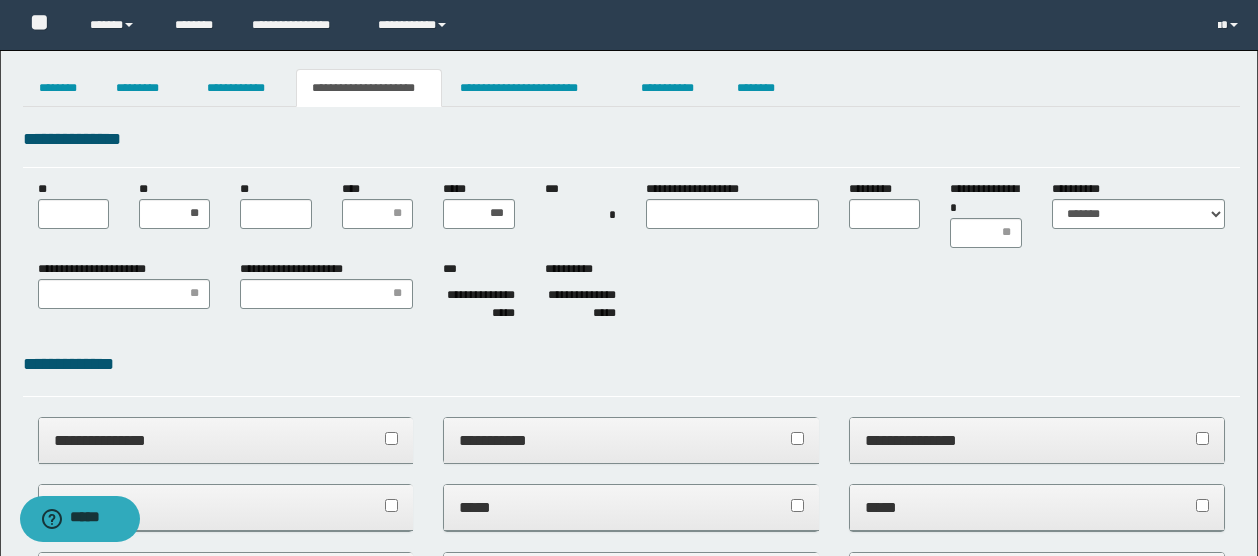 scroll, scrollTop: 0, scrollLeft: 0, axis: both 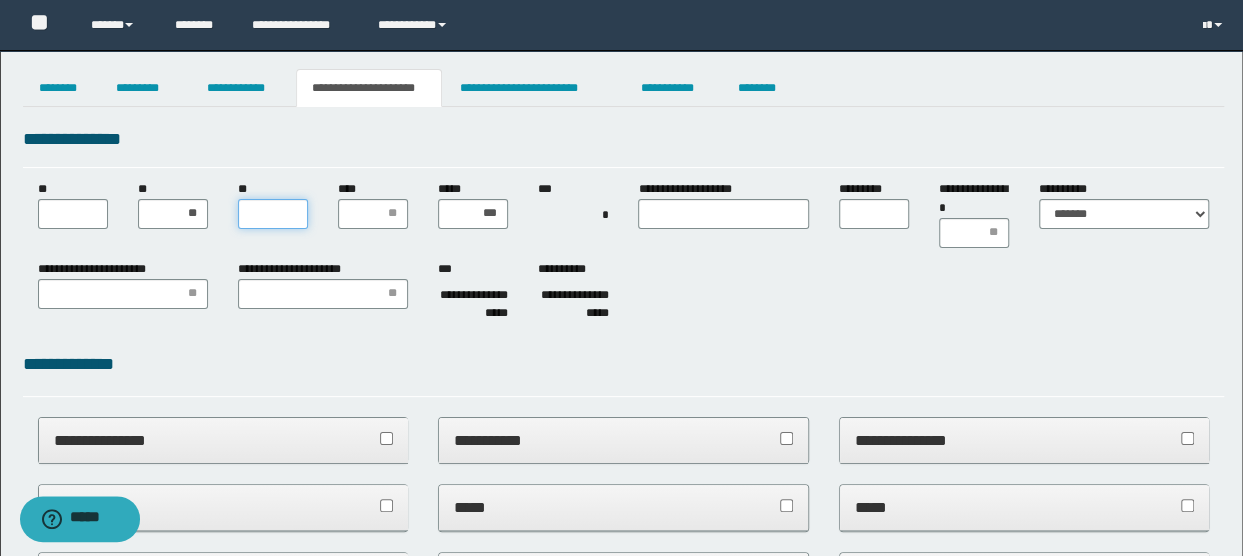 click on "**" at bounding box center [273, 214] 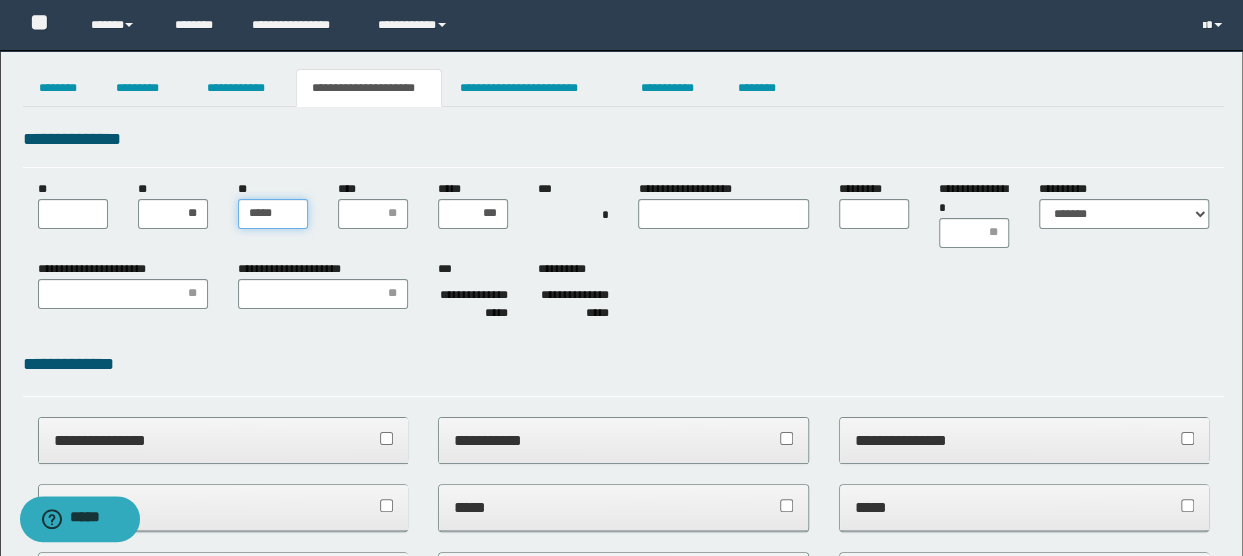 type on "******" 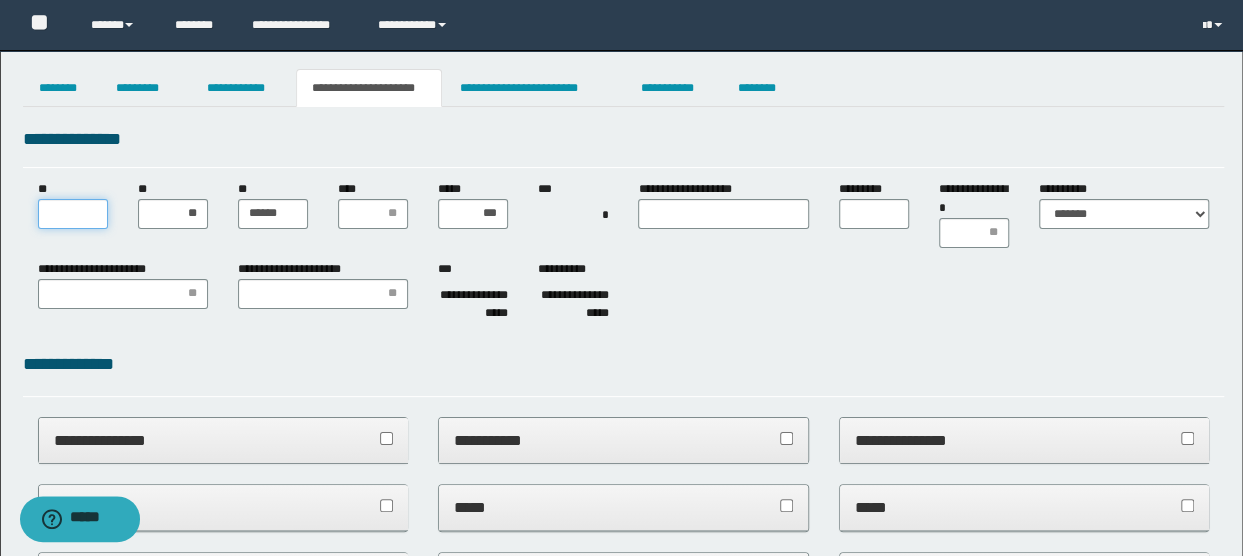 click on "**" at bounding box center [73, 214] 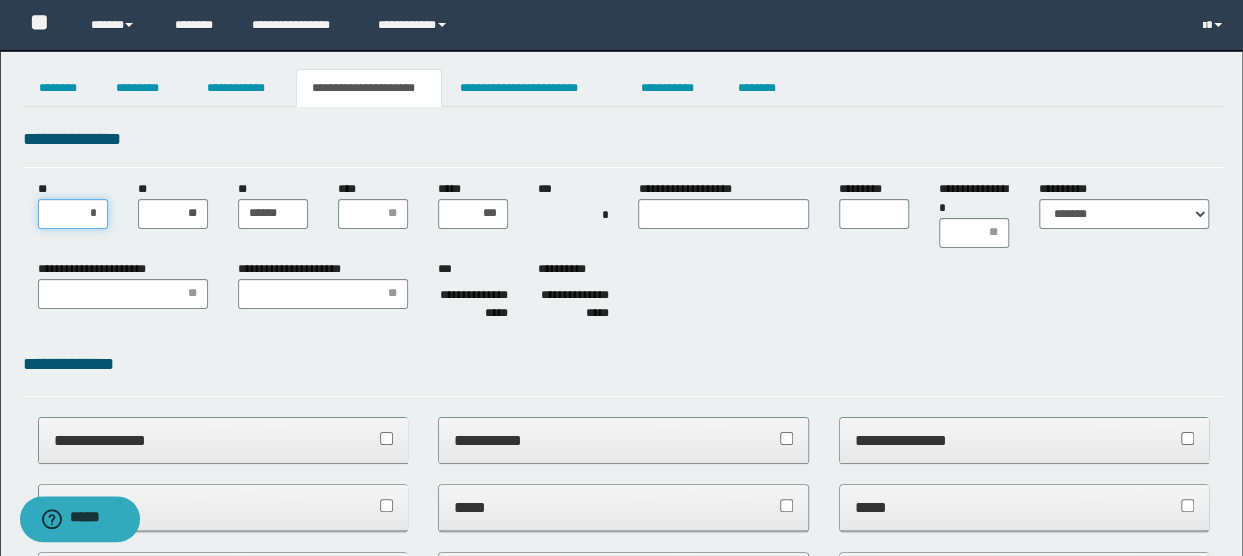 type on "**" 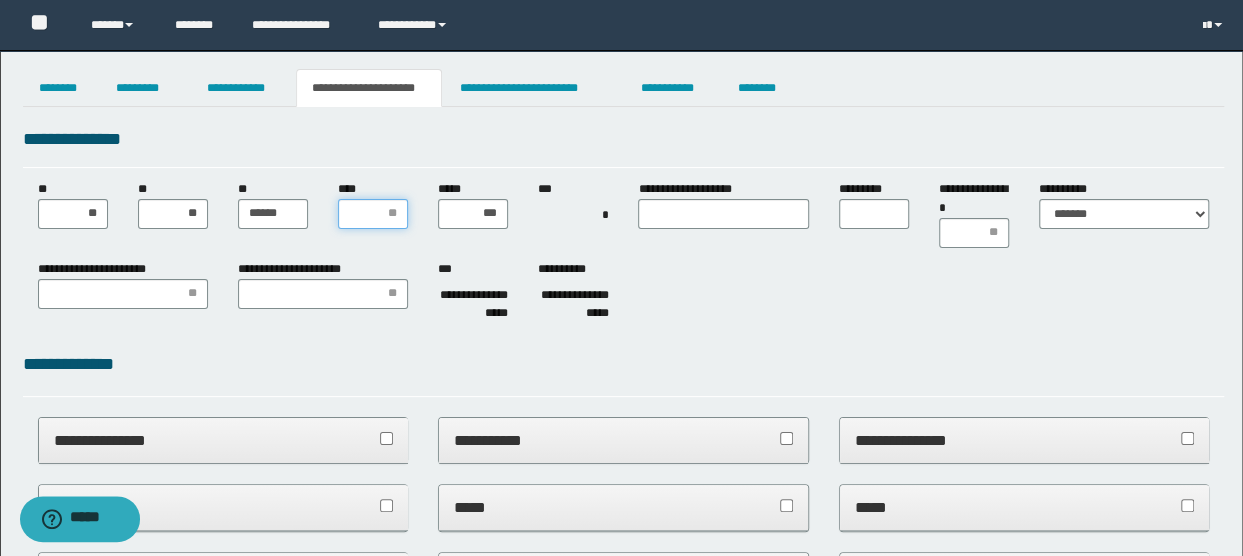 click on "****" at bounding box center [373, 214] 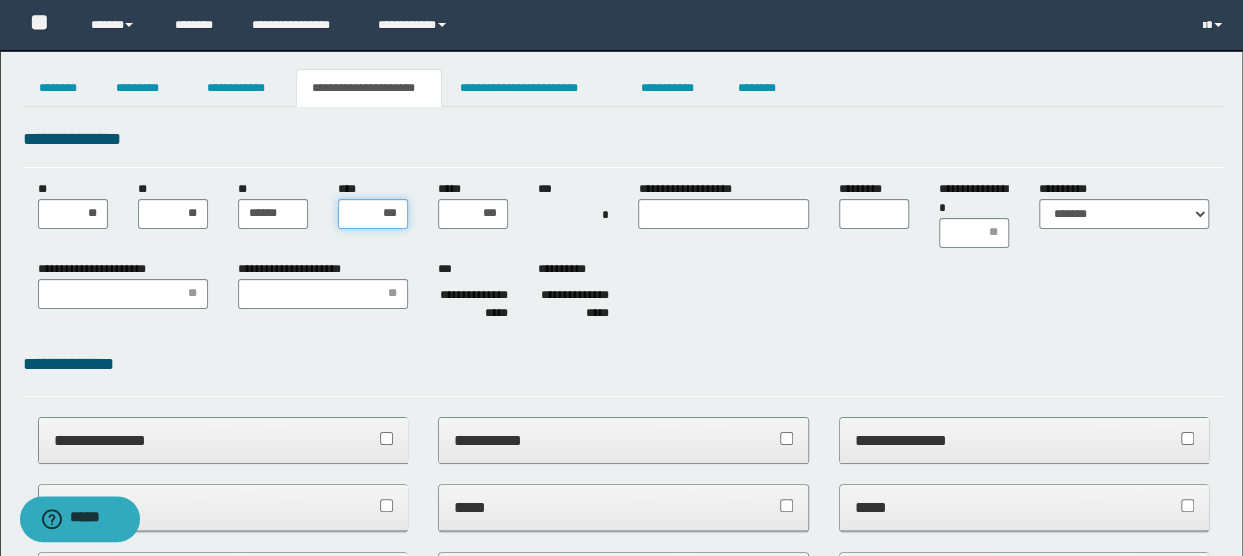 type on "****" 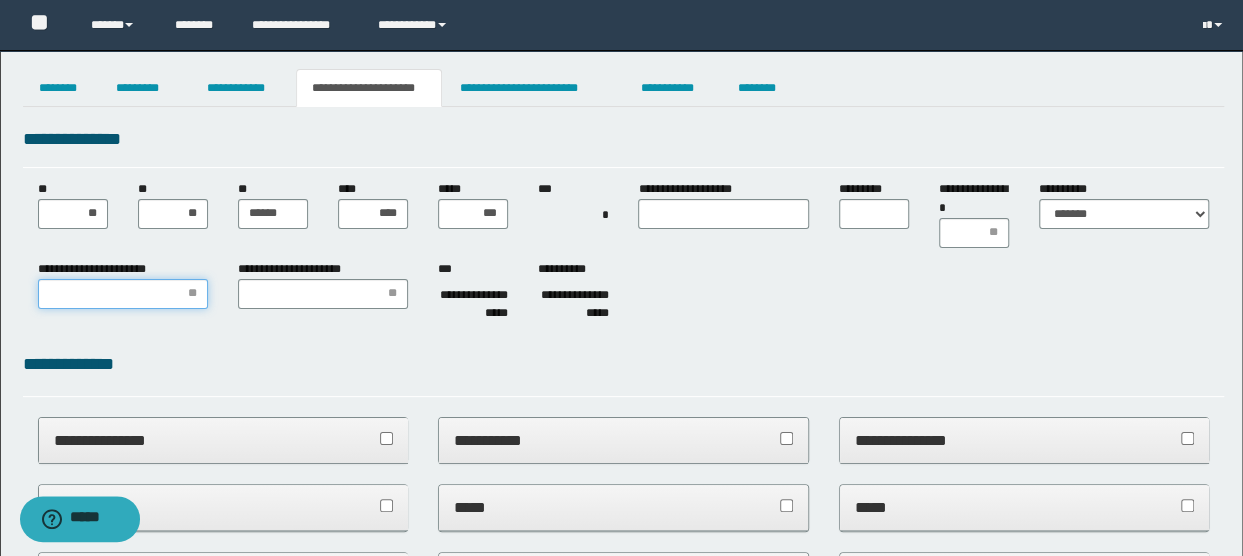 click on "**********" at bounding box center (123, 294) 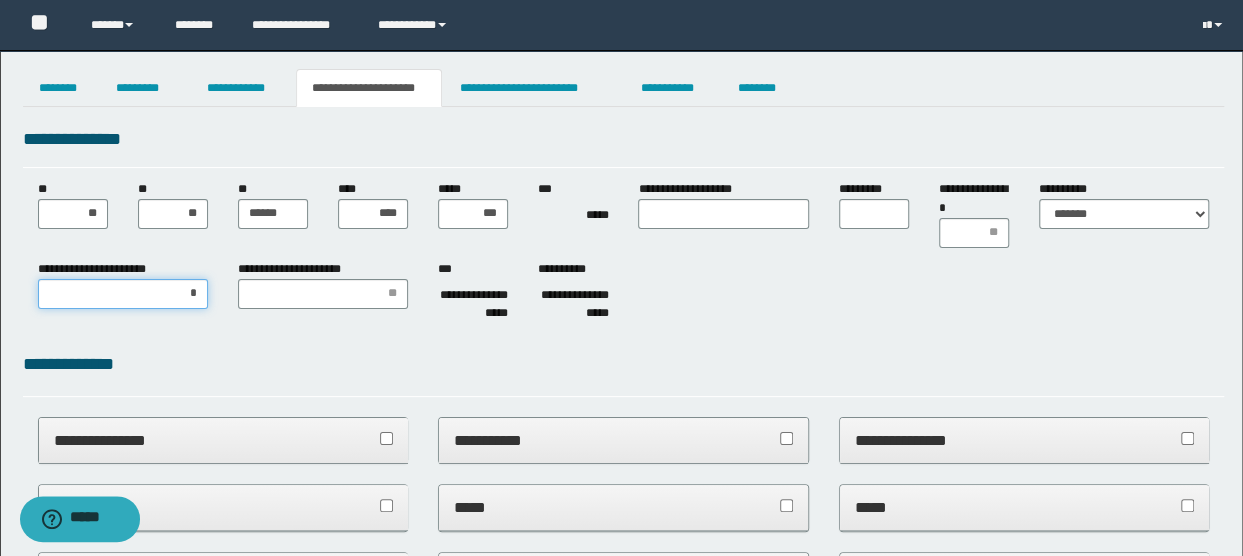 click on "*" at bounding box center [123, 294] 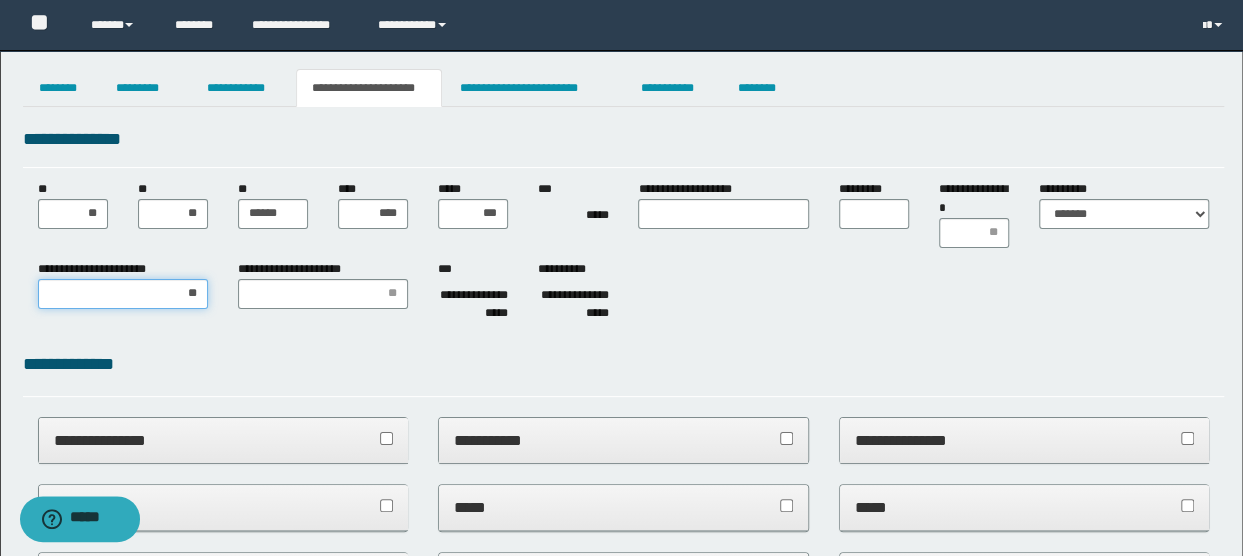 click on "**" at bounding box center (123, 294) 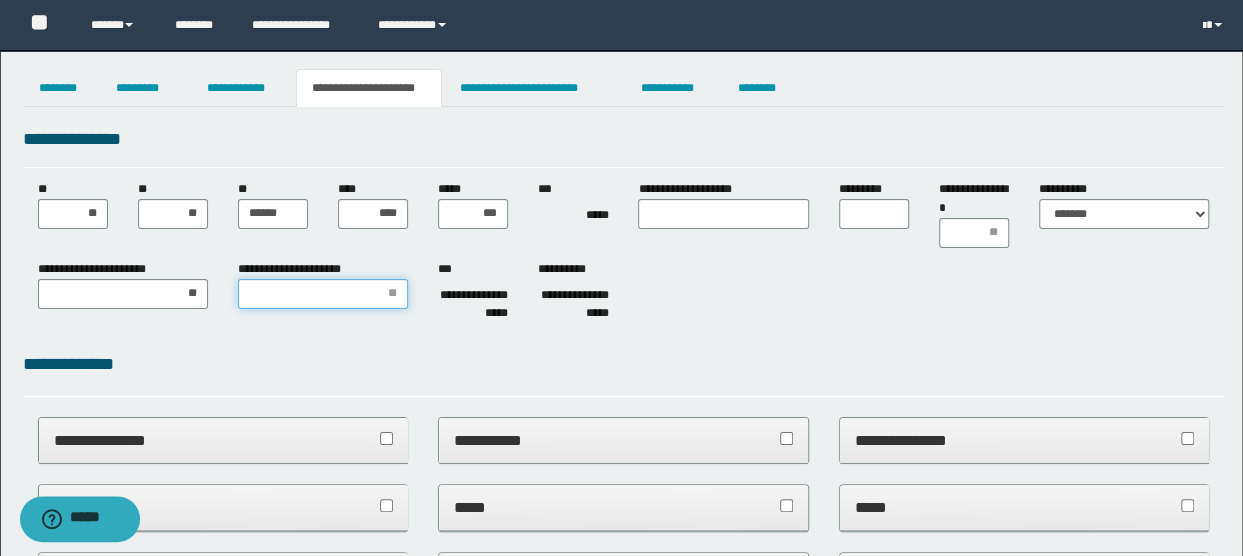 click on "**********" at bounding box center [323, 294] 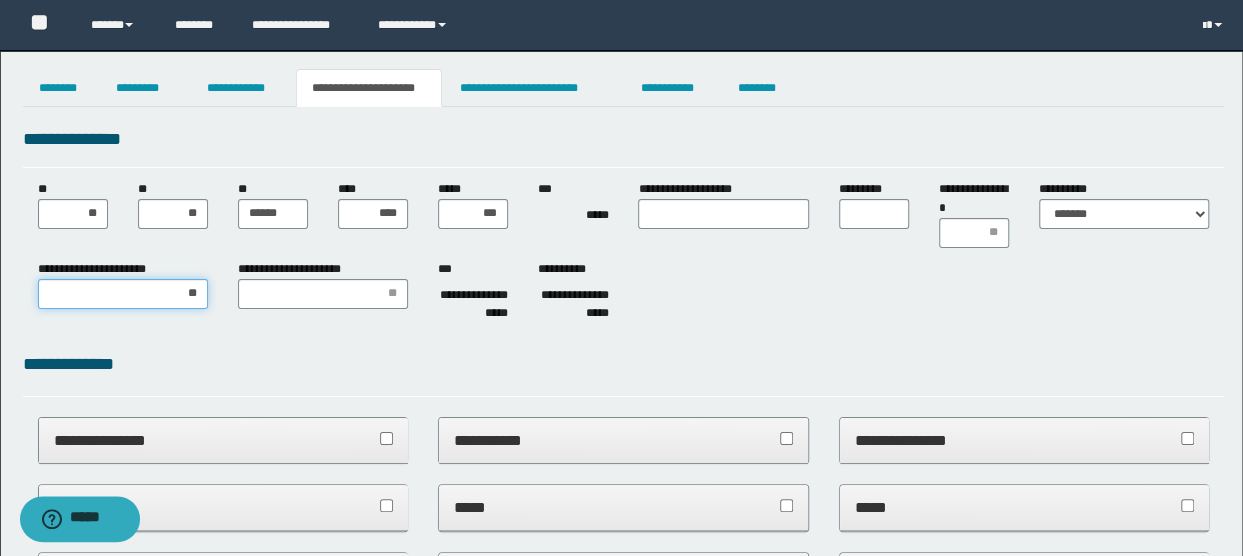 drag, startPoint x: 182, startPoint y: 289, endPoint x: 226, endPoint y: 290, distance: 44.011364 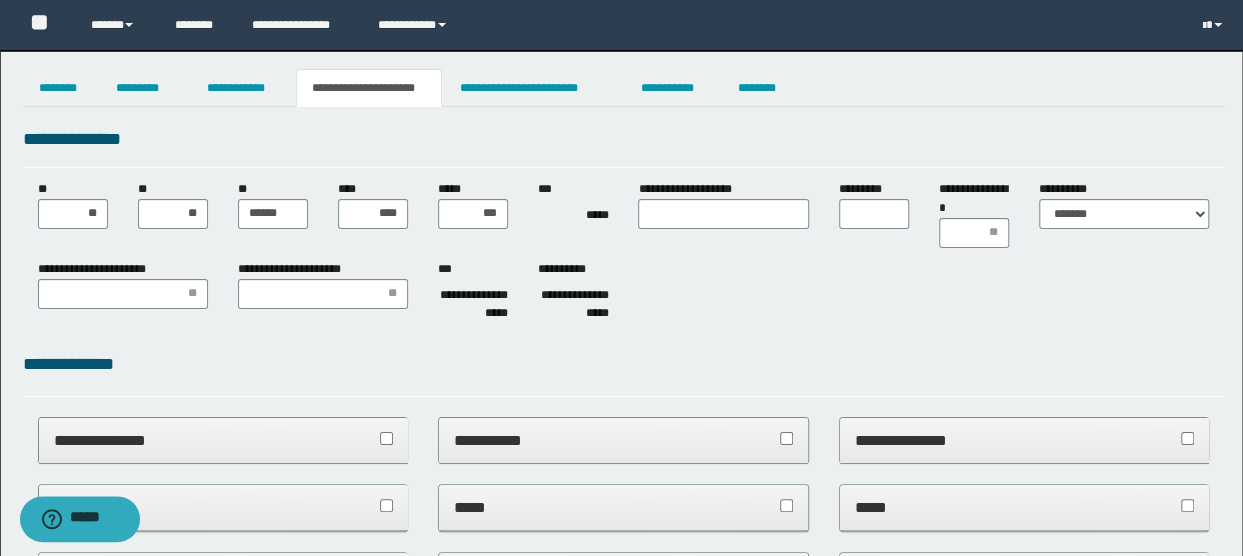 click on "**********" at bounding box center [323, 284] 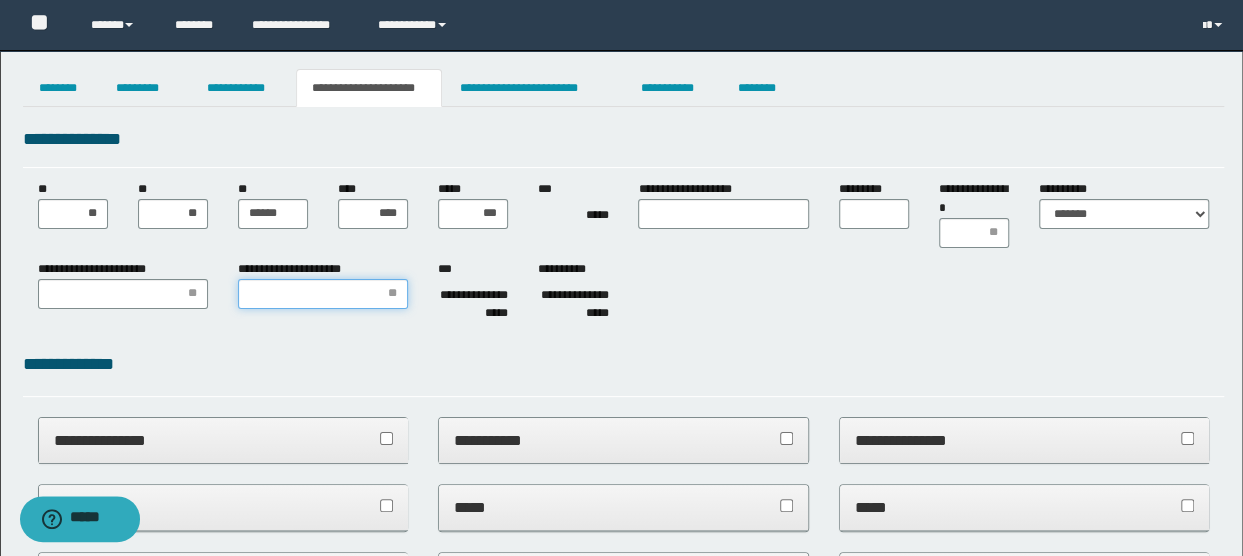 click on "**********" at bounding box center [323, 294] 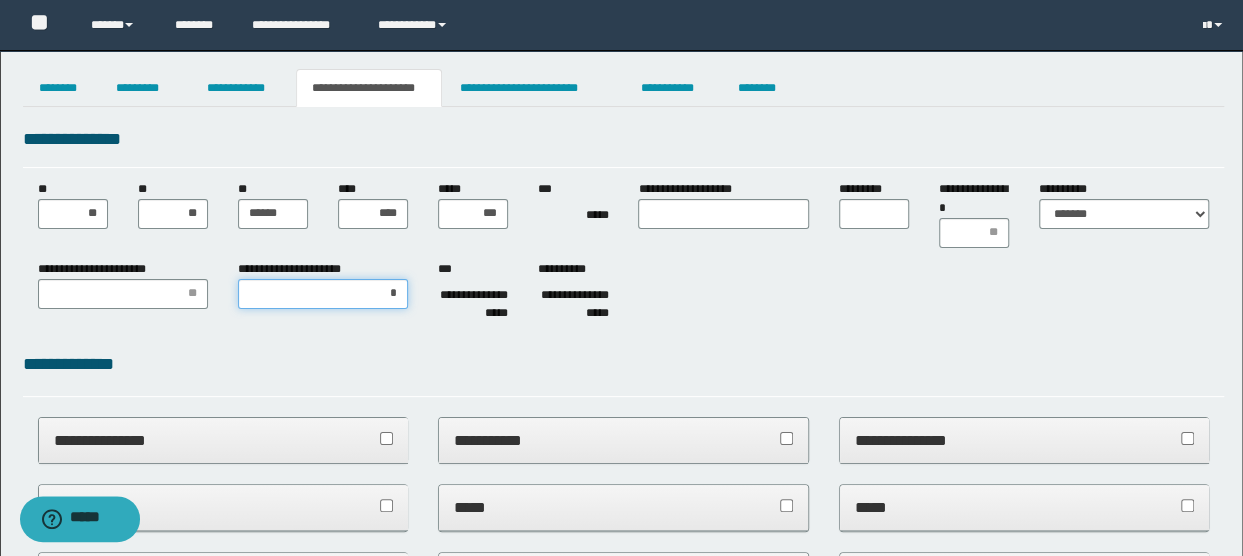 type on "**" 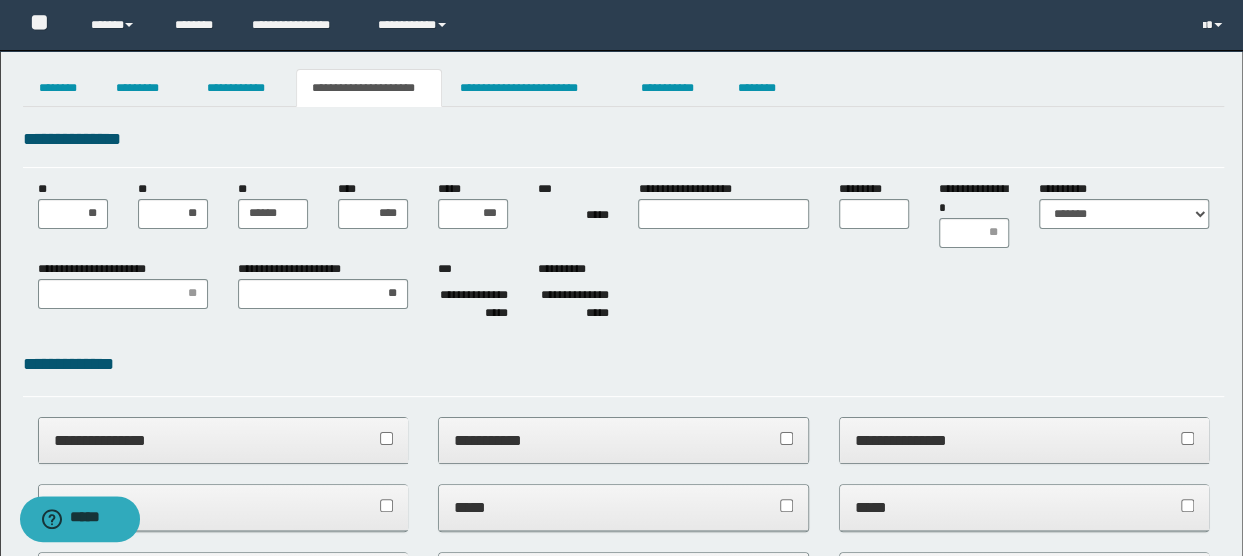 click on "**********" at bounding box center [624, 364] 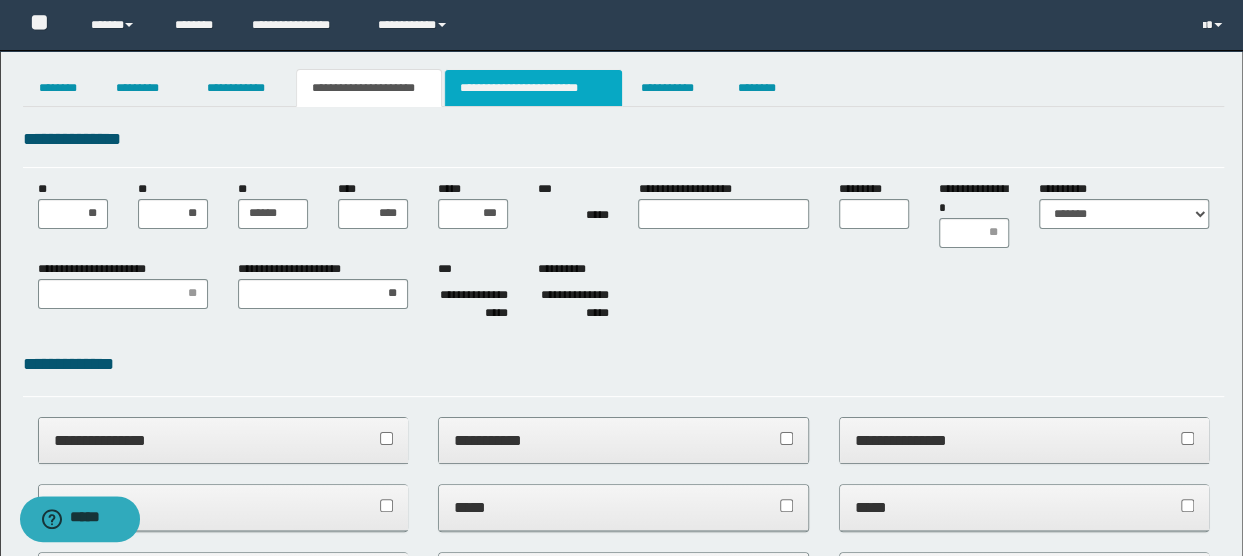 drag, startPoint x: 565, startPoint y: 90, endPoint x: 577, endPoint y: 83, distance: 13.892444 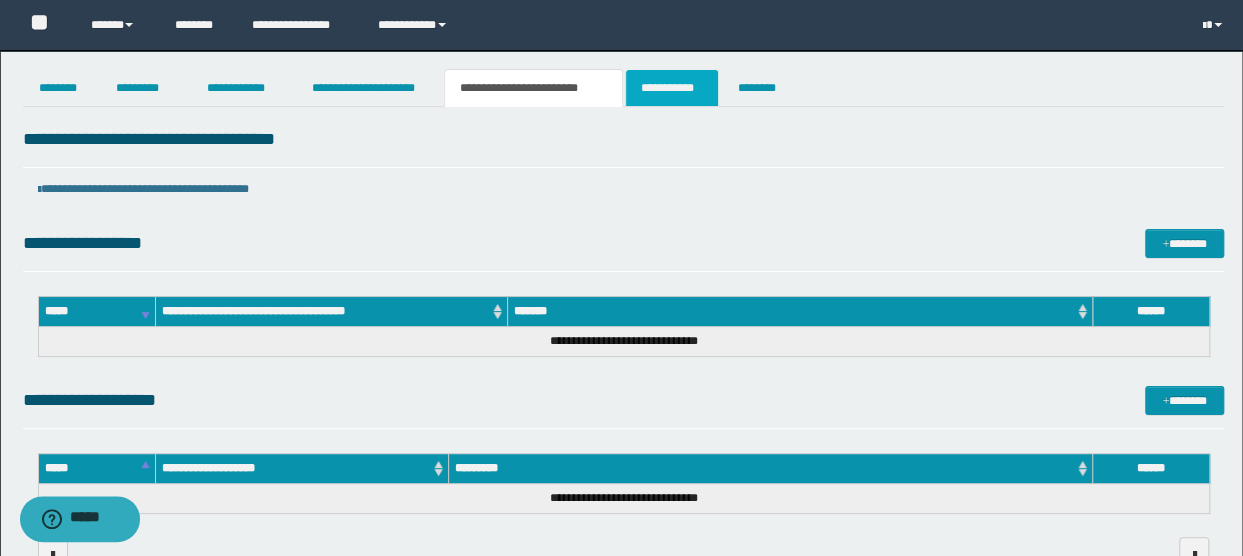 click on "**********" at bounding box center [672, 88] 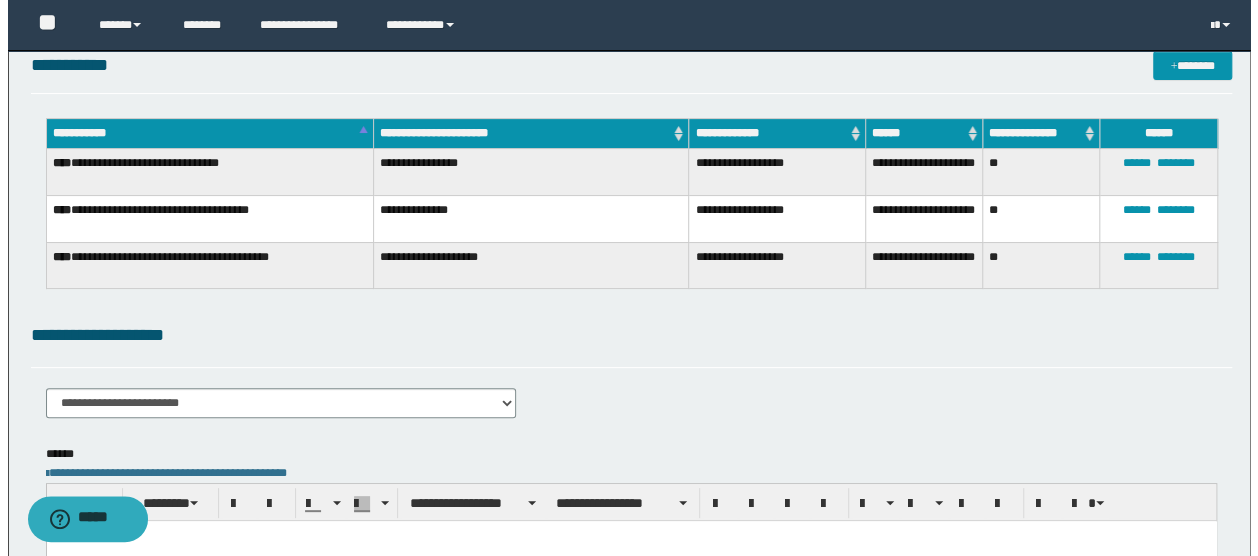 scroll, scrollTop: 0, scrollLeft: 0, axis: both 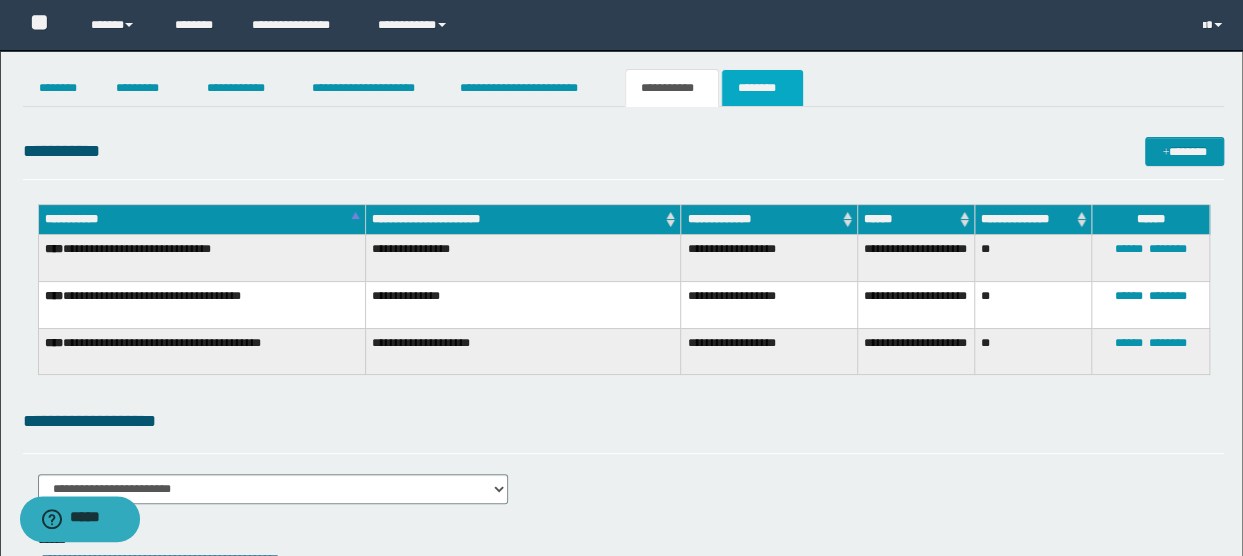 click on "********" at bounding box center [762, 88] 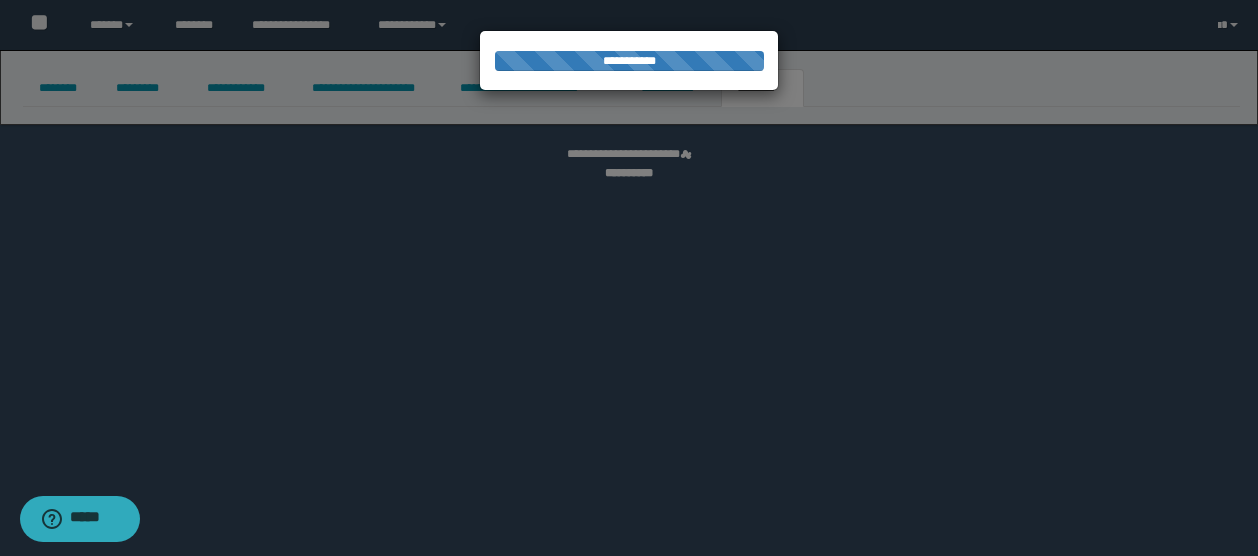 select on "****" 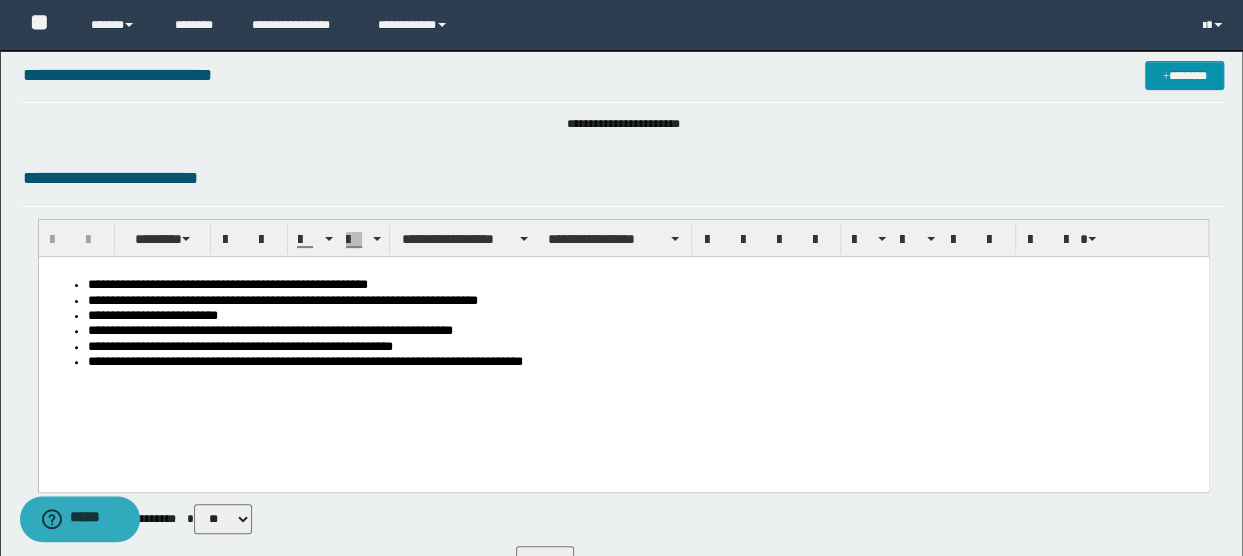 scroll, scrollTop: 300, scrollLeft: 0, axis: vertical 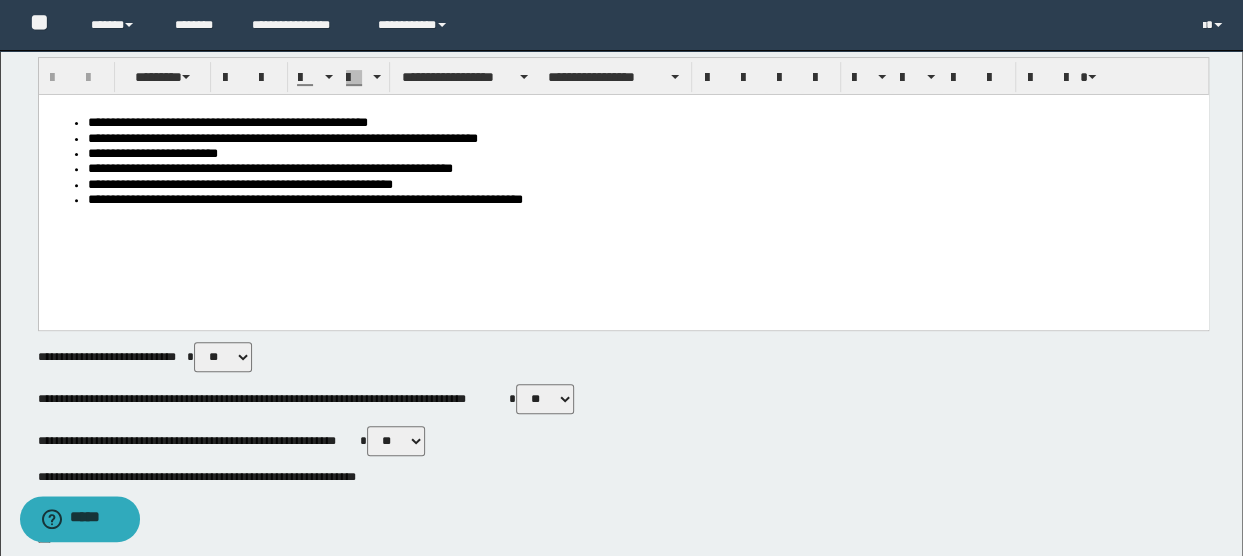 click on "**********" at bounding box center (643, 154) 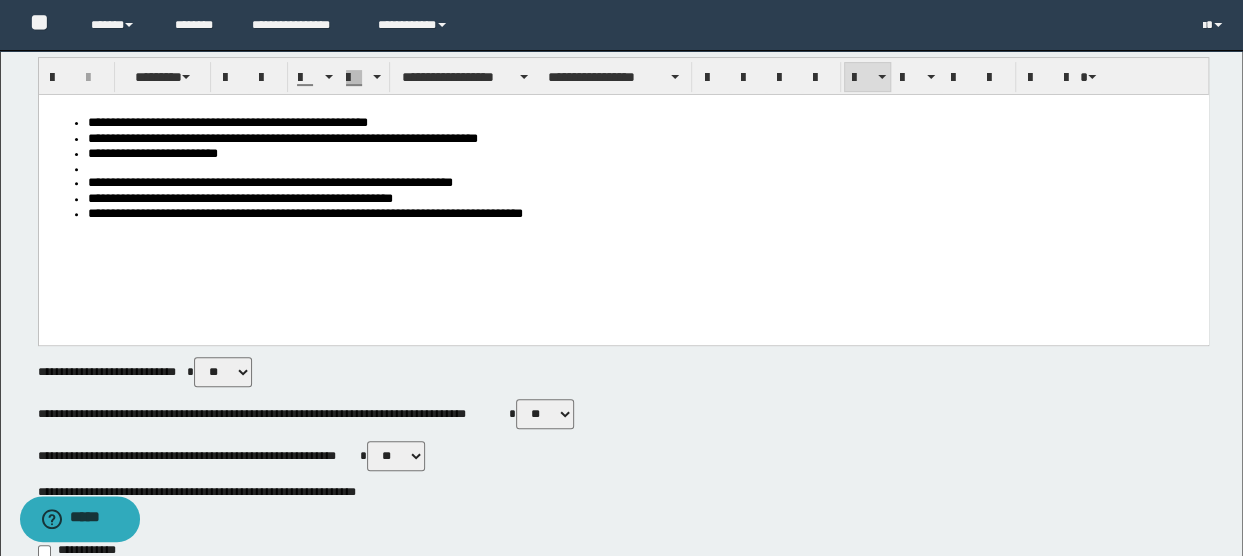 type 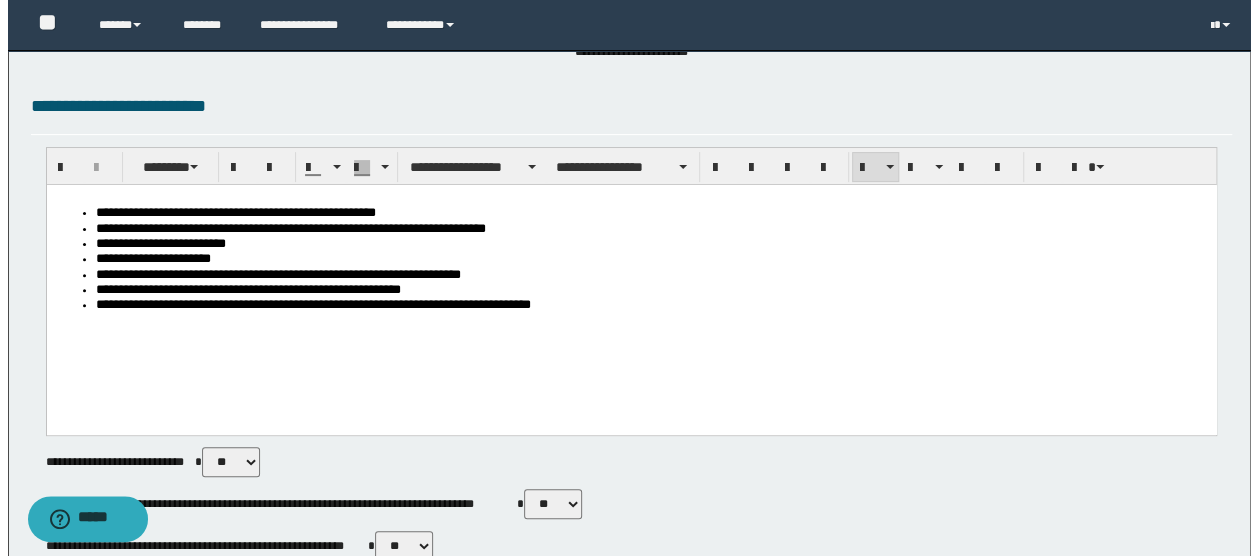 scroll, scrollTop: 100, scrollLeft: 0, axis: vertical 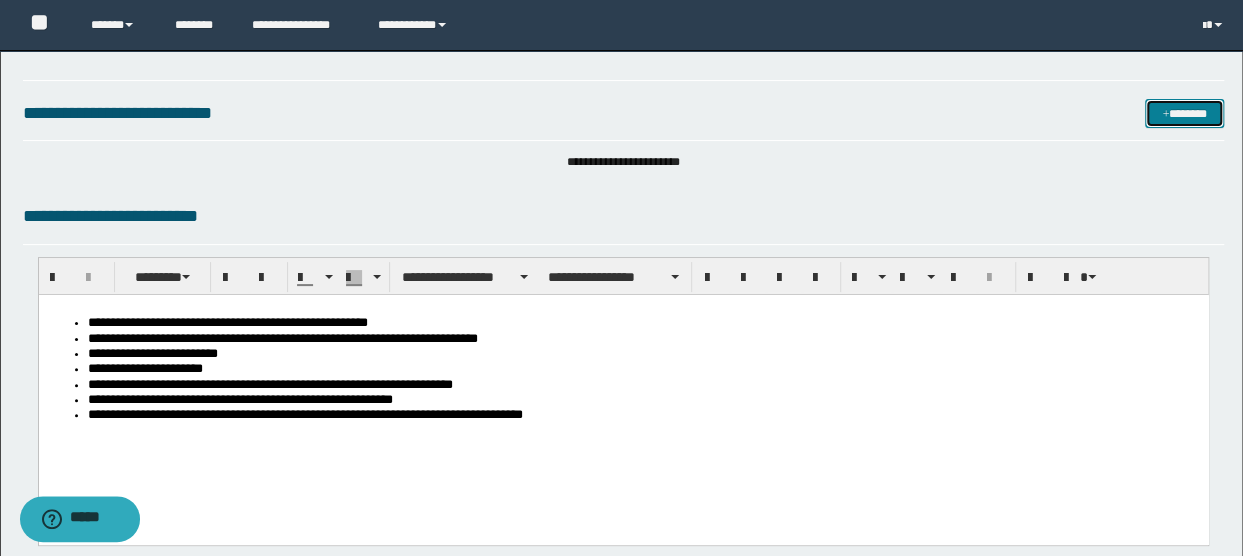 click at bounding box center [1165, 115] 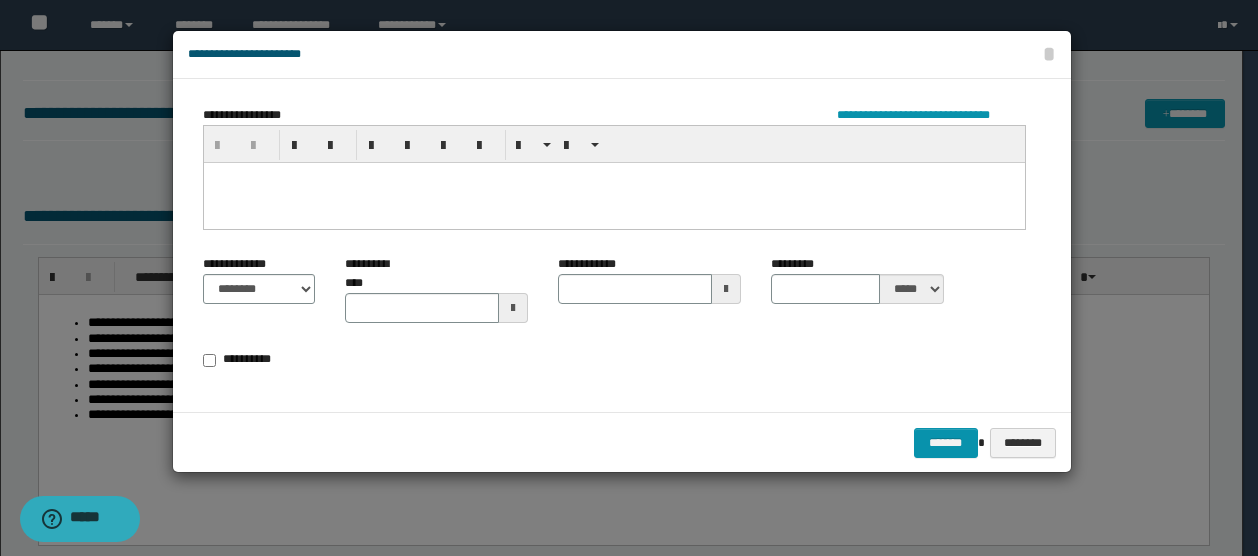 type 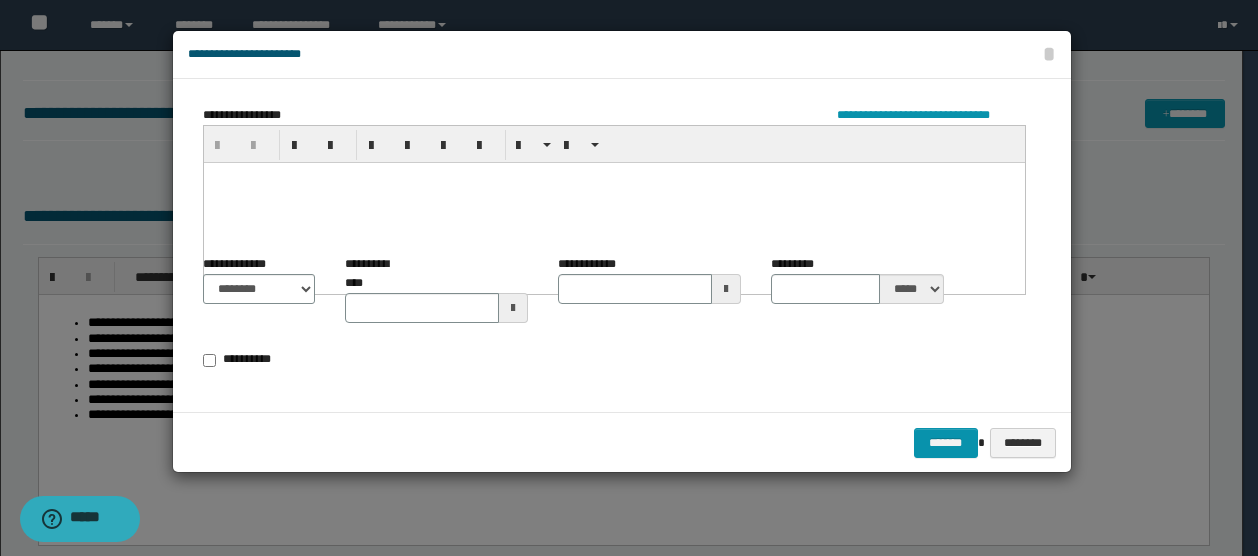 click at bounding box center (613, 177) 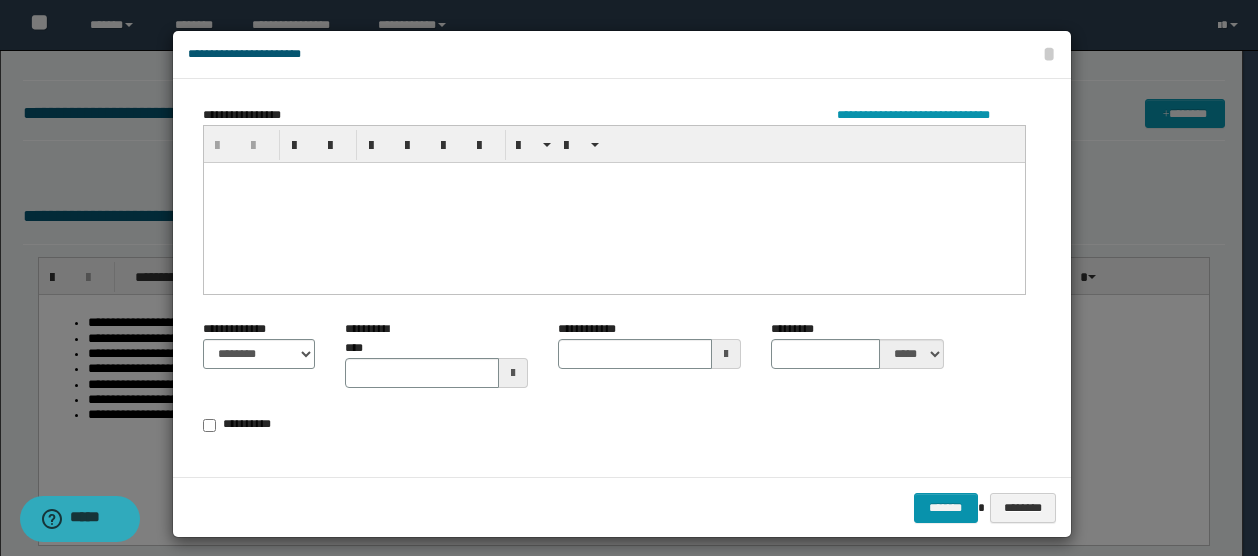 type 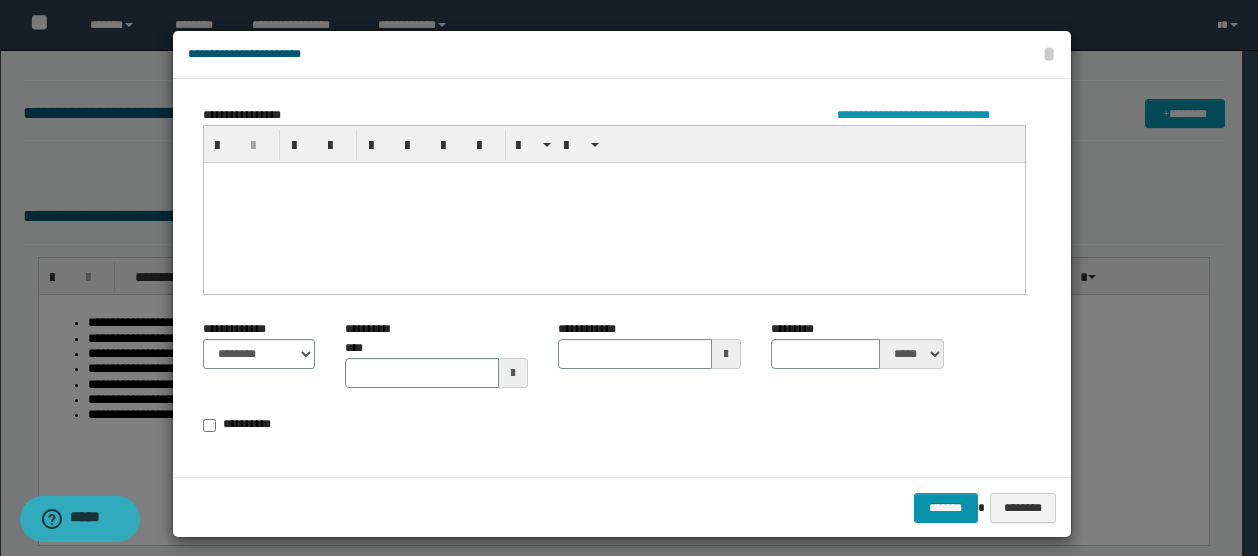 click at bounding box center [614, 177] 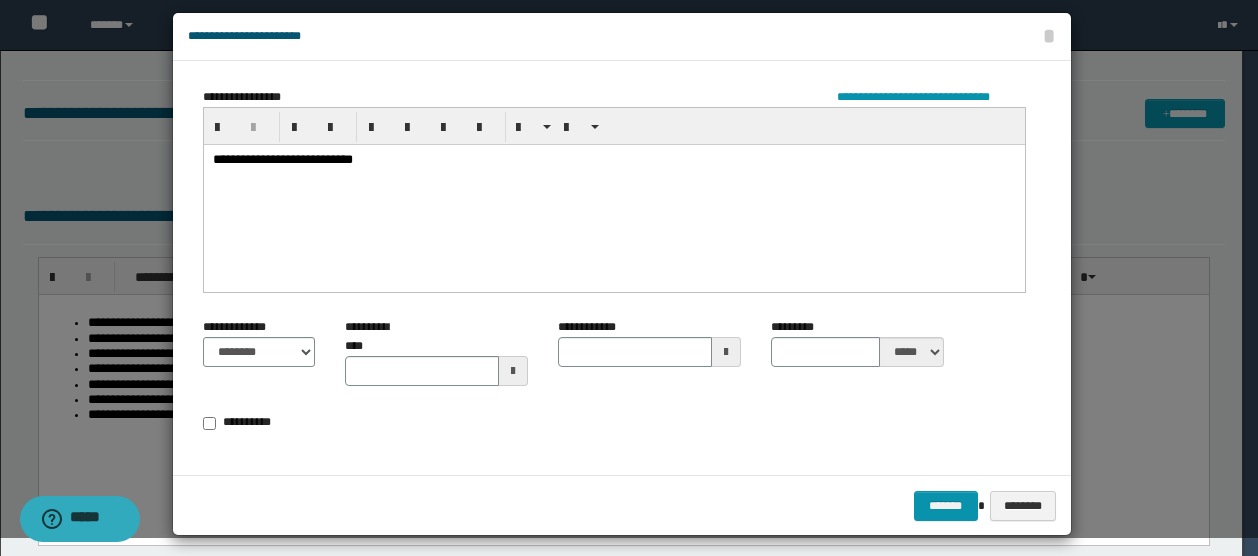 scroll, scrollTop: 28, scrollLeft: 0, axis: vertical 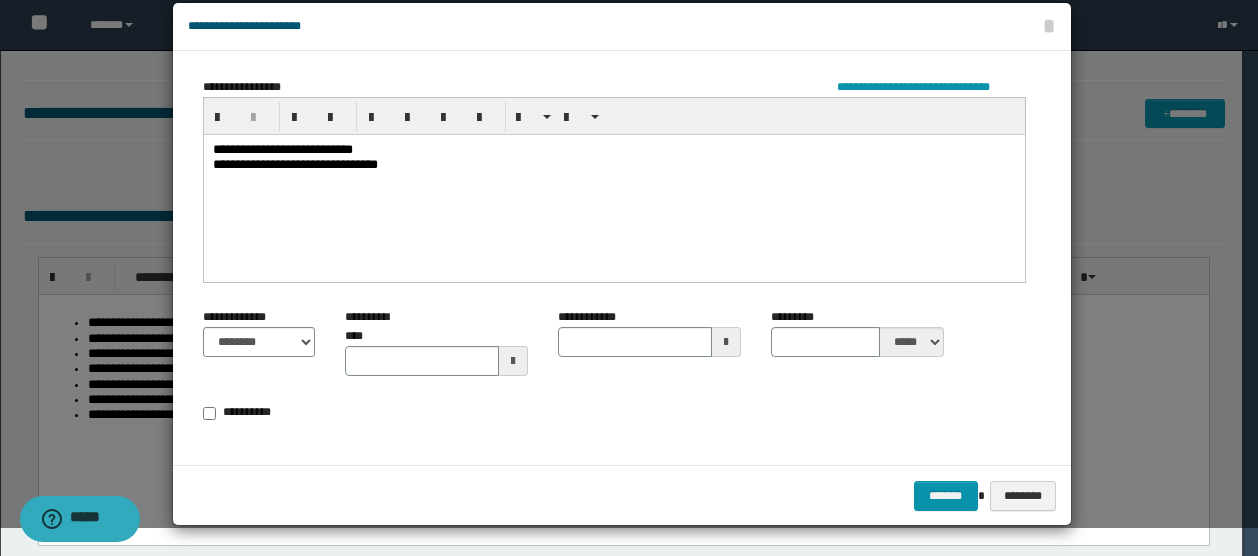 click on "**********" at bounding box center [614, 164] 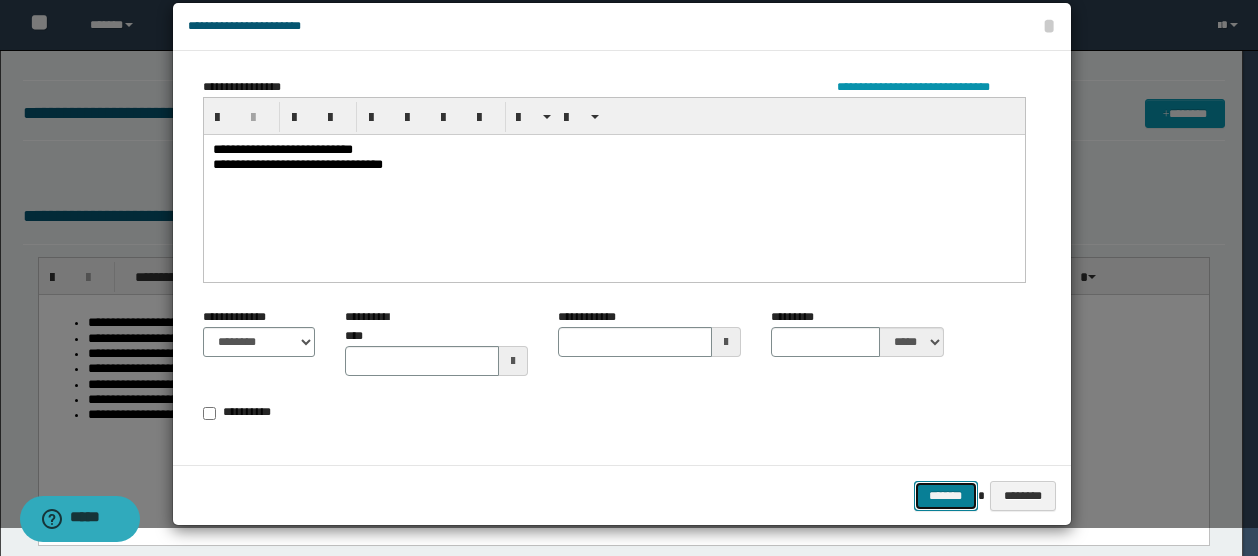 click on "*******" at bounding box center (946, 495) 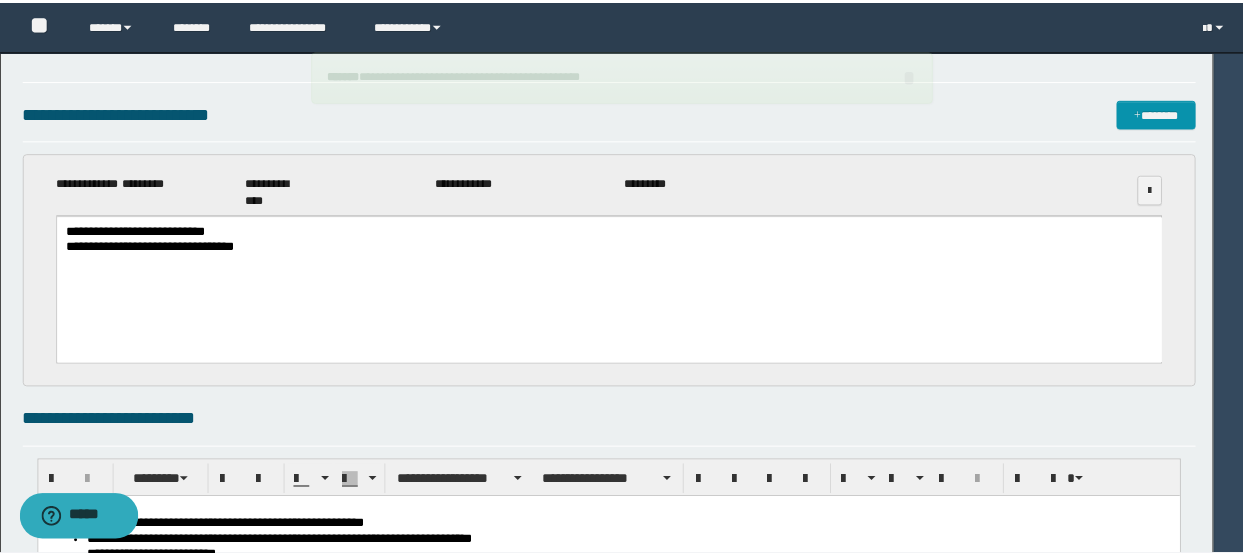 scroll, scrollTop: 0, scrollLeft: 0, axis: both 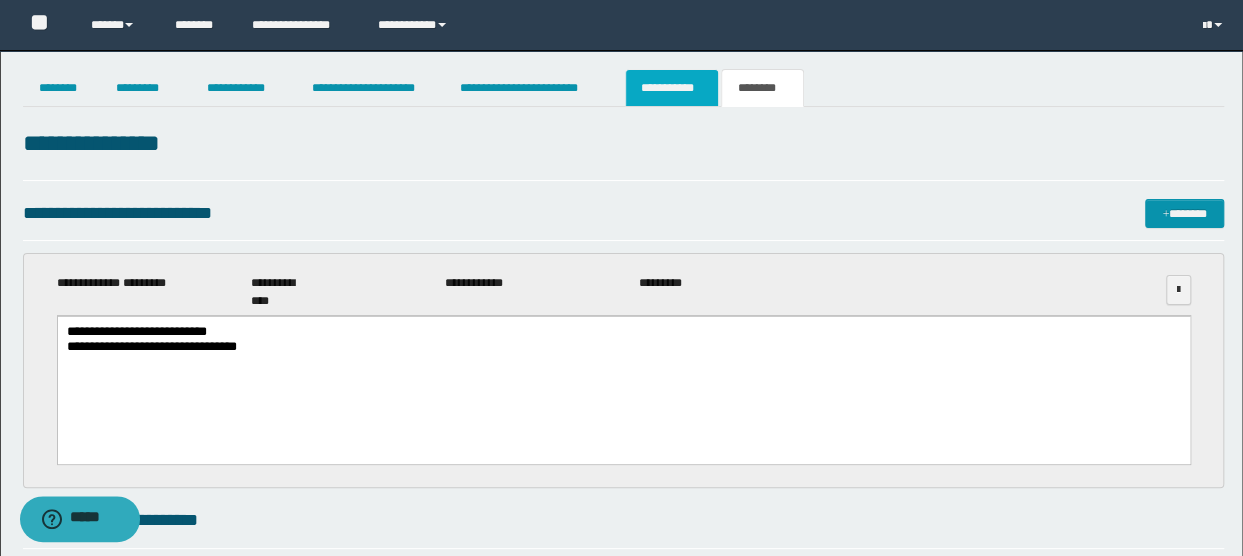 click on "**********" at bounding box center [672, 88] 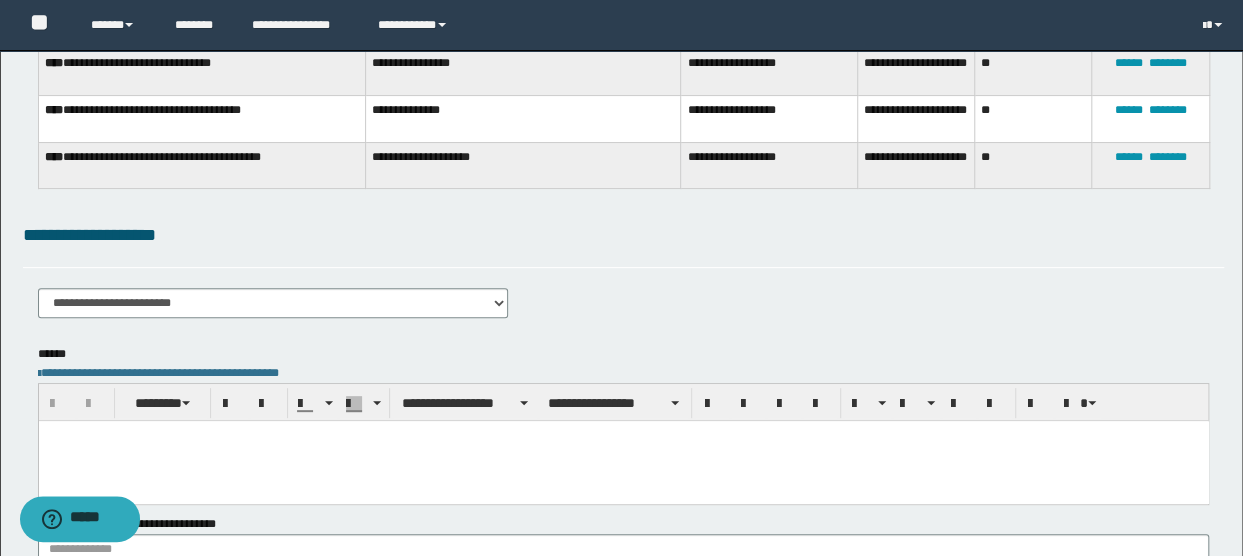 scroll, scrollTop: 300, scrollLeft: 0, axis: vertical 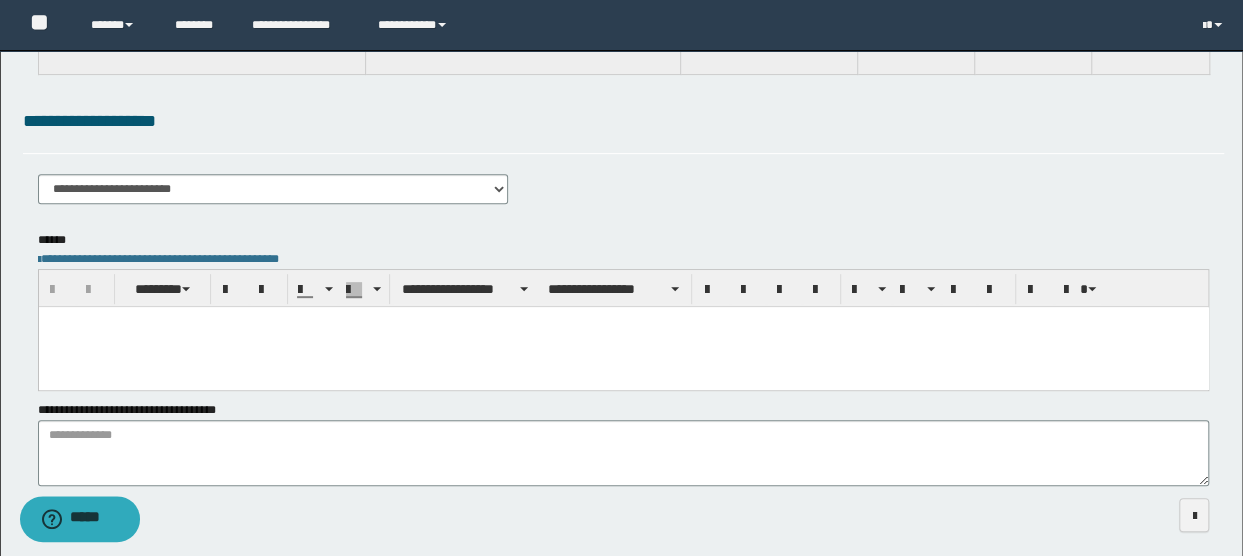 click at bounding box center (623, 347) 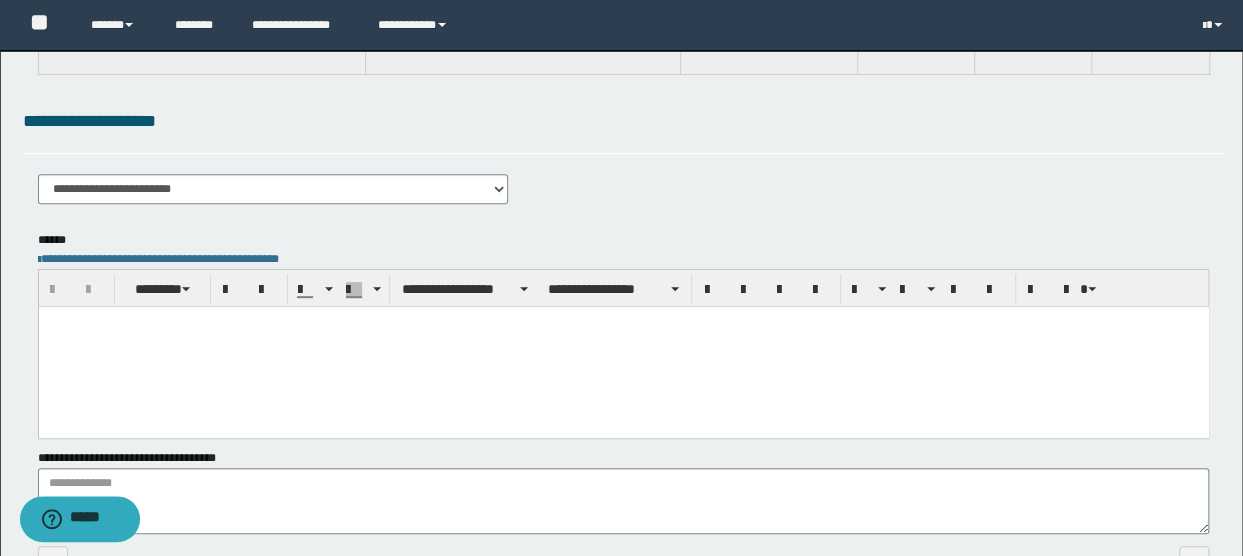click at bounding box center (623, 347) 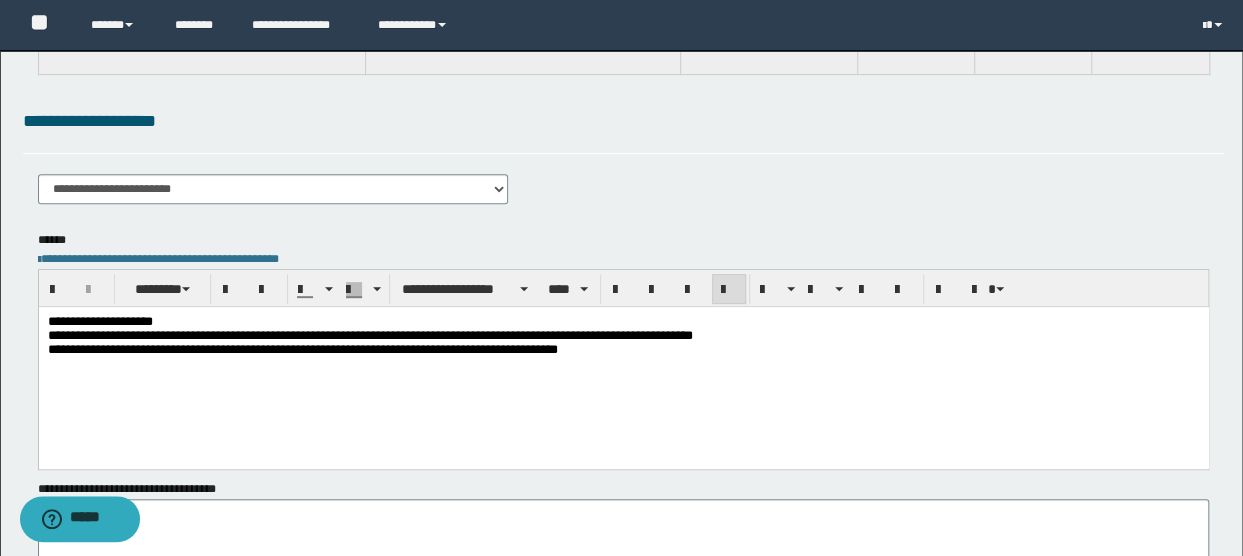 click on "**********" at bounding box center [623, 322] 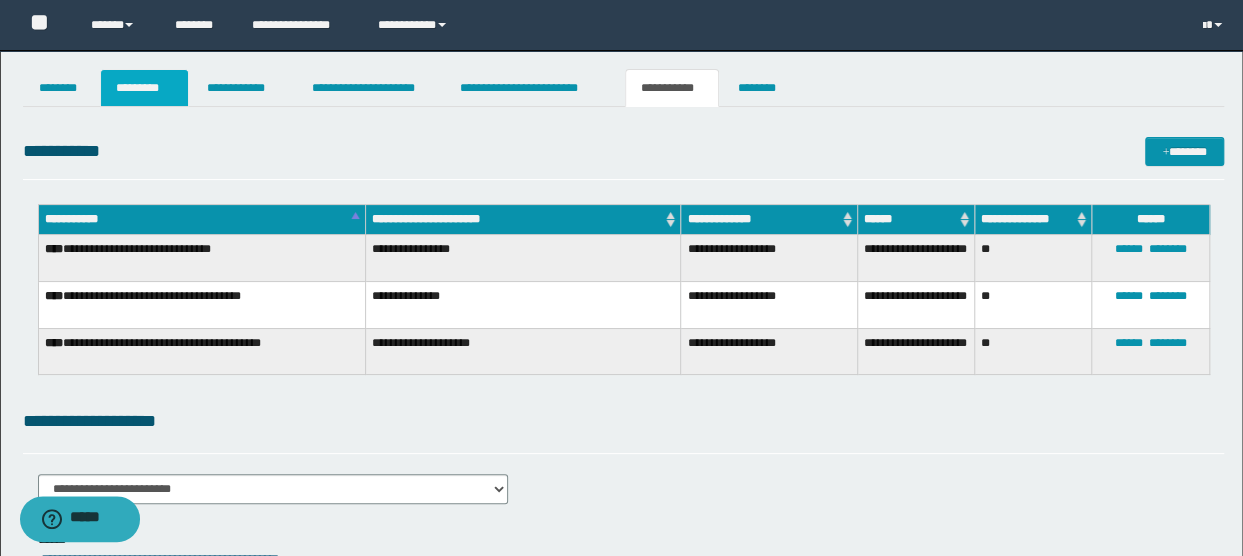click on "*********" at bounding box center (144, 88) 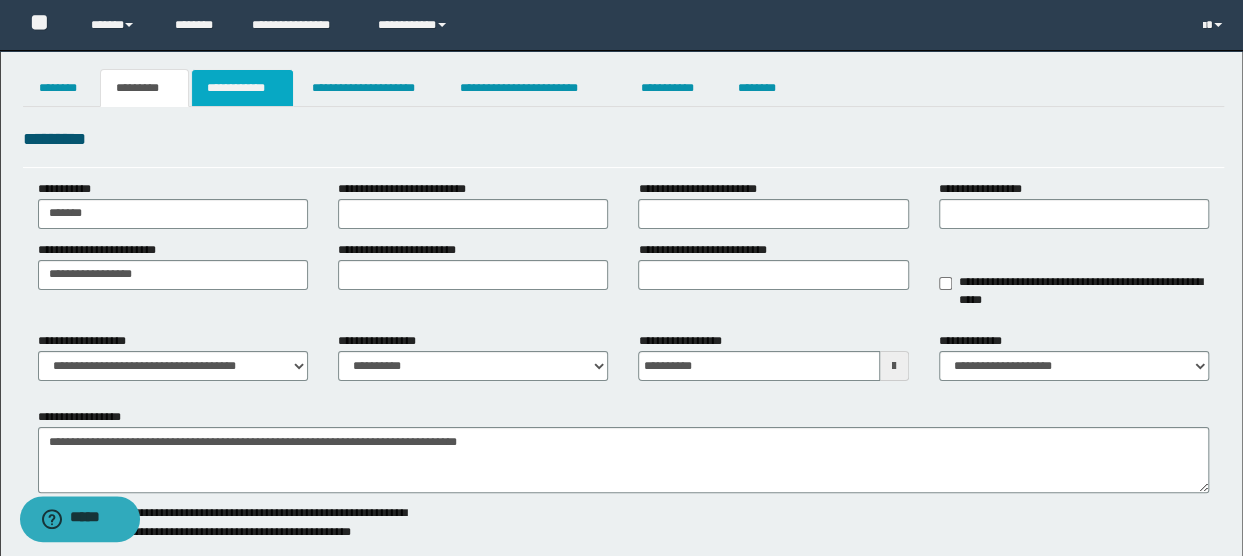click on "**********" at bounding box center (243, 88) 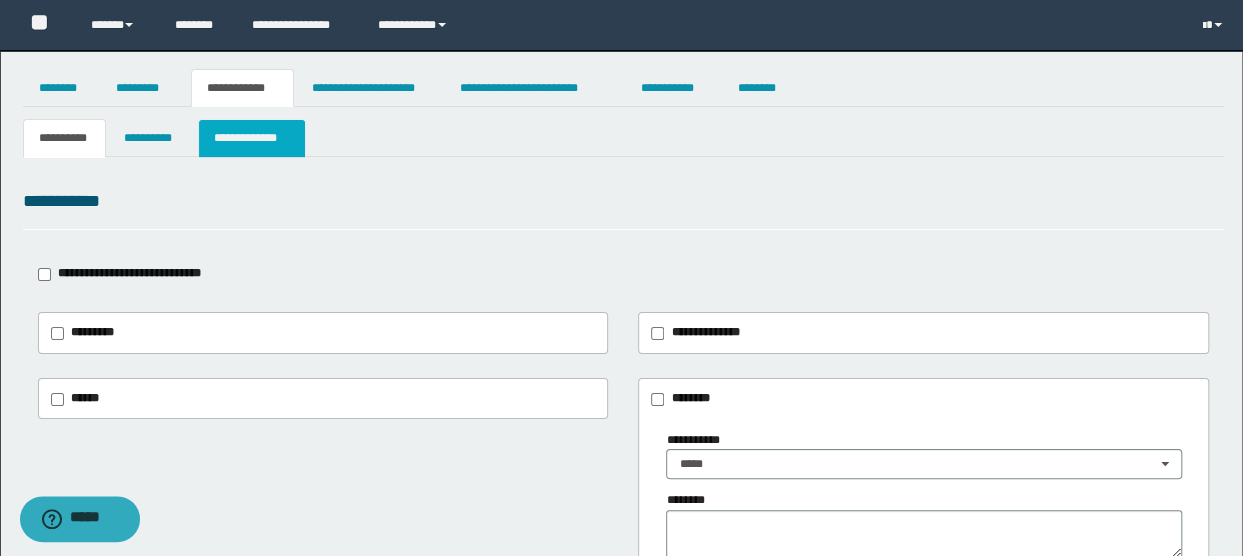 click on "**********" at bounding box center [252, 138] 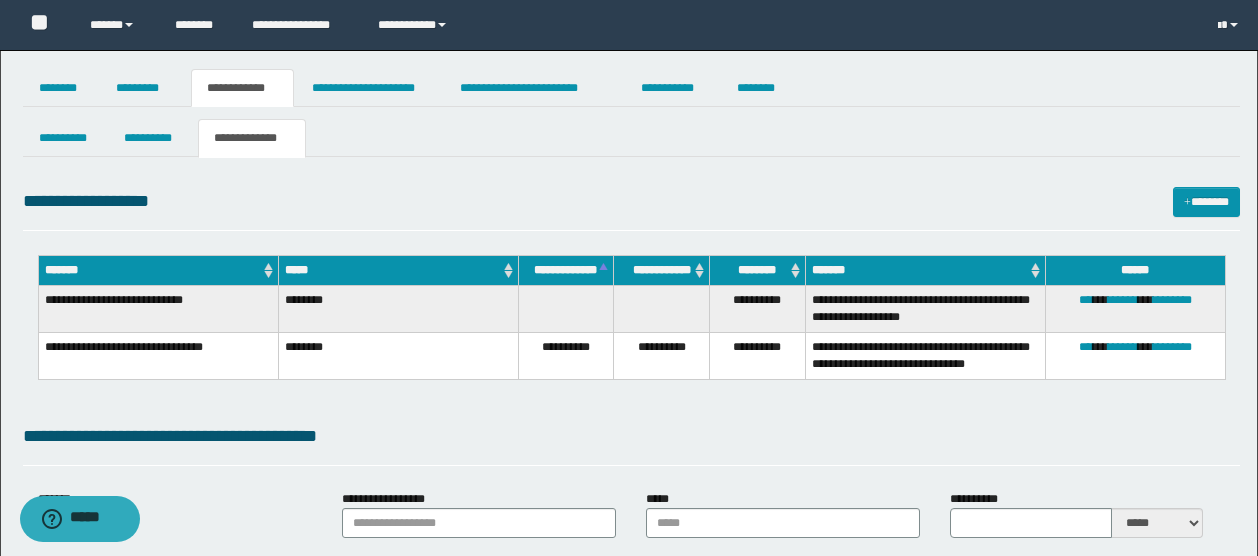 type on "**********" 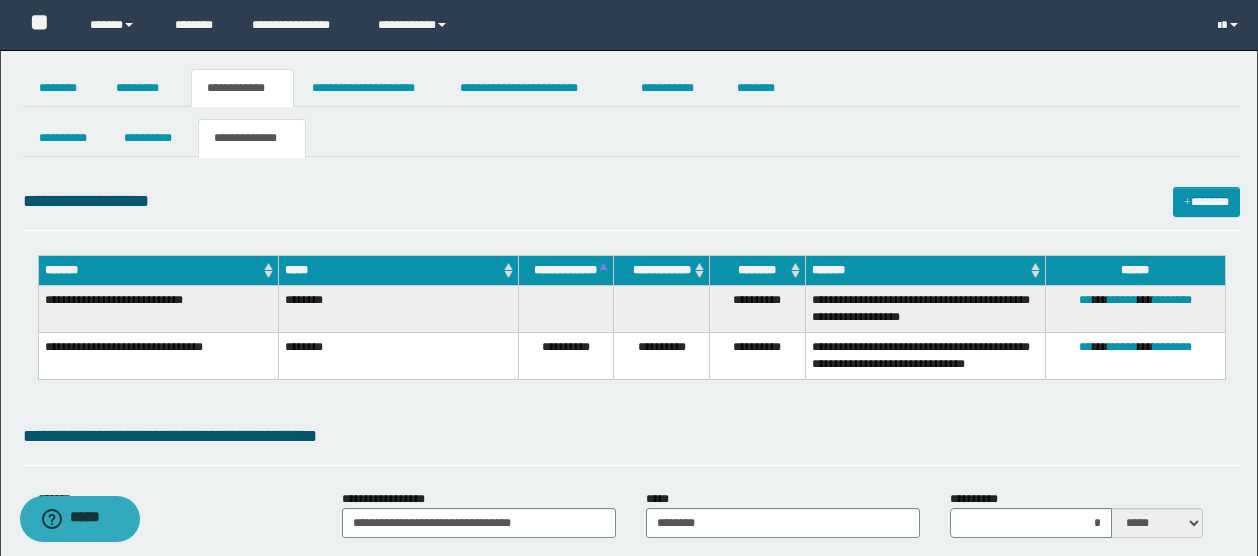 select on "*" 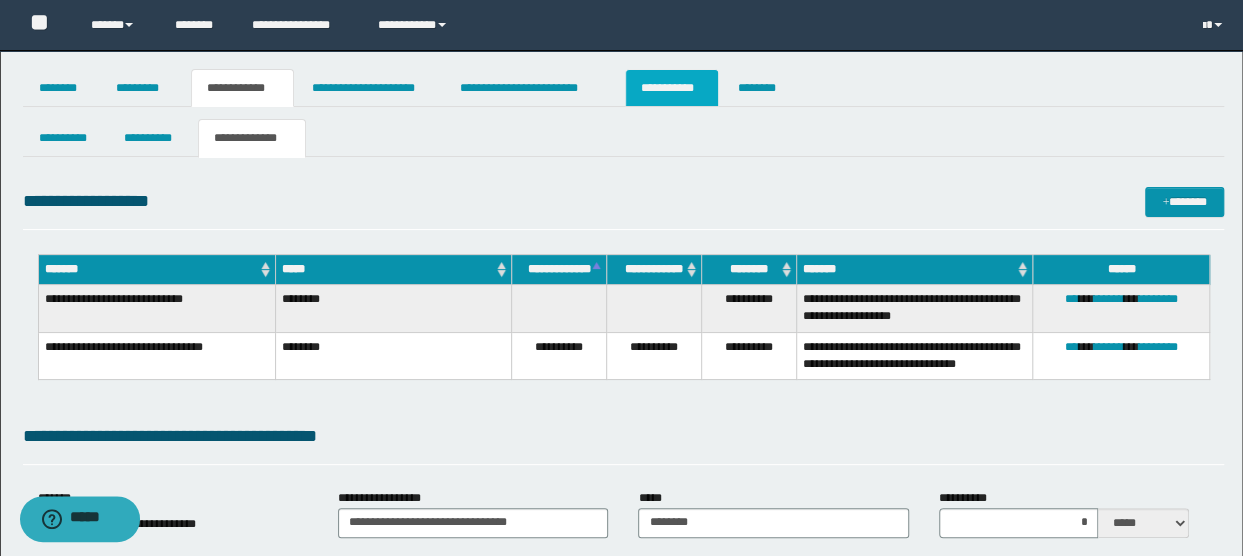 click on "**********" at bounding box center [672, 88] 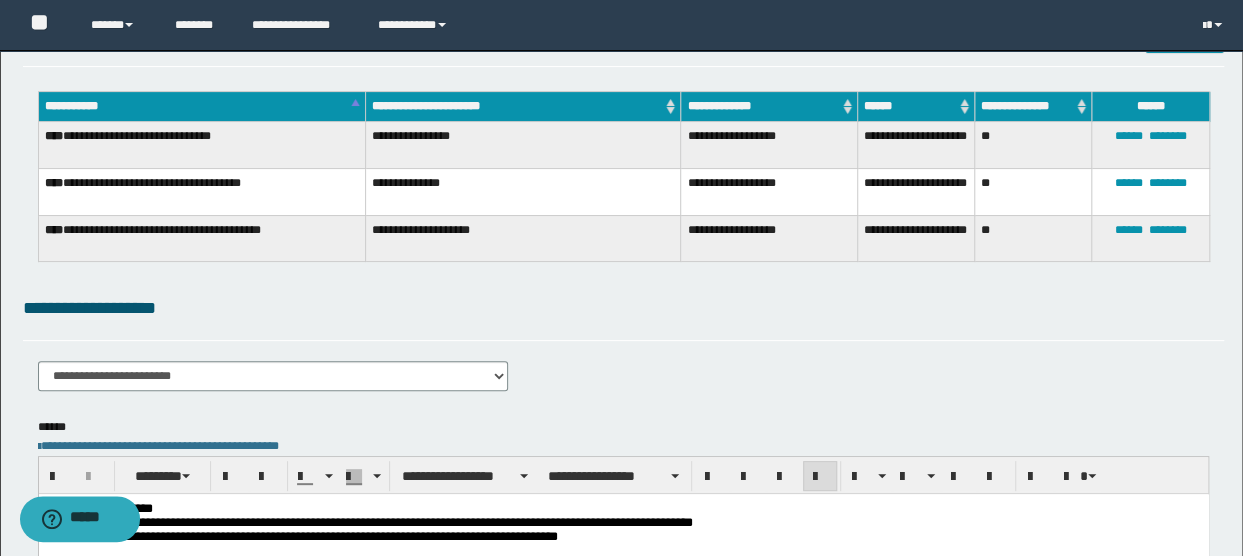scroll, scrollTop: 200, scrollLeft: 0, axis: vertical 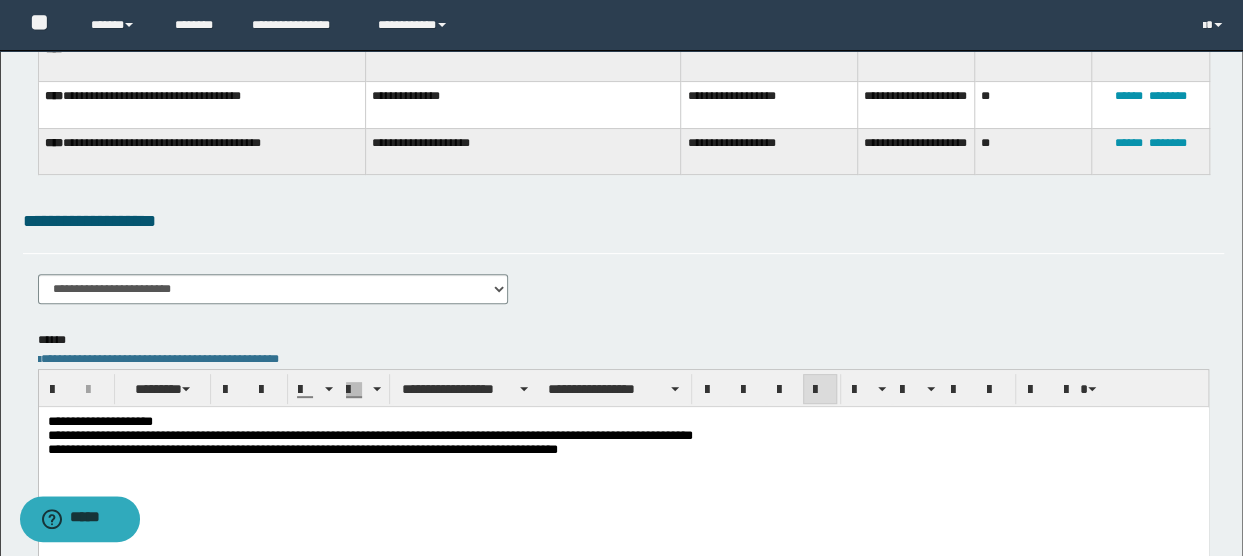 click on "**********" at bounding box center (623, 422) 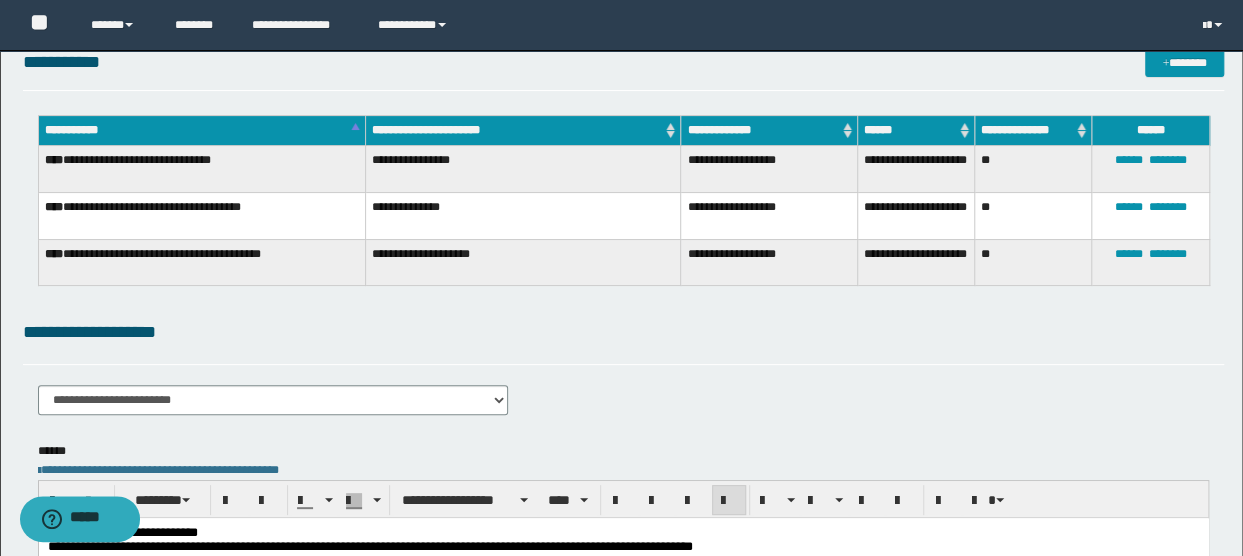 scroll, scrollTop: 0, scrollLeft: 0, axis: both 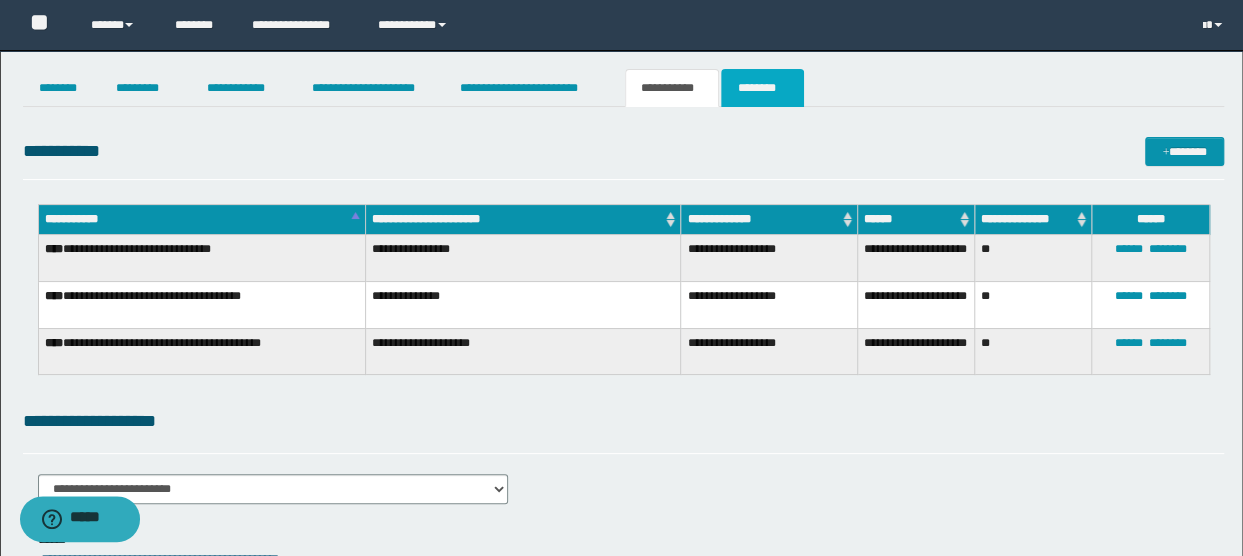 drag, startPoint x: 735, startPoint y: 90, endPoint x: 689, endPoint y: 92, distance: 46.043457 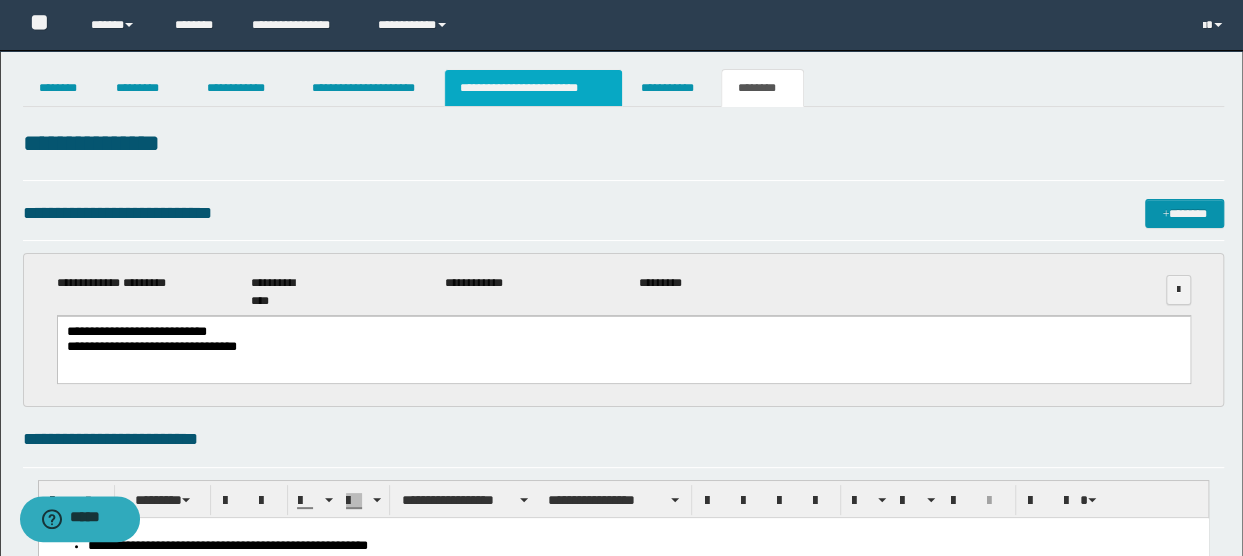 click on "**********" at bounding box center (533, 88) 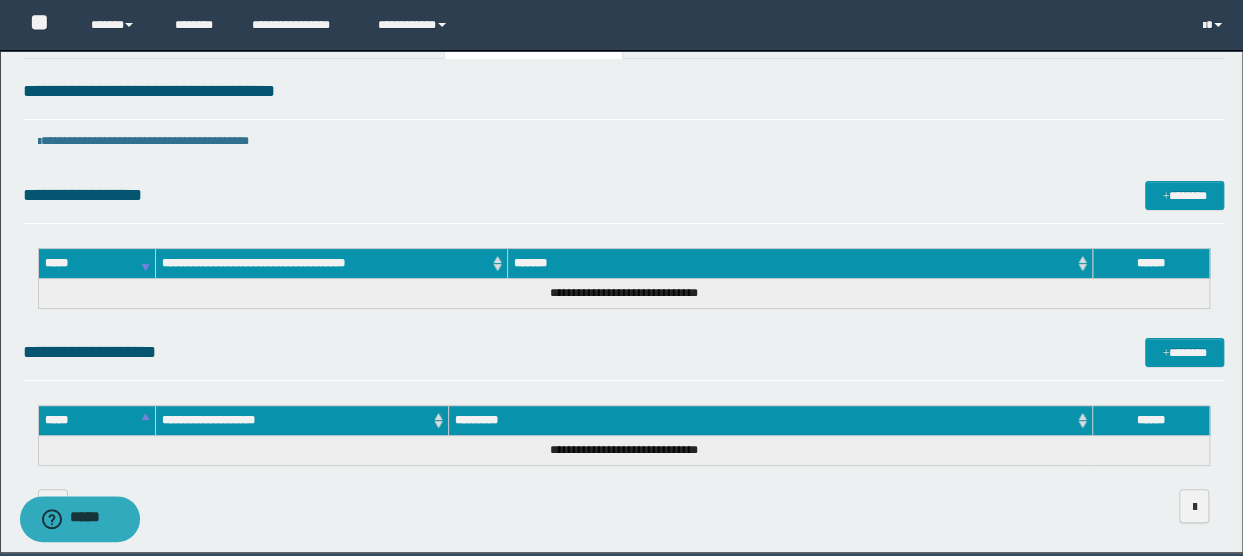 scroll, scrollTop: 0, scrollLeft: 0, axis: both 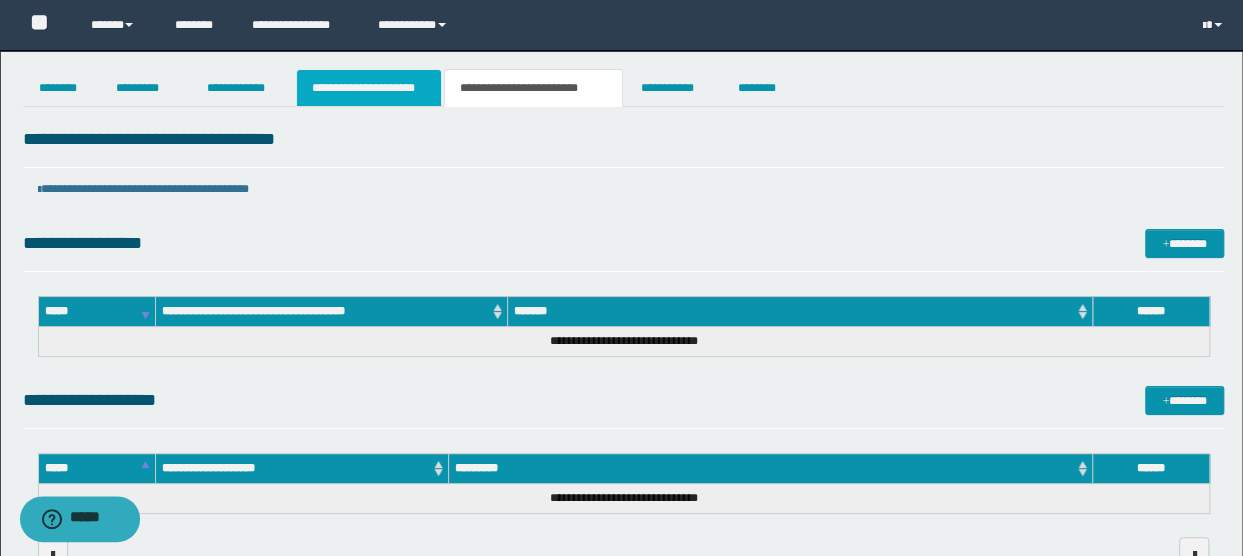 click on "**********" at bounding box center (369, 88) 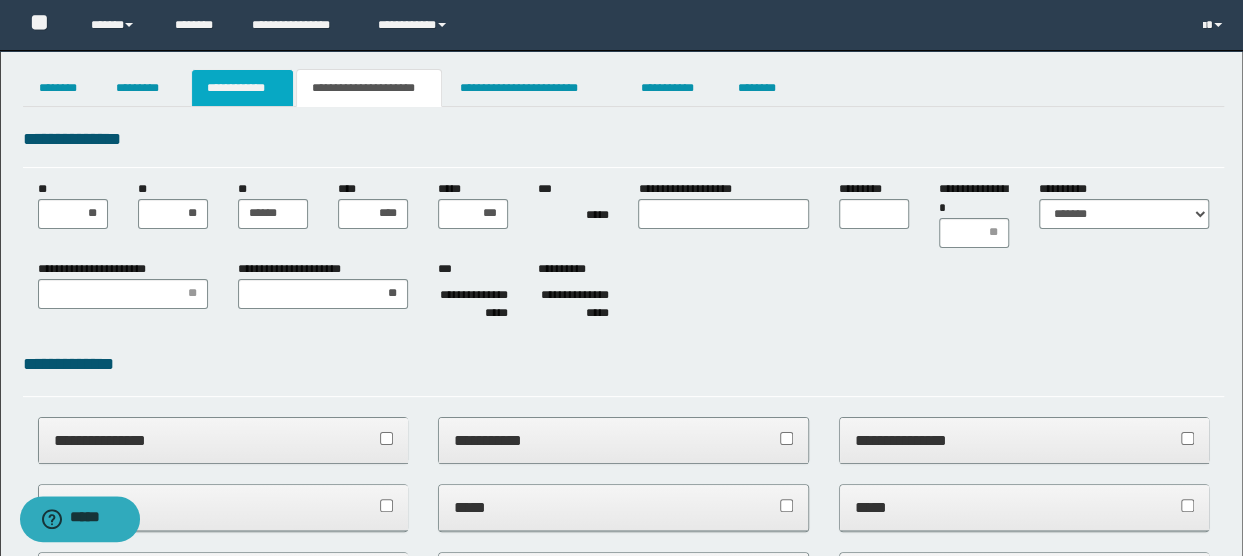 click on "**********" at bounding box center (243, 88) 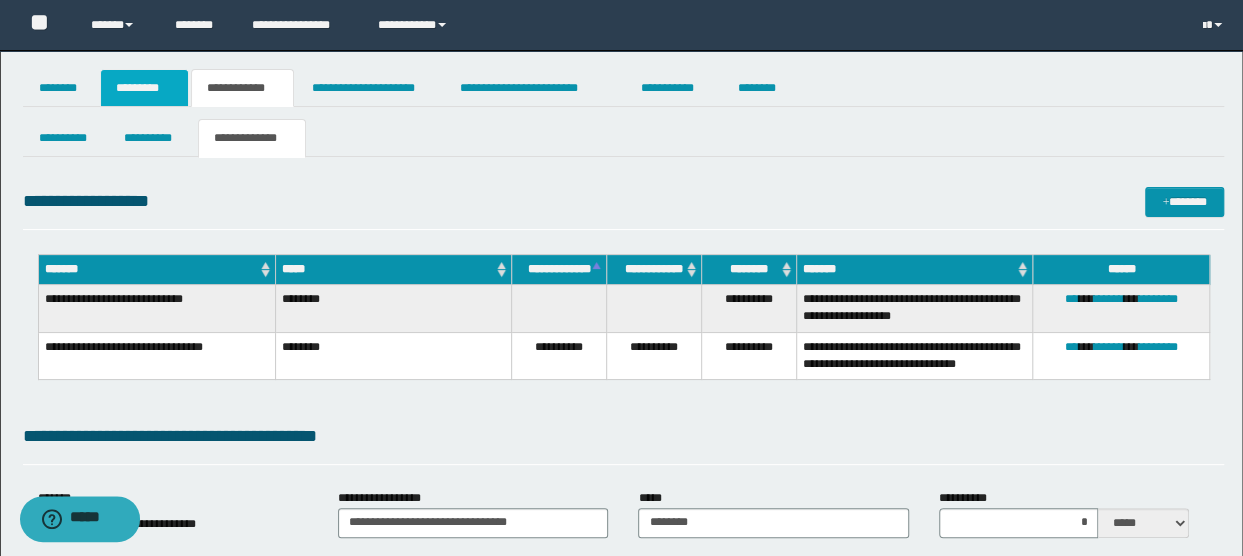 click on "*********" at bounding box center [144, 88] 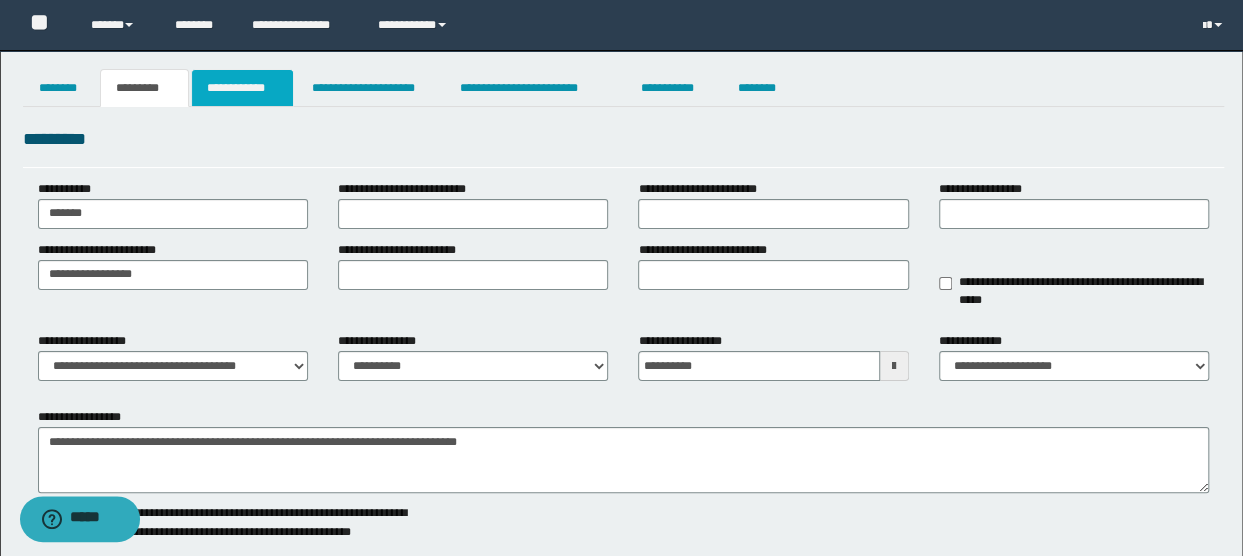 click on "**********" at bounding box center [243, 88] 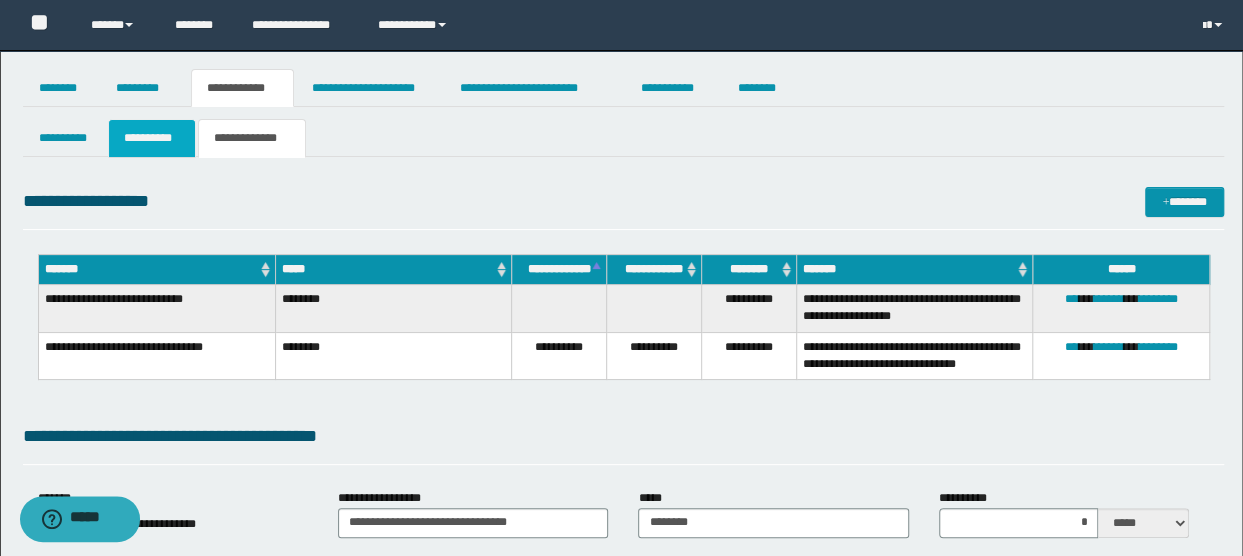click on "**********" at bounding box center [151, 138] 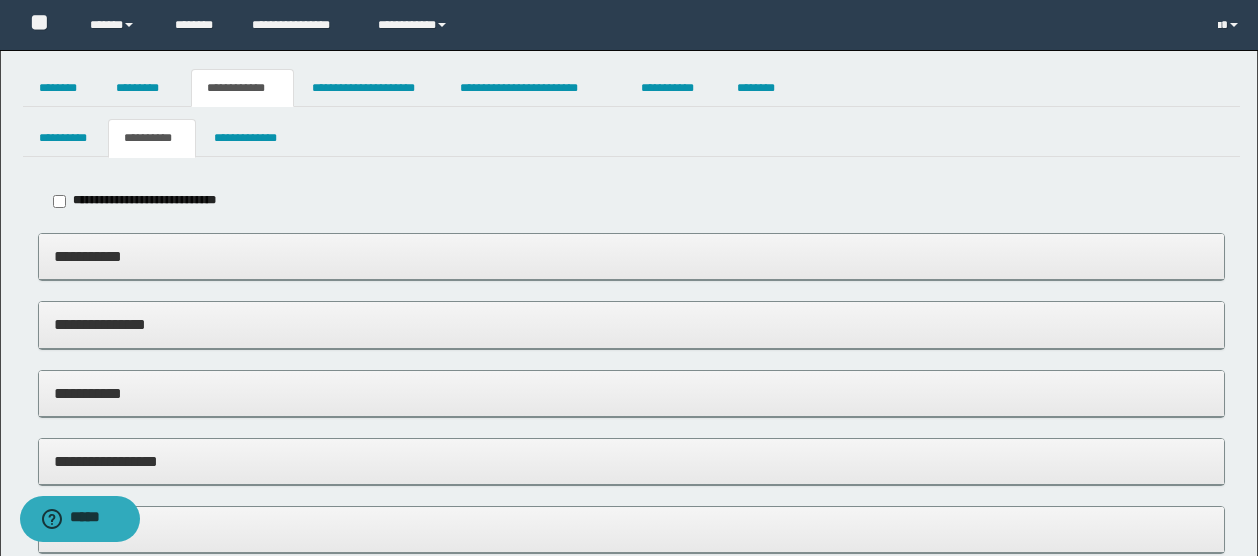 type on "*****" 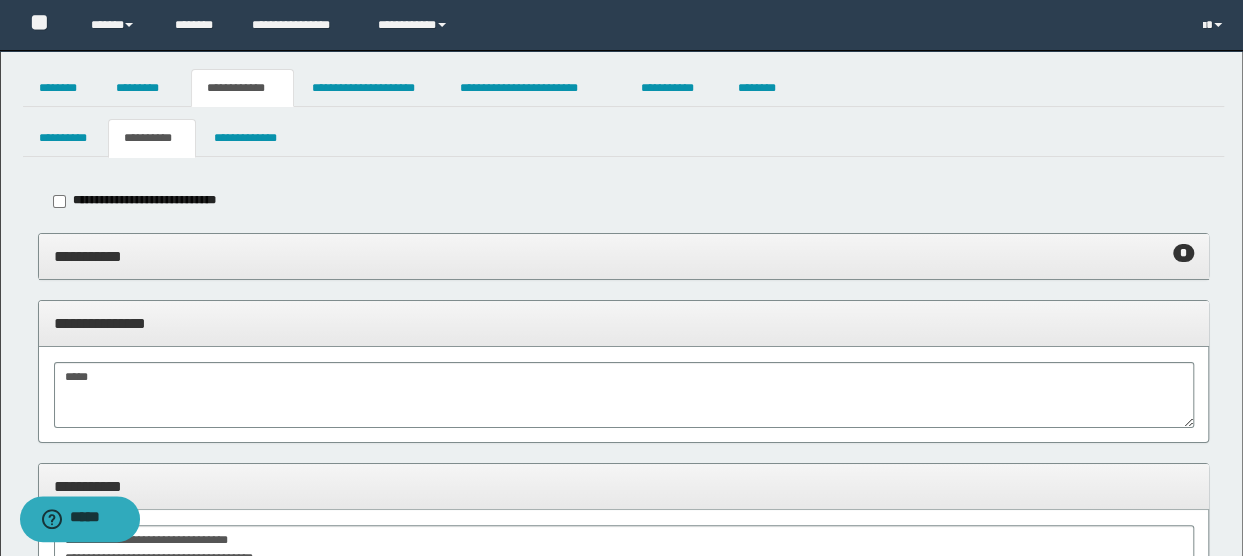 click on "**********" at bounding box center (624, 256) 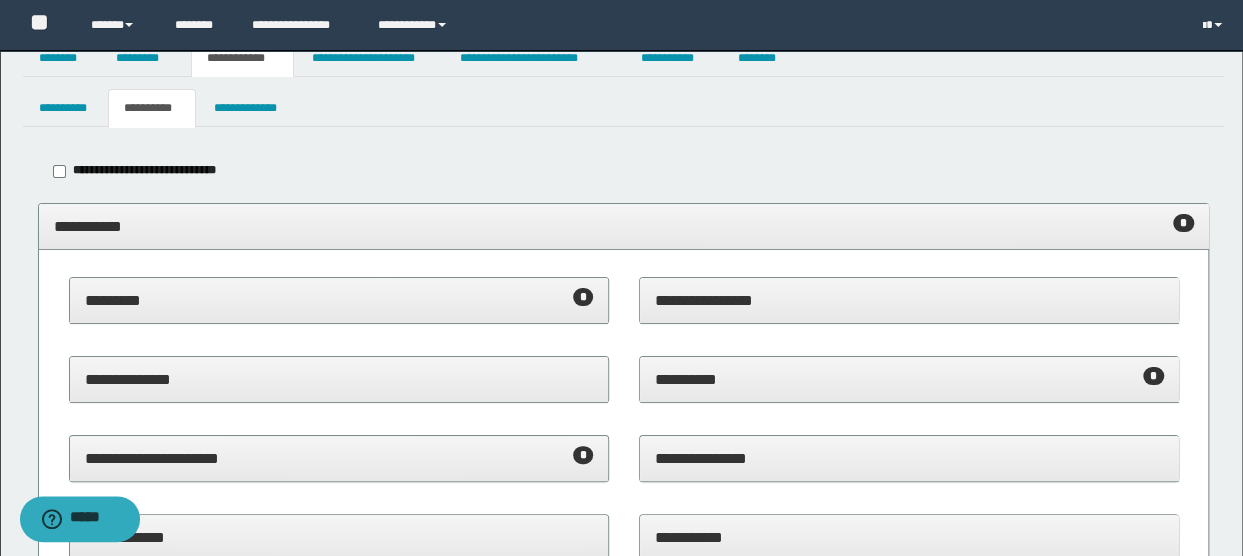 scroll, scrollTop: 0, scrollLeft: 0, axis: both 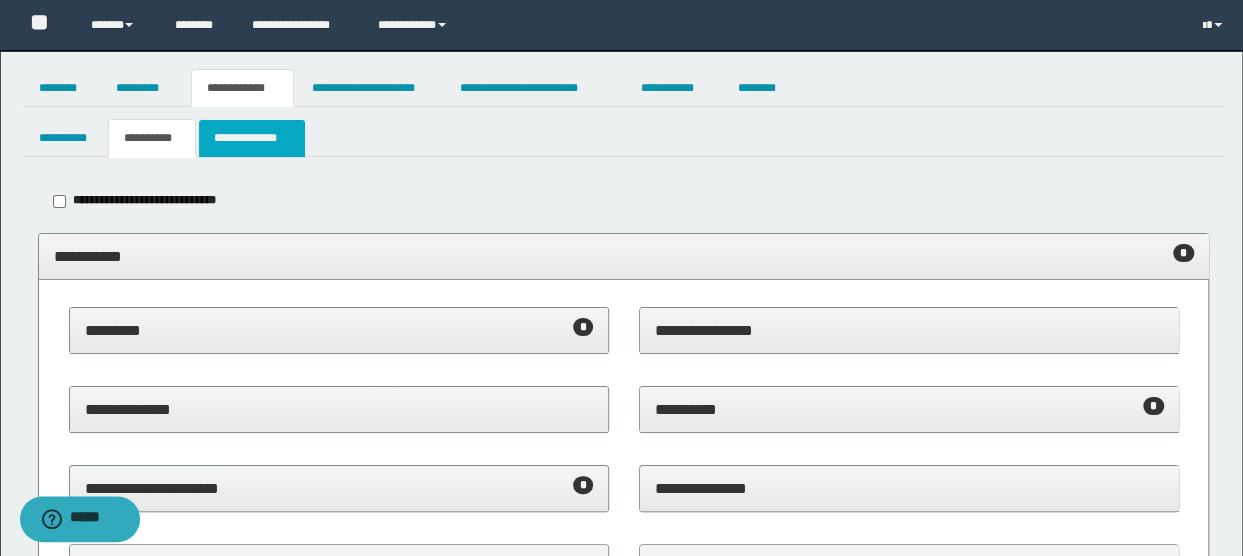 click on "**********" at bounding box center (252, 138) 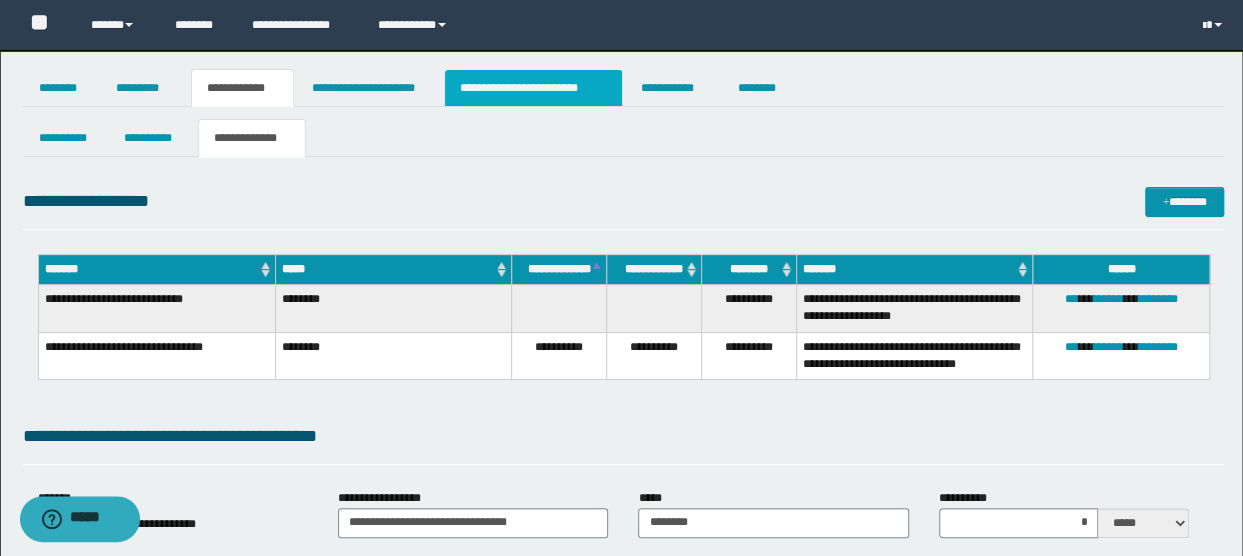 click on "**********" at bounding box center (533, 88) 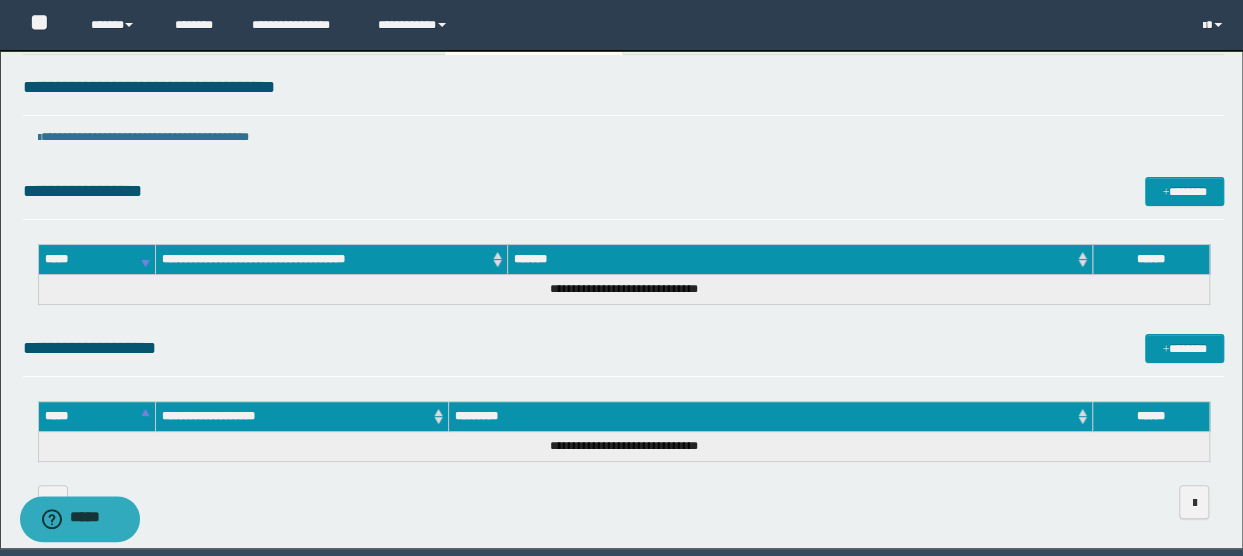 scroll, scrollTop: 0, scrollLeft: 0, axis: both 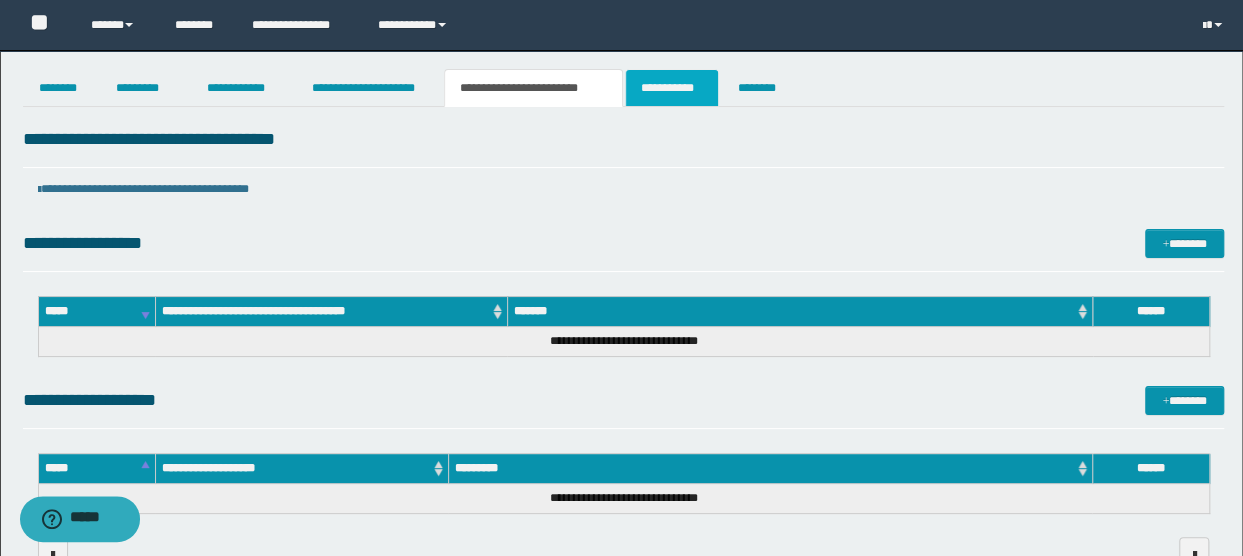 click on "**********" at bounding box center (672, 88) 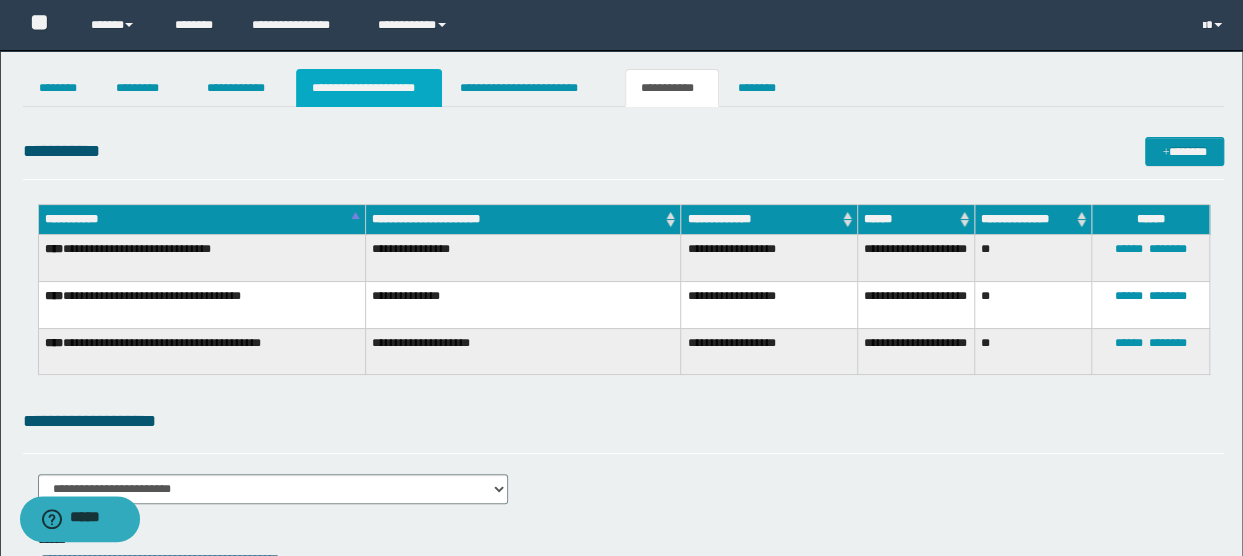 drag, startPoint x: 431, startPoint y: 88, endPoint x: 390, endPoint y: 195, distance: 114.58621 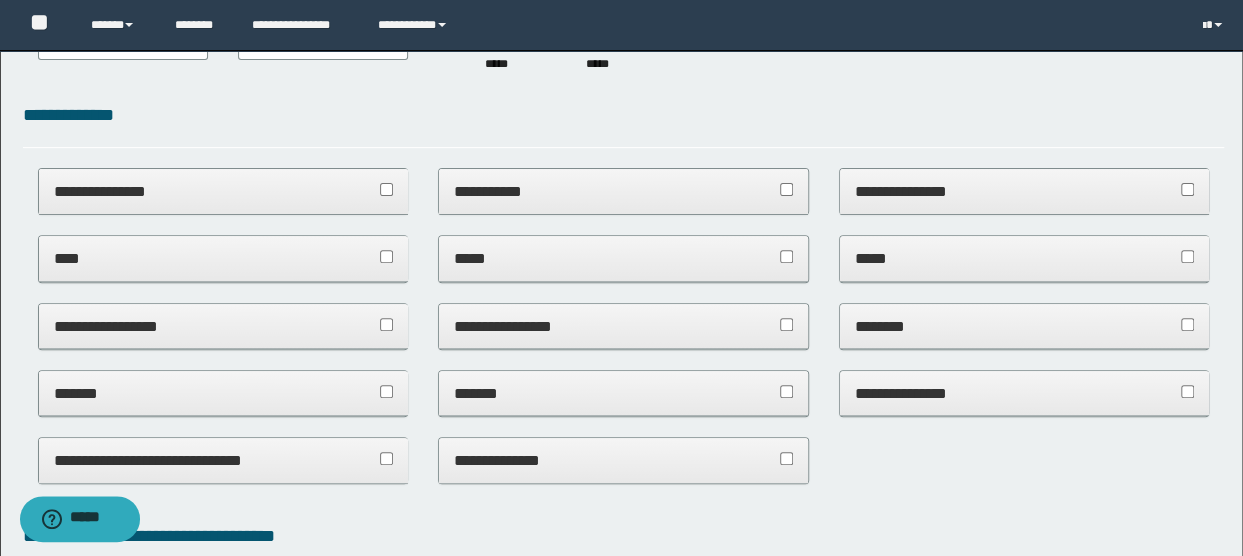 scroll, scrollTop: 0, scrollLeft: 0, axis: both 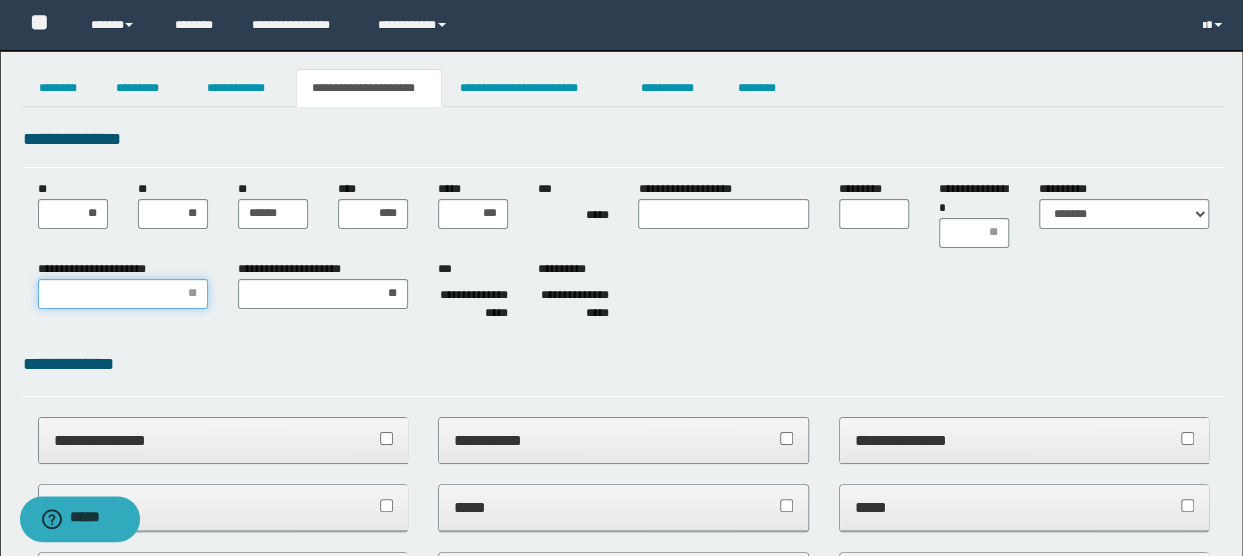 click on "**********" at bounding box center [123, 294] 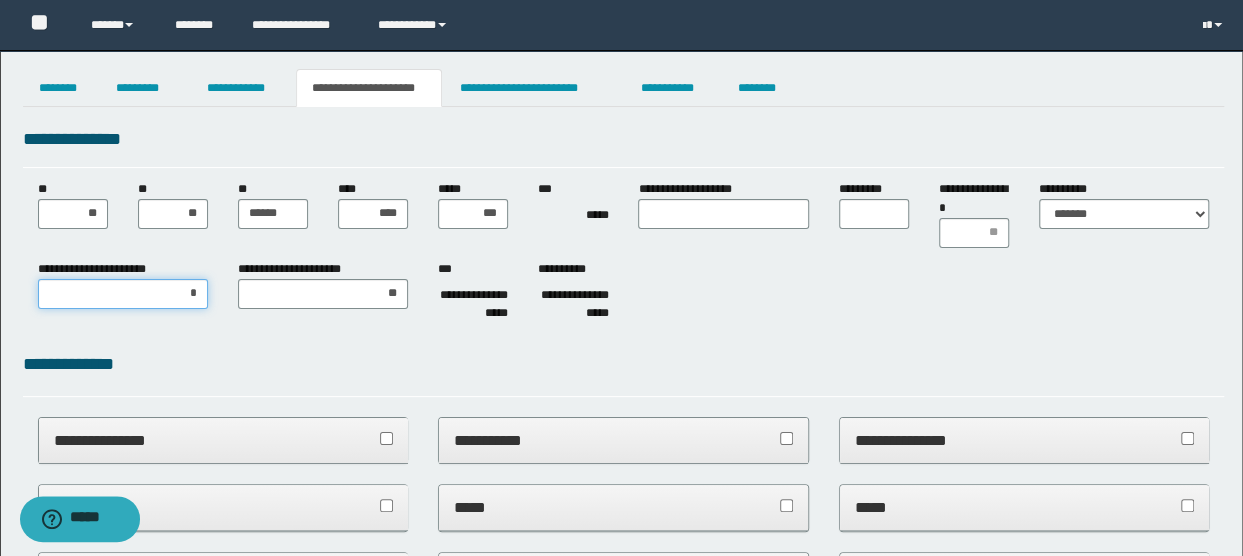 type on "**" 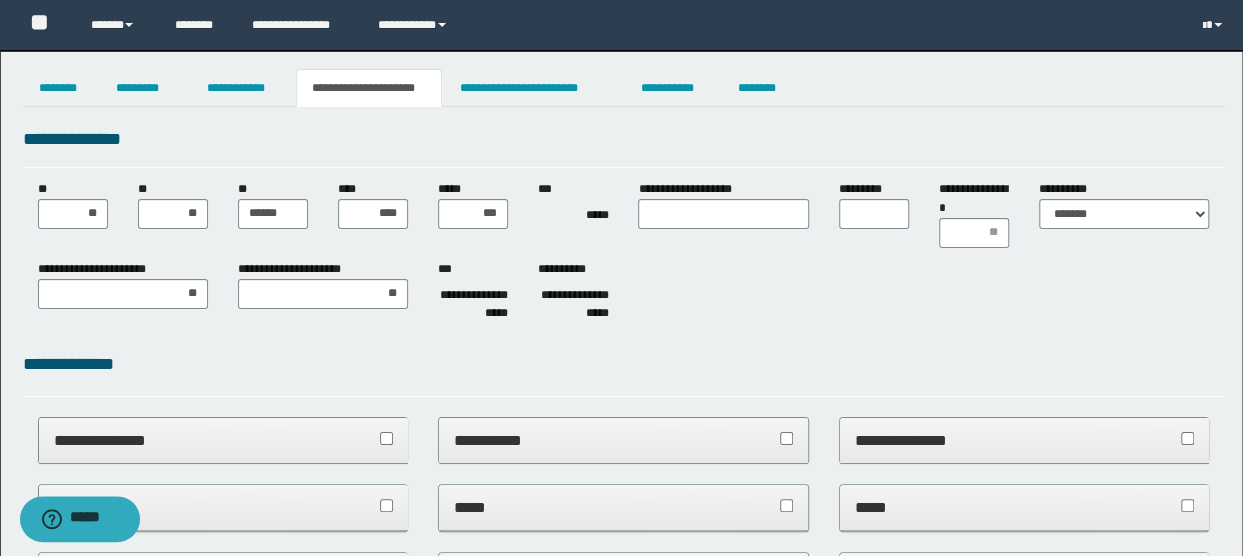 click on "**********" at bounding box center (624, 891) 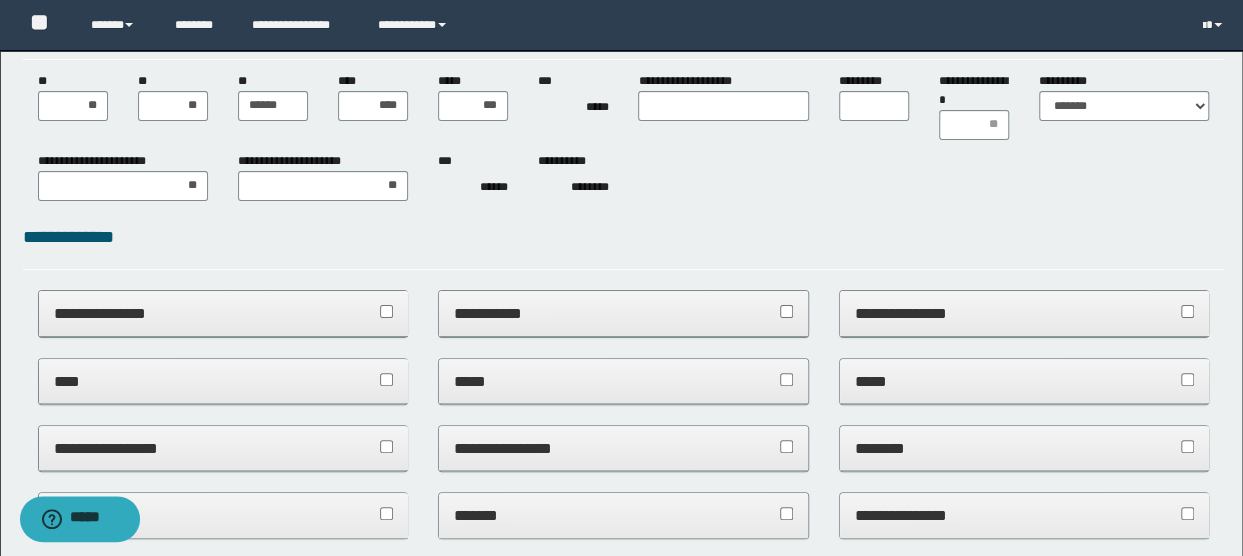 scroll, scrollTop: 0, scrollLeft: 0, axis: both 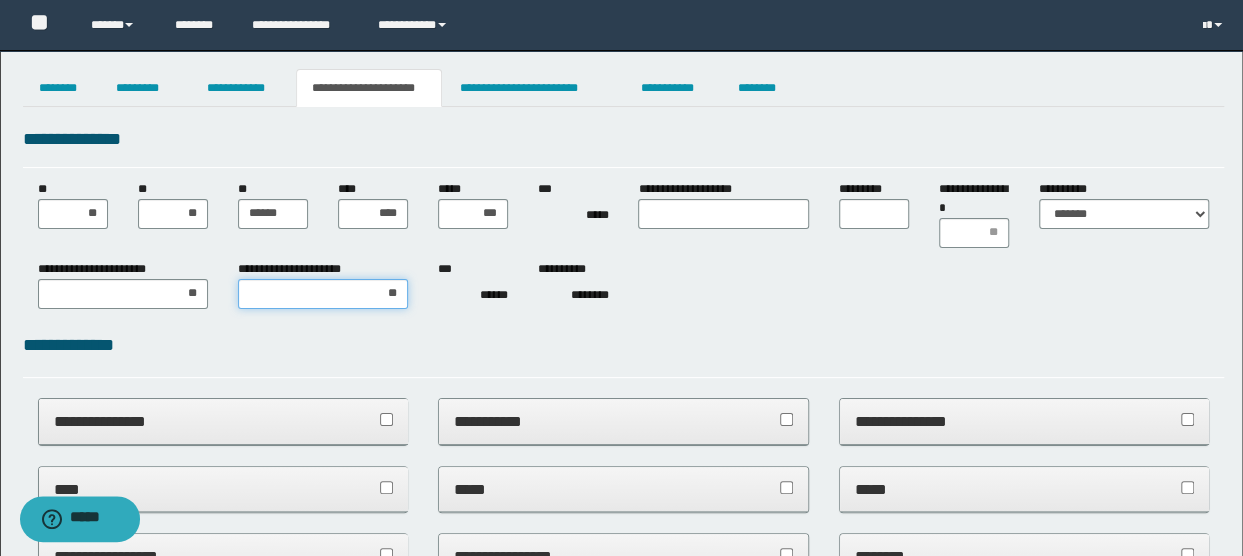 click on "**" at bounding box center [323, 294] 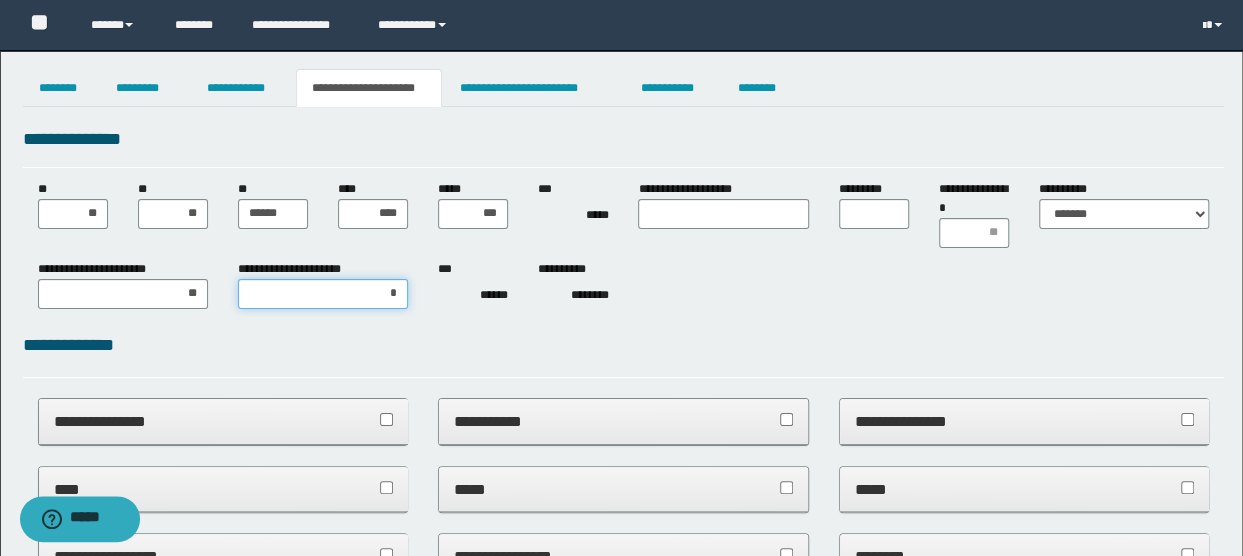 type on "**" 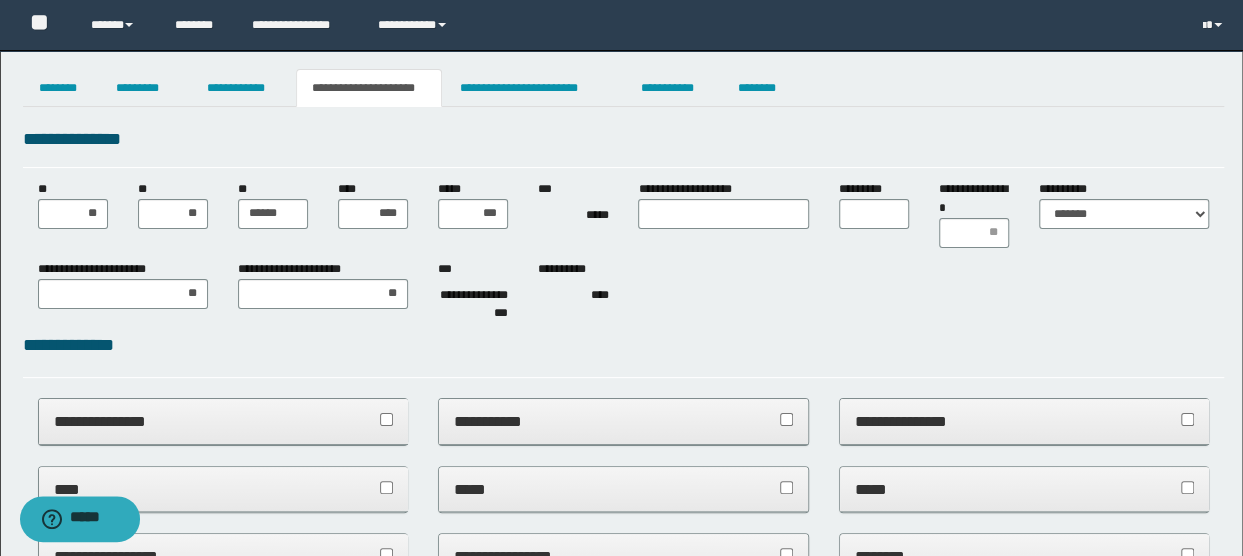 click on "**********" at bounding box center [473, 295] 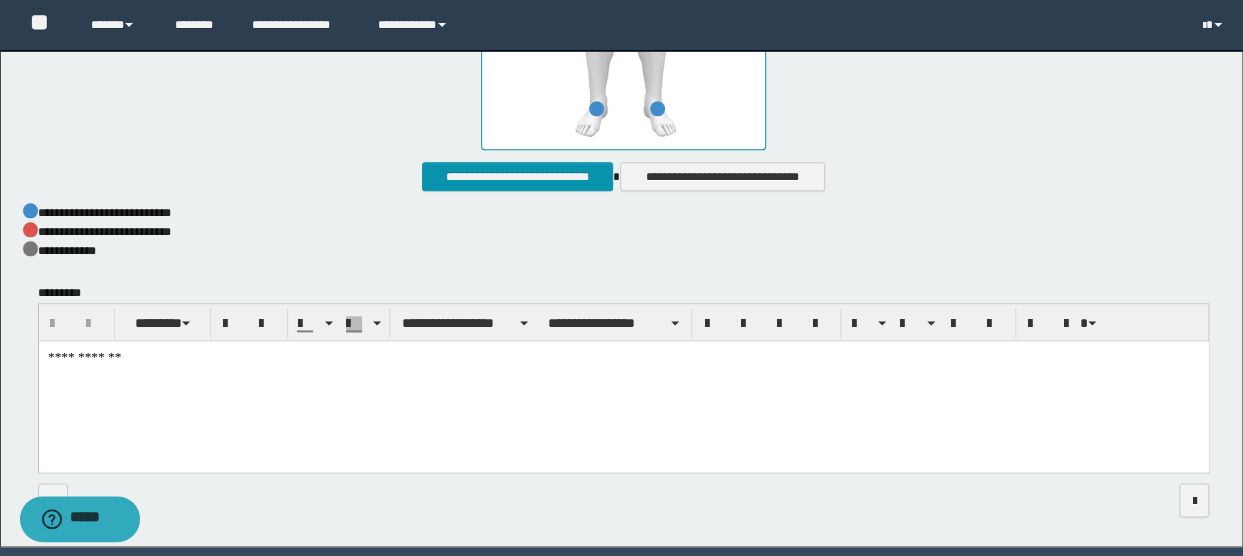 scroll, scrollTop: 1191, scrollLeft: 0, axis: vertical 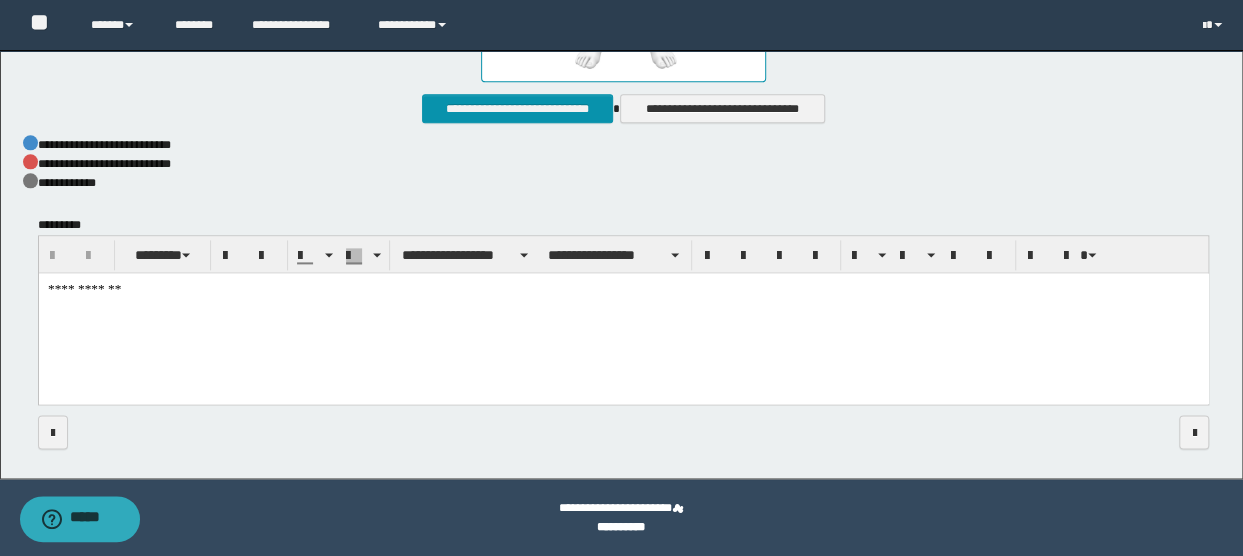 click on "**********" at bounding box center [623, 312] 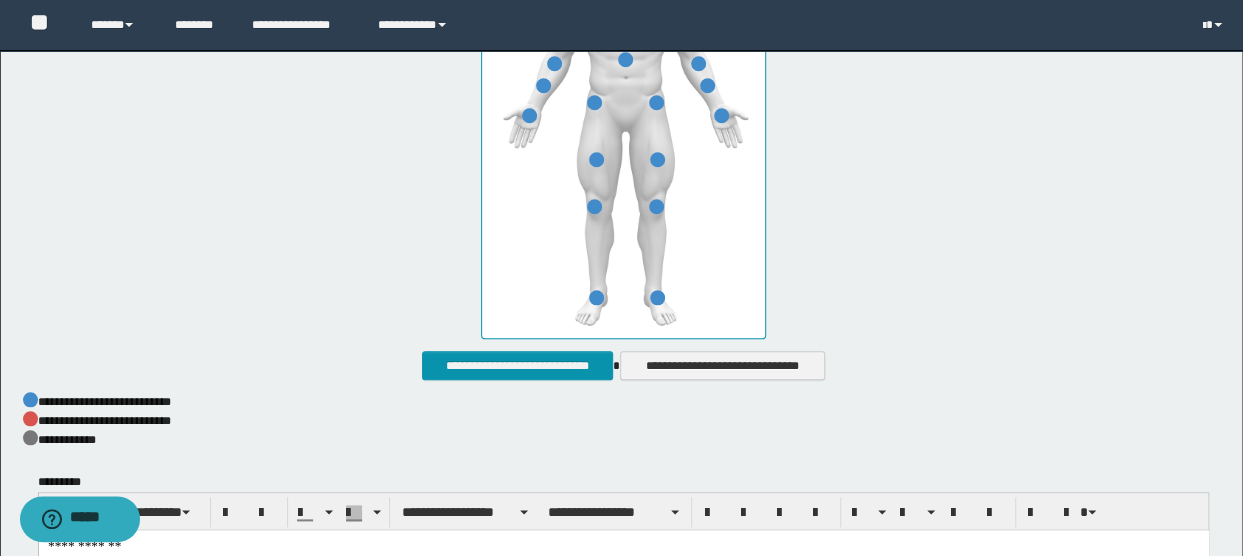 scroll, scrollTop: 891, scrollLeft: 0, axis: vertical 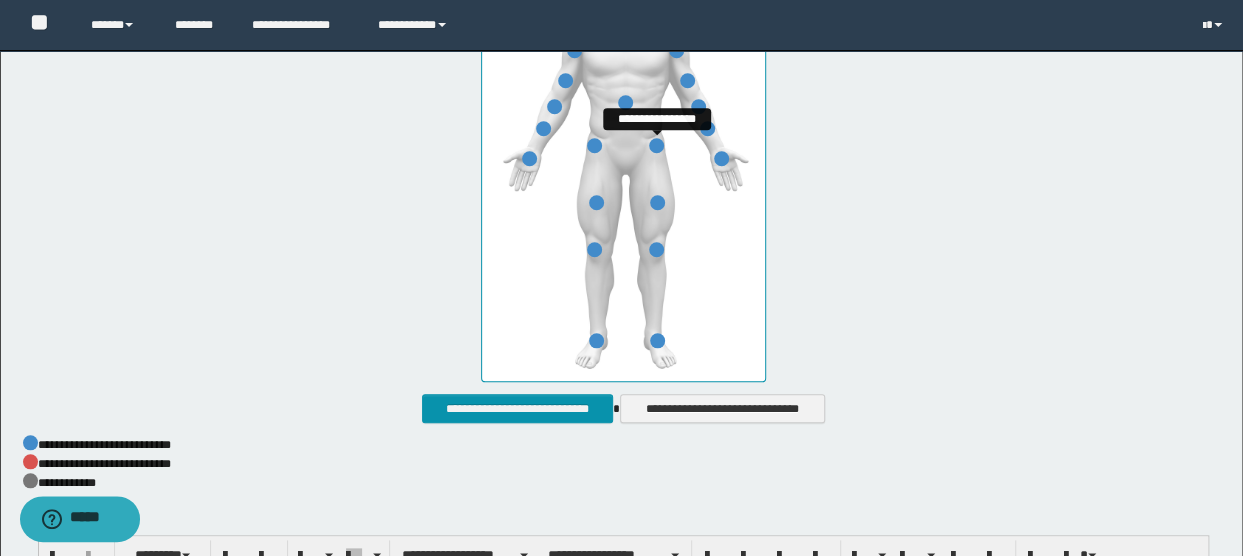 click at bounding box center [656, 145] 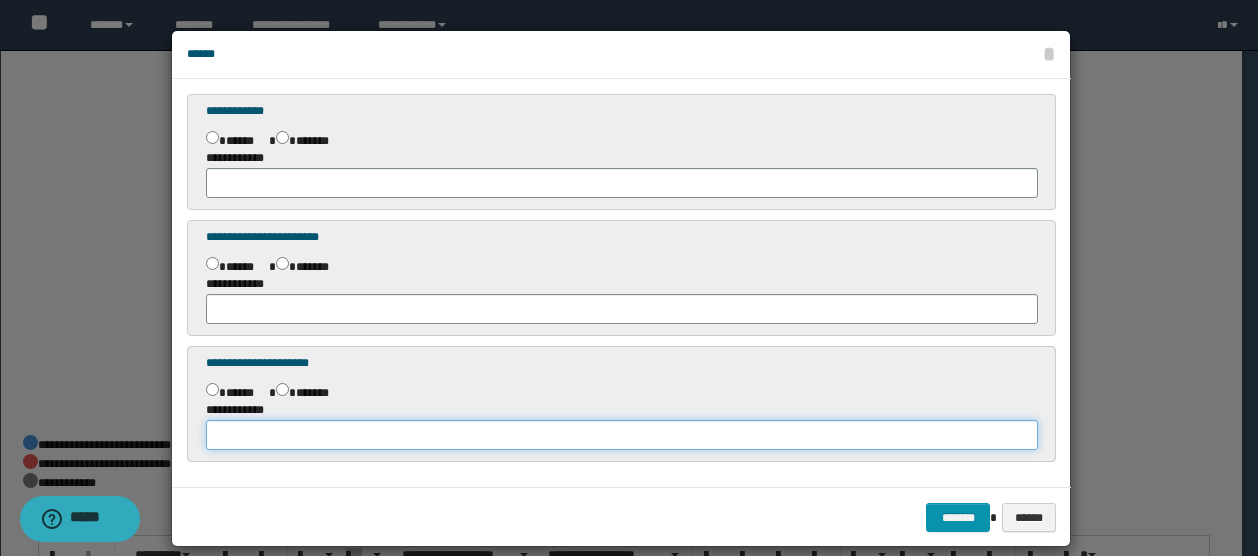click at bounding box center (621, 435) 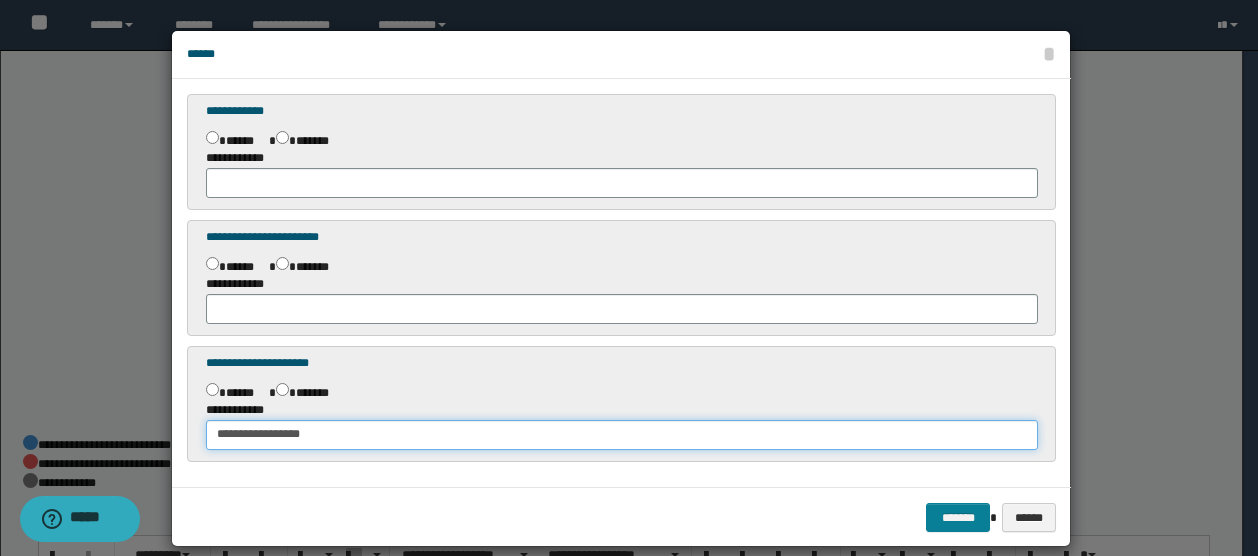 type on "**********" 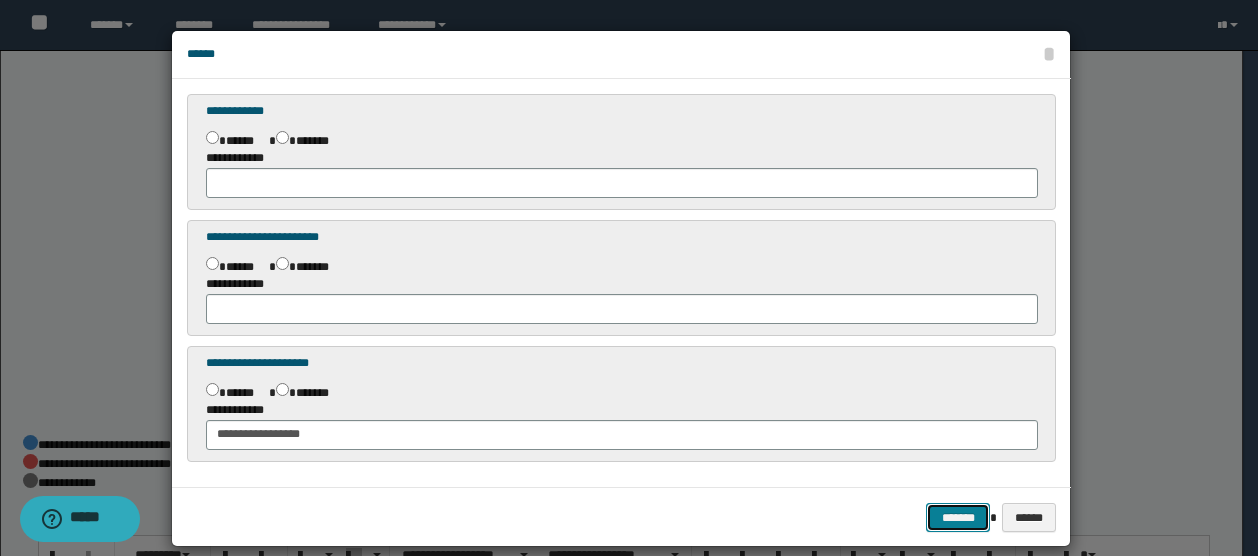 type 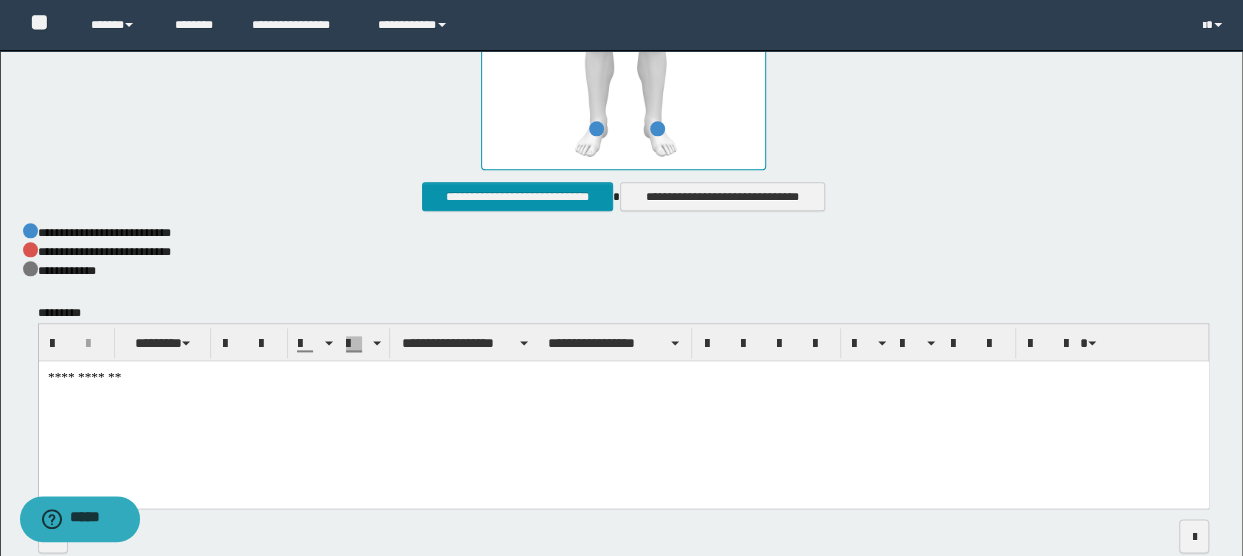 scroll, scrollTop: 1007, scrollLeft: 0, axis: vertical 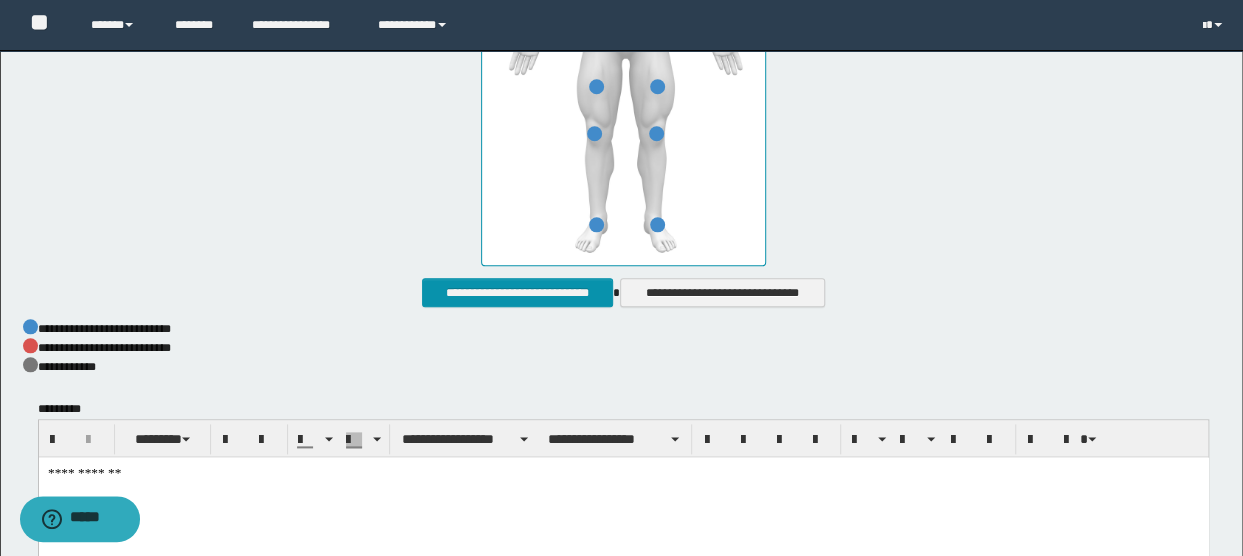 click on "**********" at bounding box center (623, 504) 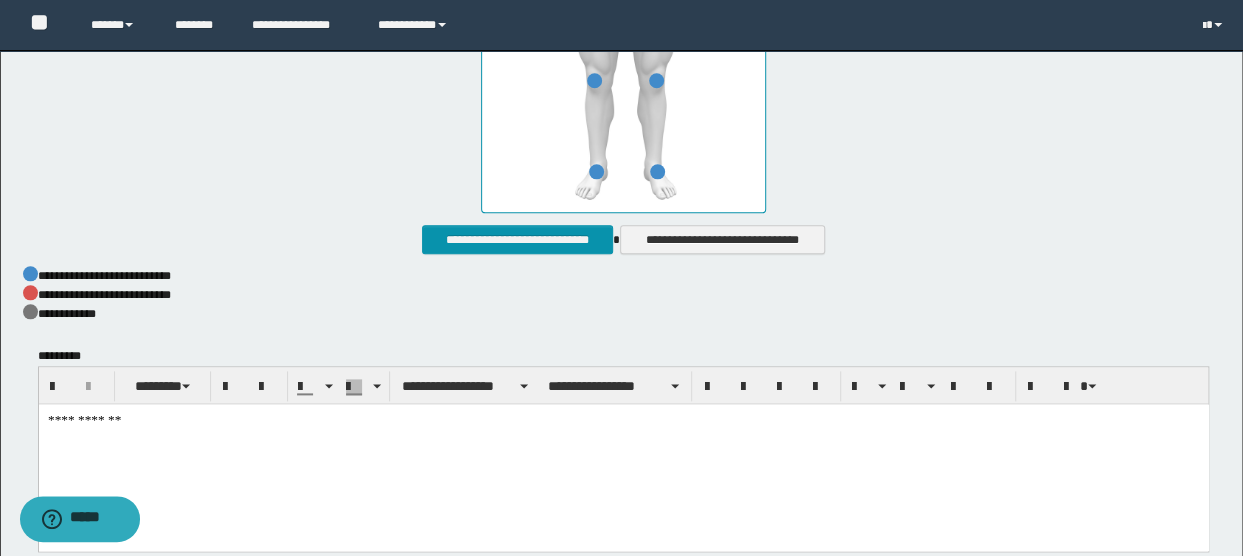 scroll, scrollTop: 1107, scrollLeft: 0, axis: vertical 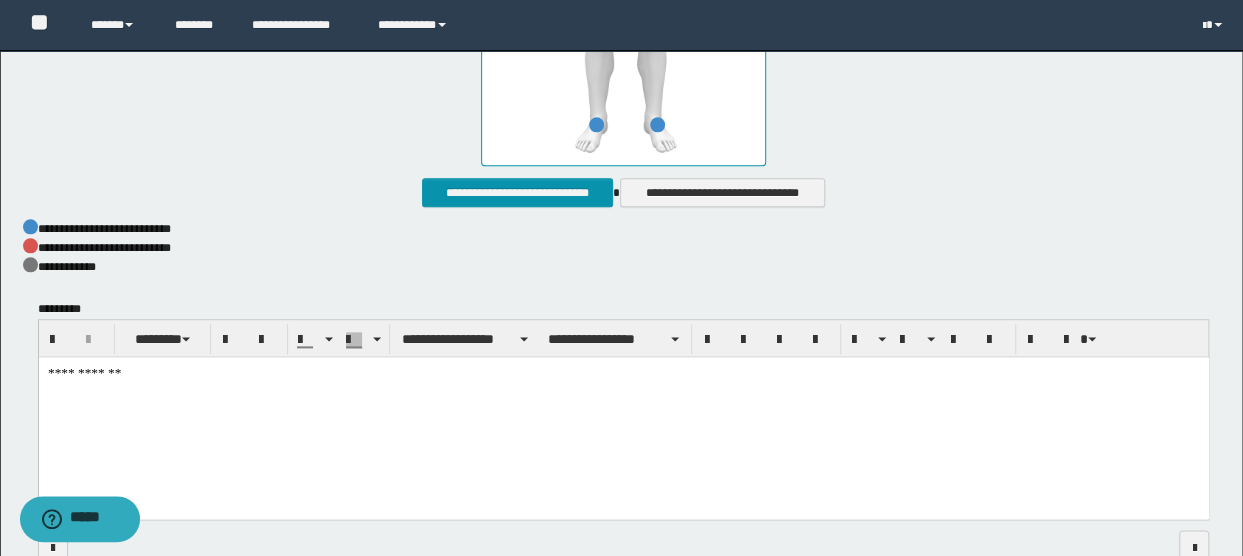 type 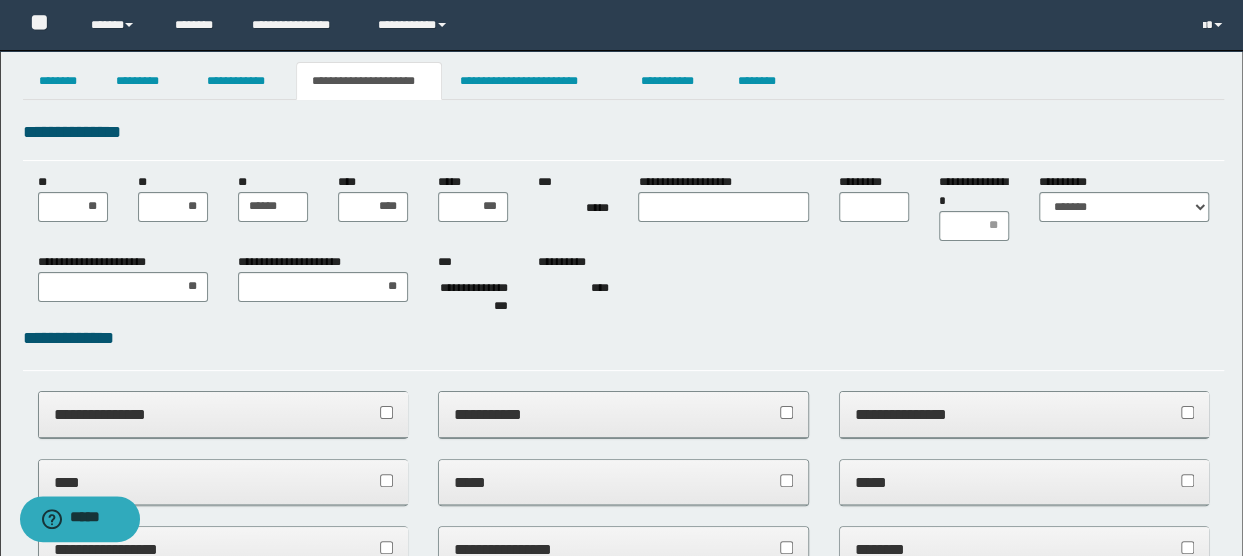 scroll, scrollTop: 0, scrollLeft: 0, axis: both 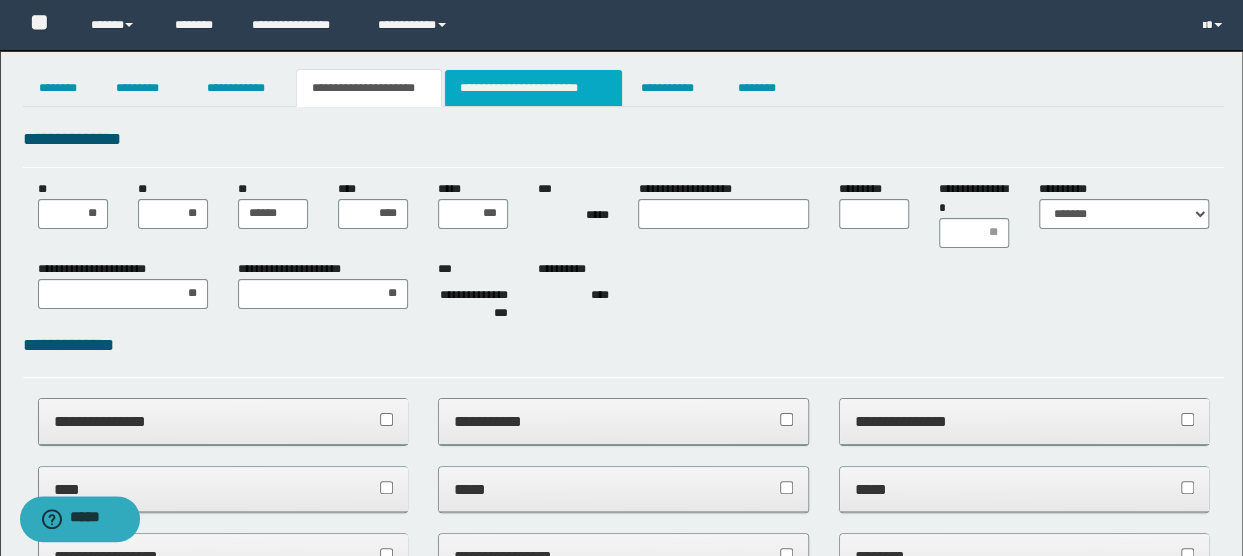 click on "**********" at bounding box center (533, 88) 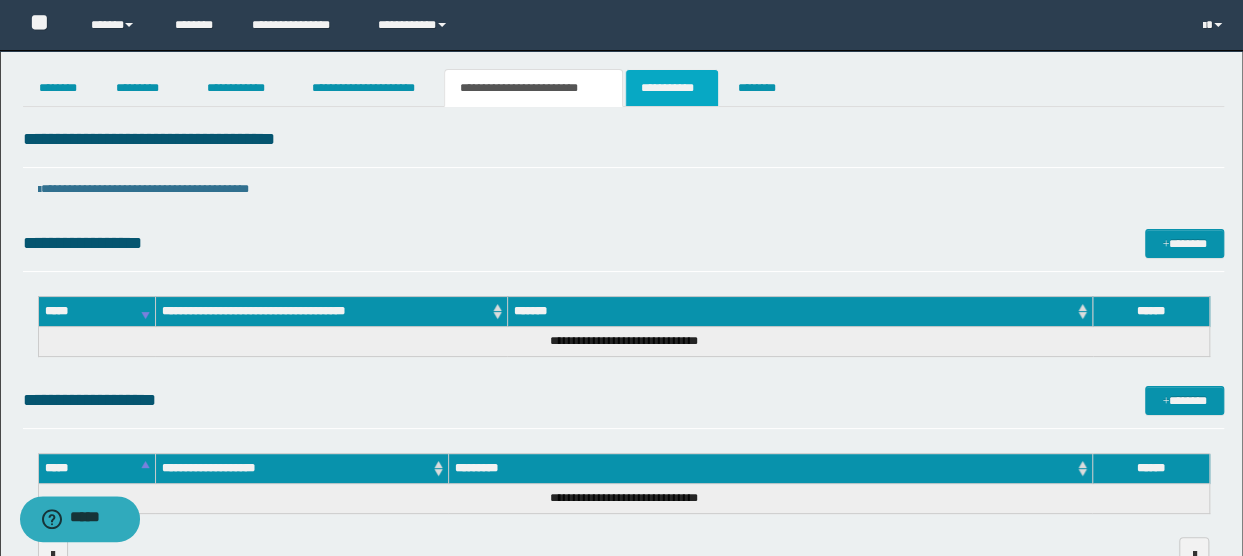 click on "**********" at bounding box center [672, 88] 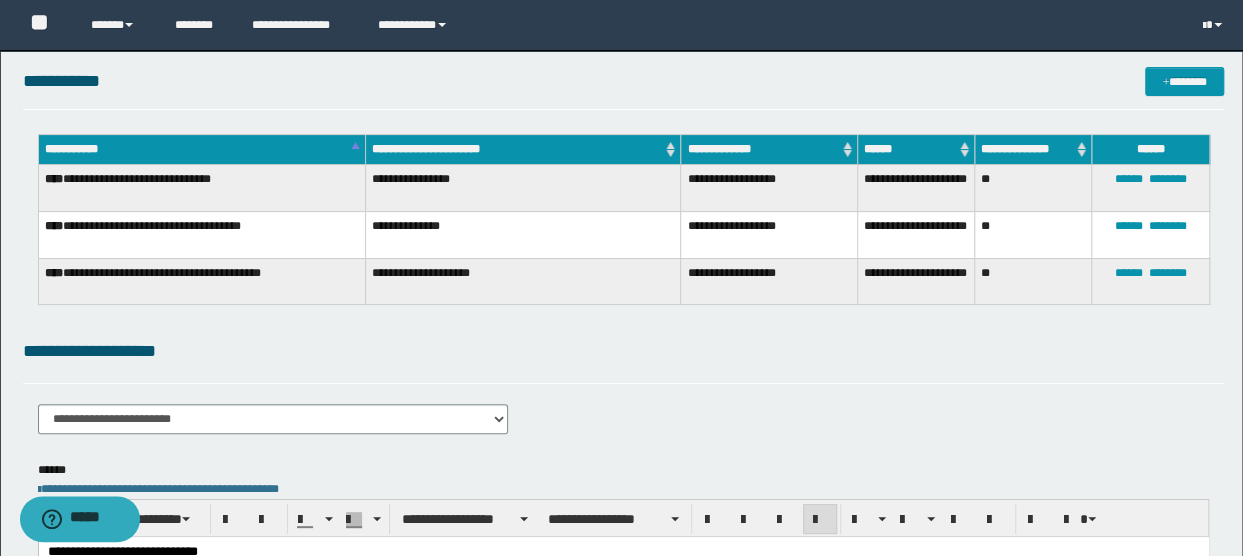 scroll, scrollTop: 0, scrollLeft: 0, axis: both 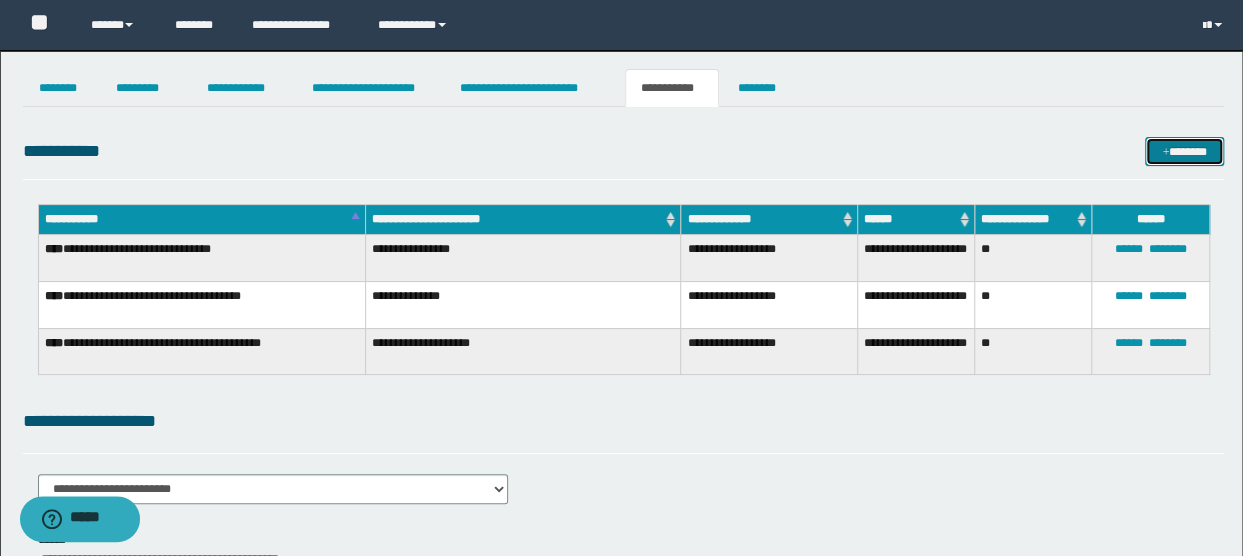 click on "*******" at bounding box center (1184, 151) 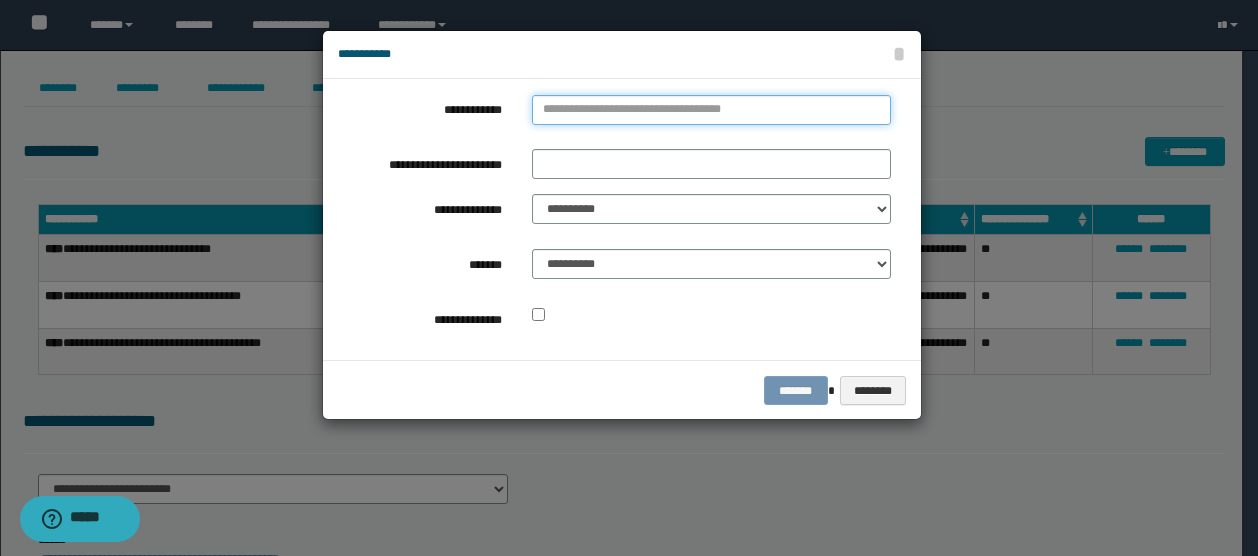 click on "**********" at bounding box center [711, 110] 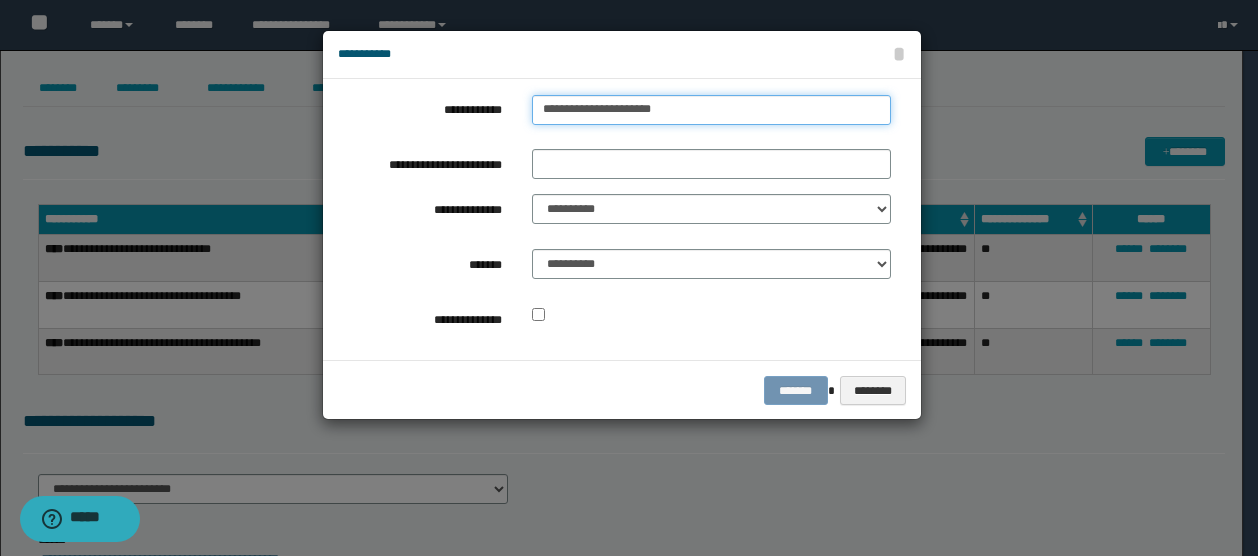 drag, startPoint x: 607, startPoint y: 104, endPoint x: 728, endPoint y: 119, distance: 121.92621 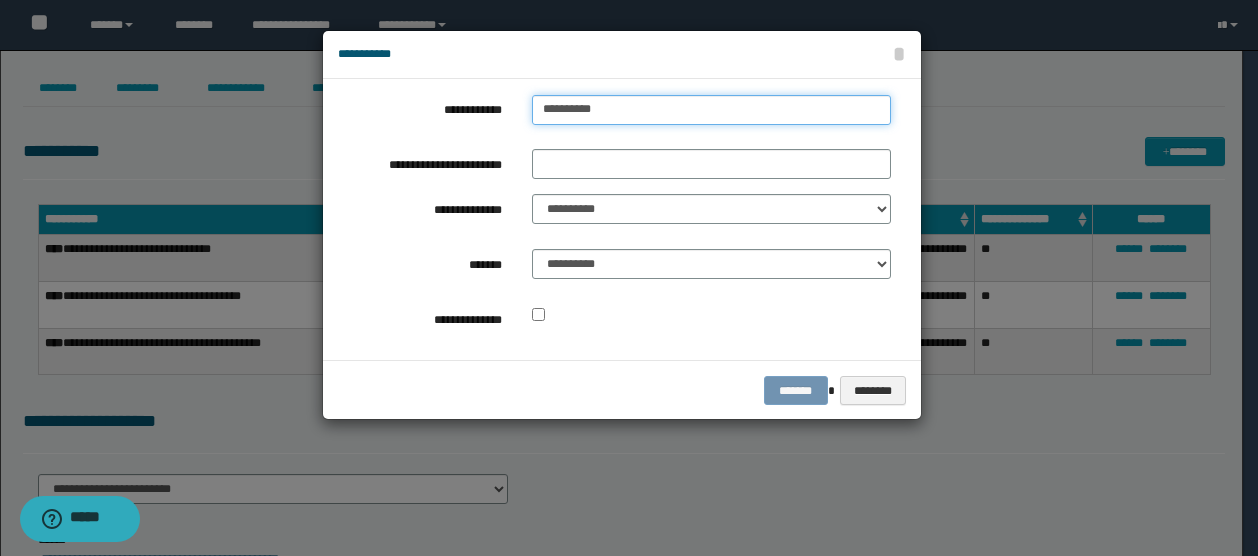 type on "**********" 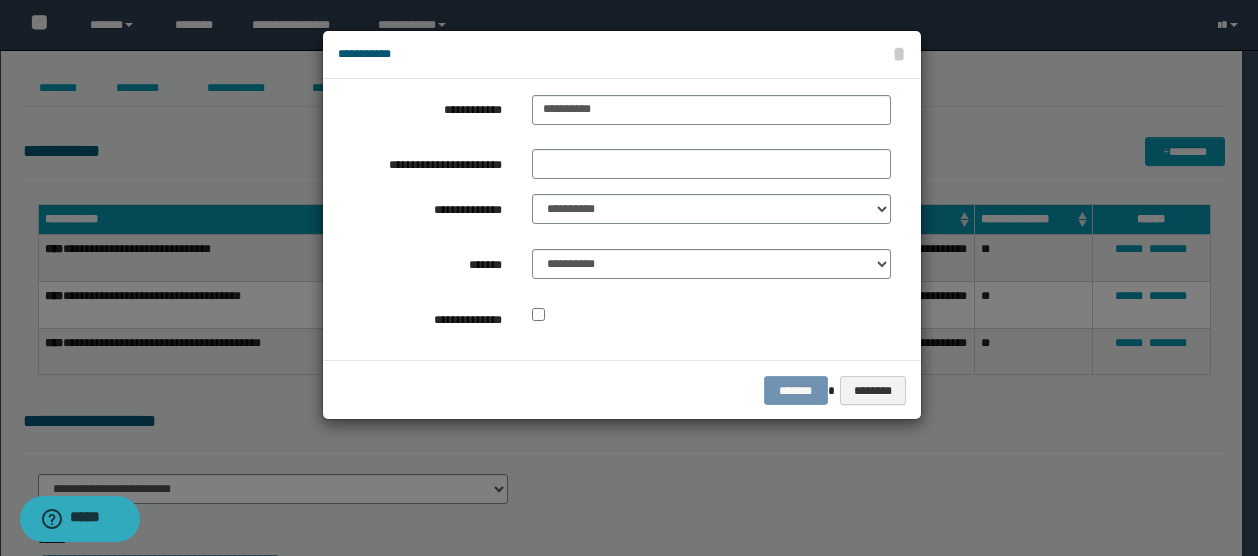 click on "**********" at bounding box center (711, 114) 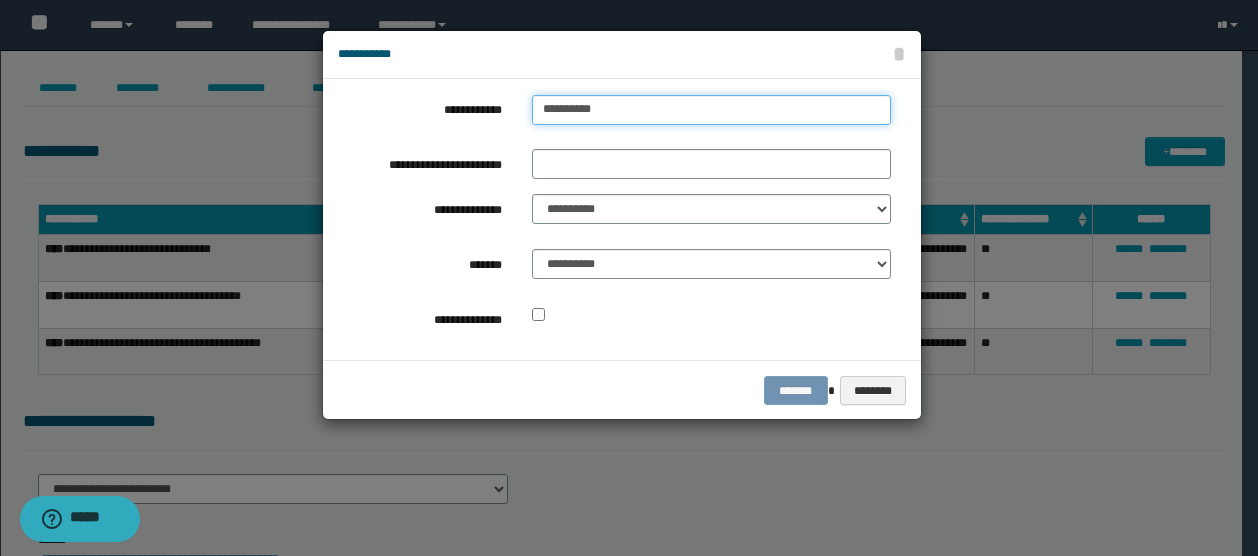 type on "**********" 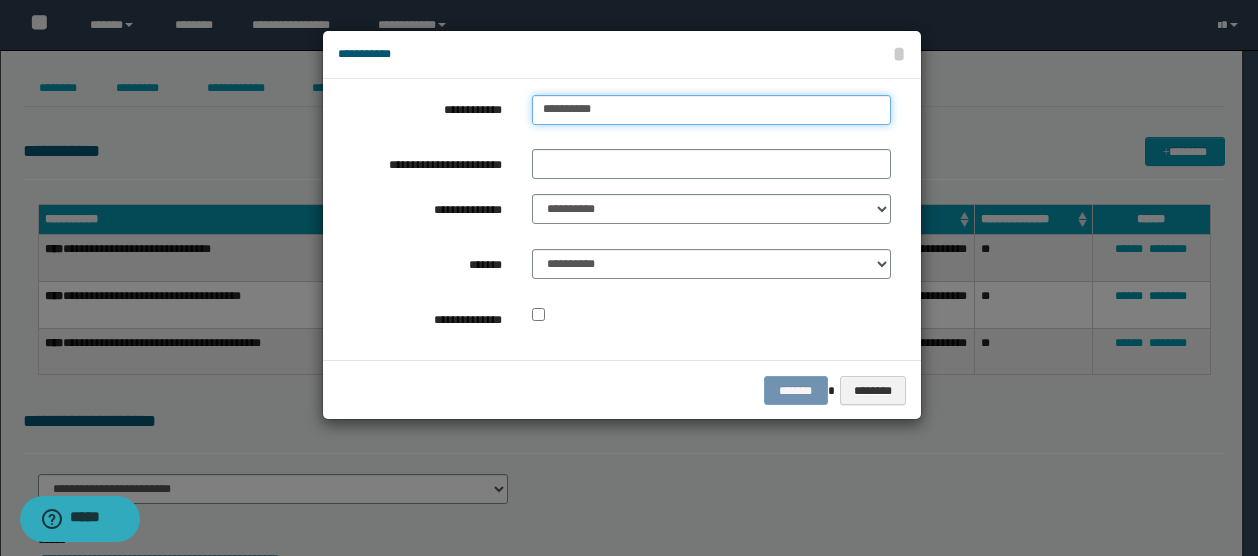 click on "**********" at bounding box center (711, 110) 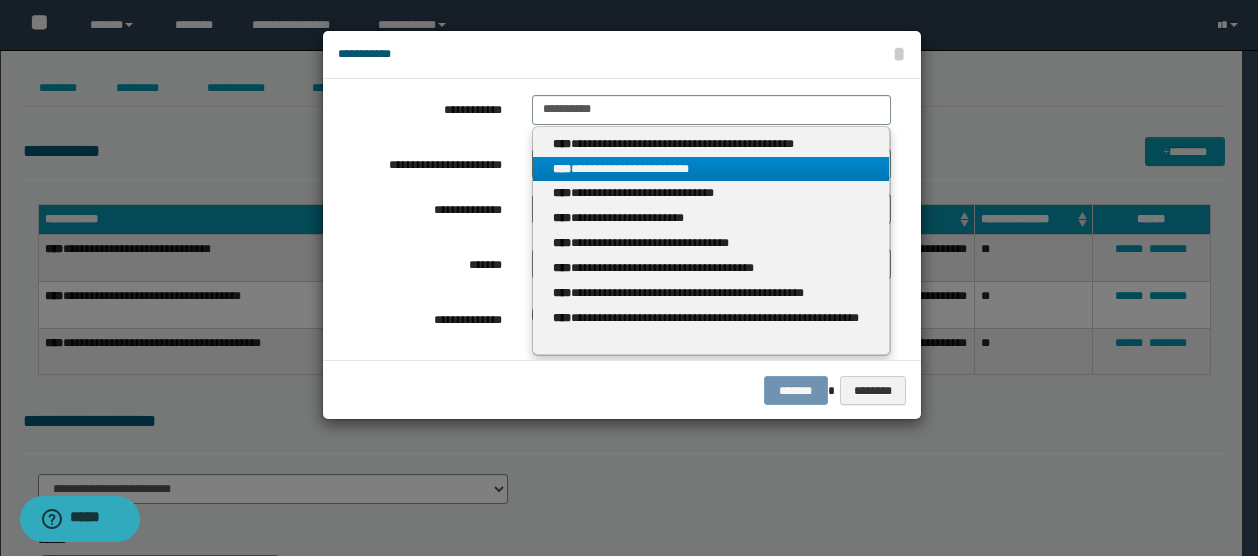 click on "**********" at bounding box center (711, 169) 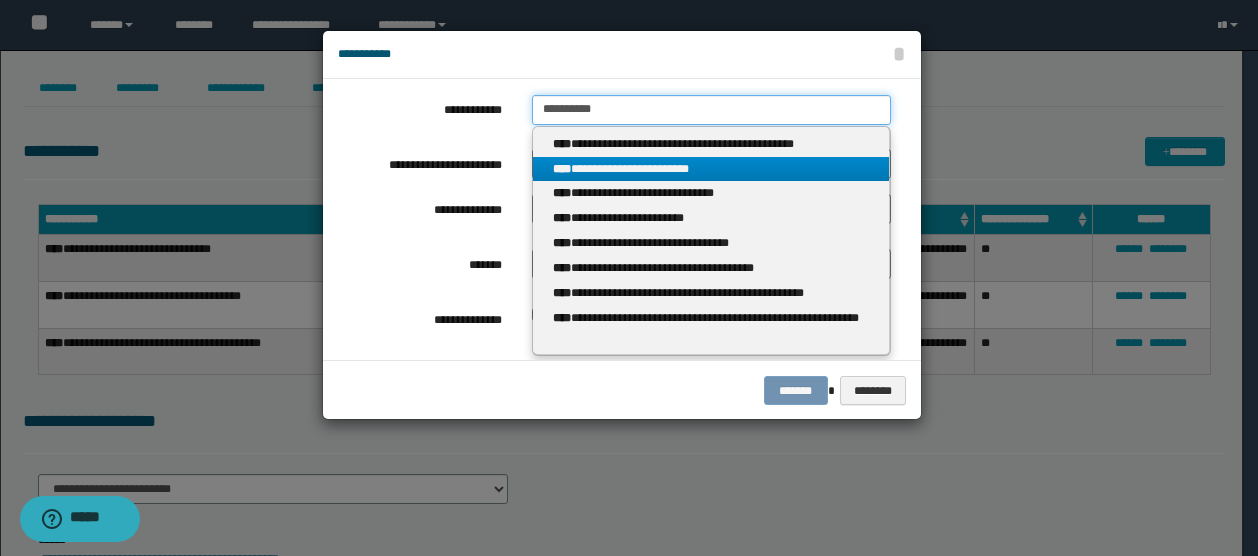 type 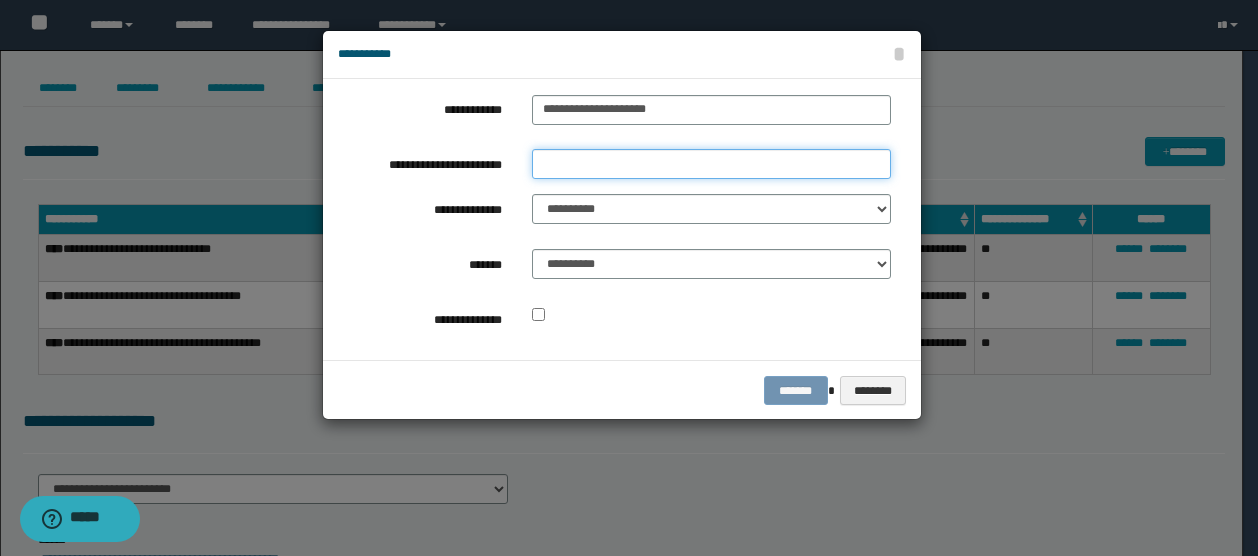 click on "**********" at bounding box center [711, 164] 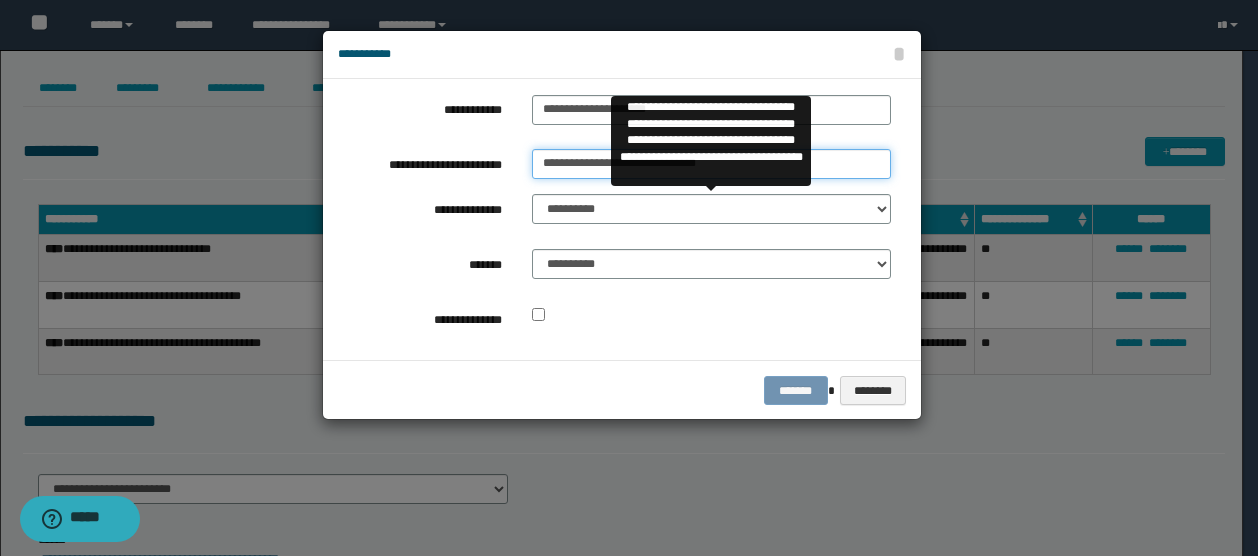 type on "**********" 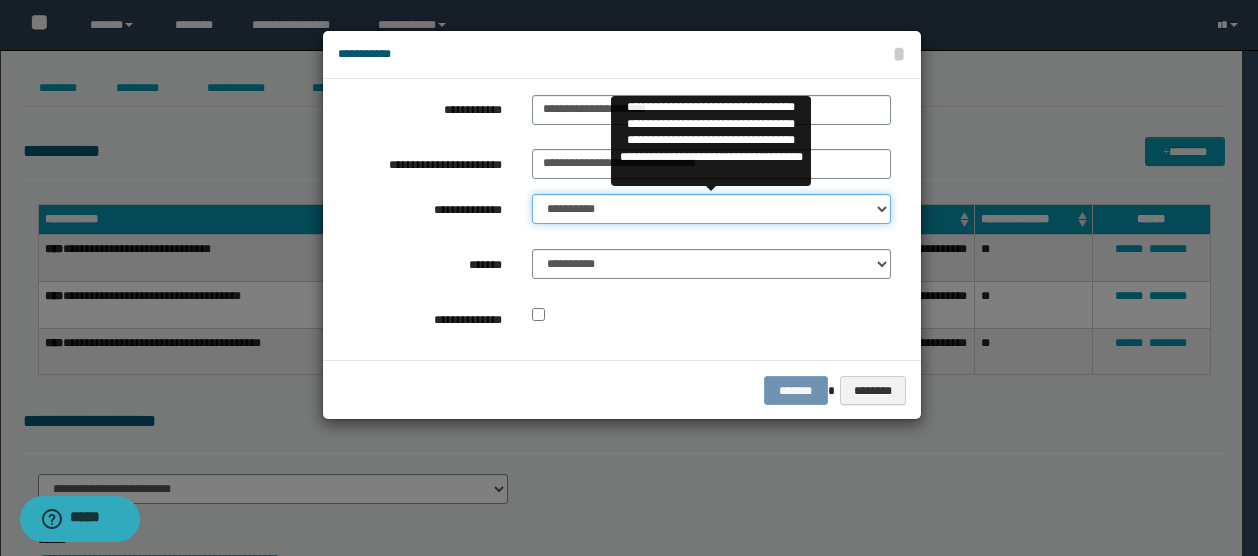 click on "**********" at bounding box center (711, 209) 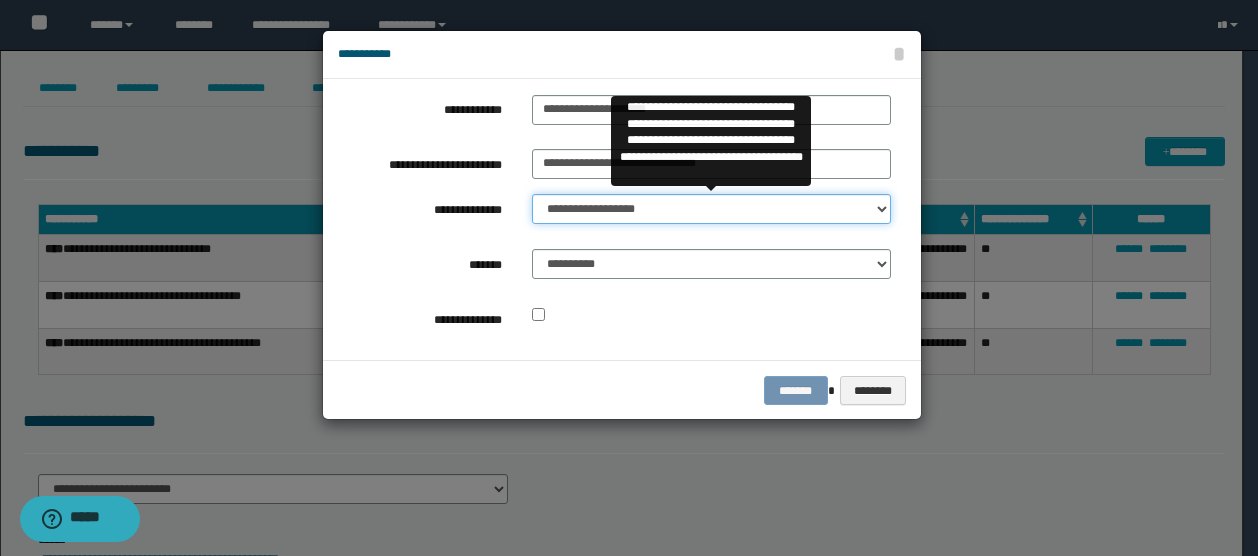 click on "**********" at bounding box center [711, 209] 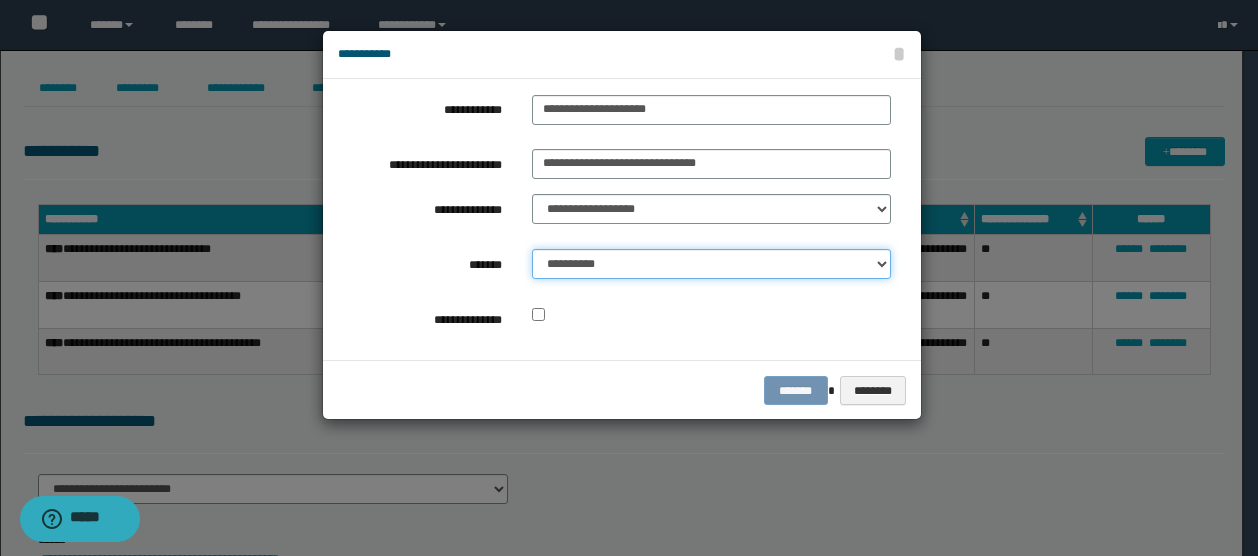 click on "**********" at bounding box center (711, 264) 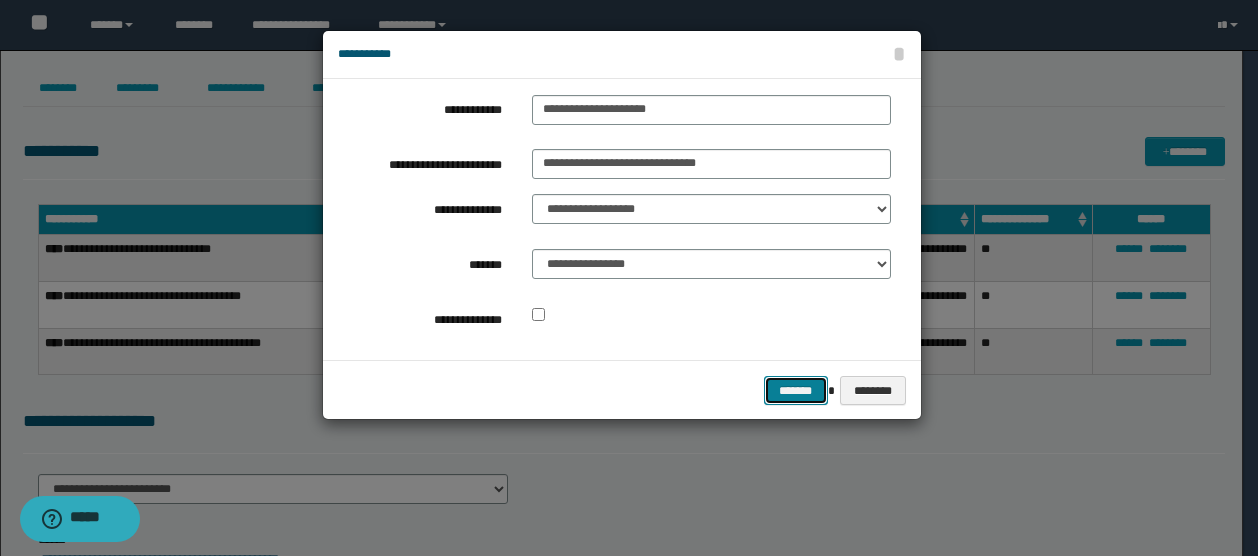 click on "*******" at bounding box center [796, 390] 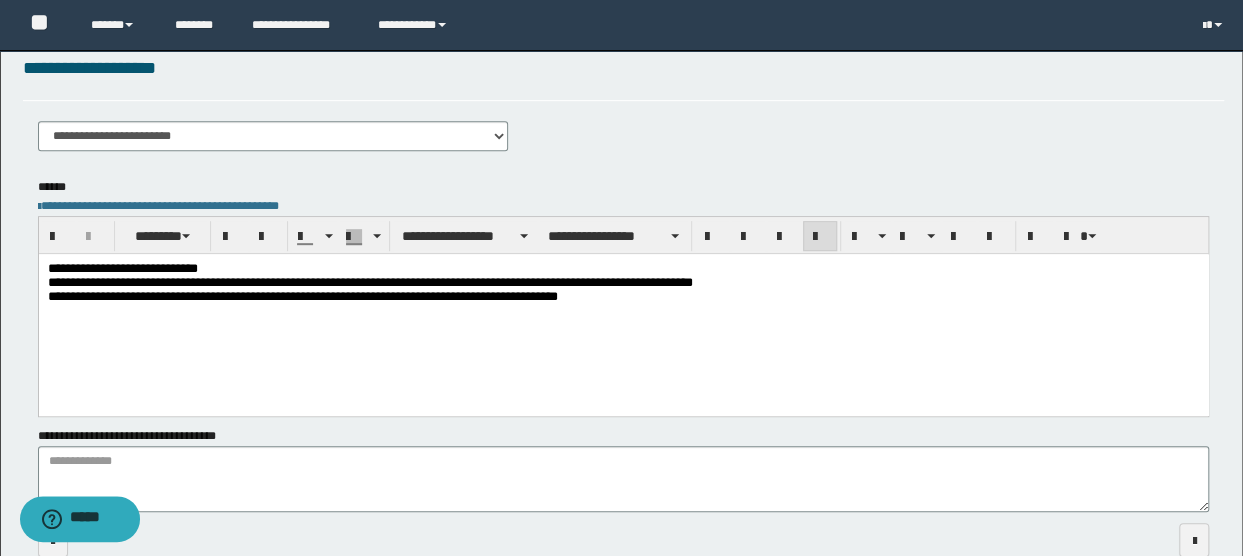 scroll, scrollTop: 0, scrollLeft: 0, axis: both 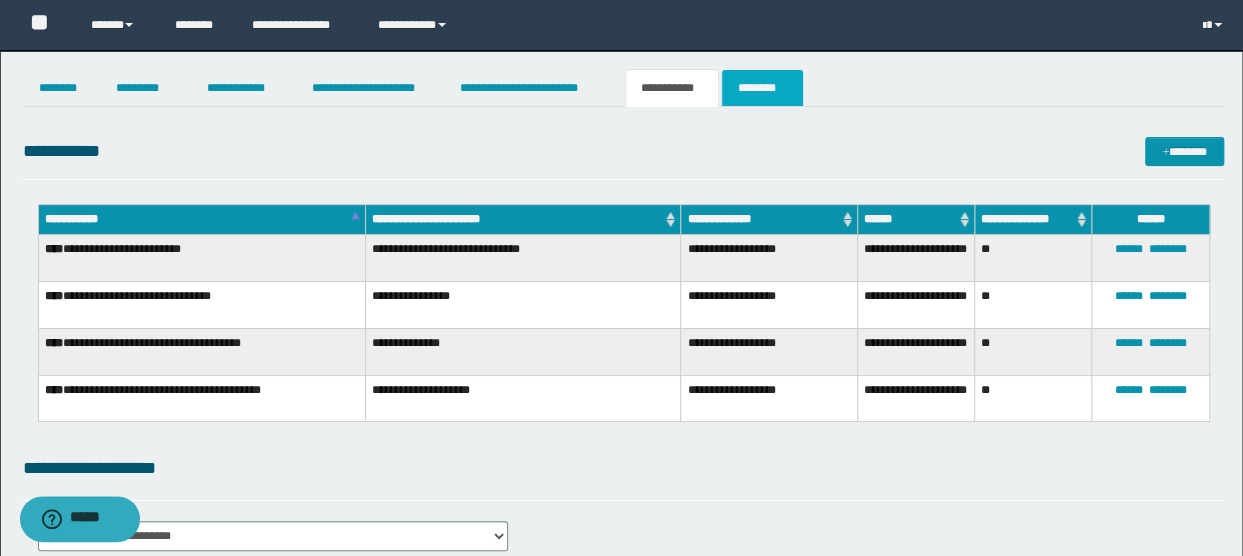 click on "********" at bounding box center [762, 88] 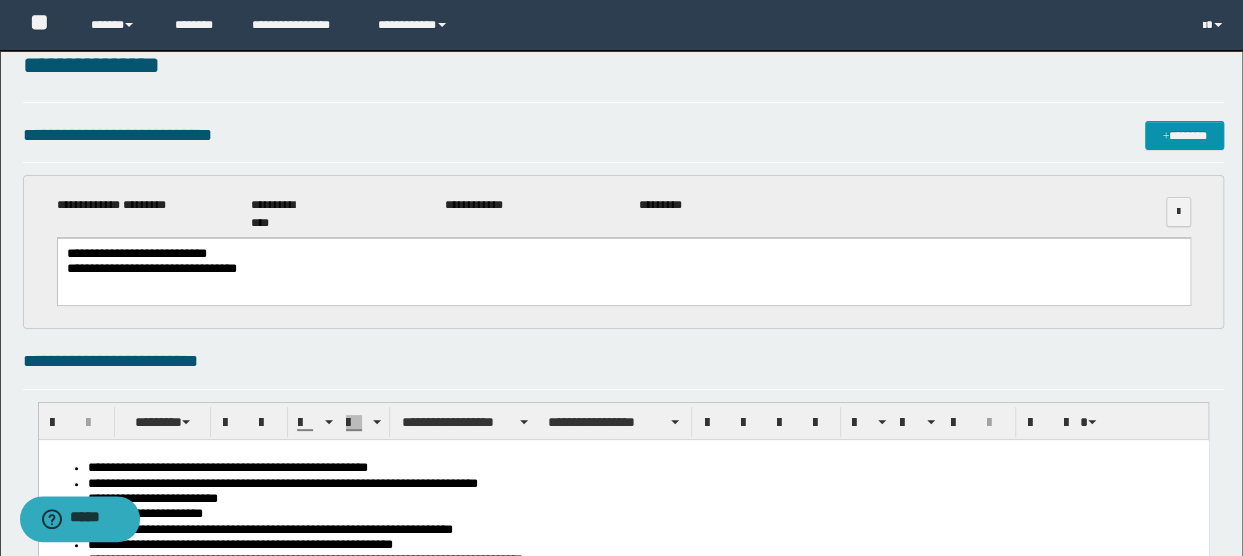 scroll, scrollTop: 0, scrollLeft: 0, axis: both 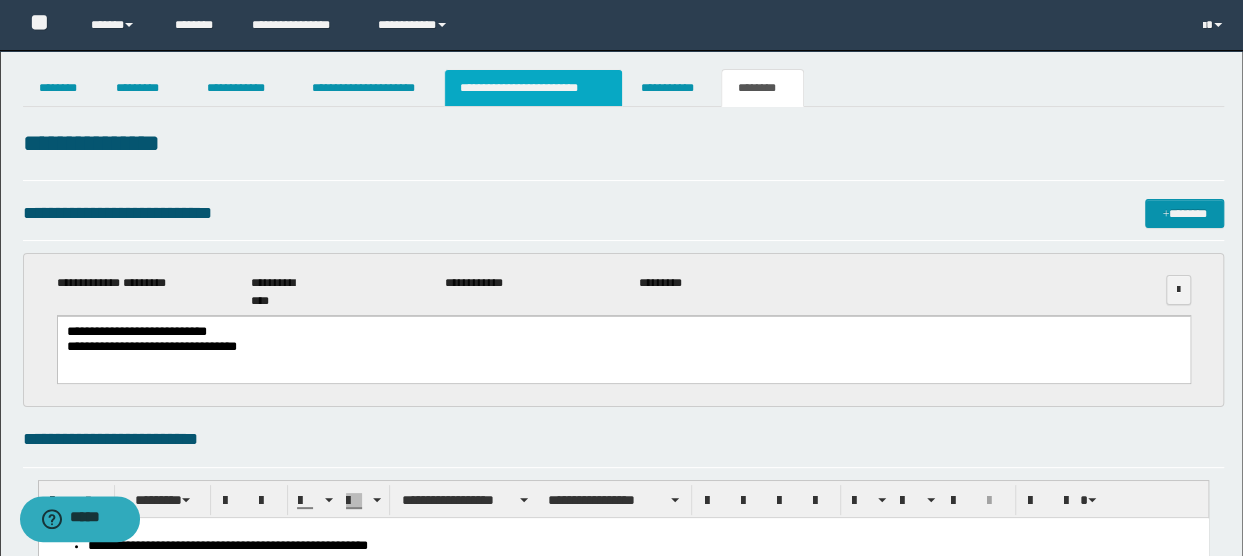 click on "**********" at bounding box center (533, 88) 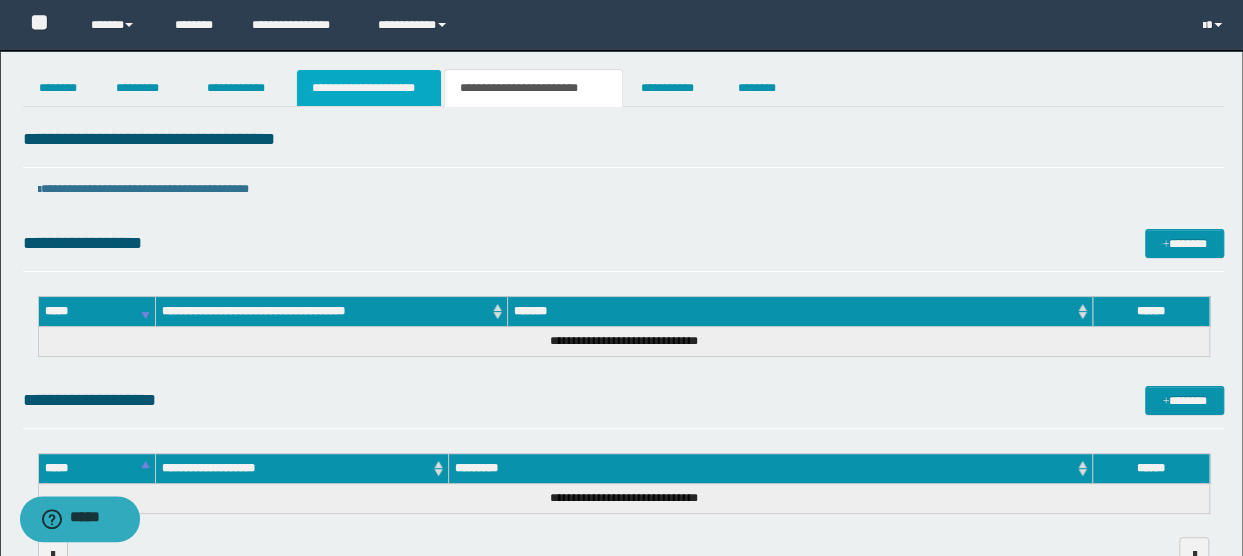 click on "**********" at bounding box center (369, 88) 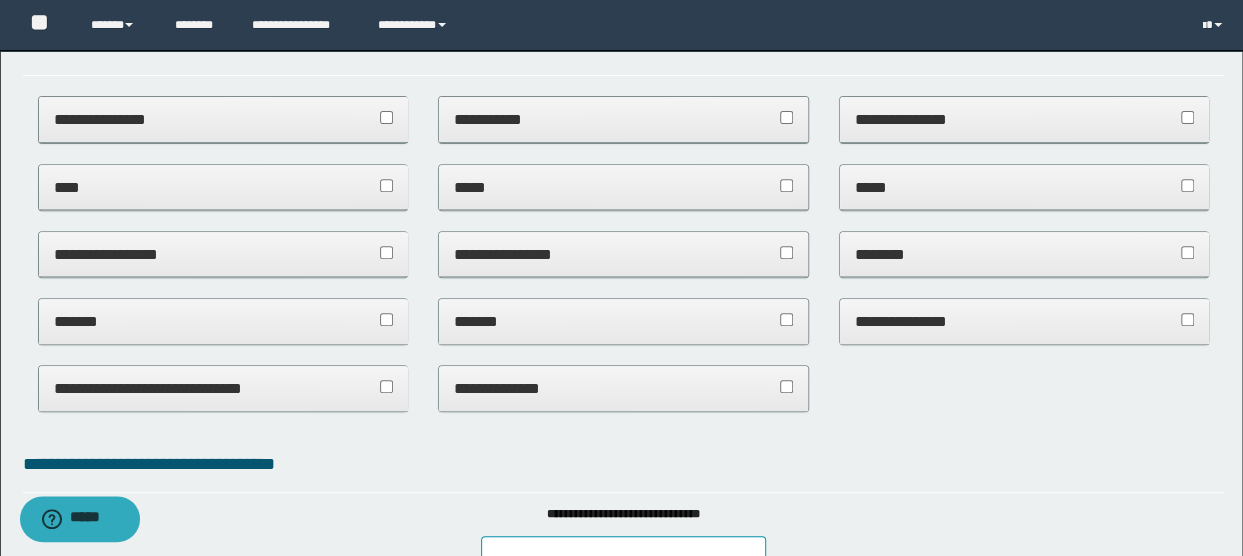 scroll, scrollTop: 500, scrollLeft: 0, axis: vertical 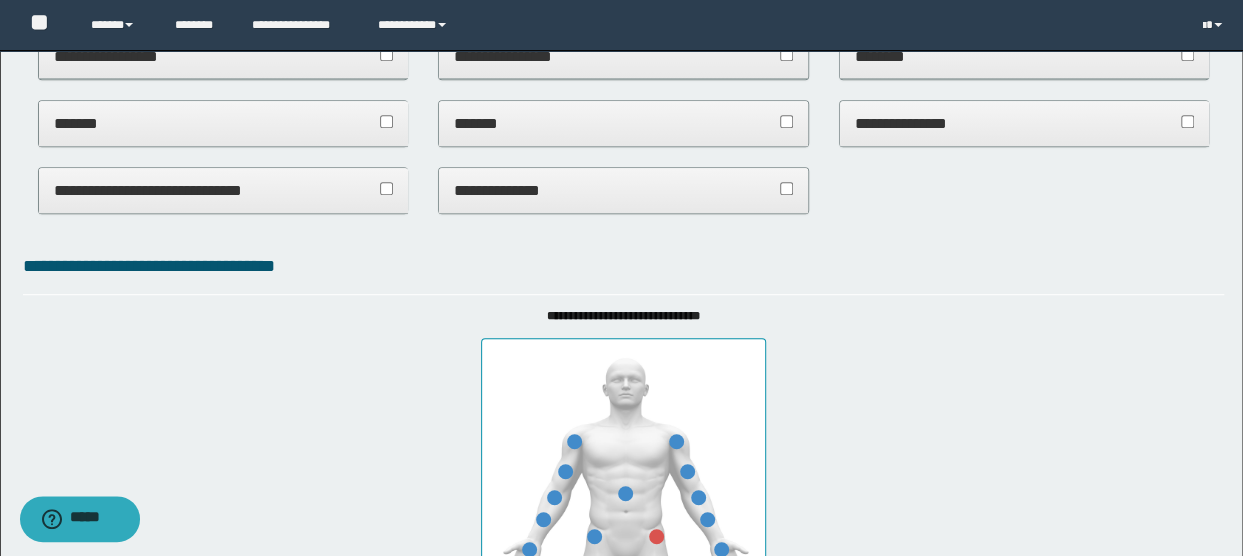 click on "**********" at bounding box center (623, 190) 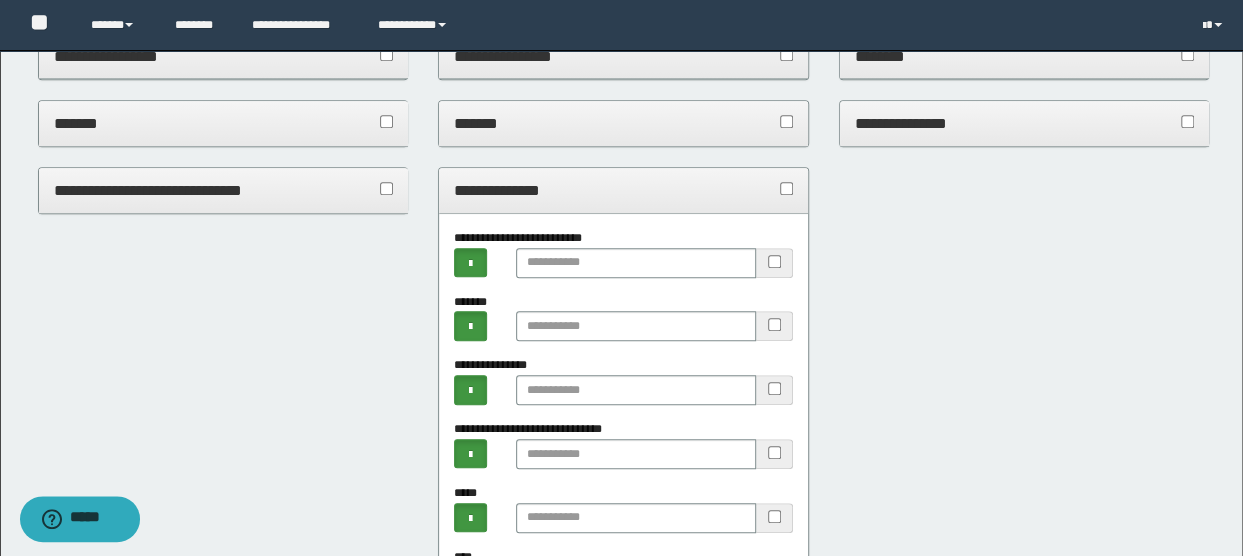 click on "**********" at bounding box center (621, 646) 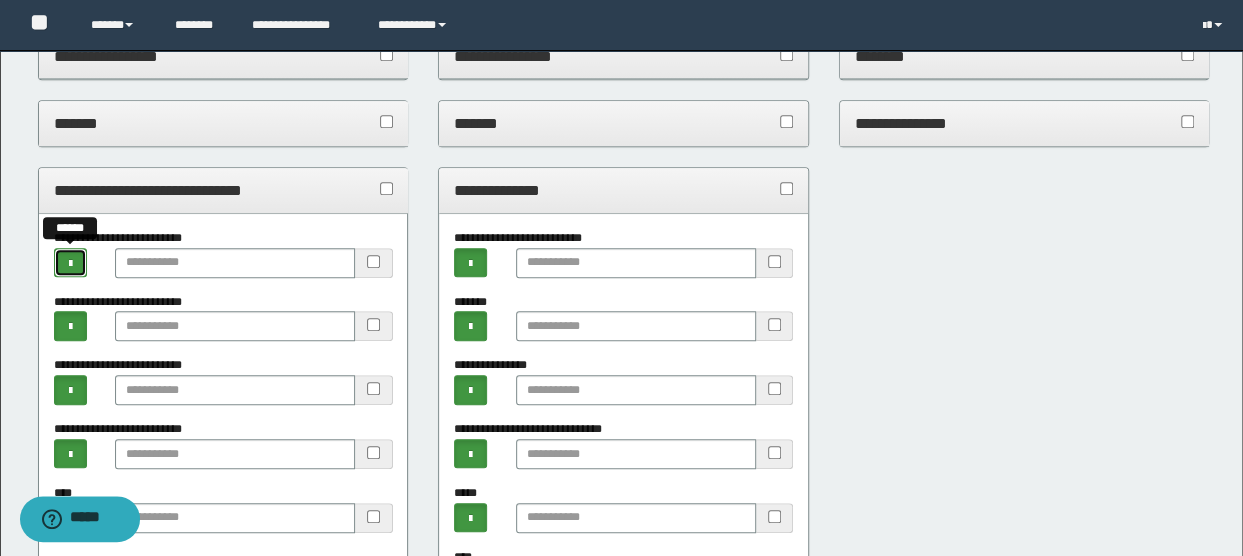 click at bounding box center [70, 264] 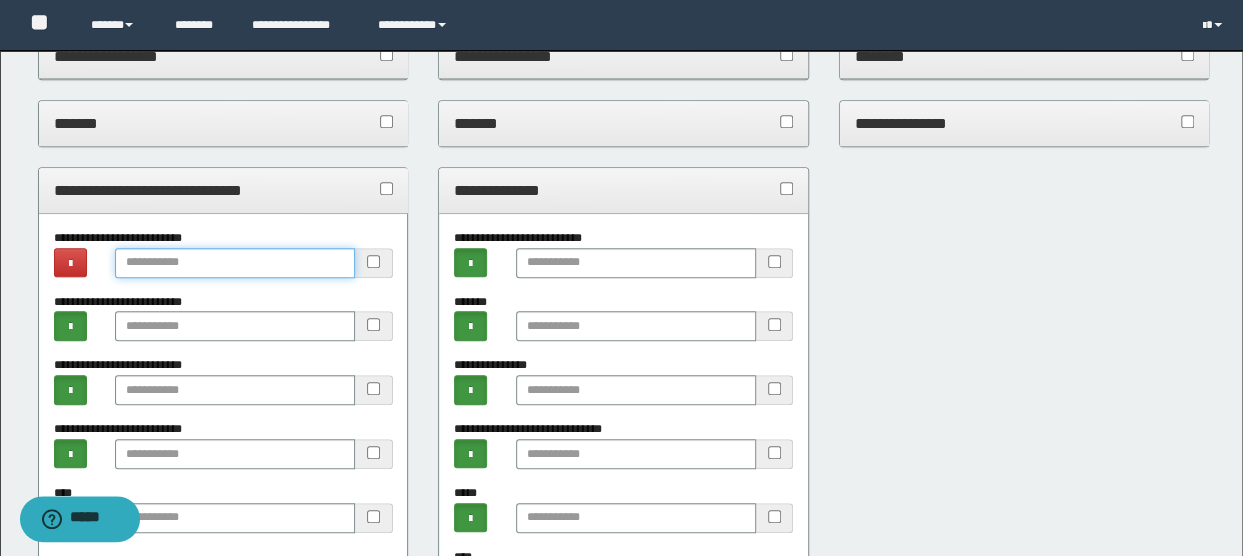 click at bounding box center [235, 263] 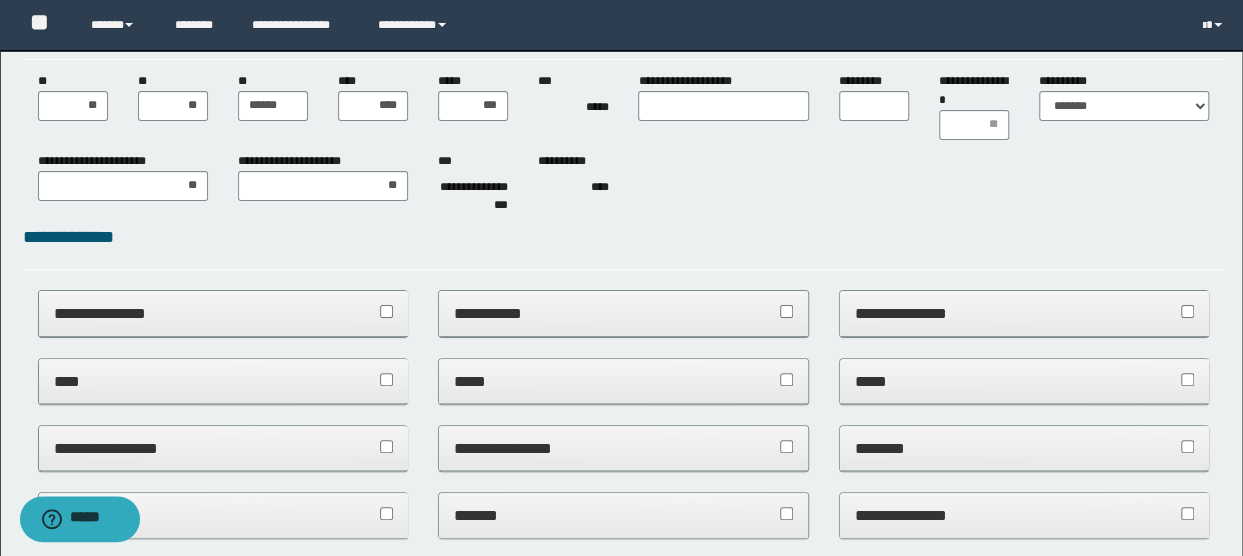 scroll, scrollTop: 0, scrollLeft: 0, axis: both 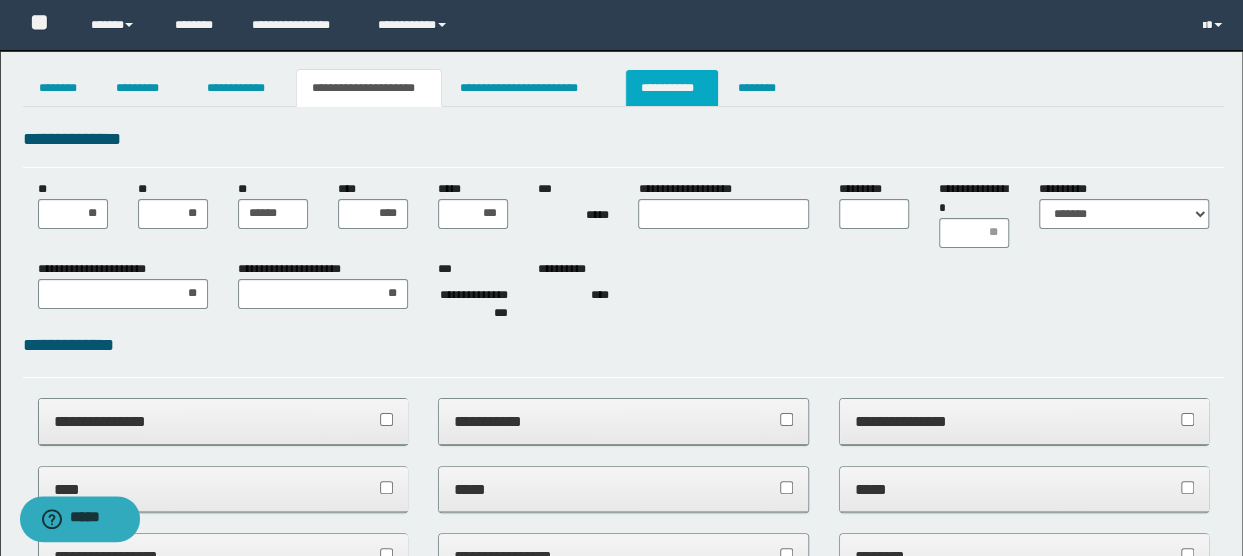 type on "**********" 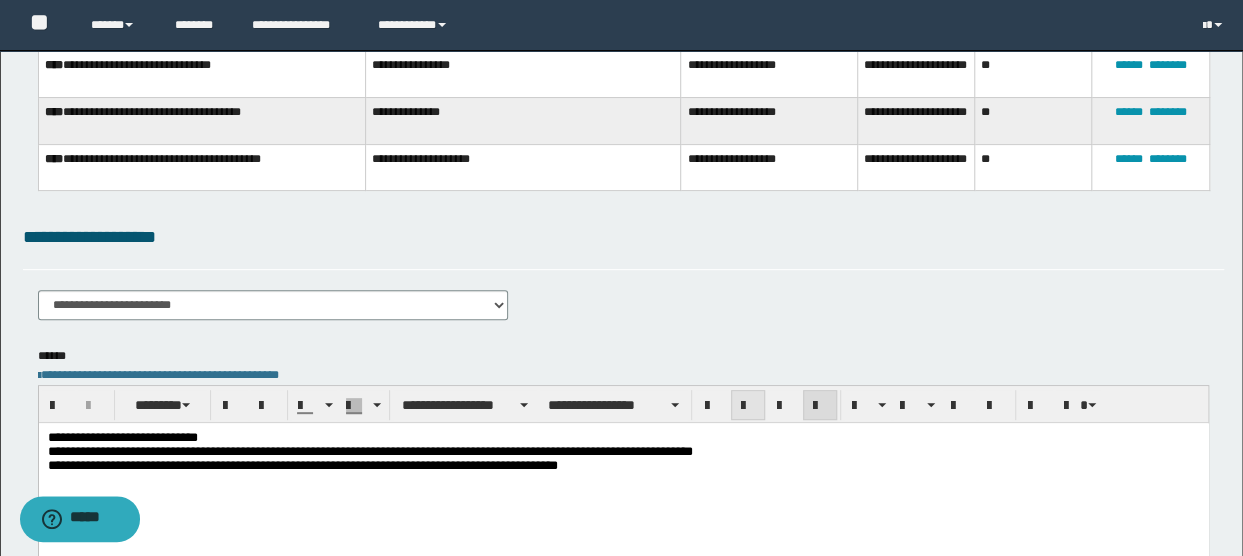 scroll, scrollTop: 0, scrollLeft: 0, axis: both 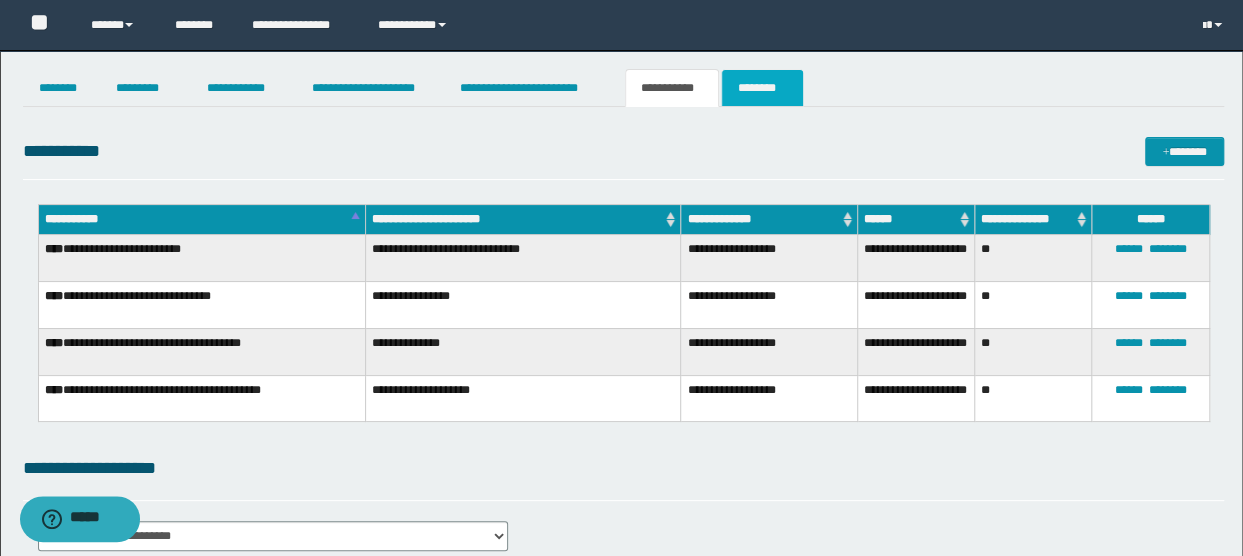 click on "********" at bounding box center (762, 88) 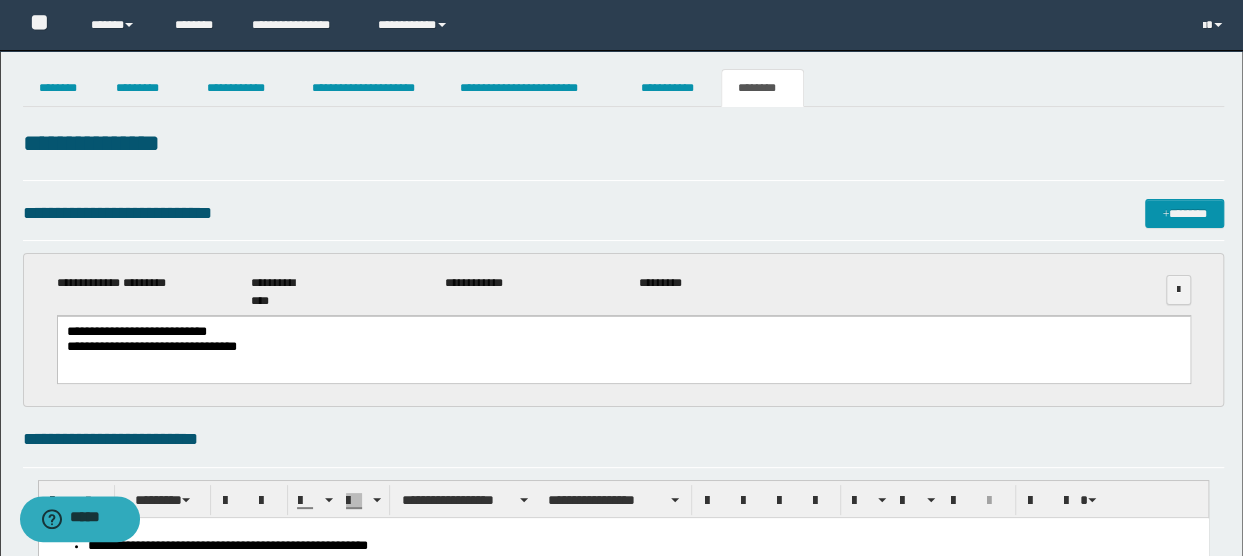click on "**********" at bounding box center (623, 347) 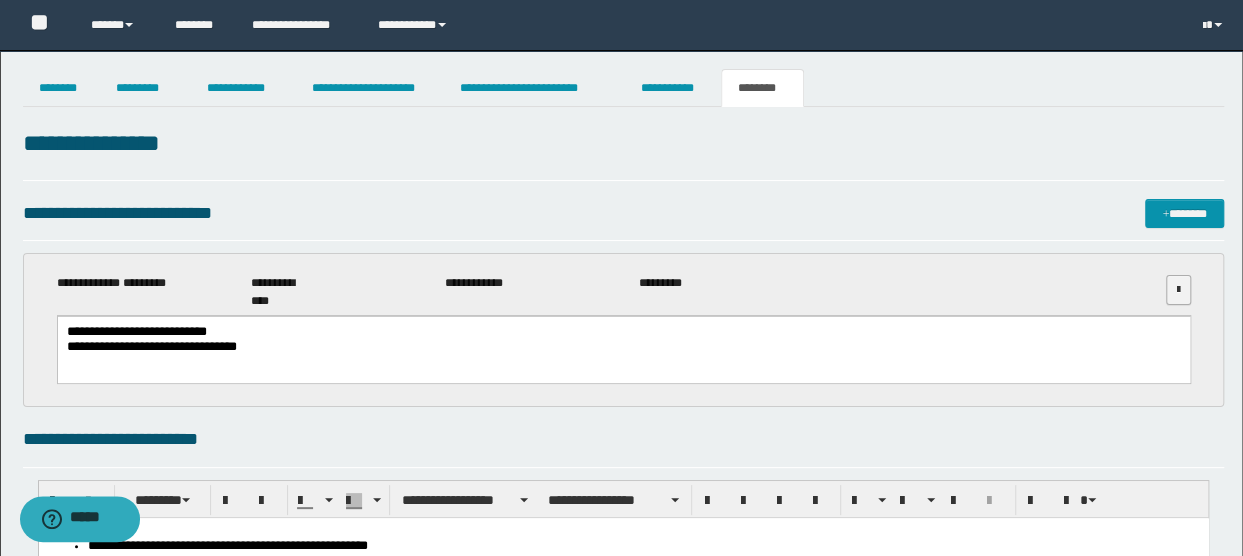 click at bounding box center (1178, 290) 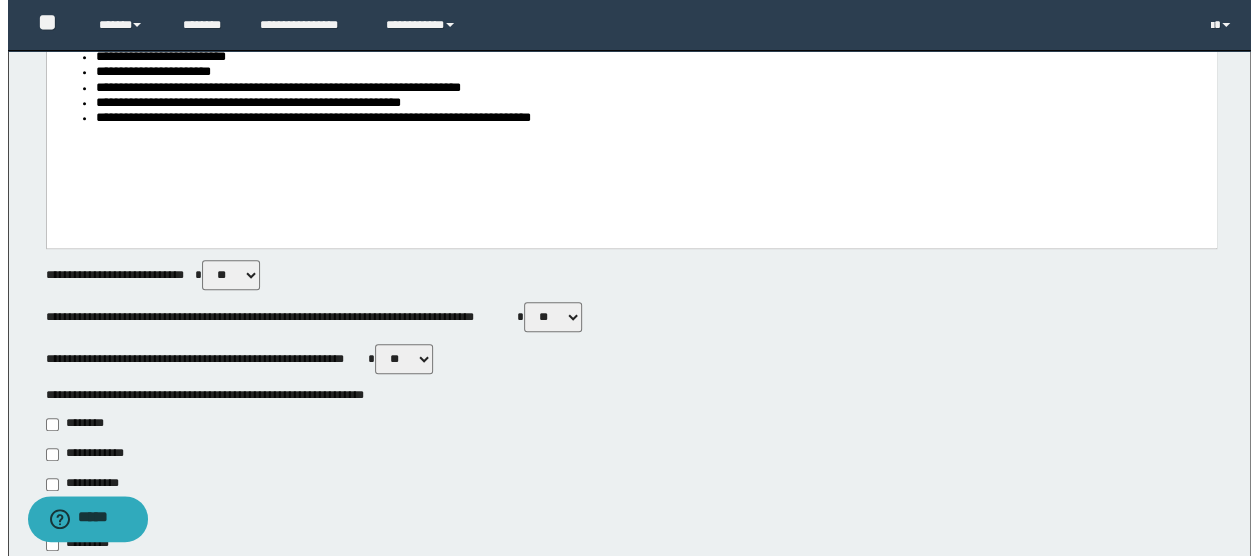 scroll, scrollTop: 0, scrollLeft: 0, axis: both 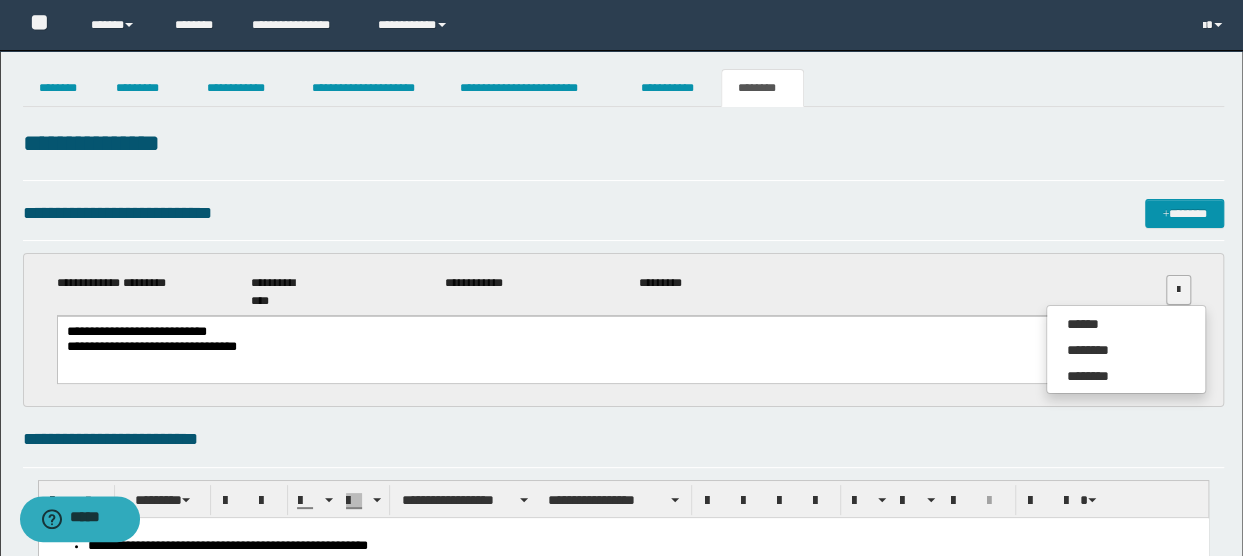 drag, startPoint x: 904, startPoint y: 245, endPoint x: 863, endPoint y: 207, distance: 55.9017 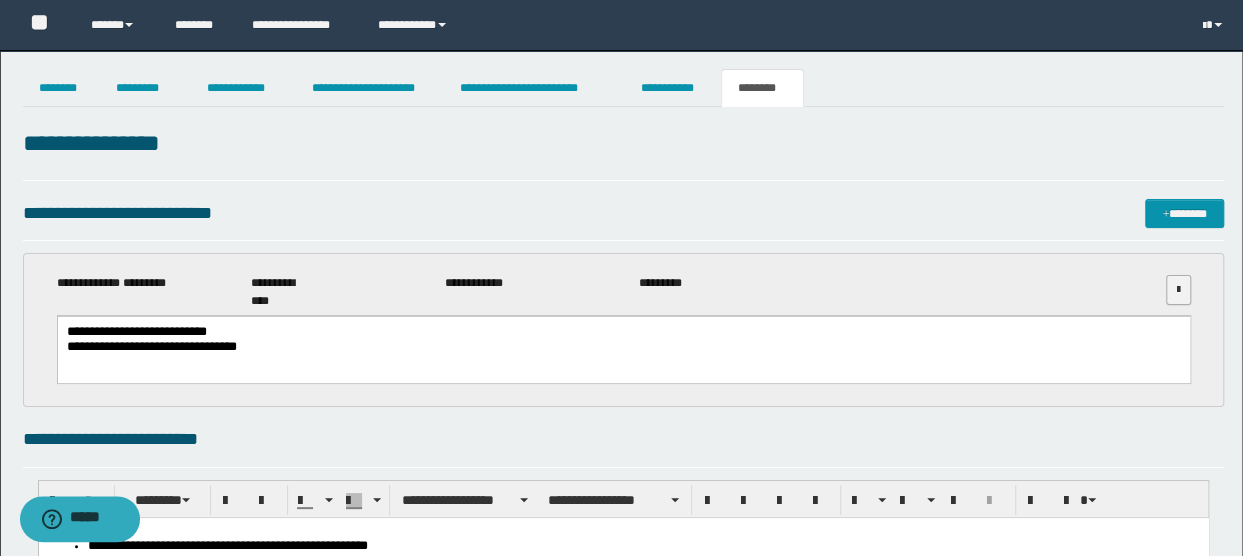 click at bounding box center [1178, 290] 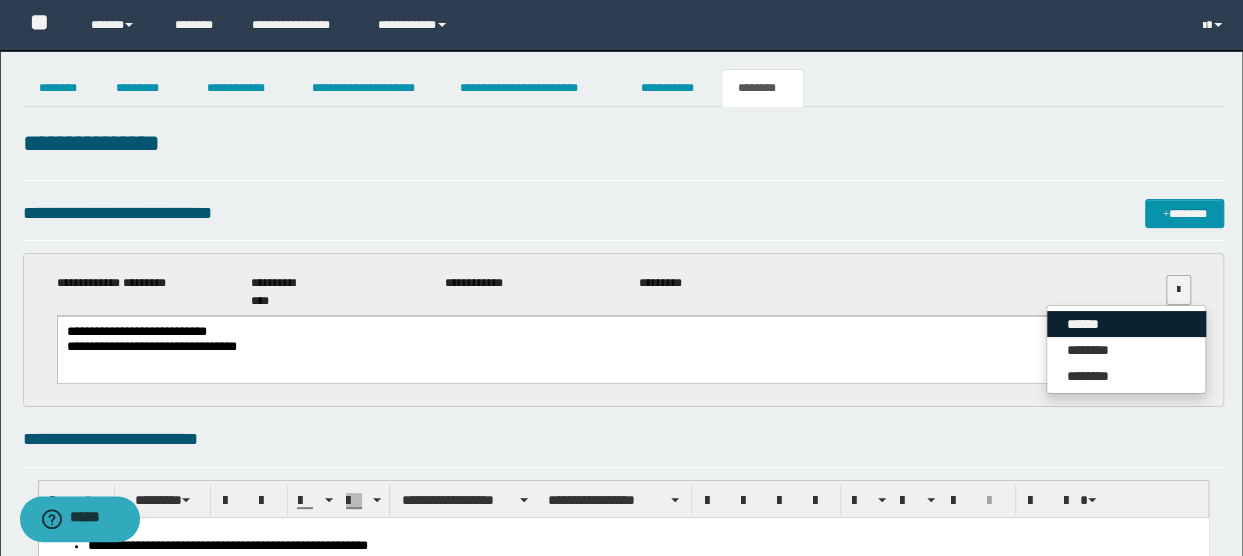 click on "******" at bounding box center [1126, 324] 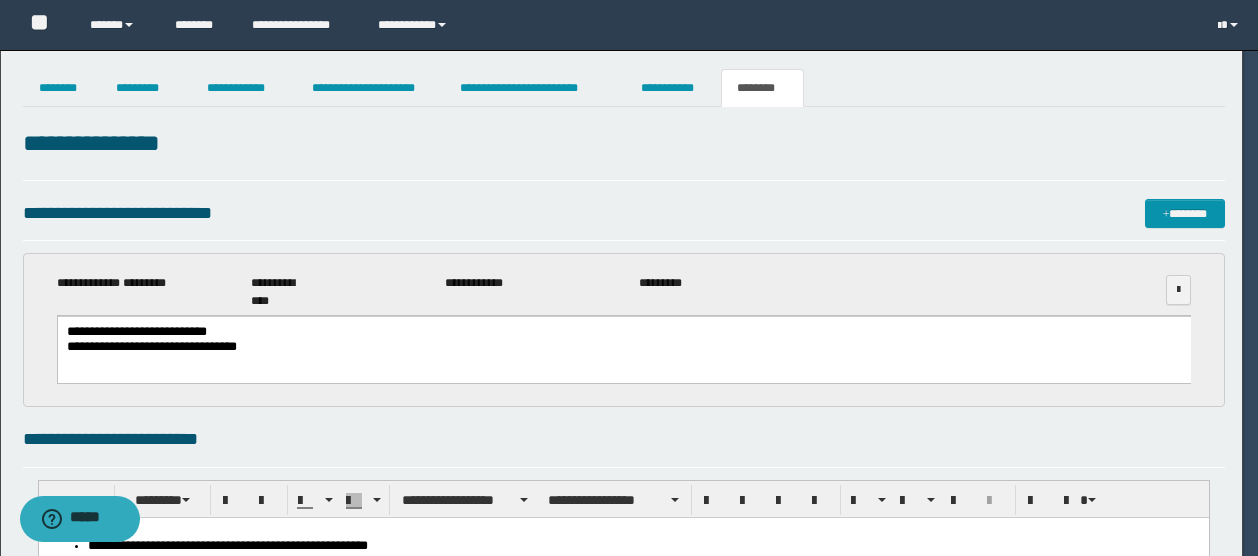 scroll, scrollTop: 0, scrollLeft: 0, axis: both 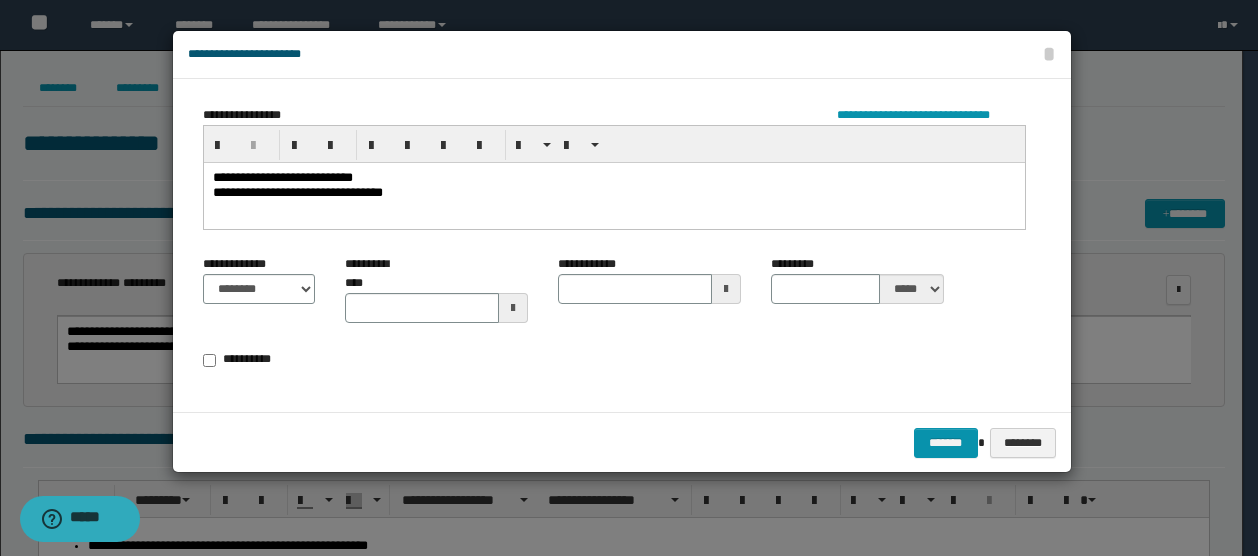 click on "**********" at bounding box center [614, 192] 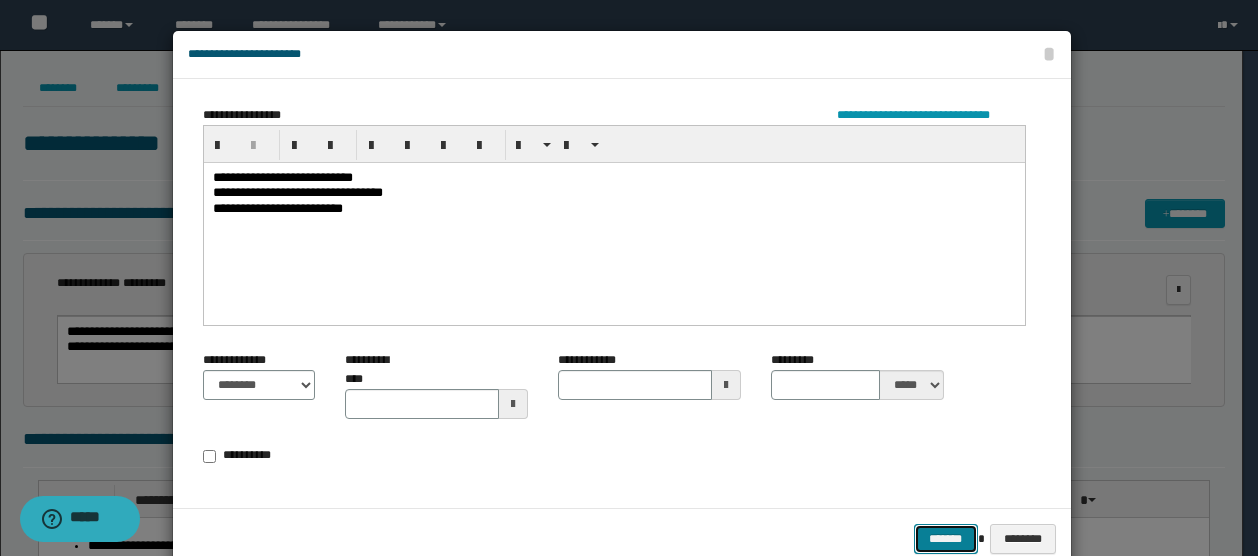 click on "*******" at bounding box center (946, 538) 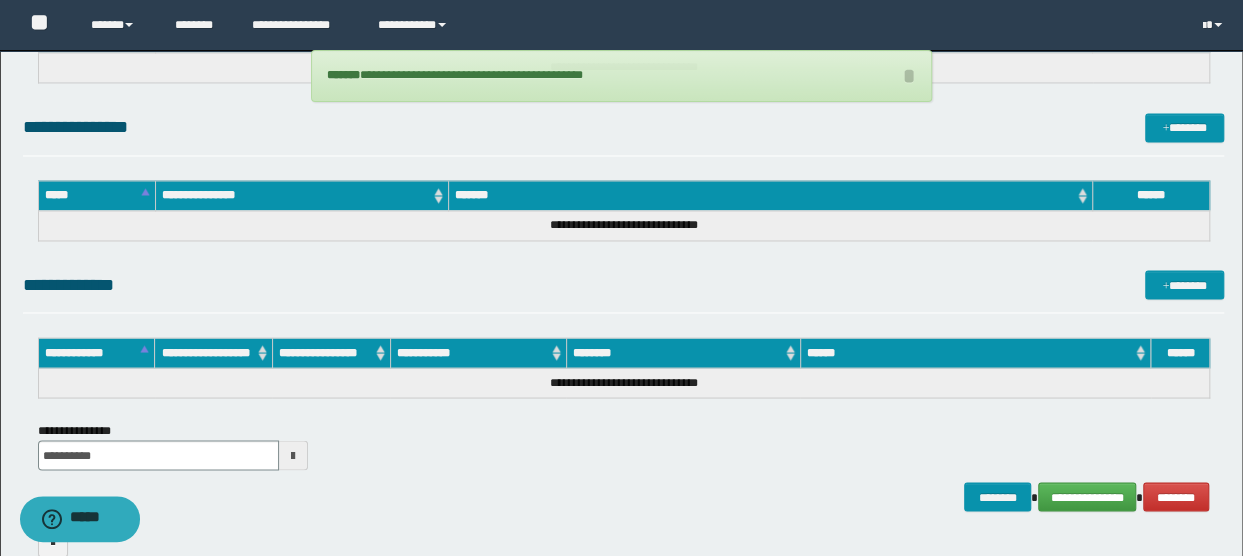 scroll, scrollTop: 1716, scrollLeft: 0, axis: vertical 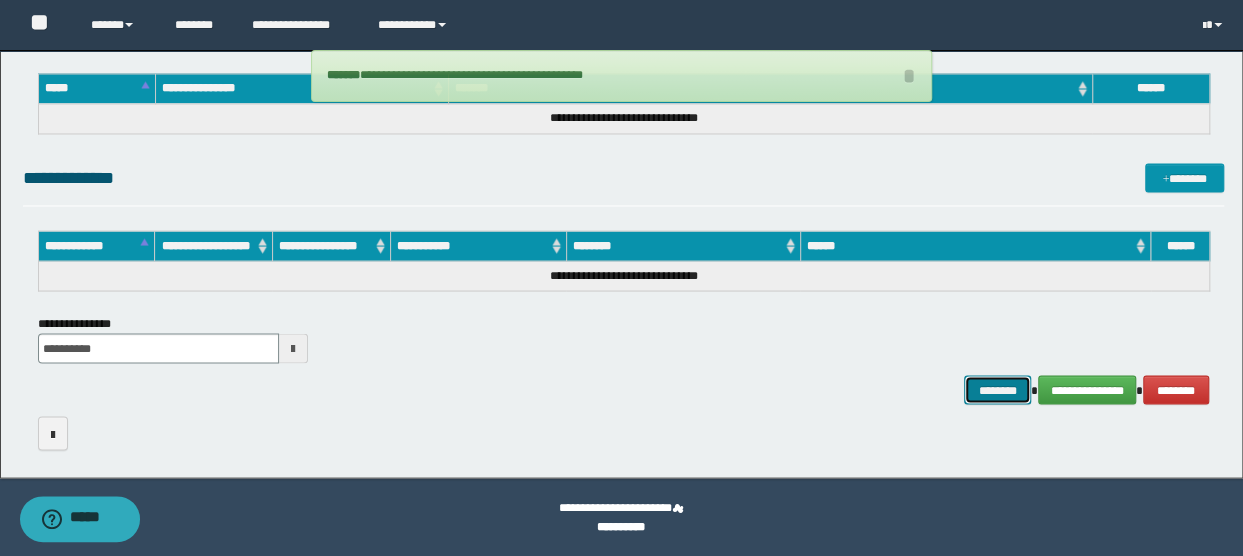 click on "********" at bounding box center (997, 389) 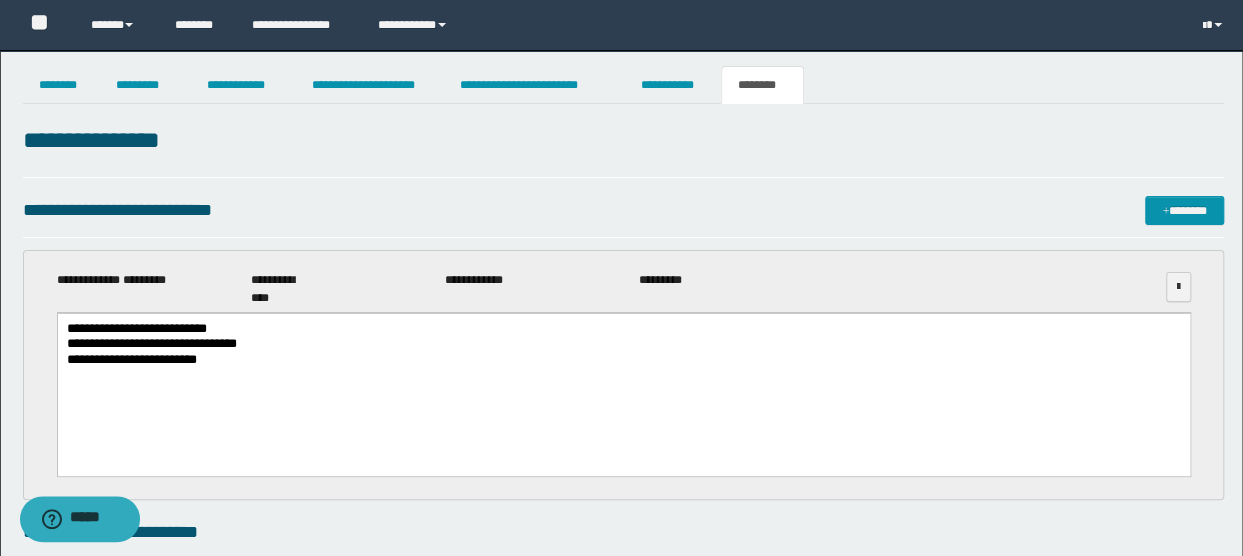 scroll, scrollTop: 0, scrollLeft: 0, axis: both 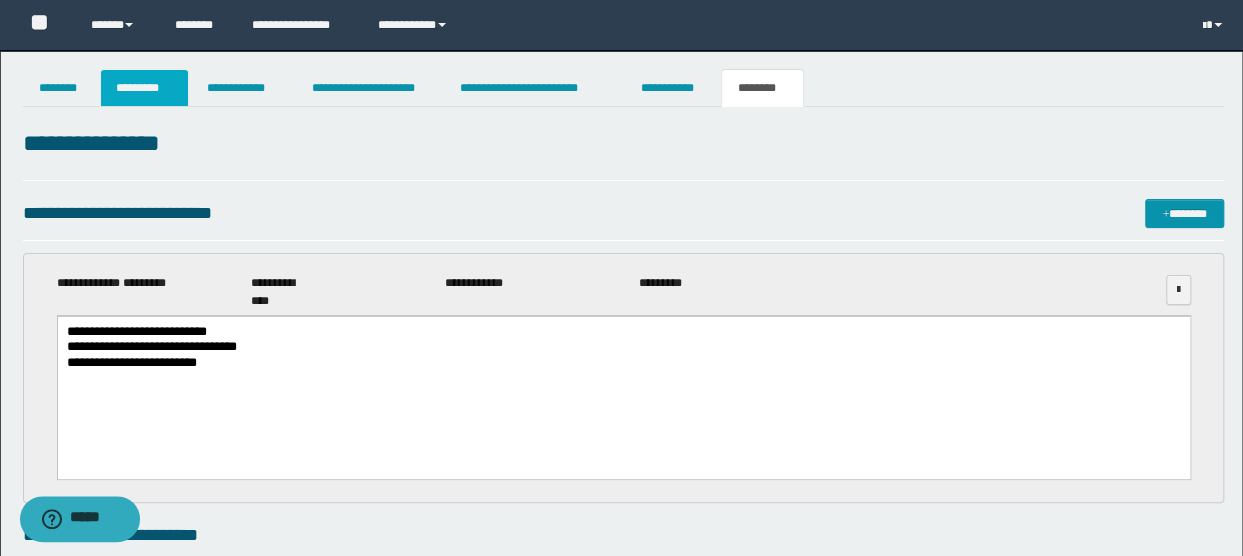 click on "*********" at bounding box center (144, 88) 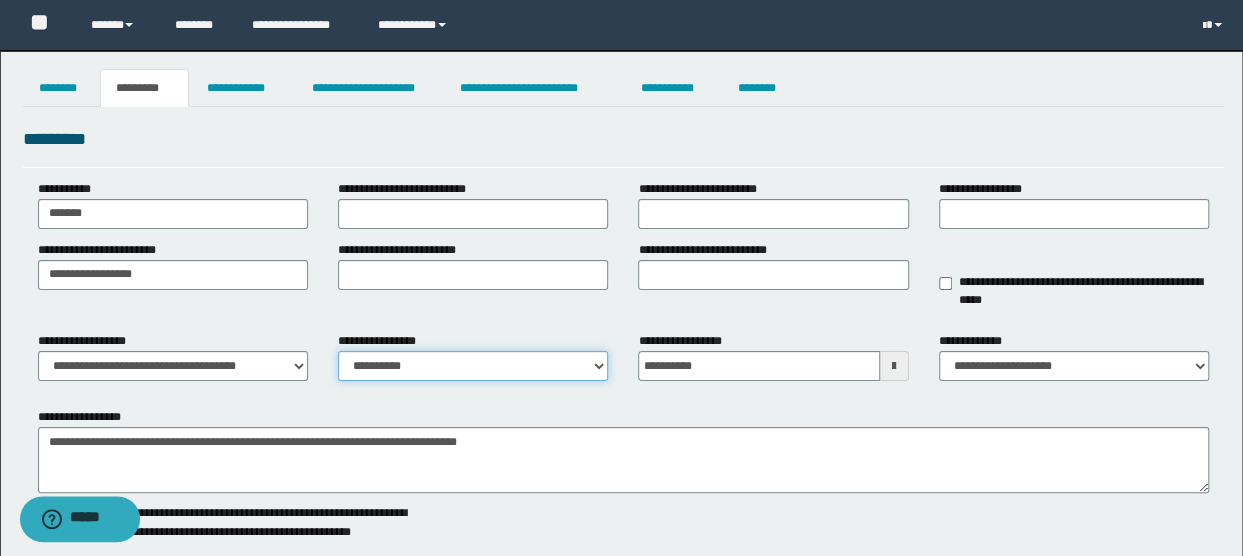 drag, startPoint x: 434, startPoint y: 357, endPoint x: 452, endPoint y: 383, distance: 31.622776 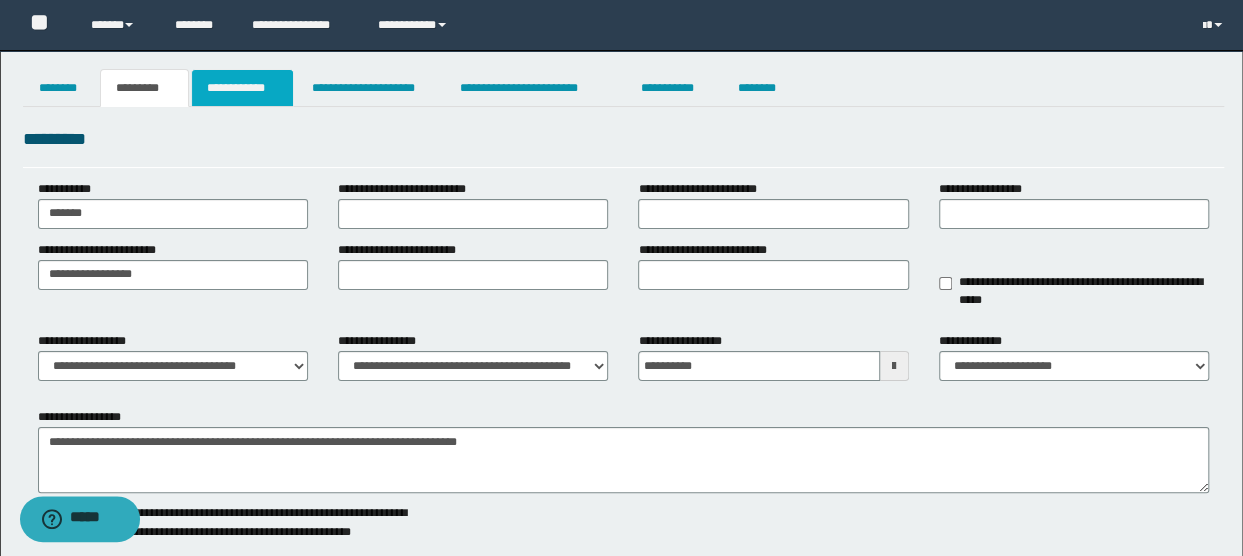 click on "**********" at bounding box center [243, 88] 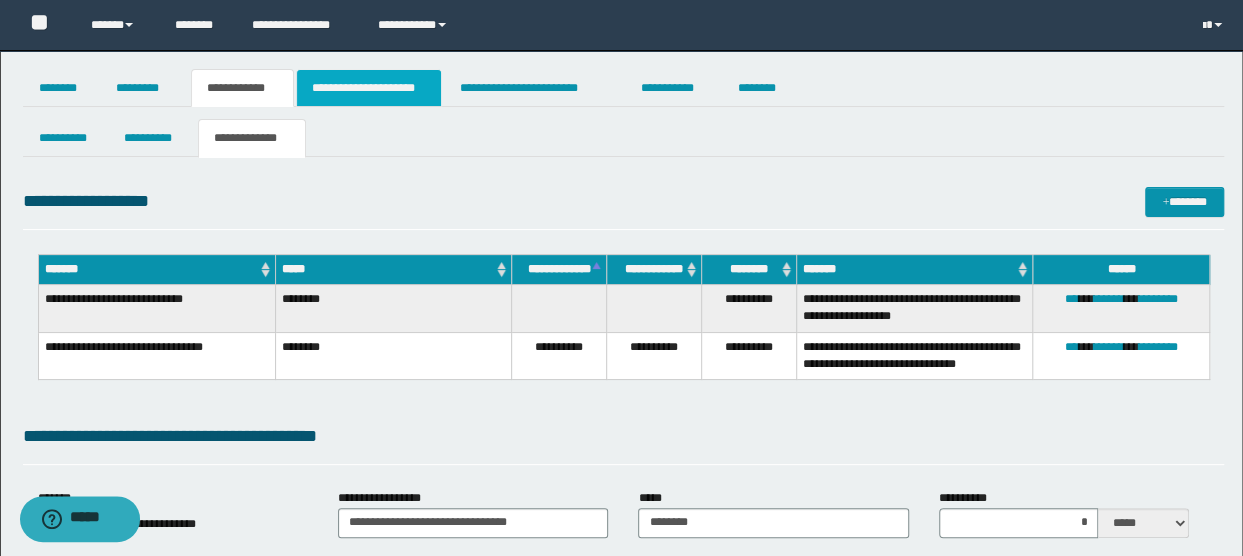 click on "**********" at bounding box center [369, 88] 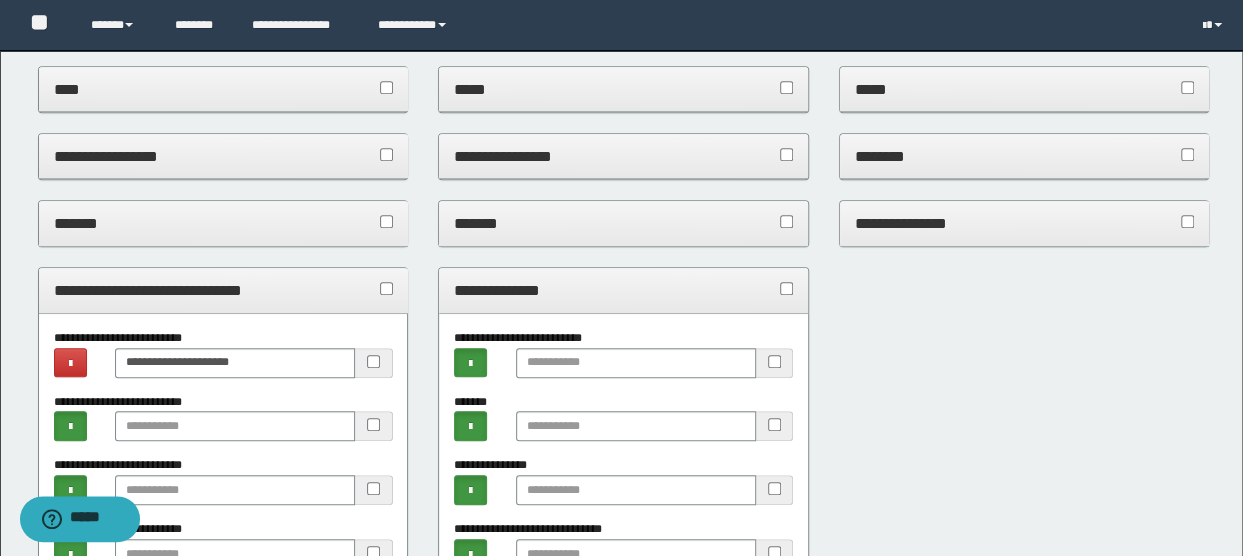 scroll, scrollTop: 0, scrollLeft: 0, axis: both 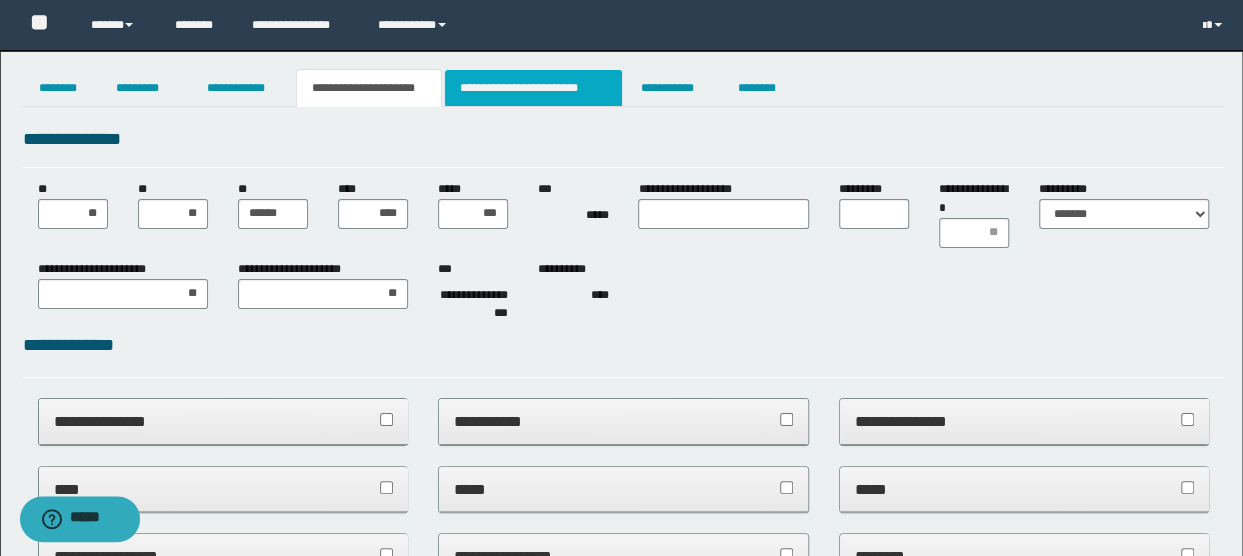 click on "**********" at bounding box center (533, 88) 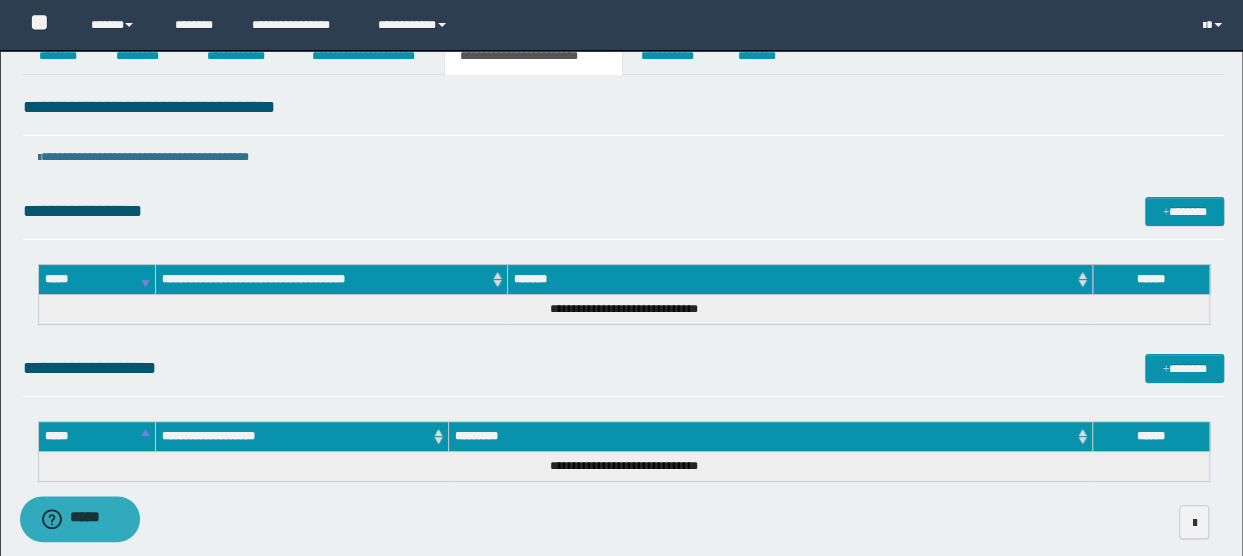 scroll, scrollTop: 0, scrollLeft: 0, axis: both 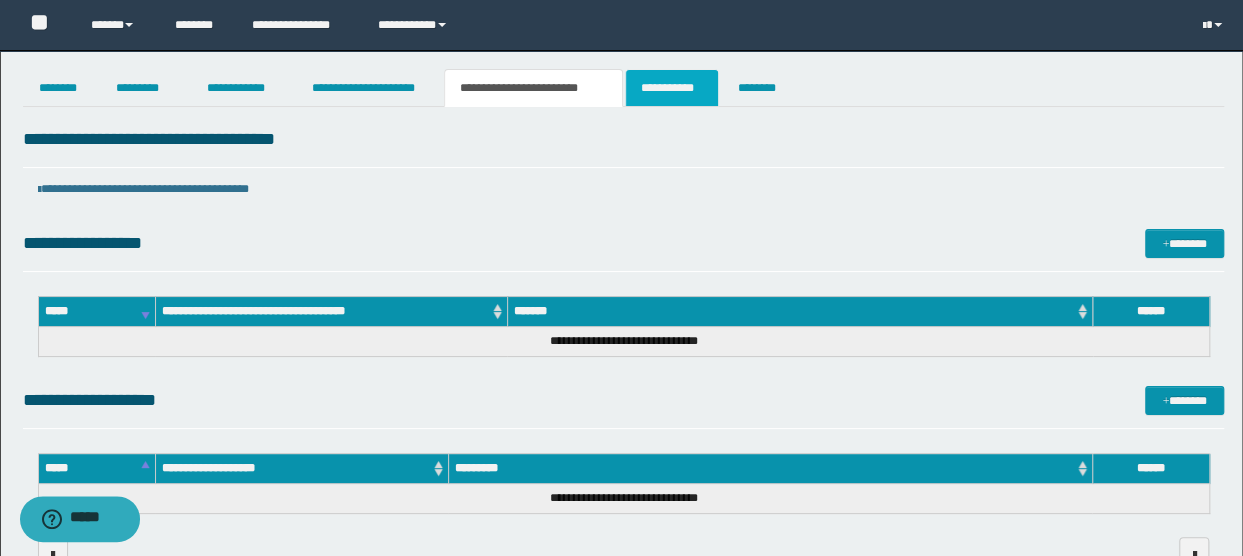 click on "**********" at bounding box center (672, 88) 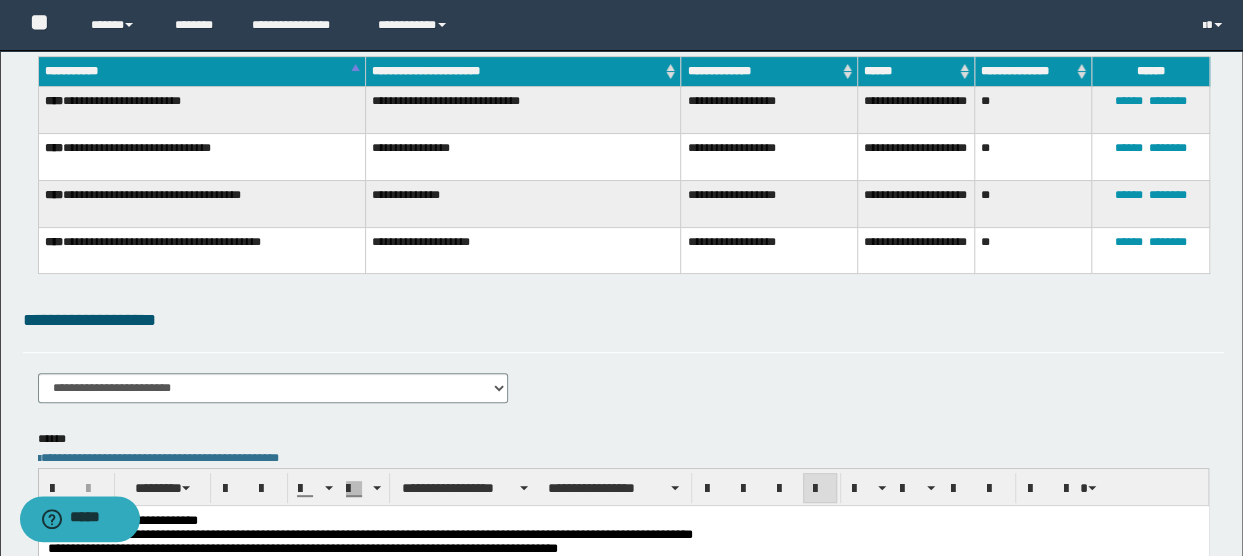 scroll, scrollTop: 0, scrollLeft: 0, axis: both 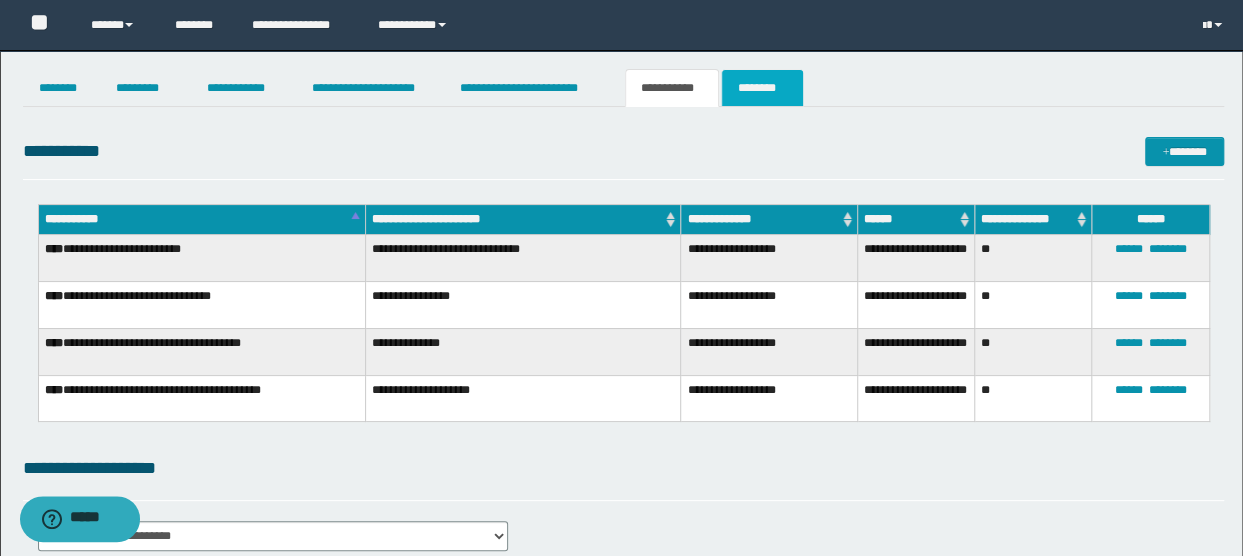 click on "********" at bounding box center (762, 88) 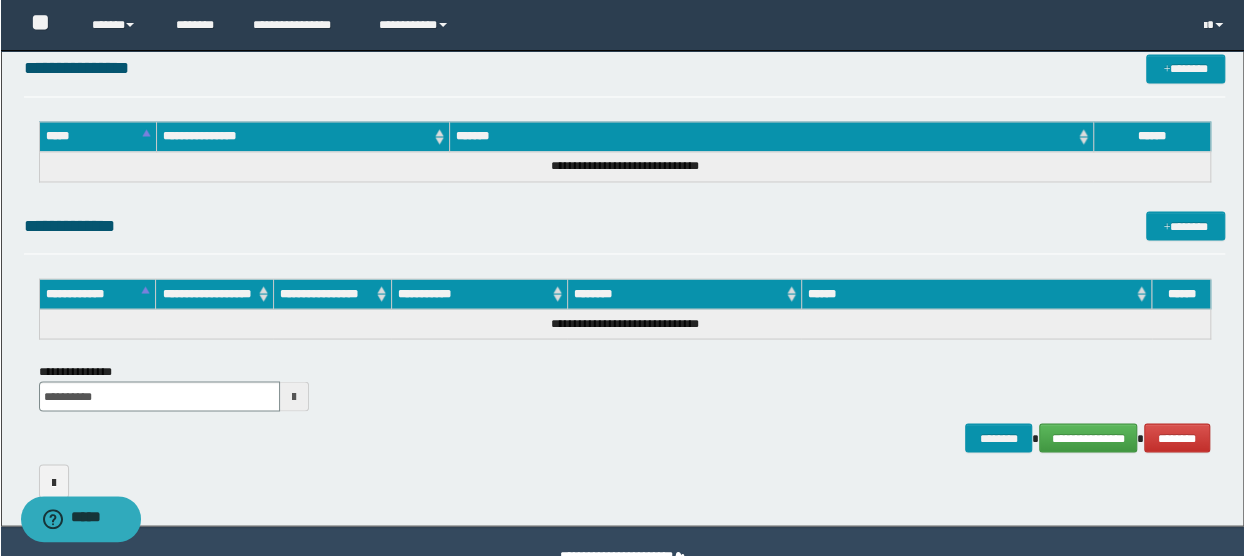 scroll, scrollTop: 1716, scrollLeft: 0, axis: vertical 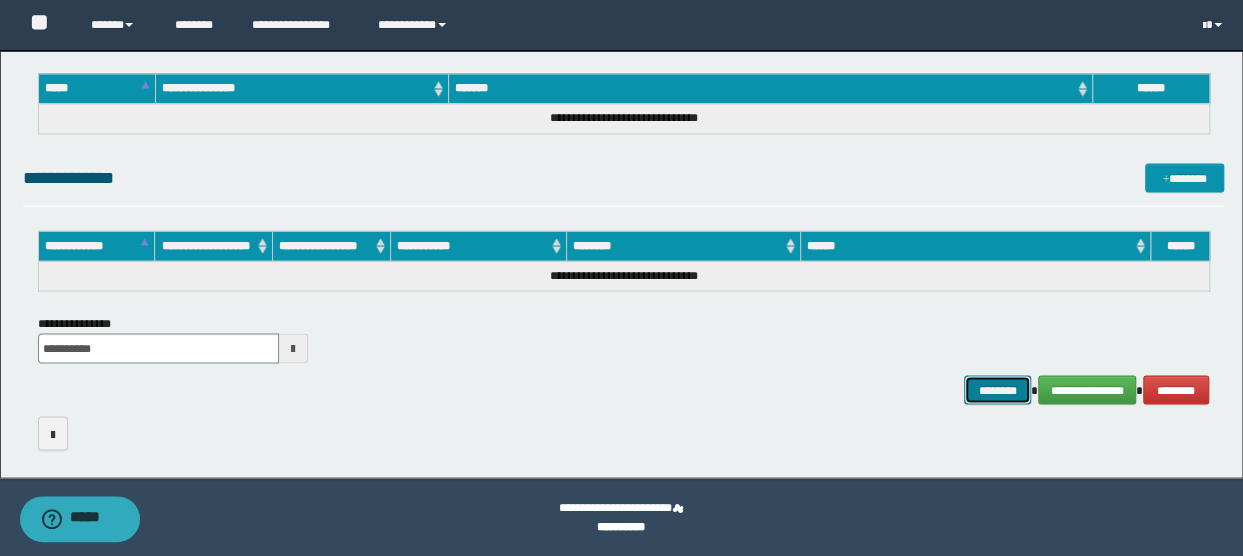 click on "********" at bounding box center (997, 389) 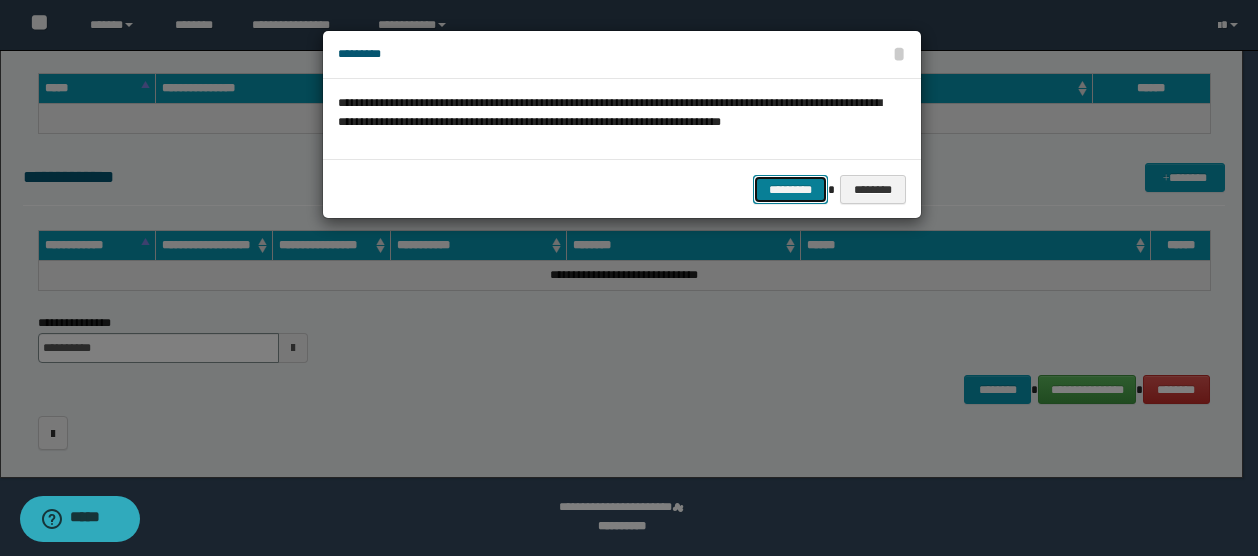 click on "*********" at bounding box center [790, 189] 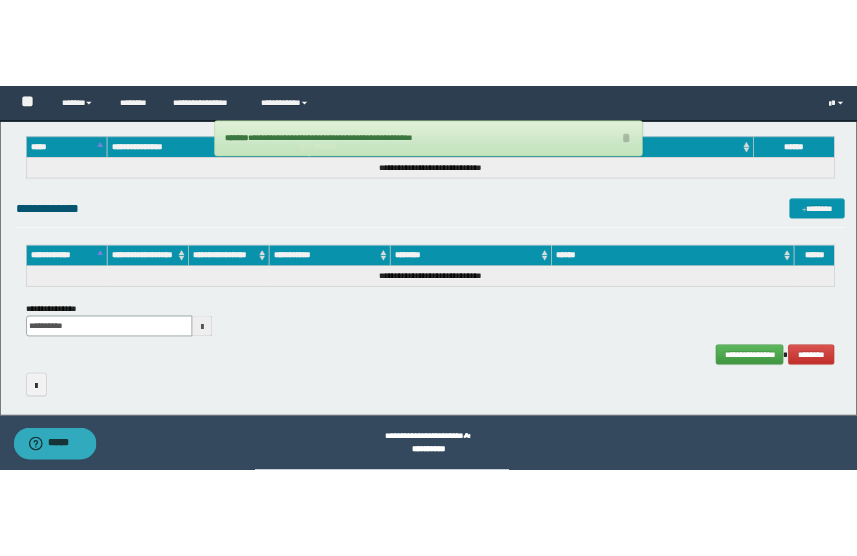 scroll, scrollTop: 1816, scrollLeft: 0, axis: vertical 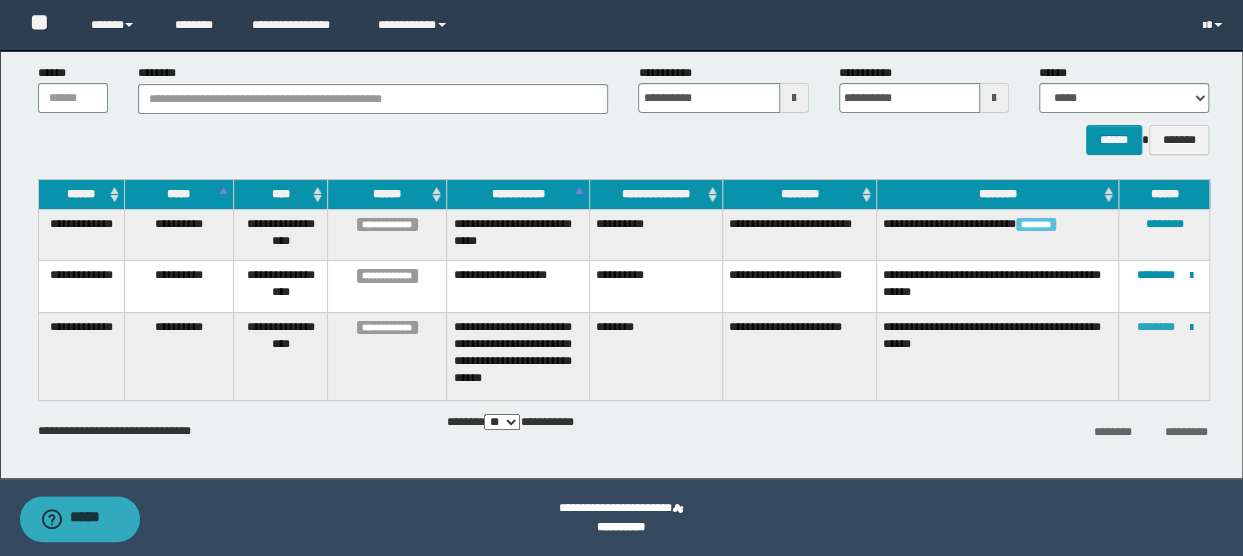 click on "********" at bounding box center (1155, 327) 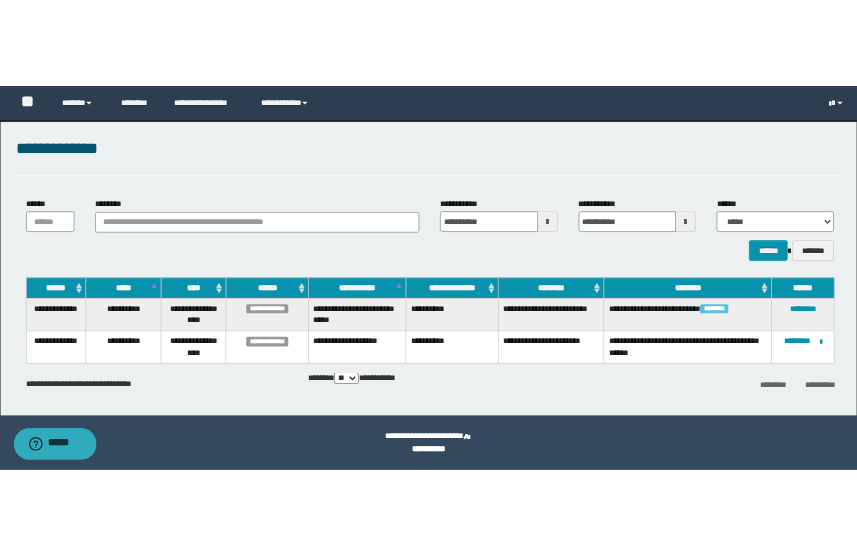 scroll, scrollTop: 18, scrollLeft: 0, axis: vertical 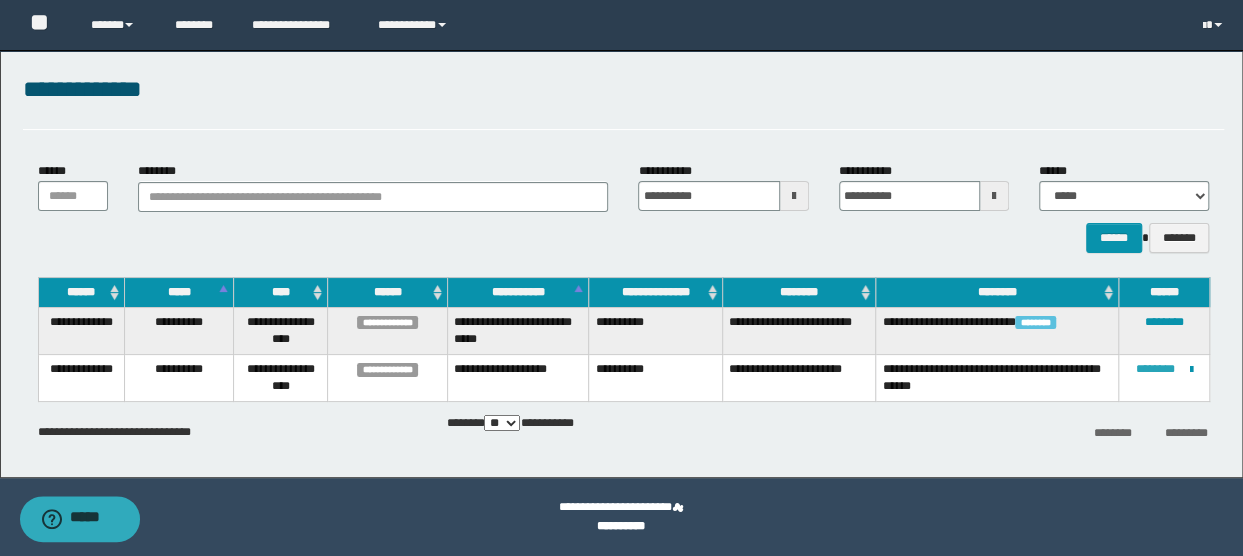 click on "********" at bounding box center (1155, 369) 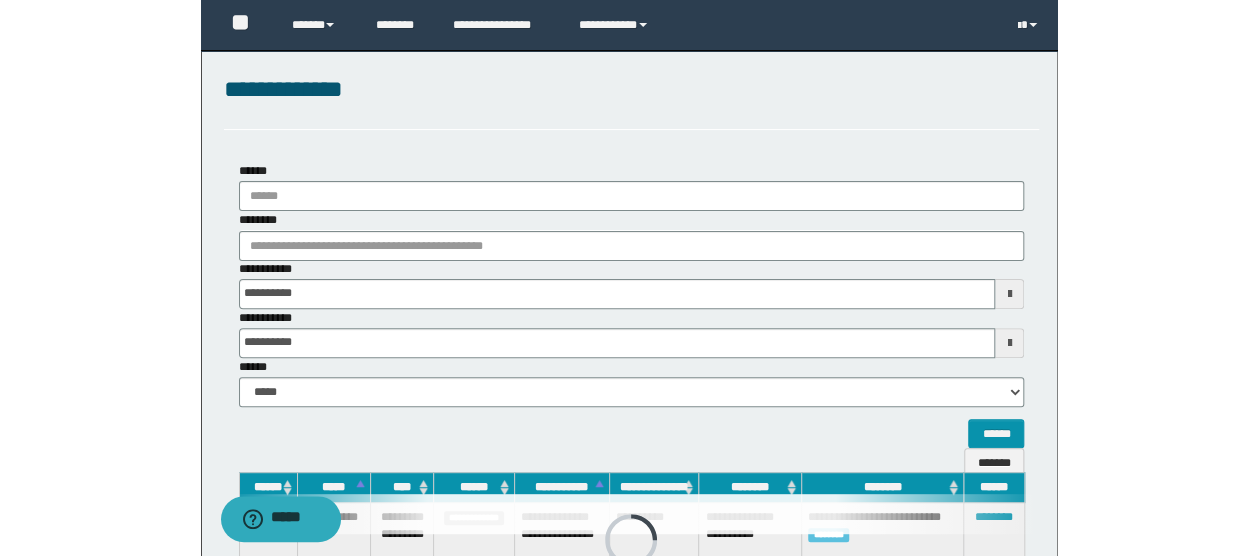 scroll, scrollTop: 0, scrollLeft: 0, axis: both 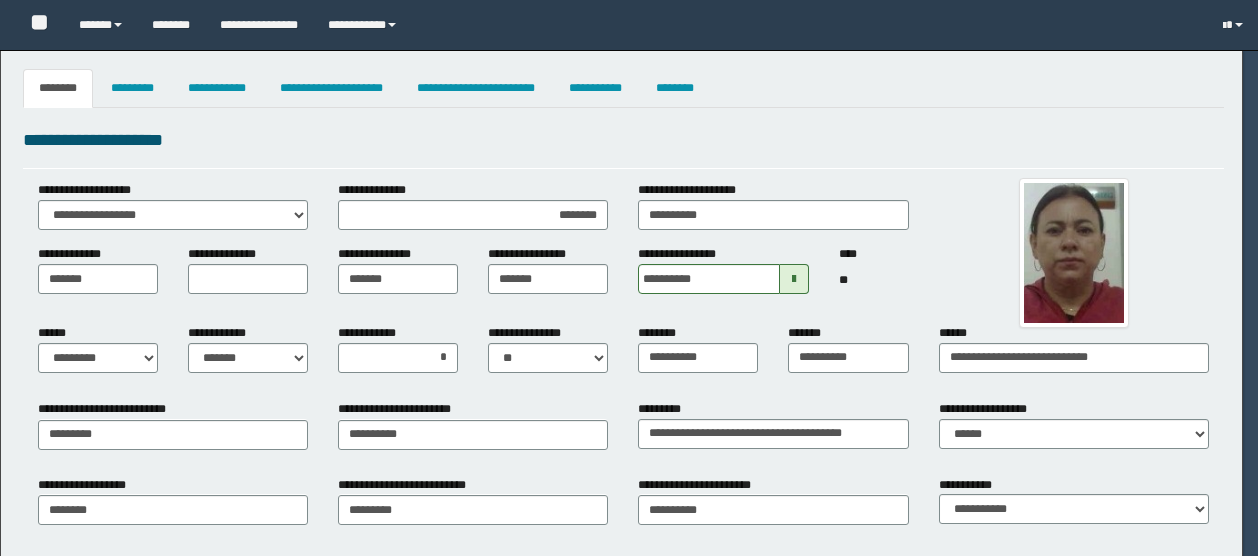 select on "*" 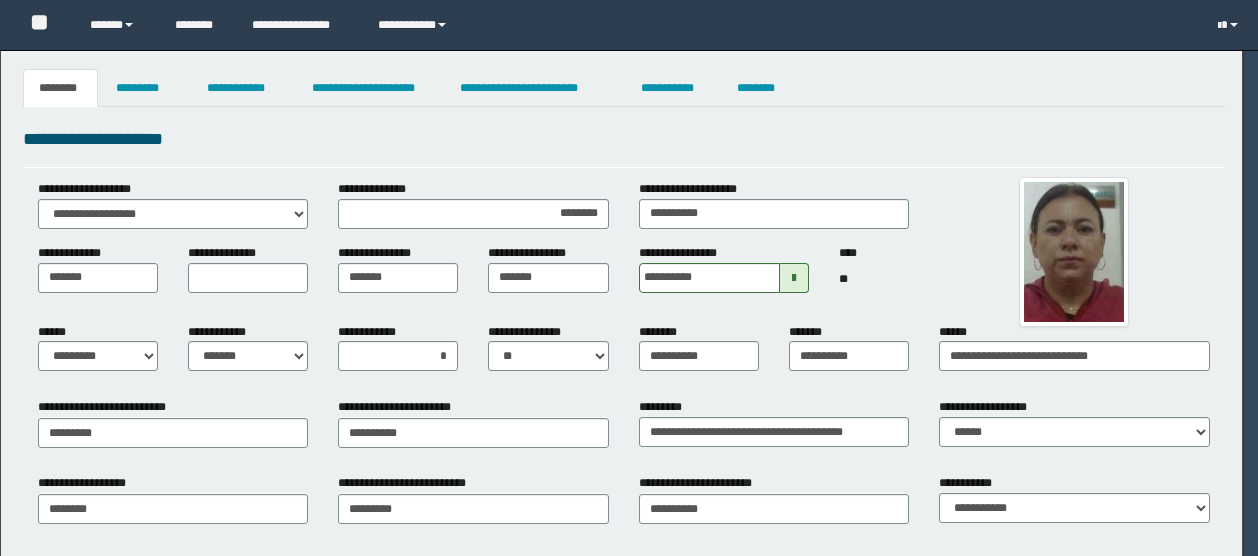 scroll, scrollTop: 0, scrollLeft: 0, axis: both 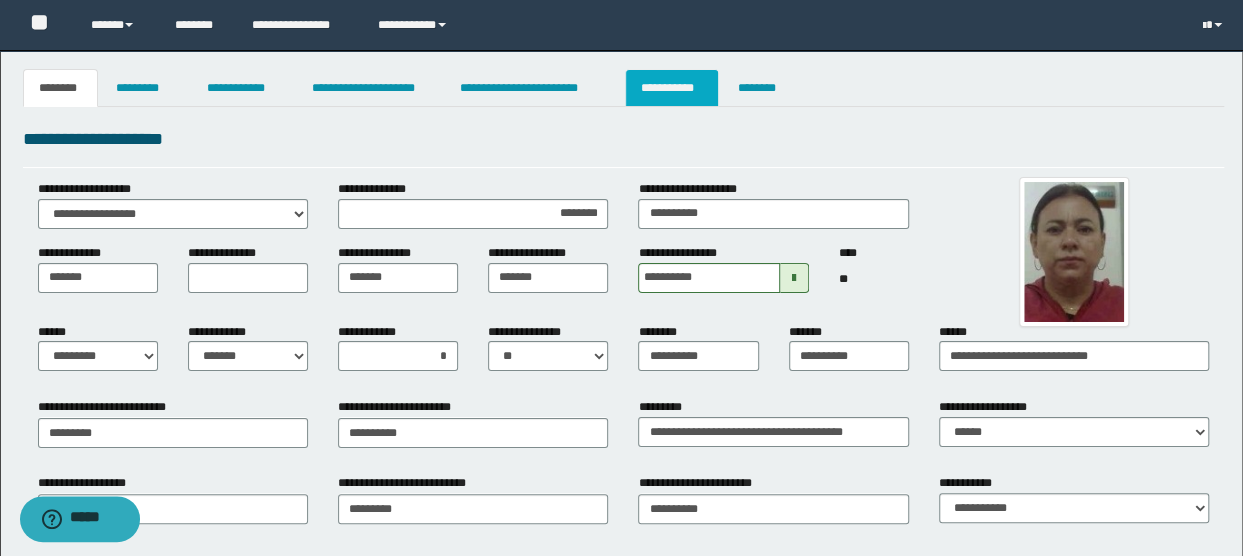 click on "**********" at bounding box center [672, 88] 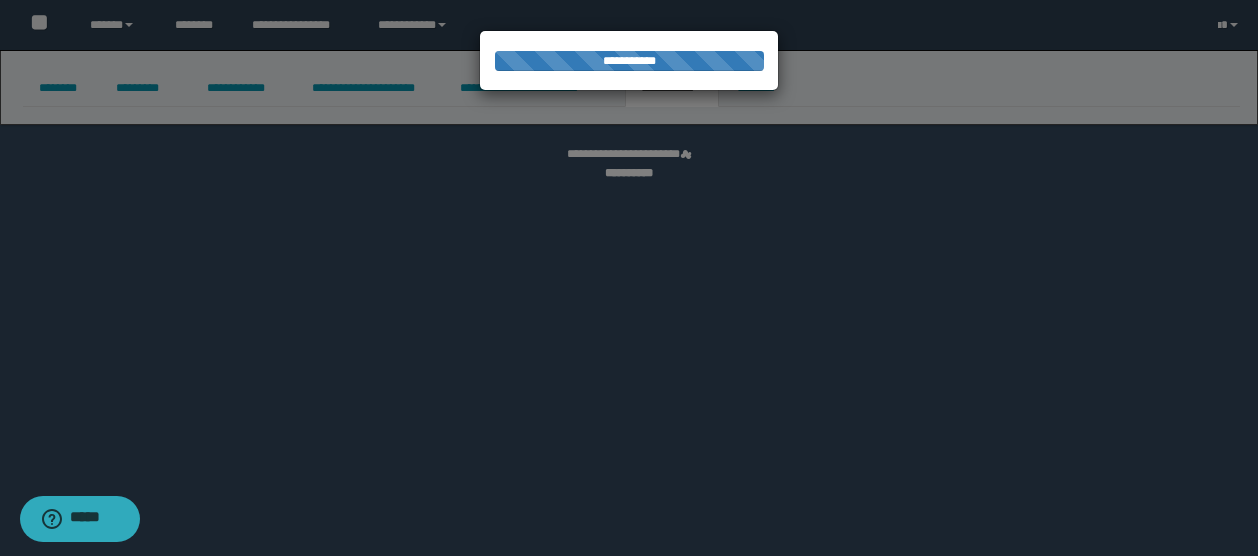 select on "****" 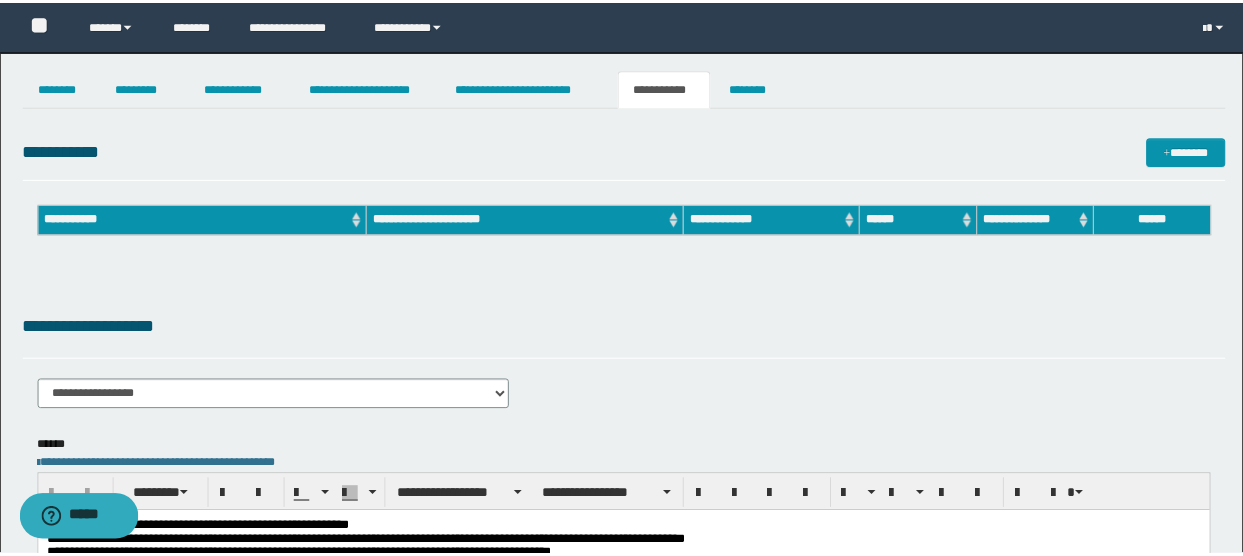 scroll, scrollTop: 0, scrollLeft: 0, axis: both 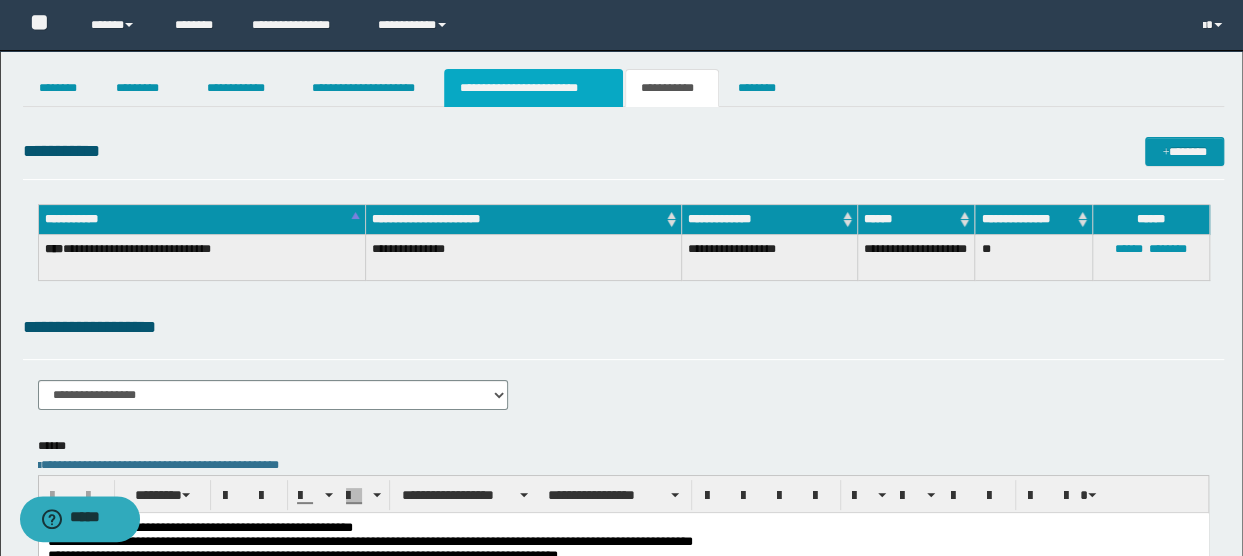 click on "**********" at bounding box center (533, 88) 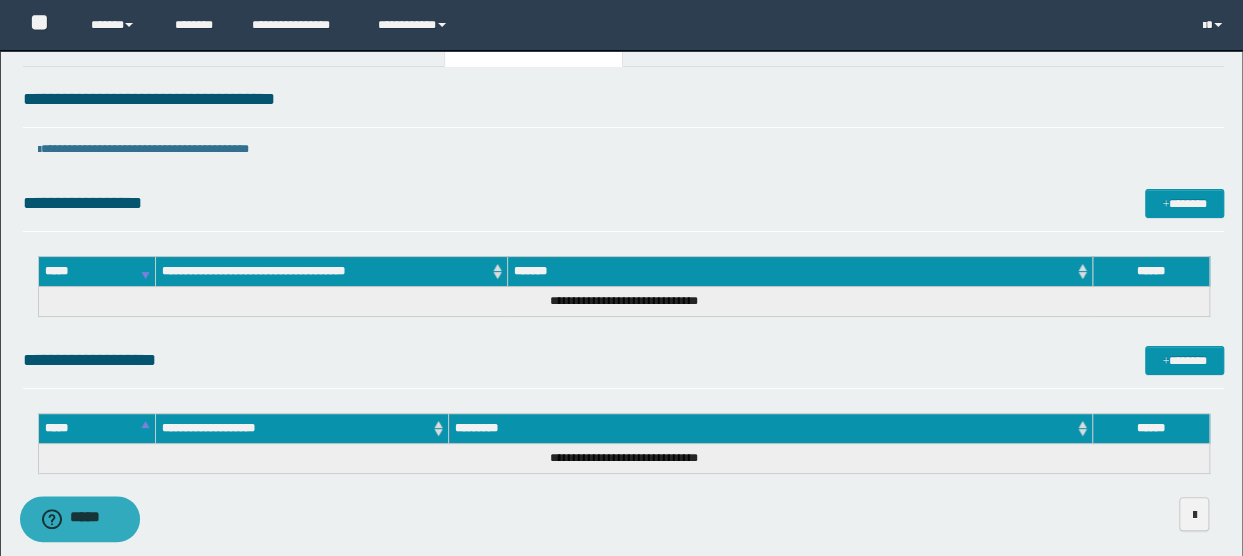 scroll, scrollTop: 0, scrollLeft: 0, axis: both 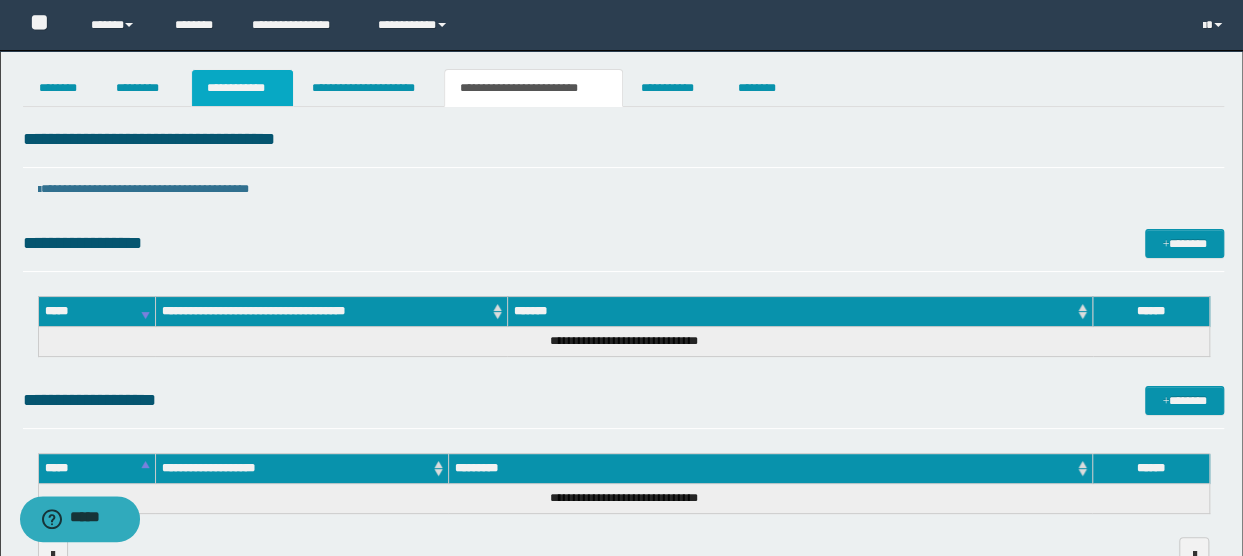 click on "**********" at bounding box center [243, 88] 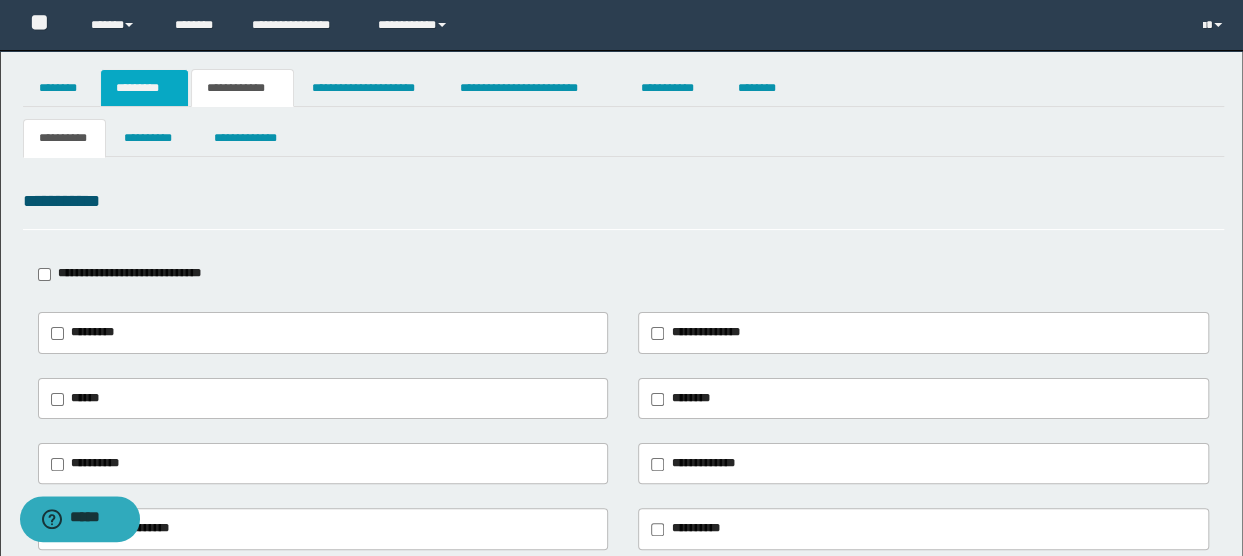 click on "*********" at bounding box center [144, 88] 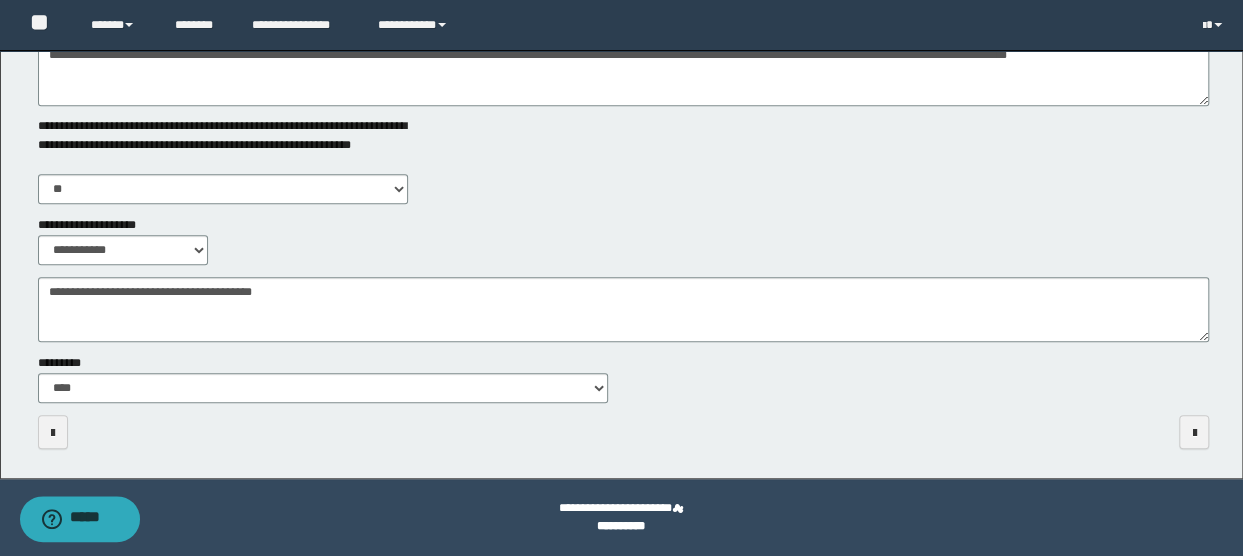 scroll, scrollTop: 0, scrollLeft: 0, axis: both 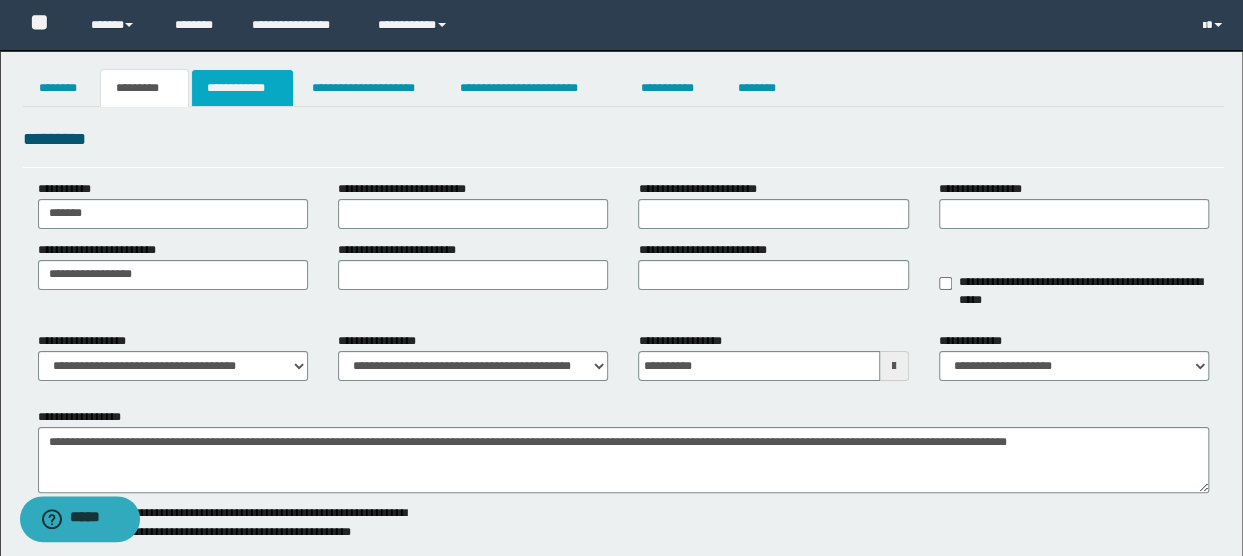 click on "**********" at bounding box center [243, 88] 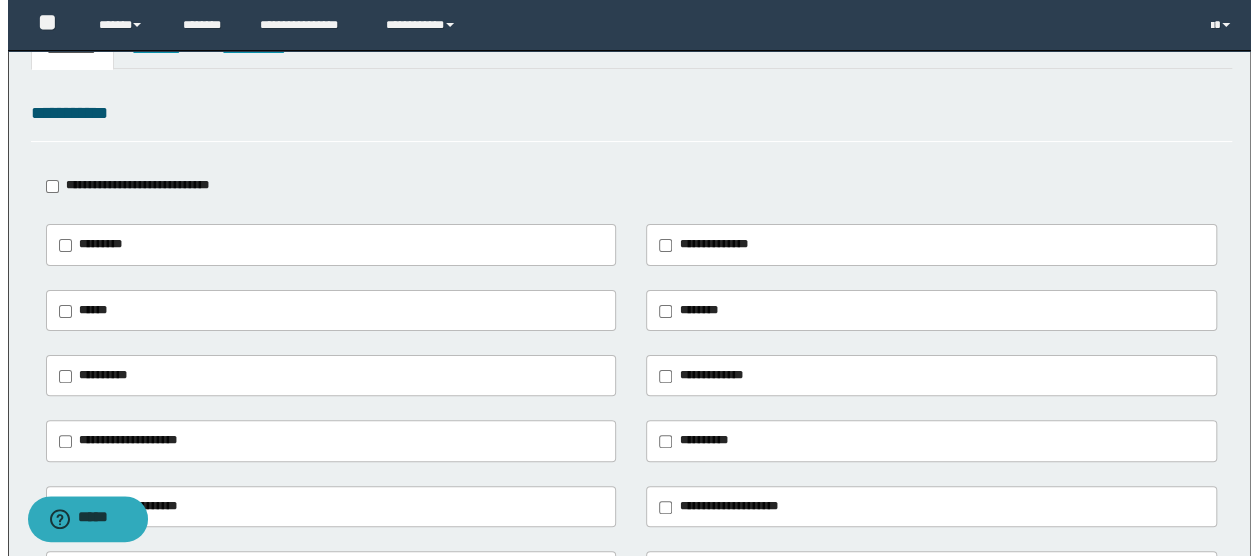 scroll, scrollTop: 0, scrollLeft: 0, axis: both 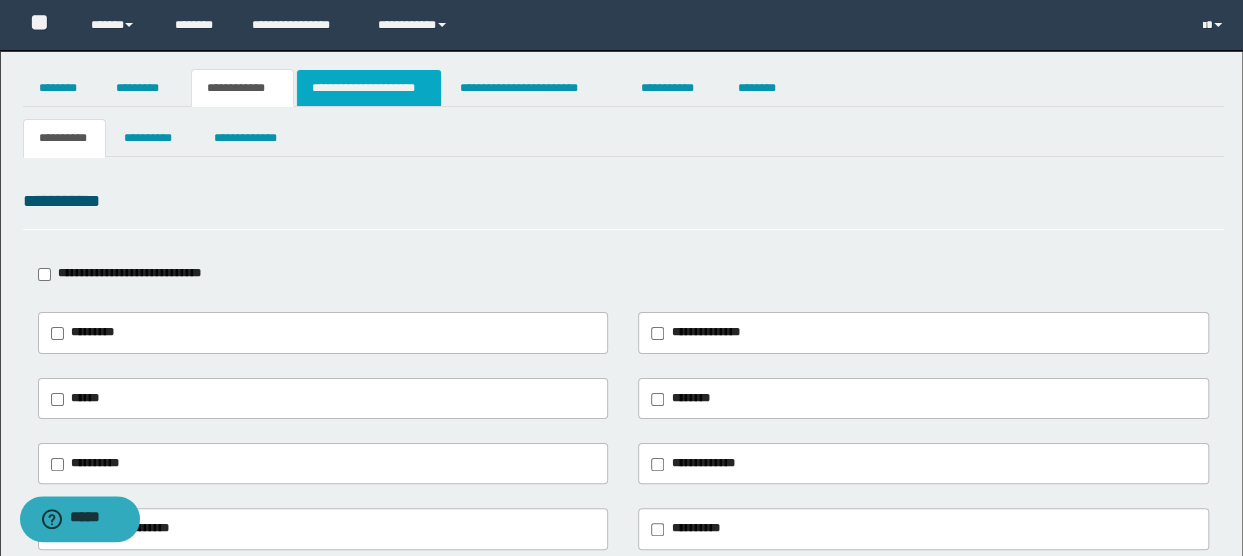 click on "**********" at bounding box center (369, 88) 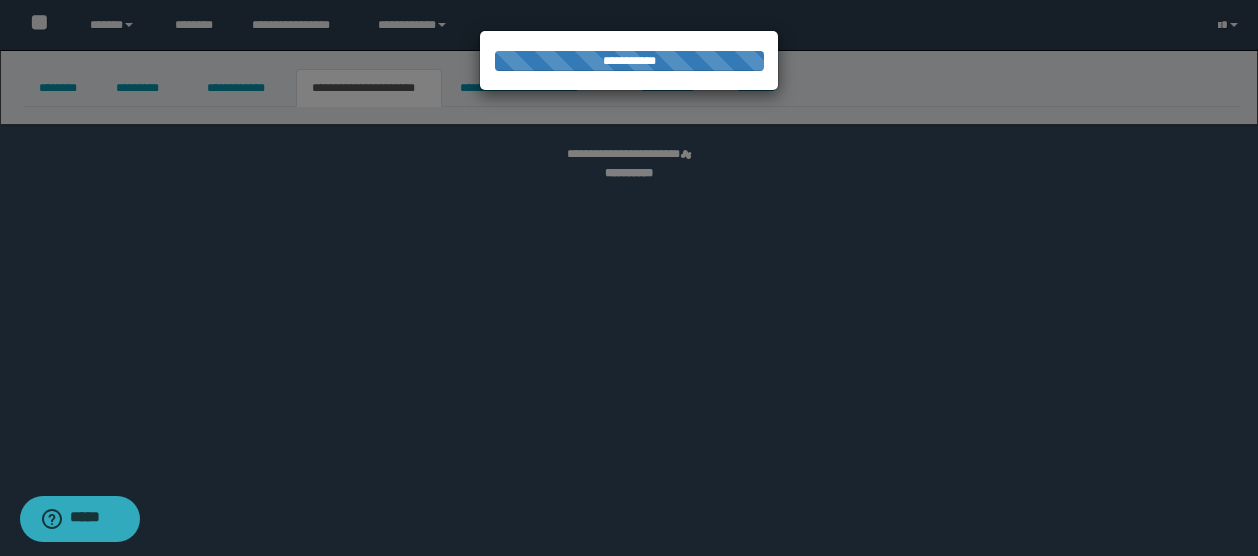 select on "*" 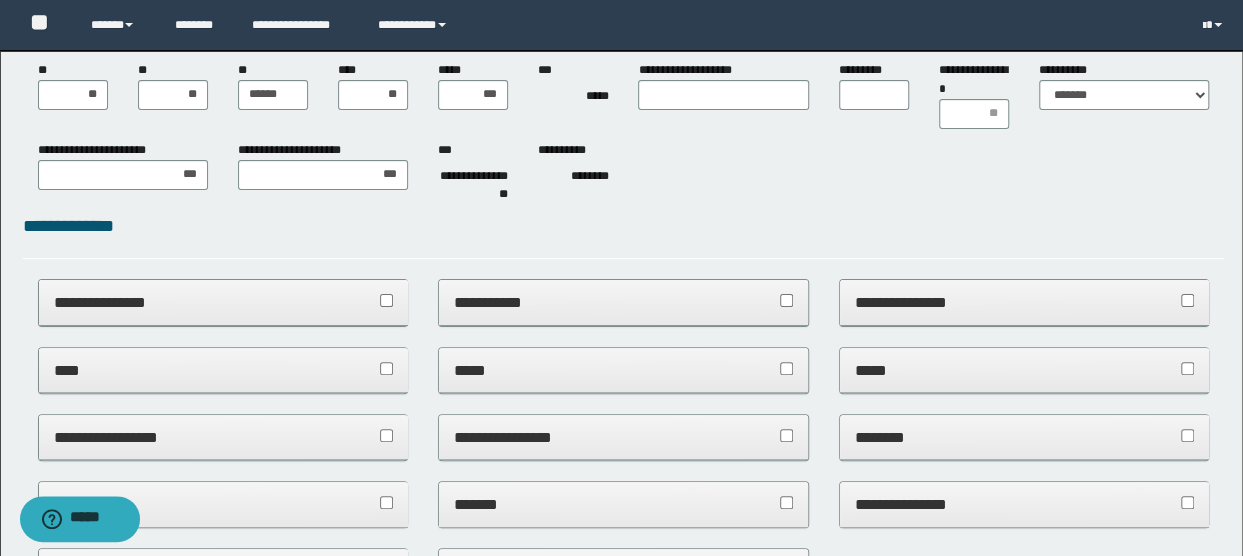 scroll, scrollTop: 0, scrollLeft: 0, axis: both 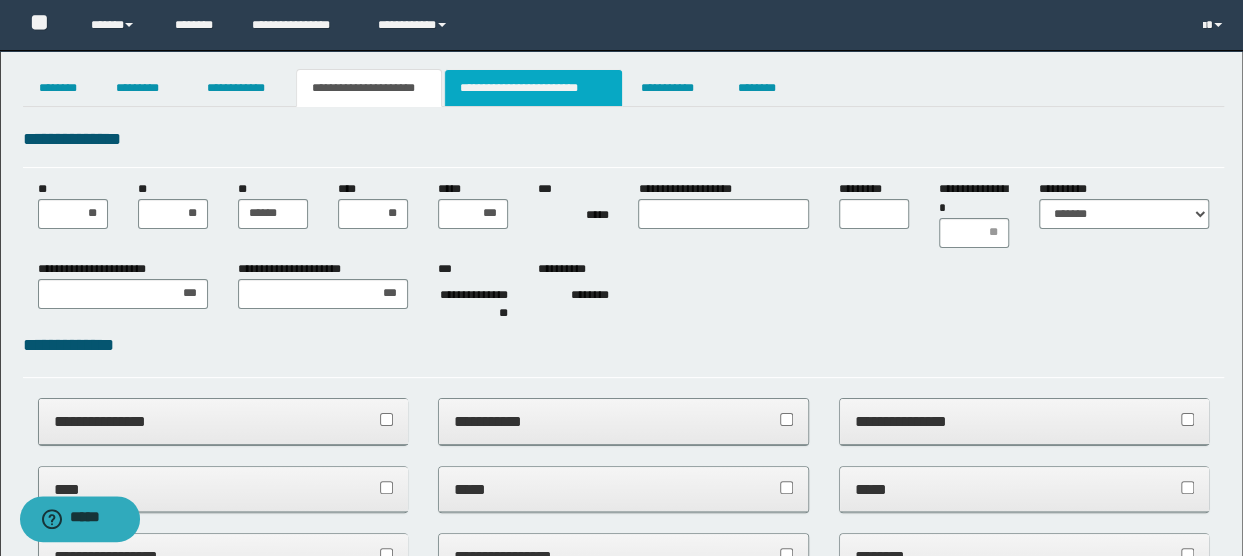 click on "**********" at bounding box center [533, 88] 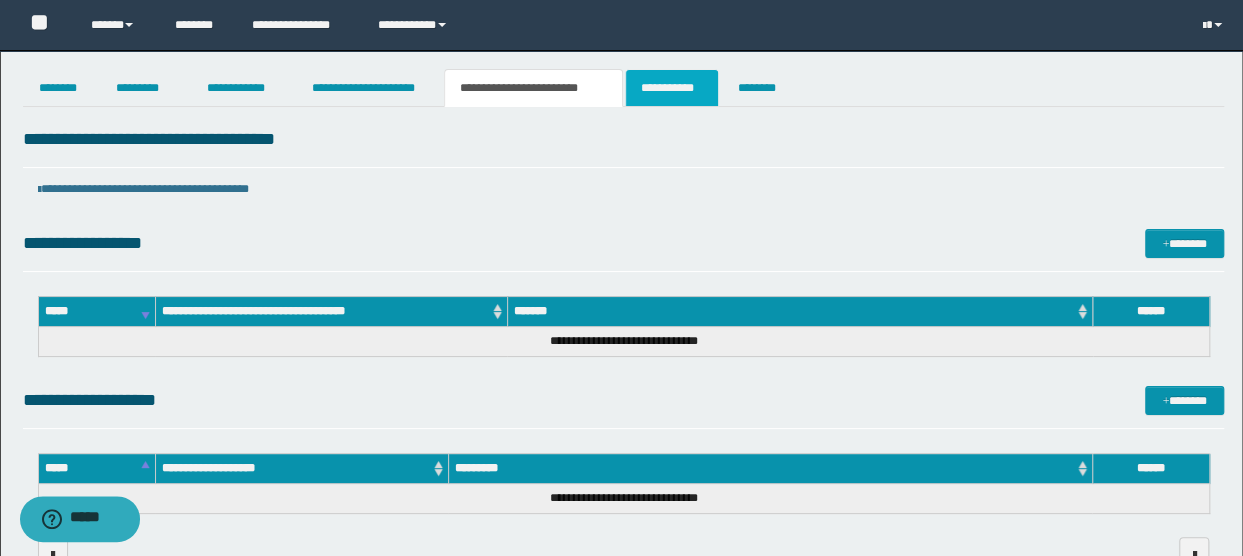 click on "**********" at bounding box center [672, 88] 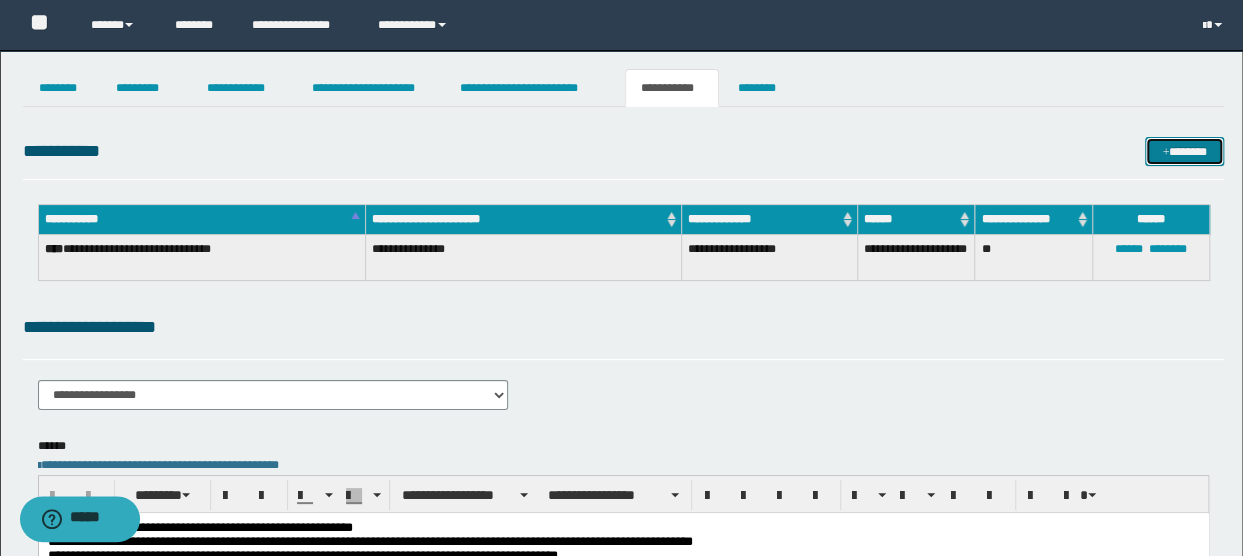 click on "*******" at bounding box center [1184, 151] 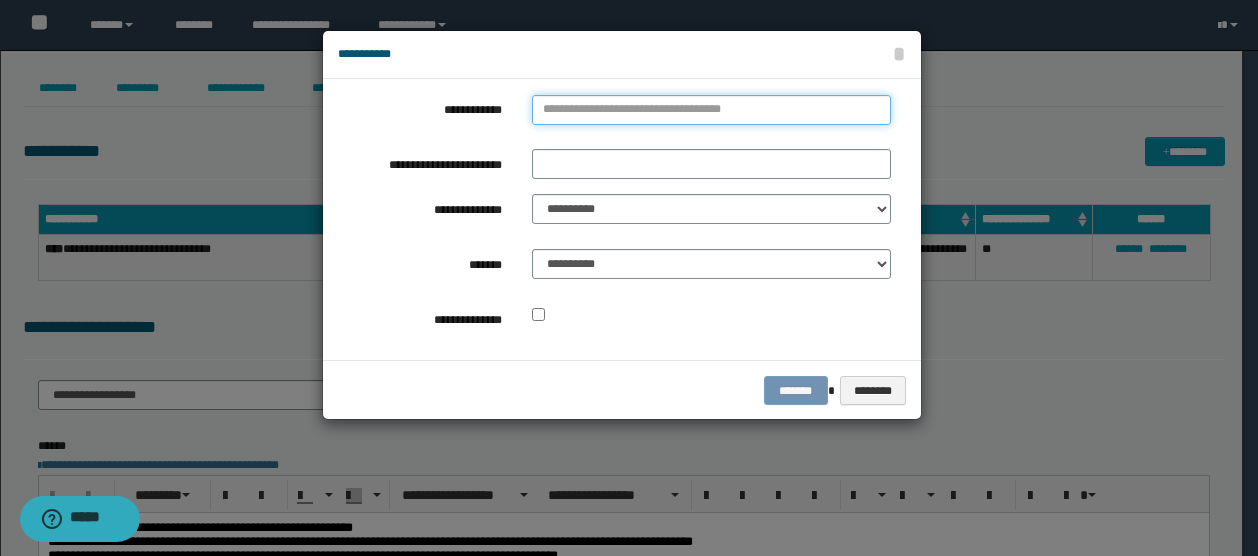 click on "**********" at bounding box center (711, 110) 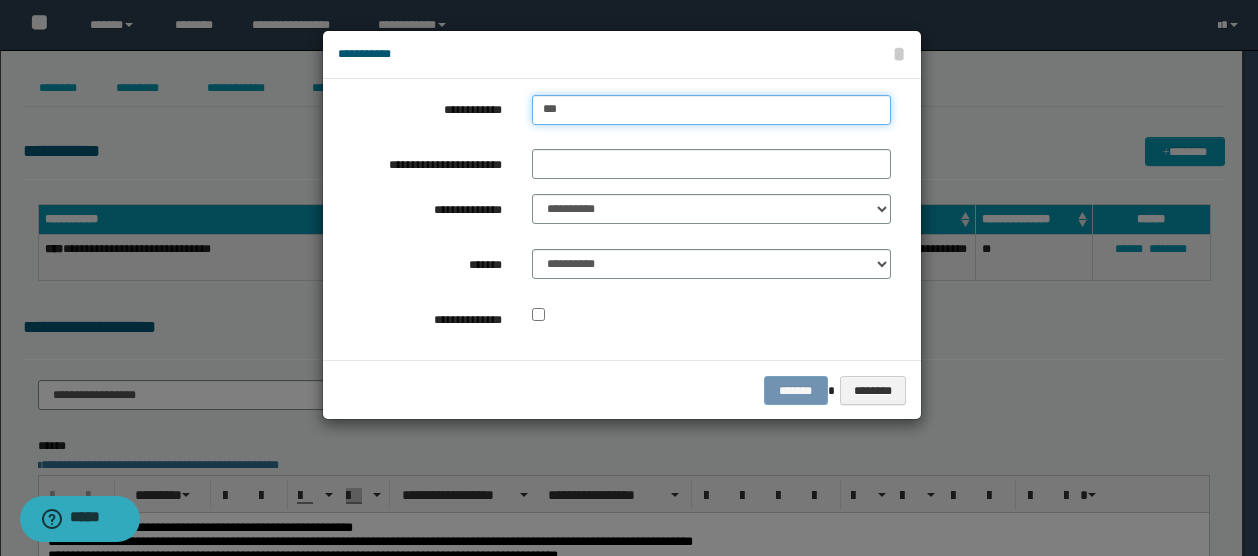 type on "****" 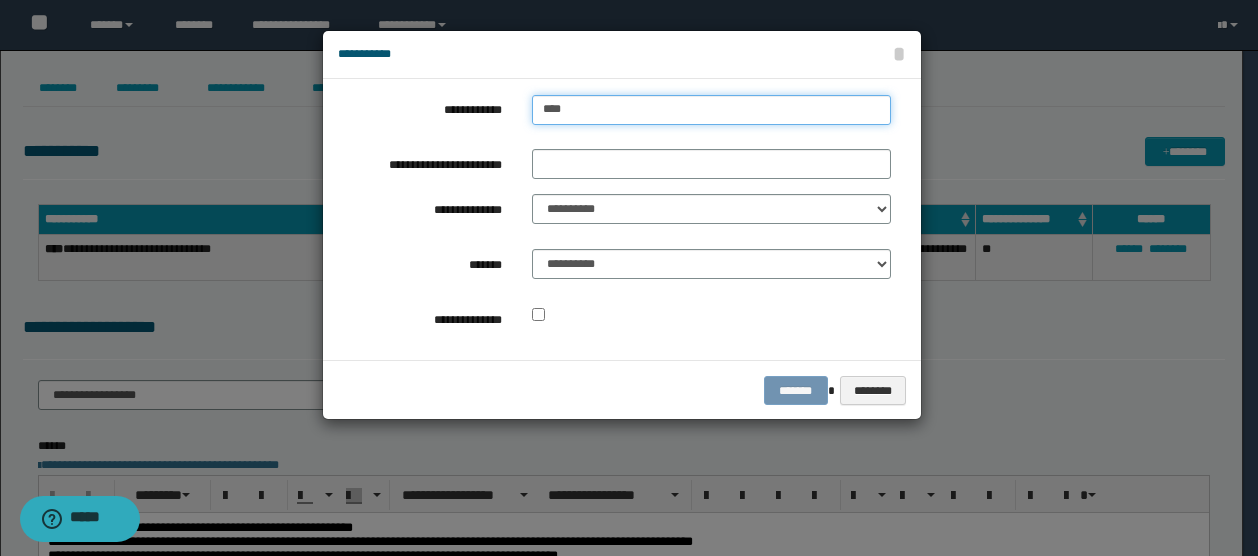 type on "****" 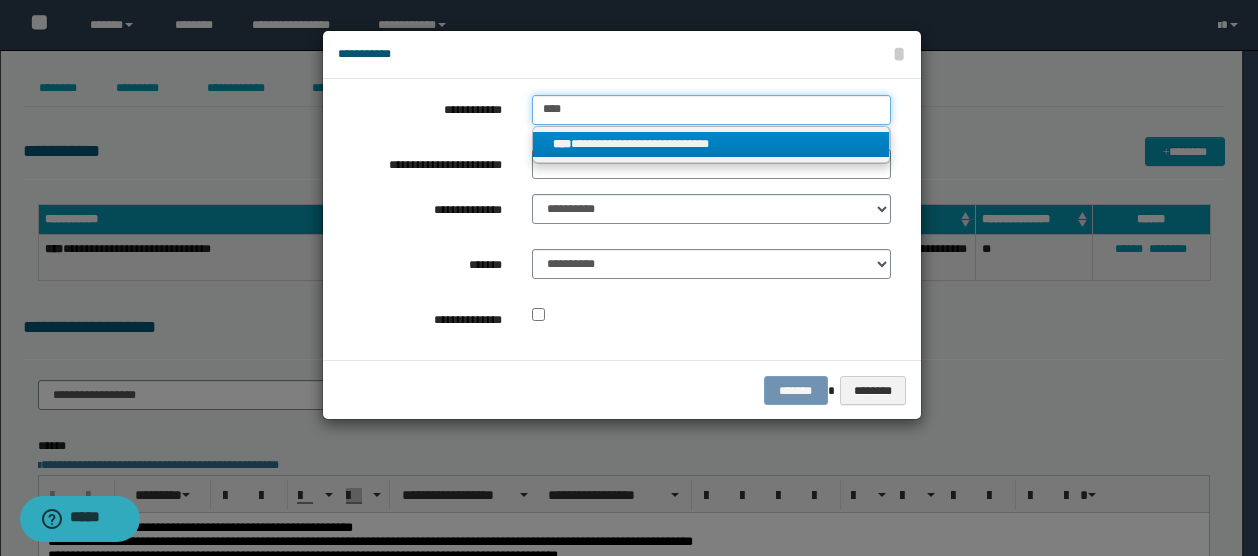 type on "****" 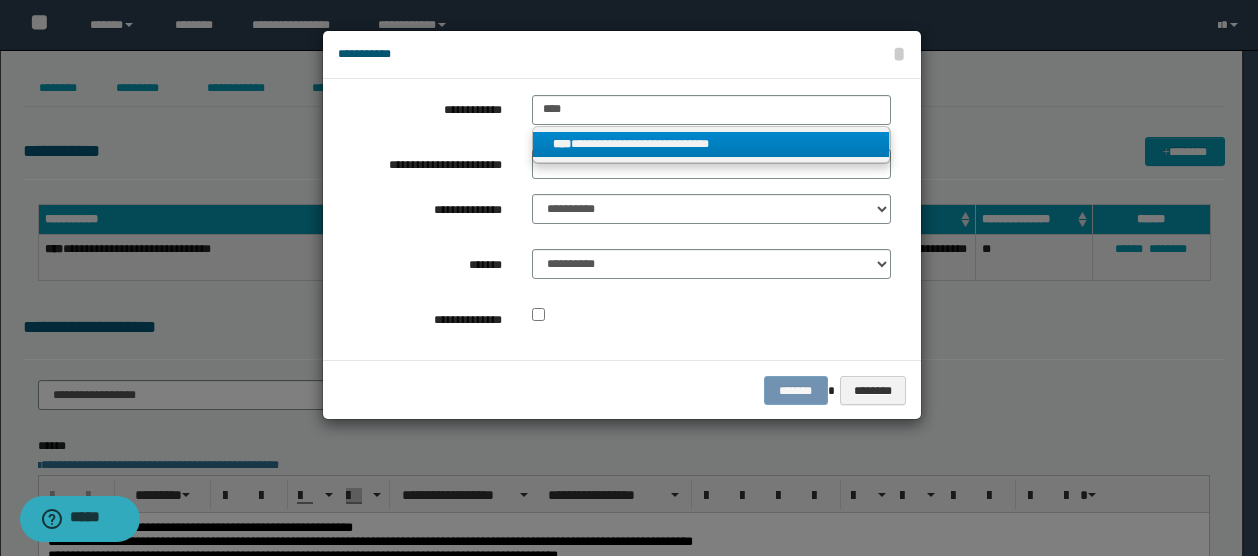 click on "**********" at bounding box center [711, 144] 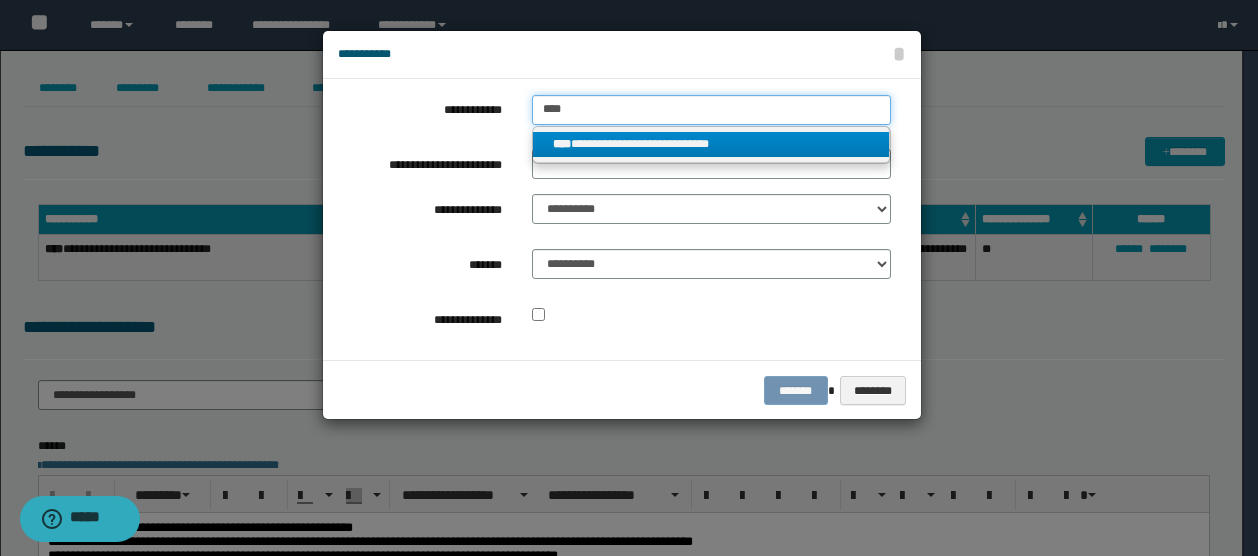 type 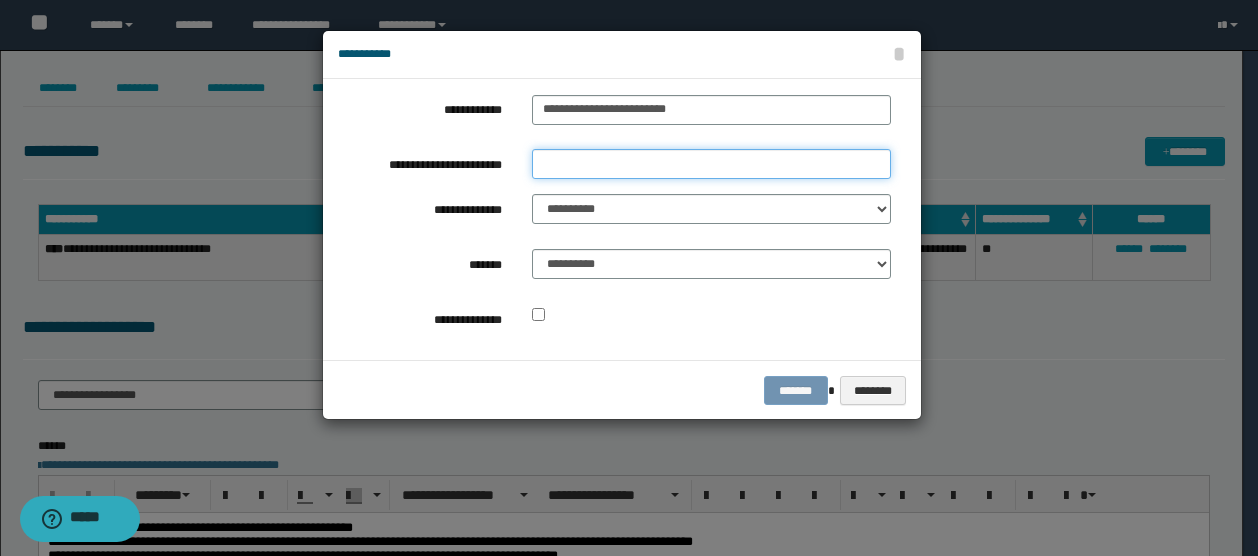 click on "**********" at bounding box center (711, 164) 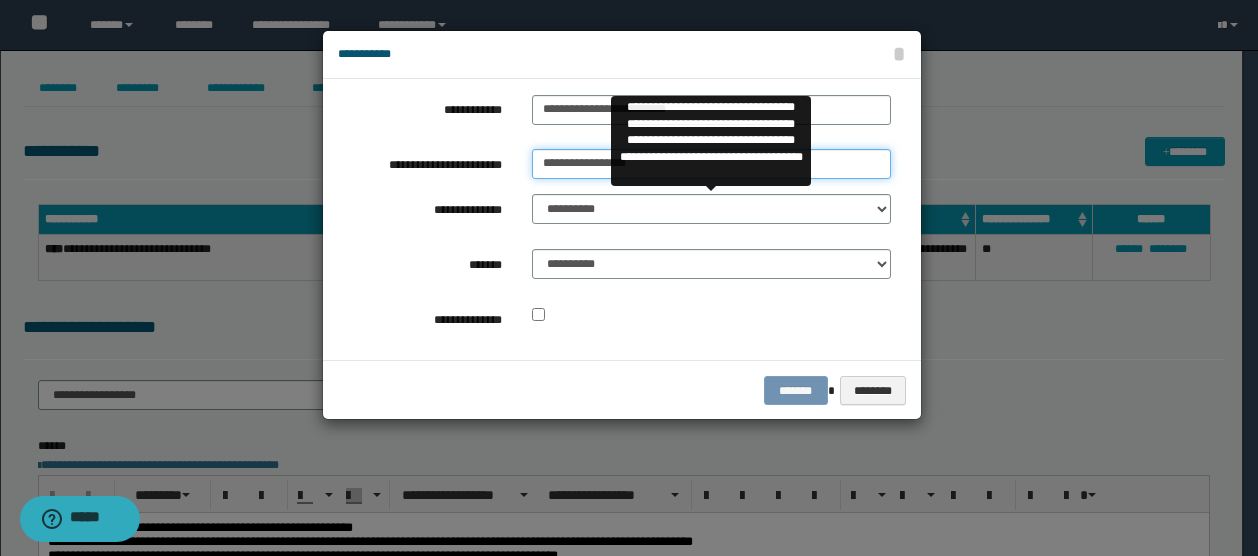 type on "**********" 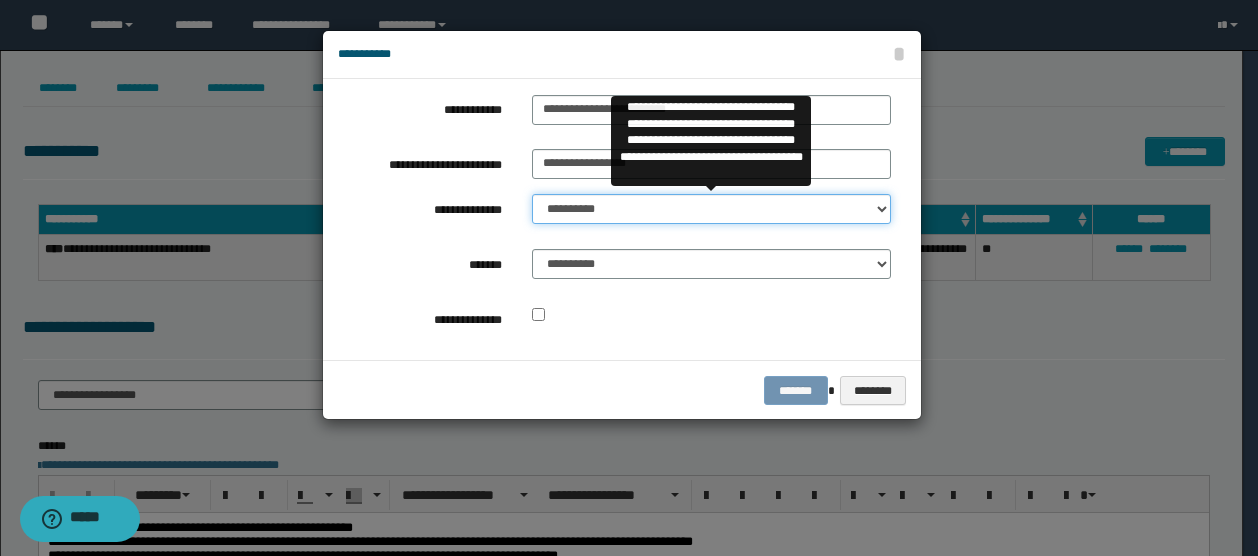 click on "**********" at bounding box center (711, 209) 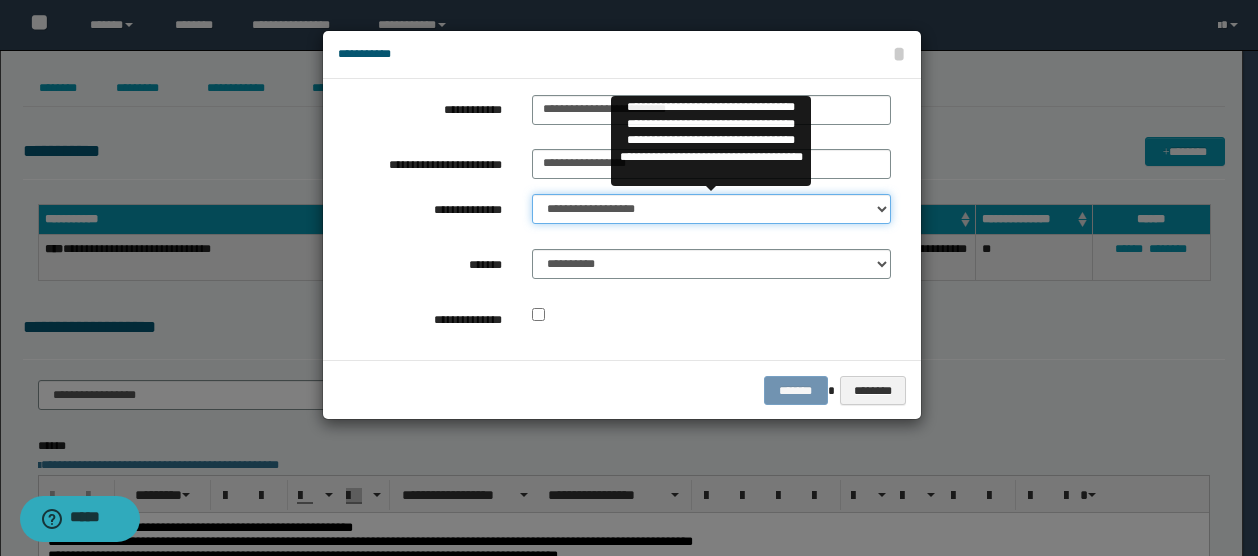 click on "**********" at bounding box center (711, 209) 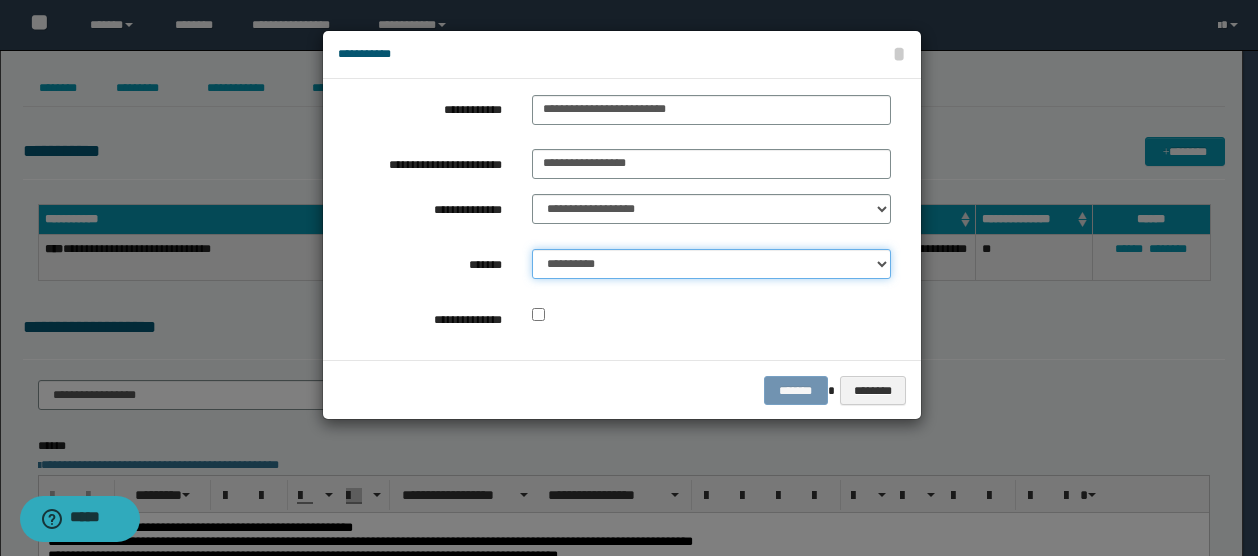 click on "**********" at bounding box center [711, 264] 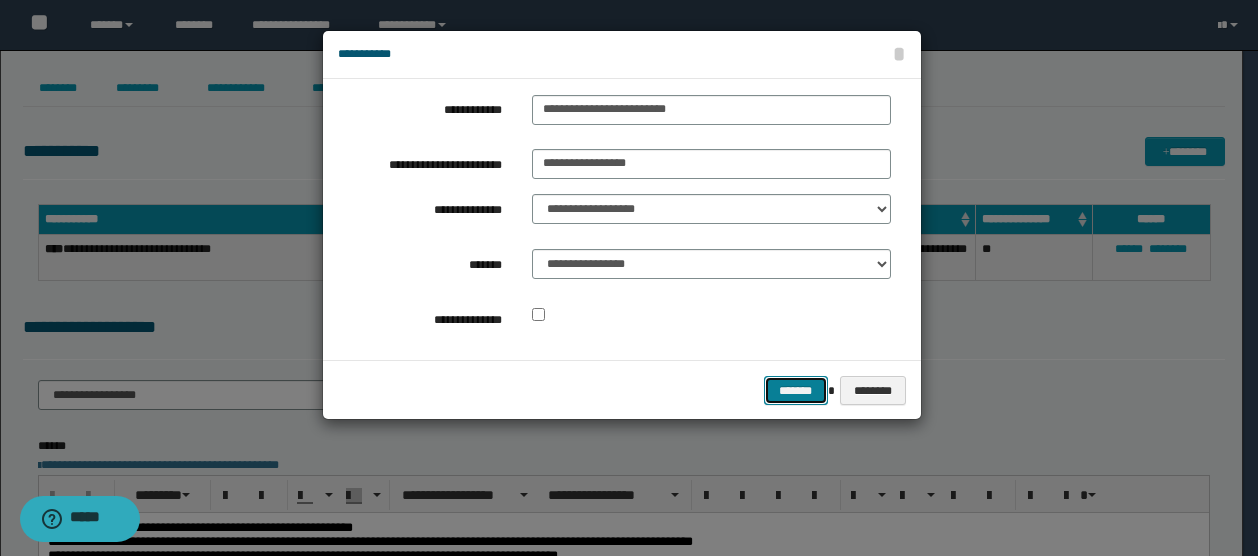click on "*******" at bounding box center [796, 390] 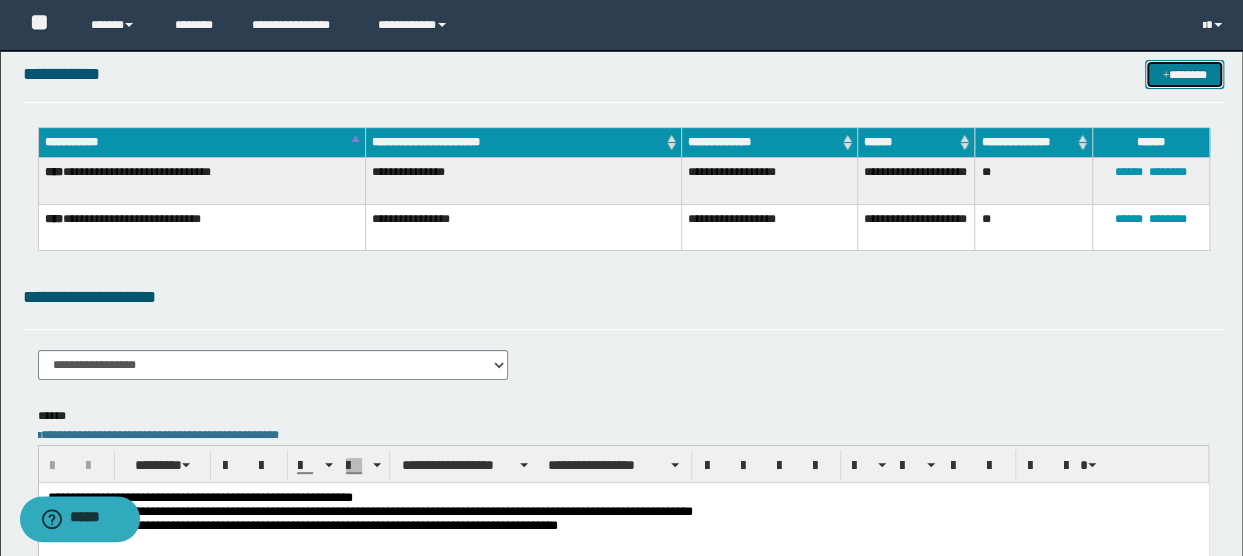scroll, scrollTop: 0, scrollLeft: 0, axis: both 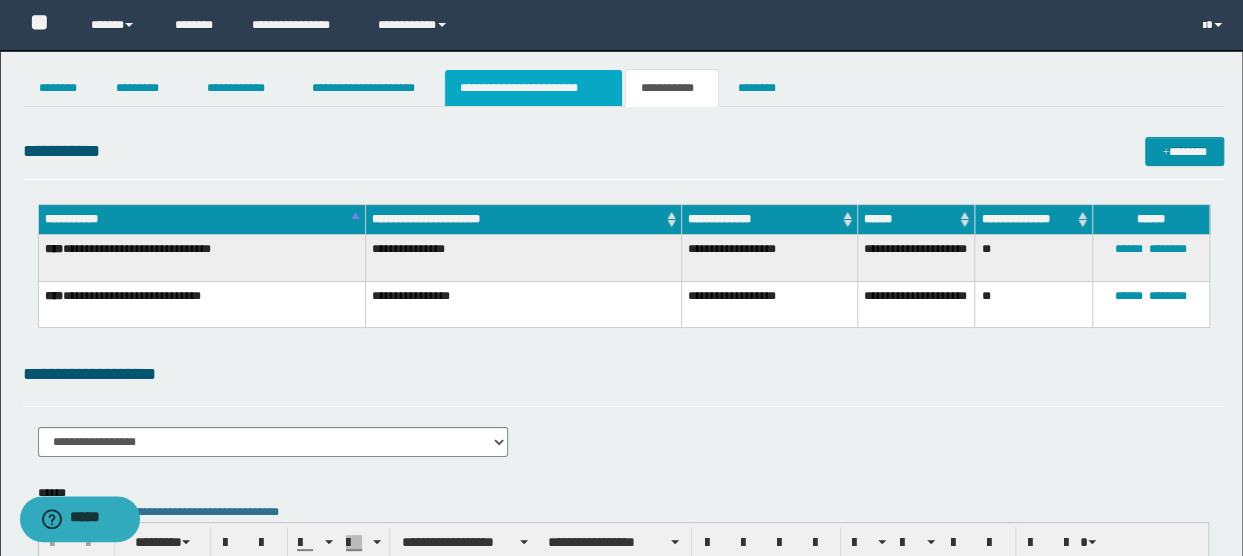 click on "**********" at bounding box center (533, 88) 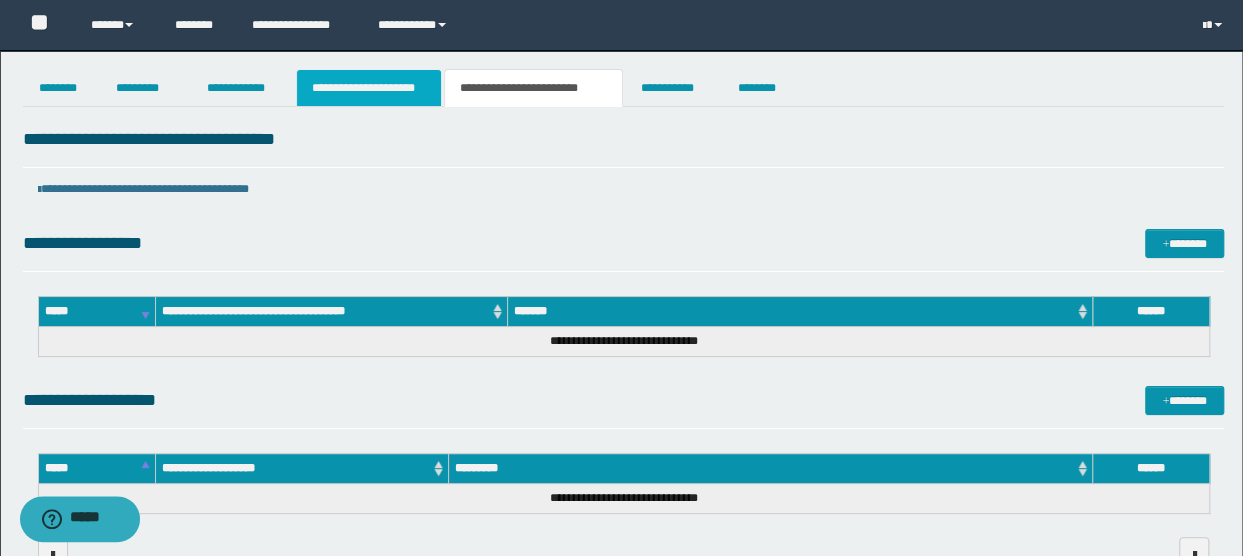 click on "**********" at bounding box center [369, 88] 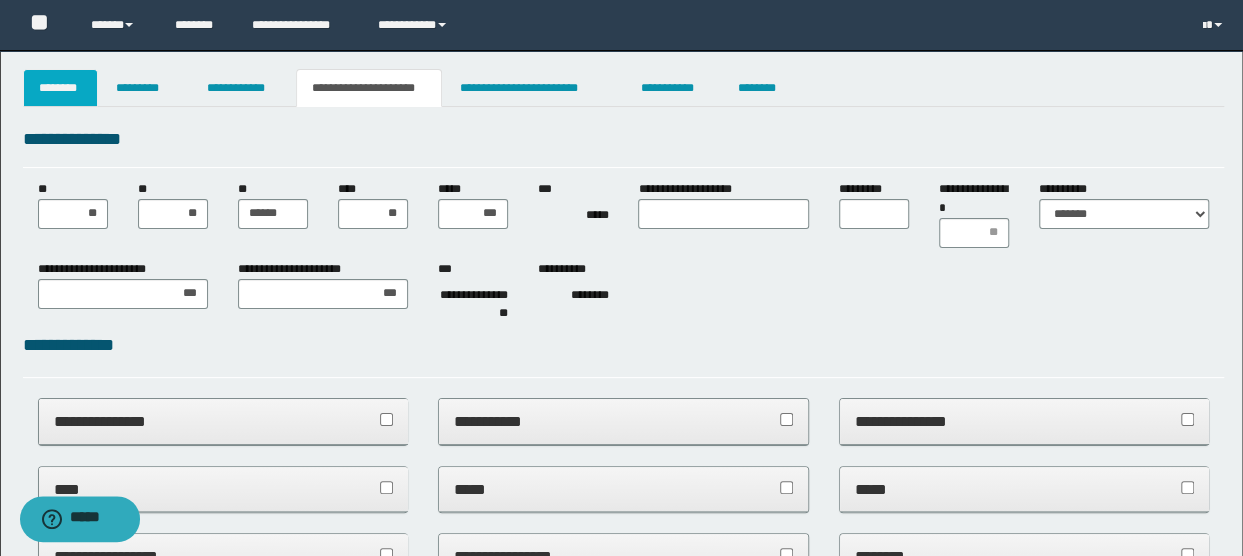 click on "********" at bounding box center [61, 88] 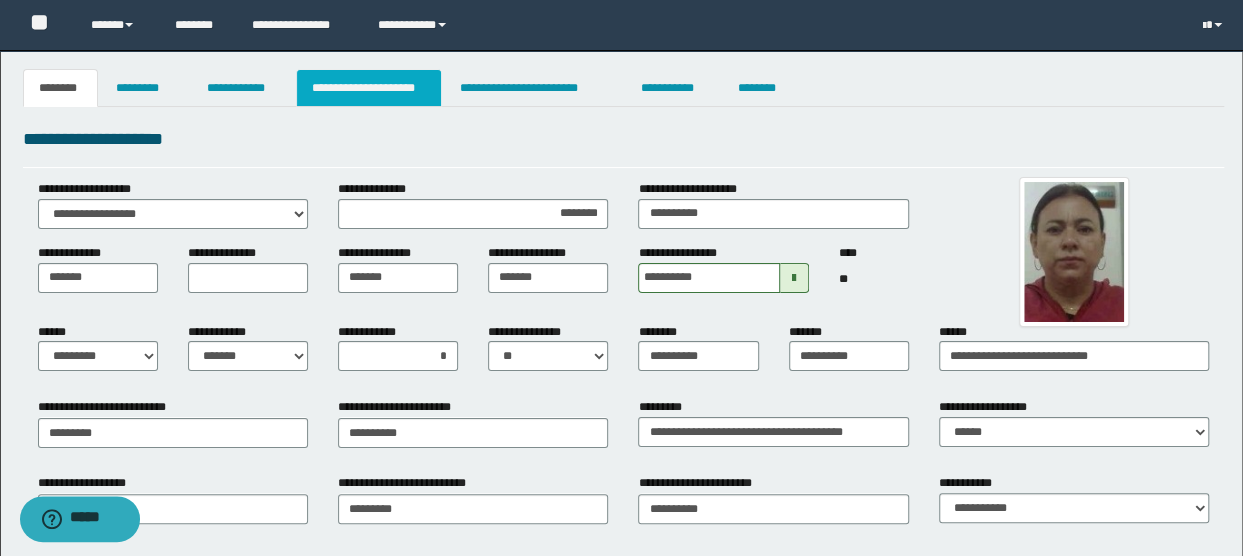 click on "**********" at bounding box center [369, 88] 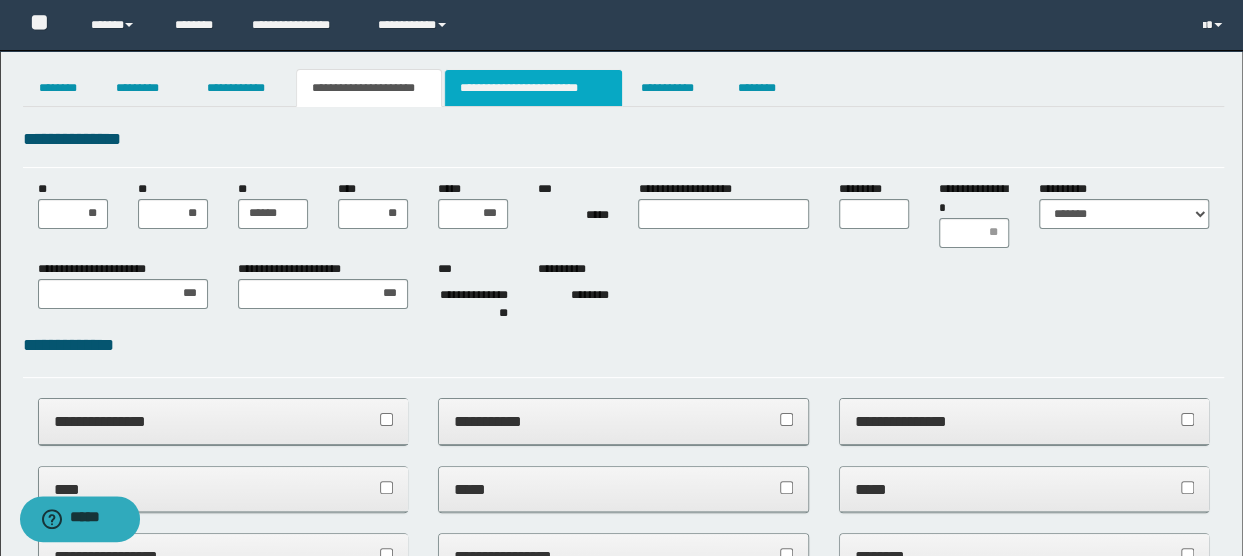 click on "**********" at bounding box center (533, 88) 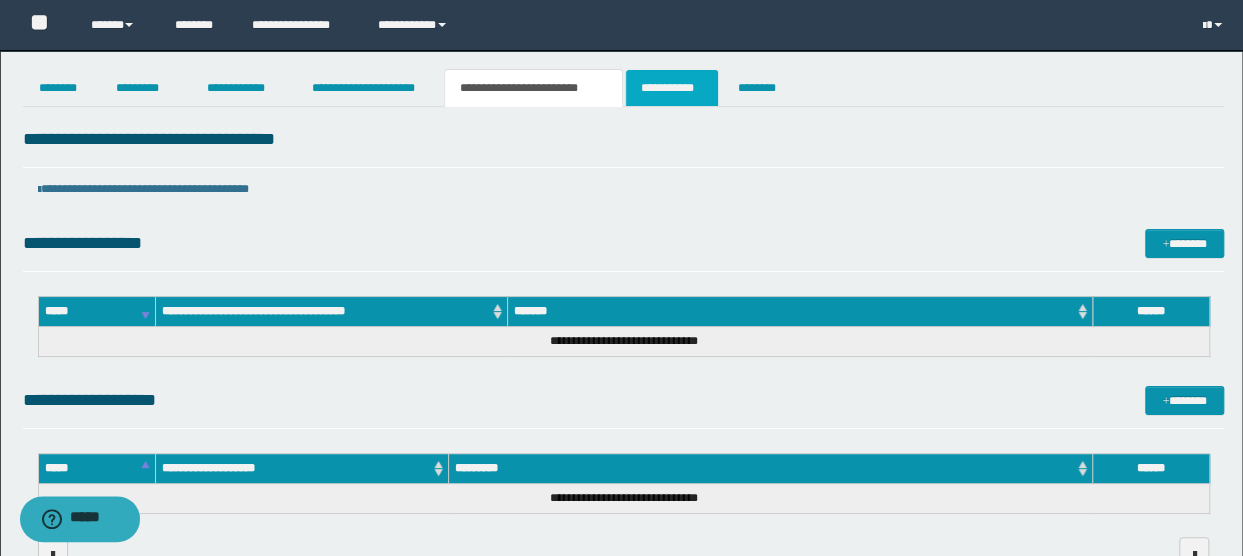 click on "**********" at bounding box center [672, 88] 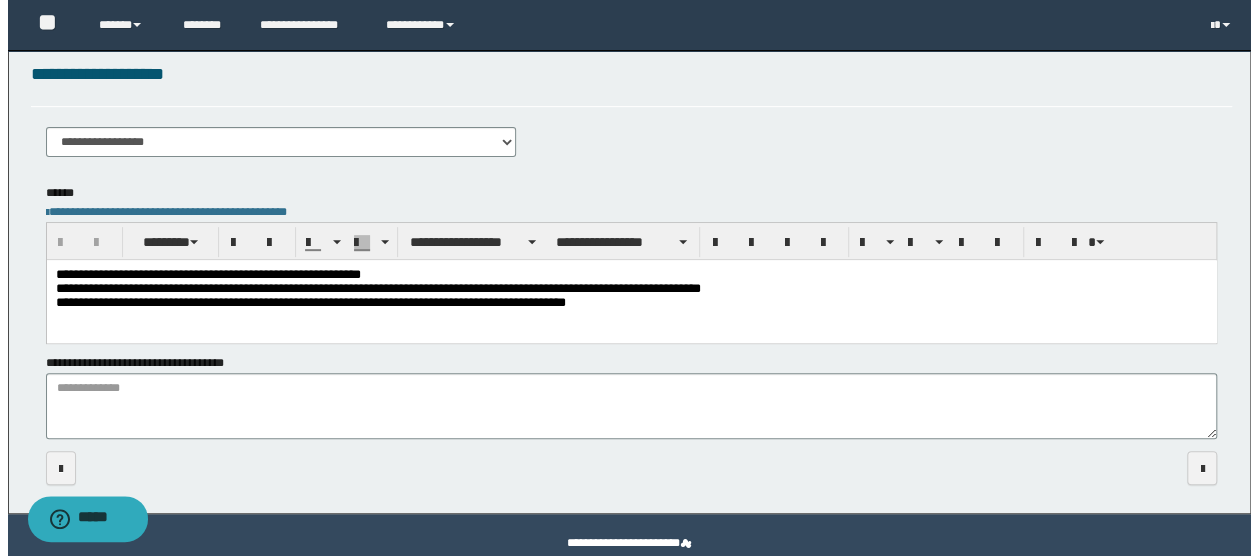 scroll, scrollTop: 0, scrollLeft: 0, axis: both 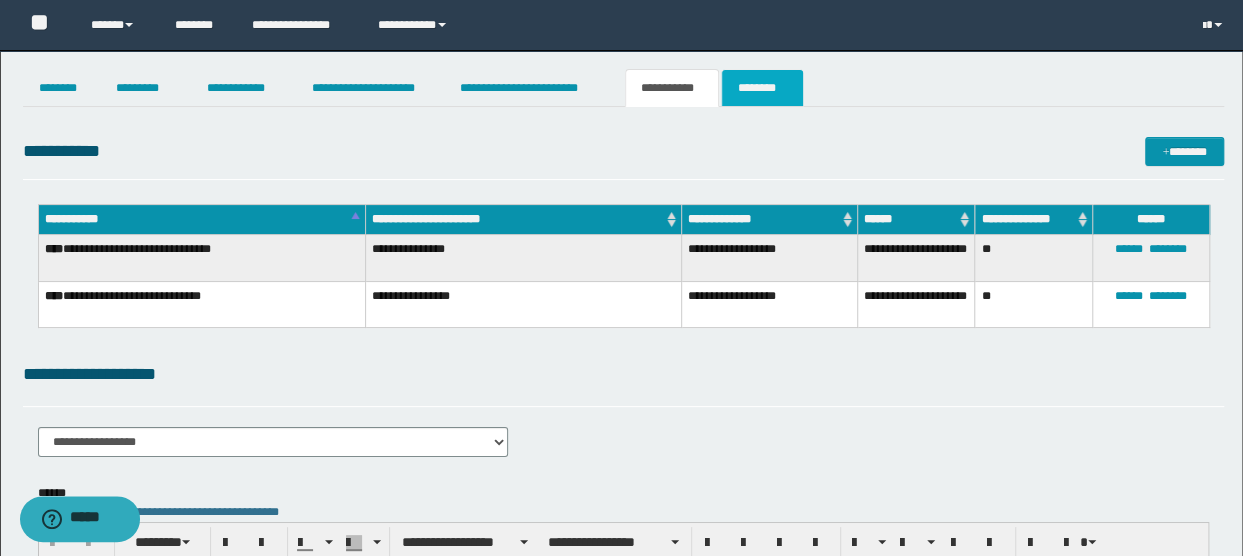 click on "********" at bounding box center (762, 88) 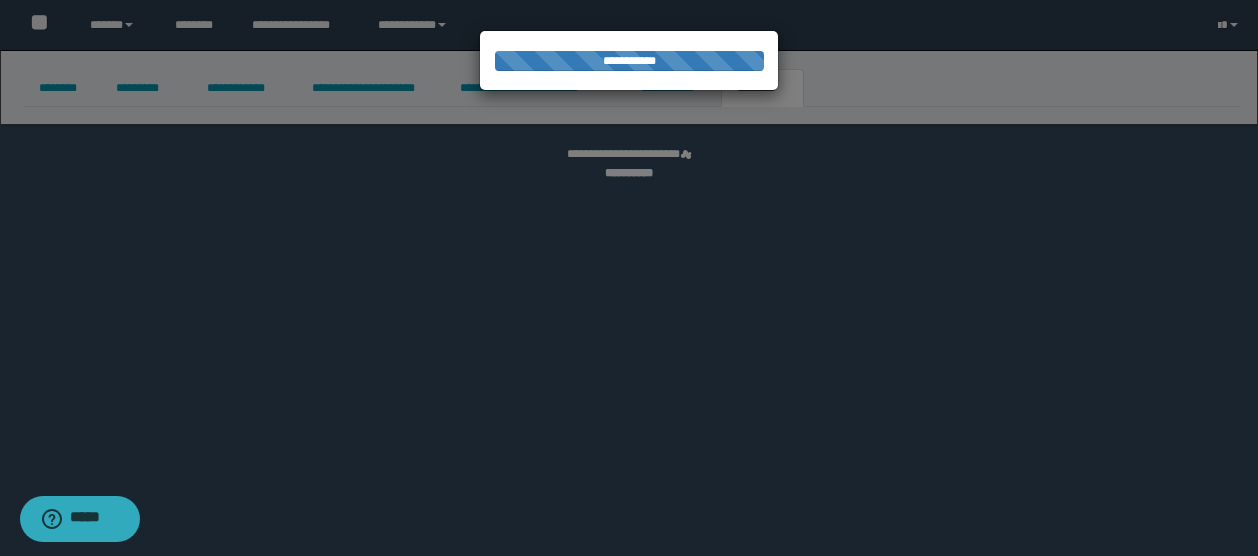 select on "****" 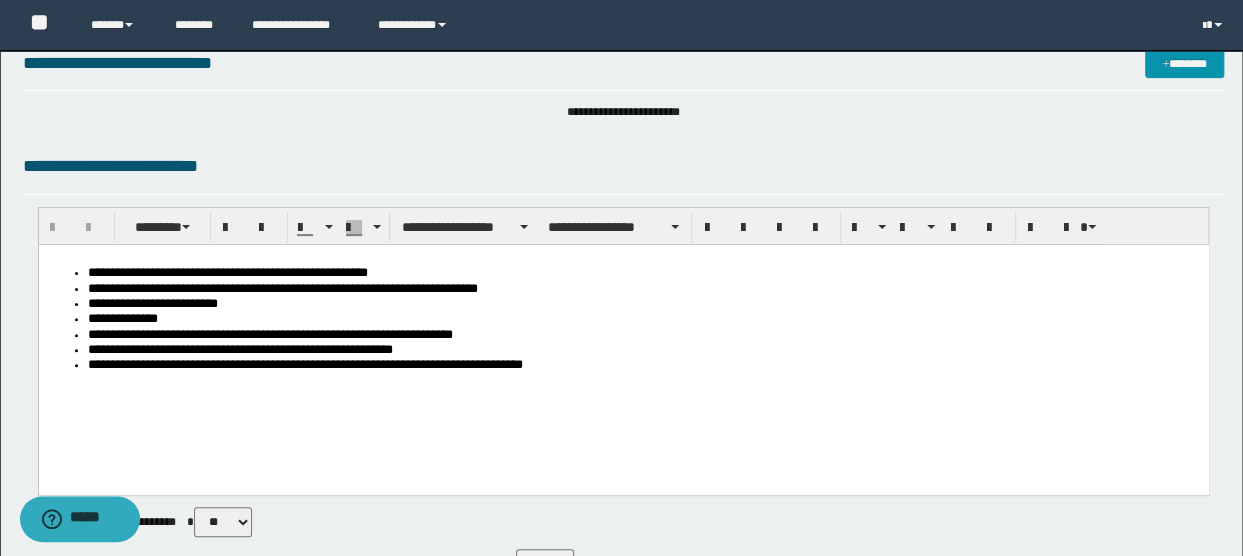 scroll, scrollTop: 300, scrollLeft: 0, axis: vertical 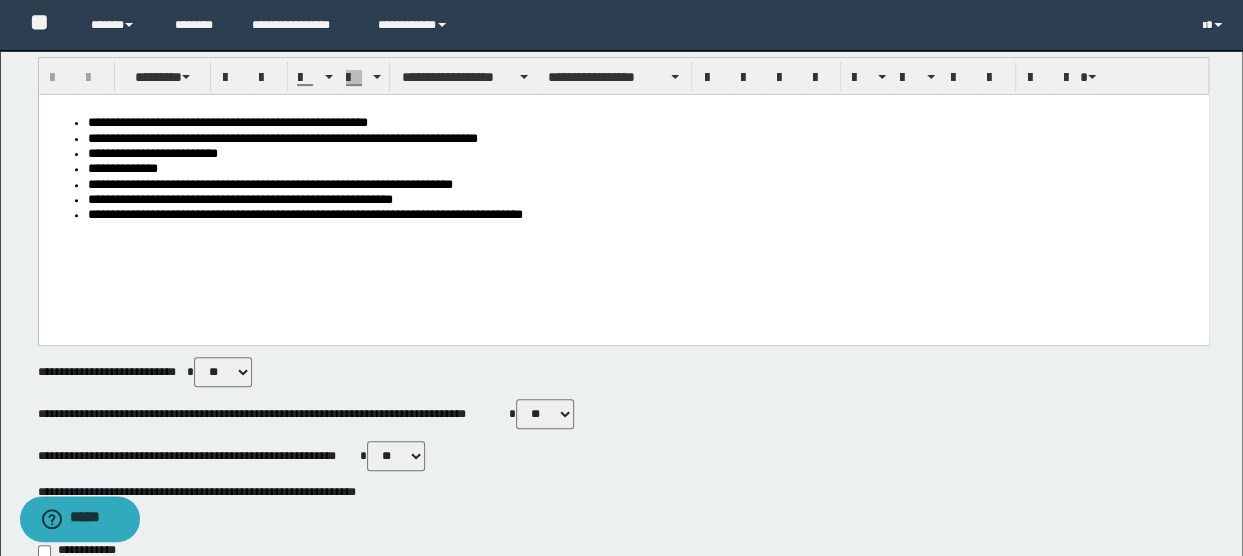 click on "**********" at bounding box center [643, 169] 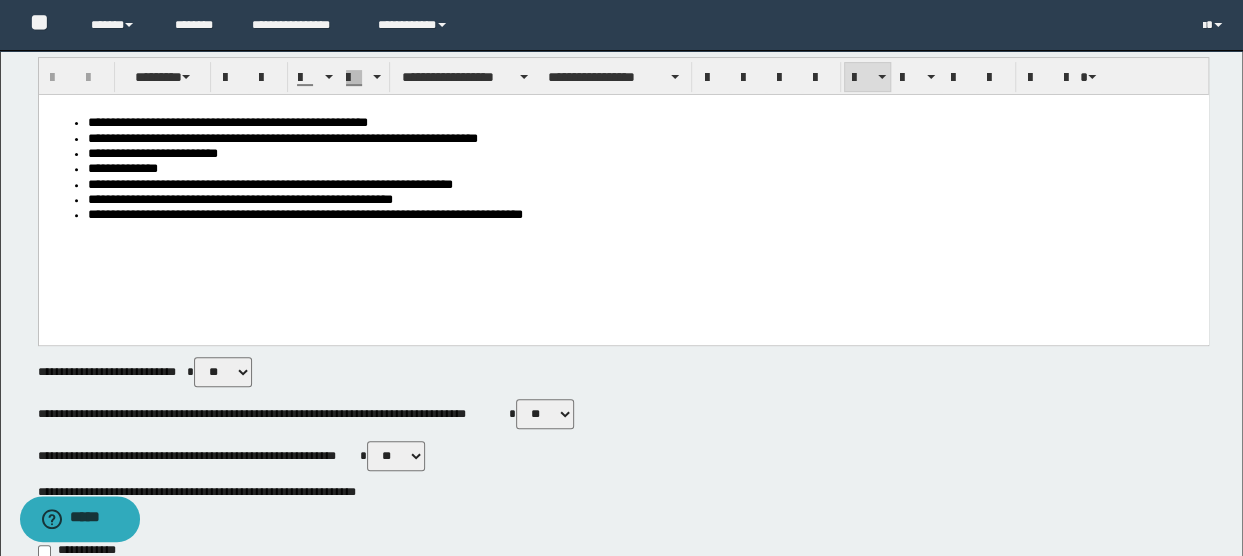 type 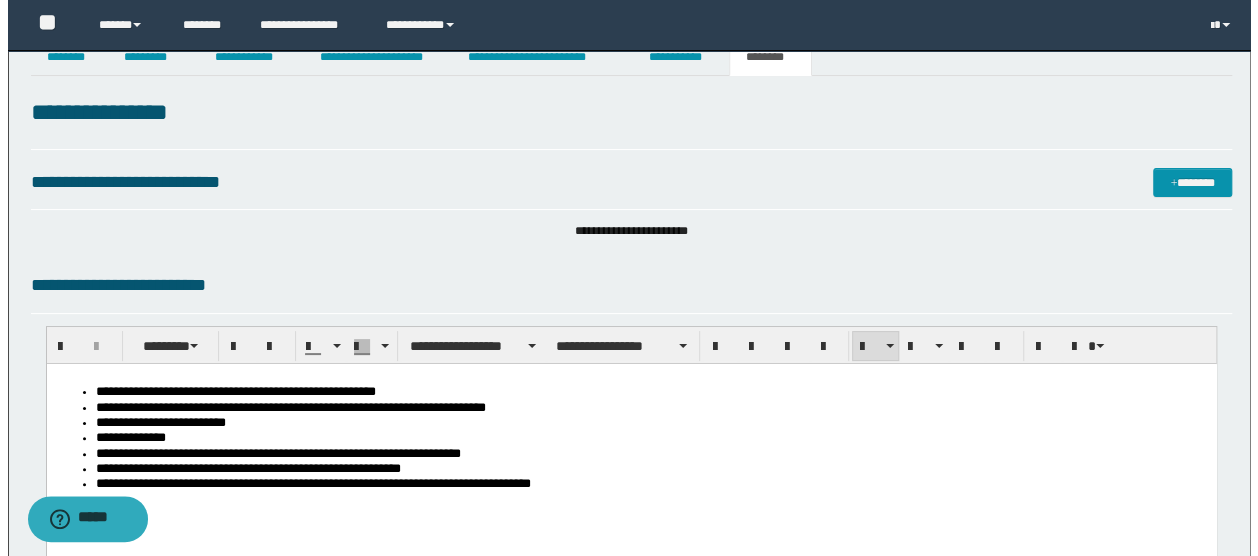 scroll, scrollTop: 0, scrollLeft: 0, axis: both 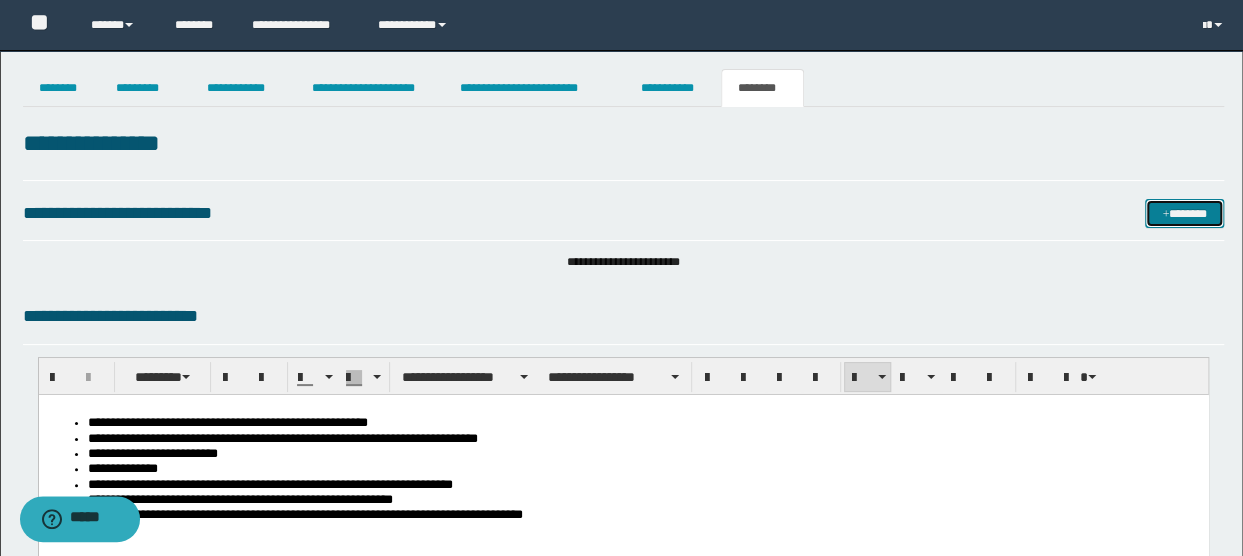 click on "*******" at bounding box center (1184, 213) 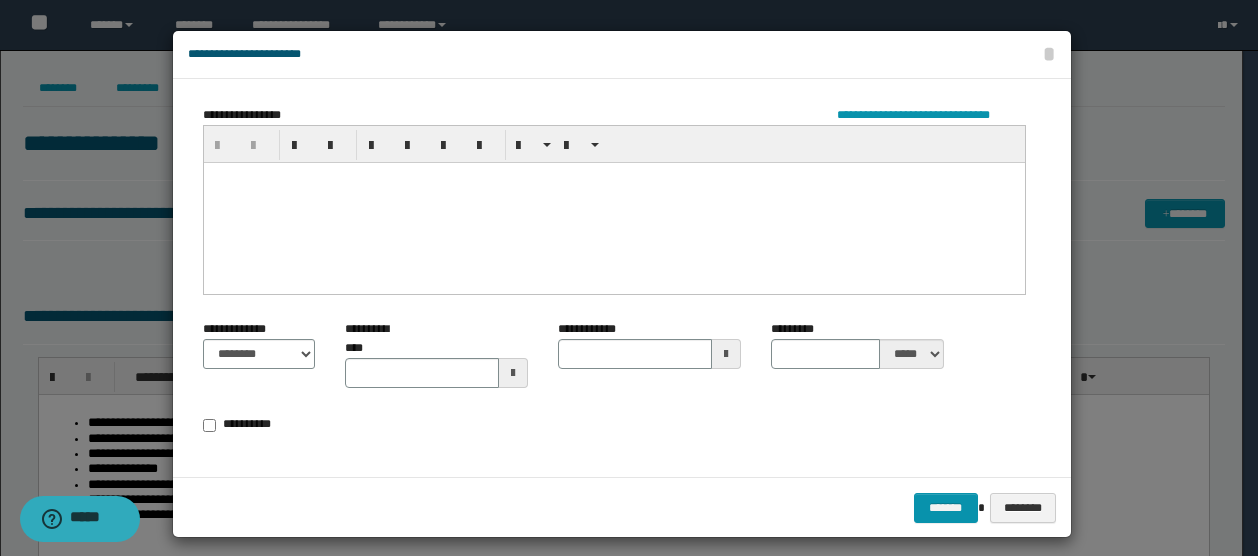 click at bounding box center (613, 177) 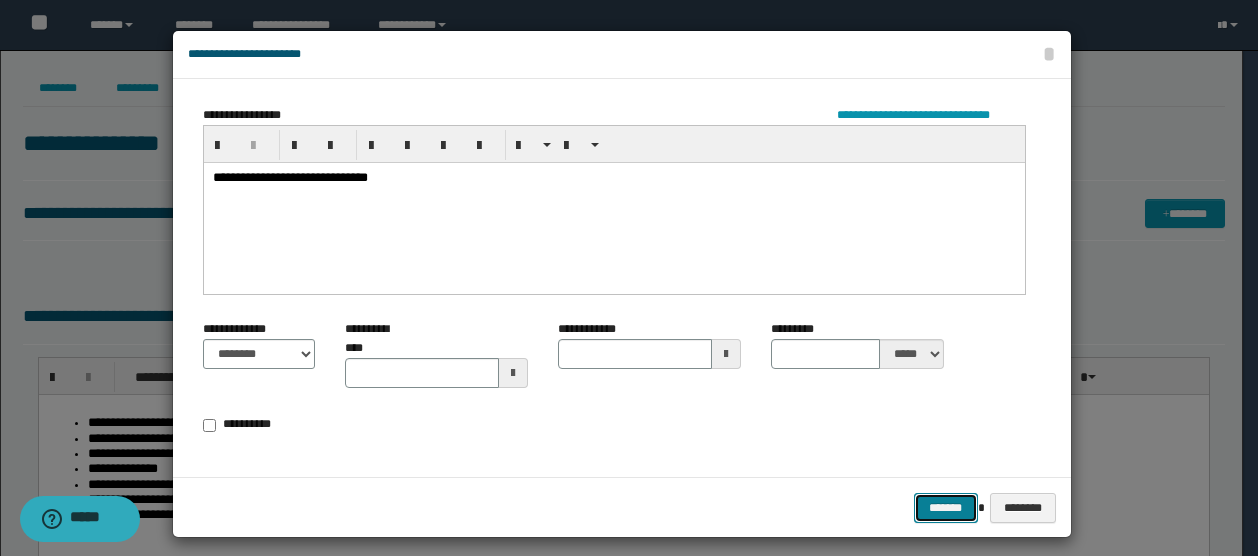 click on "*******" at bounding box center (946, 507) 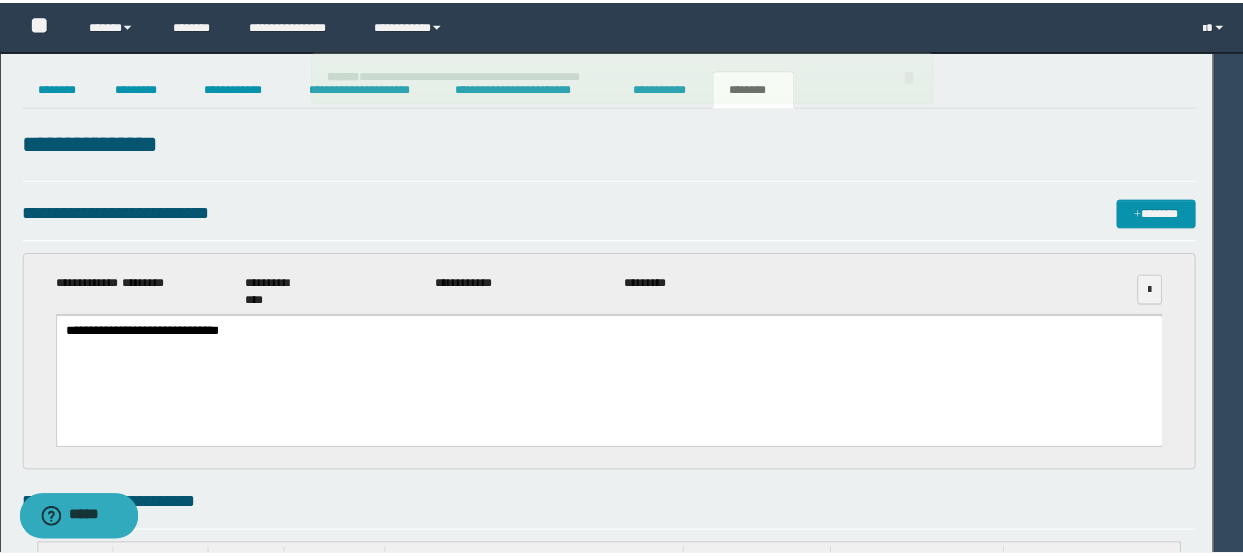 scroll, scrollTop: 0, scrollLeft: 0, axis: both 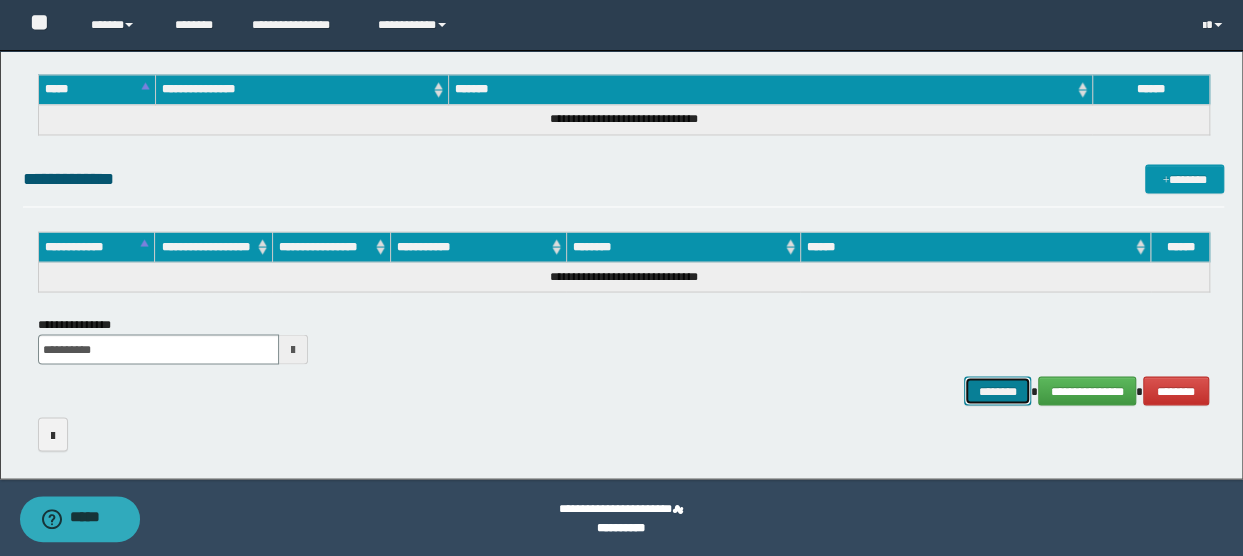 click on "********" at bounding box center [997, 390] 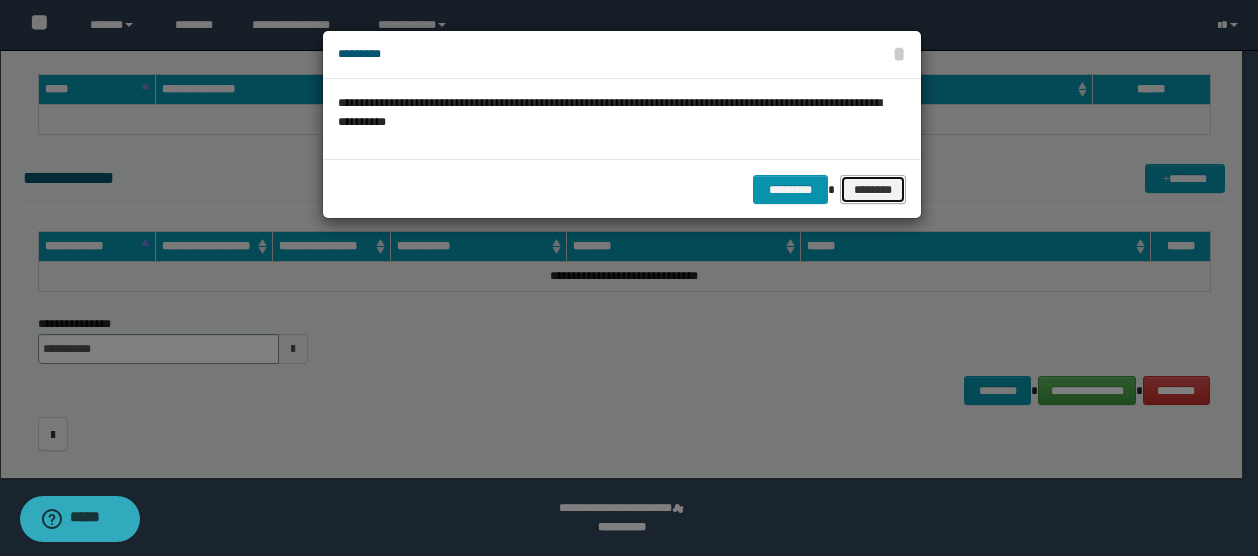 click on "********" at bounding box center (873, 189) 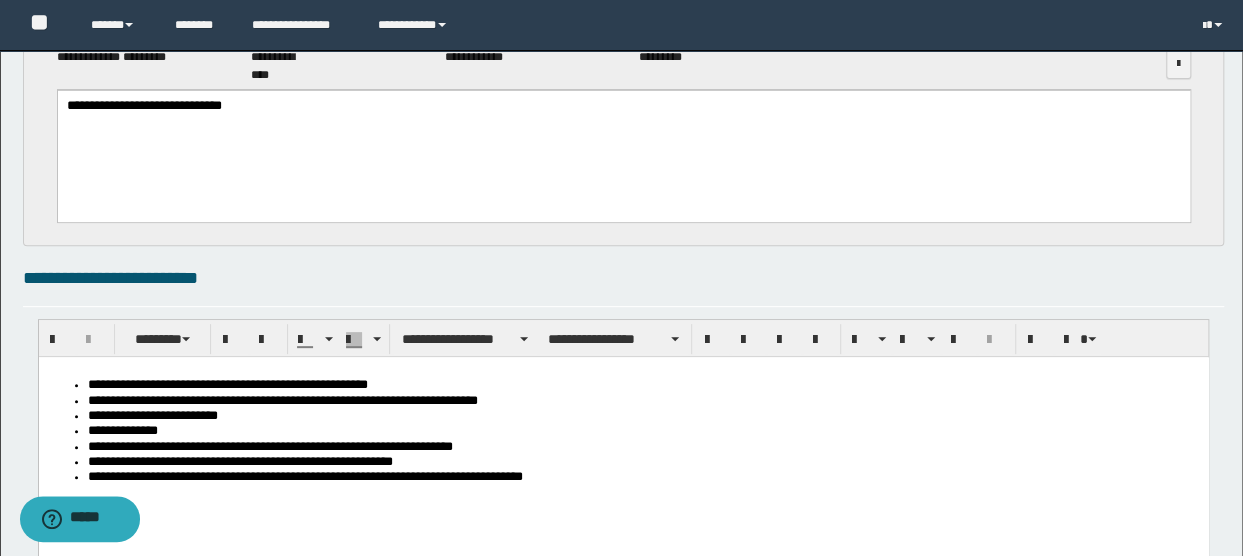 scroll, scrollTop: 0, scrollLeft: 0, axis: both 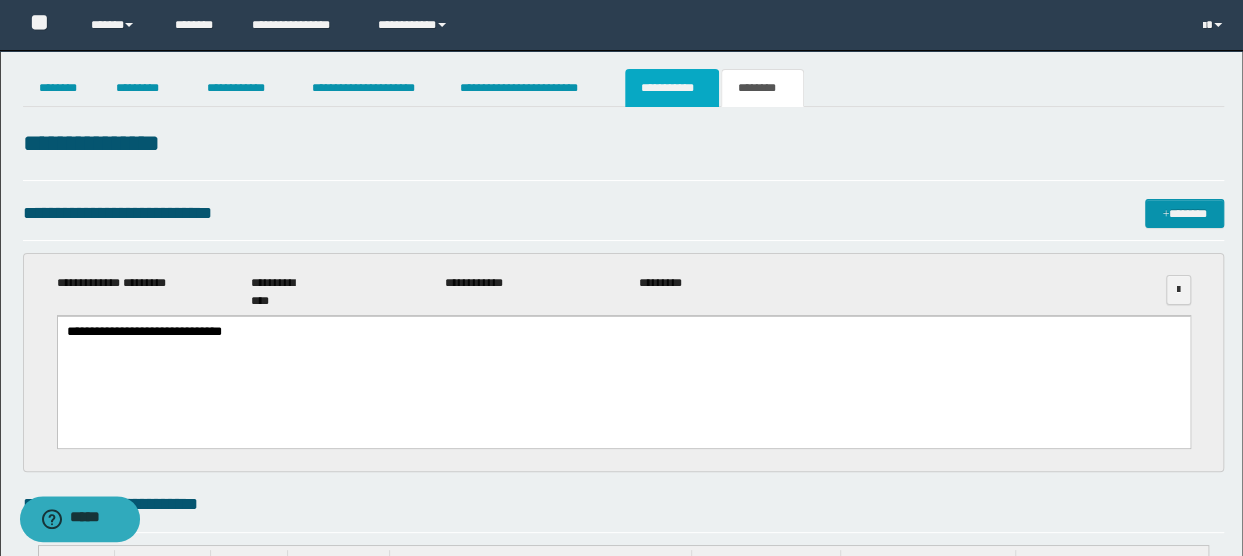 drag, startPoint x: 686, startPoint y: 101, endPoint x: 674, endPoint y: 134, distance: 35.1141 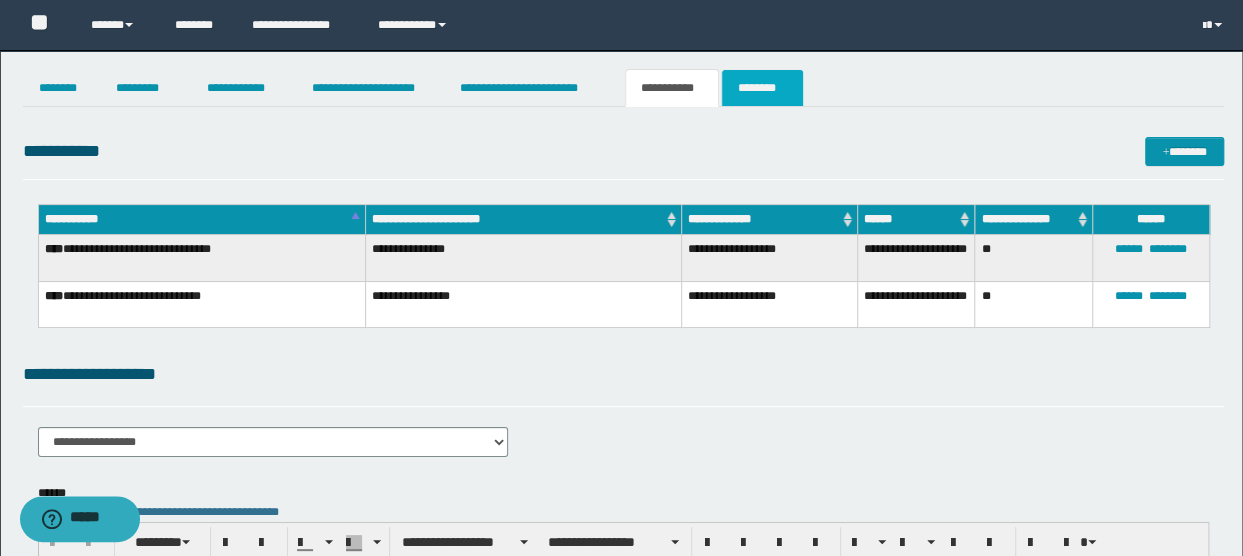 click on "********" at bounding box center (762, 88) 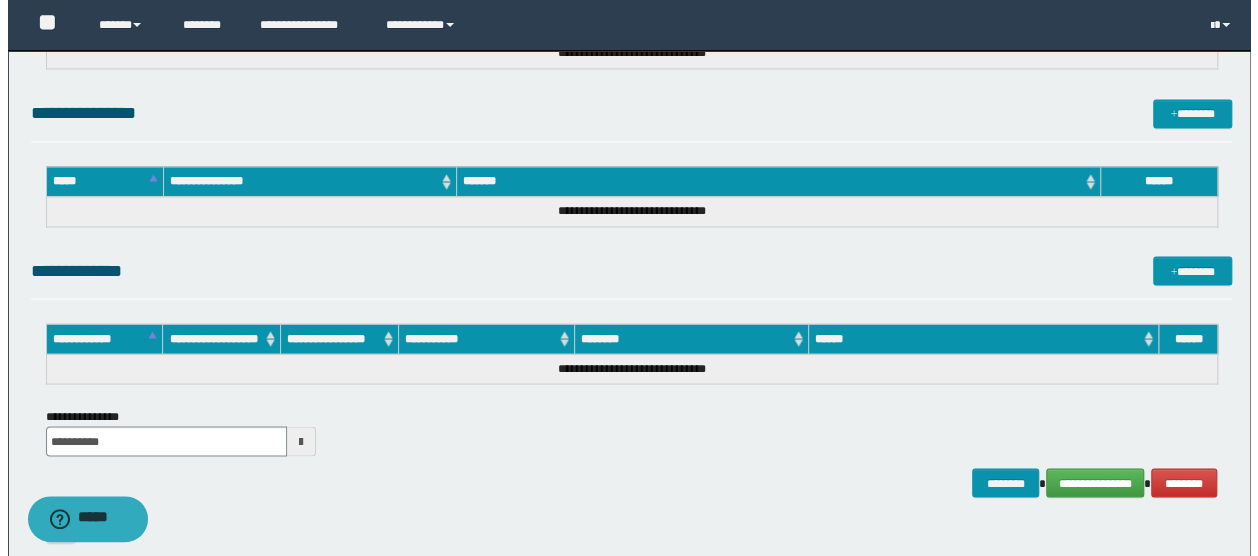 scroll, scrollTop: 1684, scrollLeft: 0, axis: vertical 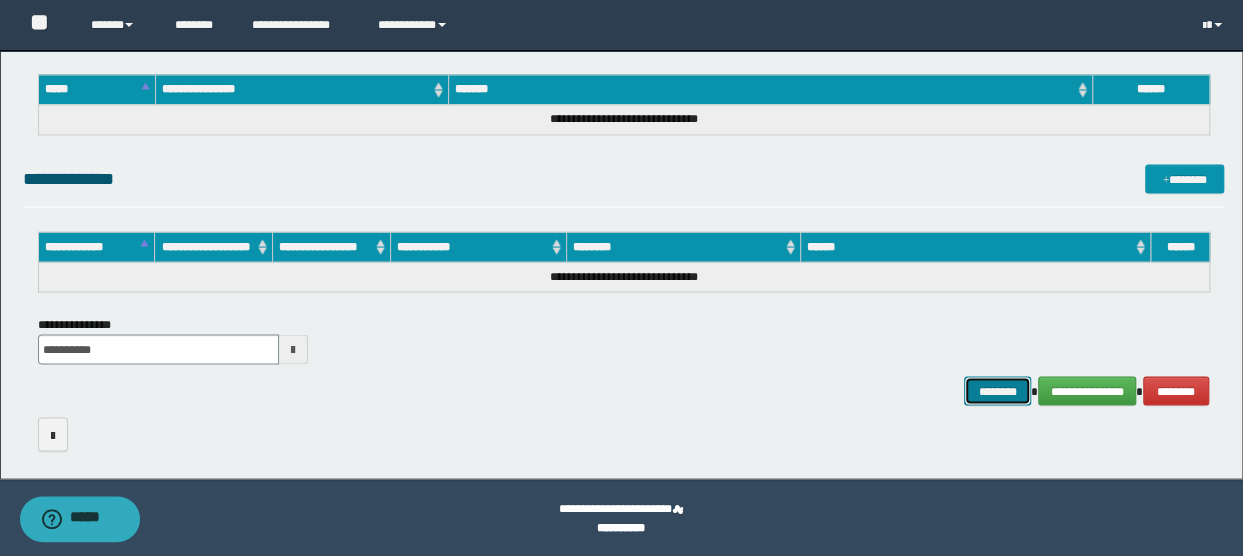 click on "********" at bounding box center [997, 390] 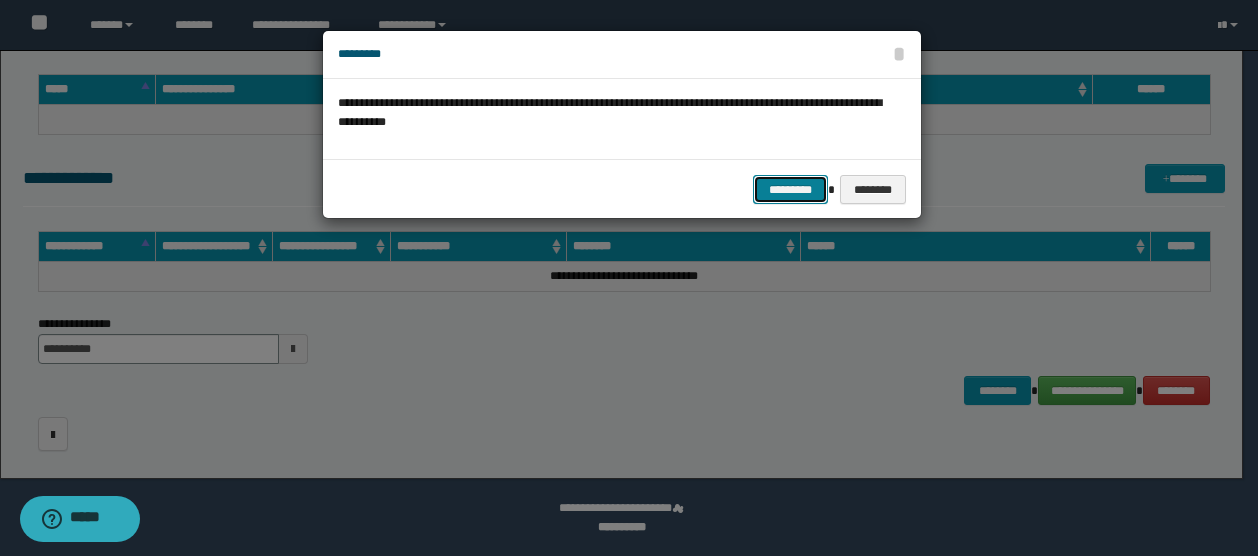 click on "*********" at bounding box center (790, 189) 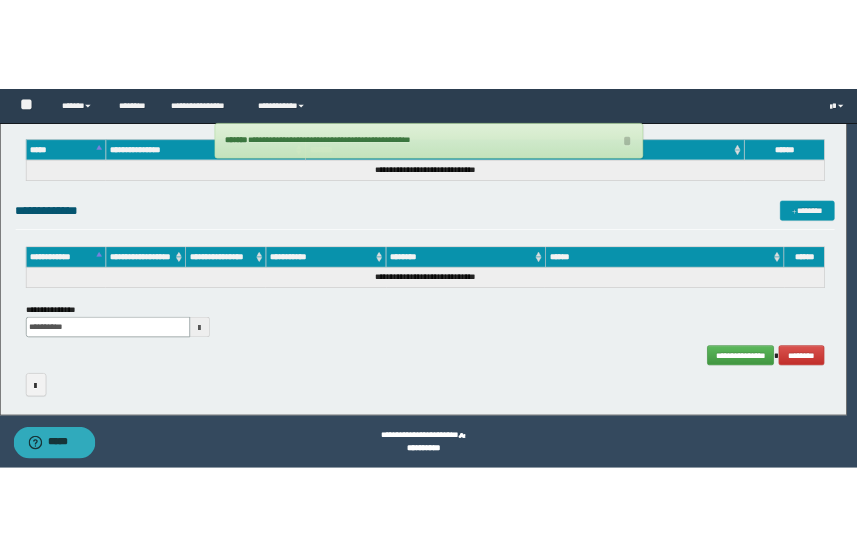 scroll, scrollTop: 1784, scrollLeft: 0, axis: vertical 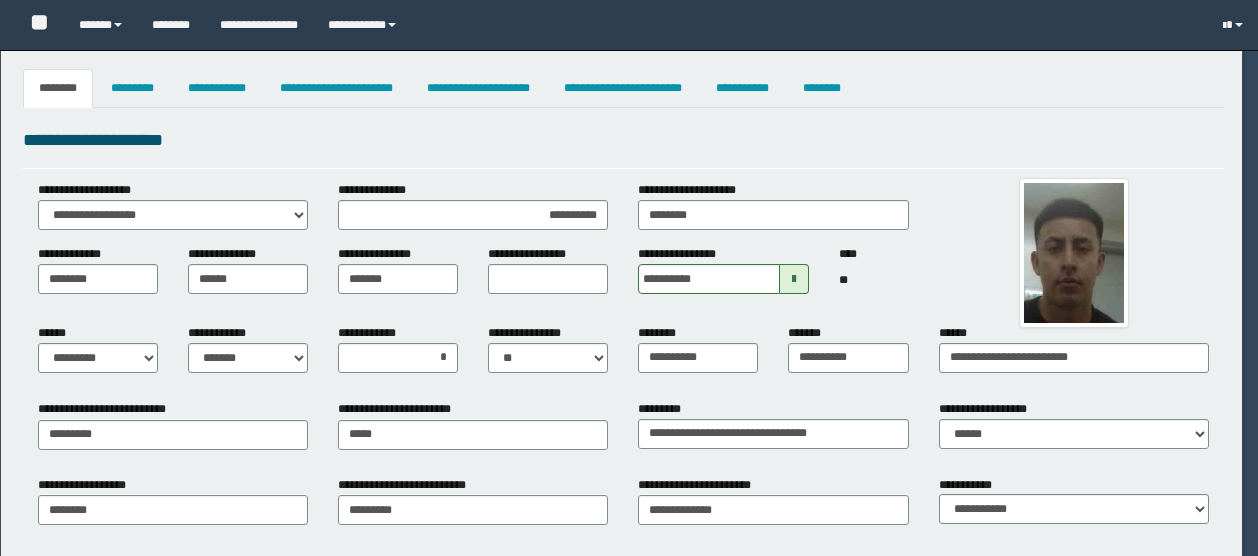 select on "*" 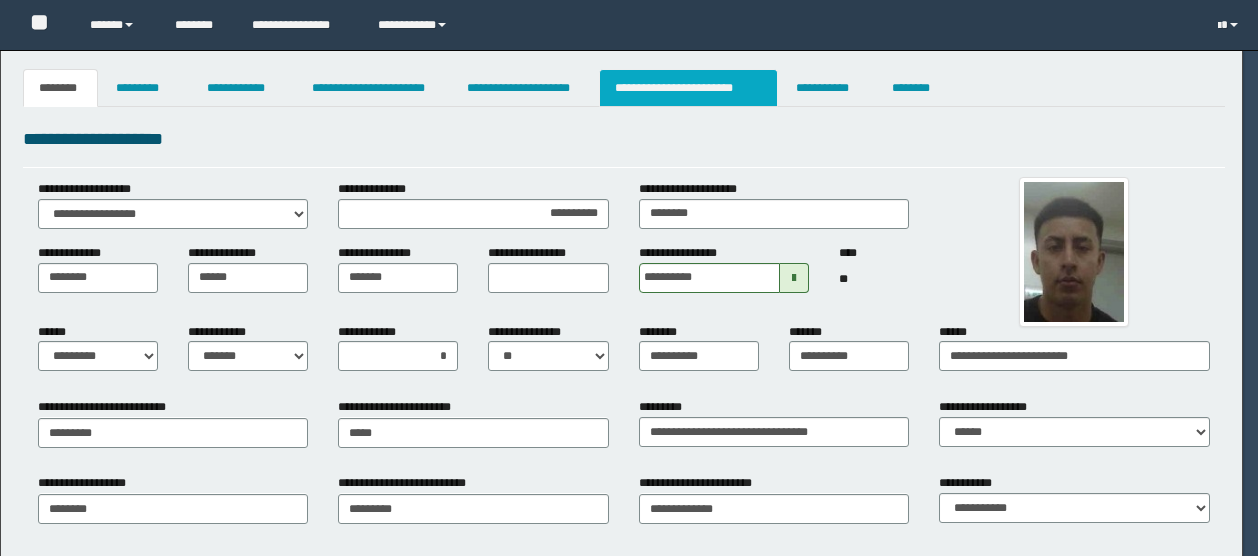 scroll, scrollTop: 0, scrollLeft: 0, axis: both 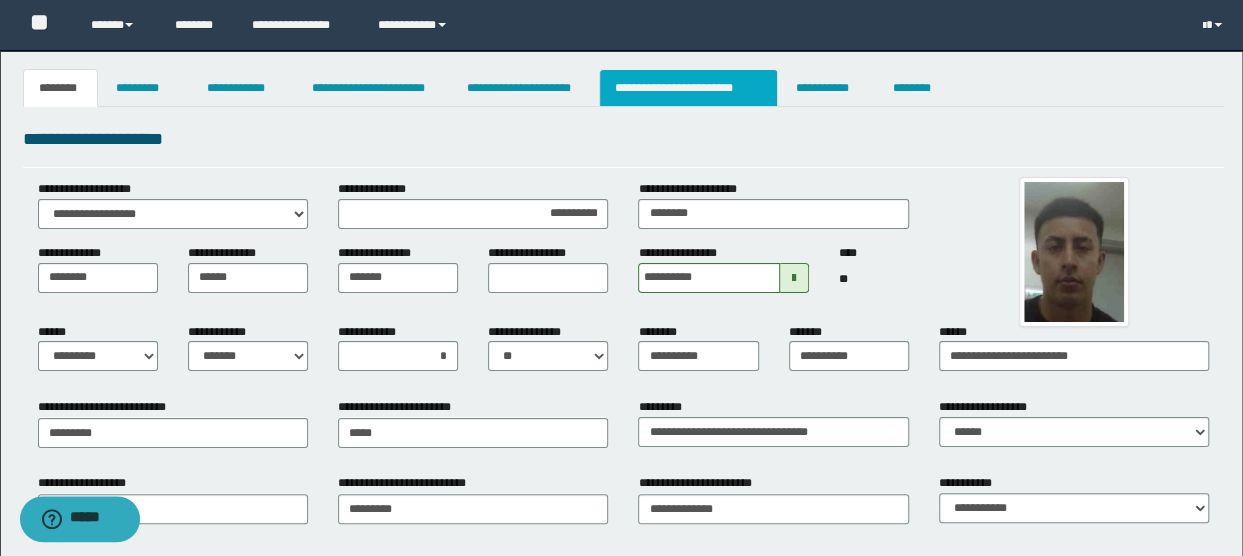 click on "**********" at bounding box center (688, 88) 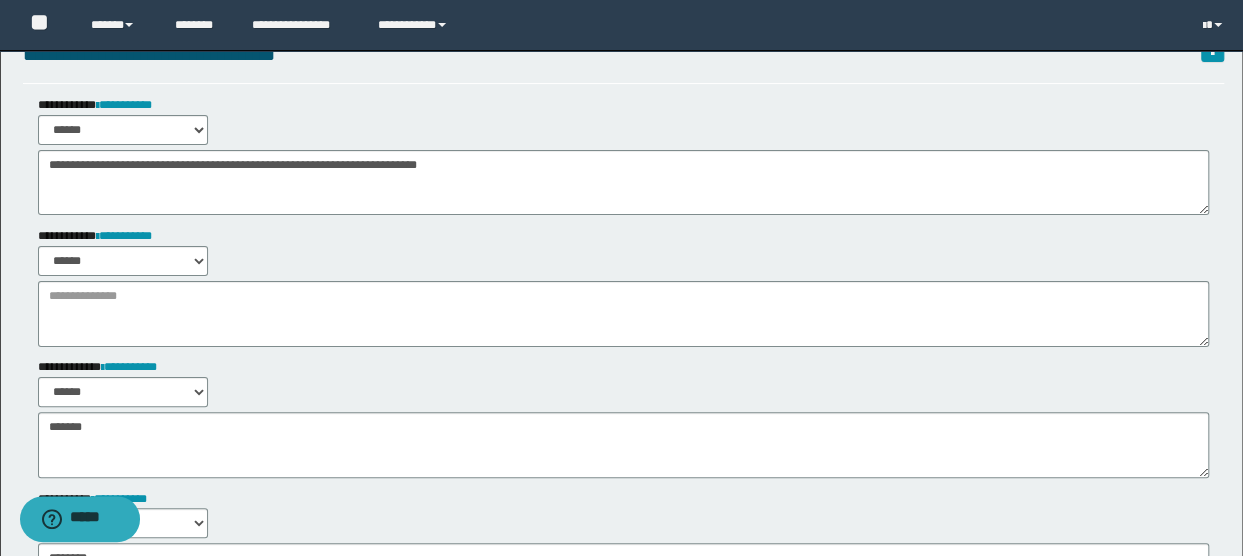 scroll, scrollTop: 0, scrollLeft: 0, axis: both 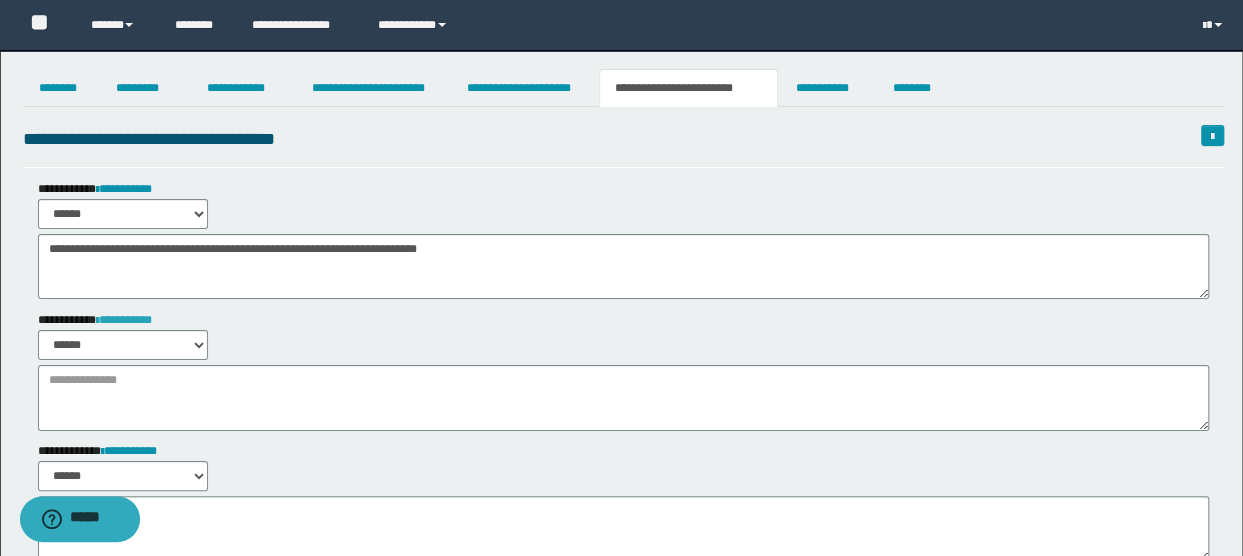 click on "**********" at bounding box center [124, 320] 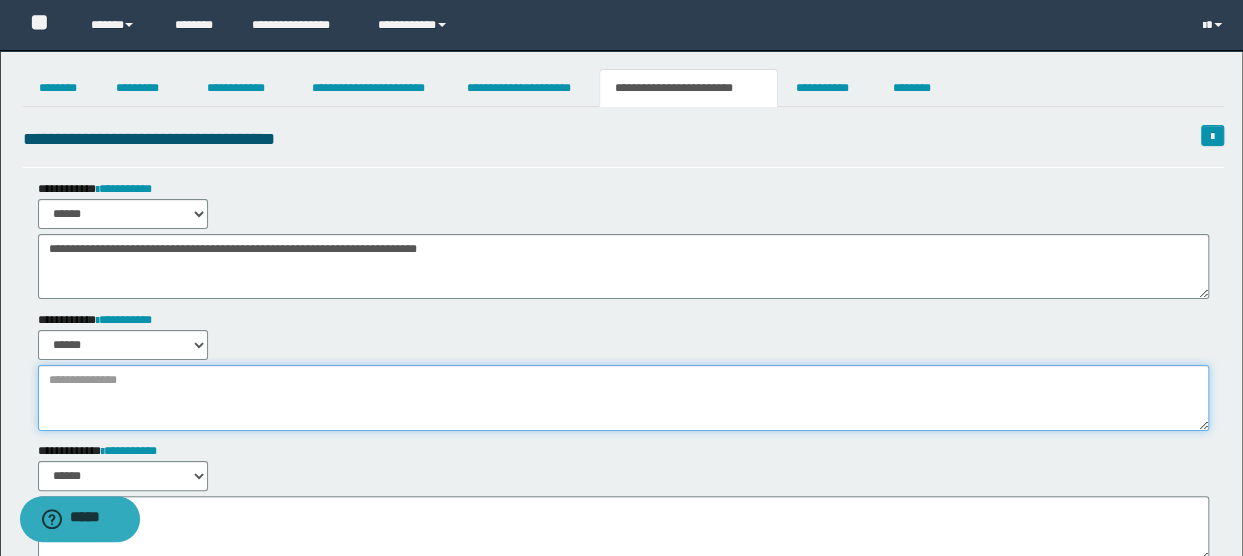click at bounding box center [624, 398] 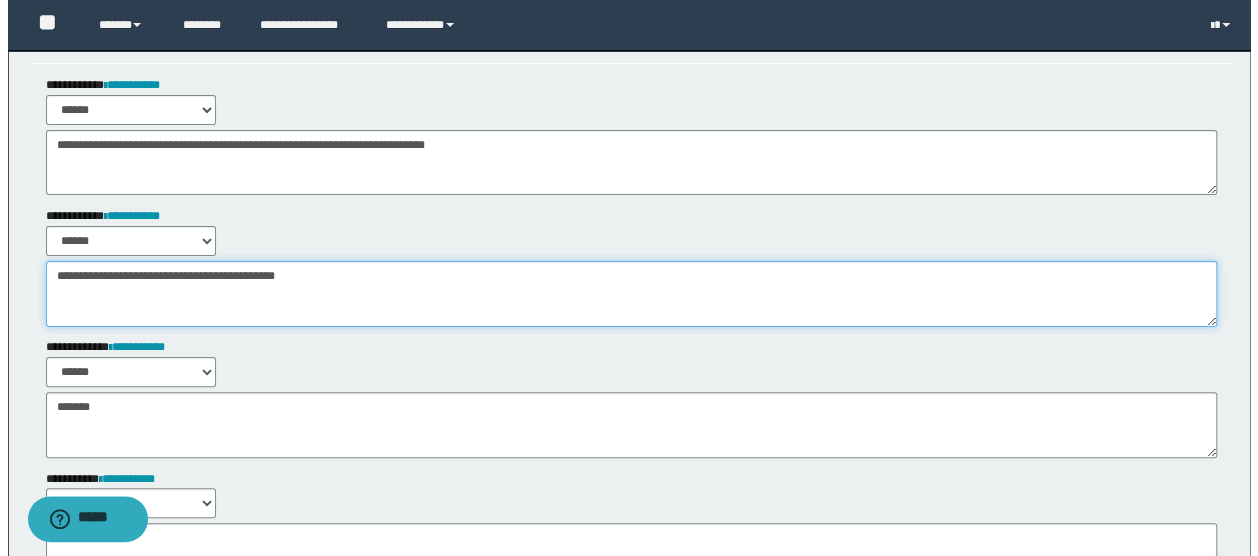 scroll, scrollTop: 0, scrollLeft: 0, axis: both 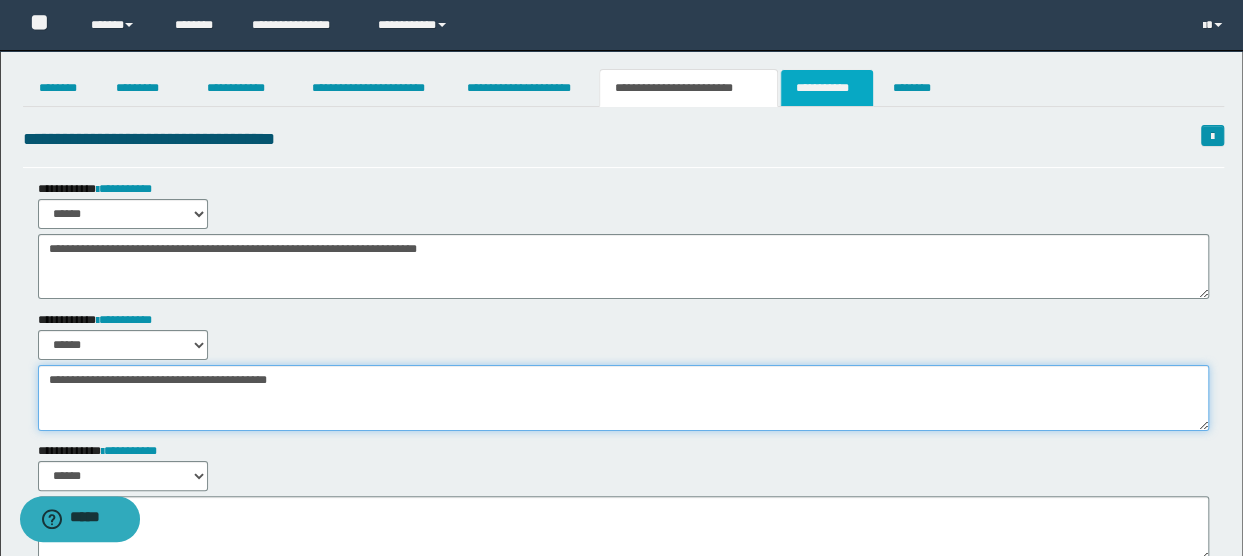 type on "**********" 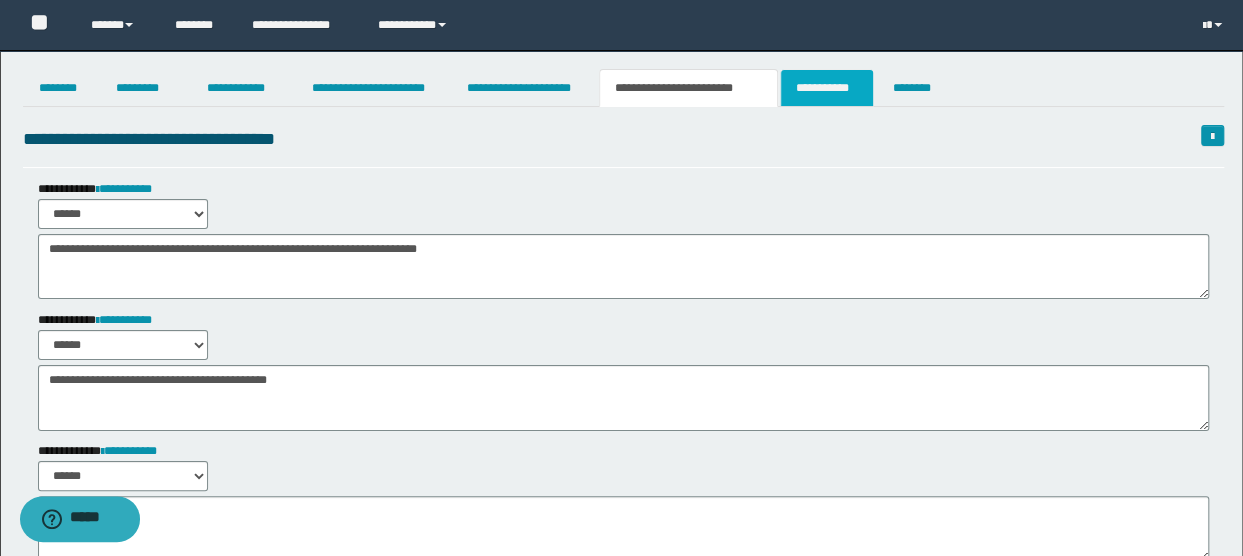 click on "**********" at bounding box center (827, 88) 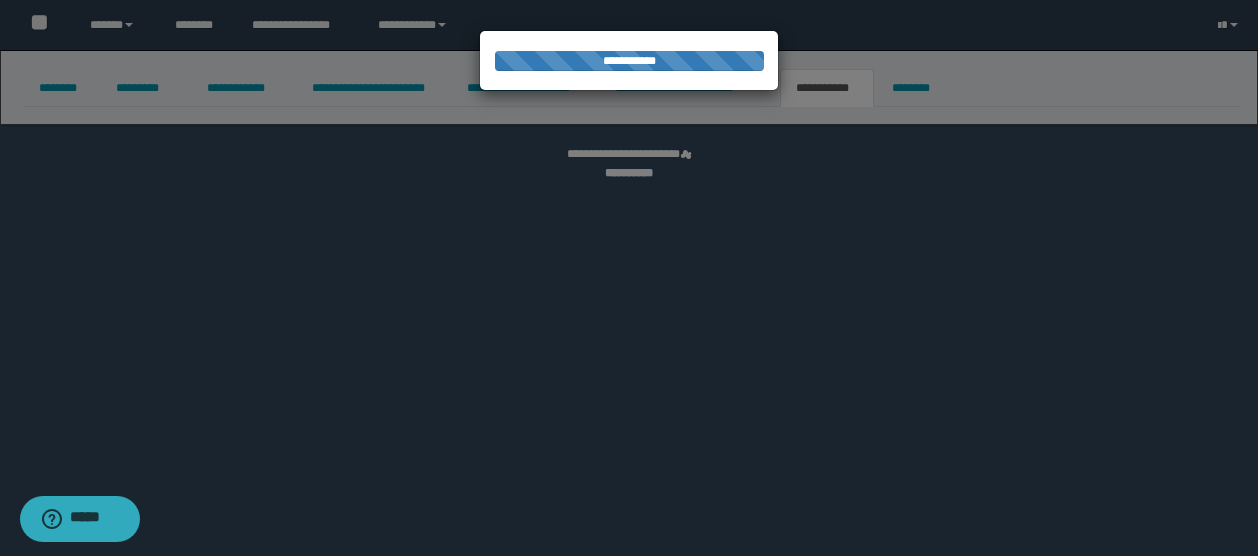 select on "****" 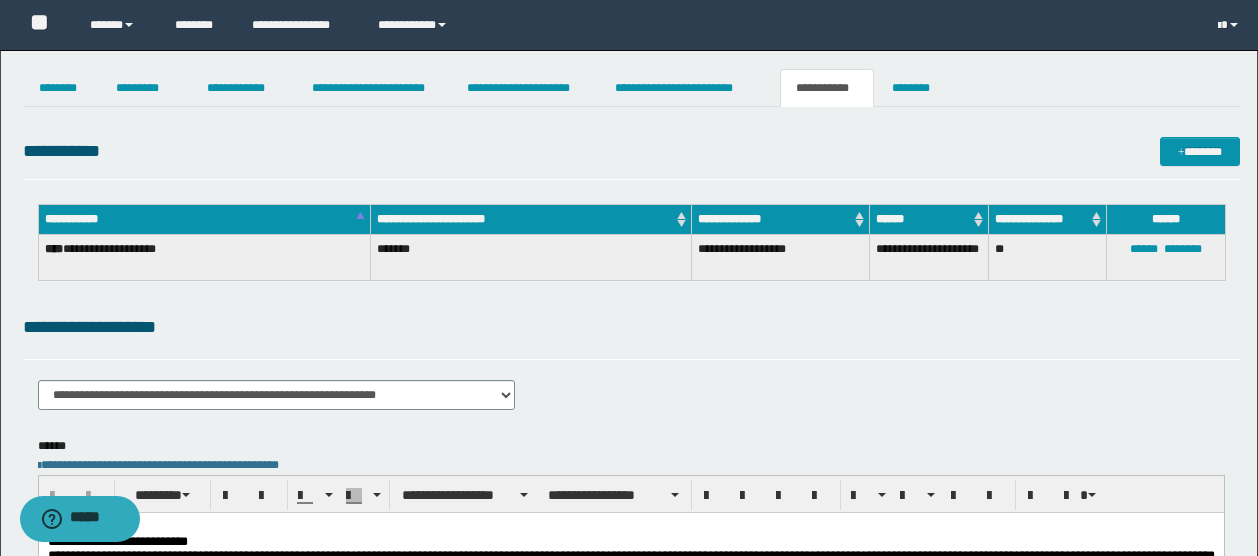 scroll, scrollTop: 0, scrollLeft: 0, axis: both 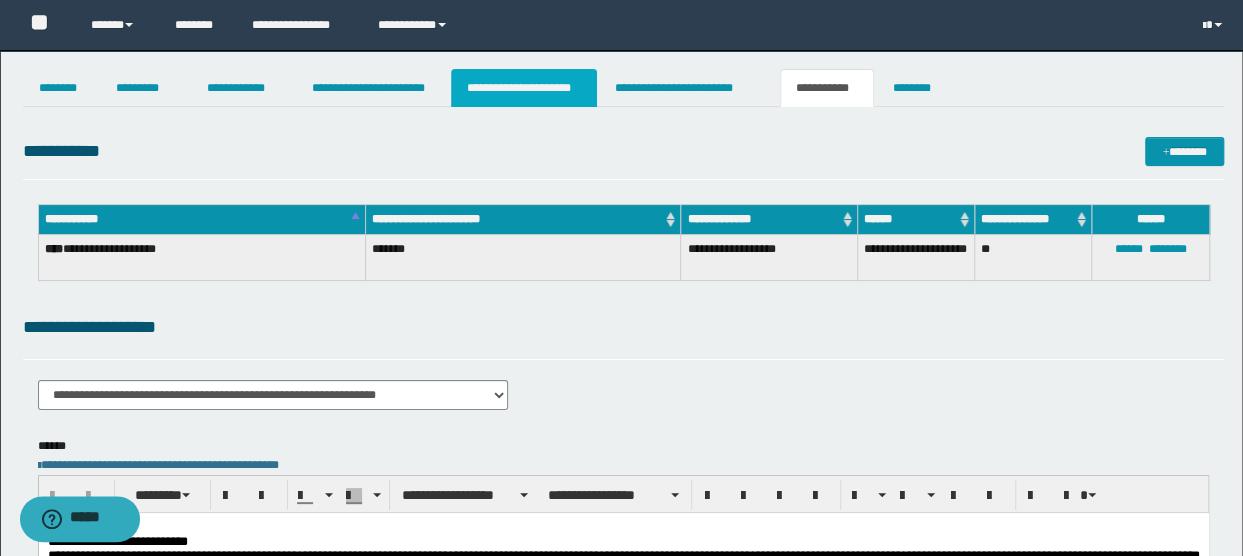 drag, startPoint x: 553, startPoint y: 82, endPoint x: 549, endPoint y: 125, distance: 43.185646 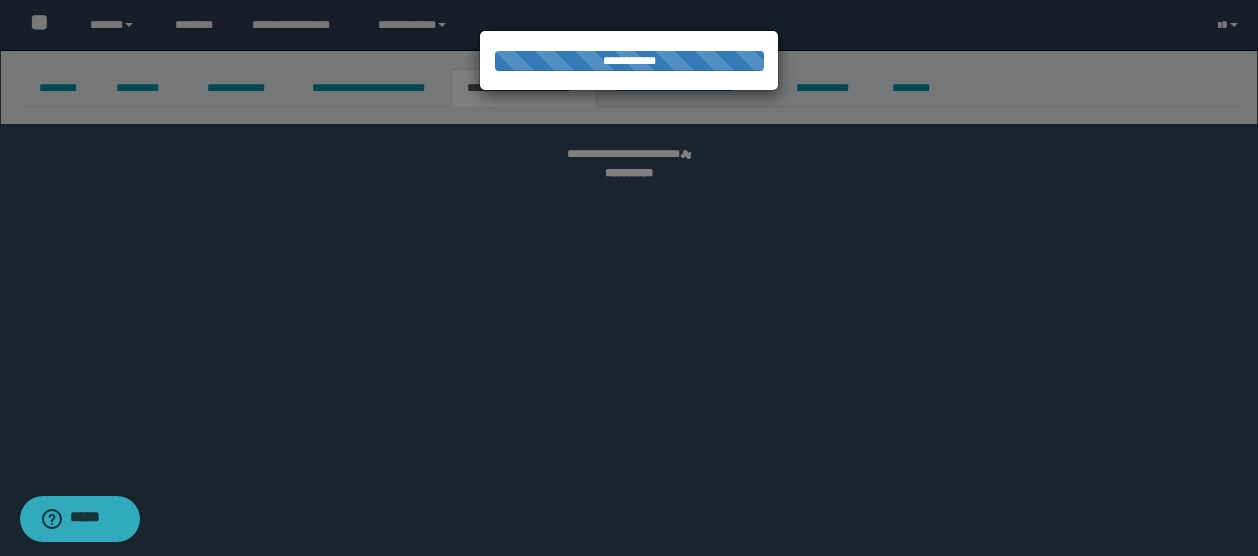 select on "*" 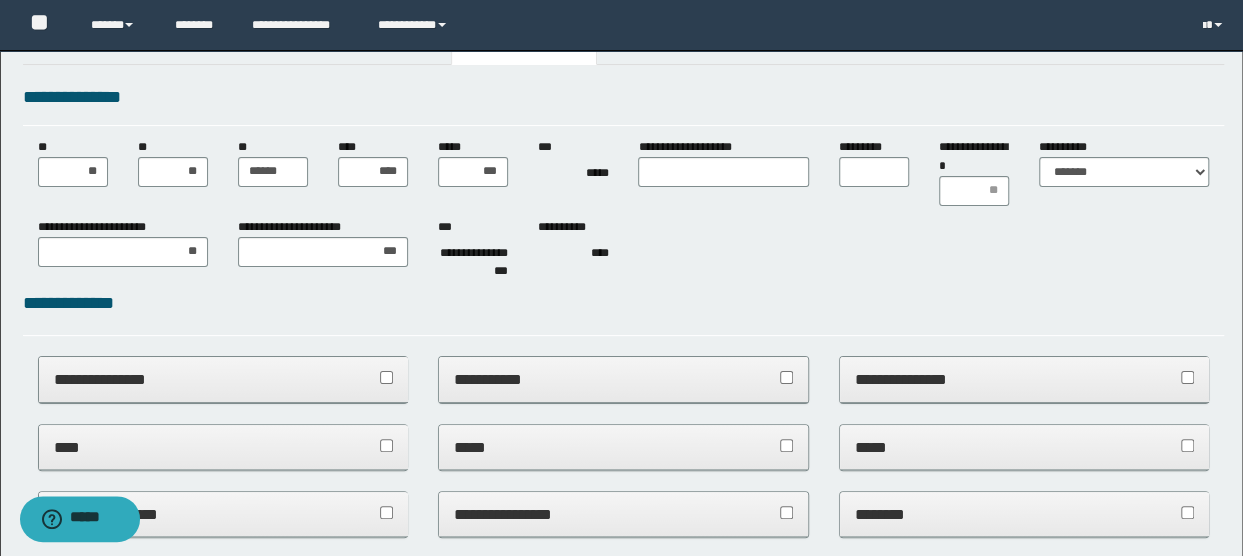 scroll, scrollTop: 0, scrollLeft: 0, axis: both 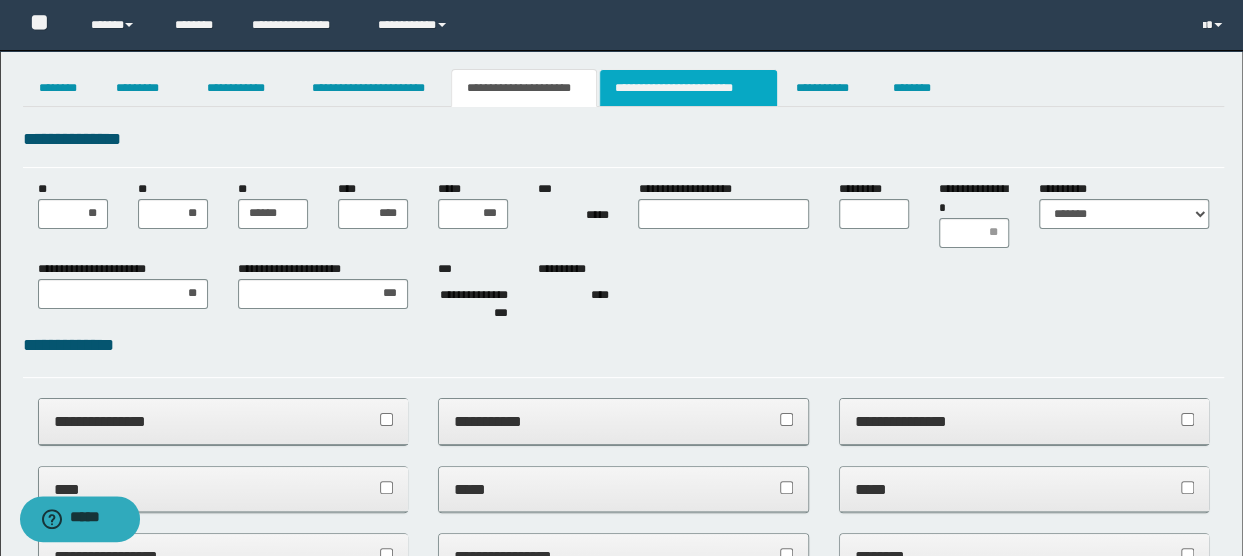 click on "**********" at bounding box center (688, 88) 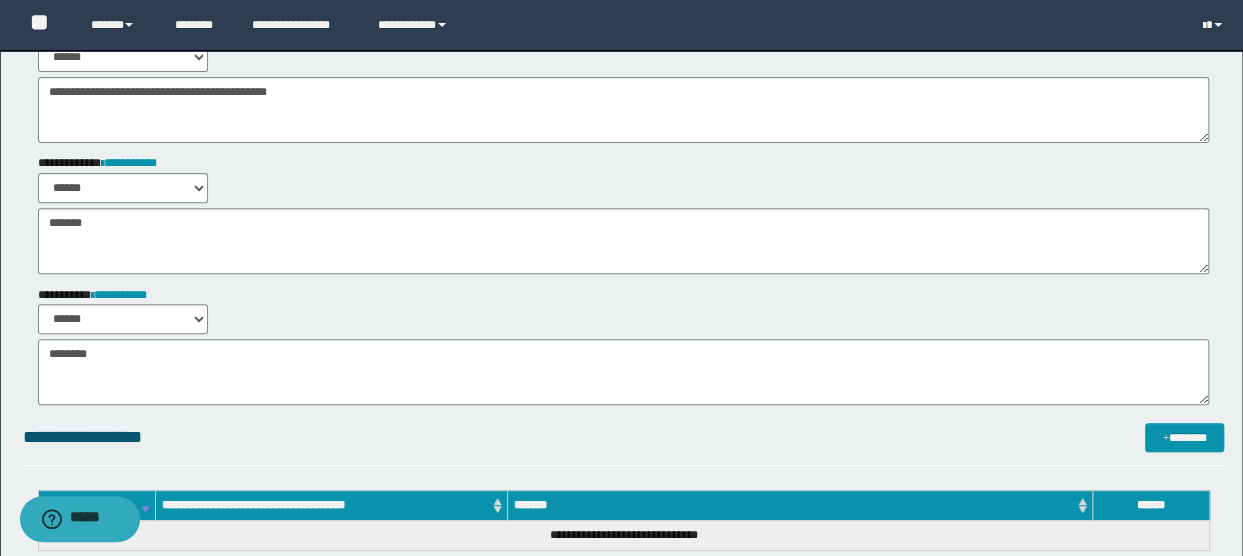 scroll, scrollTop: 0, scrollLeft: 0, axis: both 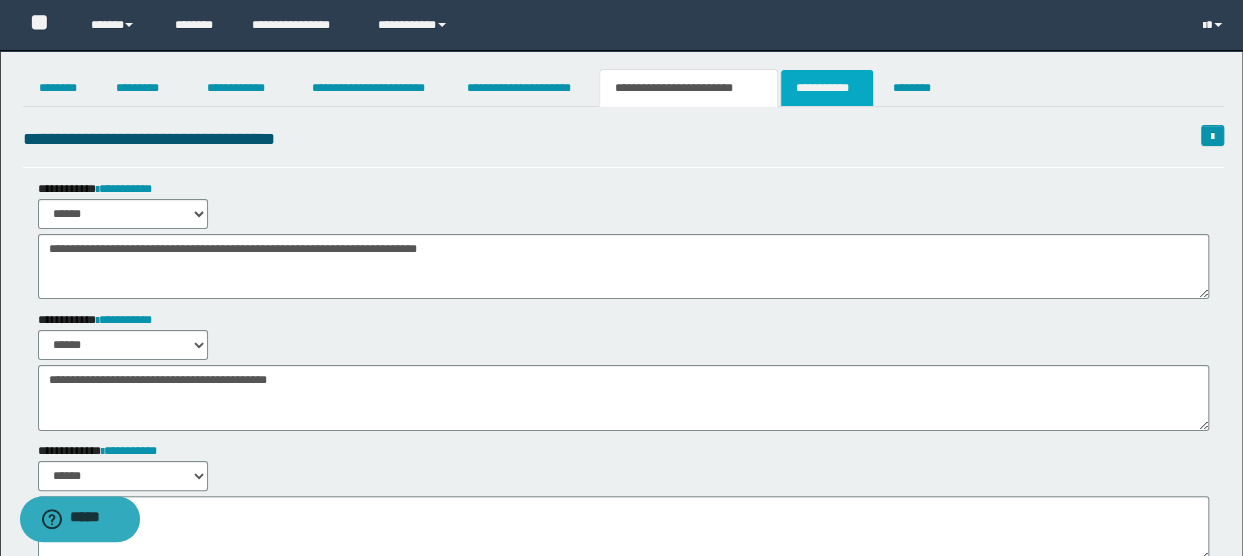click on "**********" at bounding box center (827, 88) 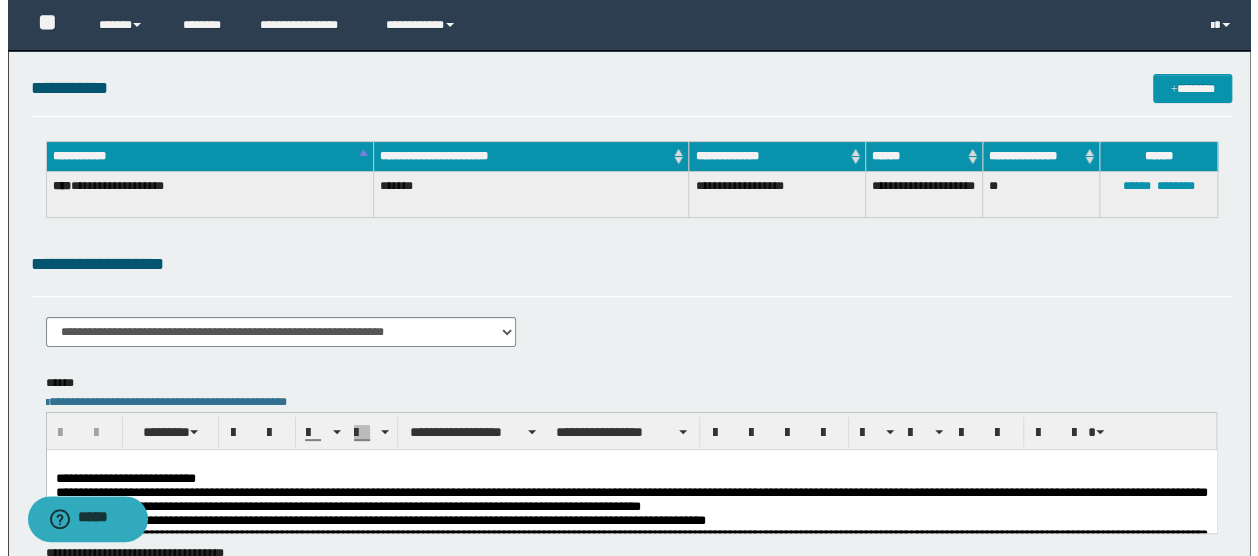 scroll, scrollTop: 0, scrollLeft: 0, axis: both 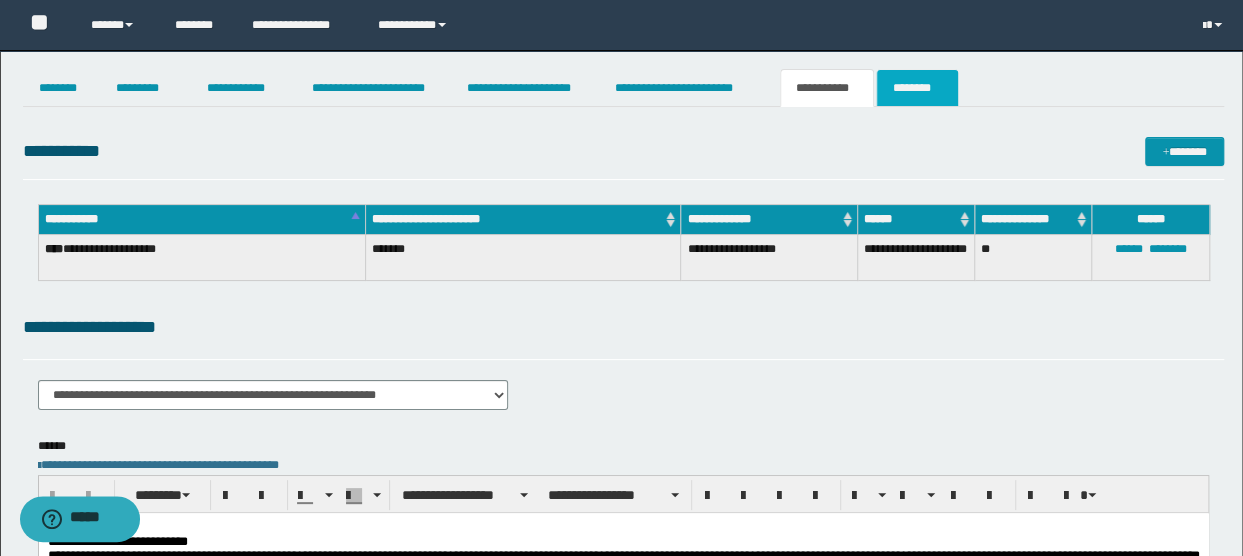 click on "********" at bounding box center (917, 88) 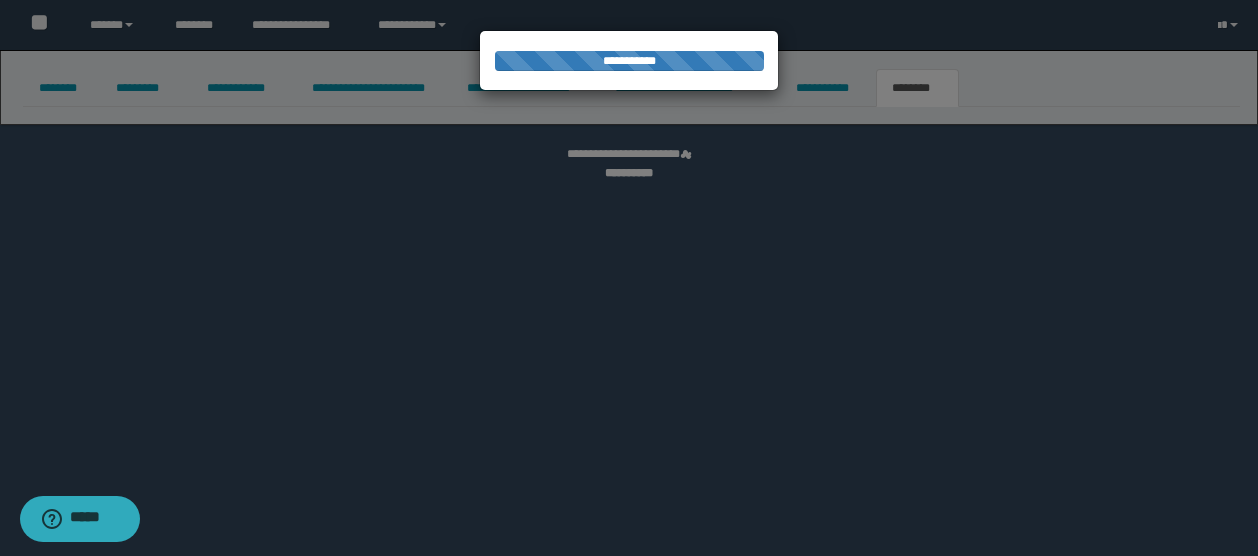 select on "****" 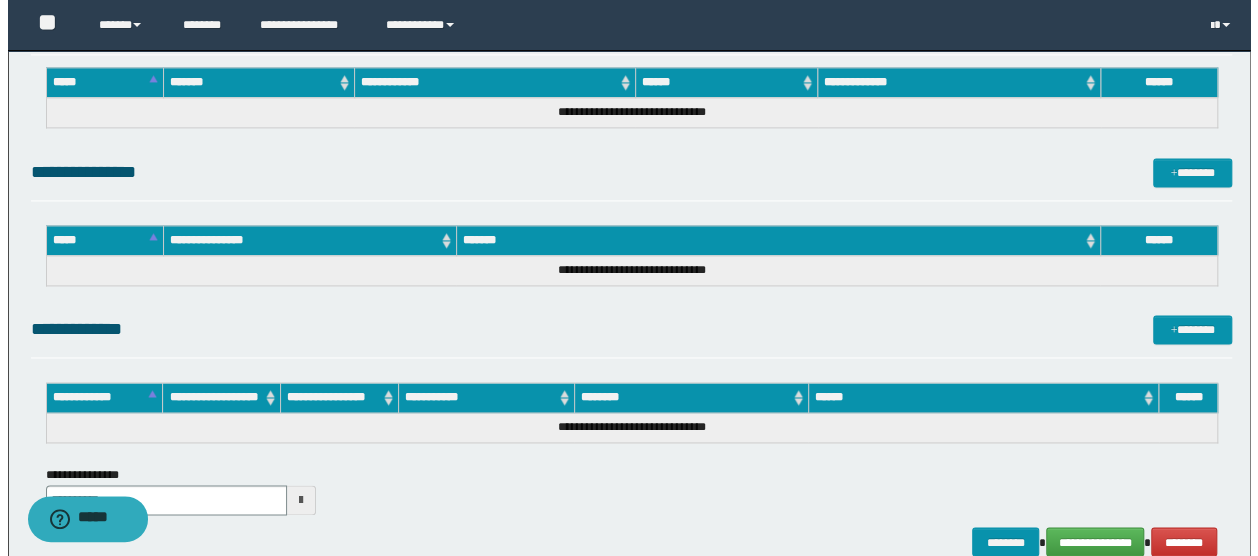 scroll, scrollTop: 1482, scrollLeft: 0, axis: vertical 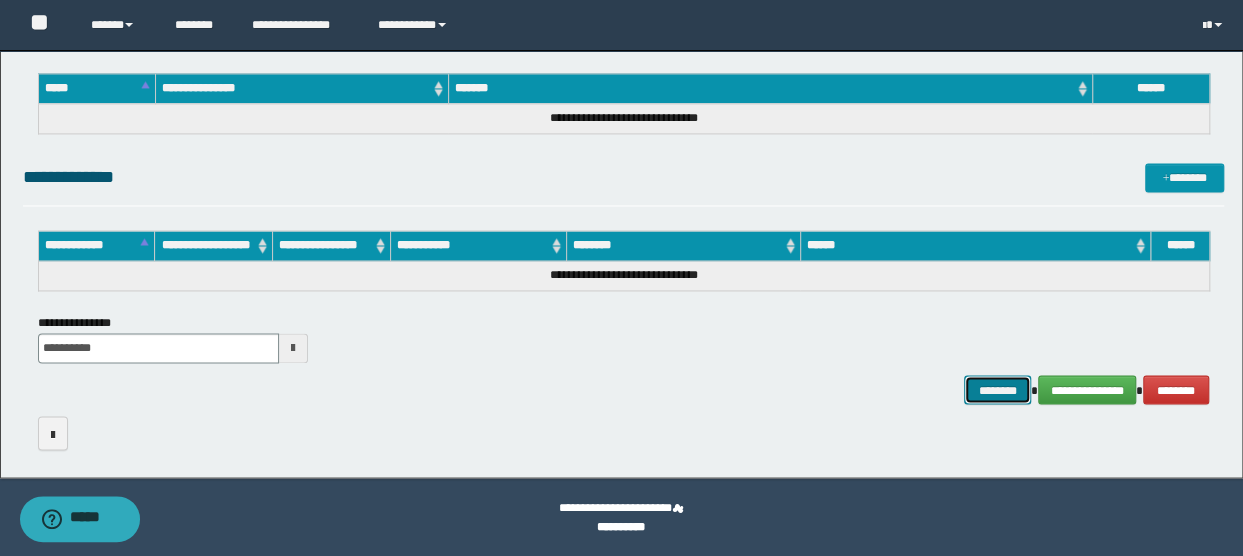 click on "********" at bounding box center [997, 389] 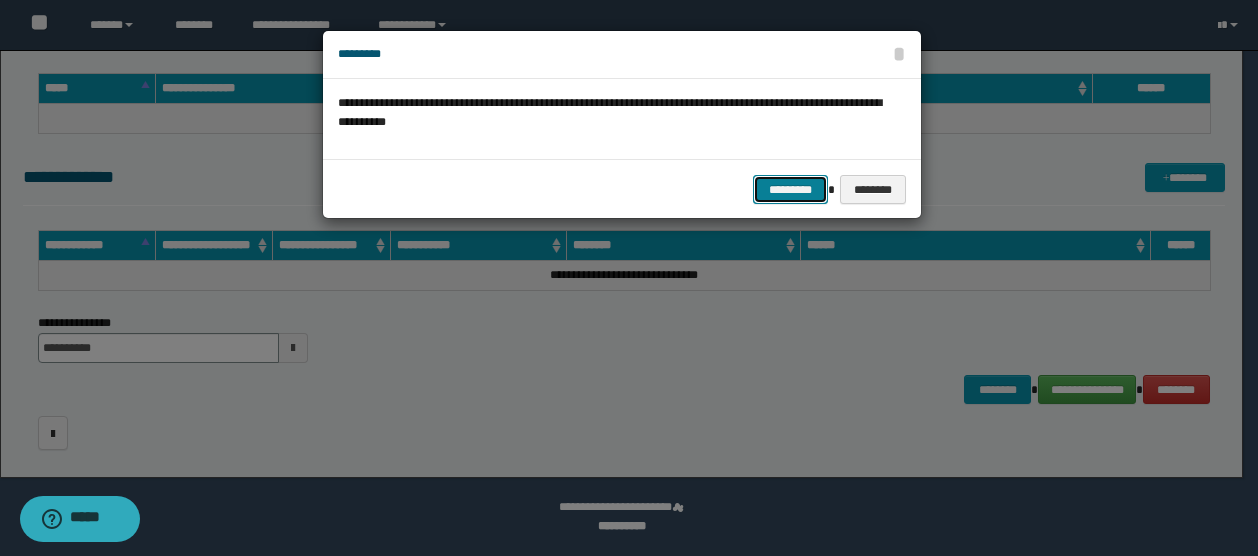 click on "*********" at bounding box center (790, 189) 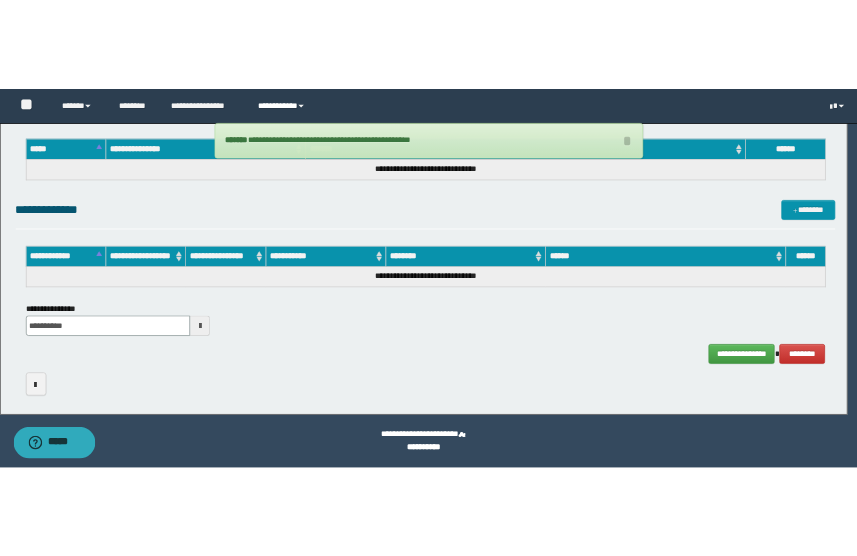 scroll, scrollTop: 1544, scrollLeft: 0, axis: vertical 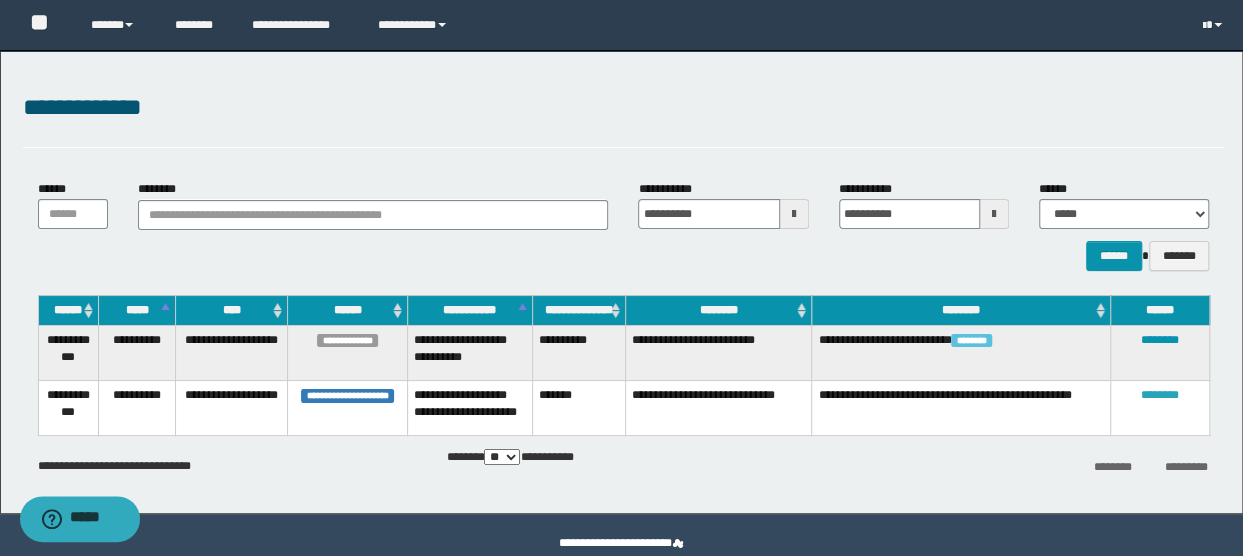 click on "********" at bounding box center [1160, 395] 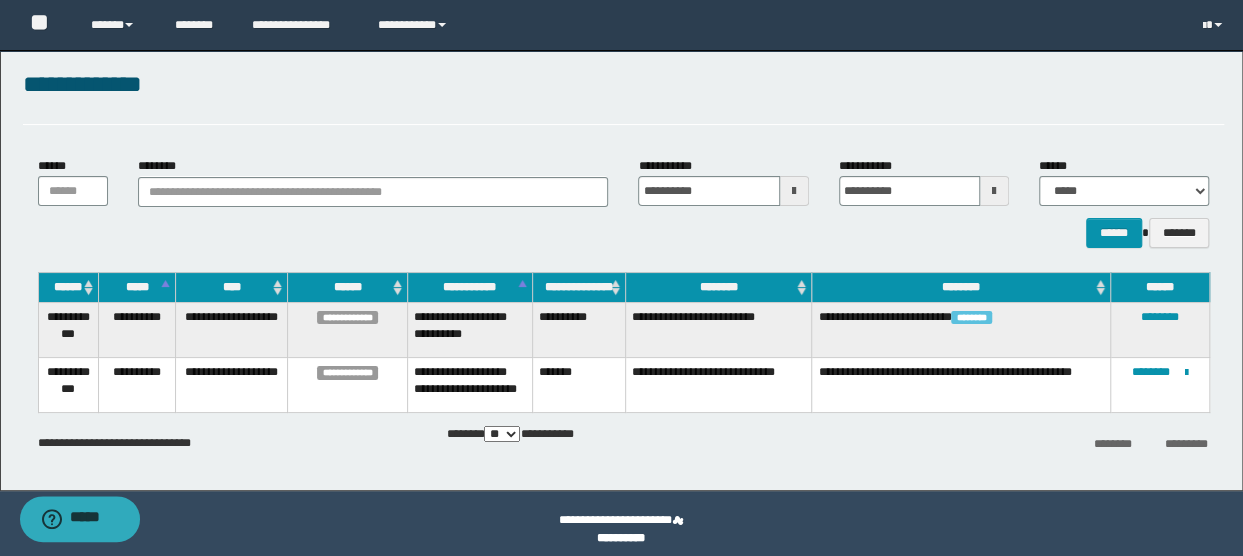 scroll, scrollTop: 35, scrollLeft: 0, axis: vertical 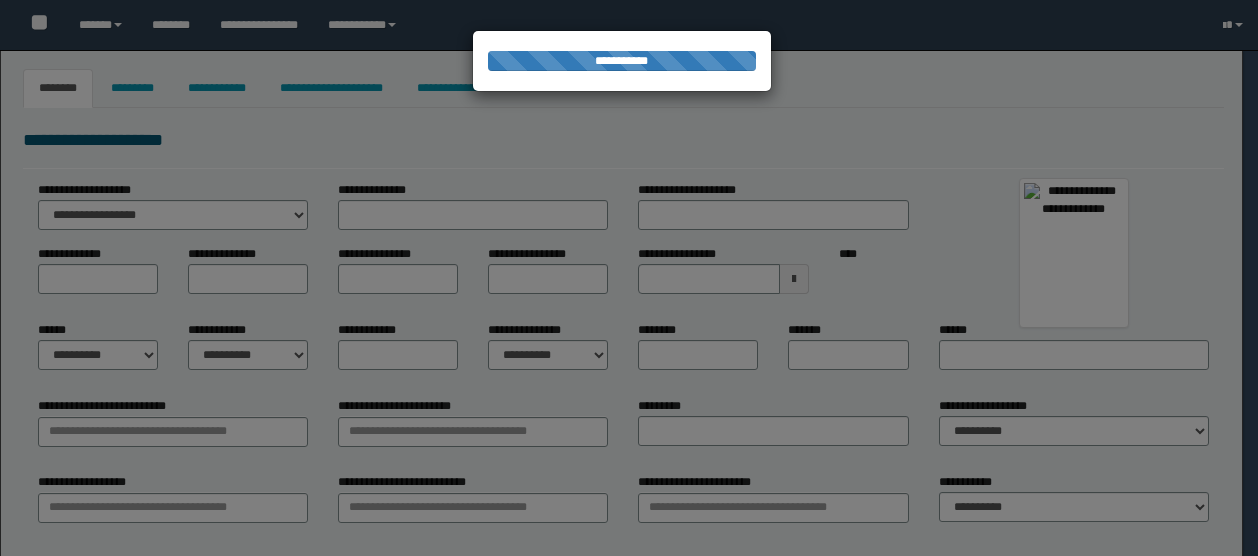 select on "***" 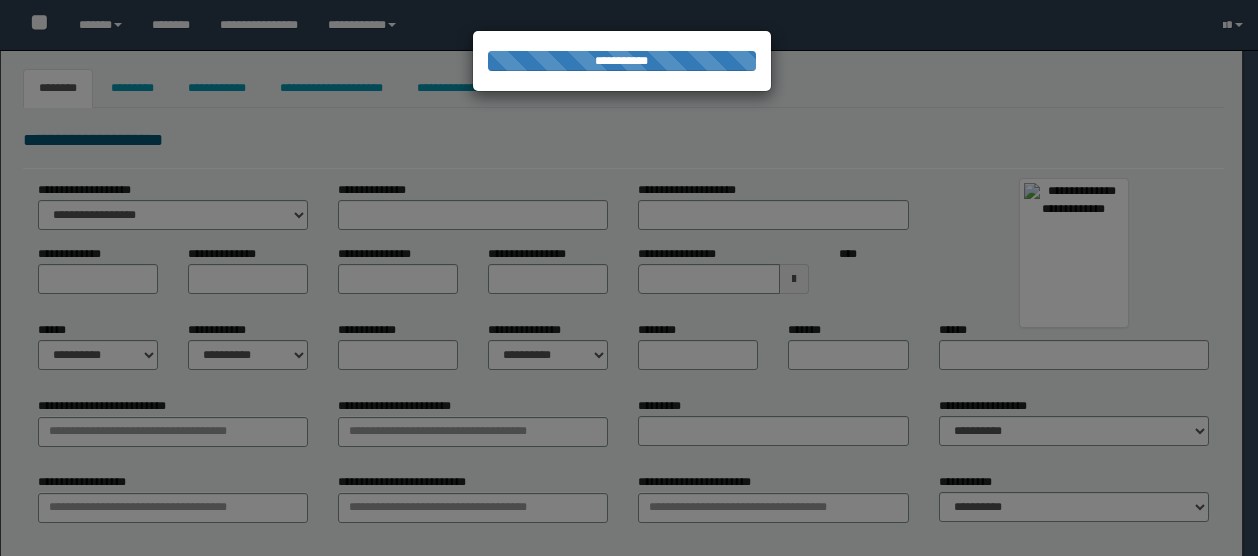 type on "********" 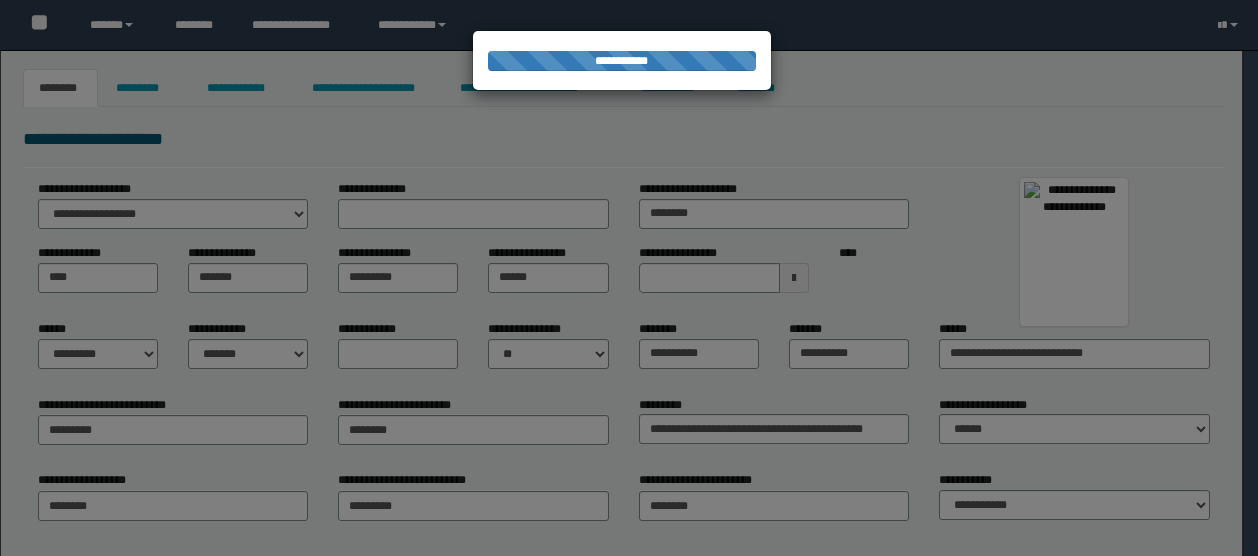 scroll, scrollTop: 0, scrollLeft: 0, axis: both 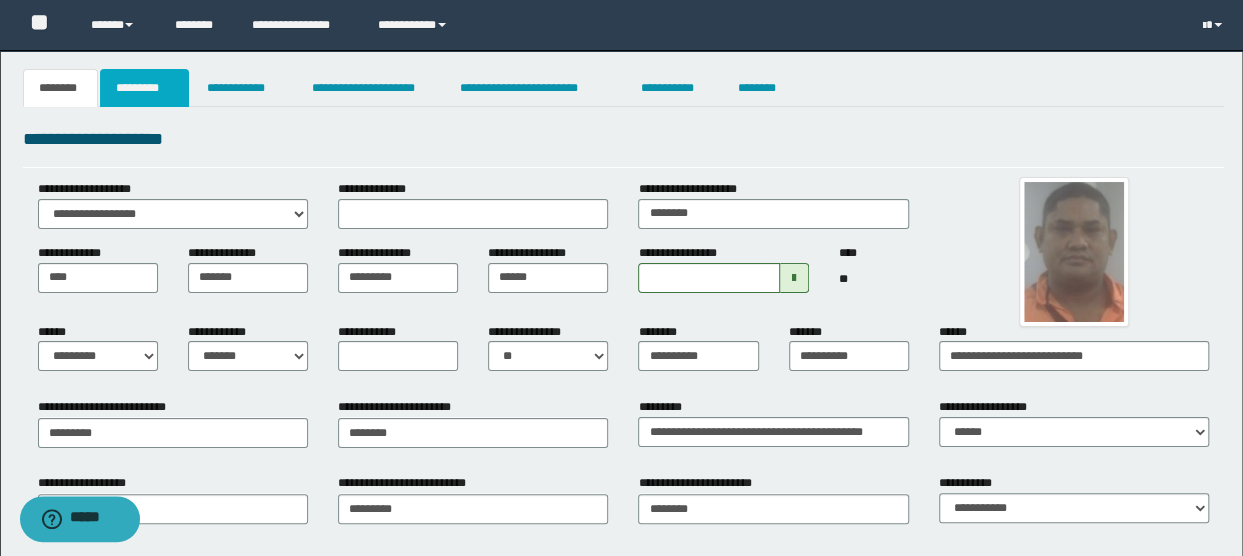 drag, startPoint x: 170, startPoint y: 97, endPoint x: 188, endPoint y: 111, distance: 22.803509 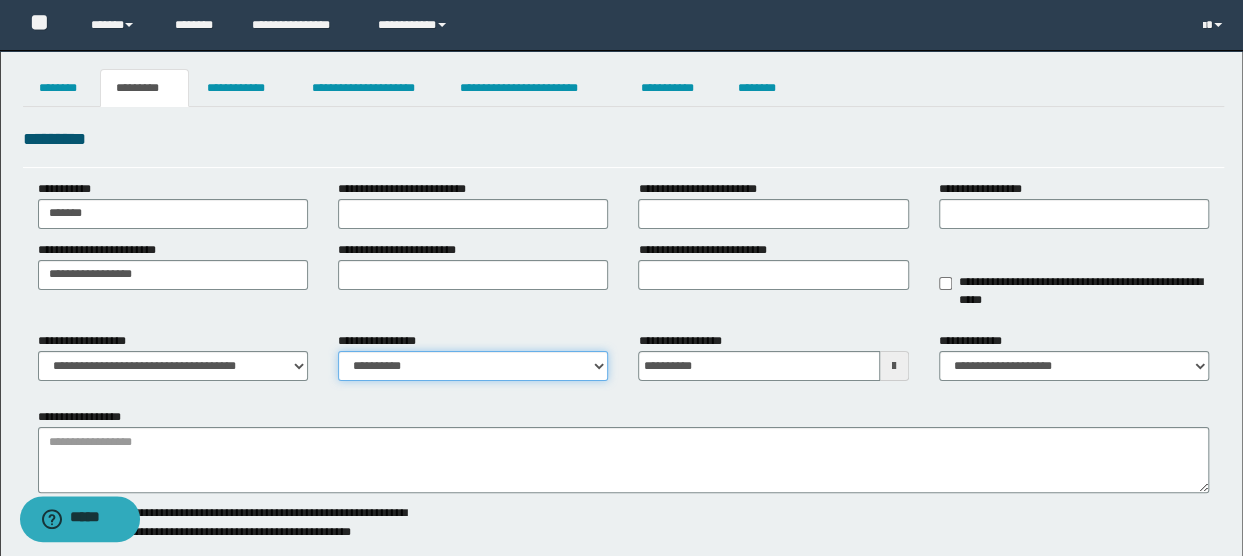click on "**********" at bounding box center (473, 366) 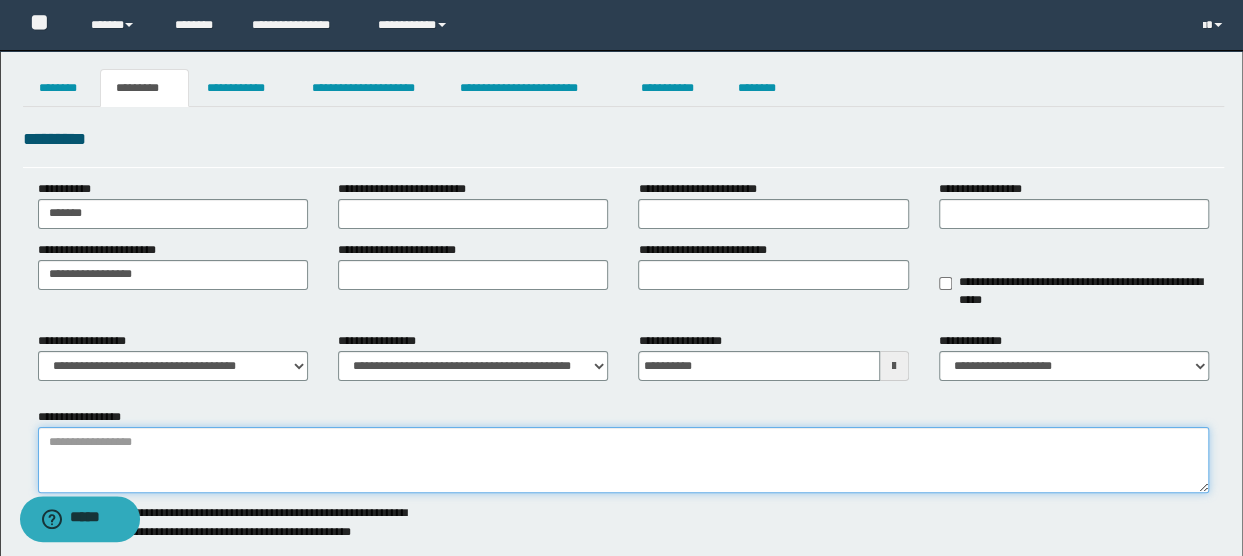 click on "**********" at bounding box center (624, 460) 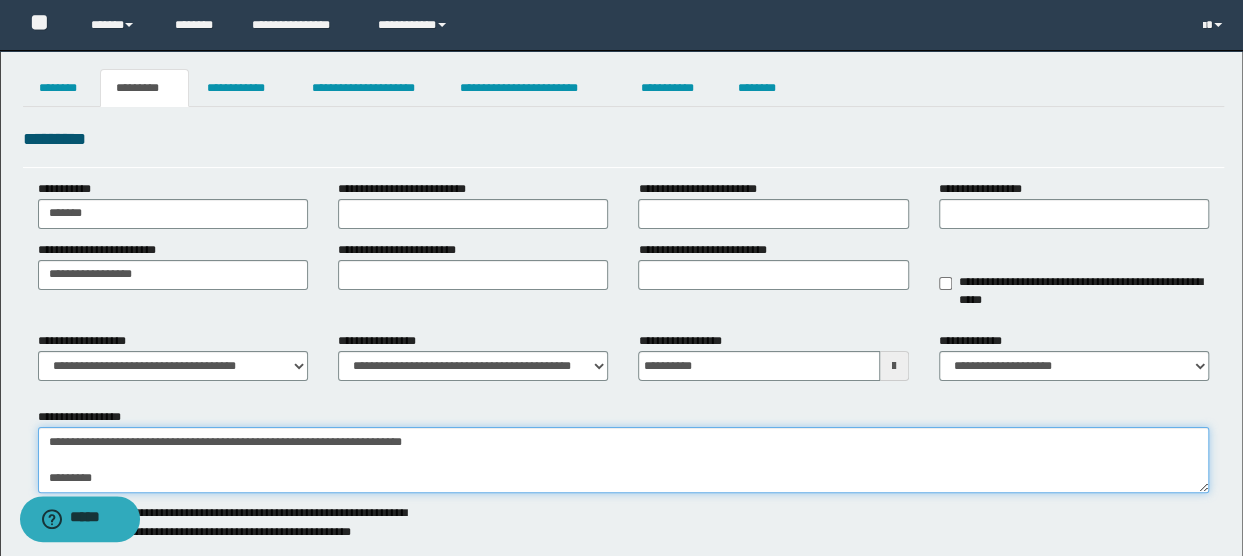 click on "**********" at bounding box center [624, 460] 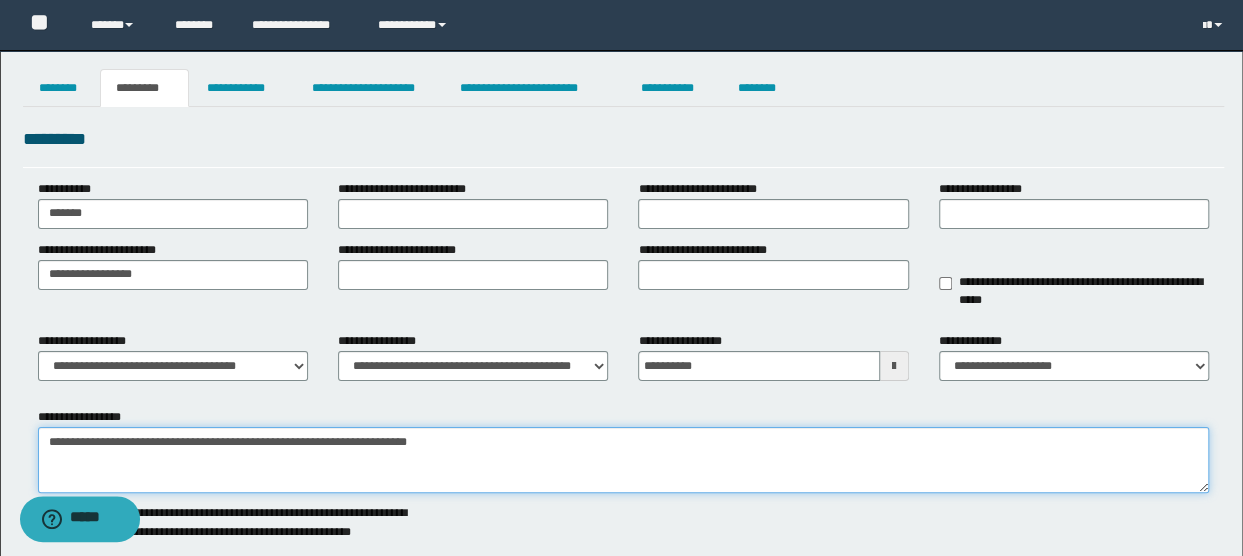 click on "**********" at bounding box center [624, 460] 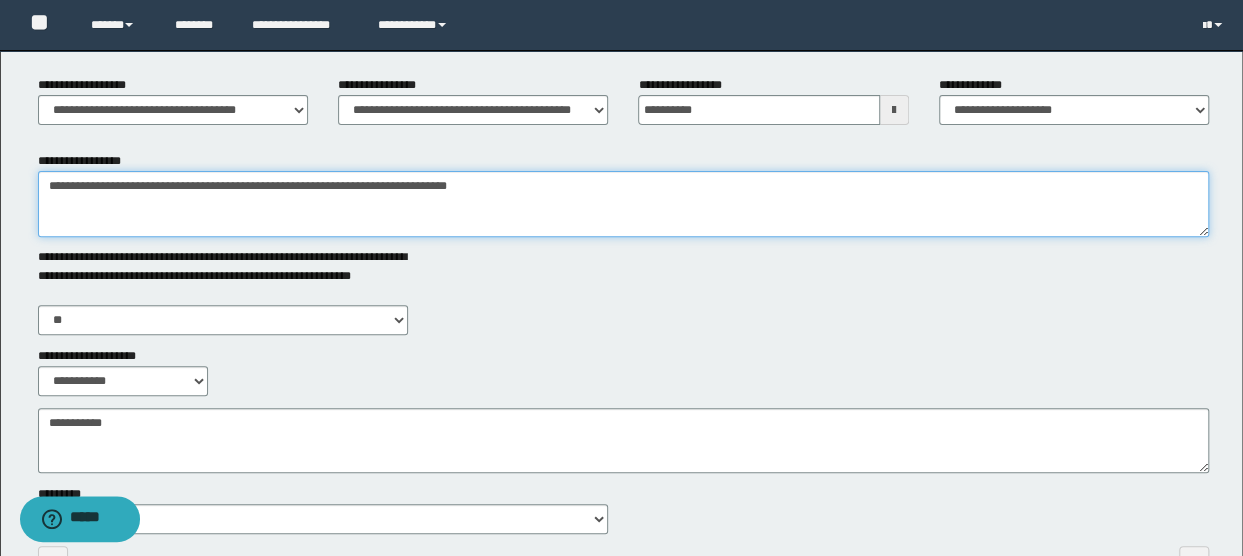 scroll, scrollTop: 387, scrollLeft: 0, axis: vertical 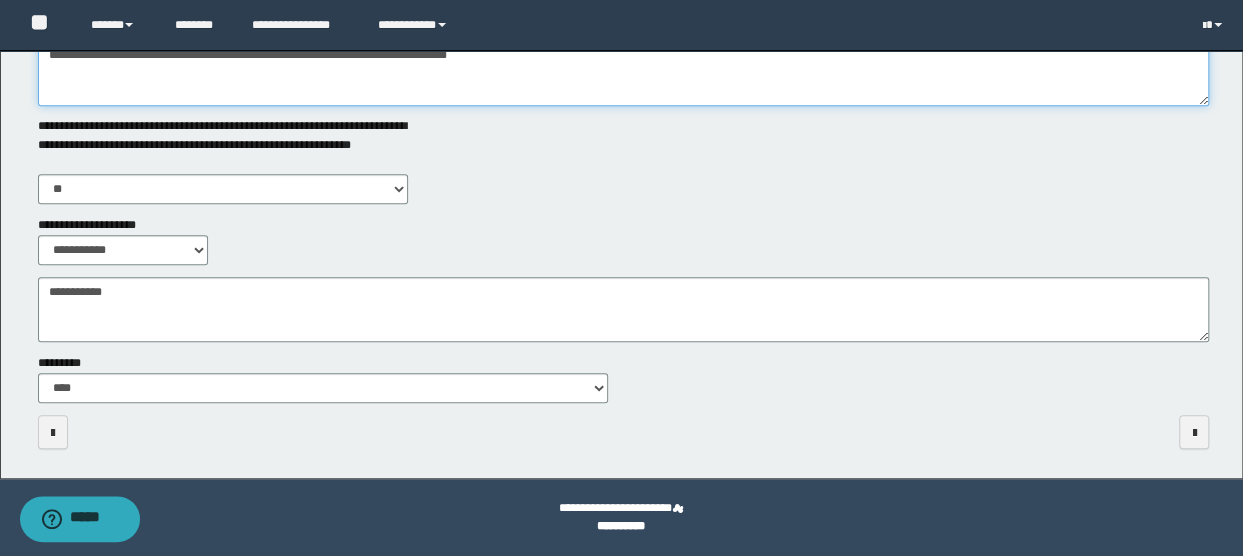 type on "**********" 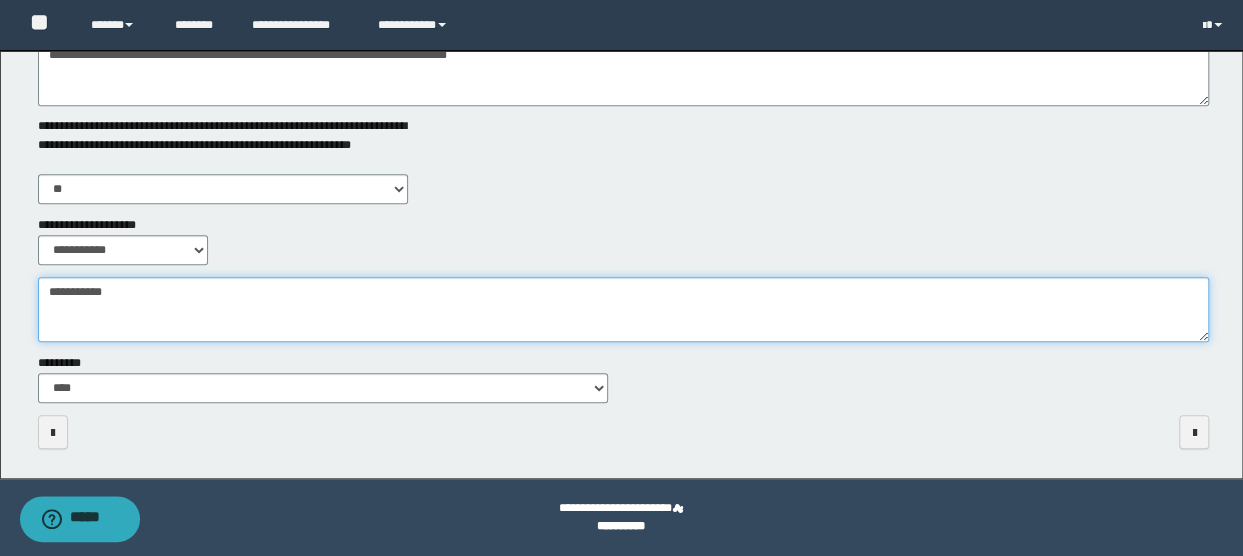 click on "**********" at bounding box center (624, 309) 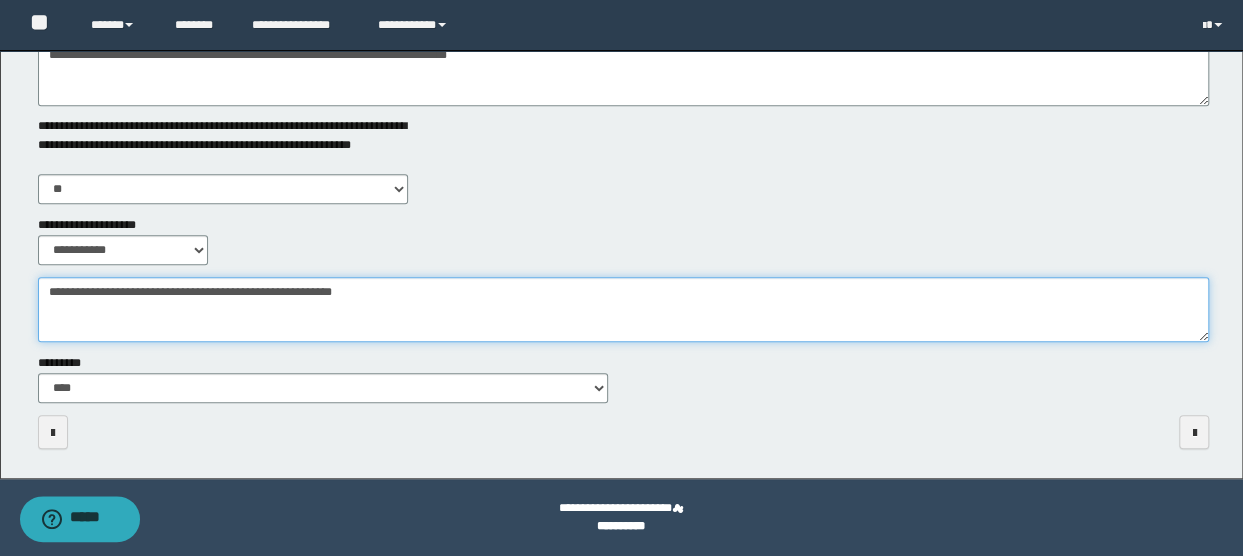click on "**********" at bounding box center (624, 309) 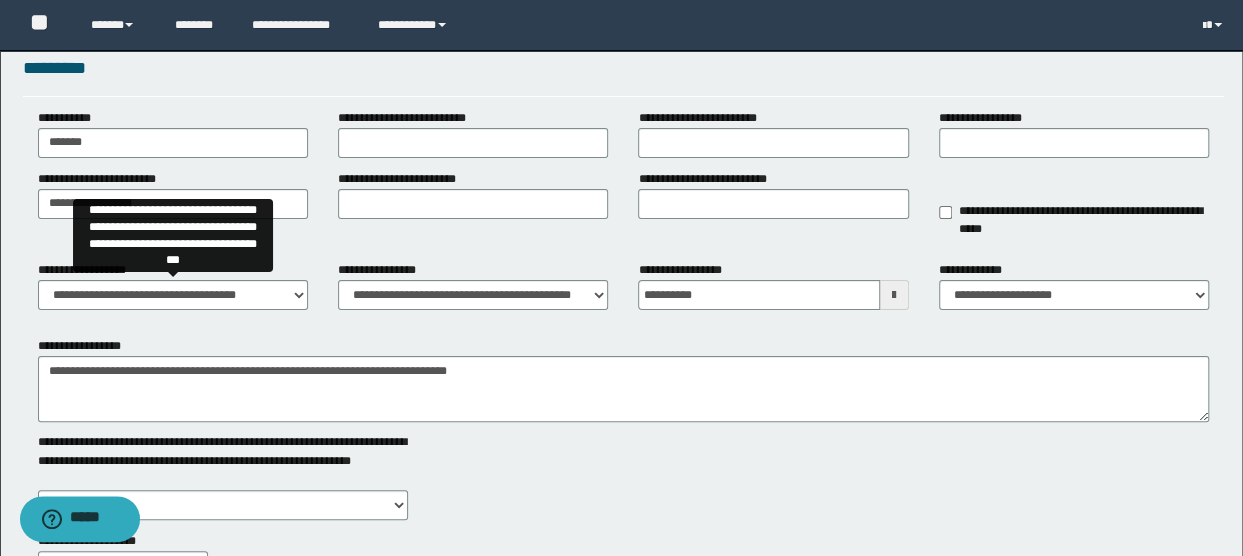 scroll, scrollTop: 0, scrollLeft: 0, axis: both 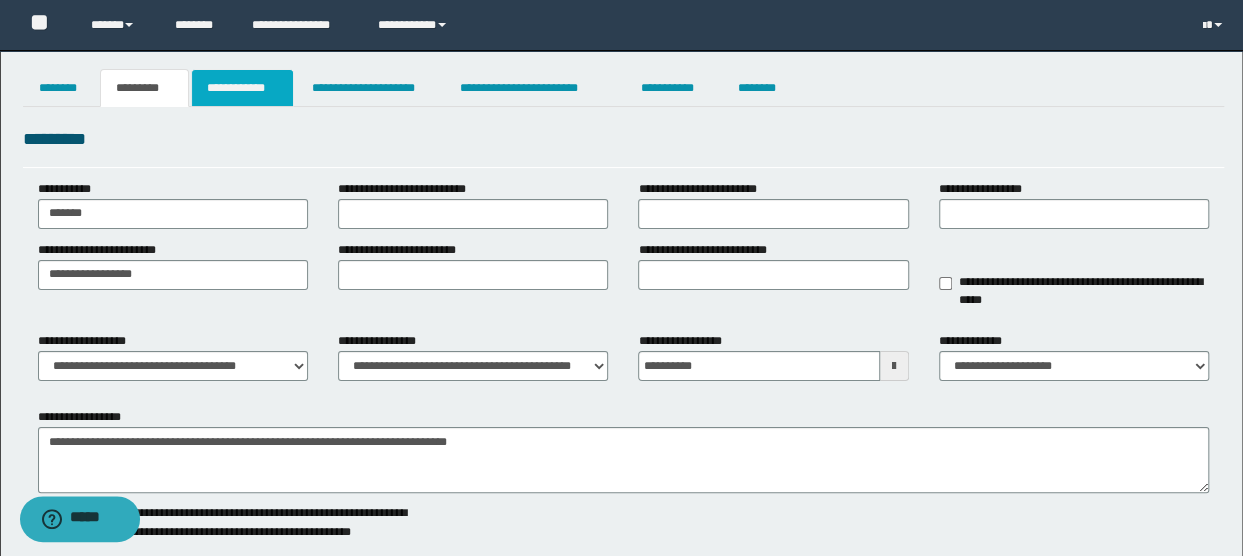 type on "**********" 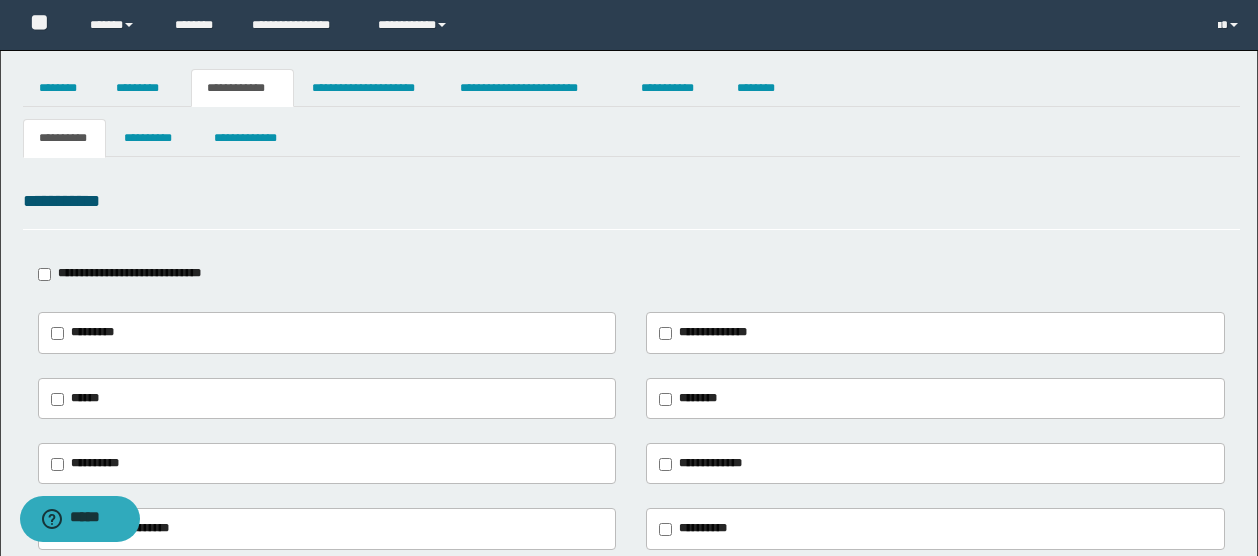 type on "**********" 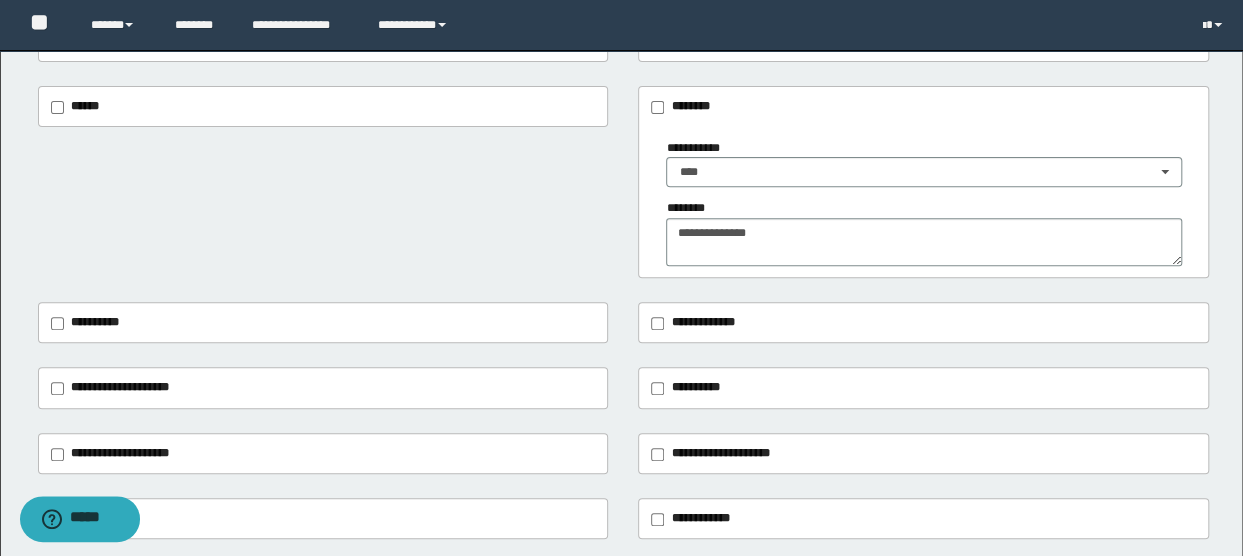 scroll, scrollTop: 77, scrollLeft: 0, axis: vertical 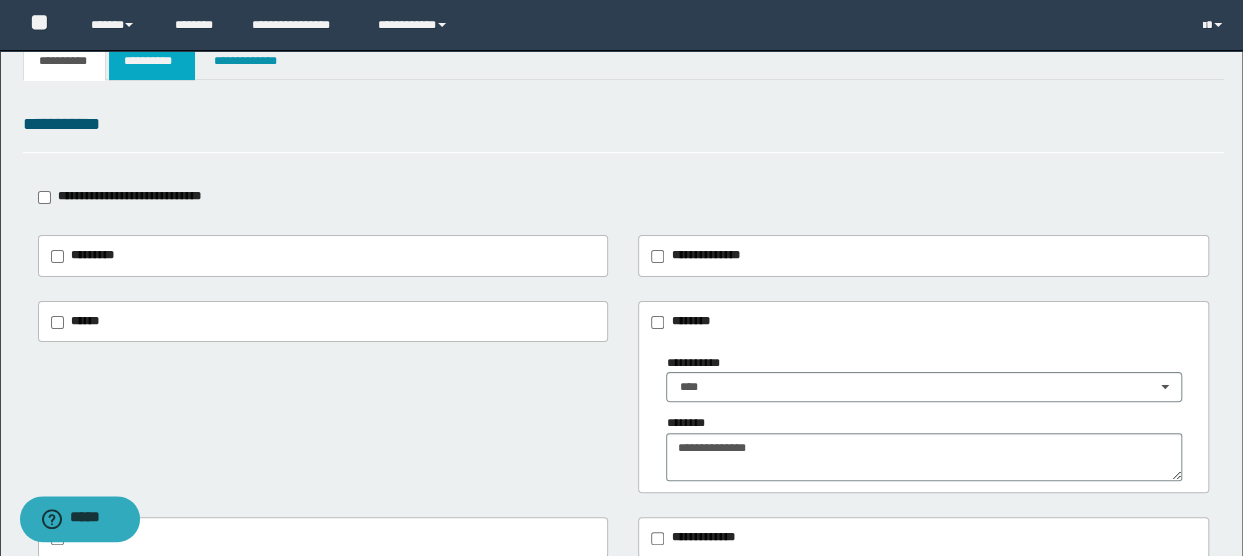 click on "**********" at bounding box center [151, 61] 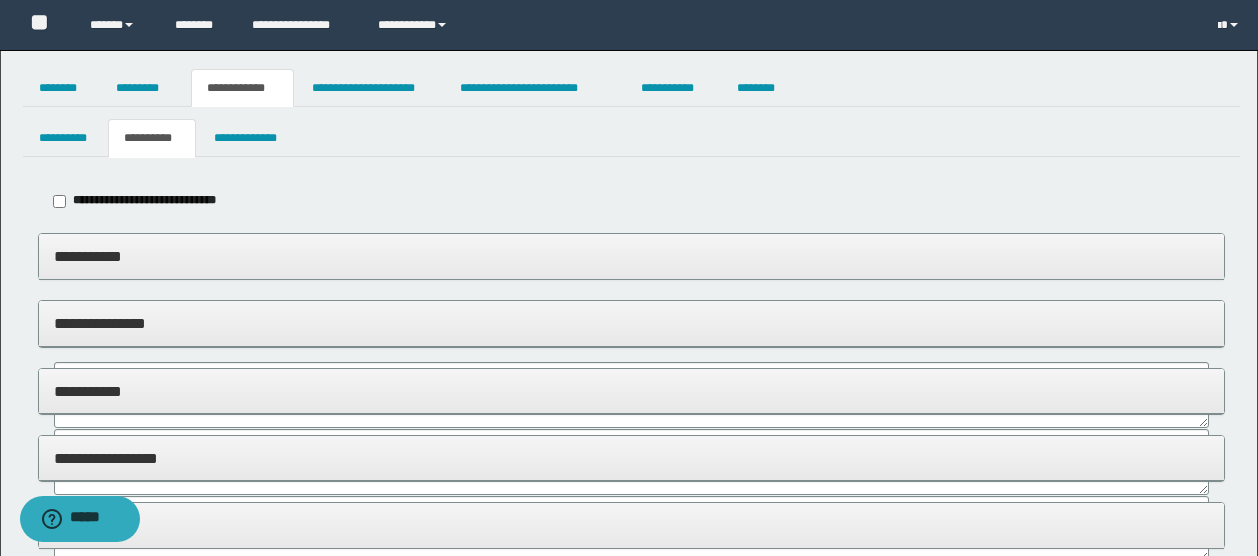type on "*****" 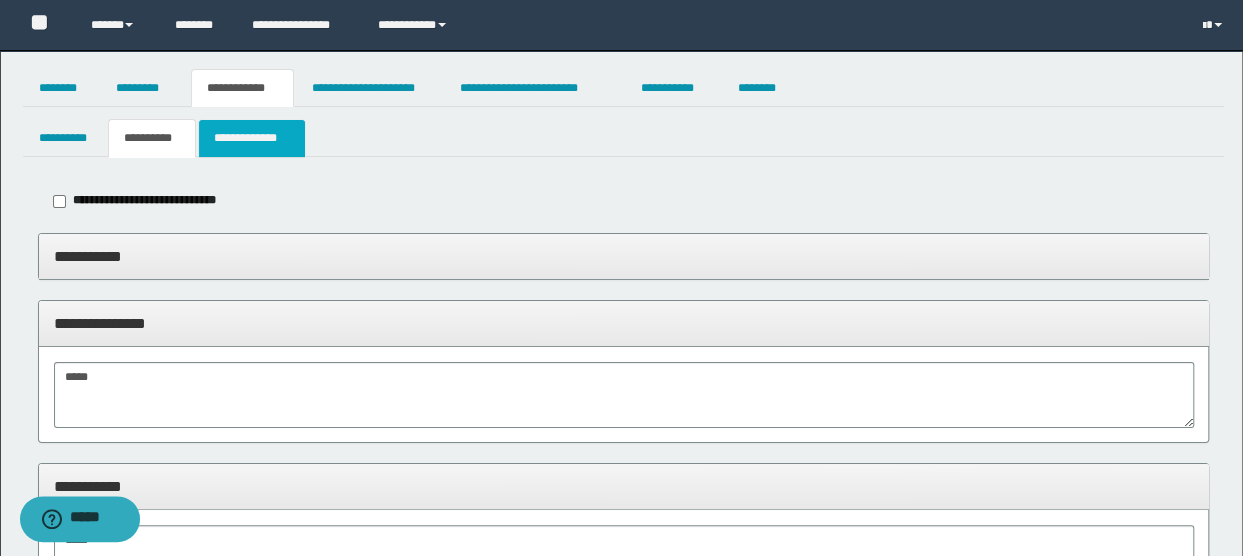 click on "**********" at bounding box center [252, 138] 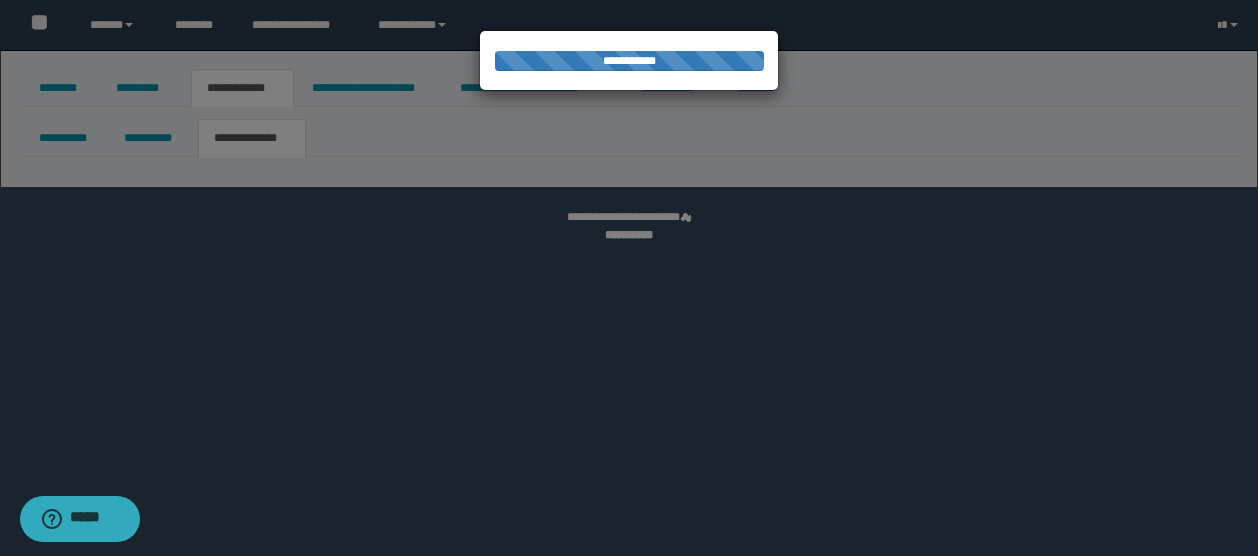 select on "*" 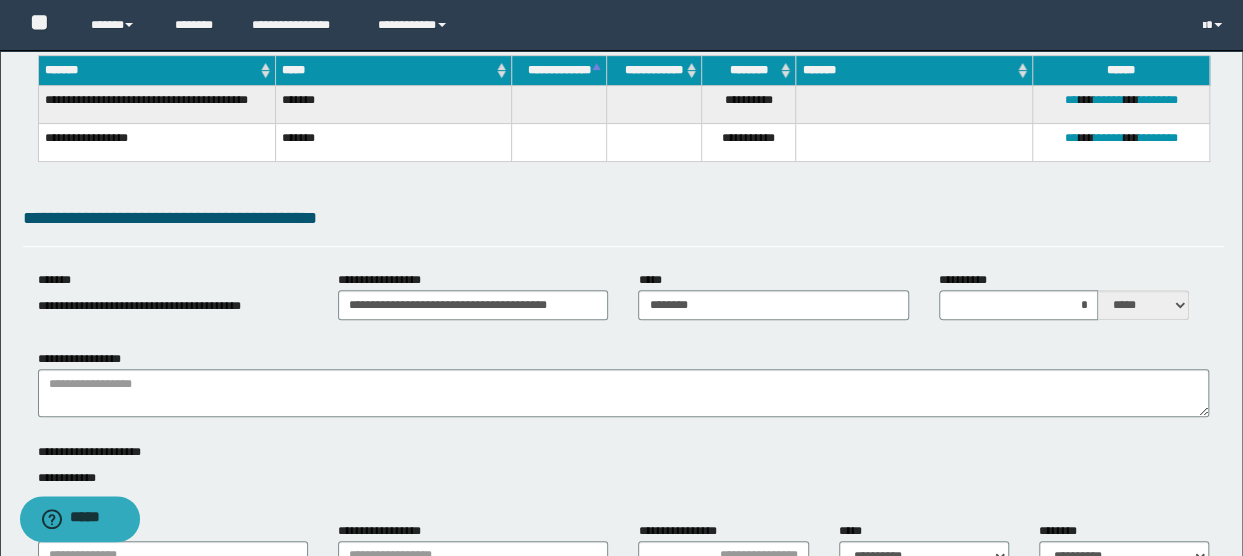 scroll, scrollTop: 200, scrollLeft: 0, axis: vertical 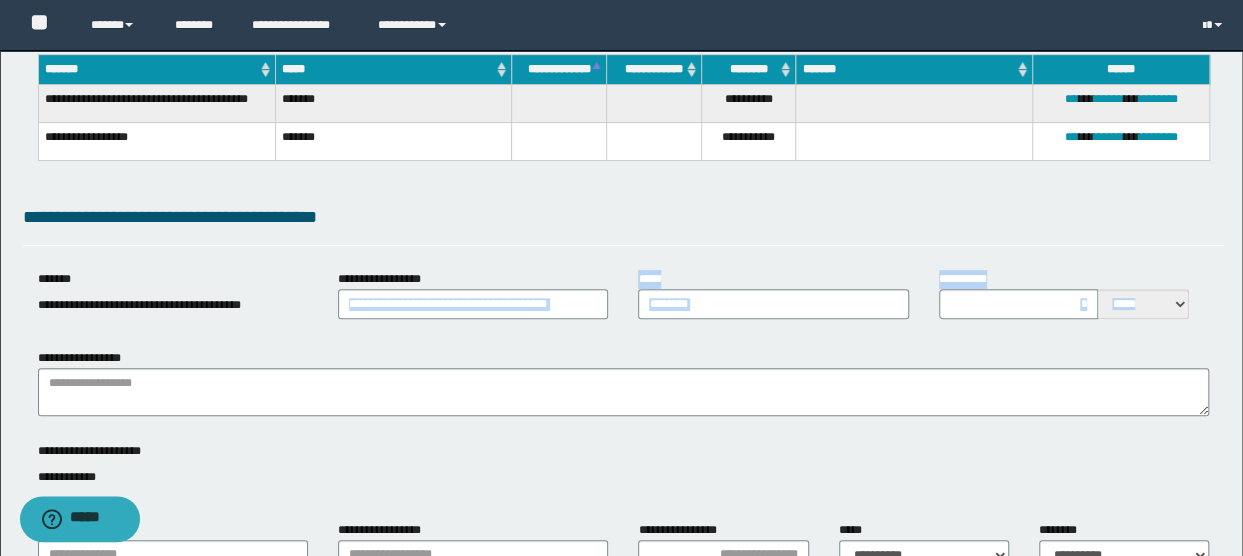 drag, startPoint x: 333, startPoint y: 307, endPoint x: 23, endPoint y: 337, distance: 311.44824 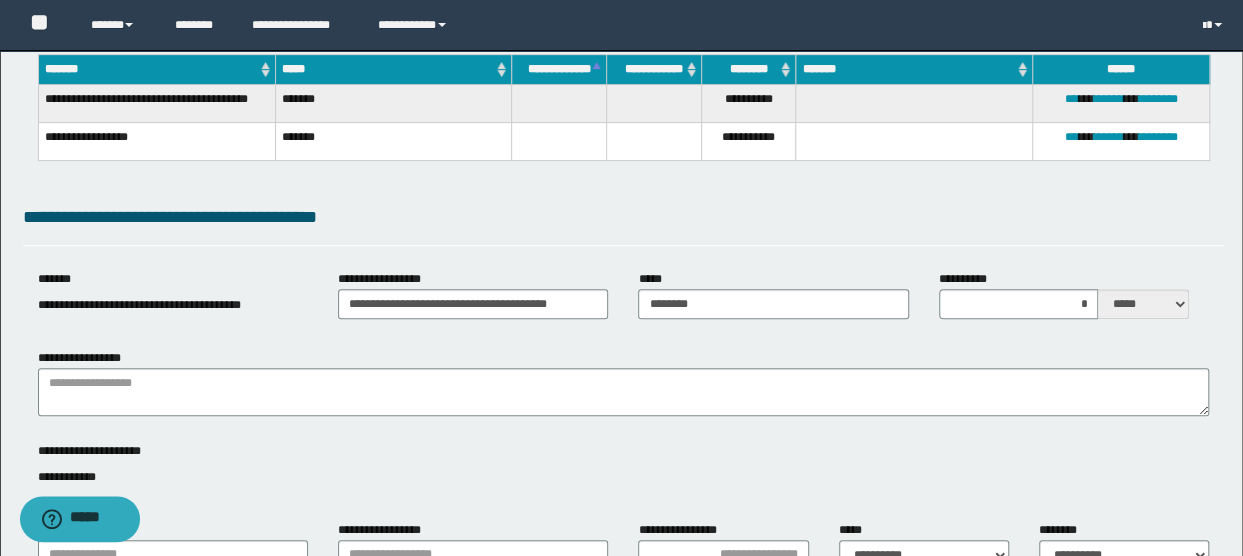 drag, startPoint x: 23, startPoint y: 337, endPoint x: 172, endPoint y: 347, distance: 149.33519 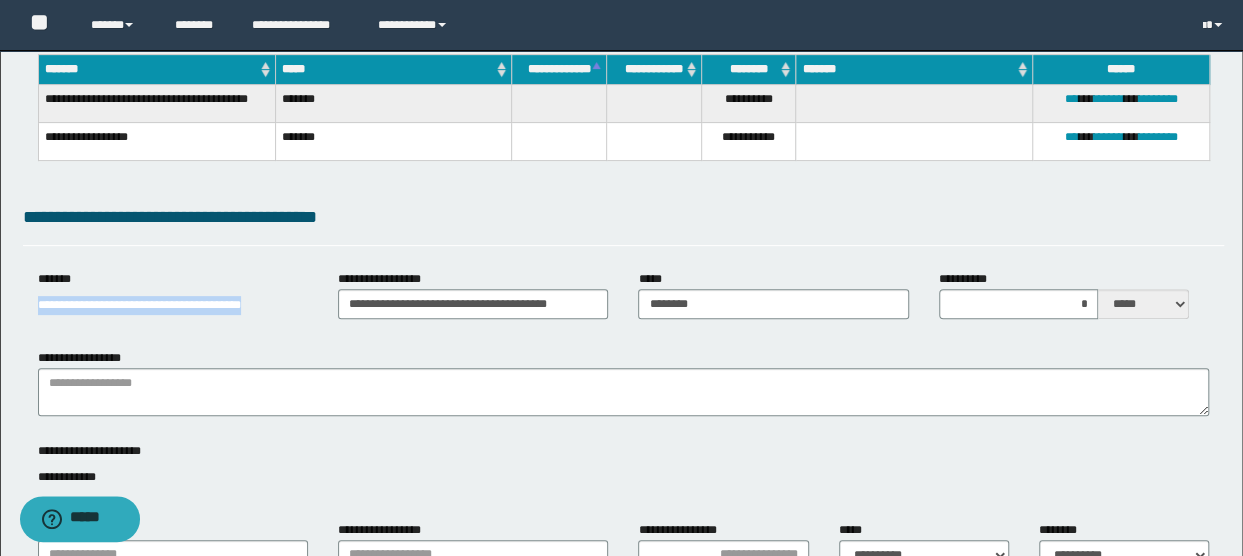 drag, startPoint x: 301, startPoint y: 305, endPoint x: -12, endPoint y: 329, distance: 313.9188 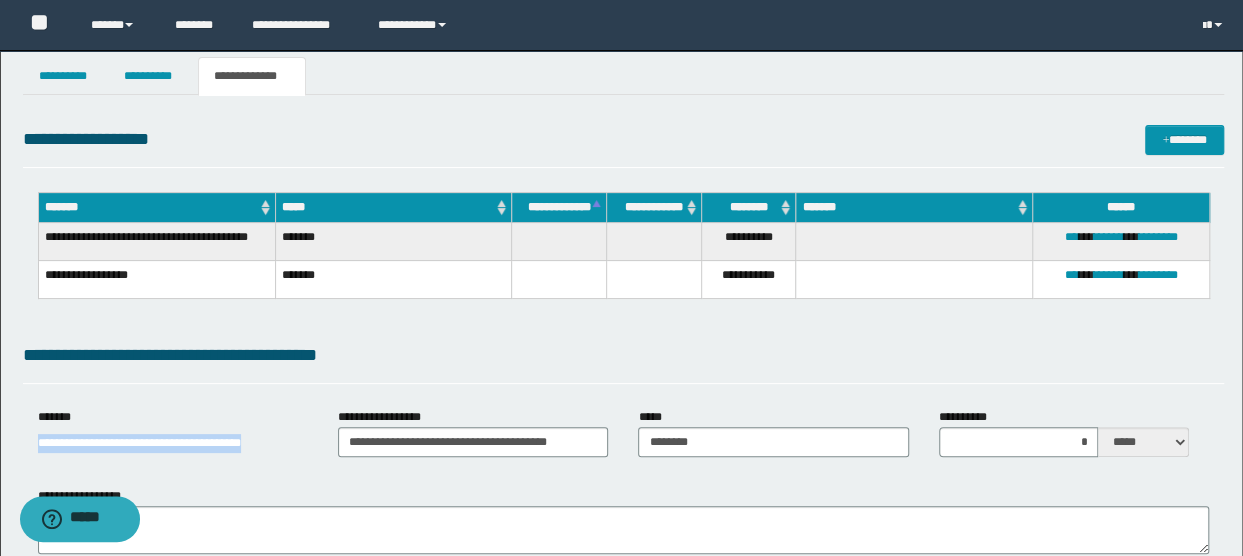 scroll, scrollTop: 0, scrollLeft: 0, axis: both 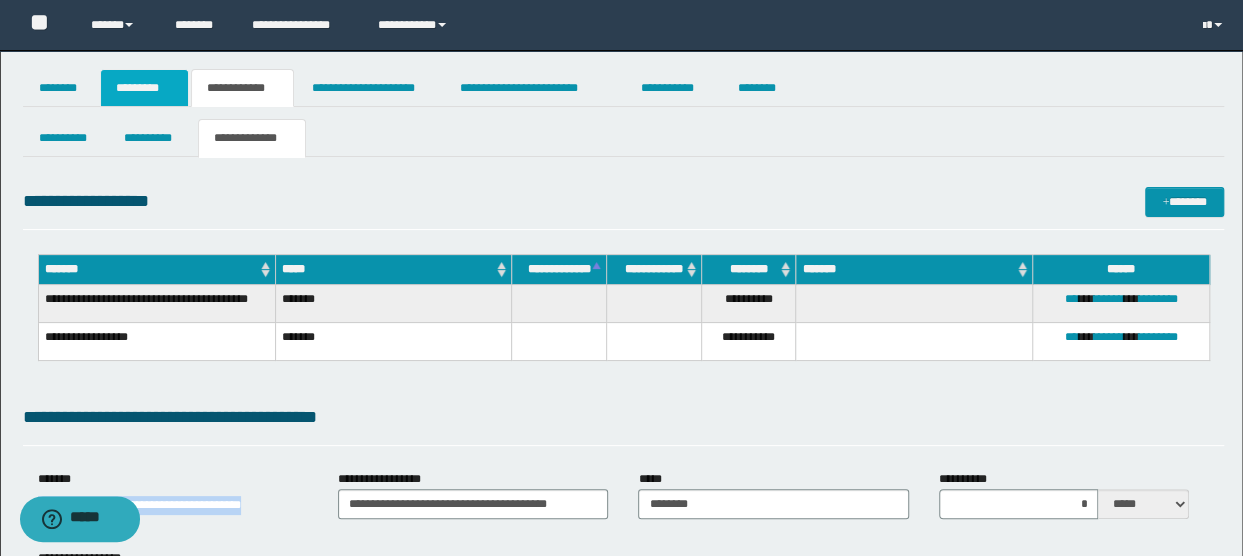 click on "*********" at bounding box center (144, 88) 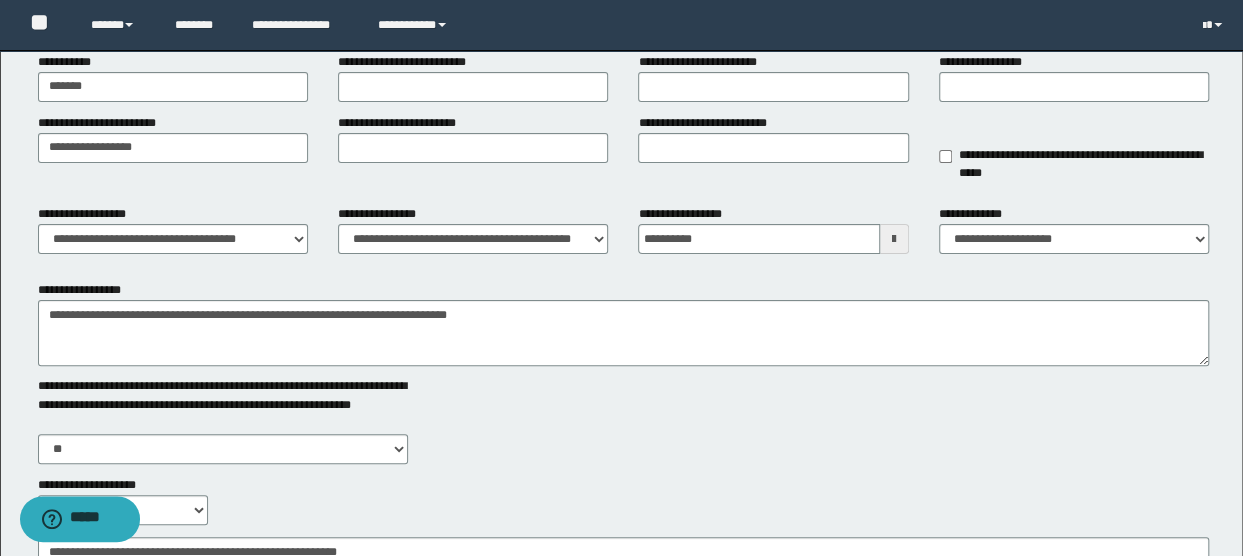 scroll, scrollTop: 300, scrollLeft: 0, axis: vertical 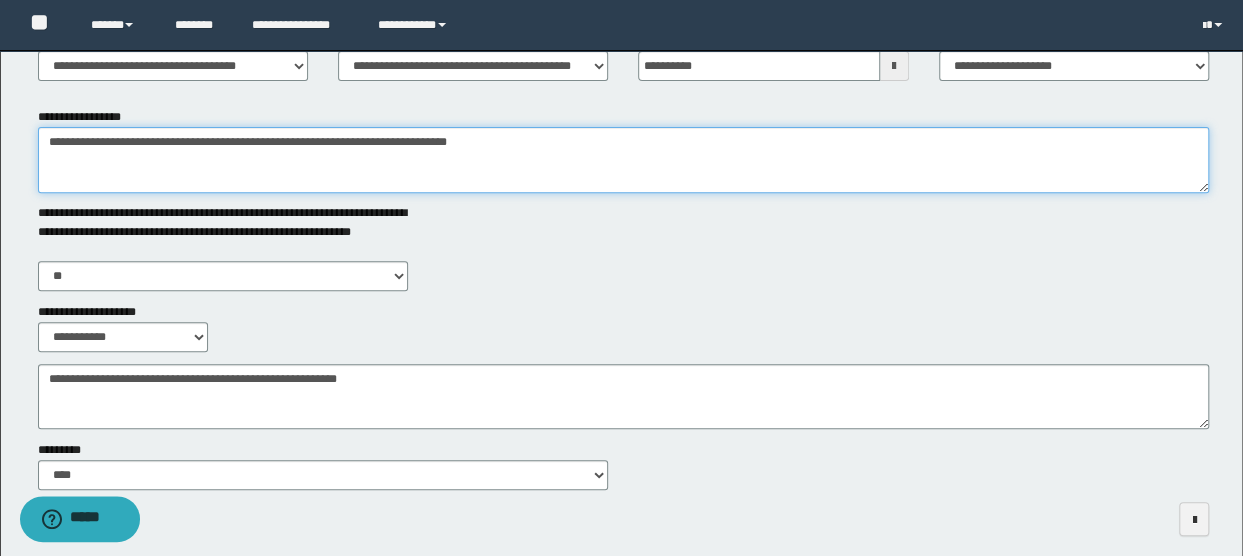 click on "**********" at bounding box center (624, 160) 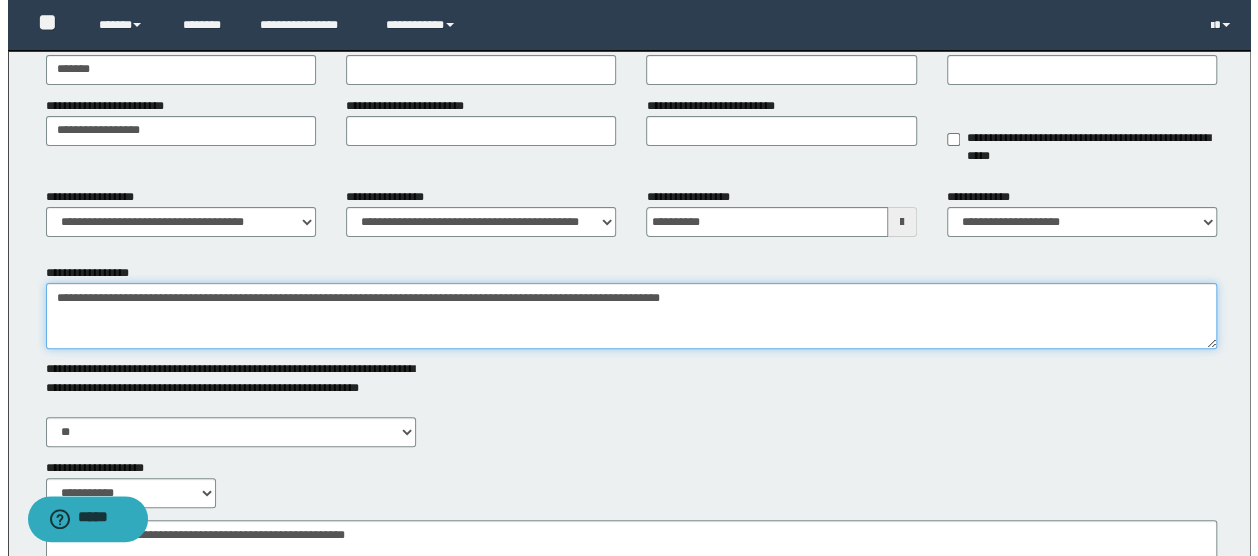 scroll, scrollTop: 0, scrollLeft: 0, axis: both 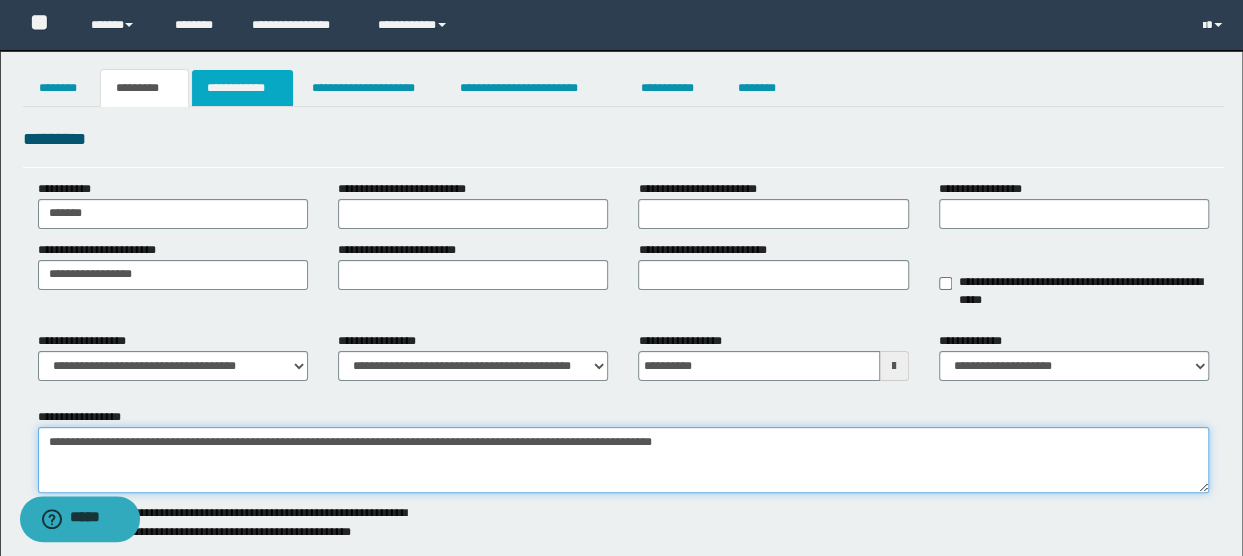 type on "**********" 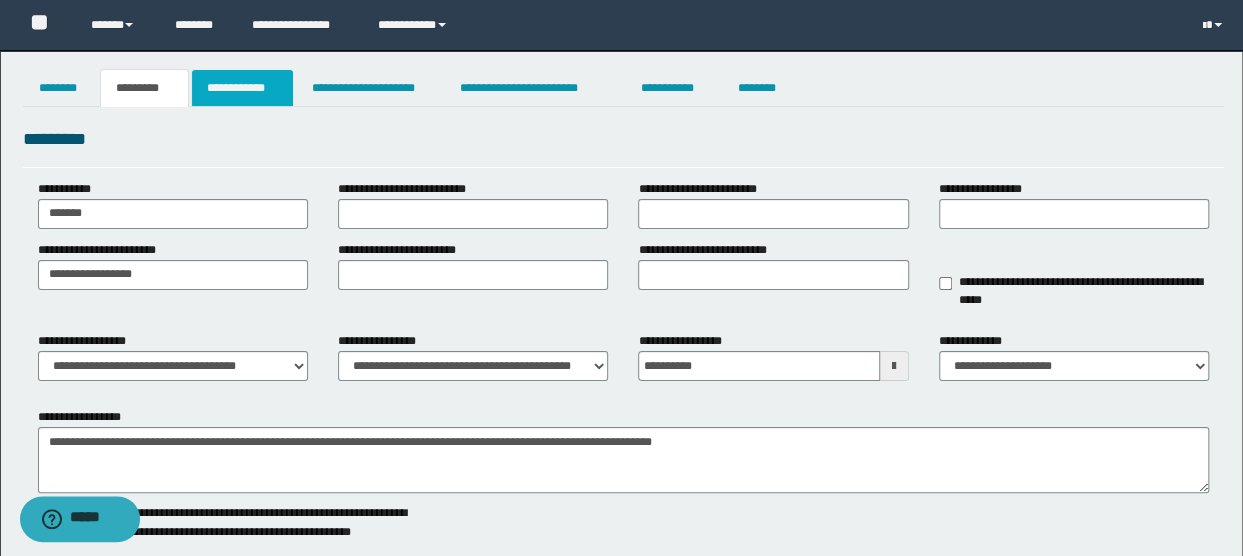 click on "**********" at bounding box center [243, 88] 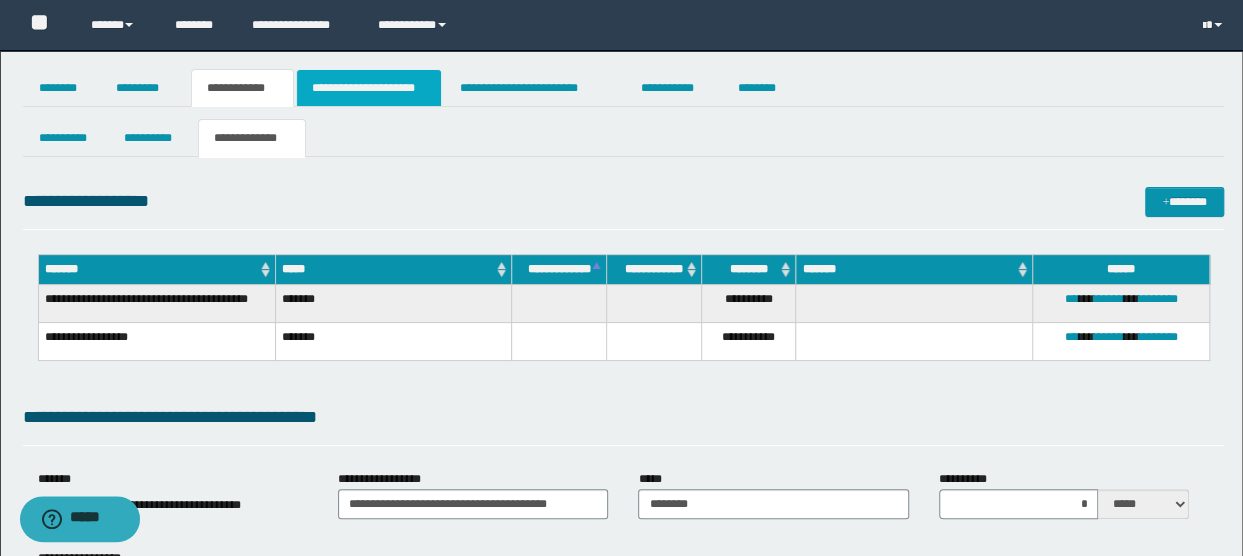 click on "**********" at bounding box center [369, 88] 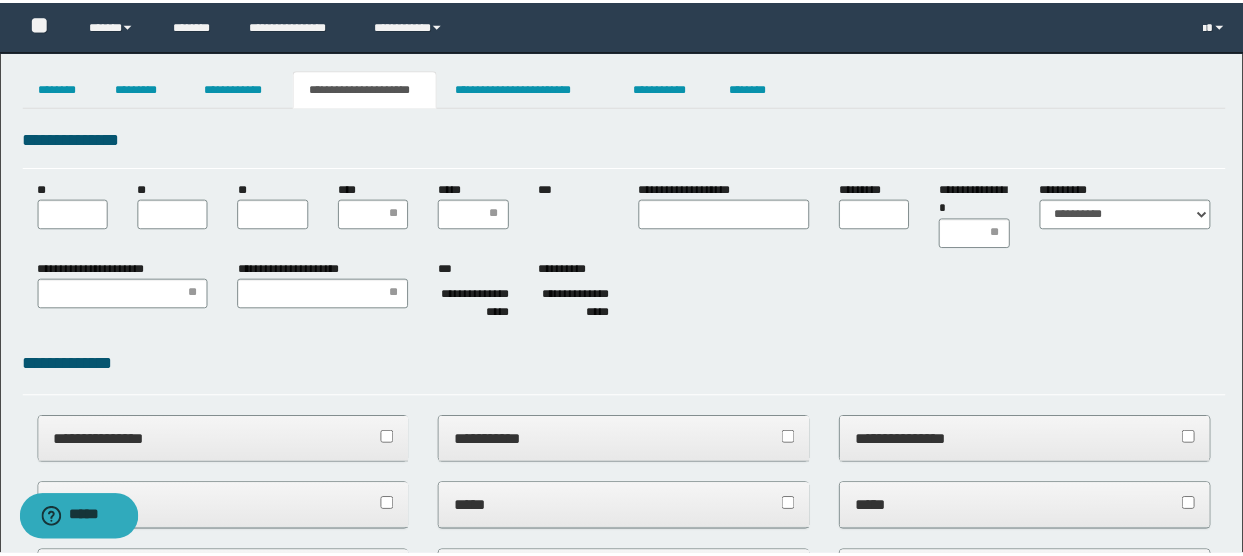 scroll, scrollTop: 0, scrollLeft: 0, axis: both 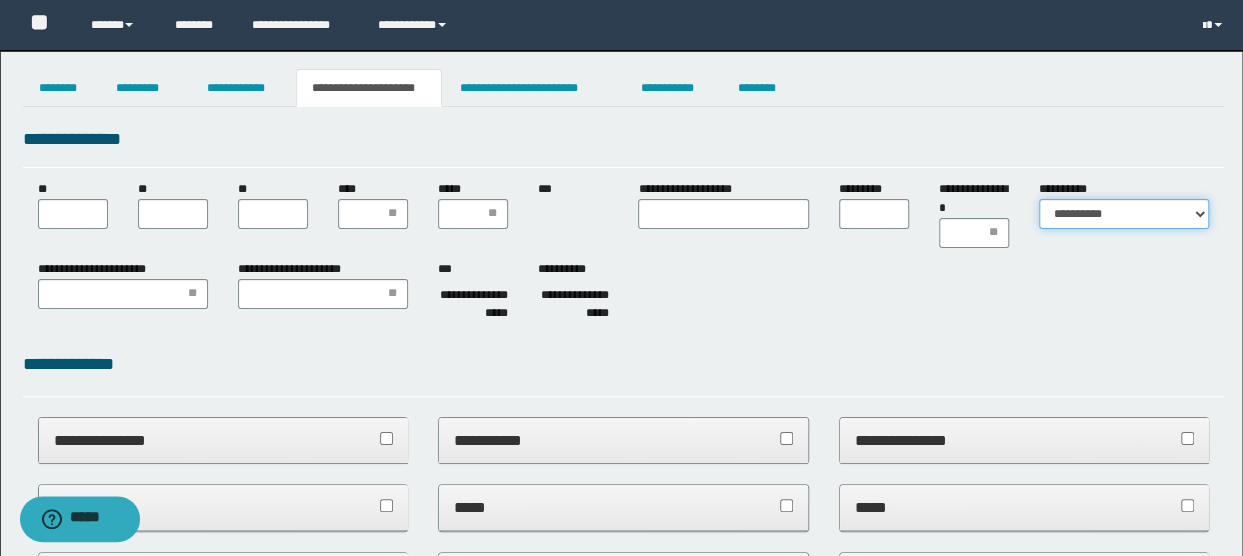 click on "**********" at bounding box center (1124, 214) 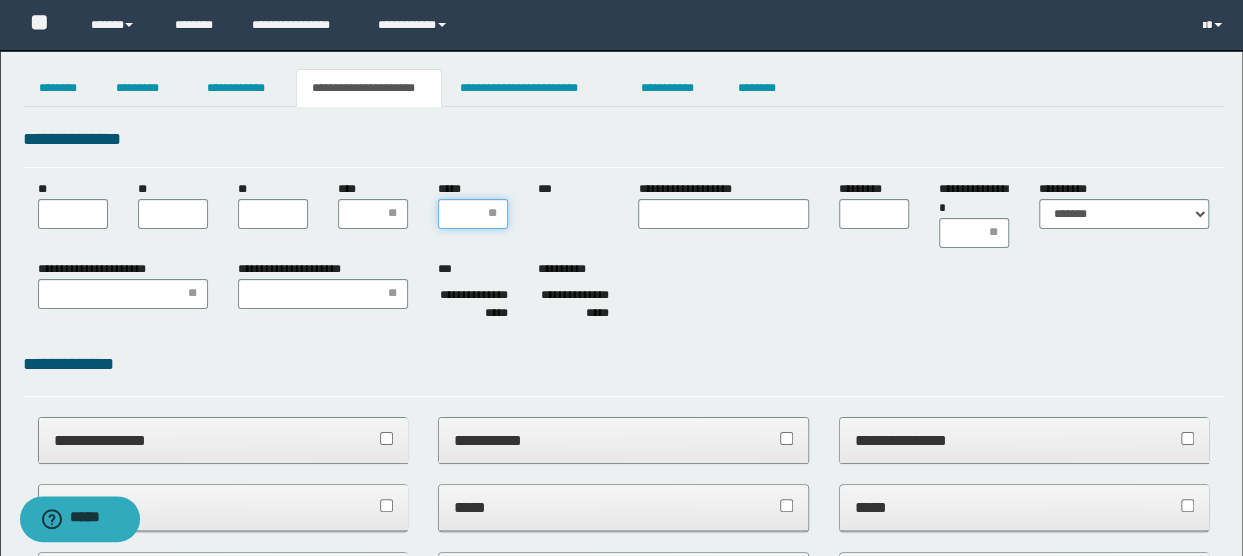 click on "*****" at bounding box center (473, 214) 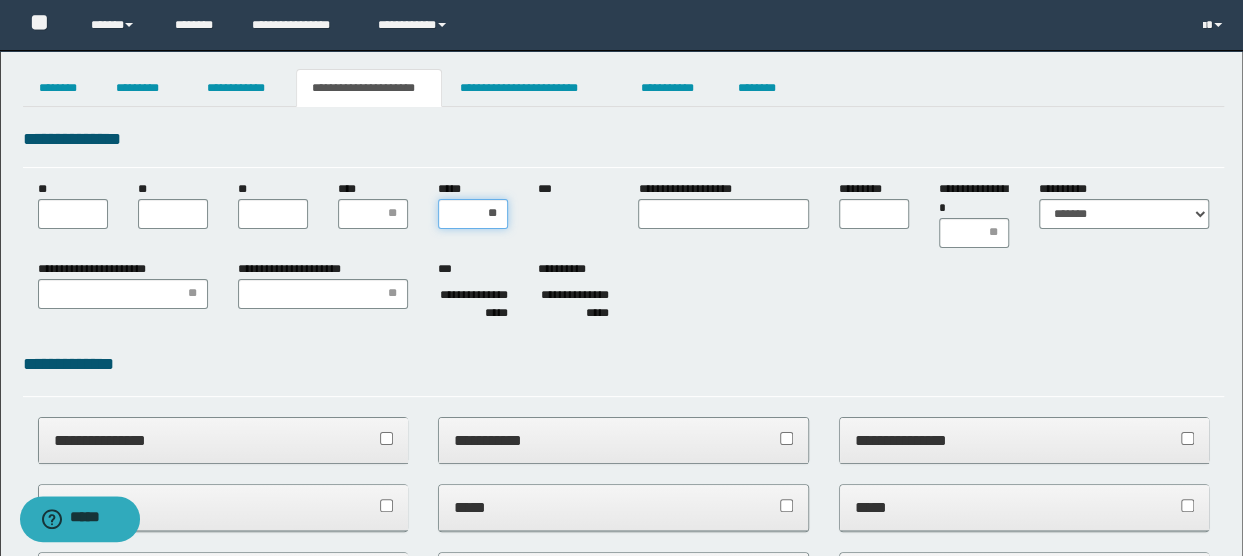 type on "***" 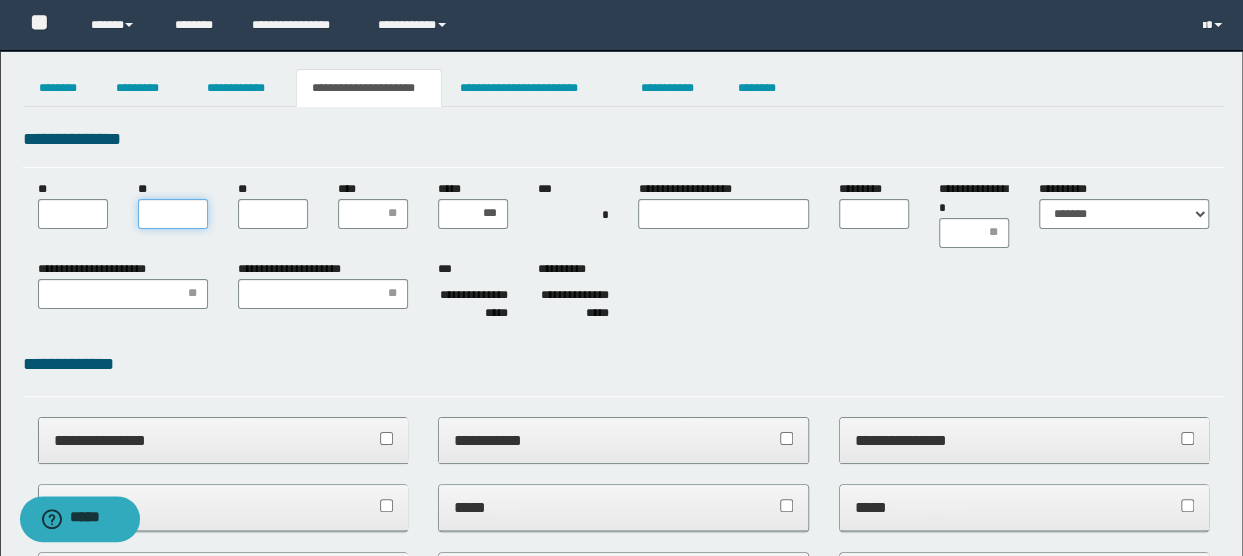 click on "**" at bounding box center [173, 214] 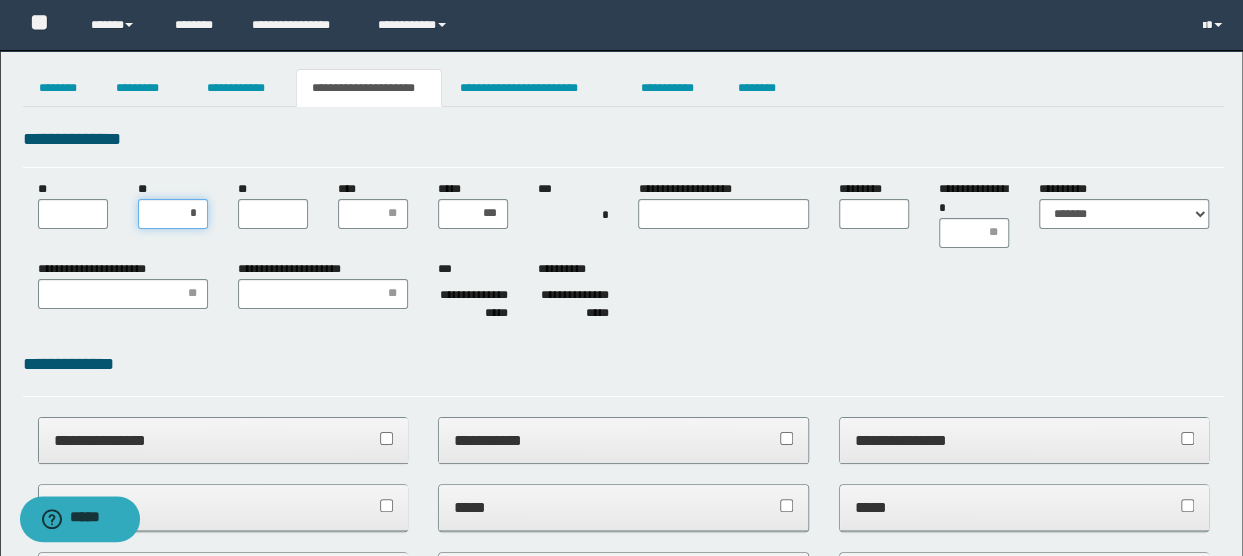 type on "**" 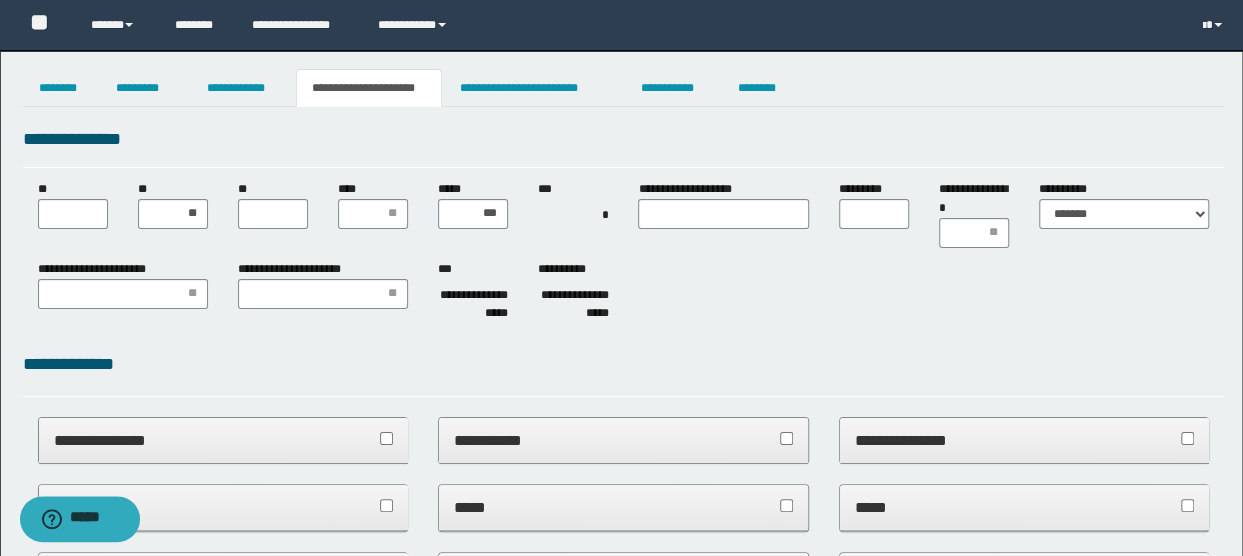 click on "**********" at bounding box center [624, 295] 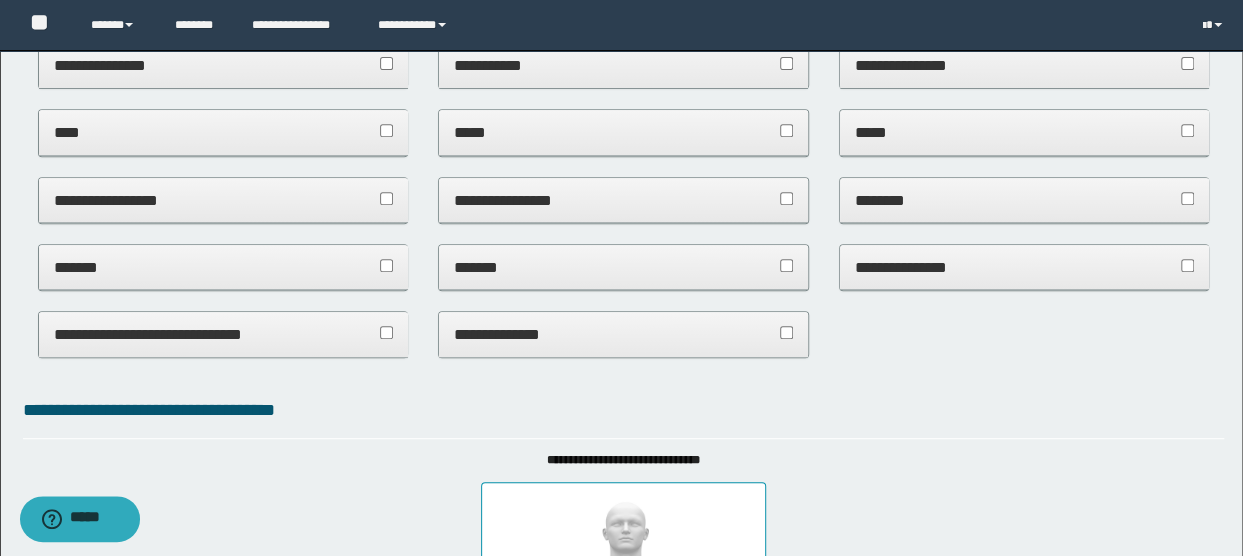 scroll, scrollTop: 400, scrollLeft: 0, axis: vertical 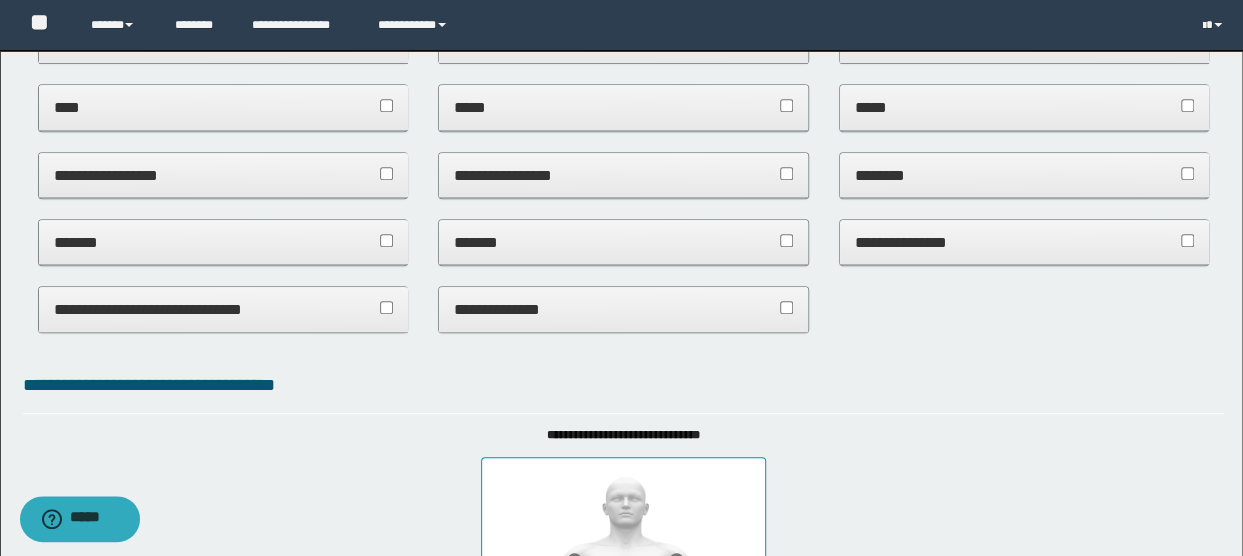 click on "****" at bounding box center [223, 108] 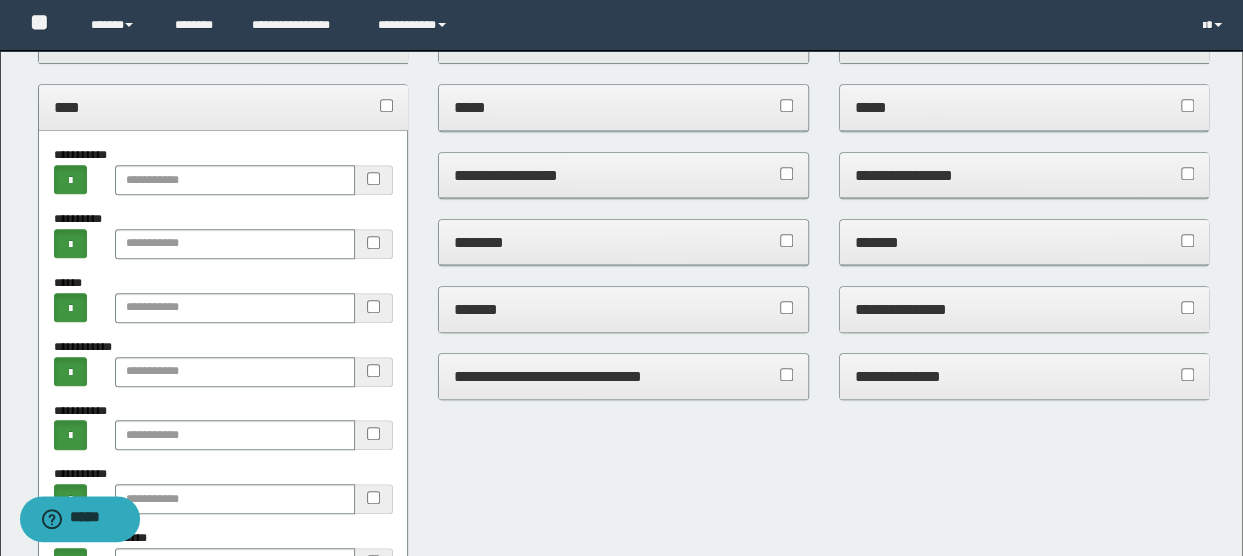 scroll, scrollTop: 500, scrollLeft: 0, axis: vertical 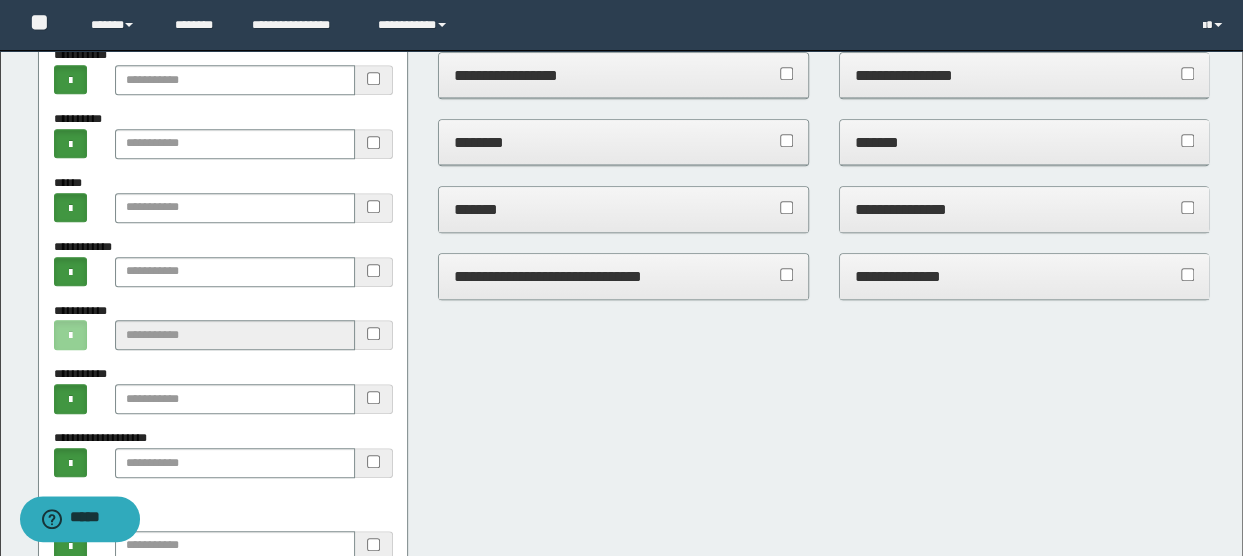 click on "**********" at bounding box center [1024, 209] 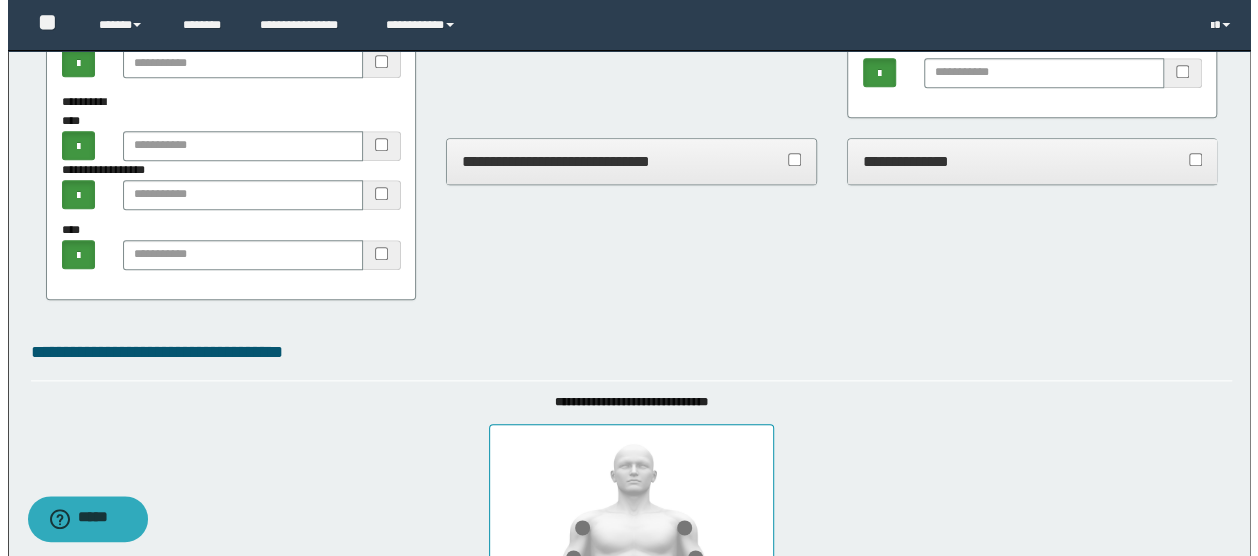 scroll, scrollTop: 1300, scrollLeft: 0, axis: vertical 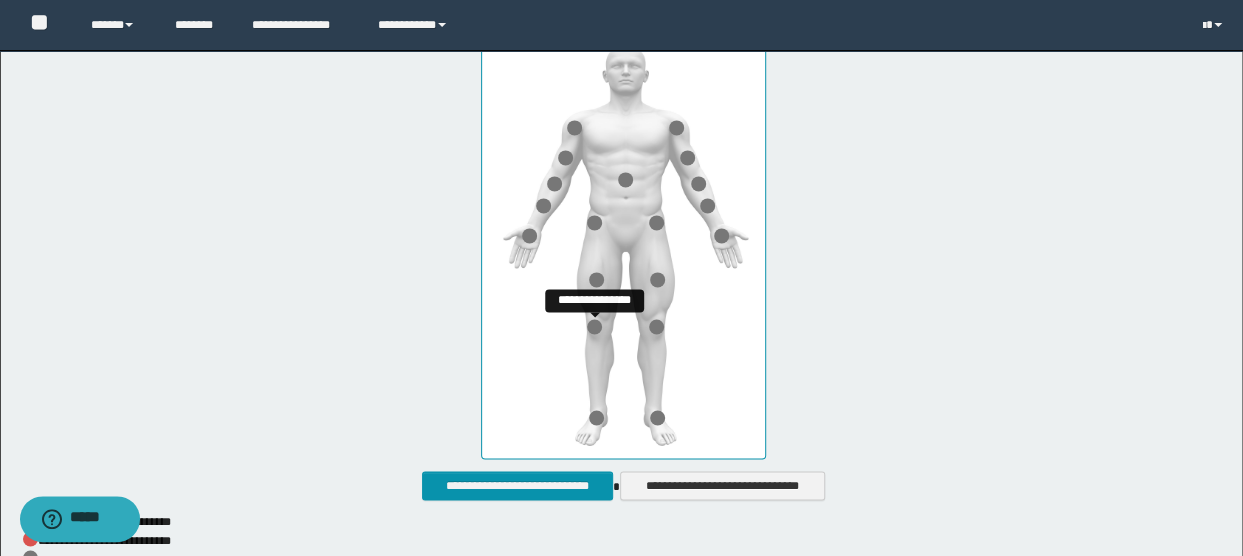 click at bounding box center (594, 326) 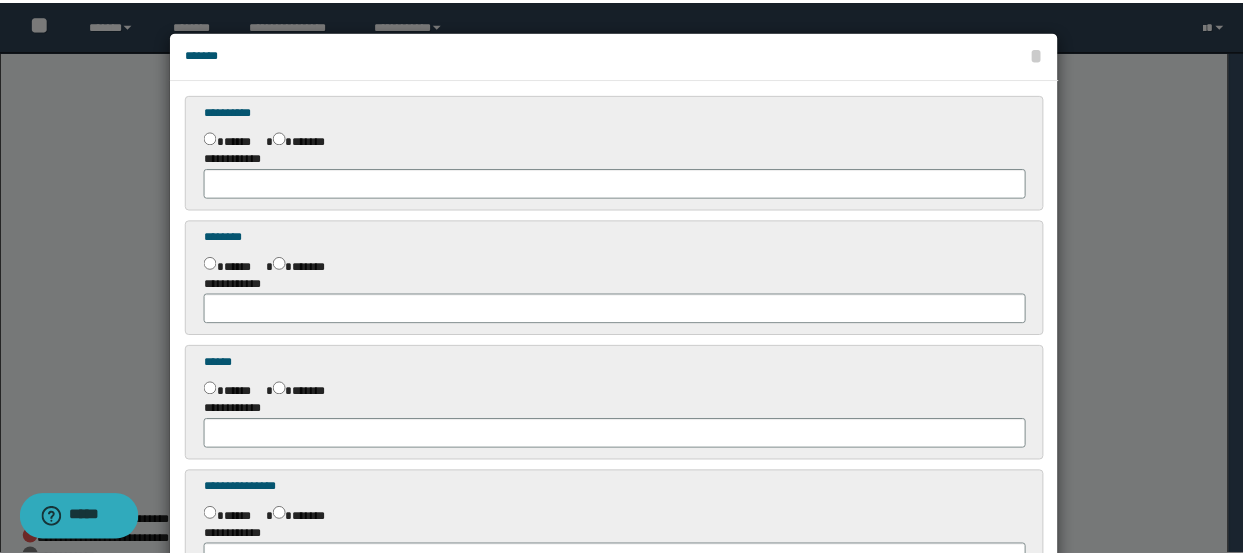 scroll, scrollTop: 148, scrollLeft: 0, axis: vertical 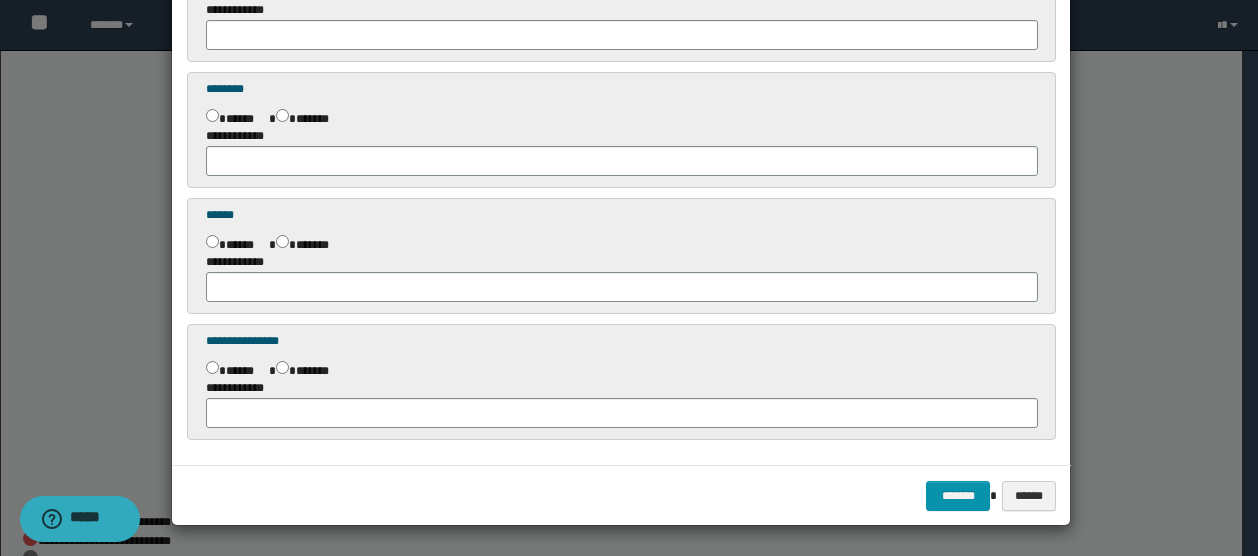 click at bounding box center (629, 204) 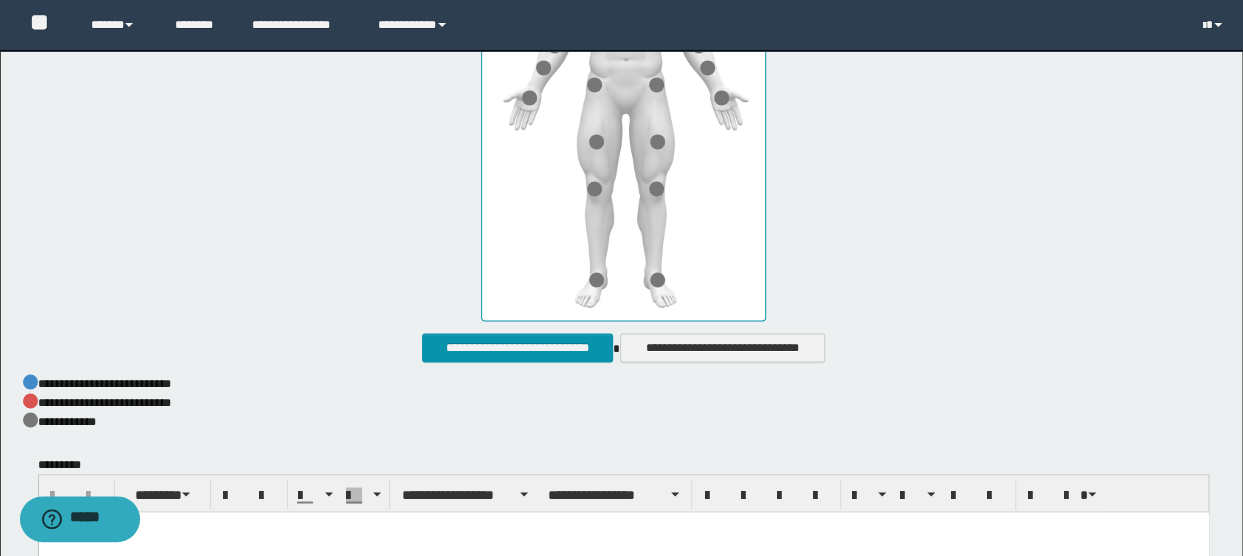 scroll, scrollTop: 1500, scrollLeft: 0, axis: vertical 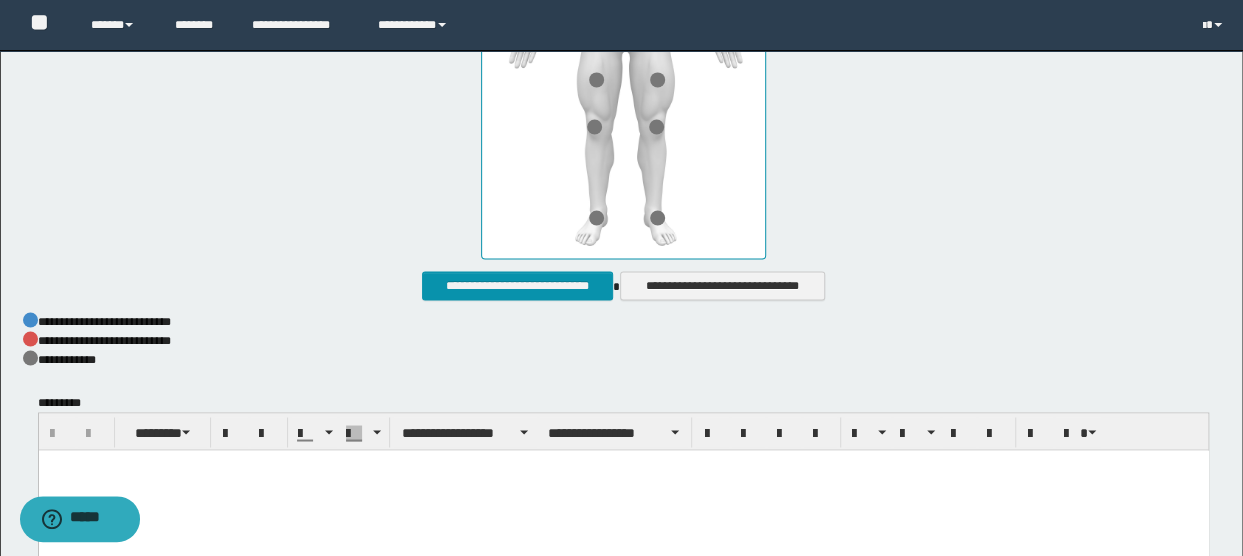 click at bounding box center [623, 41] 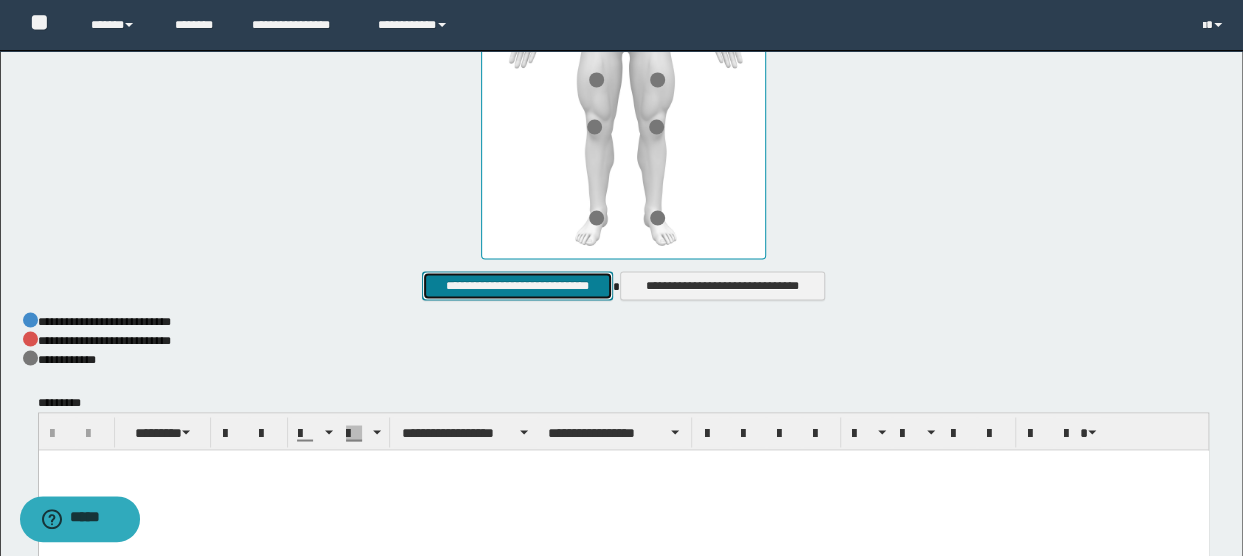 click on "**********" at bounding box center (517, 285) 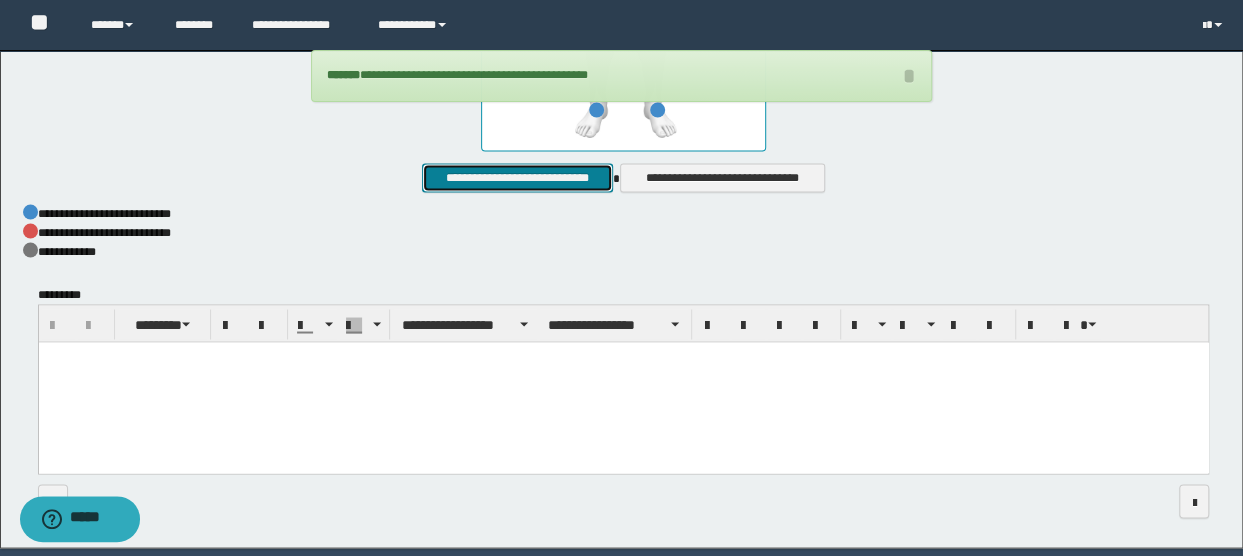 scroll, scrollTop: 1677, scrollLeft: 0, axis: vertical 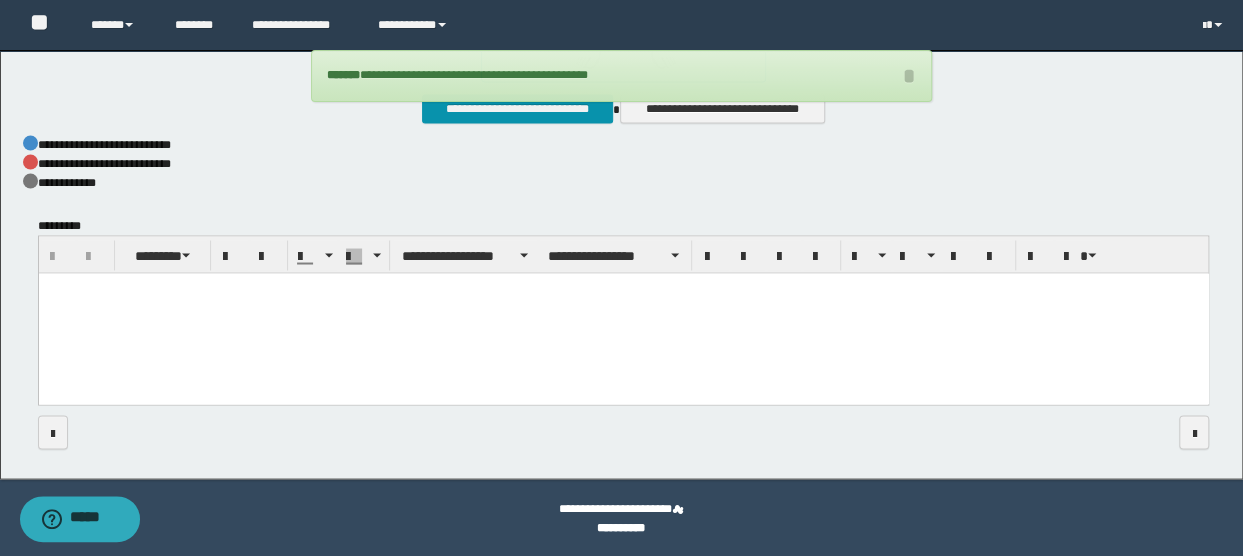 click at bounding box center (623, 313) 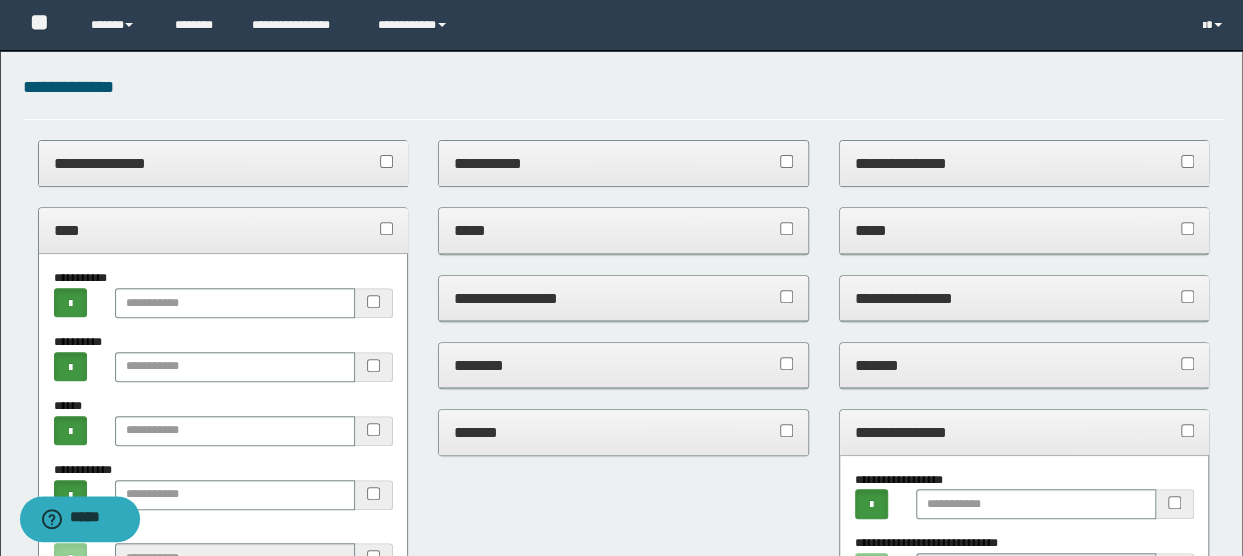 scroll, scrollTop: 0, scrollLeft: 0, axis: both 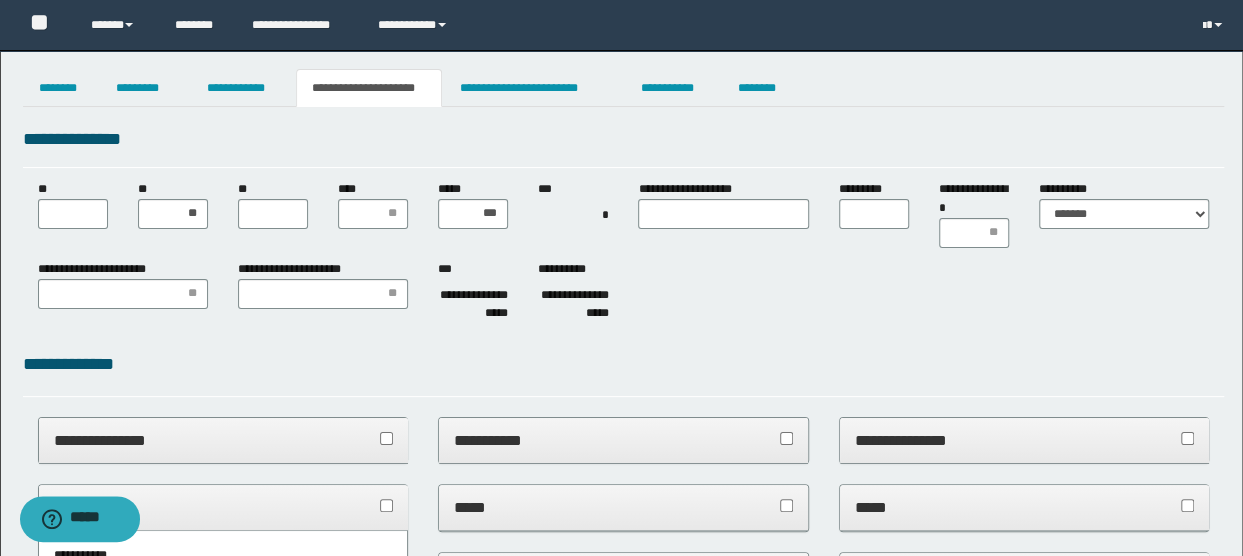 type 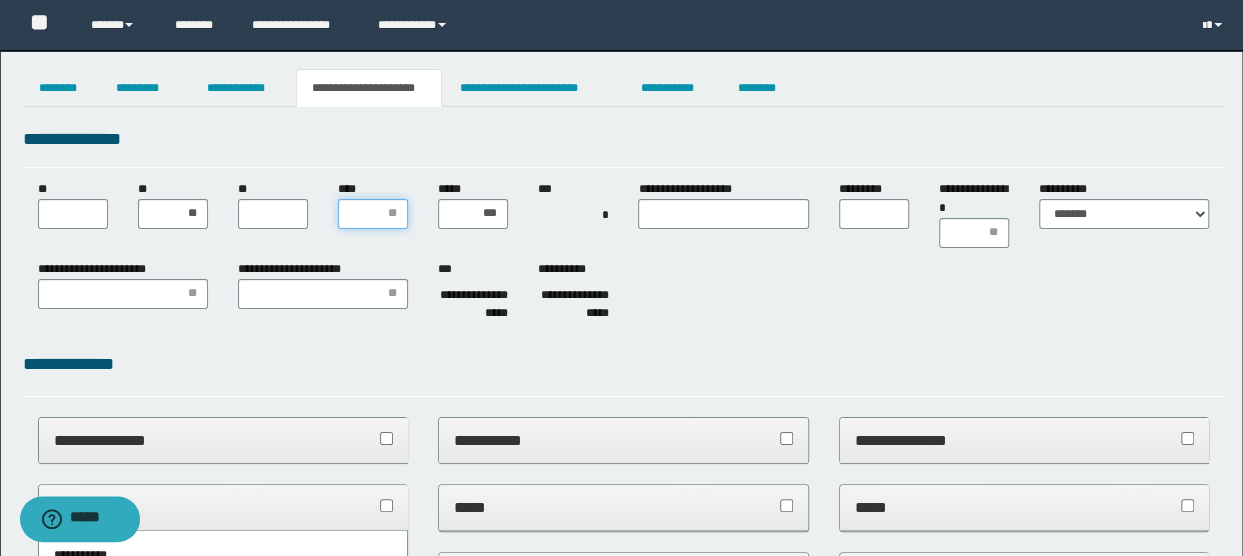 click on "****" at bounding box center [373, 214] 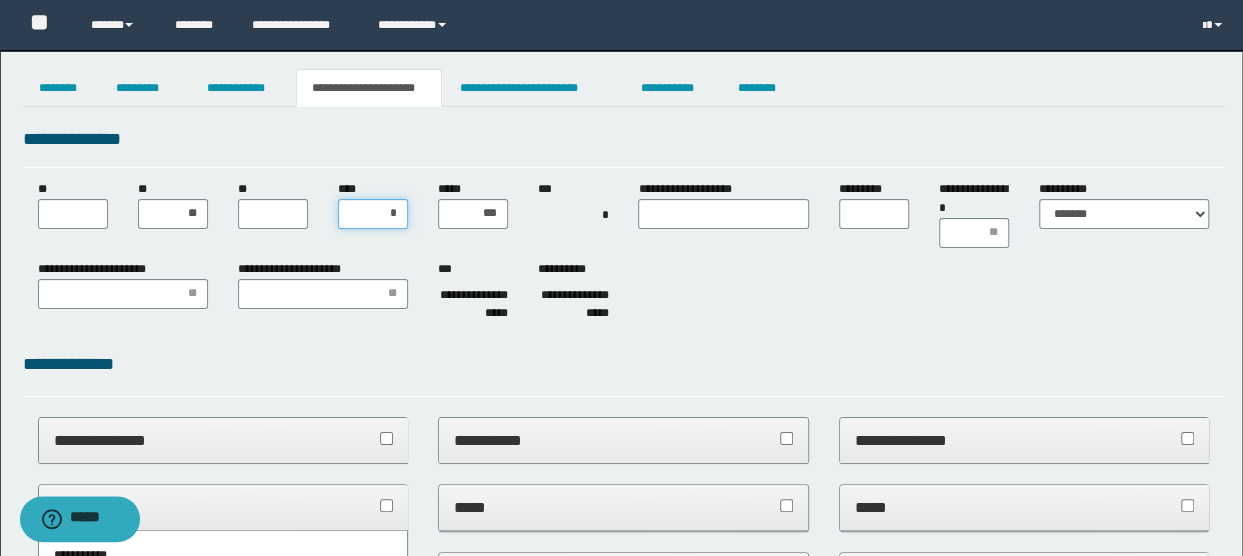 type on "**" 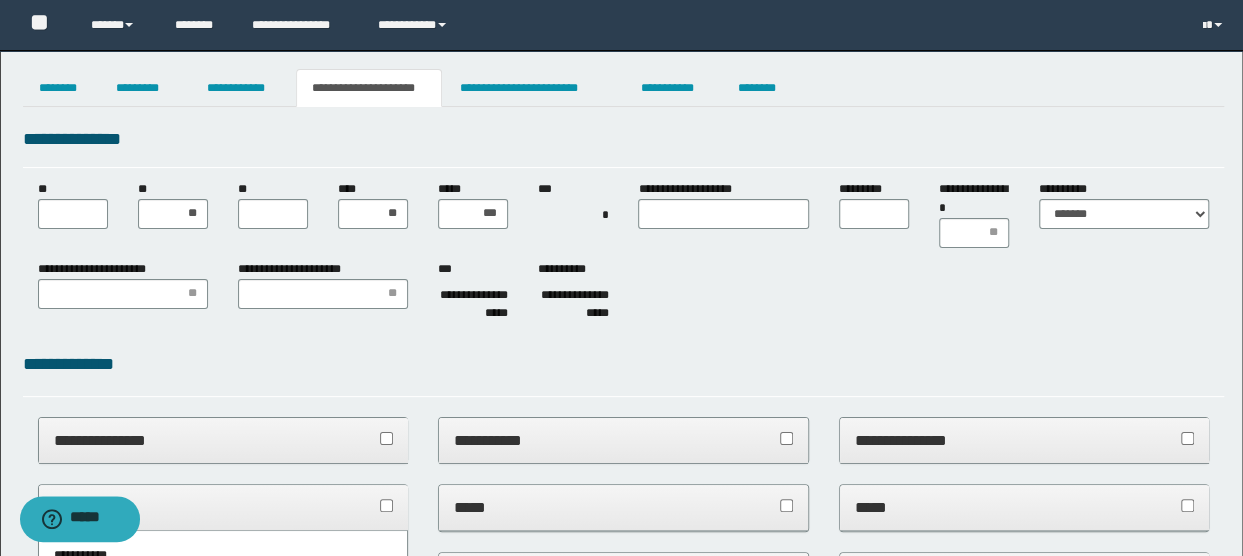 click on "**********" at bounding box center (624, 255) 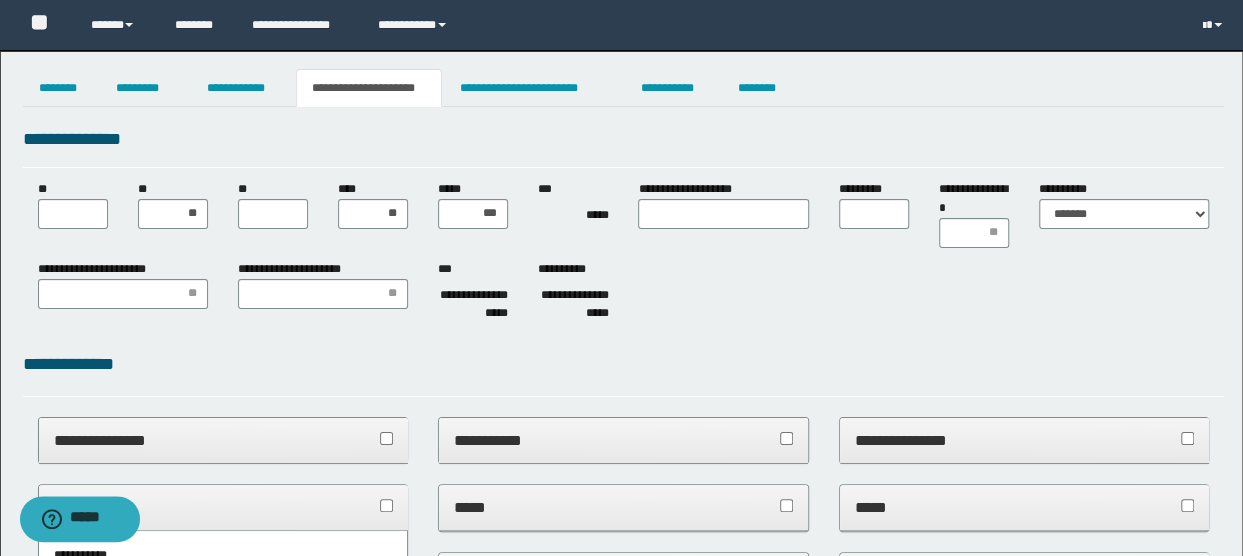 type 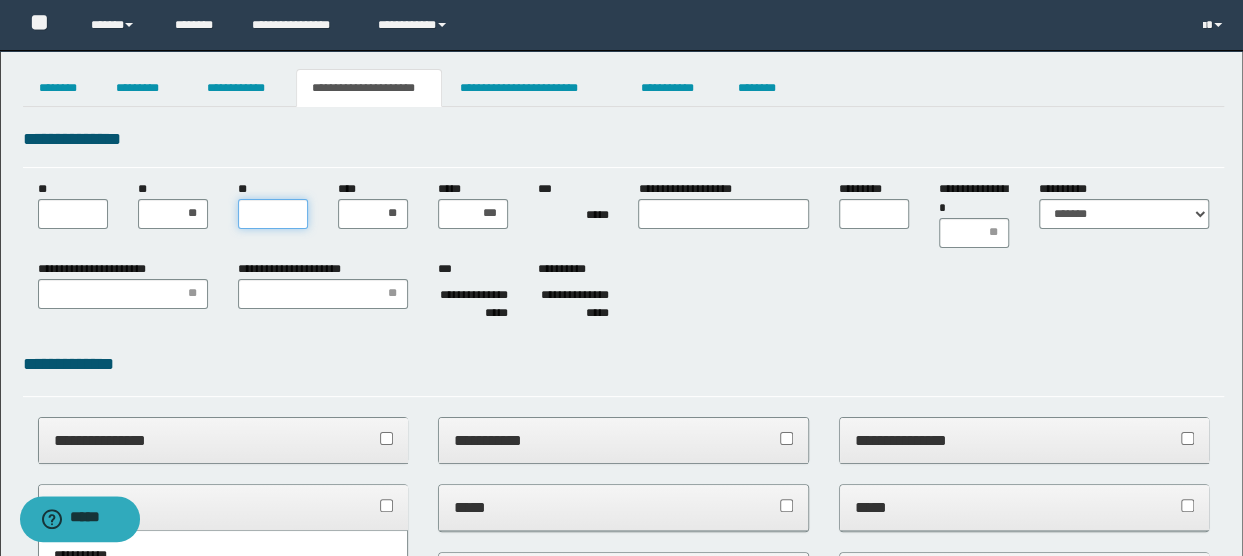 click on "**" at bounding box center (273, 214) 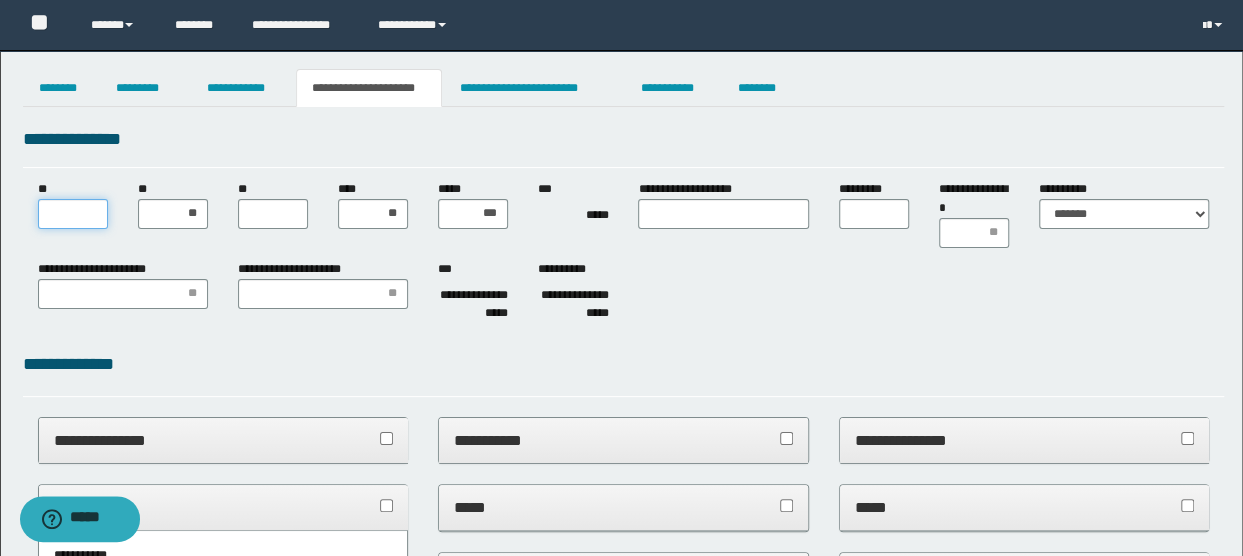 click on "**" at bounding box center (73, 214) 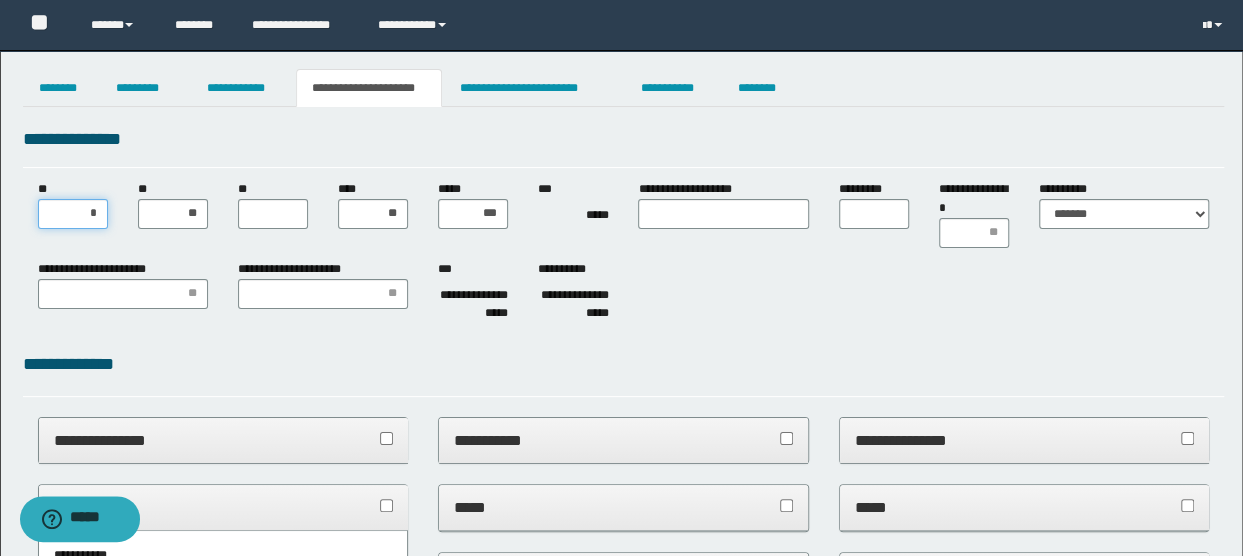 type on "**" 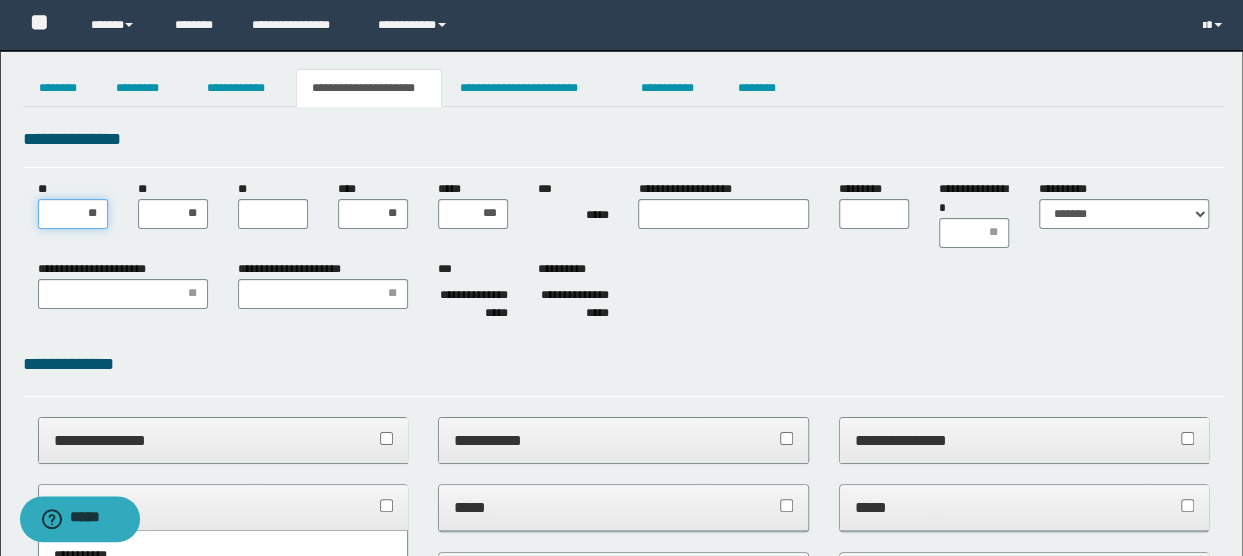 drag, startPoint x: 84, startPoint y: 217, endPoint x: 112, endPoint y: 213, distance: 28.284271 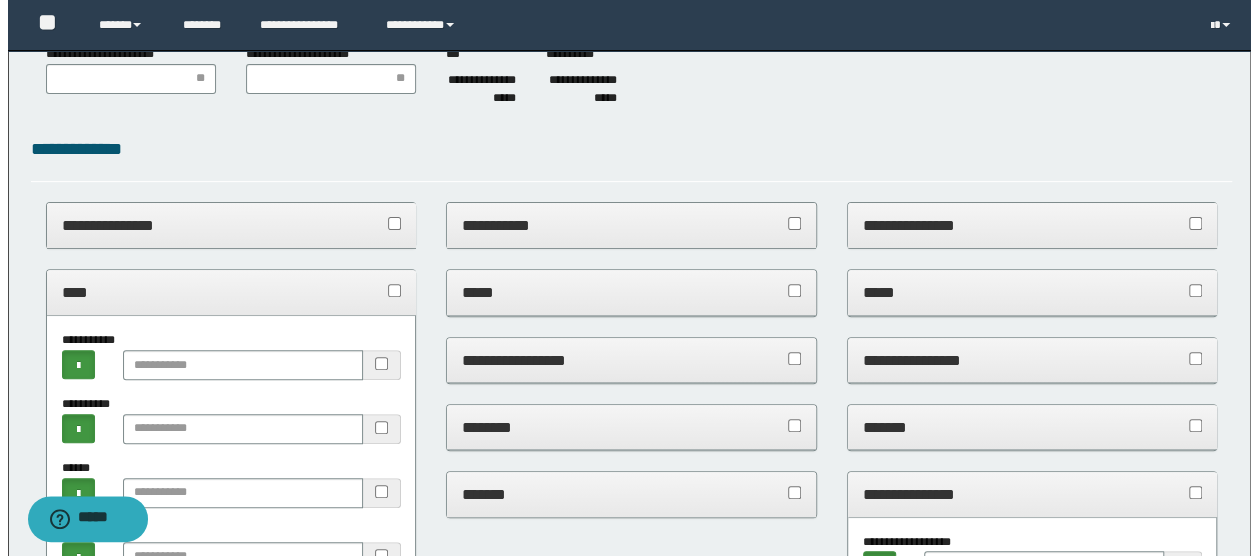 scroll, scrollTop: 0, scrollLeft: 0, axis: both 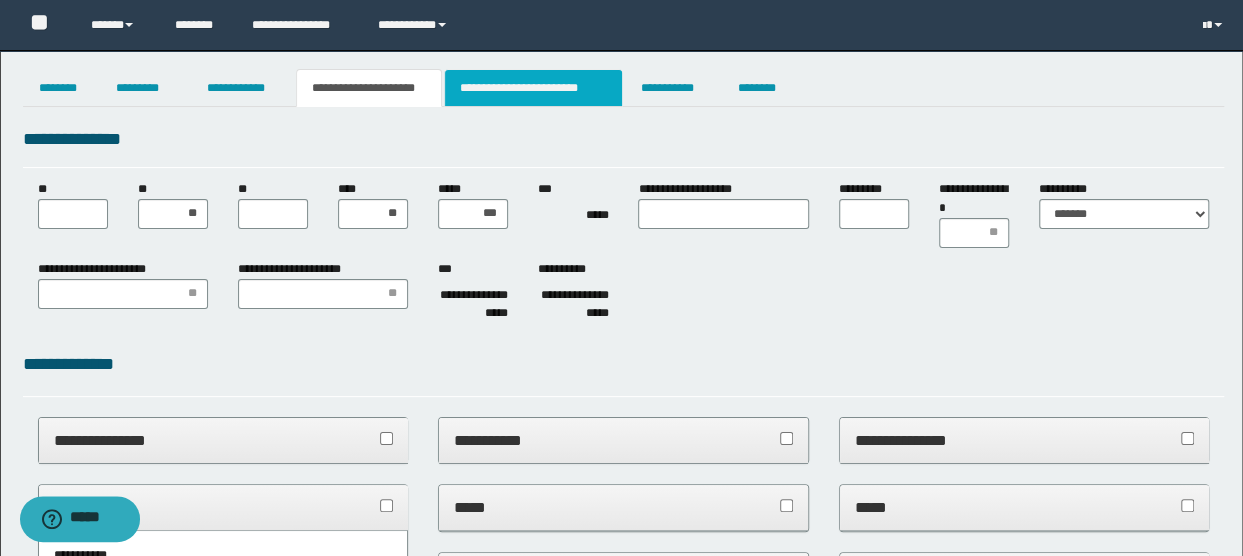 click on "**********" at bounding box center [533, 88] 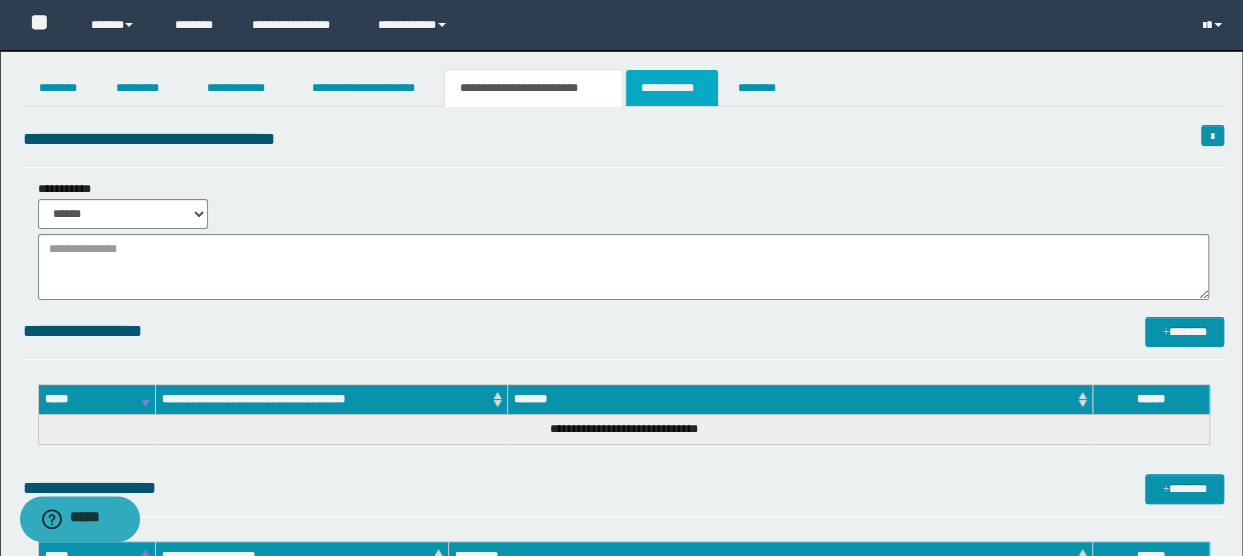 drag, startPoint x: 660, startPoint y: 85, endPoint x: 638, endPoint y: 113, distance: 35.608986 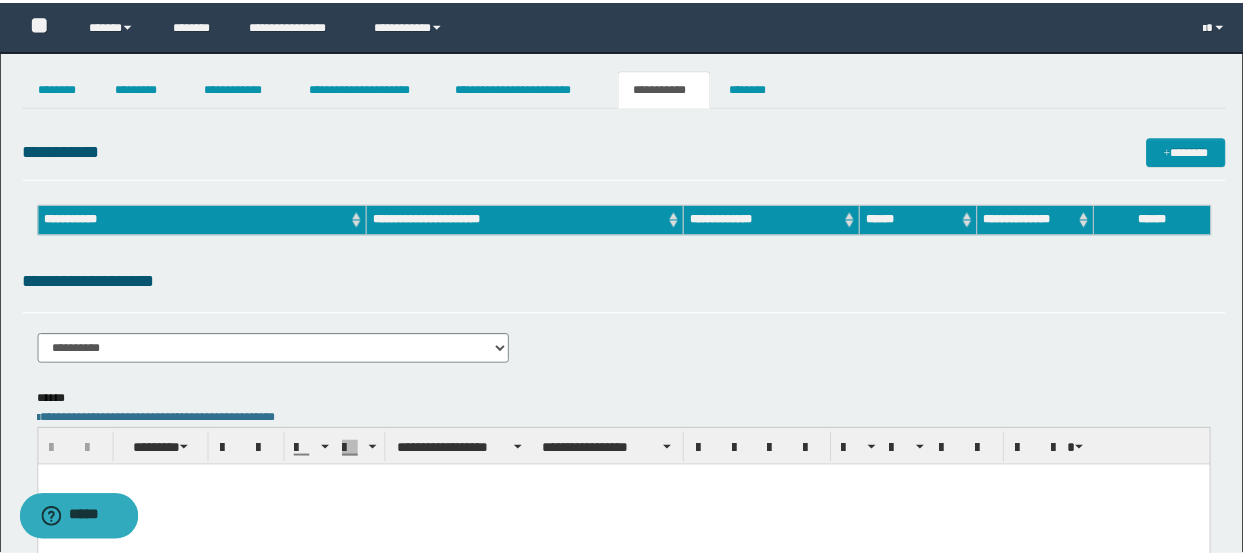 scroll, scrollTop: 0, scrollLeft: 0, axis: both 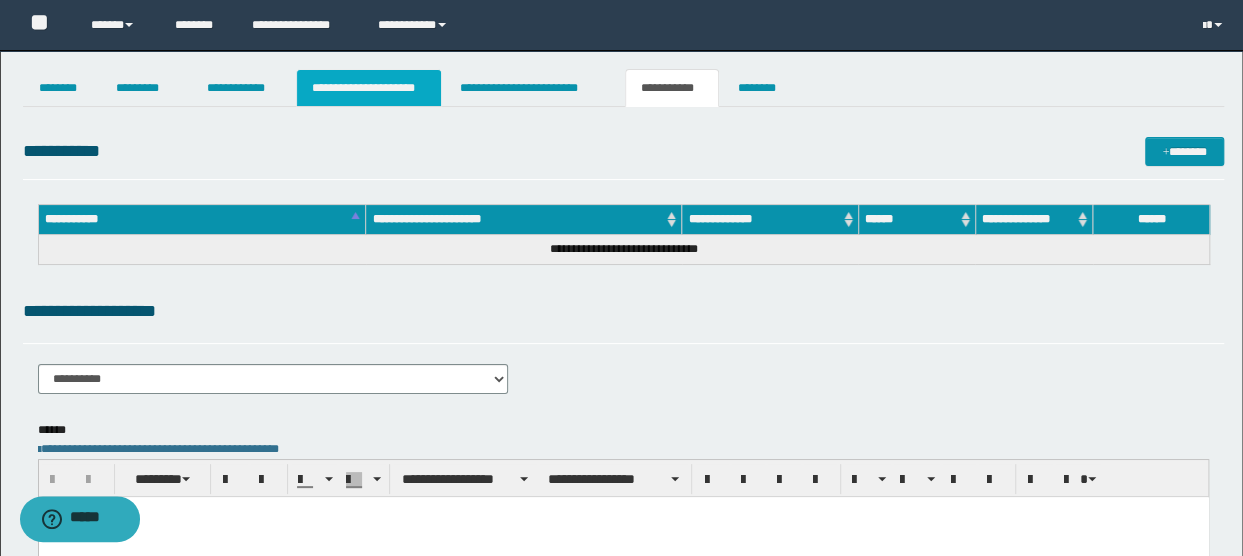 click on "**********" at bounding box center [369, 88] 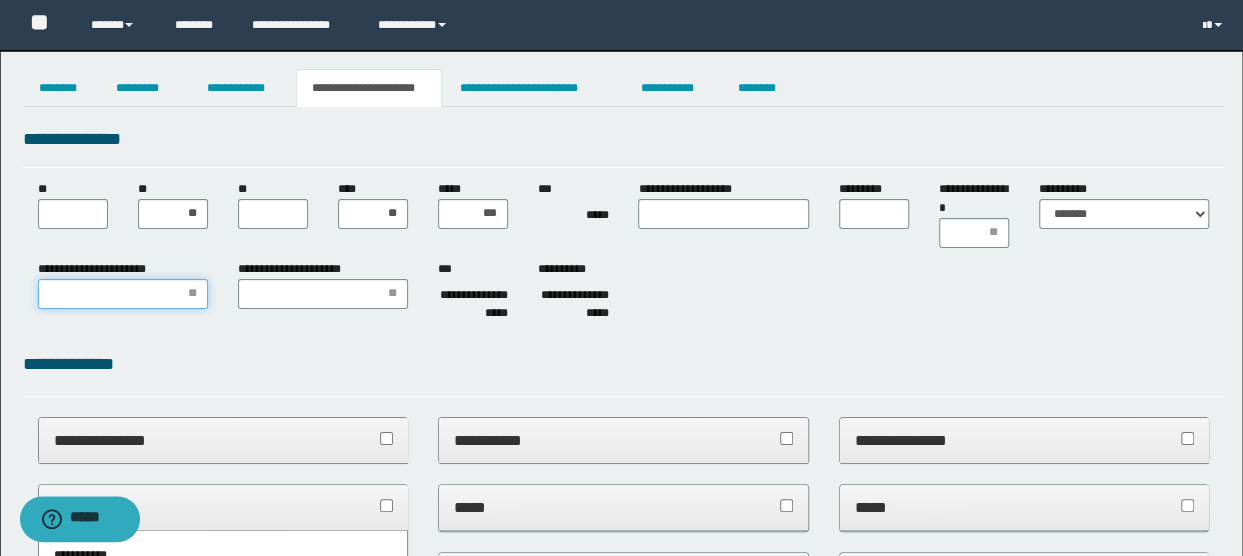 click on "**********" at bounding box center (123, 294) 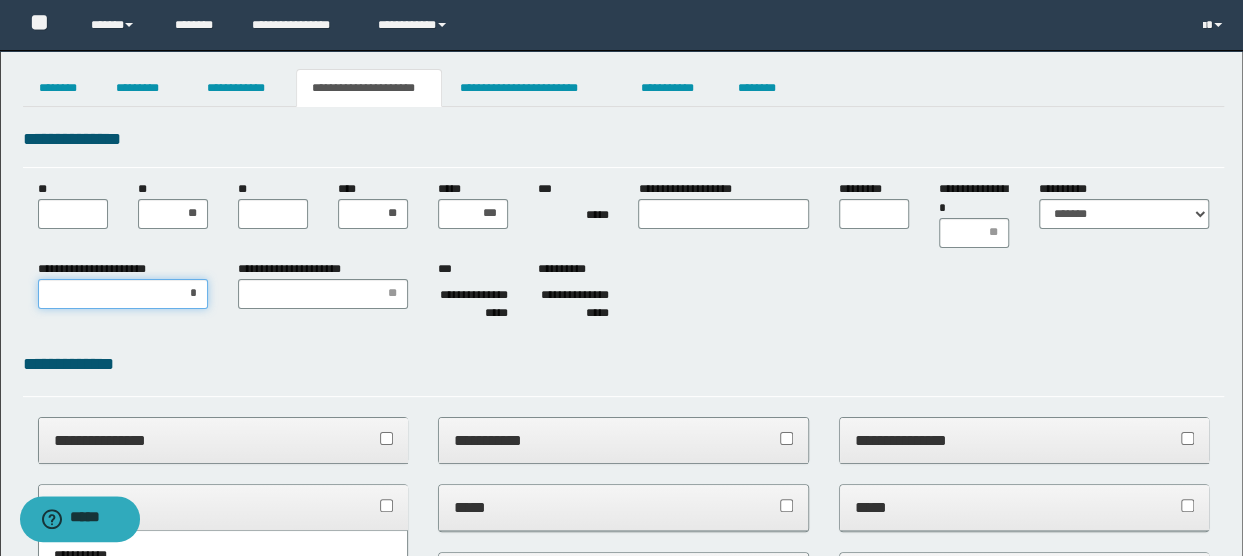 type on "**" 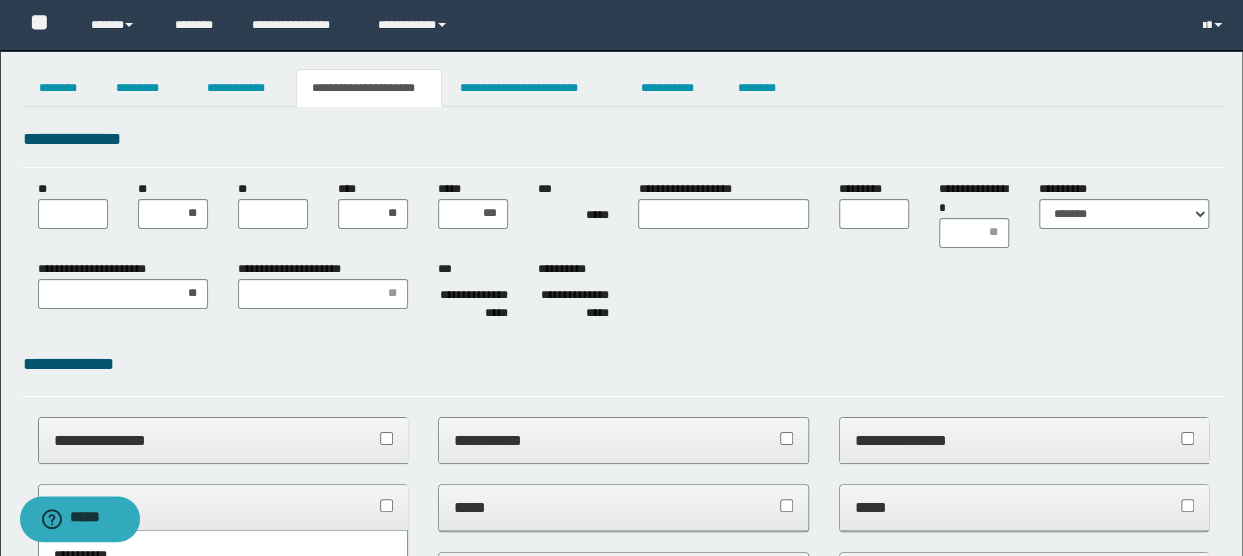 click on "**********" at bounding box center [295, 269] 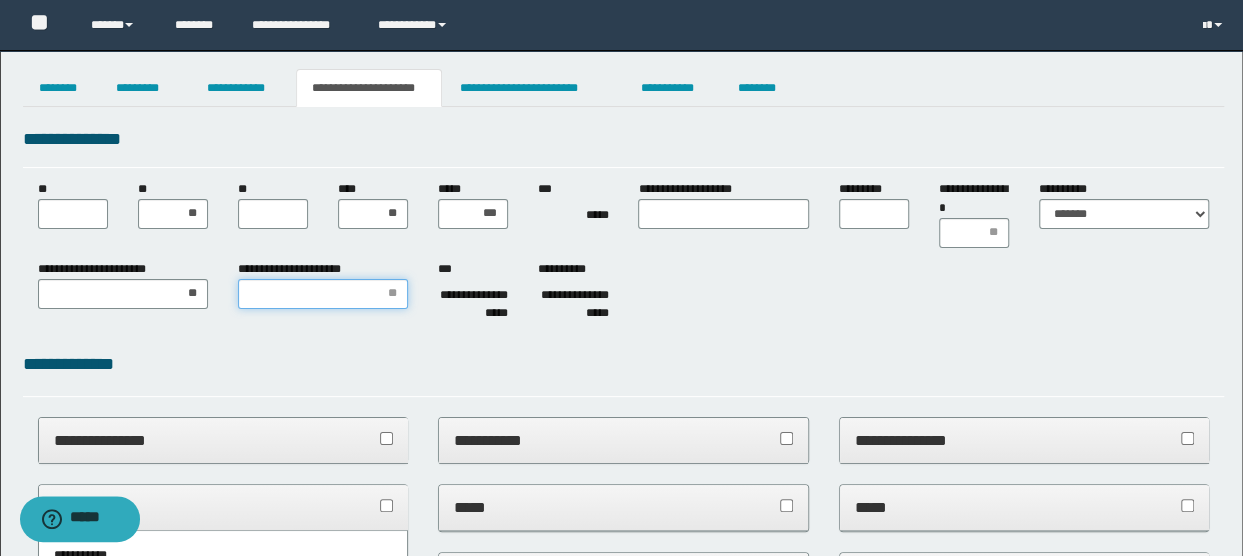 click on "**********" at bounding box center [323, 294] 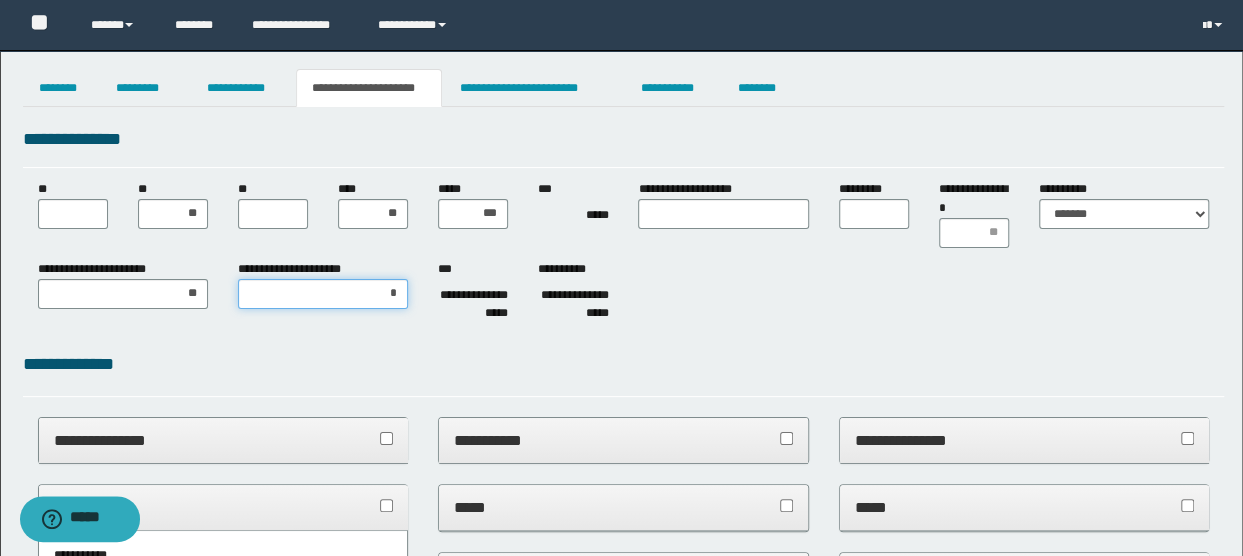 type on "**" 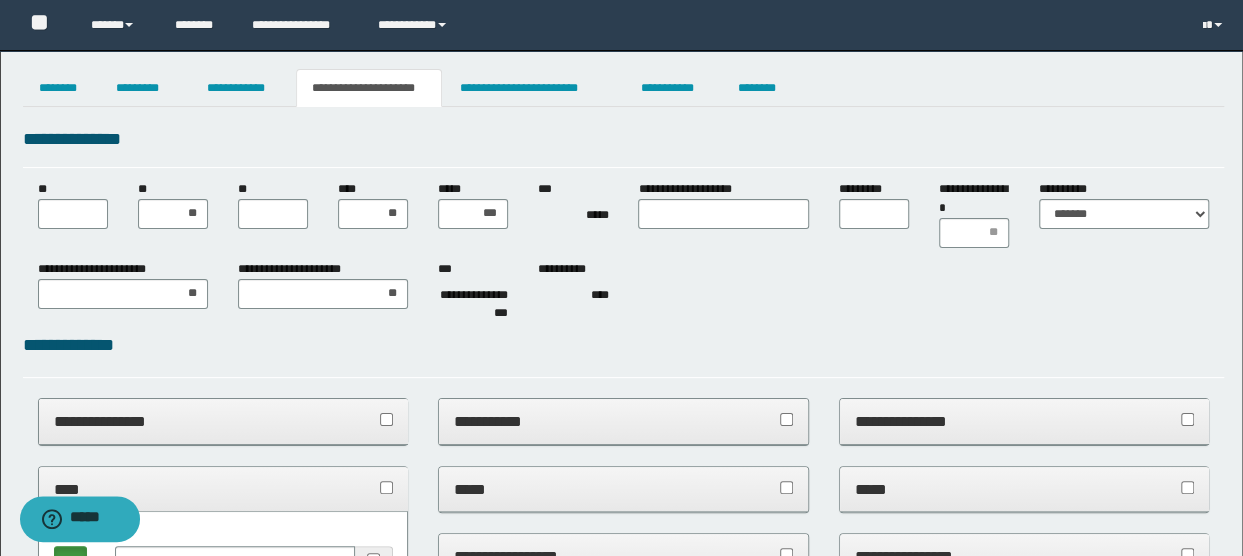 click on "**********" at bounding box center [624, 245] 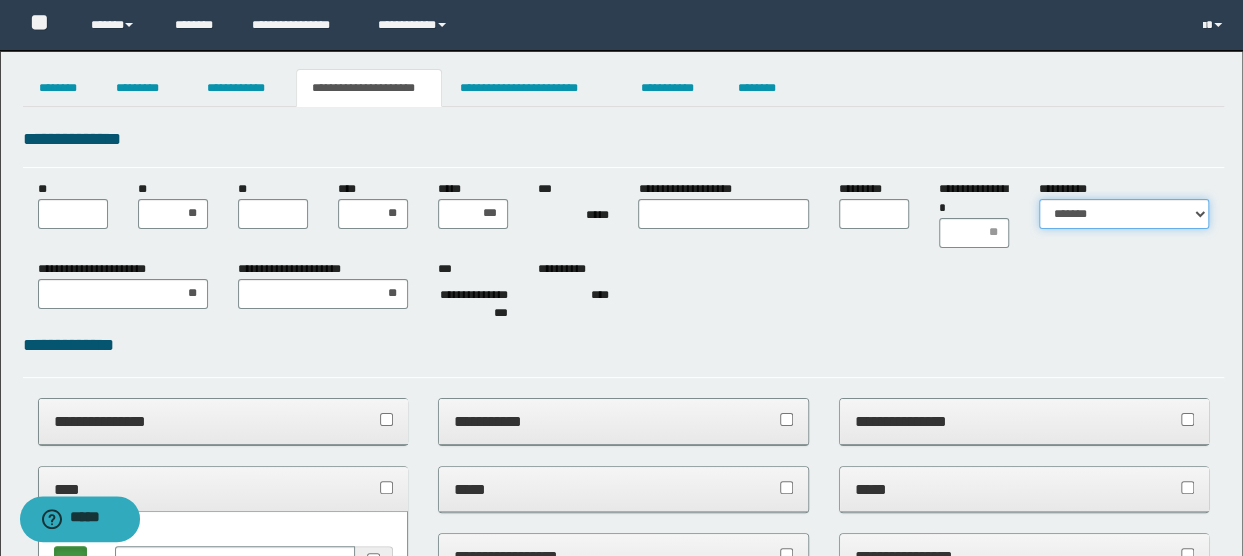 click on "**********" at bounding box center [1124, 214] 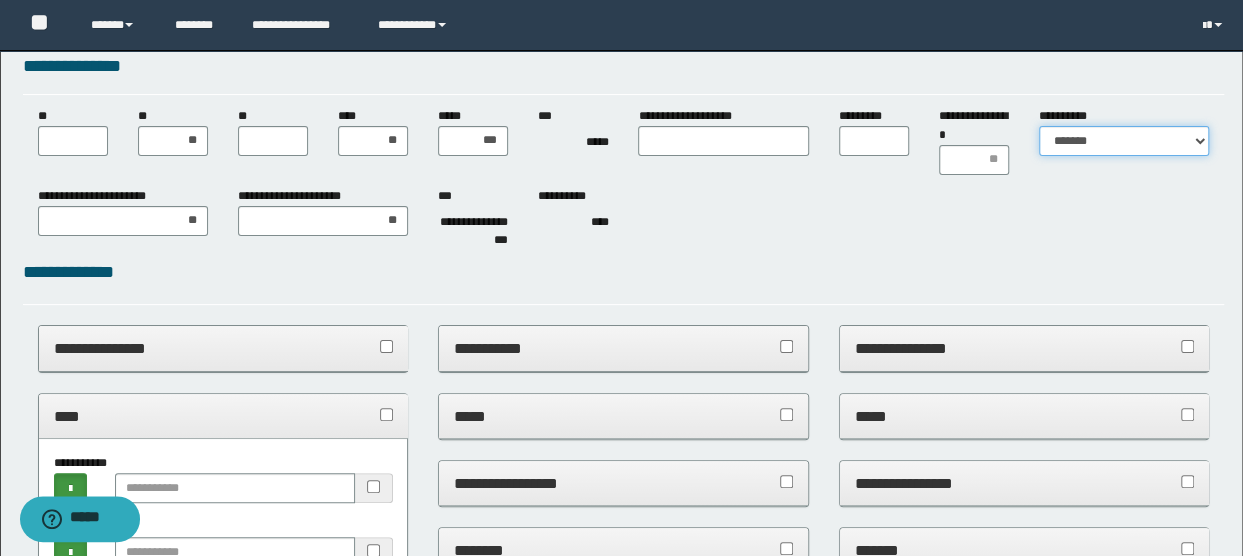 scroll, scrollTop: 0, scrollLeft: 0, axis: both 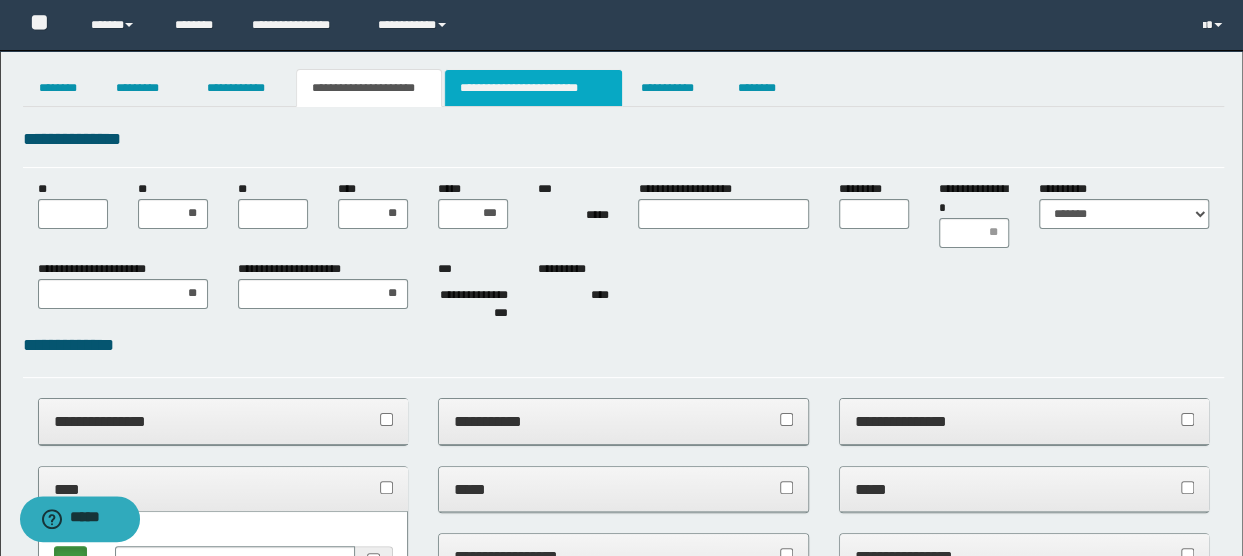 click on "**********" at bounding box center [533, 88] 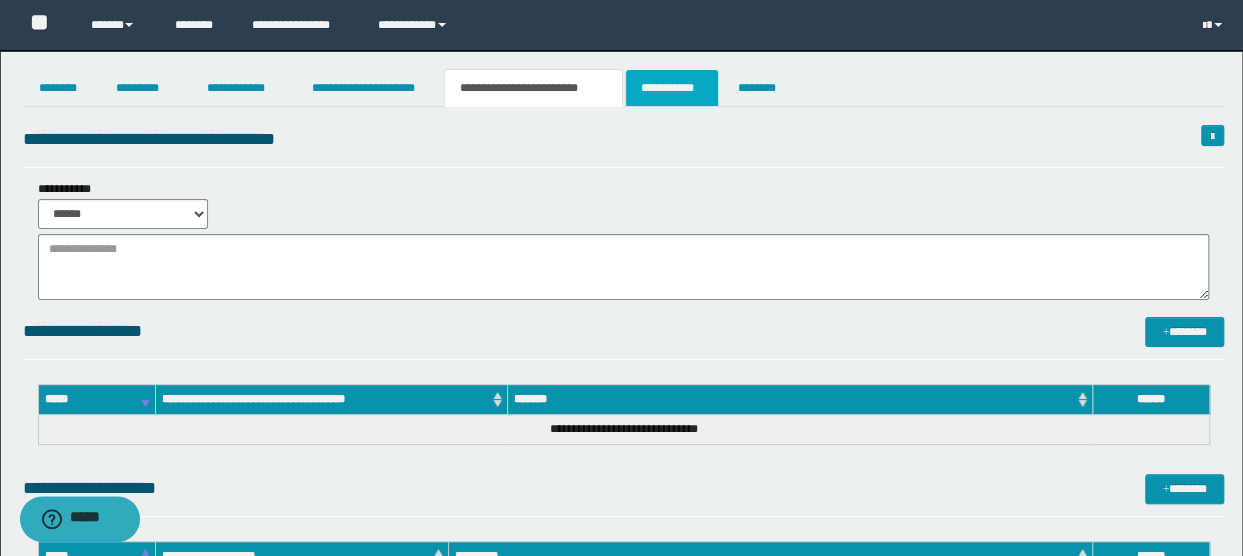 click on "**********" at bounding box center [672, 88] 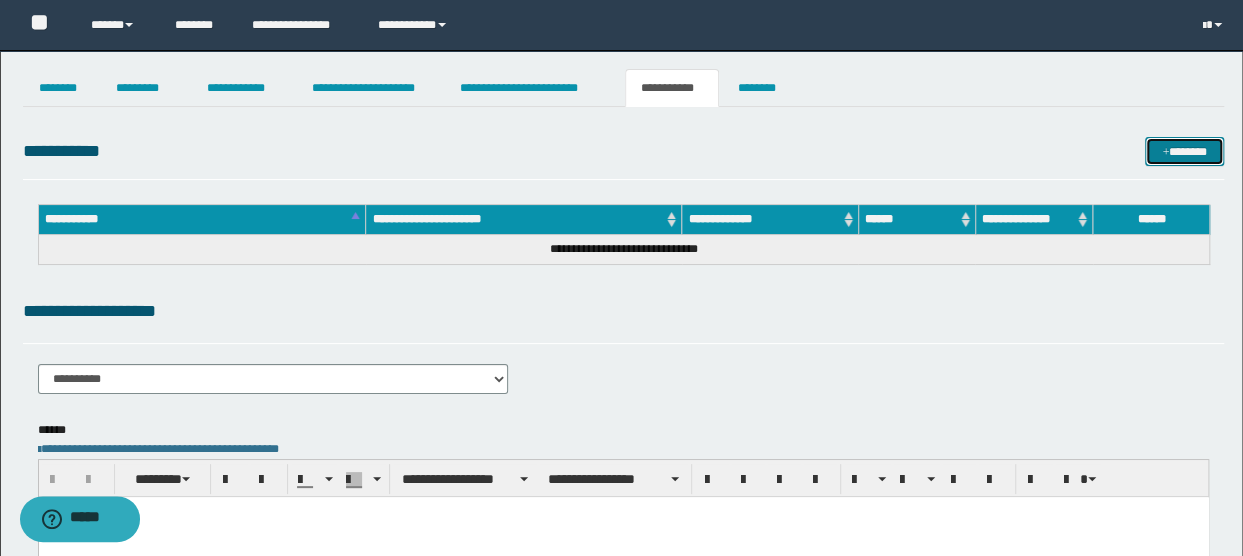 click on "*******" at bounding box center [1184, 151] 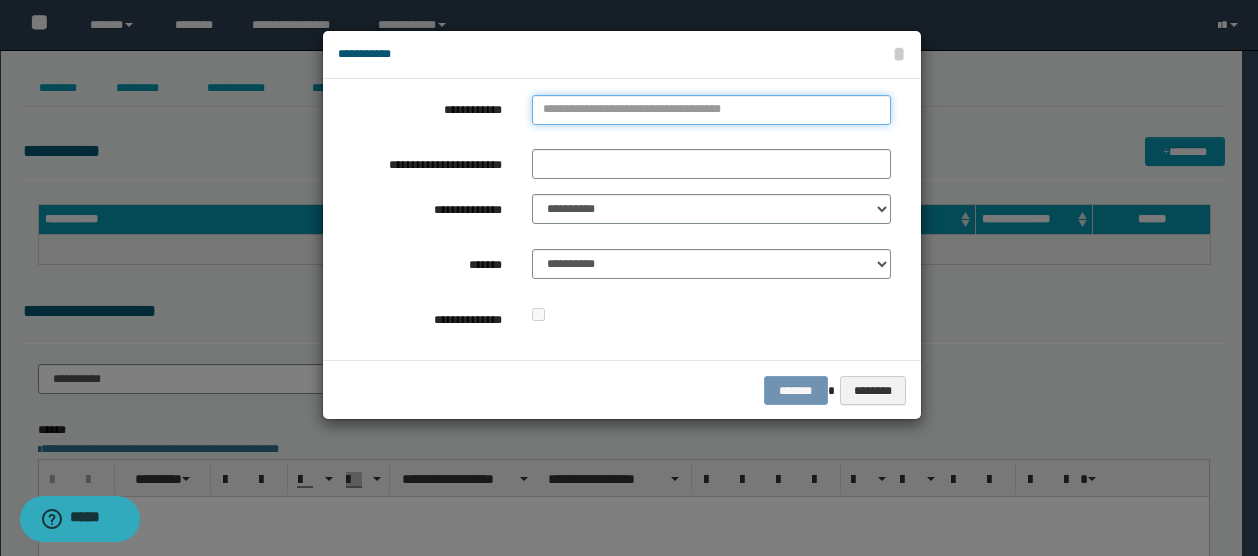 click on "**********" at bounding box center [711, 110] 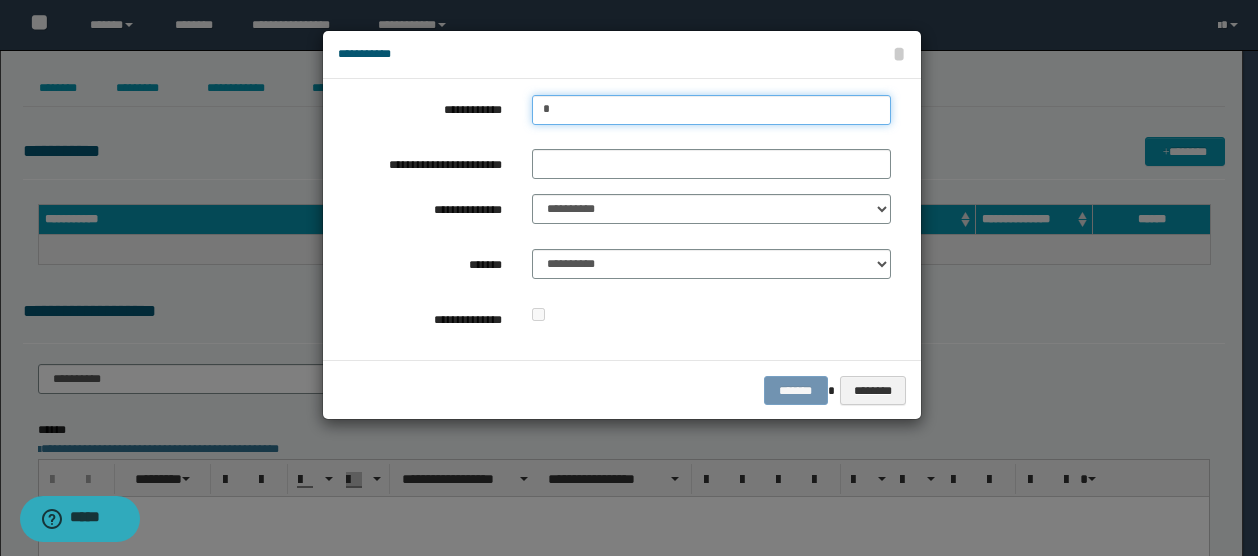 type on "**" 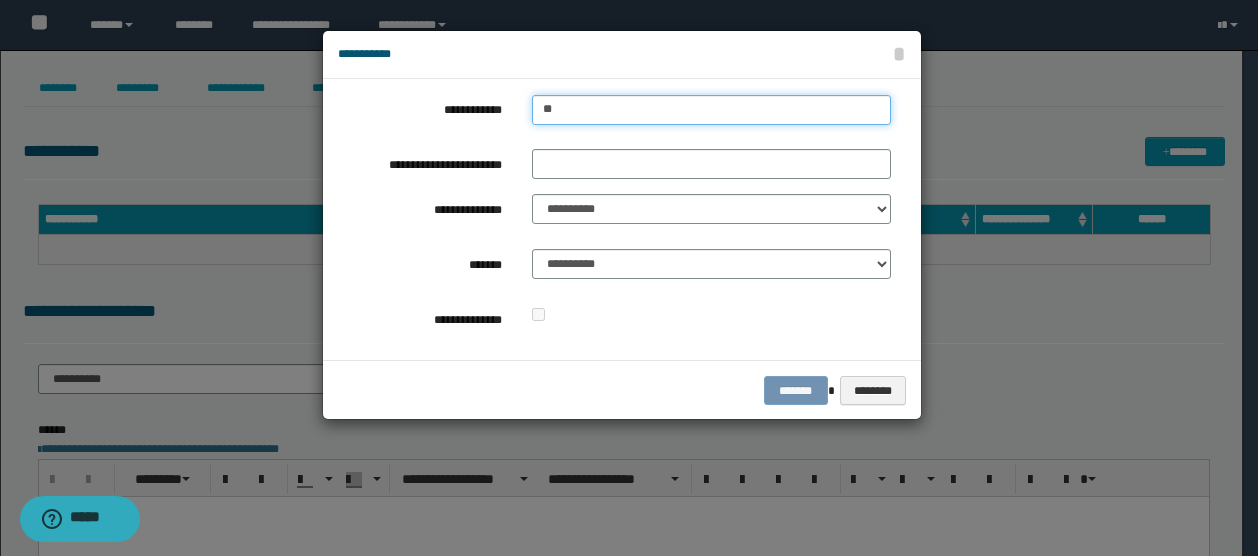 type on "**" 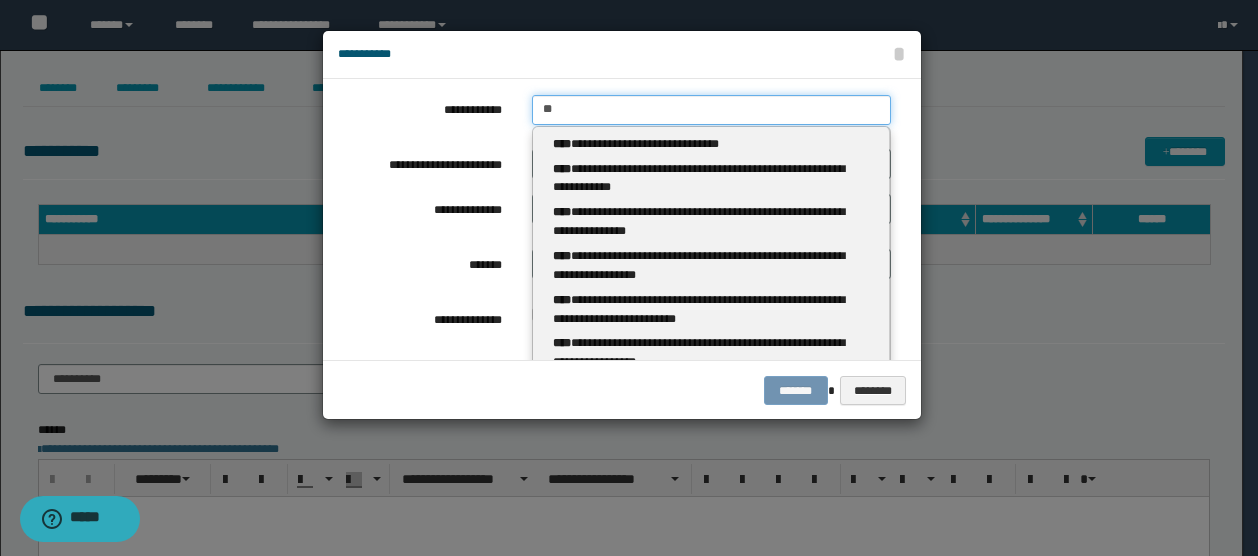 type 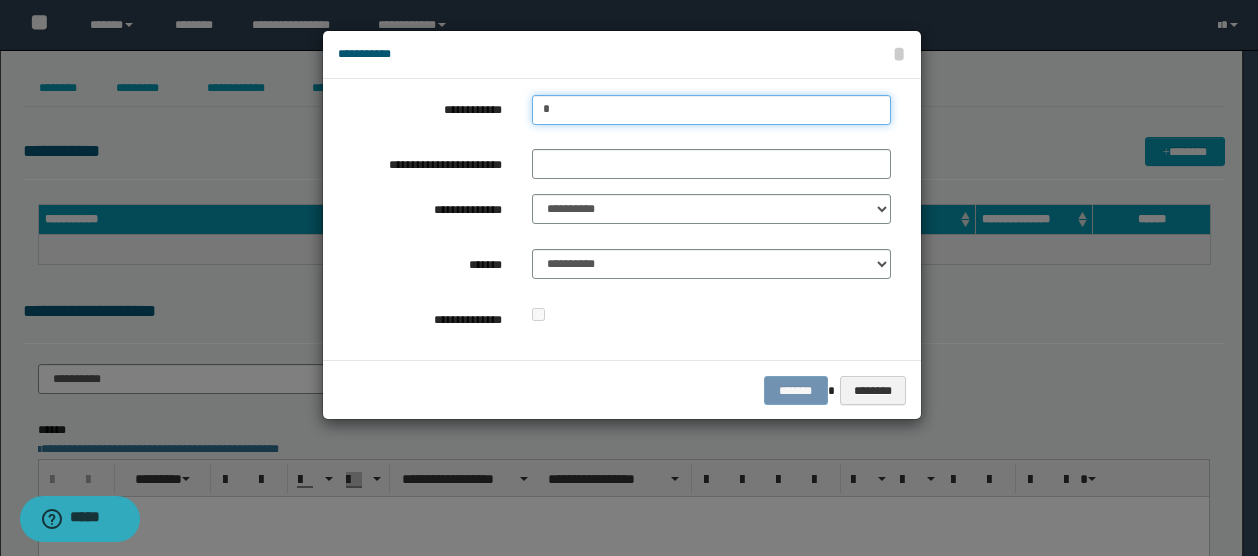 type on "**" 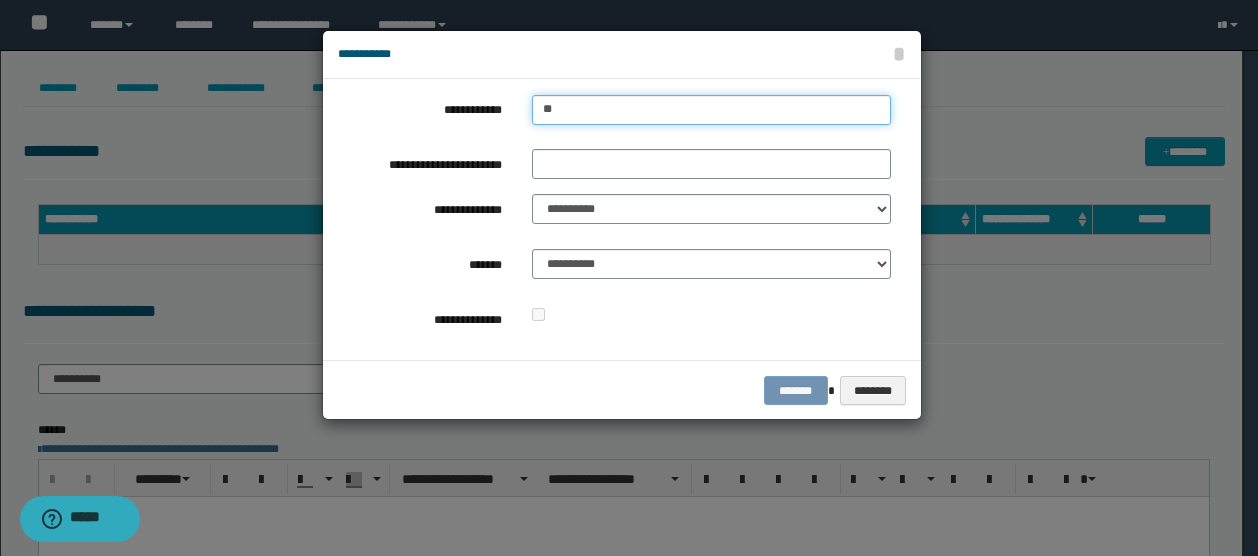 type on "**" 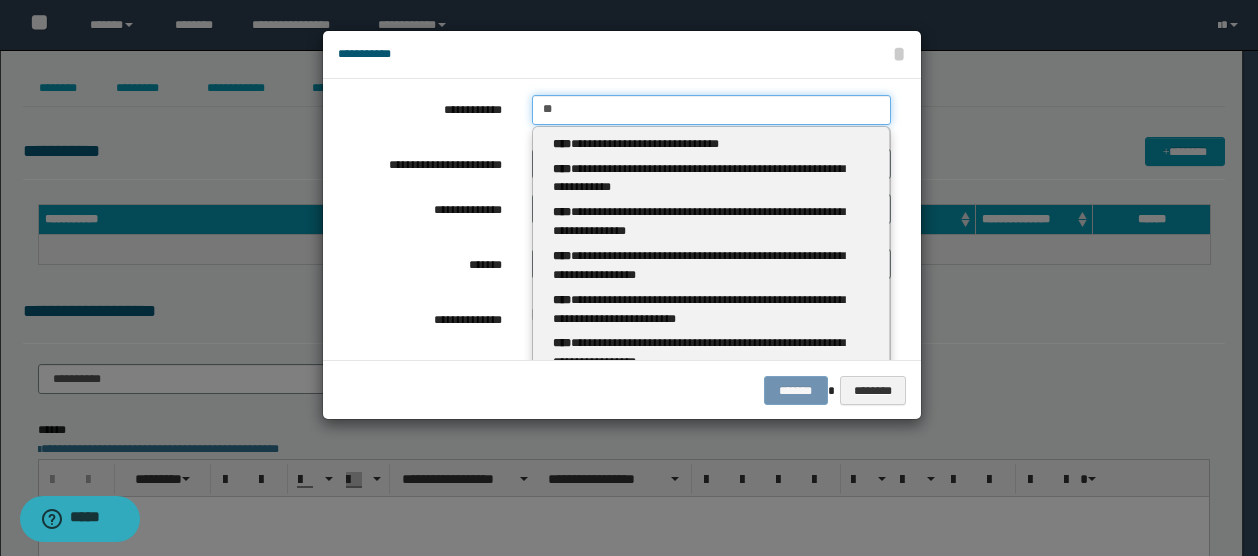 type 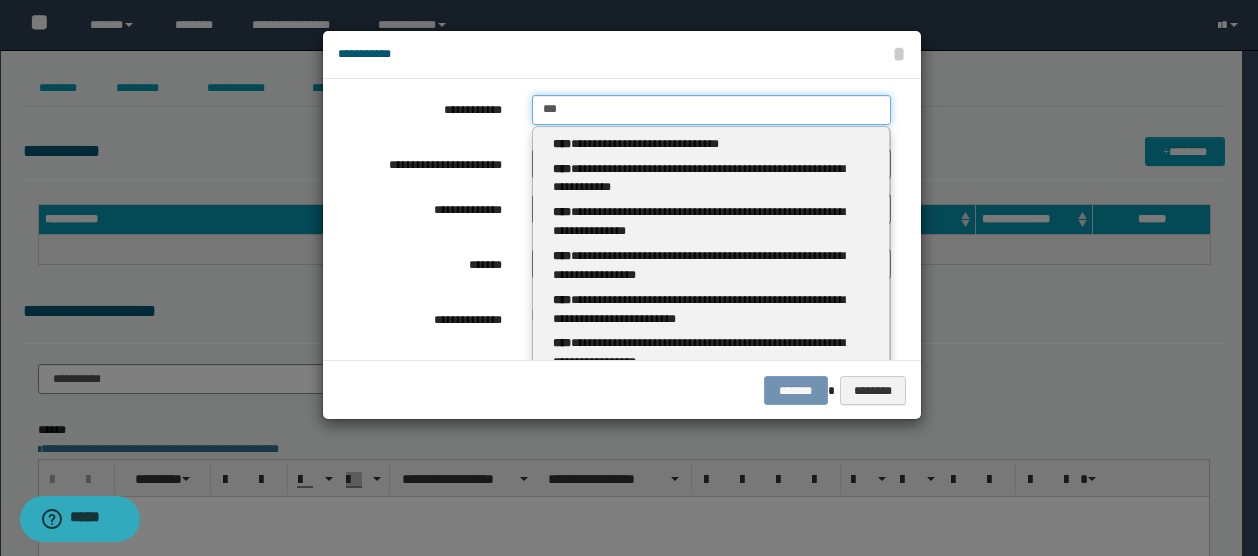 type on "****" 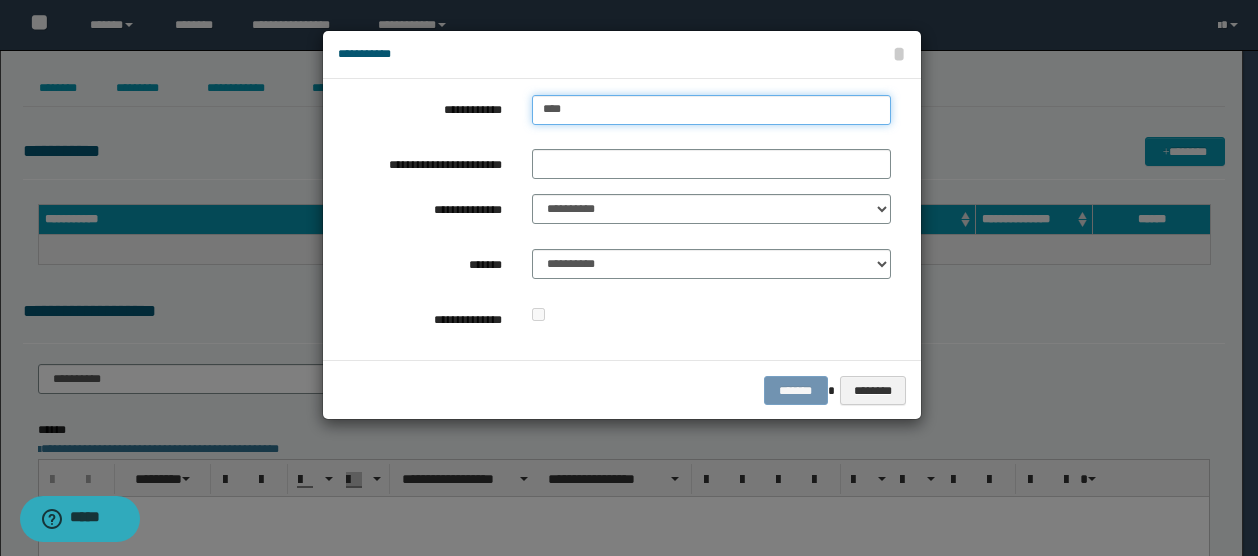 type on "****" 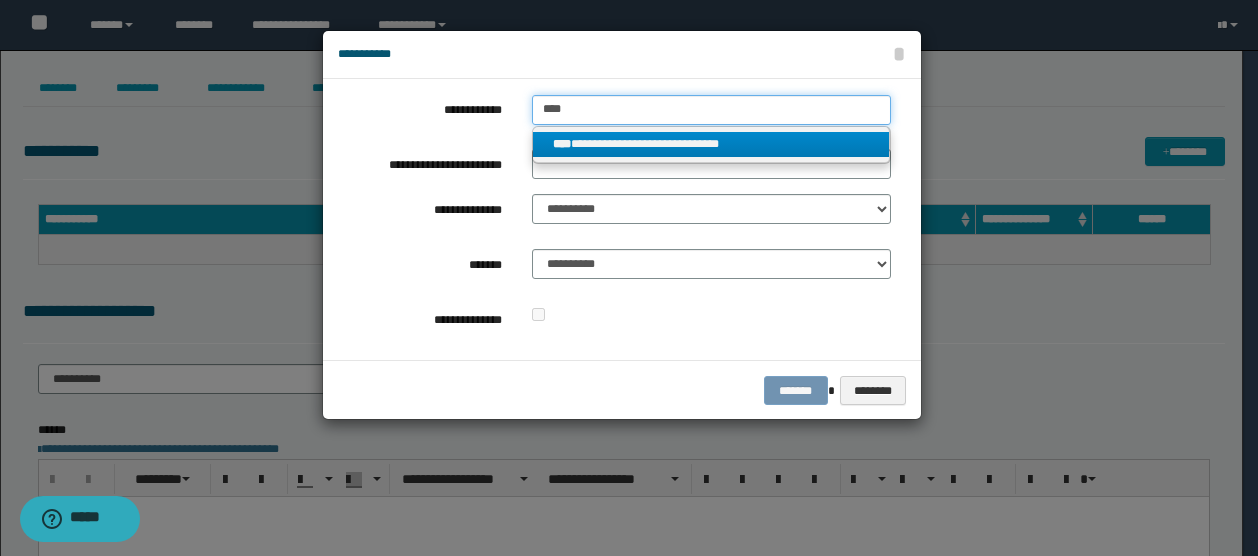 type on "****" 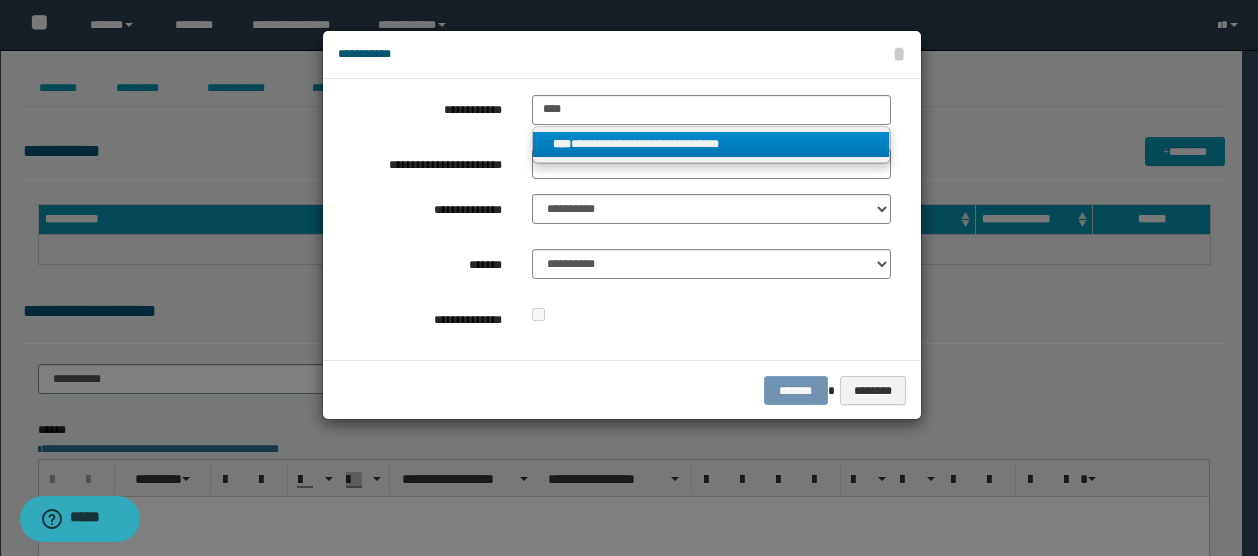 click on "**********" at bounding box center [711, 144] 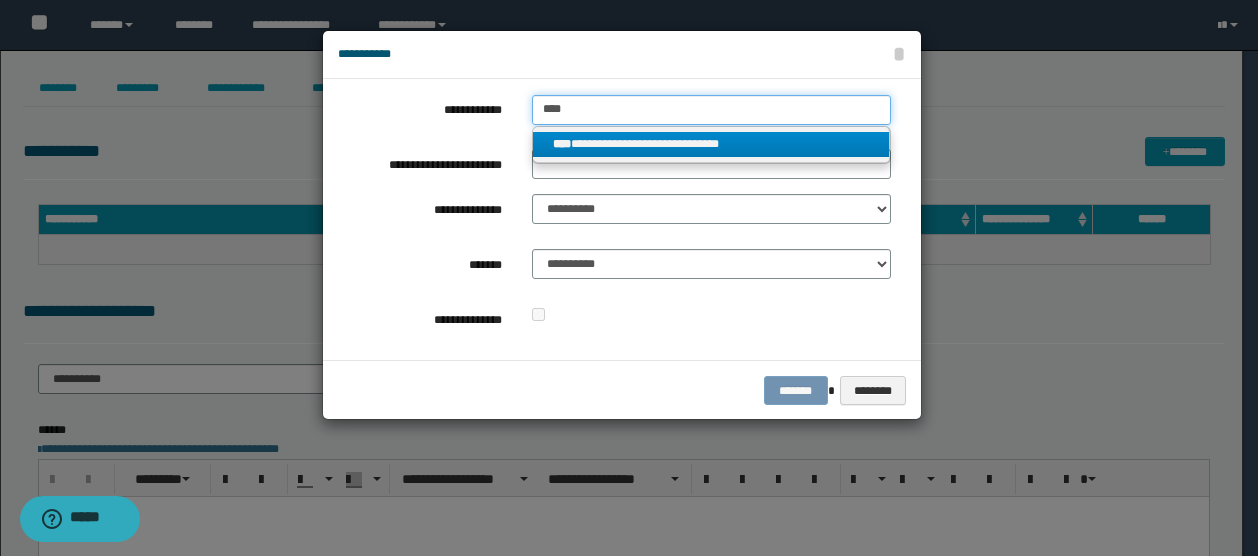 type 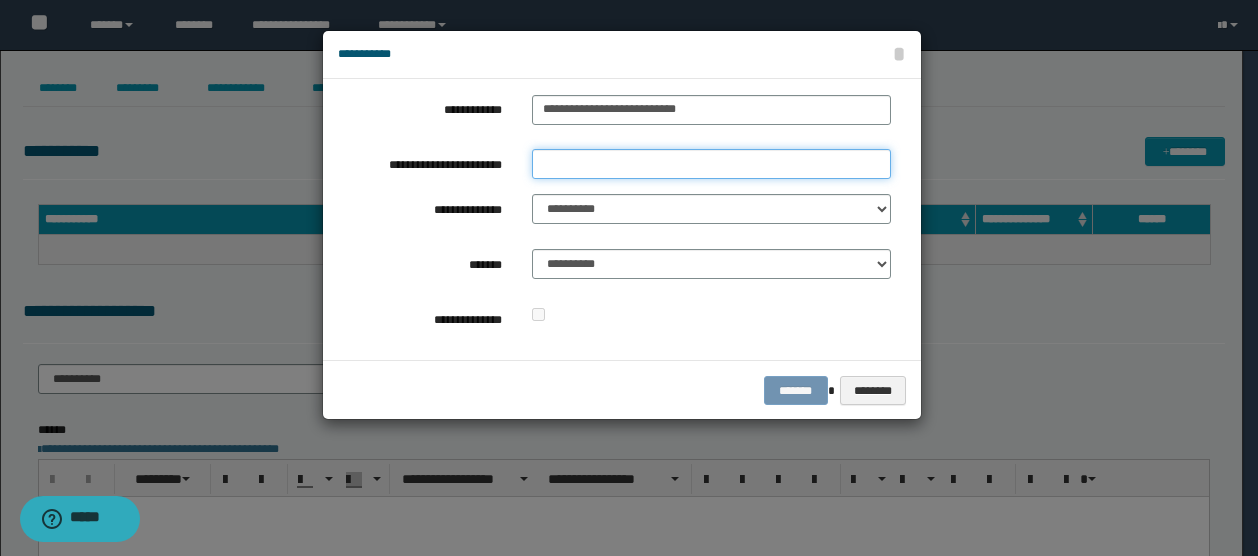 click on "**********" at bounding box center [711, 164] 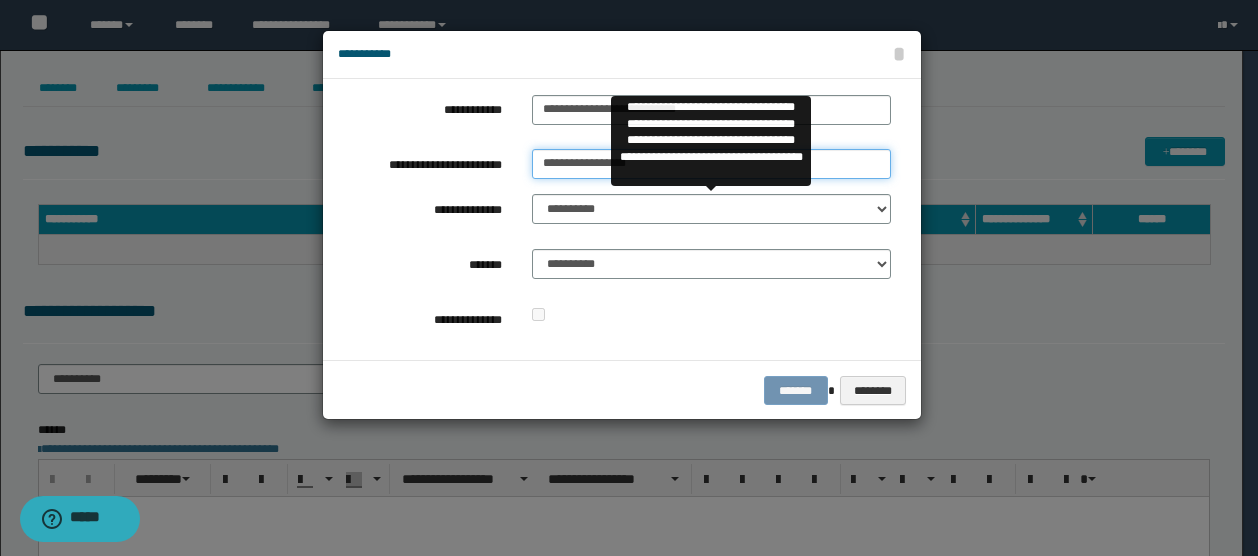type on "**********" 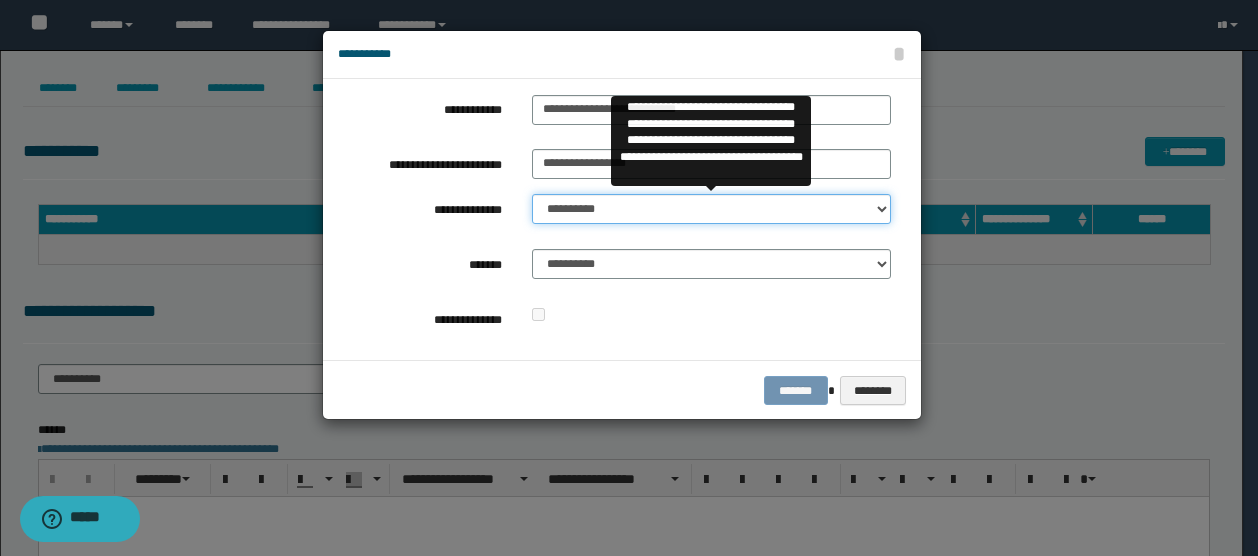drag, startPoint x: 614, startPoint y: 209, endPoint x: 614, endPoint y: 224, distance: 15 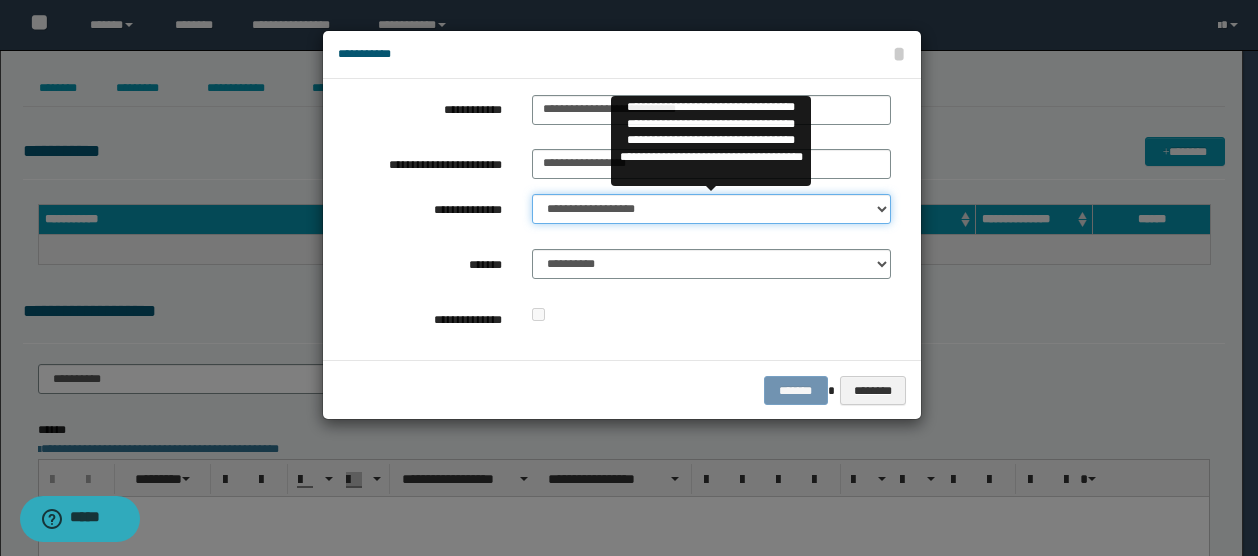 click on "**********" at bounding box center (711, 209) 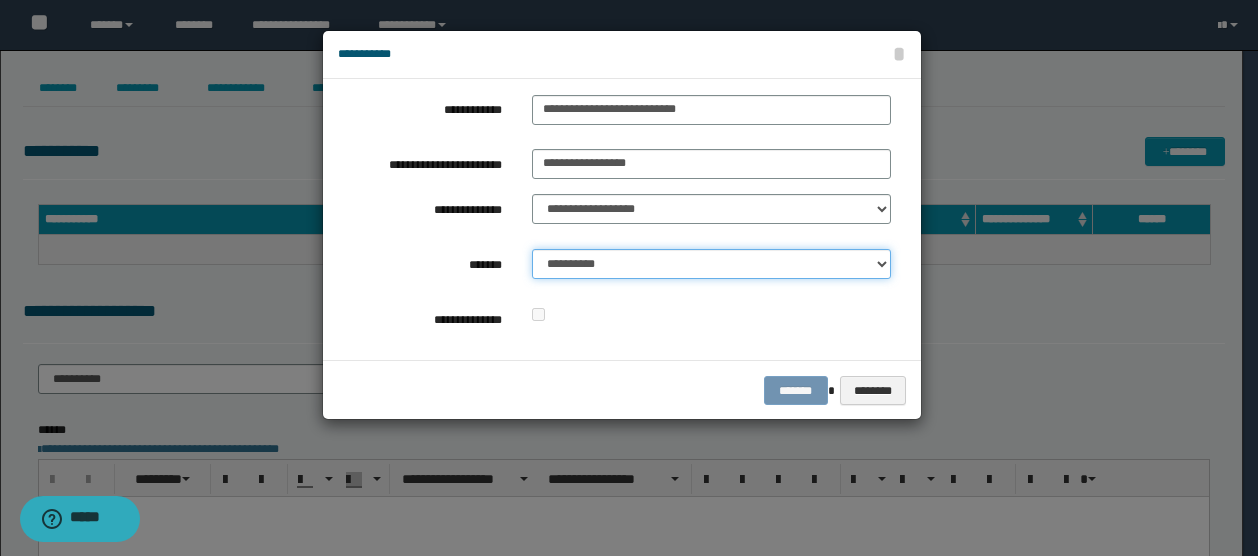 click on "**********" at bounding box center [711, 264] 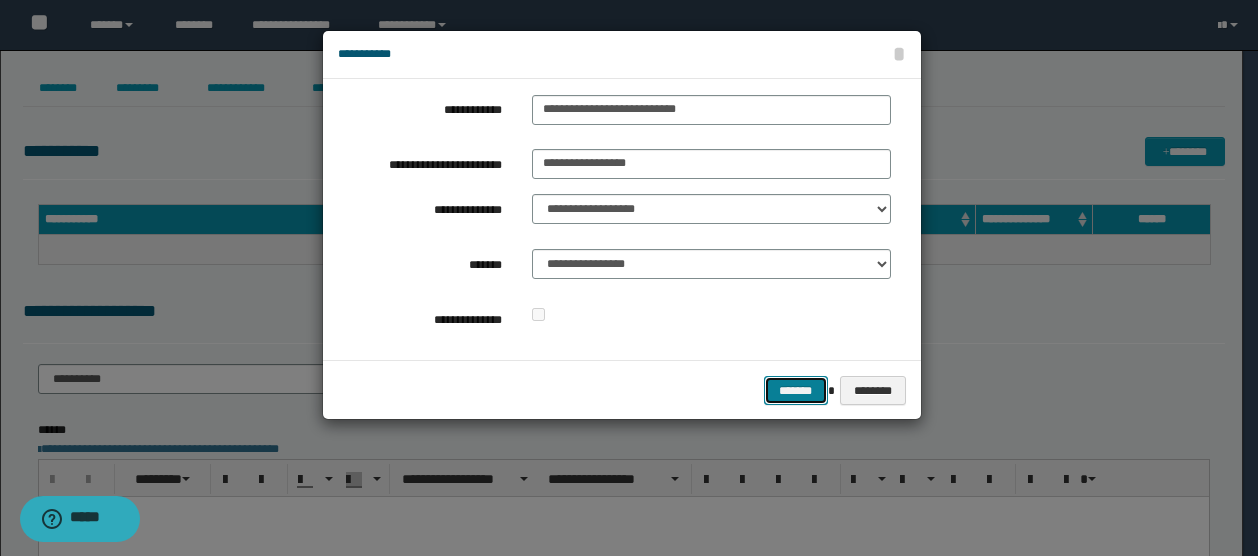 drag, startPoint x: 806, startPoint y: 395, endPoint x: 776, endPoint y: 393, distance: 30.066593 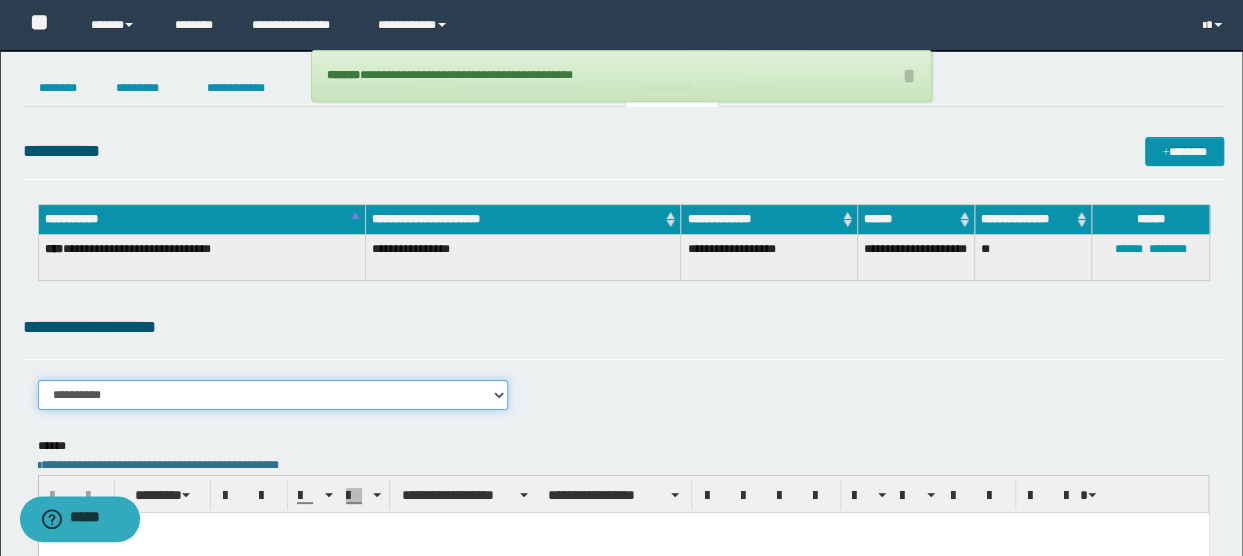 click on "**********" at bounding box center (273, 395) 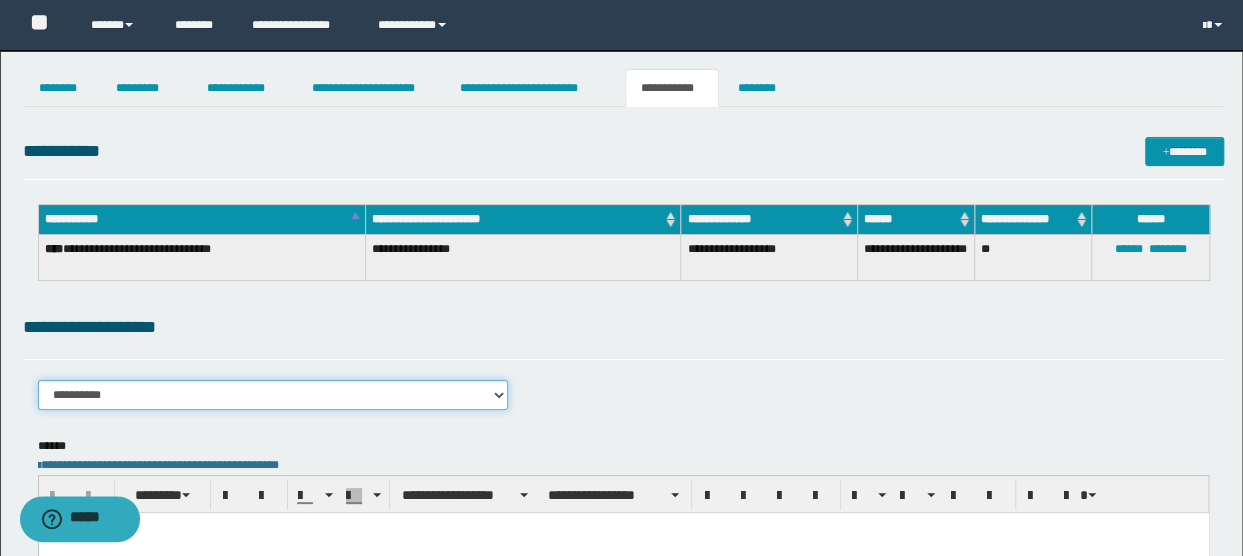 select on "****" 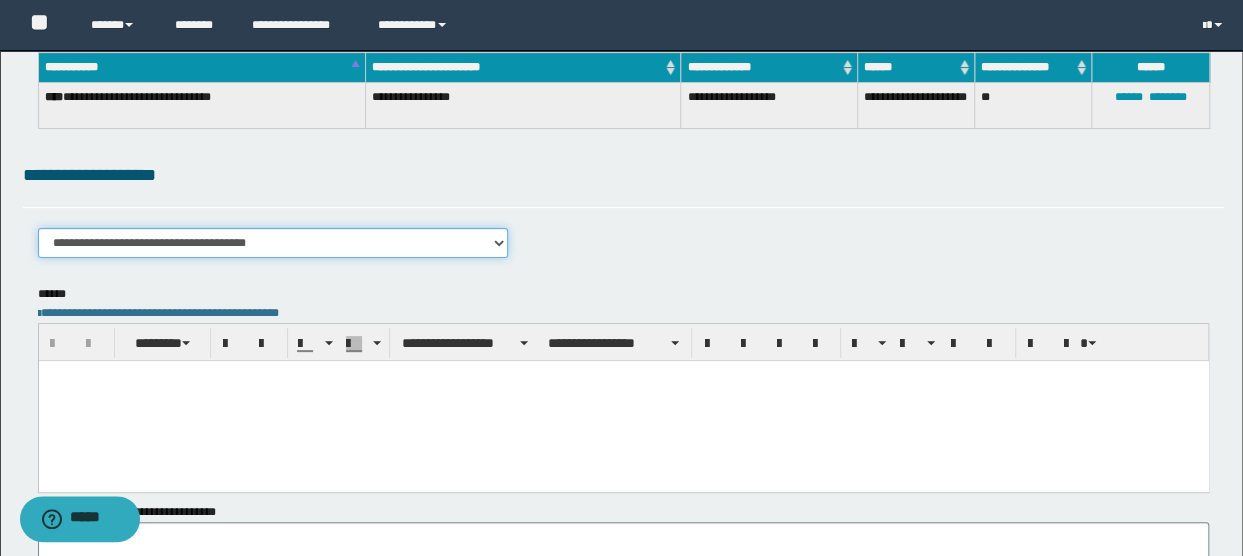 scroll, scrollTop: 300, scrollLeft: 0, axis: vertical 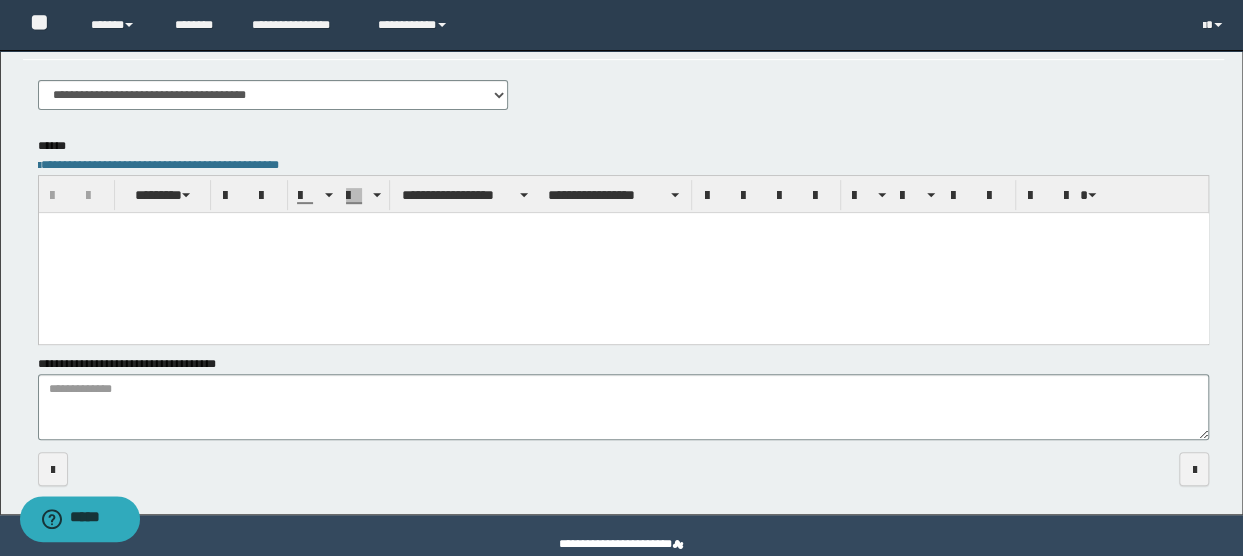 click at bounding box center [623, 253] 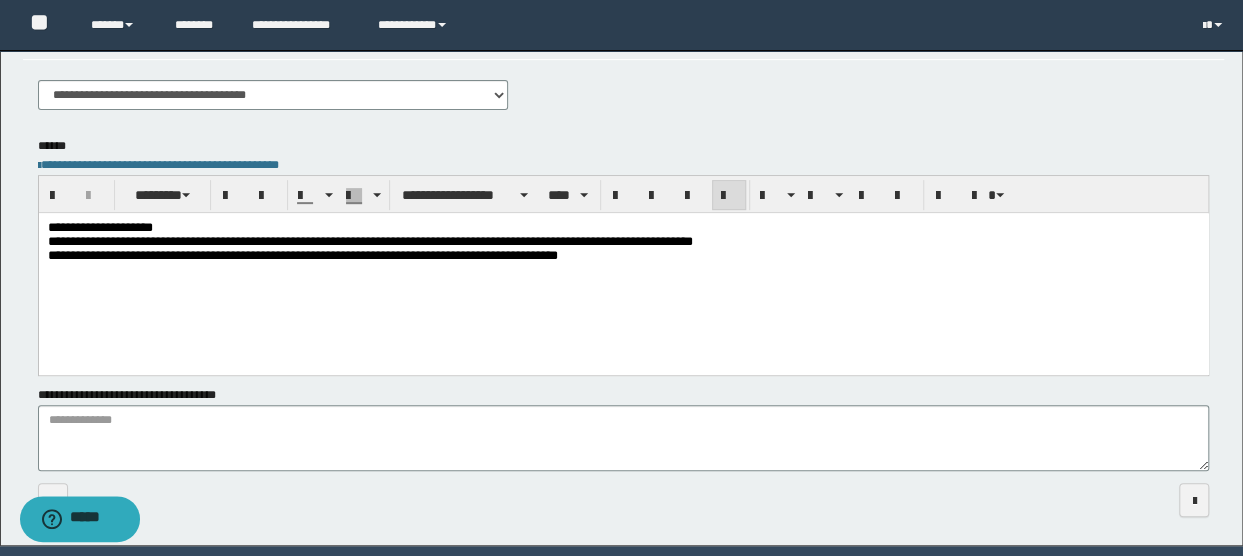 click on "**********" at bounding box center [623, 228] 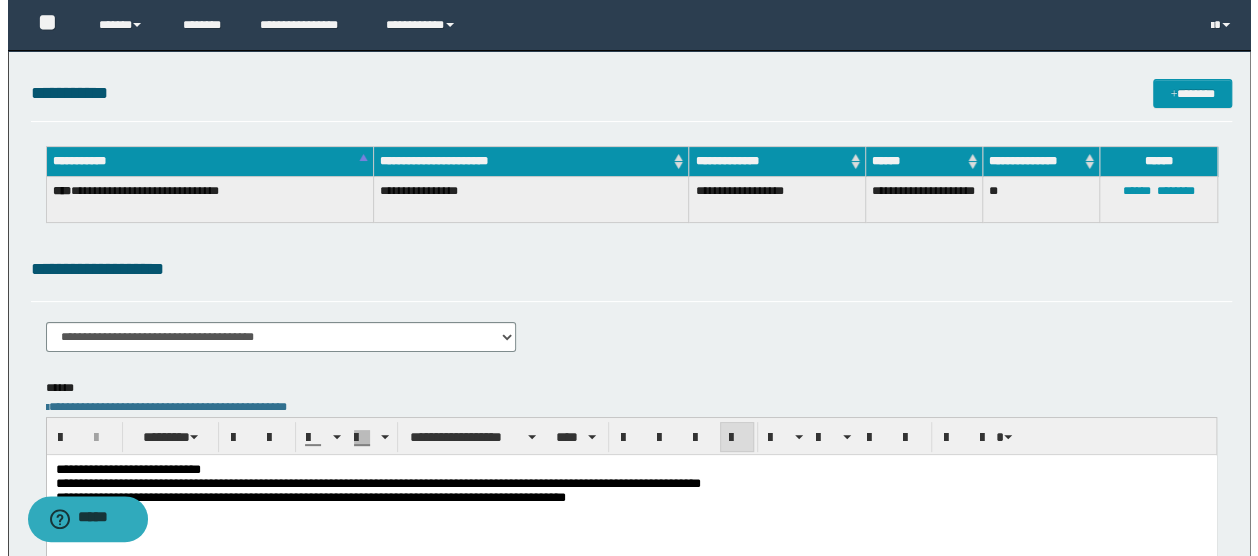 scroll, scrollTop: 0, scrollLeft: 0, axis: both 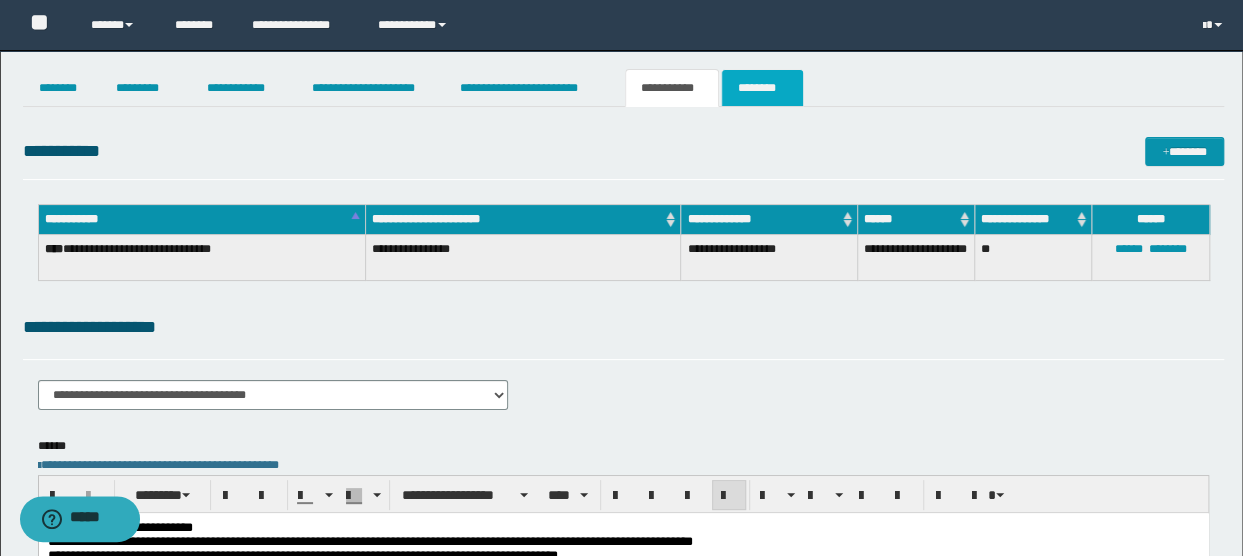 click on "********" at bounding box center (762, 88) 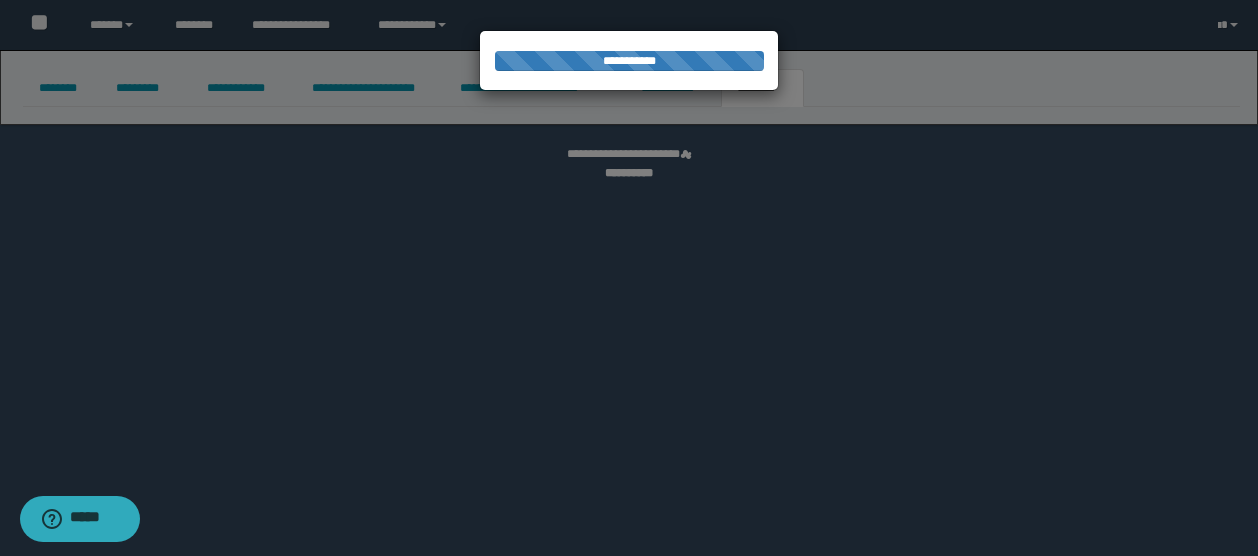 select 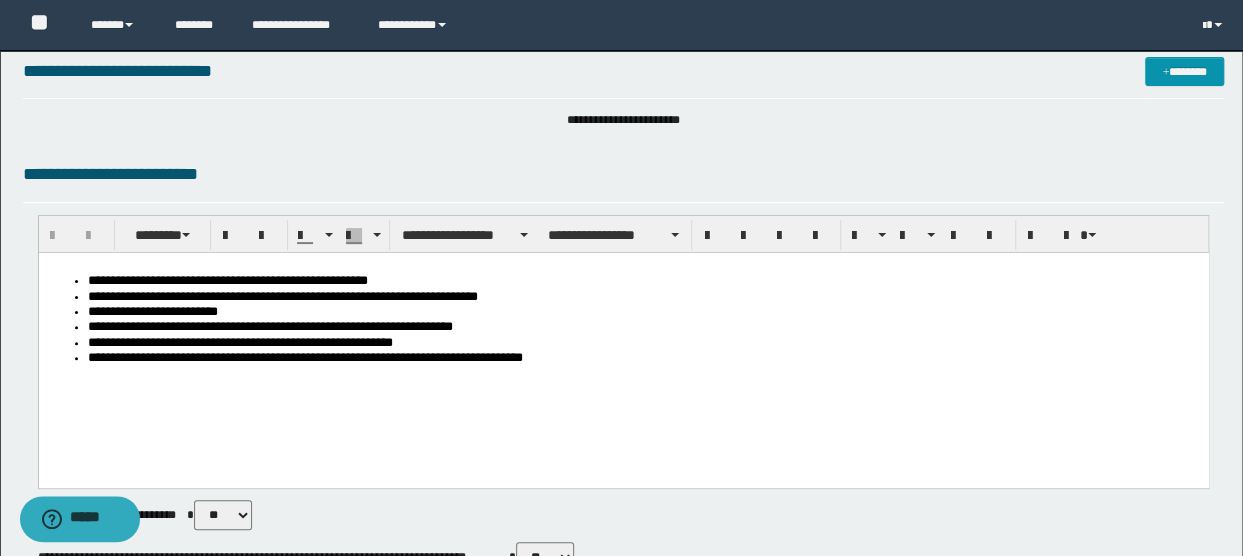 scroll, scrollTop: 0, scrollLeft: 0, axis: both 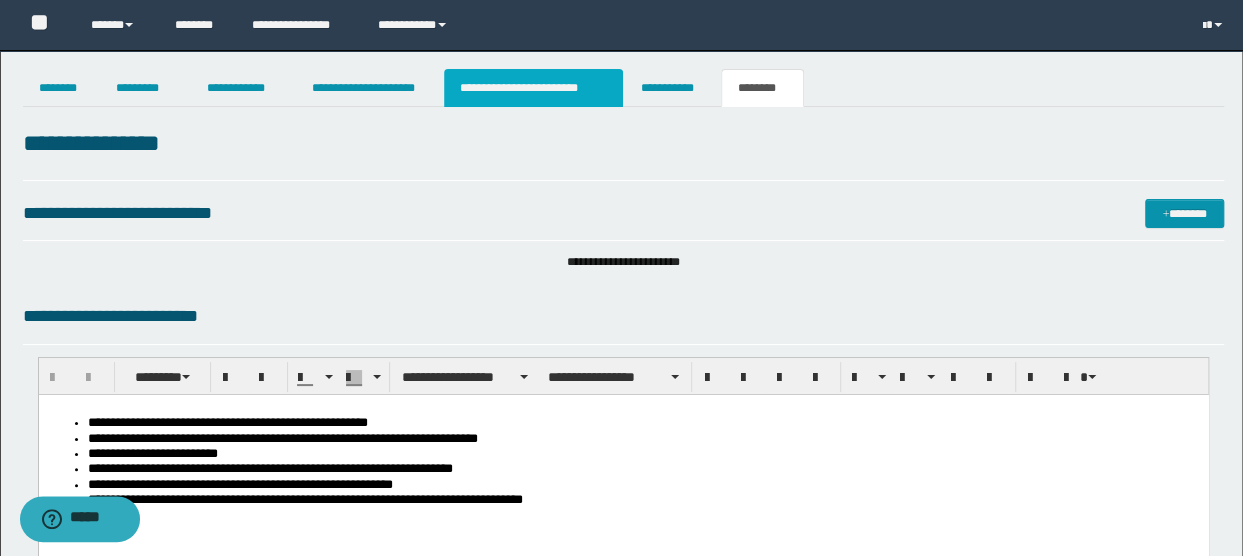 drag, startPoint x: 494, startPoint y: 100, endPoint x: 525, endPoint y: 113, distance: 33.61547 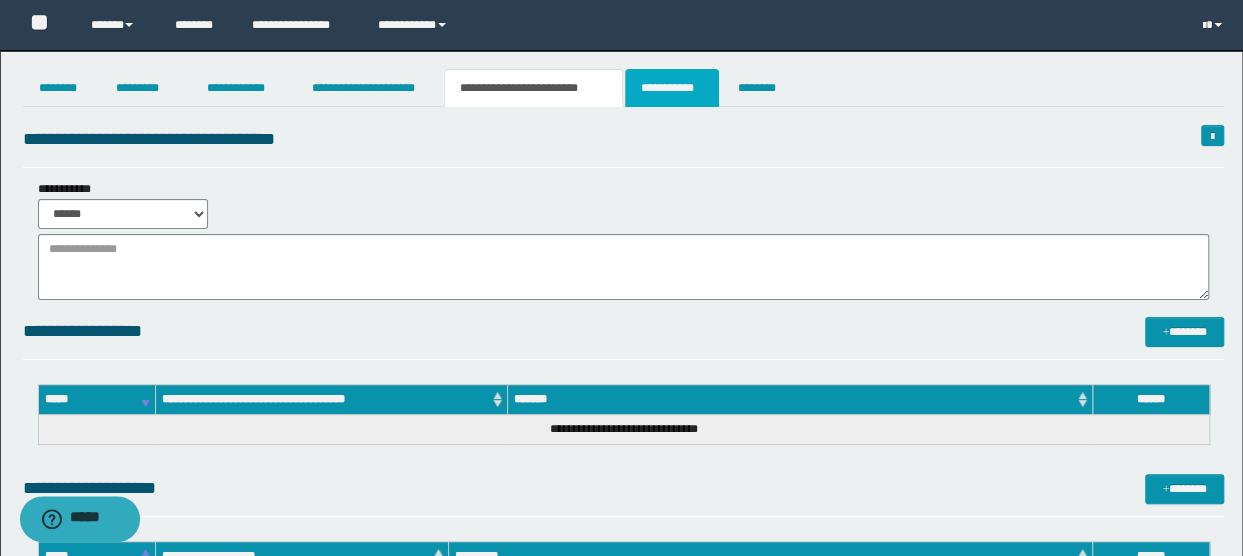 drag, startPoint x: 684, startPoint y: 83, endPoint x: 668, endPoint y: 126, distance: 45.88028 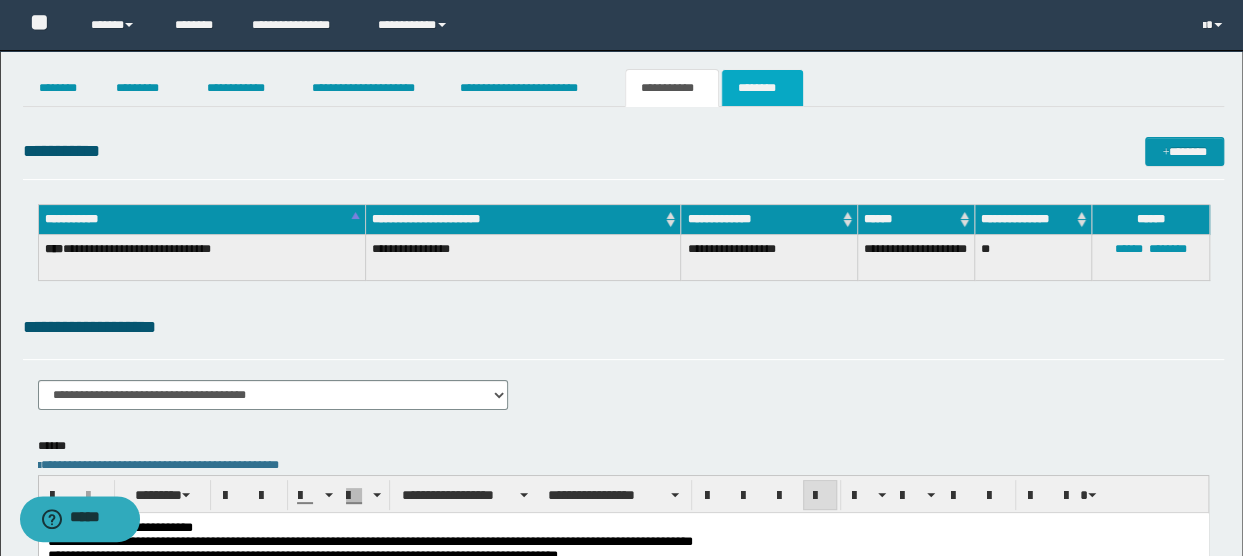 click on "********" at bounding box center (762, 88) 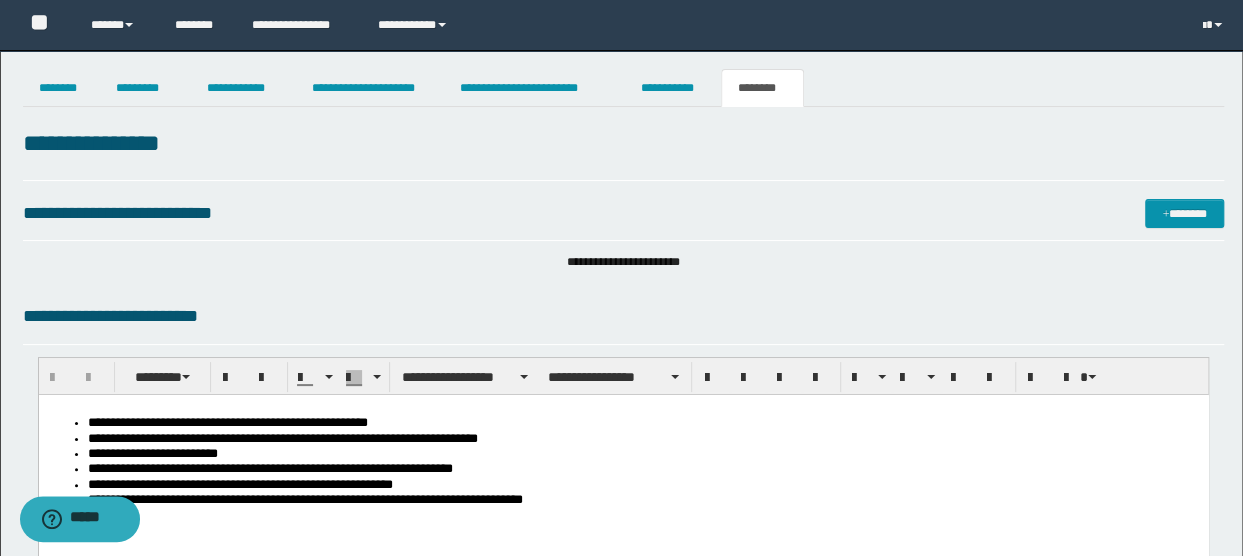 scroll, scrollTop: 600, scrollLeft: 0, axis: vertical 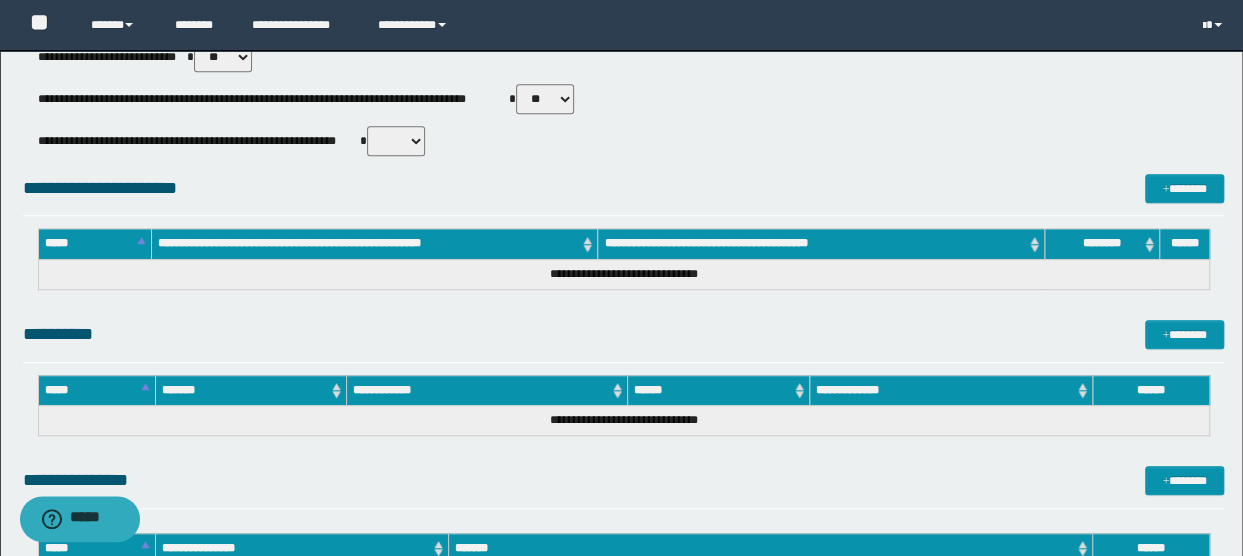 drag, startPoint x: 541, startPoint y: 105, endPoint x: 544, endPoint y: 115, distance: 10.440307 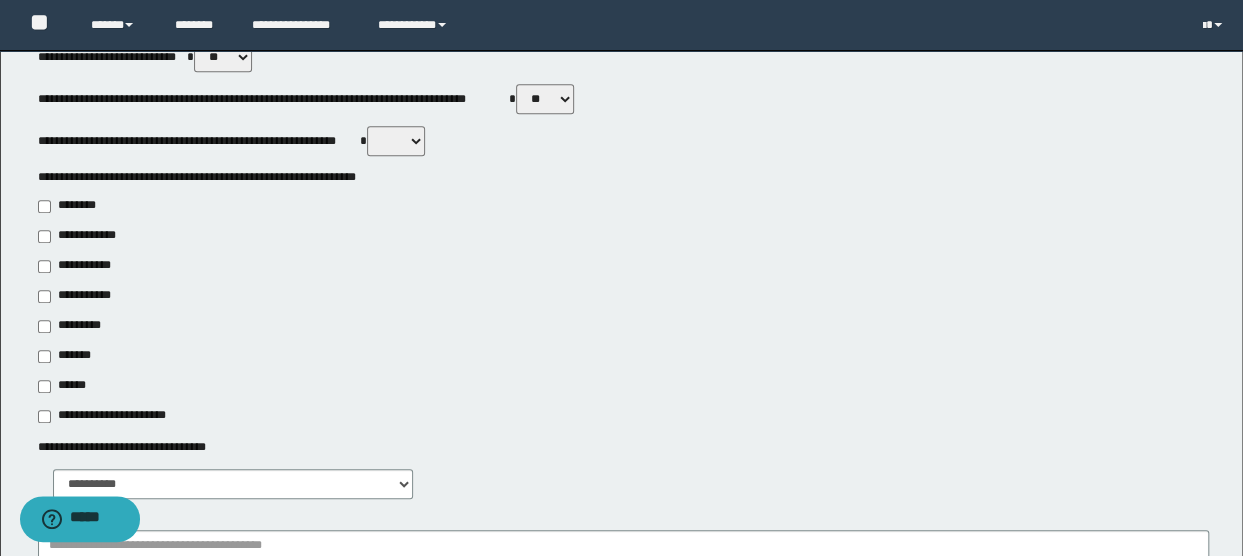 click on "********" at bounding box center (70, 206) 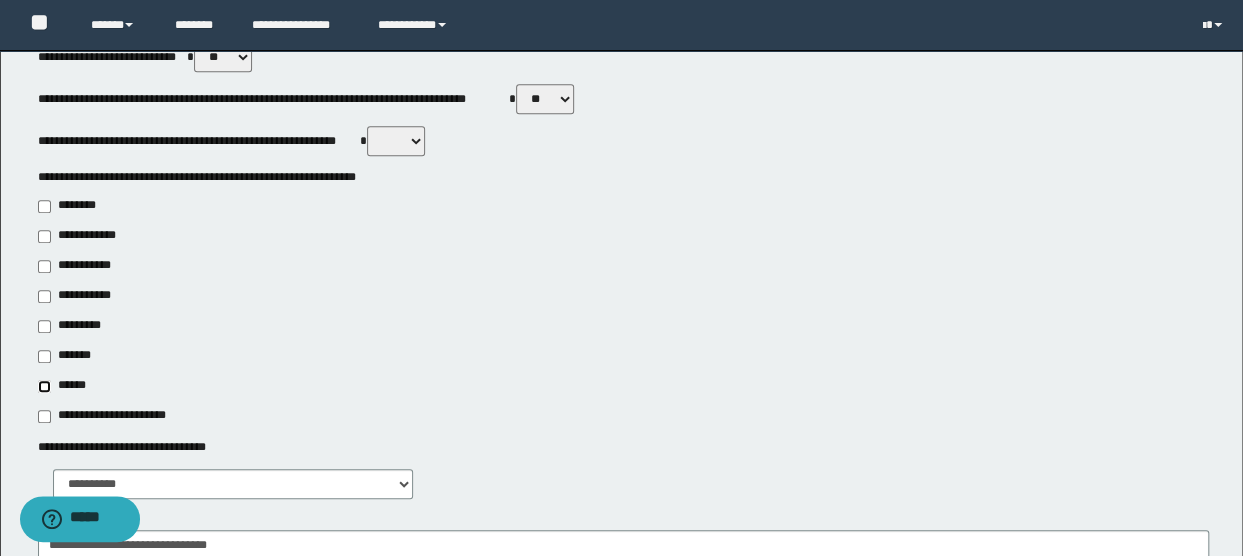 click on "******" at bounding box center [63, 386] 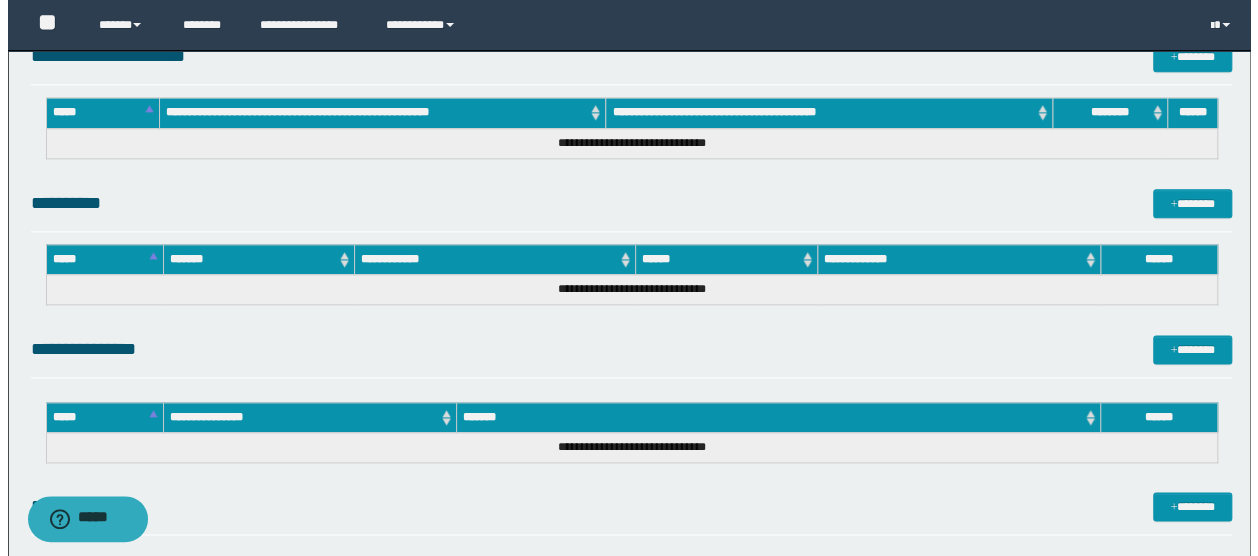 scroll, scrollTop: 1482, scrollLeft: 0, axis: vertical 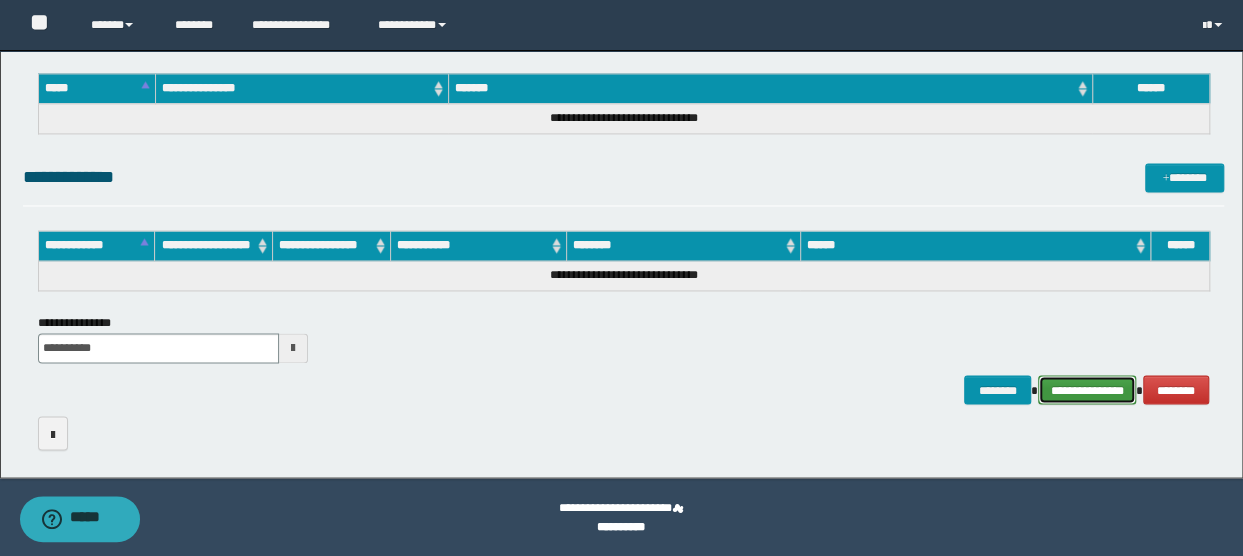 click on "**********" at bounding box center (1087, 389) 